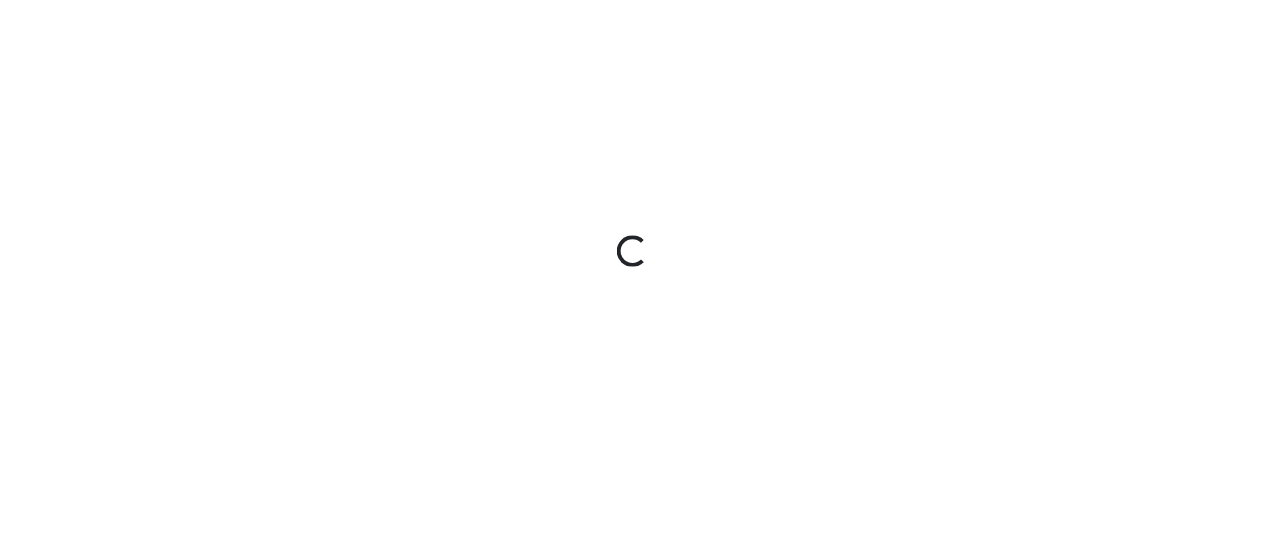 scroll, scrollTop: 0, scrollLeft: 0, axis: both 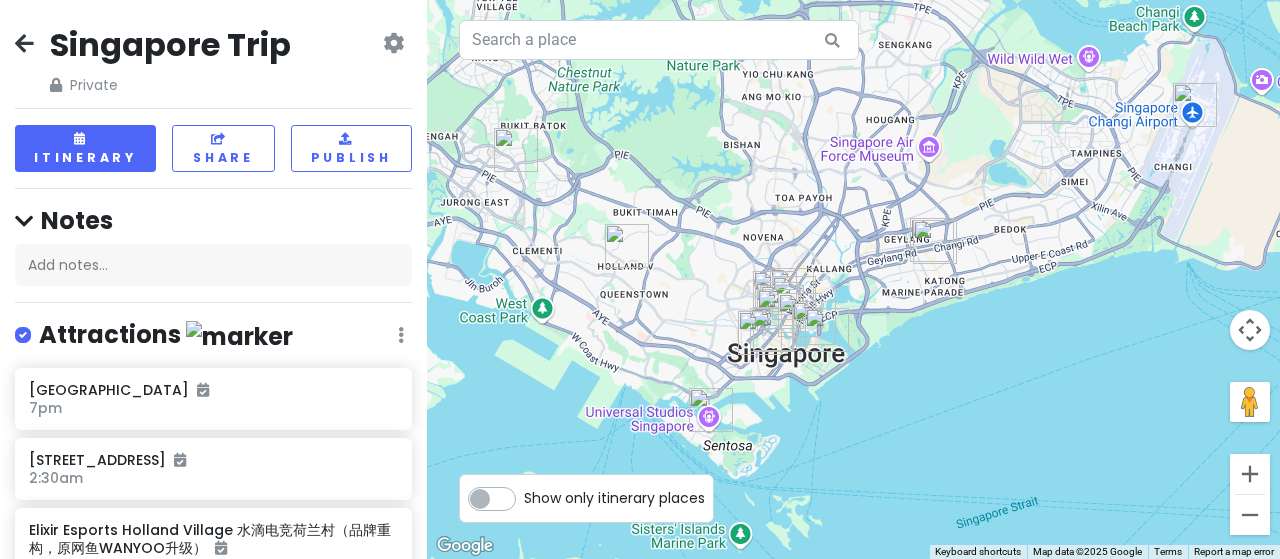 click at bounding box center (24, 43) 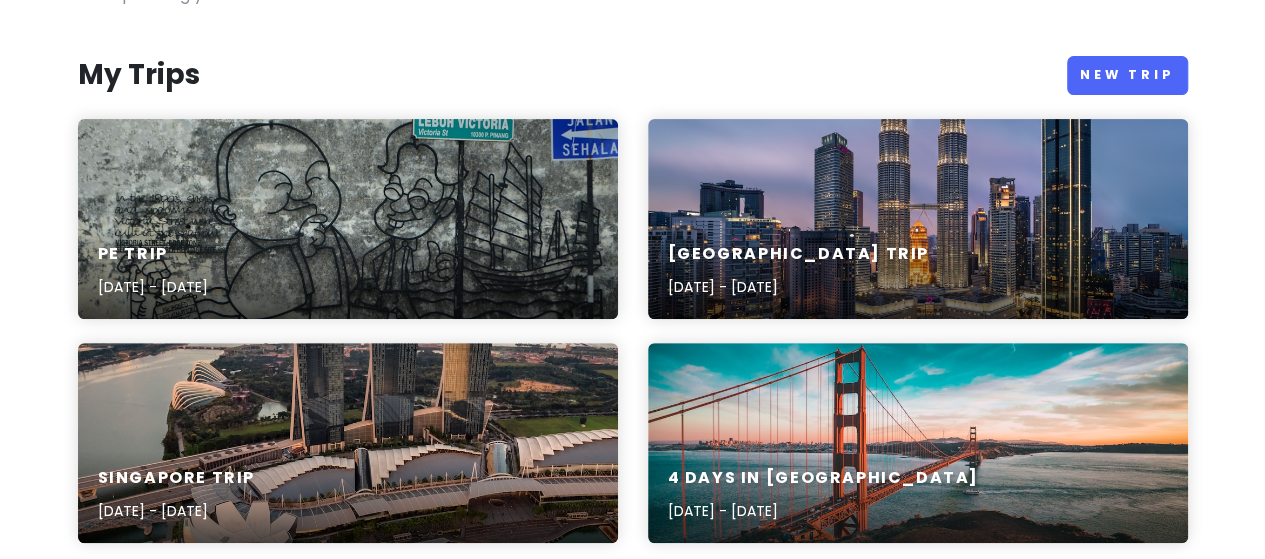scroll, scrollTop: 200, scrollLeft: 0, axis: vertical 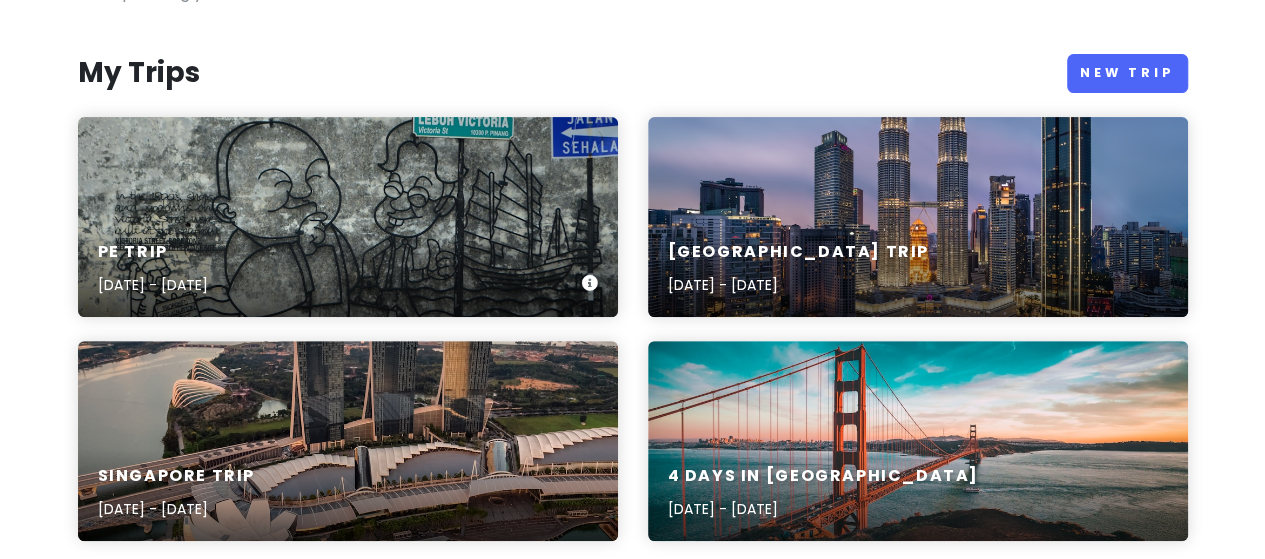 click on "PE Trip Aug 14, 2025 - Aug 16, 2025" at bounding box center [348, 217] 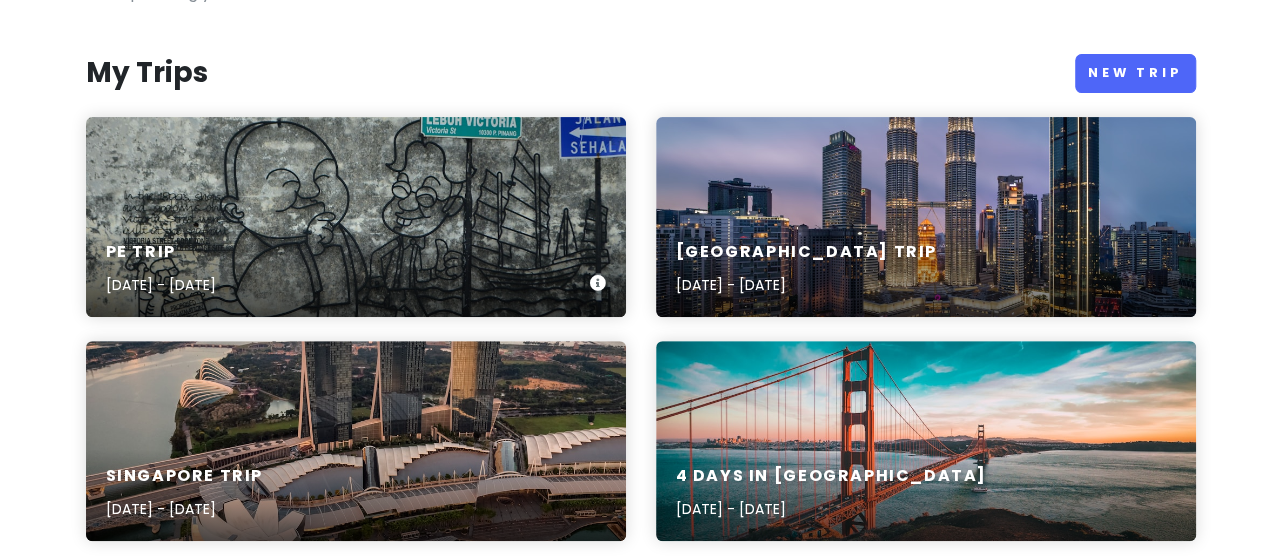scroll, scrollTop: 0, scrollLeft: 0, axis: both 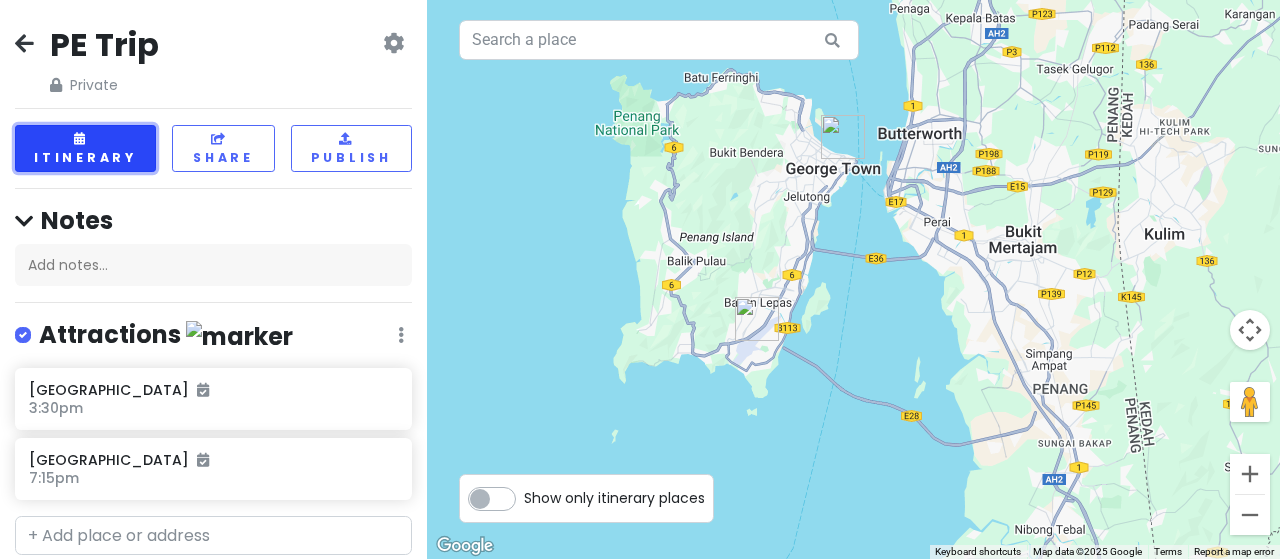 click on "Itinerary" at bounding box center (85, 148) 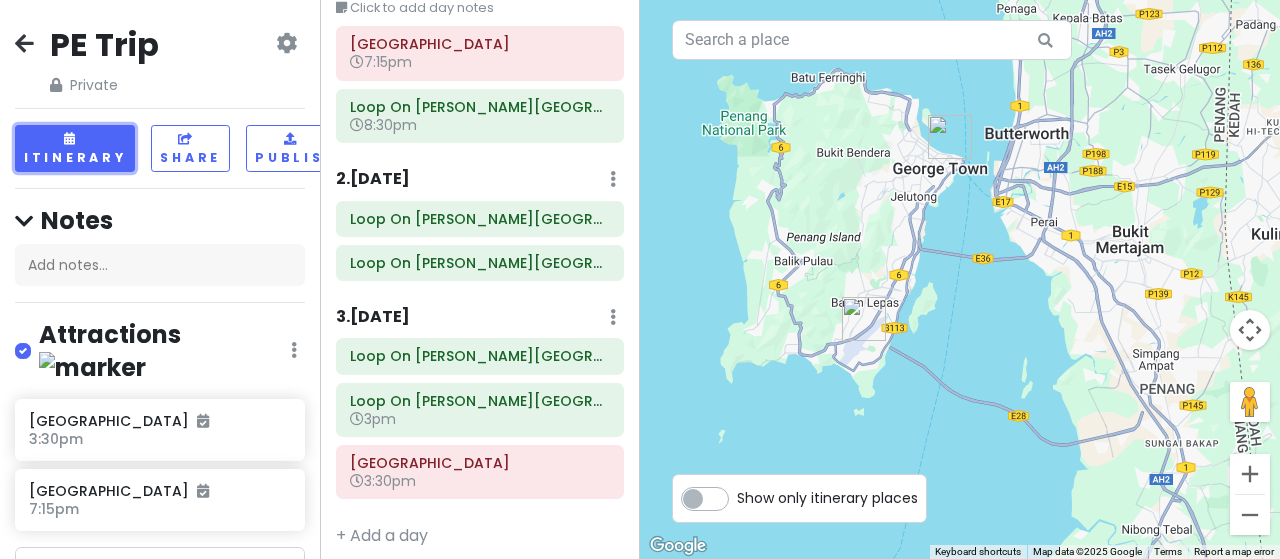 scroll, scrollTop: 116, scrollLeft: 0, axis: vertical 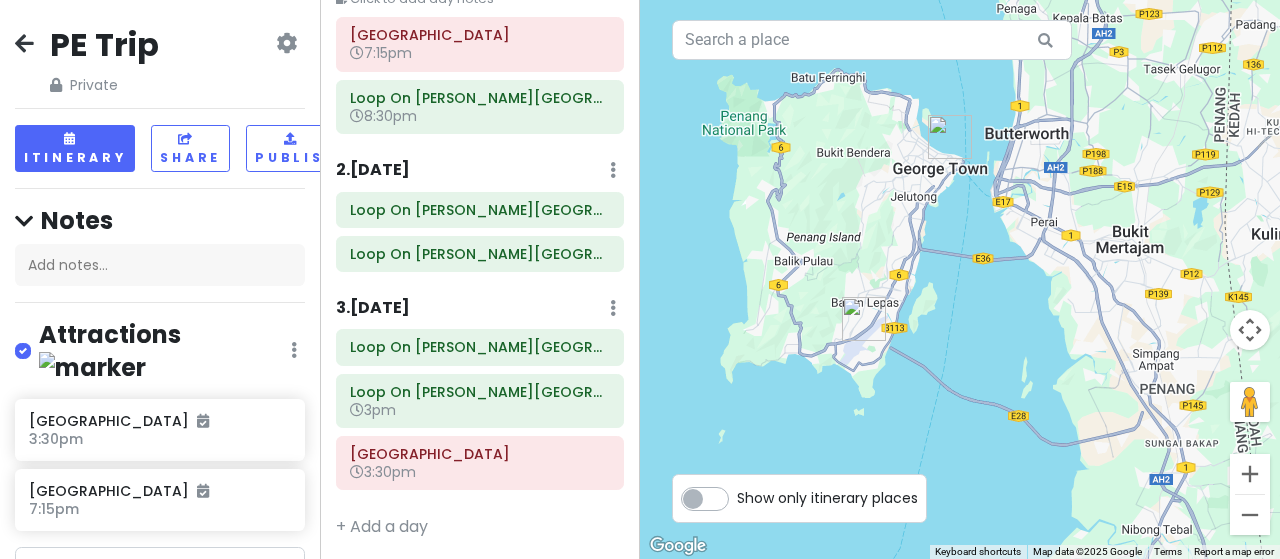 click on "Show only itinerary places" at bounding box center [827, 494] 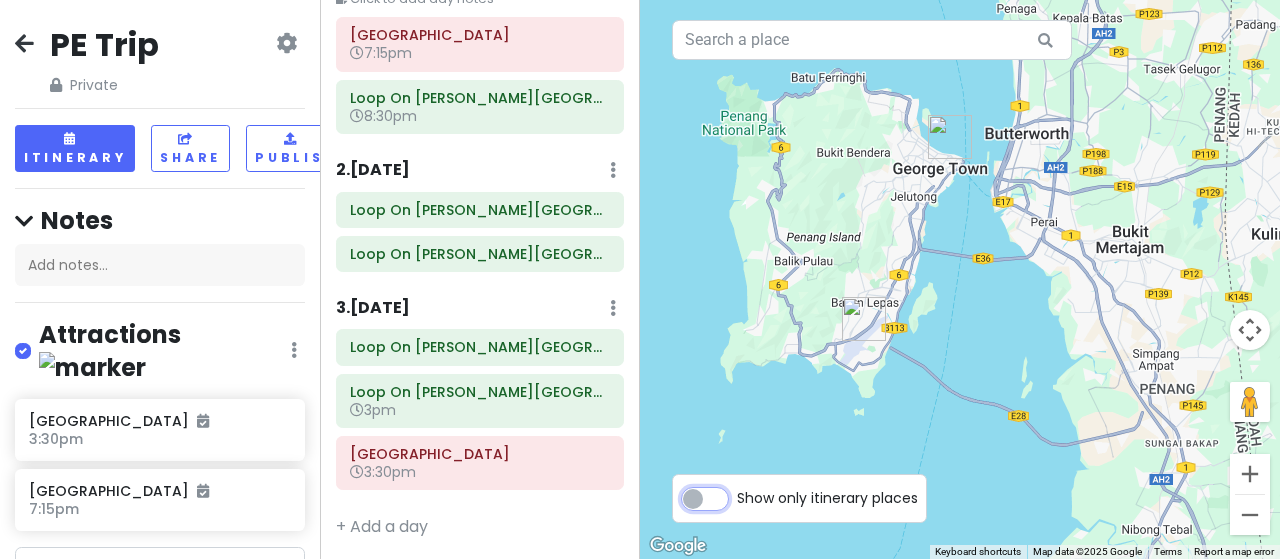 click on "Show only itinerary places" at bounding box center [743, 488] 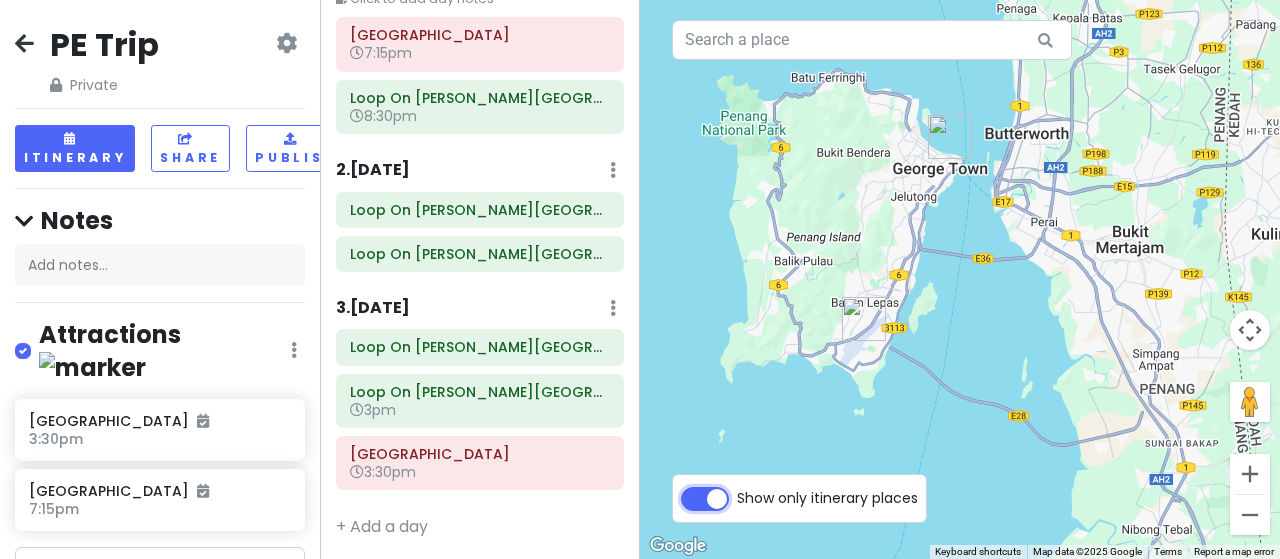 checkbox on "true" 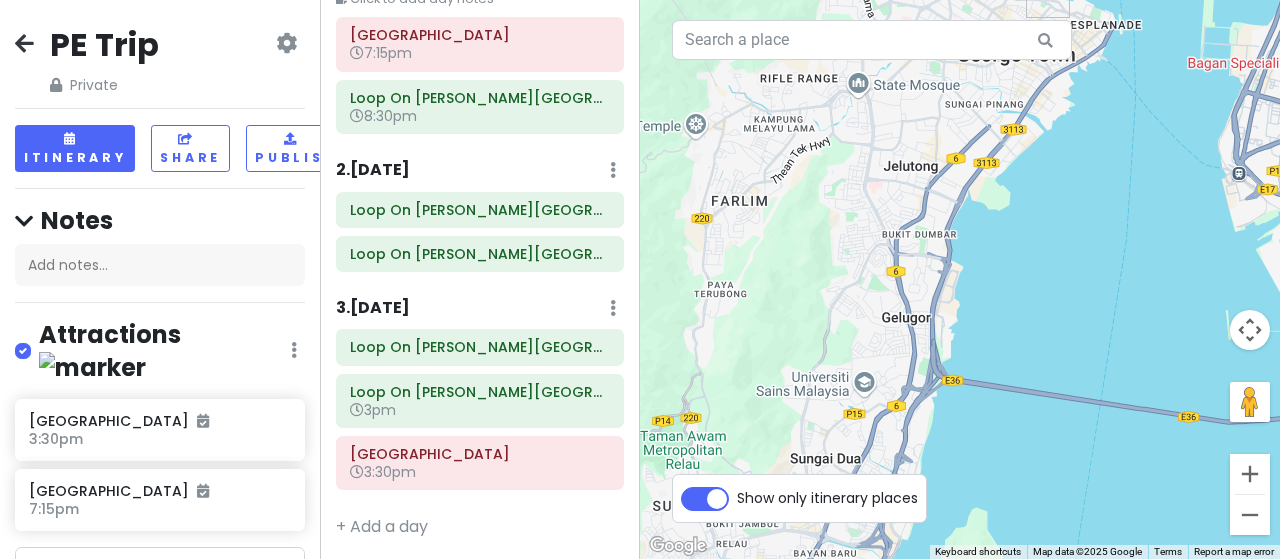 drag, startPoint x: 862, startPoint y: 221, endPoint x: 891, endPoint y: 427, distance: 208.03125 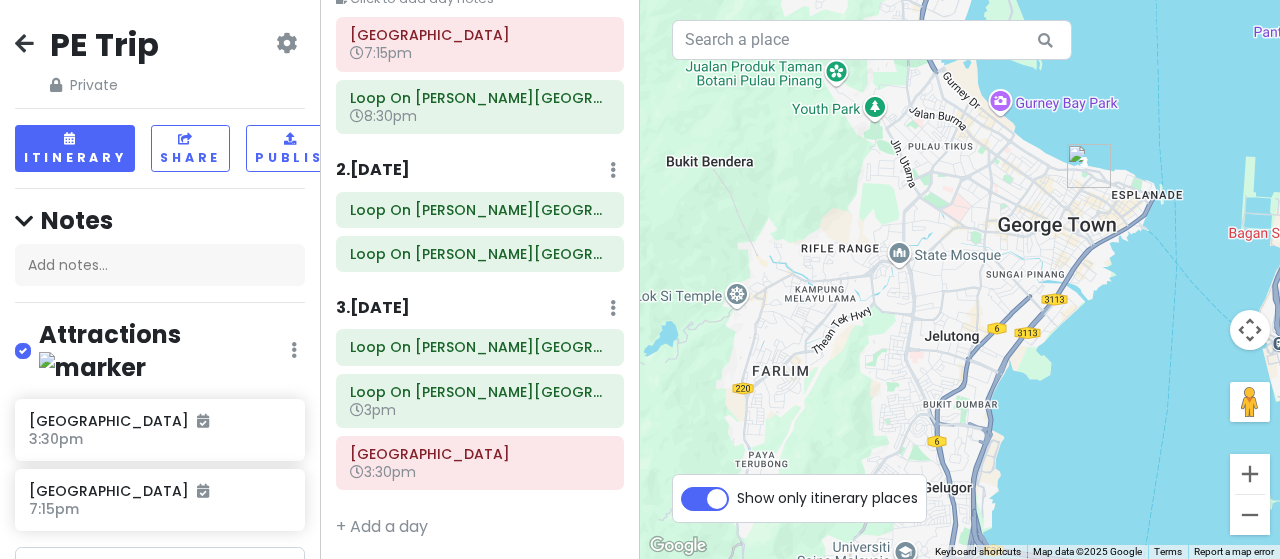 drag, startPoint x: 898, startPoint y: 239, endPoint x: 941, endPoint y: 381, distance: 148.36778 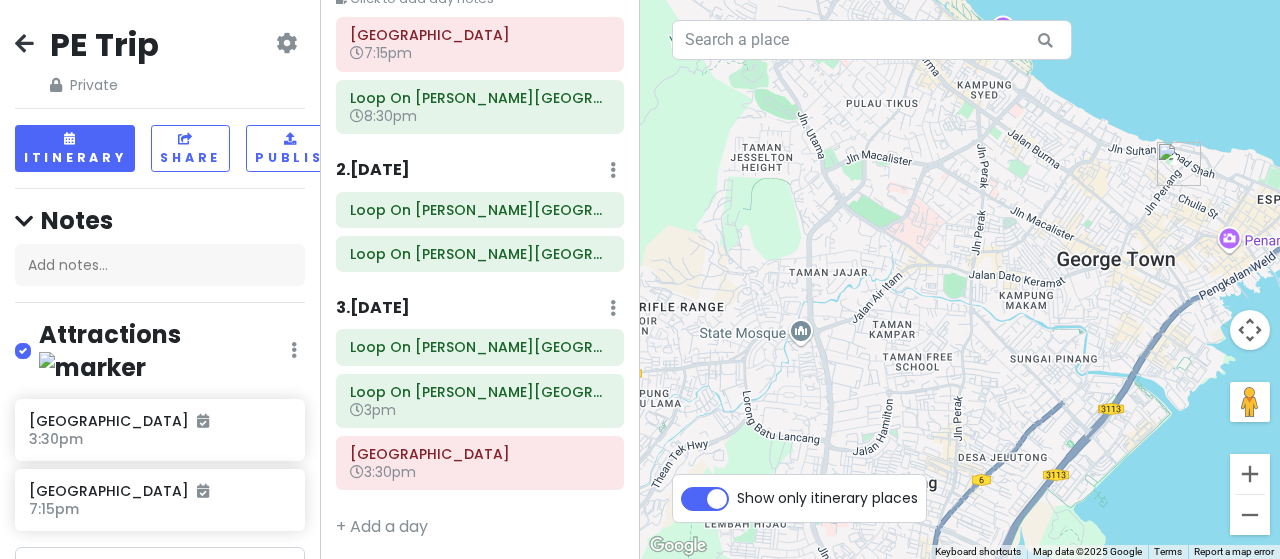 drag, startPoint x: 927, startPoint y: 365, endPoint x: 862, endPoint y: 459, distance: 114.28473 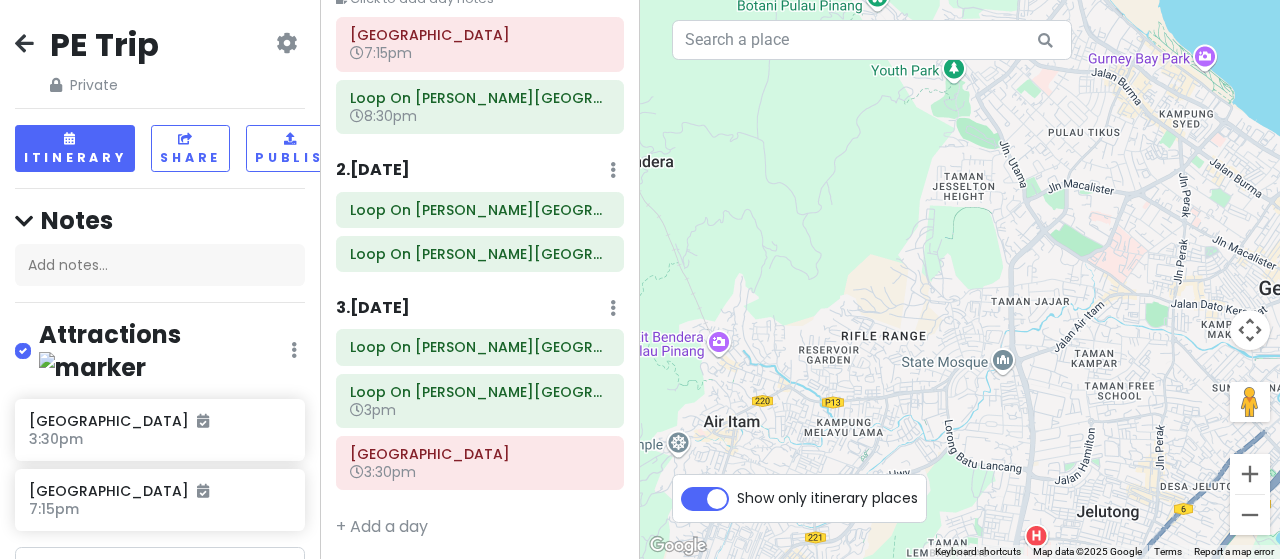 drag, startPoint x: 805, startPoint y: 254, endPoint x: 1011, endPoint y: 289, distance: 208.95215 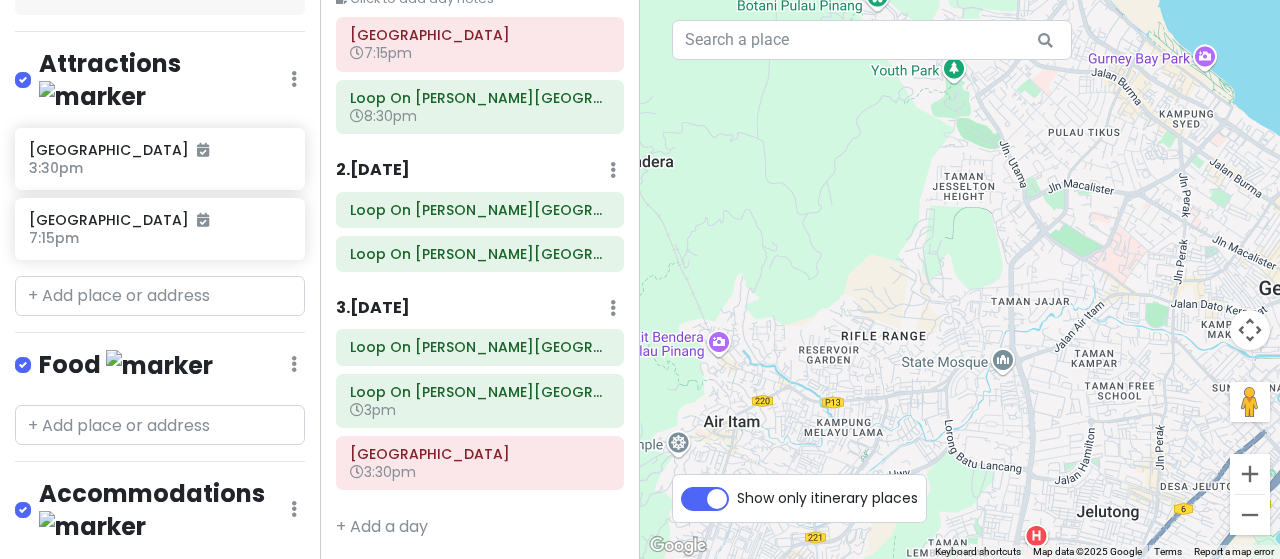 scroll, scrollTop: 200, scrollLeft: 0, axis: vertical 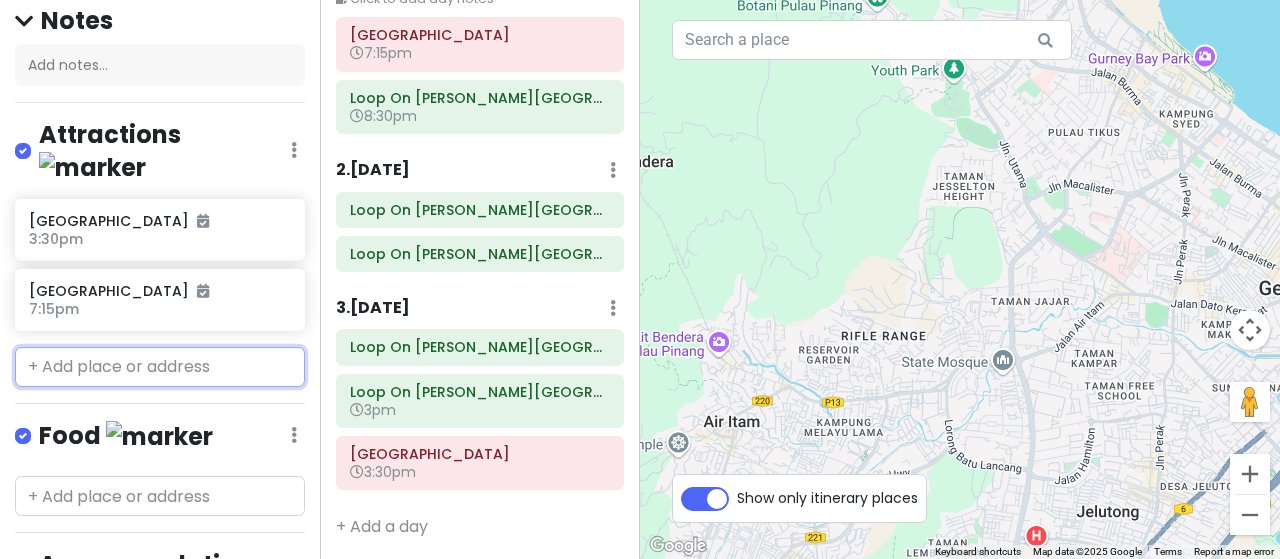 click at bounding box center (160, 367) 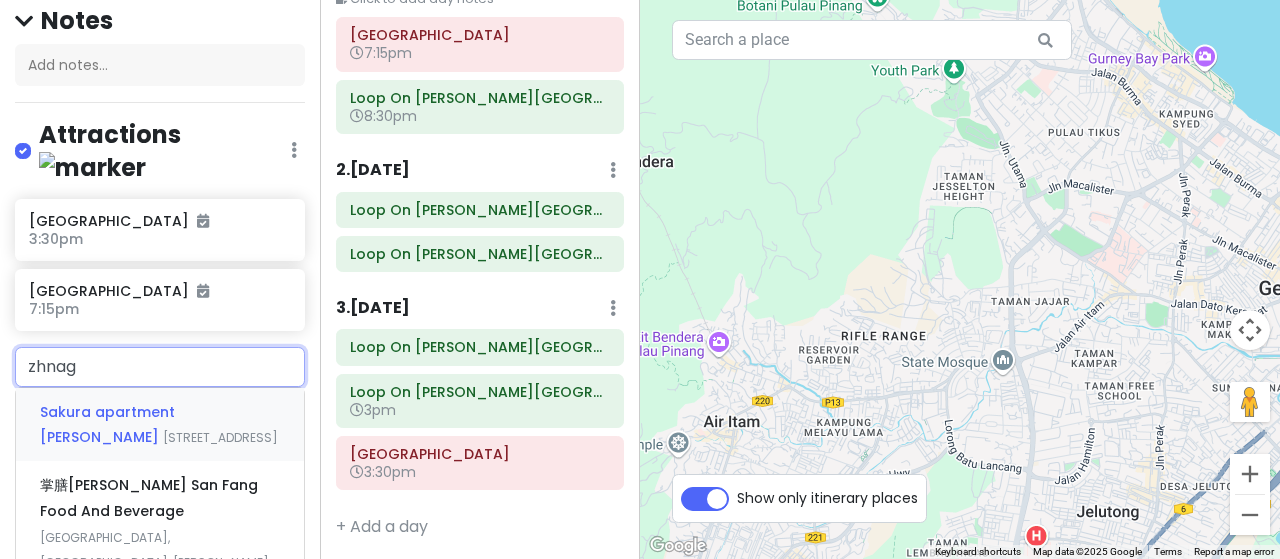 type on "张" 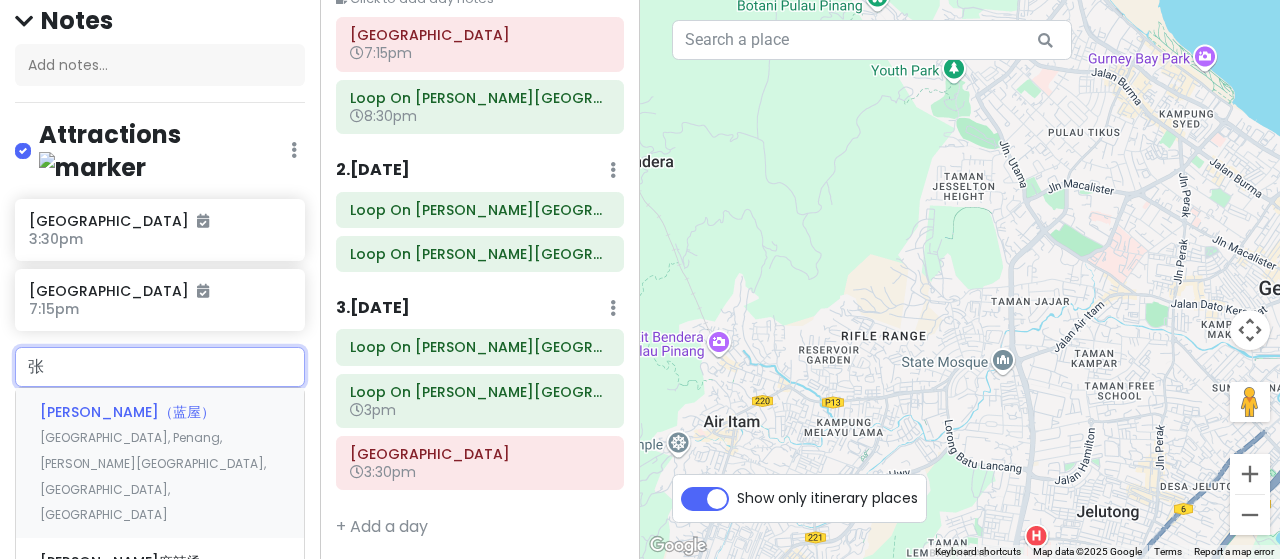 click on "Malaysia, Penang, George Town, Georgetown, Lebuh Leith" at bounding box center (153, 476) 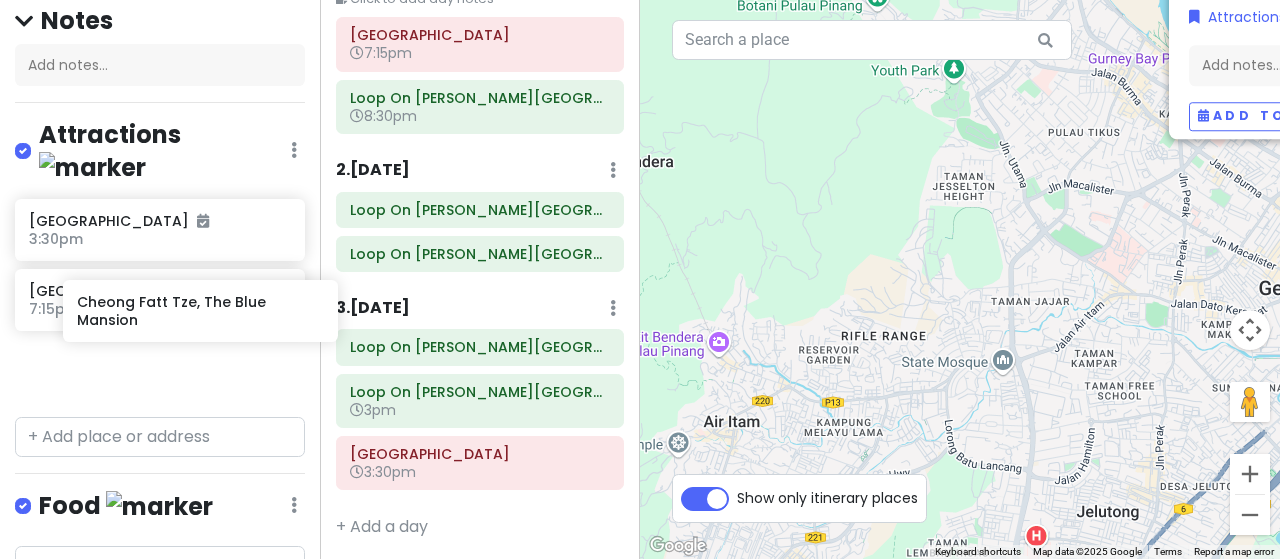 scroll, scrollTop: 200, scrollLeft: 28, axis: both 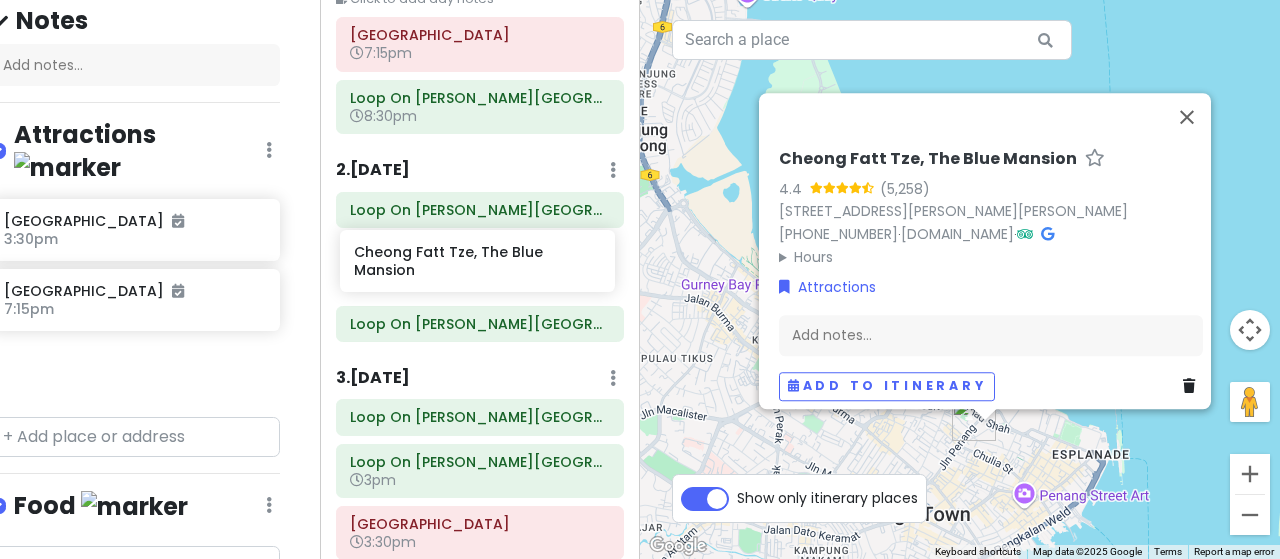 drag, startPoint x: 165, startPoint y: 336, endPoint x: 490, endPoint y: 262, distance: 333.31818 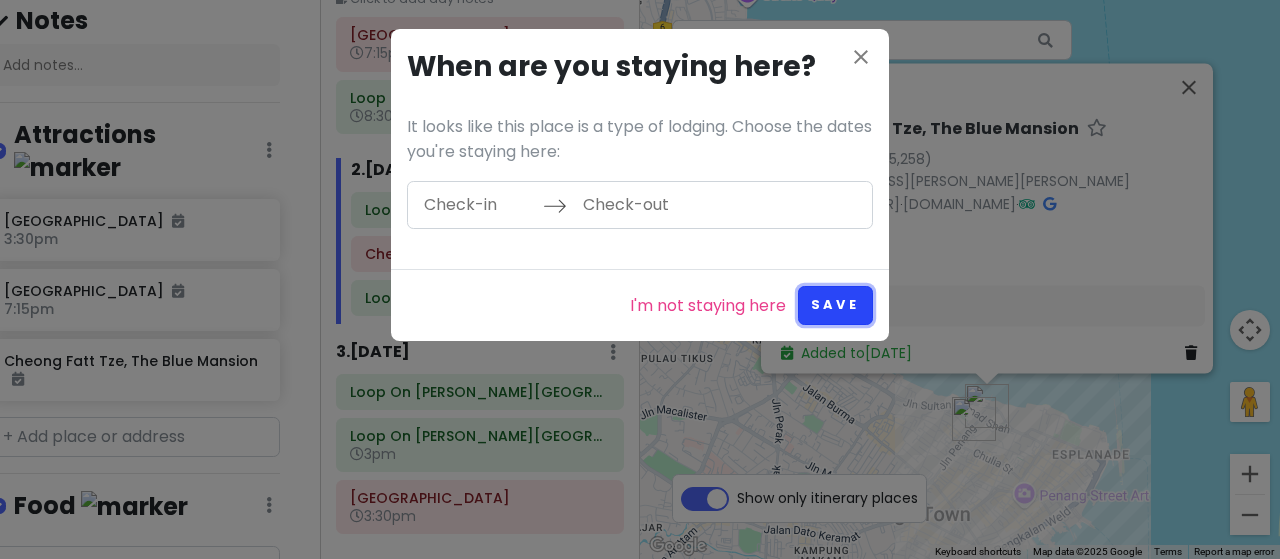 click on "Save" at bounding box center (835, 305) 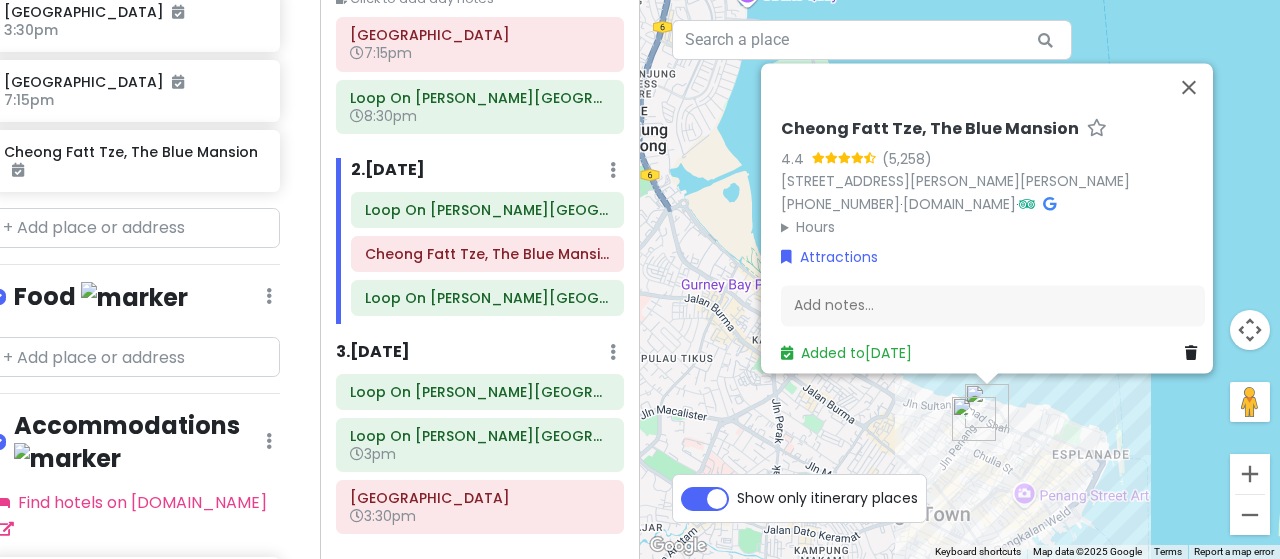 scroll, scrollTop: 300, scrollLeft: 28, axis: both 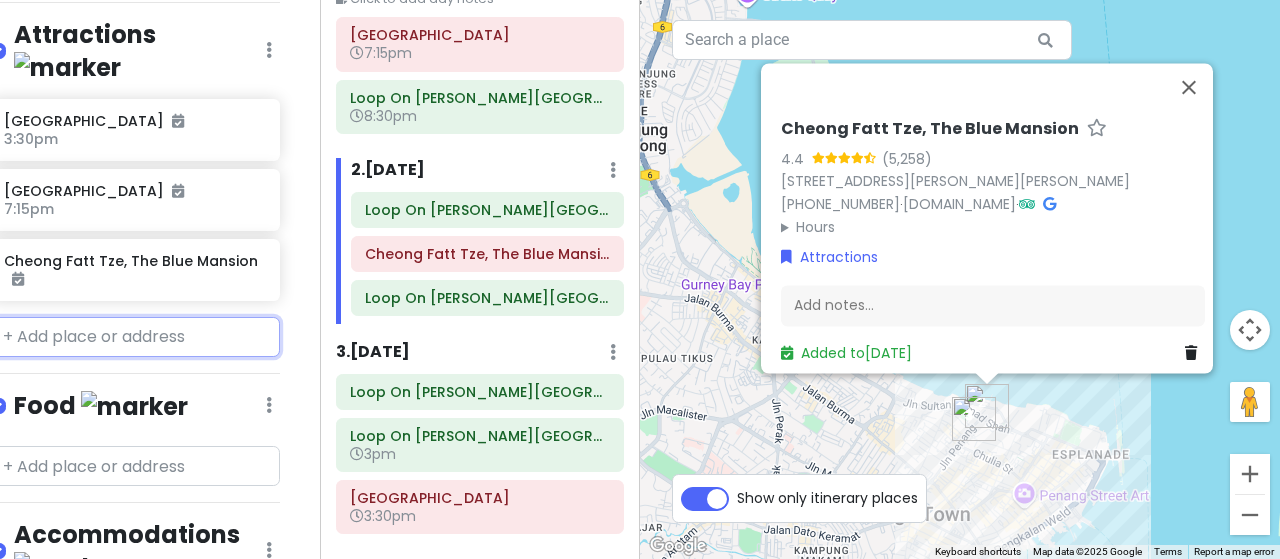 click at bounding box center [135, 337] 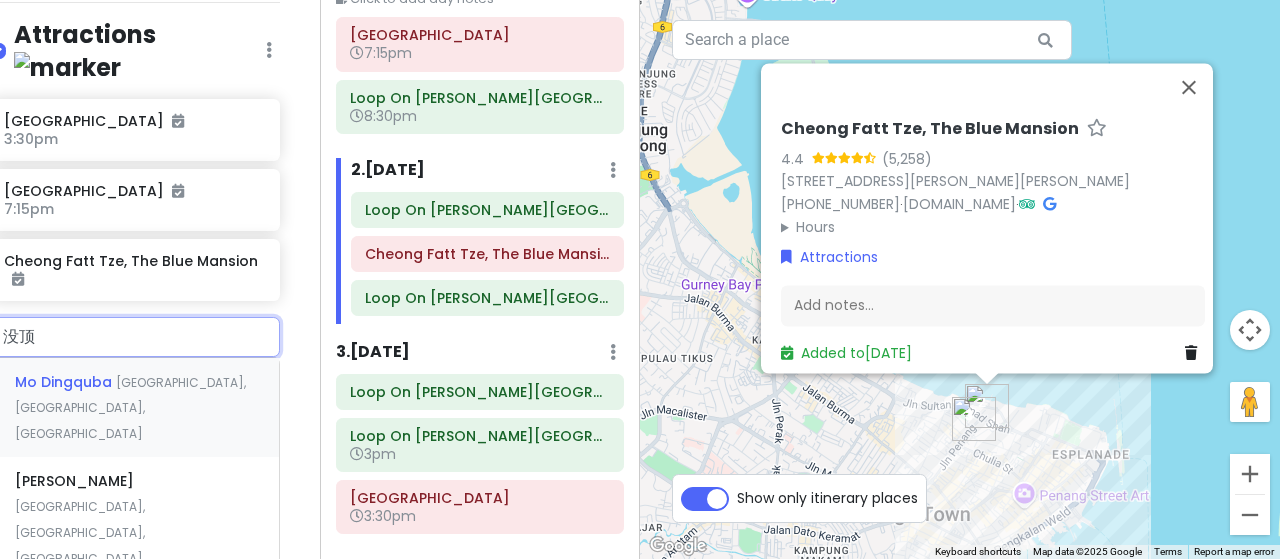 type on "没" 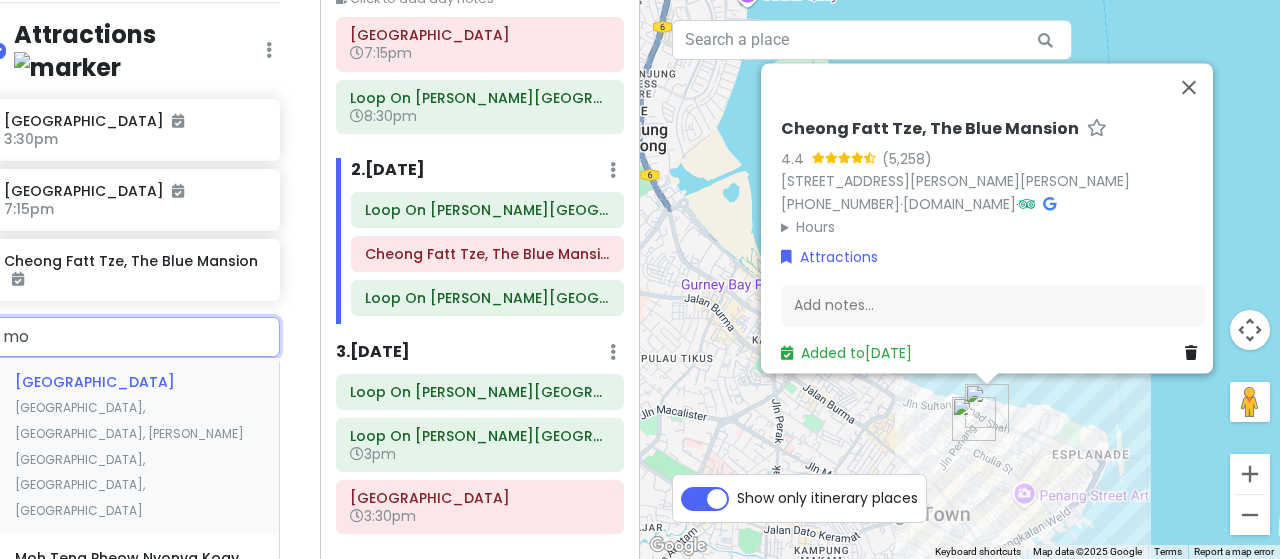 type on "莫" 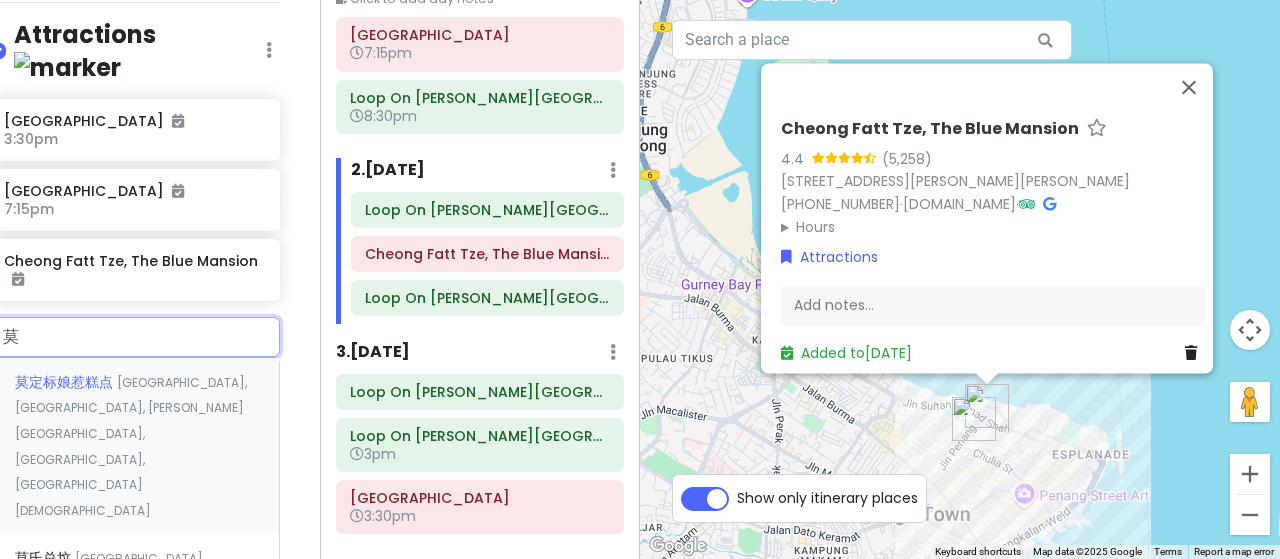 click on "Malaysia, Penang, George Town, Georgetown, Jalan Masjid" at bounding box center [131, 446] 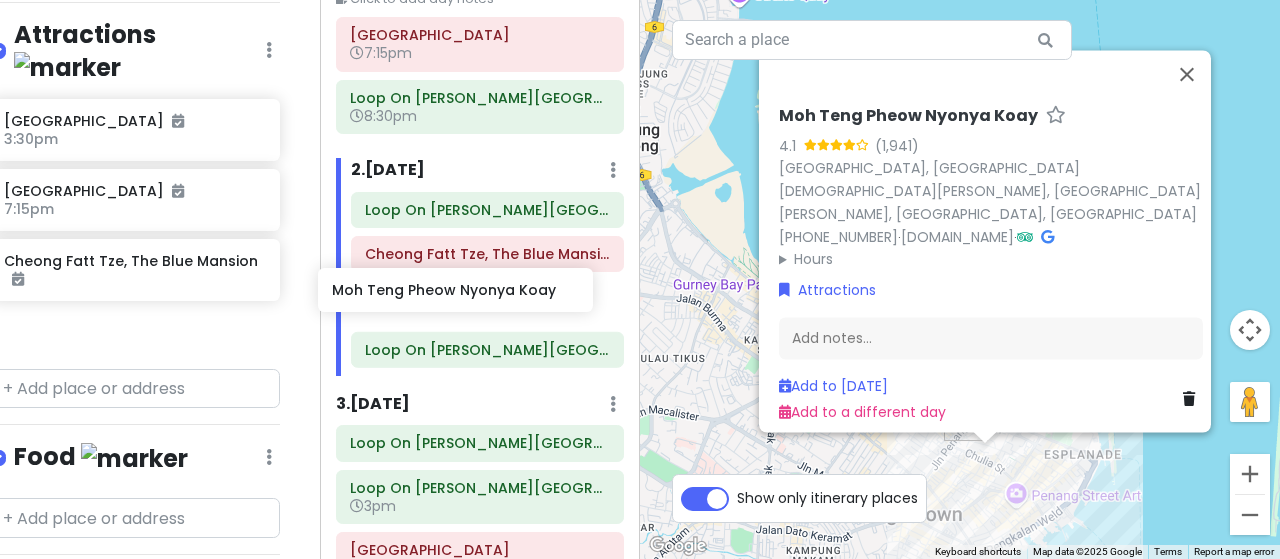 drag, startPoint x: 140, startPoint y: 296, endPoint x: 471, endPoint y: 290, distance: 331.05438 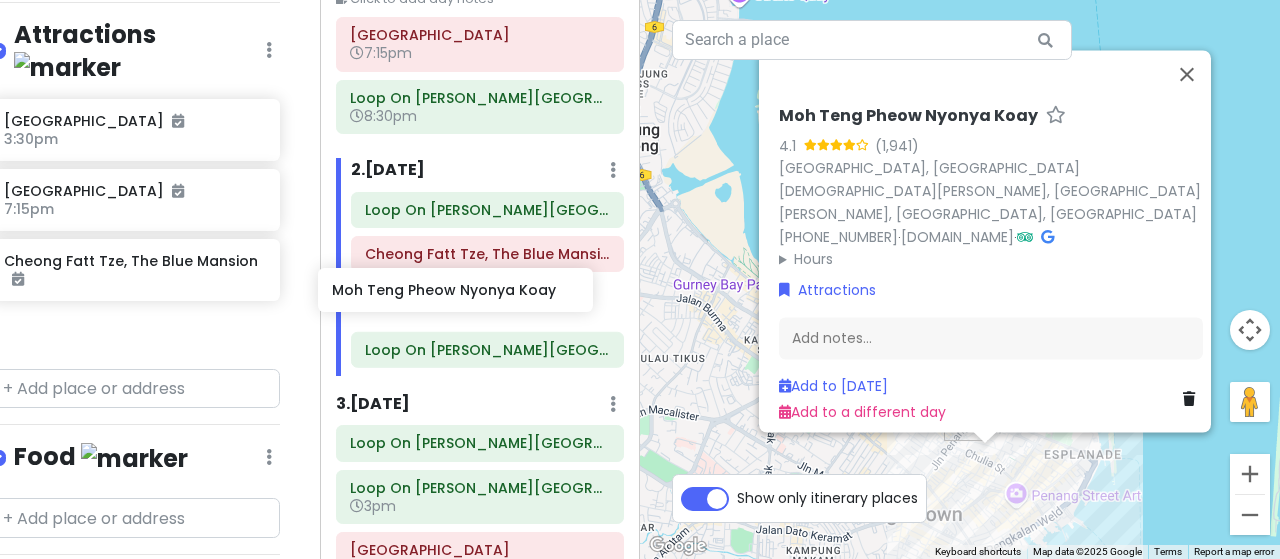 click on "PE Trip Private Change Dates Make a Copy Delete Trip Go Pro ⚡️ Give Feedback 💡 Support Scout ☕️ Itinerary Share Publish Notes Add notes... Attractions   Edit Reorder Delete List Penang International Airport 3:30pm Penang International Airport 7:15pm Cheong Fatt Tze, The Blue Mansion Moh Teng Pheow Nyonya Koay Food   Edit Reorder Delete List Accommodations   Edit Reorder Delete List Find hotels on Booking.com Loop On Leith George Town Penang Hotel 8:30pm Loop On Leith George Town Penang Hotel Loop On Leith George Town Penang Hotel Loop On Leith George Town Penang Hotel 3pm Loop On Leith George Town Penang Hotel + Add a section Itinerary × 1 .  Thu 8/14 Edit Day Notes Delete Day   Click to add day notes Penang International Airport  7:15pm Loop On Leith George Town Penang Hotel  8:30pm 2 .  Fri 8/15 Add Day Notes Delete Day Loop On Leith George Town Penang Hotel Cheong Fatt Tze, The Blue Mansion Loop On Leith George Town Penang Hotel 3 .  Sat 8/16 Add Day Notes Delete Day  3pm  3:30pm + Add a day +" at bounding box center (640, 279) 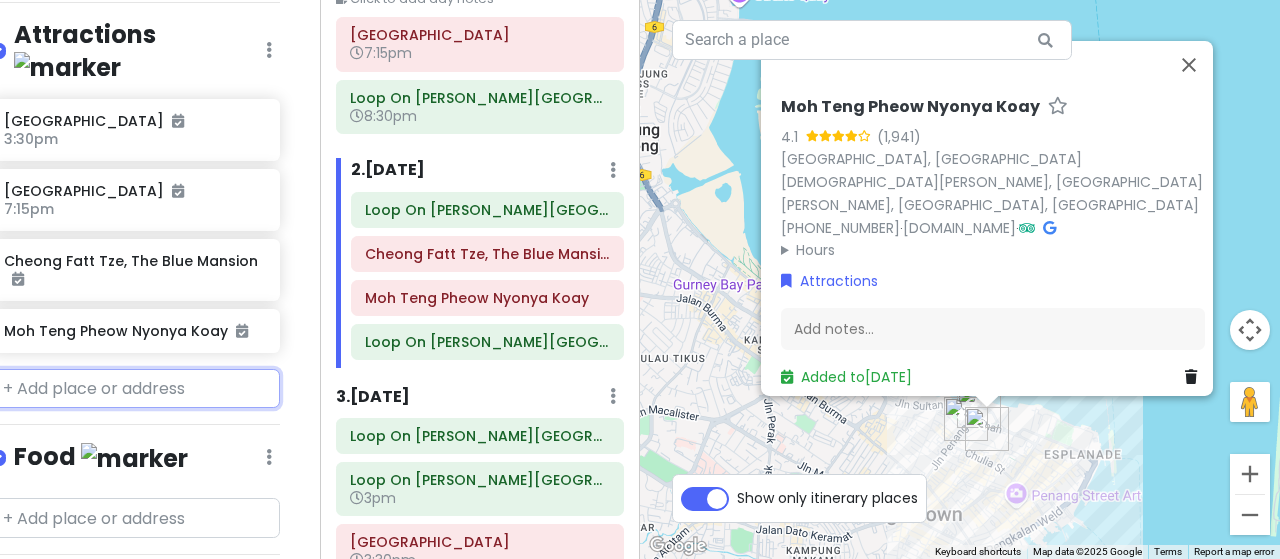 click at bounding box center (135, 389) 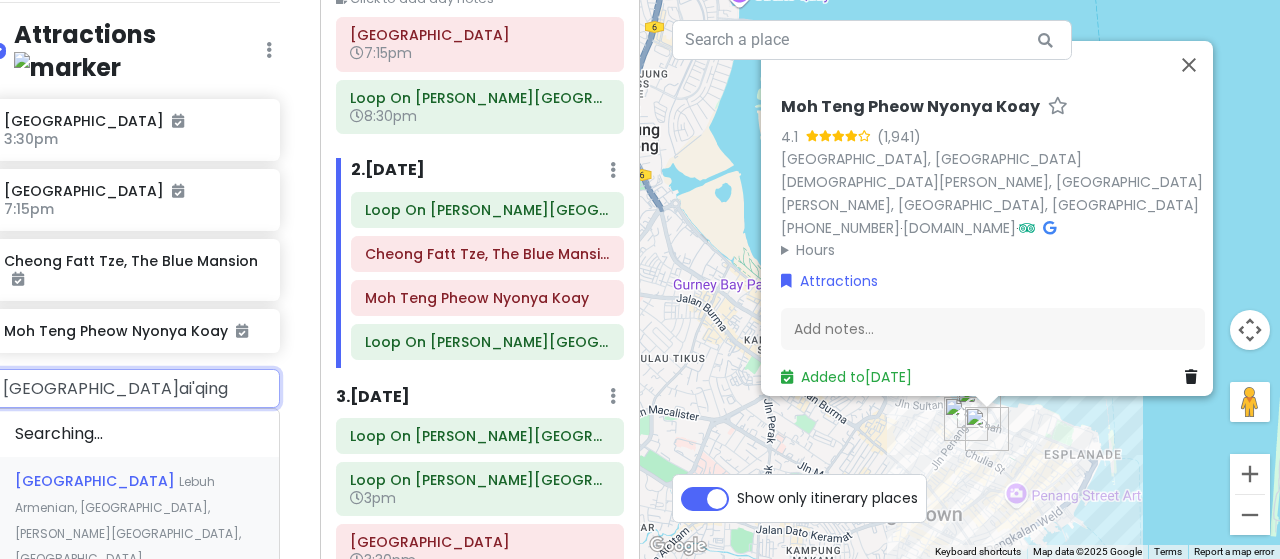 type on "槟城爱情" 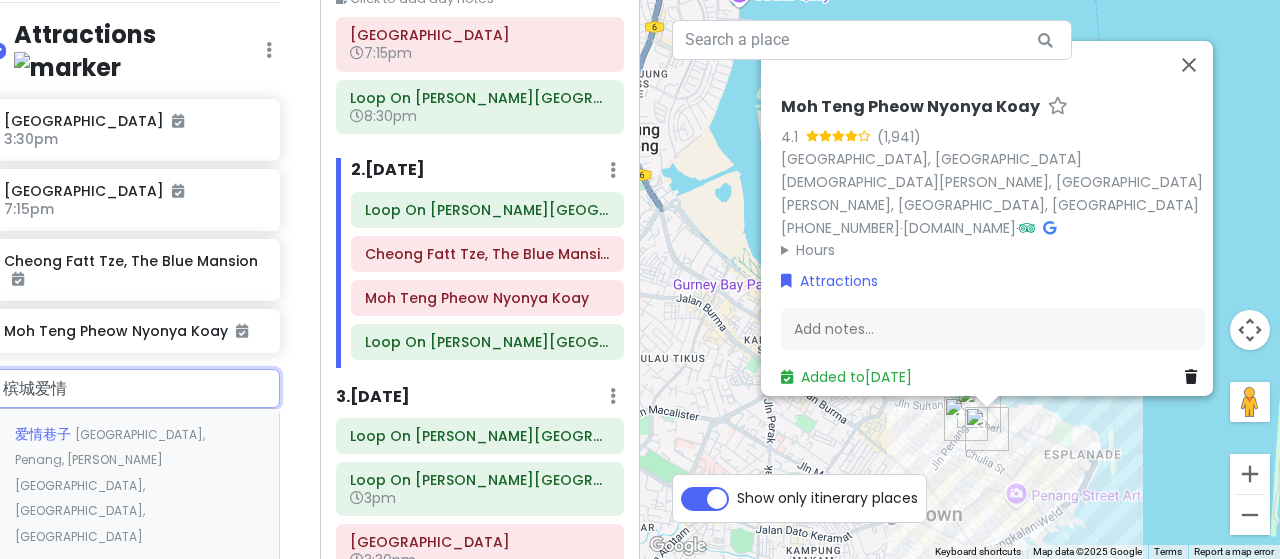 click on "Malaysia, Penang, George Town, Georgetown, Love Lane" at bounding box center [110, 485] 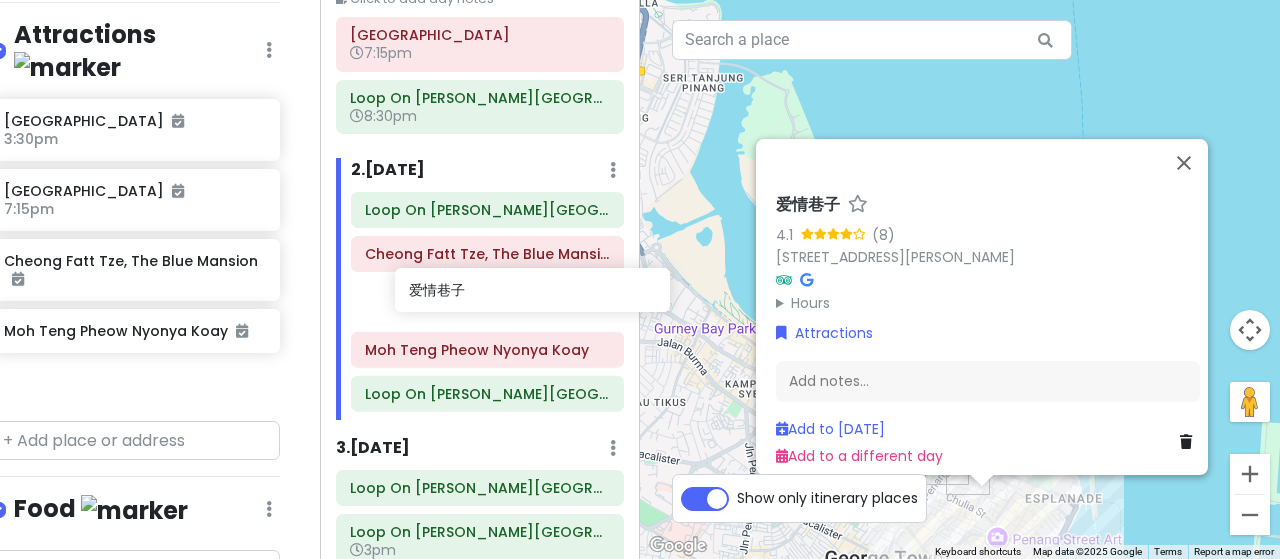 drag, startPoint x: 118, startPoint y: 356, endPoint x: 518, endPoint y: 301, distance: 403.76355 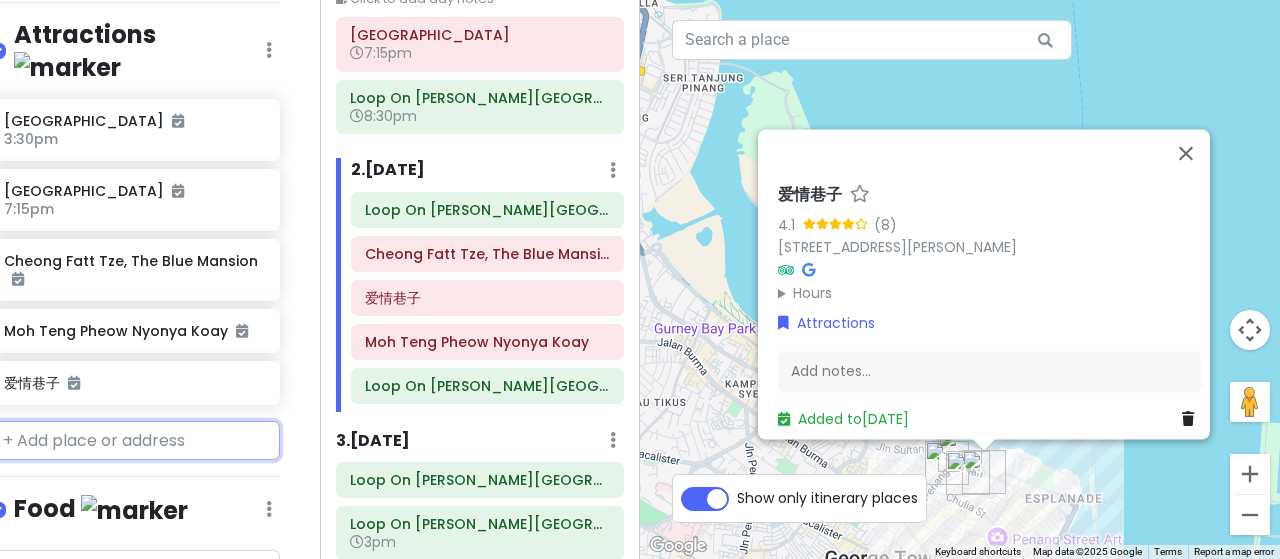 click at bounding box center [135, 441] 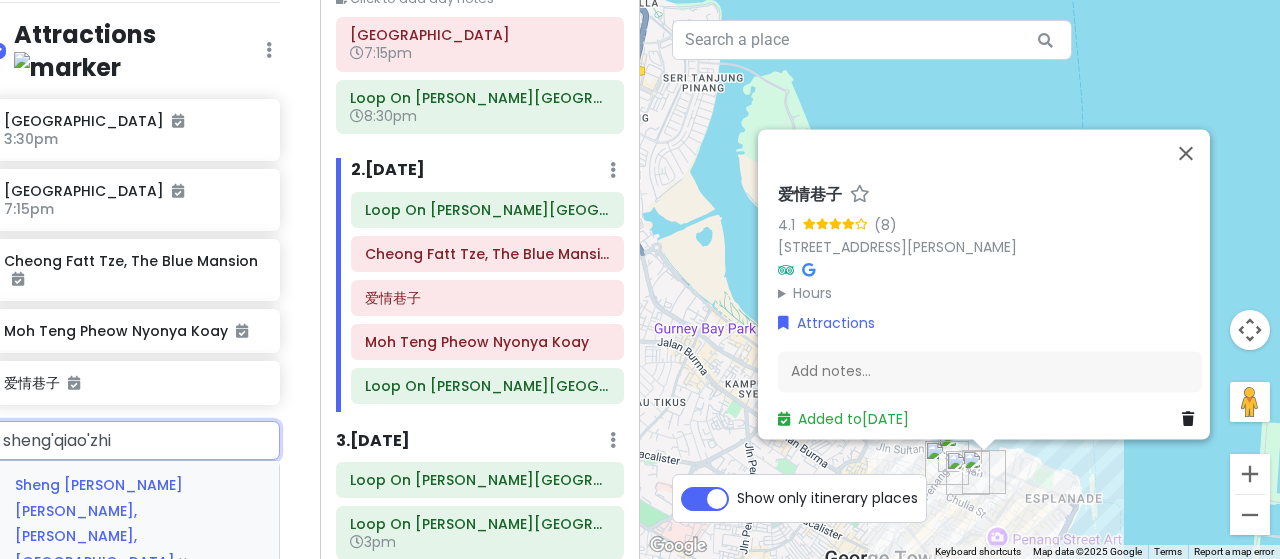 type on "圣乔治" 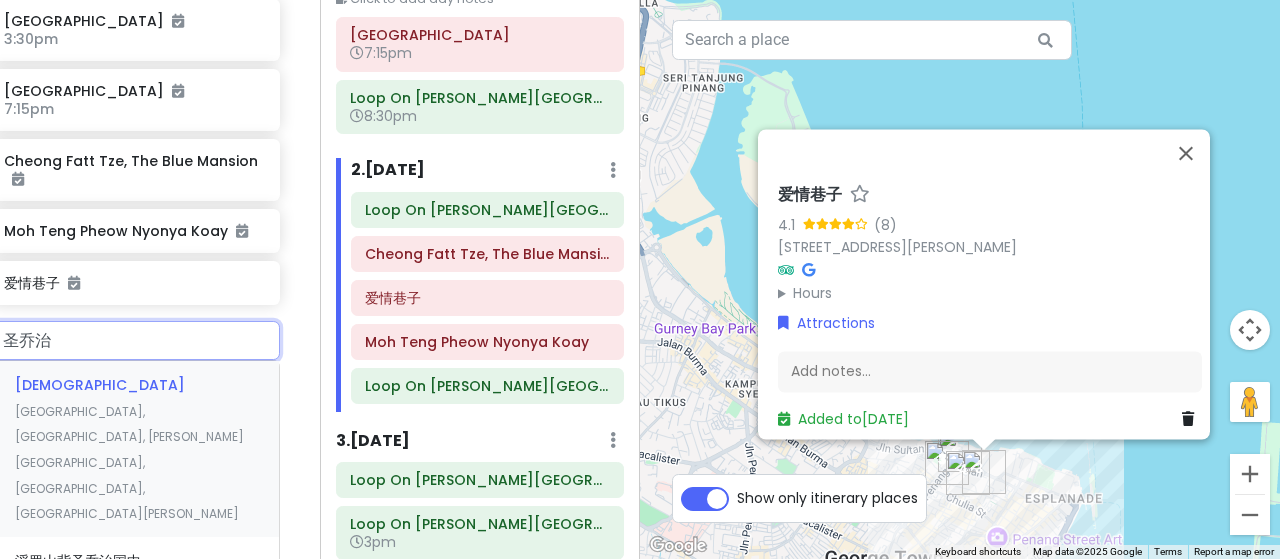 click on "Malaysia, Penang, George Town, Georgetown, Lebuh Farquhar" at bounding box center [129, 462] 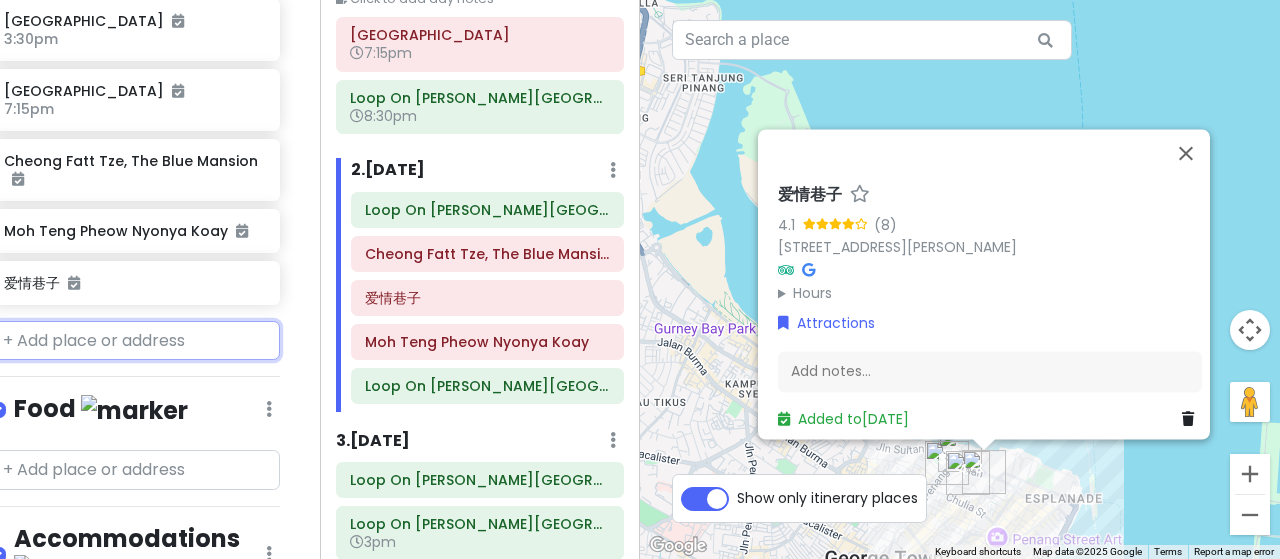 scroll, scrollTop: 470, scrollLeft: 28, axis: both 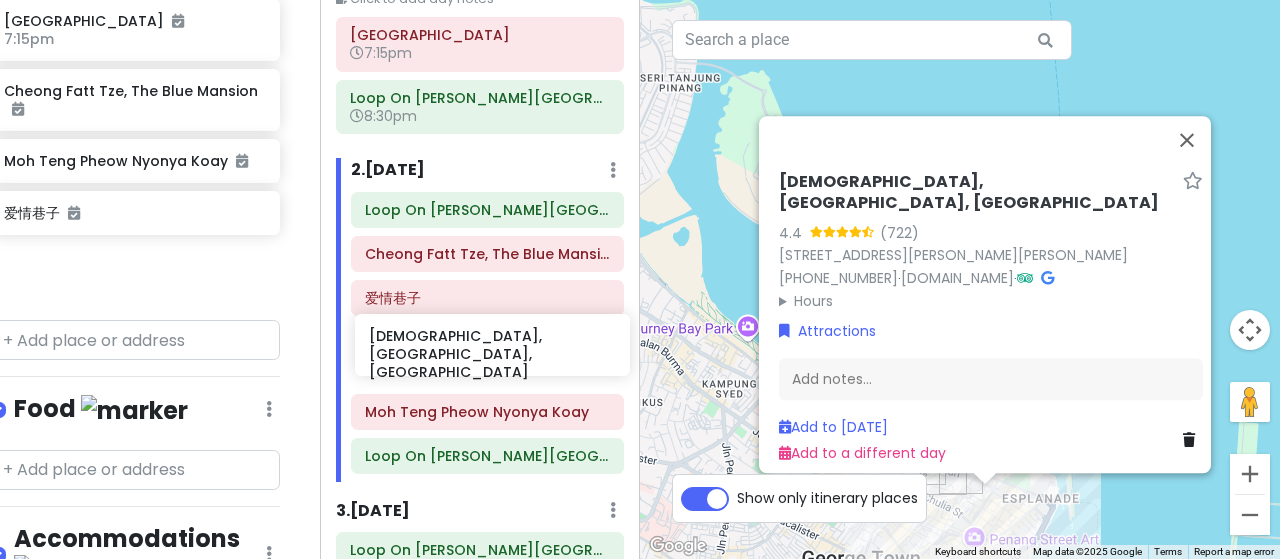 drag, startPoint x: 168, startPoint y: 251, endPoint x: 536, endPoint y: 357, distance: 382.96213 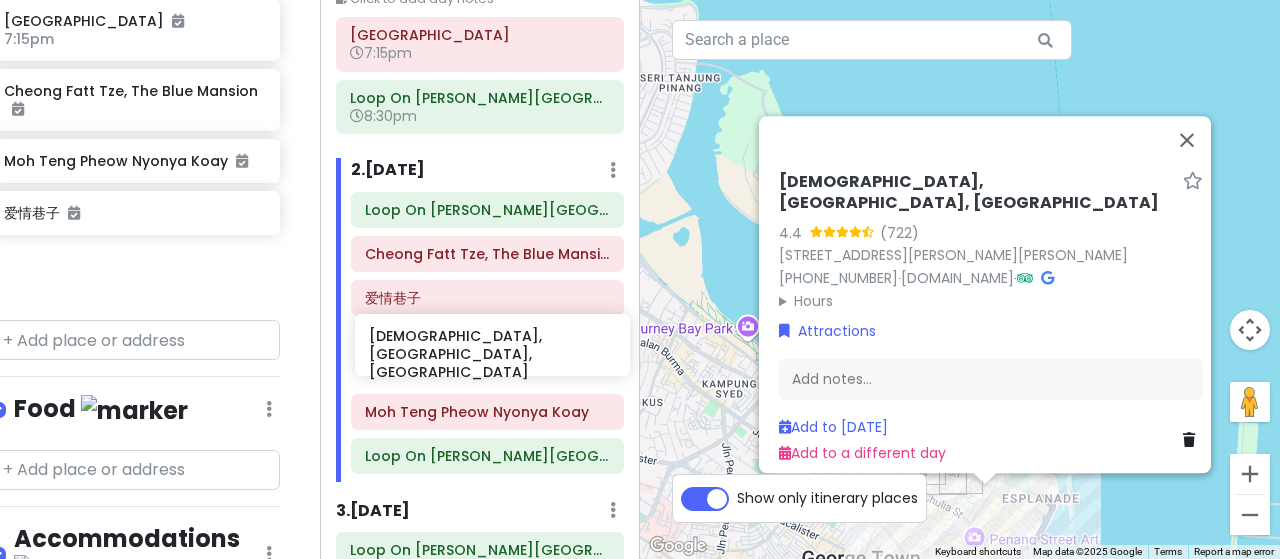 click on "PE Trip Private Change Dates Make a Copy Delete Trip Go Pro ⚡️ Give Feedback 💡 Support Scout ☕️ Itinerary Share Publish Notes Add notes... Attractions   Edit Reorder Delete List Penang International Airport 3:30pm Penang International Airport 7:15pm Cheong Fatt Tze, The Blue Mansion Moh Teng Pheow Nyonya Koay 爱情巷子 St. George's Anglican Church, Penang, Malaysia Food   Edit Reorder Delete List Accommodations   Edit Reorder Delete List Find hotels on Booking.com Loop On Leith George Town Penang Hotel 8:30pm Loop On Leith George Town Penang Hotel Loop On Leith George Town Penang Hotel Loop On Leith George Town Penang Hotel 3pm Loop On Leith George Town Penang Hotel + Add a section Itinerary × 1 .  Thu 8/14 Edit Day Notes Delete Day   Click to add day notes Penang International Airport  7:15pm Loop On Leith George Town Penang Hotel  8:30pm 2 .  Fri 8/15 Add Day Notes Delete Day Loop On Leith George Town Penang Hotel Cheong Fatt Tze, The Blue Mansion 爱情巷子 Moh Teng Pheow Nyonya Koay 3 ." at bounding box center (640, 279) 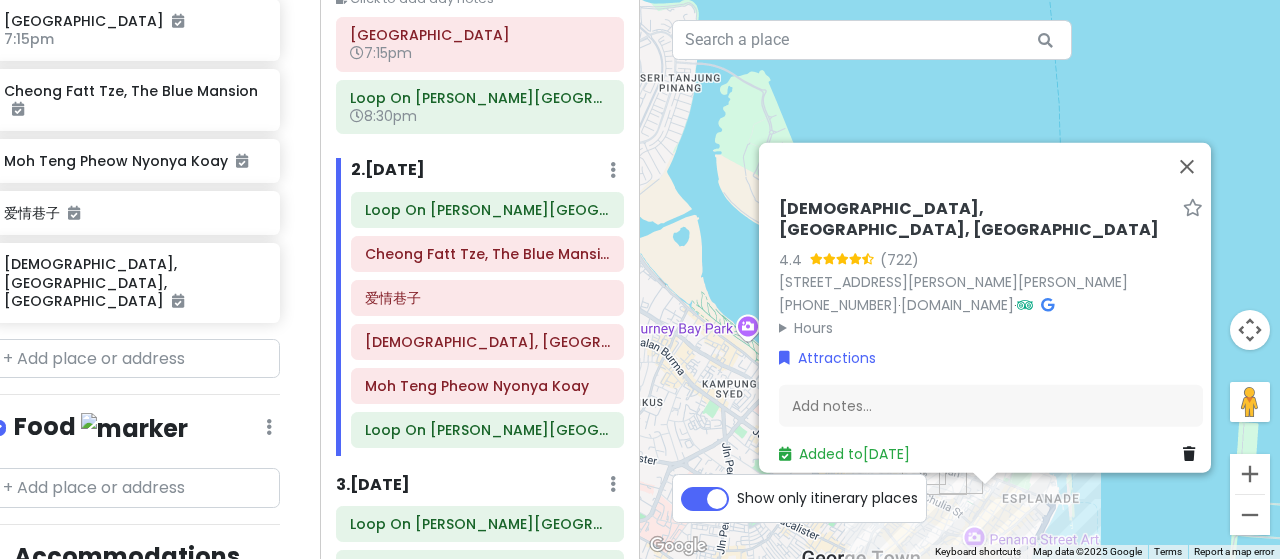 scroll, scrollTop: 400, scrollLeft: 28, axis: both 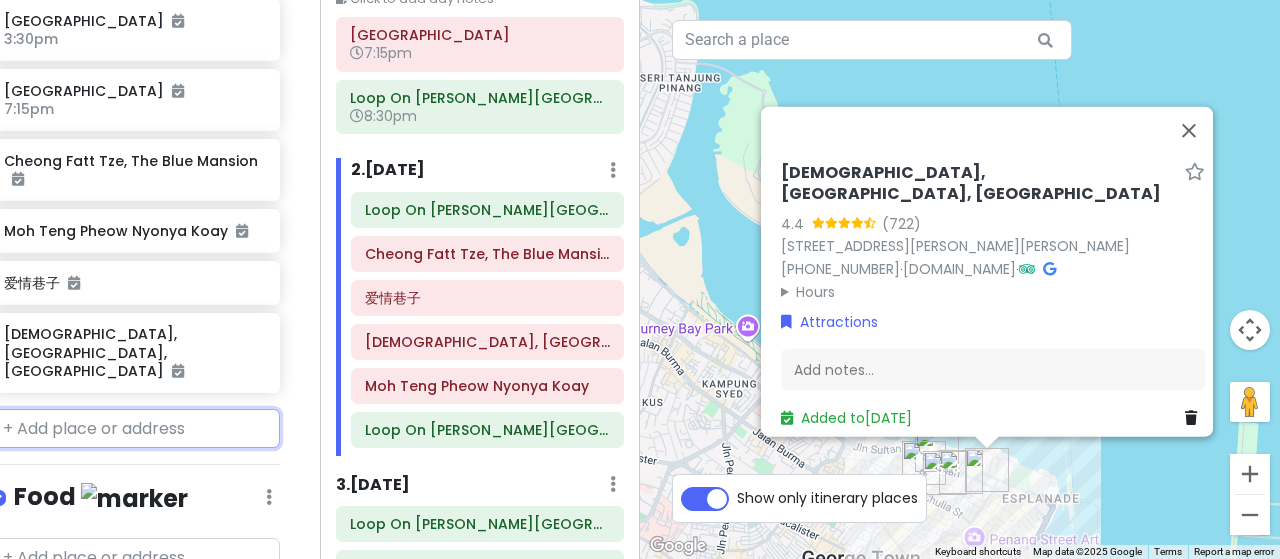 click at bounding box center (135, 429) 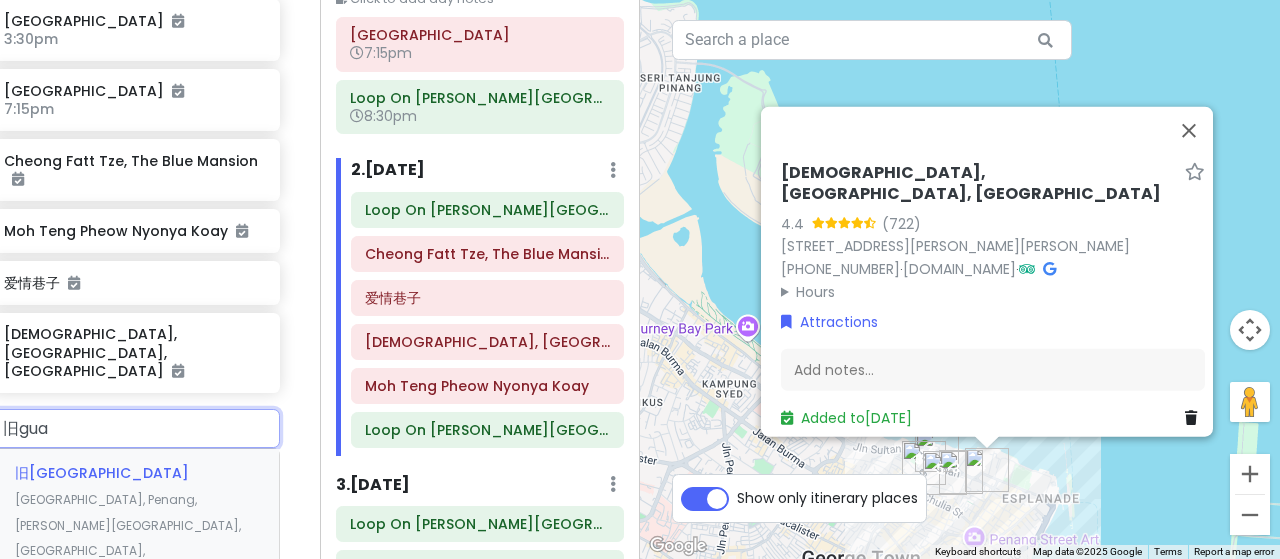 type on "旧guan" 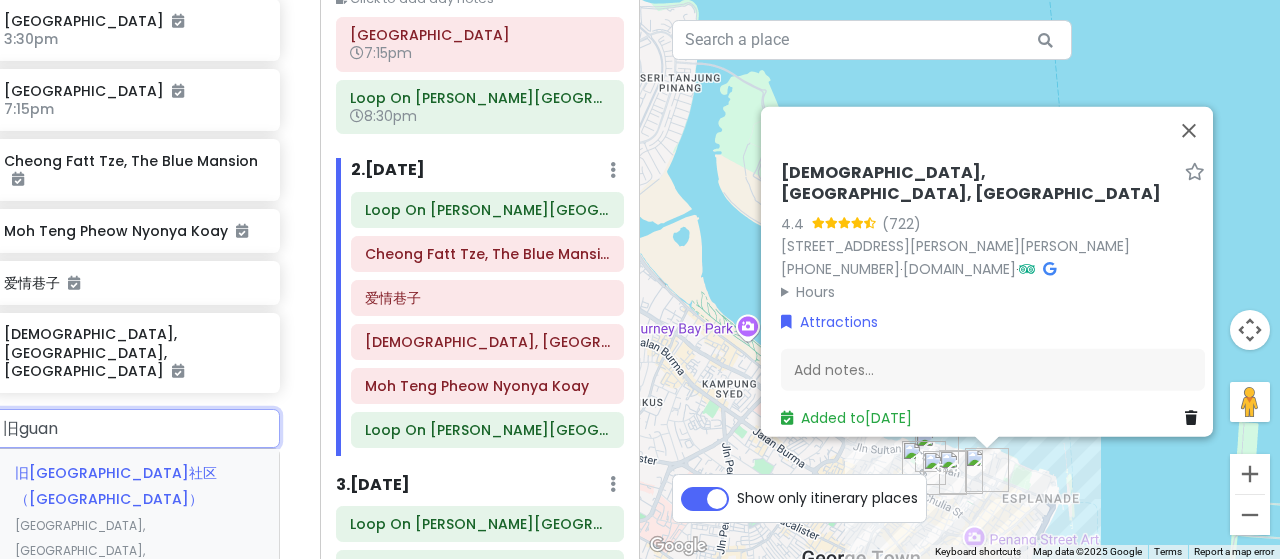 click on "China, Guangdong Province, Guangzhou, Yuexiu District, 中山六路 Liurong Road" at bounding box center (80, 576) 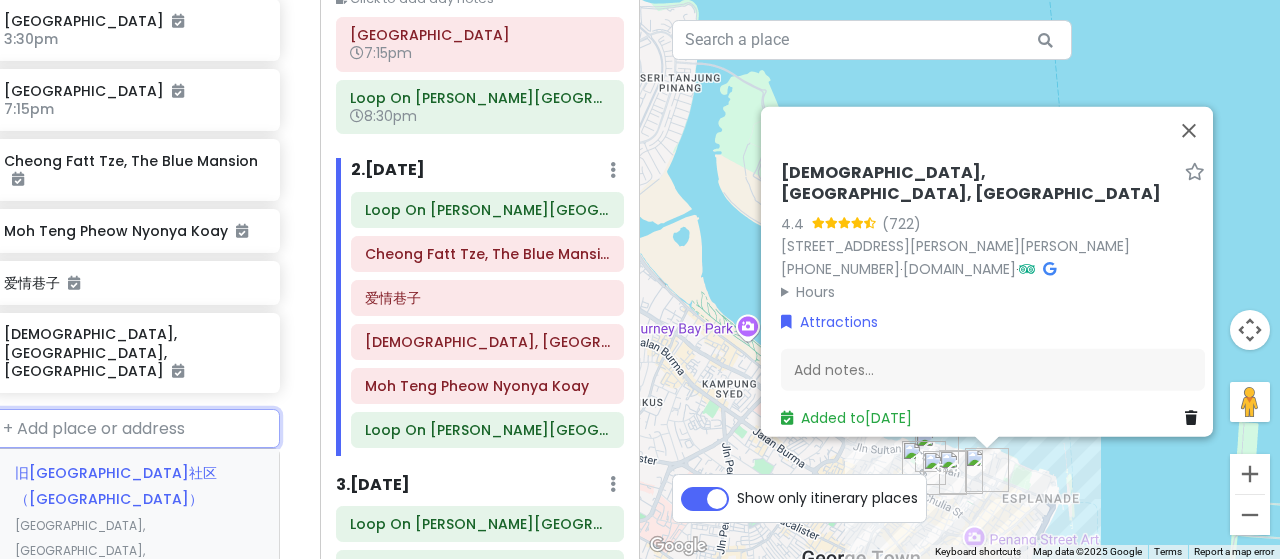 scroll, scrollTop: 470, scrollLeft: 28, axis: both 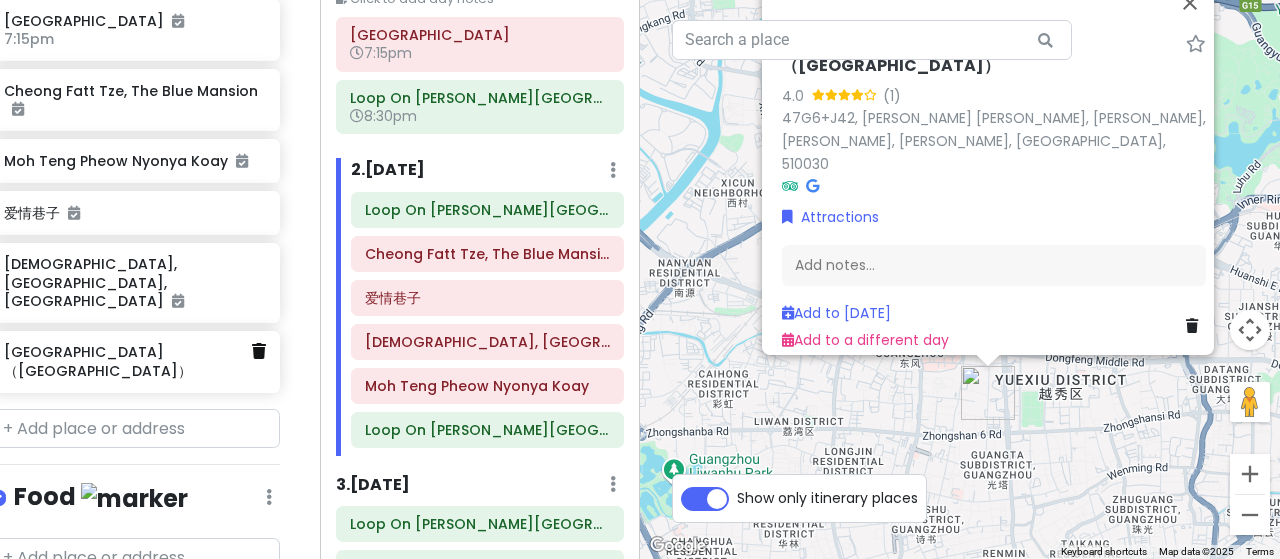 click 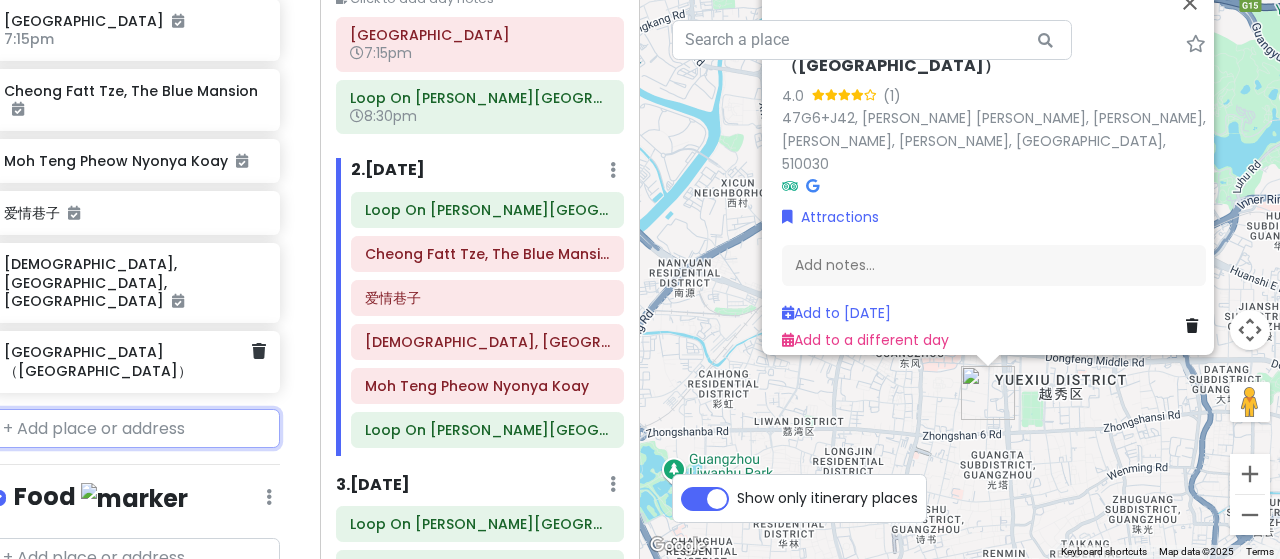 scroll, scrollTop: 400, scrollLeft: 28, axis: both 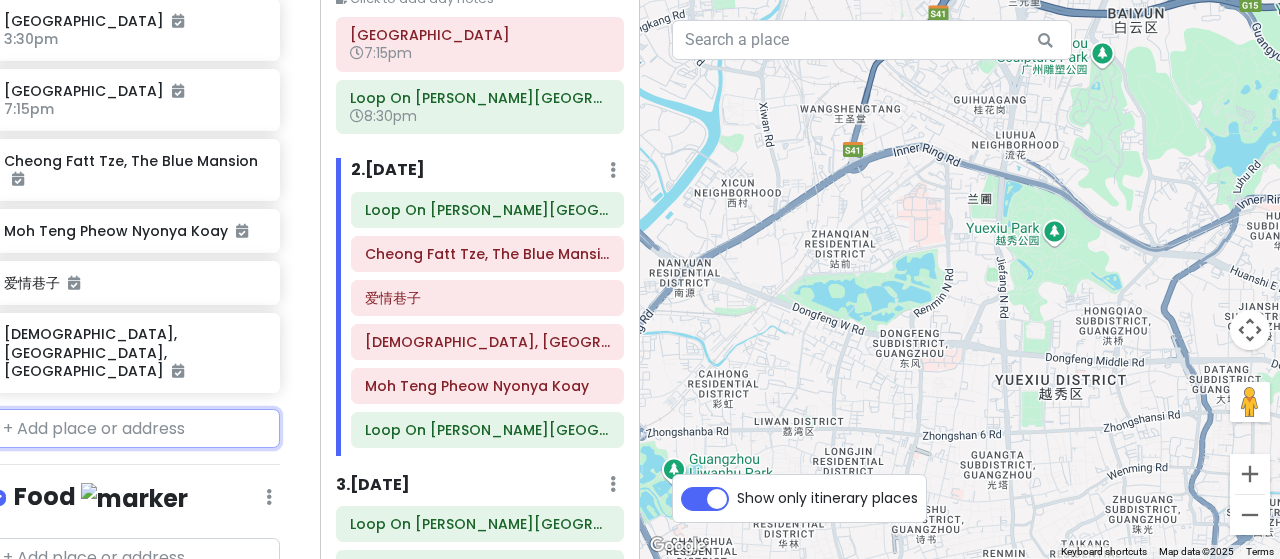 click at bounding box center [135, 429] 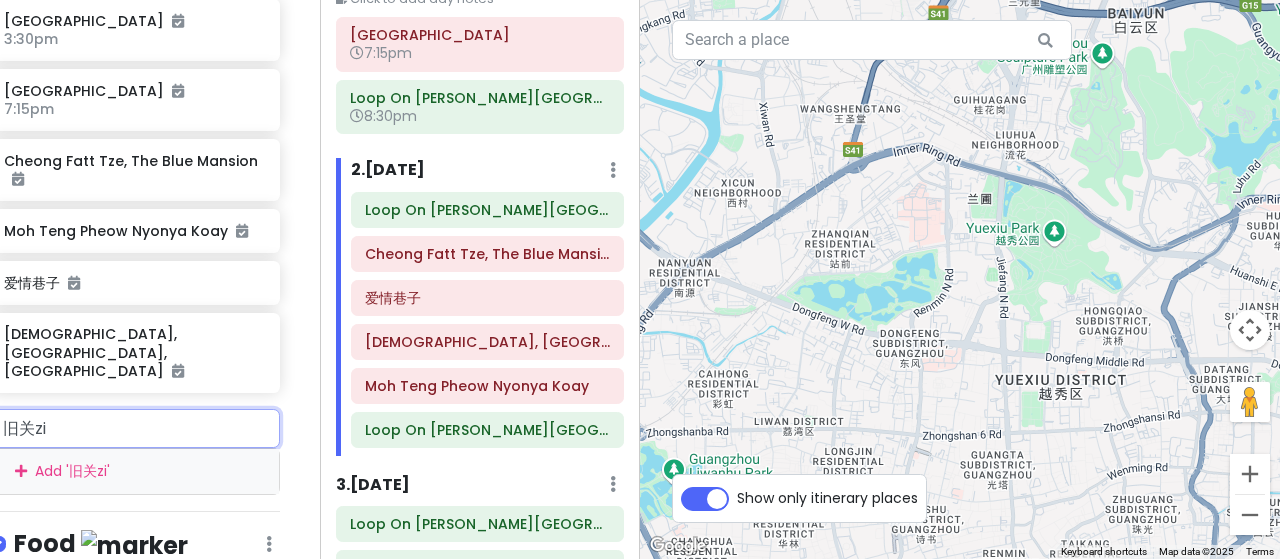 type on "旧关仔" 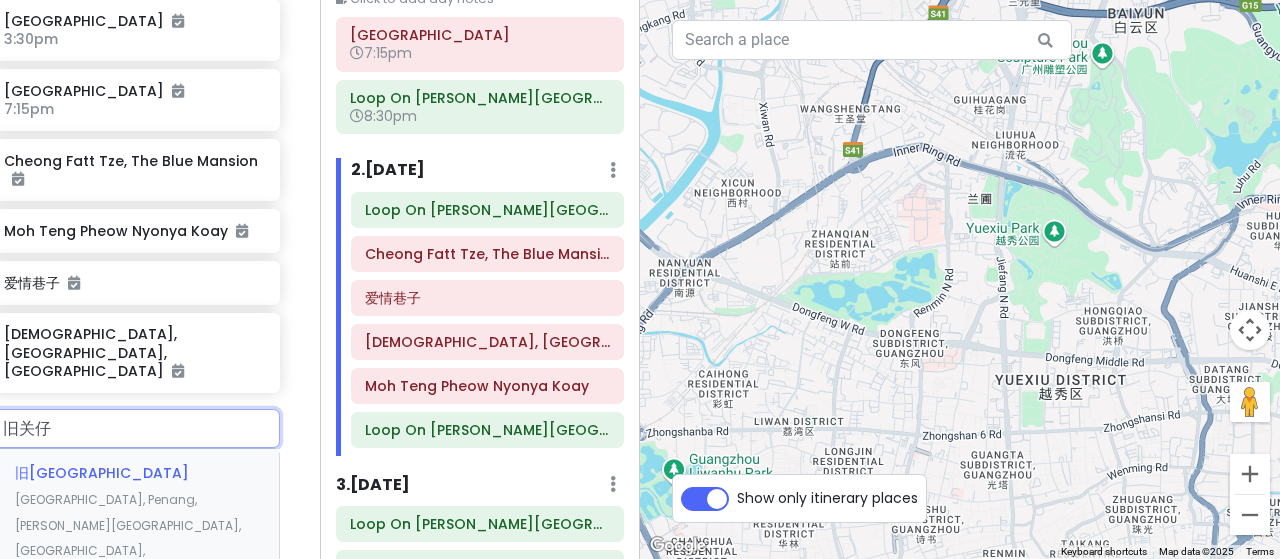 click on "Malaysia, Penang, George Town, Georgetown, Lebuh Light" at bounding box center [128, 538] 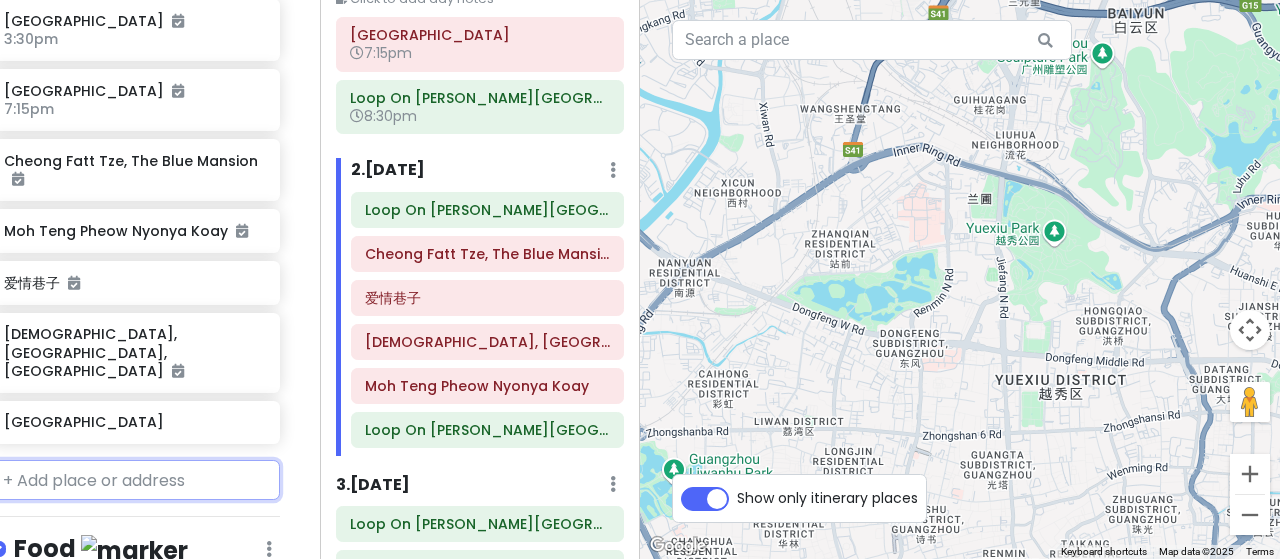 scroll, scrollTop: 470, scrollLeft: 28, axis: both 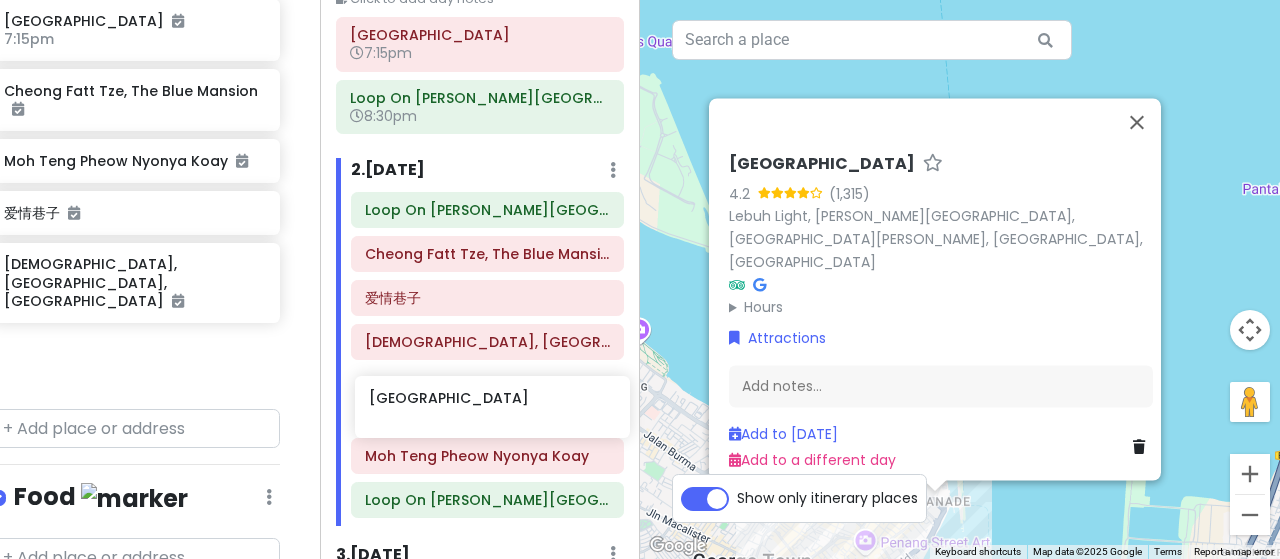 drag, startPoint x: 158, startPoint y: 309, endPoint x: 526, endPoint y: 407, distance: 380.8254 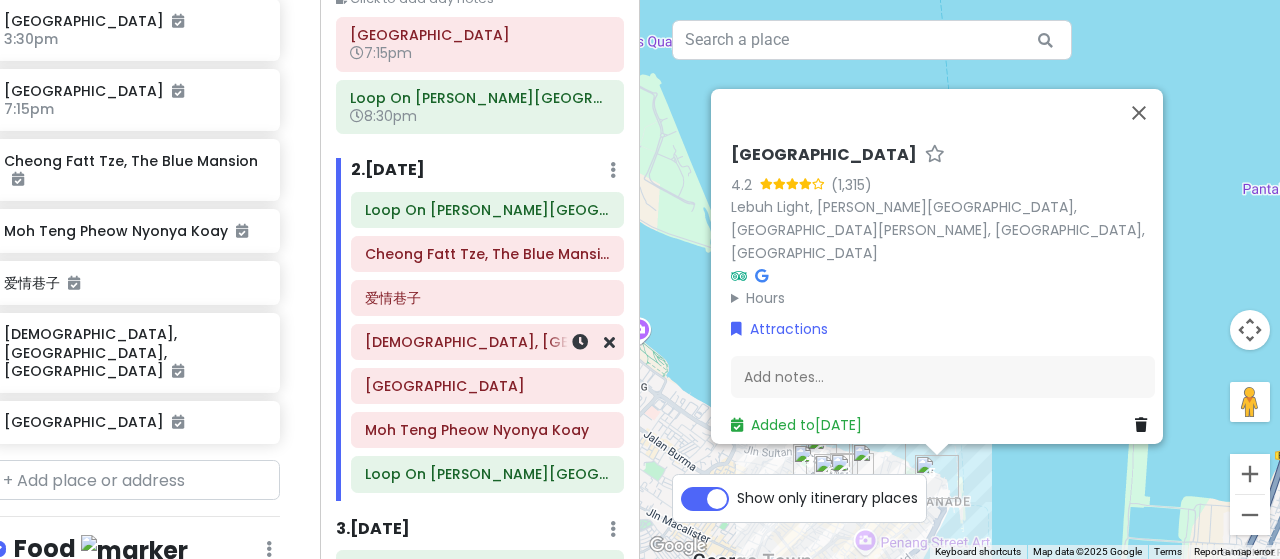 scroll, scrollTop: 400, scrollLeft: 28, axis: both 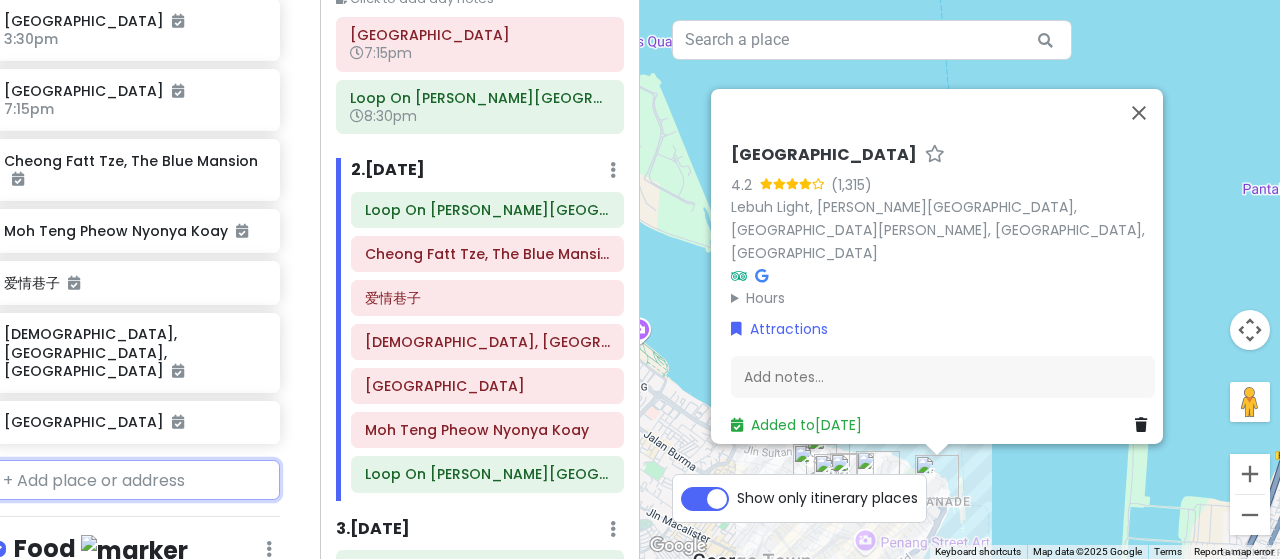 click at bounding box center [135, 480] 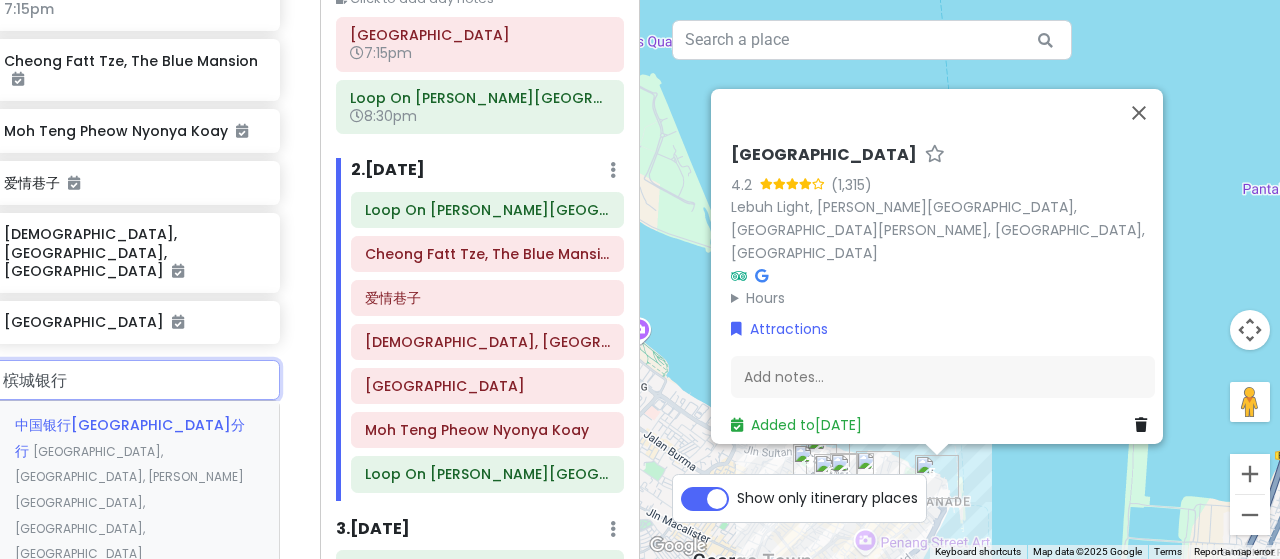 scroll, scrollTop: 600, scrollLeft: 28, axis: both 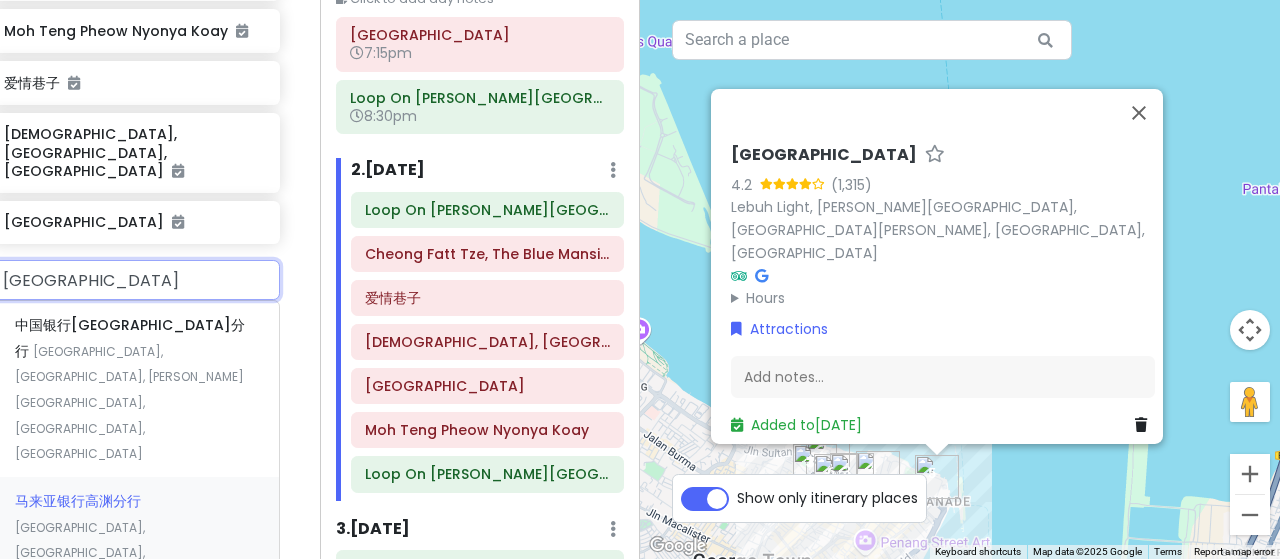 type on "槟" 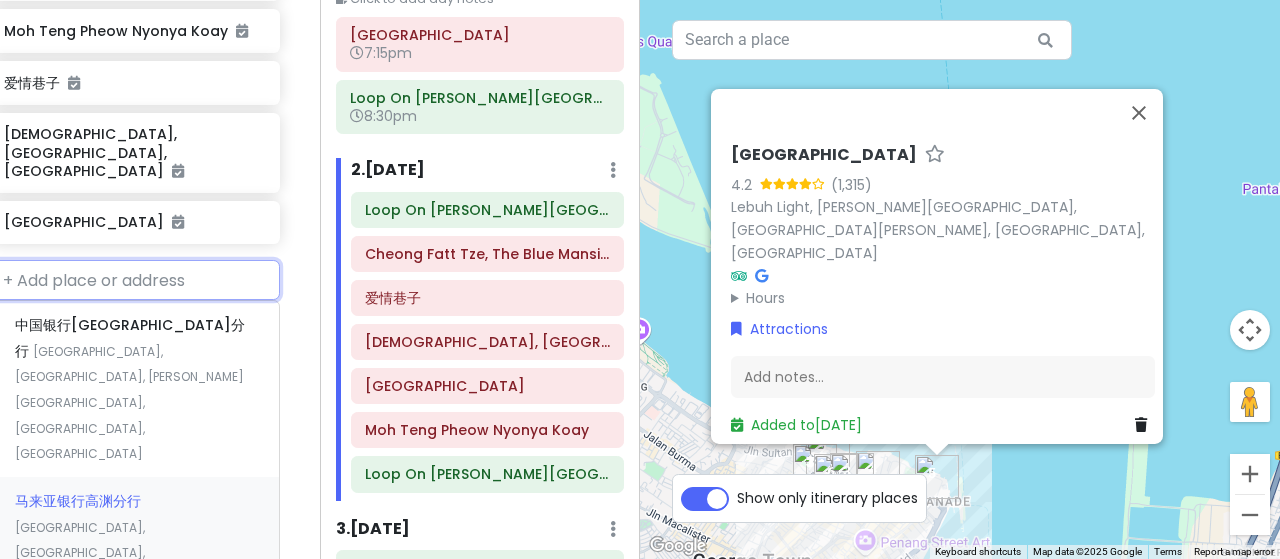 scroll, scrollTop: 599, scrollLeft: 28, axis: both 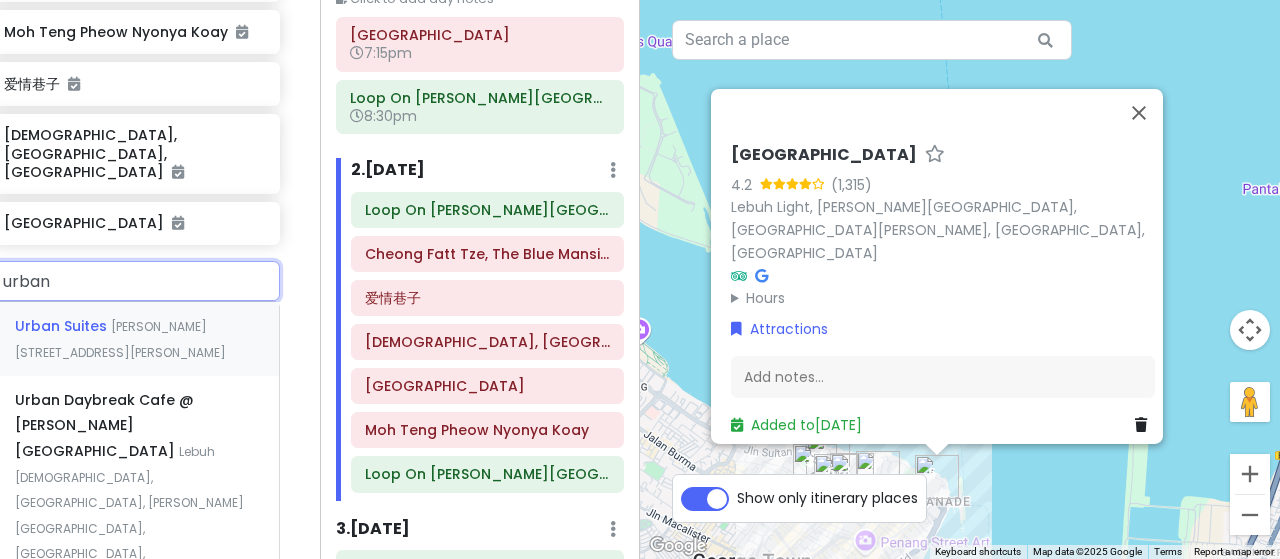 type on "urban" 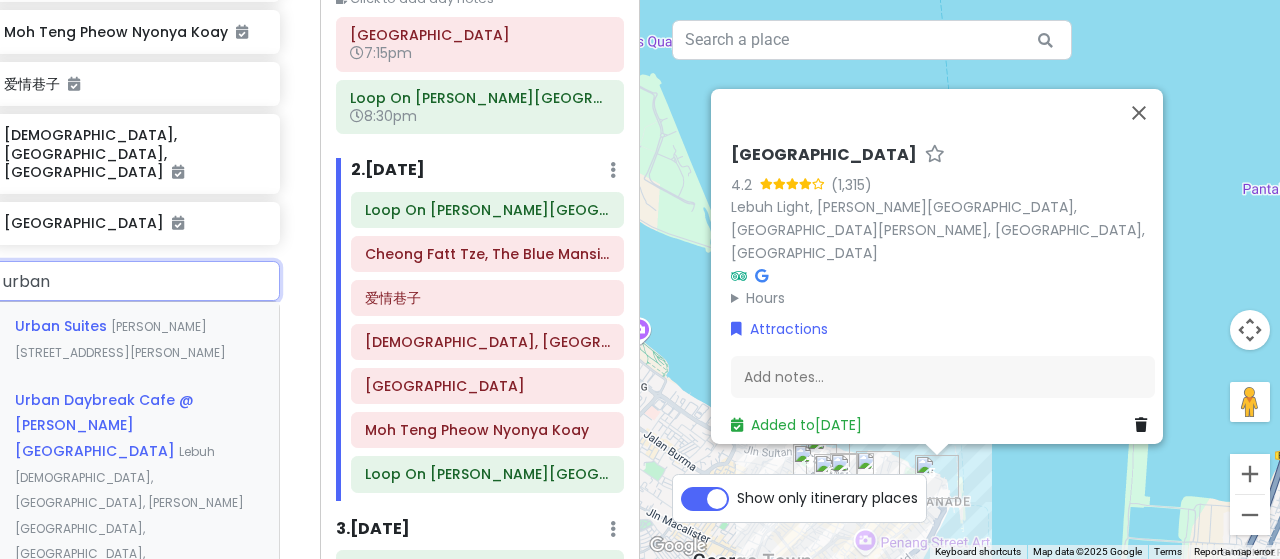 click on "Urban Daybreak Cafe @ [PERSON_NAME][GEOGRAPHIC_DATA]" at bounding box center [63, 326] 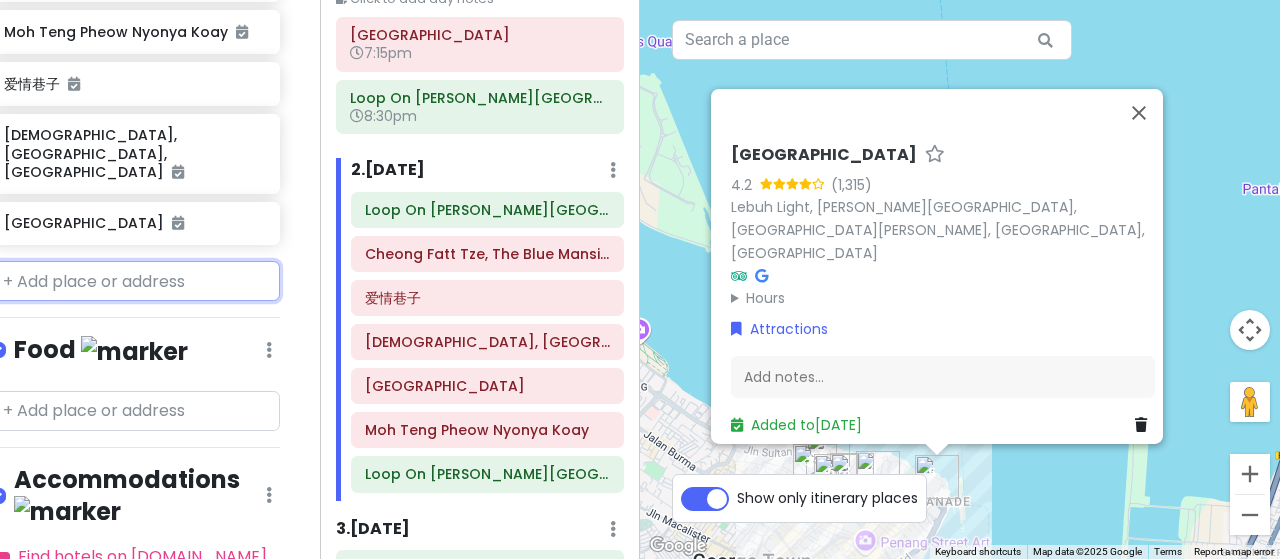scroll, scrollTop: 669, scrollLeft: 28, axis: both 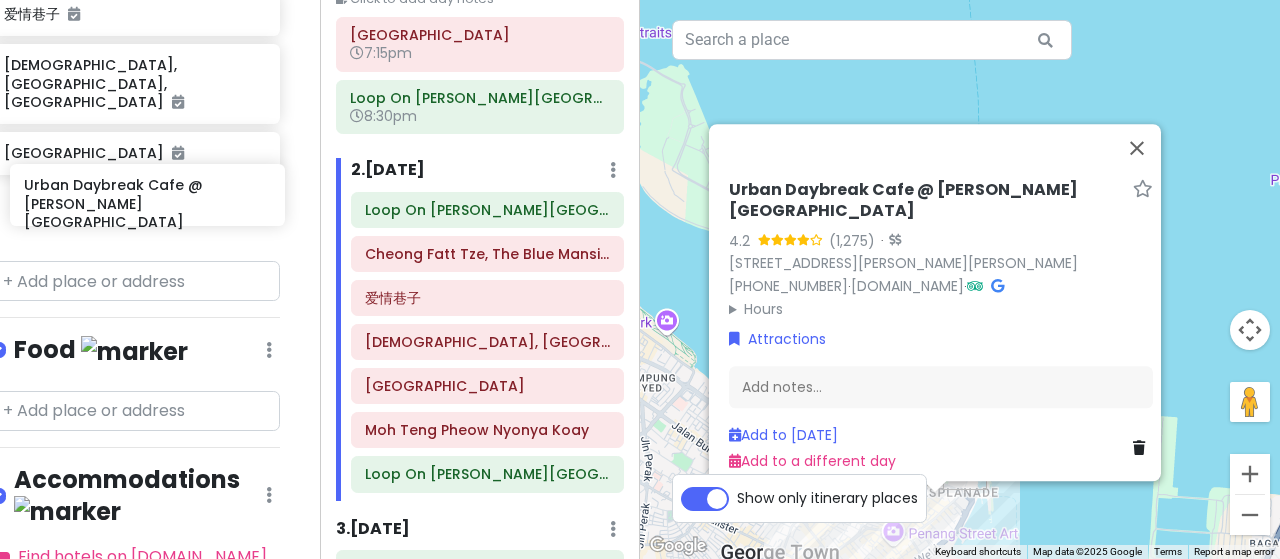 drag, startPoint x: 137, startPoint y: 188, endPoint x: 160, endPoint y: 203, distance: 27.45906 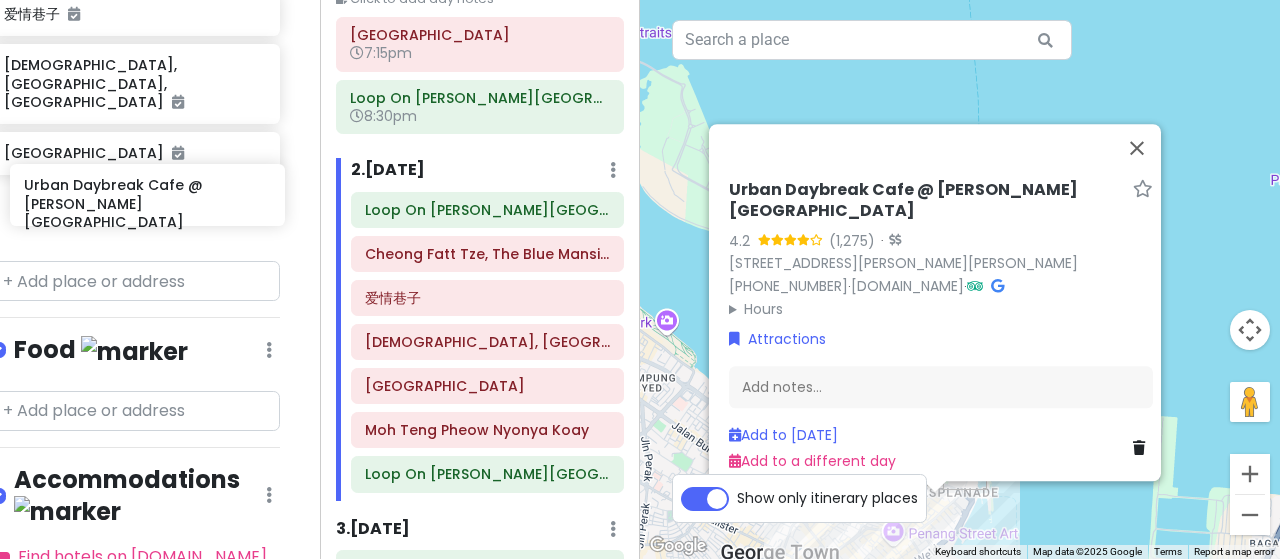 click on "Penang International Airport 3:30pm Penang International Airport 7:15pm Cheong Fatt Tze, The Blue Mansion Moh Teng Pheow Nyonya Koay 爱情巷子 St. George's Anglican Church, Penang, Malaysia Queen Victoria Memorial Clock Tower Urban Daybreak Cafe @ George Town" at bounding box center (135, -9) 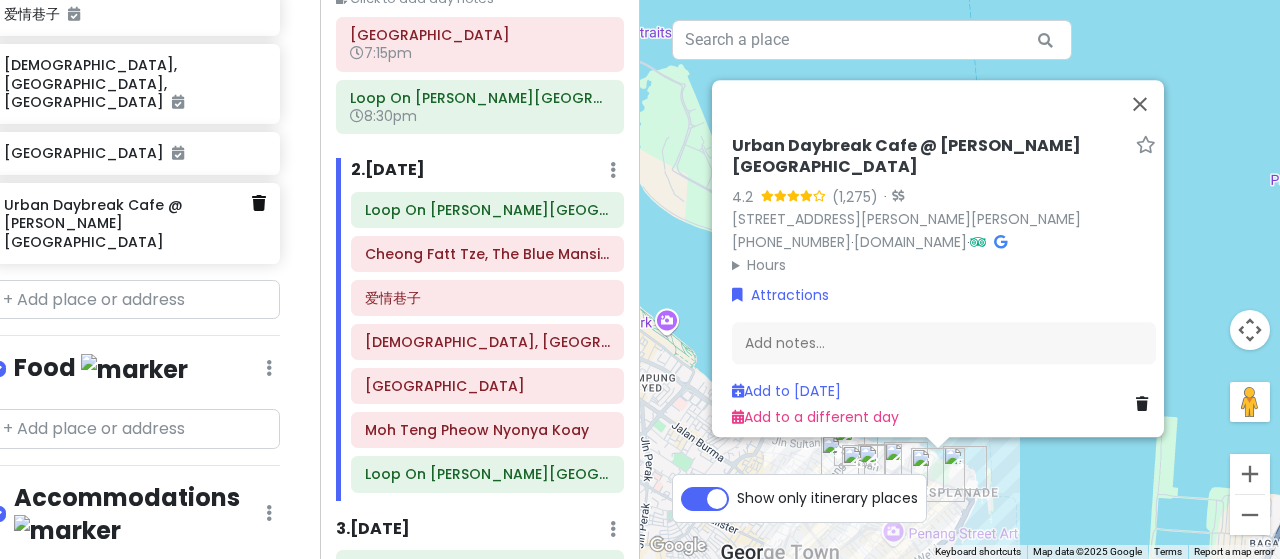 click at bounding box center (259, 203) 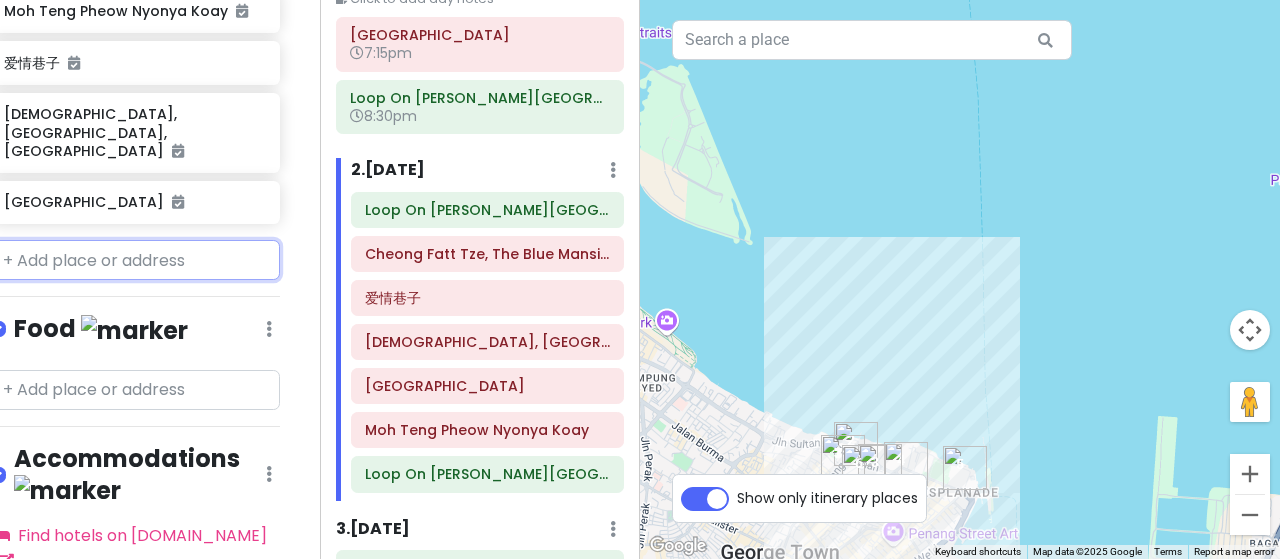 scroll, scrollTop: 809, scrollLeft: 28, axis: both 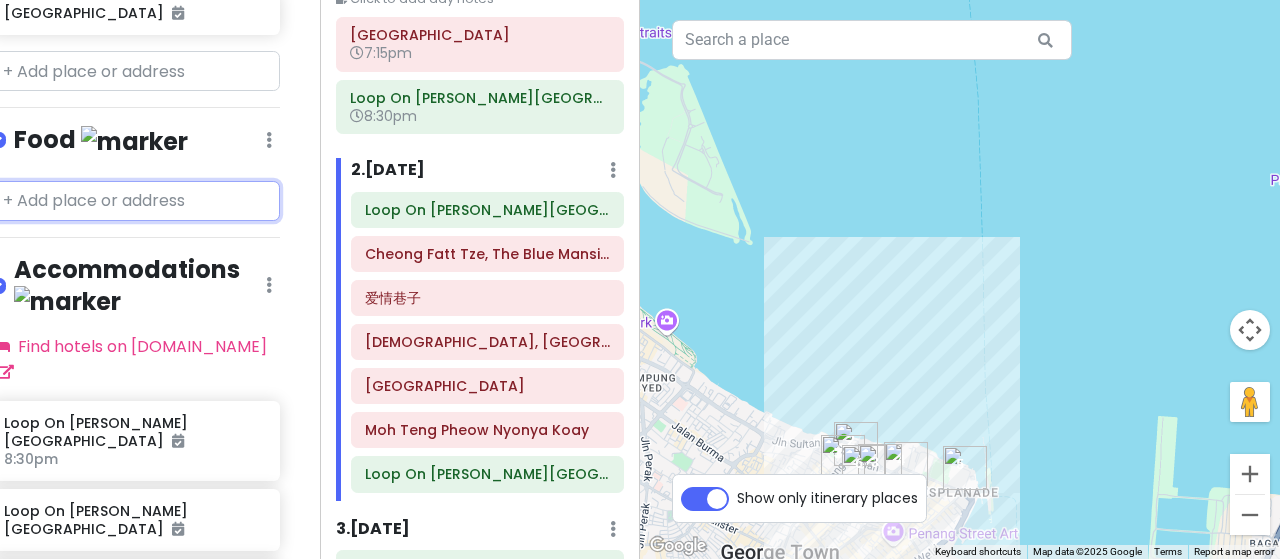 click at bounding box center [135, 201] 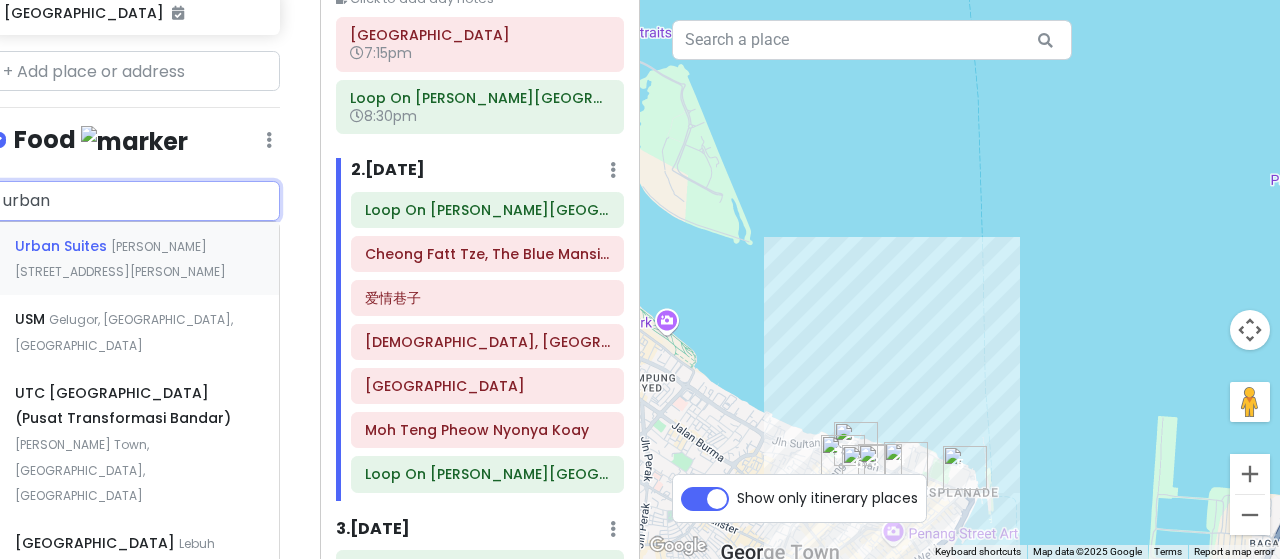 type on "urban" 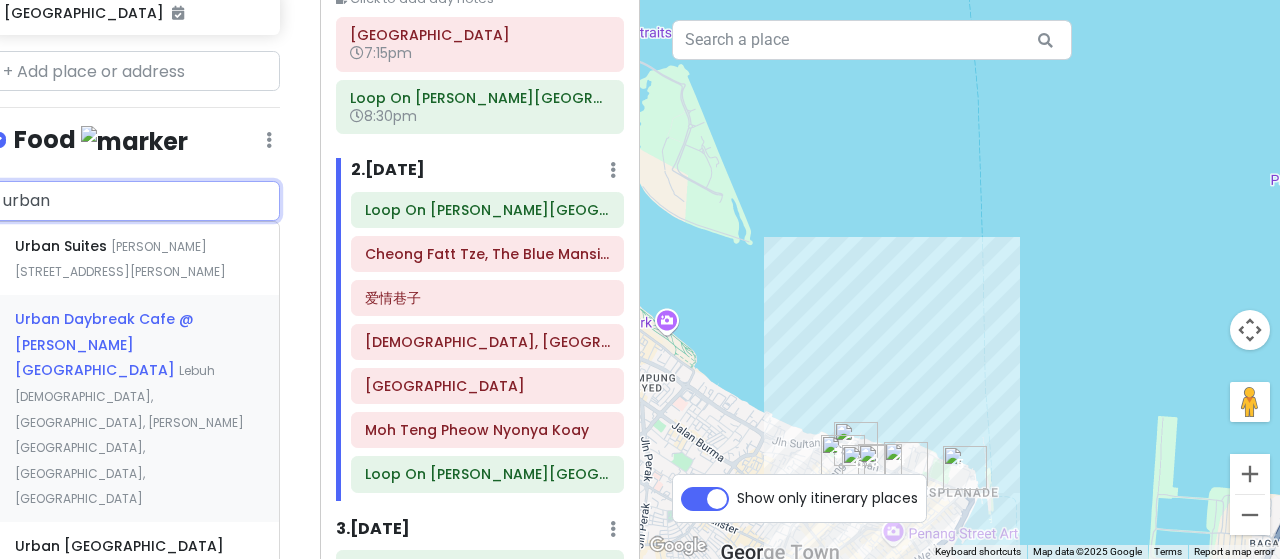 click on "Urban Daybreak Cafe @ [PERSON_NAME][GEOGRAPHIC_DATA]" at bounding box center (63, 246) 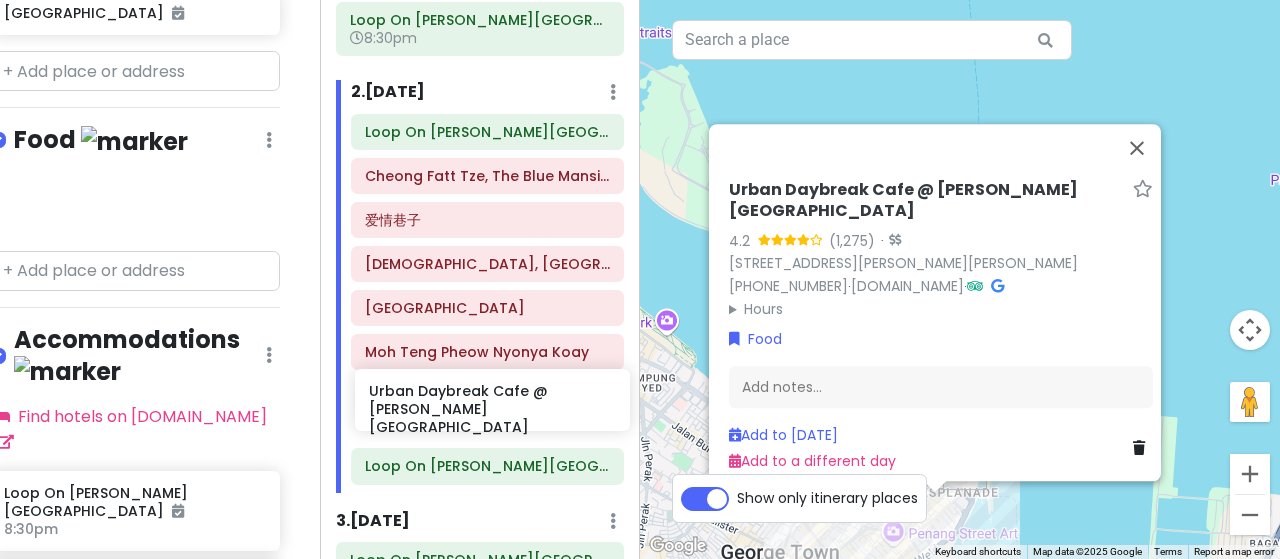 scroll, scrollTop: 198, scrollLeft: 0, axis: vertical 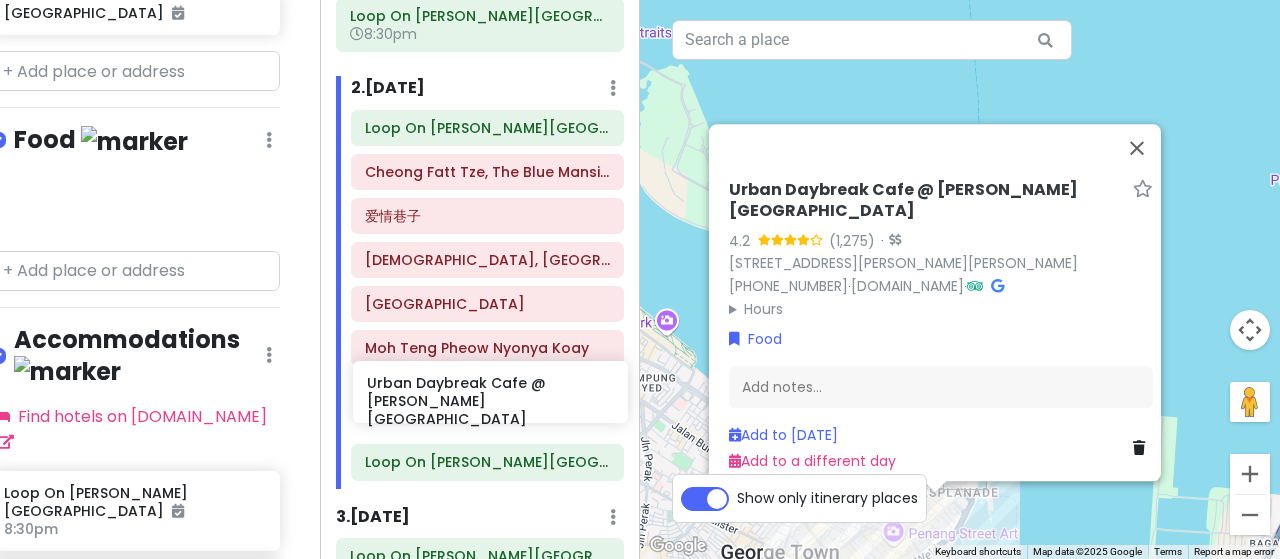 drag, startPoint x: 128, startPoint y: 178, endPoint x: 492, endPoint y: 403, distance: 427.9264 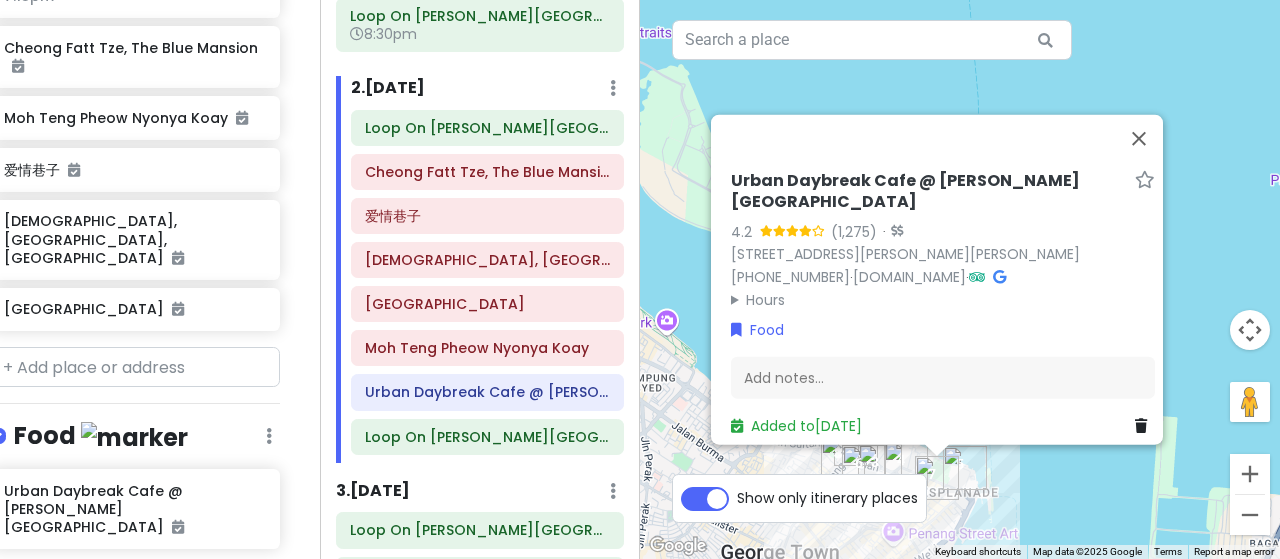 scroll, scrollTop: 509, scrollLeft: 28, axis: both 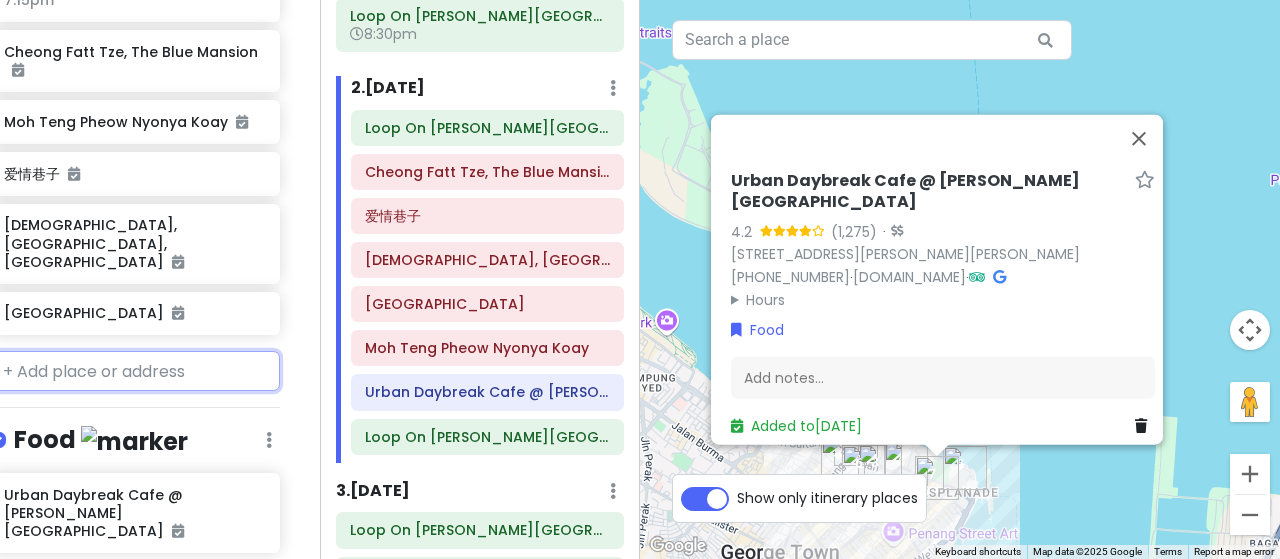 click at bounding box center [135, 371] 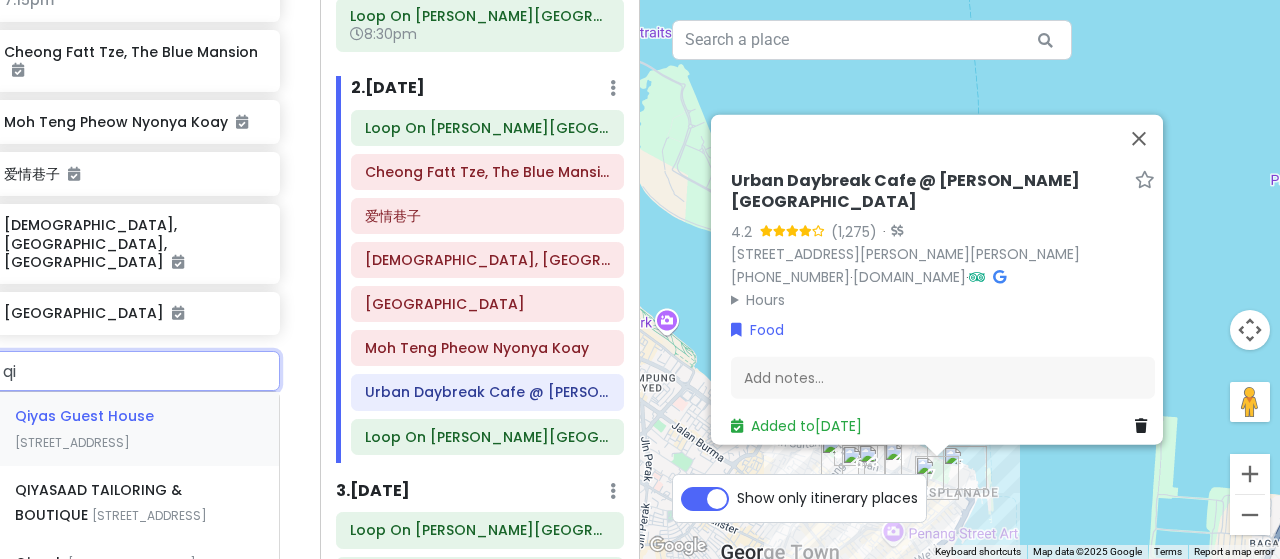 type on "q" 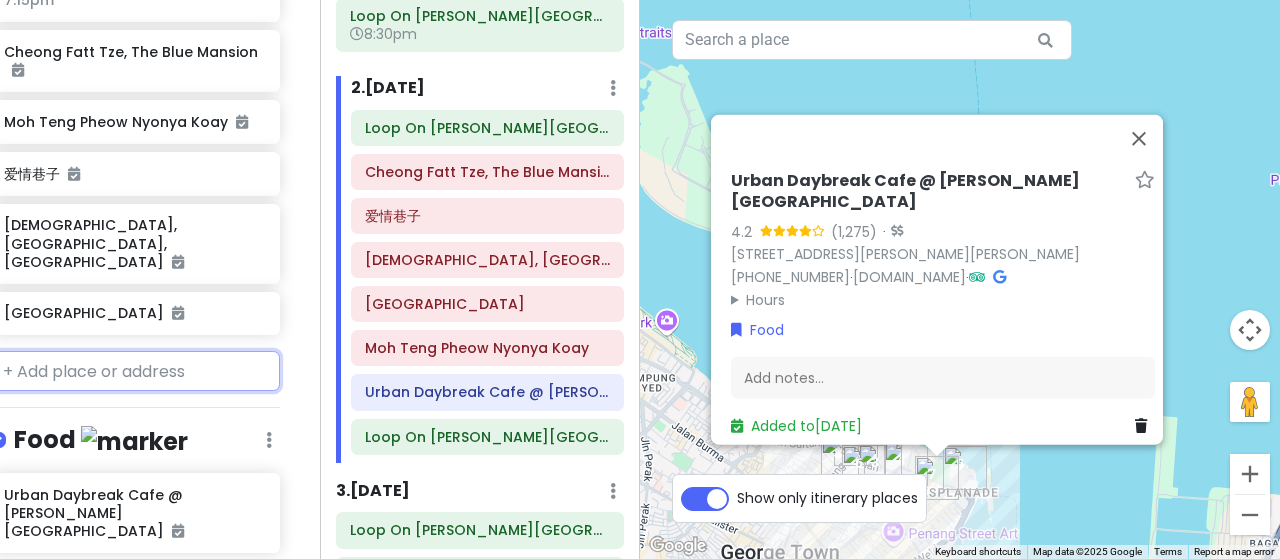 scroll, scrollTop: 508, scrollLeft: 28, axis: both 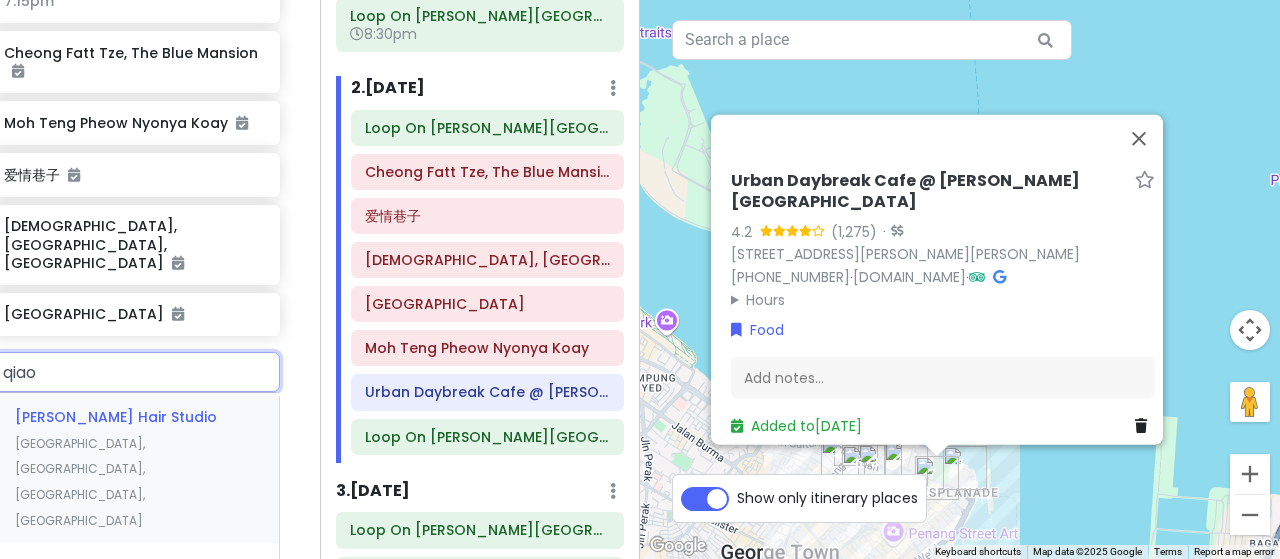 type on "桥" 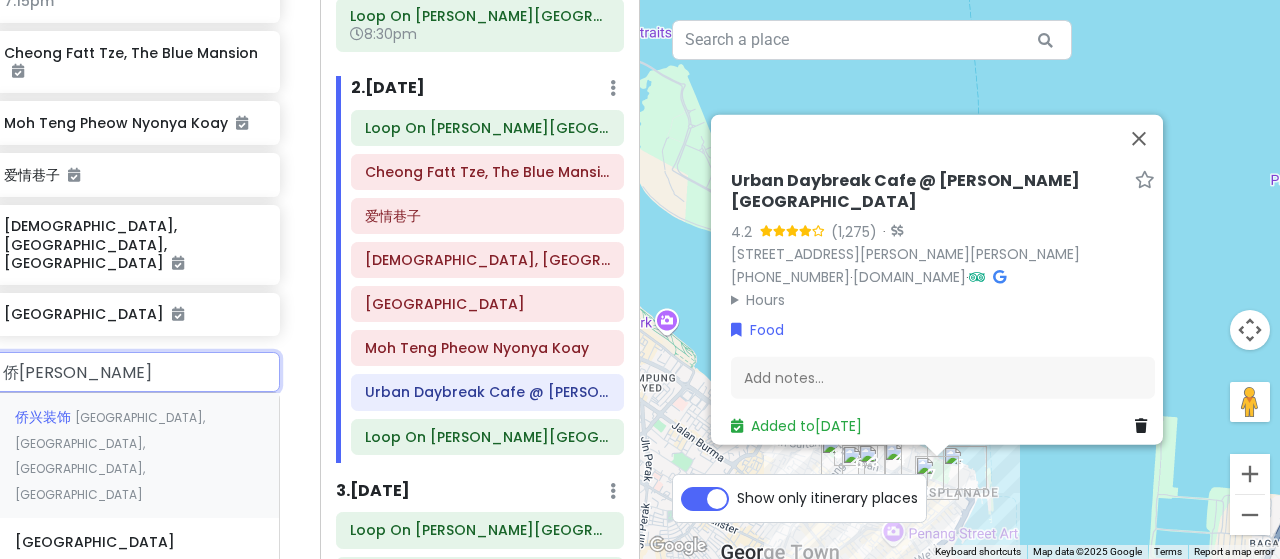 type on "侨生" 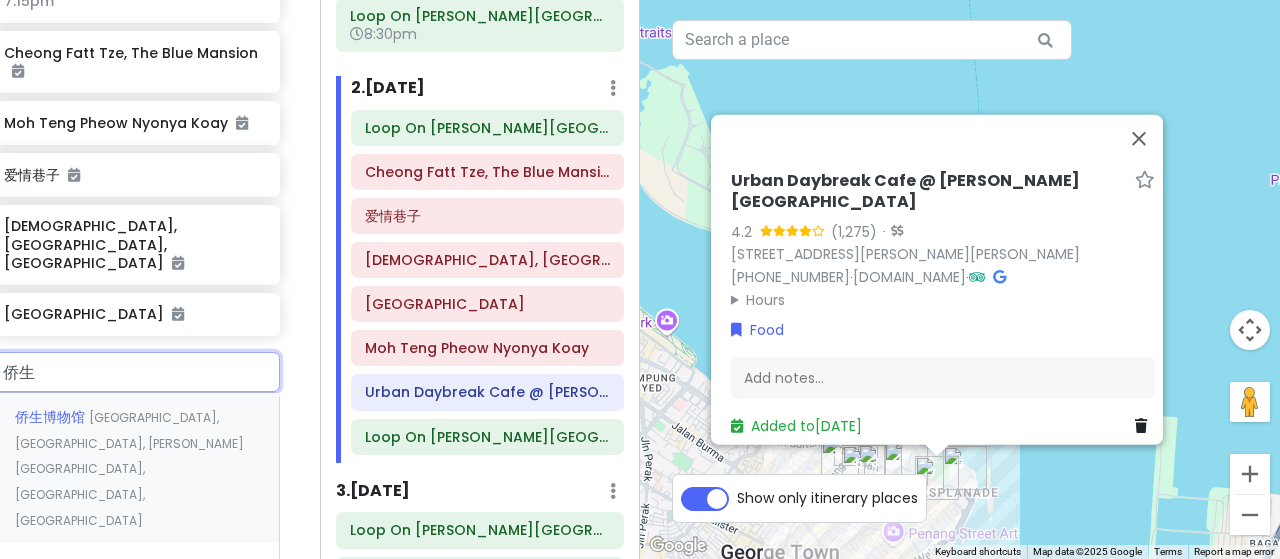 click on "侨生博物馆   Malaysia, Penang, George Town, Georgetown, Church Street" at bounding box center (135, 468) 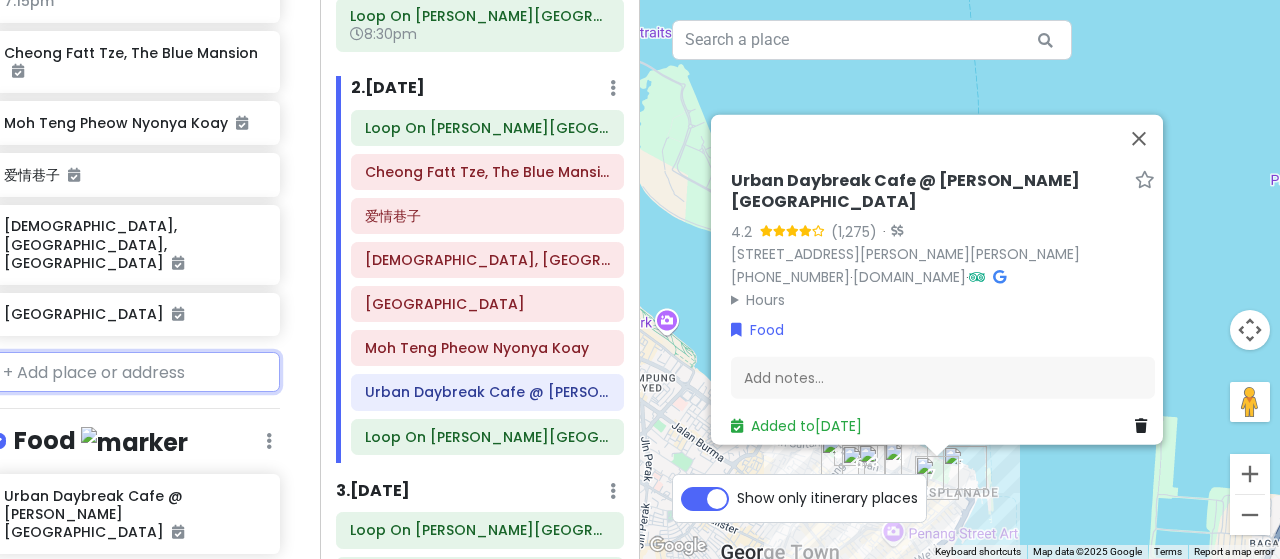 scroll, scrollTop: 560, scrollLeft: 28, axis: both 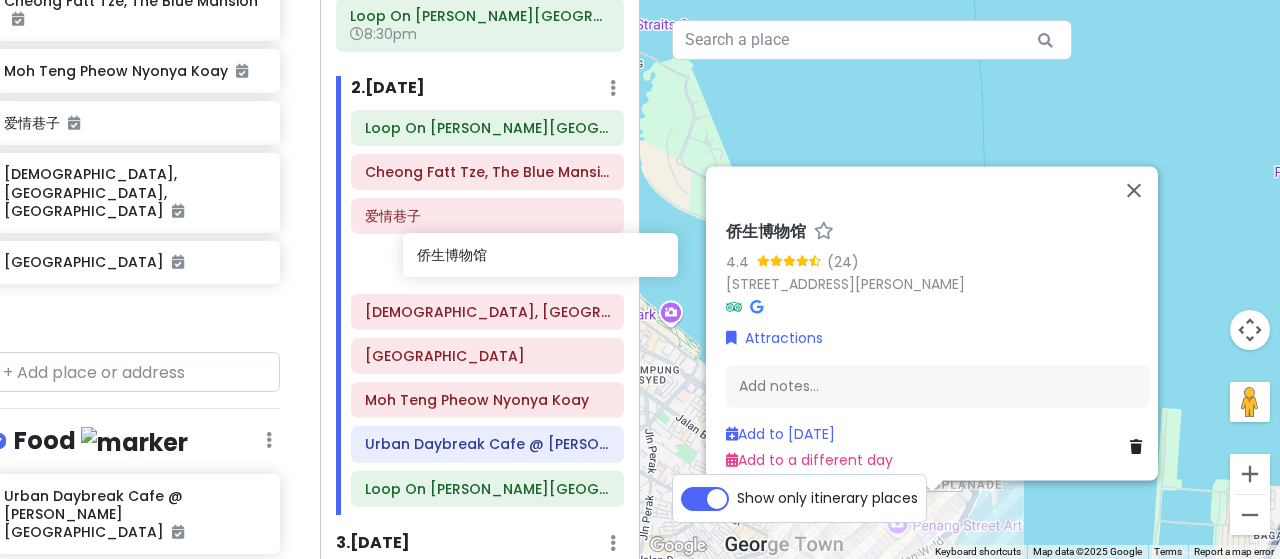 drag, startPoint x: 154, startPoint y: 287, endPoint x: 553, endPoint y: 264, distance: 399.66235 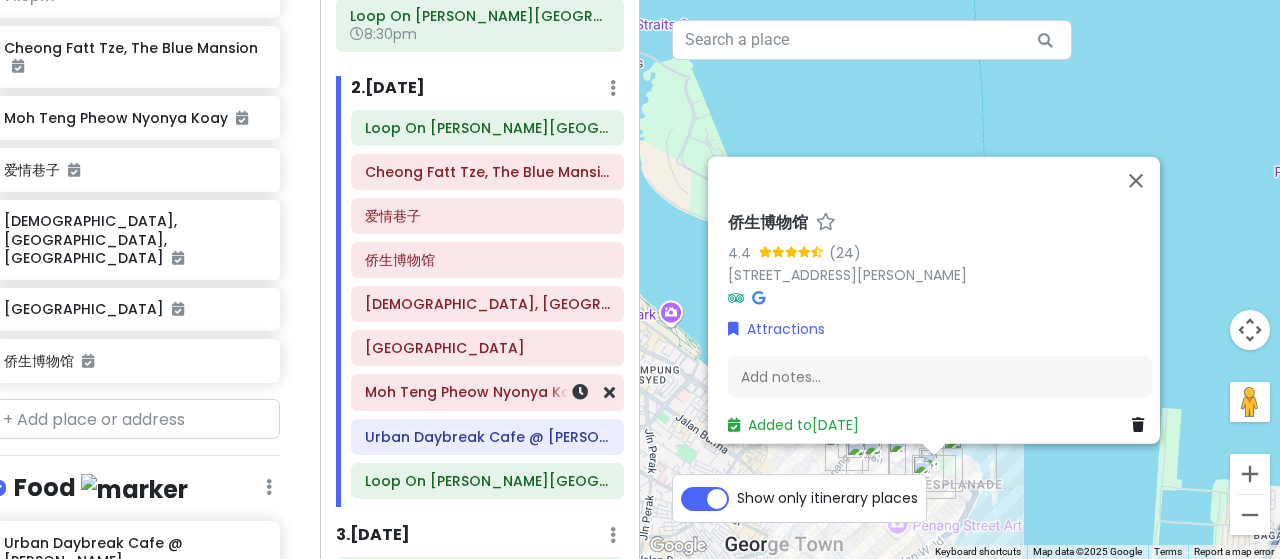 scroll, scrollTop: 509, scrollLeft: 28, axis: both 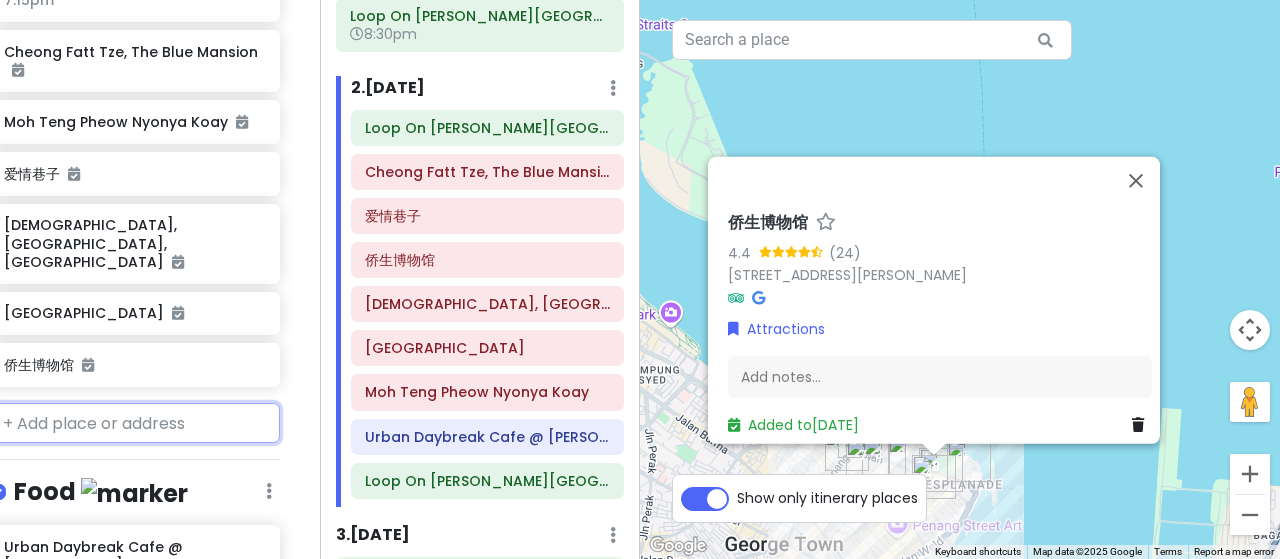 drag, startPoint x: 98, startPoint y: 385, endPoint x: 122, endPoint y: 381, distance: 24.33105 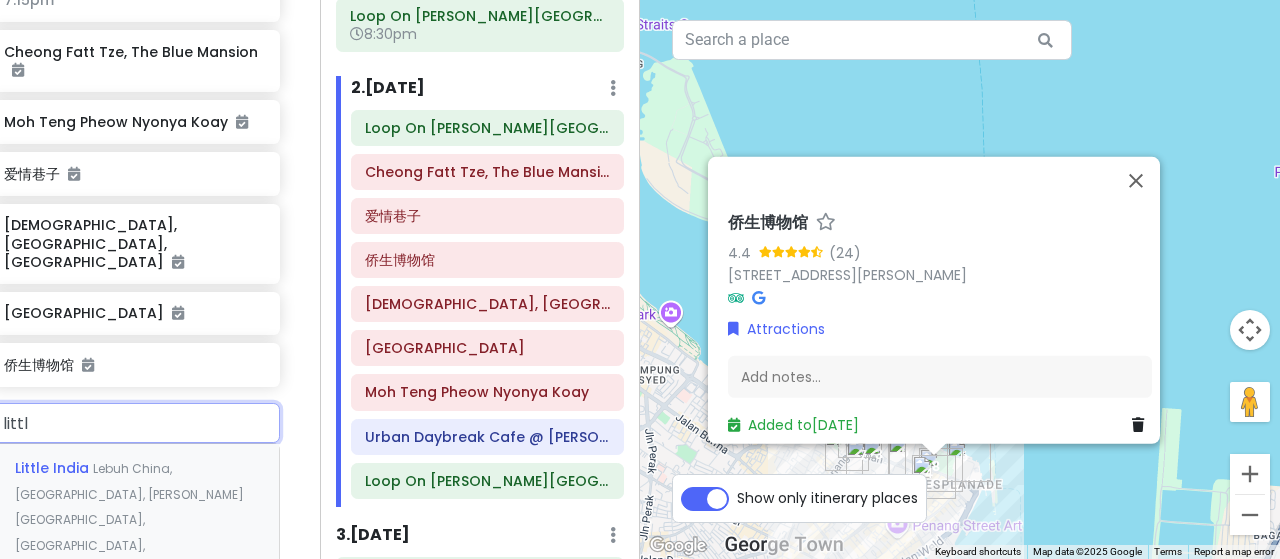 type on "little" 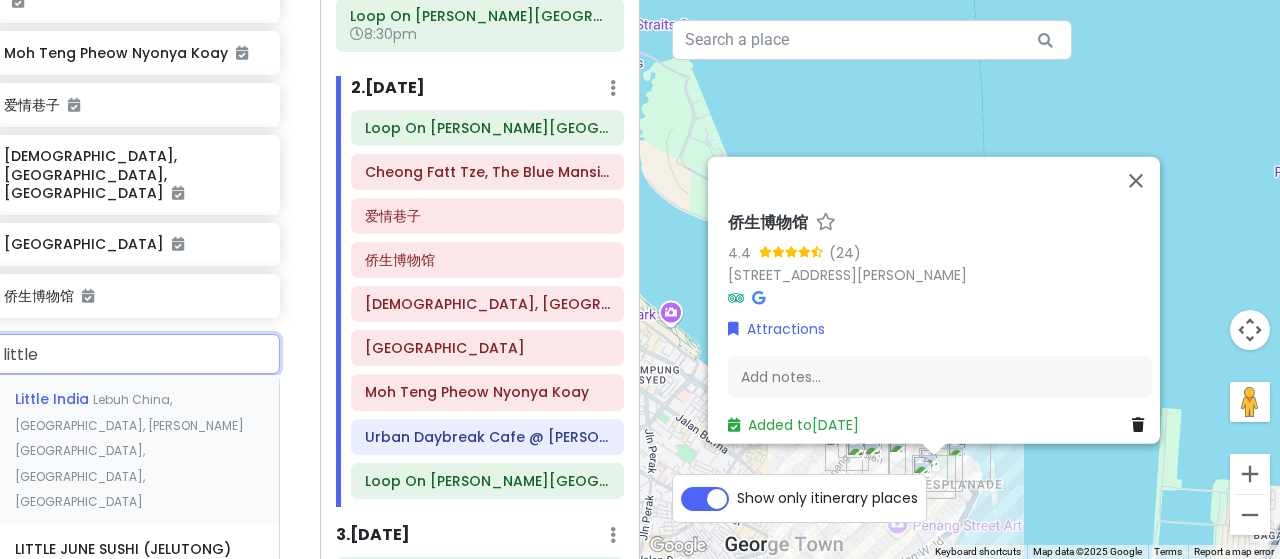 scroll, scrollTop: 609, scrollLeft: 28, axis: both 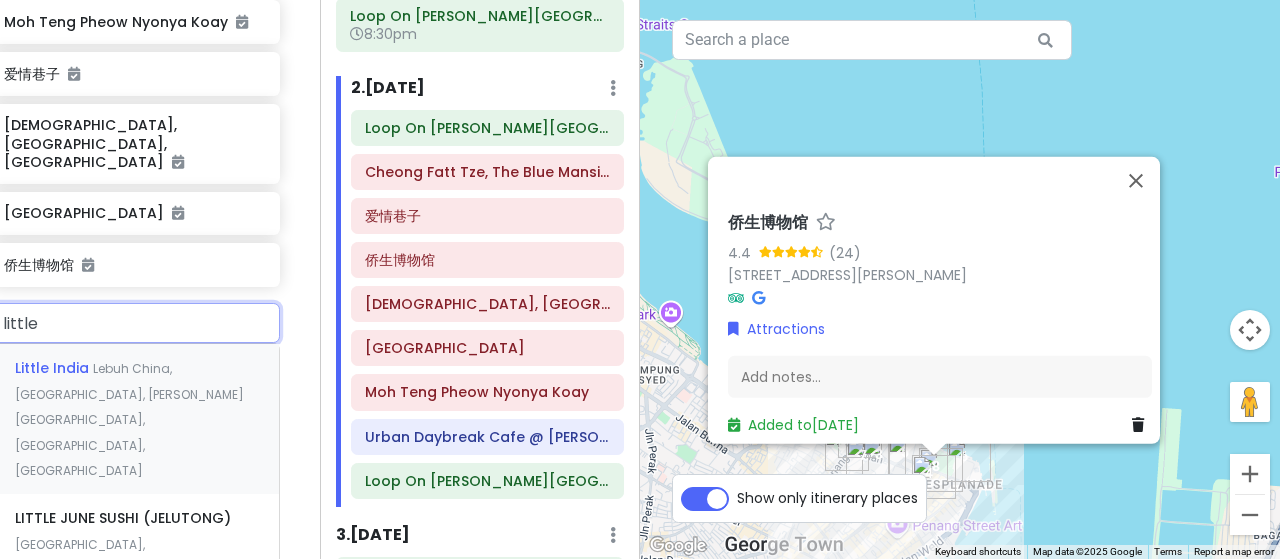 click on "Lebuh China, [GEOGRAPHIC_DATA], [PERSON_NAME][GEOGRAPHIC_DATA], [GEOGRAPHIC_DATA], [GEOGRAPHIC_DATA]" at bounding box center [129, 419] 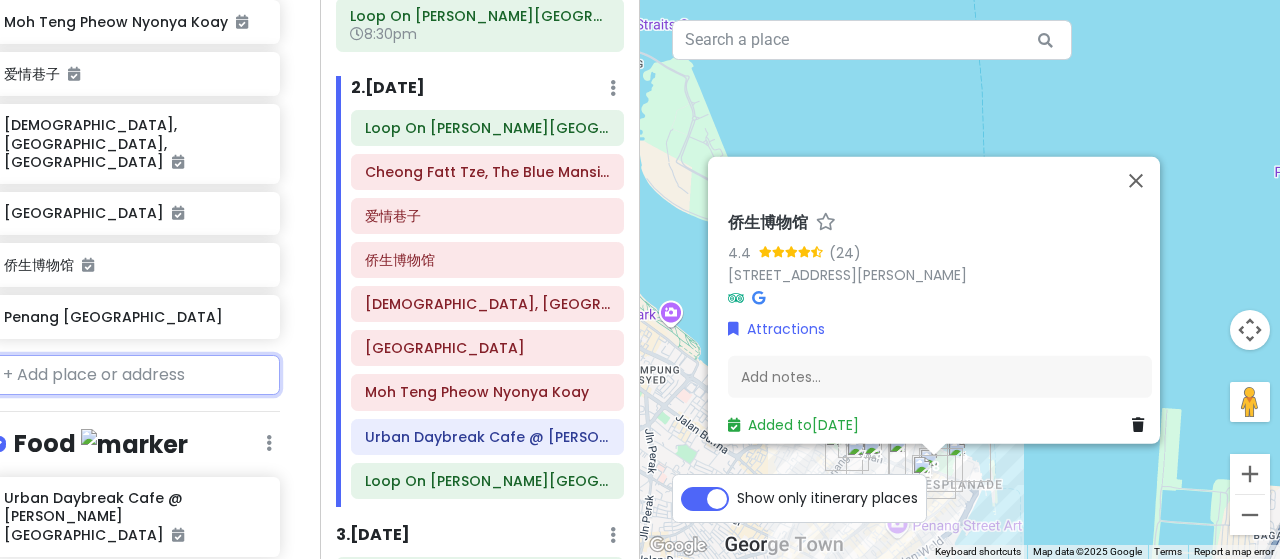 scroll, scrollTop: 660, scrollLeft: 28, axis: both 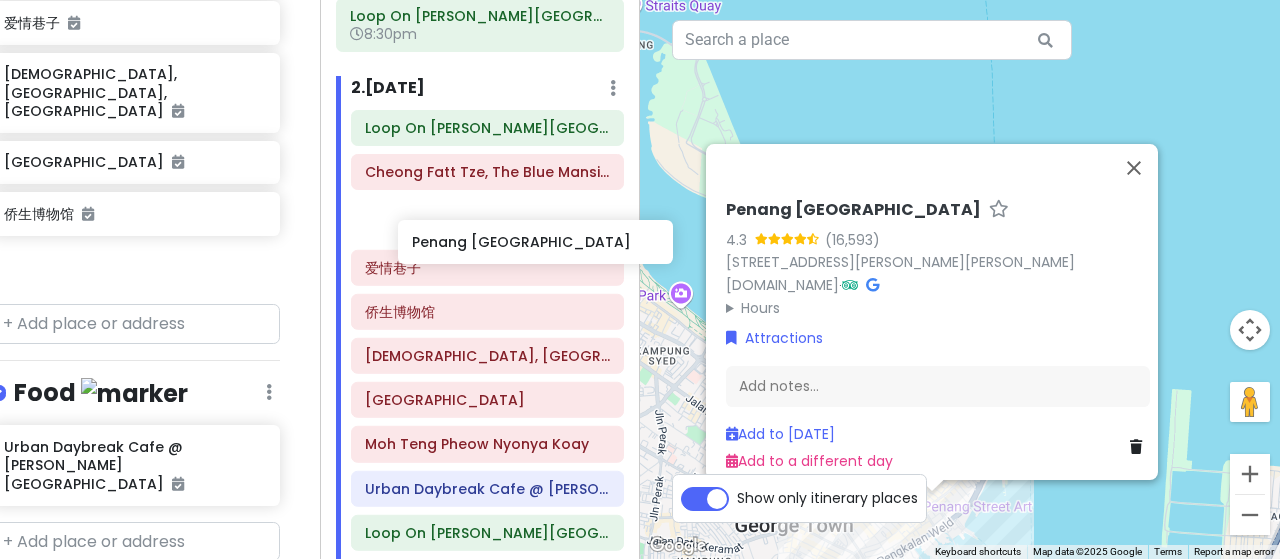 drag, startPoint x: 108, startPoint y: 237, endPoint x: 504, endPoint y: 248, distance: 396.15274 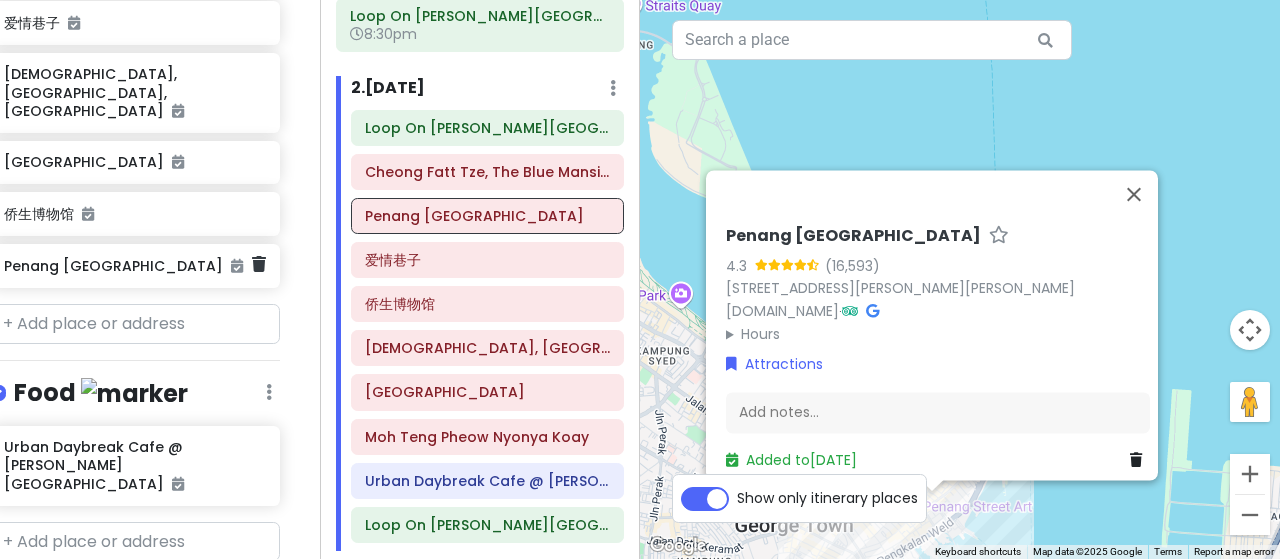 scroll, scrollTop: 608, scrollLeft: 28, axis: both 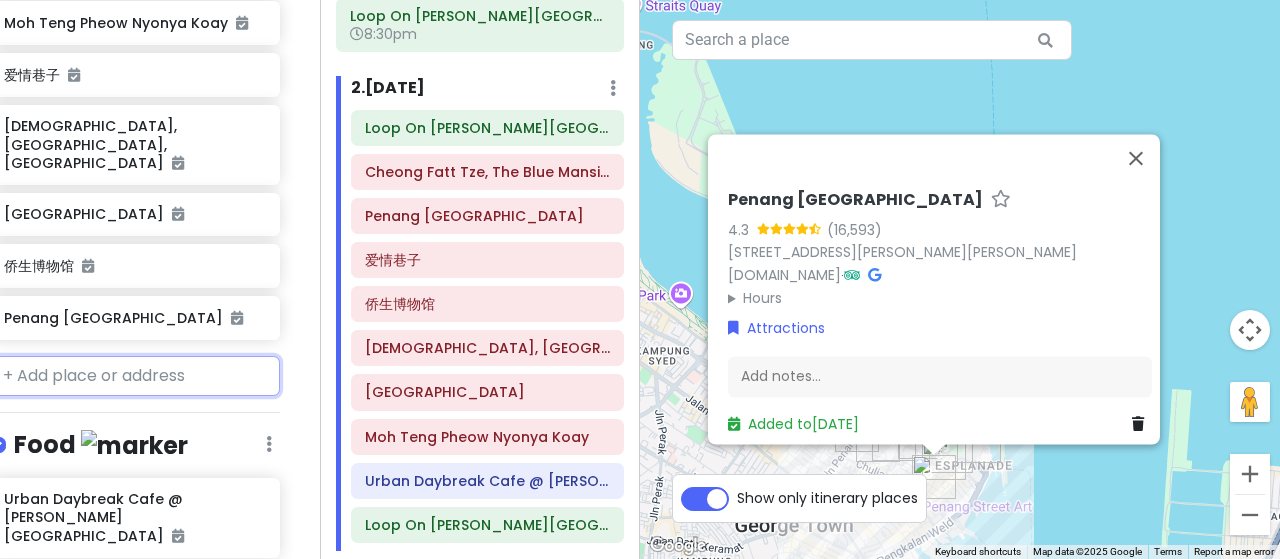 drag, startPoint x: 106, startPoint y: 347, endPoint x: 119, endPoint y: 346, distance: 13.038404 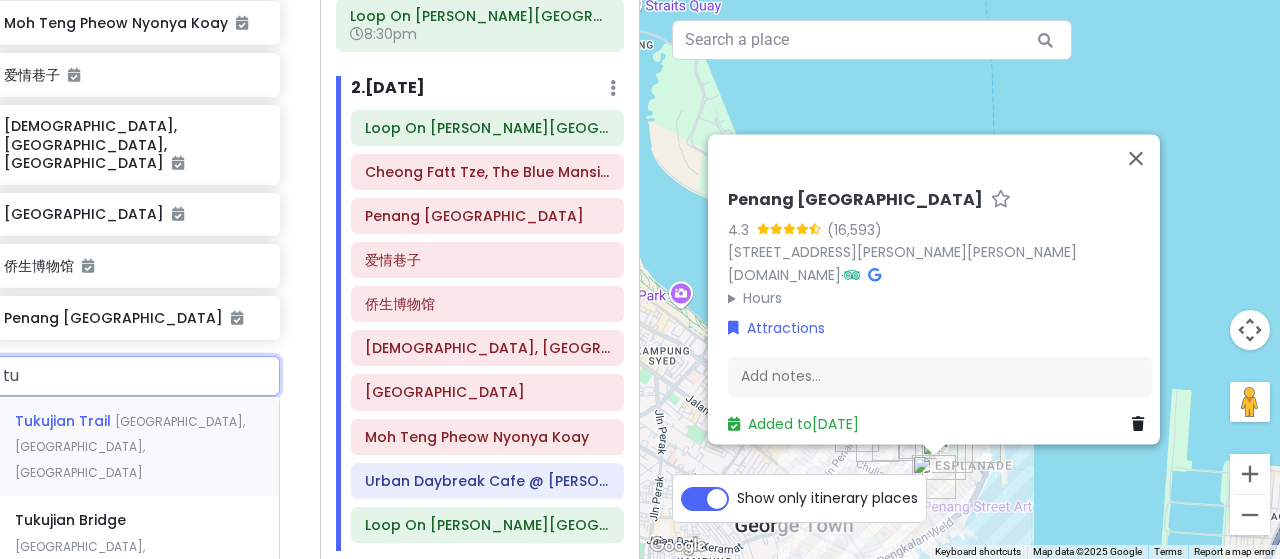 type on "t" 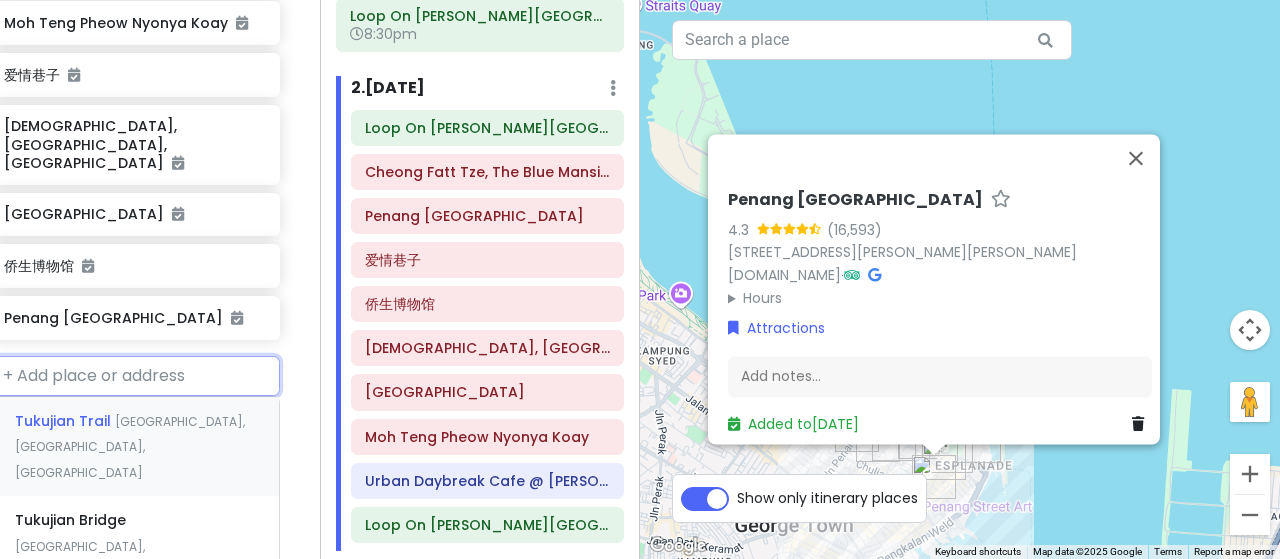 scroll, scrollTop: 608, scrollLeft: 28, axis: both 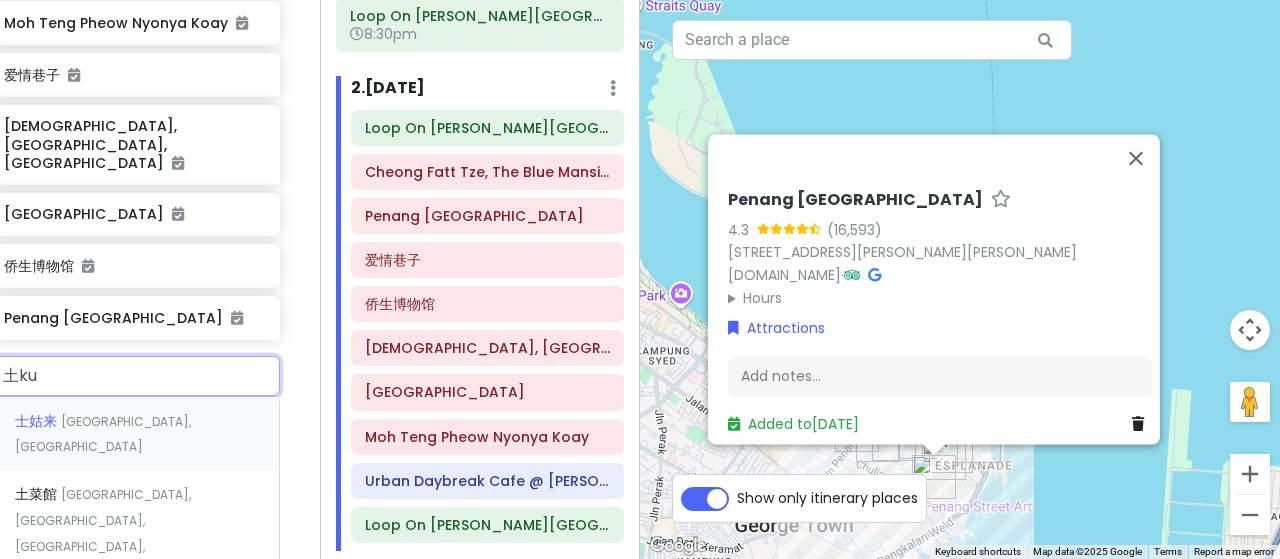 type on "土库" 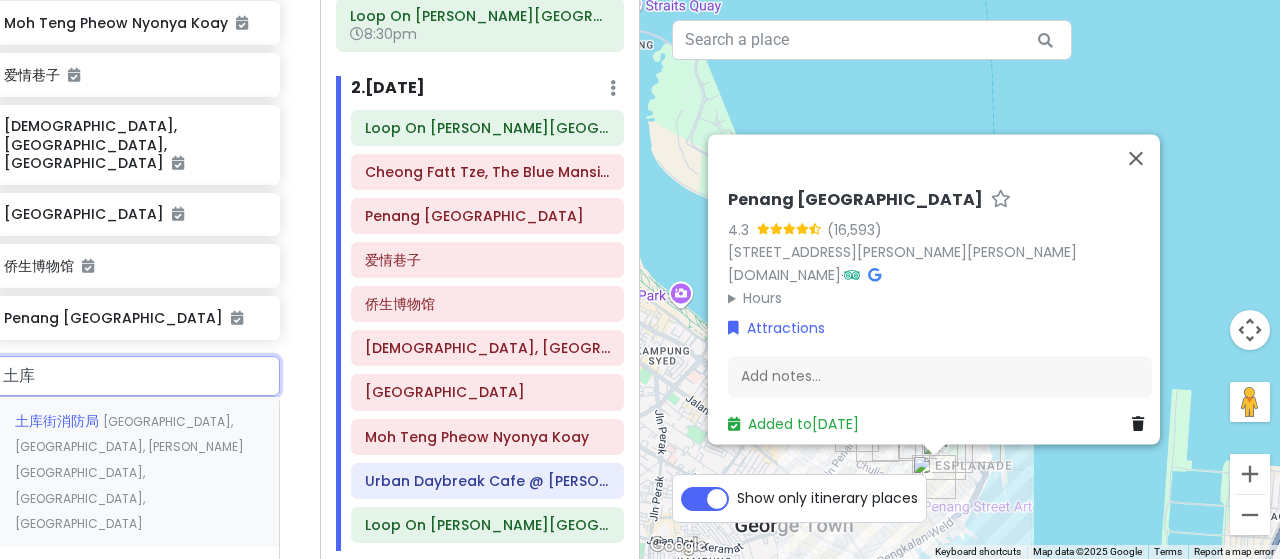 click on "Malaysia, Penang, George Town, Georgetown, Beach Street" at bounding box center [129, 472] 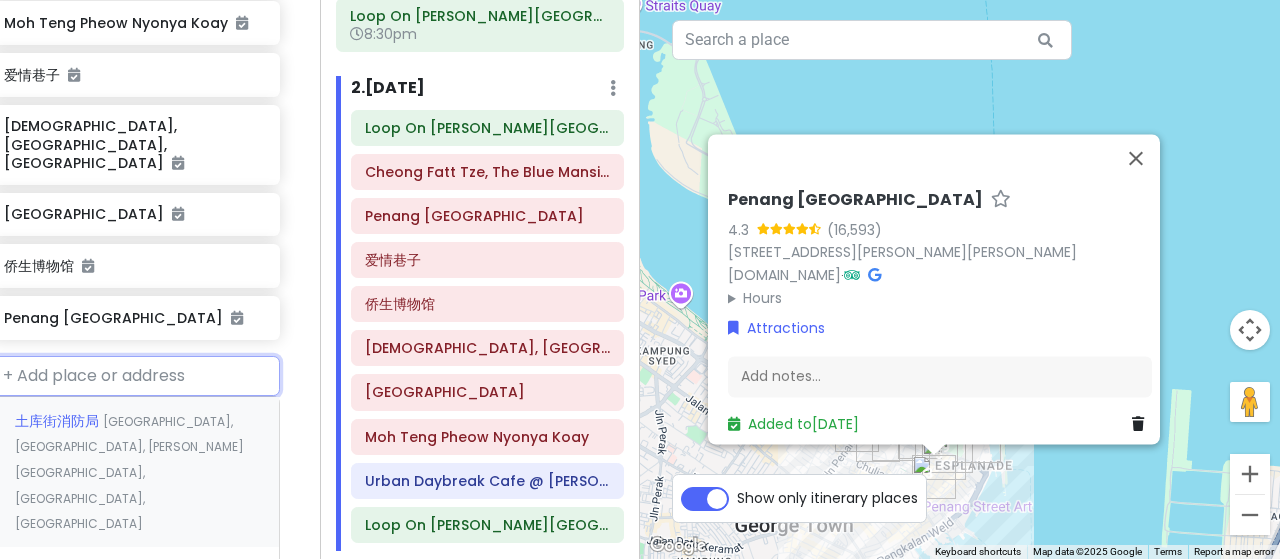 scroll, scrollTop: 660, scrollLeft: 28, axis: both 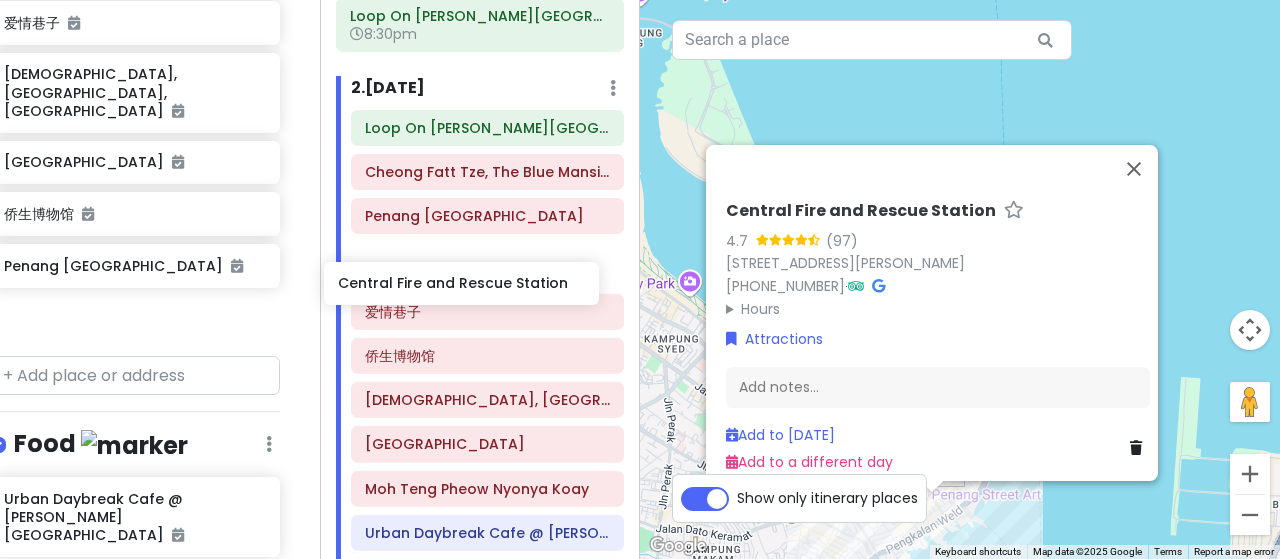 drag, startPoint x: 152, startPoint y: 293, endPoint x: 500, endPoint y: 337, distance: 350.77057 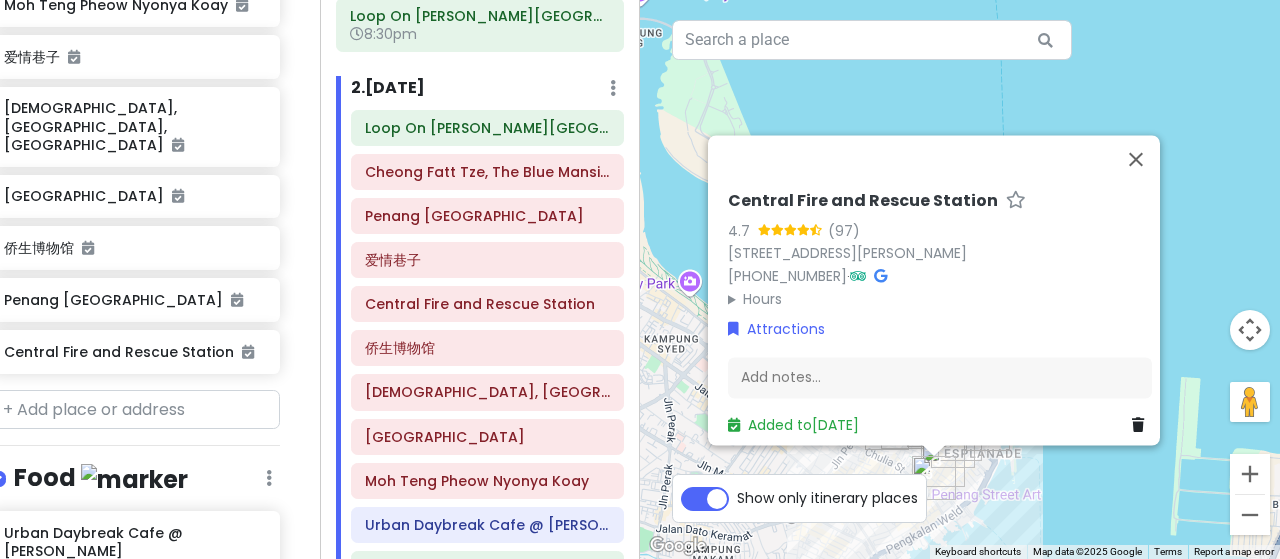scroll, scrollTop: 608, scrollLeft: 28, axis: both 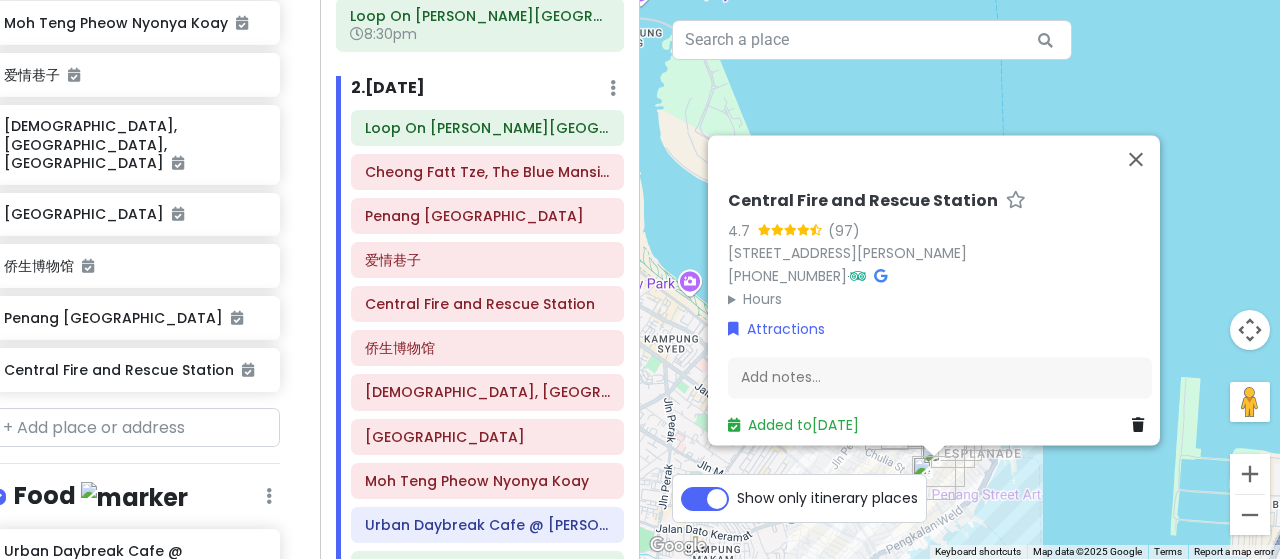 click on "PE Trip Private Change Dates Make a Copy Delete Trip Go Pro ⚡️ Give Feedback 💡 Support Scout ☕️ Itinerary Share Publish Notes Add notes... Attractions   Edit Reorder Delete List Penang International Airport 3:30pm Penang International Airport 7:15pm Cheong Fatt Tze, The Blue Mansion Moh Teng Pheow Nyonya Koay 爱情巷子 St. George's Anglican Church, Penang, Malaysia Queen Victoria Memorial Clock Tower 侨生博物馆 Penang Little India Central Fire and Rescue Station Food   Edit Reorder Delete List Urban Daybreak Cafe @ George Town Accommodations   Edit Reorder Delete List Find hotels on Booking.com Loop On Leith George Town Penang Hotel 8:30pm Loop On Leith George Town Penang Hotel Loop On Leith George Town Penang Hotel Loop On Leith George Town Penang Hotel 3pm Loop On Leith George Town Penang Hotel + Add a section" at bounding box center (160, 279) 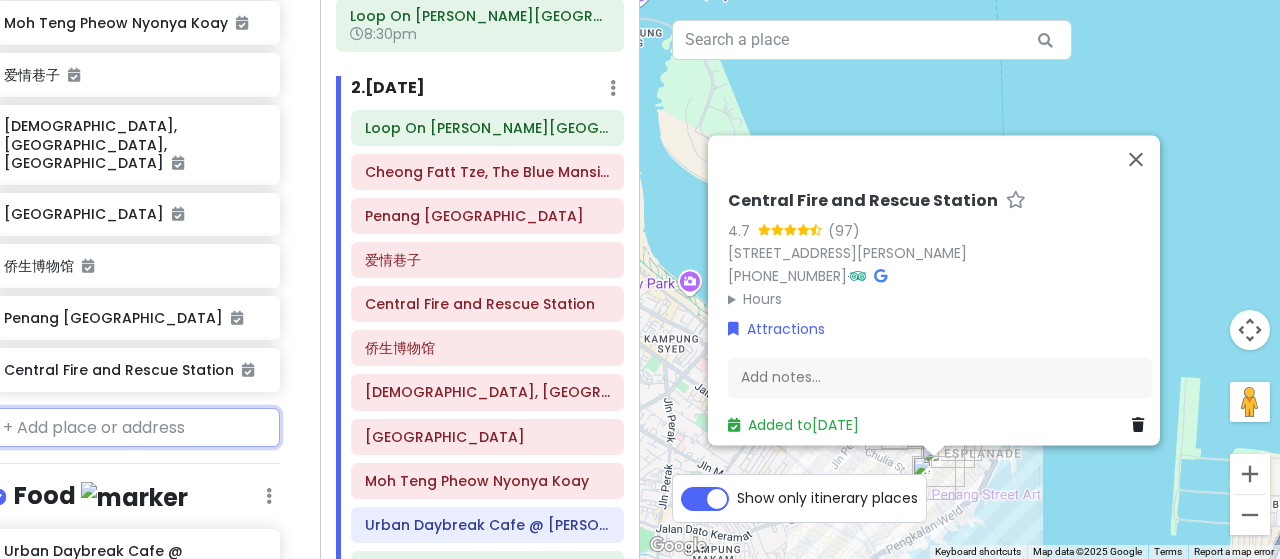 click at bounding box center [135, 428] 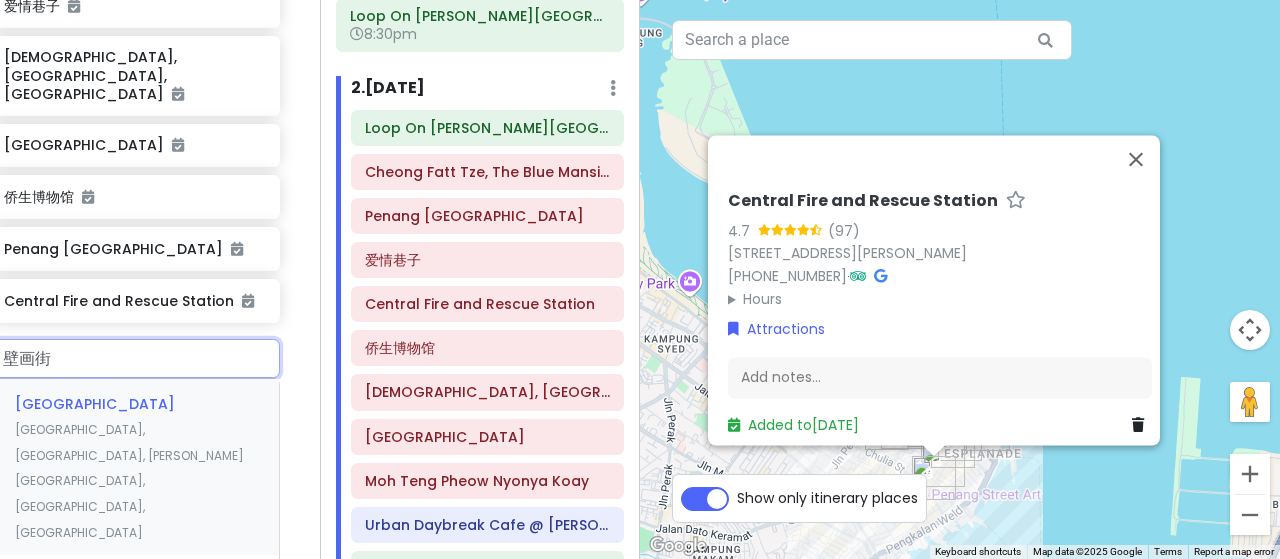 scroll, scrollTop: 708, scrollLeft: 28, axis: both 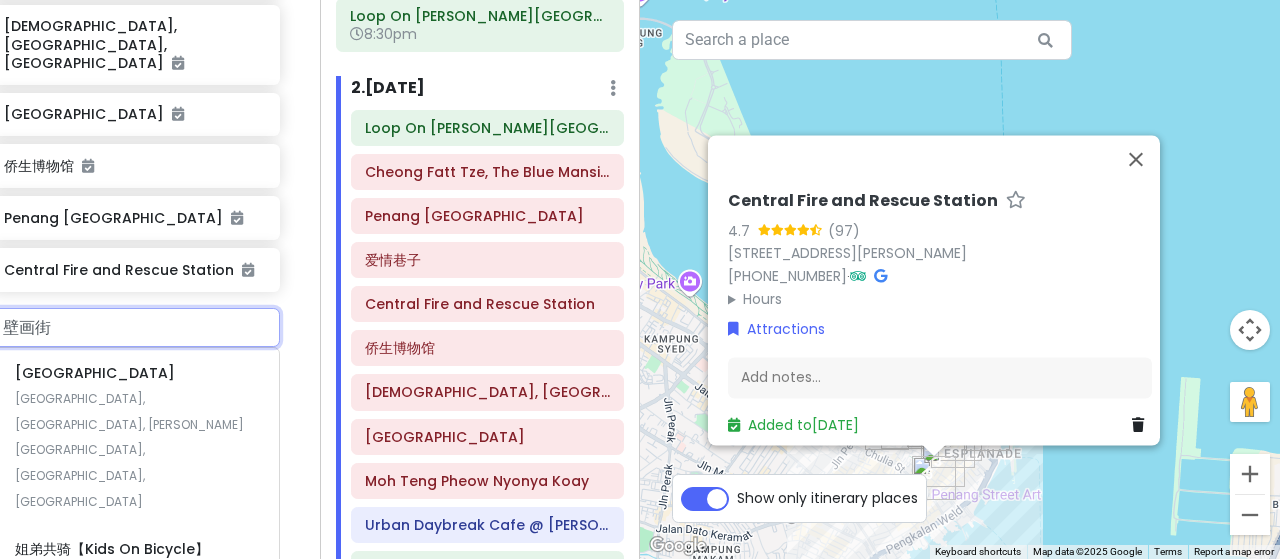 drag, startPoint x: 155, startPoint y: 287, endPoint x: 50, endPoint y: 287, distance: 105 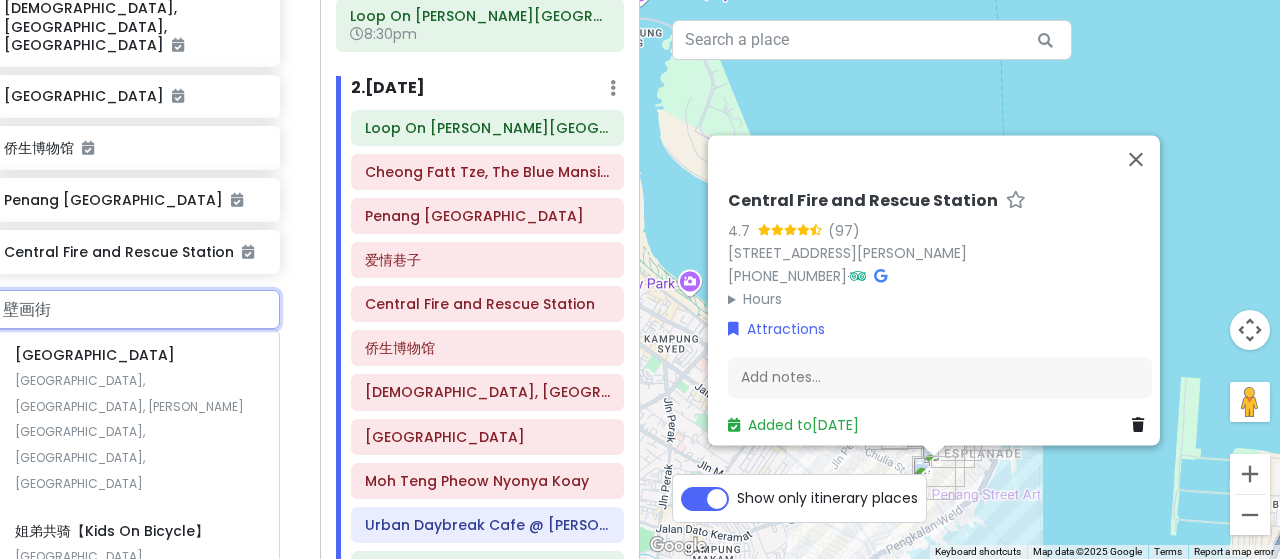 scroll, scrollTop: 708, scrollLeft: 28, axis: both 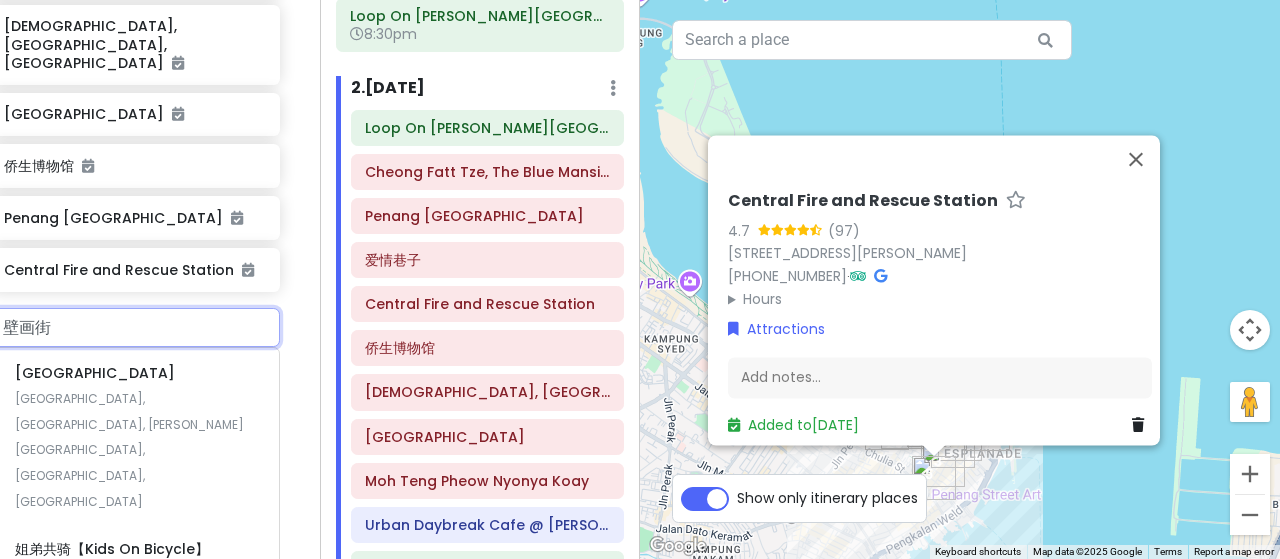 click on "壁画街" at bounding box center (135, 328) 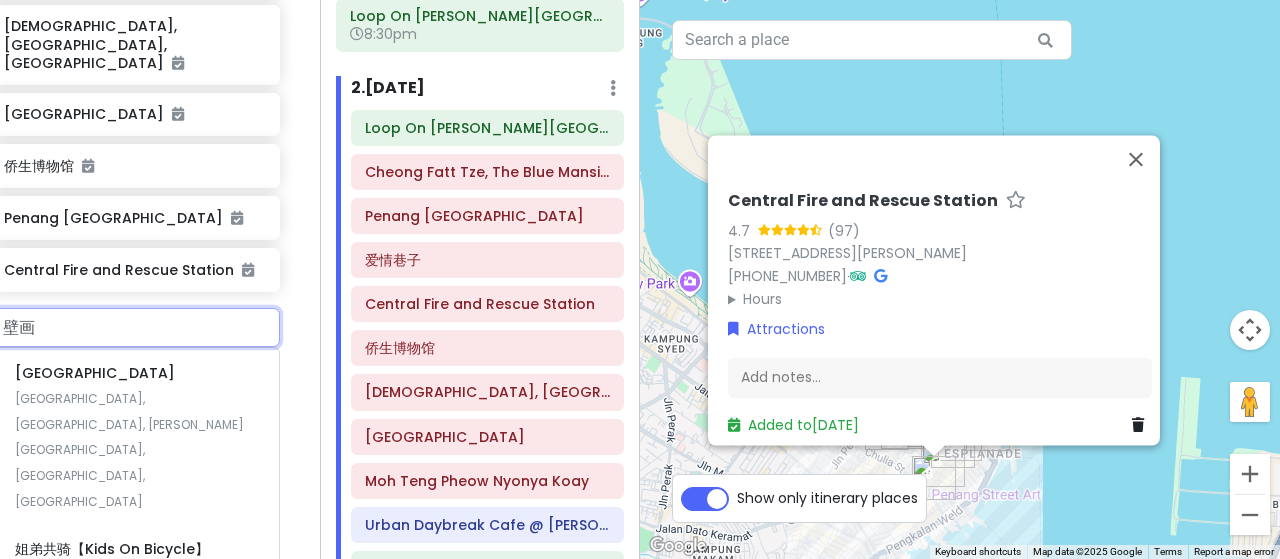 type on "壁" 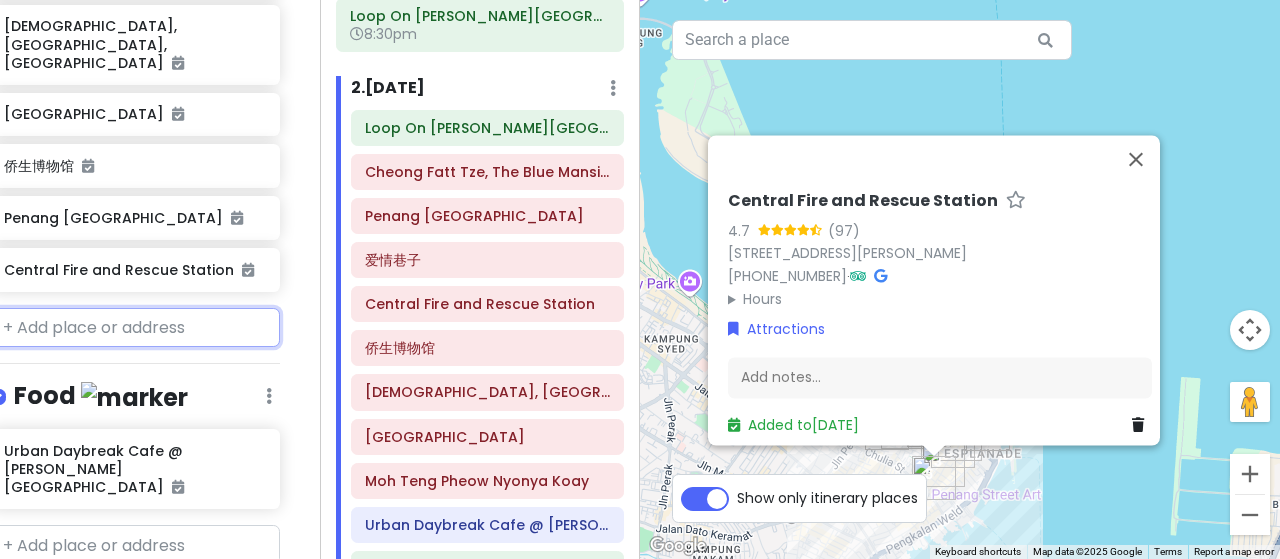 scroll, scrollTop: 707, scrollLeft: 28, axis: both 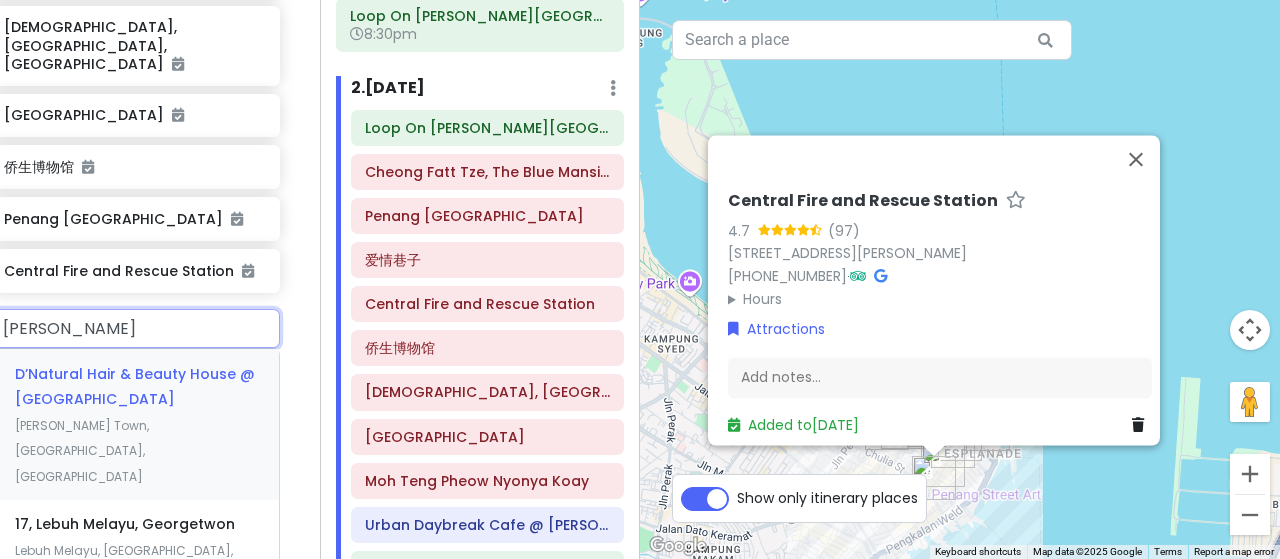 type on "斌" 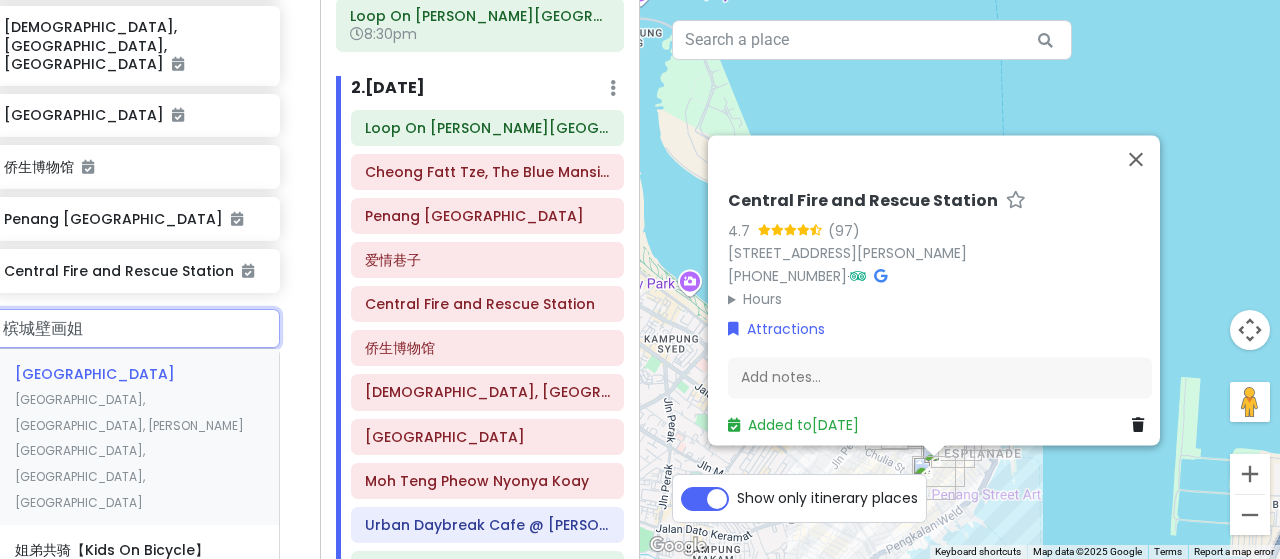 type on "槟城壁画" 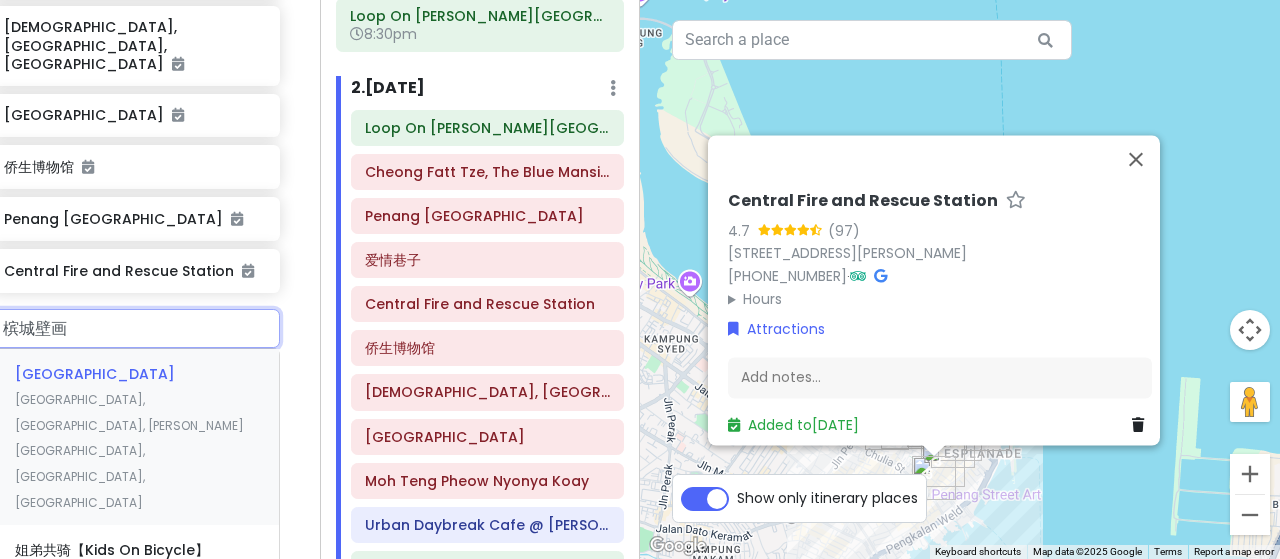 click on "槟城街头艺术街区   Malaysia, Penang, George Town, Georgetown, Beach Street" at bounding box center (135, 437) 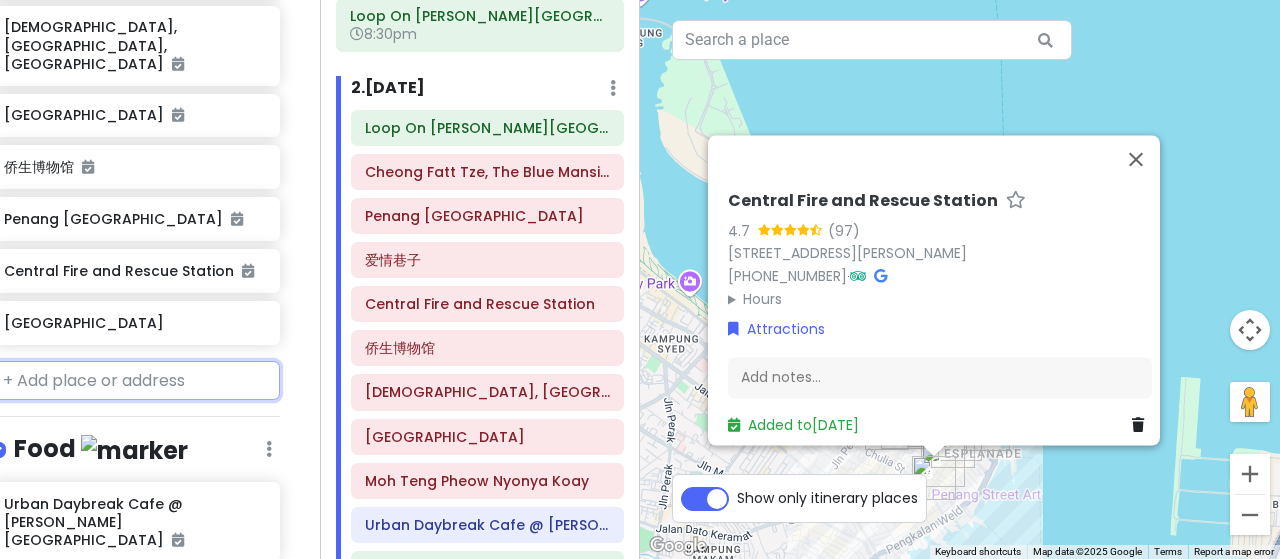 scroll, scrollTop: 759, scrollLeft: 28, axis: both 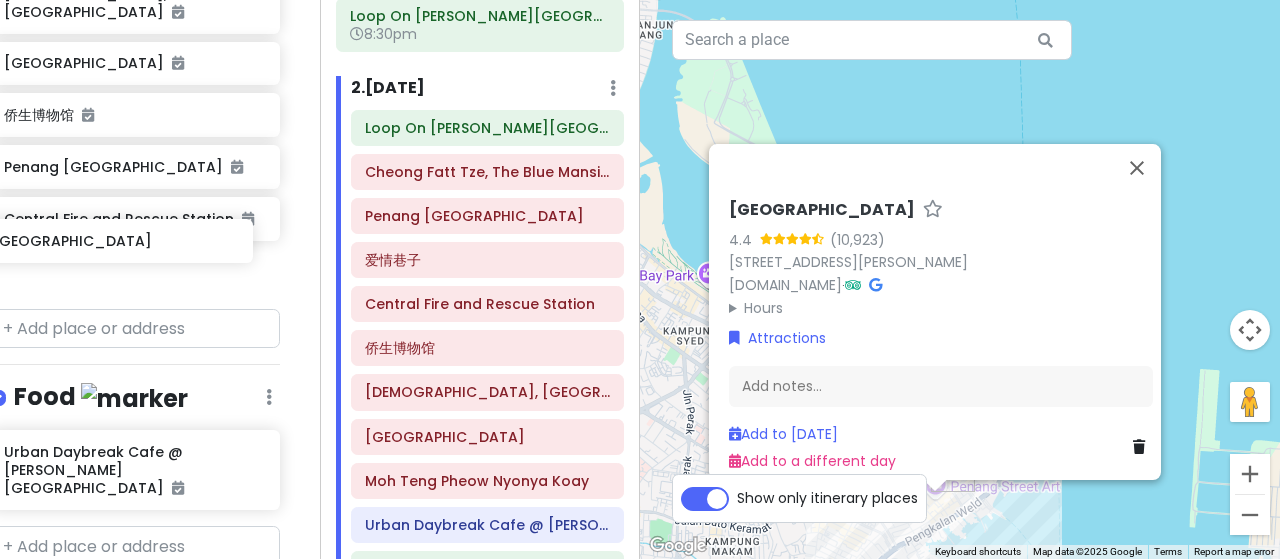 drag, startPoint x: 188, startPoint y: 244, endPoint x: 178, endPoint y: 249, distance: 11.18034 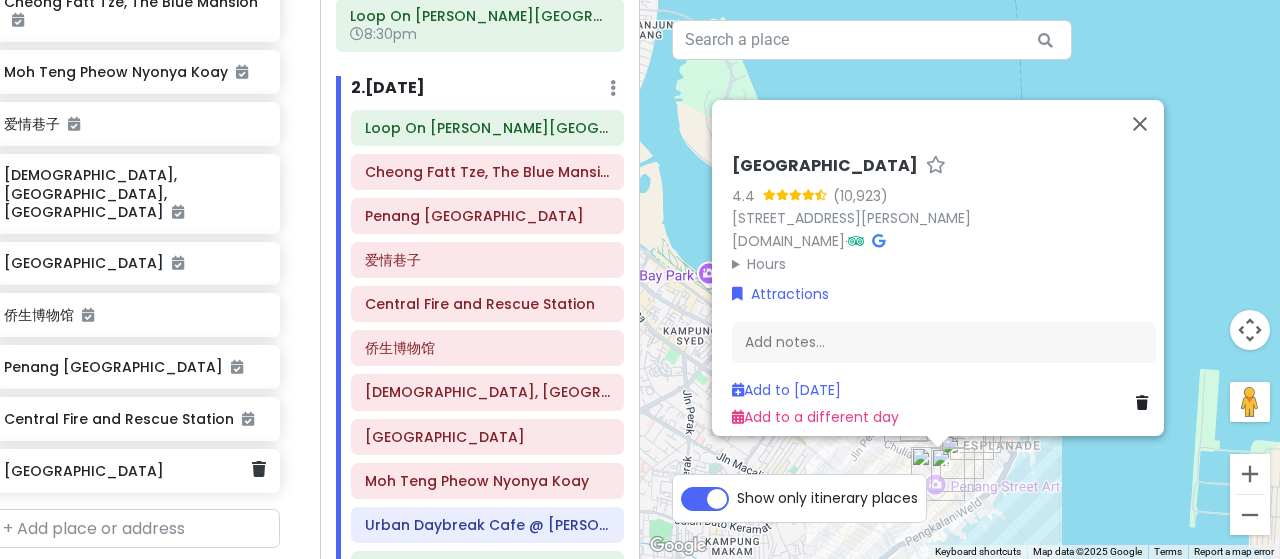 scroll, scrollTop: 567, scrollLeft: 28, axis: both 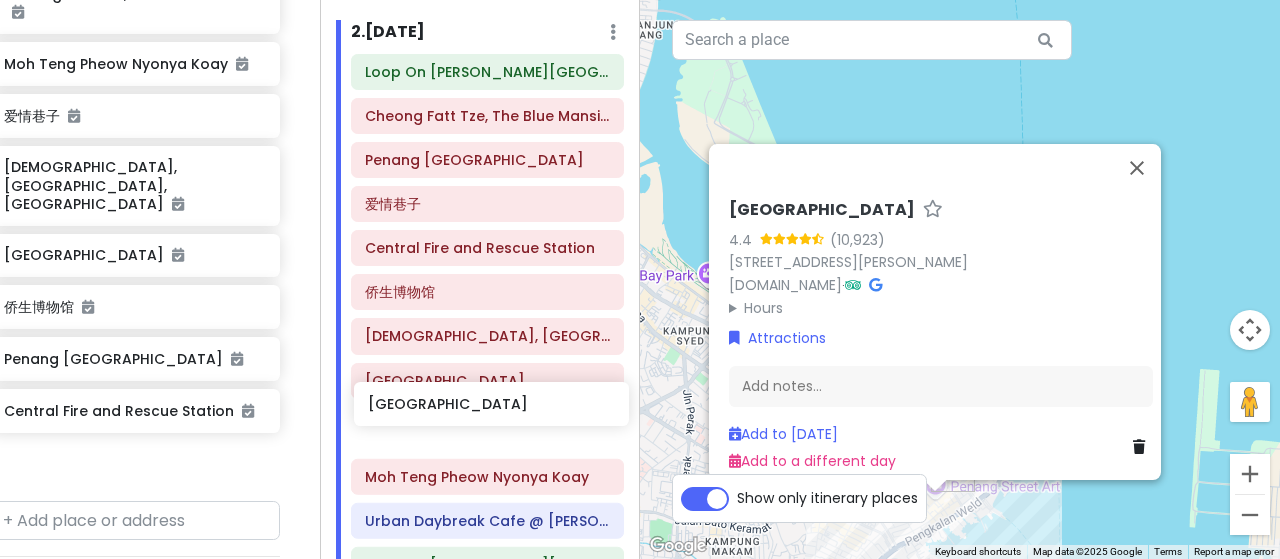 drag, startPoint x: 128, startPoint y: 439, endPoint x: 495, endPoint y: 407, distance: 368.39246 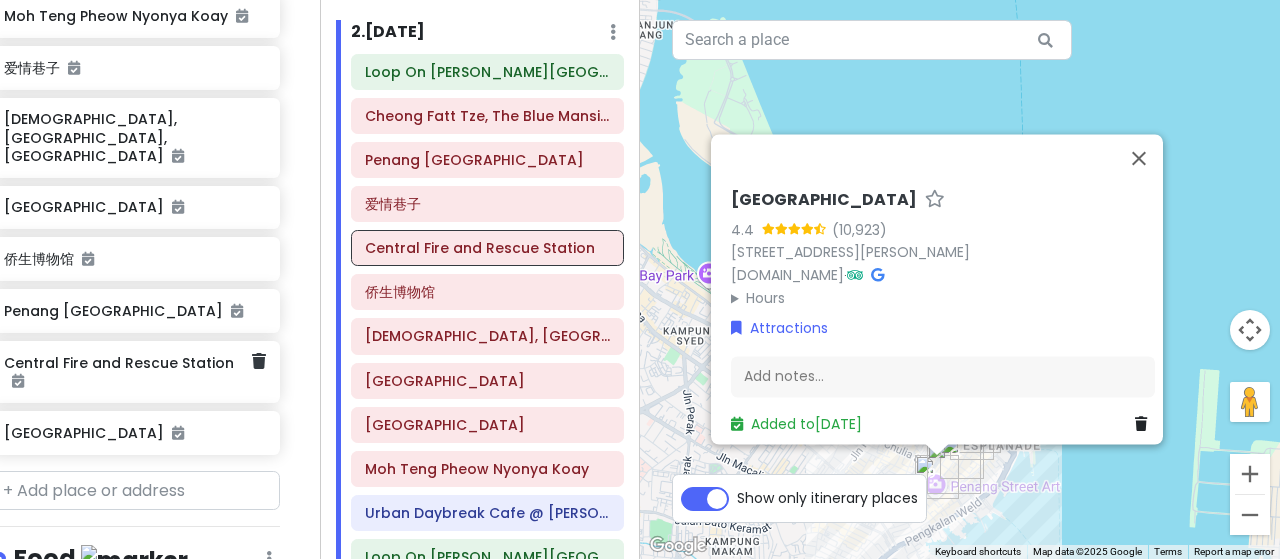 scroll, scrollTop: 716, scrollLeft: 28, axis: both 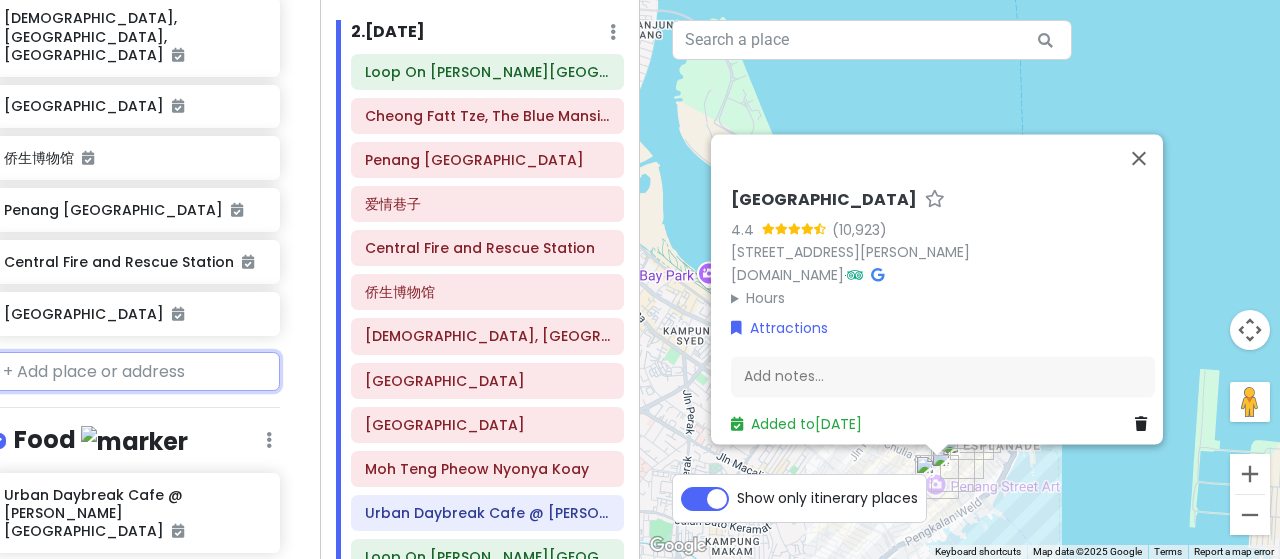 click at bounding box center (135, 372) 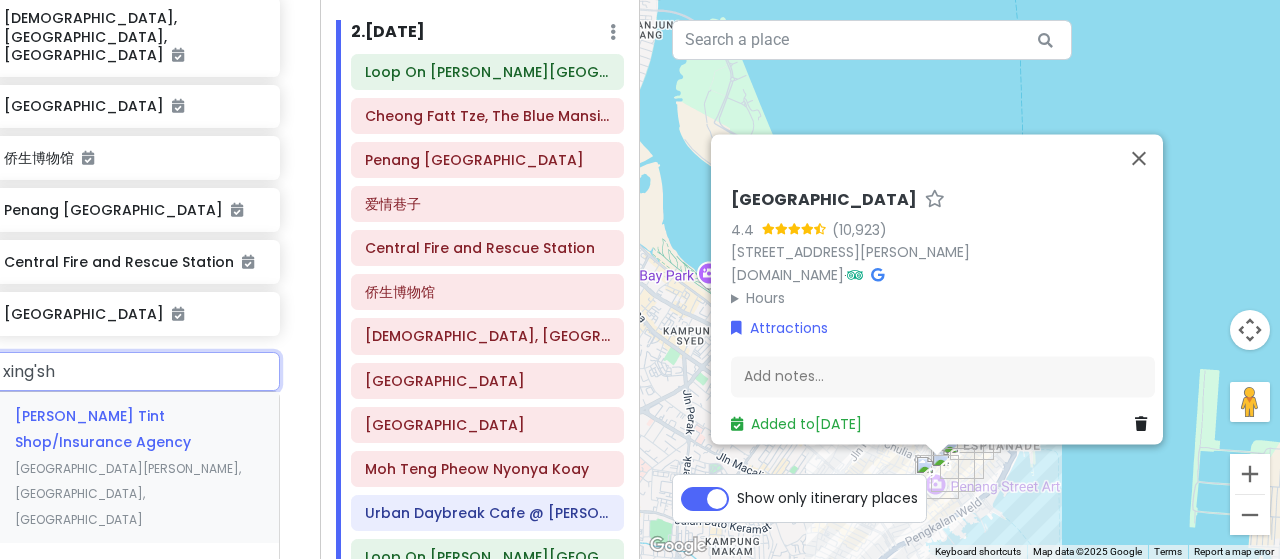type on "姓氏" 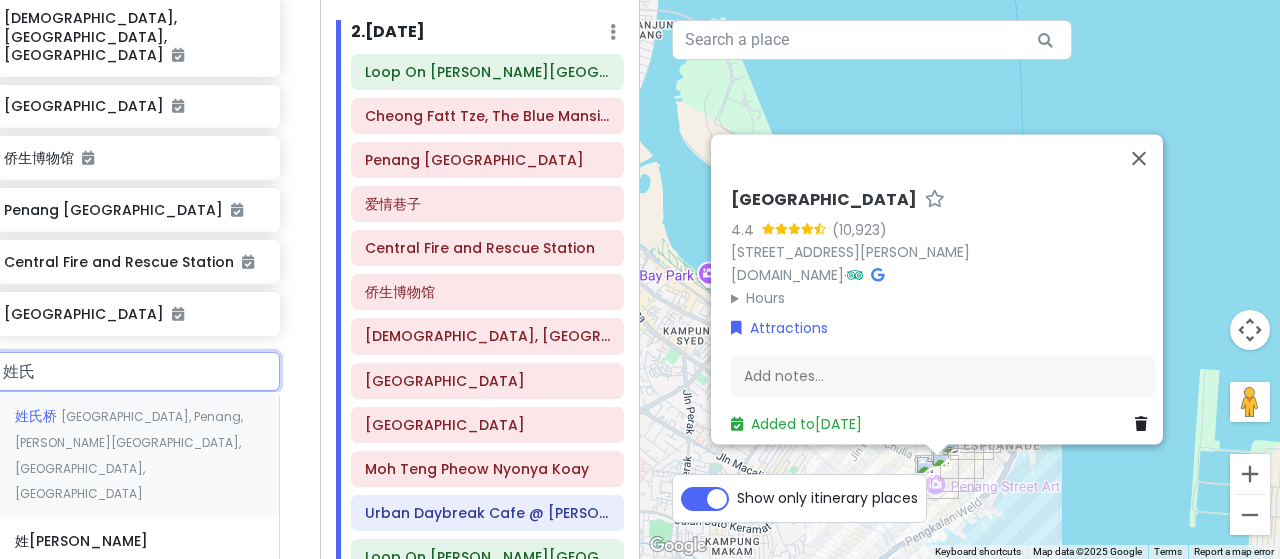 click on "Malaysia, Penang, George Town, Georgetown, Pengkalan Weld" at bounding box center [129, 455] 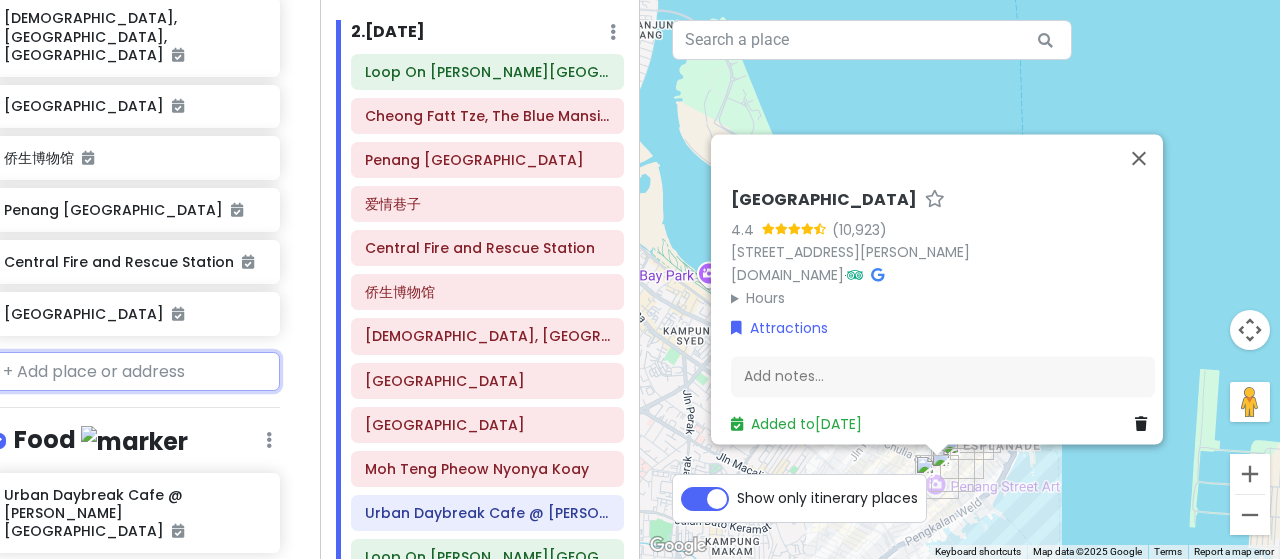 scroll, scrollTop: 767, scrollLeft: 28, axis: both 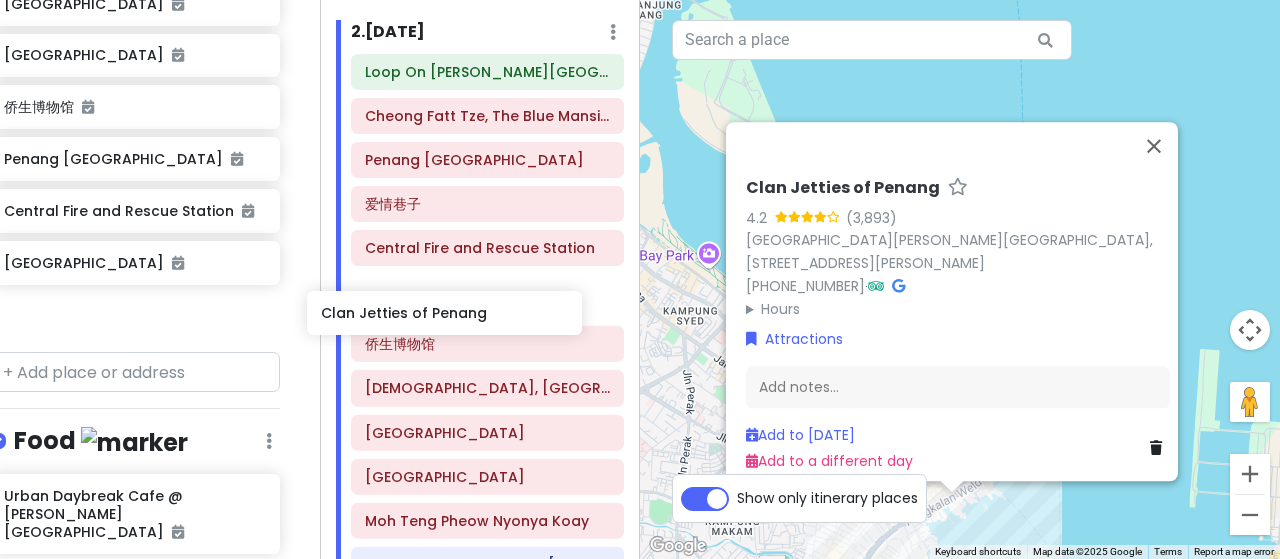 drag, startPoint x: 144, startPoint y: 285, endPoint x: 464, endPoint y: 318, distance: 321.69705 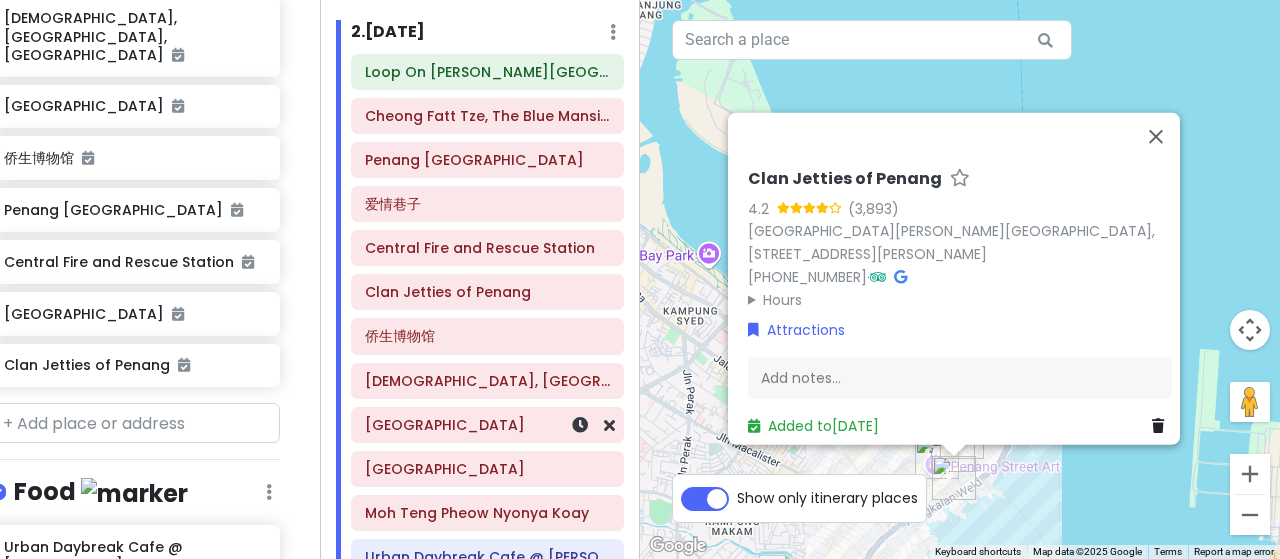 scroll, scrollTop: 715, scrollLeft: 28, axis: both 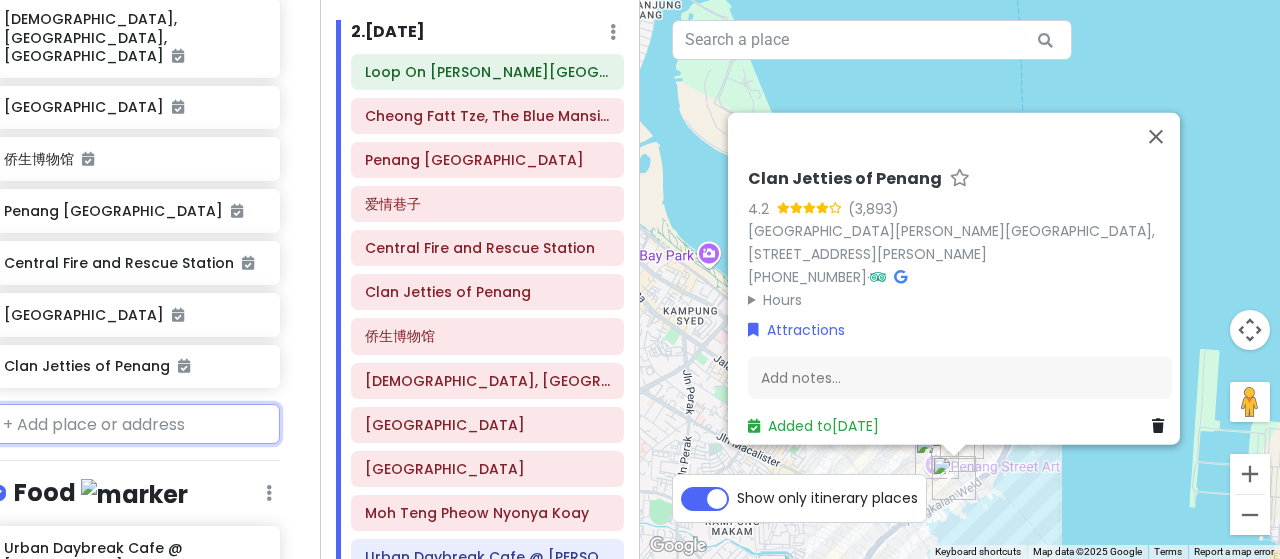 click at bounding box center (135, 424) 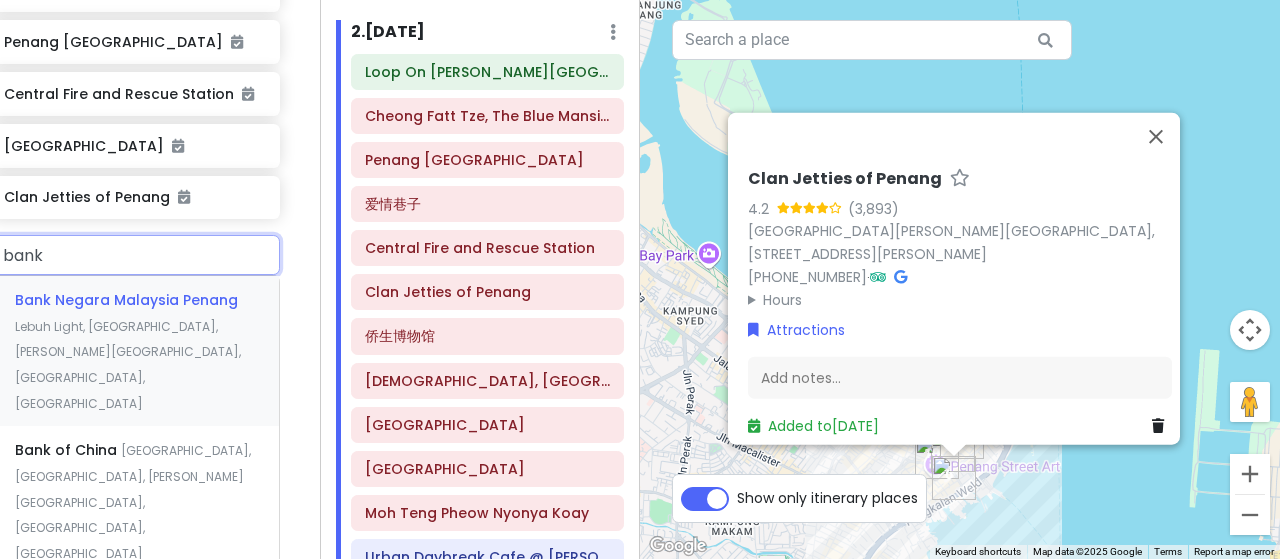 scroll, scrollTop: 915, scrollLeft: 28, axis: both 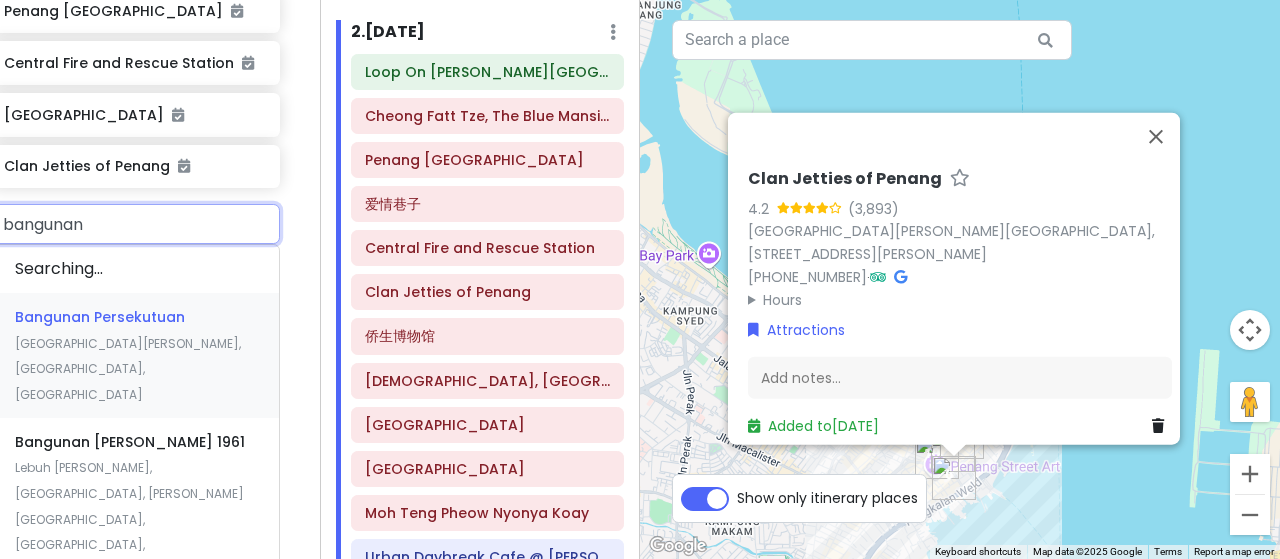 type on "bangunan u" 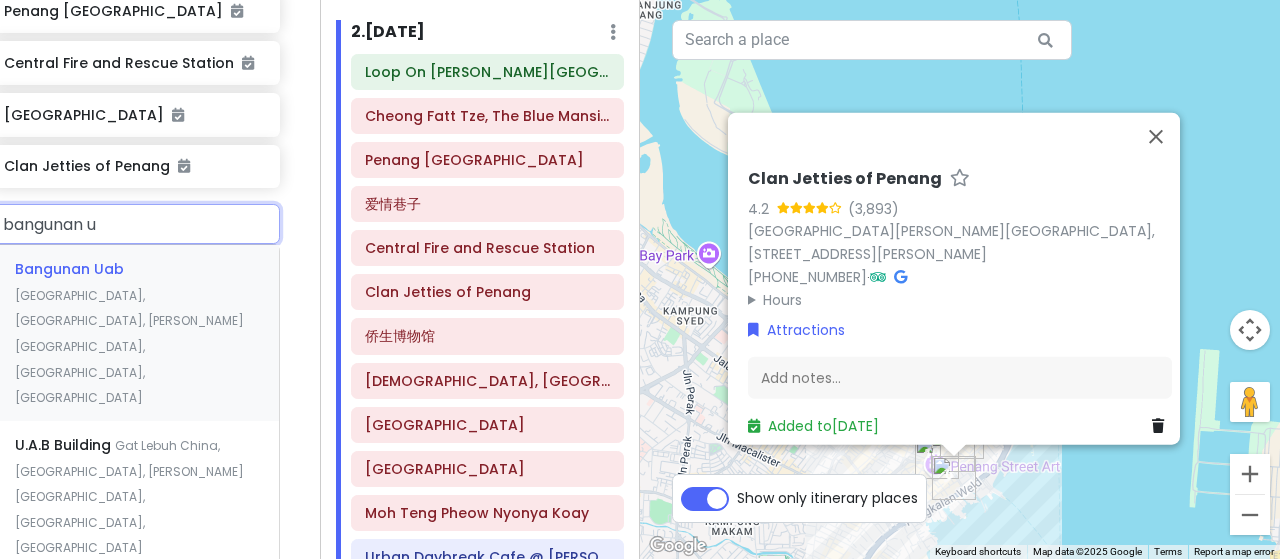 click on "Bangunan Uab   Pengkalan Weld, Georgetown, George Town, Penang, Malaysia" at bounding box center (135, 333) 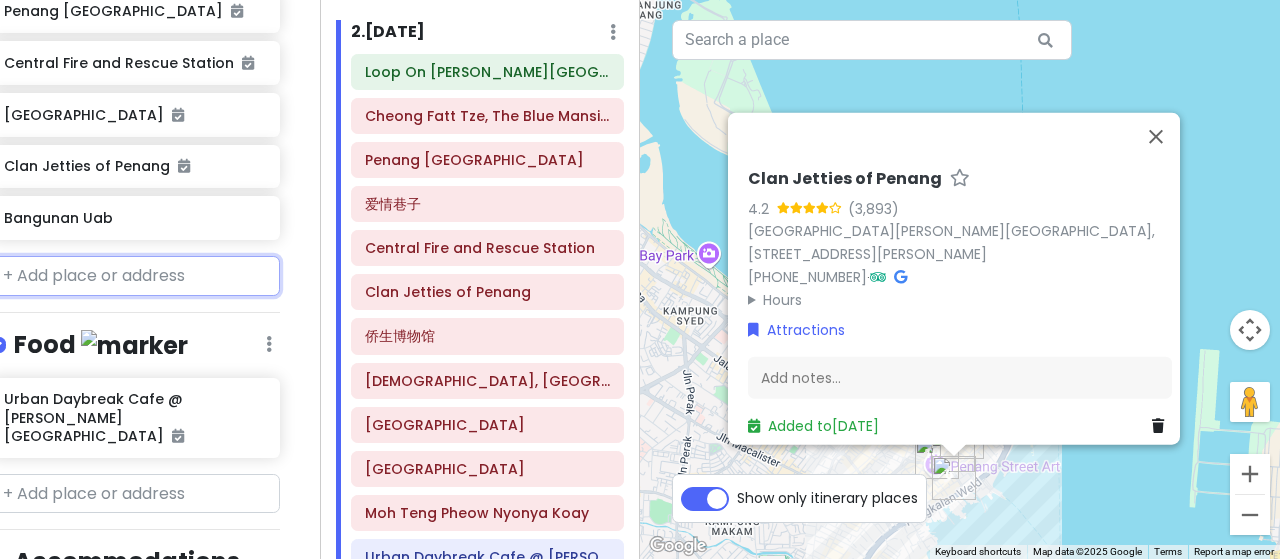 scroll, scrollTop: 967, scrollLeft: 28, axis: both 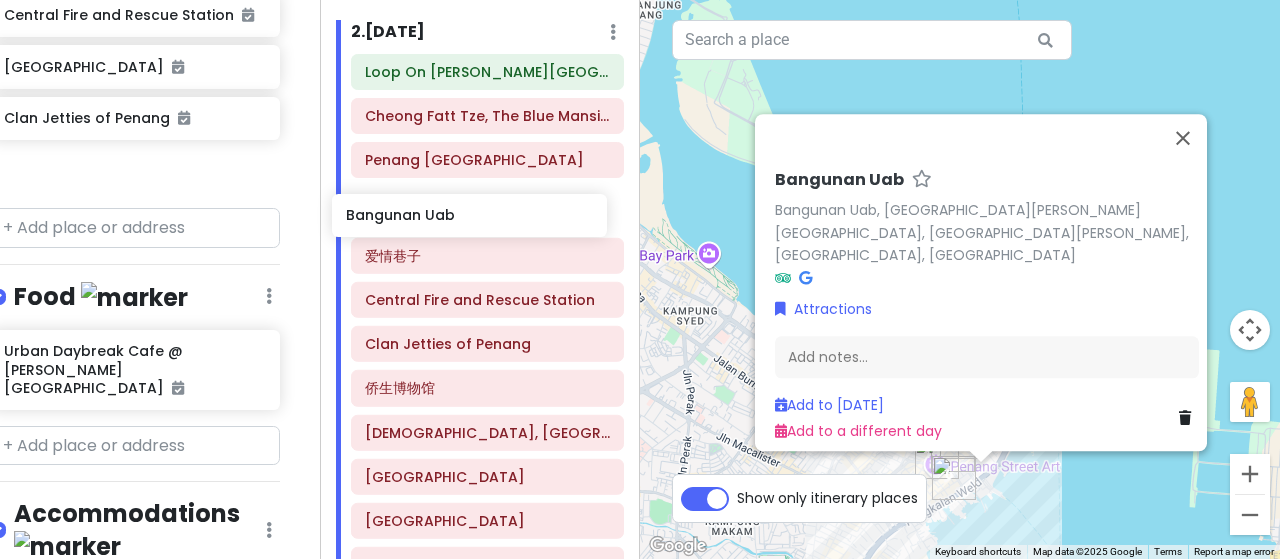 drag, startPoint x: 179, startPoint y: 141, endPoint x: 526, endPoint y: 268, distance: 369.5105 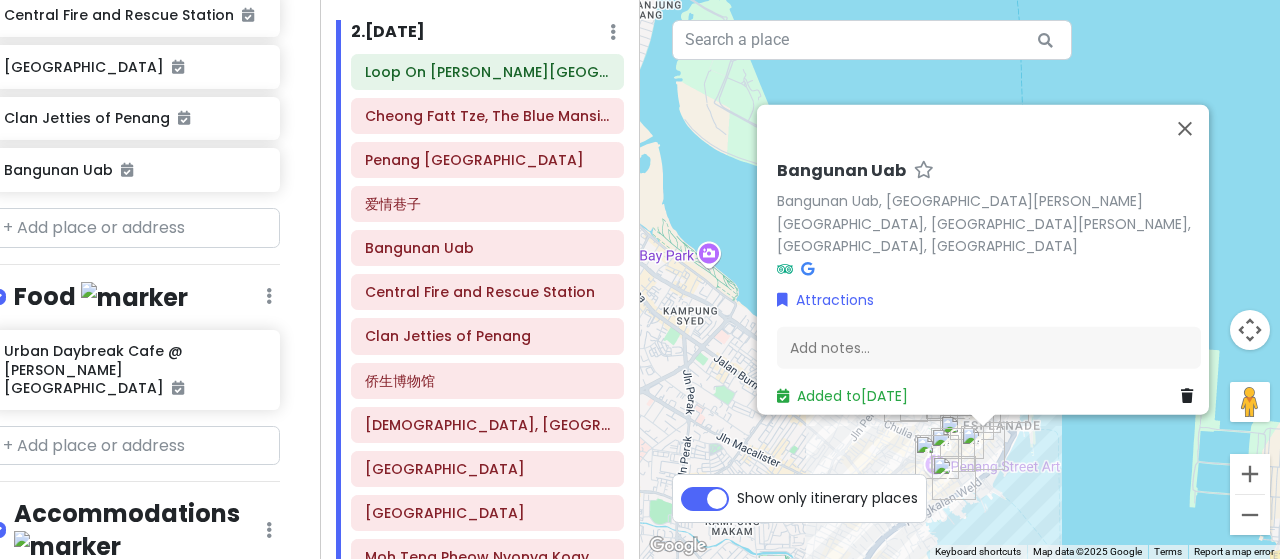 scroll, scrollTop: 911, scrollLeft: 28, axis: both 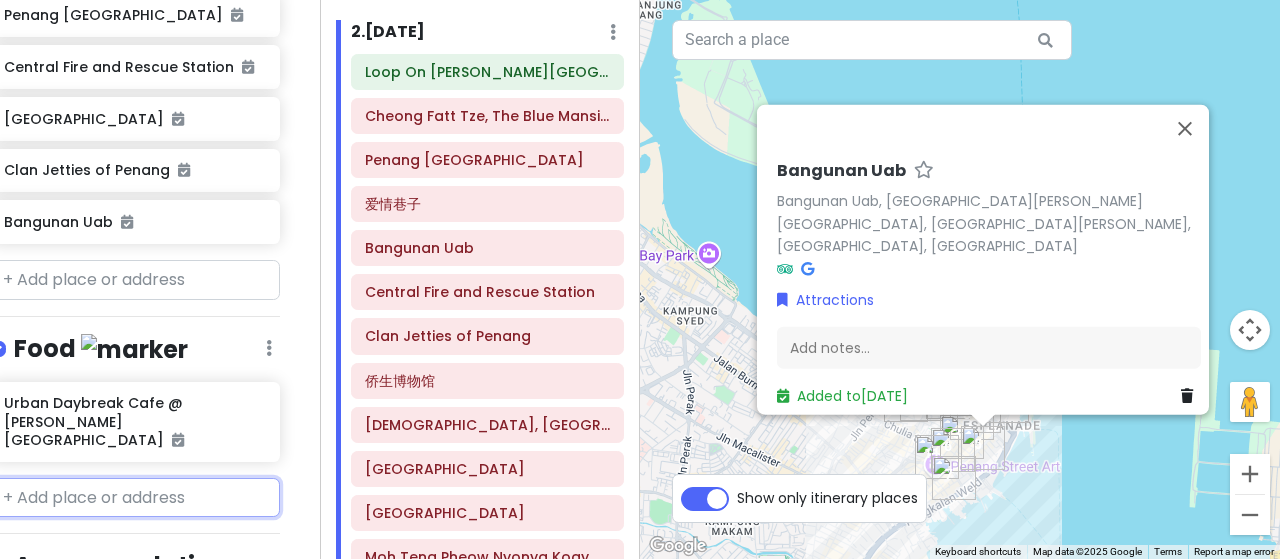 click at bounding box center (135, 498) 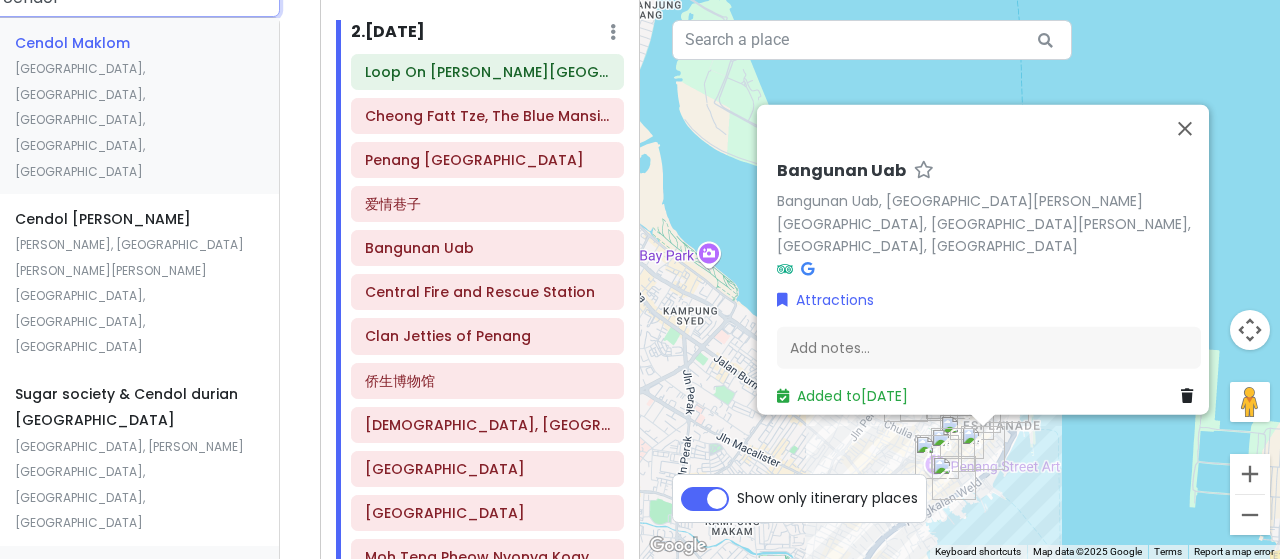 scroll, scrollTop: 1111, scrollLeft: 28, axis: both 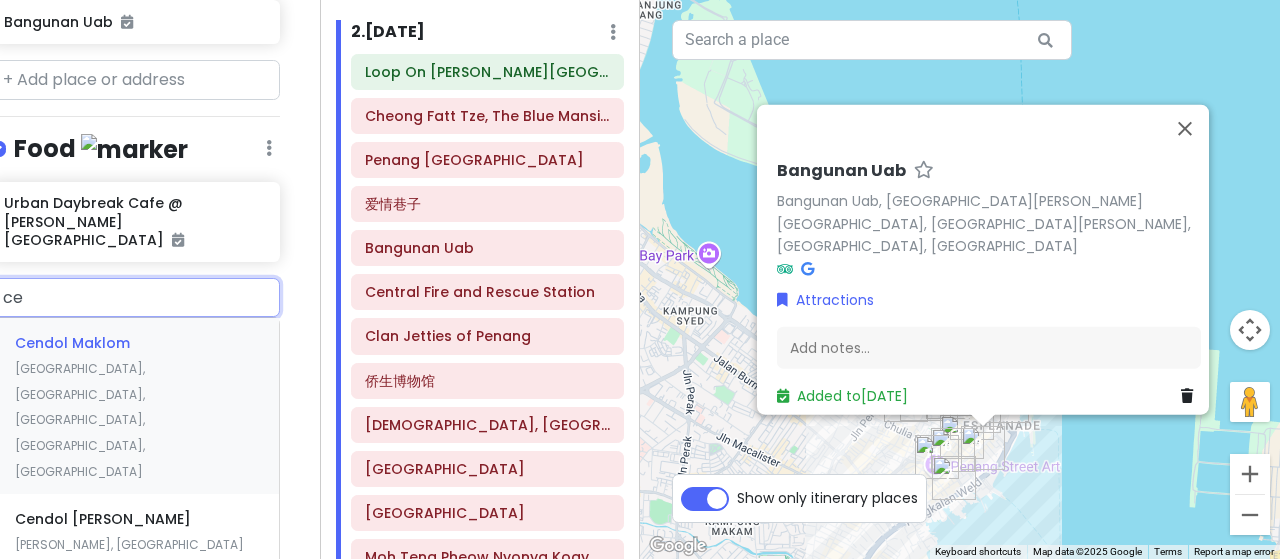 type on "c" 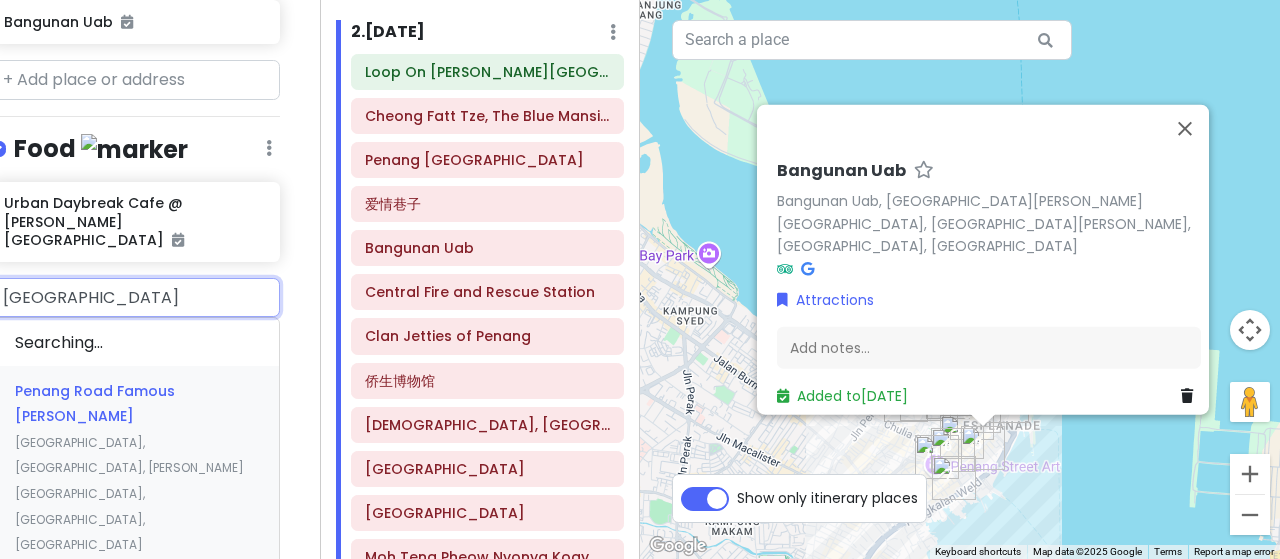 type on "penang road" 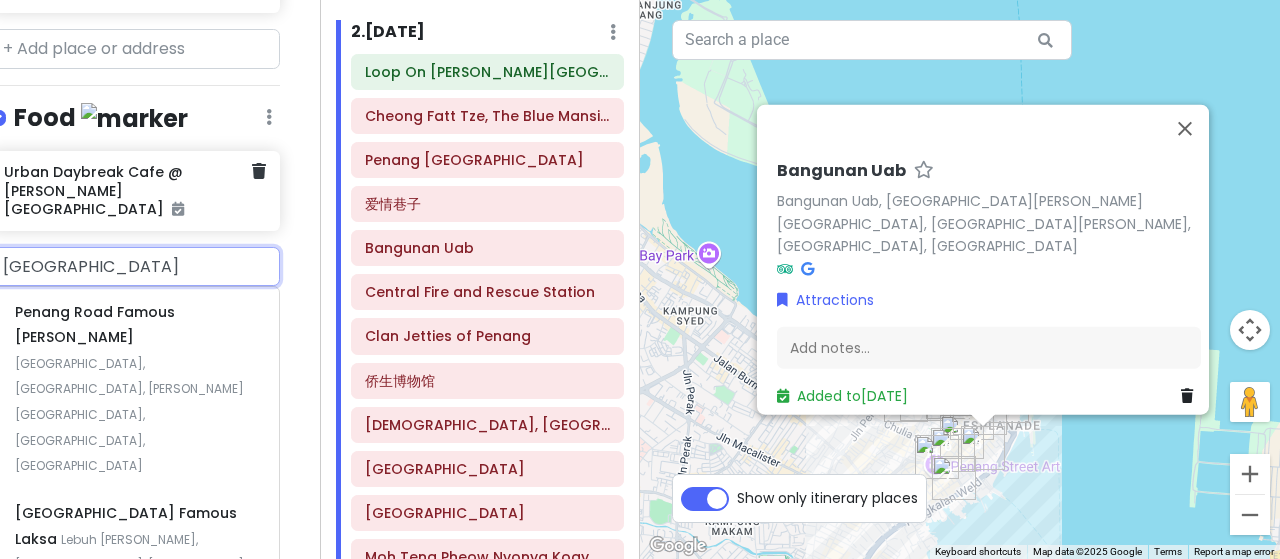 scroll, scrollTop: 1111, scrollLeft: 28, axis: both 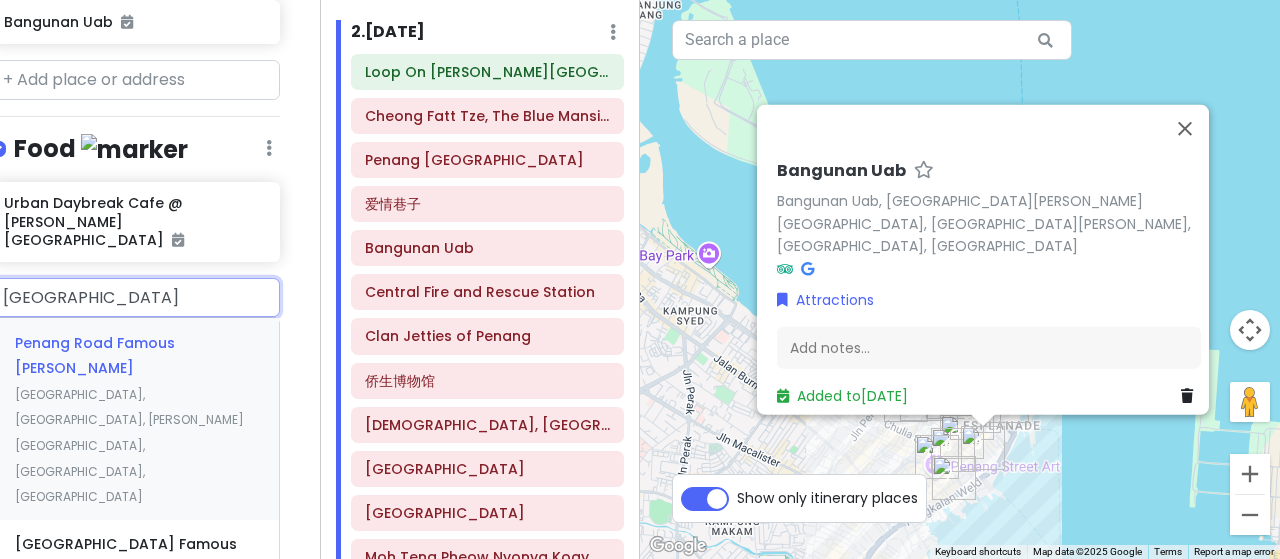 click on "Penang Road Famous Teochew Chendul   Lebuh Pantai, Georgetown, George Town, Penang, Malaysia" at bounding box center [135, 419] 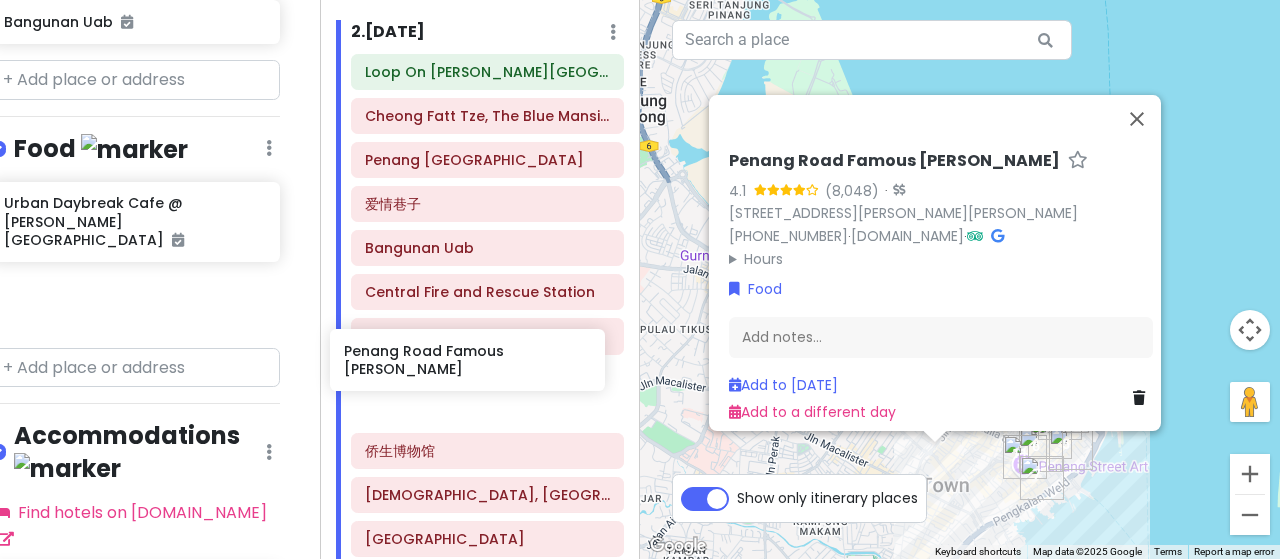 drag, startPoint x: 167, startPoint y: 257, endPoint x: 515, endPoint y: 369, distance: 365.57898 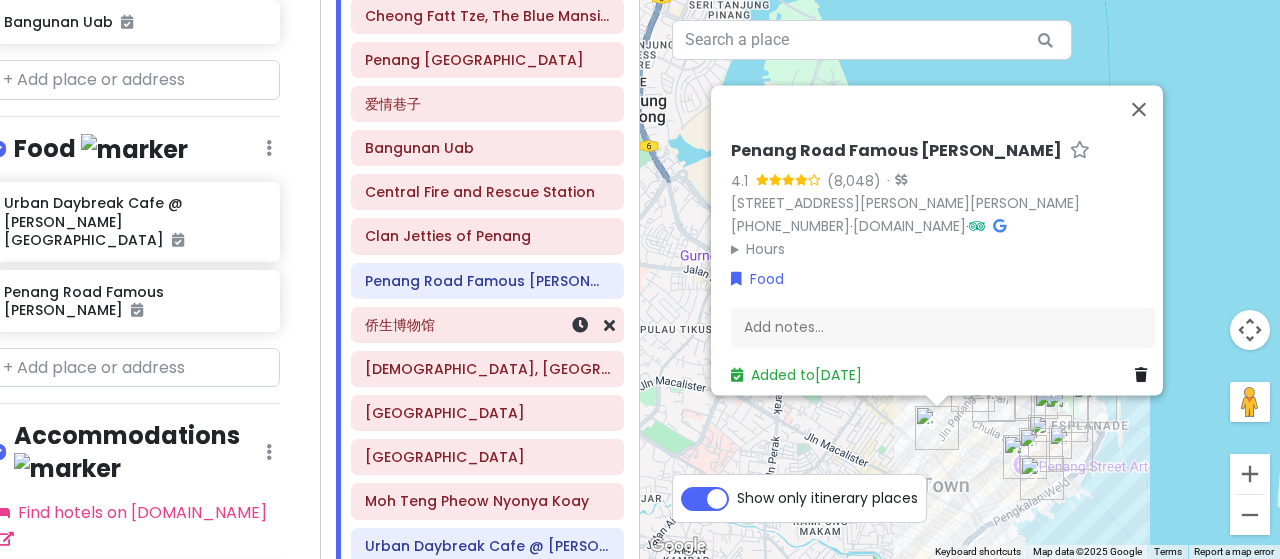 scroll, scrollTop: 554, scrollLeft: 0, axis: vertical 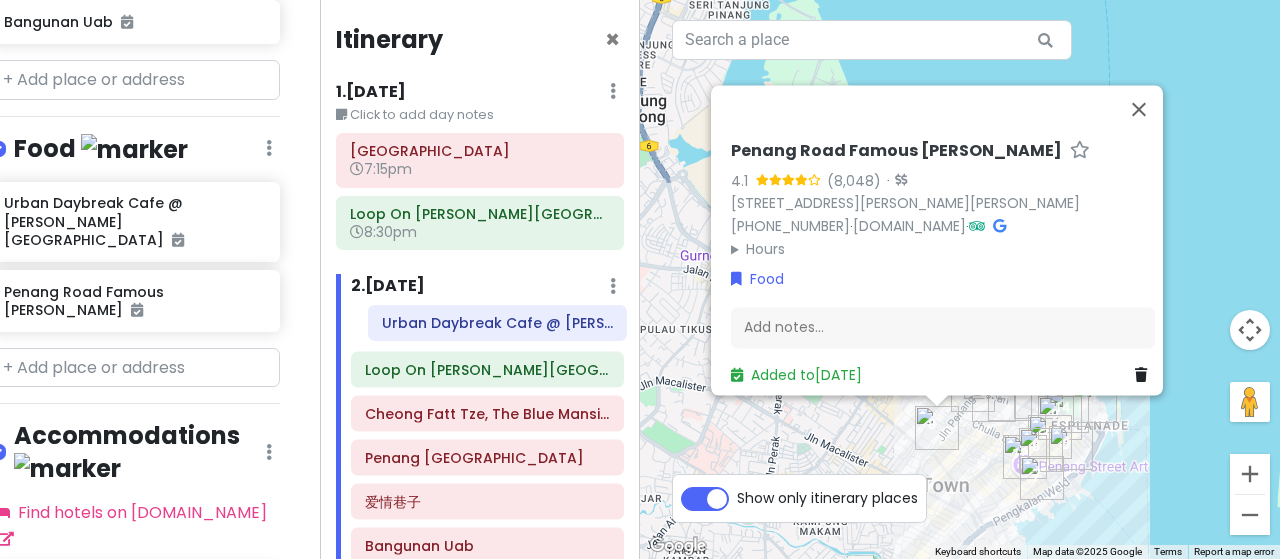 drag, startPoint x: 466, startPoint y: 341, endPoint x: 484, endPoint y: 329, distance: 21.633308 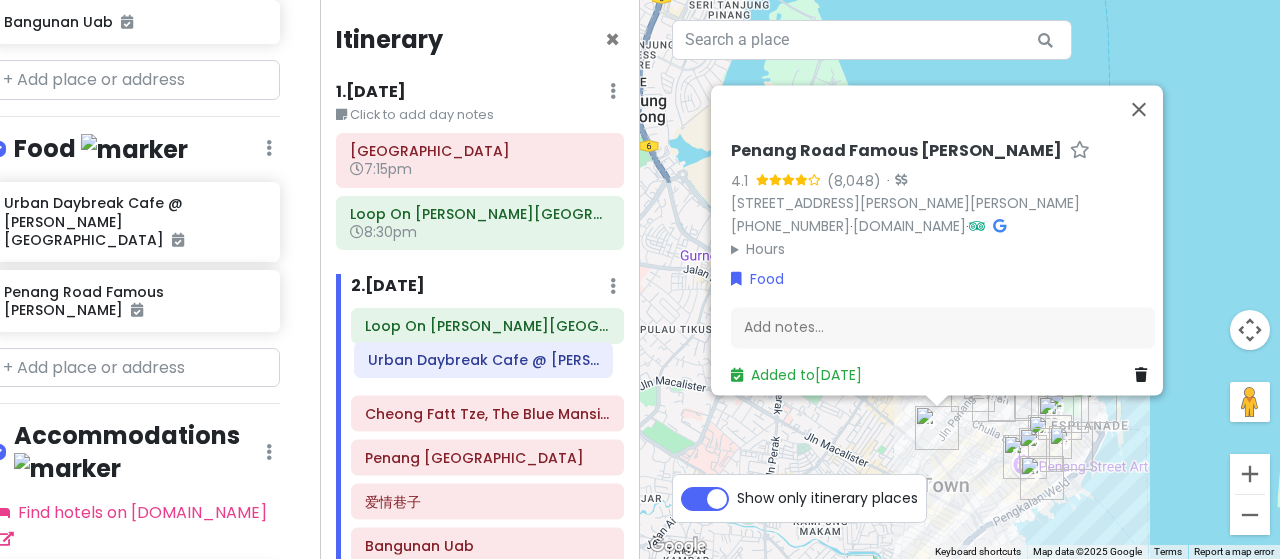 drag, startPoint x: 495, startPoint y: 329, endPoint x: 501, endPoint y: 368, distance: 39.45884 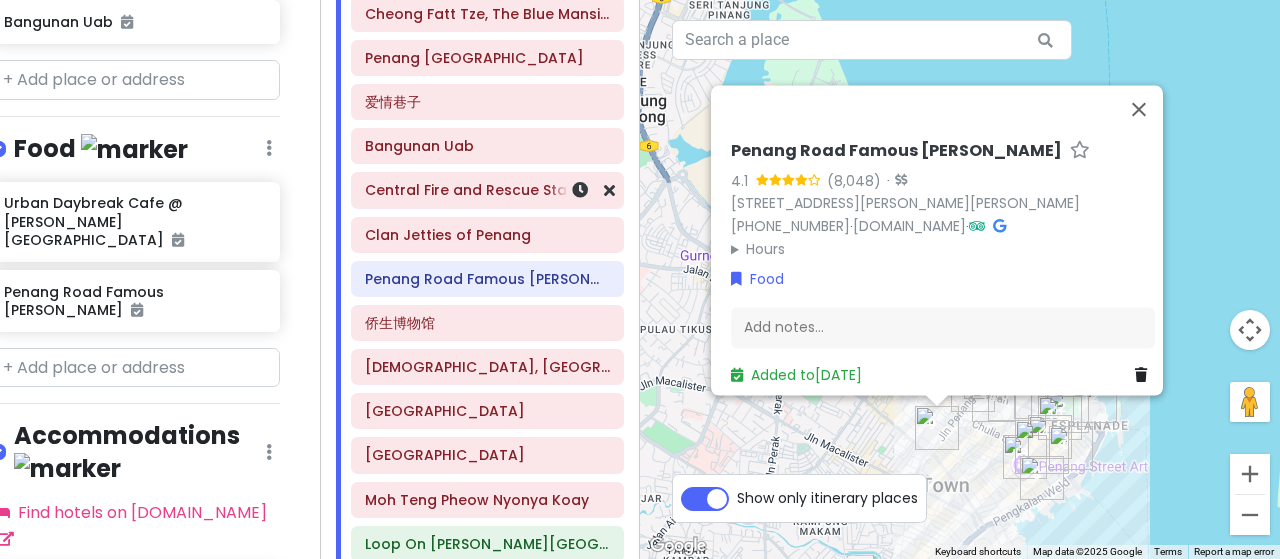 scroll, scrollTop: 200, scrollLeft: 0, axis: vertical 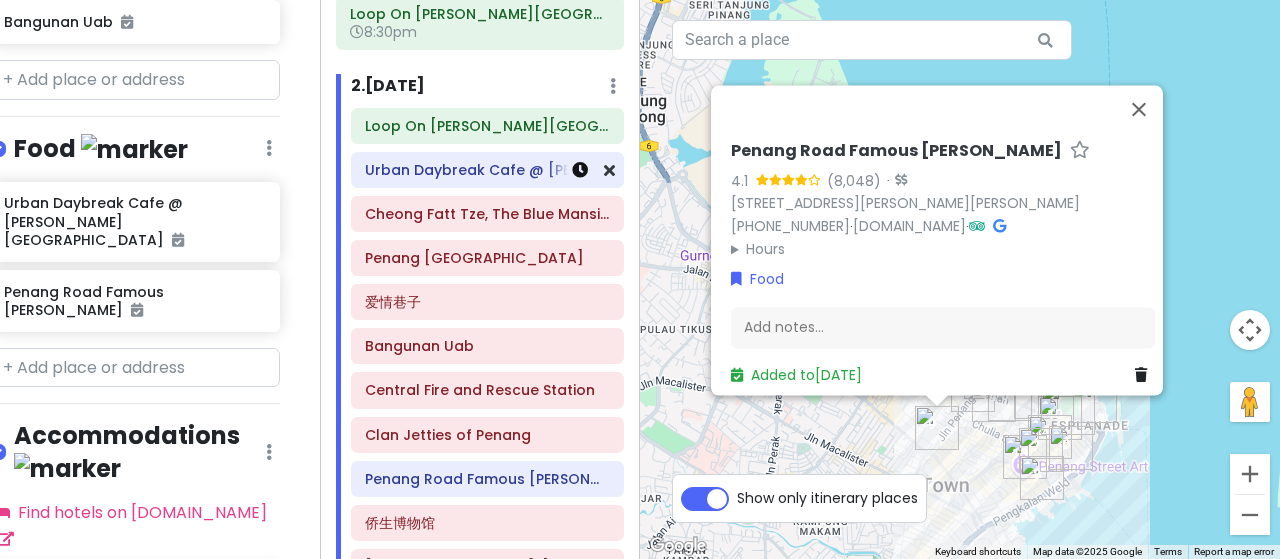 click at bounding box center [580, 170] 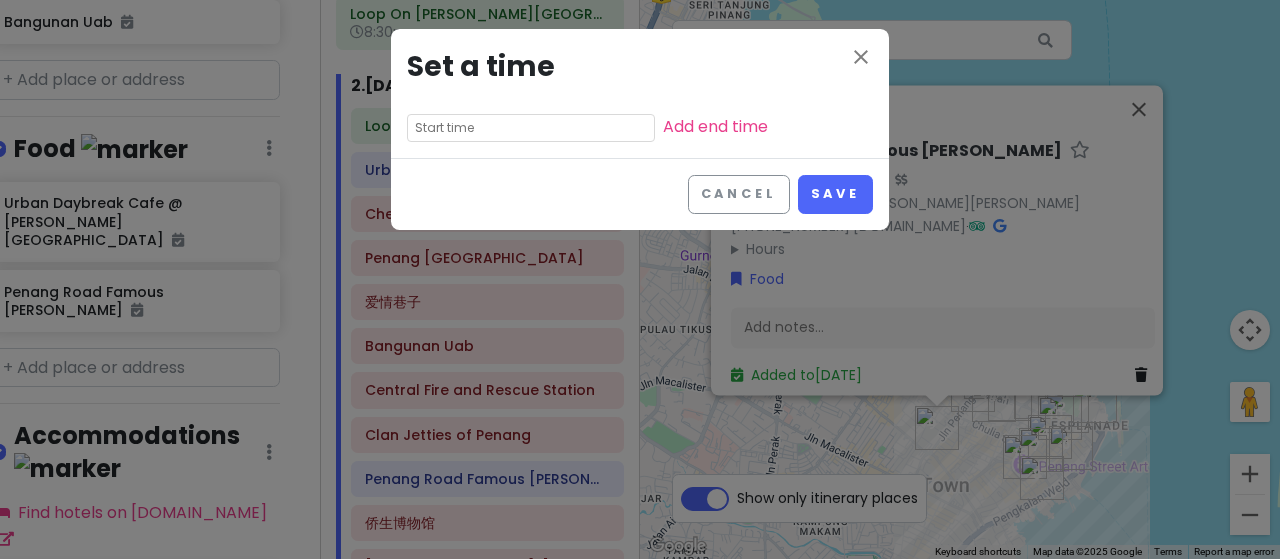 click at bounding box center (531, 128) 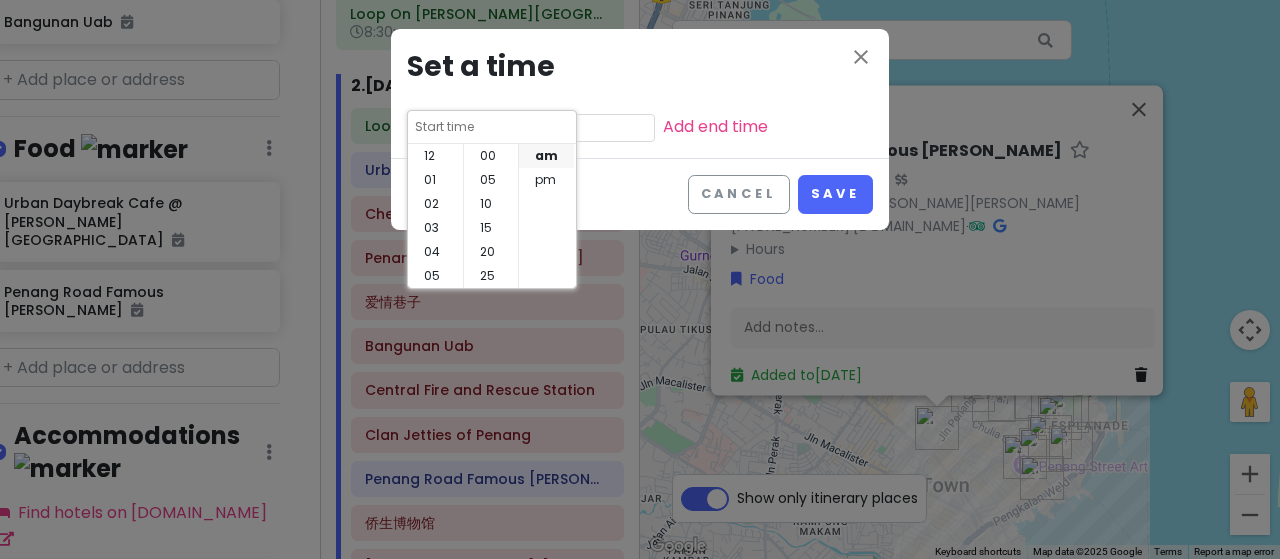 scroll, scrollTop: 144, scrollLeft: 0, axis: vertical 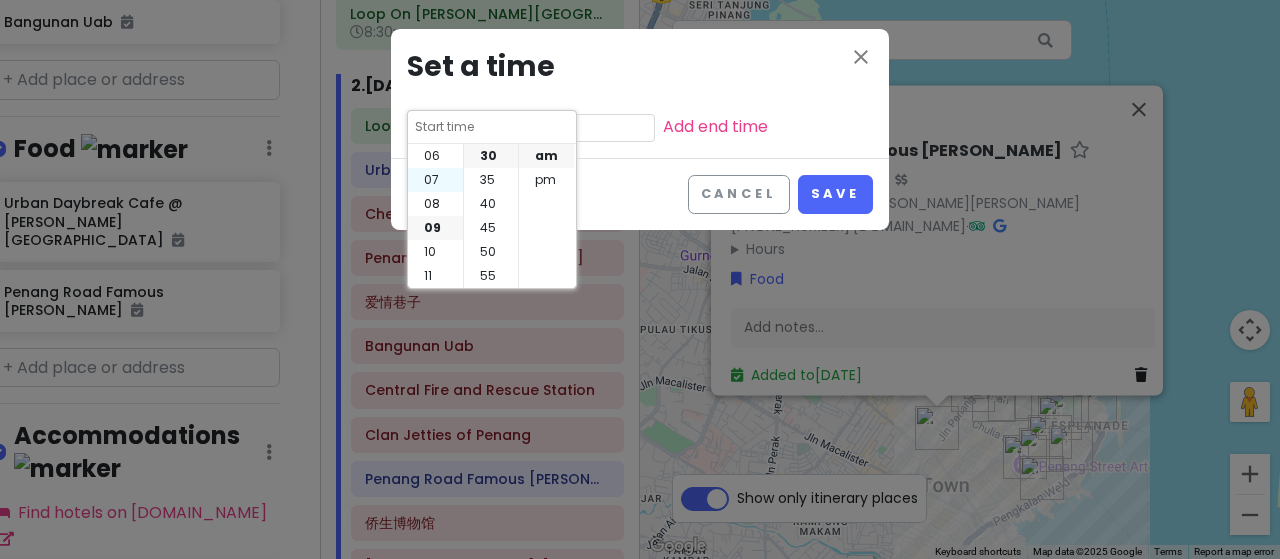 click on "07" at bounding box center [435, 180] 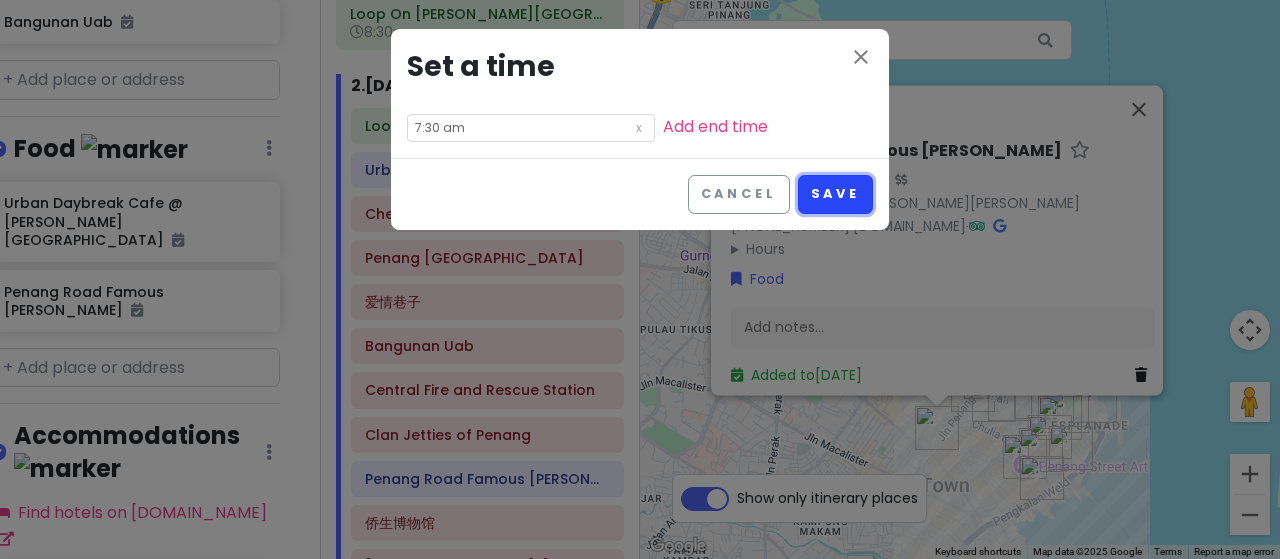 click on "Save" at bounding box center [835, 194] 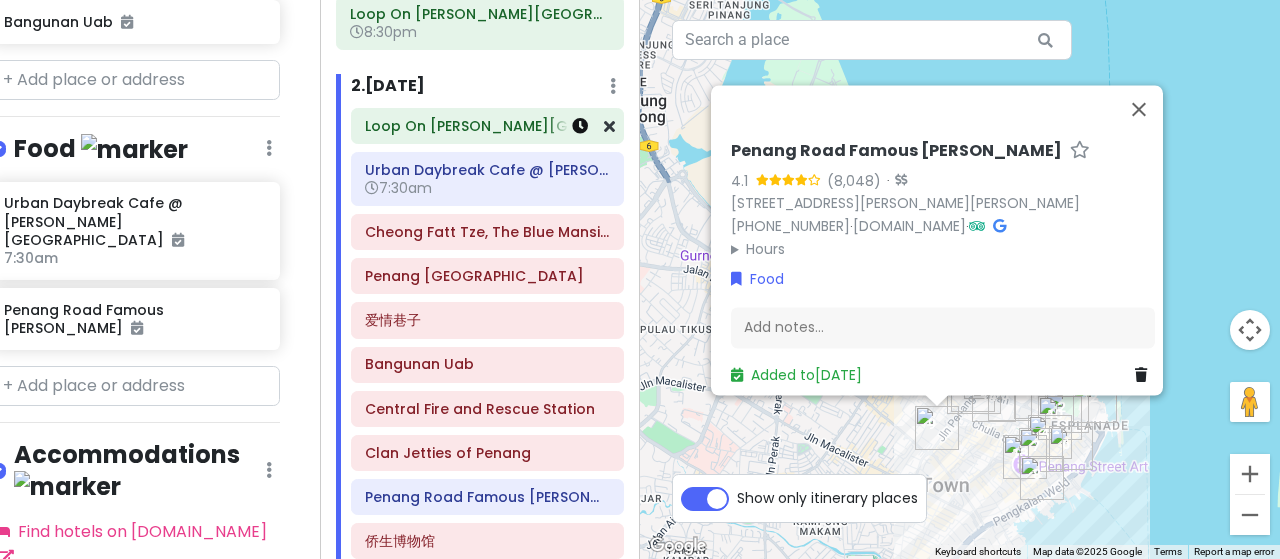 click at bounding box center [580, 126] 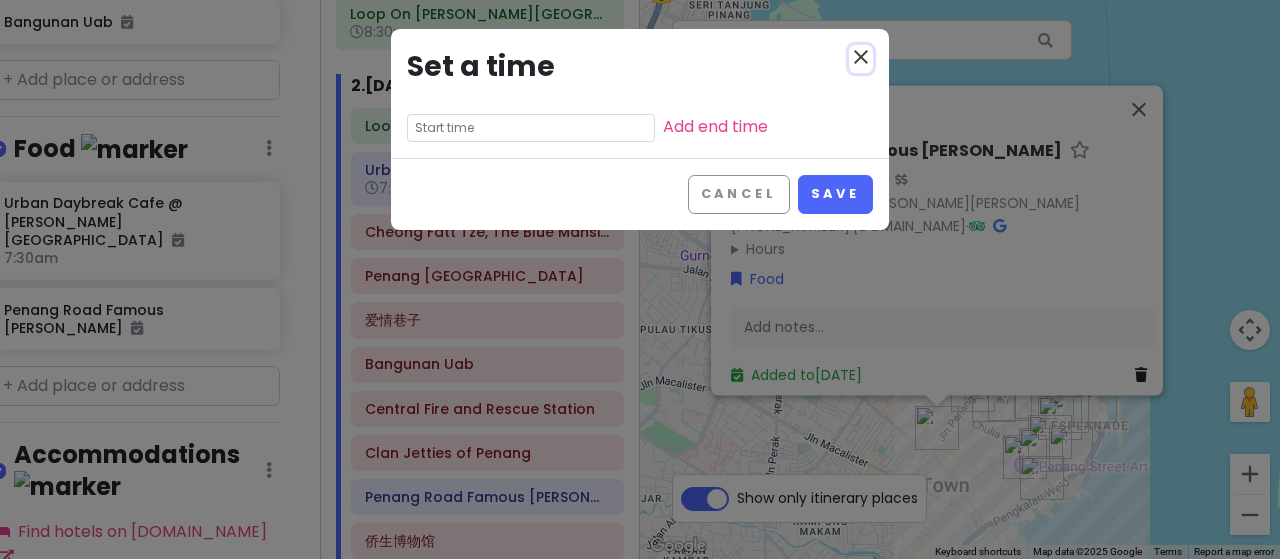 click on "close" at bounding box center [861, 57] 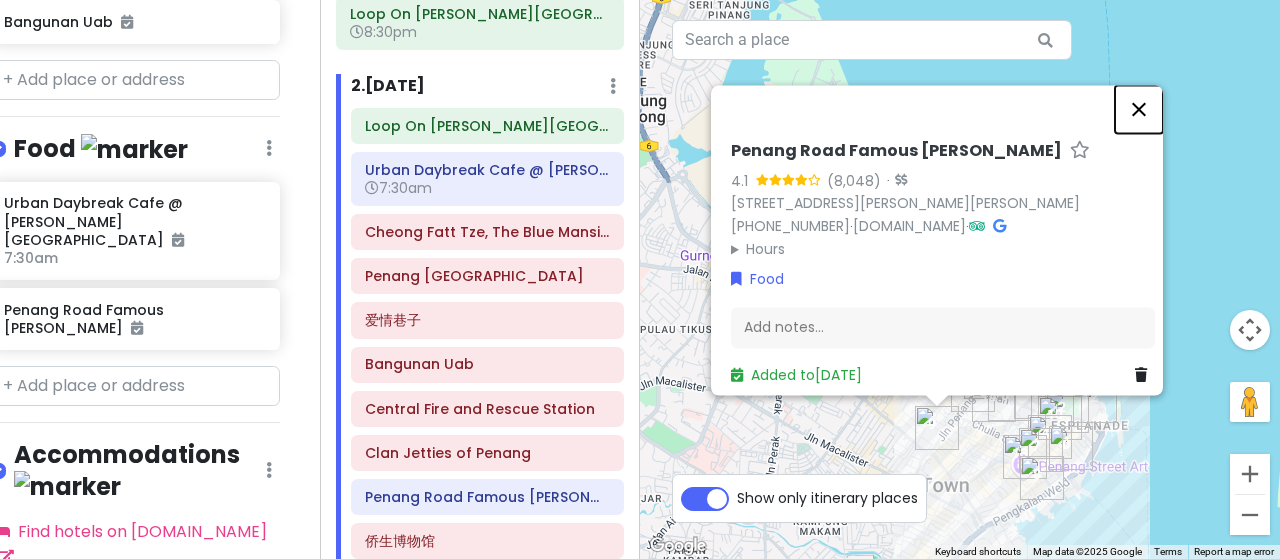 click at bounding box center (1139, 109) 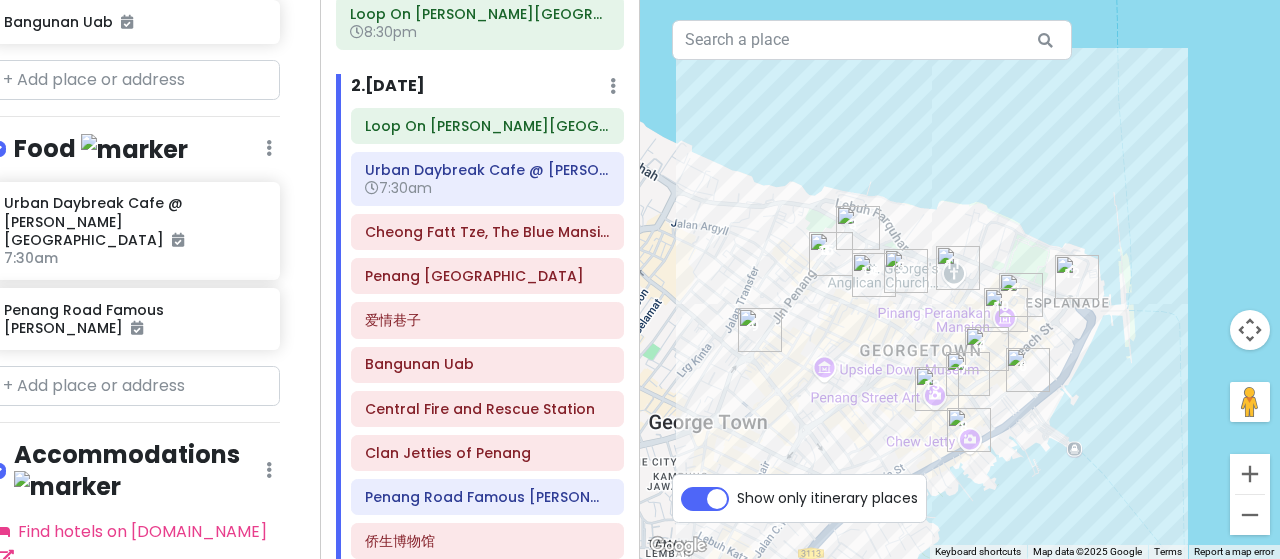 drag, startPoint x: 990, startPoint y: 275, endPoint x: 925, endPoint y: 45, distance: 239.00836 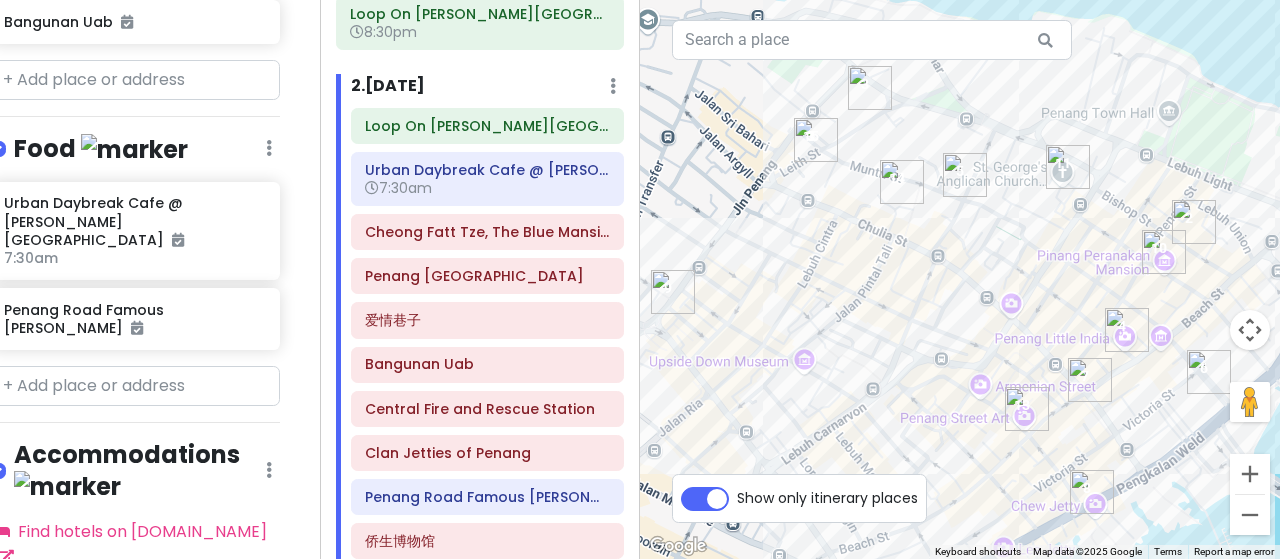 drag, startPoint x: 856, startPoint y: 149, endPoint x: 1160, endPoint y: 63, distance: 315.93036 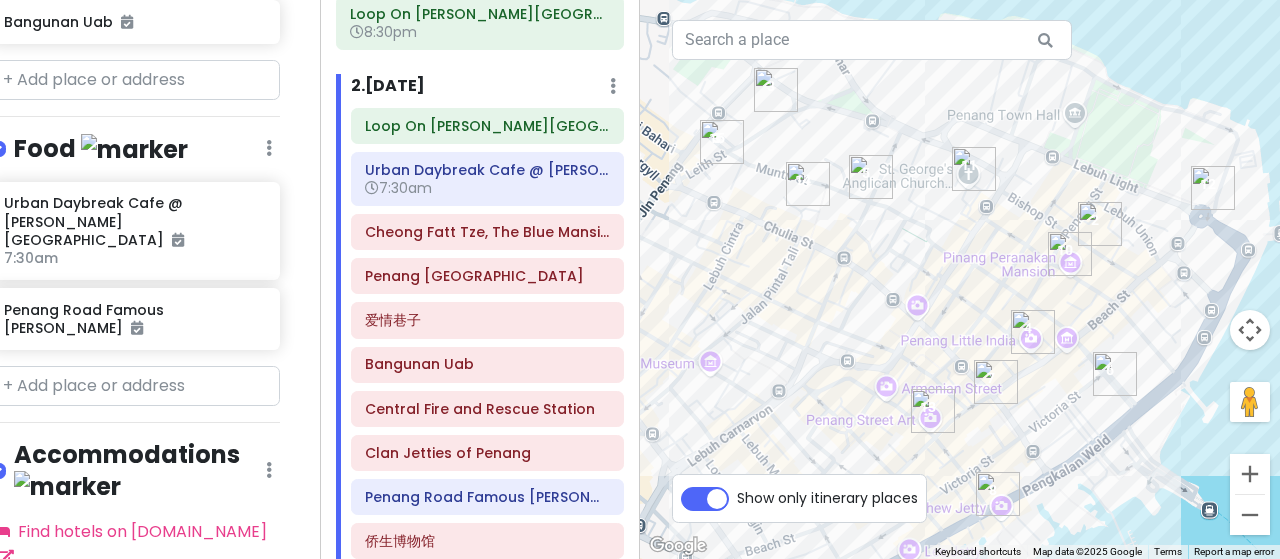 drag, startPoint x: 1134, startPoint y: 120, endPoint x: 1036, endPoint y: 123, distance: 98.045906 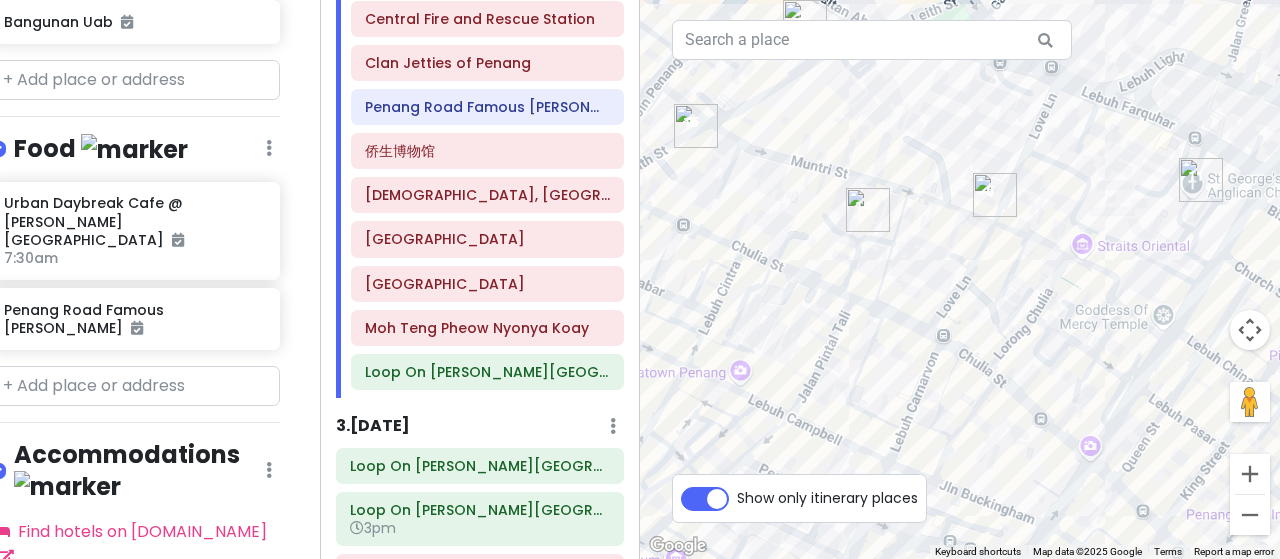 scroll, scrollTop: 700, scrollLeft: 0, axis: vertical 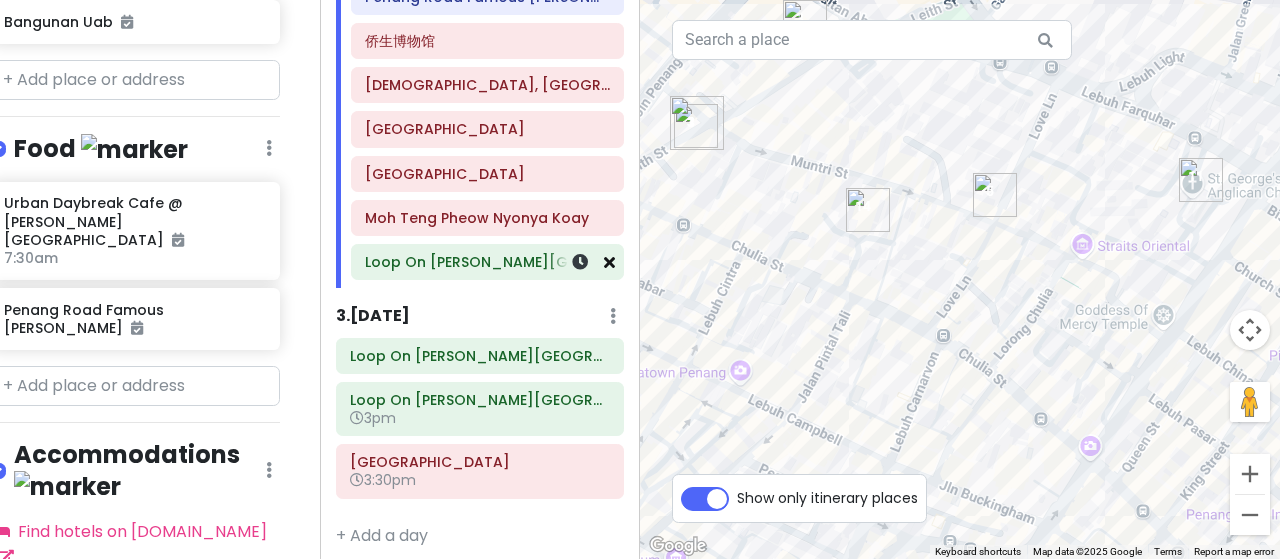 click at bounding box center (609, 262) 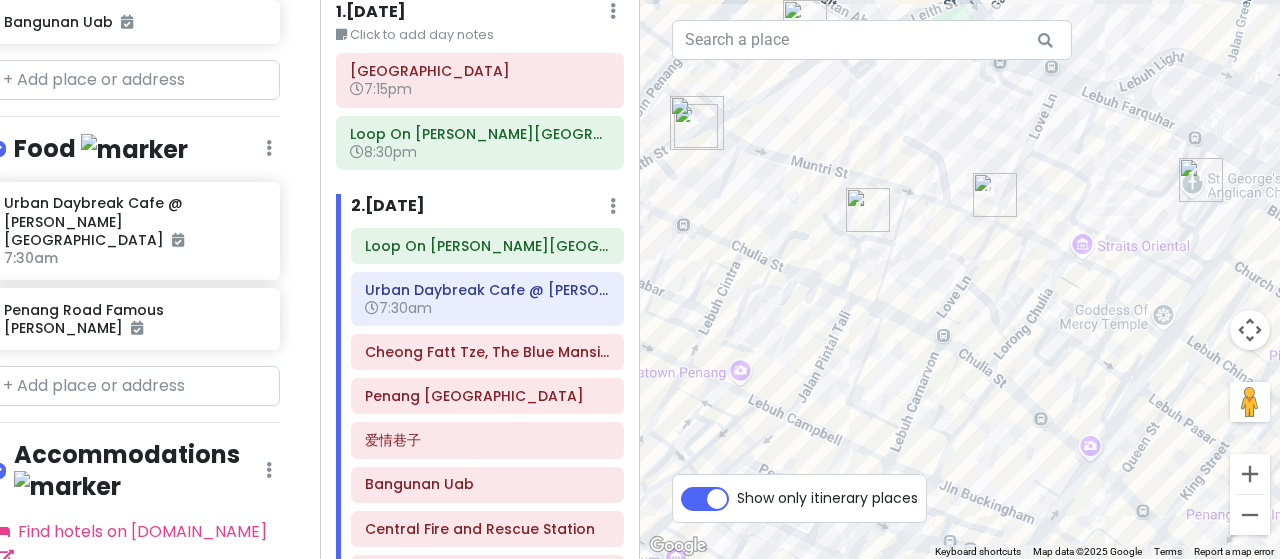 scroll, scrollTop: 0, scrollLeft: 0, axis: both 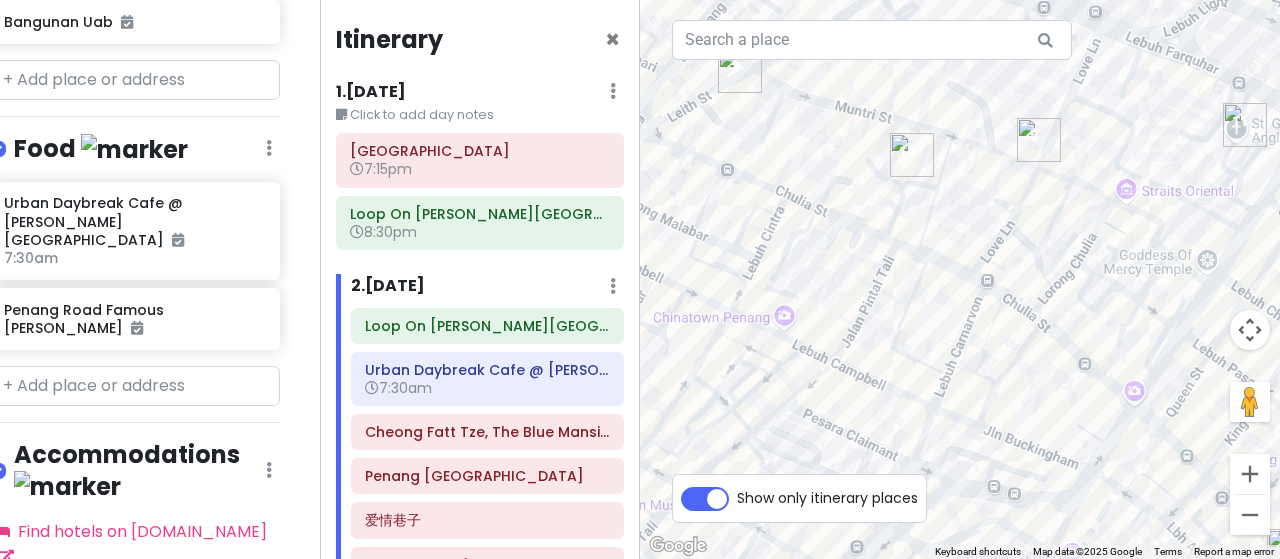 drag, startPoint x: 936, startPoint y: 281, endPoint x: 864, endPoint y: 192, distance: 114.47707 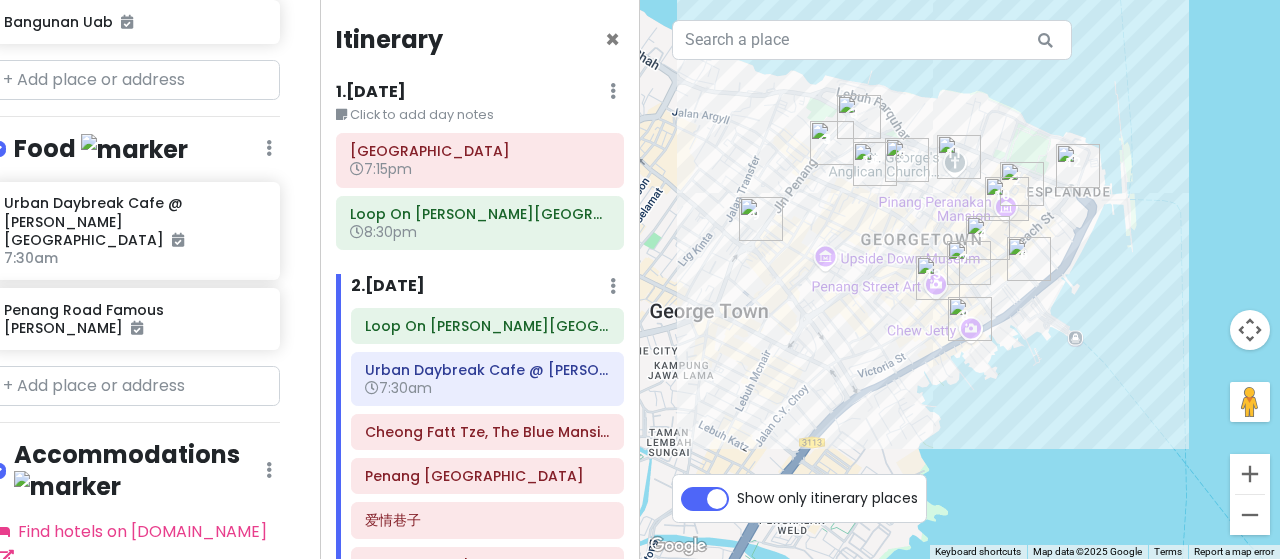 scroll, scrollTop: 100, scrollLeft: 0, axis: vertical 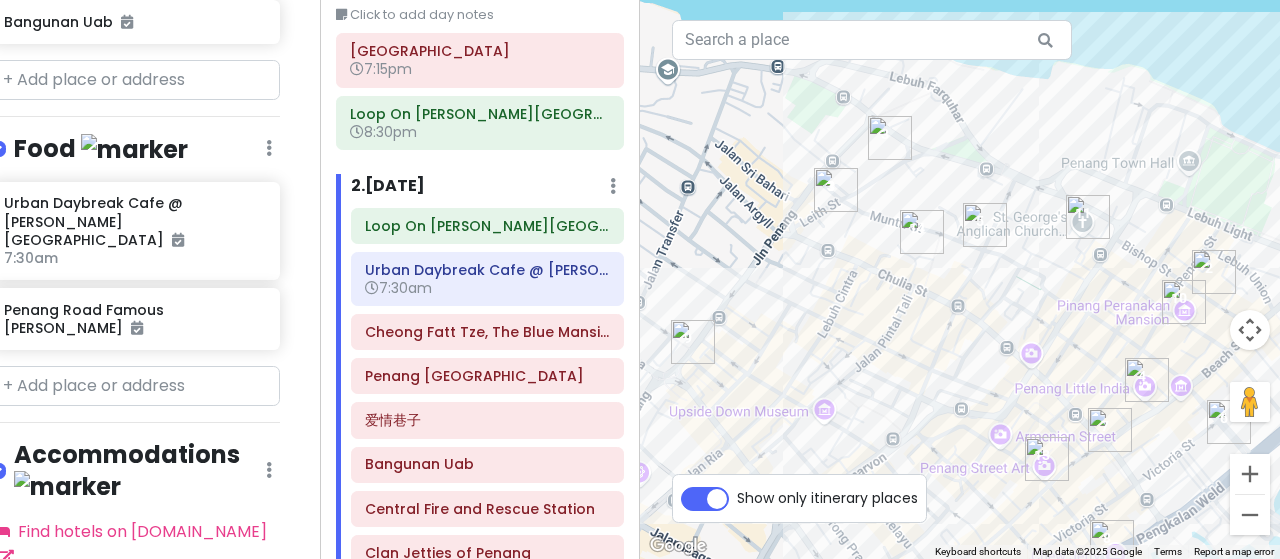 drag, startPoint x: 762, startPoint y: 159, endPoint x: 797, endPoint y: 263, distance: 109.73149 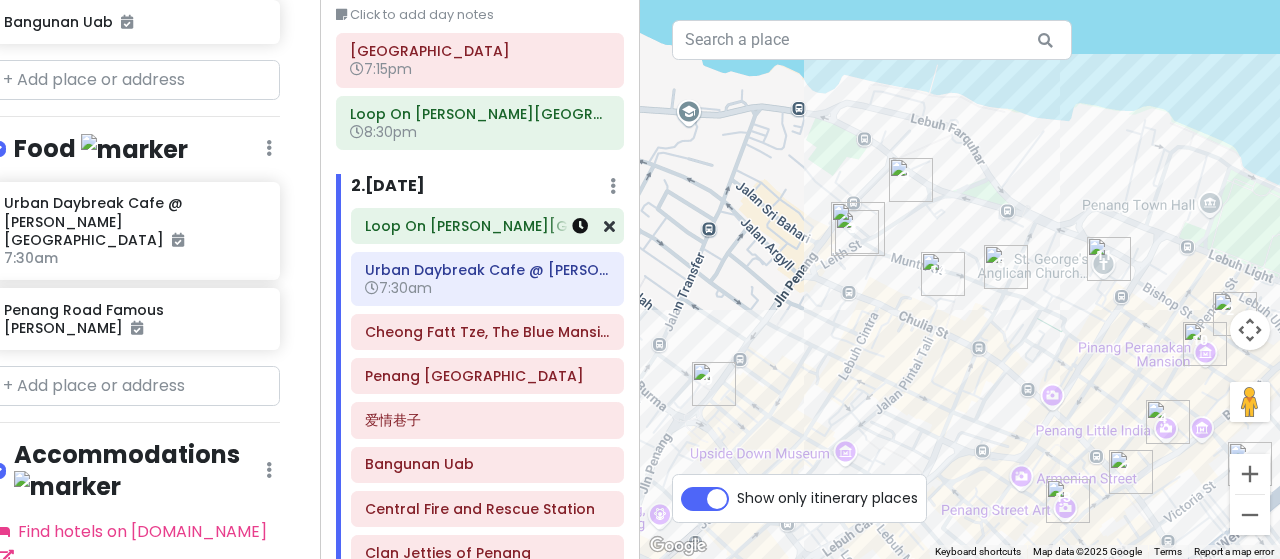 click at bounding box center [580, 226] 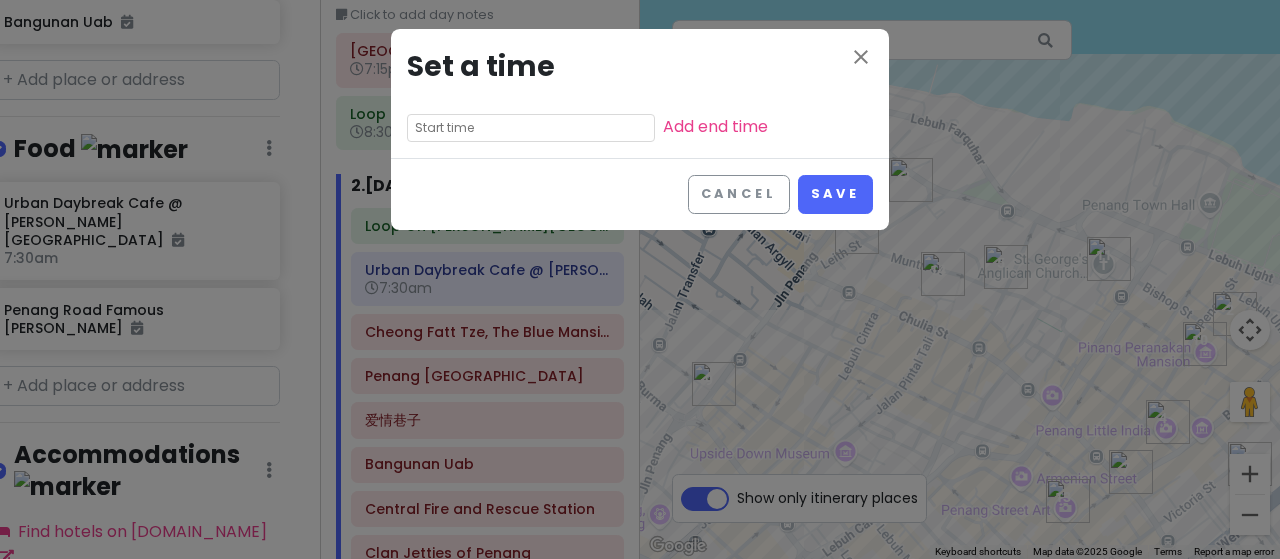 click at bounding box center (531, 128) 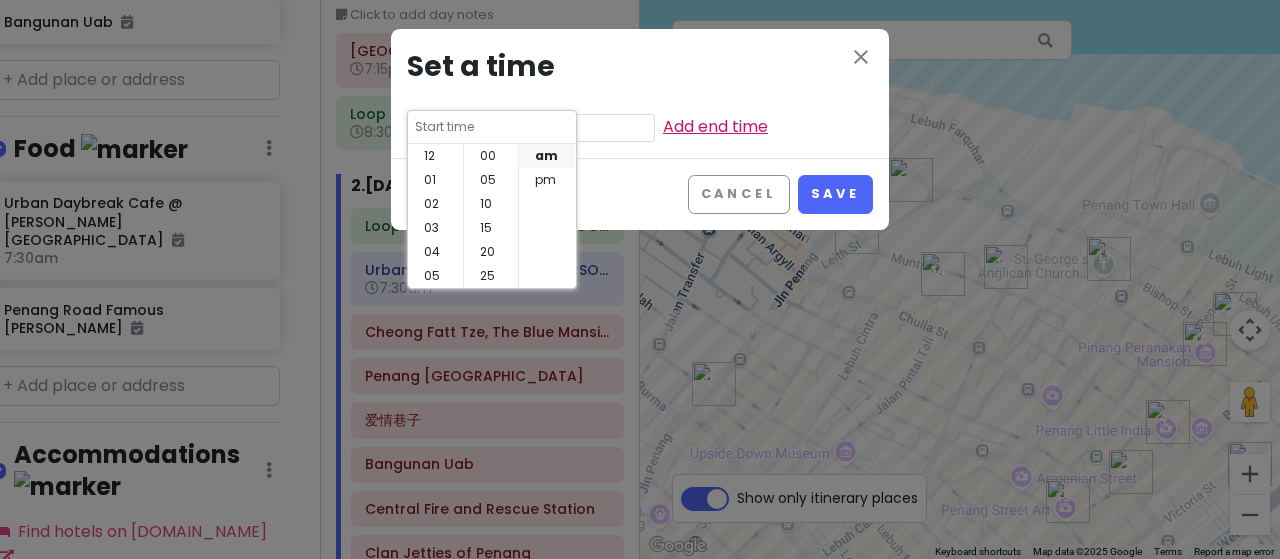 scroll, scrollTop: 144, scrollLeft: 0, axis: vertical 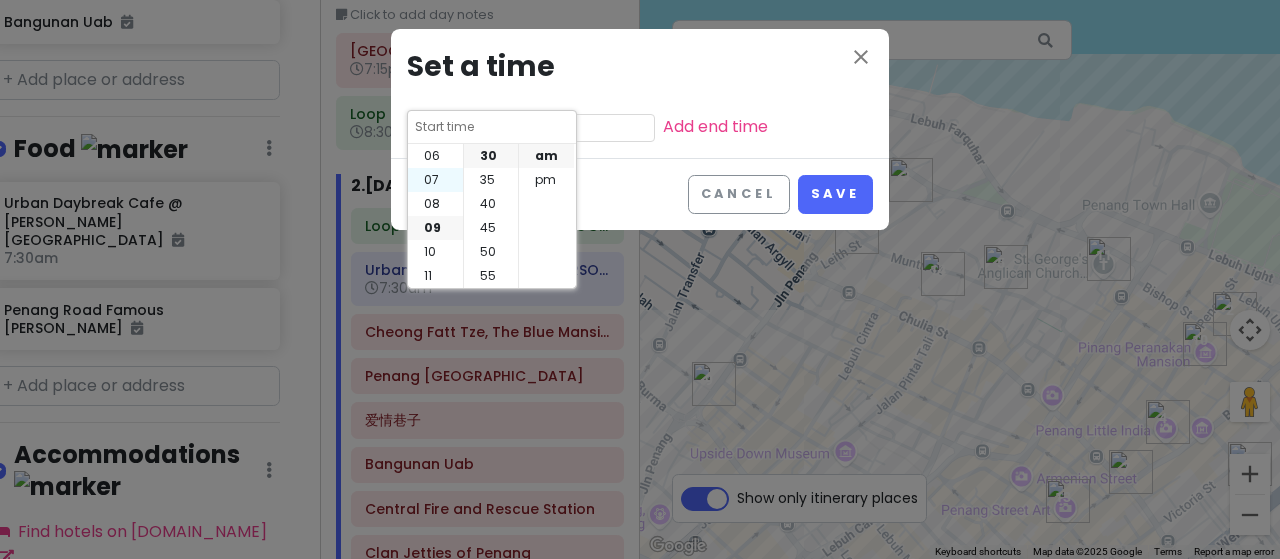 click on "07" at bounding box center (435, 180) 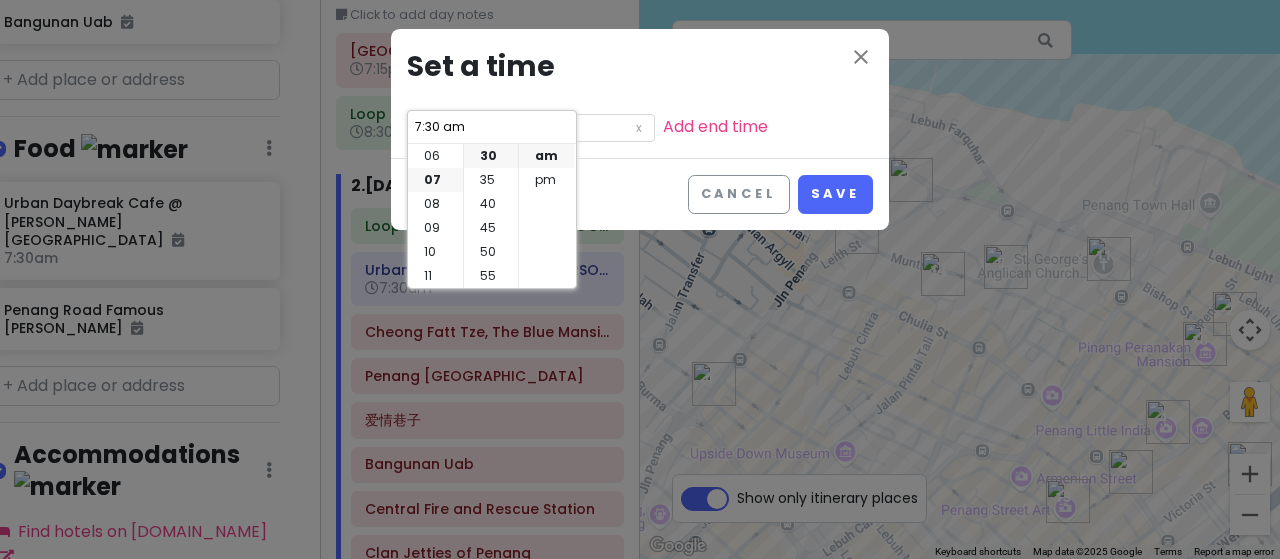 drag, startPoint x: 488, startPoint y: 190, endPoint x: 511, endPoint y: 261, distance: 74.63243 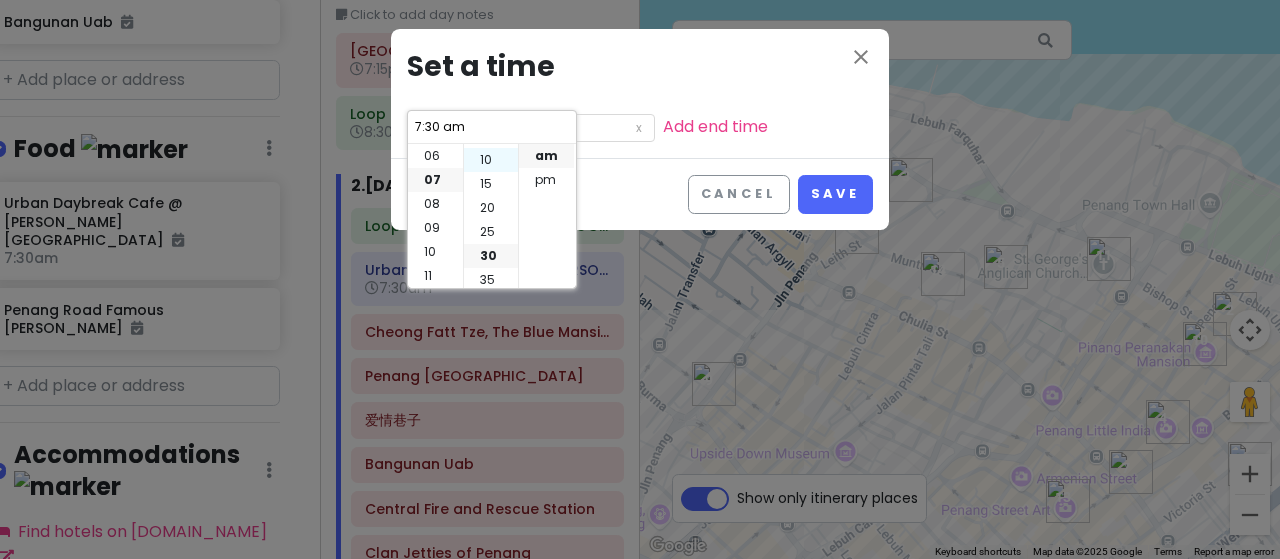 scroll, scrollTop: 0, scrollLeft: 0, axis: both 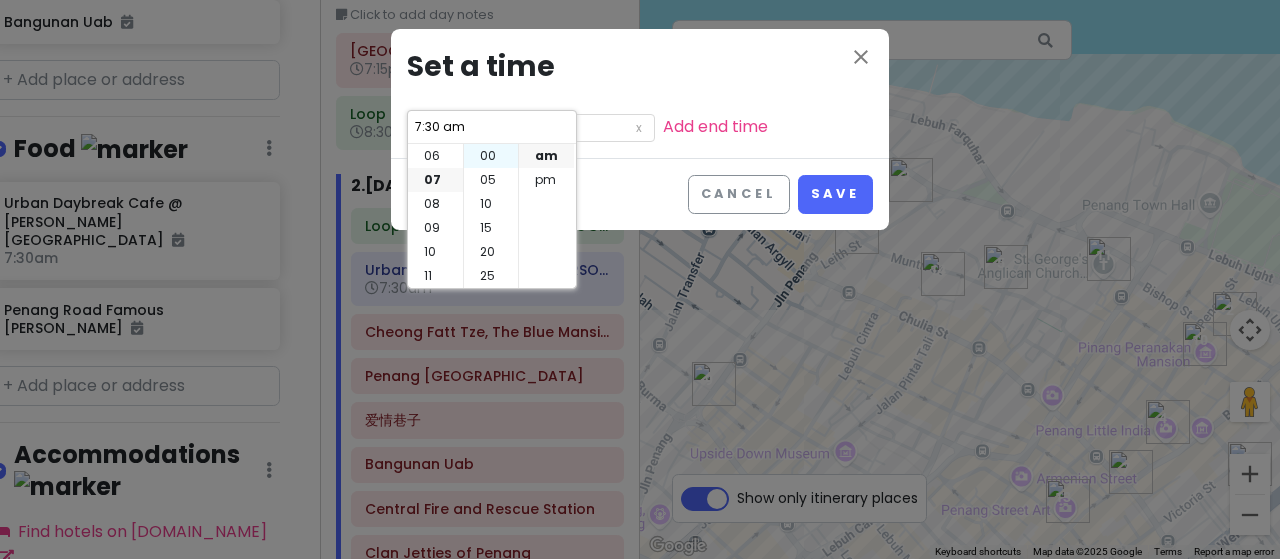 click on "00" at bounding box center (491, 156) 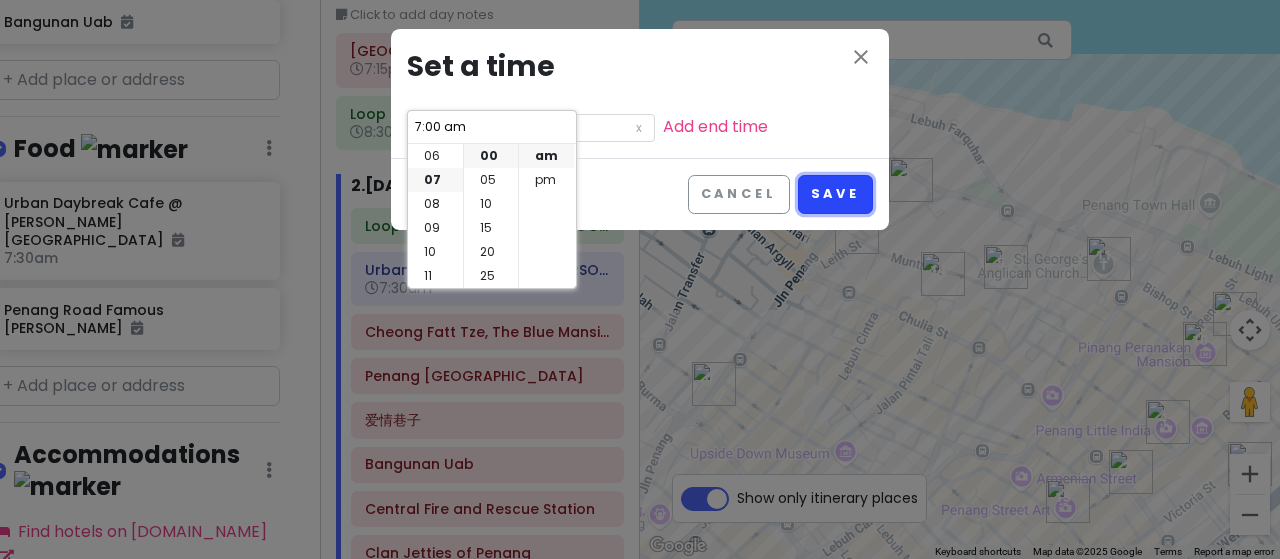 click on "Save" at bounding box center [835, 194] 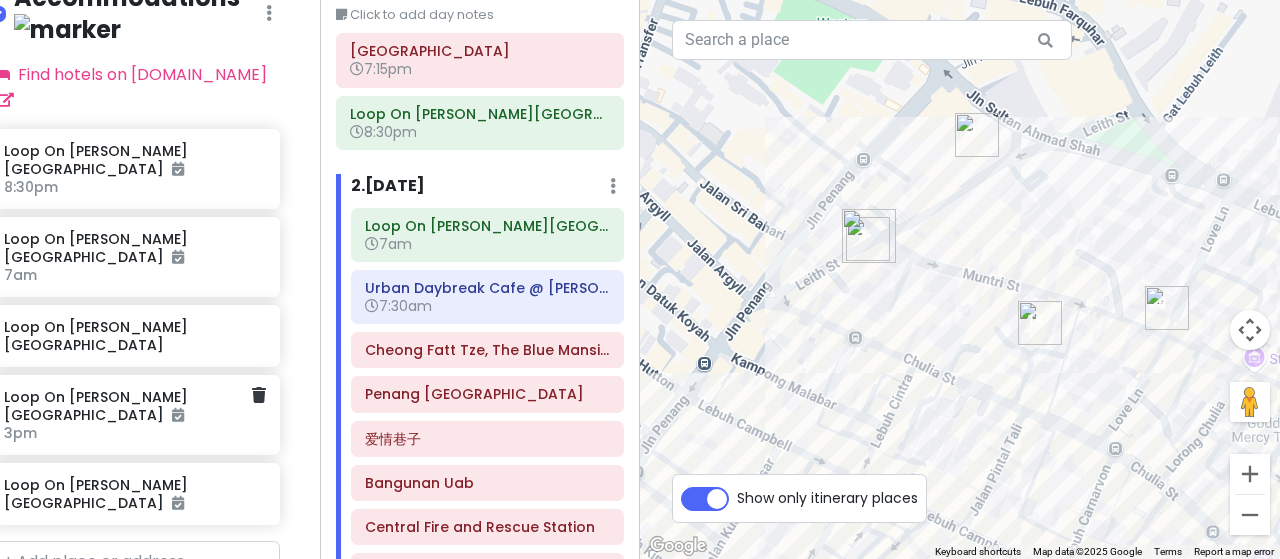 scroll, scrollTop: 1596, scrollLeft: 28, axis: both 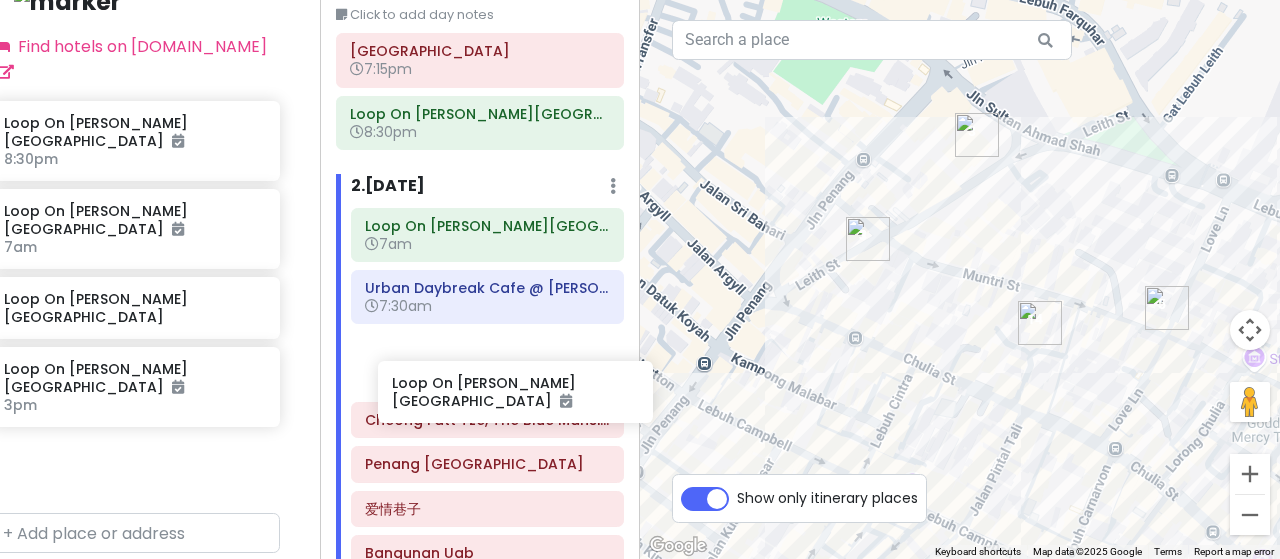 drag, startPoint x: 132, startPoint y: 387, endPoint x: 523, endPoint y: 395, distance: 391.08182 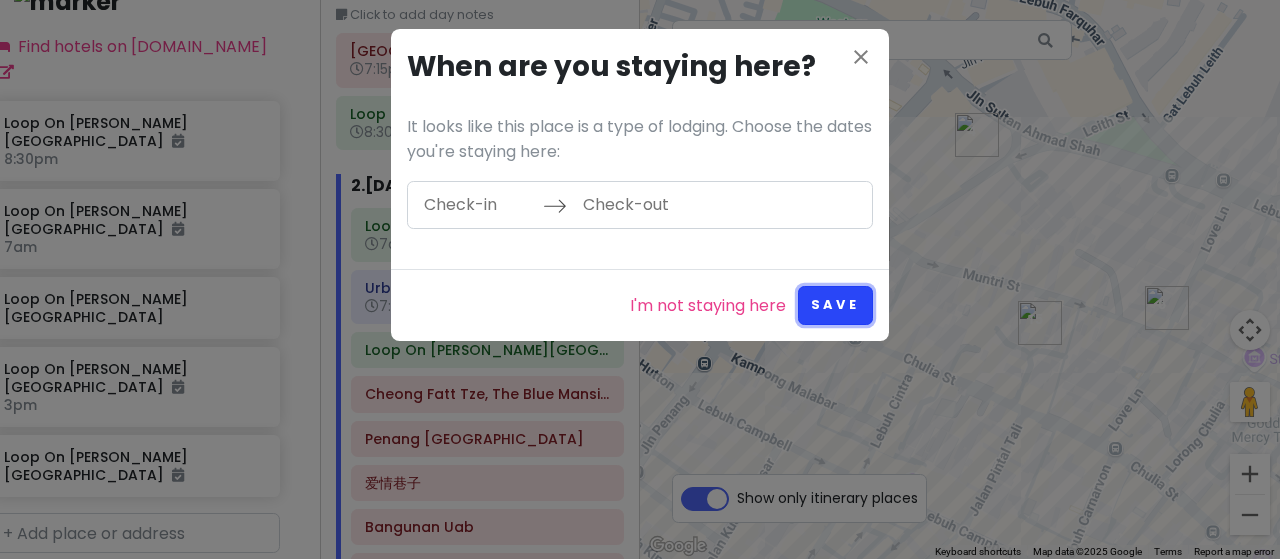 click on "Save" at bounding box center [835, 305] 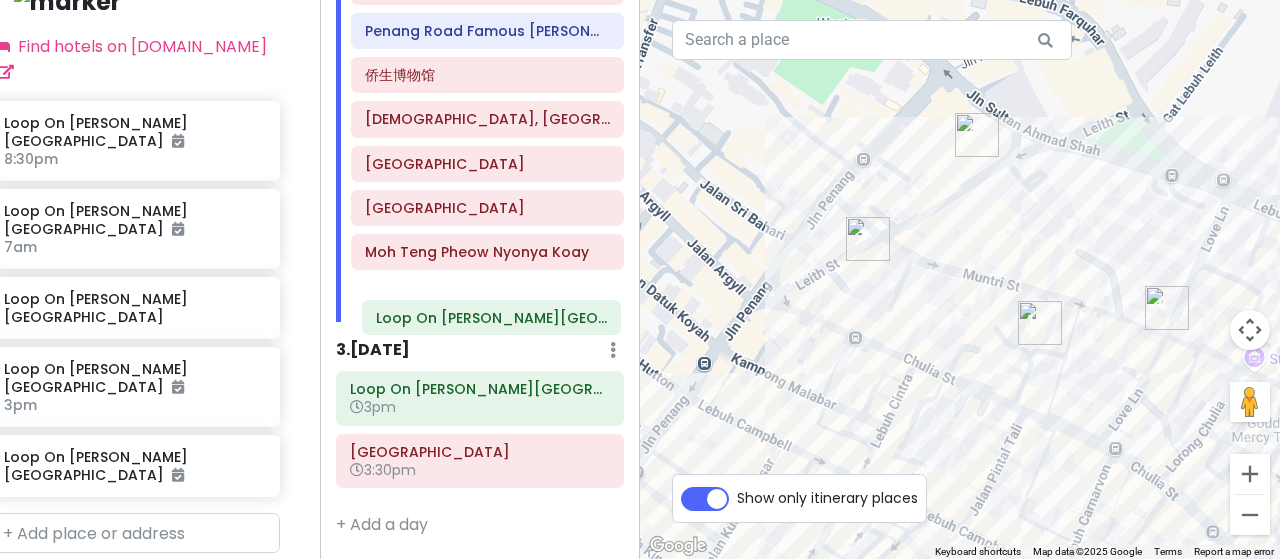 scroll, scrollTop: 674, scrollLeft: 0, axis: vertical 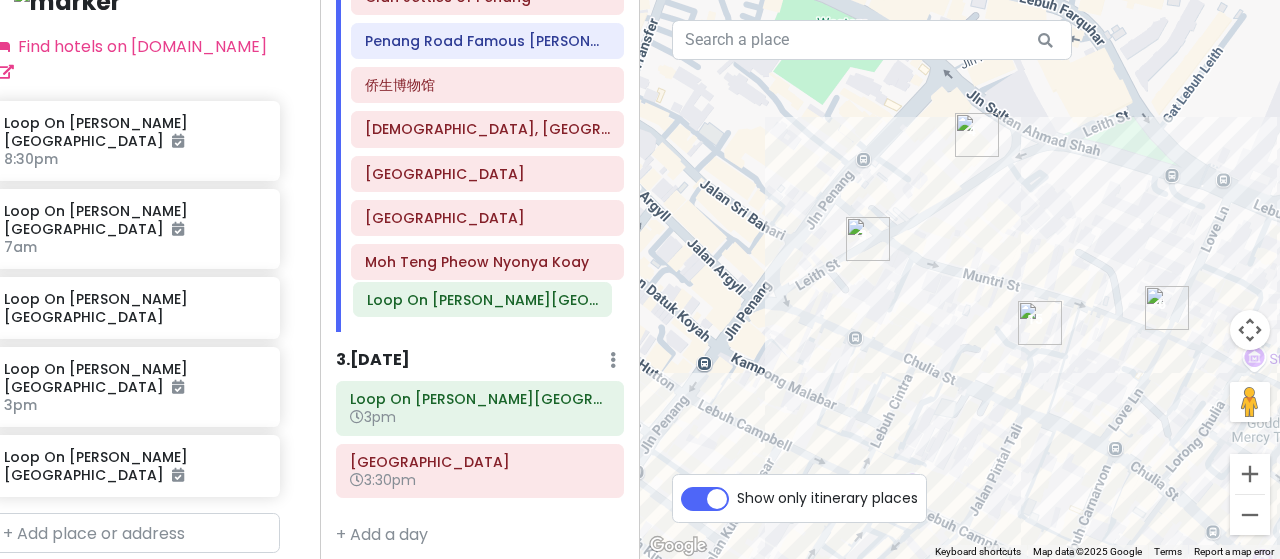 drag, startPoint x: 470, startPoint y: 341, endPoint x: 472, endPoint y: 293, distance: 48.04165 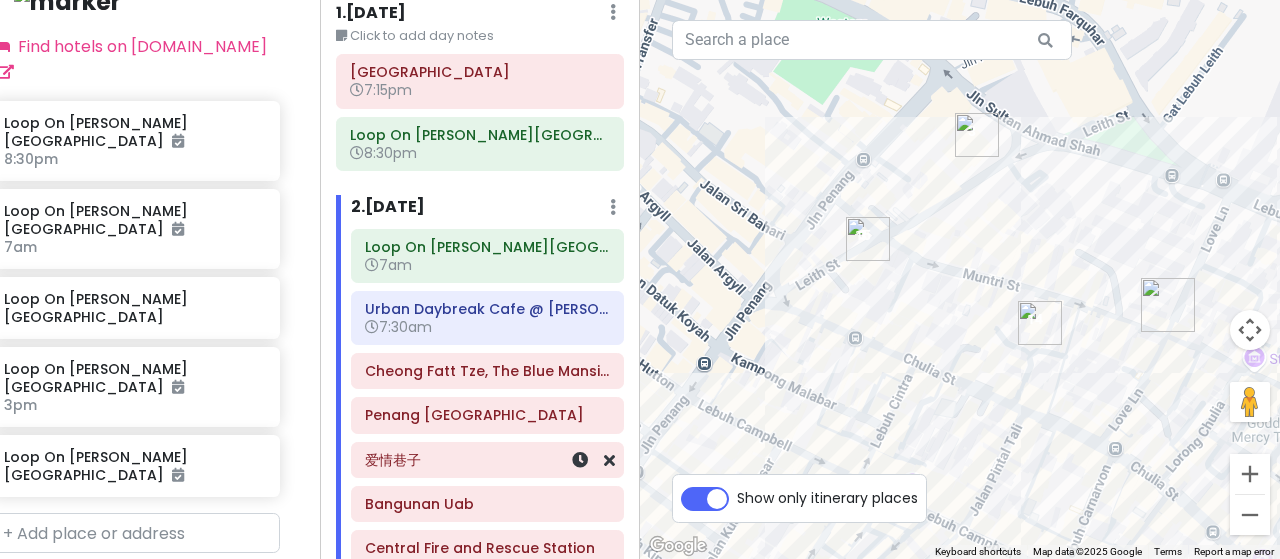 scroll, scrollTop: 0, scrollLeft: 0, axis: both 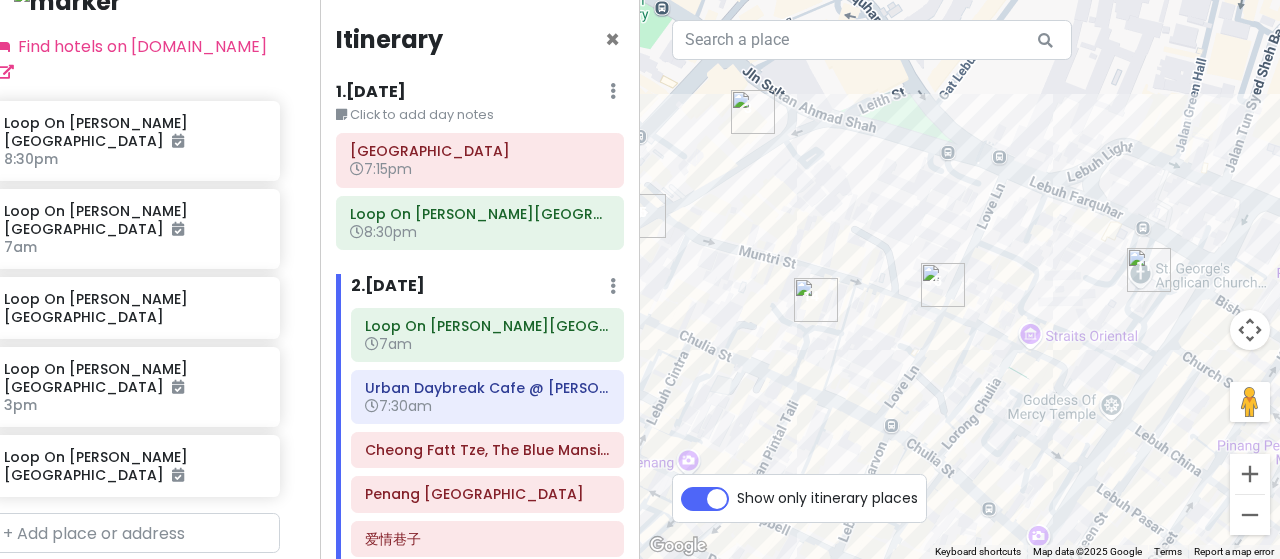 drag, startPoint x: 1074, startPoint y: 245, endPoint x: 827, endPoint y: 223, distance: 247.97783 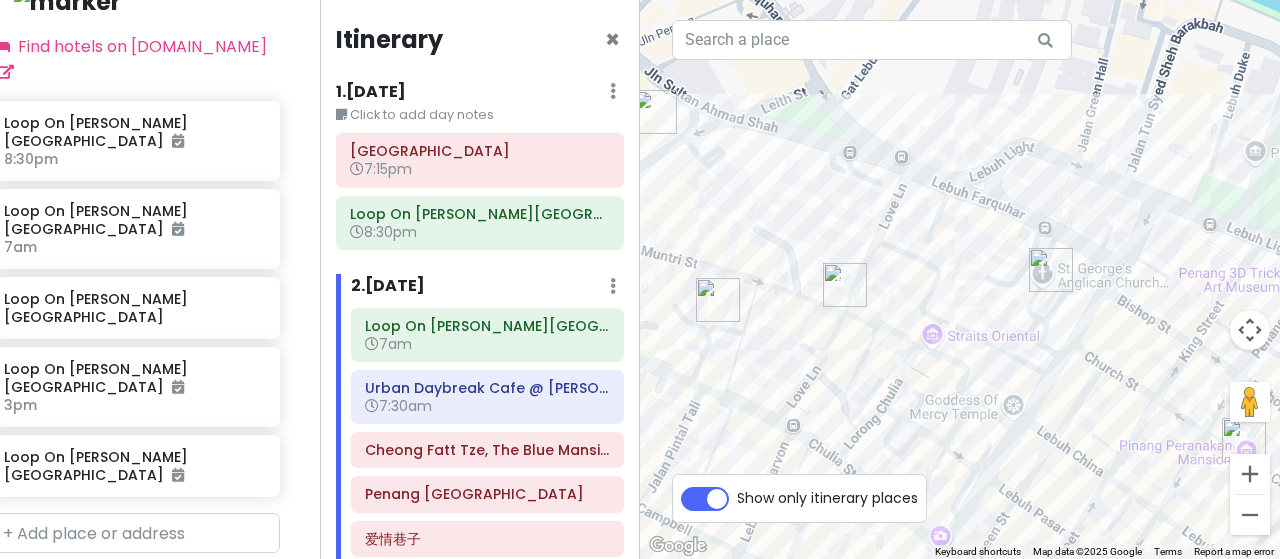drag, startPoint x: 977, startPoint y: 243, endPoint x: 903, endPoint y: 235, distance: 74.431175 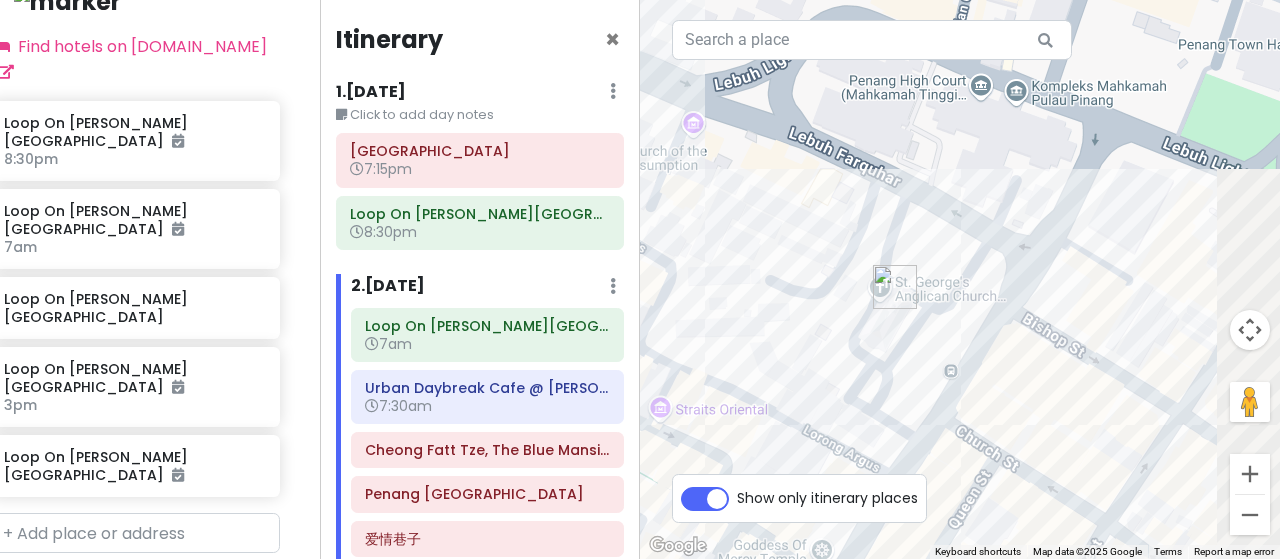 drag, startPoint x: 1035, startPoint y: 253, endPoint x: 900, endPoint y: 238, distance: 135.83078 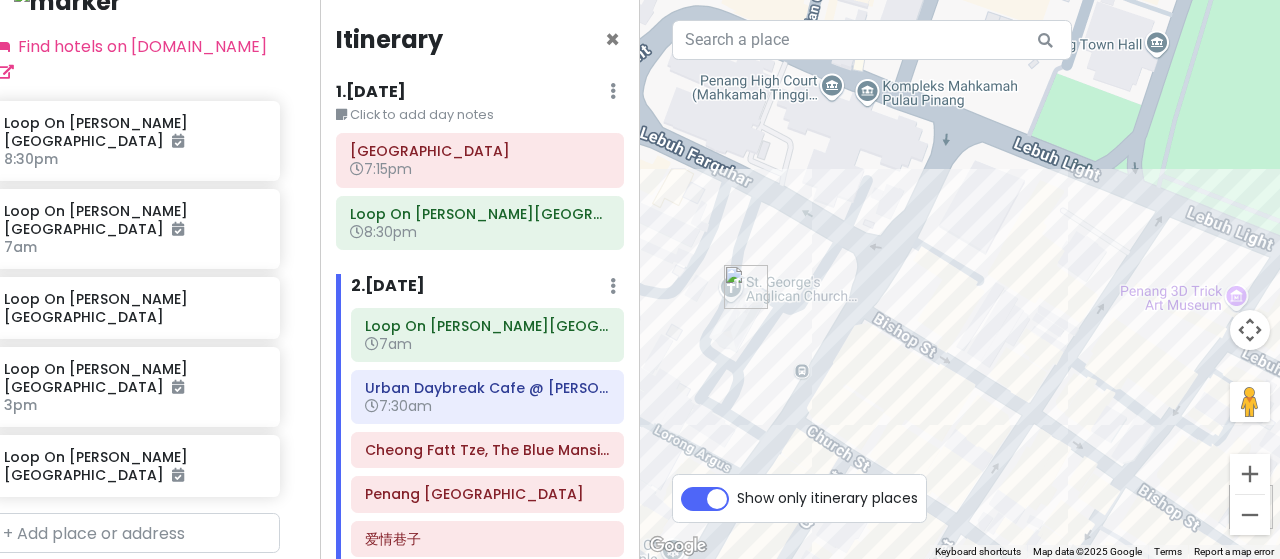 drag, startPoint x: 1132, startPoint y: 219, endPoint x: 956, endPoint y: 213, distance: 176.10225 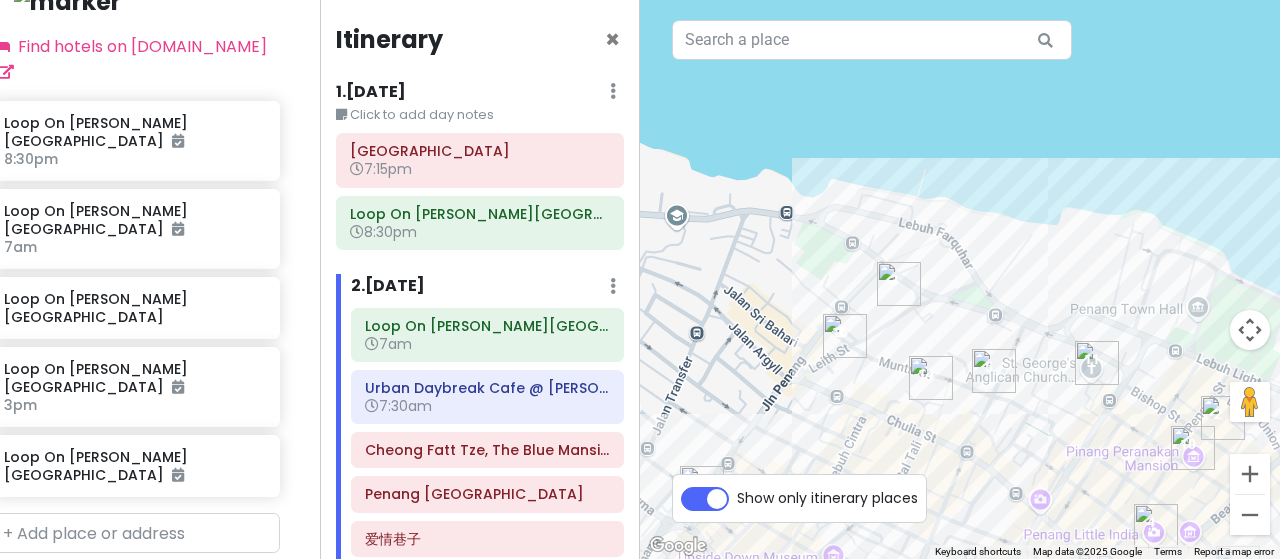 drag, startPoint x: 772, startPoint y: 352, endPoint x: 996, endPoint y: 501, distance: 269.02972 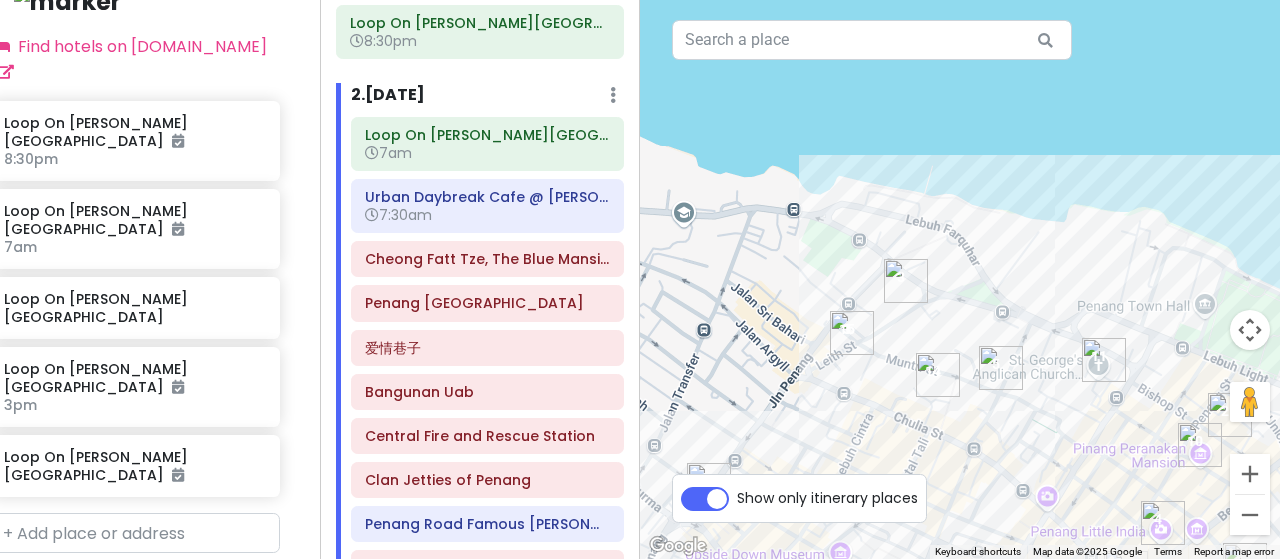 scroll, scrollTop: 200, scrollLeft: 0, axis: vertical 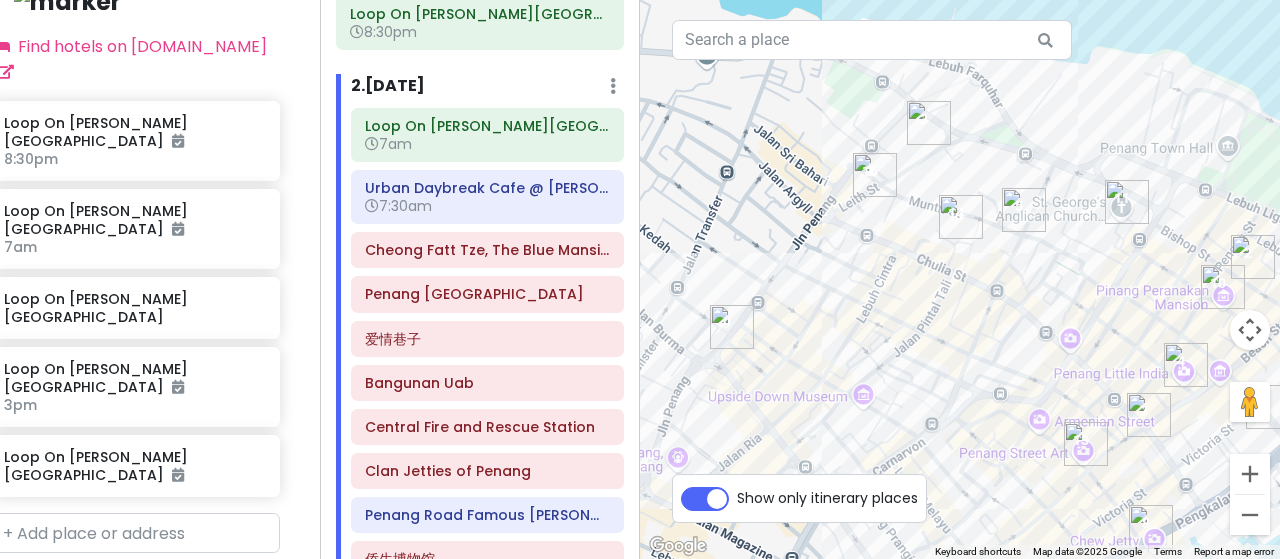 drag, startPoint x: 902, startPoint y: 413, endPoint x: 470, endPoint y: 252, distance: 461.02603 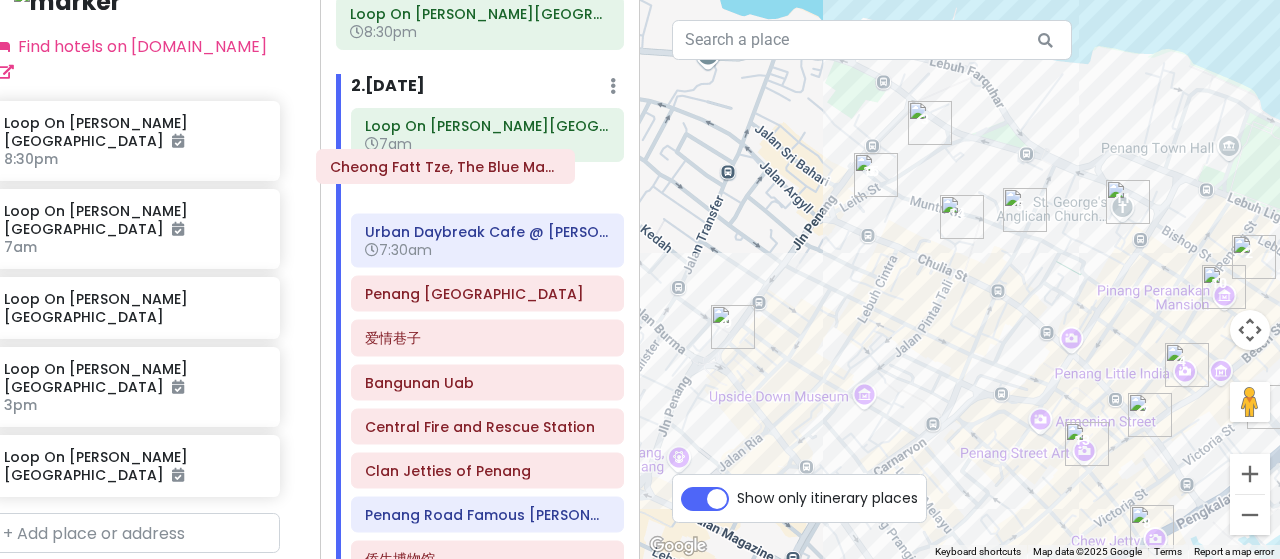 drag, startPoint x: 496, startPoint y: 257, endPoint x: 462, endPoint y: 176, distance: 87.84646 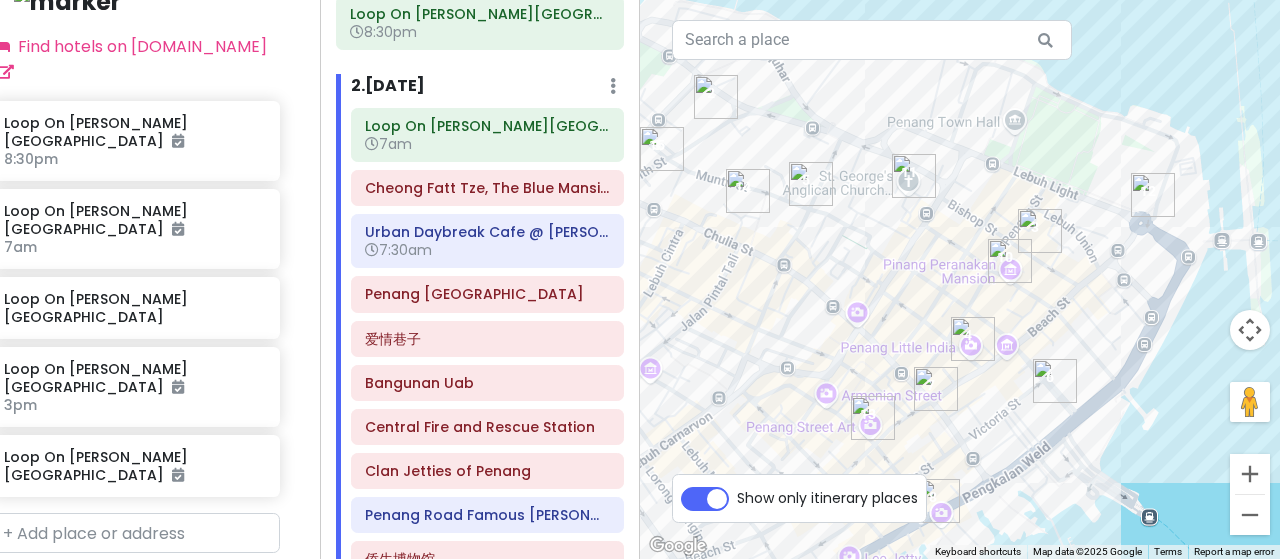 drag, startPoint x: 1078, startPoint y: 236, endPoint x: 864, endPoint y: 210, distance: 215.57365 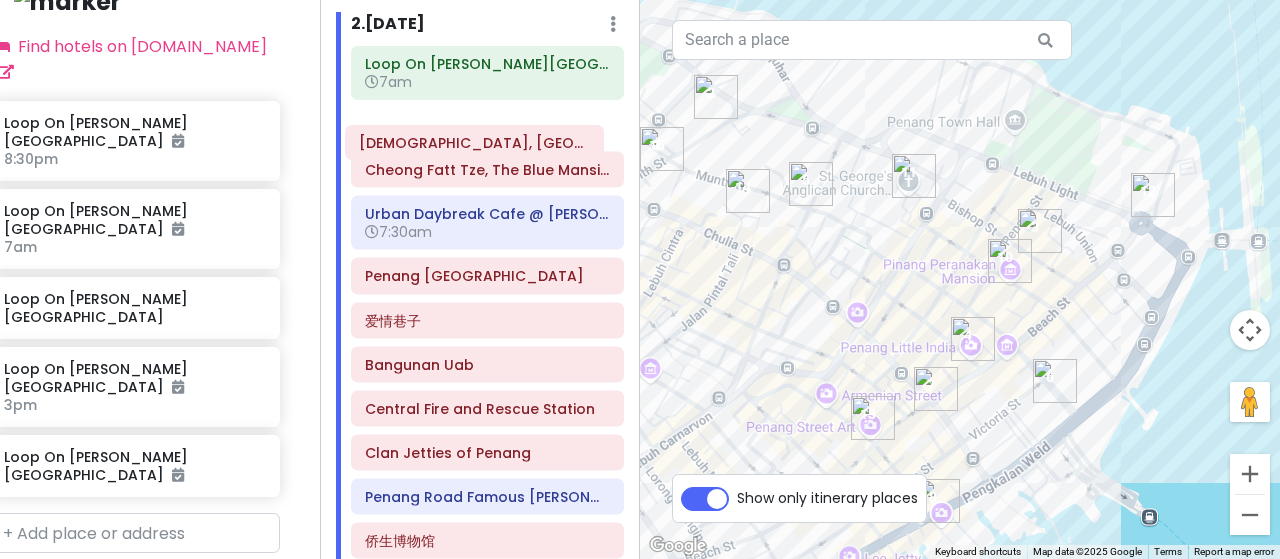 scroll, scrollTop: 260, scrollLeft: 0, axis: vertical 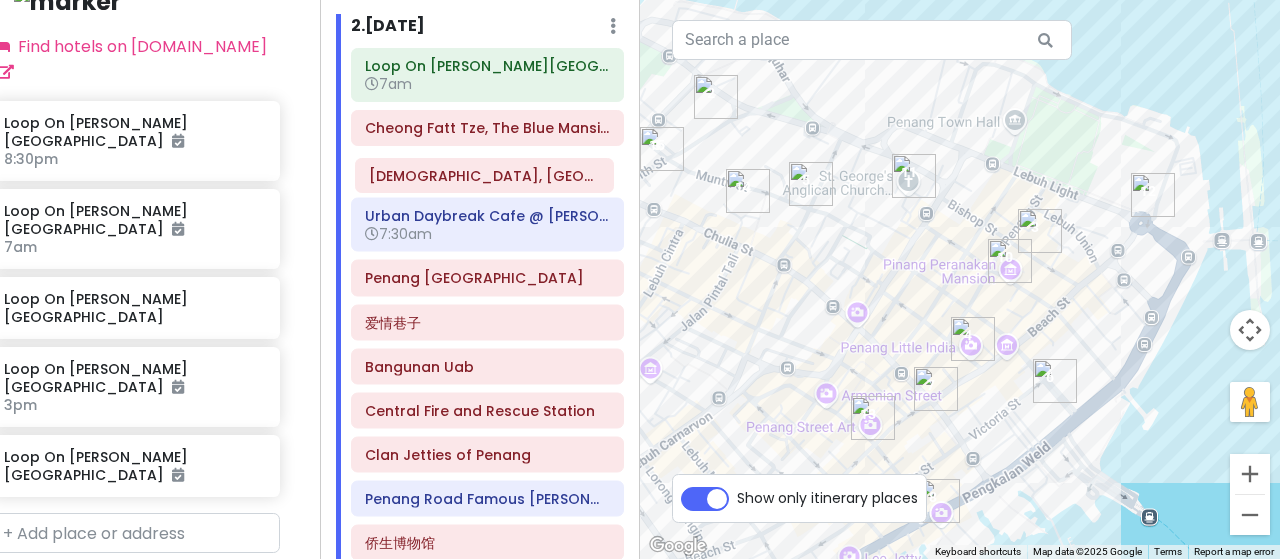 drag, startPoint x: 531, startPoint y: 393, endPoint x: 536, endPoint y: 173, distance: 220.05681 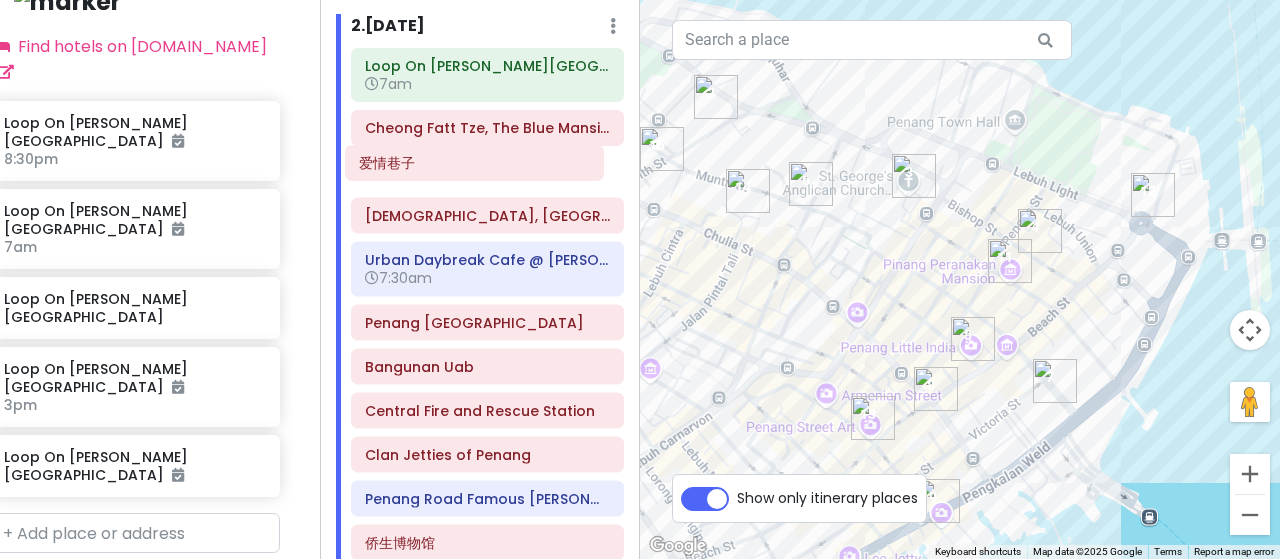 drag, startPoint x: 511, startPoint y: 325, endPoint x: 506, endPoint y: 170, distance: 155.08063 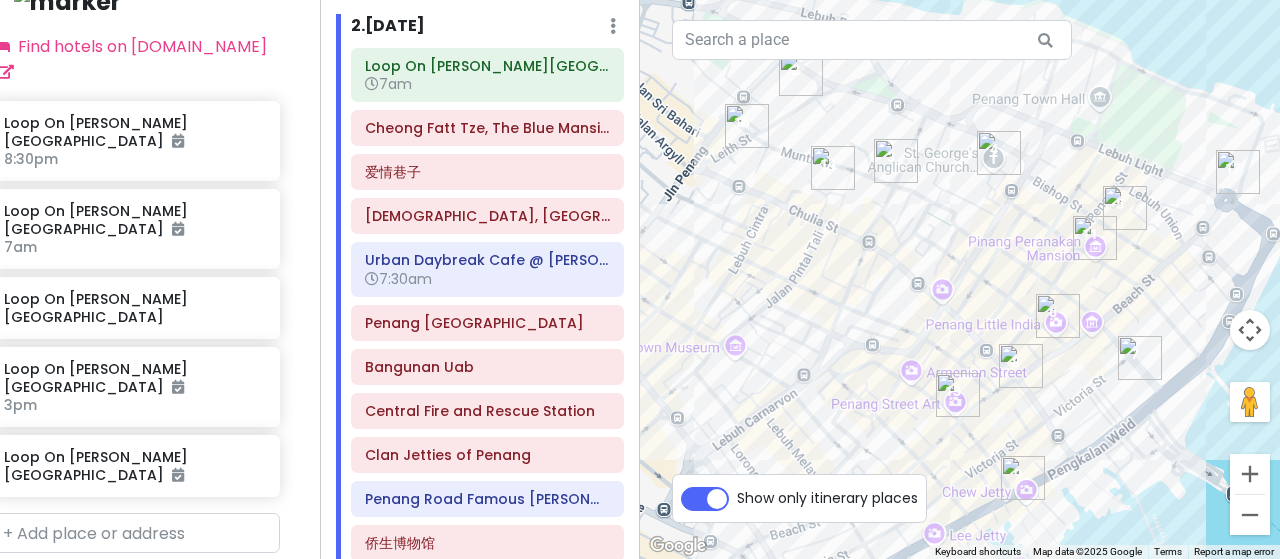 drag, startPoint x: 904, startPoint y: 281, endPoint x: 991, endPoint y: 258, distance: 89.98889 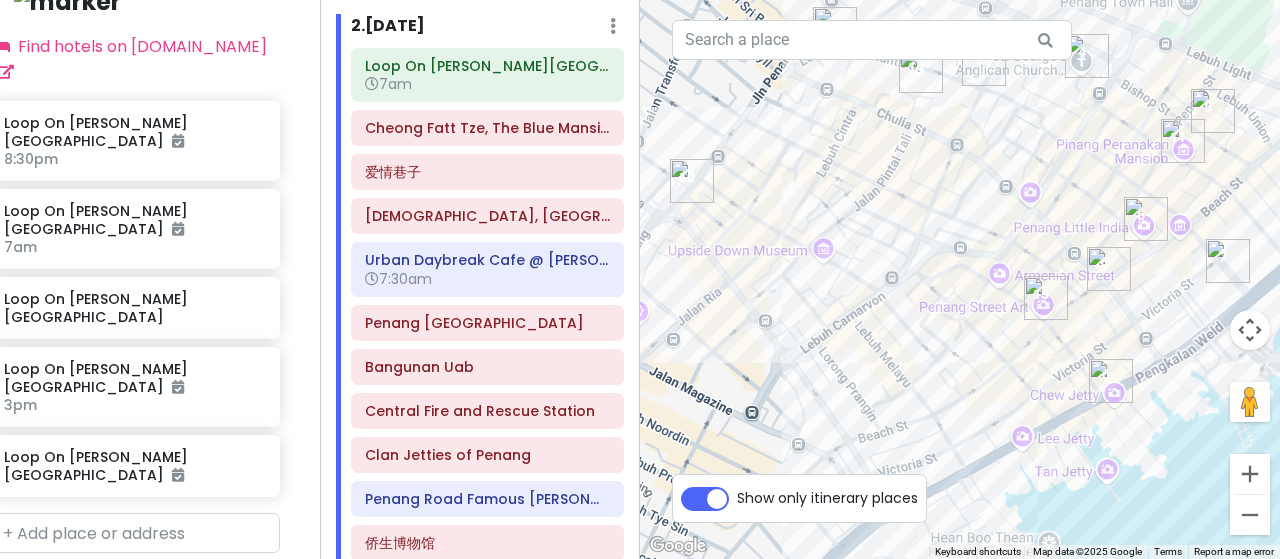 drag, startPoint x: 899, startPoint y: 279, endPoint x: 964, endPoint y: 184, distance: 115.10864 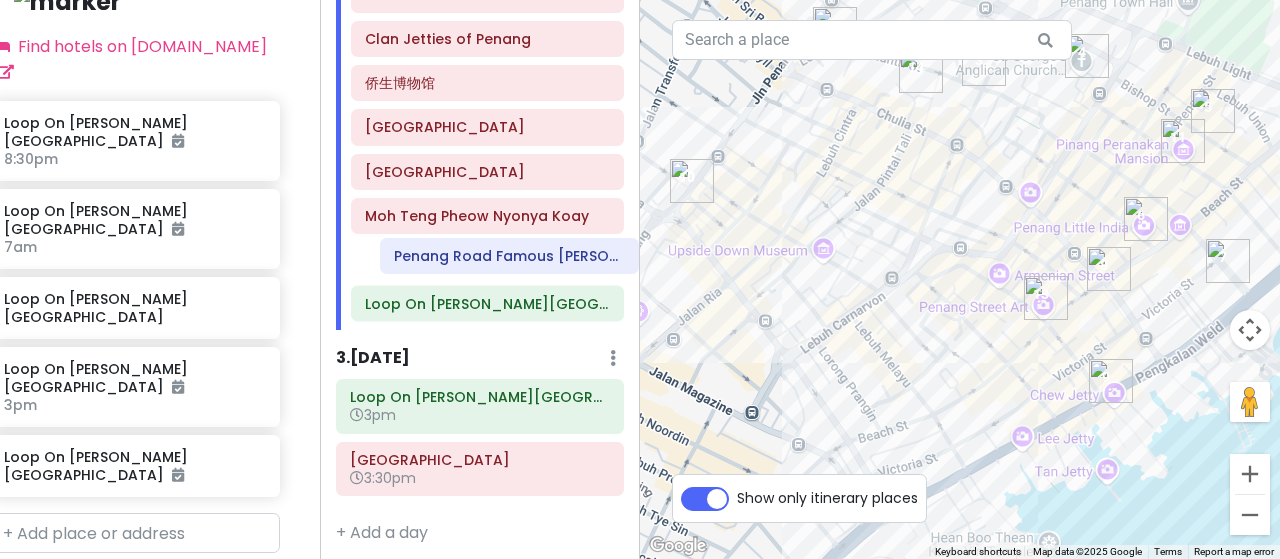 scroll, scrollTop: 674, scrollLeft: 0, axis: vertical 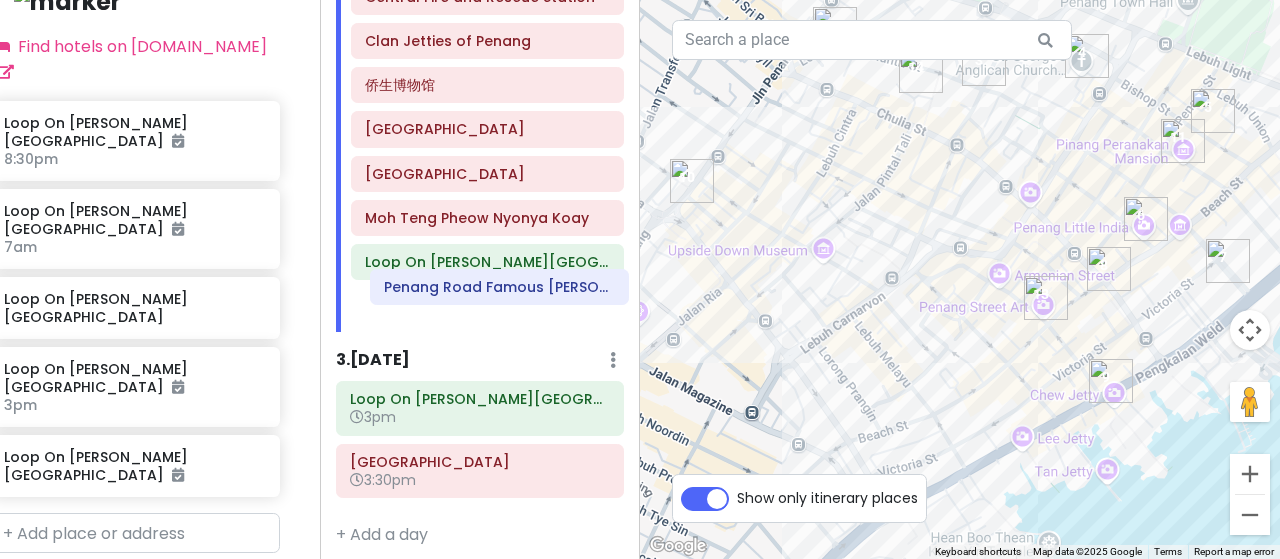 drag, startPoint x: 501, startPoint y: 494, endPoint x: 521, endPoint y: 289, distance: 205.9733 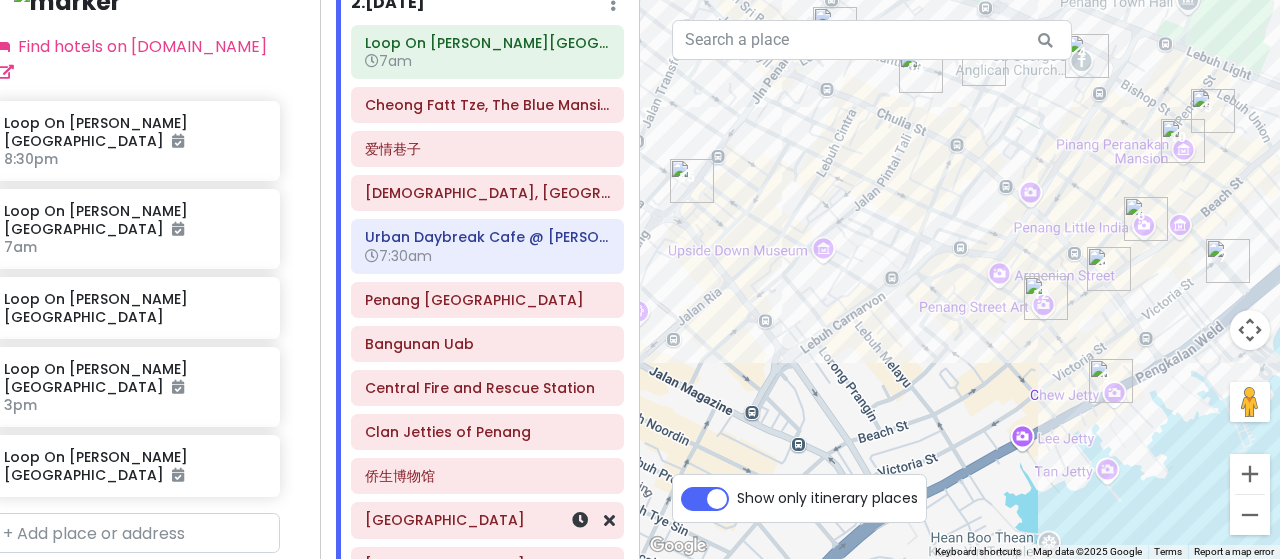 scroll, scrollTop: 274, scrollLeft: 0, axis: vertical 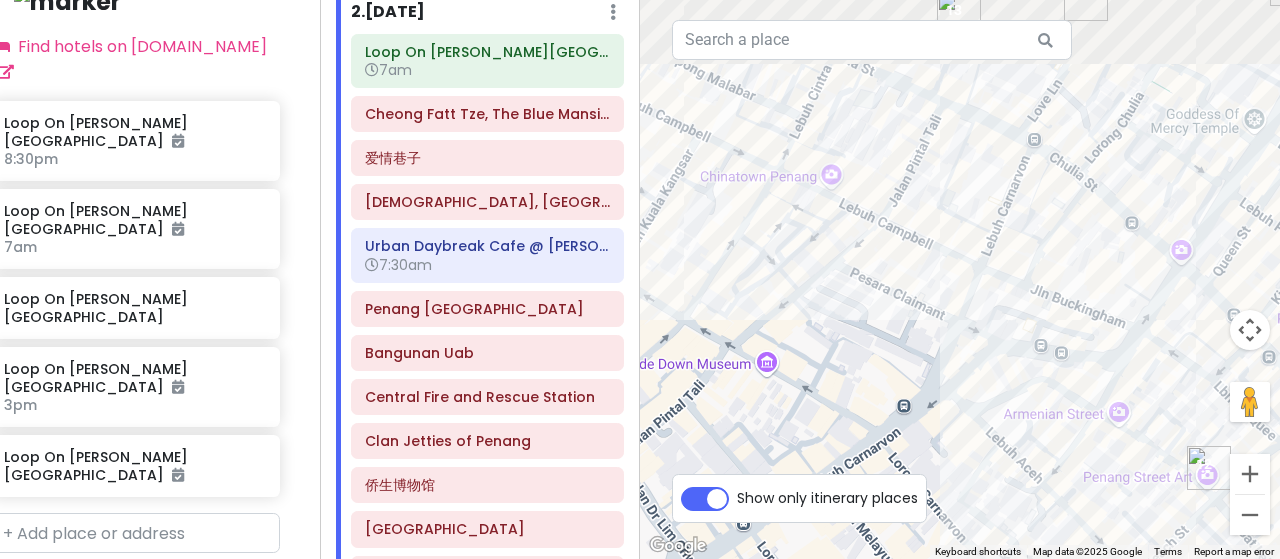 drag, startPoint x: 960, startPoint y: 244, endPoint x: 940, endPoint y: 365, distance: 122.641754 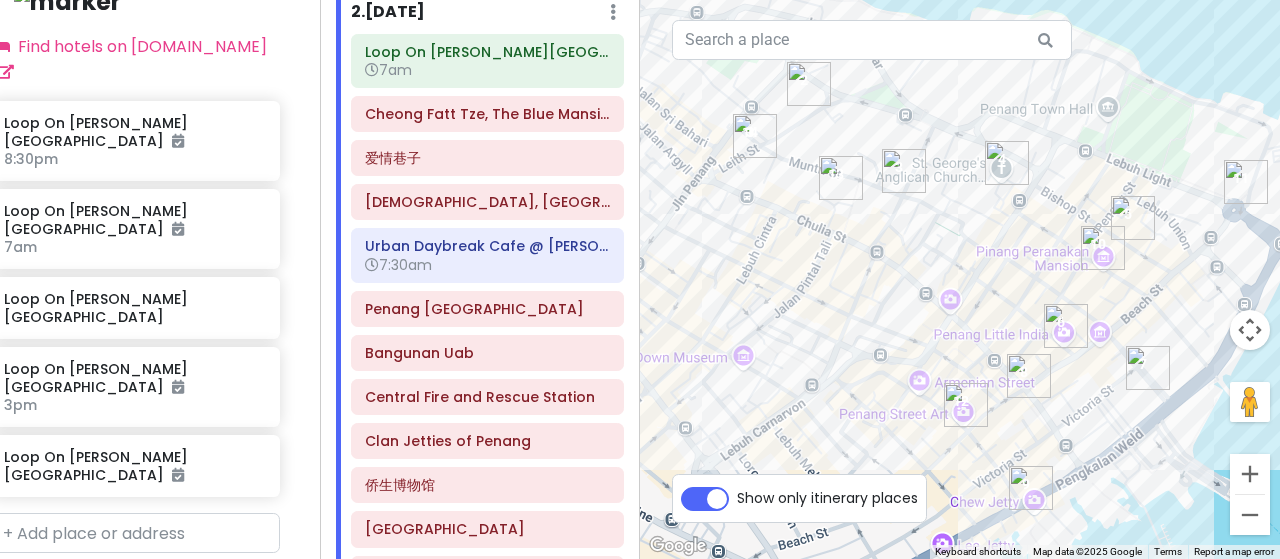drag, startPoint x: 1047, startPoint y: 255, endPoint x: 934, endPoint y: 257, distance: 113.0177 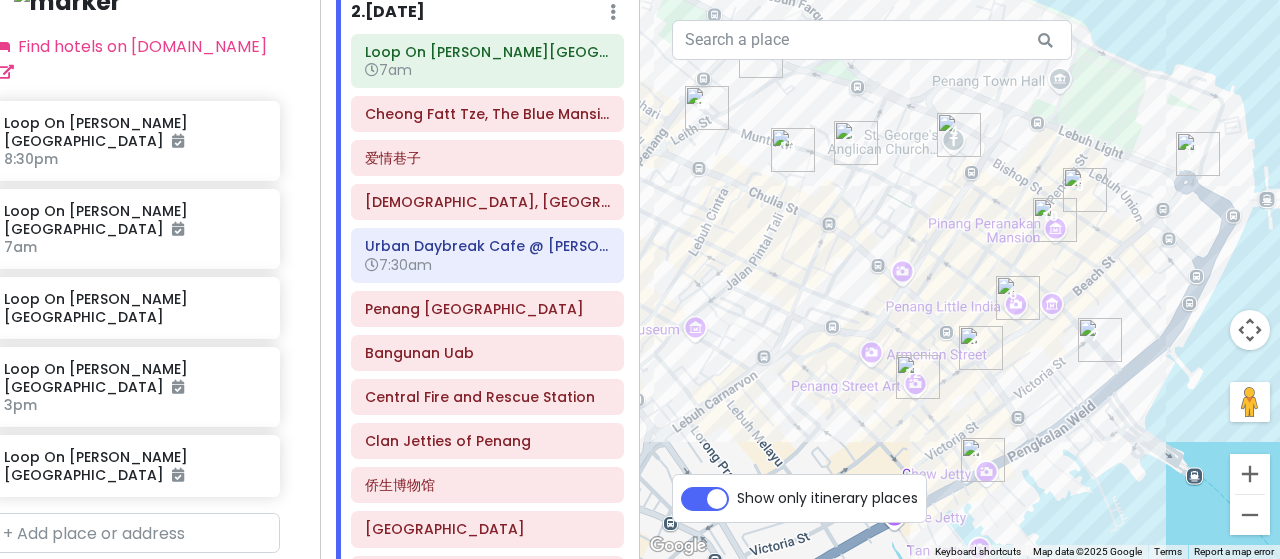 drag, startPoint x: 688, startPoint y: 309, endPoint x: 643, endPoint y: 281, distance: 53 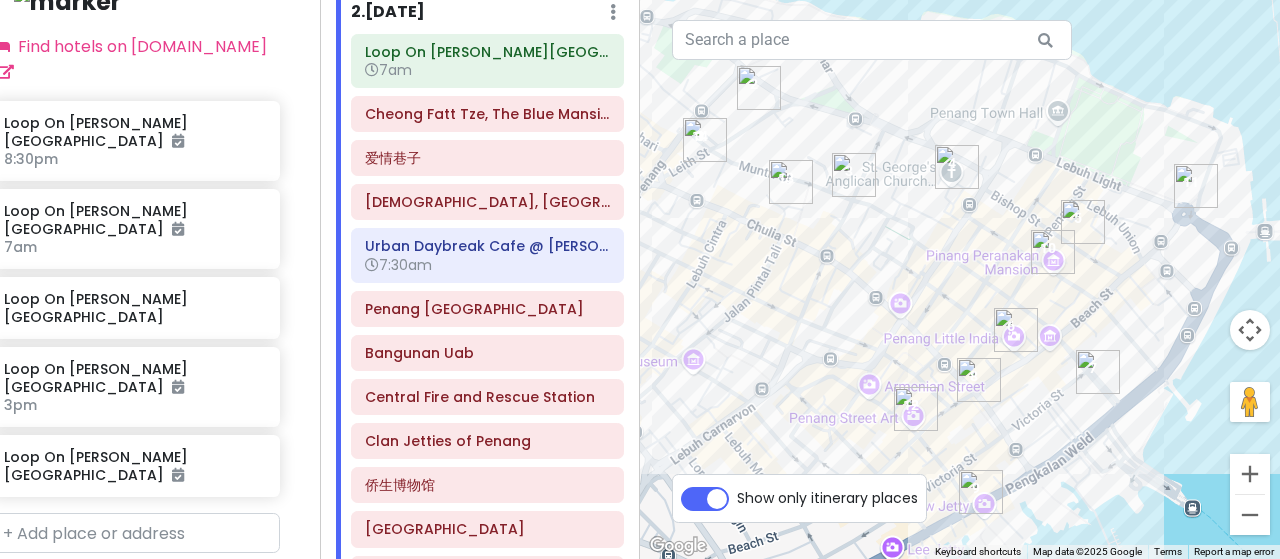 drag, startPoint x: 824, startPoint y: 277, endPoint x: 836, endPoint y: 299, distance: 25.059929 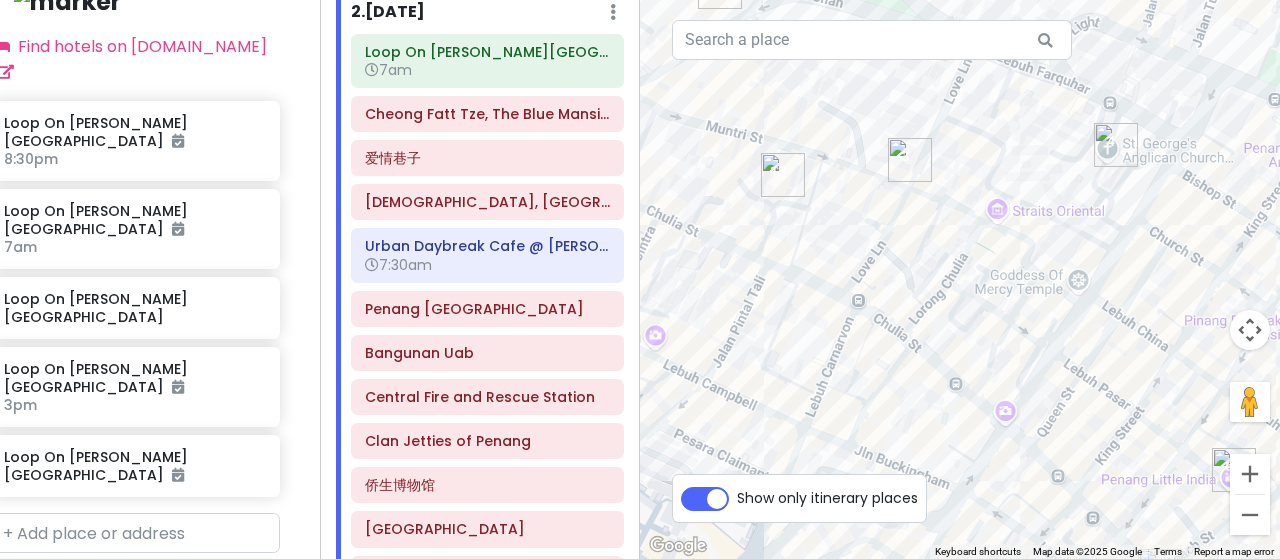 drag, startPoint x: 842, startPoint y: 174, endPoint x: 852, endPoint y: 198, distance: 26 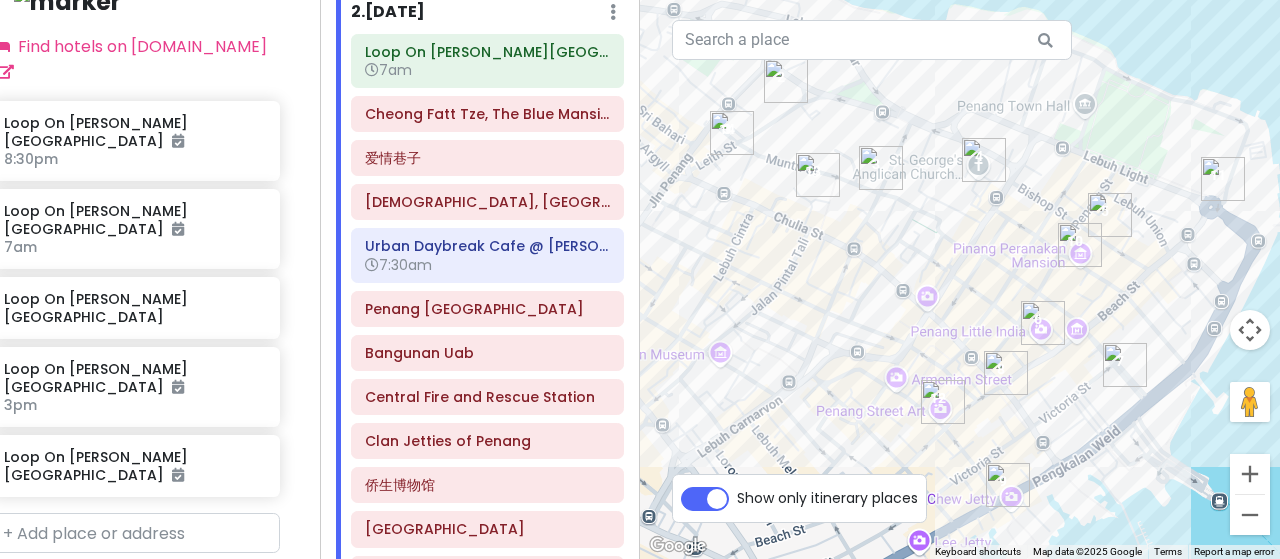 drag, startPoint x: 1024, startPoint y: 293, endPoint x: 1000, endPoint y: 292, distance: 24.020824 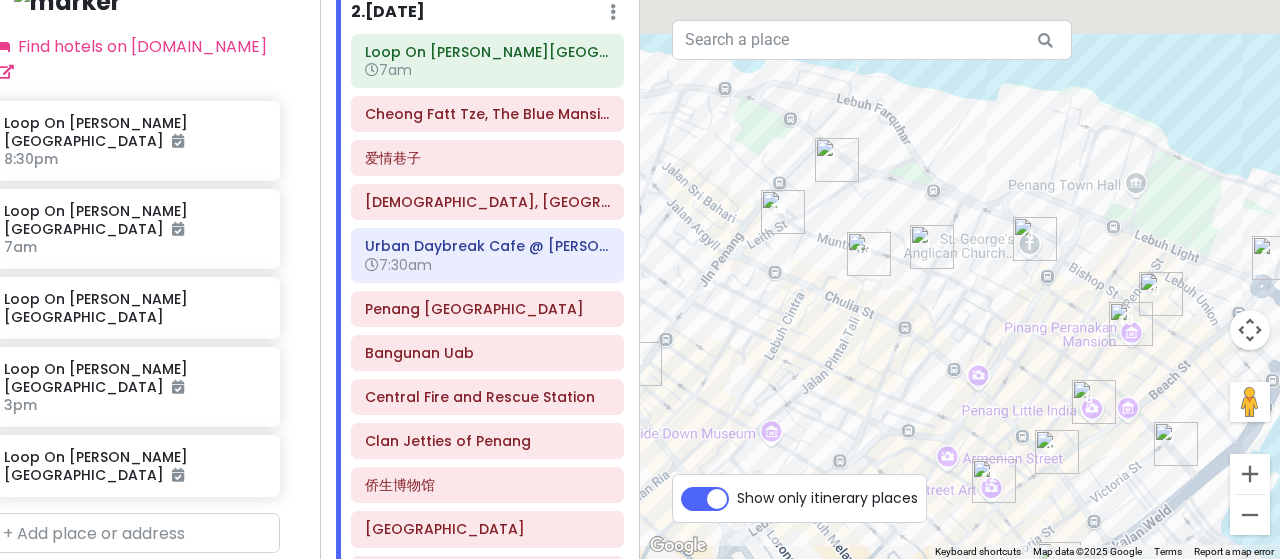 drag, startPoint x: 804, startPoint y: 184, endPoint x: 882, endPoint y: 300, distance: 139.78555 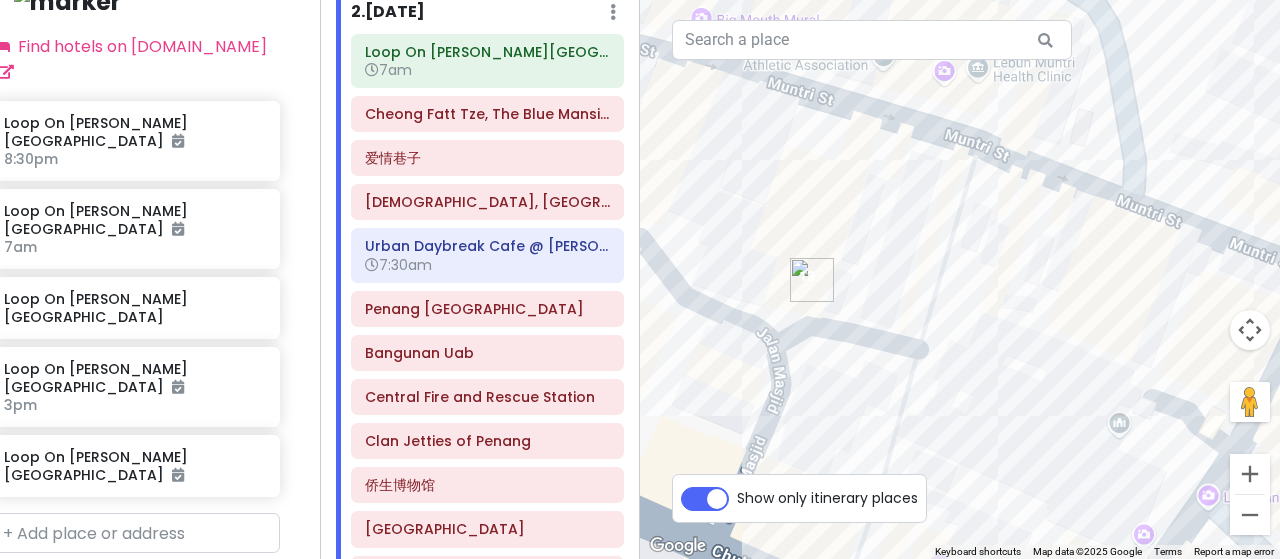 drag, startPoint x: 1028, startPoint y: 422, endPoint x: 862, endPoint y: 157, distance: 312.69952 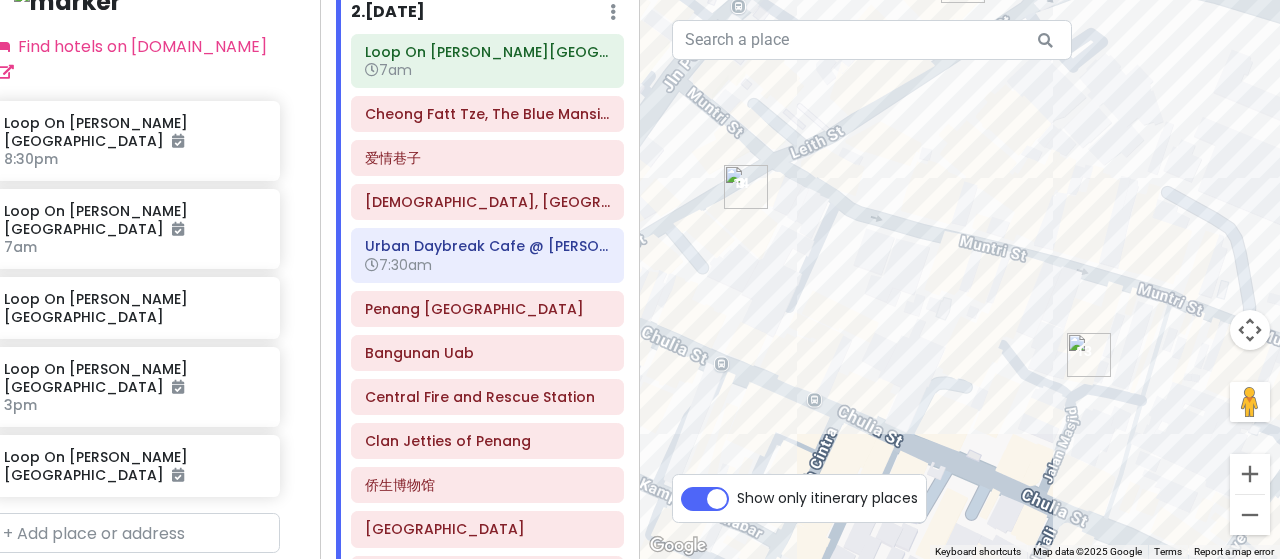 drag, startPoint x: 800, startPoint y: 257, endPoint x: 1000, endPoint y: 370, distance: 229.71504 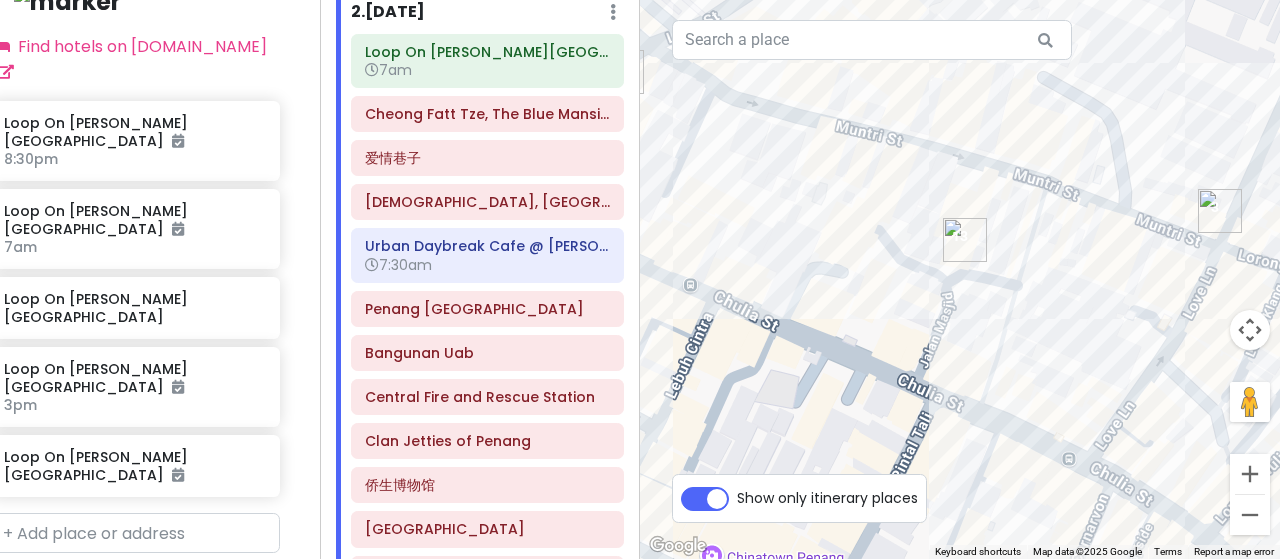 drag, startPoint x: 970, startPoint y: 331, endPoint x: 819, endPoint y: 218, distance: 188.60011 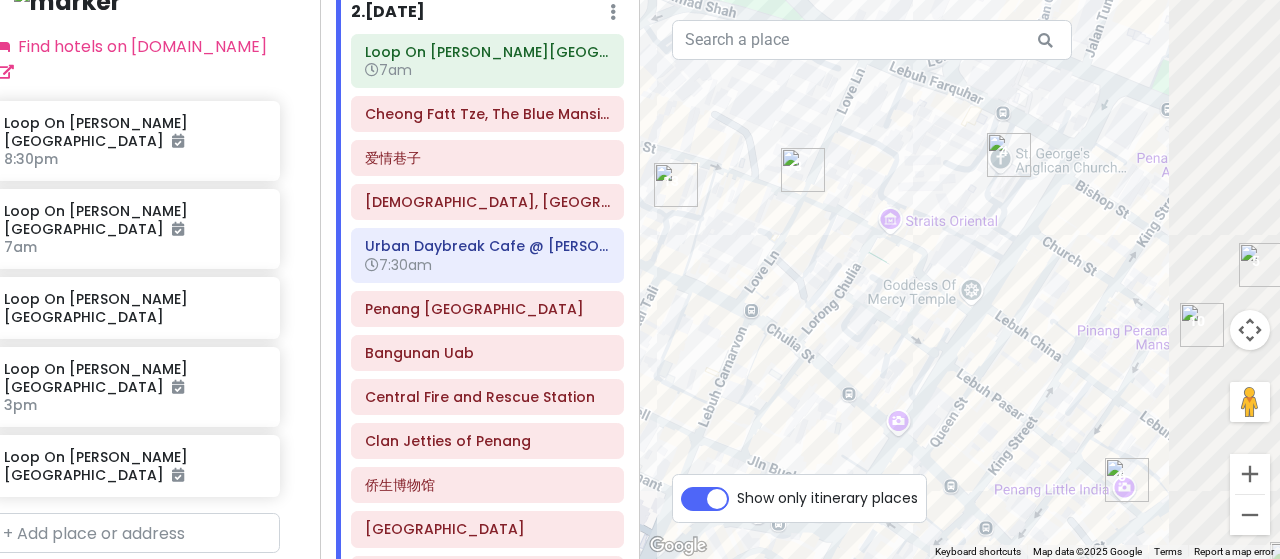 drag, startPoint x: 1058, startPoint y: 324, endPoint x: 799, endPoint y: 269, distance: 264.7754 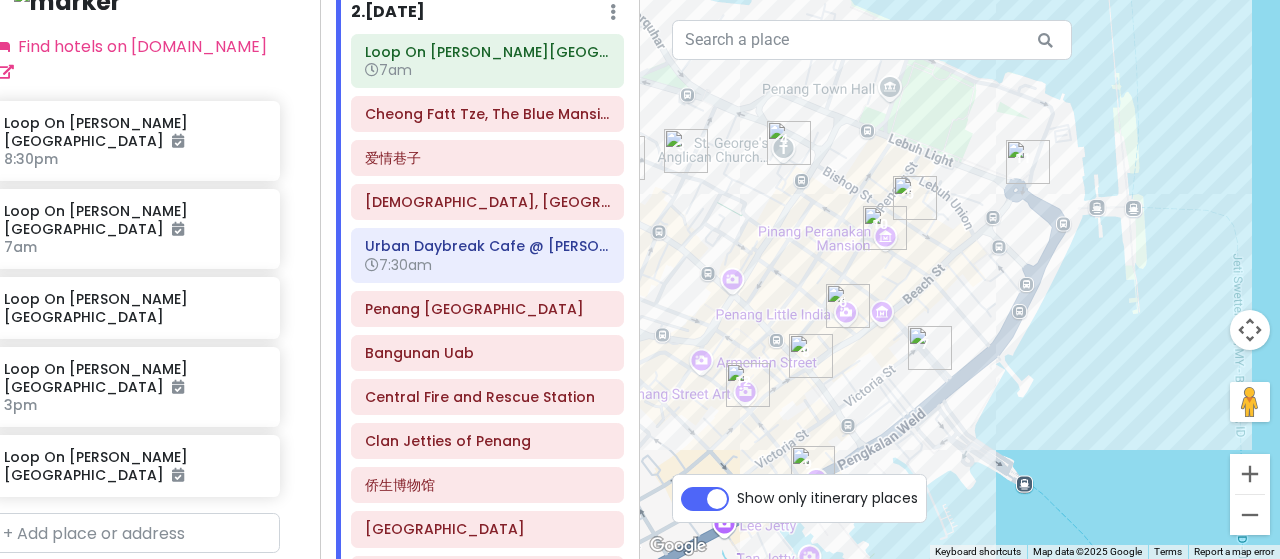 drag, startPoint x: 951, startPoint y: 381, endPoint x: 822, endPoint y: 335, distance: 136.95619 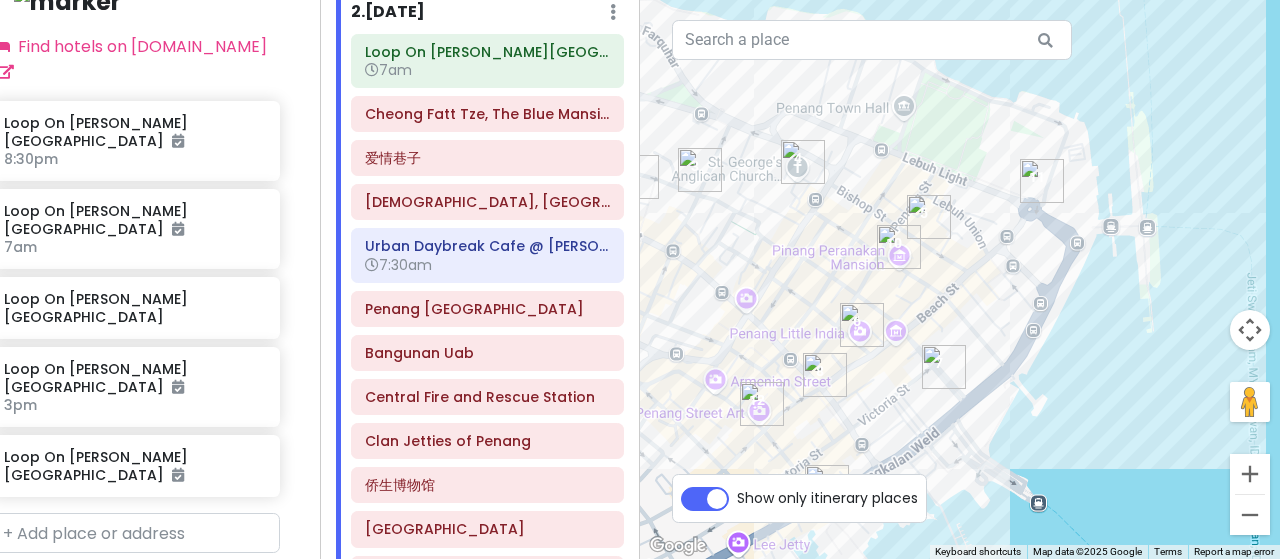 drag, startPoint x: 774, startPoint y: 270, endPoint x: 814, endPoint y: 289, distance: 44.28318 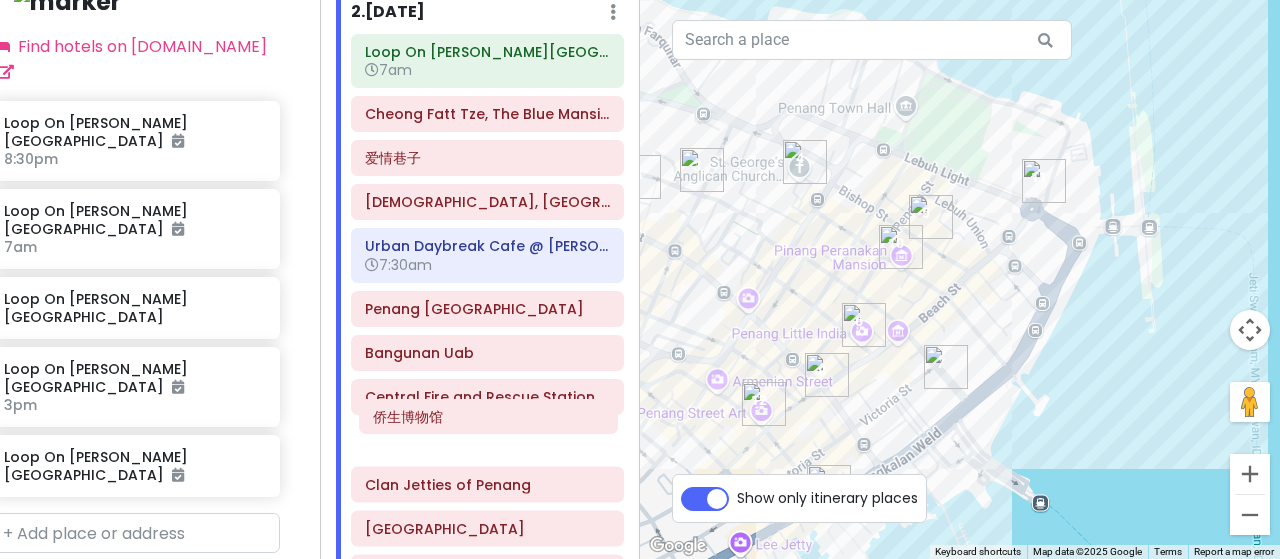 scroll, scrollTop: 280, scrollLeft: 0, axis: vertical 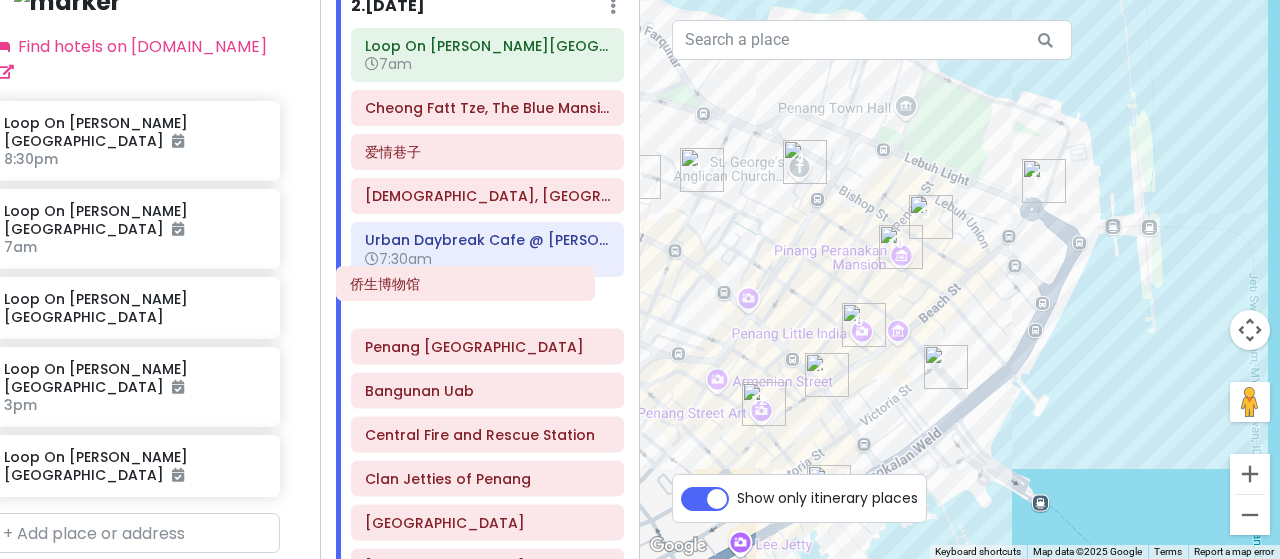 drag, startPoint x: 483, startPoint y: 492, endPoint x: 469, endPoint y: 298, distance: 194.5045 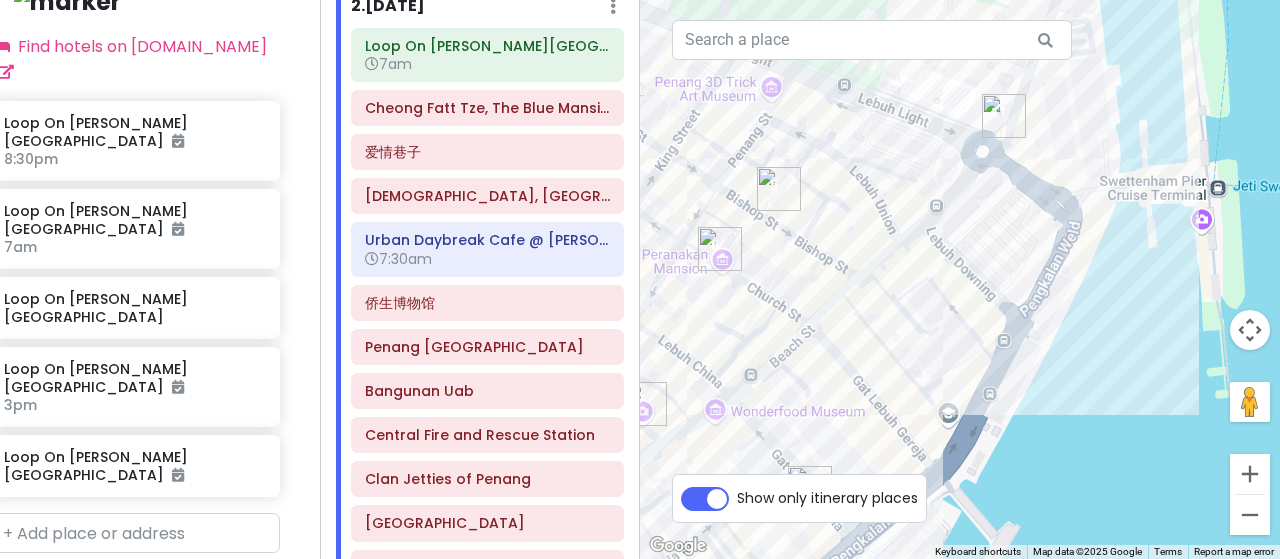 drag, startPoint x: 892, startPoint y: 267, endPoint x: 936, endPoint y: 270, distance: 44.102154 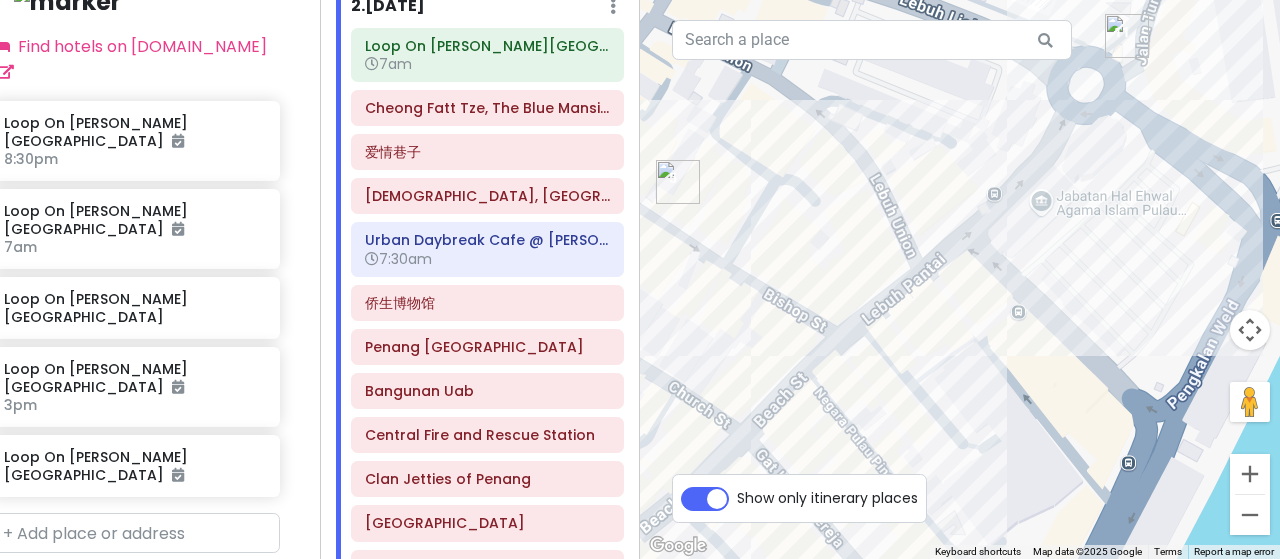 drag, startPoint x: 930, startPoint y: 259, endPoint x: 1010, endPoint y: 350, distance: 121.16518 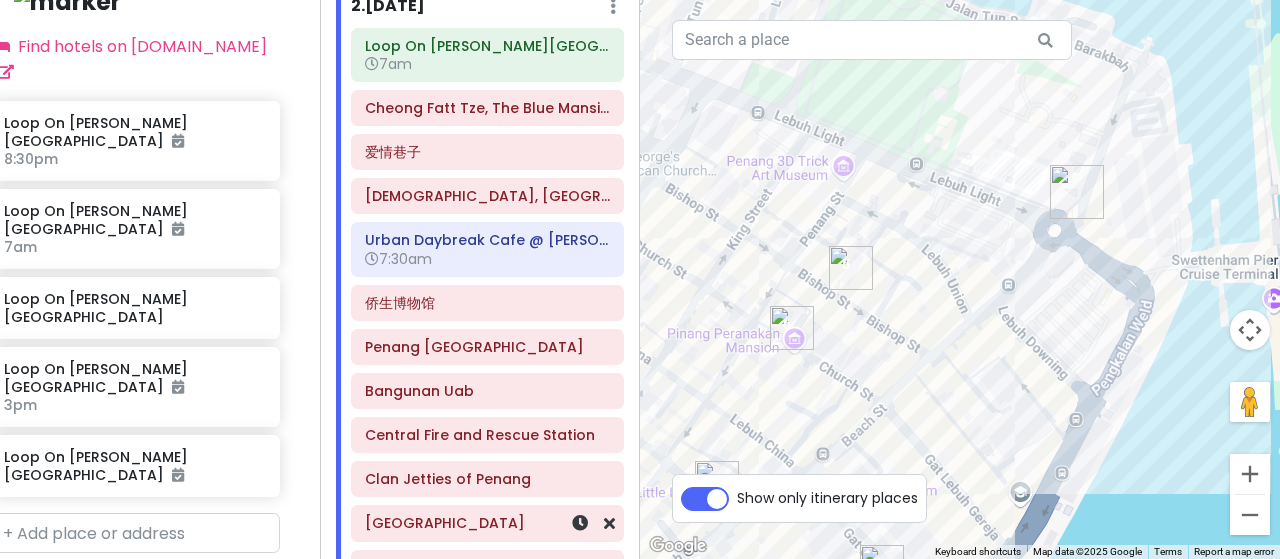 scroll, scrollTop: 286, scrollLeft: 0, axis: vertical 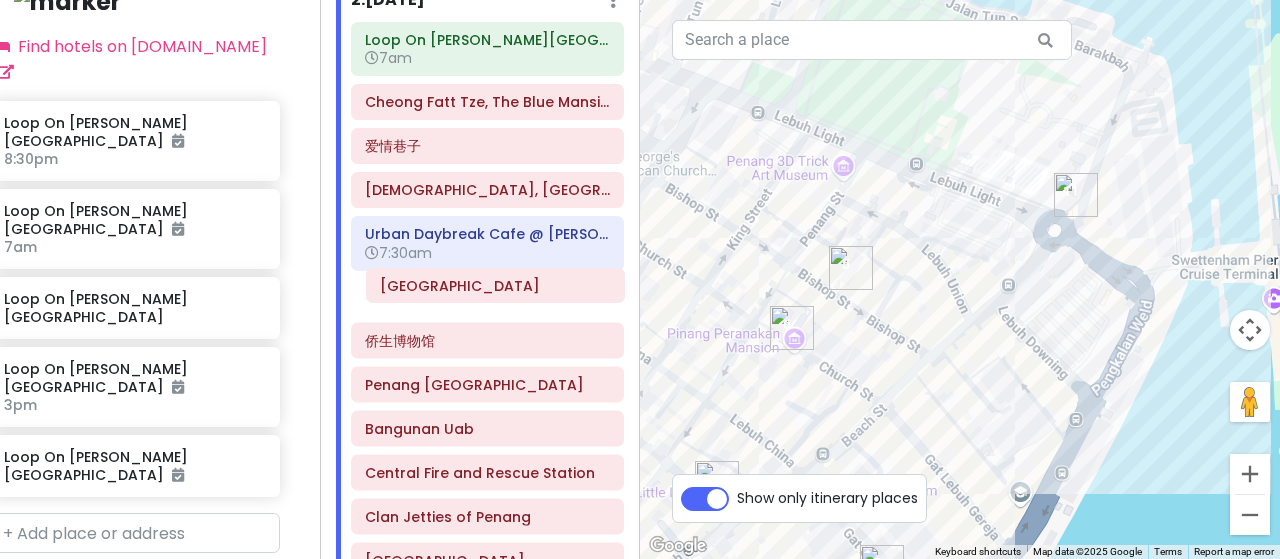 drag, startPoint x: 440, startPoint y: 520, endPoint x: 456, endPoint y: 290, distance: 230.55585 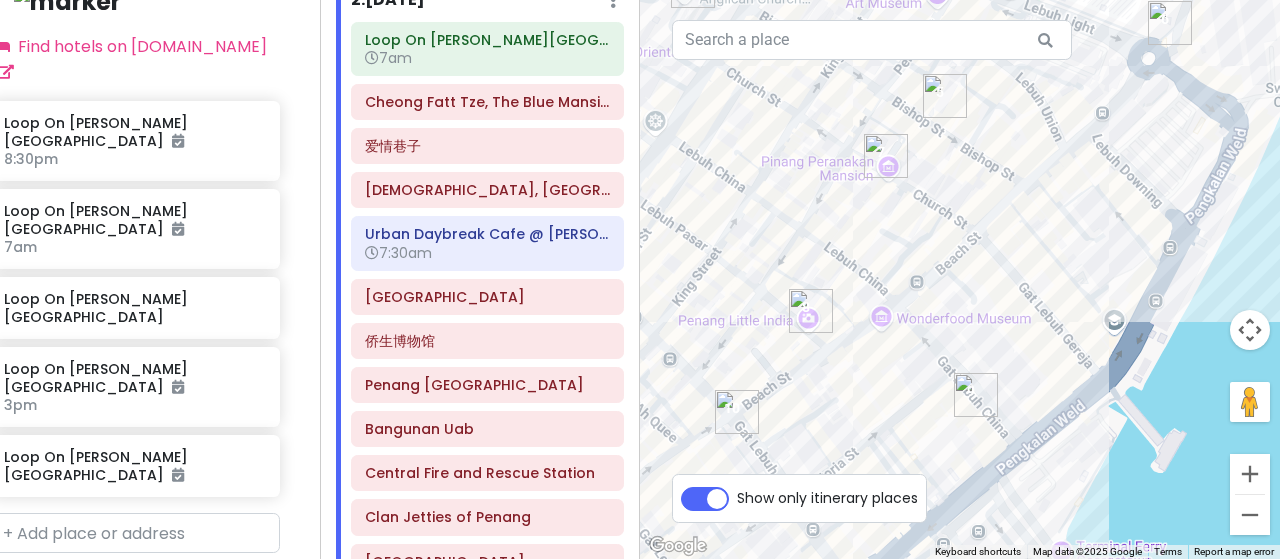 drag, startPoint x: 911, startPoint y: 333, endPoint x: 1008, endPoint y: 143, distance: 213.32838 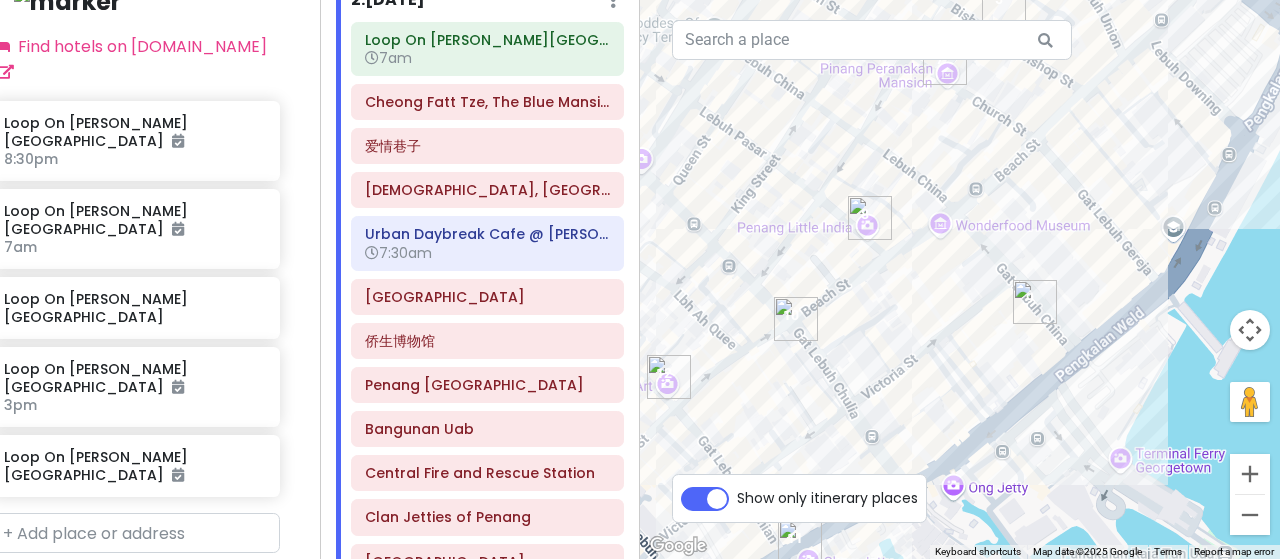 drag, startPoint x: 867, startPoint y: 415, endPoint x: 932, endPoint y: 314, distance: 120.108284 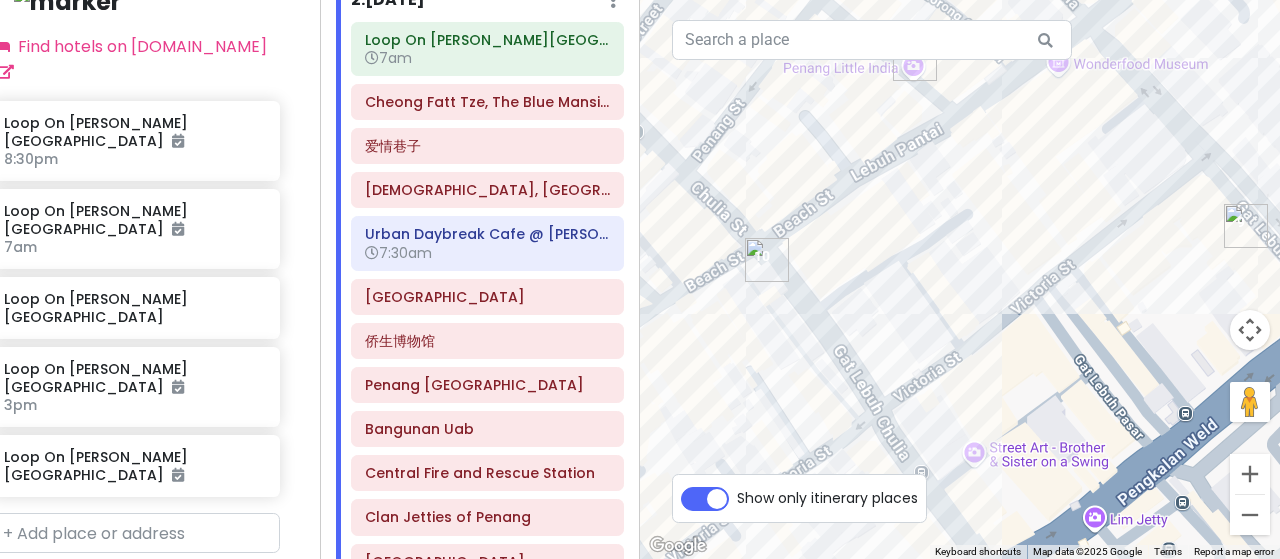 drag, startPoint x: 995, startPoint y: 406, endPoint x: 1108, endPoint y: 317, distance: 143.8402 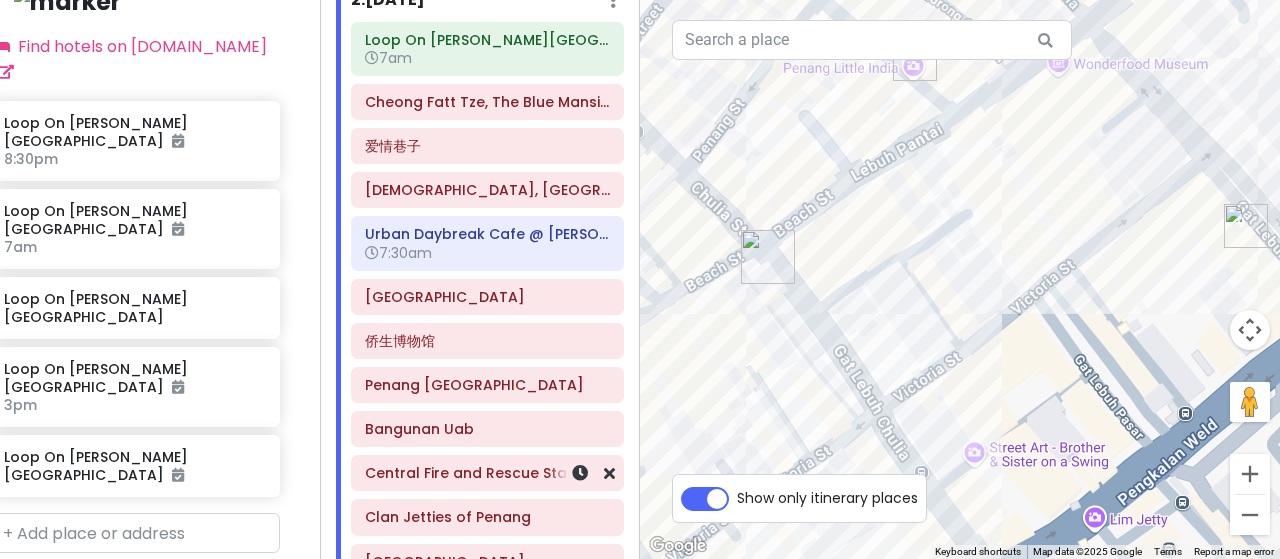 scroll, scrollTop: 294, scrollLeft: 0, axis: vertical 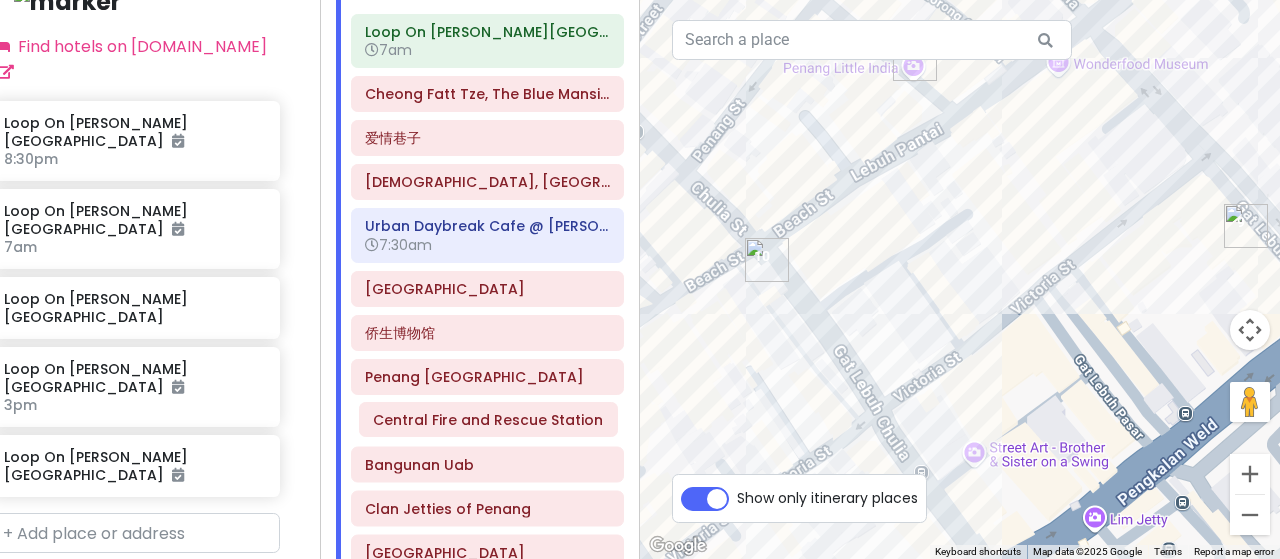drag, startPoint x: 443, startPoint y: 463, endPoint x: 452, endPoint y: 417, distance: 46.872166 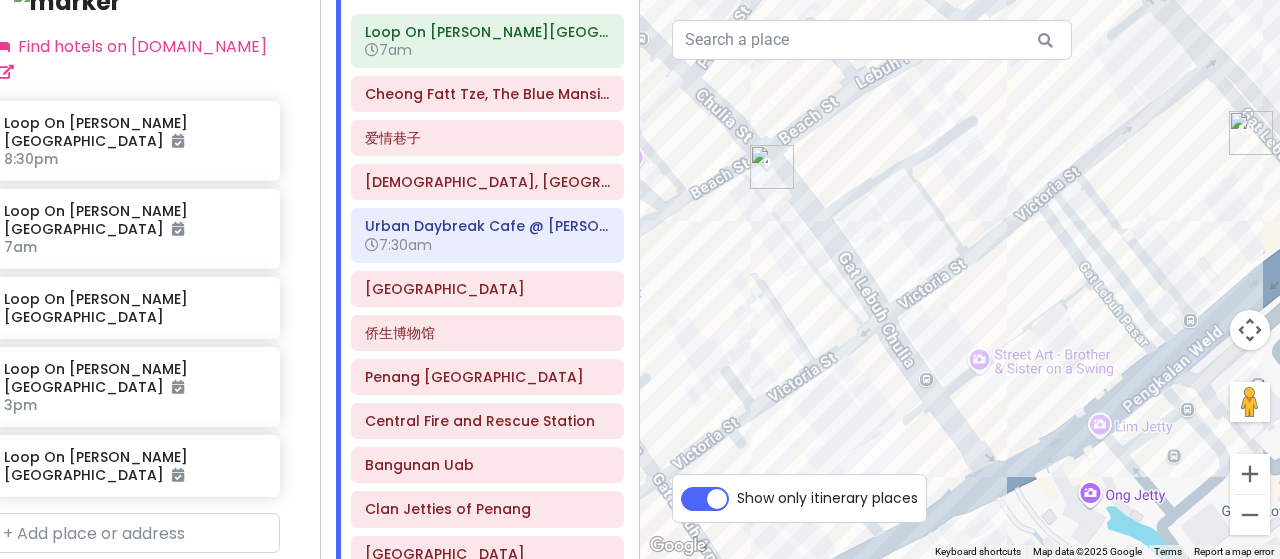 drag, startPoint x: 917, startPoint y: 382, endPoint x: 922, endPoint y: 259, distance: 123.101585 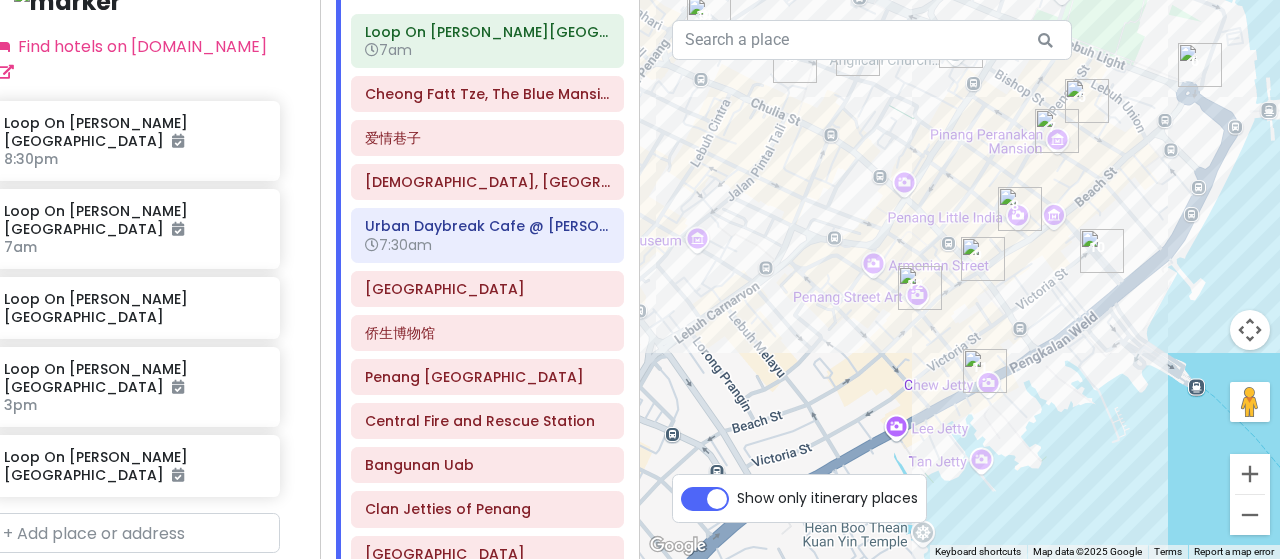 drag, startPoint x: 850, startPoint y: 181, endPoint x: 928, endPoint y: 230, distance: 92.11406 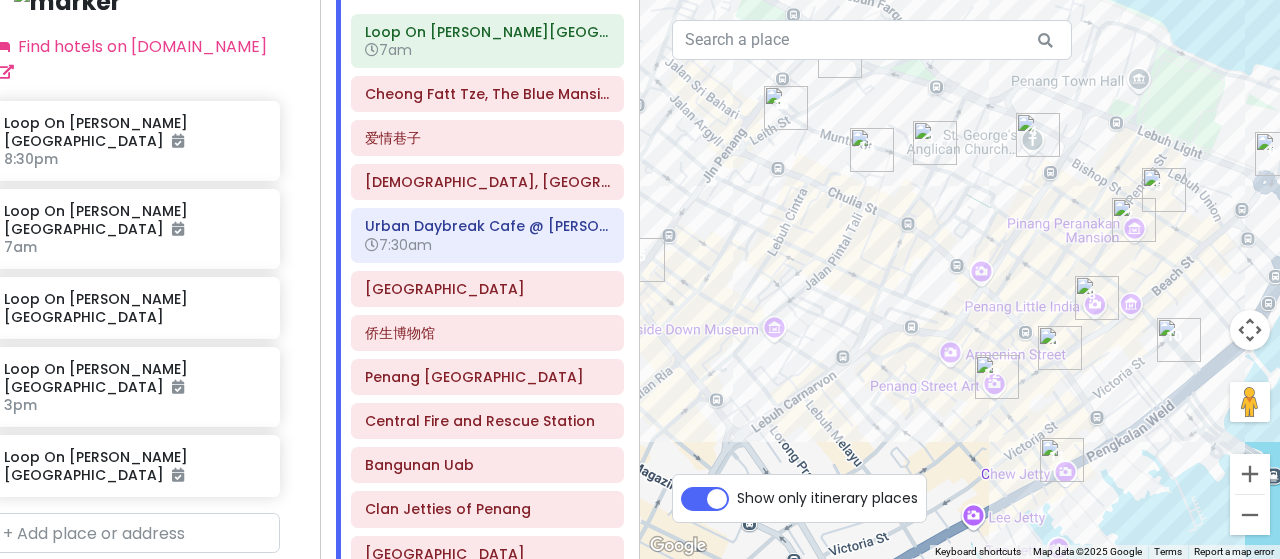 drag, startPoint x: 779, startPoint y: 184, endPoint x: 888, endPoint y: 298, distance: 157.72444 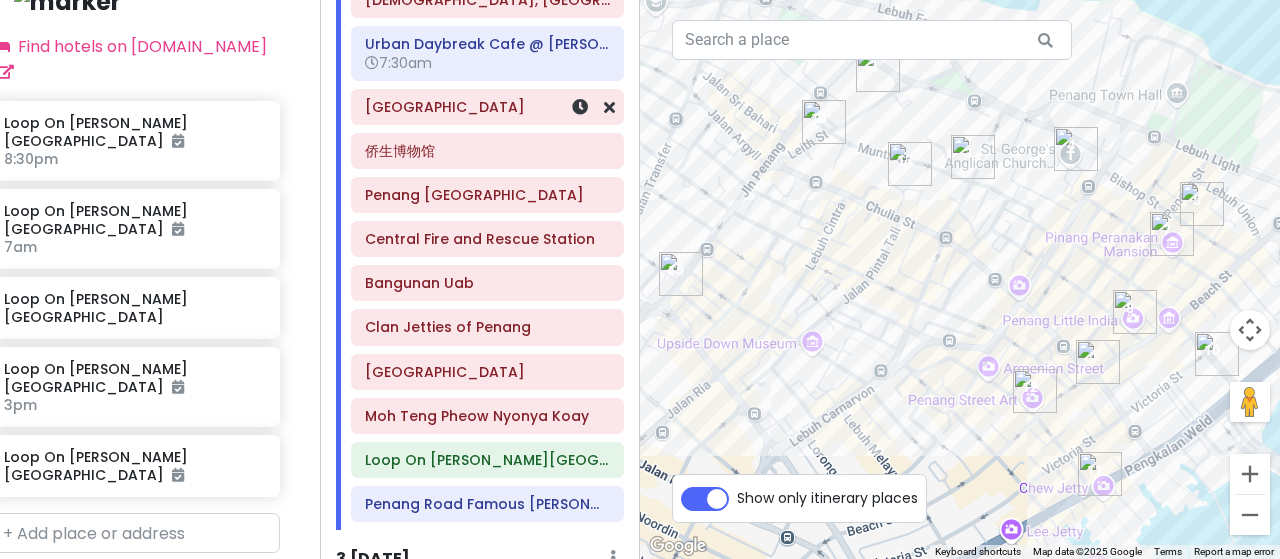 scroll, scrollTop: 494, scrollLeft: 0, axis: vertical 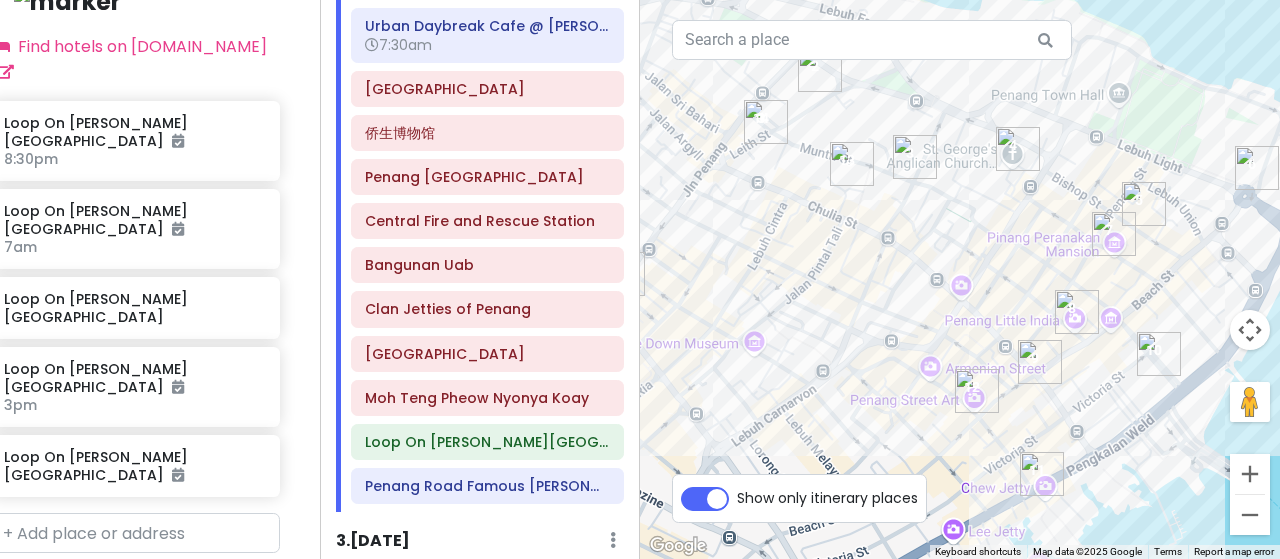 drag, startPoint x: 1203, startPoint y: 293, endPoint x: 1116, endPoint y: 290, distance: 87.05171 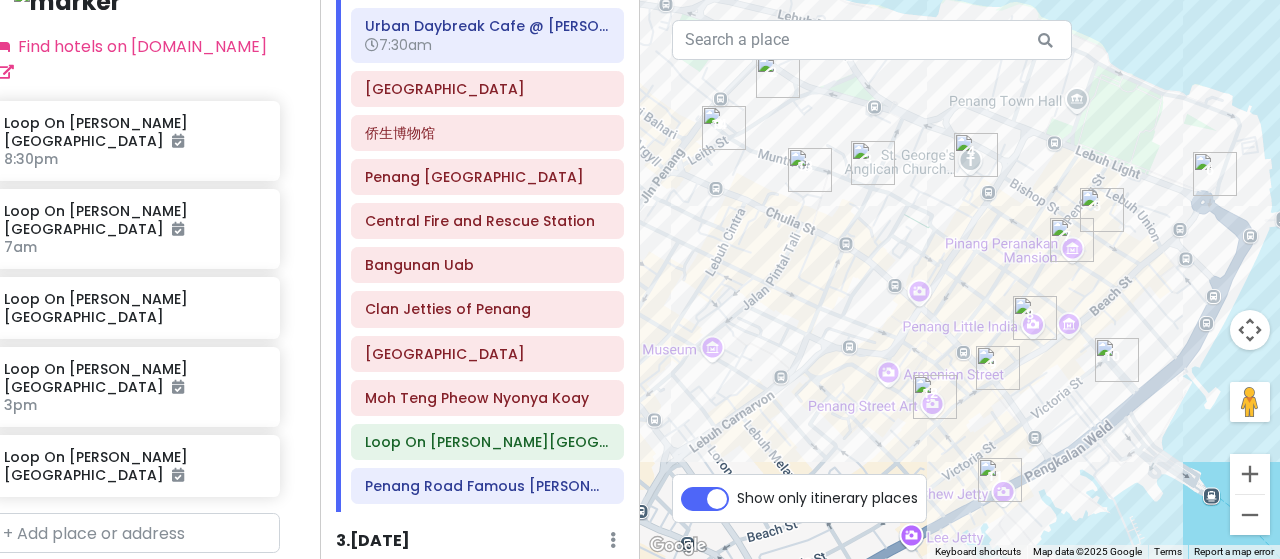 drag, startPoint x: 1092, startPoint y: 244, endPoint x: 1071, endPoint y: 259, distance: 25.806976 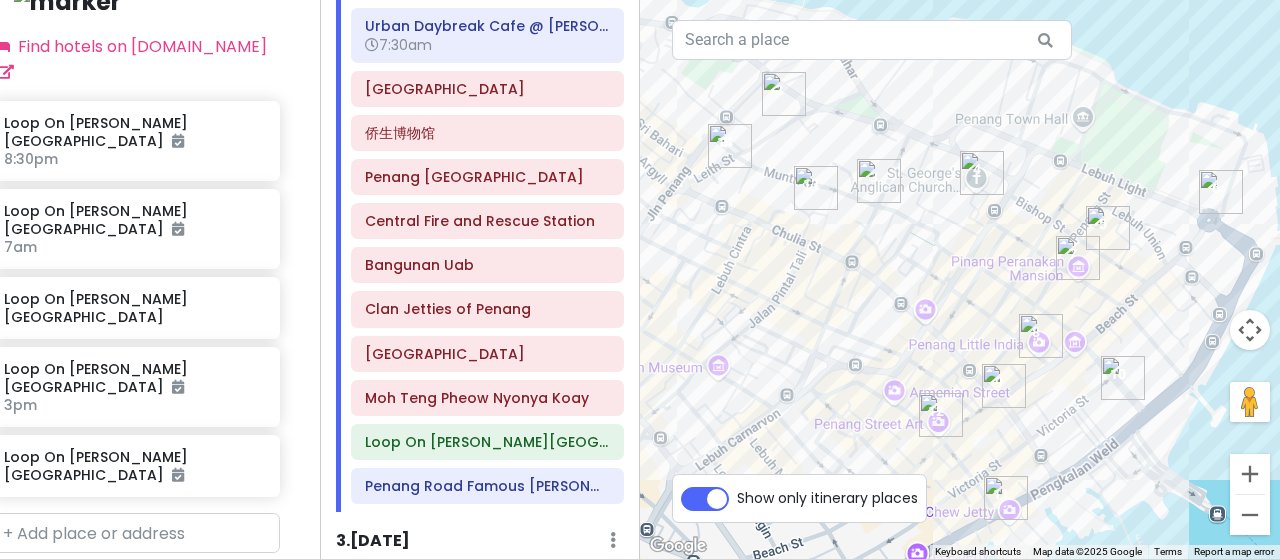 drag, startPoint x: 1028, startPoint y: 211, endPoint x: 1042, endPoint y: 225, distance: 19.79899 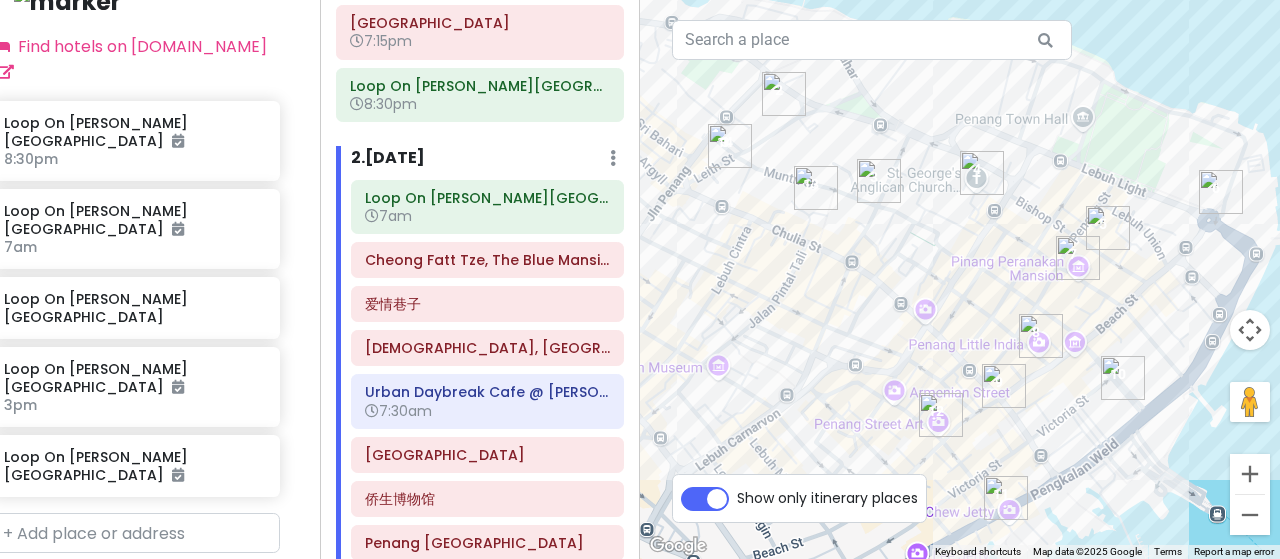 scroll, scrollTop: 94, scrollLeft: 0, axis: vertical 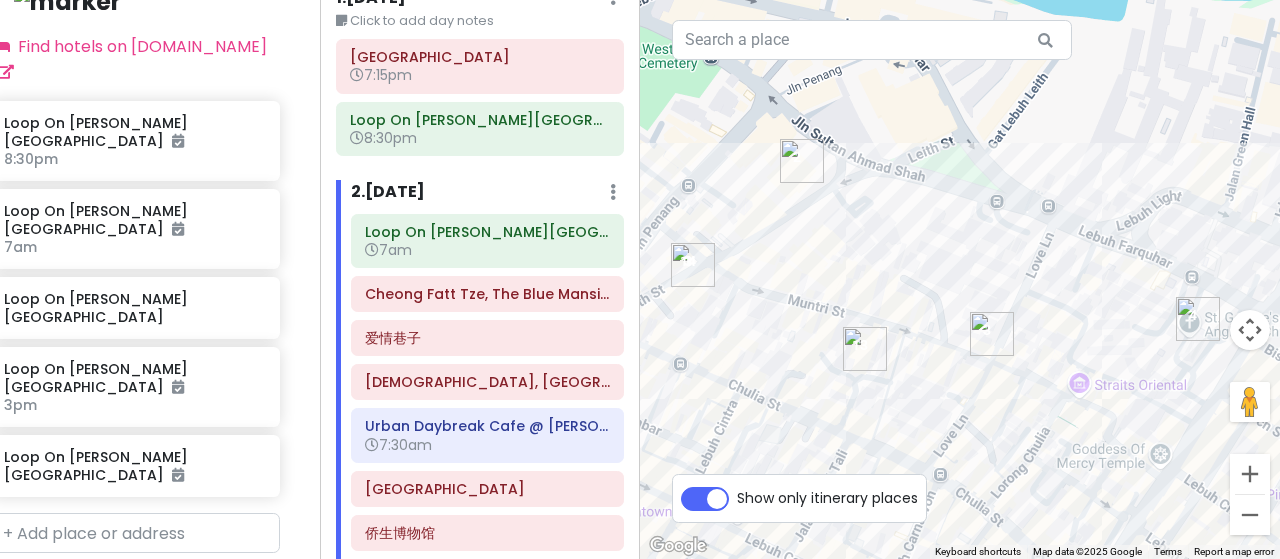 drag, startPoint x: 756, startPoint y: 129, endPoint x: 938, endPoint y: 277, distance: 234.58047 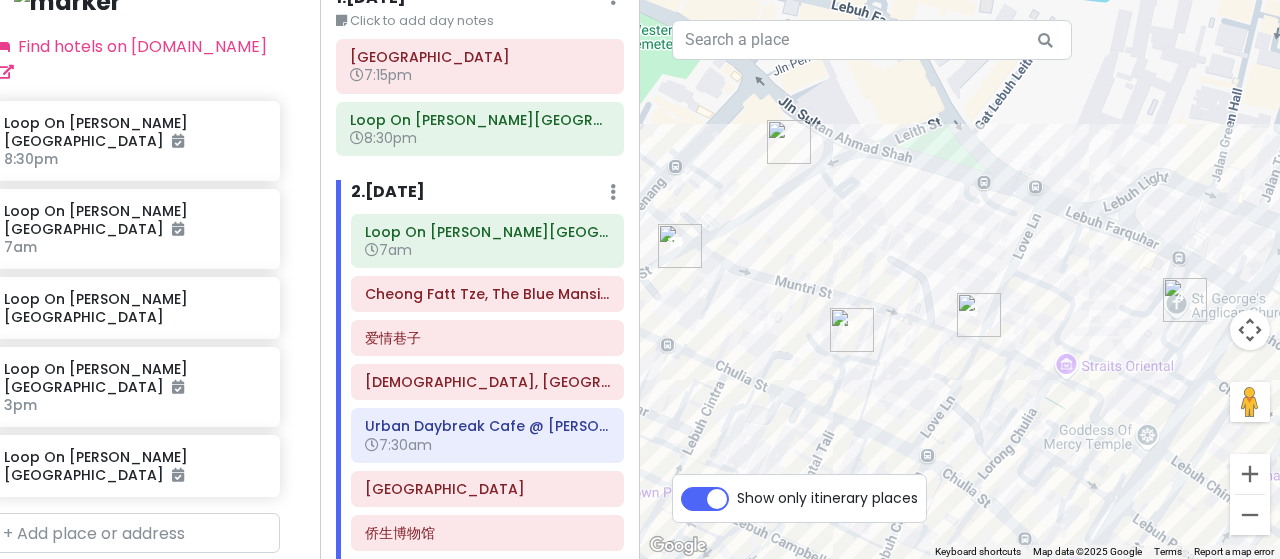 drag, startPoint x: 1007, startPoint y: 240, endPoint x: 989, endPoint y: 238, distance: 18.110771 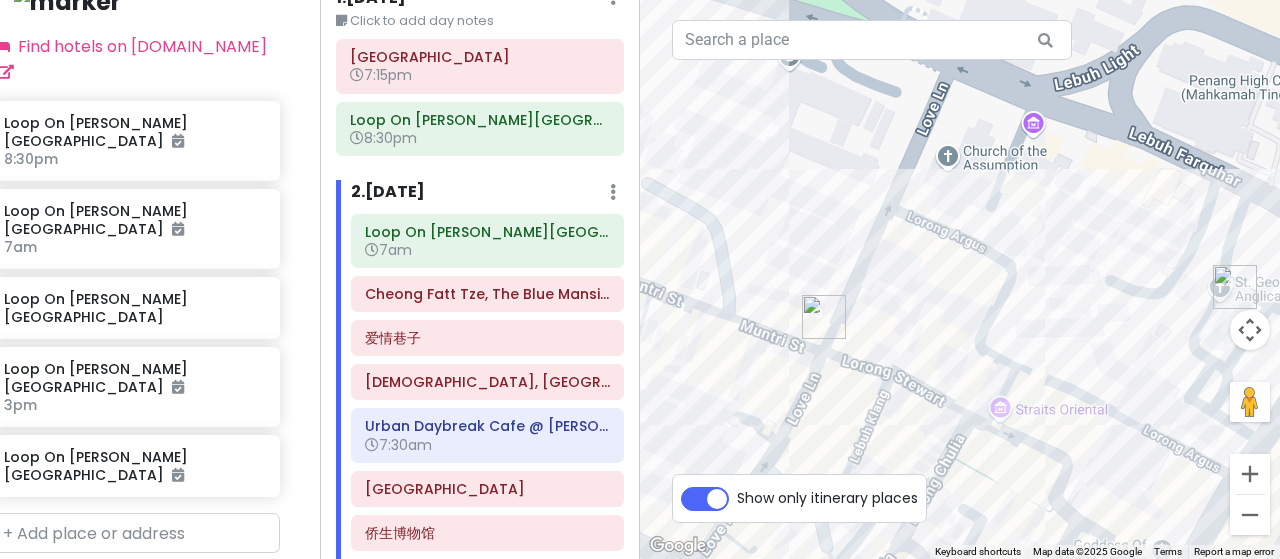 drag, startPoint x: 1122, startPoint y: 343, endPoint x: 1097, endPoint y: 344, distance: 25.019993 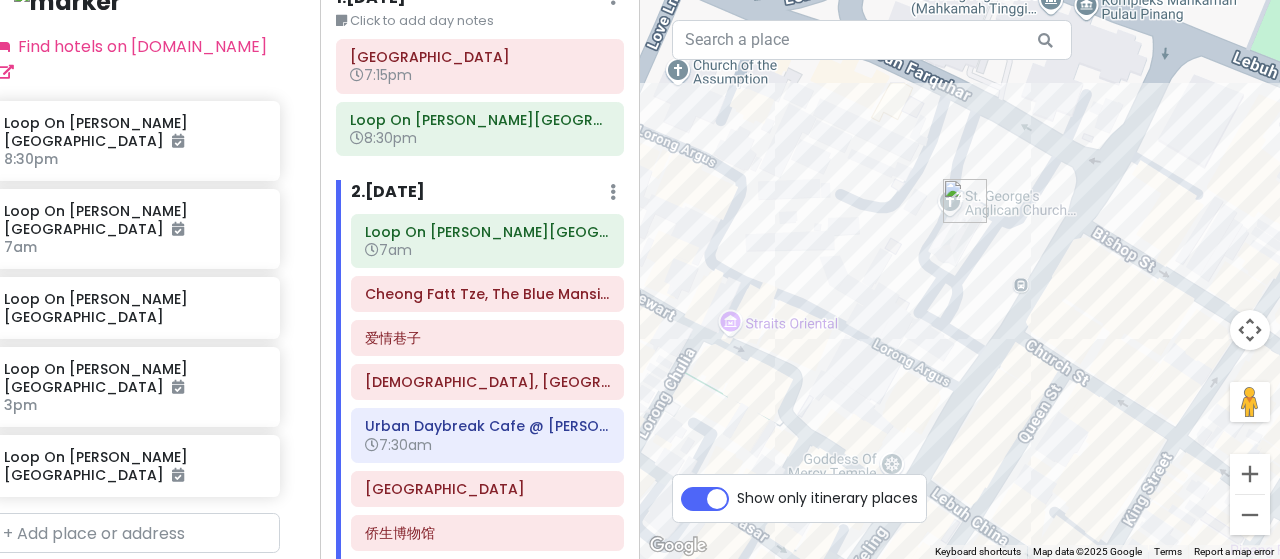 drag, startPoint x: 1122, startPoint y: 359, endPoint x: 833, endPoint y: 261, distance: 305.16388 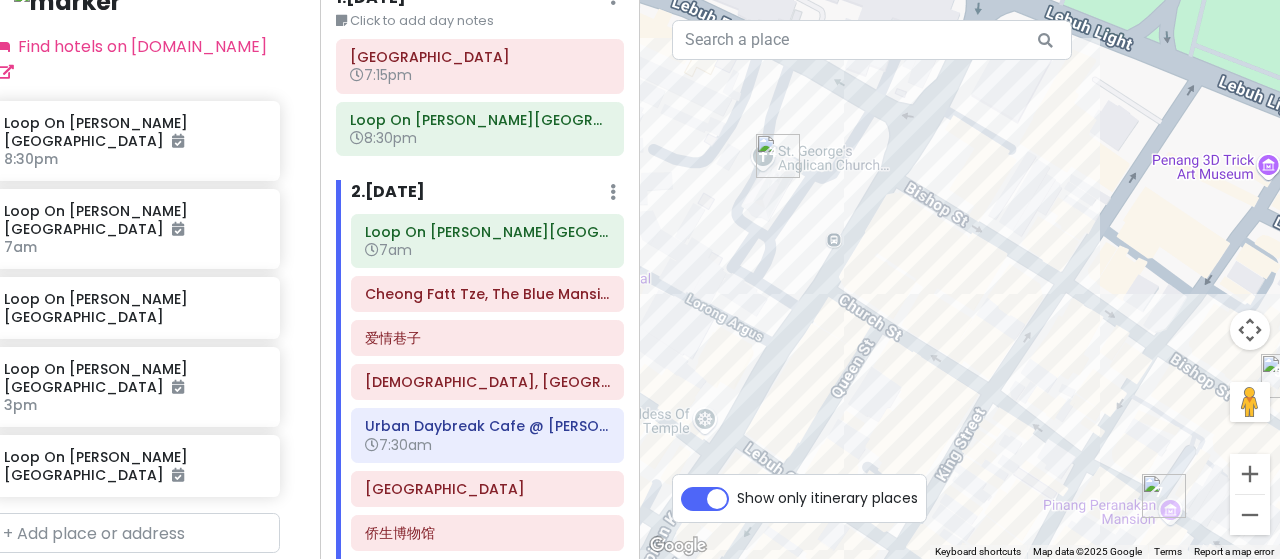 drag, startPoint x: 1031, startPoint y: 329, endPoint x: 788, endPoint y: 312, distance: 243.59392 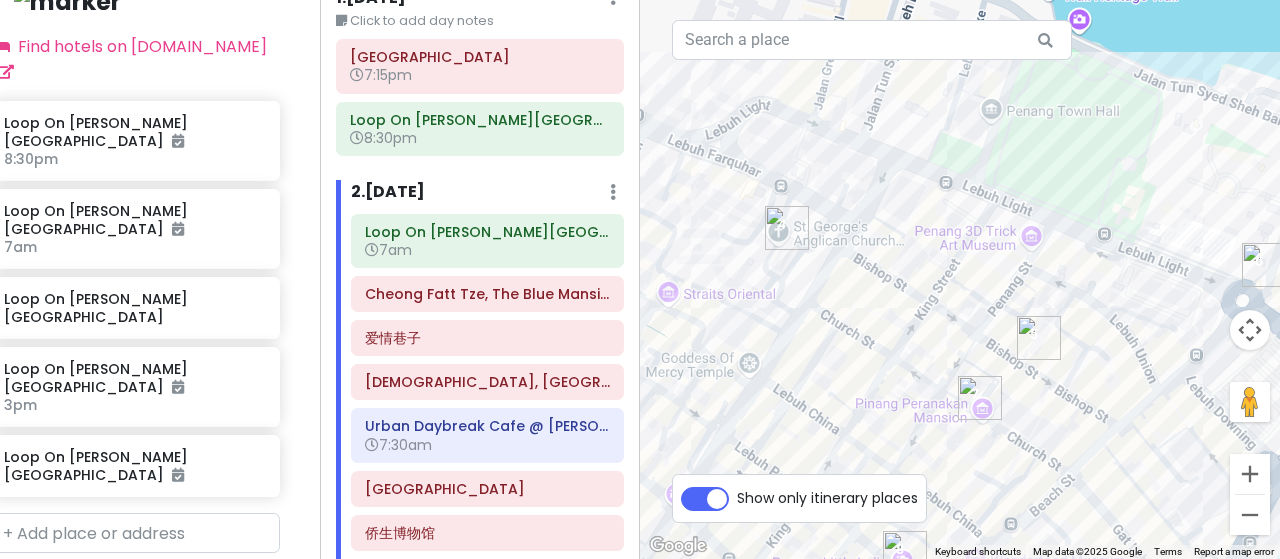 drag, startPoint x: 818, startPoint y: 285, endPoint x: 1022, endPoint y: 282, distance: 204.02206 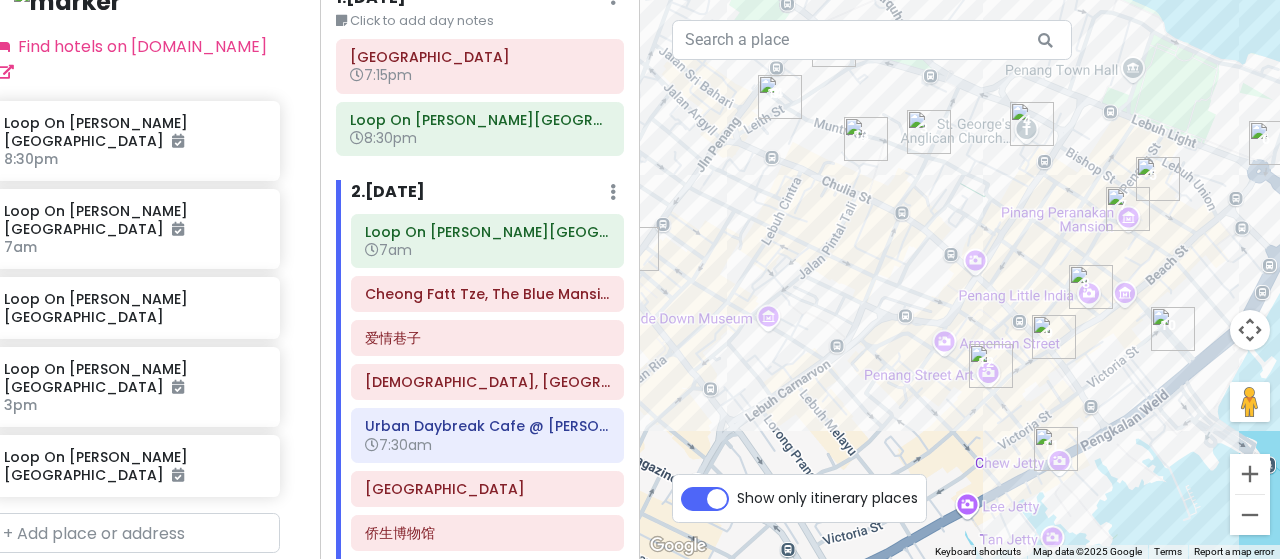 drag, startPoint x: 918, startPoint y: 253, endPoint x: 918, endPoint y: 163, distance: 90 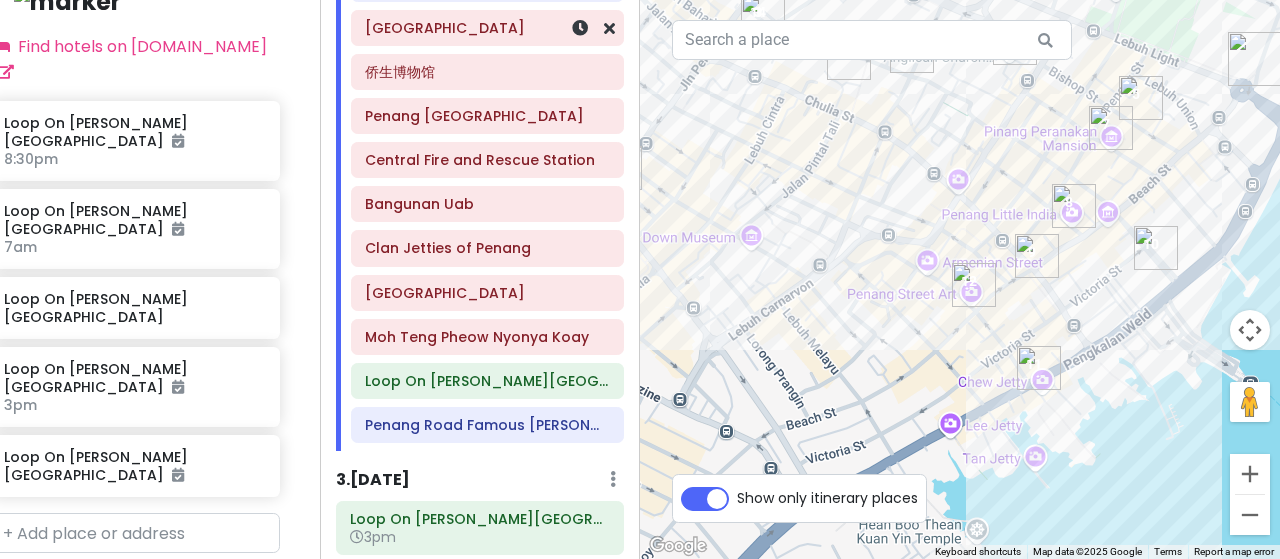 scroll, scrollTop: 674, scrollLeft: 0, axis: vertical 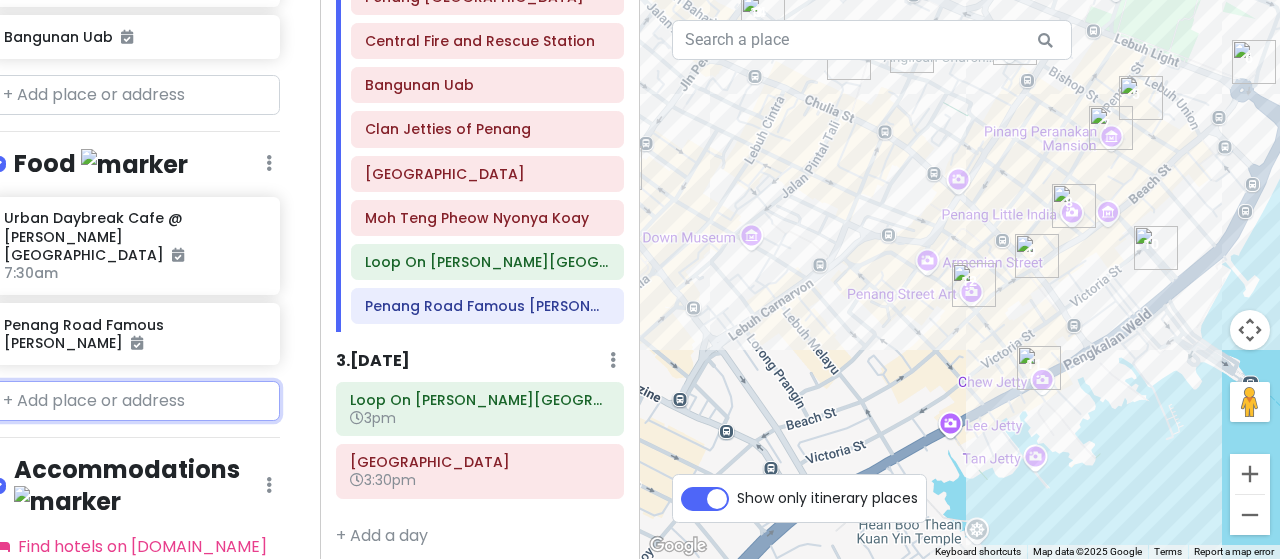 click at bounding box center (135, 401) 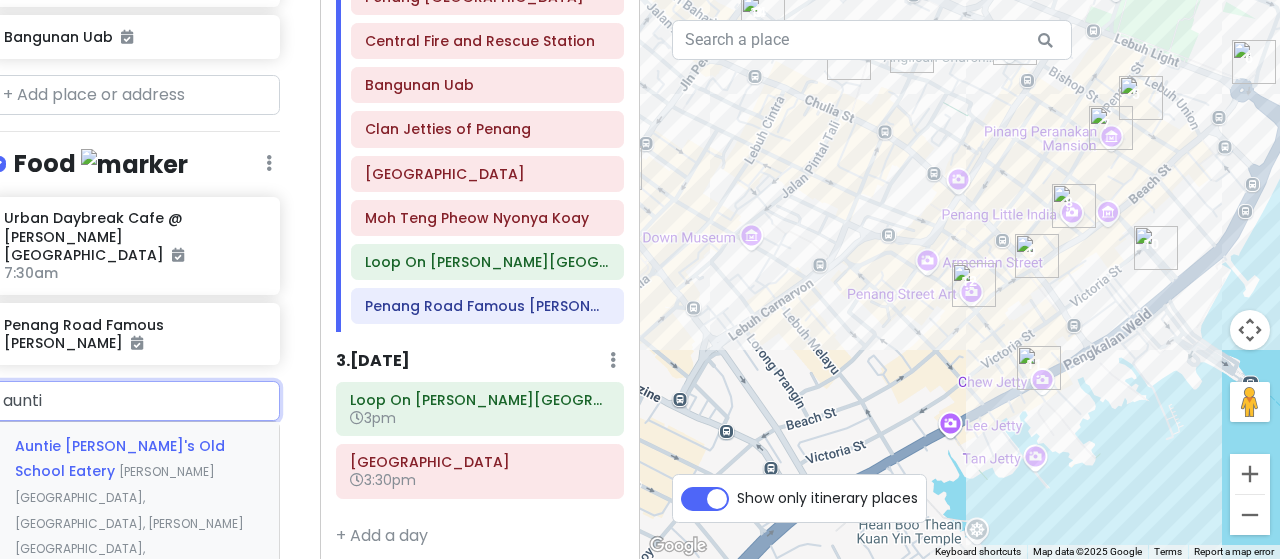 type on "auntie" 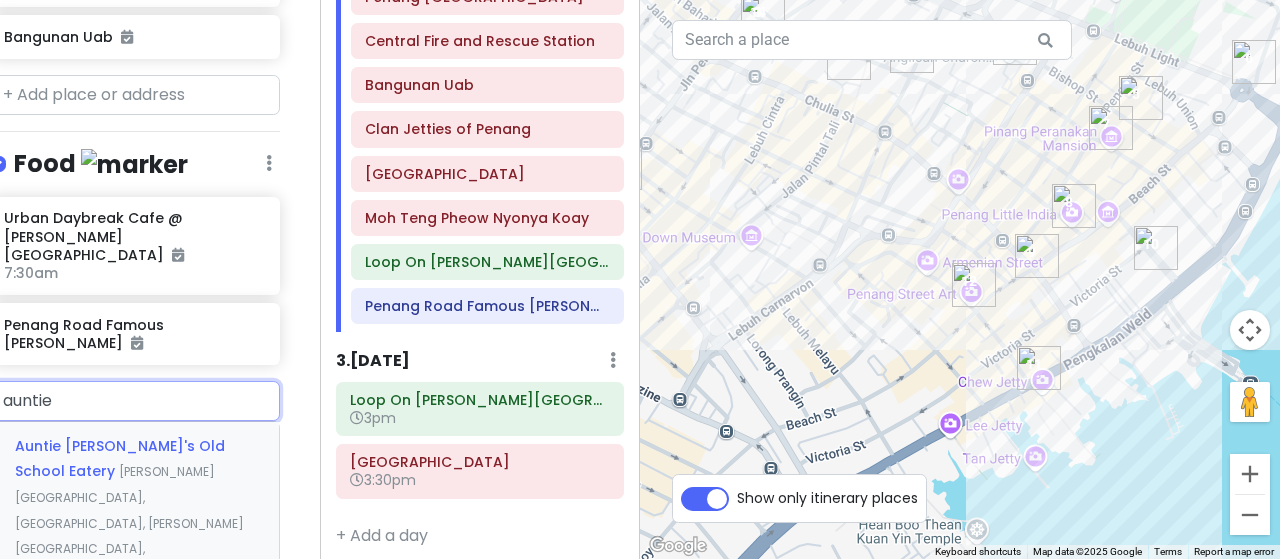 click on "Auntie Gaik Lean's Old School Eatery   Bishop Street, Georgetown, George Town, Penang, Malaysia" at bounding box center (135, 523) 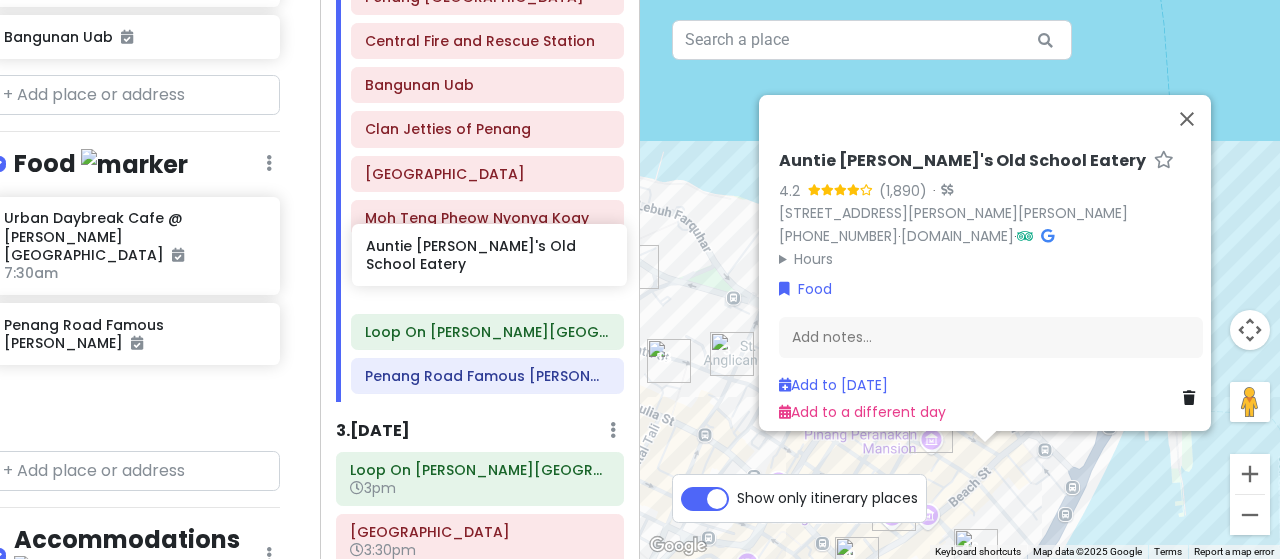 drag, startPoint x: 126, startPoint y: 339, endPoint x: 491, endPoint y: 245, distance: 376.9098 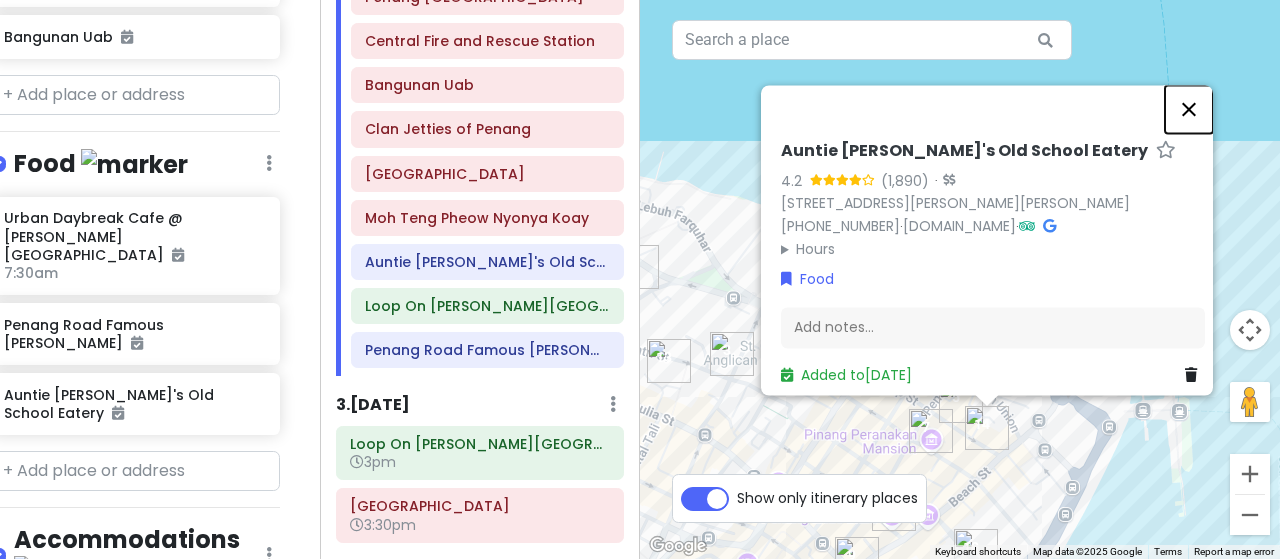 click at bounding box center [1189, 109] 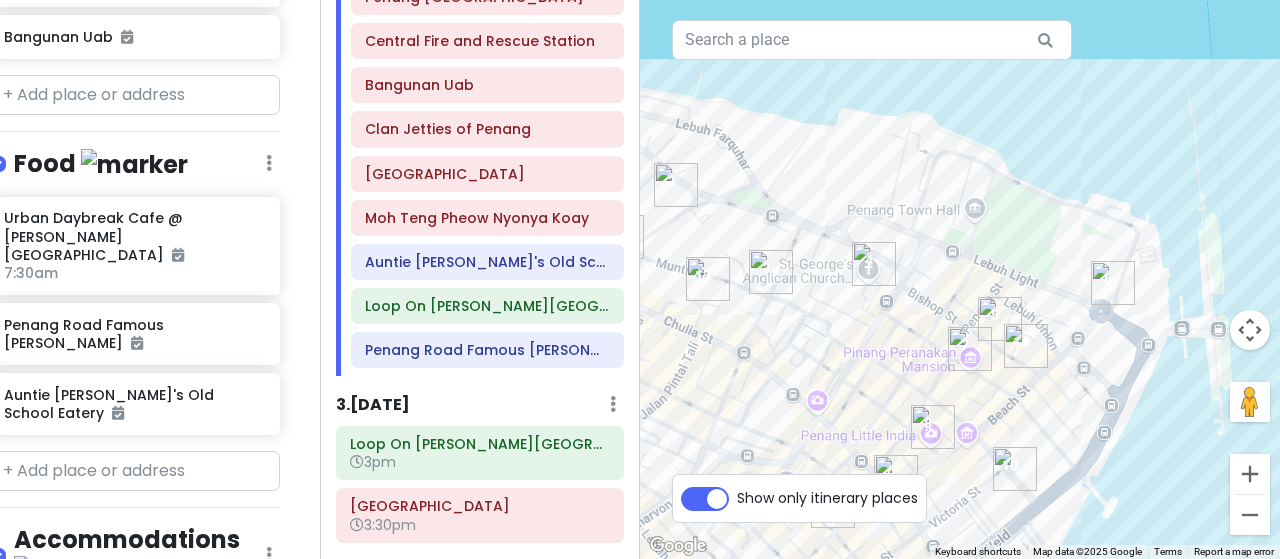 drag, startPoint x: 1006, startPoint y: 268, endPoint x: 1052, endPoint y: 169, distance: 109.165016 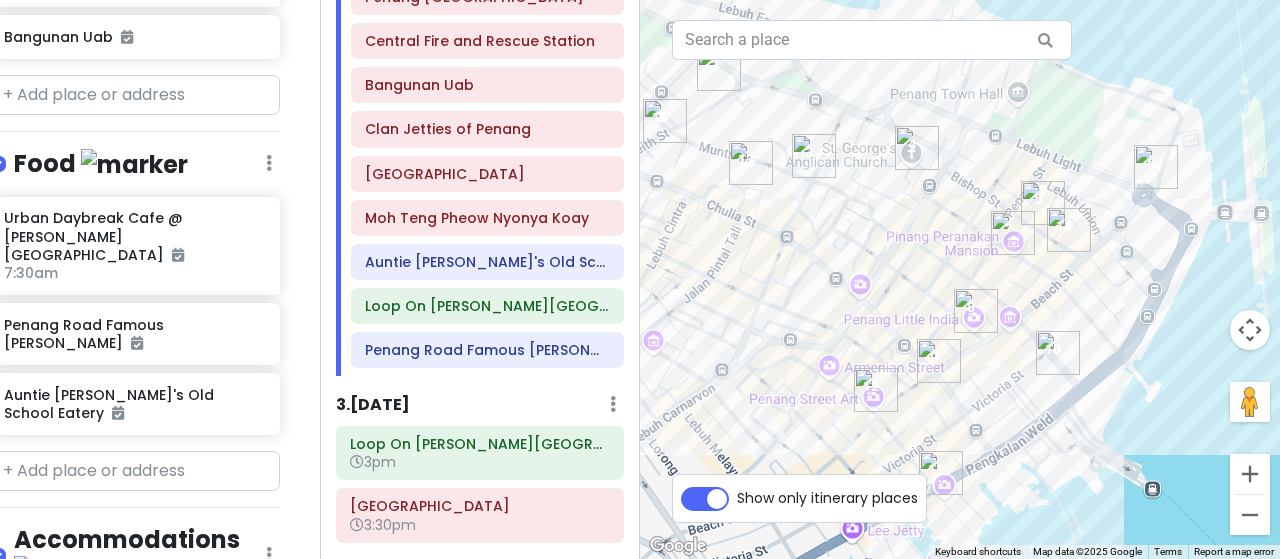drag, startPoint x: 1060, startPoint y: 257, endPoint x: 1103, endPoint y: 138, distance: 126.53063 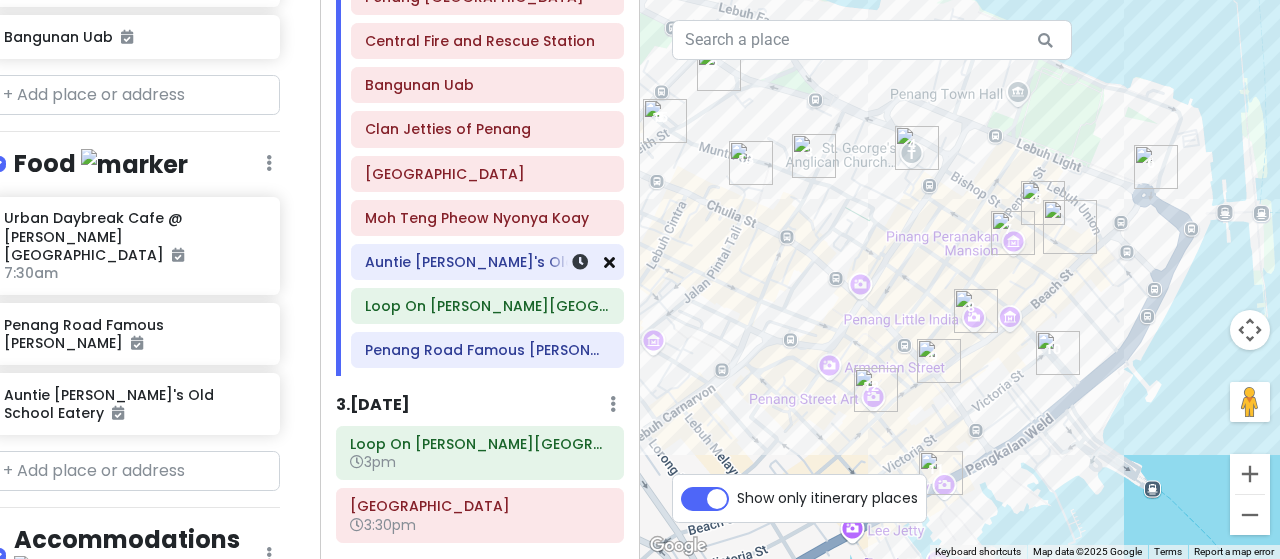 click at bounding box center [609, 262] 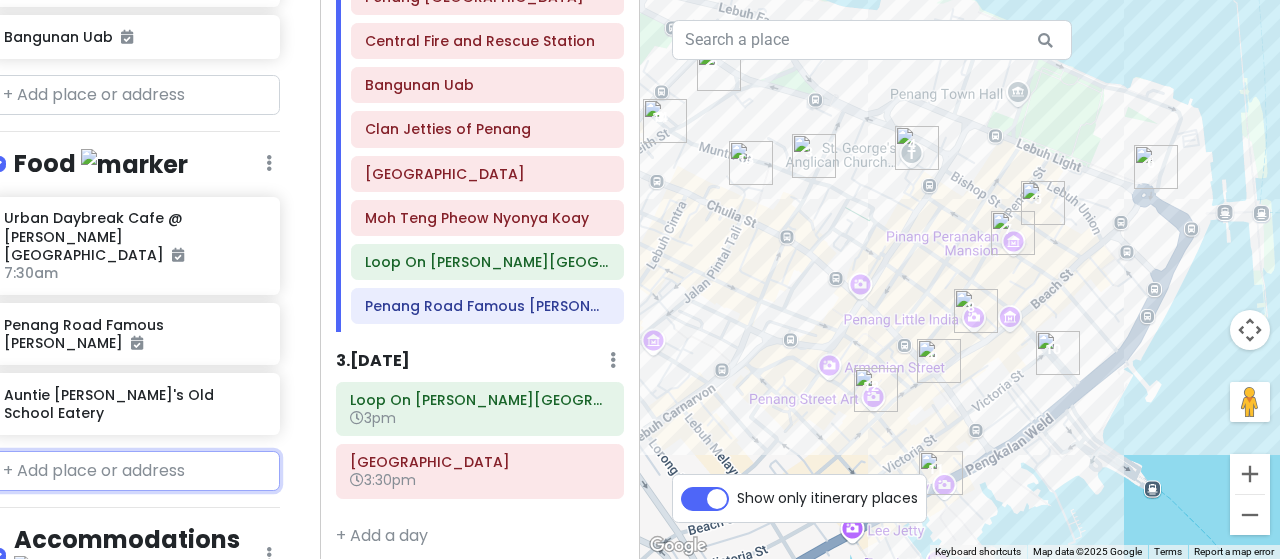 click at bounding box center (135, 471) 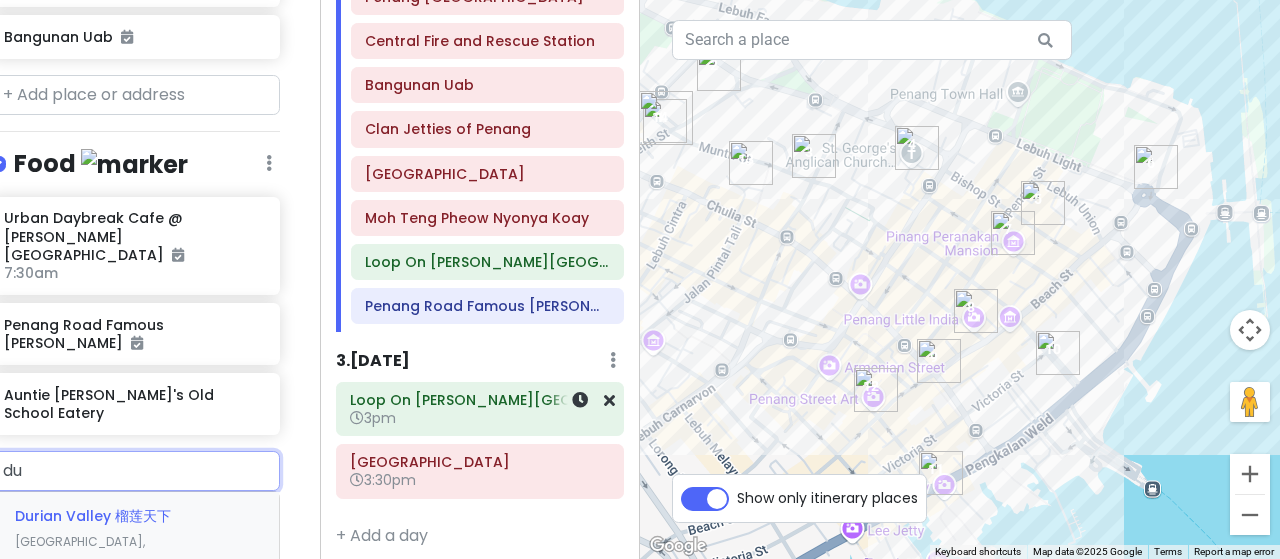 type on "d" 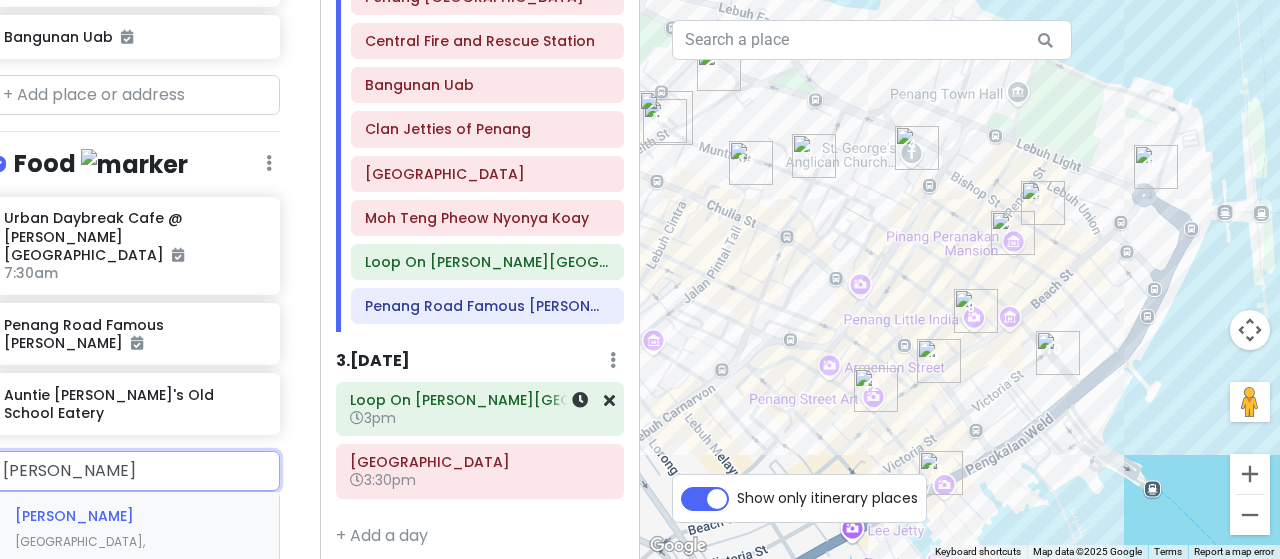 type on "多春" 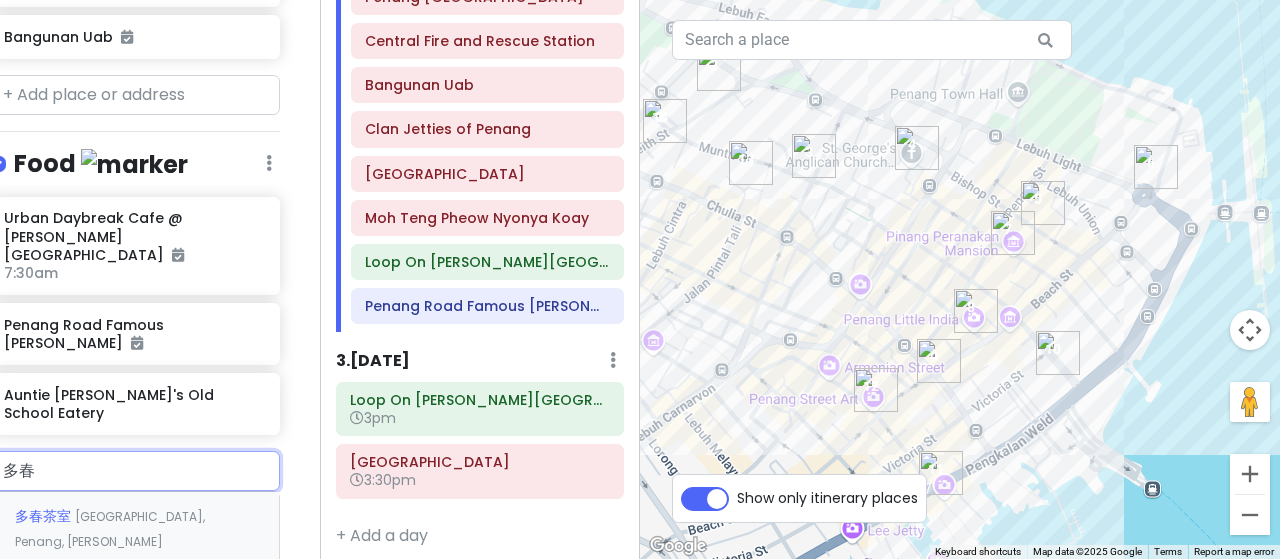 click on "Malaysia, Penang, George Town, Georgetown, Lebuh Campbell" at bounding box center [127, 567] 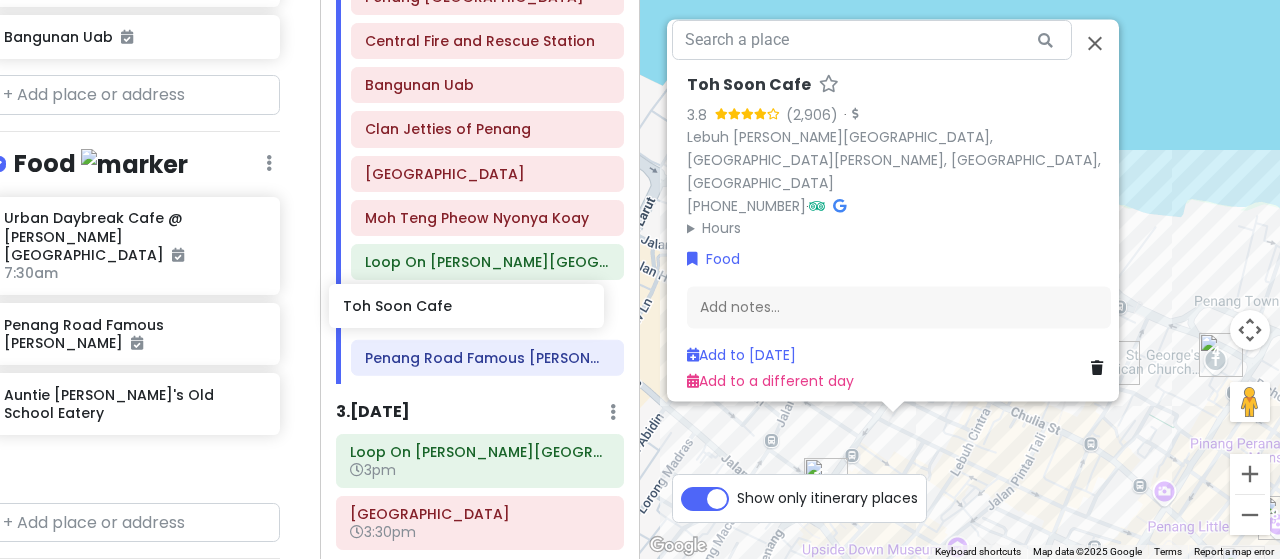 drag, startPoint x: 152, startPoint y: 413, endPoint x: 494, endPoint y: 309, distance: 357.4633 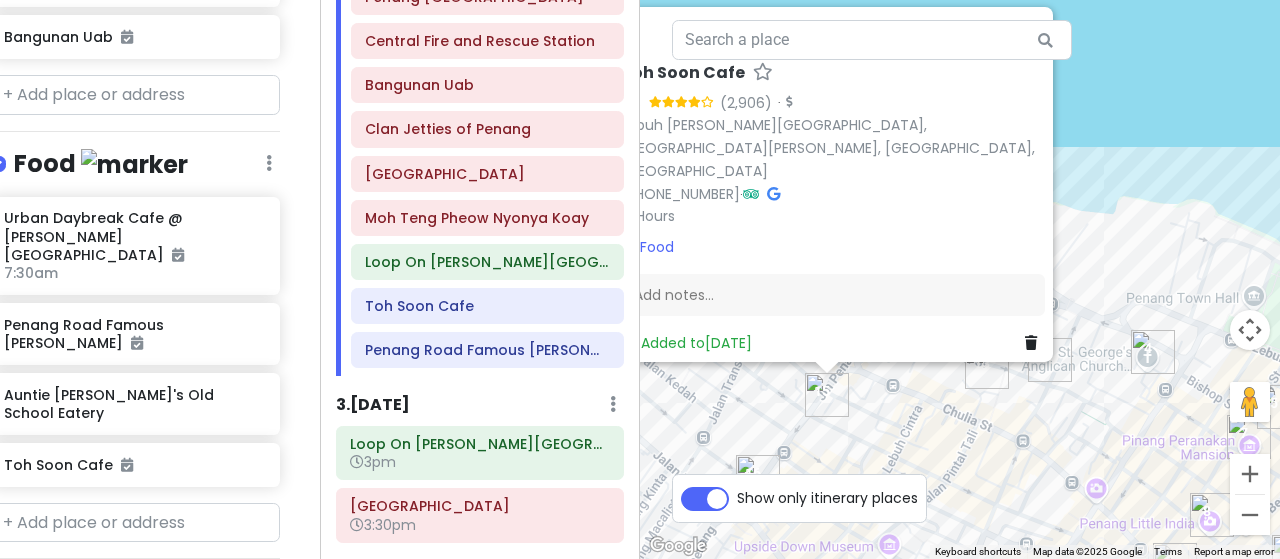 drag, startPoint x: 1118, startPoint y: 470, endPoint x: 991, endPoint y: 437, distance: 131.21738 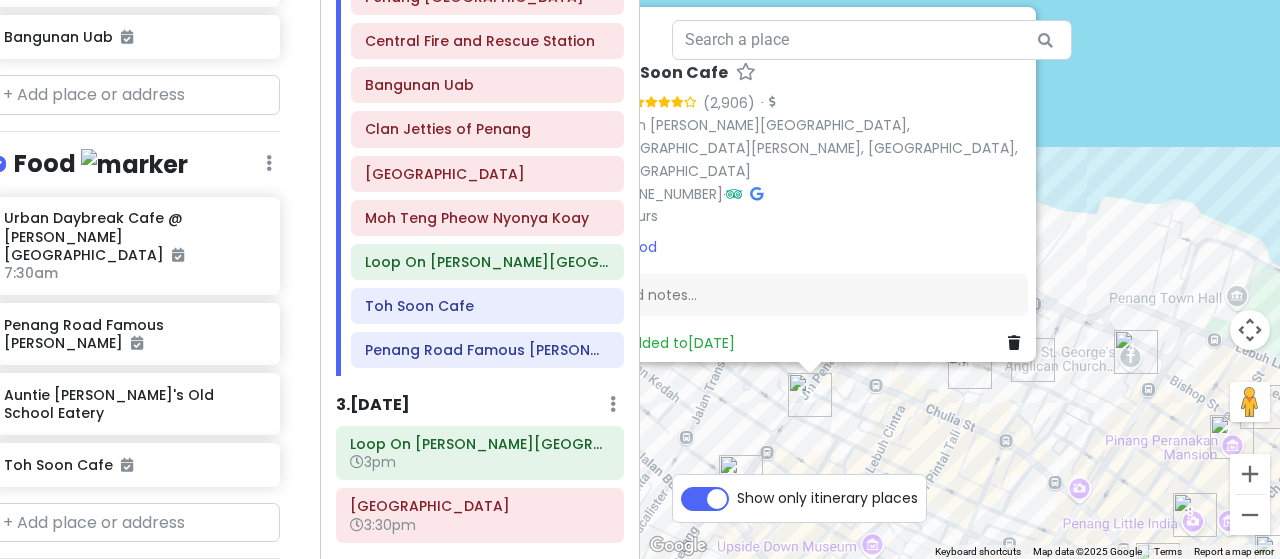 drag, startPoint x: 933, startPoint y: 442, endPoint x: 971, endPoint y: 436, distance: 38.470768 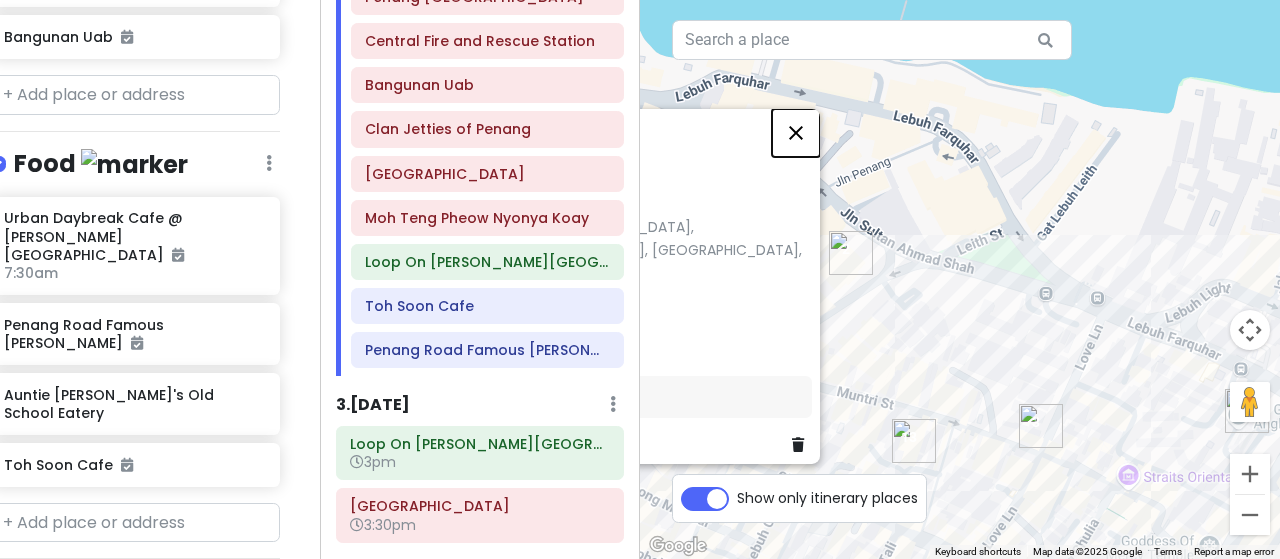 click at bounding box center [796, 132] 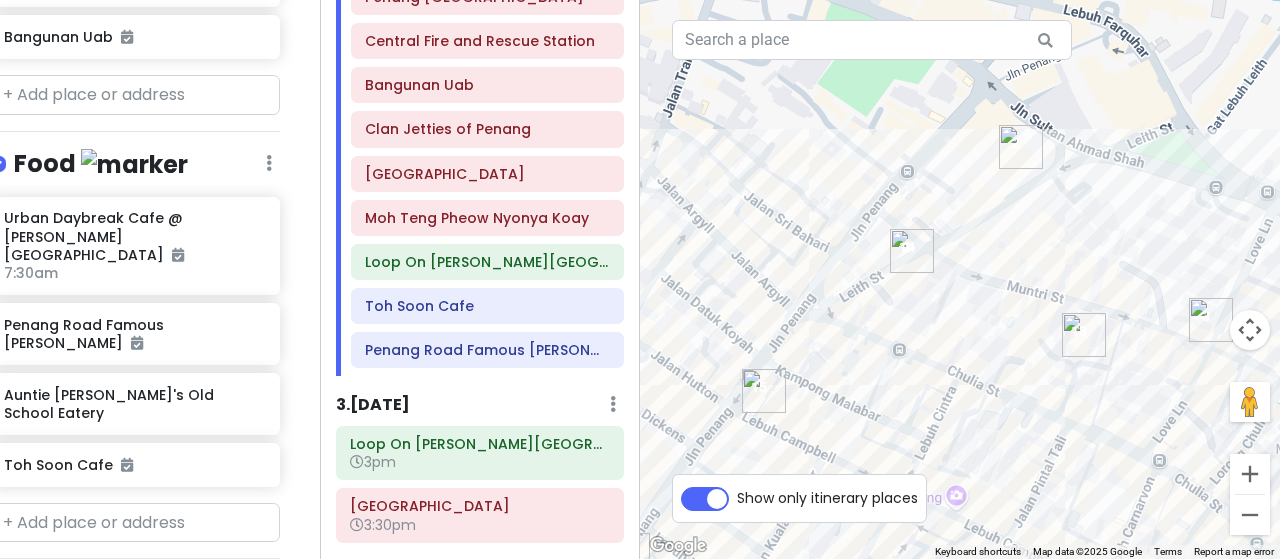 drag, startPoint x: 880, startPoint y: 259, endPoint x: 1053, endPoint y: 152, distance: 203.41583 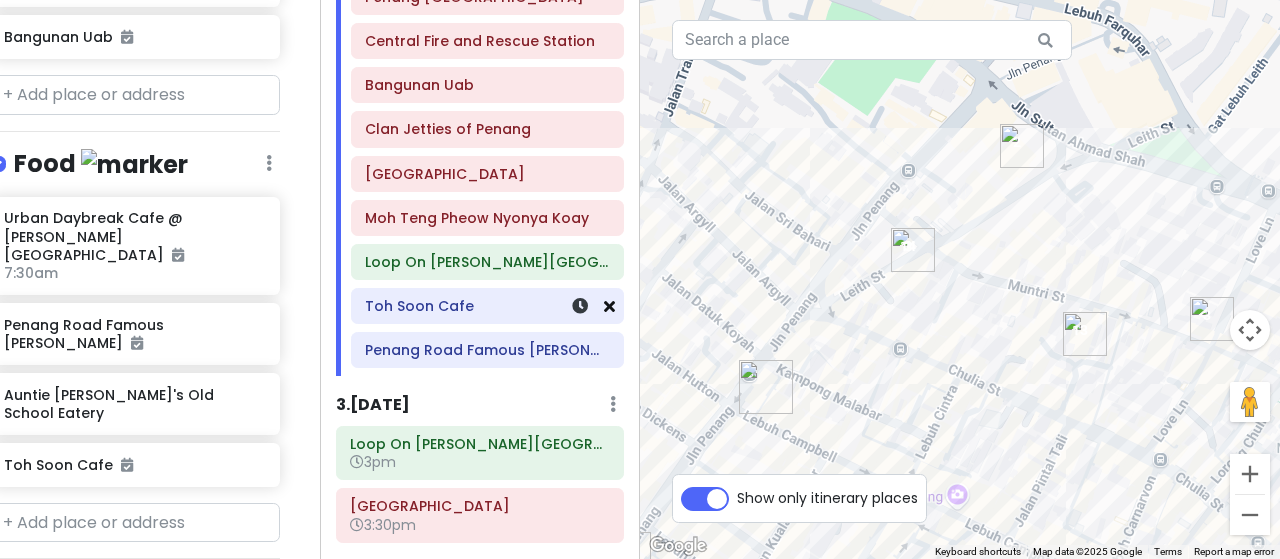 click at bounding box center (609, 306) 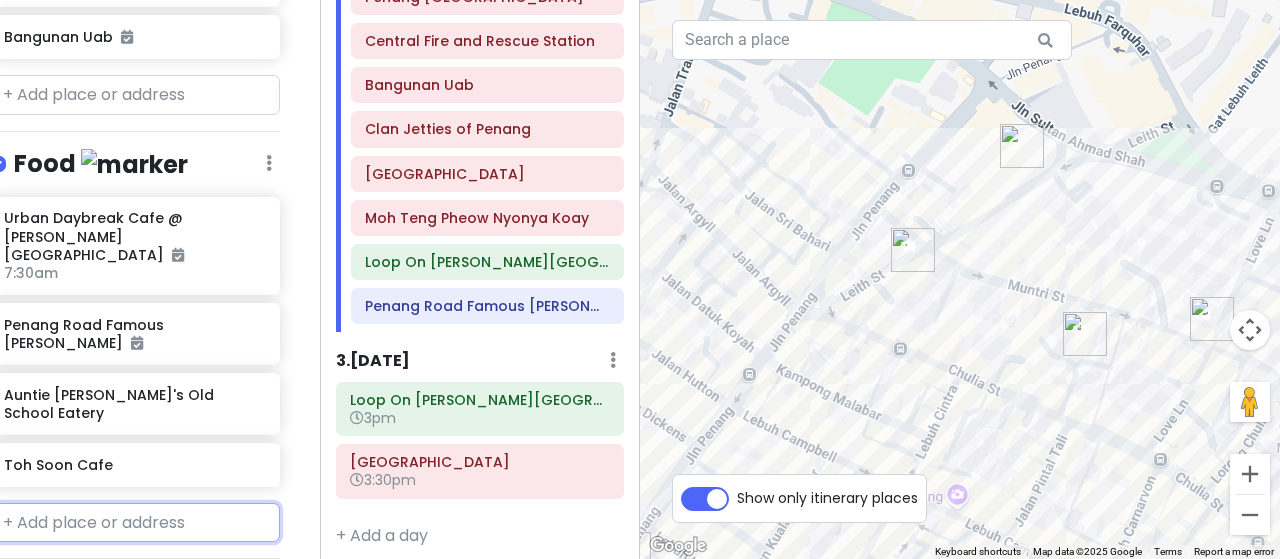 click at bounding box center (135, 523) 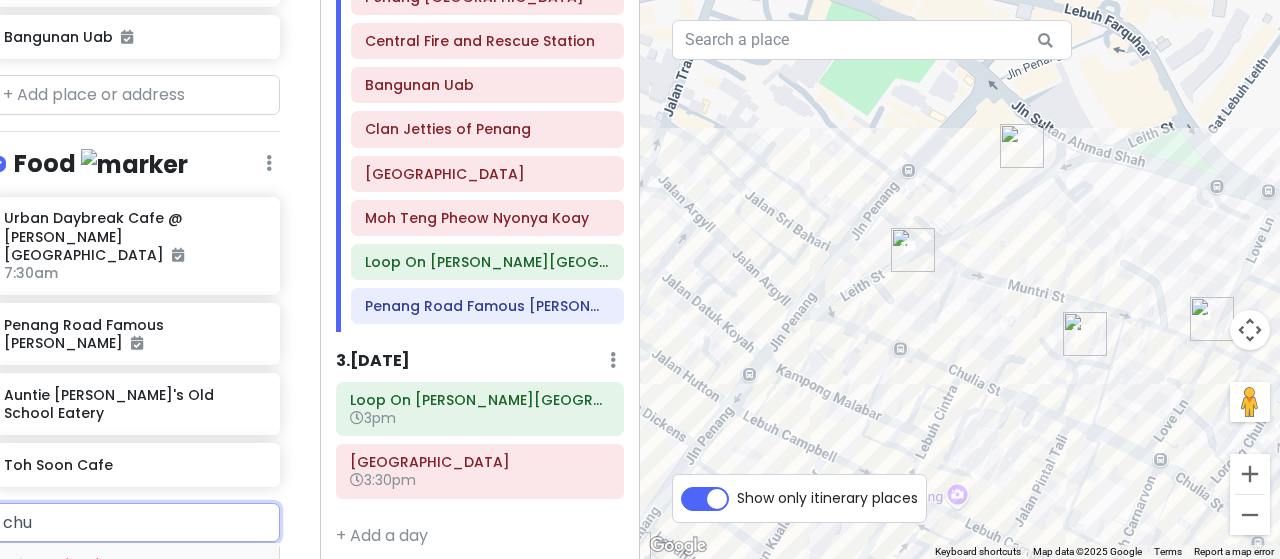 type on "除" 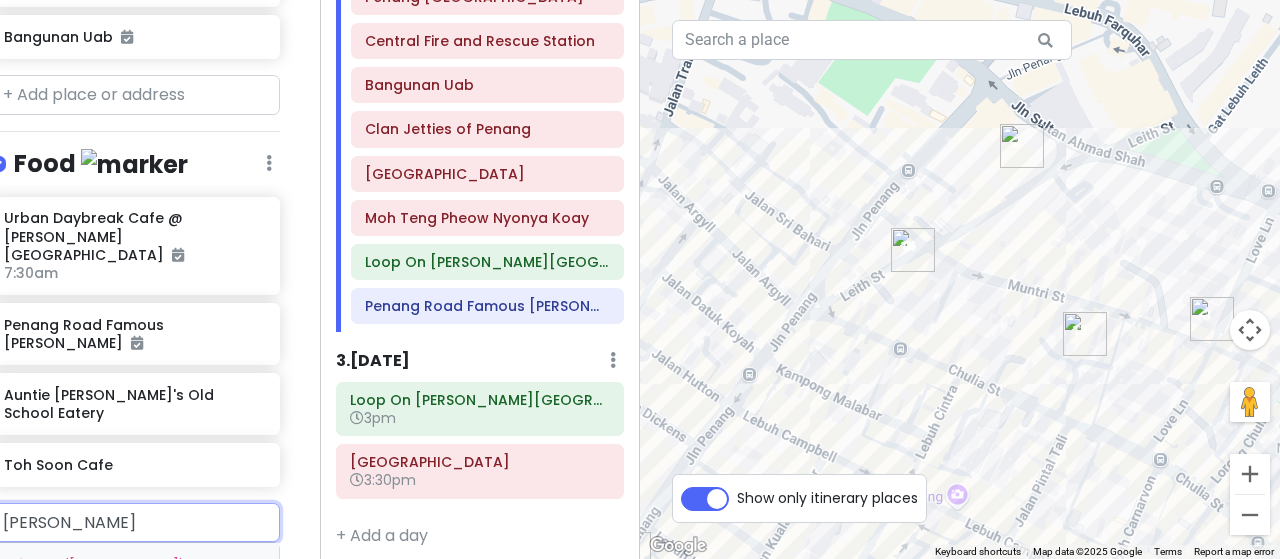 type on "chu cha" 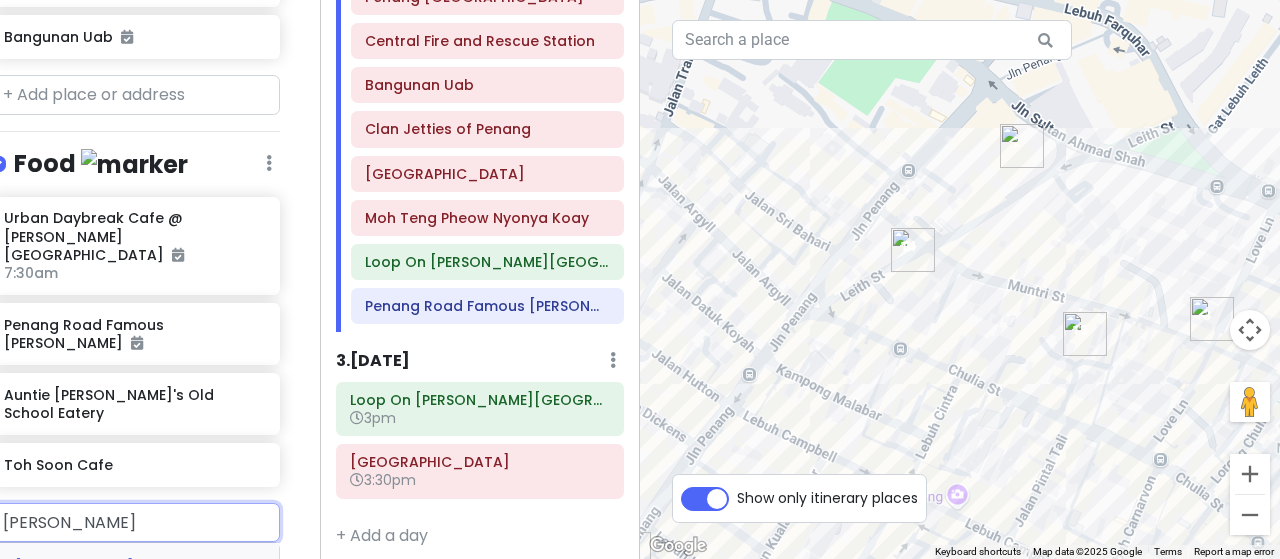 click on "King Street, Georgetown, George Town, Penang, Malaysia" at bounding box center [129, 644] 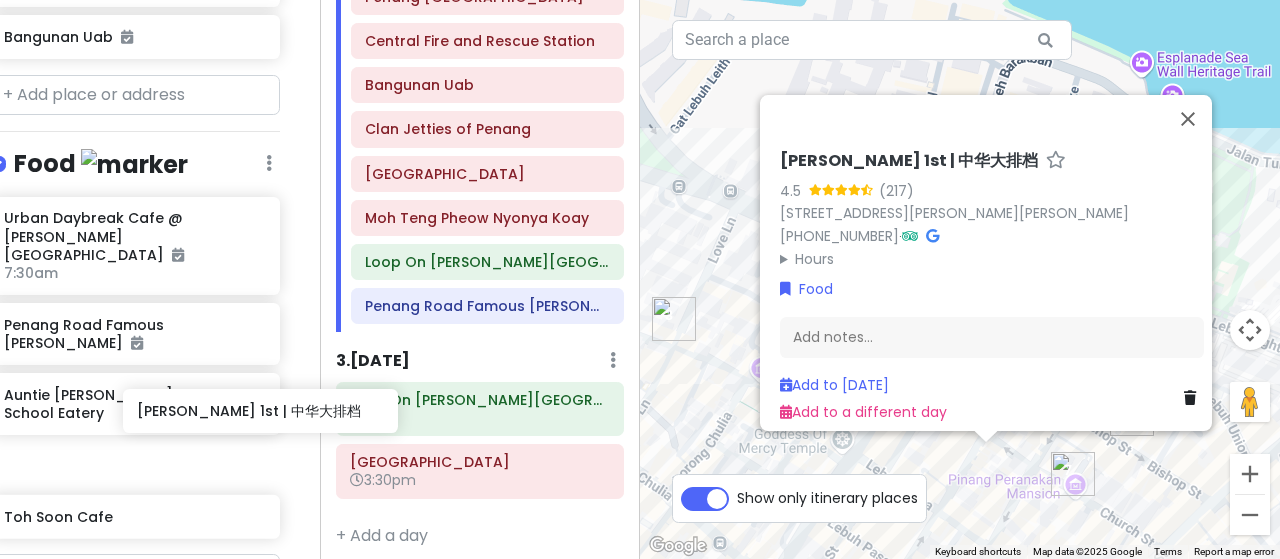 scroll, scrollTop: 1102, scrollLeft: 28, axis: both 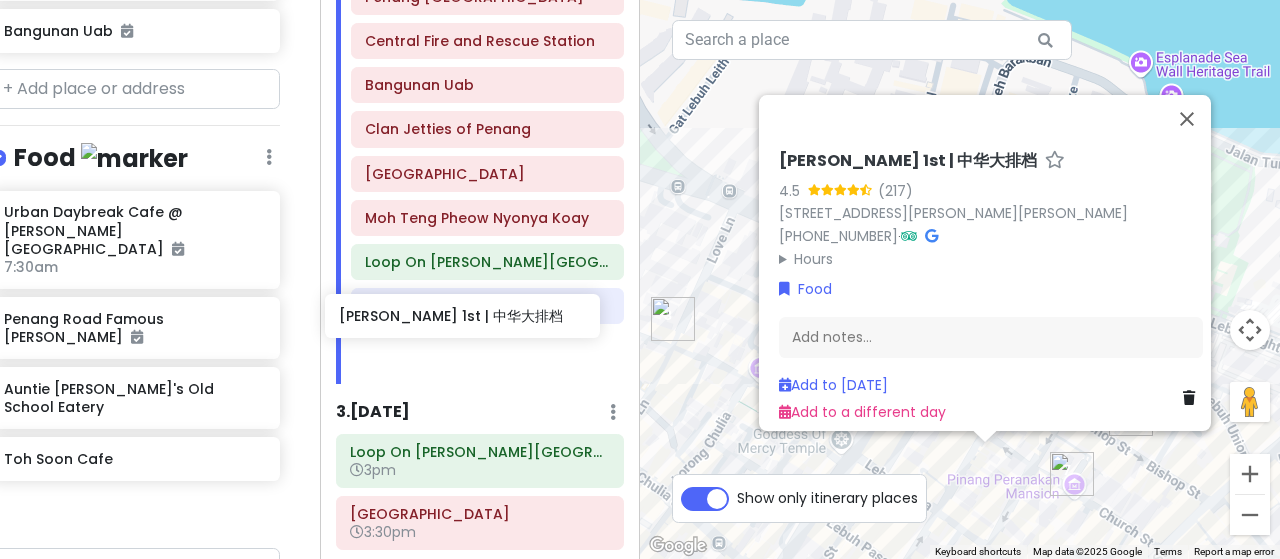 drag, startPoint x: 151, startPoint y: 470, endPoint x: 489, endPoint y: 324, distance: 368.18472 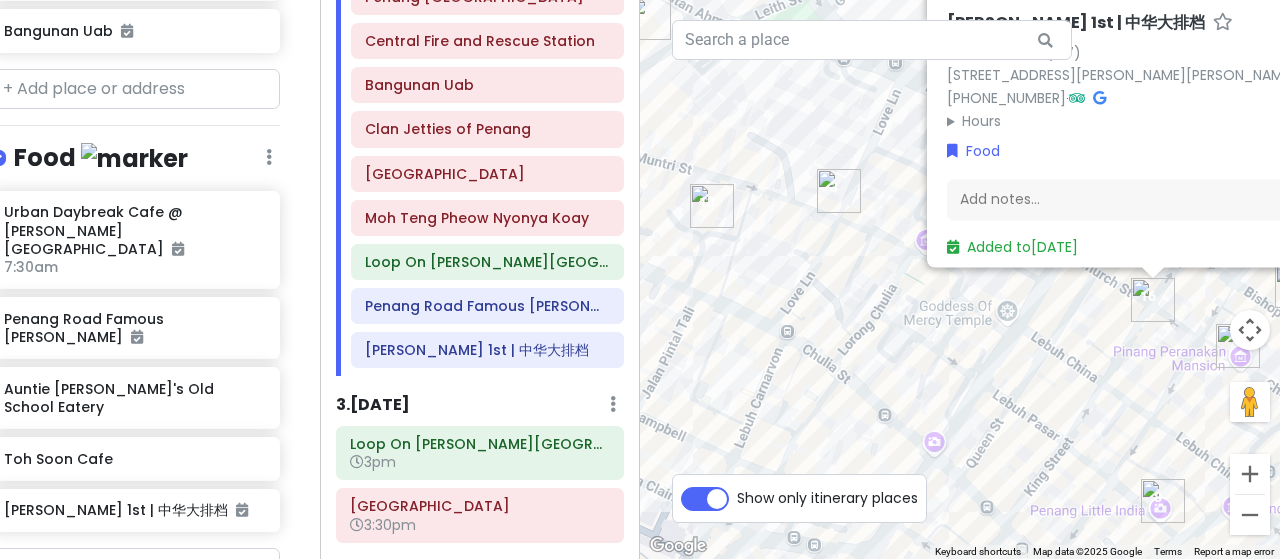 drag, startPoint x: 777, startPoint y: 411, endPoint x: 945, endPoint y: 281, distance: 212.4241 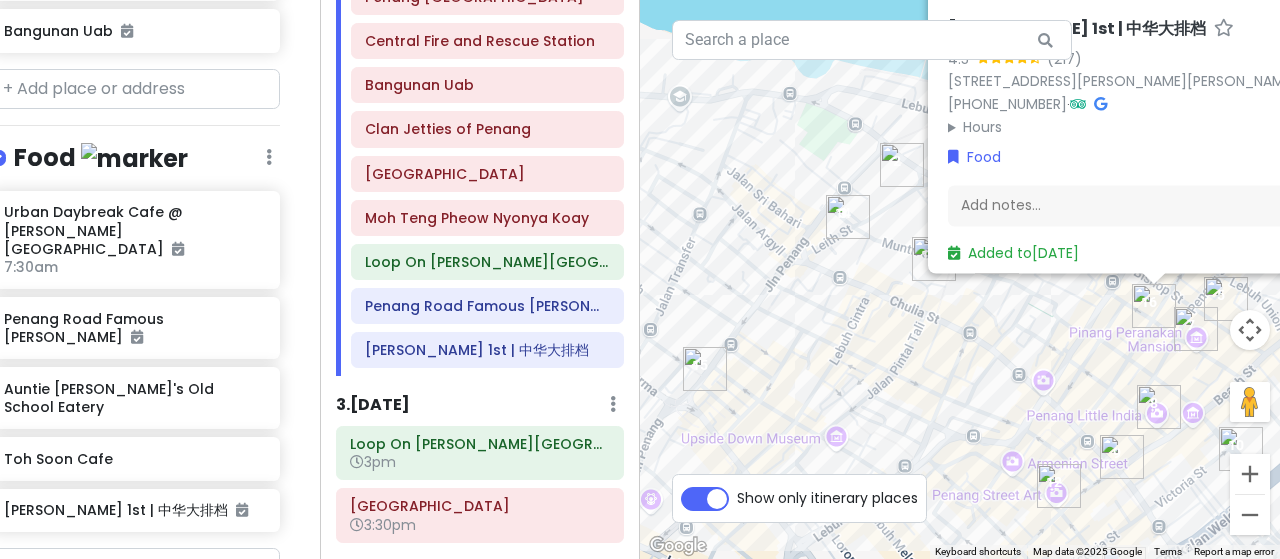 drag, startPoint x: 912, startPoint y: 381, endPoint x: 980, endPoint y: 383, distance: 68.0294 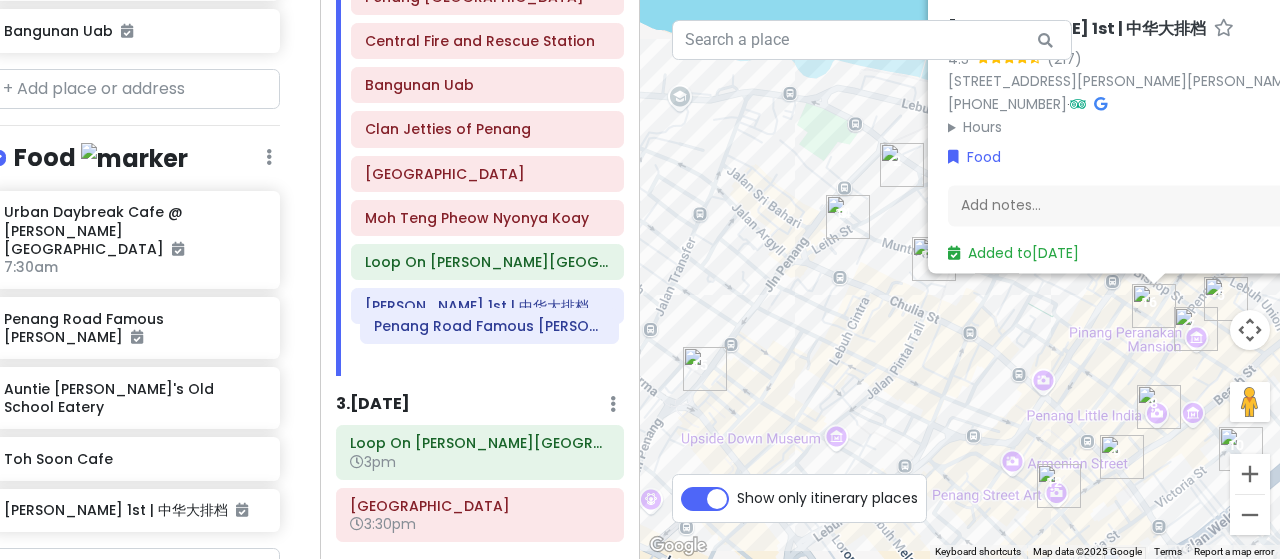 drag, startPoint x: 532, startPoint y: 301, endPoint x: 542, endPoint y: 332, distance: 32.572994 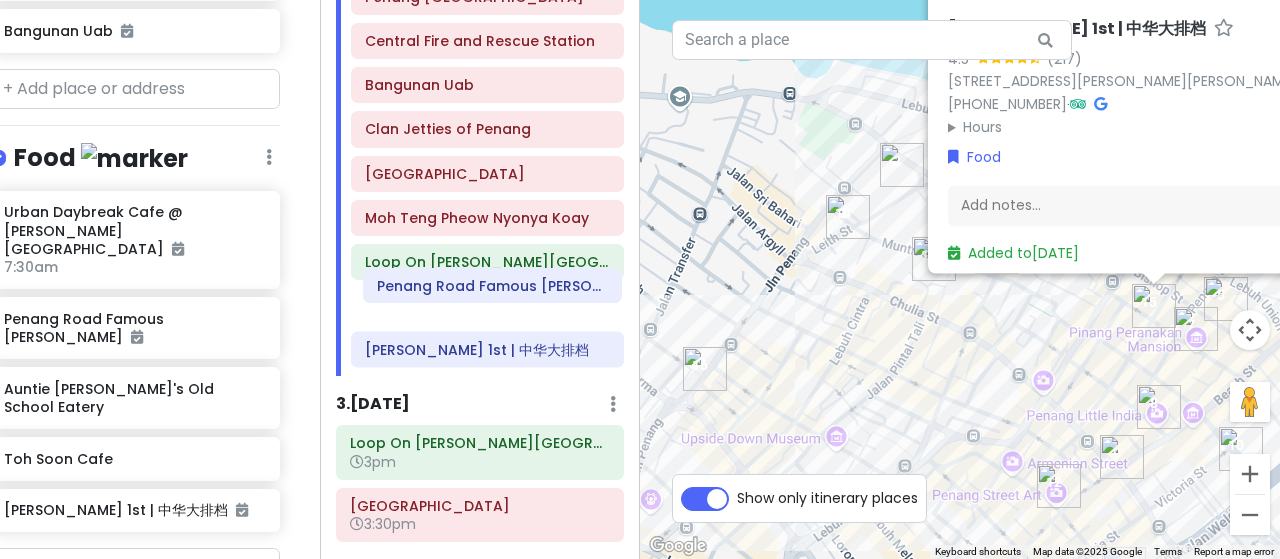 drag, startPoint x: 474, startPoint y: 348, endPoint x: 487, endPoint y: 295, distance: 54.571056 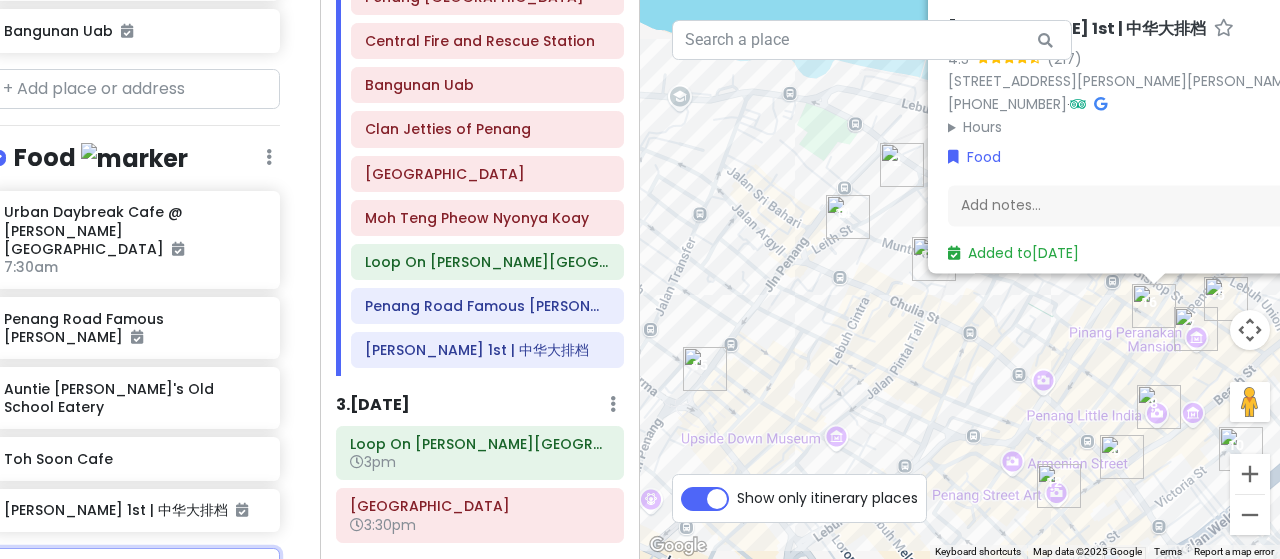 drag, startPoint x: 65, startPoint y: 505, endPoint x: 100, endPoint y: 505, distance: 35 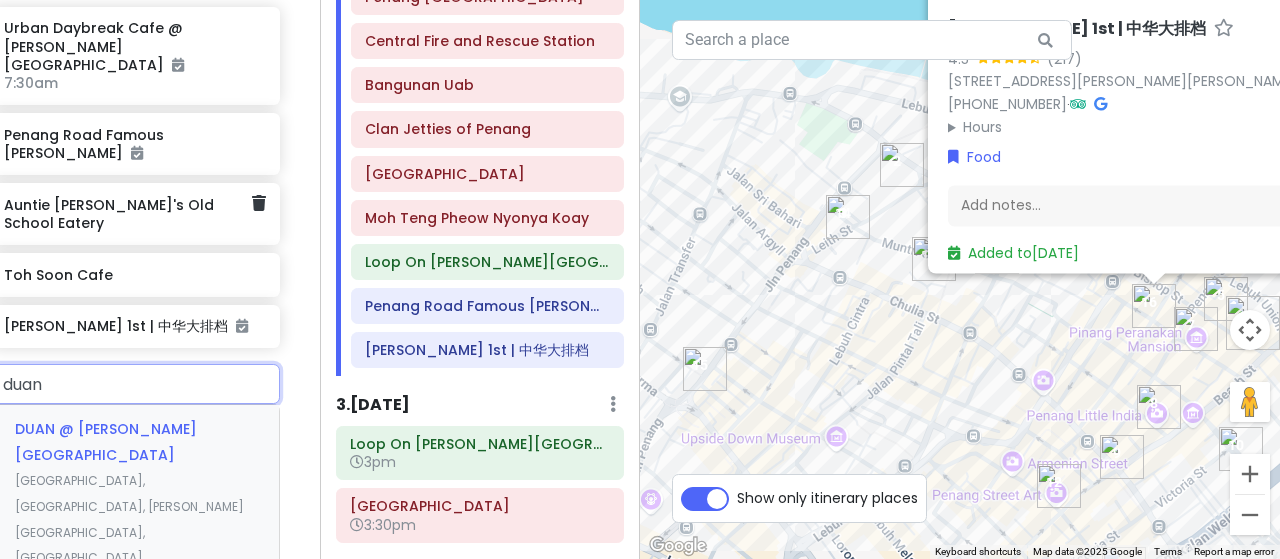 scroll, scrollTop: 1302, scrollLeft: 28, axis: both 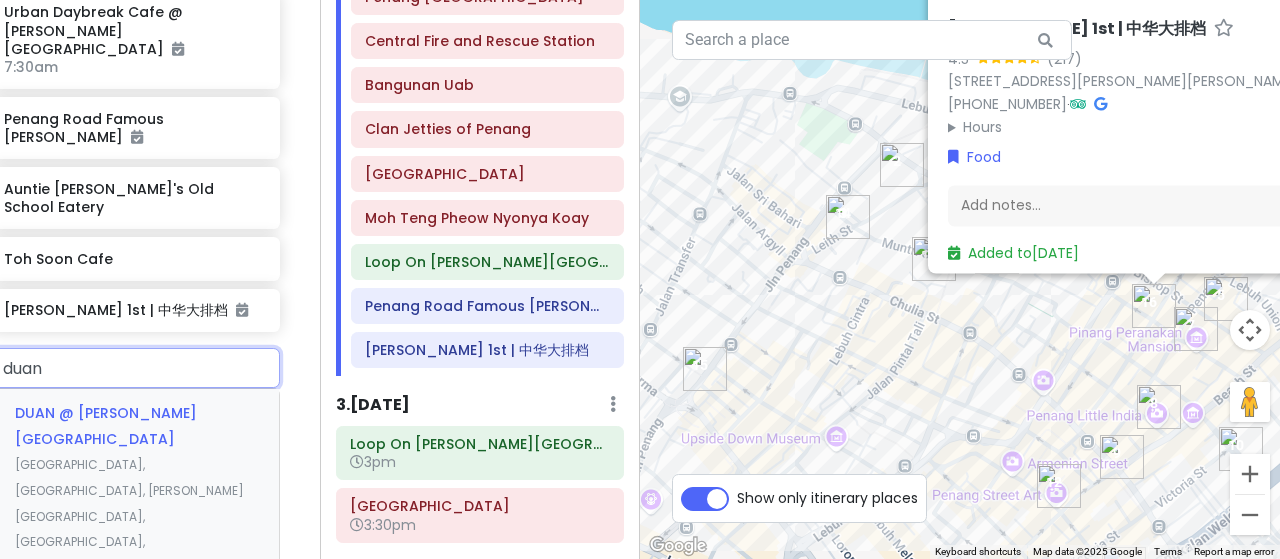 click on "DUAN @ George Town   Lebuh Pantai, Georgetown, George Town, Penang, Malaysia" at bounding box center (135, 490) 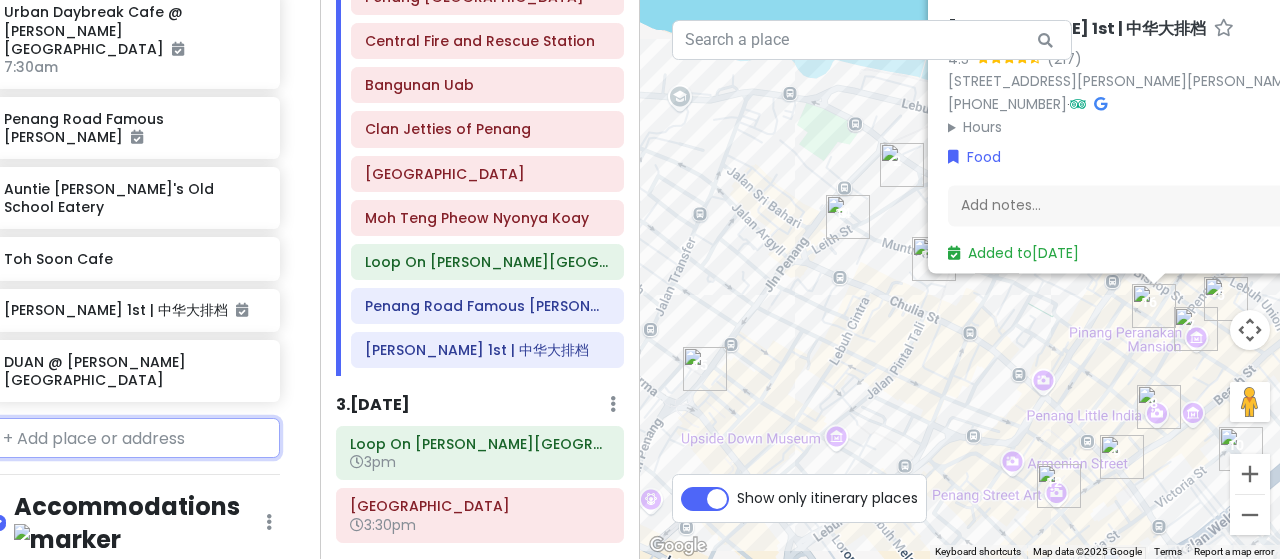 scroll, scrollTop: 1354, scrollLeft: 28, axis: both 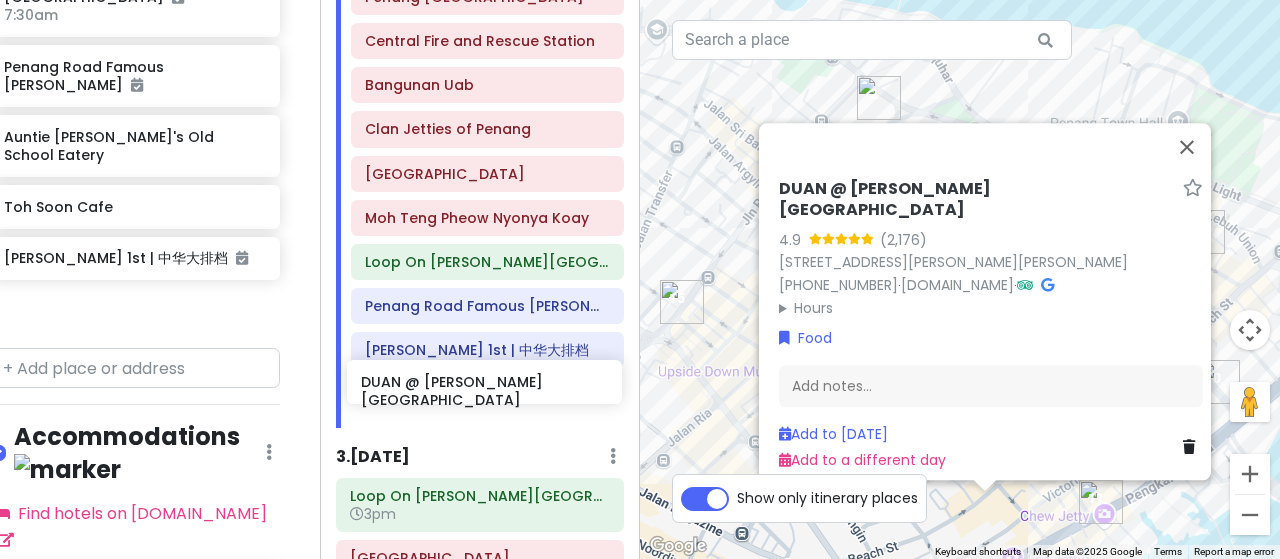 drag, startPoint x: 152, startPoint y: 258, endPoint x: 512, endPoint y: 385, distance: 381.7447 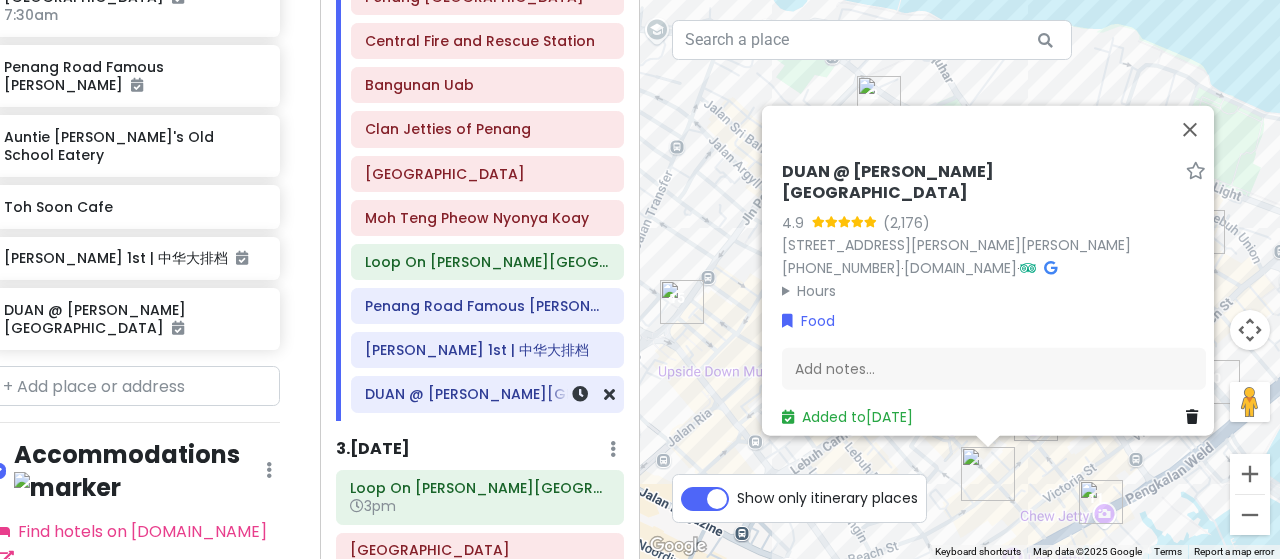 scroll, scrollTop: 1303, scrollLeft: 28, axis: both 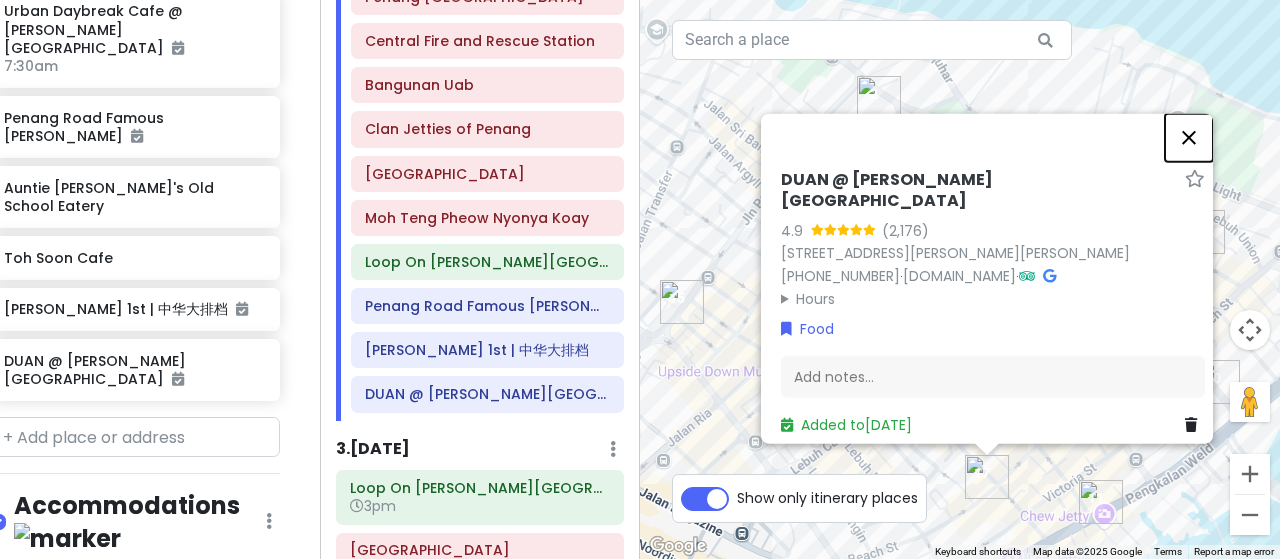 click at bounding box center (1189, 137) 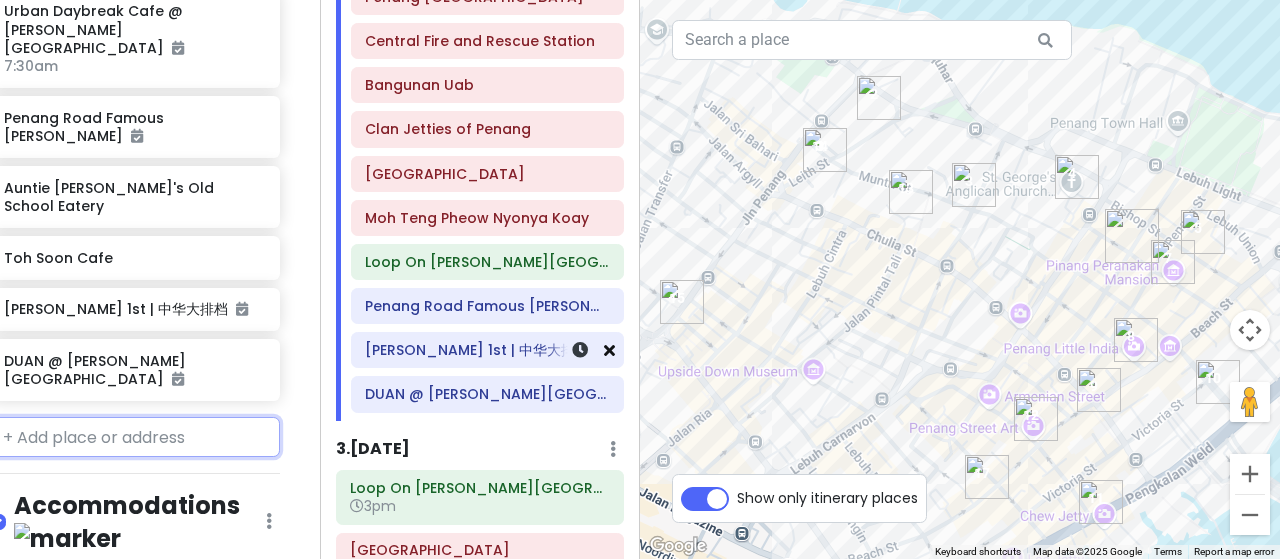 click at bounding box center (609, 350) 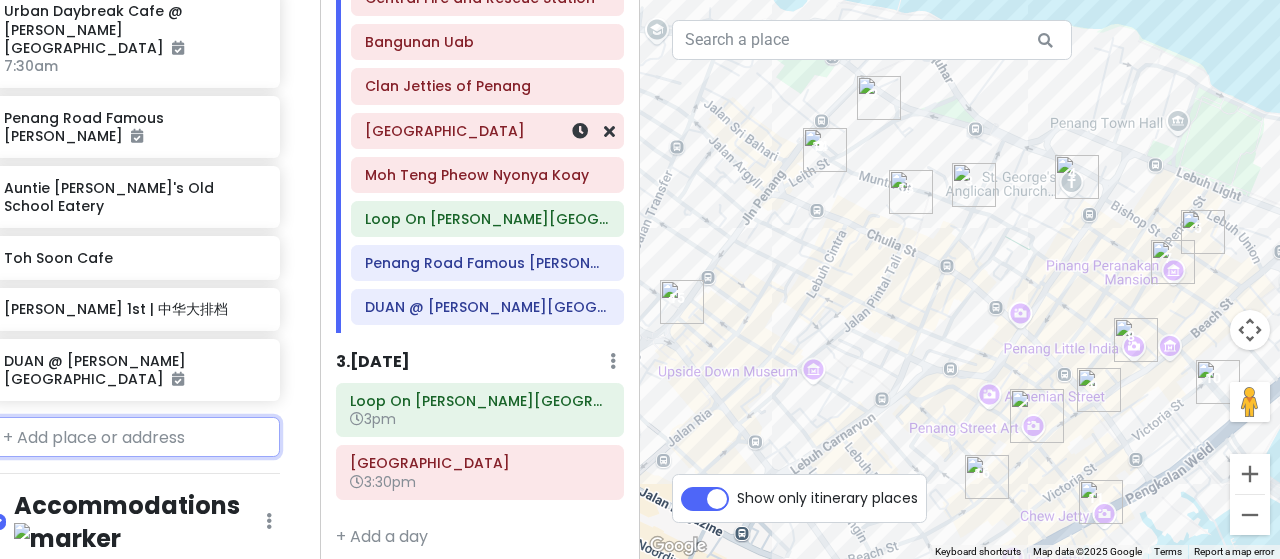 scroll, scrollTop: 718, scrollLeft: 0, axis: vertical 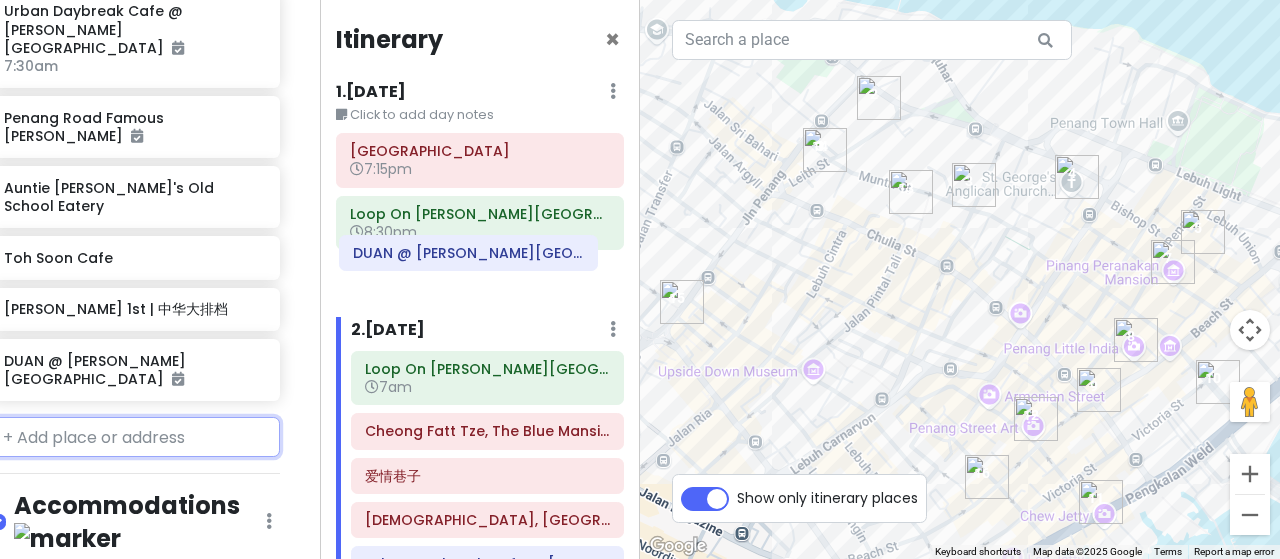 drag, startPoint x: 499, startPoint y: 295, endPoint x: 488, endPoint y: 253, distance: 43.416588 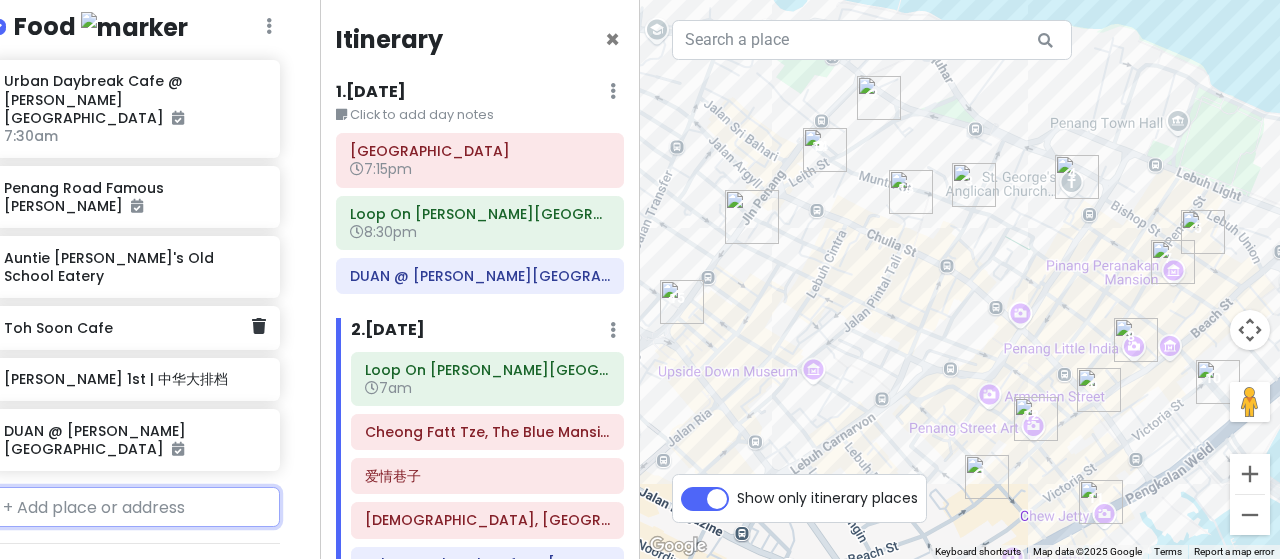 scroll, scrollTop: 1203, scrollLeft: 28, axis: both 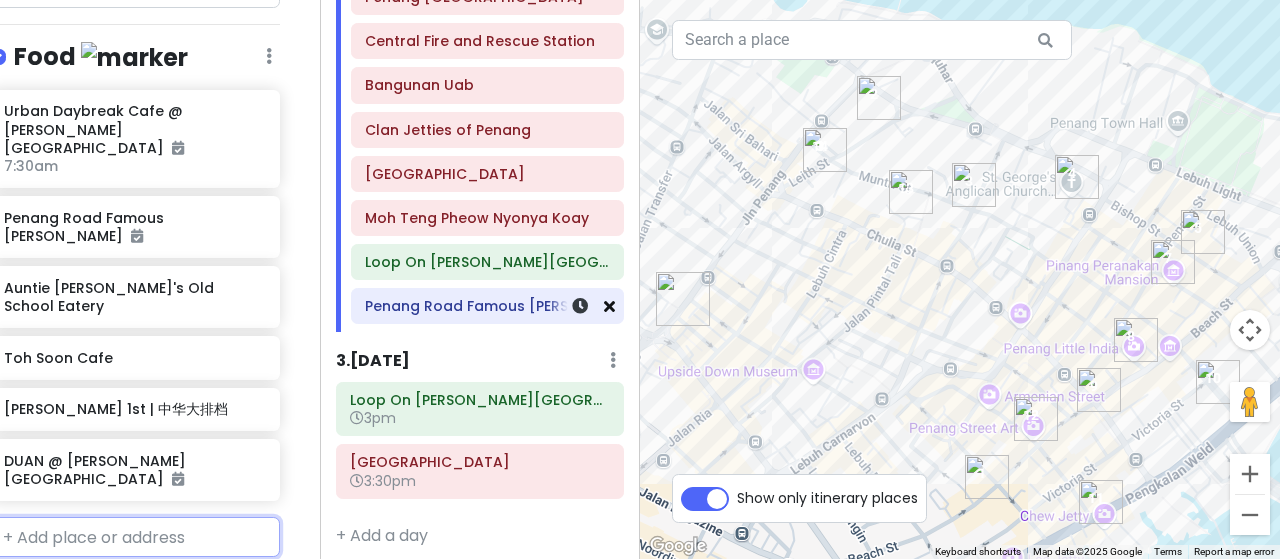 click at bounding box center (609, 306) 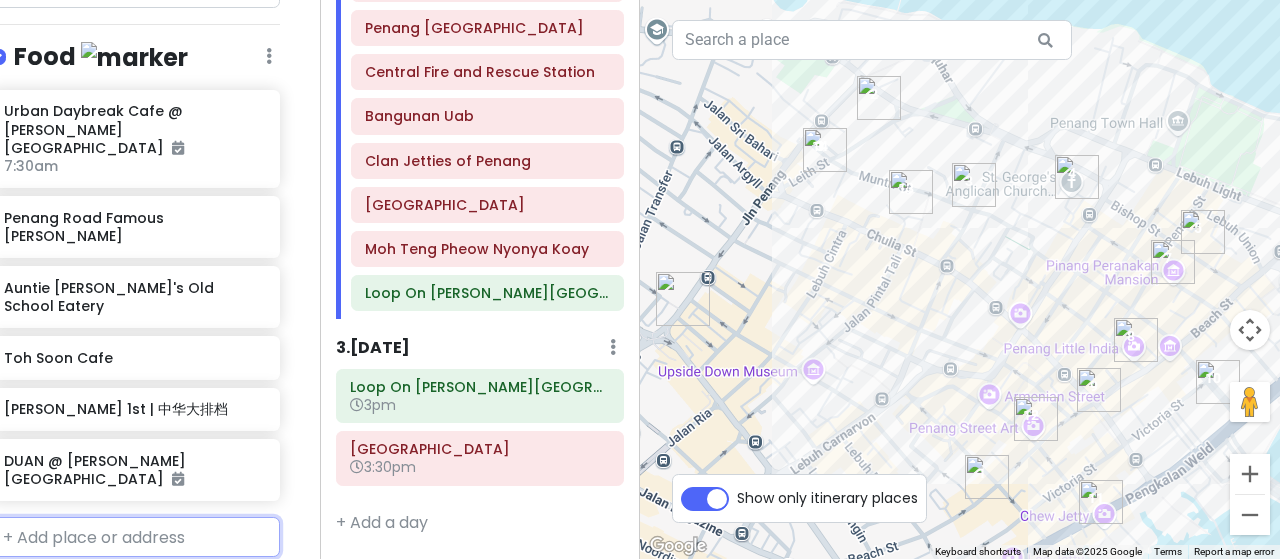 scroll, scrollTop: 674, scrollLeft: 0, axis: vertical 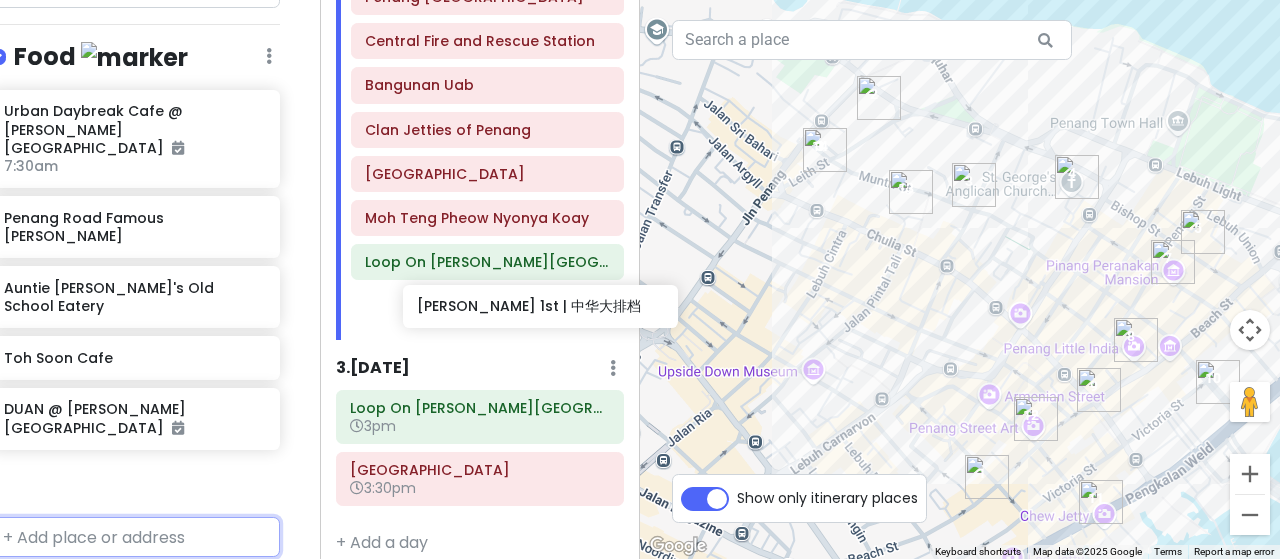 drag, startPoint x: 120, startPoint y: 367, endPoint x: 494, endPoint y: 321, distance: 376.81827 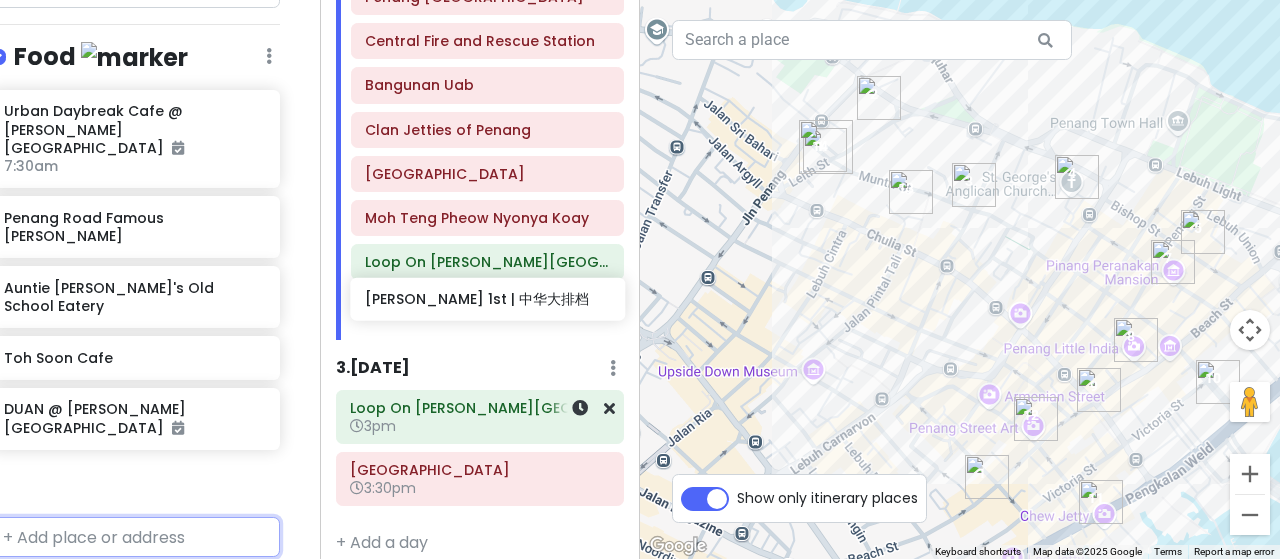 scroll, scrollTop: 718, scrollLeft: 0, axis: vertical 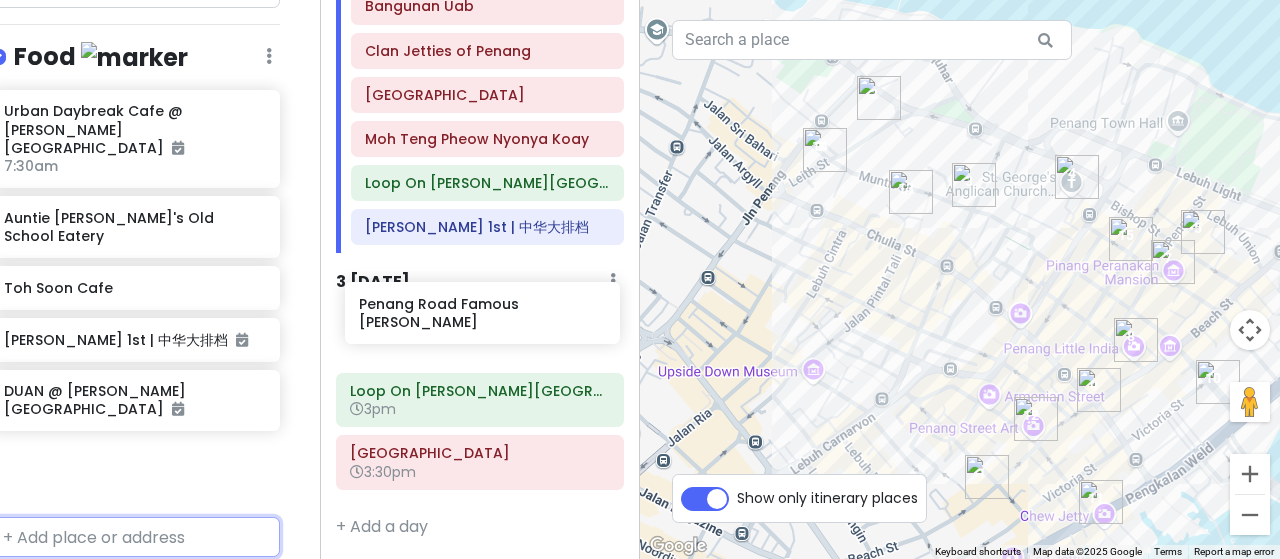 drag, startPoint x: 162, startPoint y: 171, endPoint x: 516, endPoint y: 324, distance: 385.6488 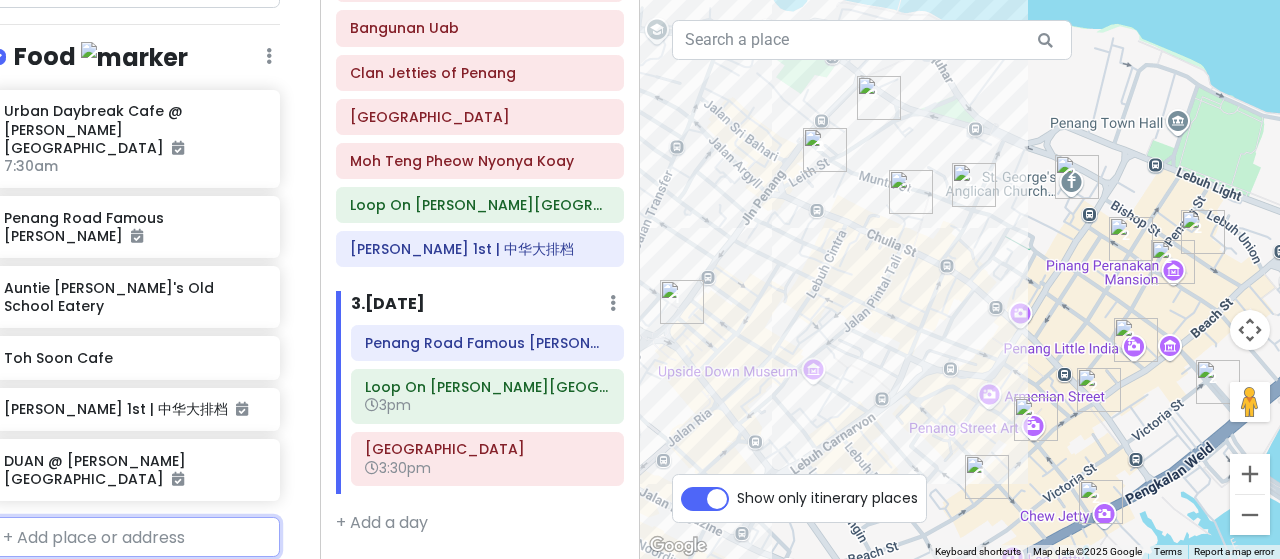 scroll, scrollTop: 718, scrollLeft: 0, axis: vertical 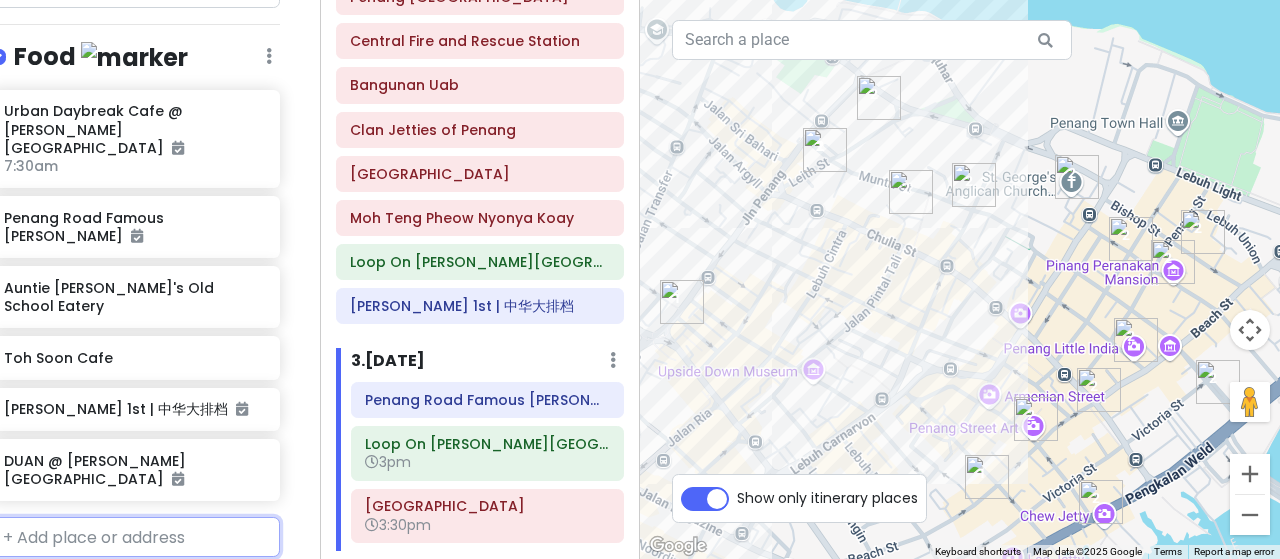 drag, startPoint x: 131, startPoint y: 464, endPoint x: 139, endPoint y: 481, distance: 18.788294 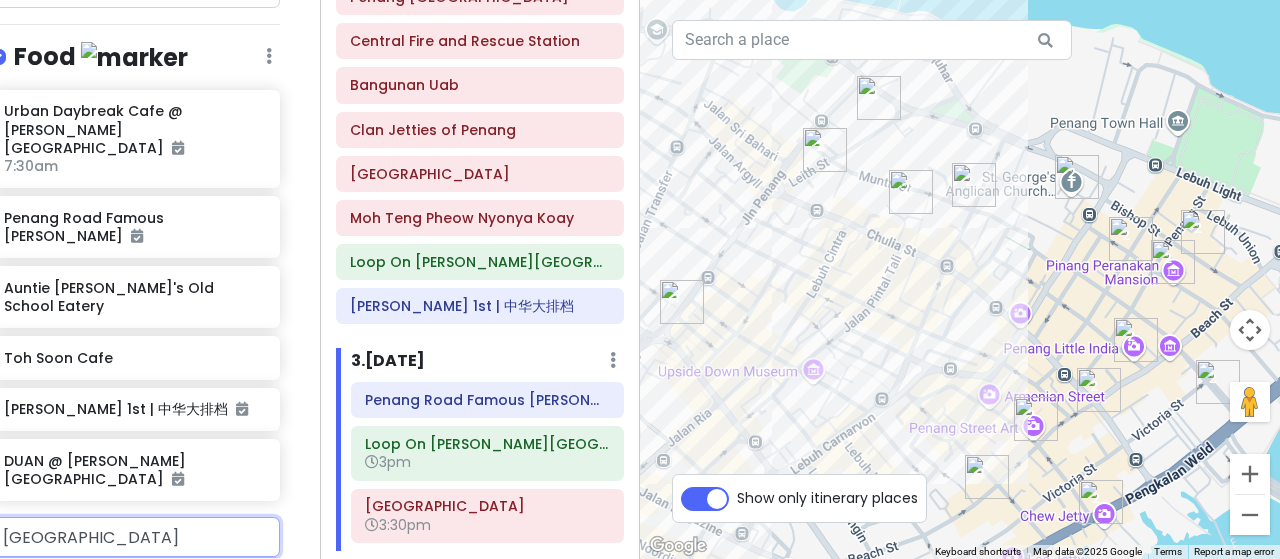 type on "penang road" 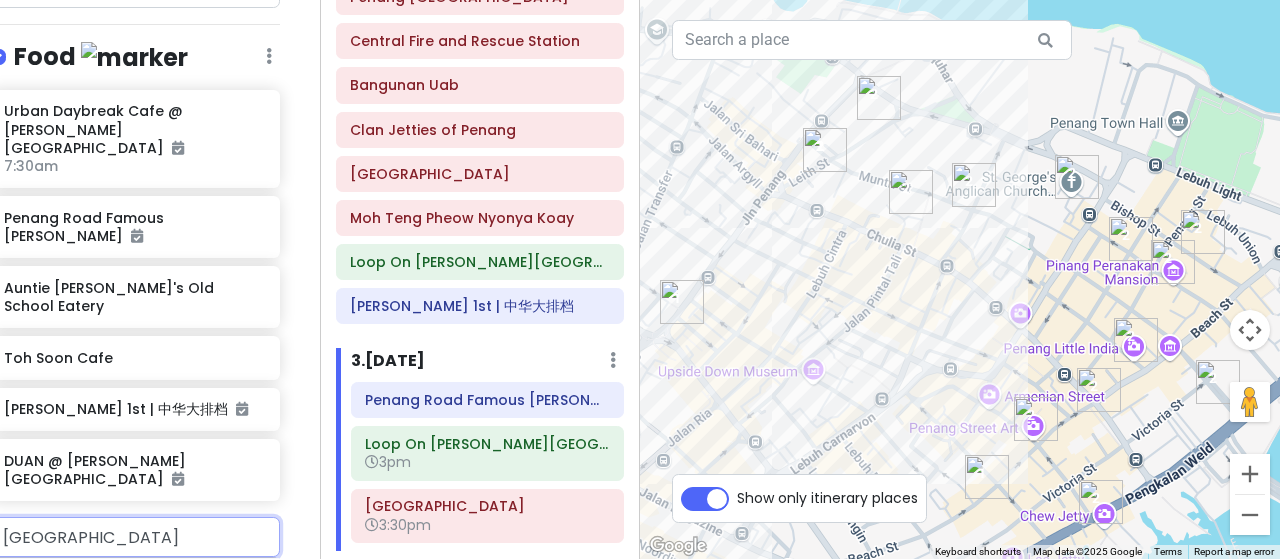 click on "Penang Road Famous Laksa   Lebuh Keng Kwee, Georgetown, George Town, Penang, Malaysia" at bounding box center (135, 646) 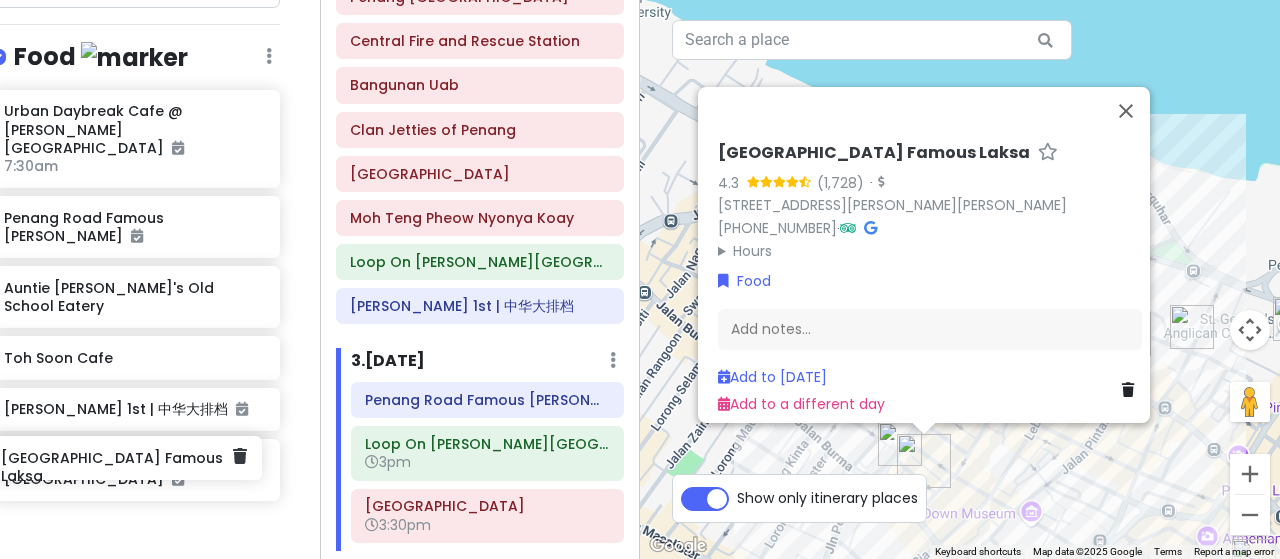 scroll, scrollTop: 1208, scrollLeft: 28, axis: both 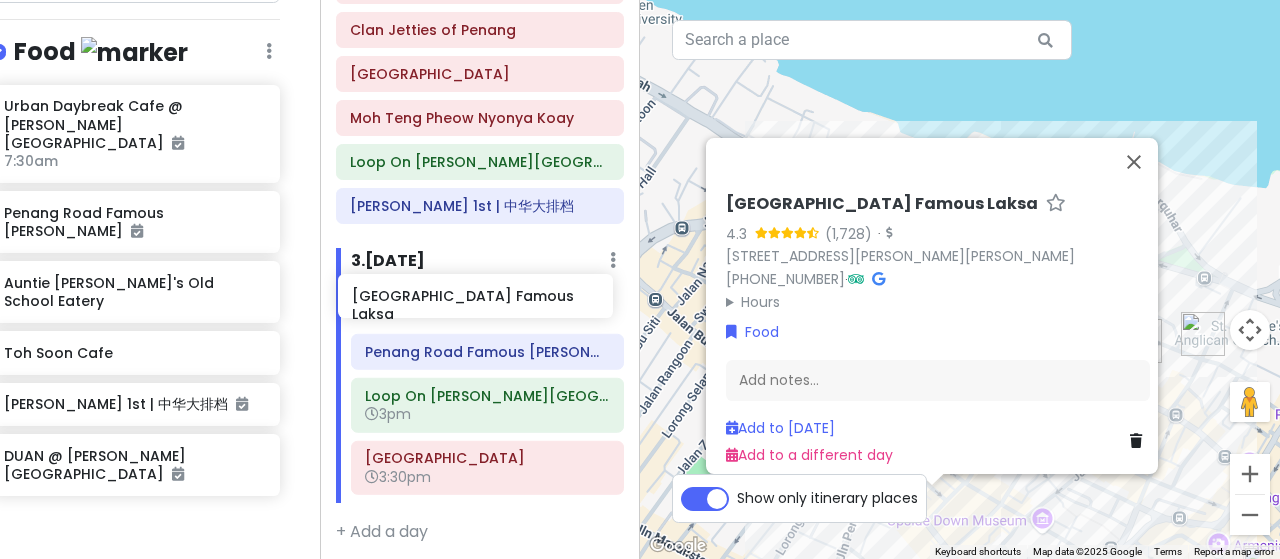 drag, startPoint x: 143, startPoint y: 455, endPoint x: 494, endPoint y: 293, distance: 386.58118 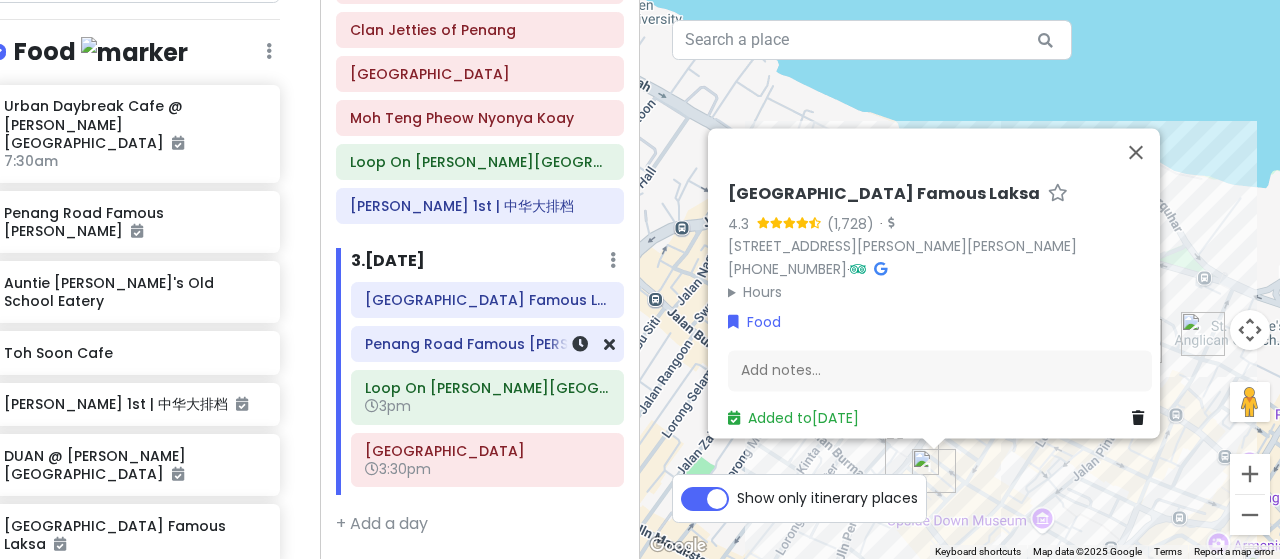 scroll, scrollTop: 805, scrollLeft: 0, axis: vertical 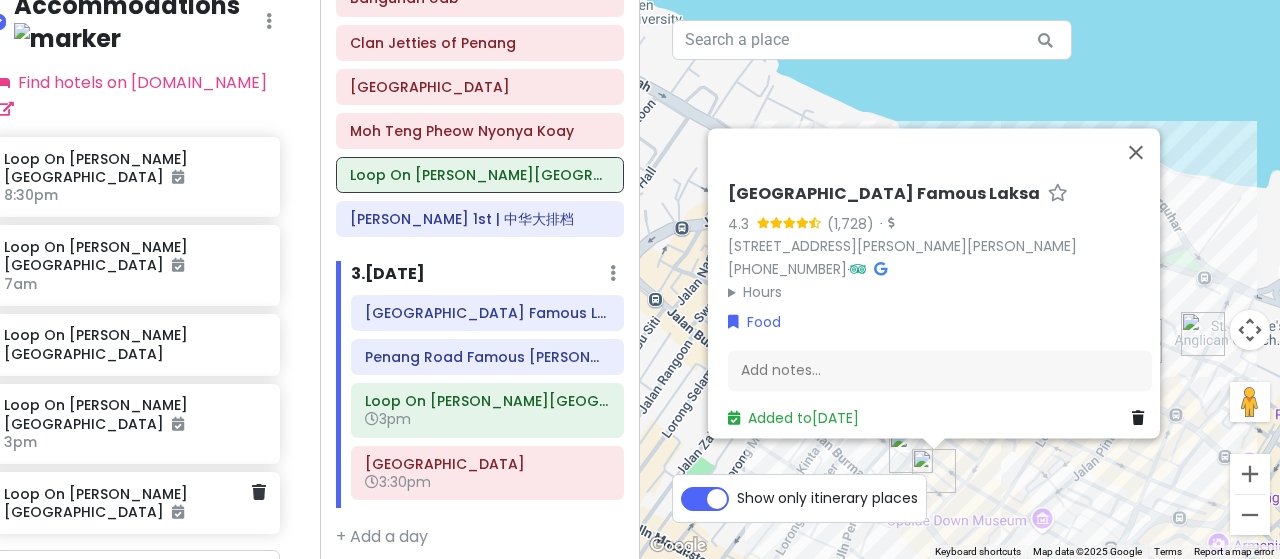 click on "Loop On Leith George Town Penang Hotel" at bounding box center [127, 503] 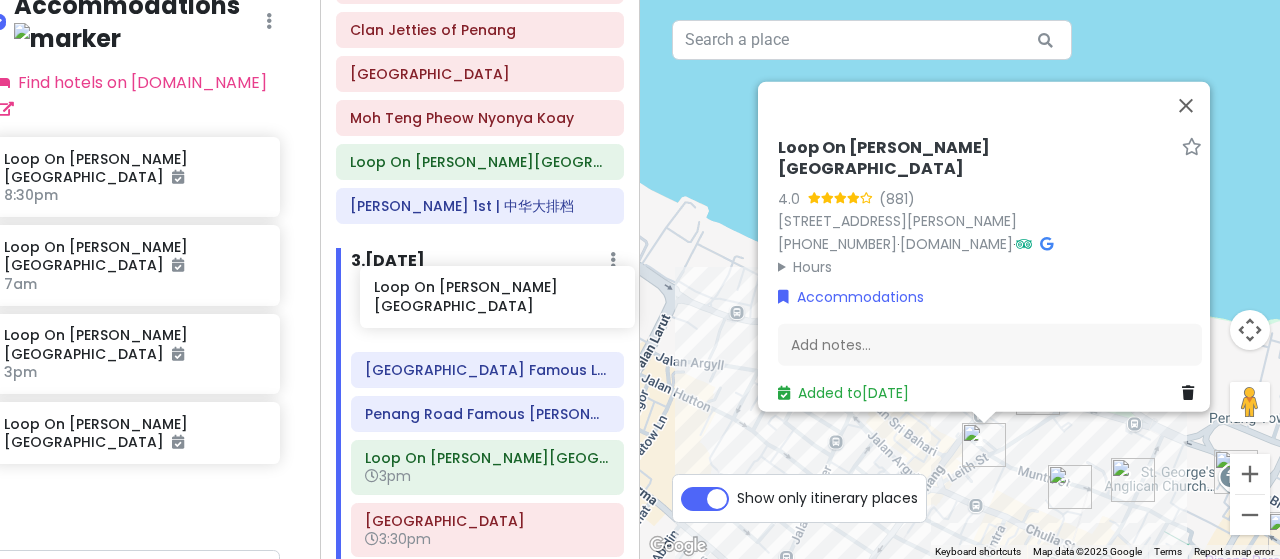 drag, startPoint x: 133, startPoint y: 232, endPoint x: 498, endPoint y: 303, distance: 371.84137 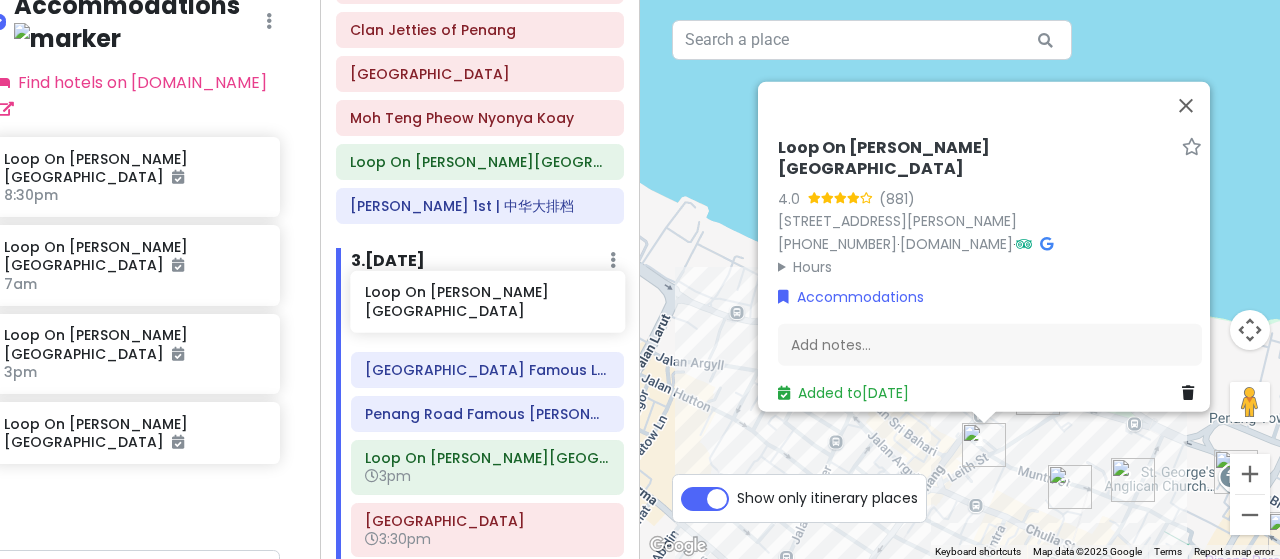 scroll, scrollTop: 818, scrollLeft: 0, axis: vertical 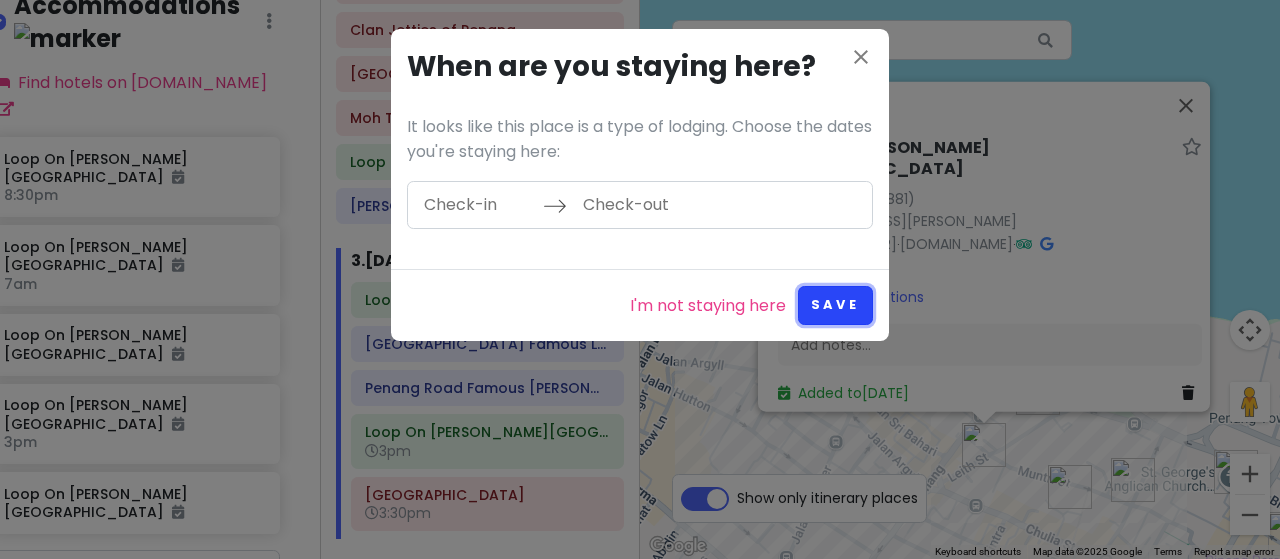 click on "Save" at bounding box center [835, 305] 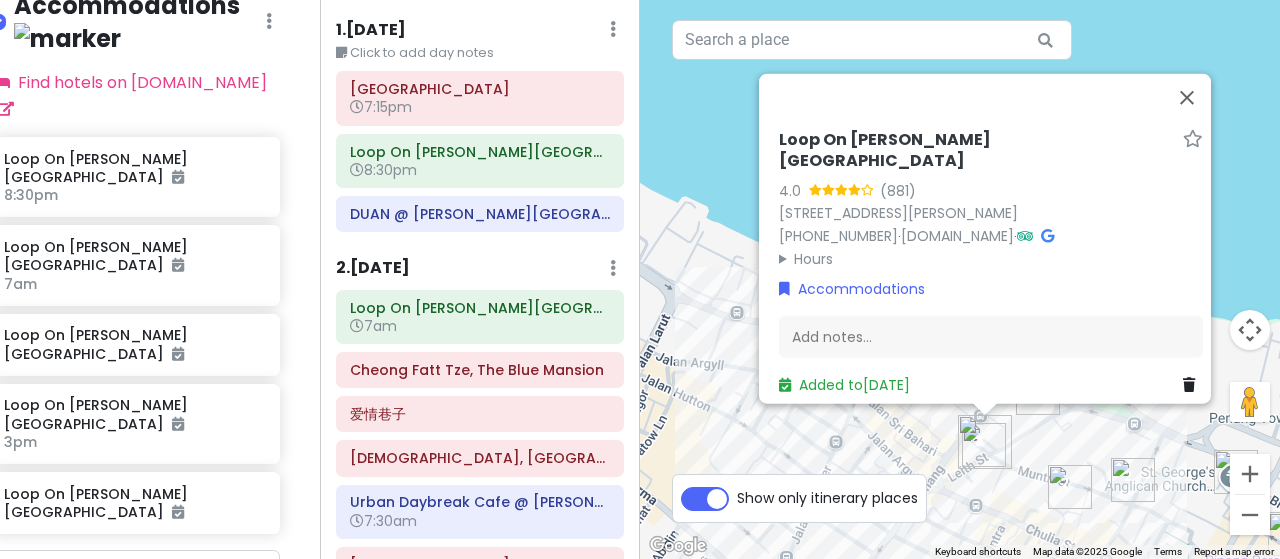 scroll, scrollTop: 0, scrollLeft: 0, axis: both 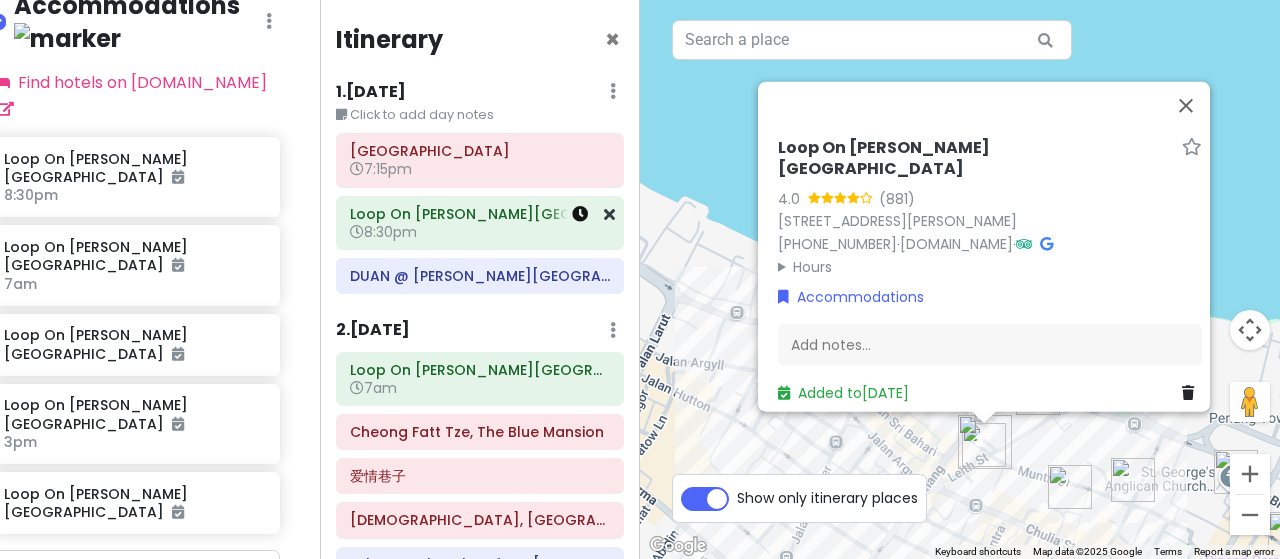 click at bounding box center [580, 214] 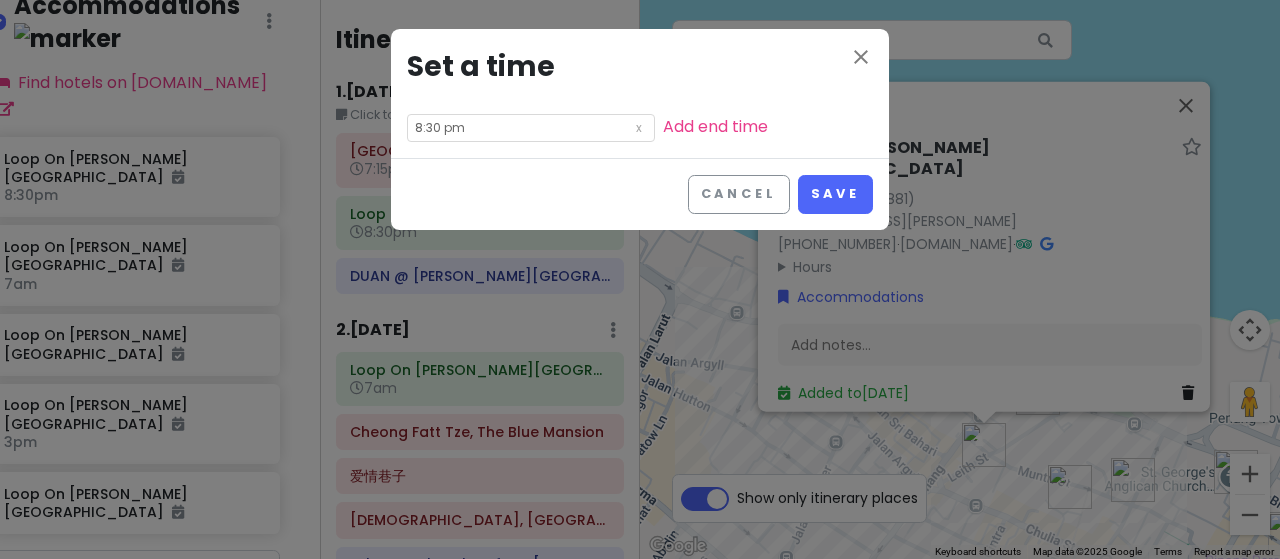 click on "8:30 pm" at bounding box center [531, 128] 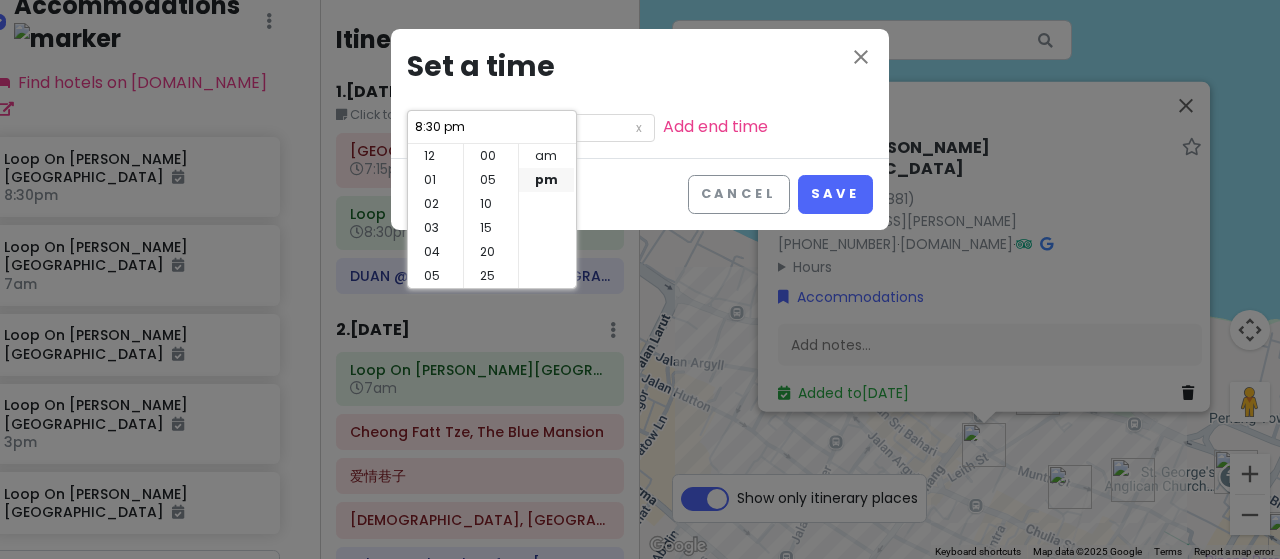 scroll, scrollTop: 144, scrollLeft: 0, axis: vertical 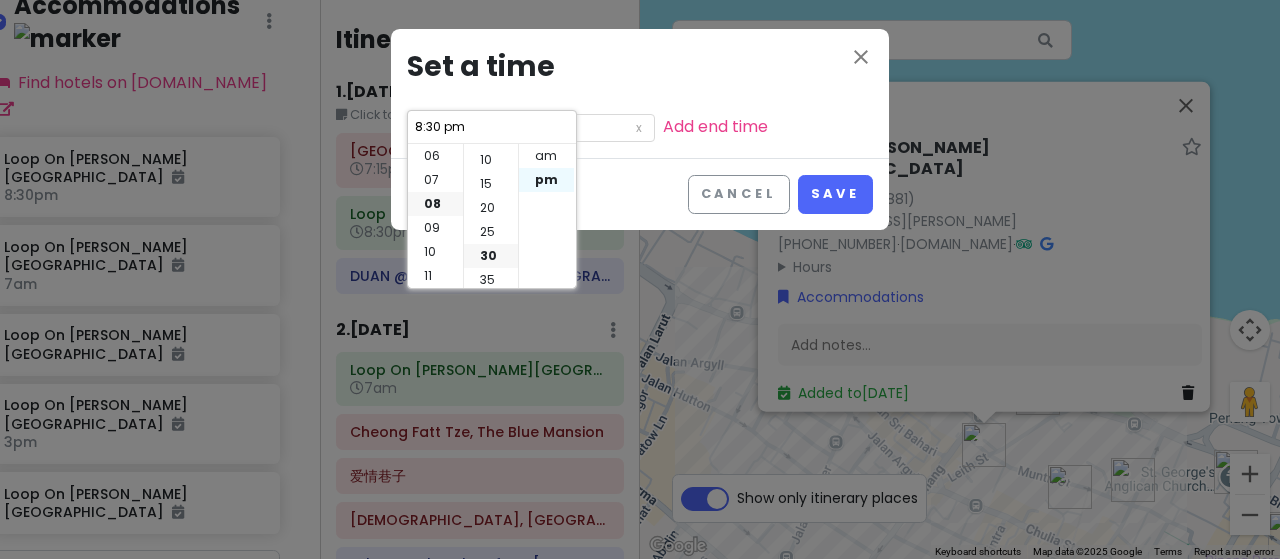 click on "15" at bounding box center (491, 184) 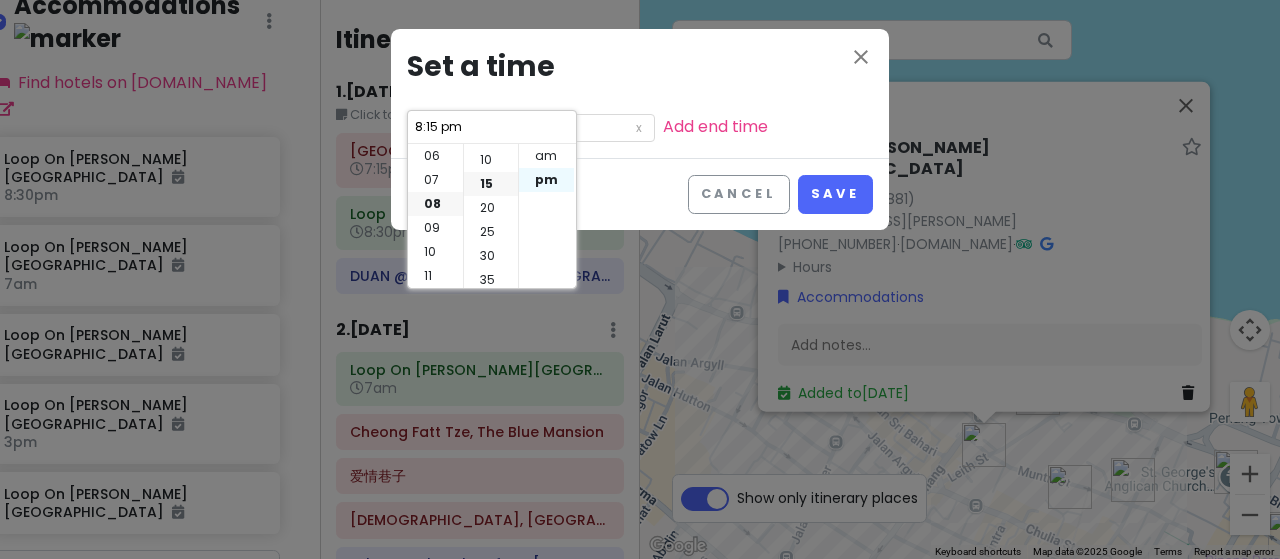 scroll, scrollTop: 72, scrollLeft: 0, axis: vertical 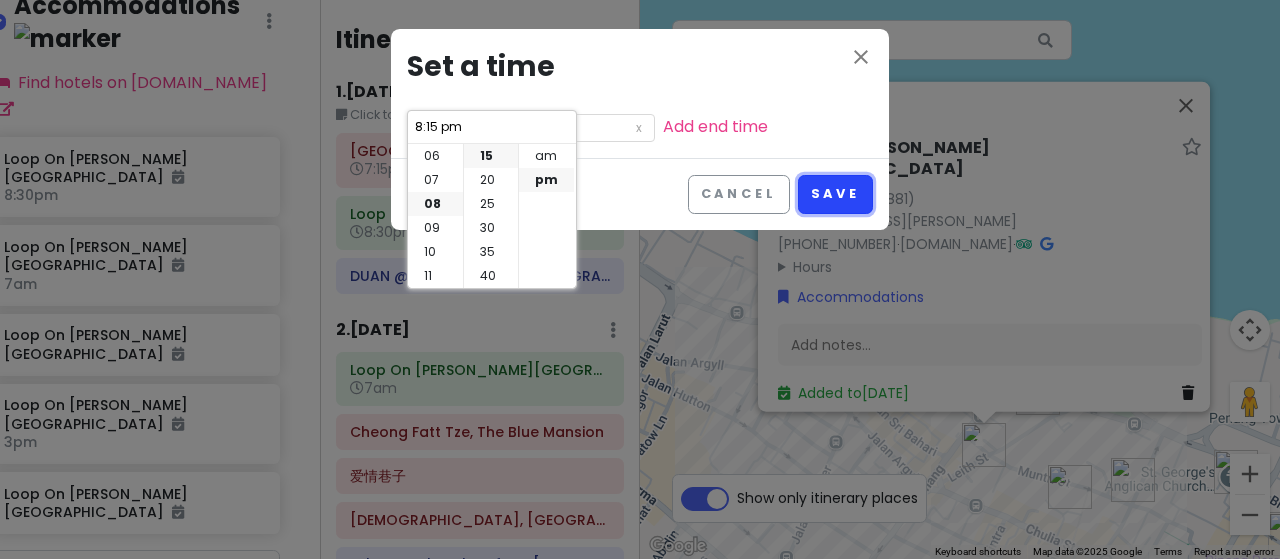 click on "Save" at bounding box center (835, 194) 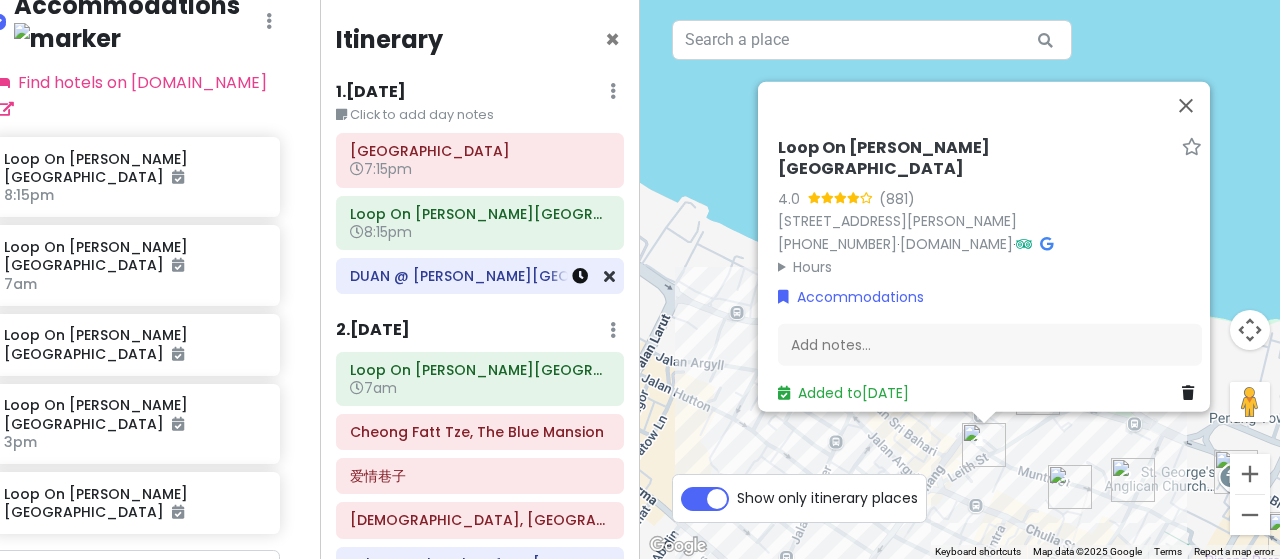 click at bounding box center [580, 276] 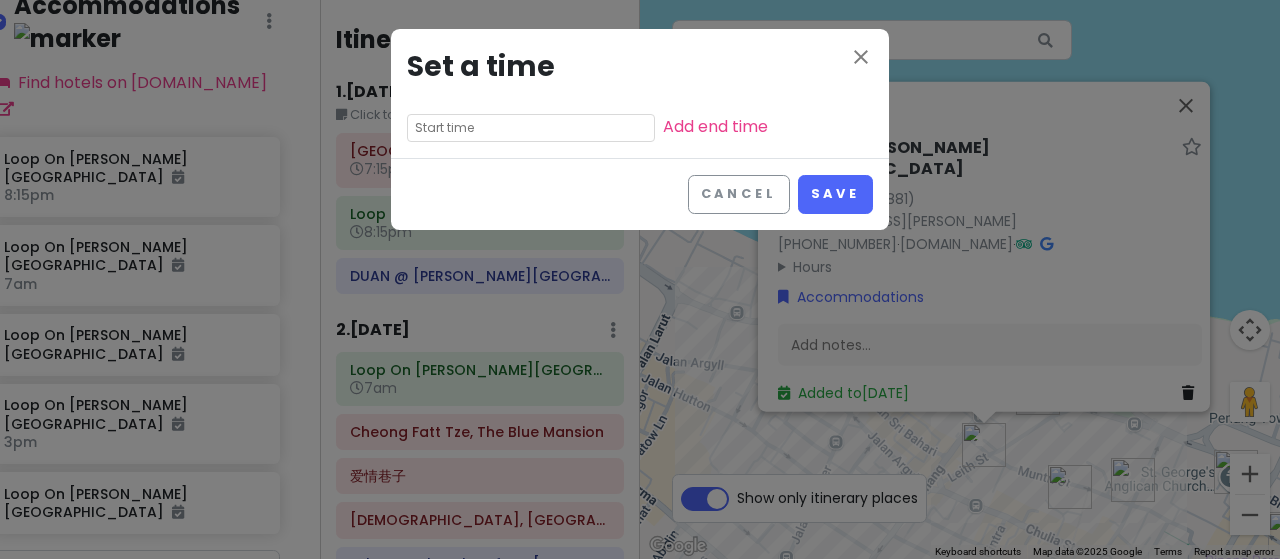 click at bounding box center (531, 128) 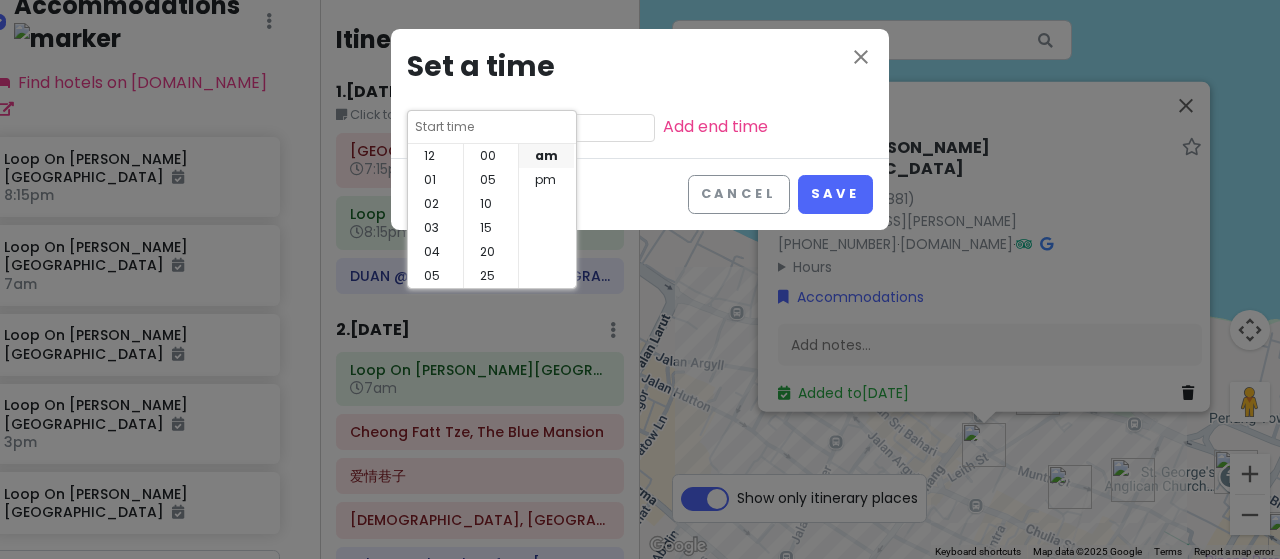 scroll, scrollTop: 144, scrollLeft: 0, axis: vertical 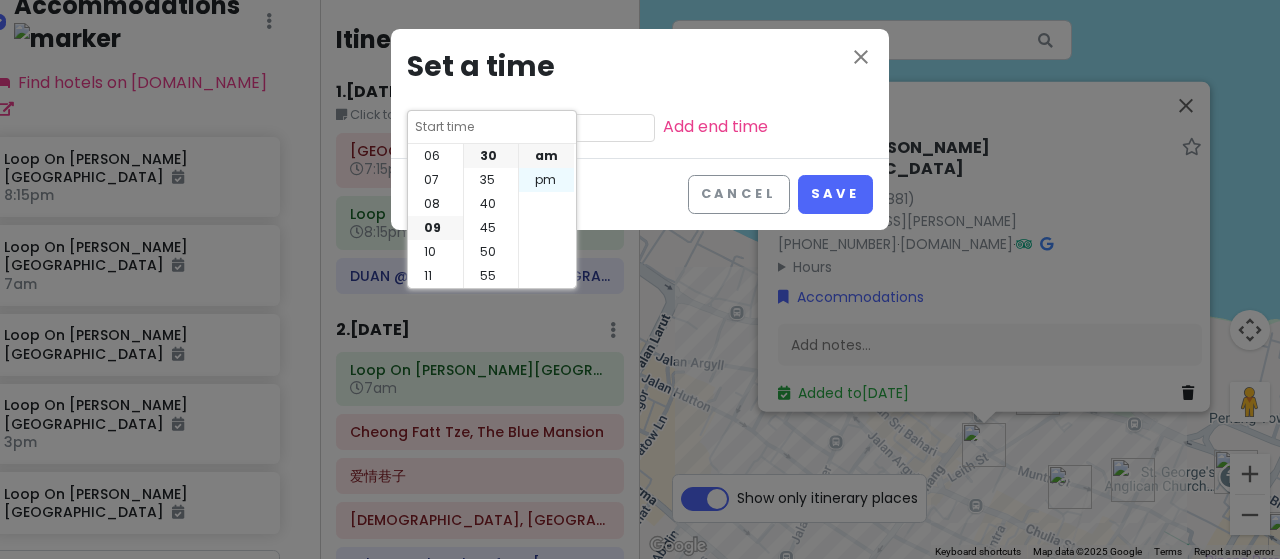 click on "pm" at bounding box center [546, 180] 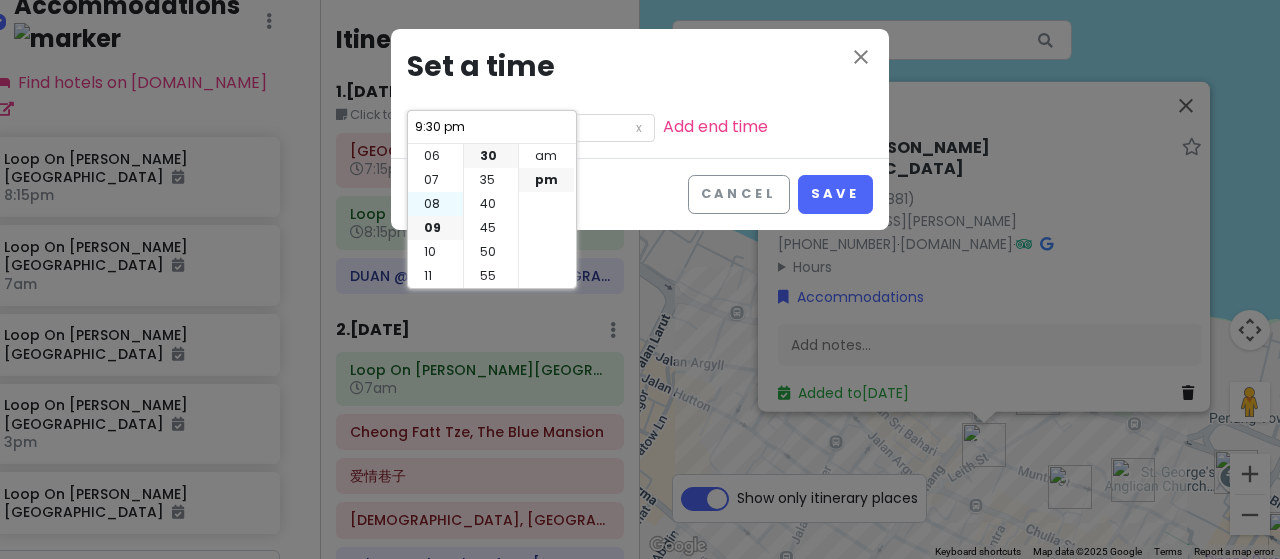 click on "08" at bounding box center [435, 204] 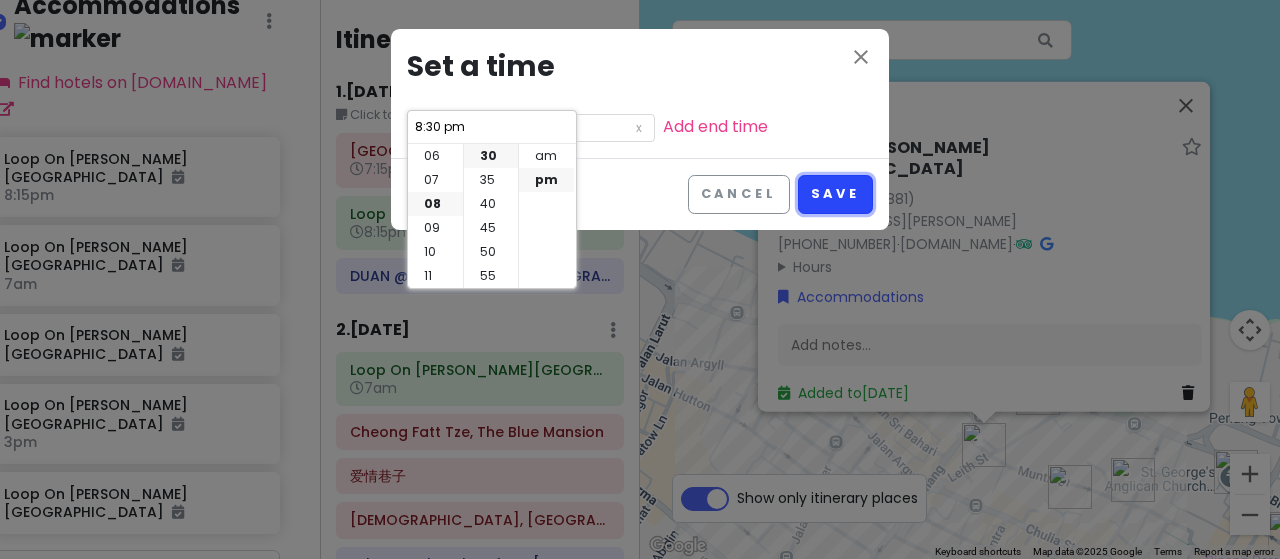 click on "Save" at bounding box center [835, 194] 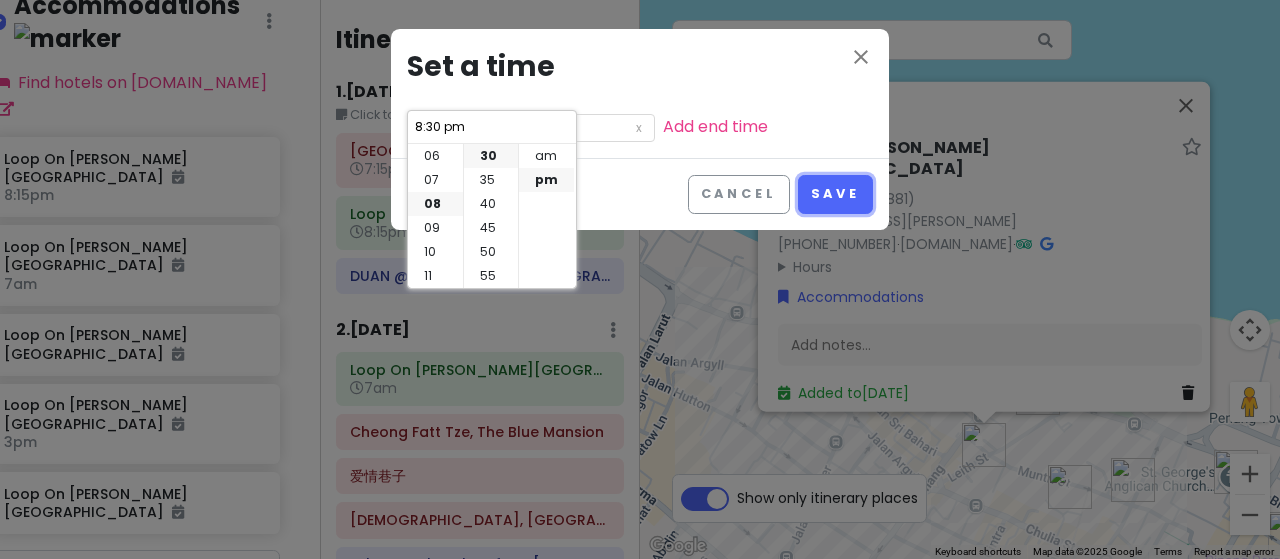 scroll, scrollTop: 1891, scrollLeft: 28, axis: both 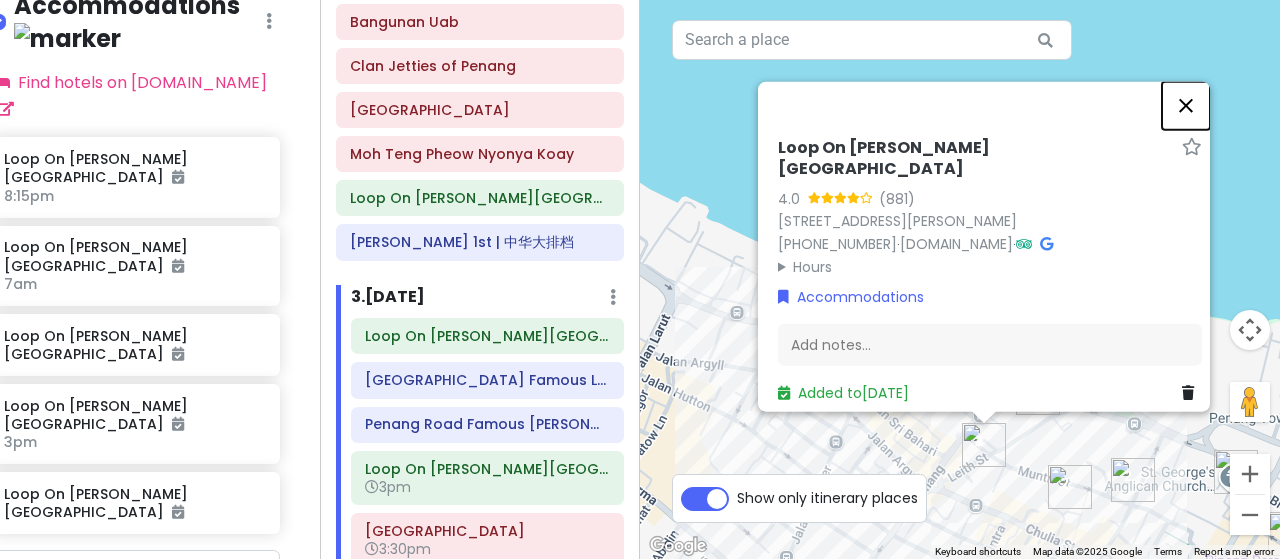 click at bounding box center [1186, 105] 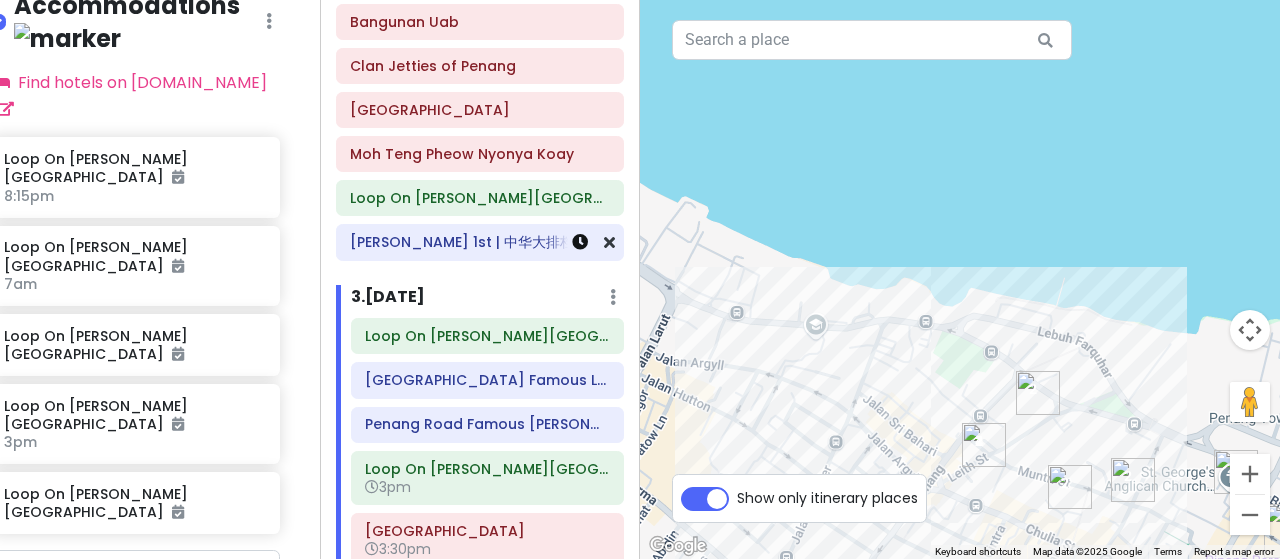 click at bounding box center [580, 242] 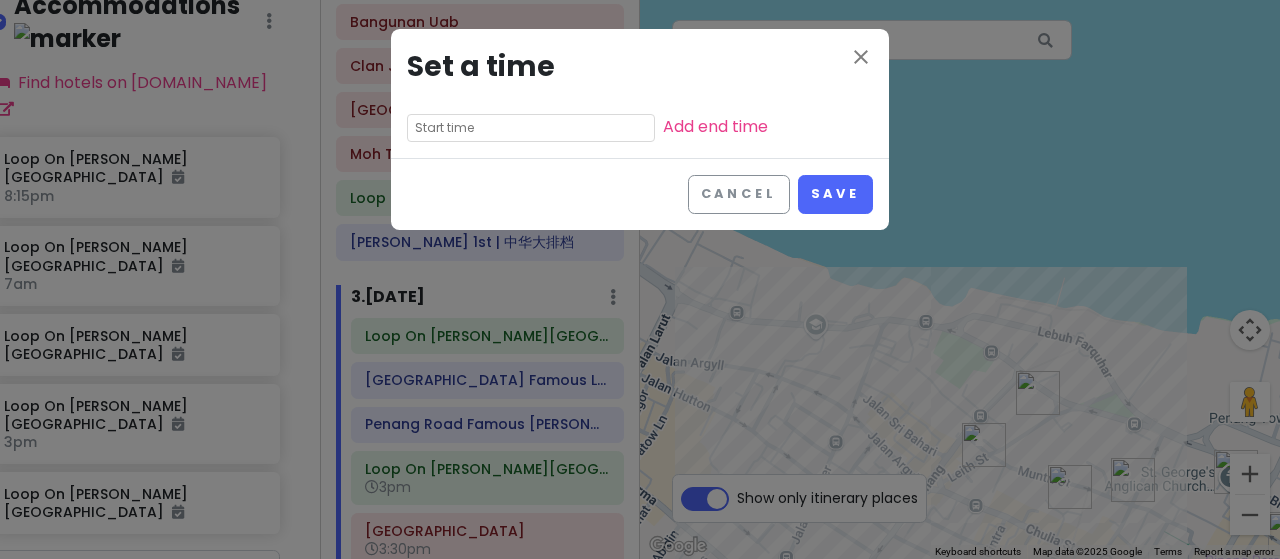 click at bounding box center [531, 128] 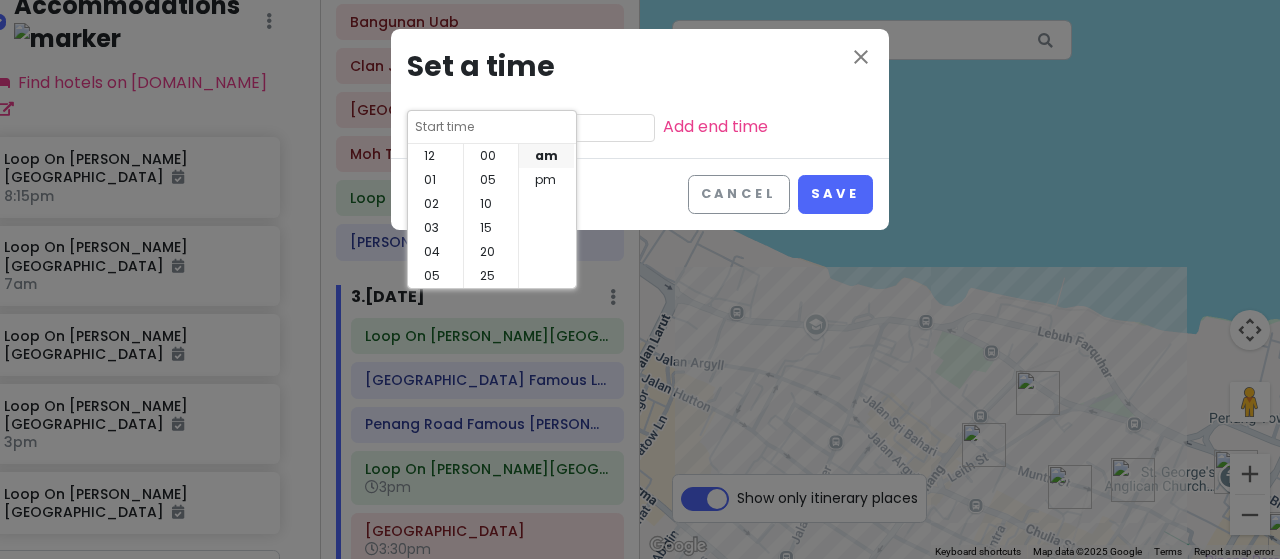 scroll, scrollTop: 144, scrollLeft: 0, axis: vertical 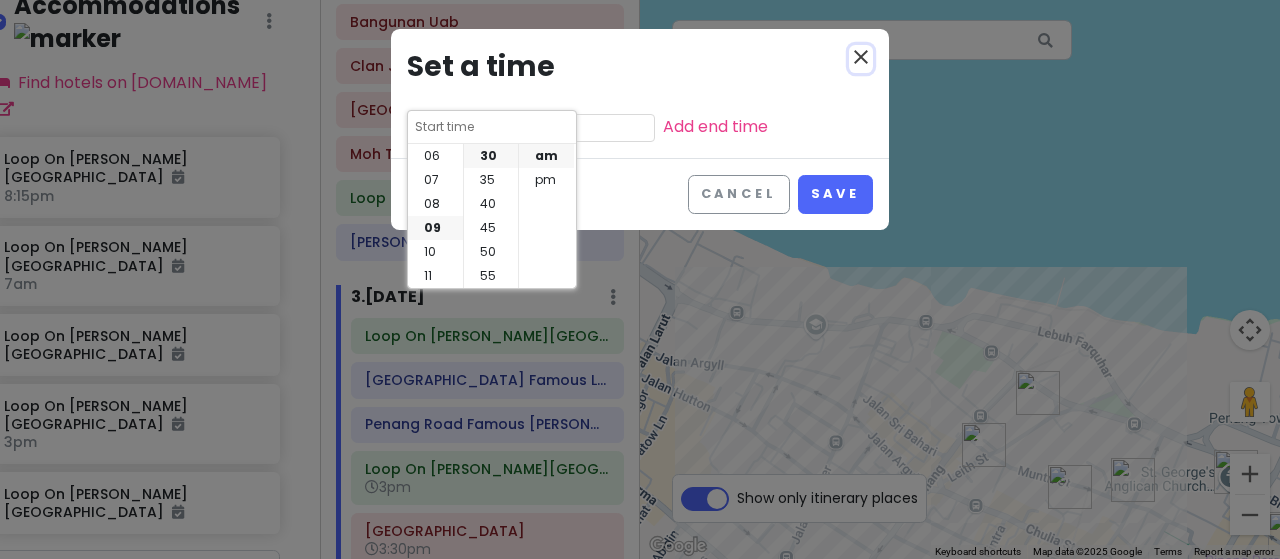 click on "close" at bounding box center (861, 57) 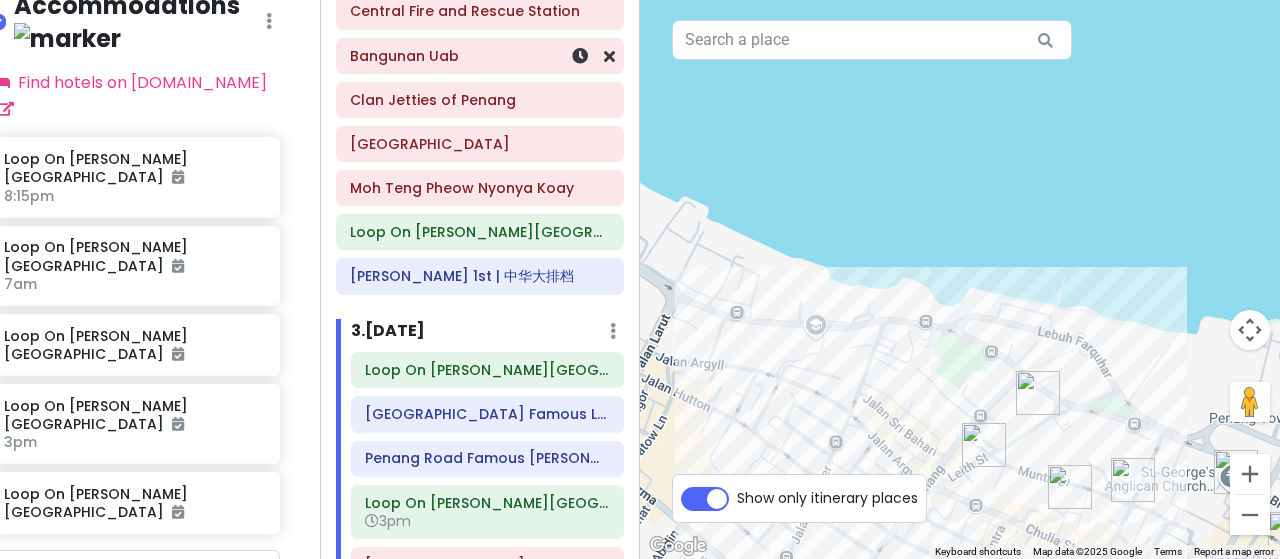 scroll, scrollTop: 366, scrollLeft: 0, axis: vertical 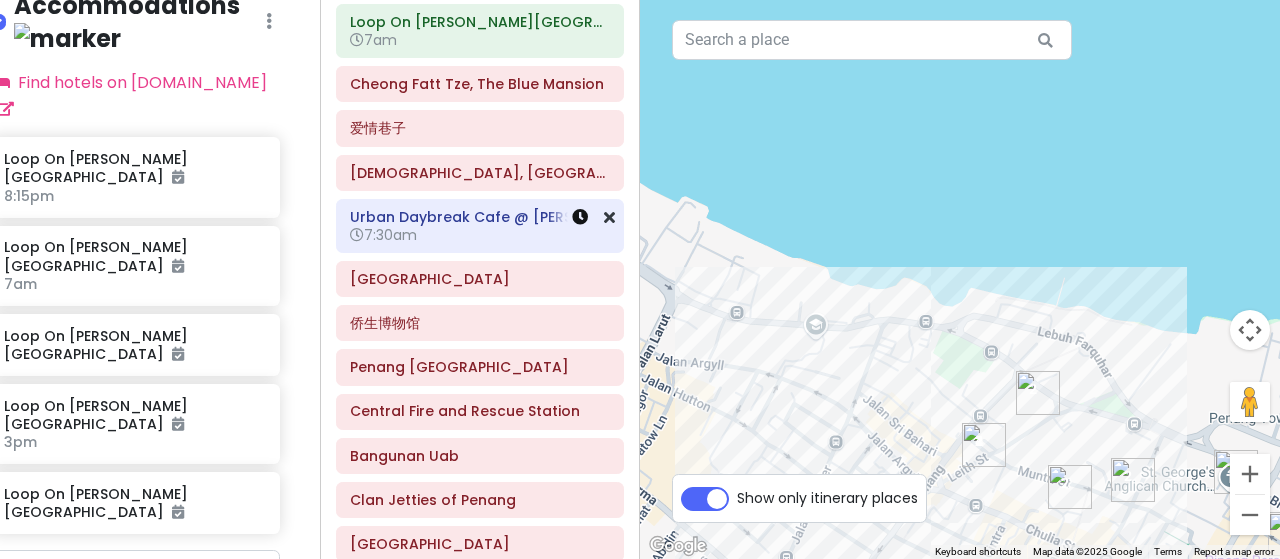 click at bounding box center [580, 217] 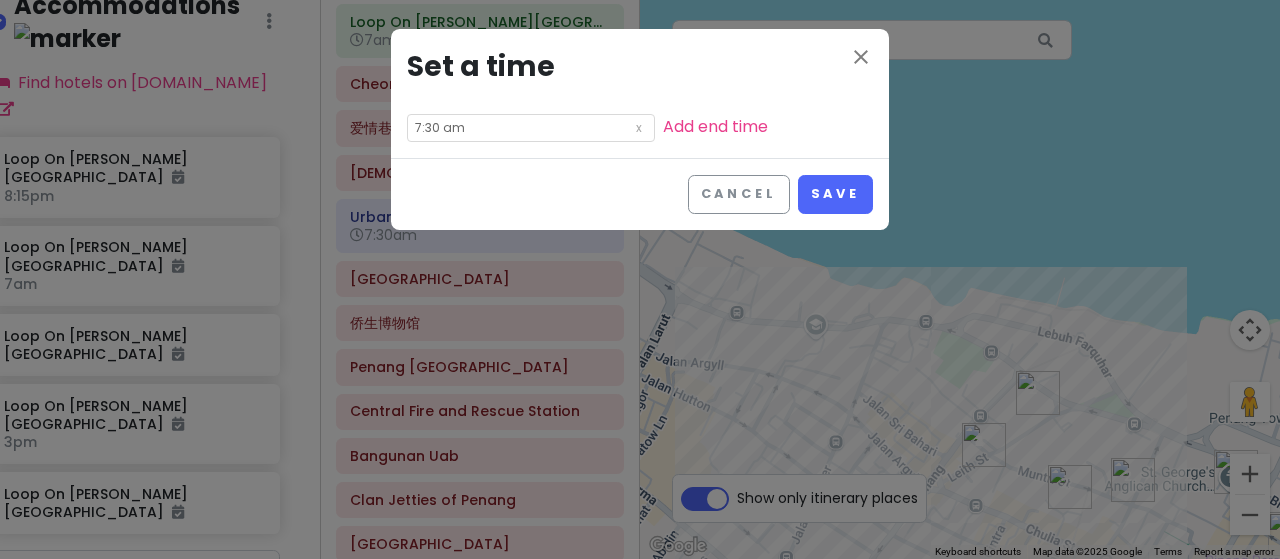 click on "7:30 am" at bounding box center [531, 128] 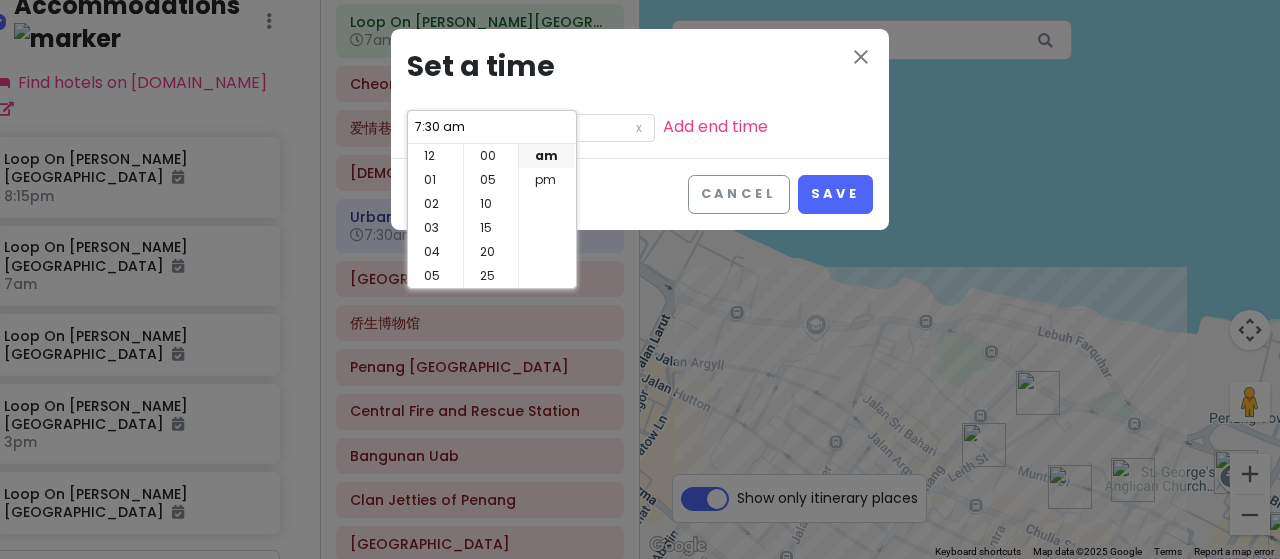 scroll, scrollTop: 144, scrollLeft: 0, axis: vertical 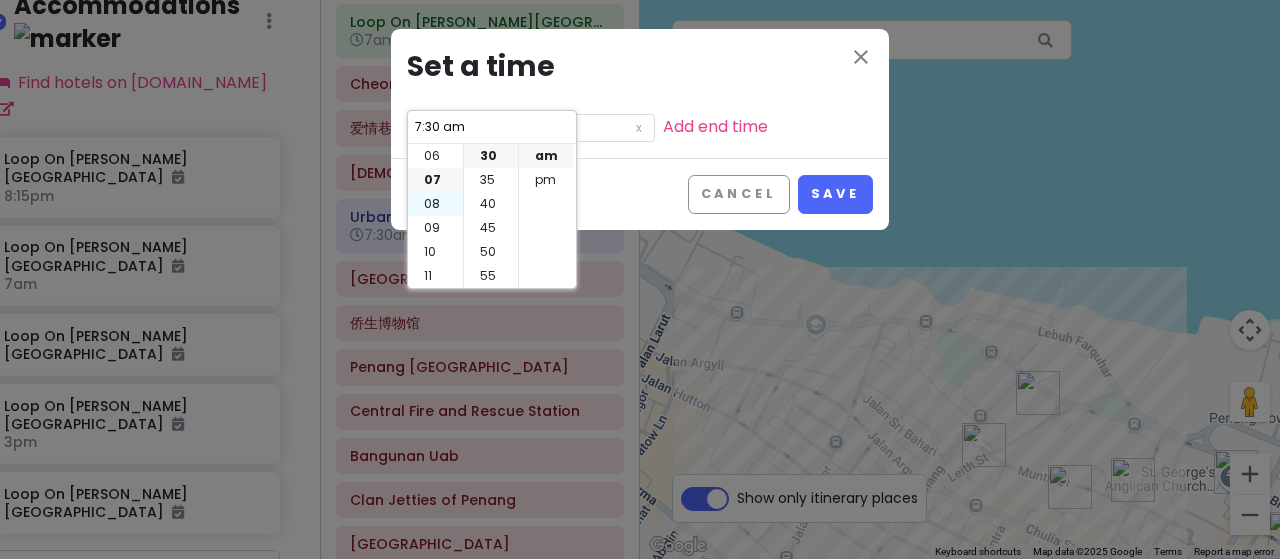 click on "08" at bounding box center (435, 204) 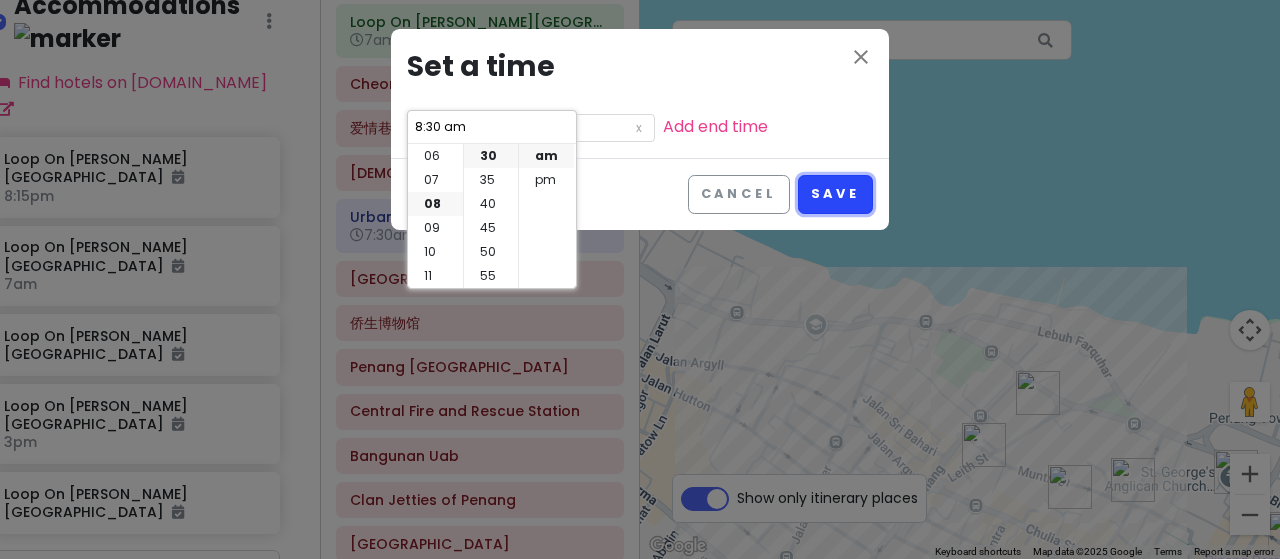 click on "Save" at bounding box center (835, 194) 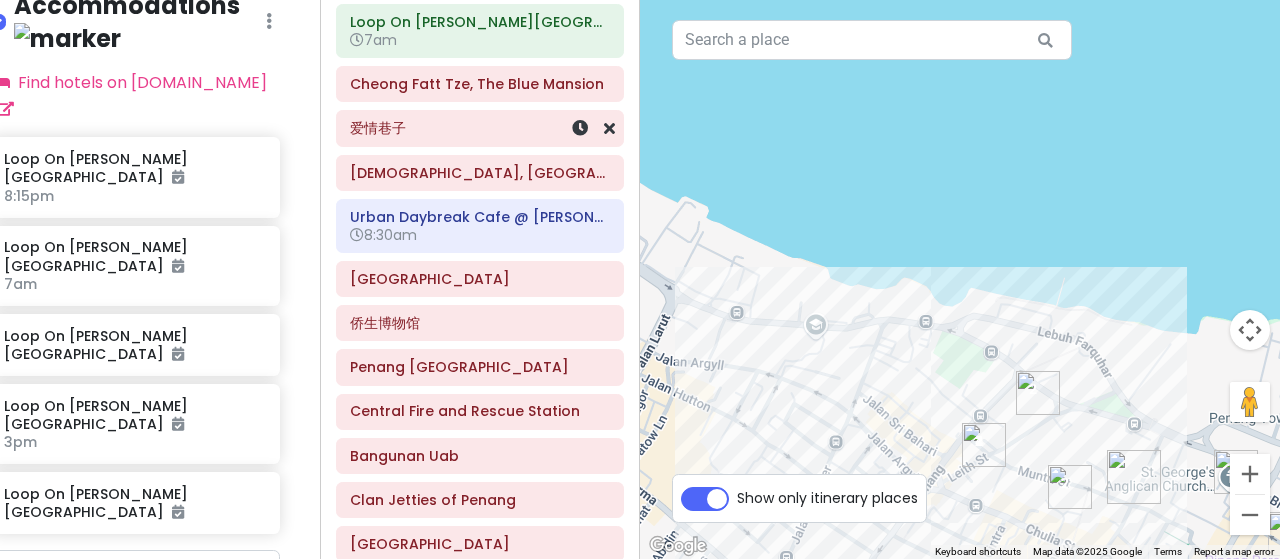 scroll, scrollTop: 266, scrollLeft: 0, axis: vertical 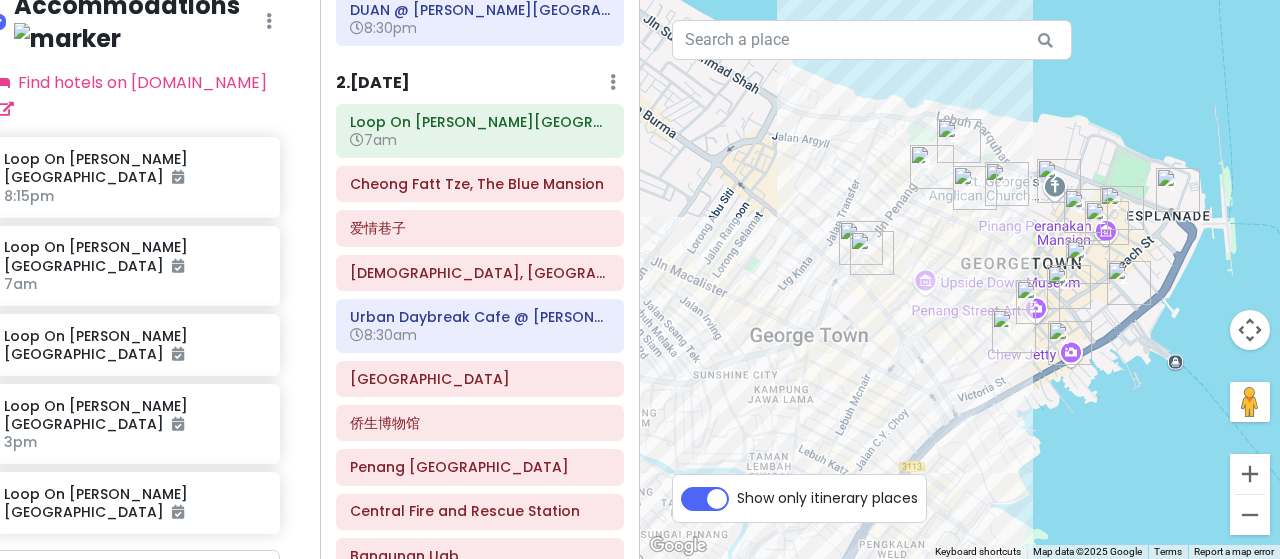 drag, startPoint x: 882, startPoint y: 389, endPoint x: 925, endPoint y: 163, distance: 230.05434 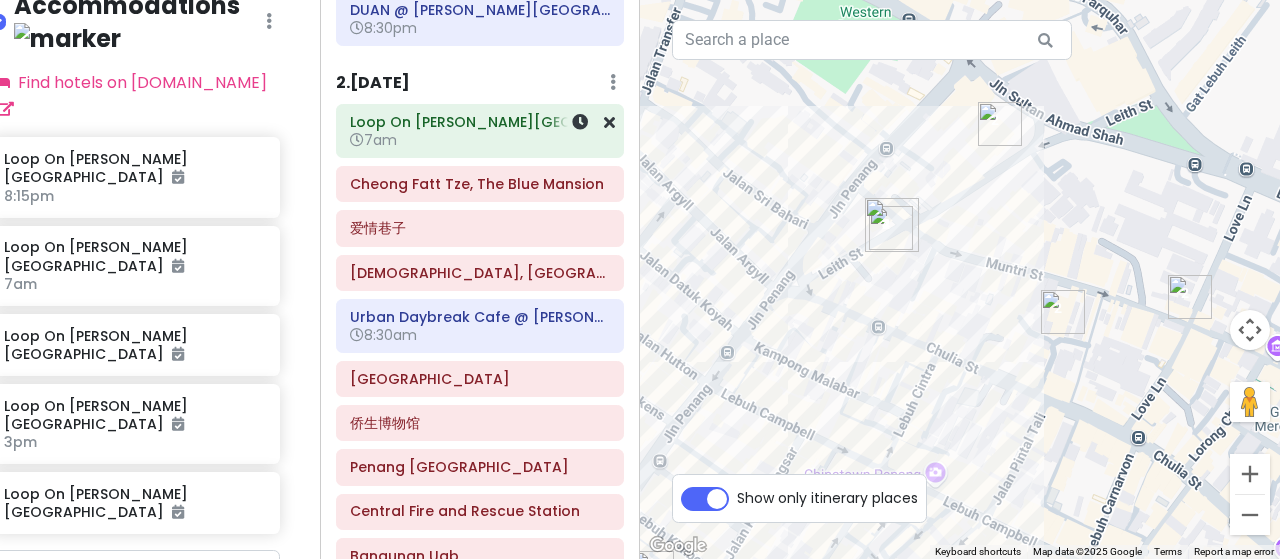 click on "7am" at bounding box center (480, 140) 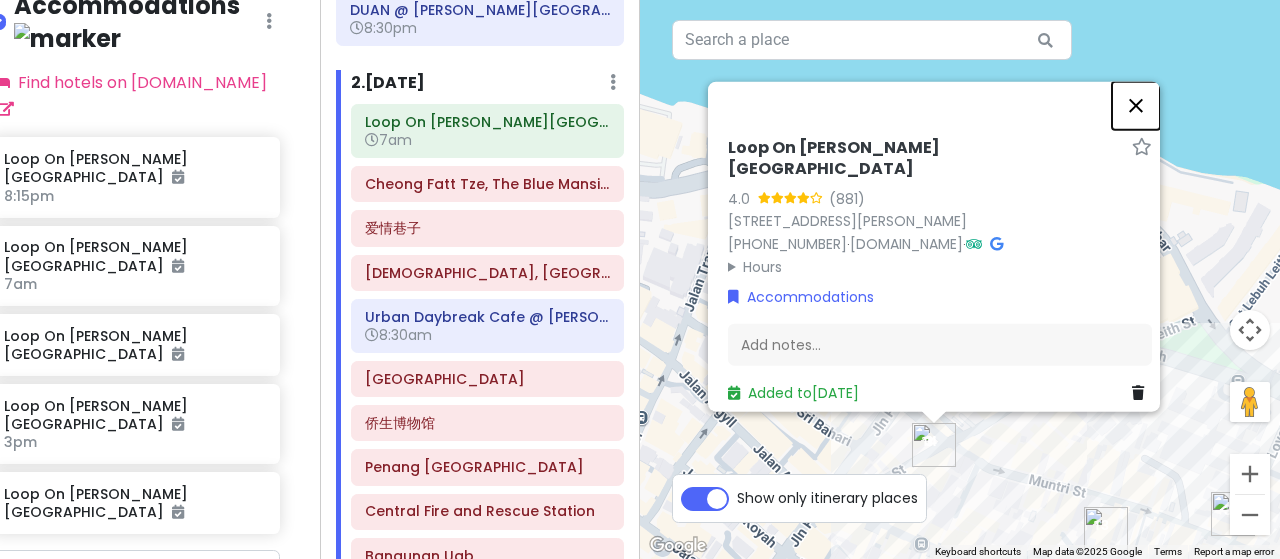 click at bounding box center (1136, 105) 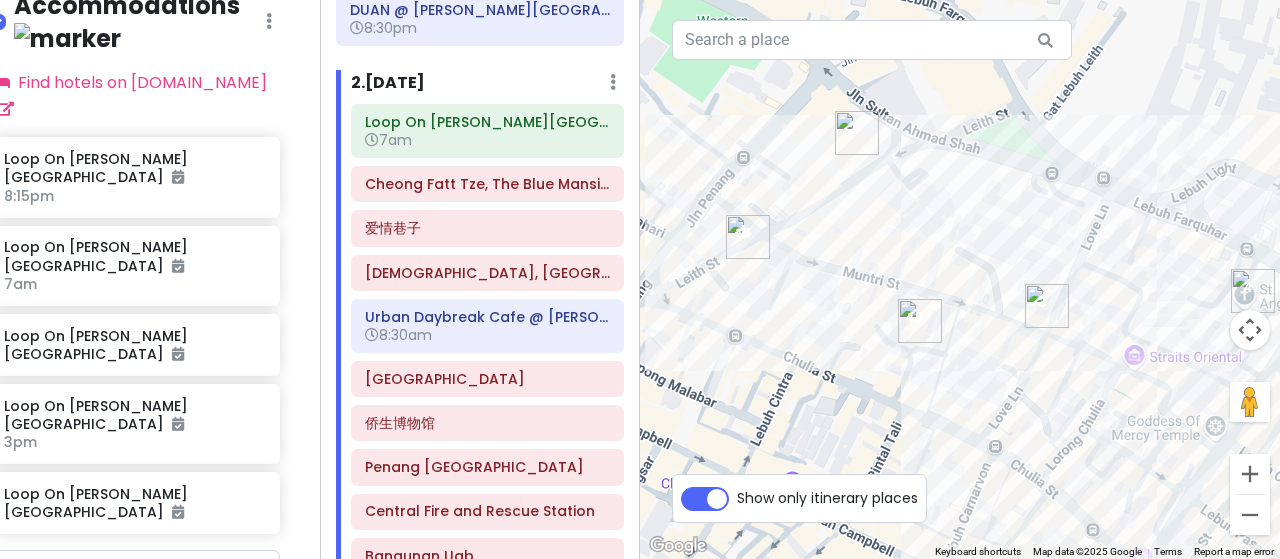 drag, startPoint x: 1026, startPoint y: 401, endPoint x: 840, endPoint y: 193, distance: 279.03406 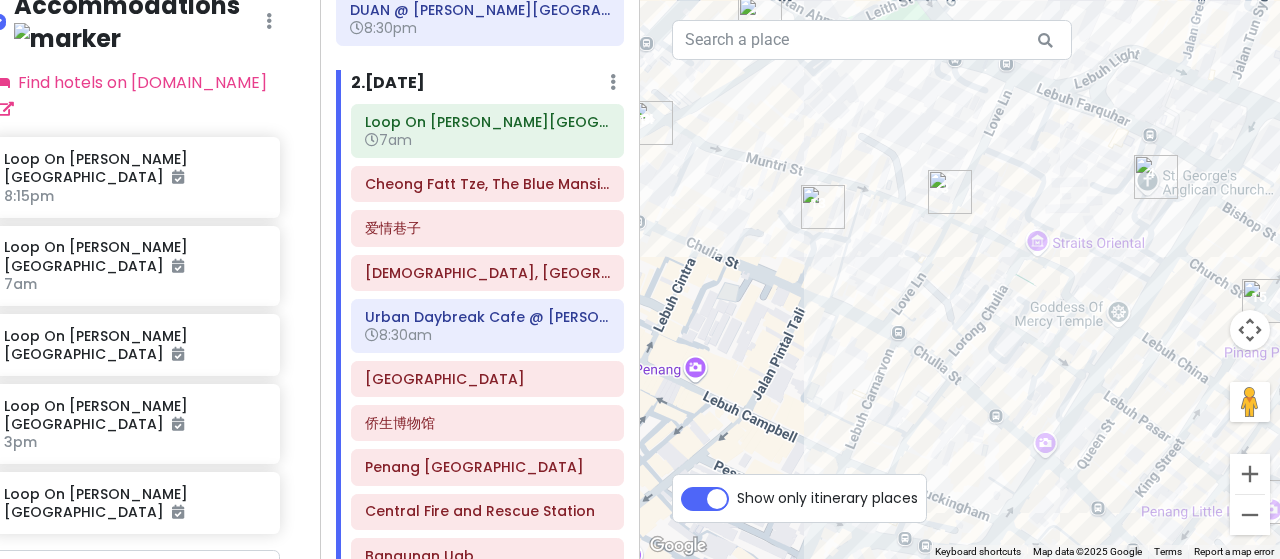 drag, startPoint x: 791, startPoint y: 309, endPoint x: 731, endPoint y: 254, distance: 81.394104 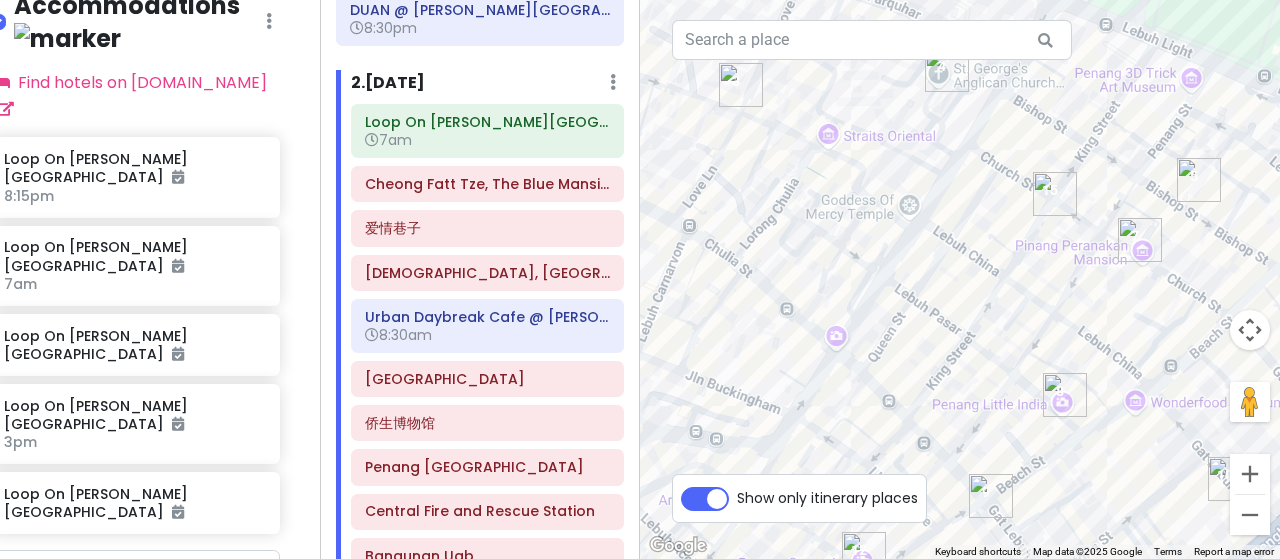 drag, startPoint x: 972, startPoint y: 327, endPoint x: 815, endPoint y: 281, distance: 163.60013 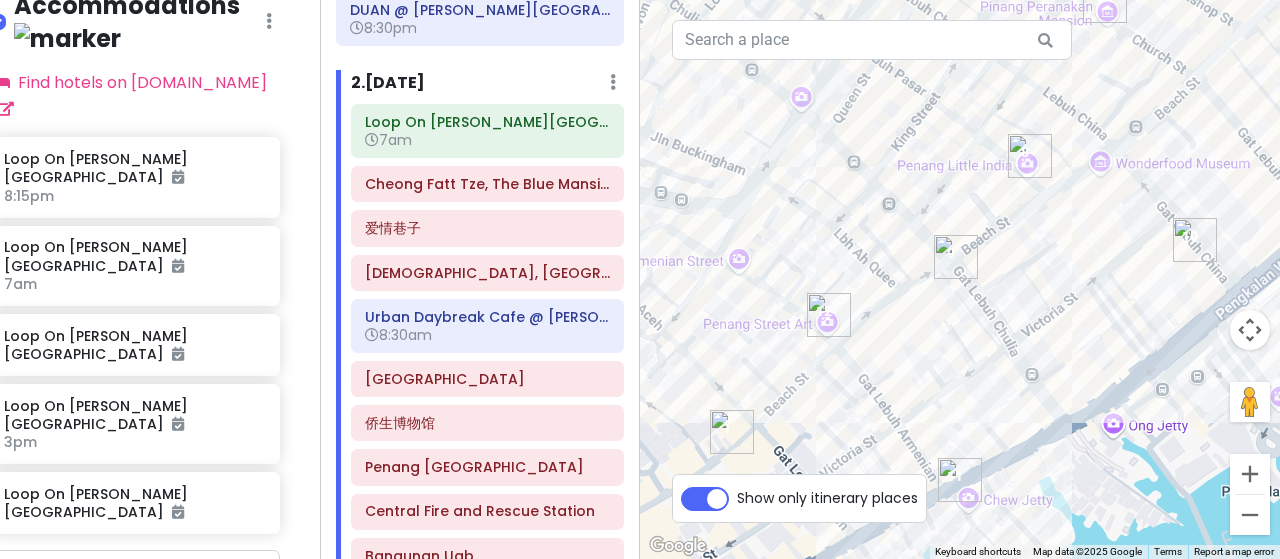 drag, startPoint x: 866, startPoint y: 289, endPoint x: 834, endPoint y: 41, distance: 250.056 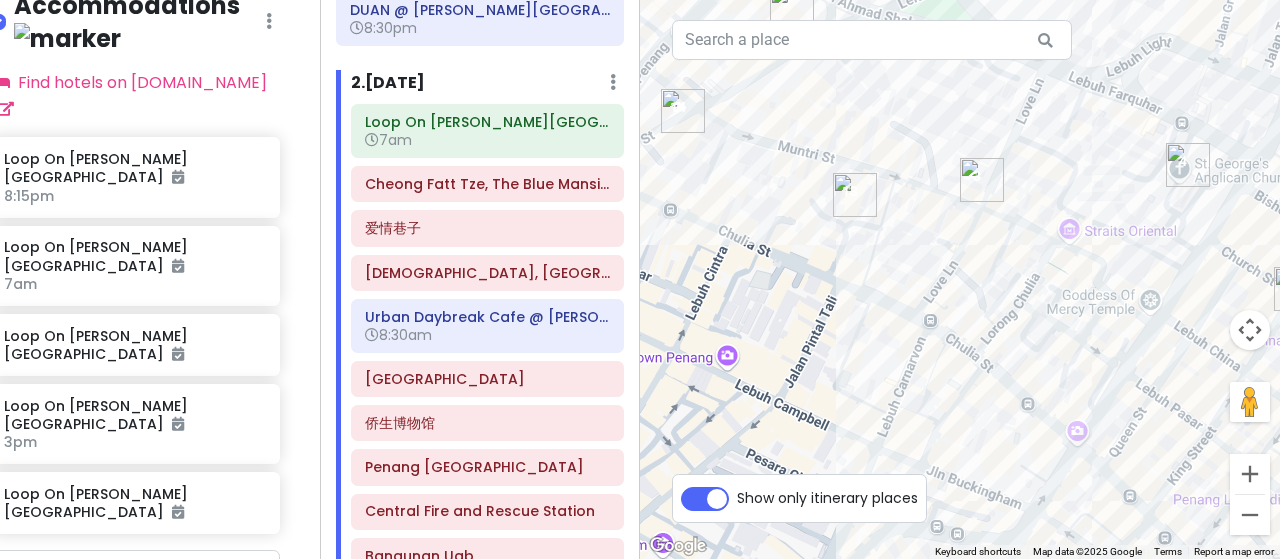 drag, startPoint x: 944, startPoint y: 342, endPoint x: 1051, endPoint y: 544, distance: 228.58916 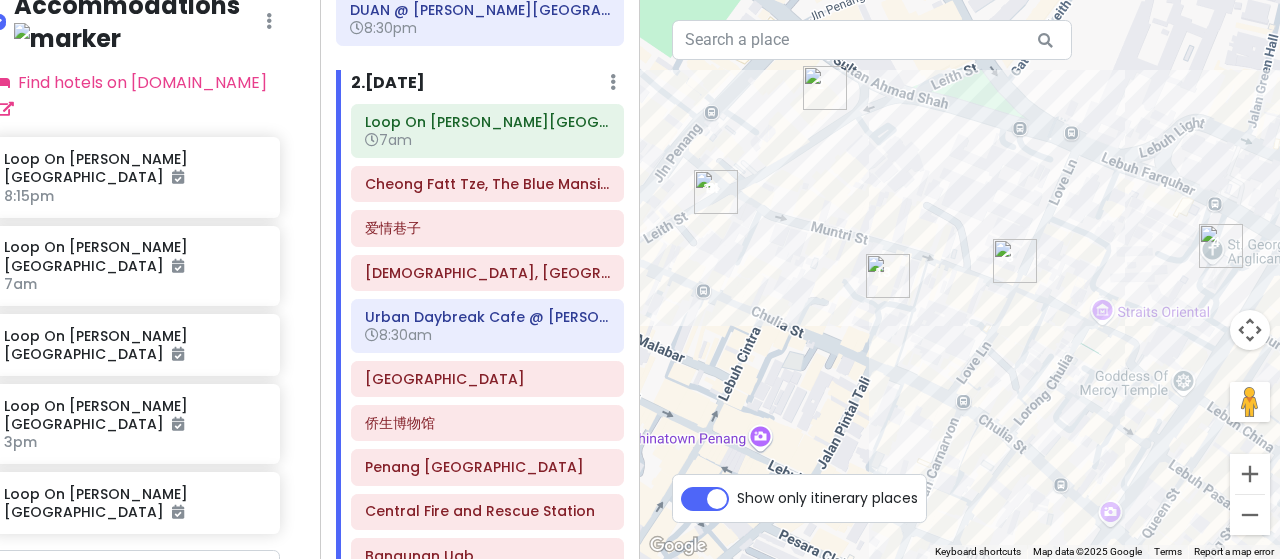 drag, startPoint x: 860, startPoint y: 257, endPoint x: 893, endPoint y: 340, distance: 89.31965 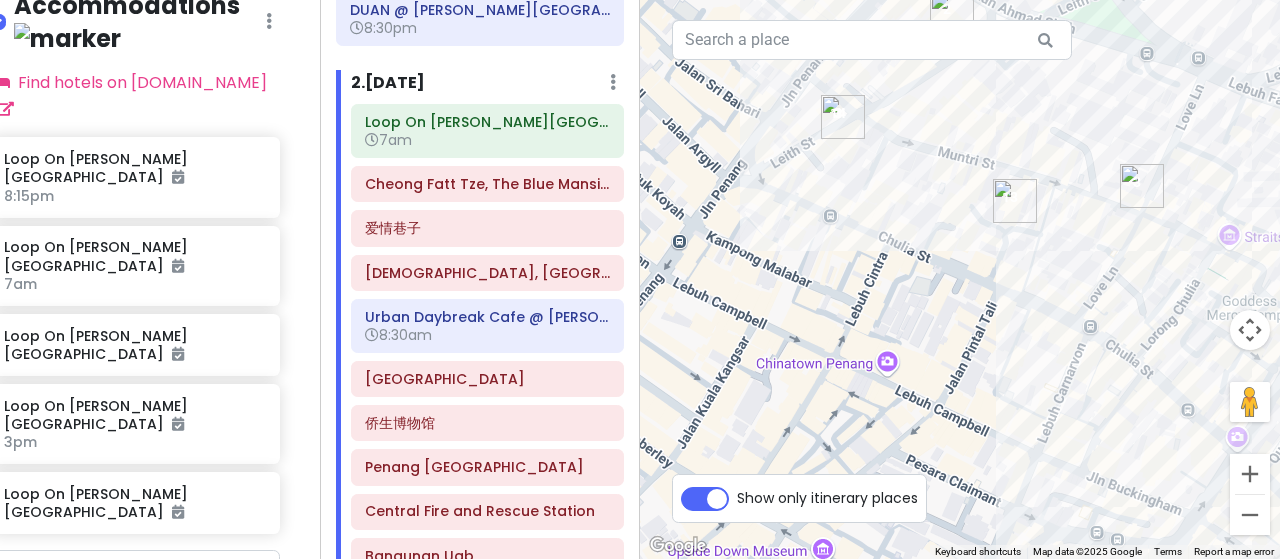 drag, startPoint x: 792, startPoint y: 251, endPoint x: 1012, endPoint y: 133, distance: 249.64775 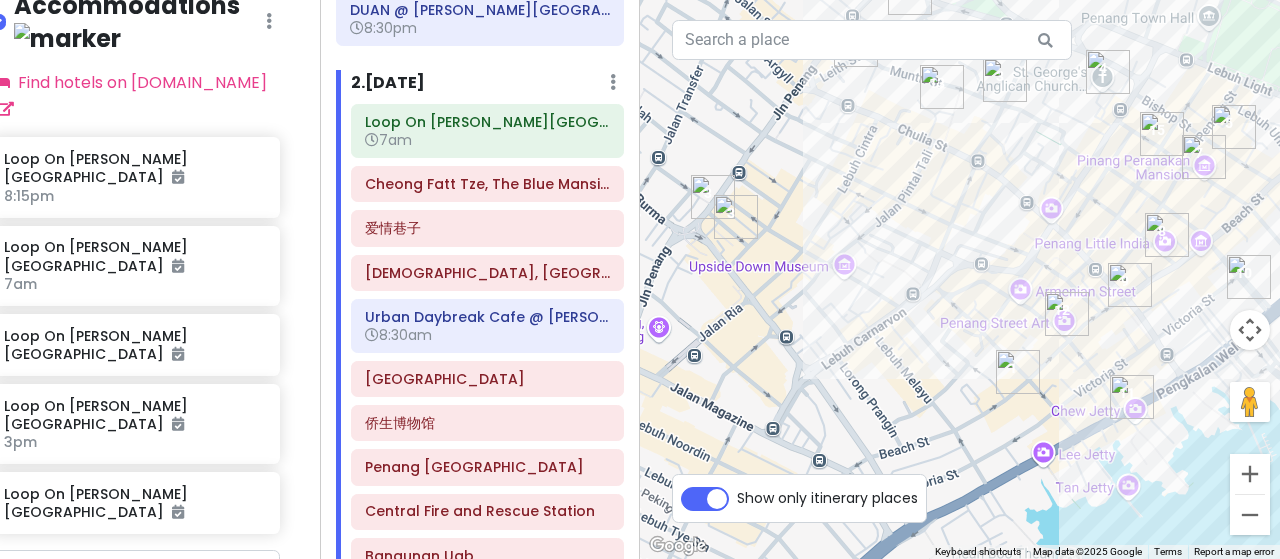 drag, startPoint x: 954, startPoint y: 437, endPoint x: 842, endPoint y: 339, distance: 148.82204 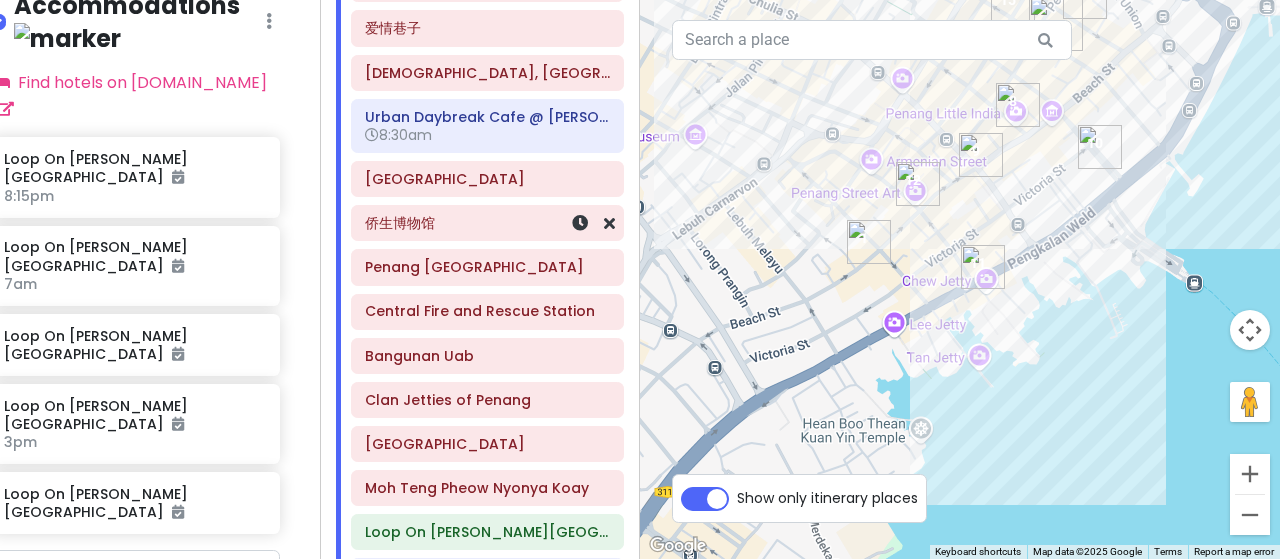 scroll, scrollTop: 866, scrollLeft: 0, axis: vertical 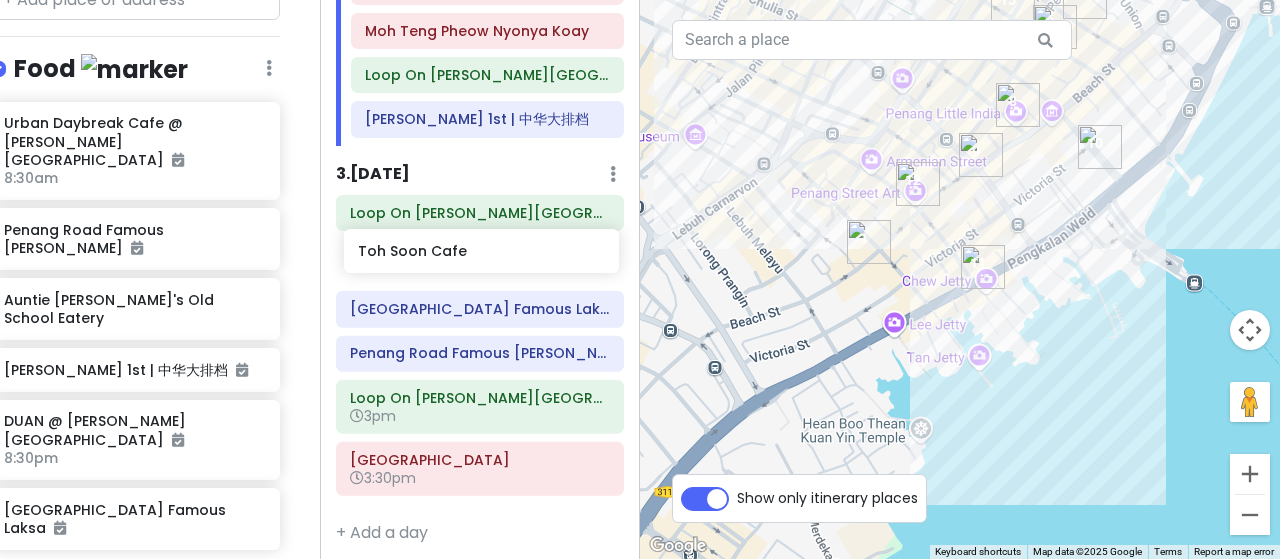 drag, startPoint x: 111, startPoint y: 310, endPoint x: 468, endPoint y: 246, distance: 362.6913 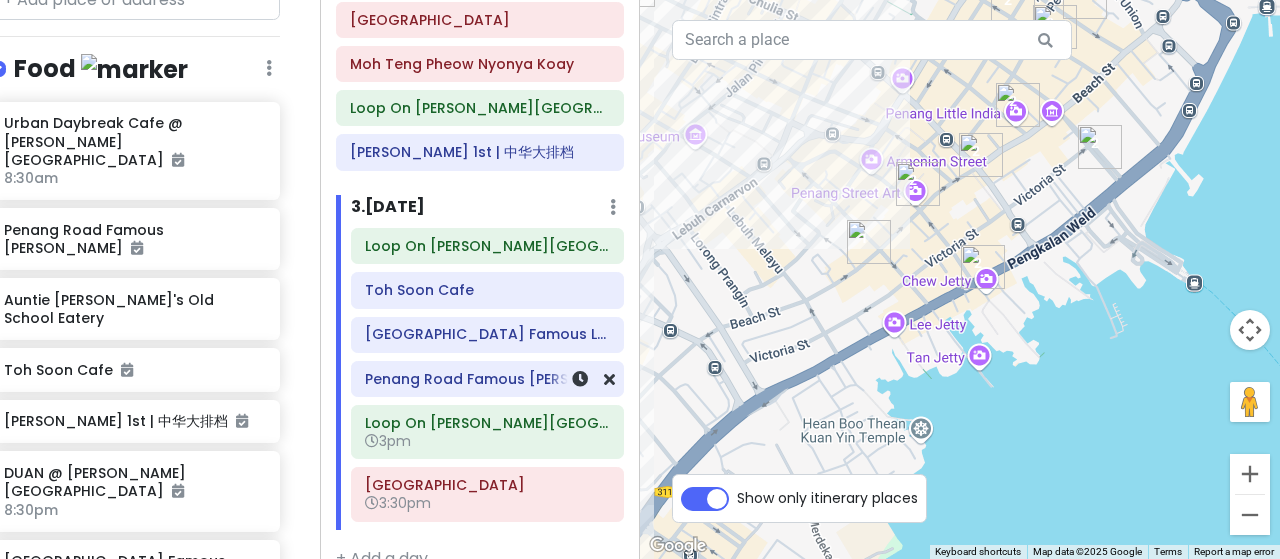 scroll, scrollTop: 910, scrollLeft: 0, axis: vertical 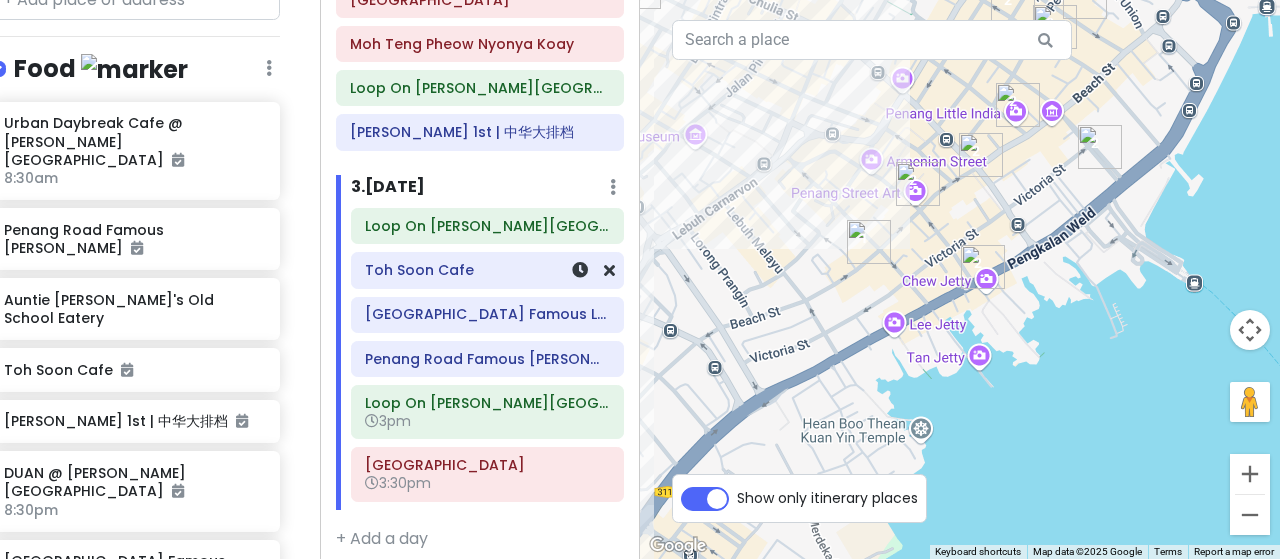 click on "Toh Soon Cafe" at bounding box center [487, 270] 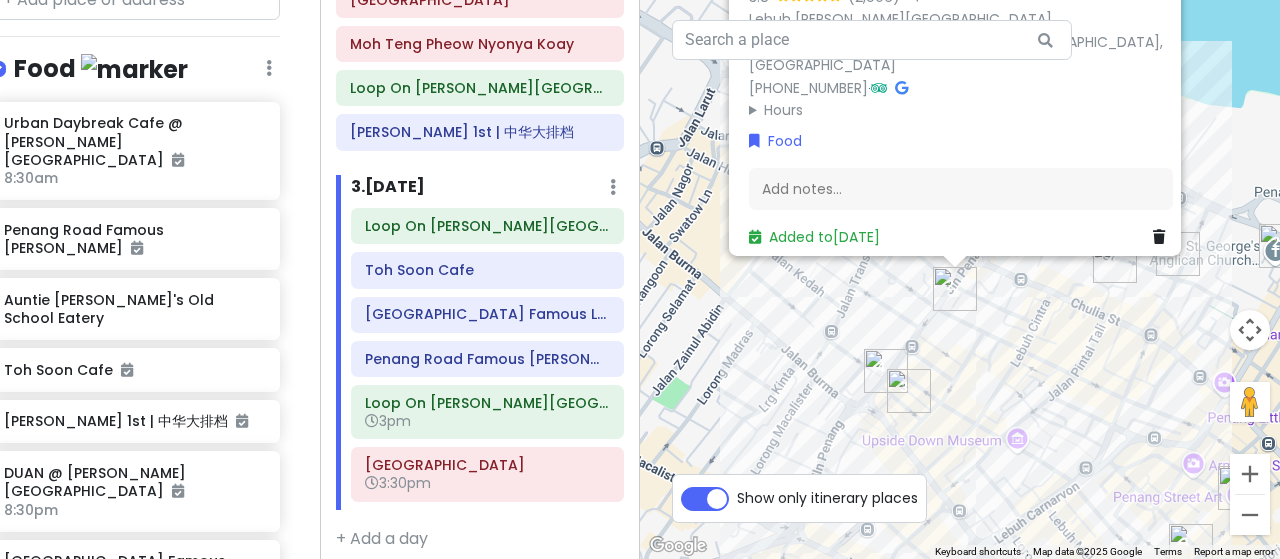 drag, startPoint x: 679, startPoint y: 448, endPoint x: 703, endPoint y: 275, distance: 174.6568 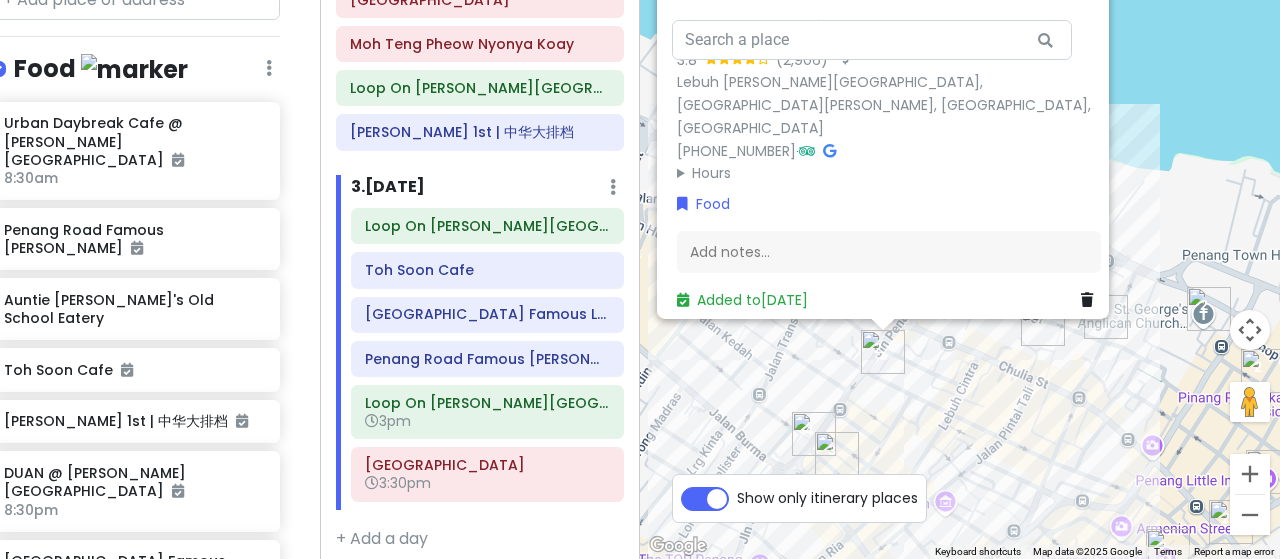drag, startPoint x: 1234, startPoint y: 124, endPoint x: 1142, endPoint y: 207, distance: 123.90723 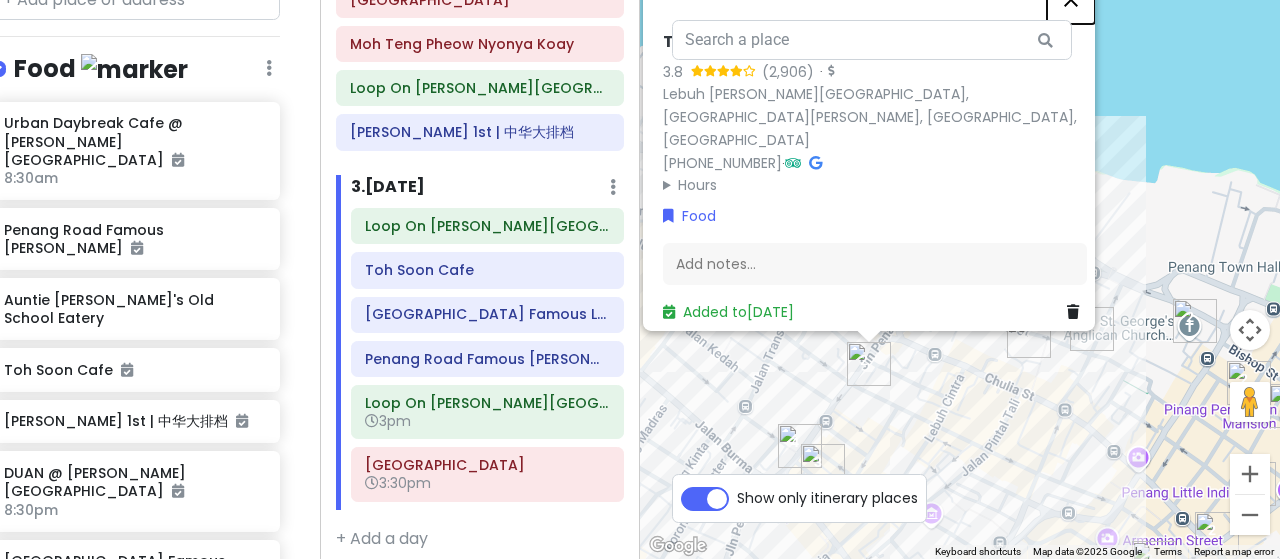 click at bounding box center [1071, -1] 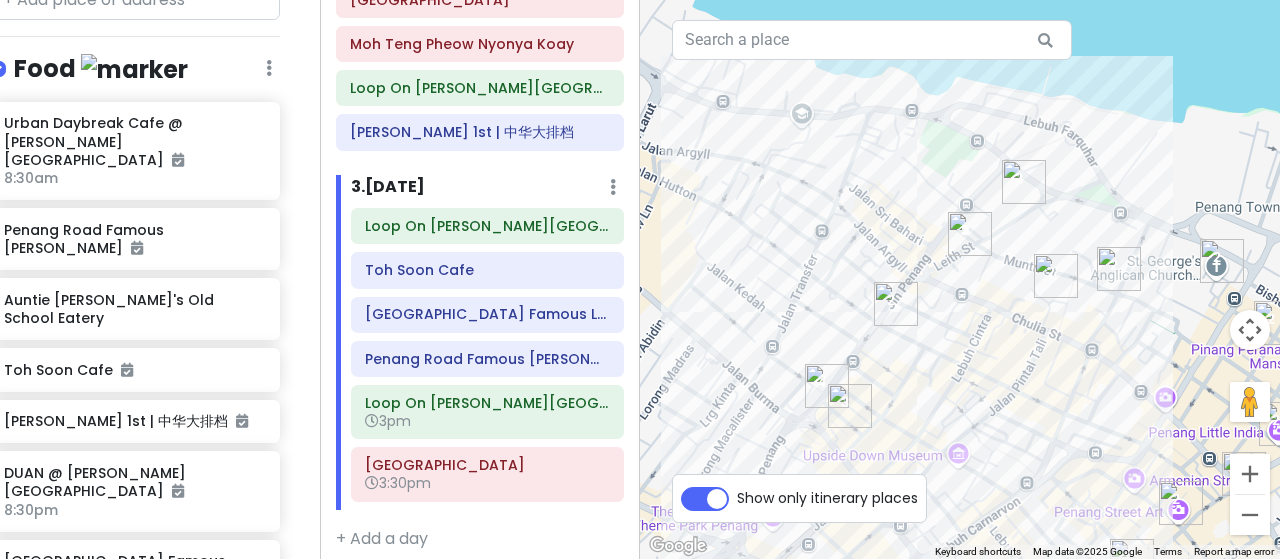 drag, startPoint x: 1029, startPoint y: 290, endPoint x: 1058, endPoint y: 212, distance: 83.21658 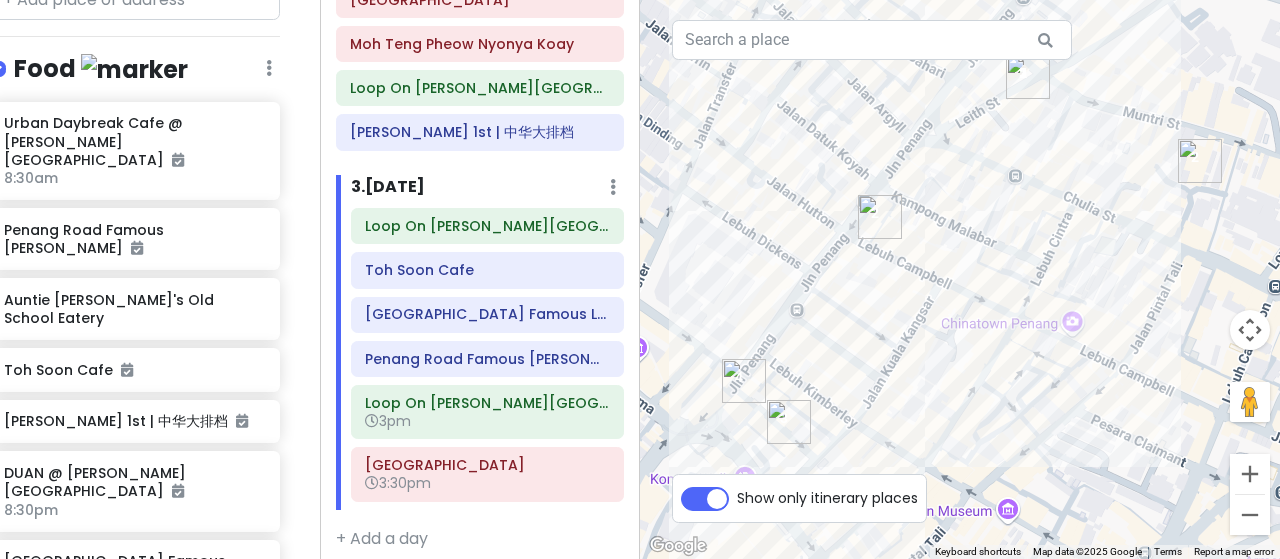drag, startPoint x: 952, startPoint y: 395, endPoint x: 1002, endPoint y: 230, distance: 172.4094 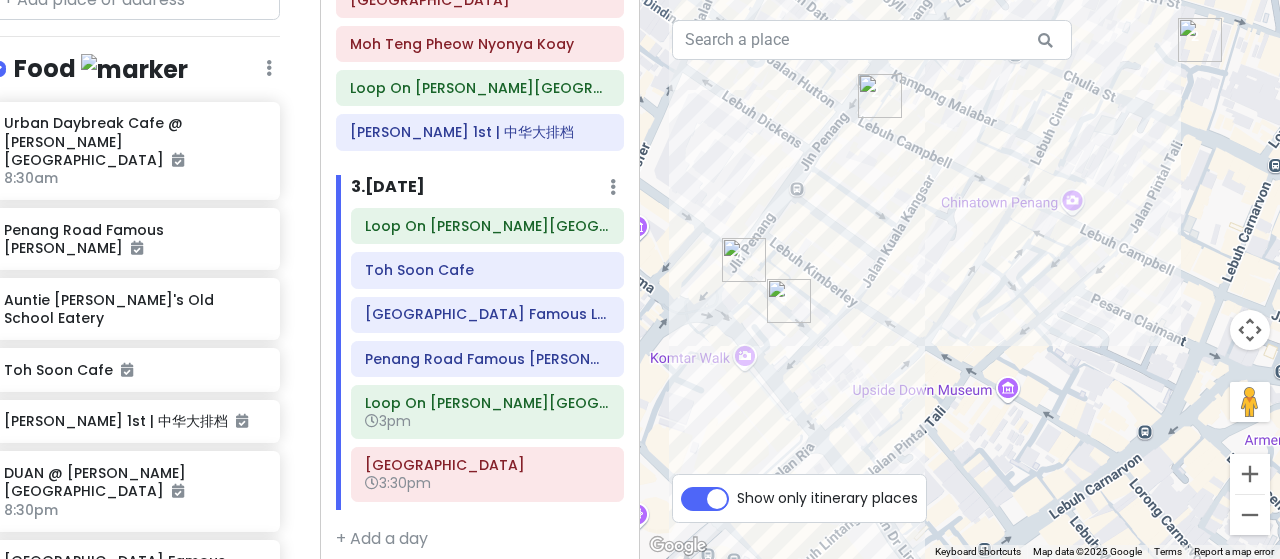 drag, startPoint x: 1031, startPoint y: 275, endPoint x: 1030, endPoint y: 133, distance: 142.00352 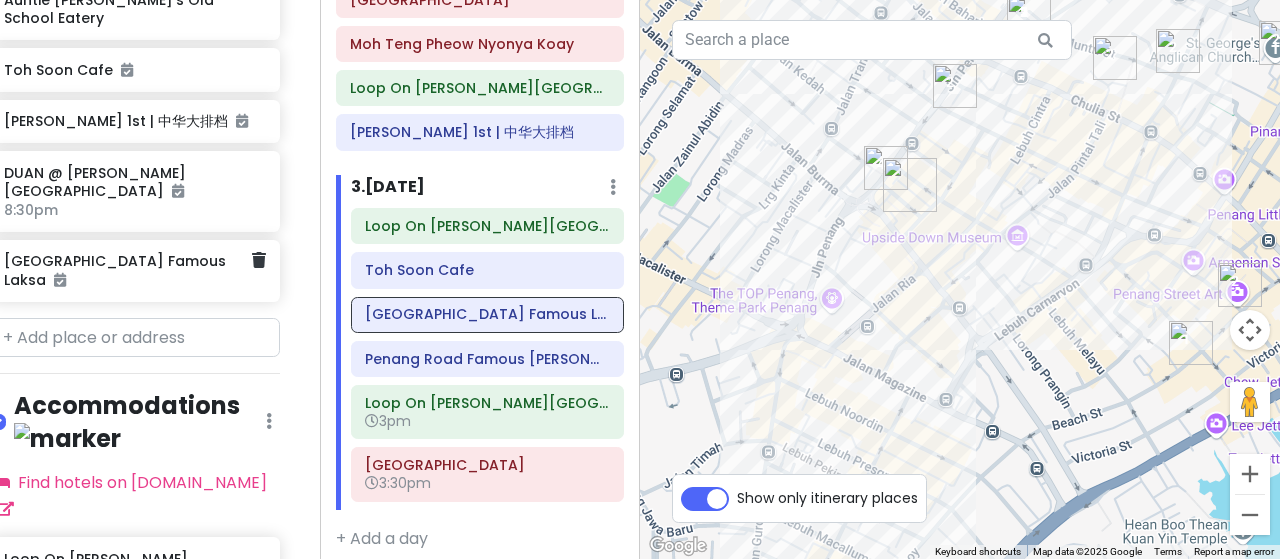 scroll, scrollTop: 1791, scrollLeft: 28, axis: both 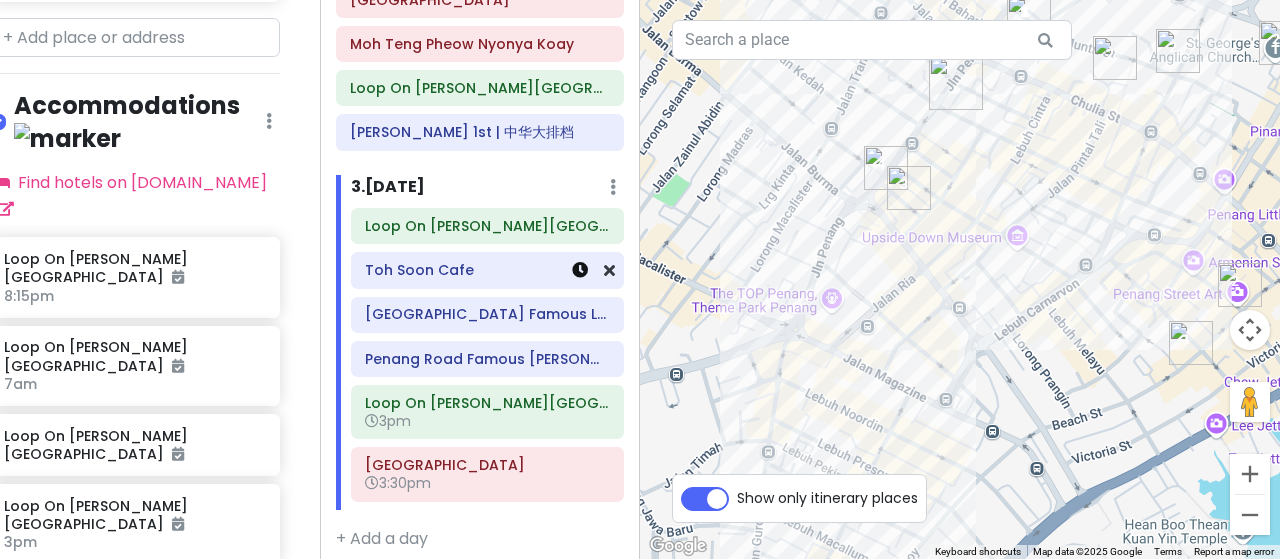 click at bounding box center [580, 270] 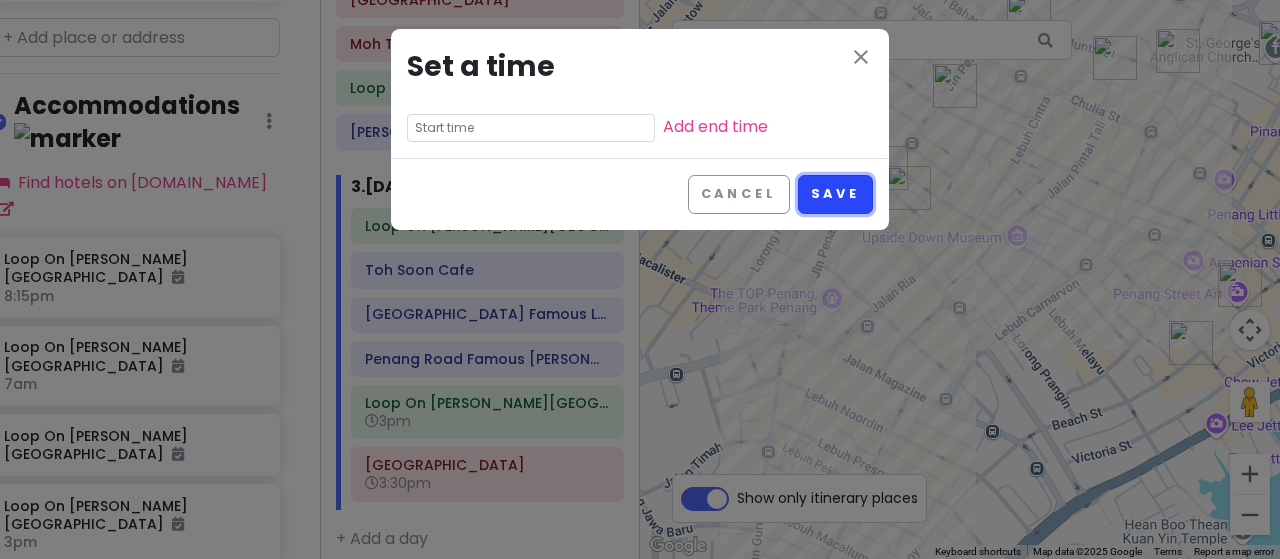 click on "Save" at bounding box center (835, 194) 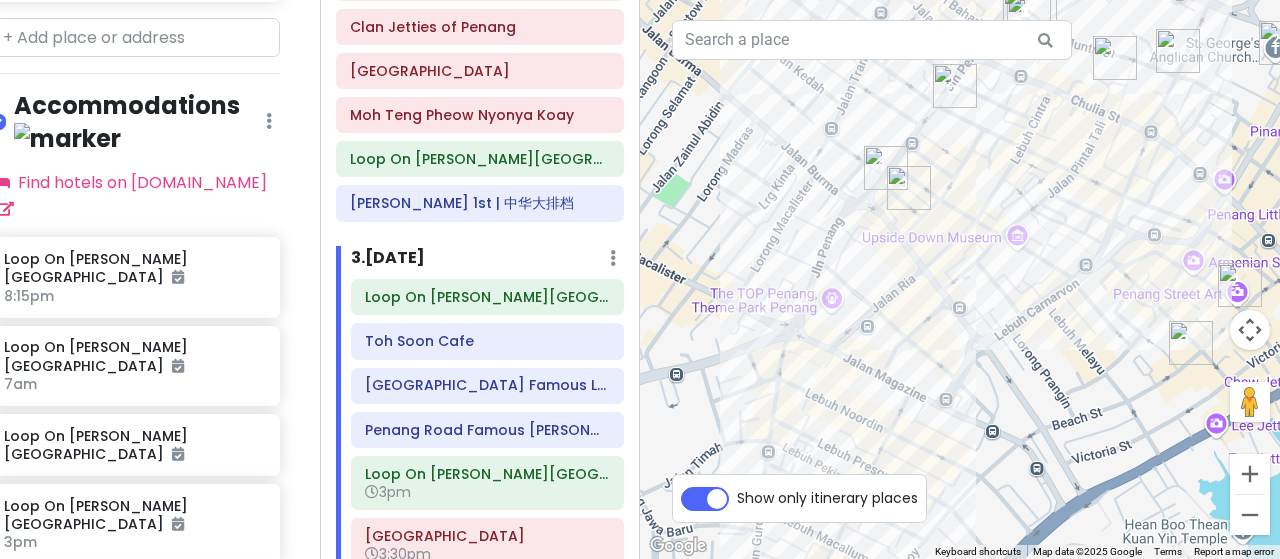 scroll, scrollTop: 910, scrollLeft: 0, axis: vertical 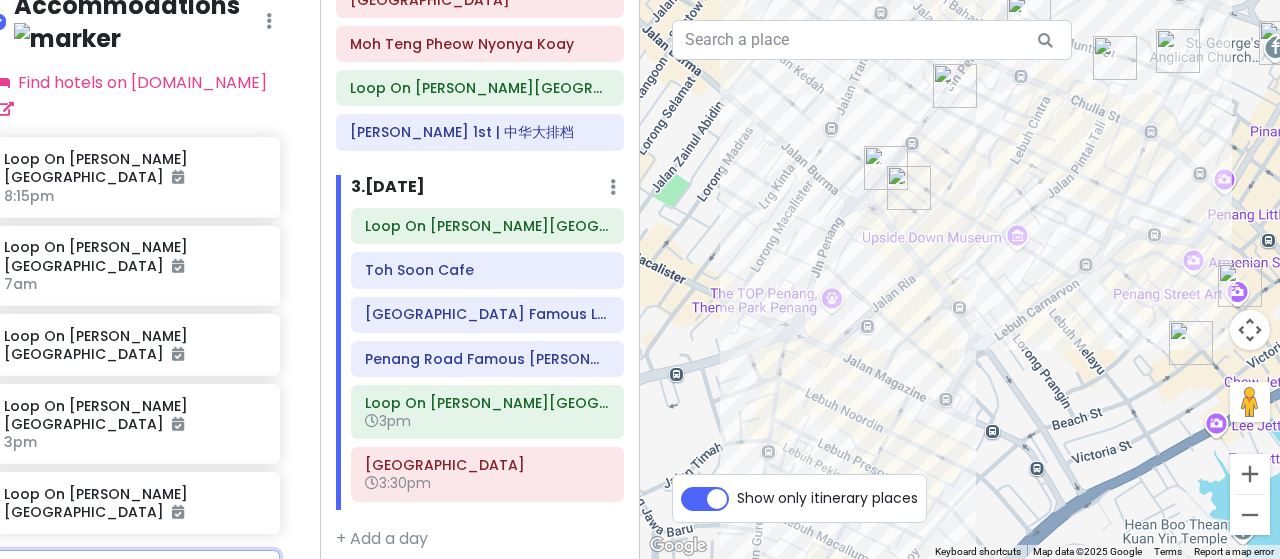 click at bounding box center (135, 570) 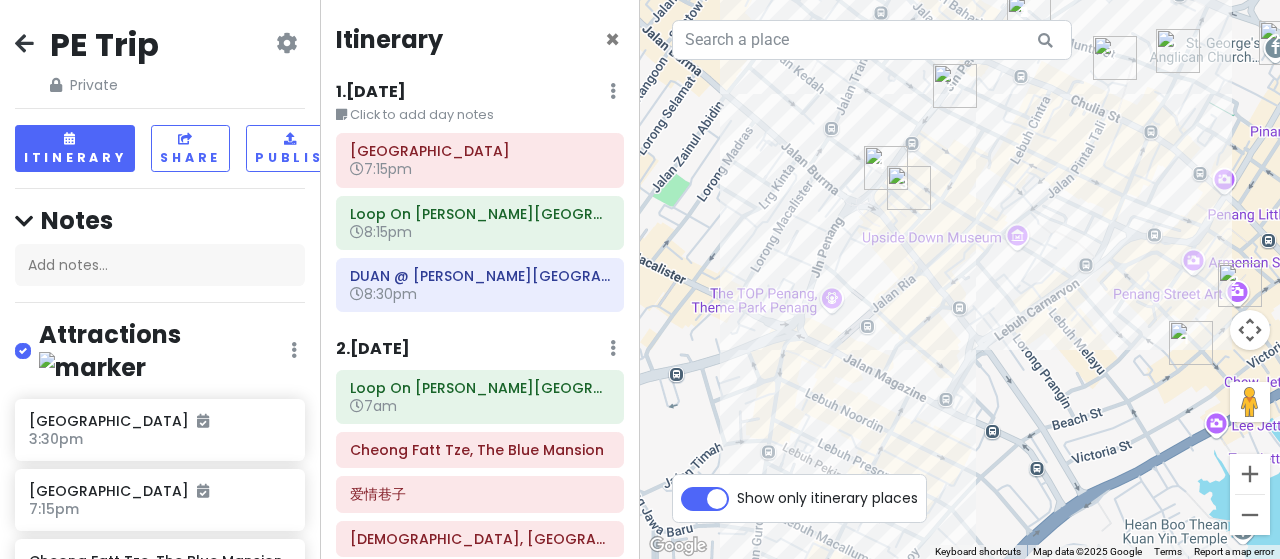 scroll, scrollTop: 0, scrollLeft: 0, axis: both 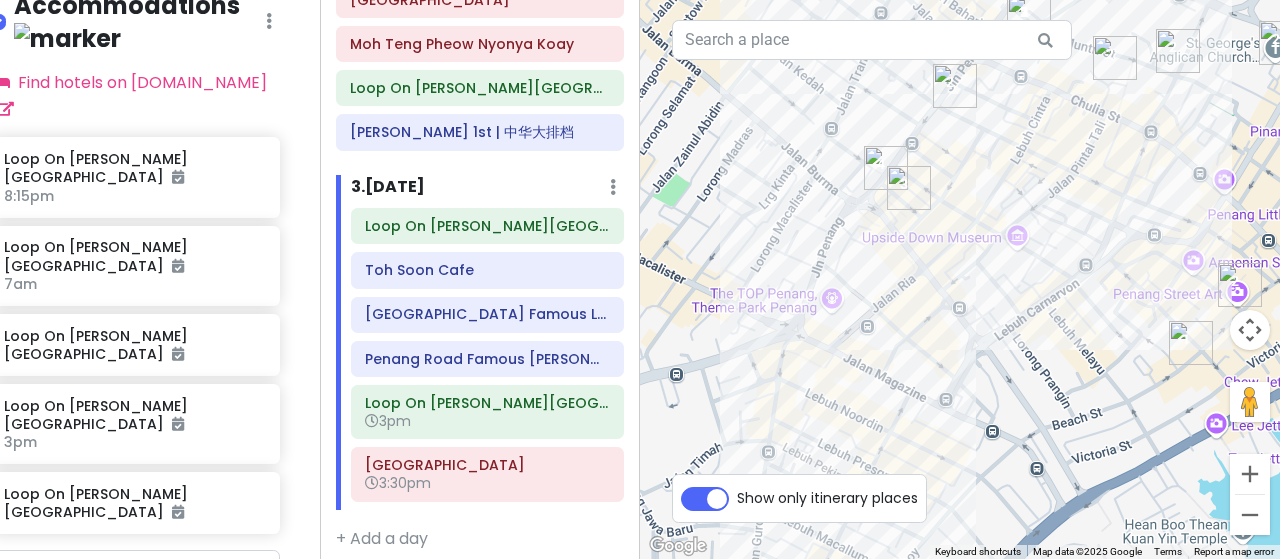 type on "loop" 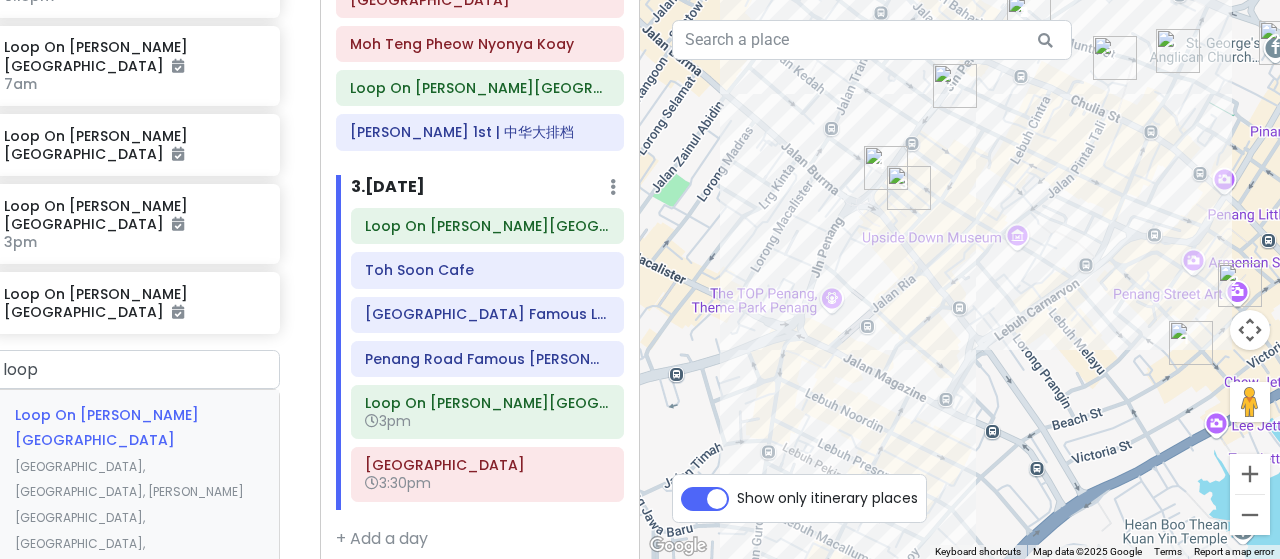 click on "Loop On [PERSON_NAME][GEOGRAPHIC_DATA] [GEOGRAPHIC_DATA], [GEOGRAPHIC_DATA], [PERSON_NAME][GEOGRAPHIC_DATA], [GEOGRAPHIC_DATA], [GEOGRAPHIC_DATA] Already added" at bounding box center (135, 503) 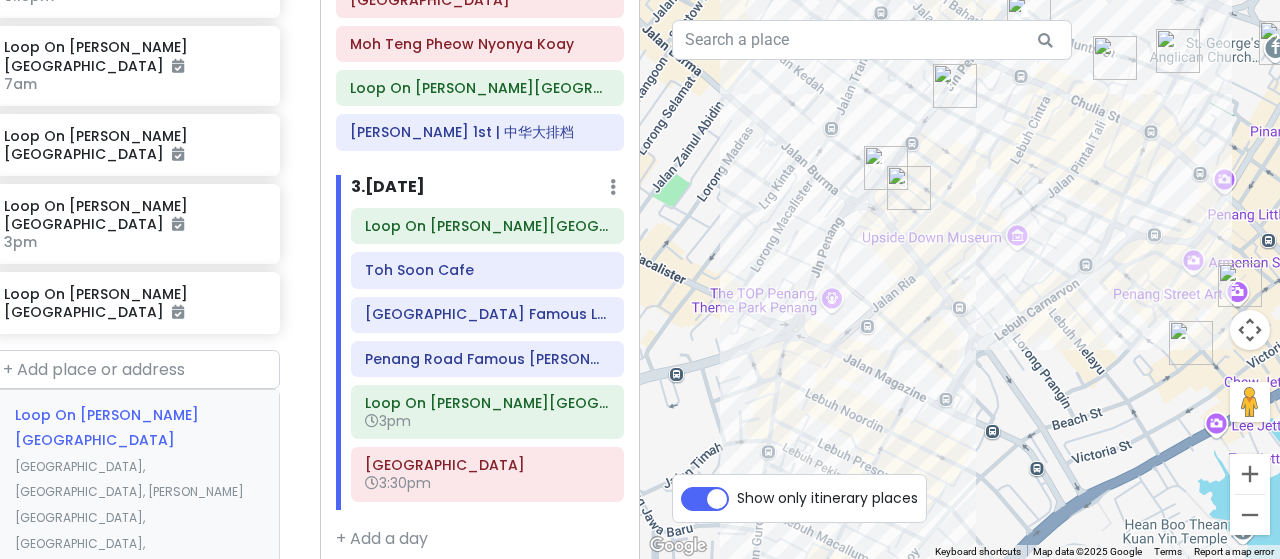 scroll, scrollTop: 1961, scrollLeft: 28, axis: both 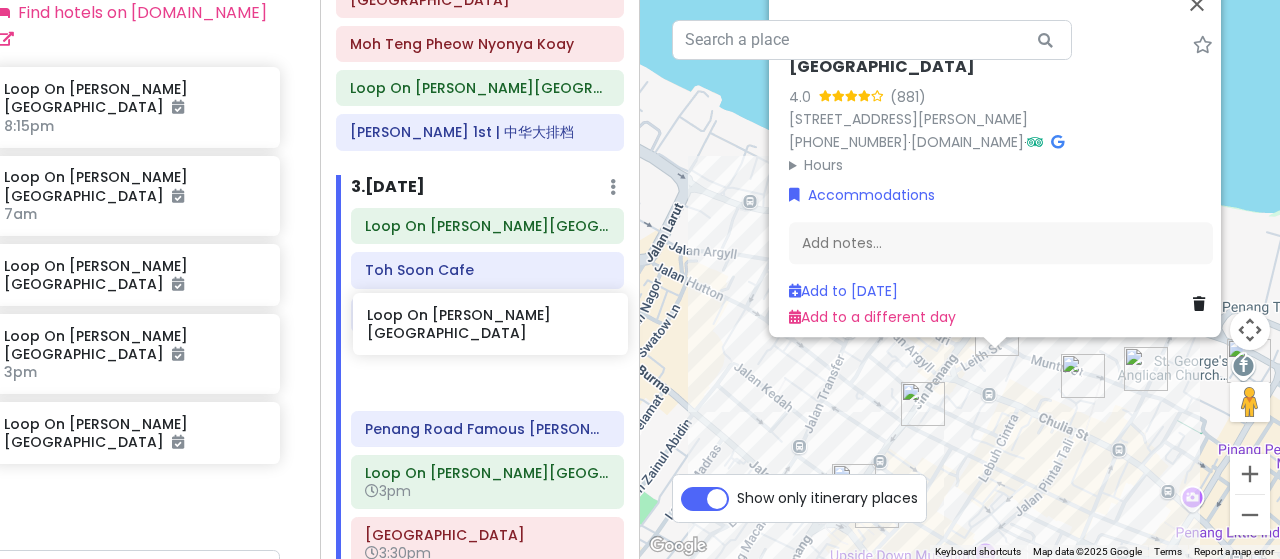 drag, startPoint x: 142, startPoint y: 389, endPoint x: 508, endPoint y: 319, distance: 372.63388 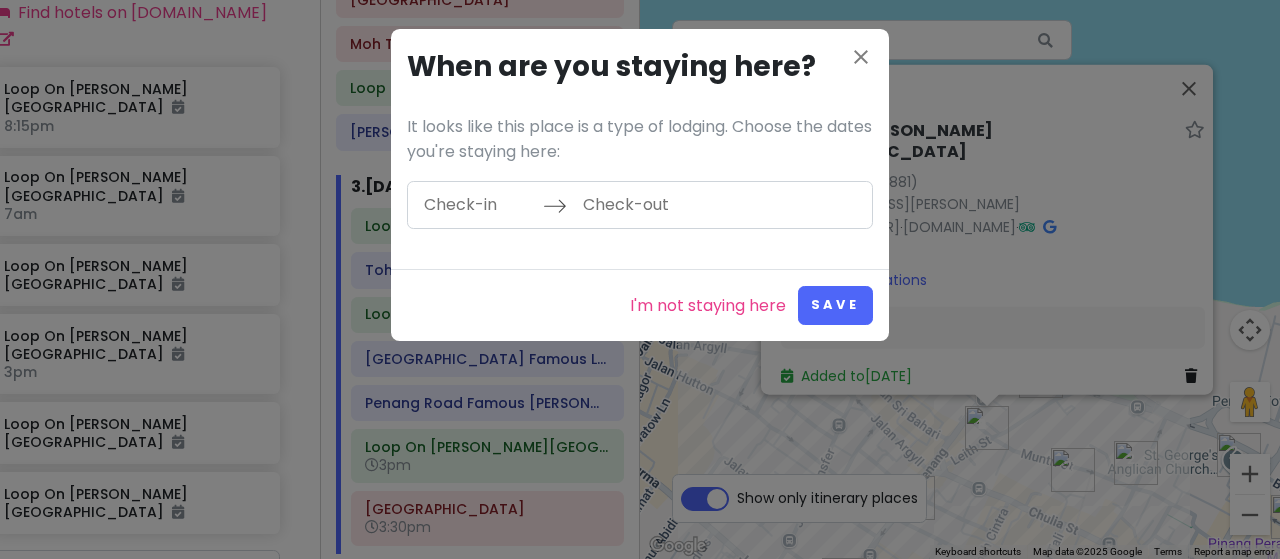 scroll, scrollTop: 1891, scrollLeft: 28, axis: both 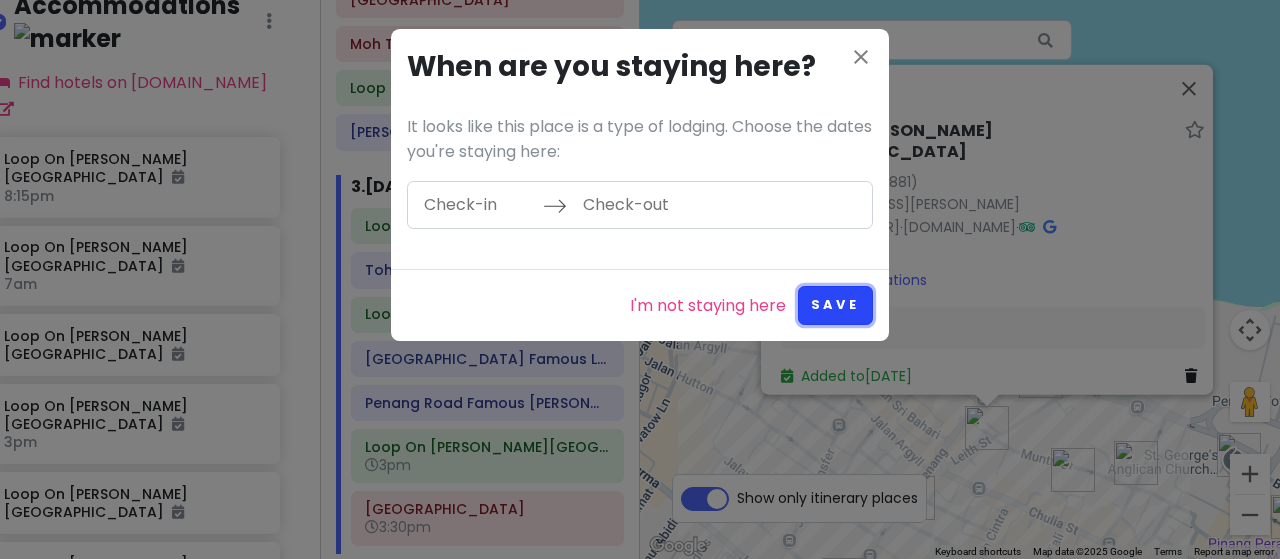 click on "Save" at bounding box center (835, 305) 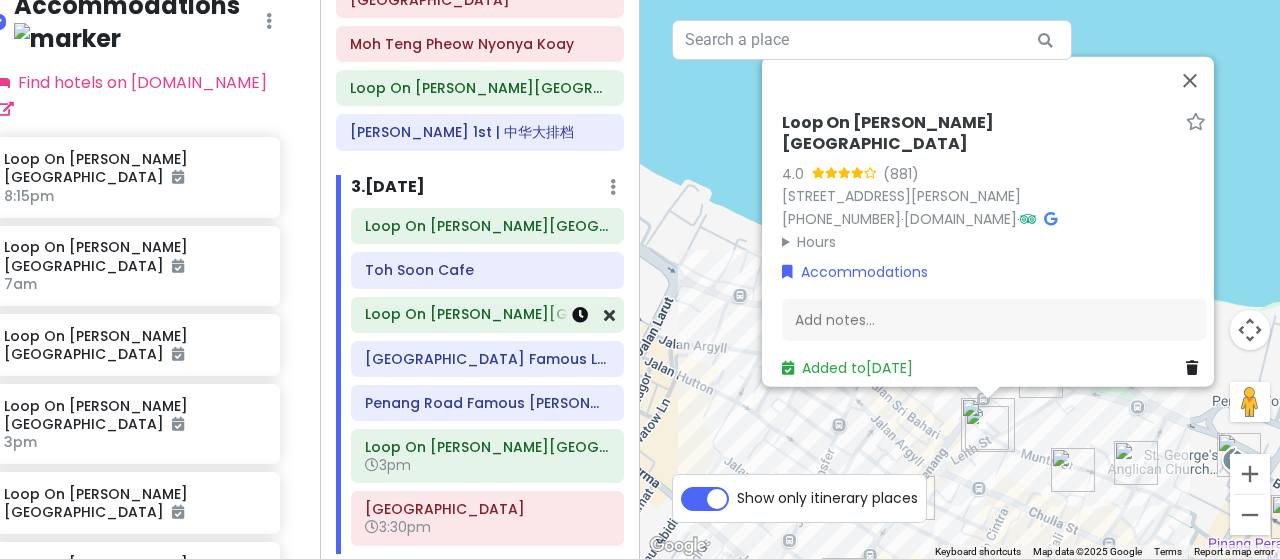 click at bounding box center (580, 315) 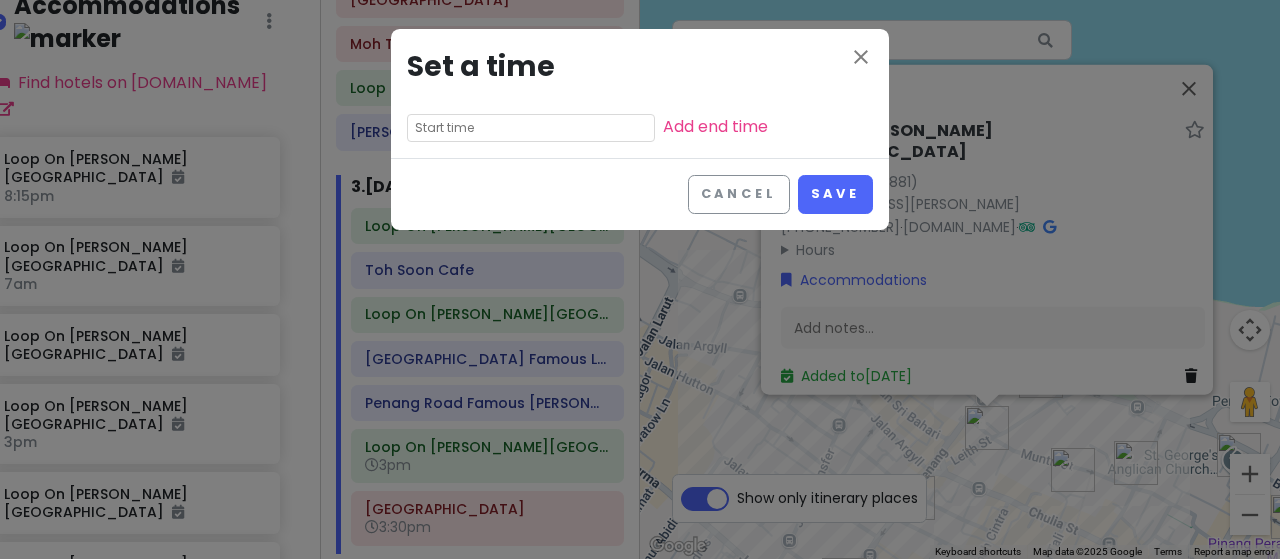 click at bounding box center (531, 128) 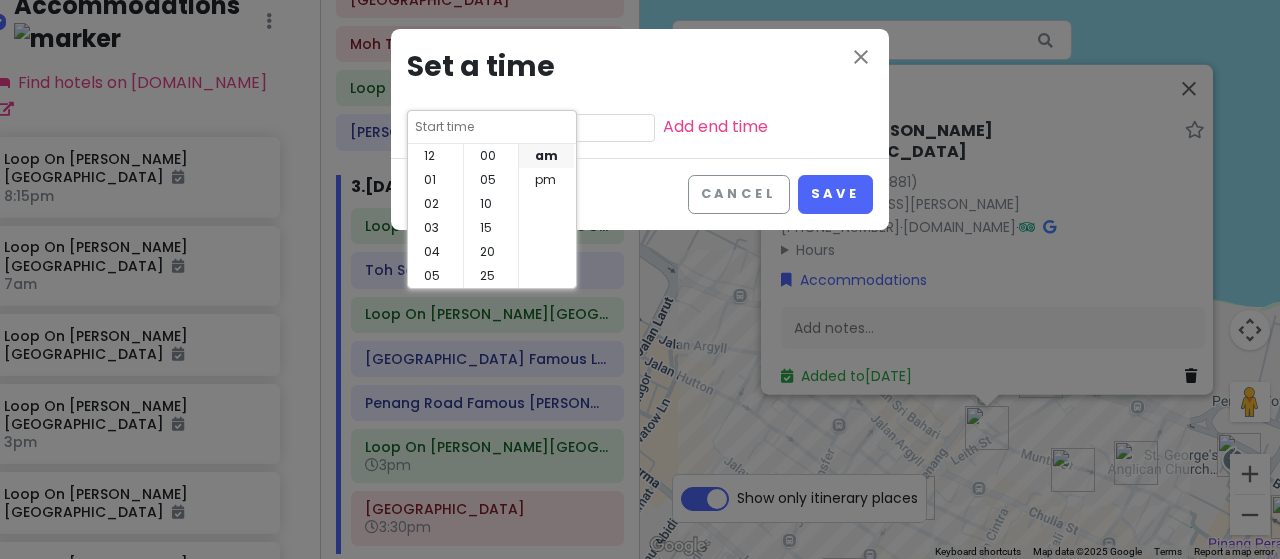 scroll, scrollTop: 144, scrollLeft: 0, axis: vertical 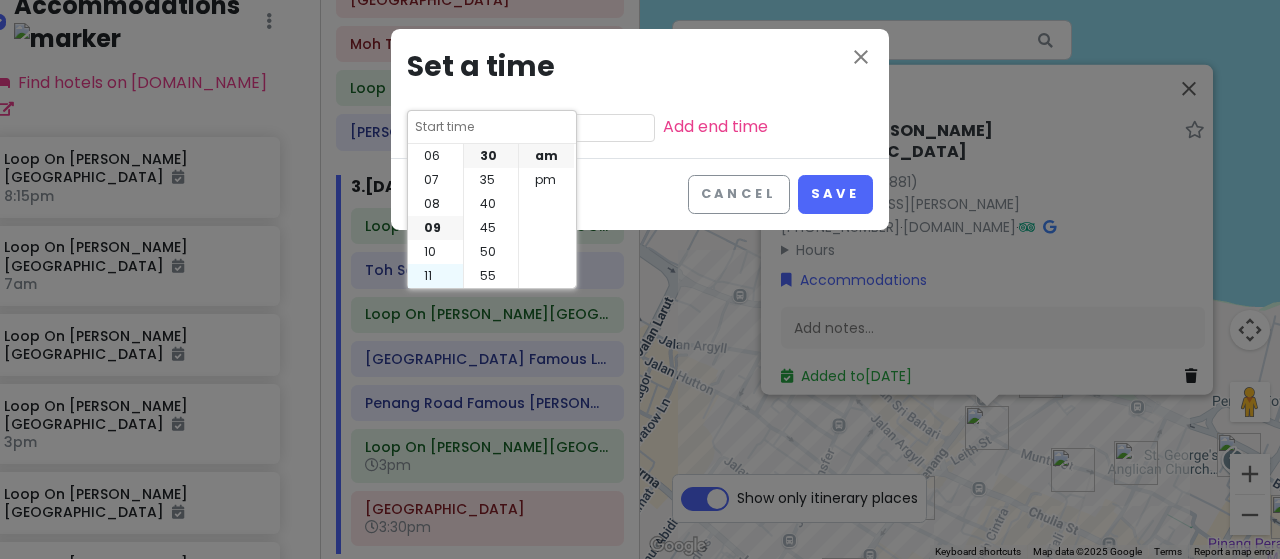 click on "11" at bounding box center [435, 276] 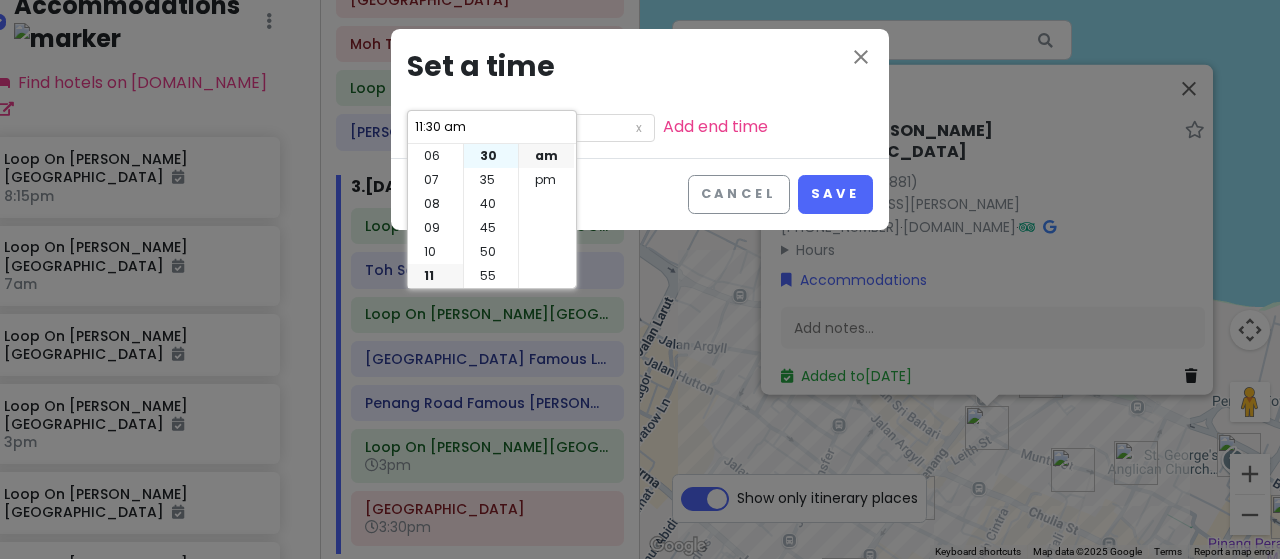click on "30" at bounding box center [491, 156] 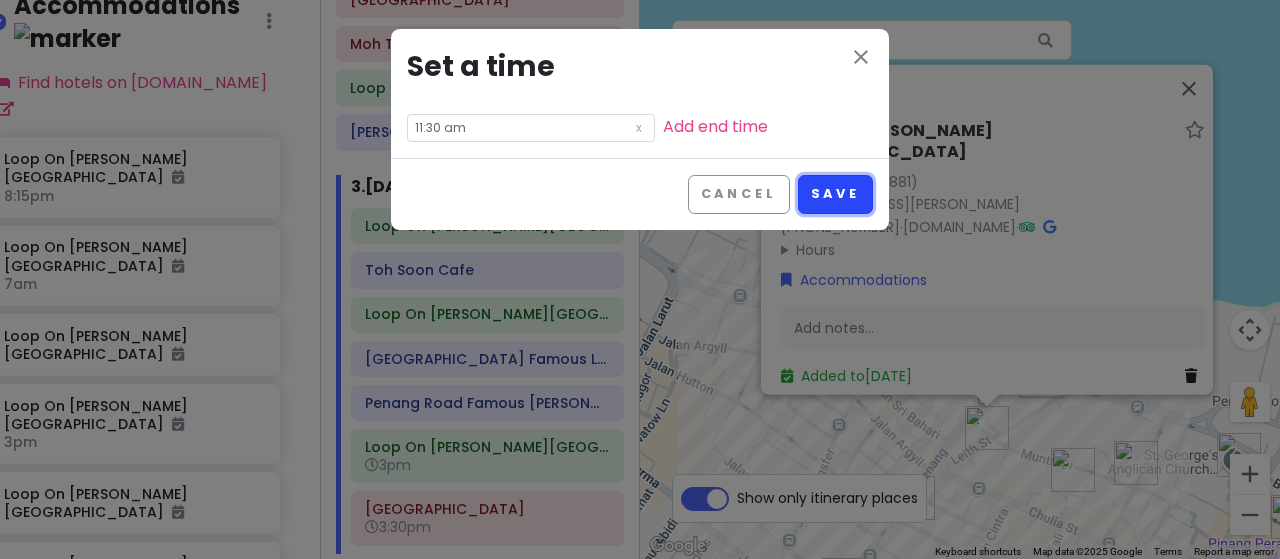 click on "Save" at bounding box center (835, 194) 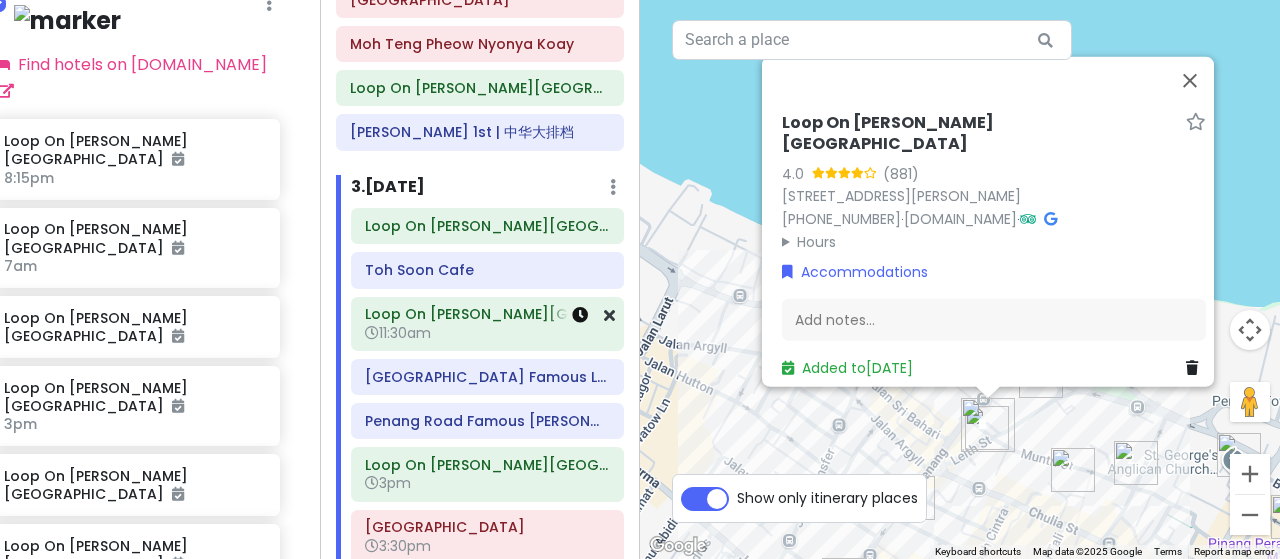 click at bounding box center (580, 315) 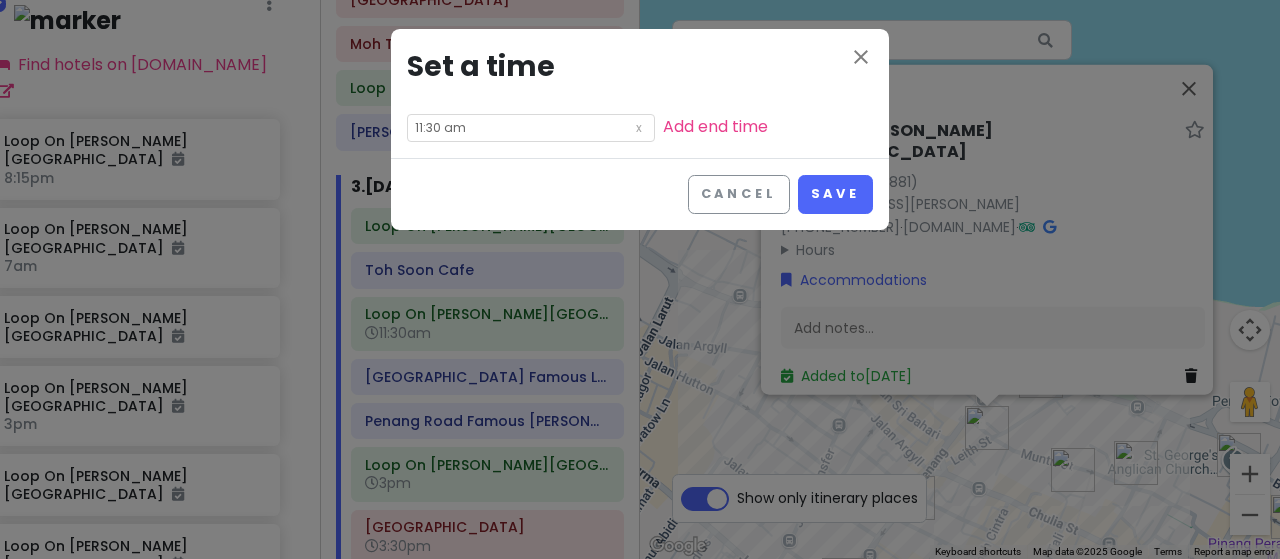 click on "close Set a time 11:30 am Add end time" at bounding box center [640, 93] 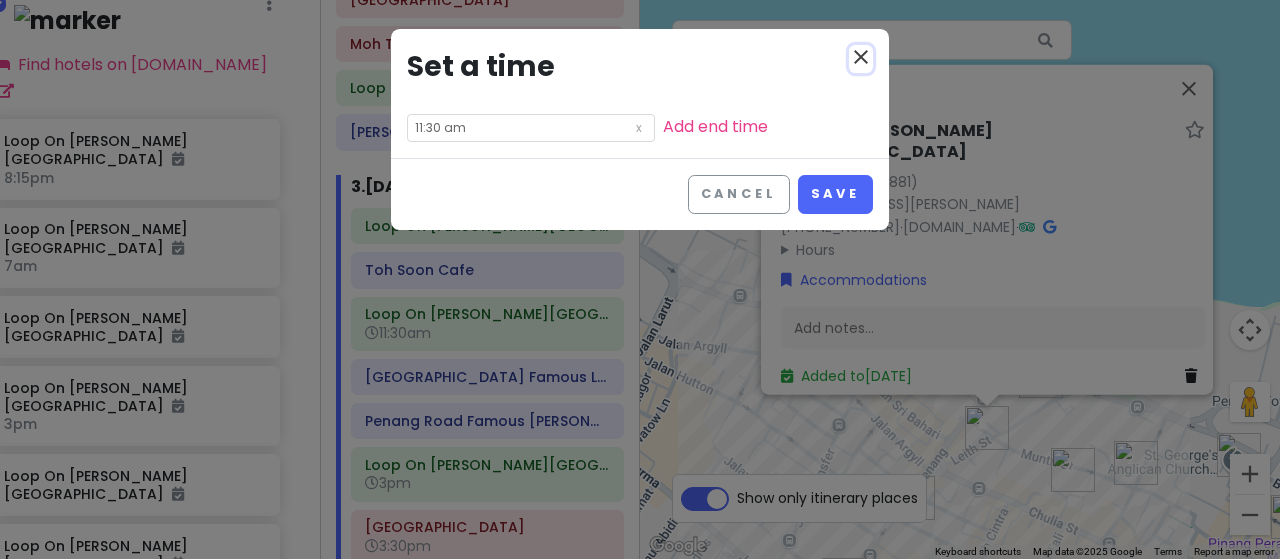 click on "close" at bounding box center (861, 57) 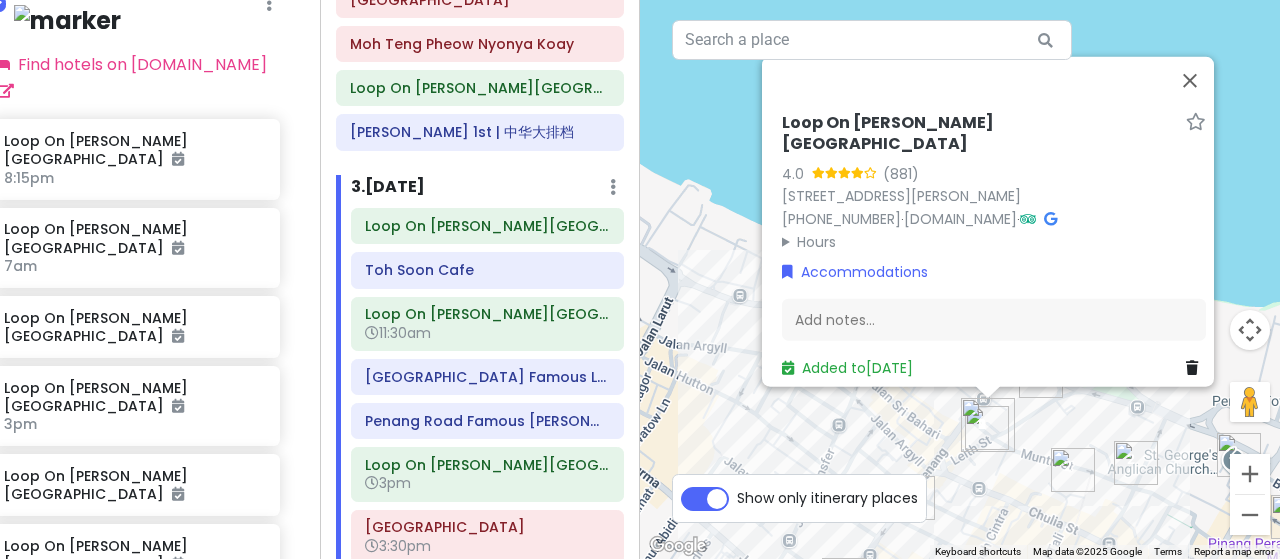 drag, startPoint x: 520, startPoint y: 311, endPoint x: 611, endPoint y: 165, distance: 172.03778 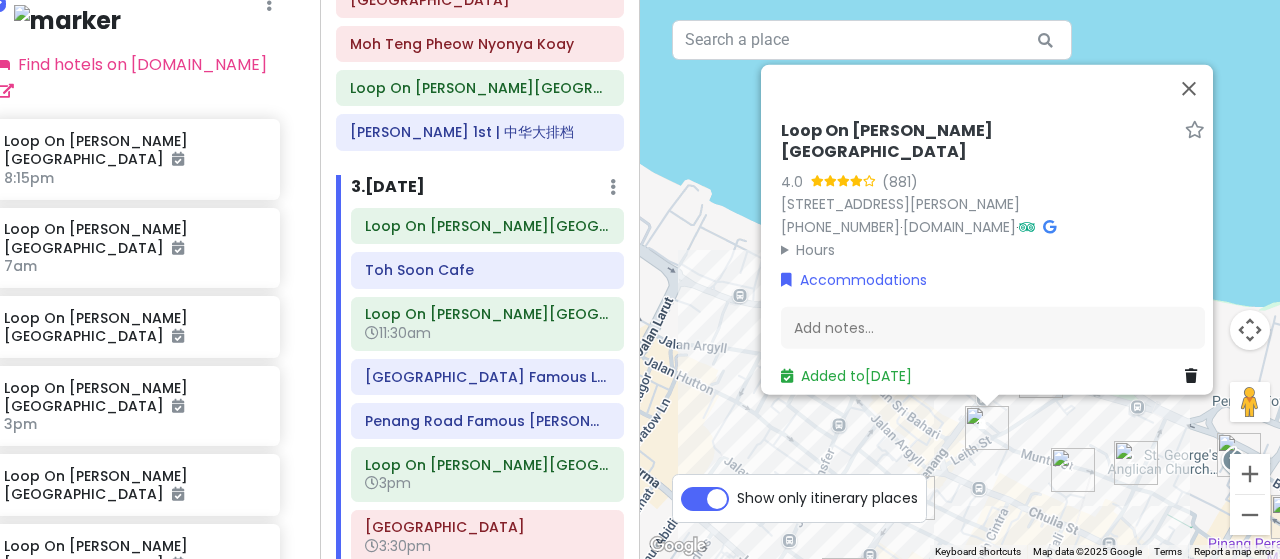 click on "3 .  [DATE] Add Day Notes Delete Day" at bounding box center (487, 192) 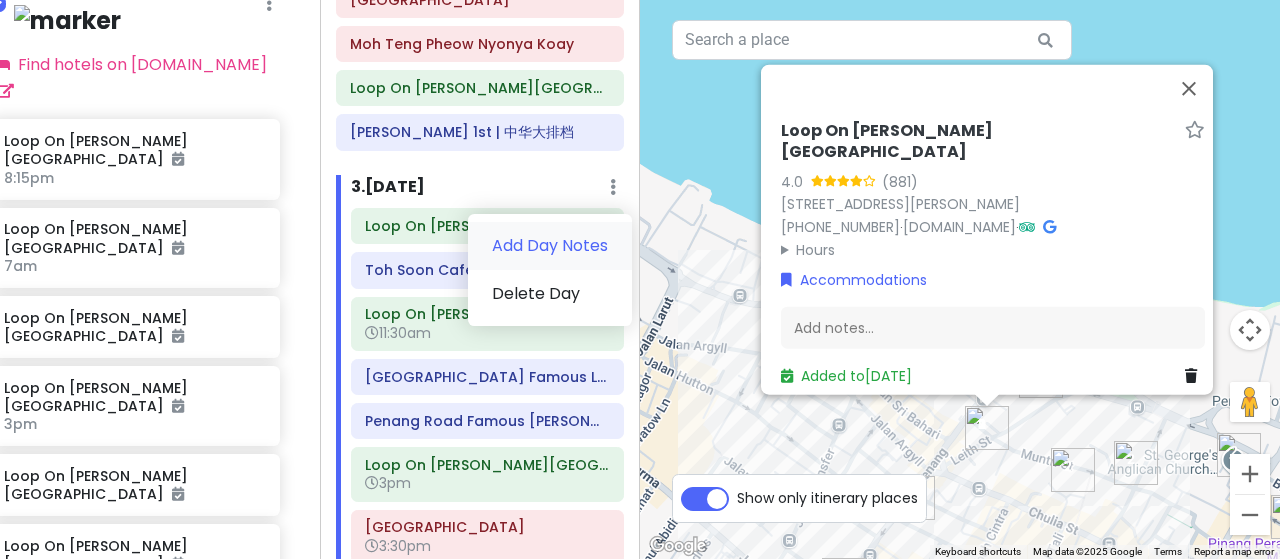 click on "Add Day Notes" at bounding box center (550, 246) 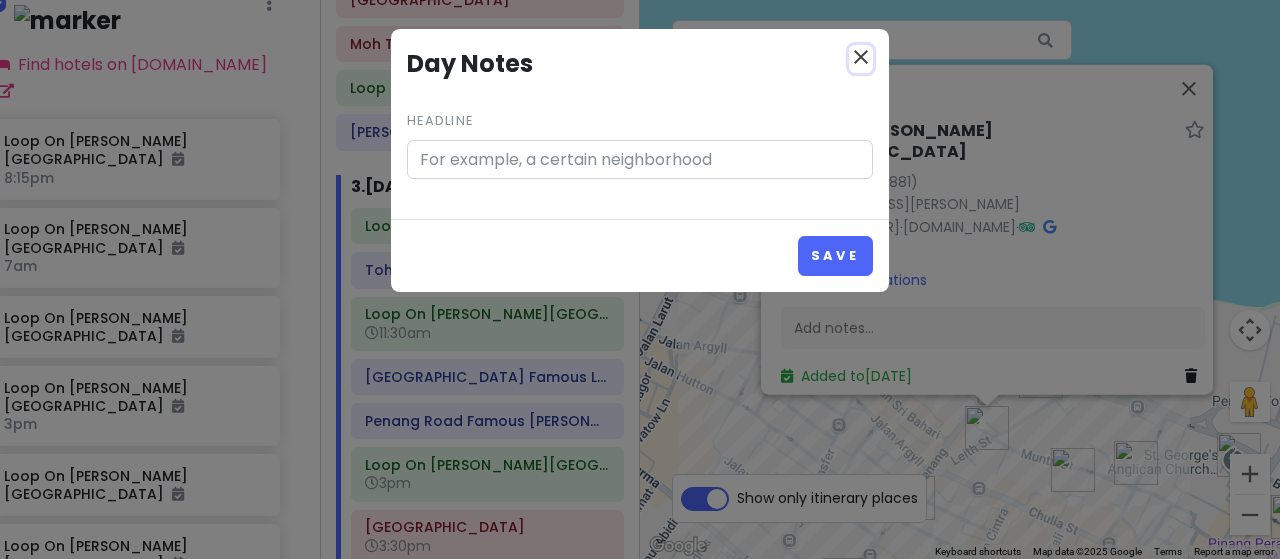 click on "close" at bounding box center [861, 57] 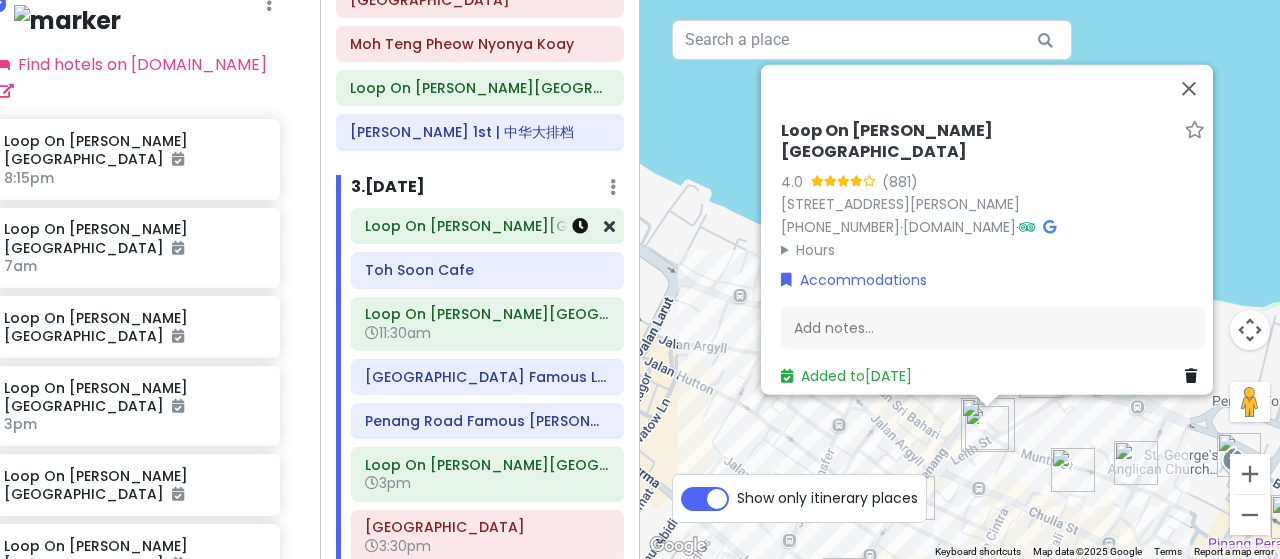 click at bounding box center [580, 226] 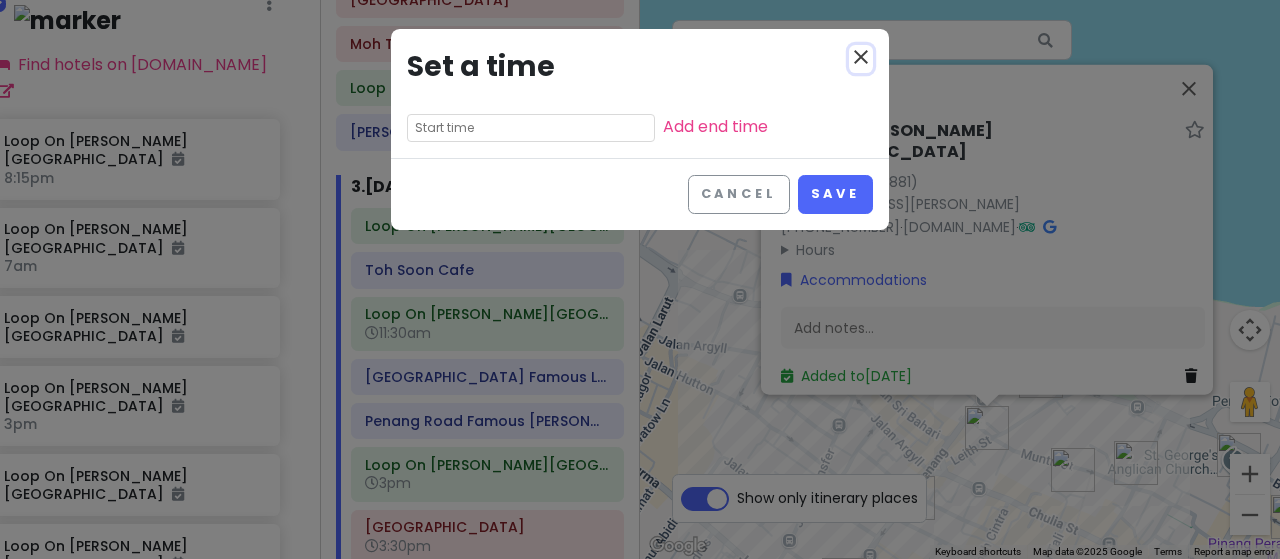 click on "close" at bounding box center (861, 57) 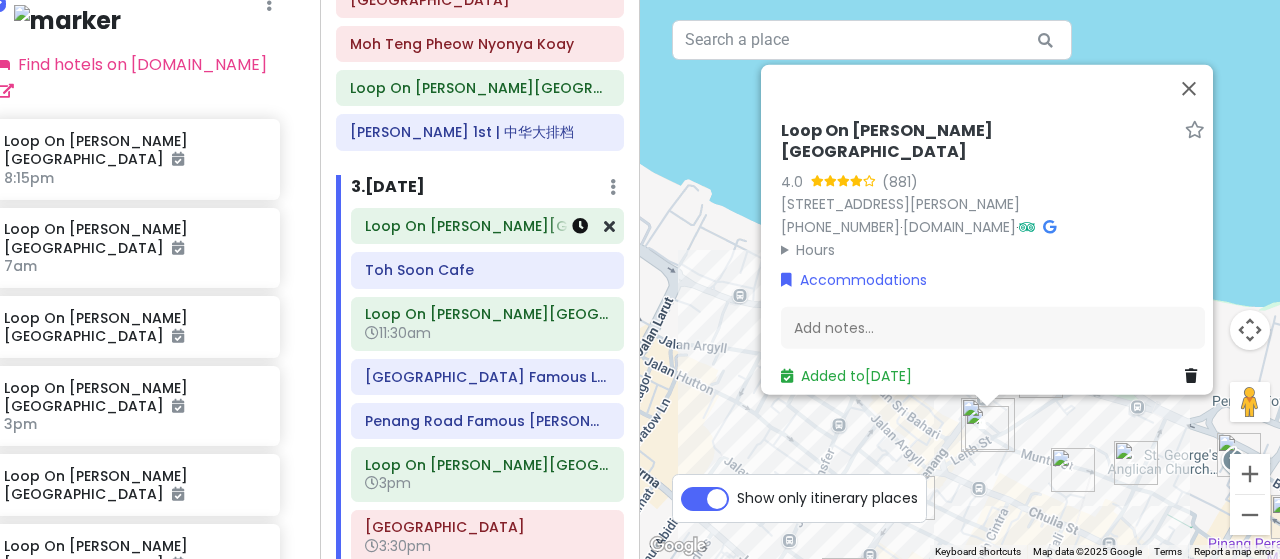 click at bounding box center (580, 226) 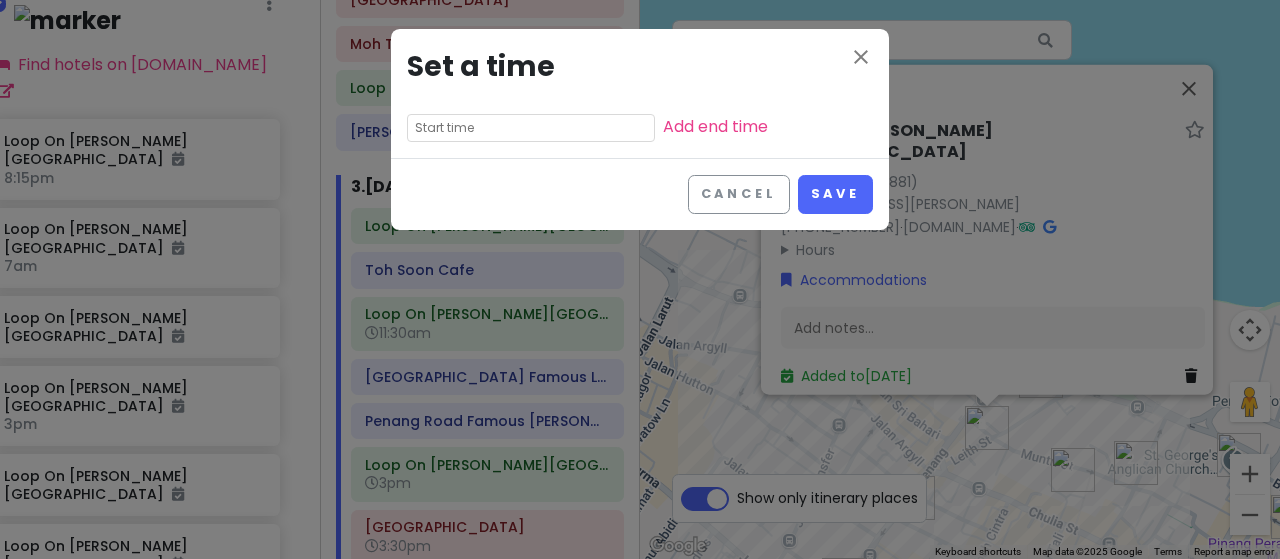 click at bounding box center (531, 128) 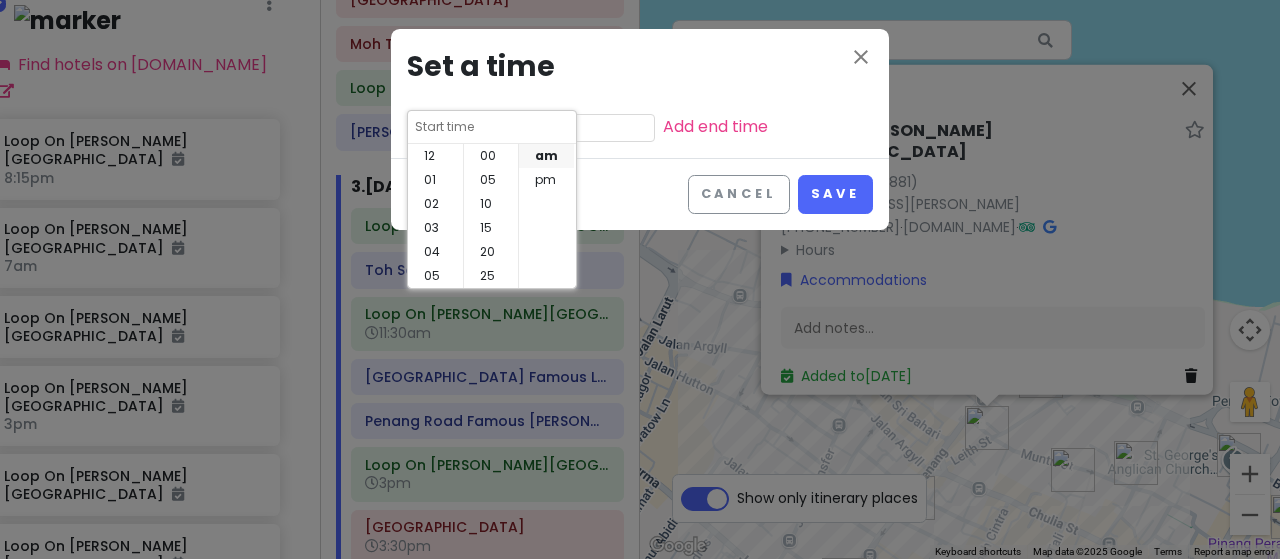 scroll, scrollTop: 144, scrollLeft: 0, axis: vertical 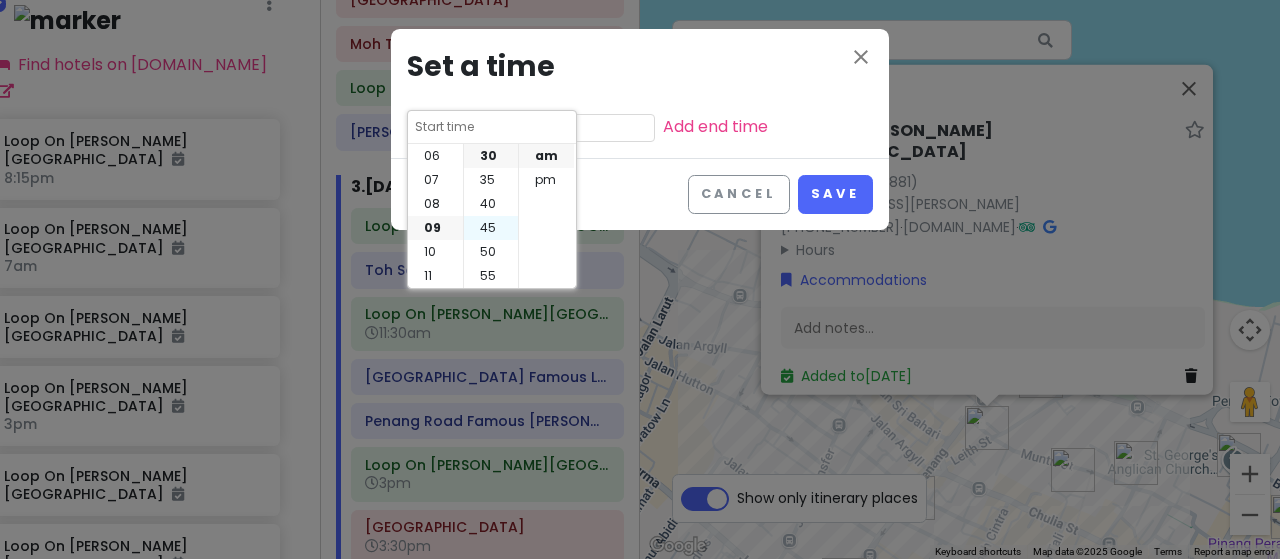click on "45" at bounding box center [491, 228] 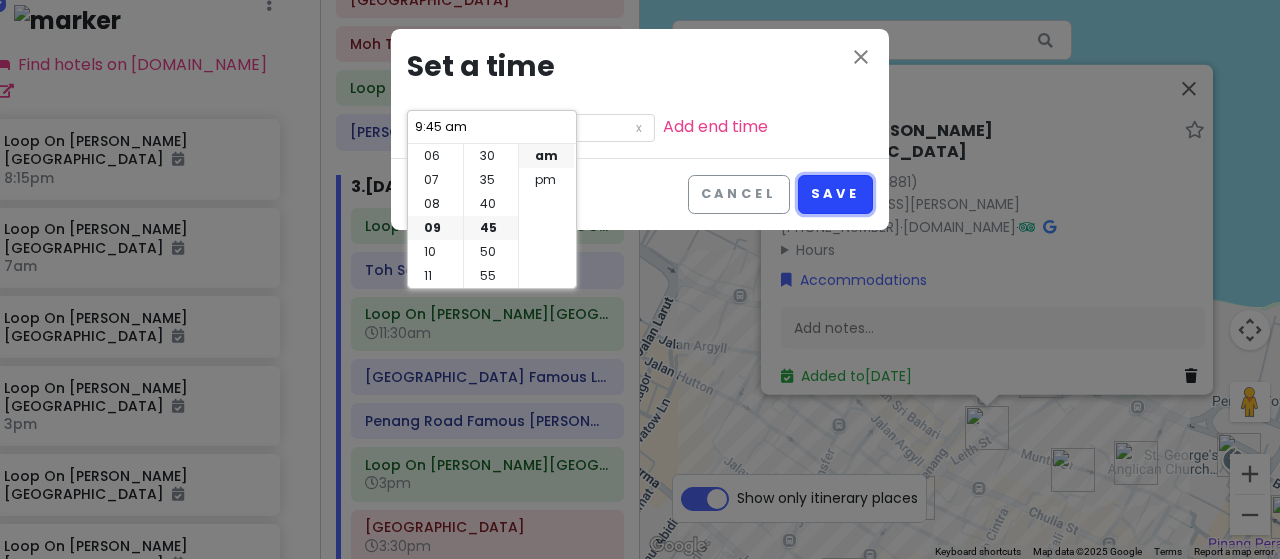 click on "Save" at bounding box center [835, 194] 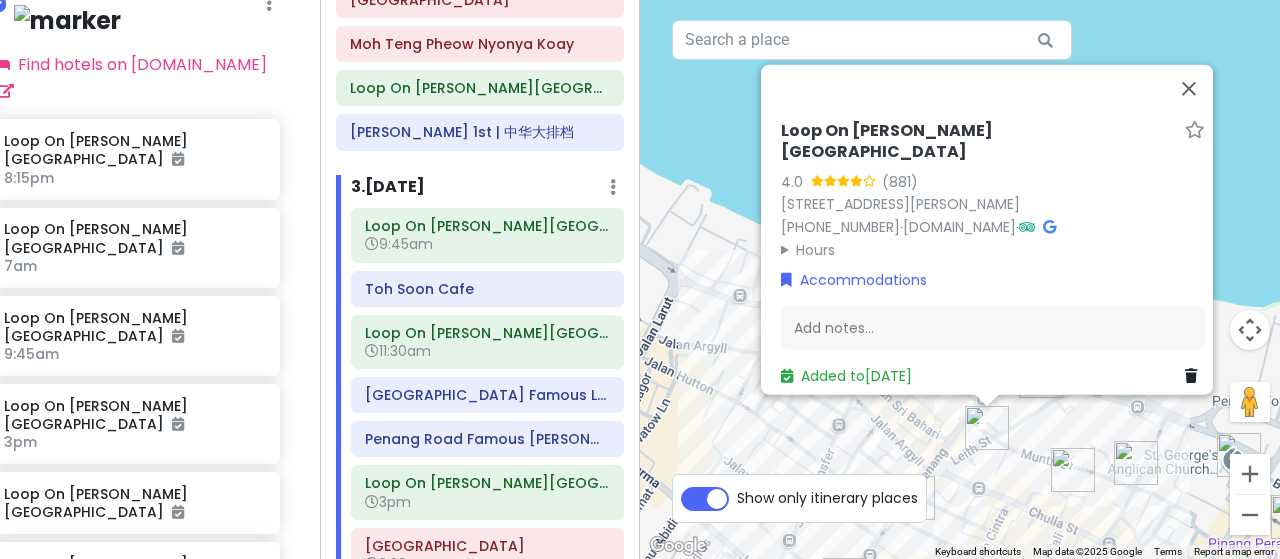 scroll, scrollTop: 1927, scrollLeft: 28, axis: both 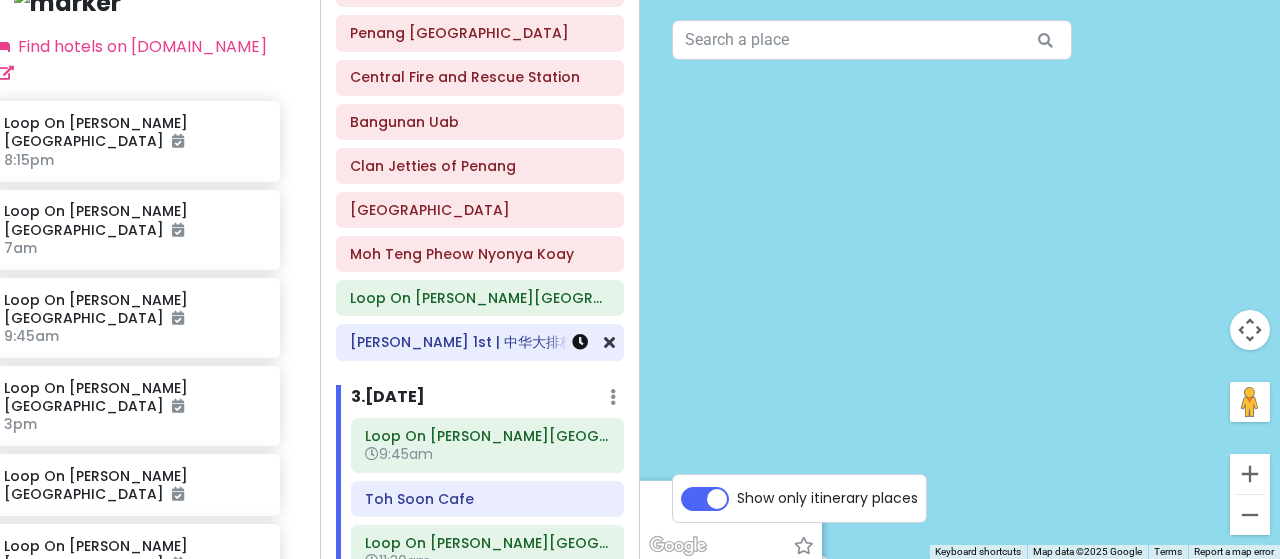 click at bounding box center (580, 342) 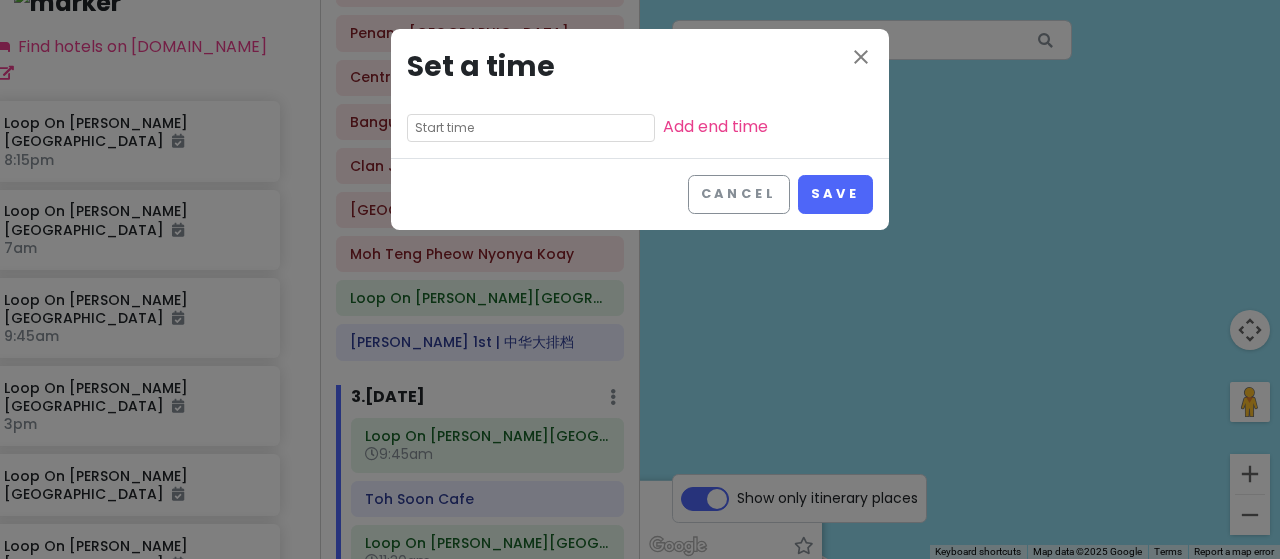 click at bounding box center (531, 128) 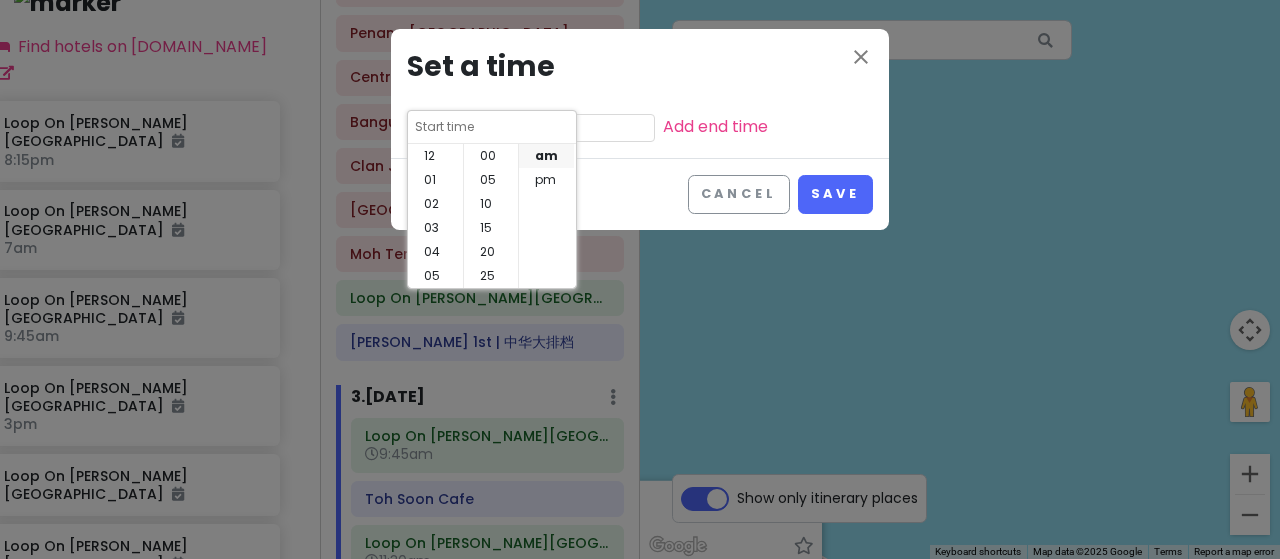 scroll, scrollTop: 144, scrollLeft: 0, axis: vertical 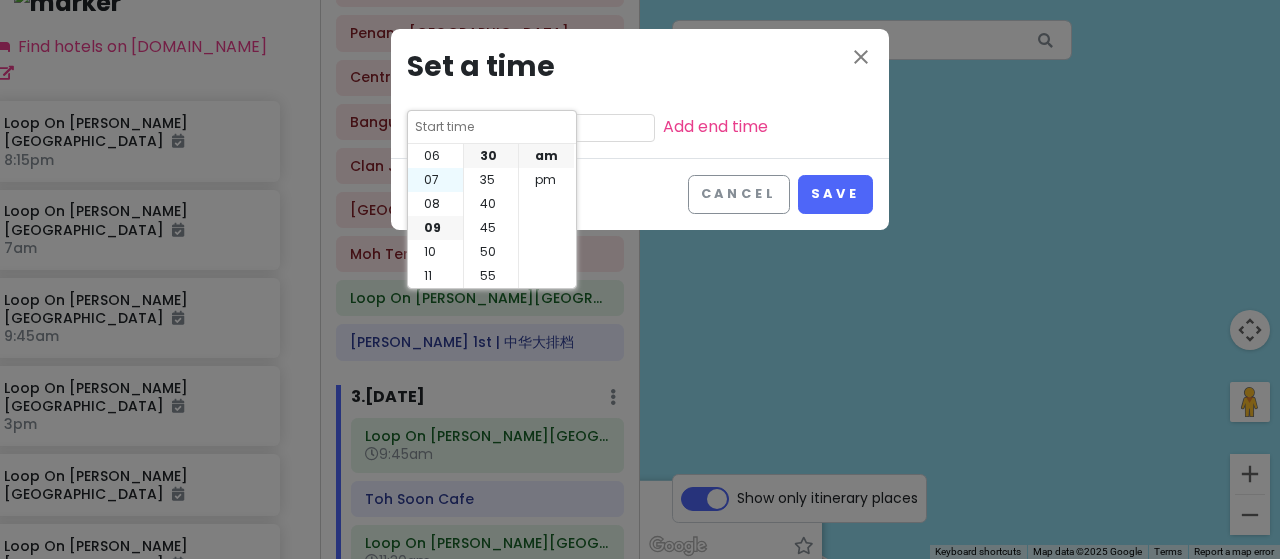 click on "07" at bounding box center (435, 180) 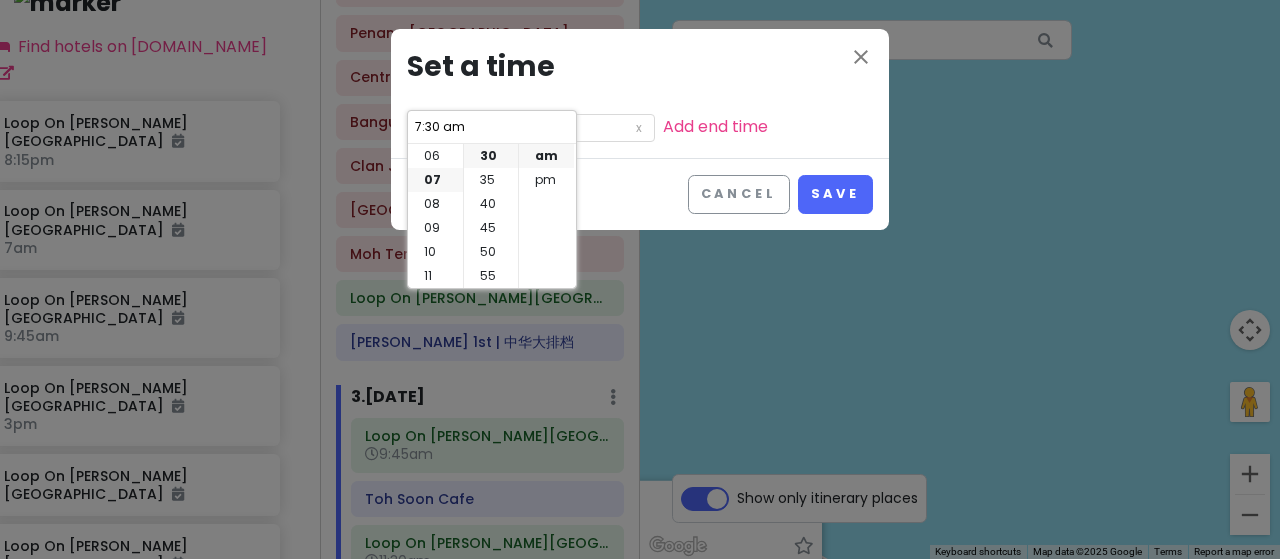 scroll, scrollTop: 0, scrollLeft: 0, axis: both 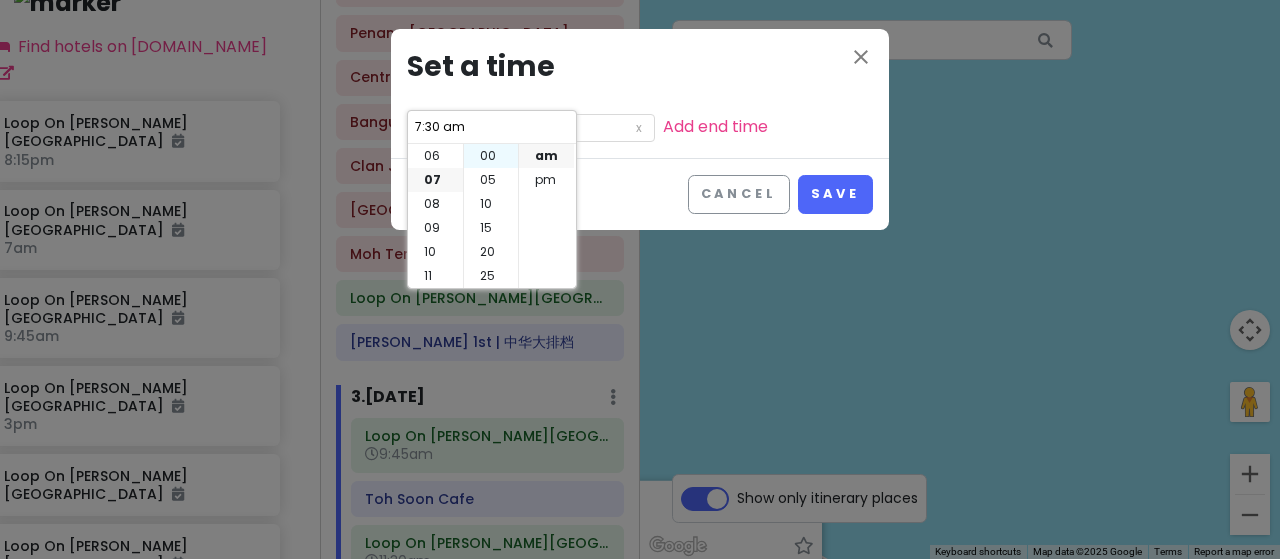 click on "00" at bounding box center (491, 156) 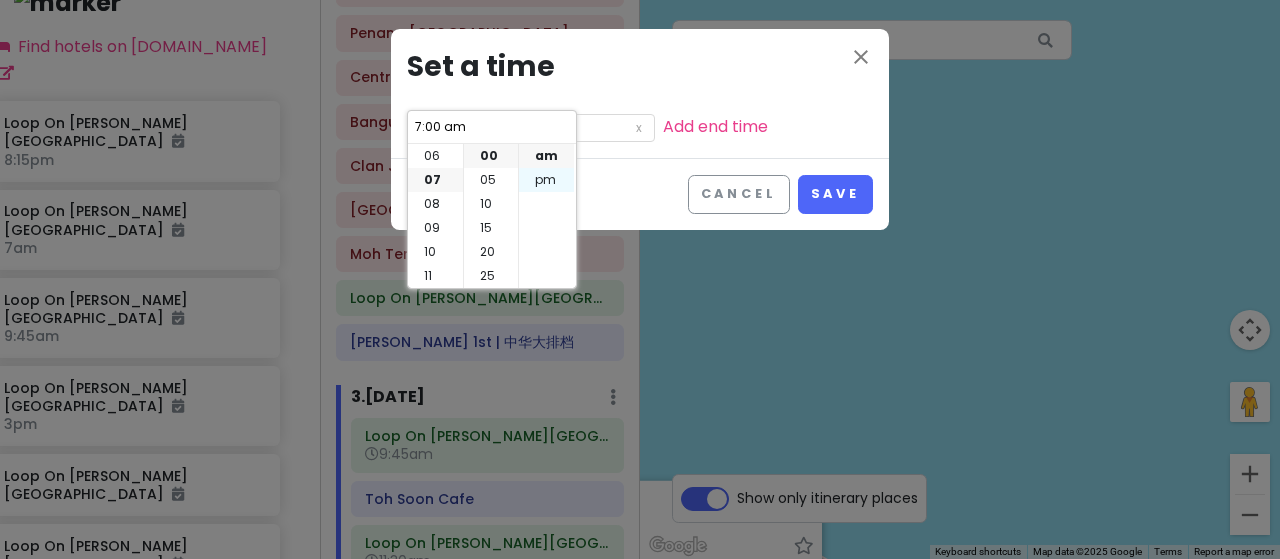 click on "pm" at bounding box center [546, 180] 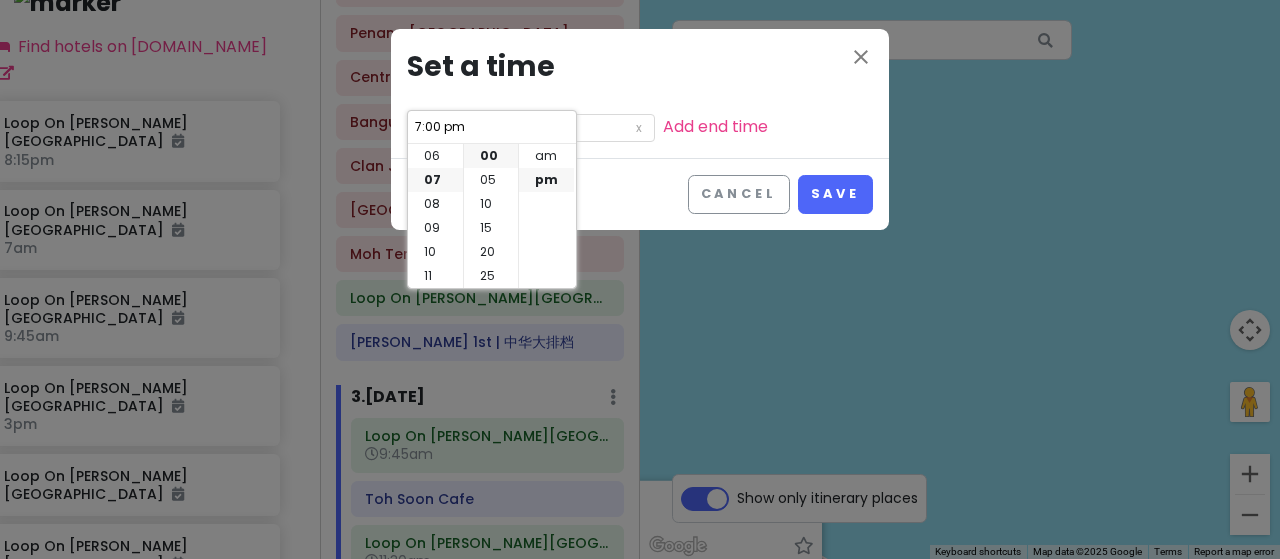 click on "close Set a time 7:00 pm Add end time" at bounding box center [640, 93] 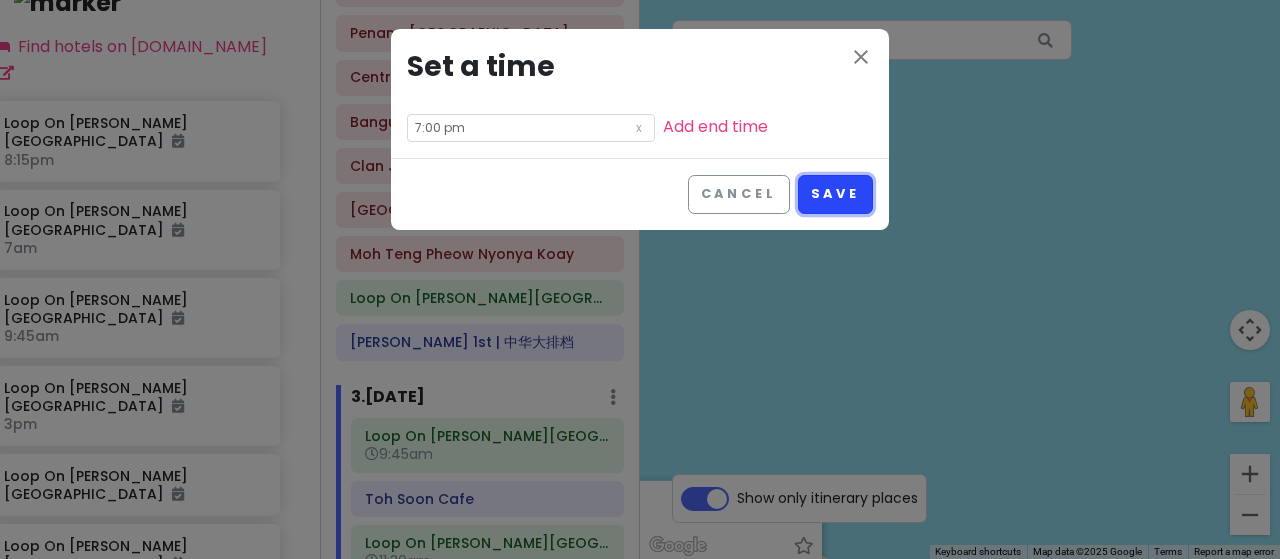 click on "Save" at bounding box center (835, 194) 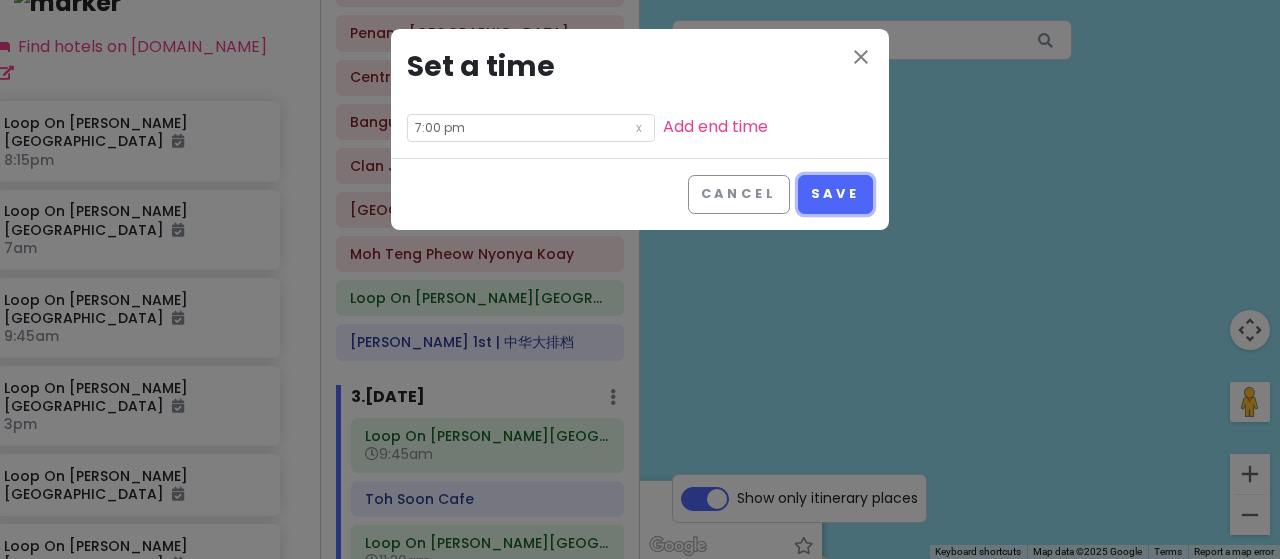 scroll, scrollTop: 1945, scrollLeft: 28, axis: both 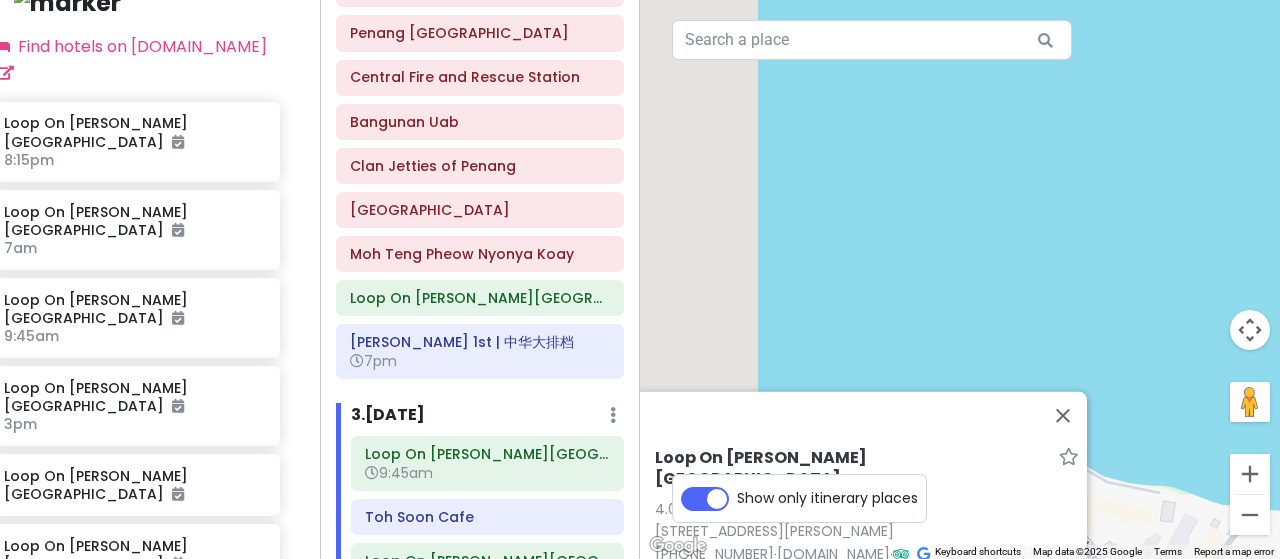 drag, startPoint x: 834, startPoint y: 273, endPoint x: 1148, endPoint y: 135, distance: 342.98688 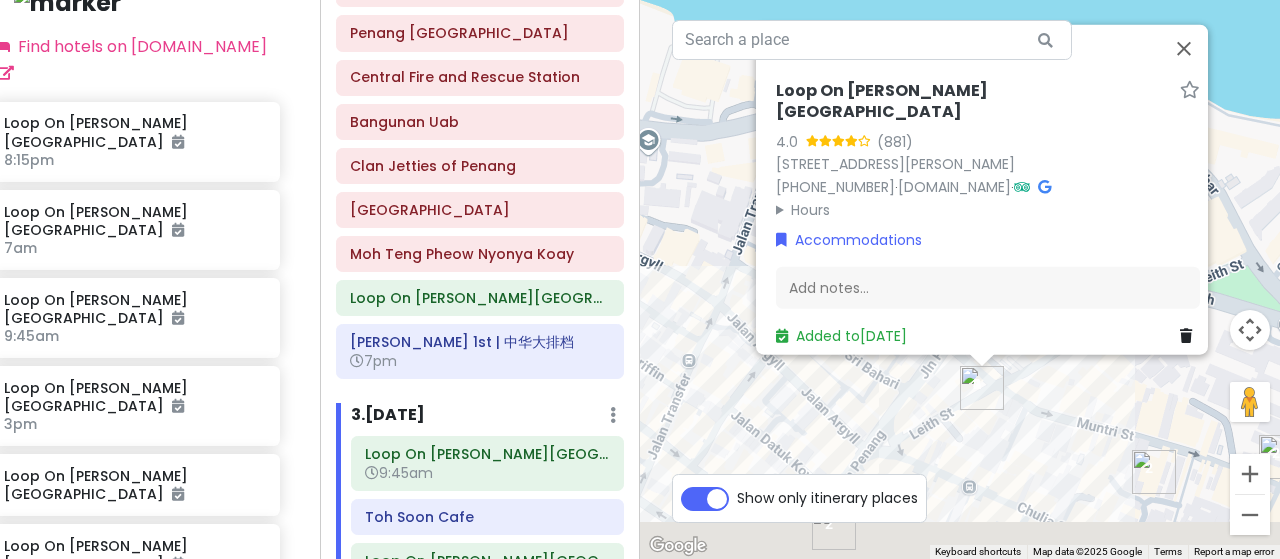 drag, startPoint x: 658, startPoint y: 383, endPoint x: 715, endPoint y: 211, distance: 181.19879 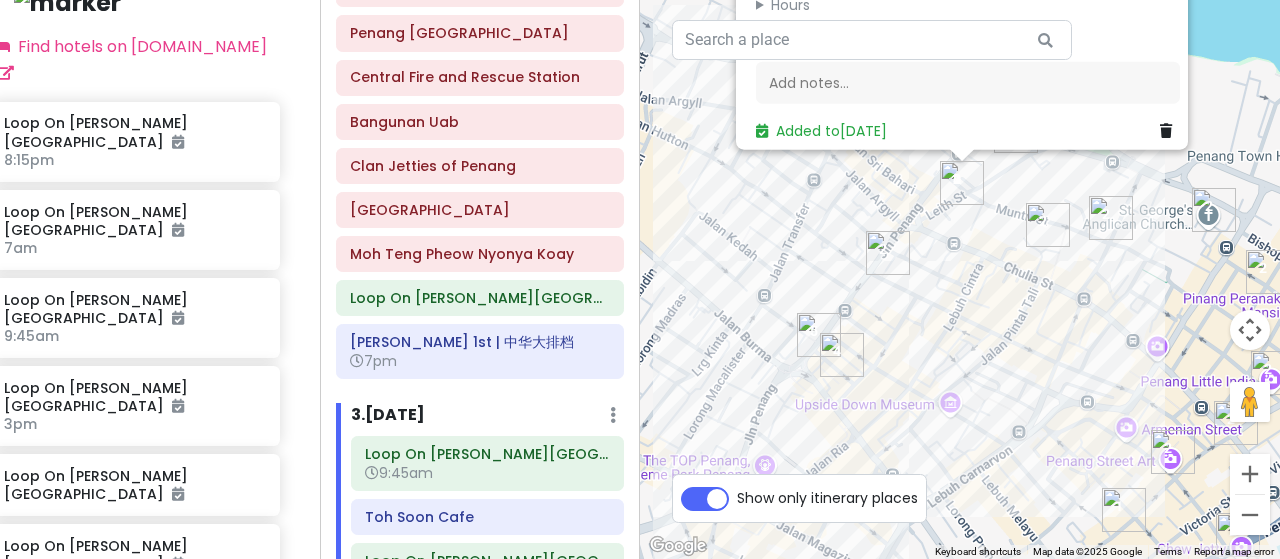 drag, startPoint x: 782, startPoint y: 388, endPoint x: 809, endPoint y: 217, distance: 173.11845 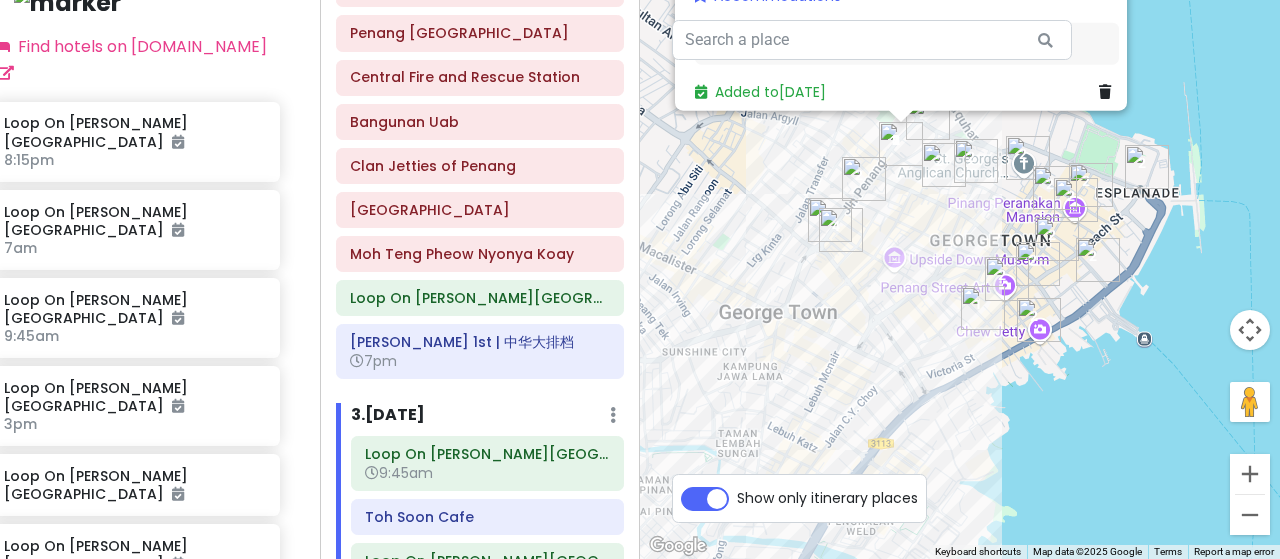 drag, startPoint x: 878, startPoint y: 388, endPoint x: 882, endPoint y: 272, distance: 116.06895 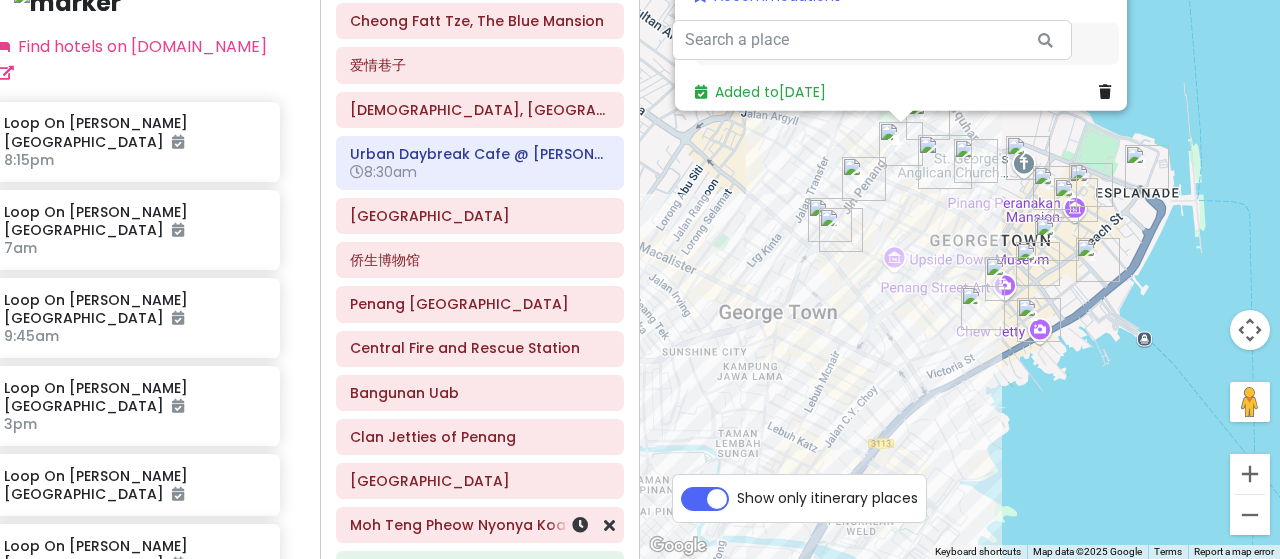 scroll, scrollTop: 400, scrollLeft: 0, axis: vertical 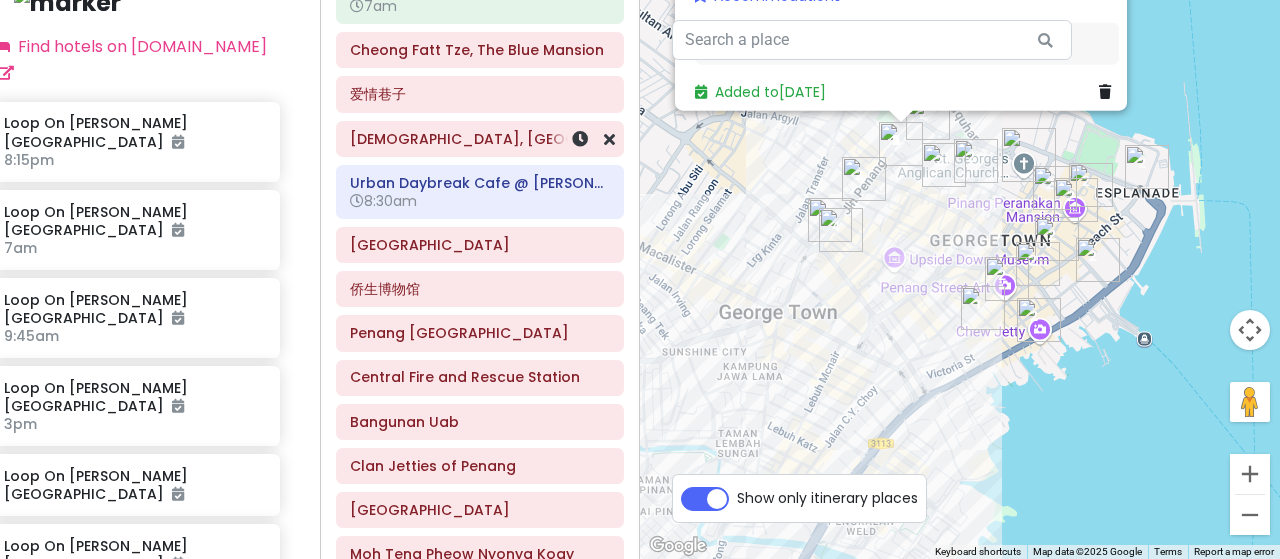 click on "[DEMOGRAPHIC_DATA], [GEOGRAPHIC_DATA], [GEOGRAPHIC_DATA]" at bounding box center (480, 139) 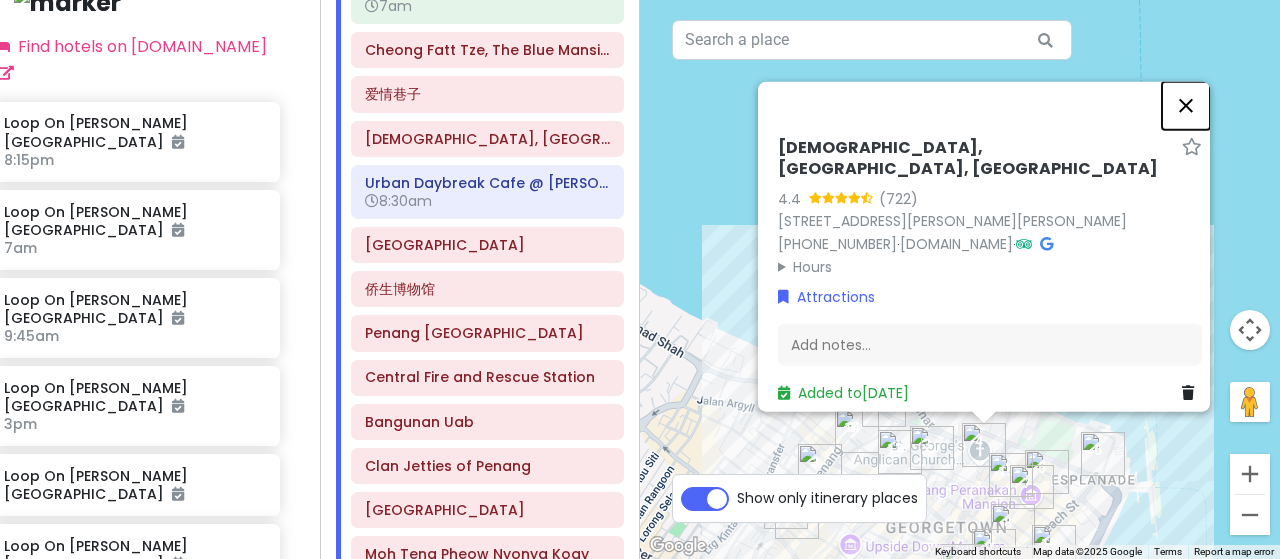 click at bounding box center (1186, 105) 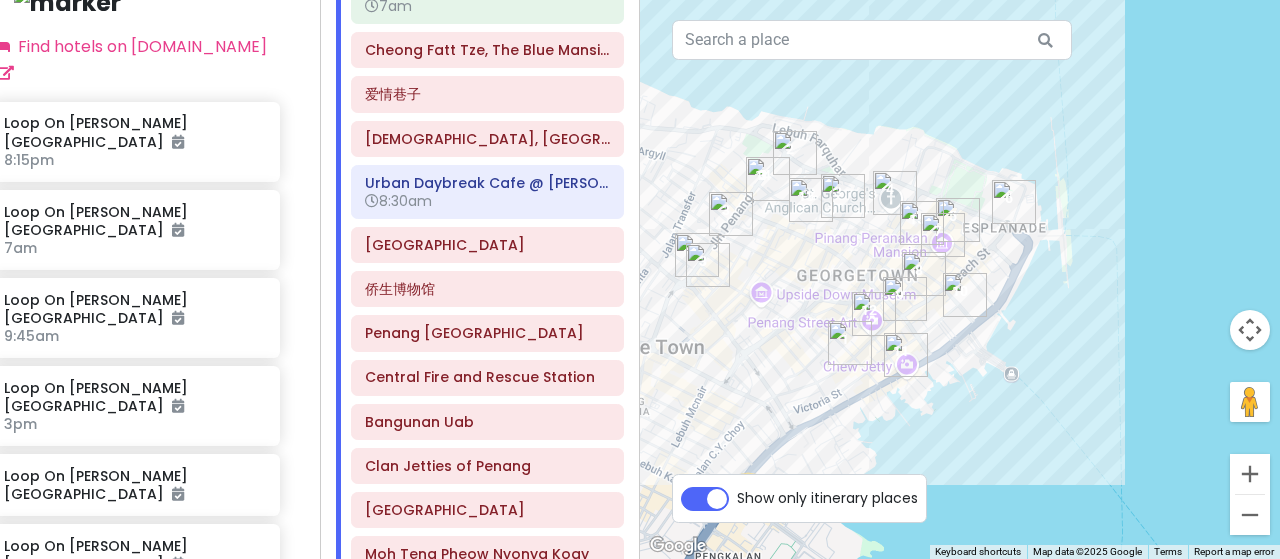 drag, startPoint x: 914, startPoint y: 416, endPoint x: 897, endPoint y: 75, distance: 341.4235 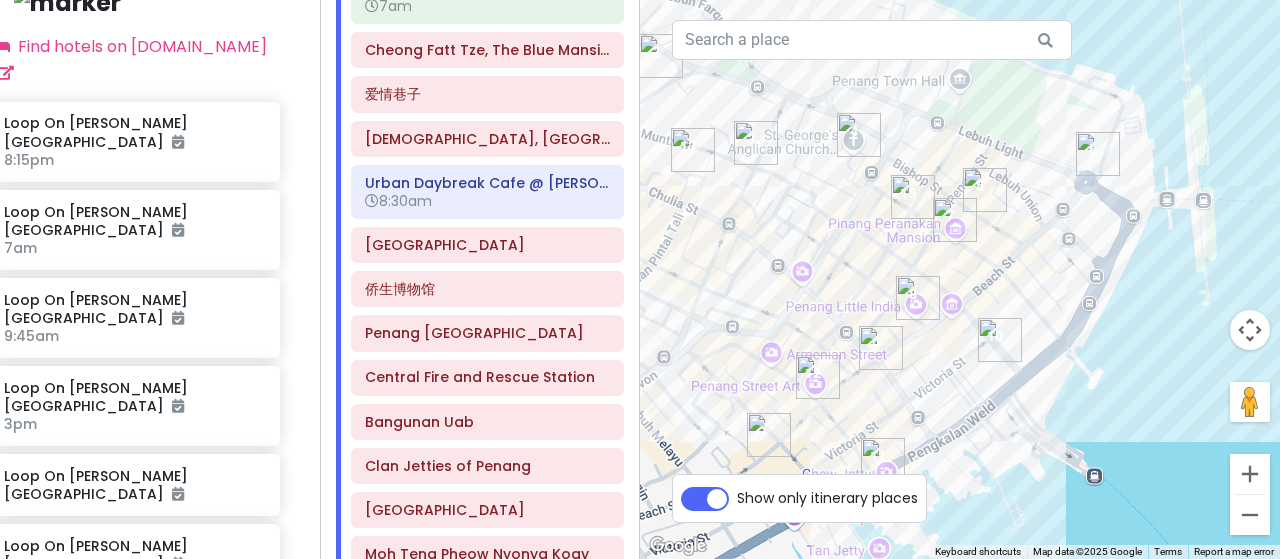 drag, startPoint x: 824, startPoint y: 121, endPoint x: 812, endPoint y: 561, distance: 440.1636 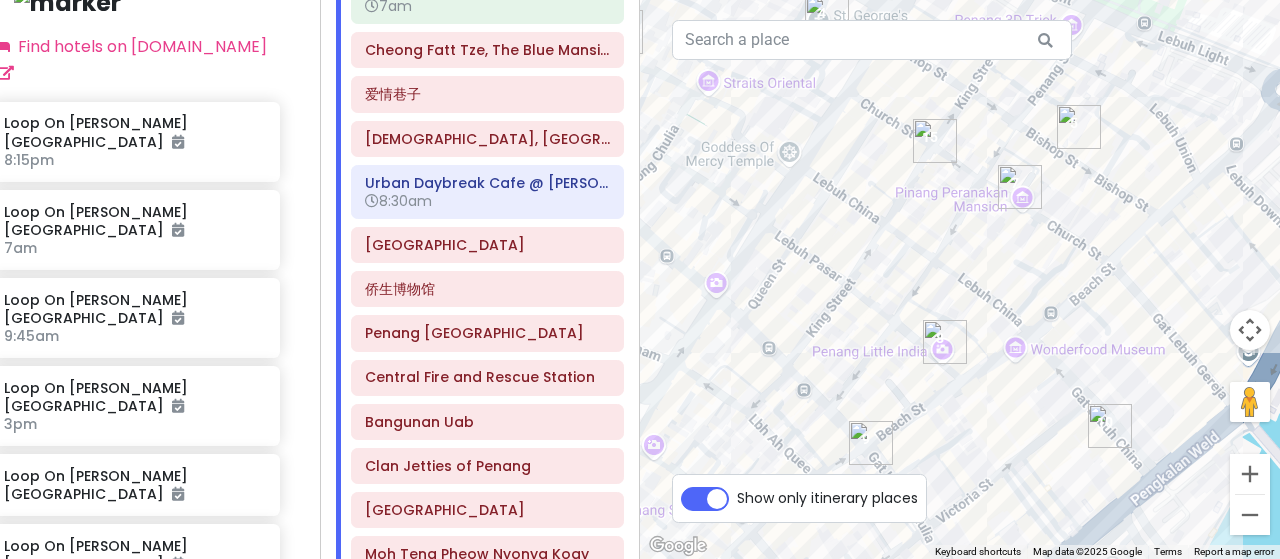 drag, startPoint x: 900, startPoint y: 212, endPoint x: 902, endPoint y: 245, distance: 33.06055 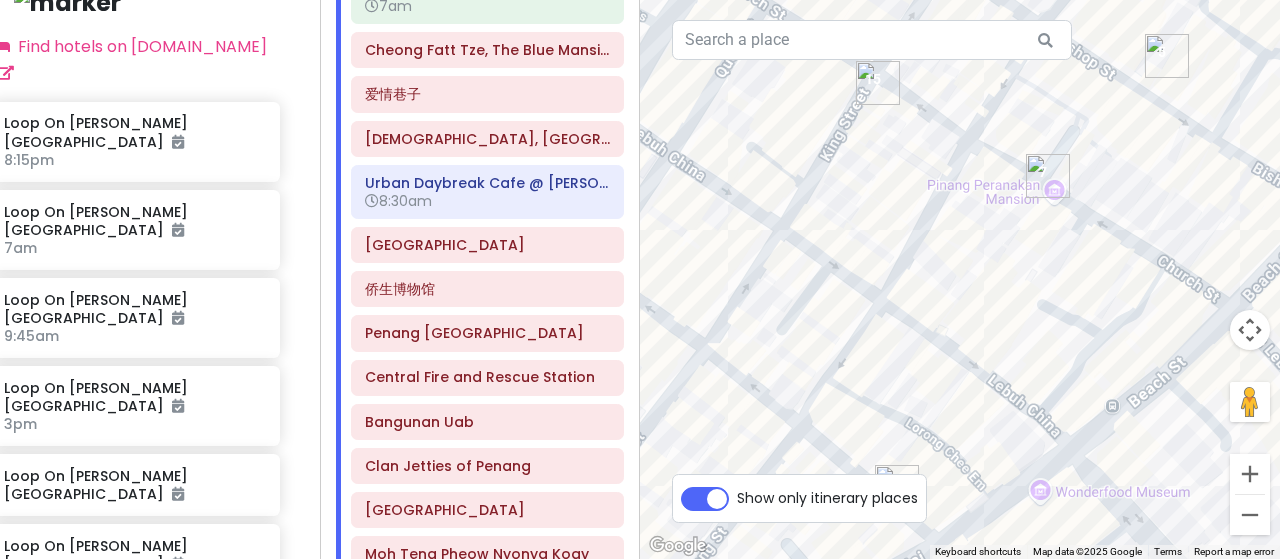 drag, startPoint x: 990, startPoint y: 209, endPoint x: 878, endPoint y: 245, distance: 117.64353 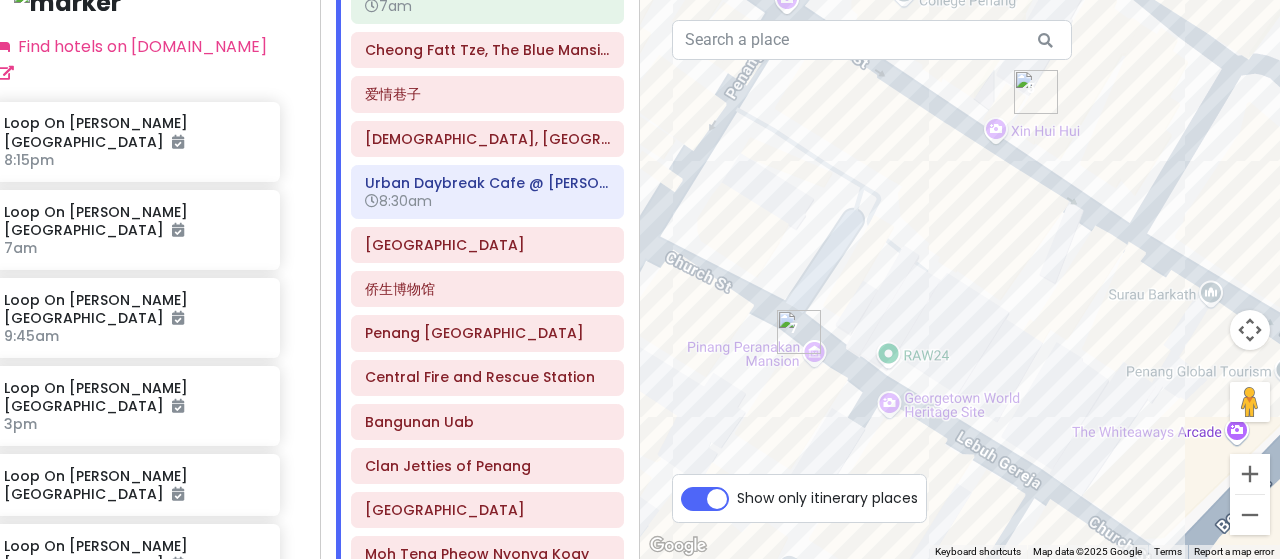 drag, startPoint x: 1052, startPoint y: 235, endPoint x: 929, endPoint y: 314, distance: 146.18481 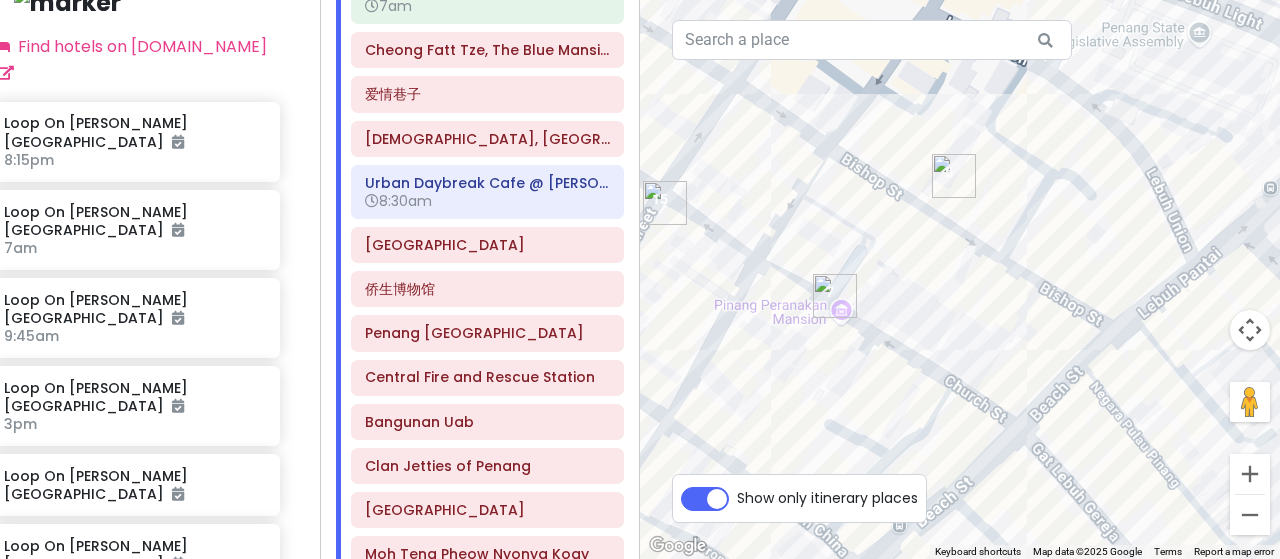 drag, startPoint x: 968, startPoint y: 275, endPoint x: 910, endPoint y: 280, distance: 58.21512 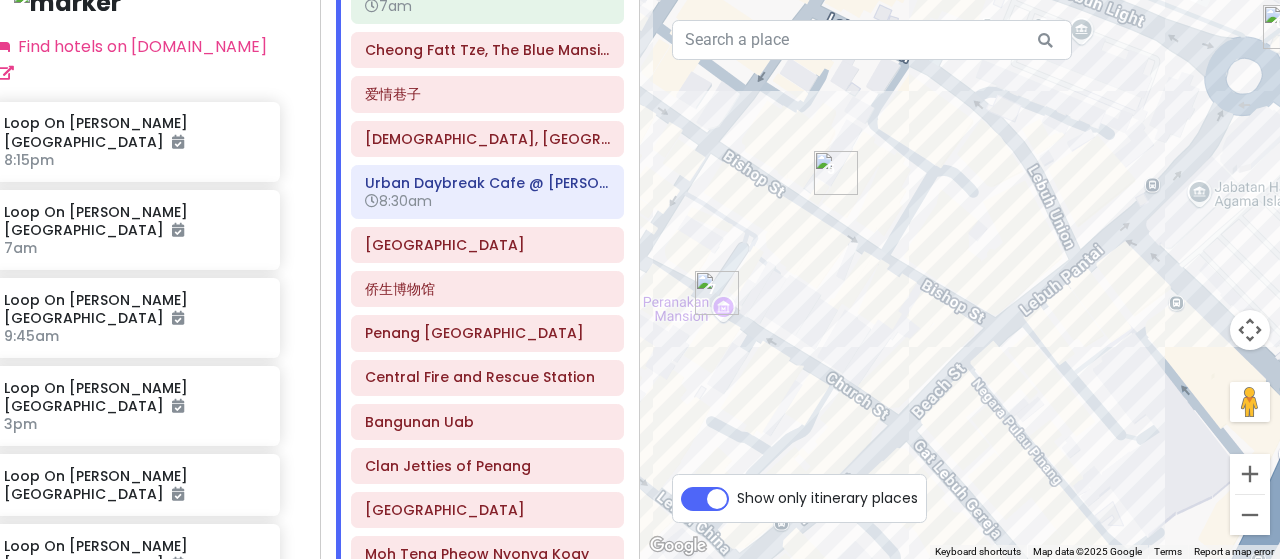 drag, startPoint x: 1010, startPoint y: 342, endPoint x: 888, endPoint y: 338, distance: 122.06556 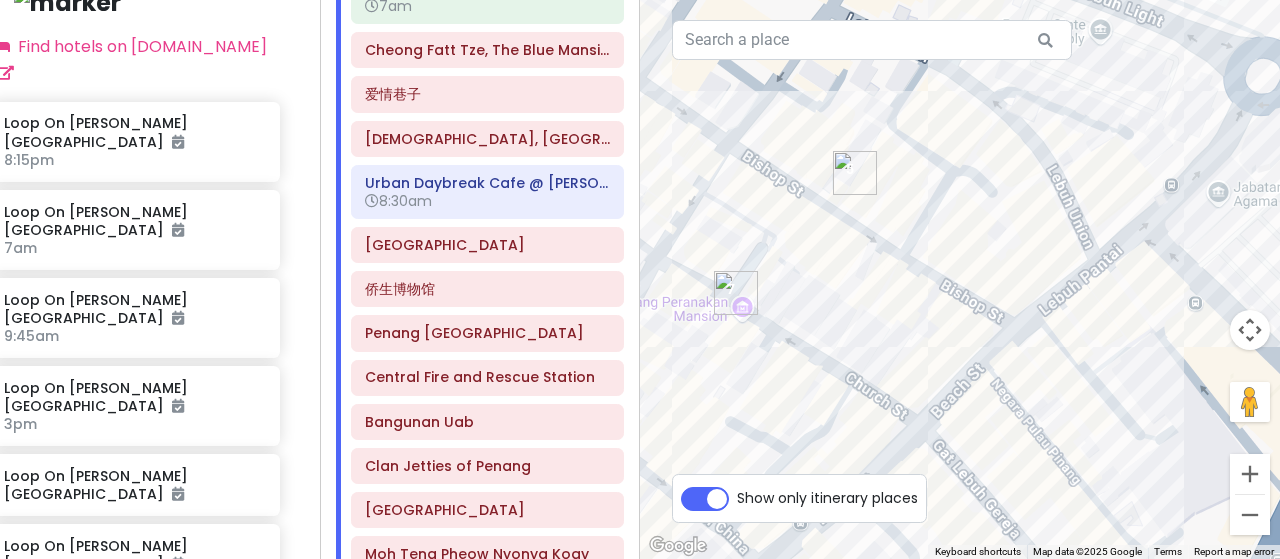 drag, startPoint x: 888, startPoint y: 338, endPoint x: 921, endPoint y: 337, distance: 33.01515 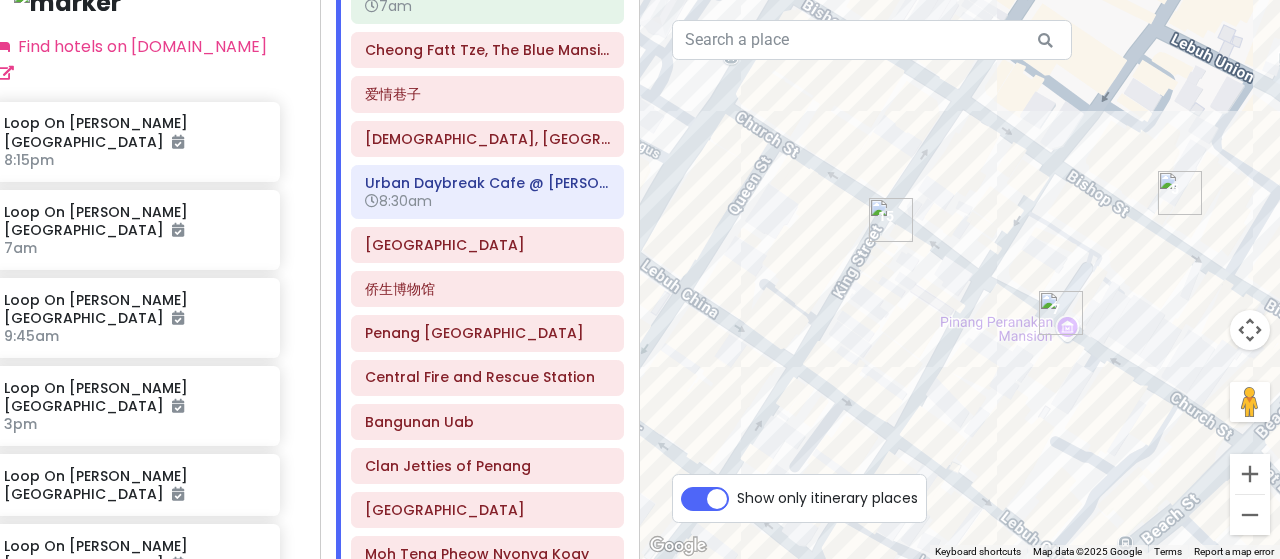 drag, startPoint x: 984, startPoint y: 315, endPoint x: 1242, endPoint y: 373, distance: 264.43903 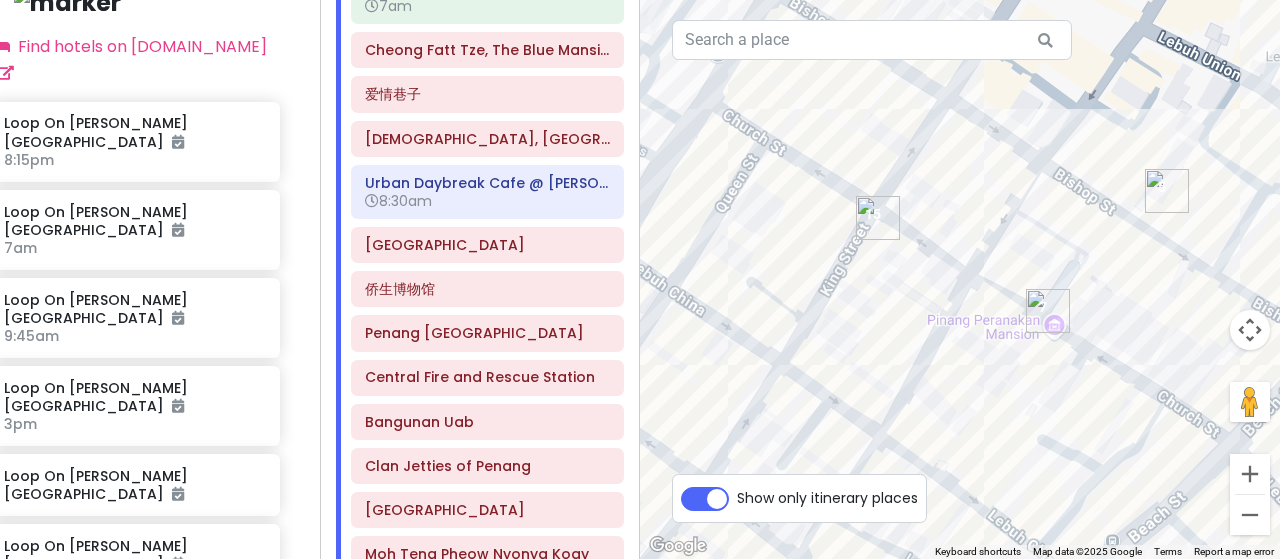 click at bounding box center (878, 218) 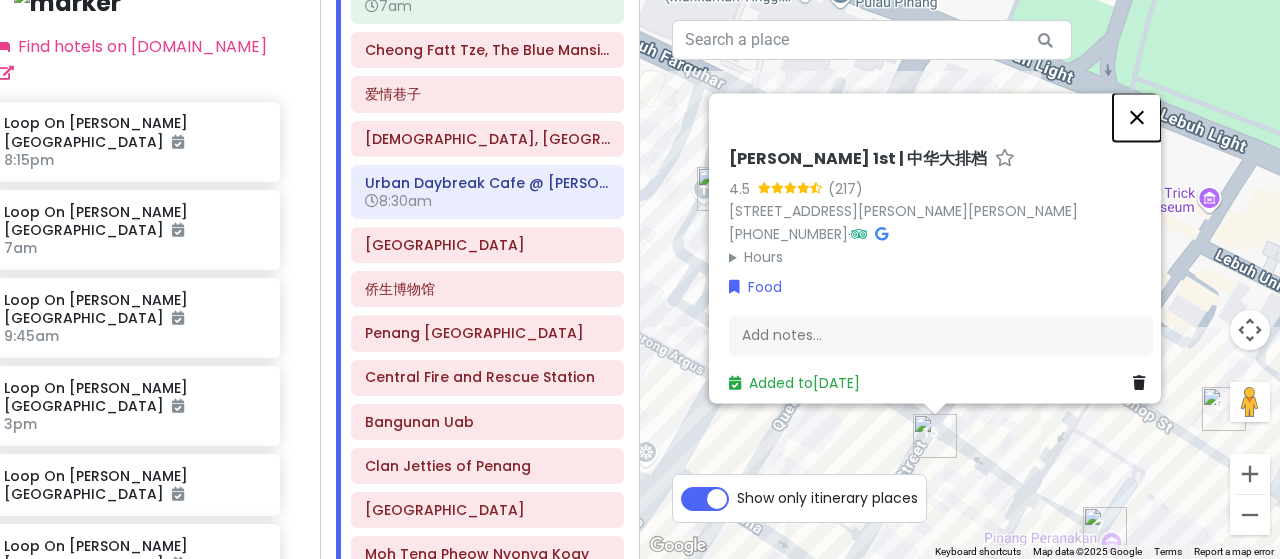 click at bounding box center (1137, 117) 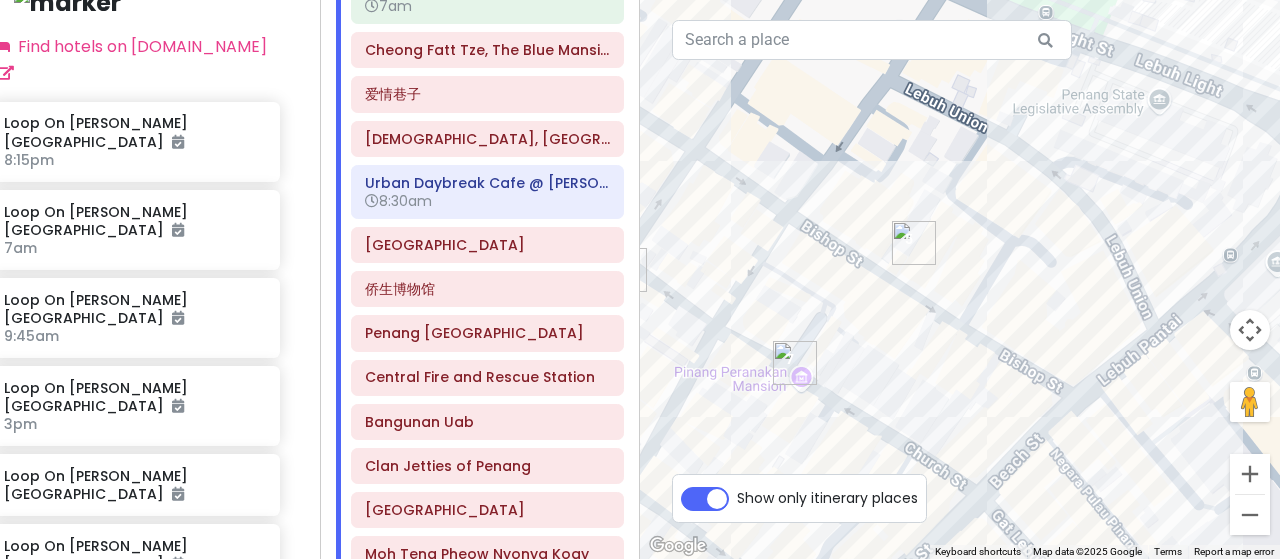drag, startPoint x: 1175, startPoint y: 465, endPoint x: 849, endPoint y: 297, distance: 366.74243 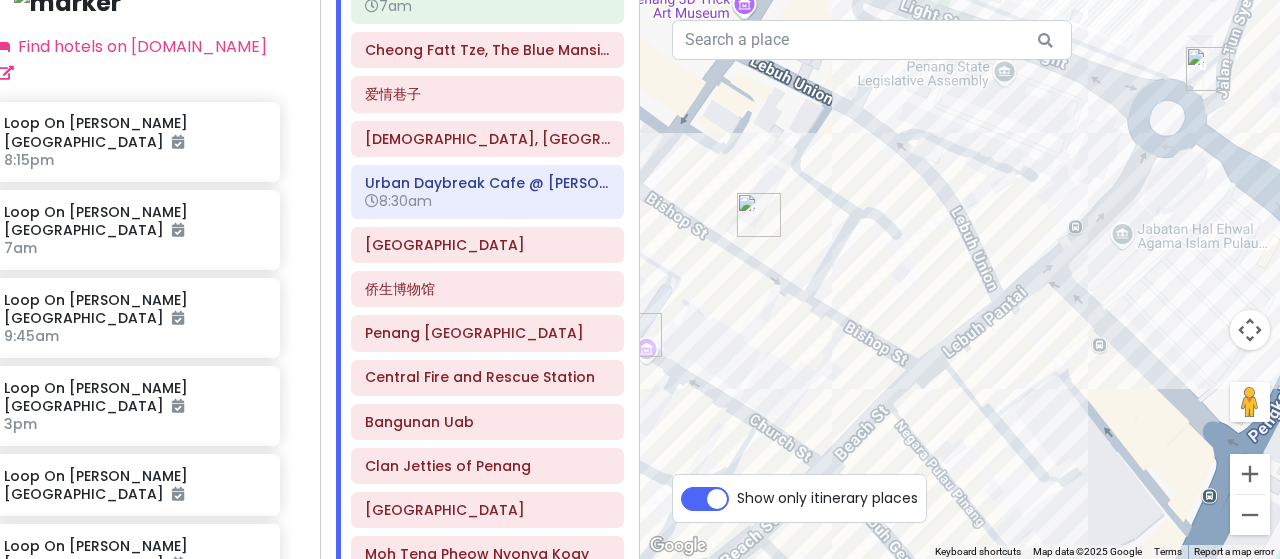 drag, startPoint x: 1034, startPoint y: 311, endPoint x: 872, endPoint y: 281, distance: 164.75436 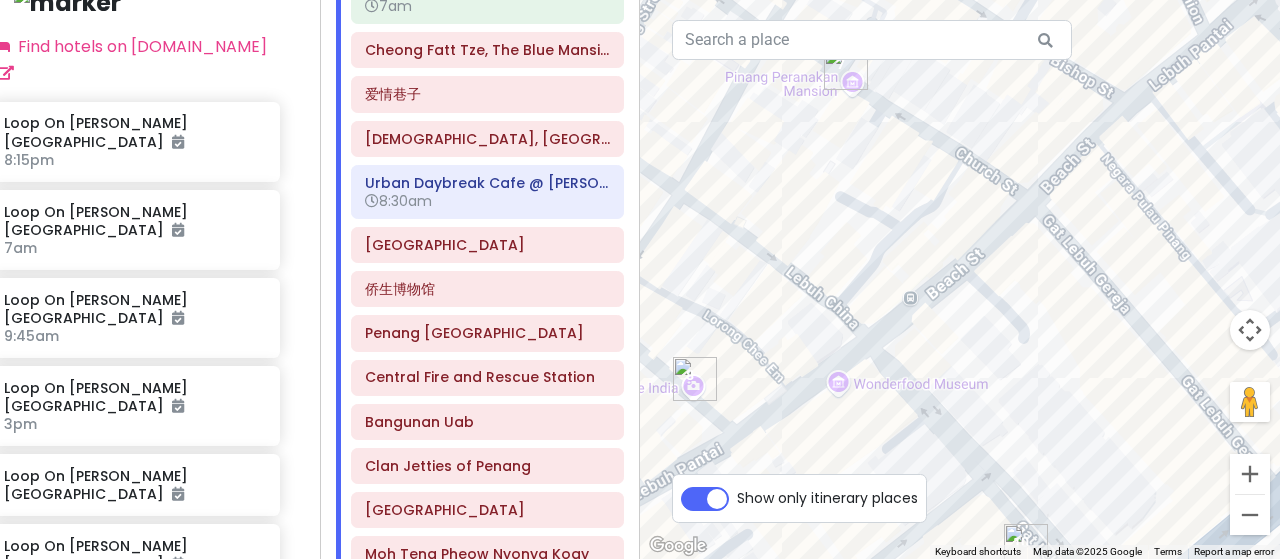drag, startPoint x: 906, startPoint y: 281, endPoint x: 1279, endPoint y: -23, distance: 481.19122 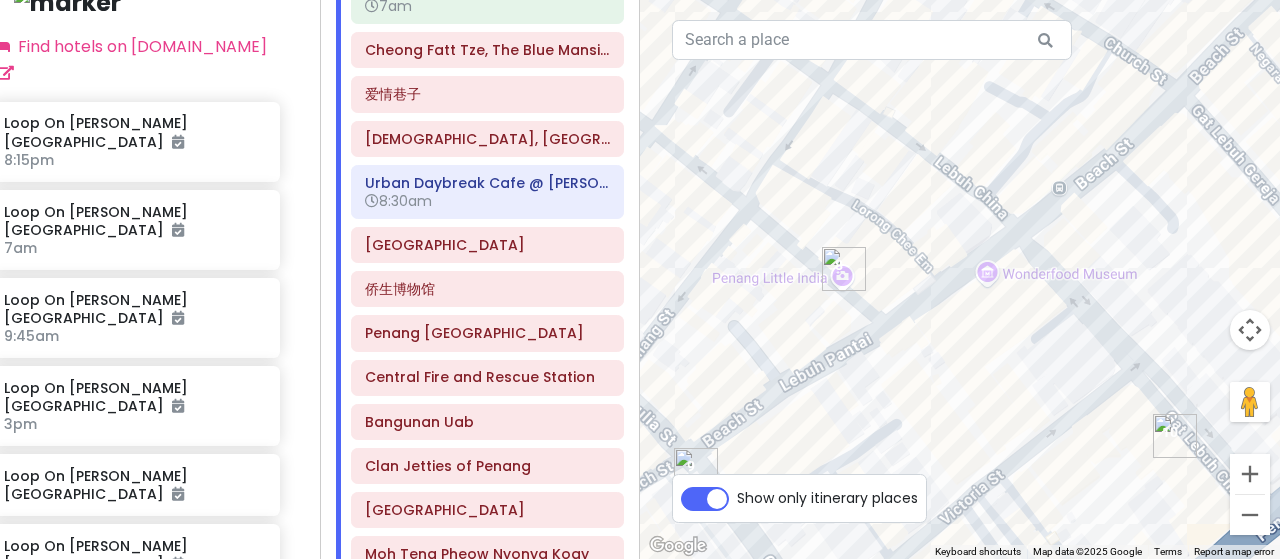 drag, startPoint x: 1008, startPoint y: 269, endPoint x: 1157, endPoint y: 159, distance: 185.20529 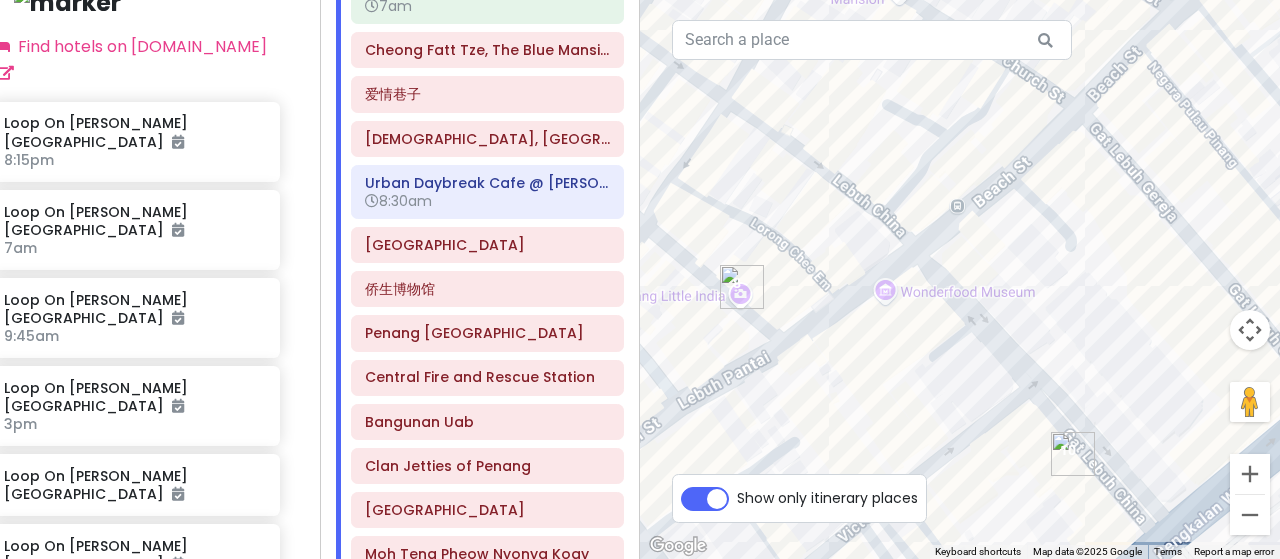 drag, startPoint x: 1086, startPoint y: 259, endPoint x: 967, endPoint y: 281, distance: 121.016525 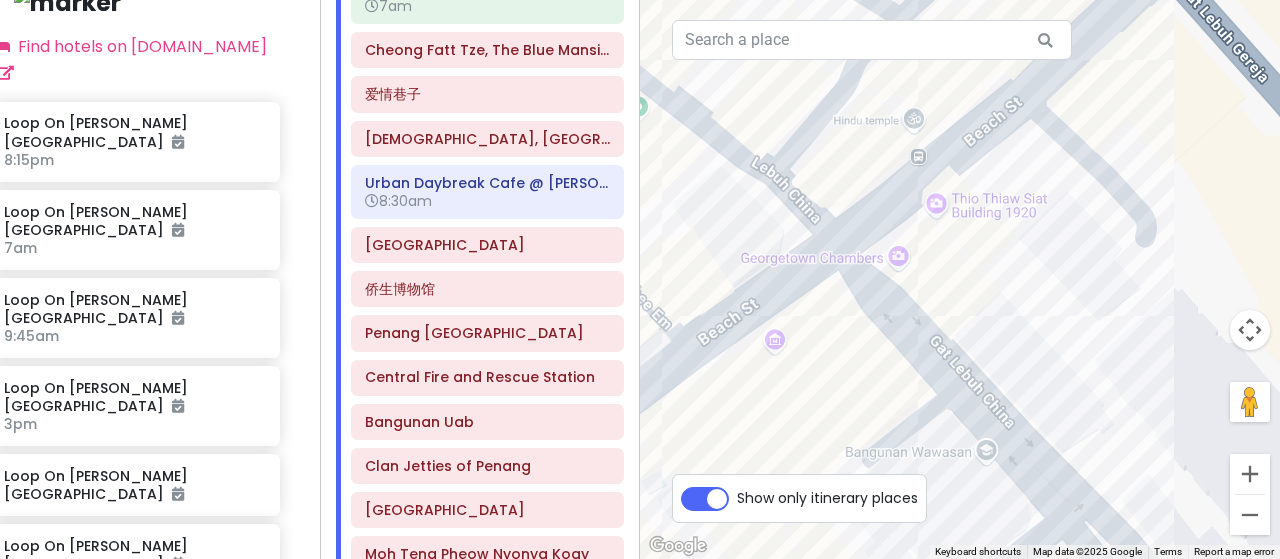 drag, startPoint x: 939, startPoint y: 212, endPoint x: 1031, endPoint y: 334, distance: 152.80052 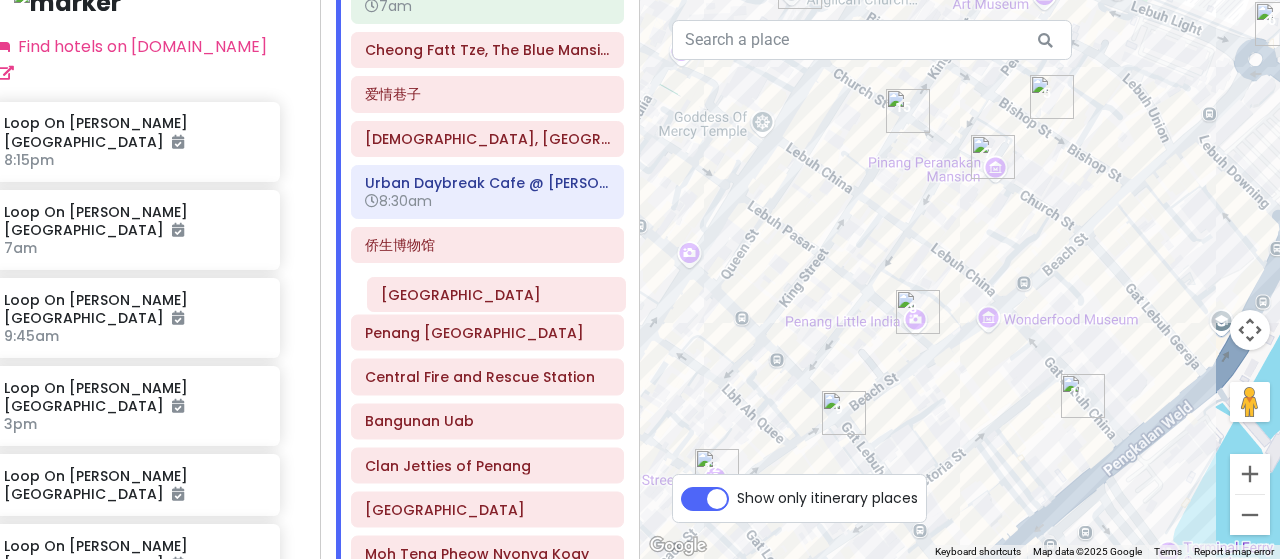 drag, startPoint x: 478, startPoint y: 243, endPoint x: 490, endPoint y: 296, distance: 54.34151 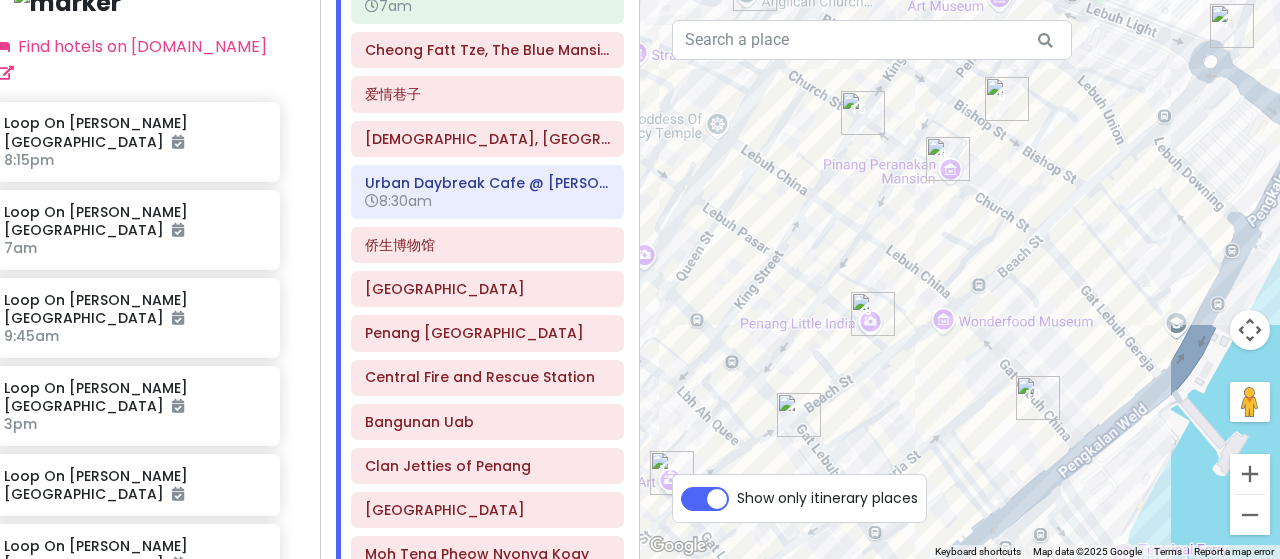 drag, startPoint x: 1216, startPoint y: 229, endPoint x: 1169, endPoint y: 231, distance: 47.042534 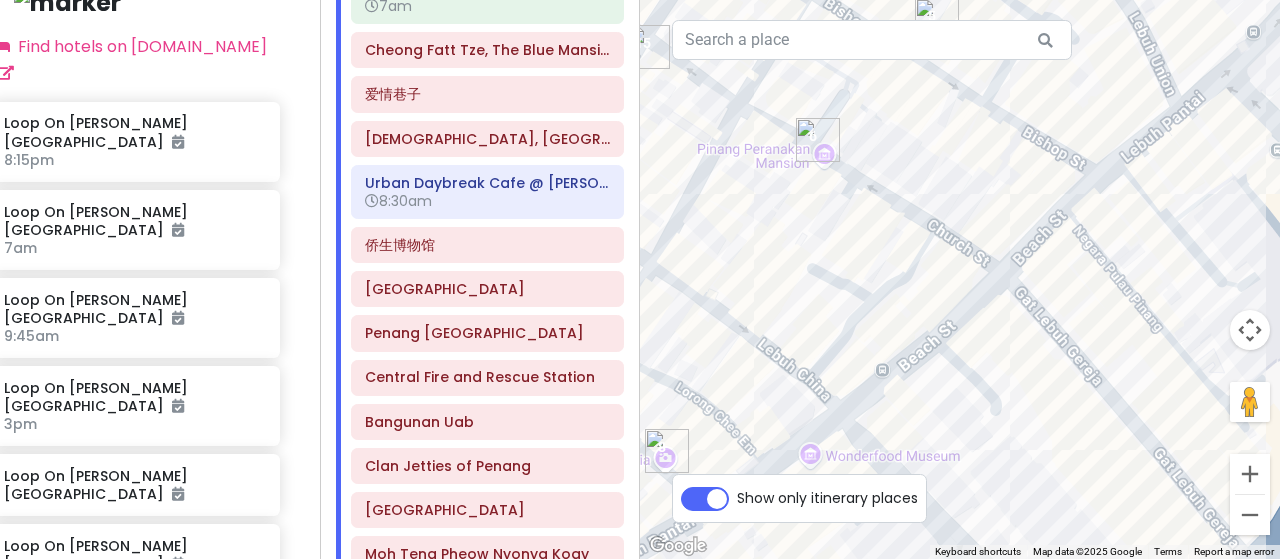 click at bounding box center [1038, 150] 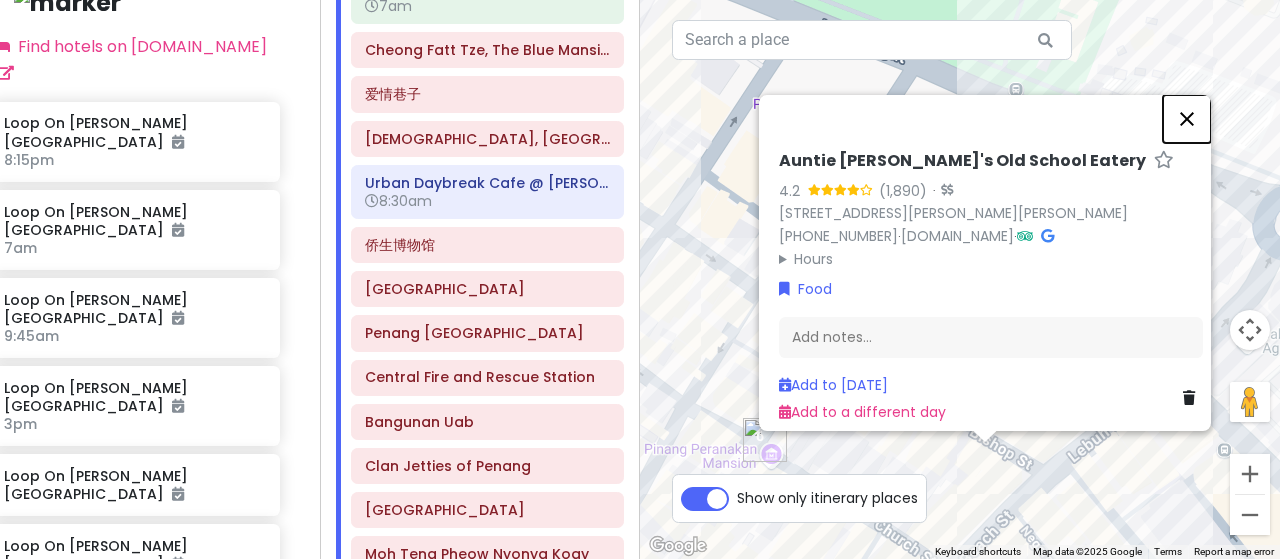 click at bounding box center (1187, 119) 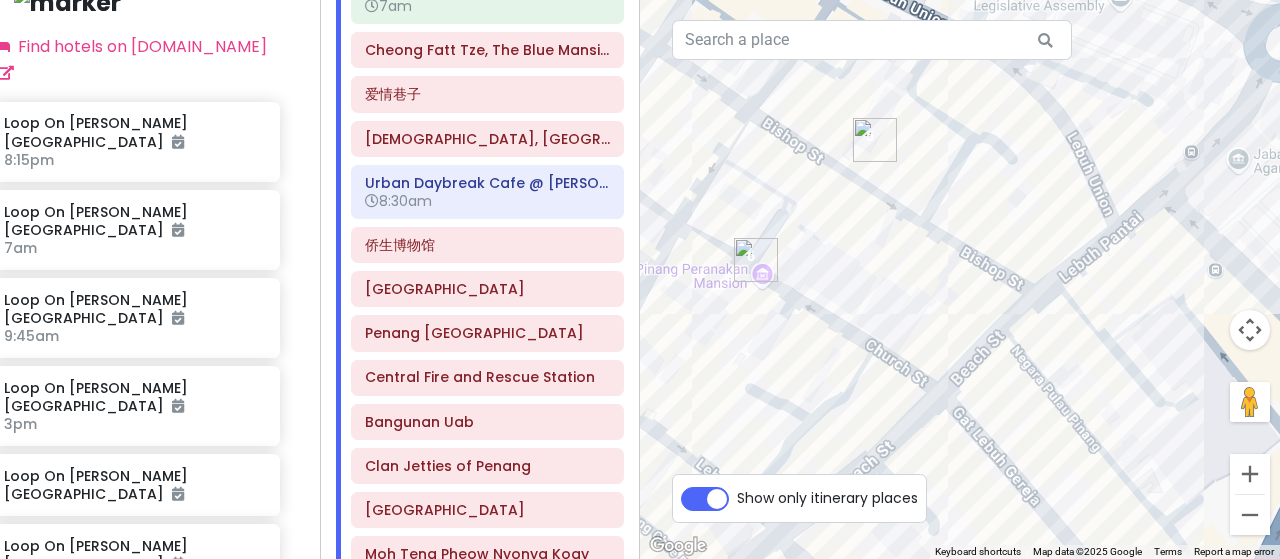 drag, startPoint x: 1078, startPoint y: 347, endPoint x: 1069, endPoint y: 165, distance: 182.2224 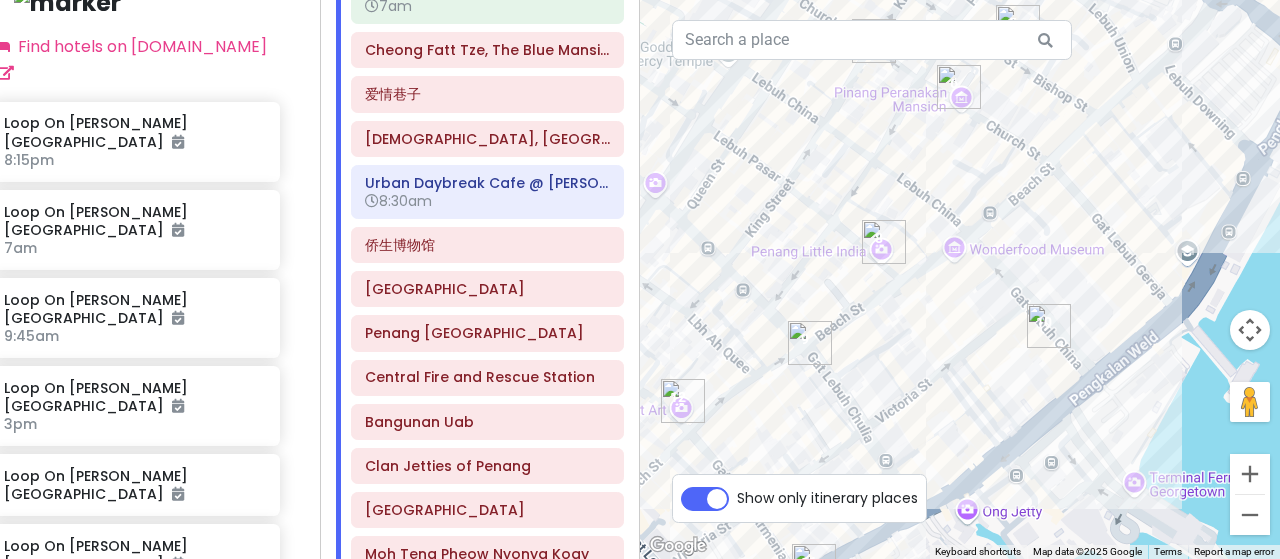 drag, startPoint x: 990, startPoint y: 411, endPoint x: 1050, endPoint y: 241, distance: 180.27756 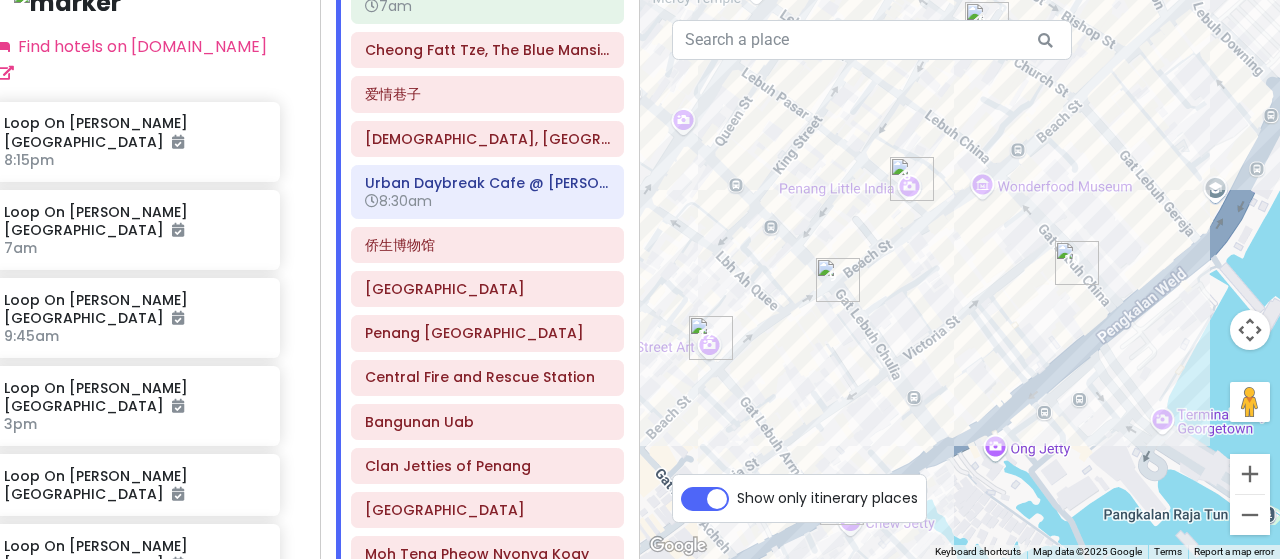 drag, startPoint x: 1041, startPoint y: 323, endPoint x: 1068, endPoint y: 254, distance: 74.094536 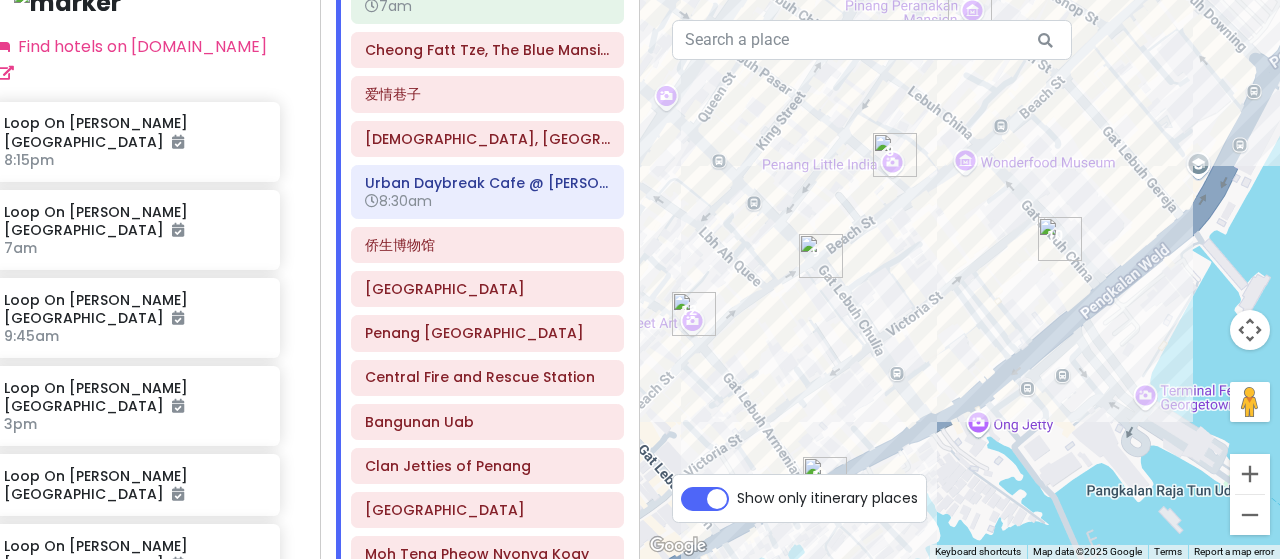 drag, startPoint x: 1122, startPoint y: 297, endPoint x: 1104, endPoint y: 267, distance: 34.98571 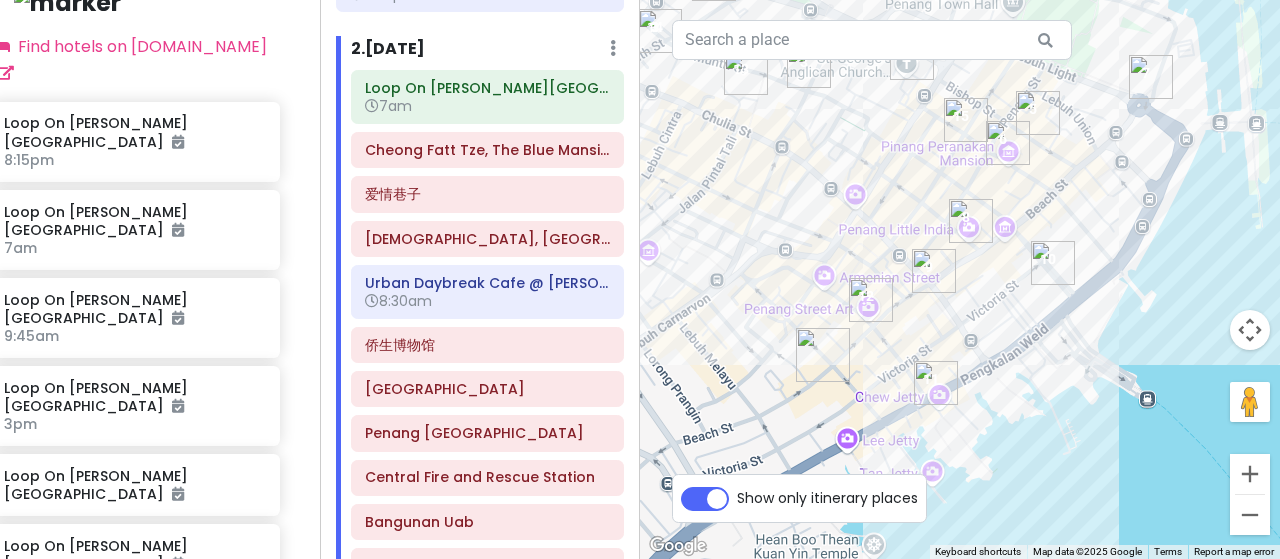 scroll, scrollTop: 800, scrollLeft: 0, axis: vertical 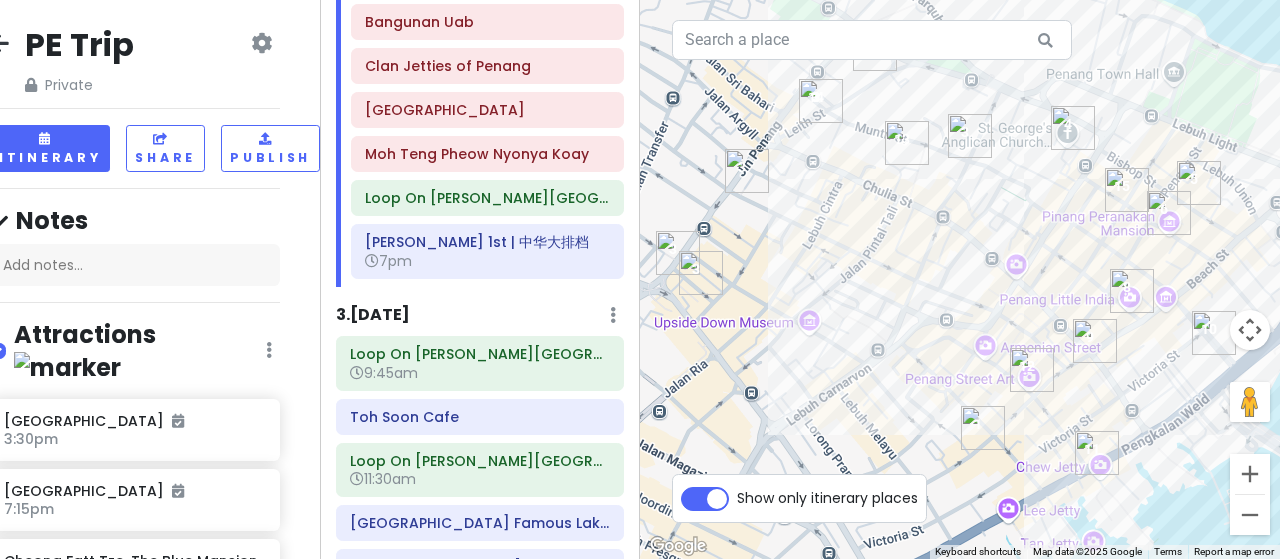 drag, startPoint x: 870, startPoint y: 335, endPoint x: 919, endPoint y: 304, distance: 57.982758 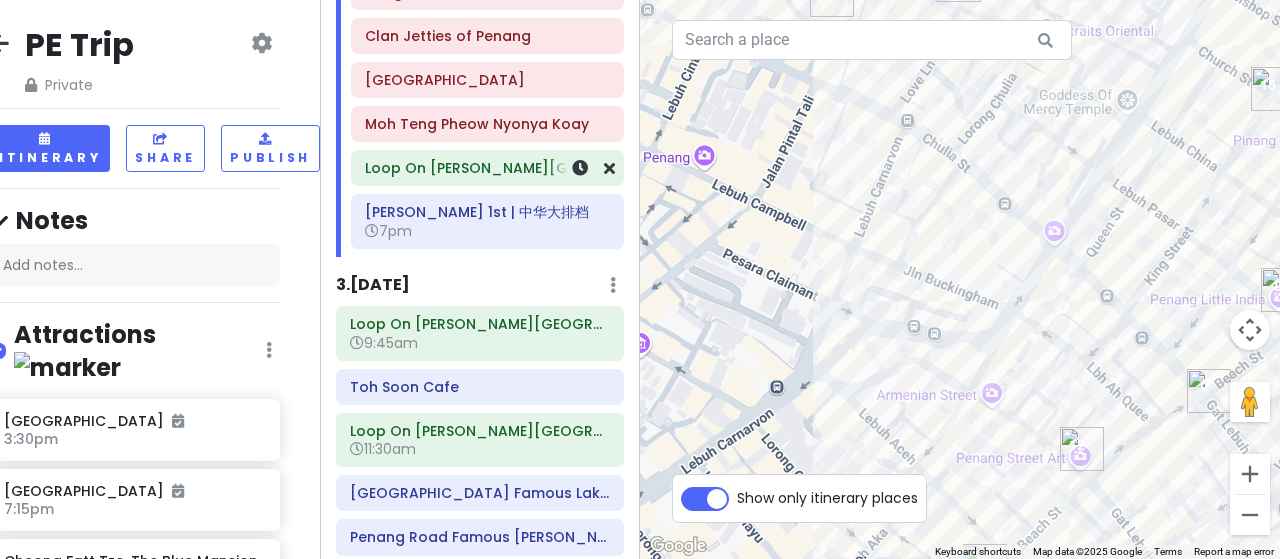 scroll, scrollTop: 800, scrollLeft: 0, axis: vertical 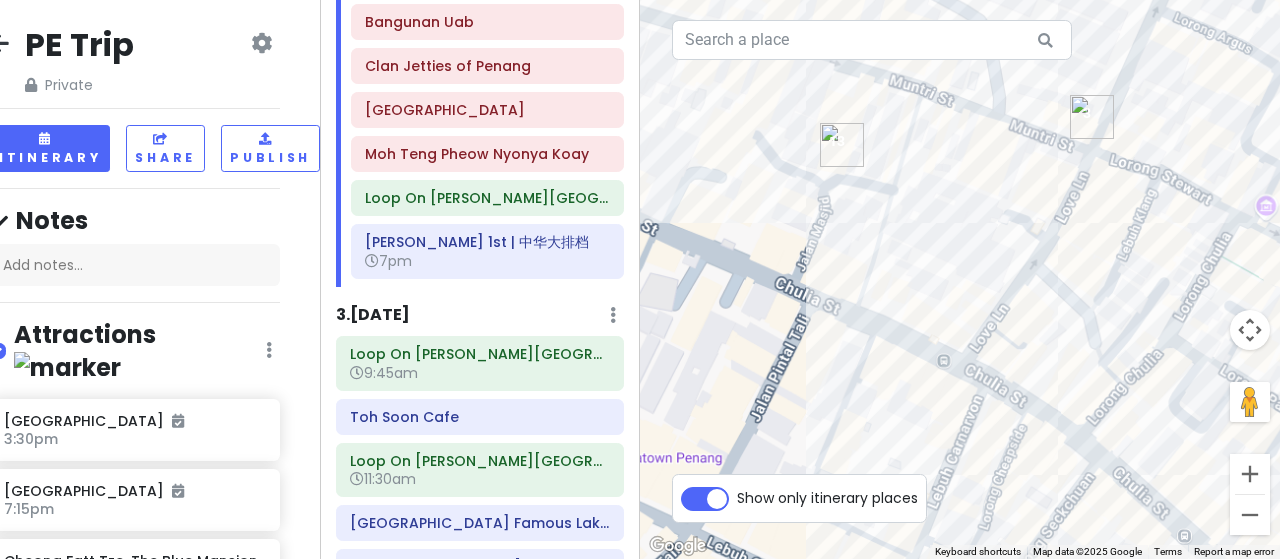 drag, startPoint x: 877, startPoint y: 167, endPoint x: 938, endPoint y: 527, distance: 365.13147 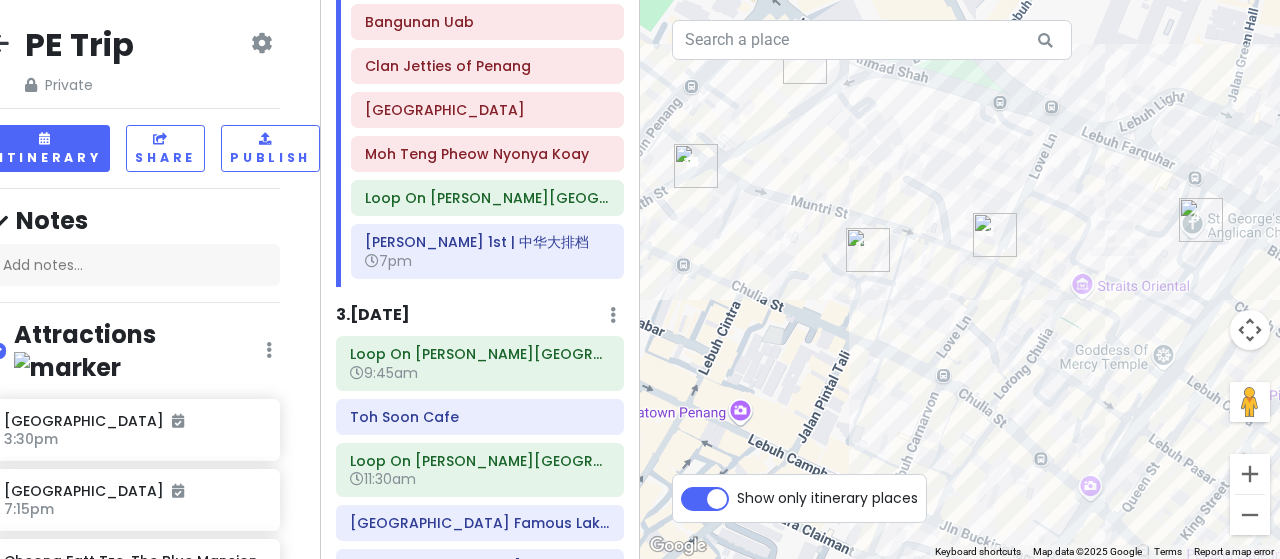 click at bounding box center [868, 250] 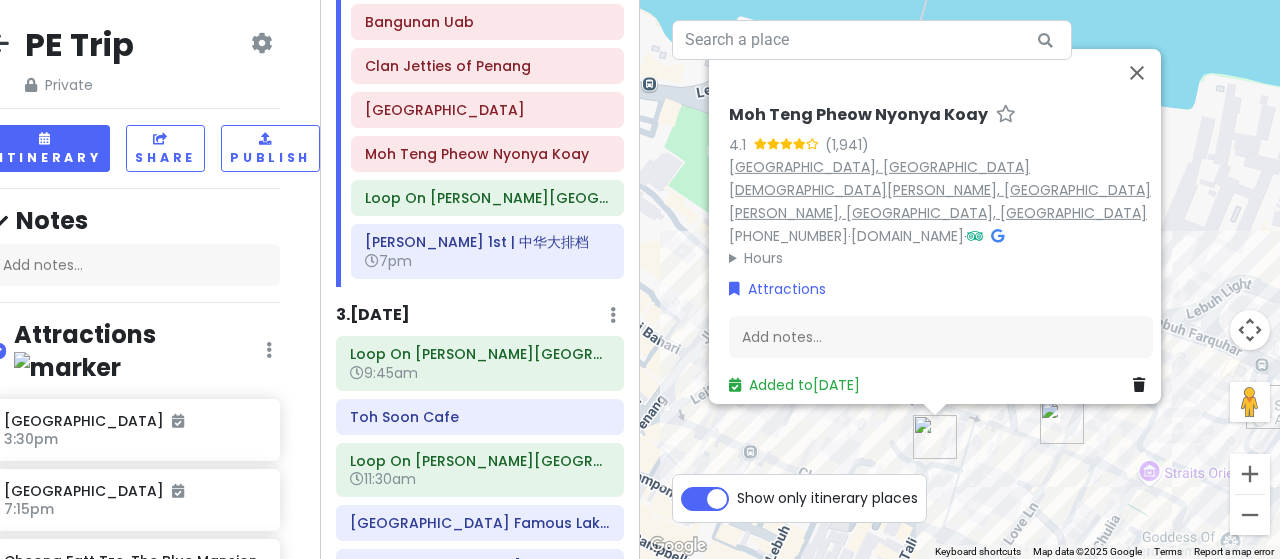 click on "[GEOGRAPHIC_DATA], [GEOGRAPHIC_DATA][DEMOGRAPHIC_DATA][PERSON_NAME], [GEOGRAPHIC_DATA][PERSON_NAME], [GEOGRAPHIC_DATA], [GEOGRAPHIC_DATA]" at bounding box center (940, 190) 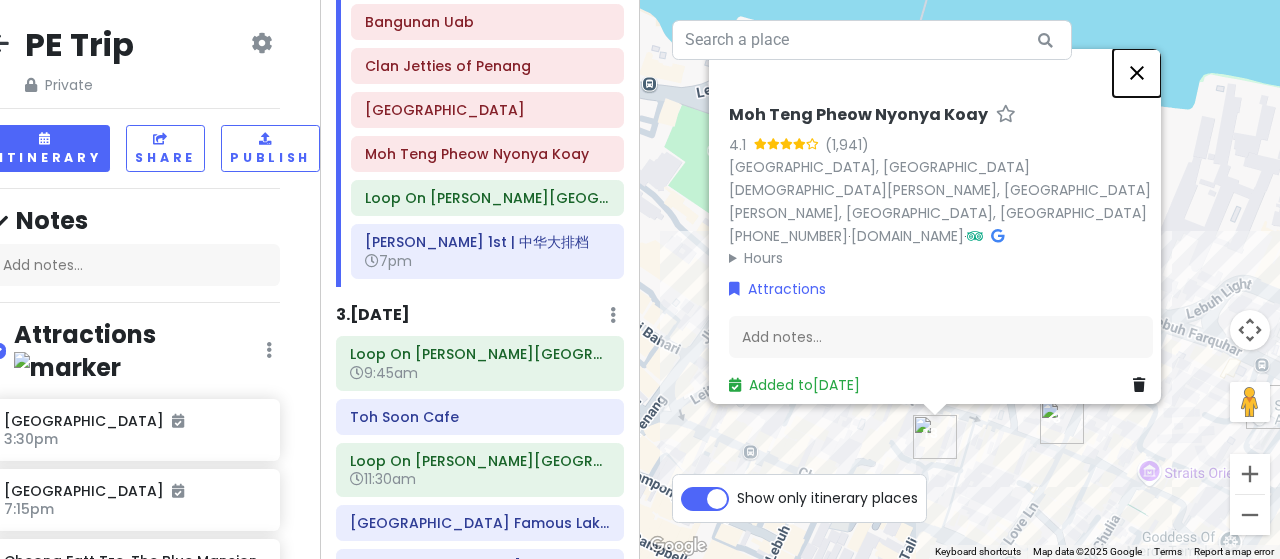 click at bounding box center (1137, 72) 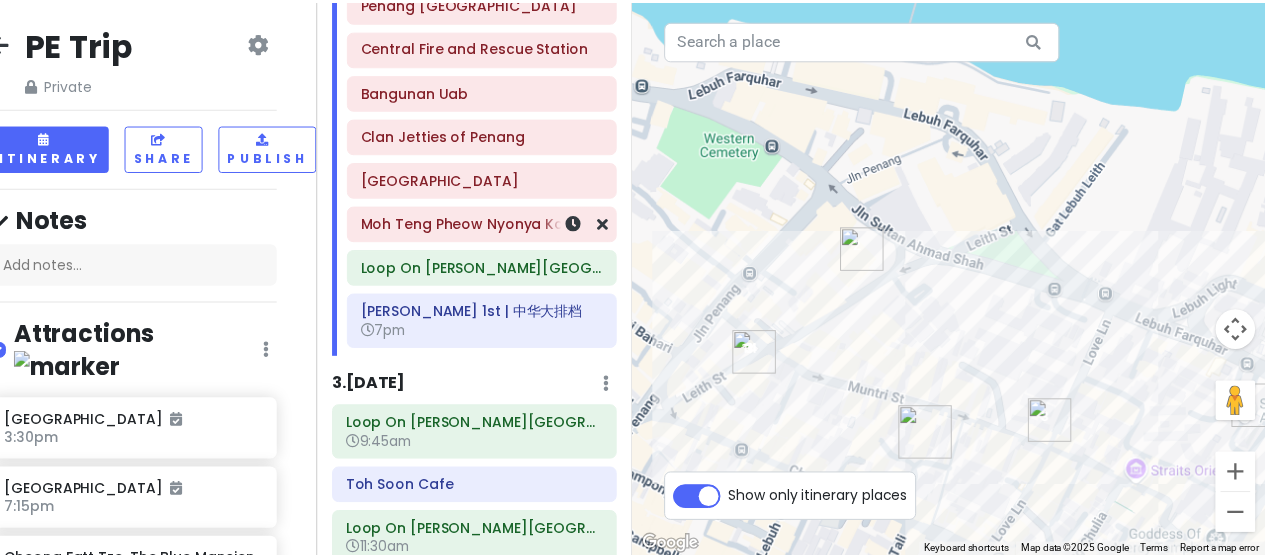 scroll, scrollTop: 700, scrollLeft: 0, axis: vertical 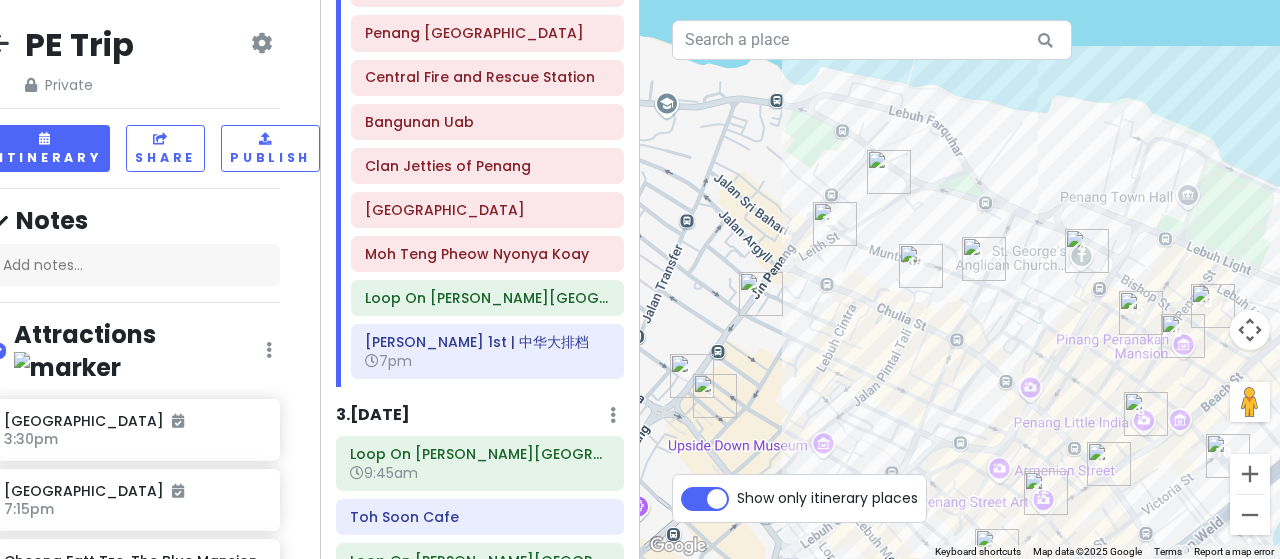click at bounding box center (-1, 43) 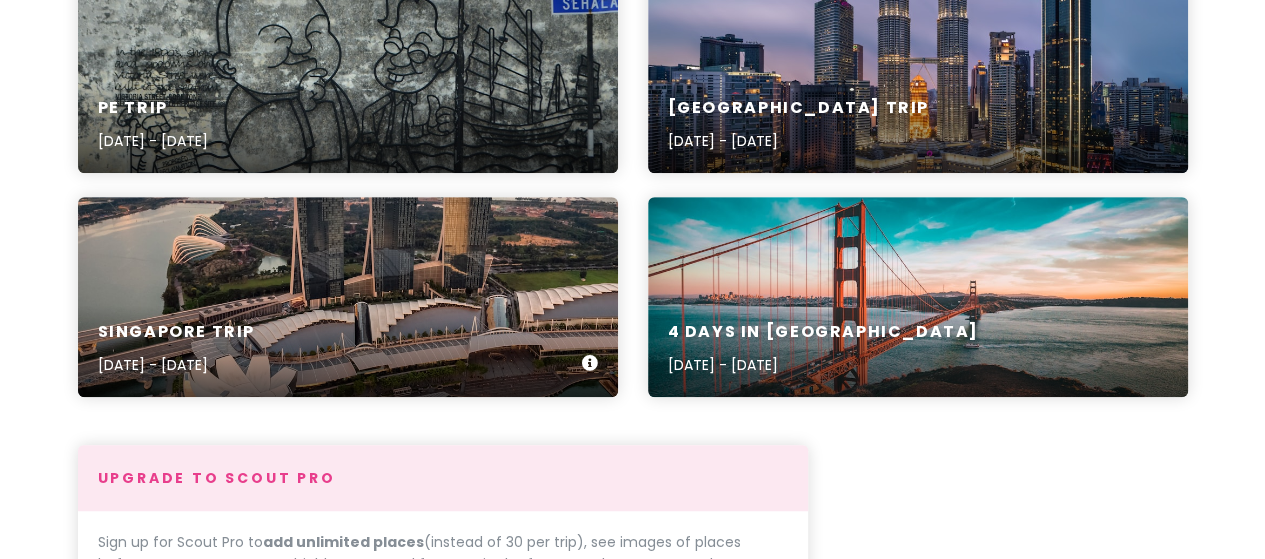 scroll, scrollTop: 300, scrollLeft: 0, axis: vertical 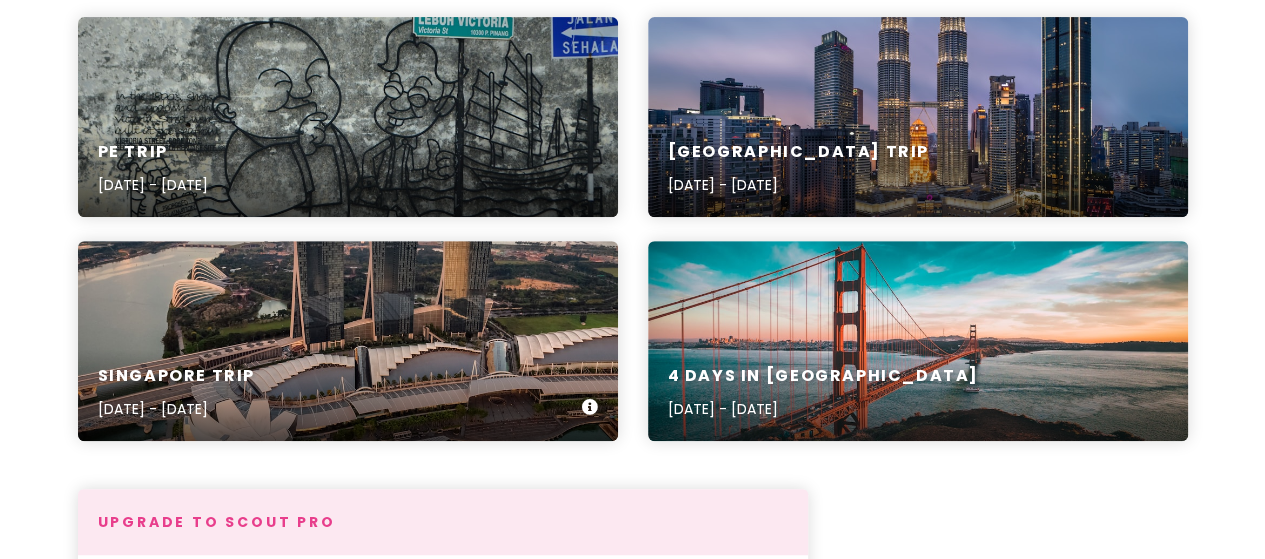 click on "Singapore Trip [DATE] - [DATE]" at bounding box center [348, 393] 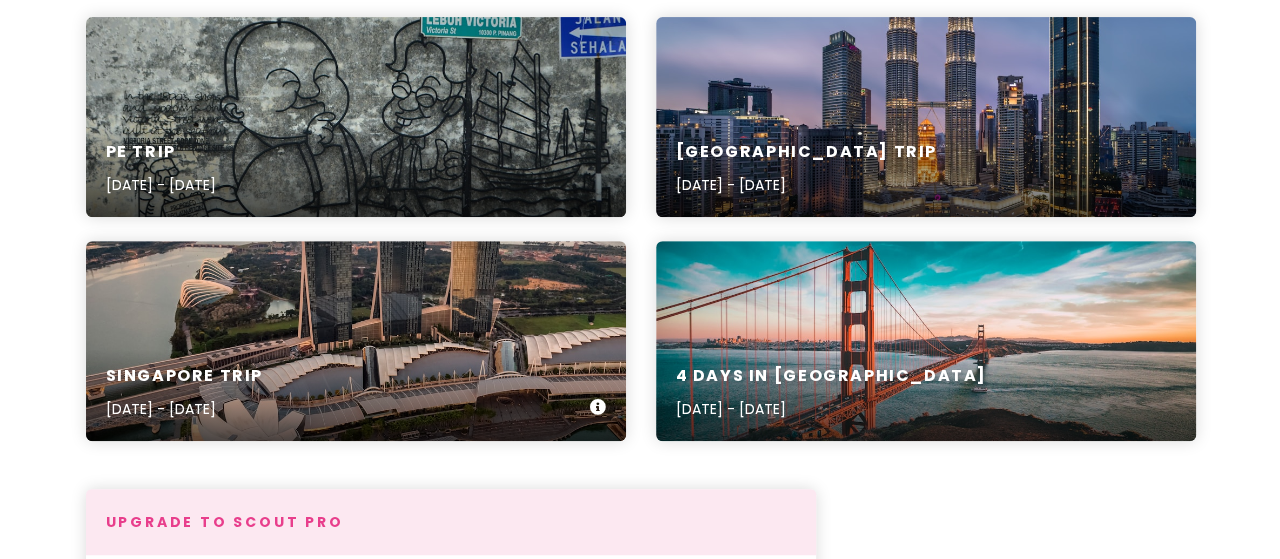scroll, scrollTop: 0, scrollLeft: 0, axis: both 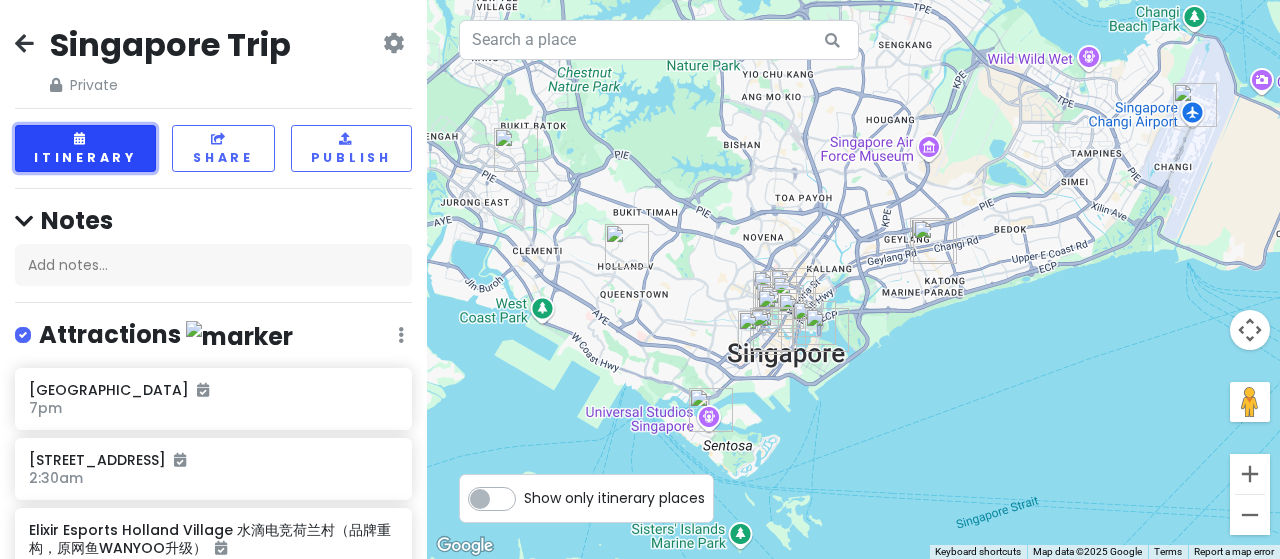 click on "Itinerary" at bounding box center (85, 148) 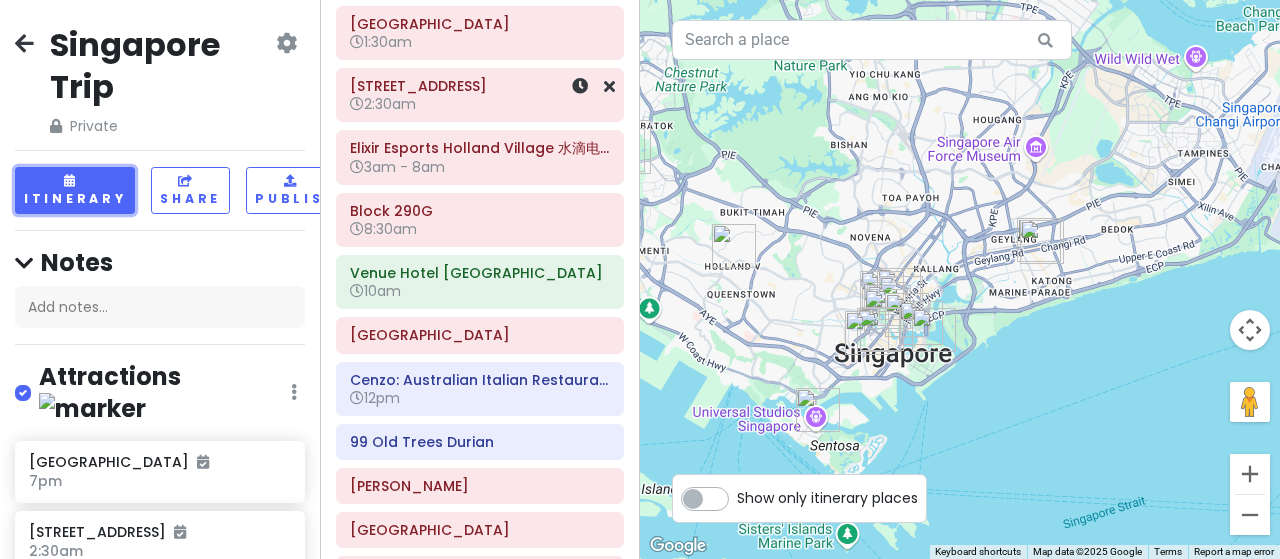 scroll, scrollTop: 0, scrollLeft: 0, axis: both 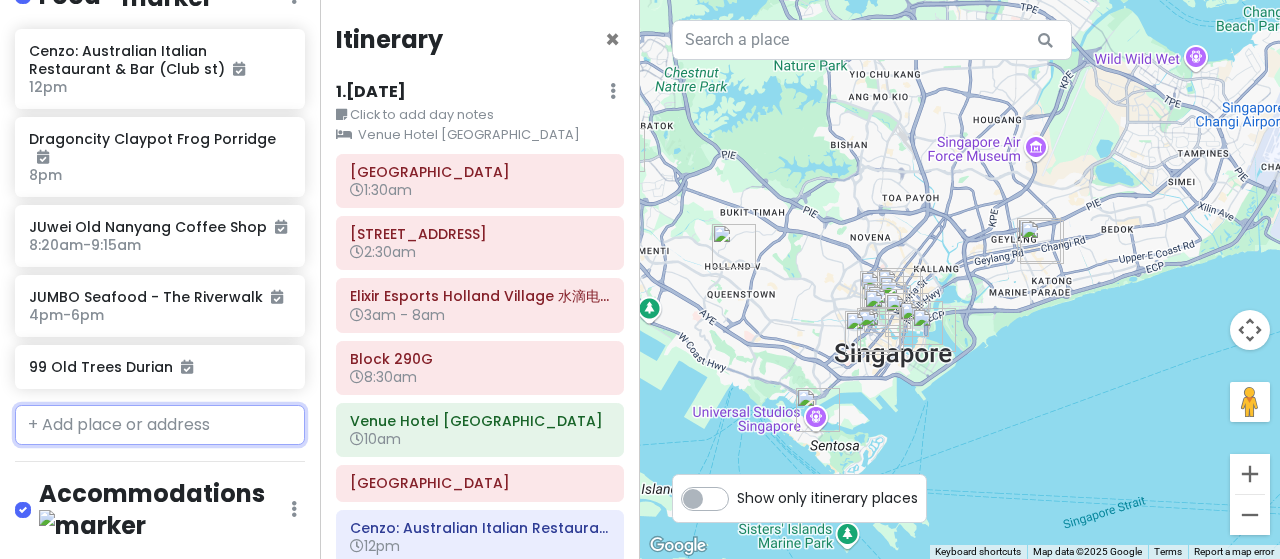 click at bounding box center [160, 425] 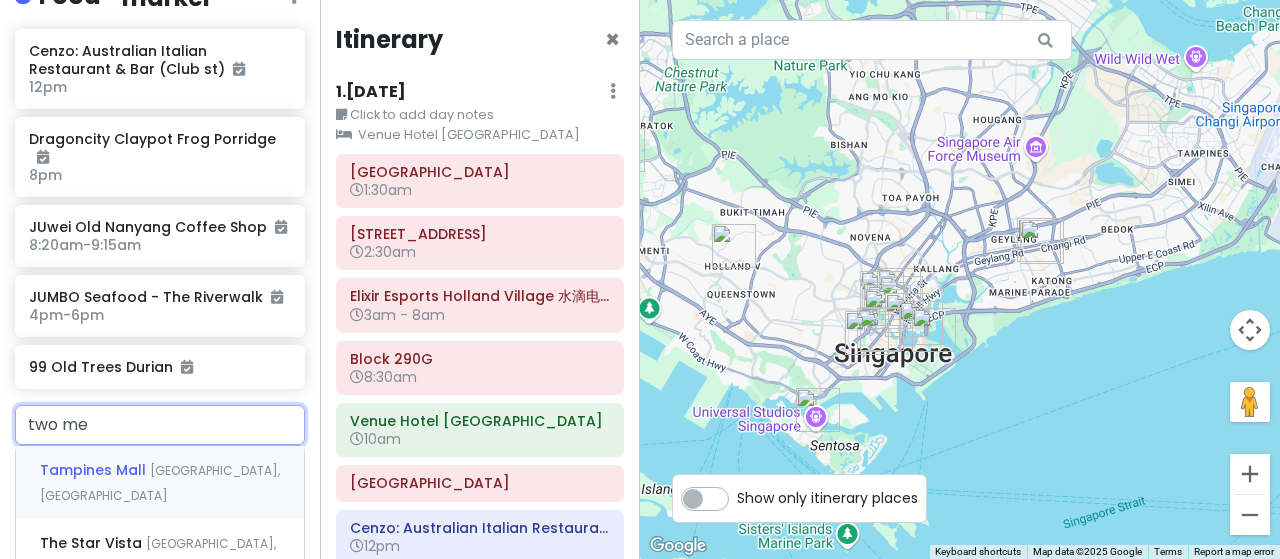 type on "two men" 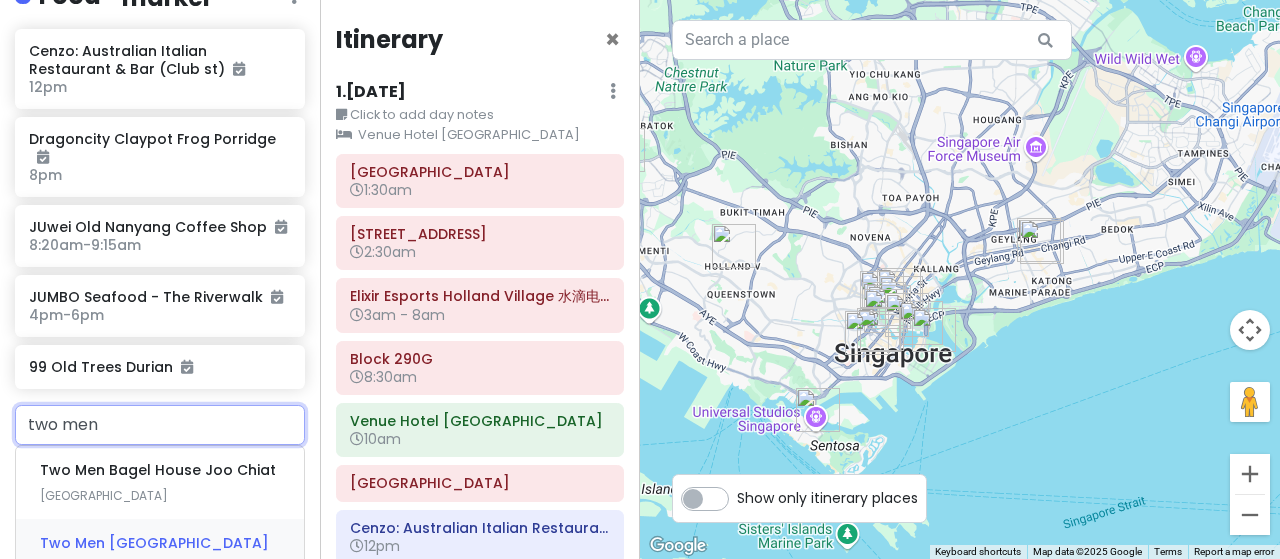 click on "Two Men [GEOGRAPHIC_DATA][PERSON_NAME]" at bounding box center [158, 470] 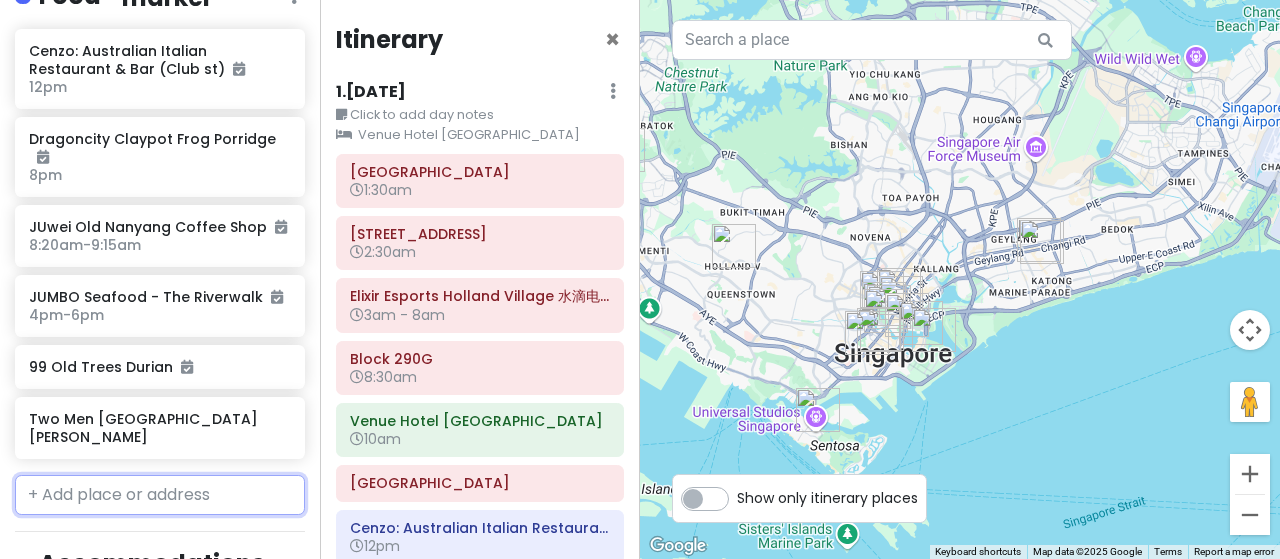 scroll, scrollTop: 1518, scrollLeft: 0, axis: vertical 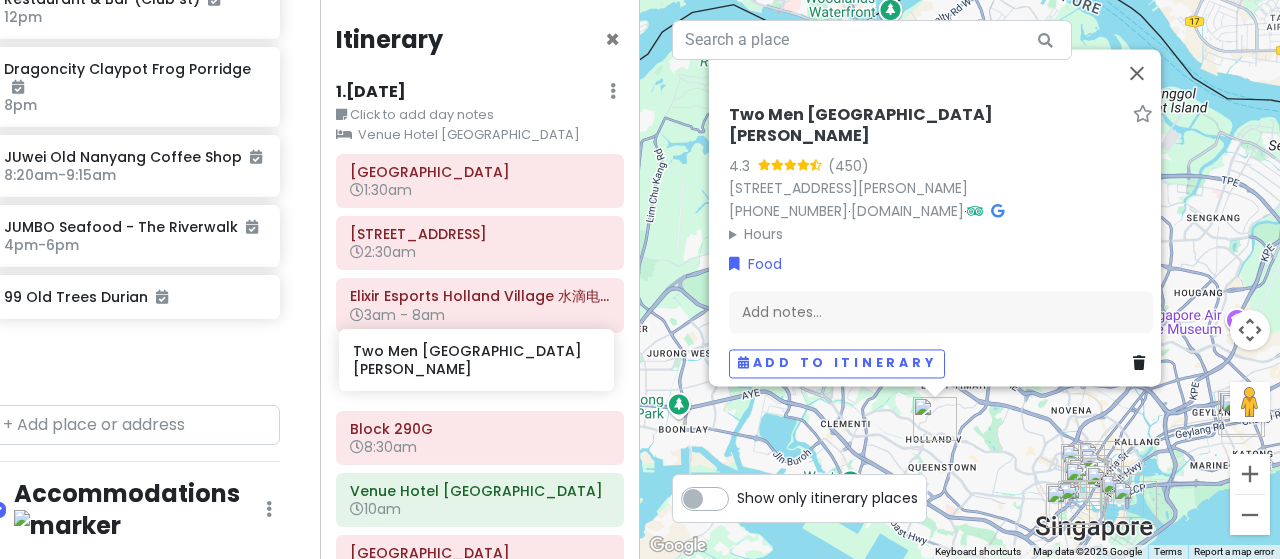 drag, startPoint x: 174, startPoint y: 300, endPoint x: 498, endPoint y: 357, distance: 328.97568 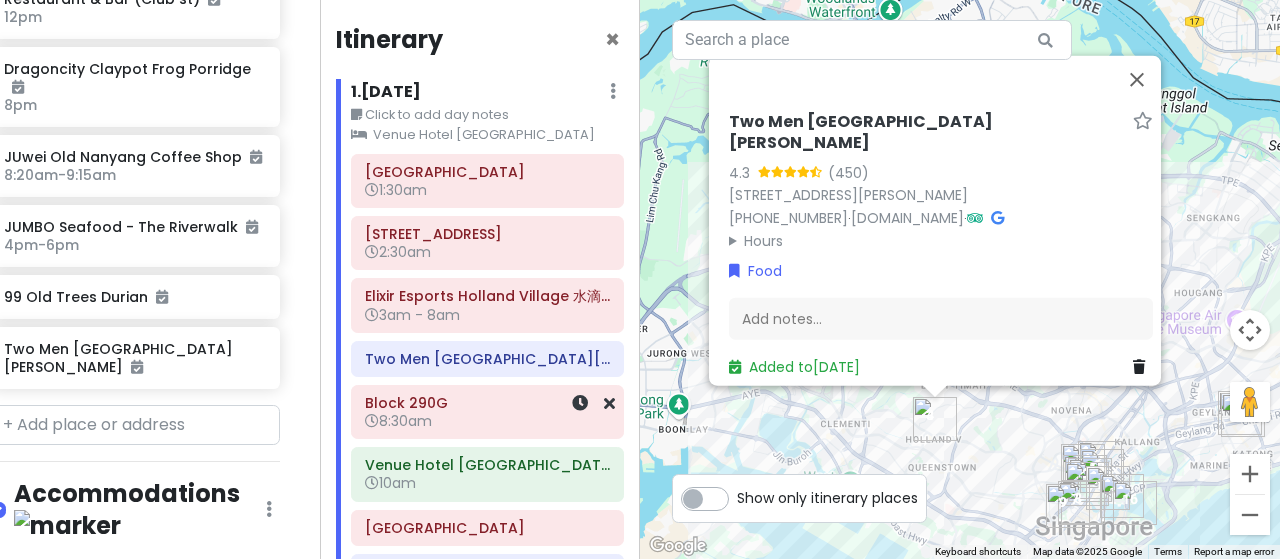 scroll, scrollTop: 1448, scrollLeft: 28, axis: both 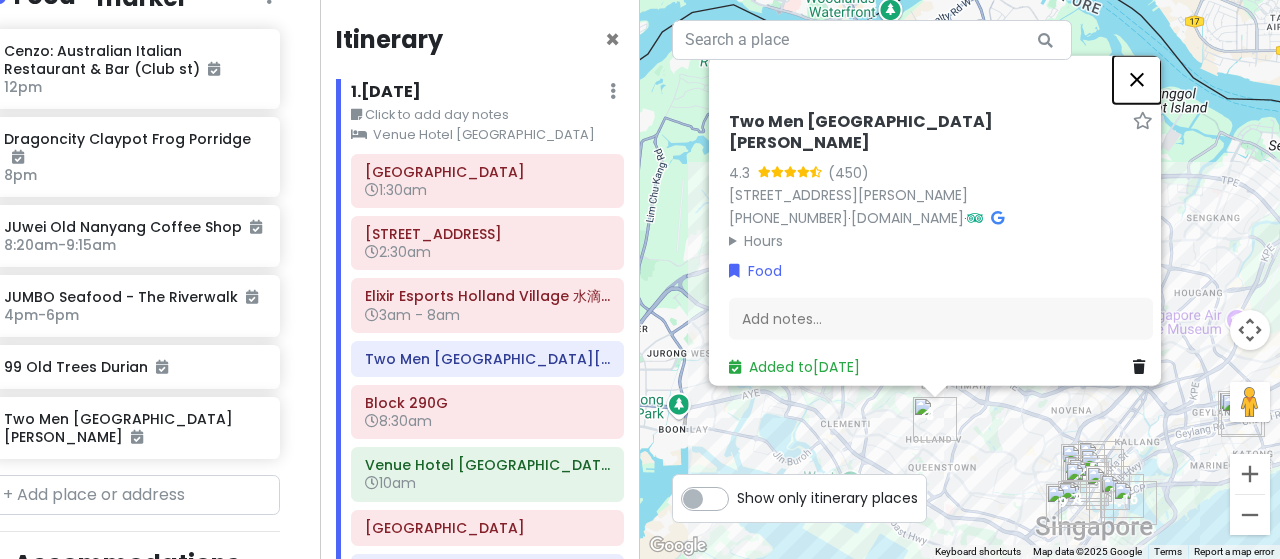 click at bounding box center [1137, 79] 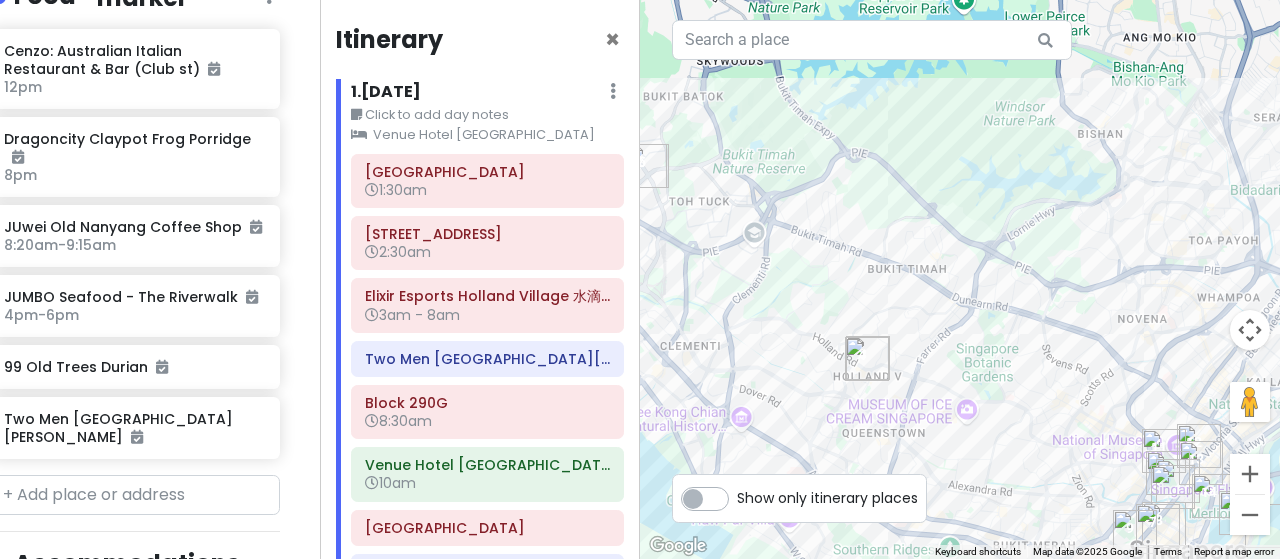 drag, startPoint x: 1048, startPoint y: 459, endPoint x: 1008, endPoint y: 235, distance: 227.5434 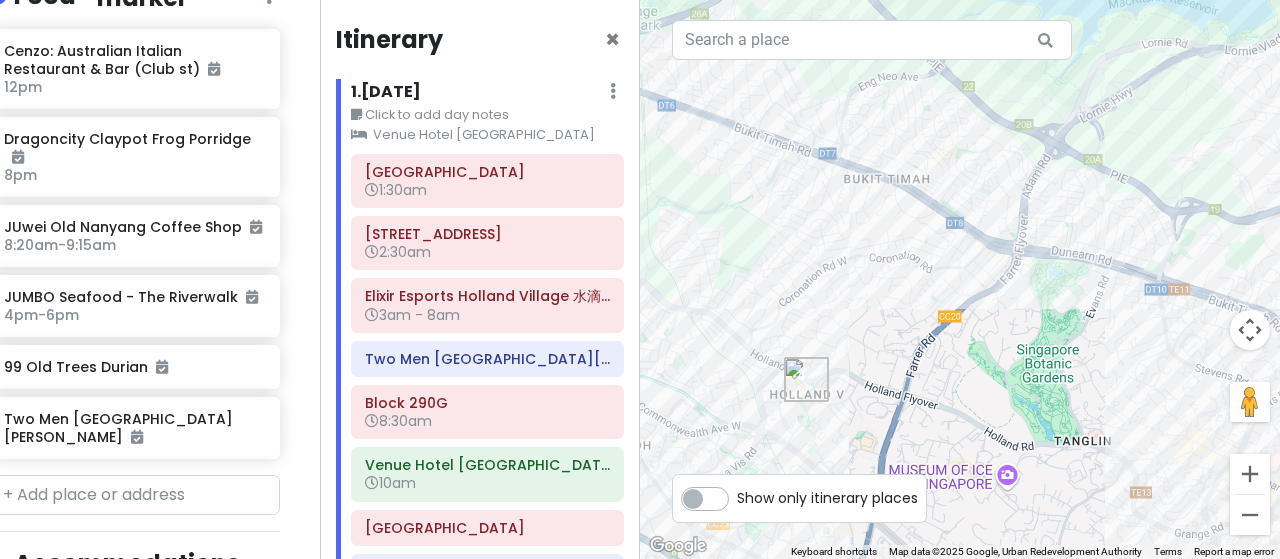 drag, startPoint x: 908, startPoint y: 373, endPoint x: 881, endPoint y: 359, distance: 30.413813 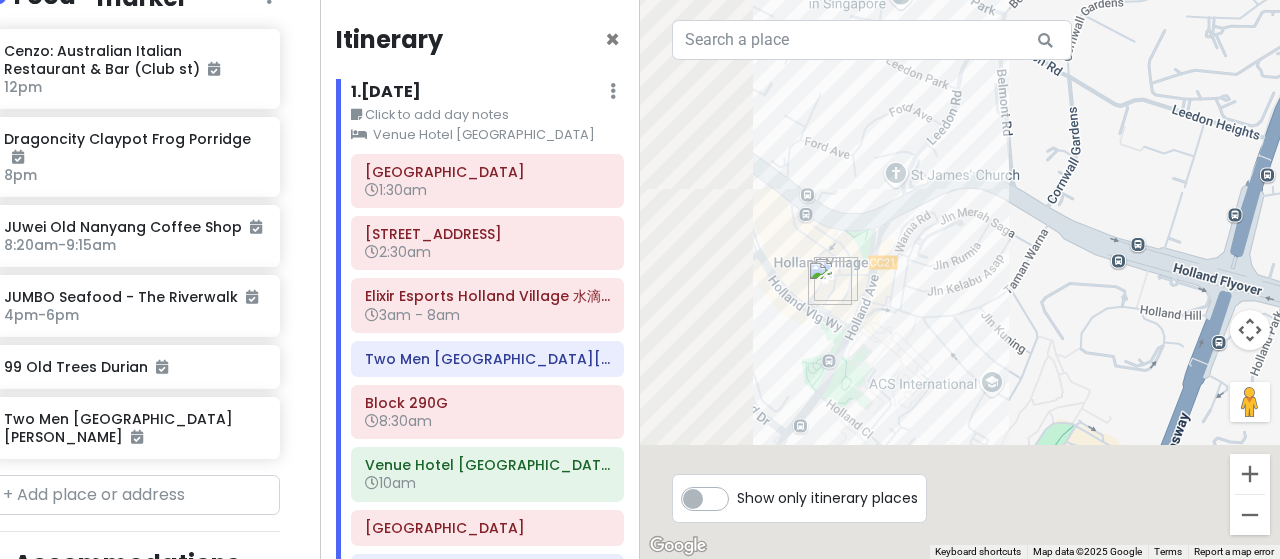 drag, startPoint x: 924, startPoint y: 255, endPoint x: 1006, endPoint y: 229, distance: 86.023254 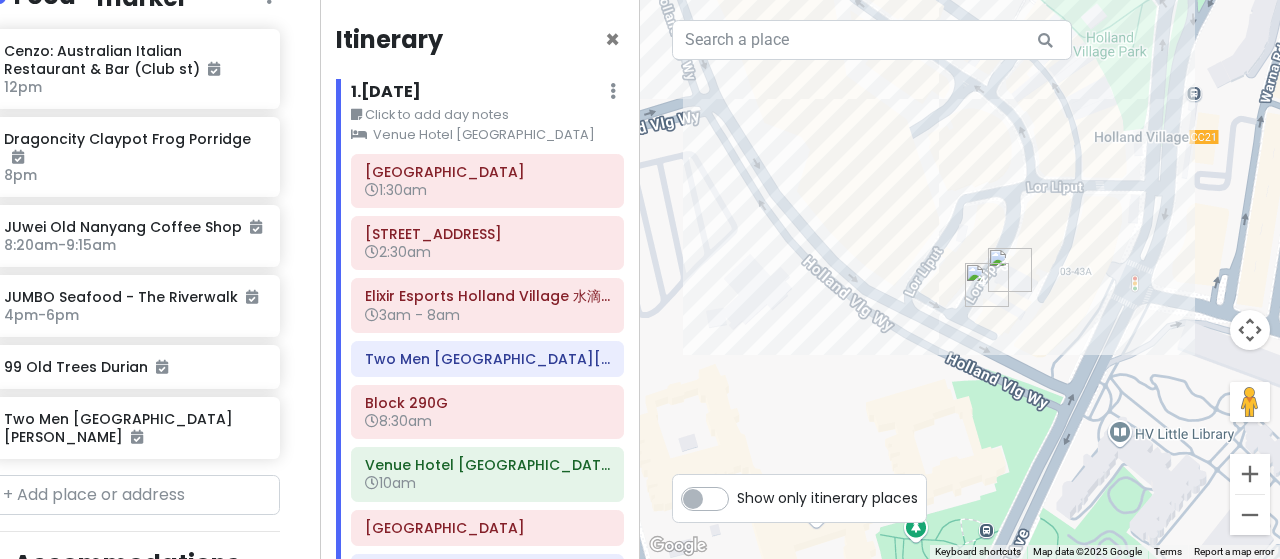 drag, startPoint x: 1095, startPoint y: 287, endPoint x: 992, endPoint y: 343, distance: 117.239075 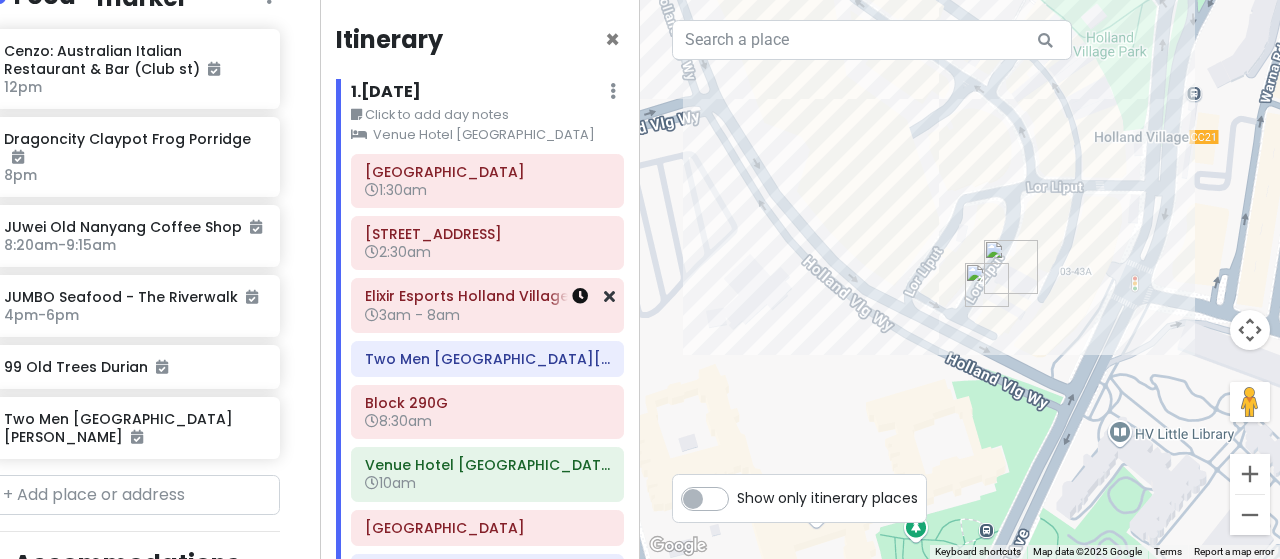 click at bounding box center (580, 296) 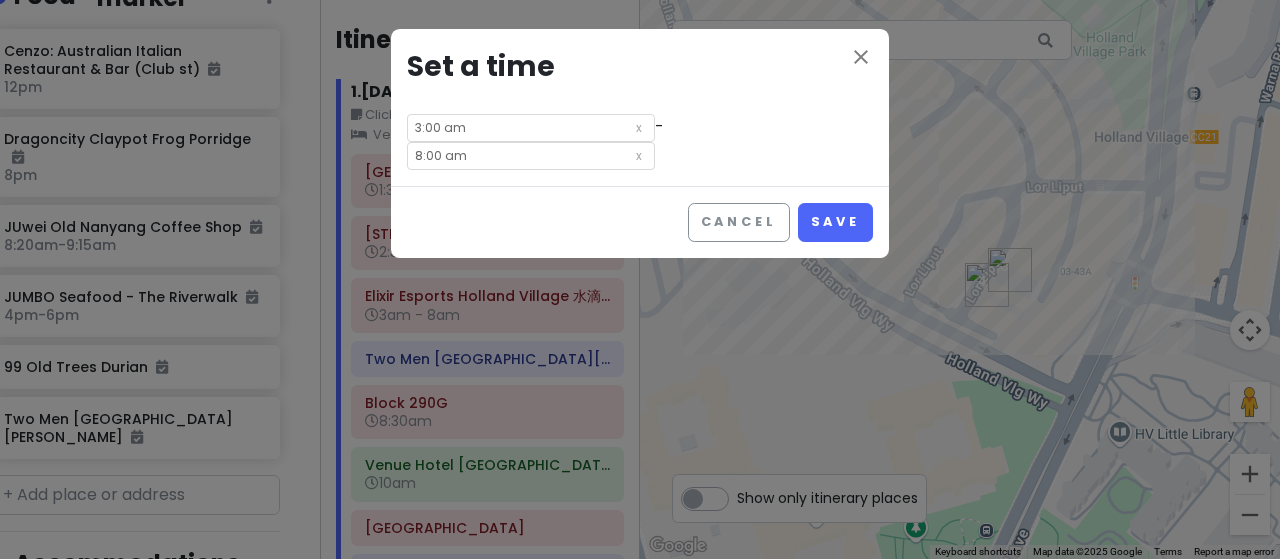 click on "8:00 am" at bounding box center [531, 156] 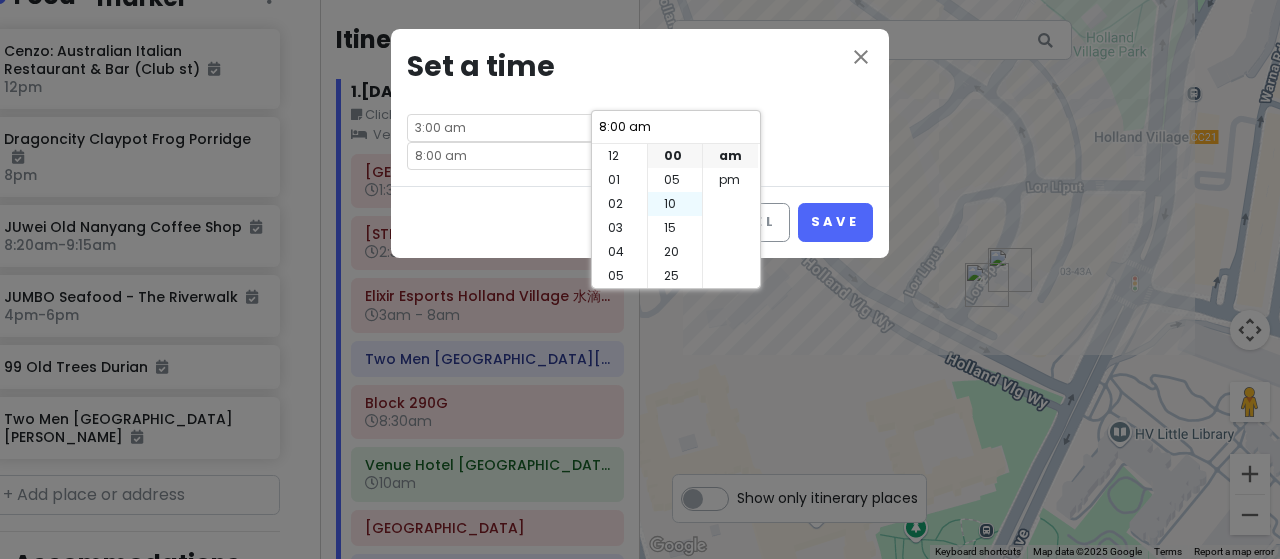 scroll, scrollTop: 144, scrollLeft: 0, axis: vertical 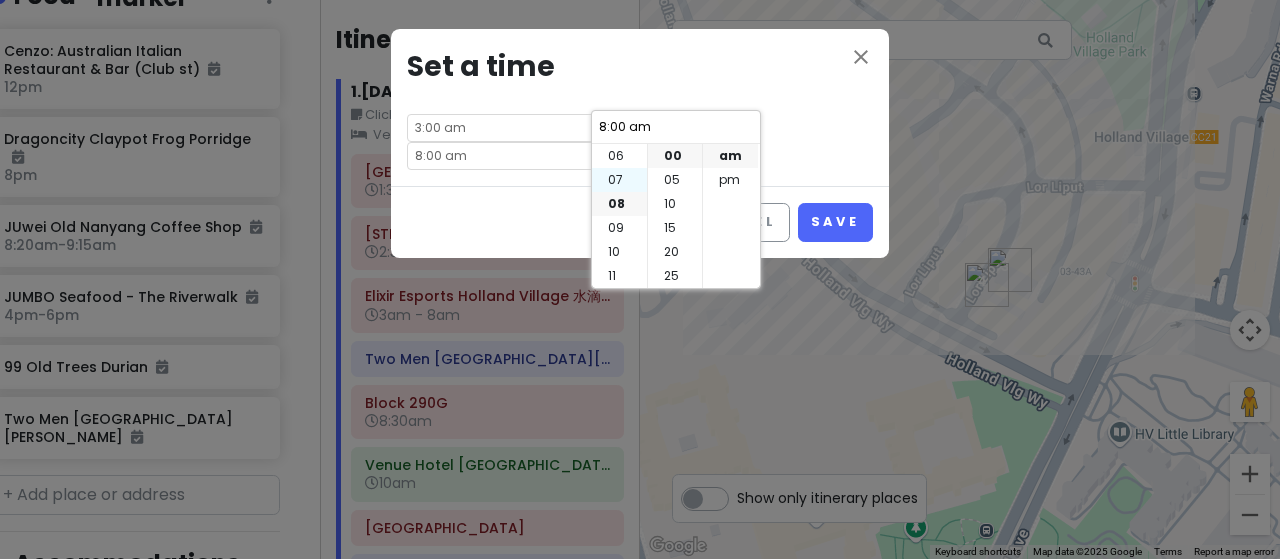 click on "07" at bounding box center (619, 180) 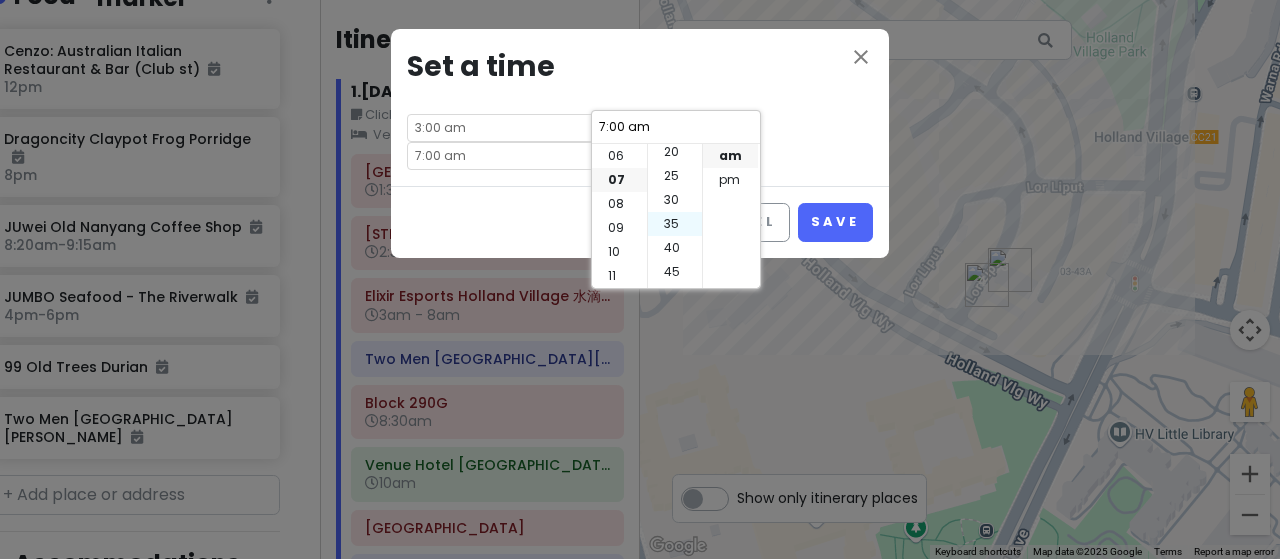 scroll, scrollTop: 144, scrollLeft: 0, axis: vertical 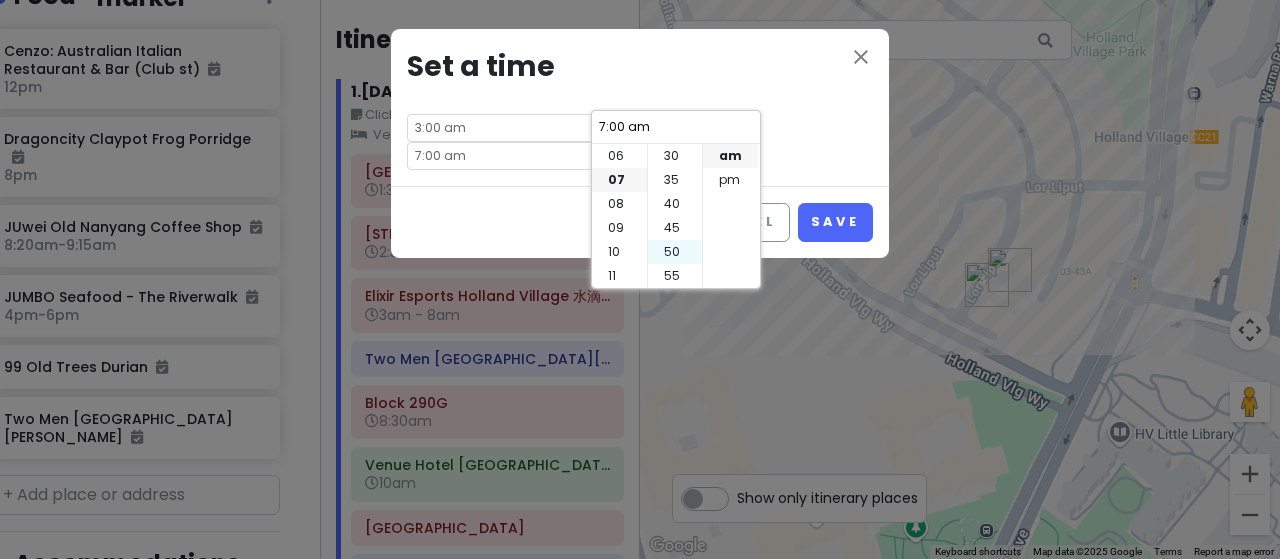 click on "50" at bounding box center (675, 252) 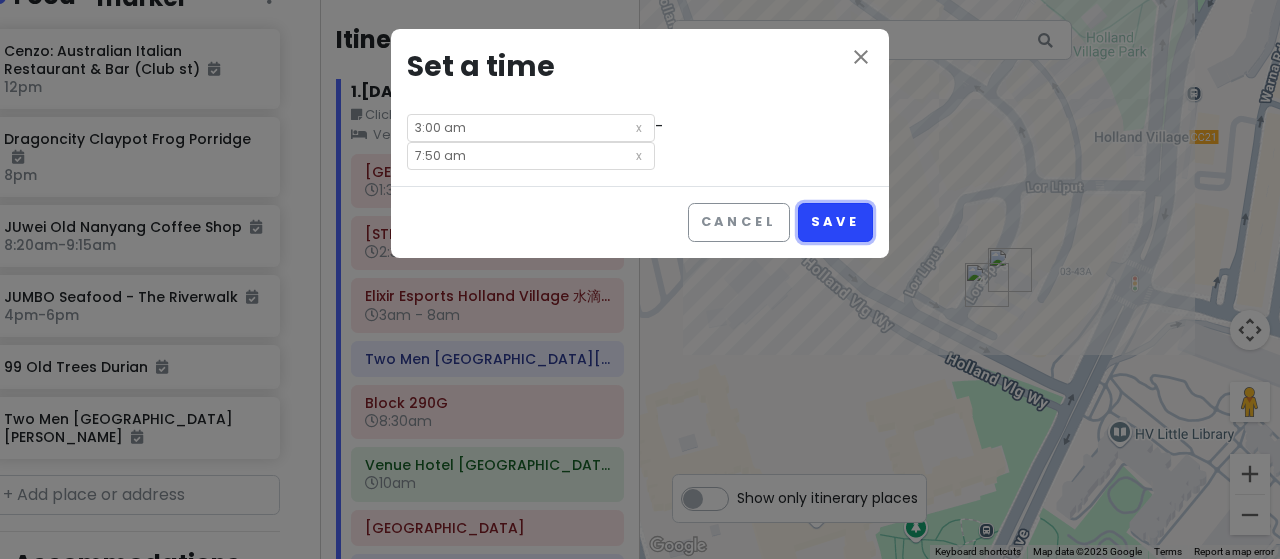 click on "Save" at bounding box center (835, 222) 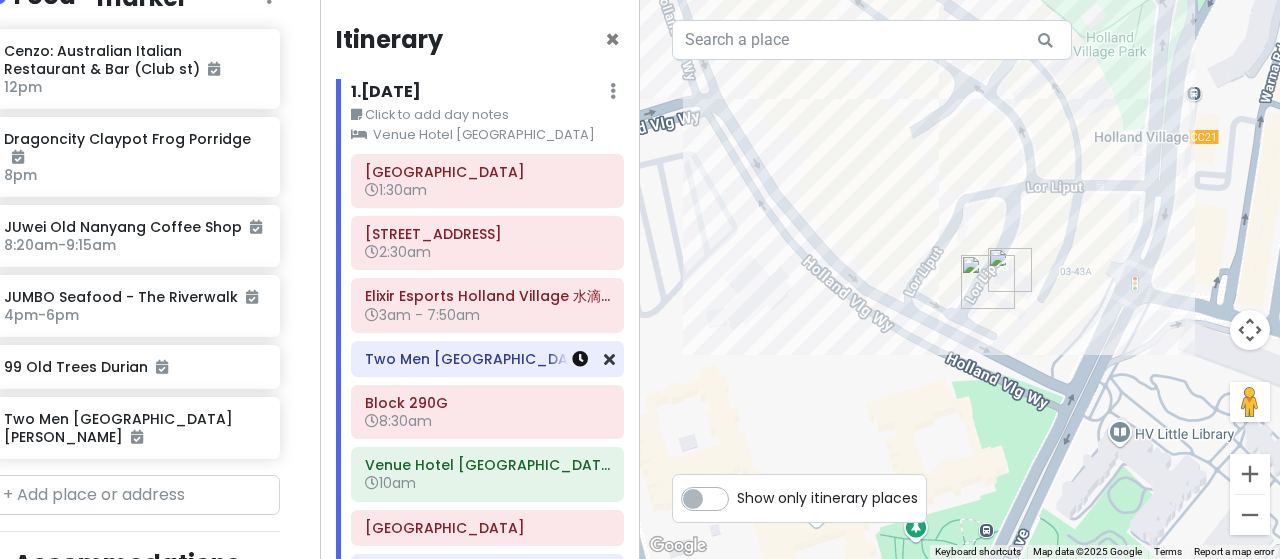 click at bounding box center (580, 359) 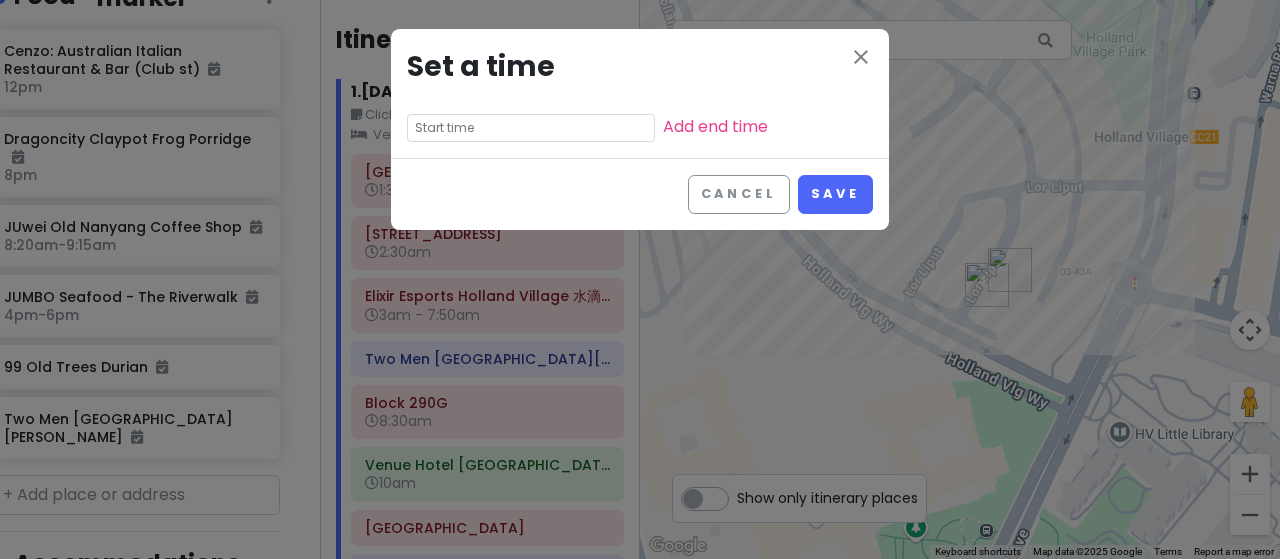 click at bounding box center [531, 128] 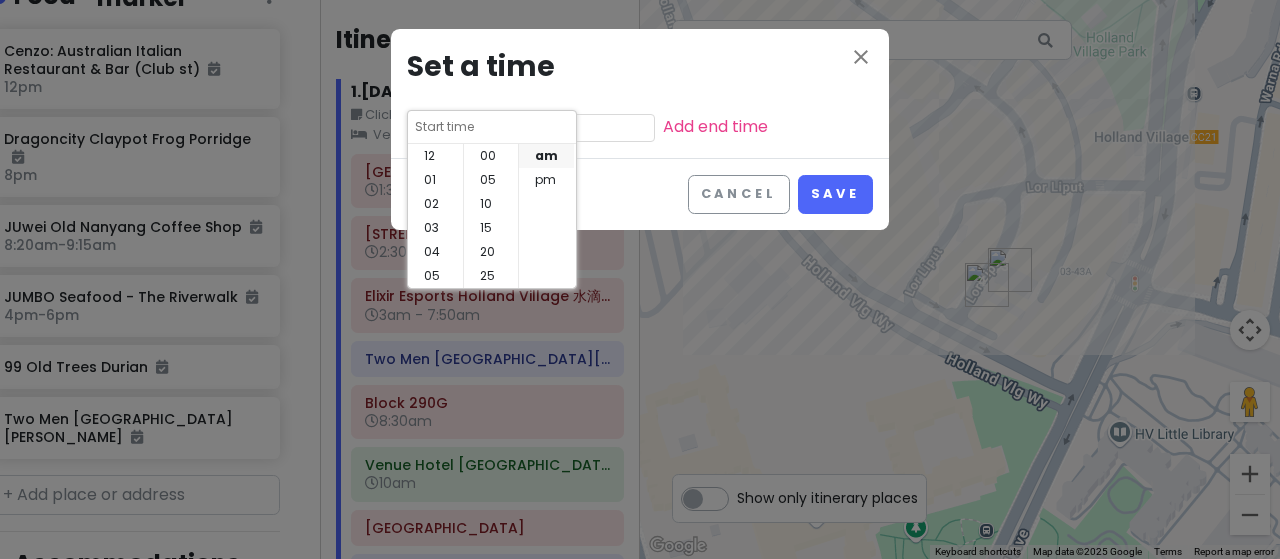 scroll, scrollTop: 144, scrollLeft: 0, axis: vertical 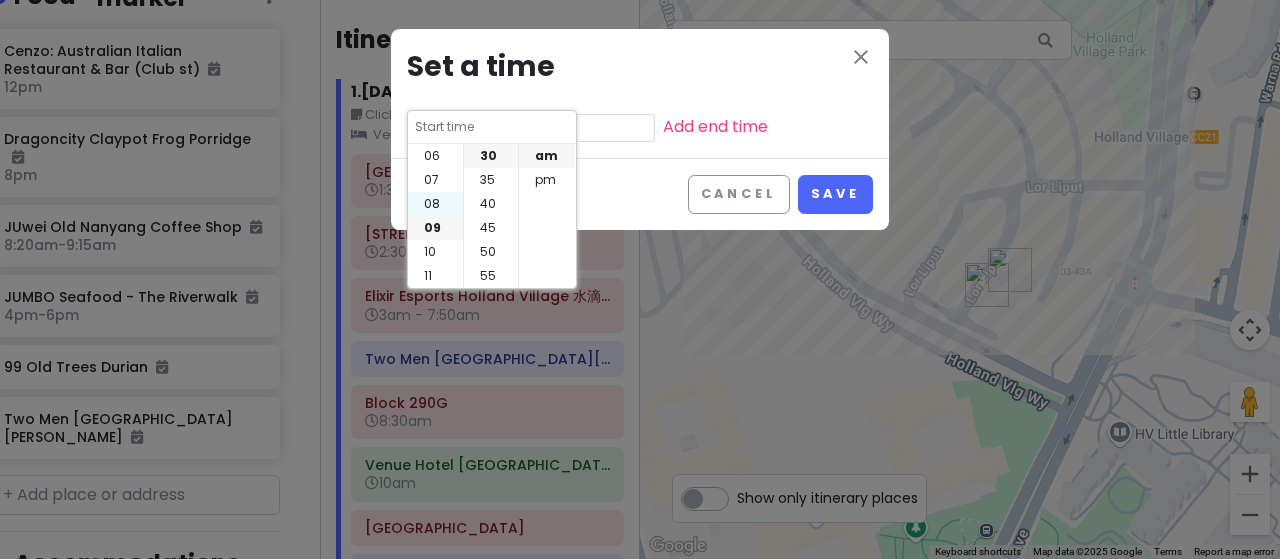 click on "08" at bounding box center [435, 204] 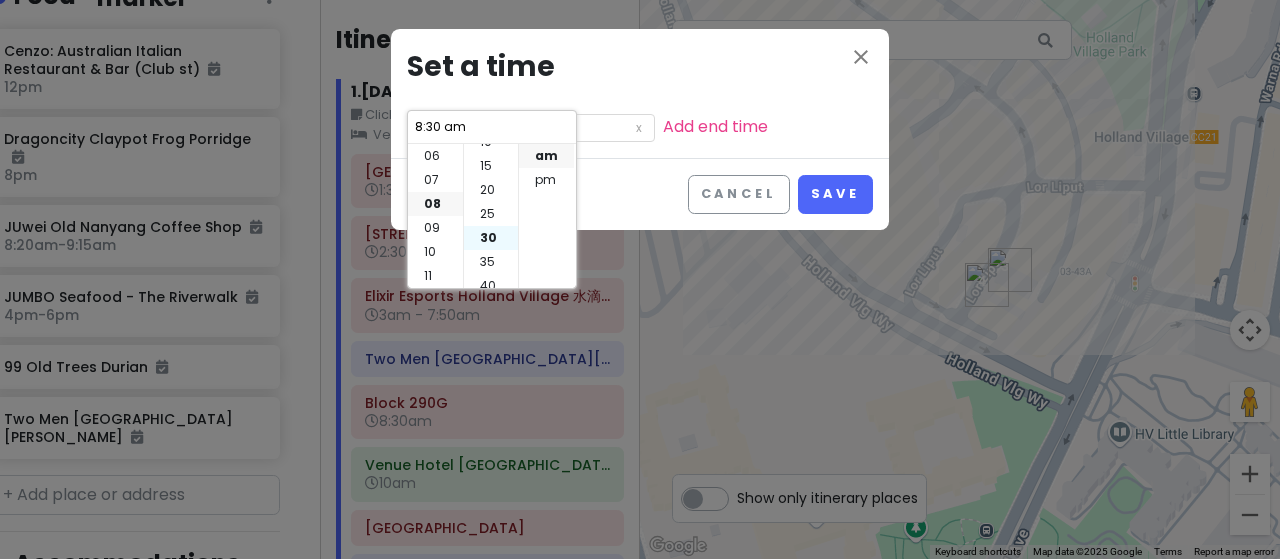 scroll, scrollTop: 0, scrollLeft: 0, axis: both 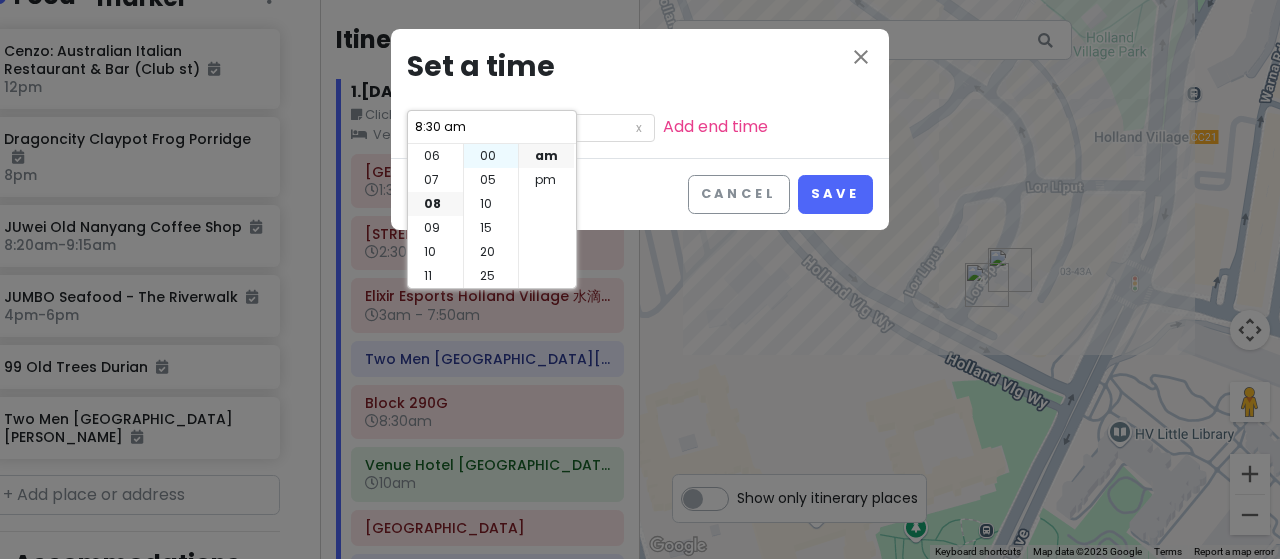 click on "00" at bounding box center [491, 156] 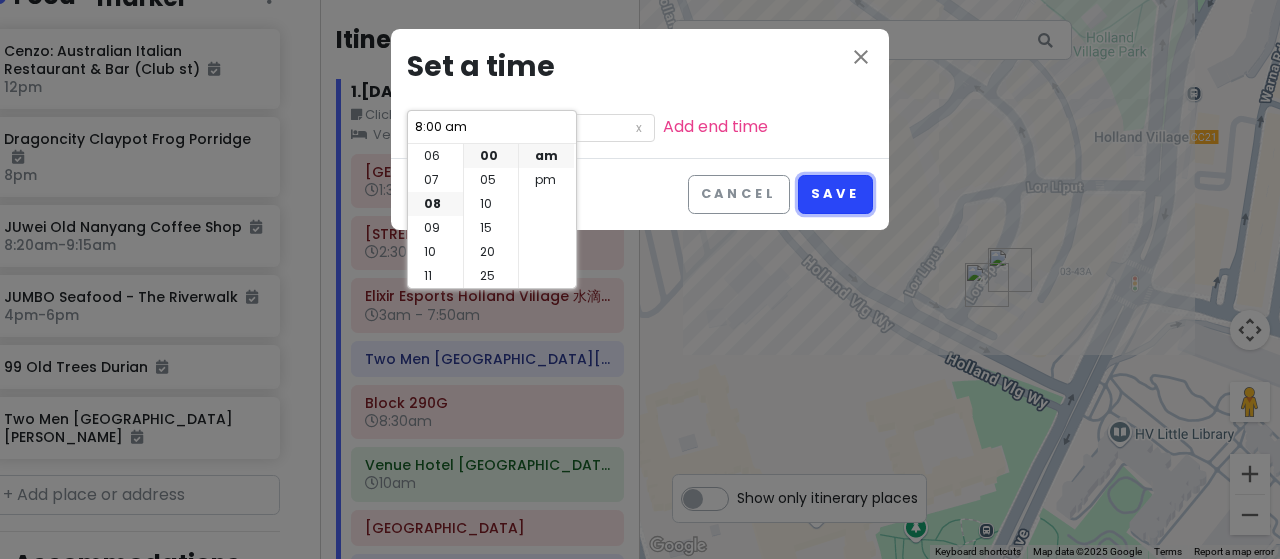 click on "Save" at bounding box center (835, 194) 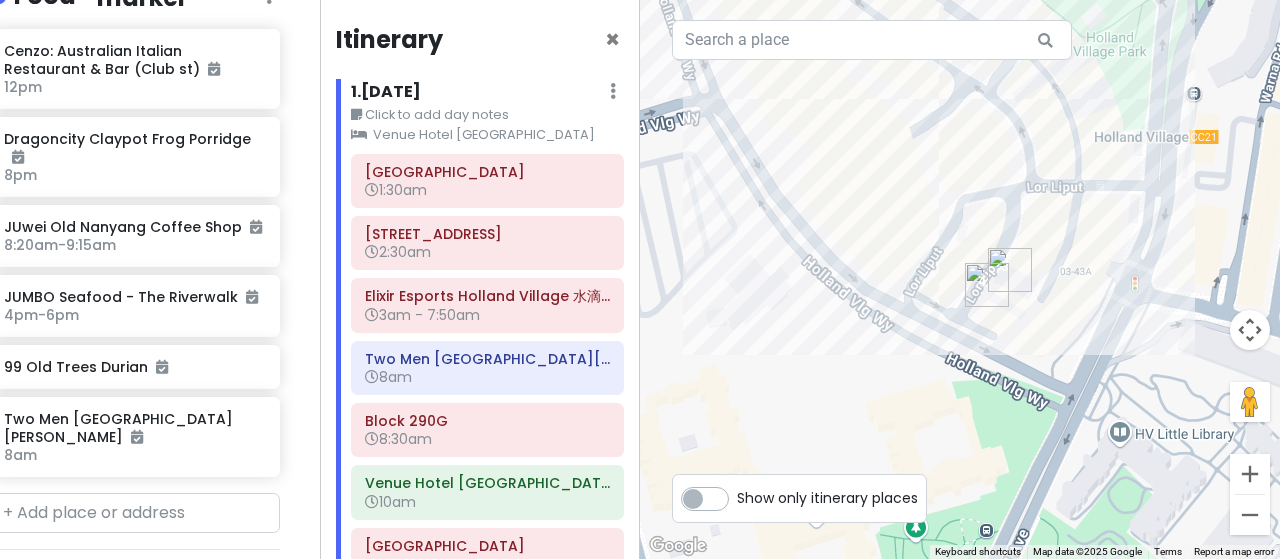 scroll, scrollTop: 1466, scrollLeft: 28, axis: both 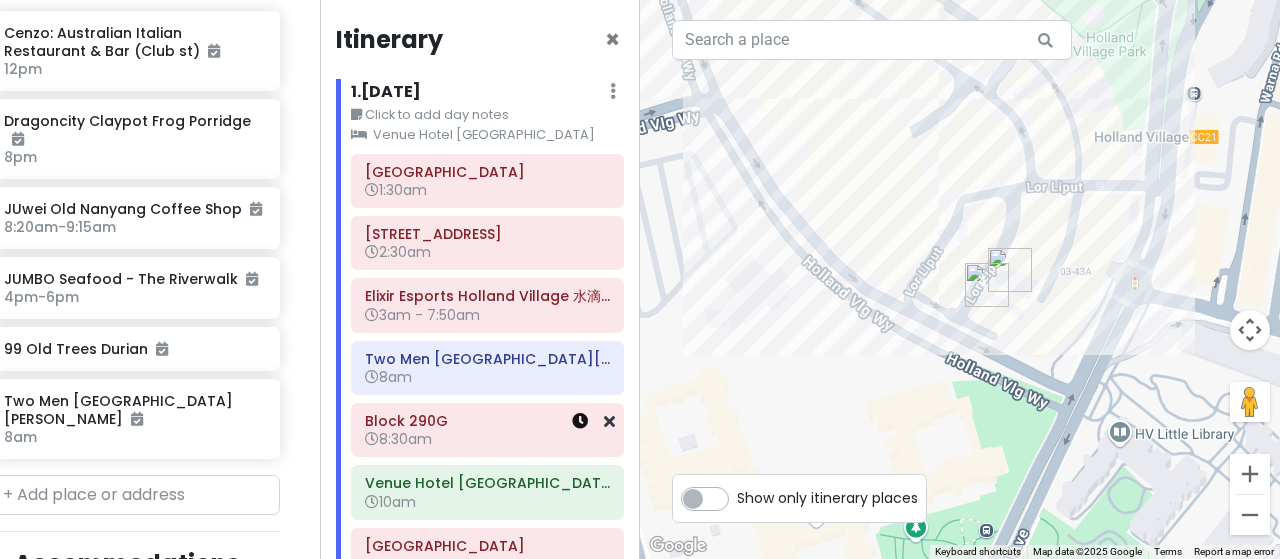 click at bounding box center (580, 421) 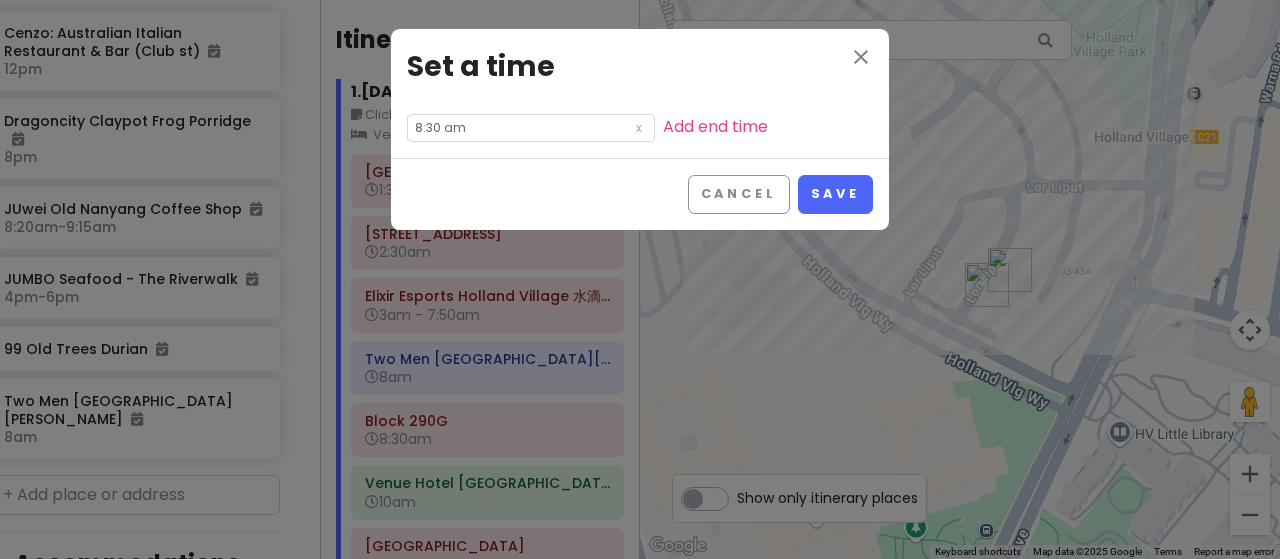 click on "8:30 am" at bounding box center (531, 128) 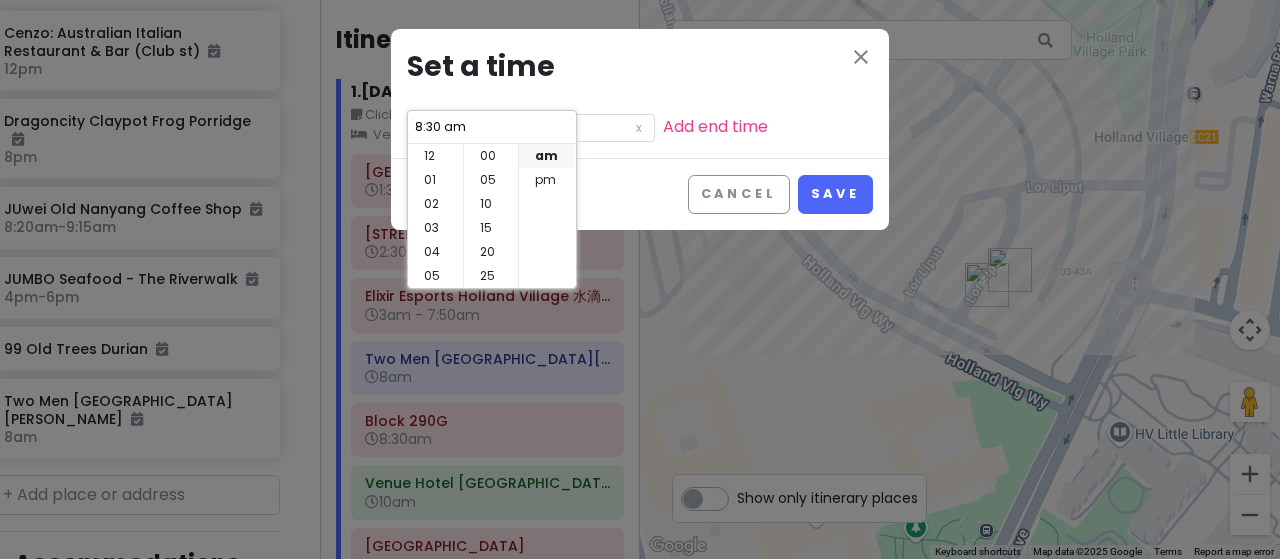 scroll, scrollTop: 144, scrollLeft: 0, axis: vertical 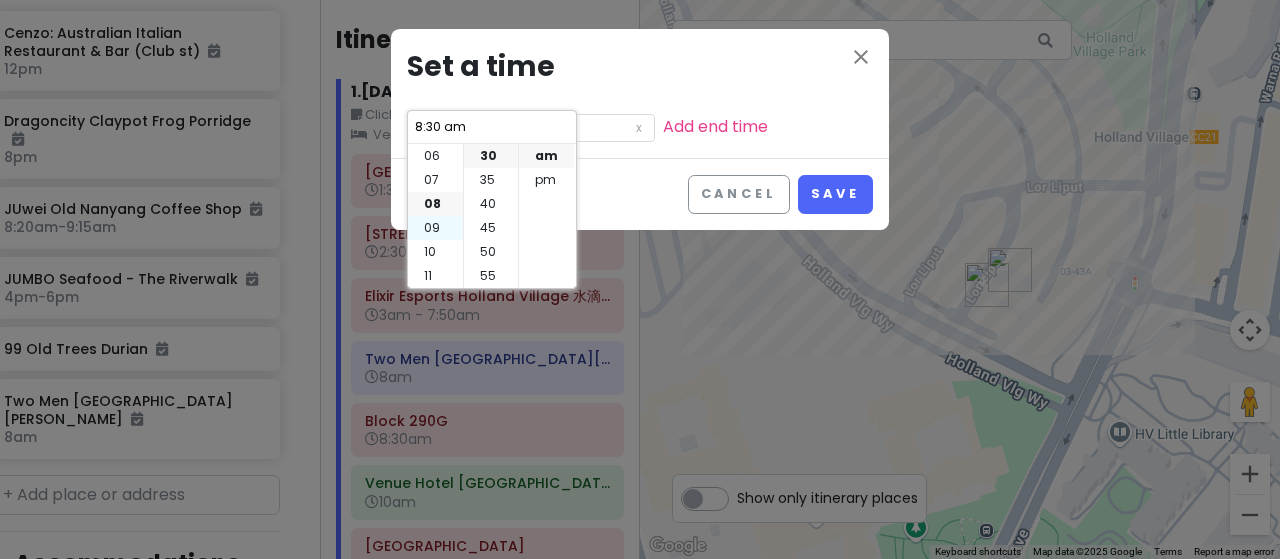 click on "09" at bounding box center (435, 228) 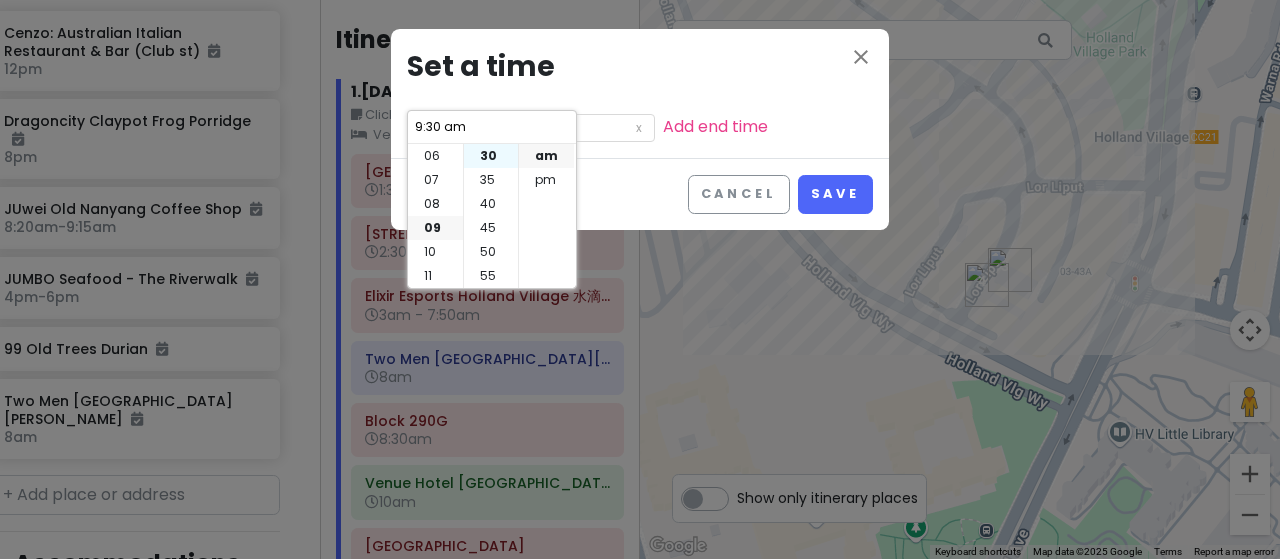 scroll, scrollTop: 0, scrollLeft: 0, axis: both 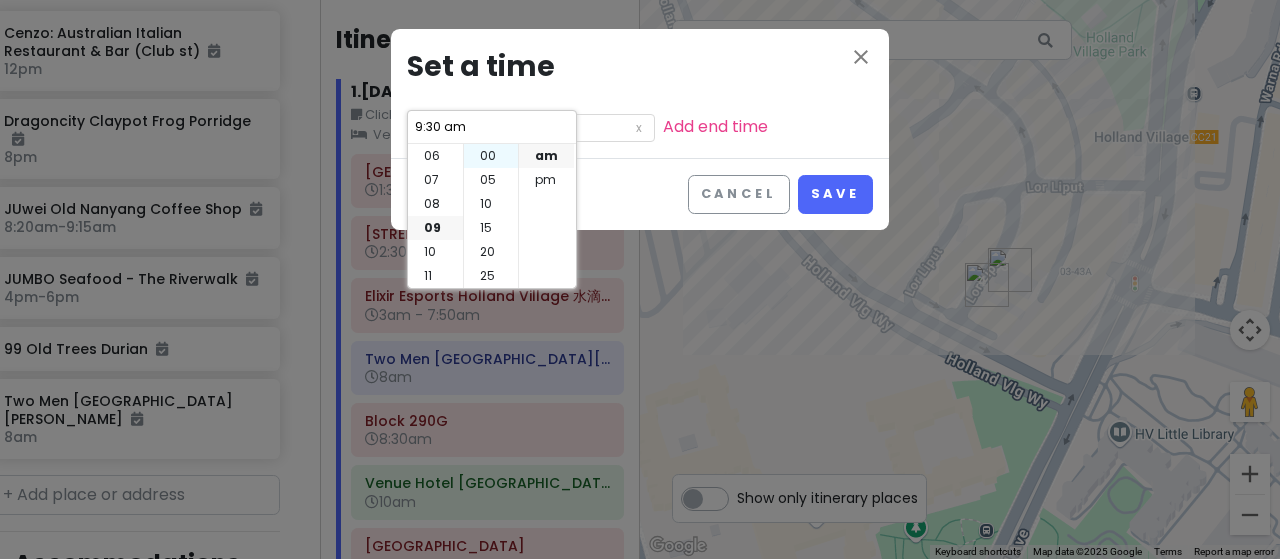 click on "00" at bounding box center (491, 156) 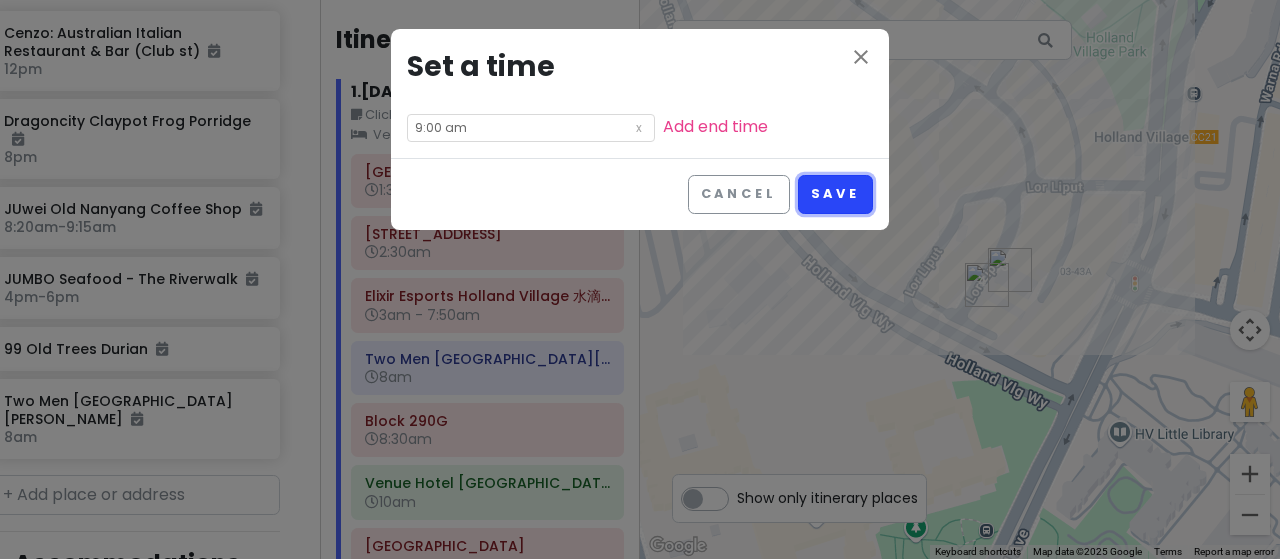 click on "Save" at bounding box center [835, 194] 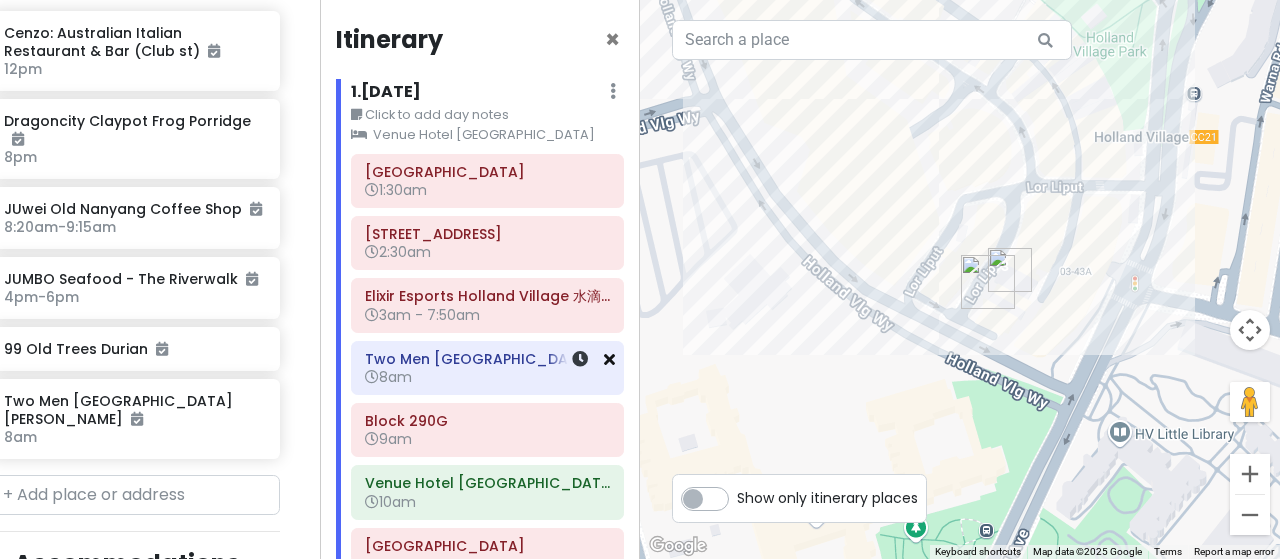 click at bounding box center (609, 359) 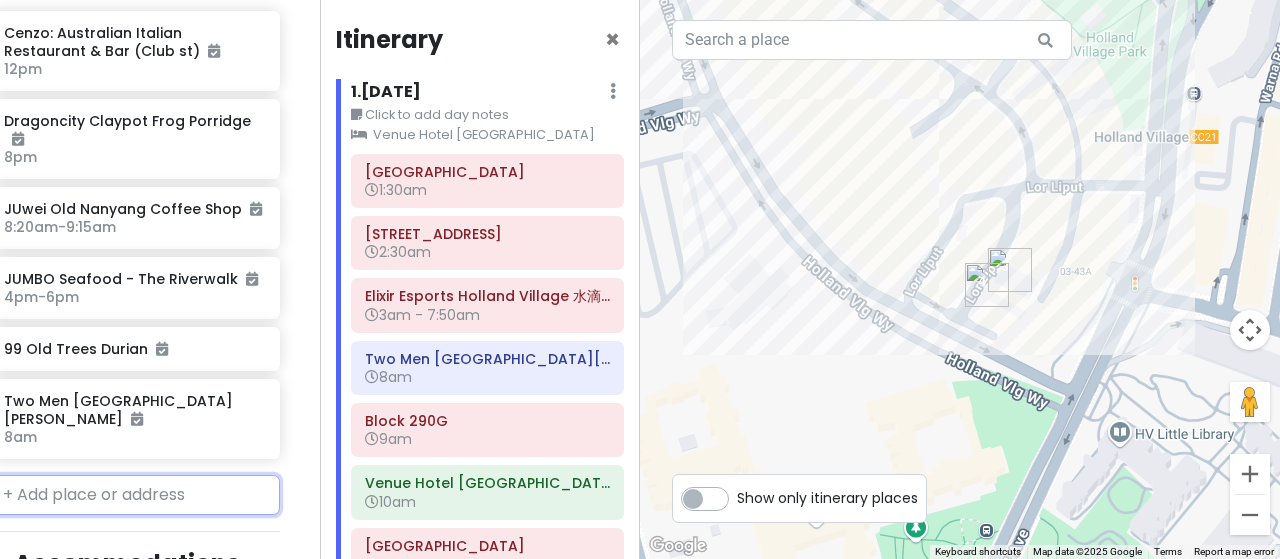 click at bounding box center [135, 495] 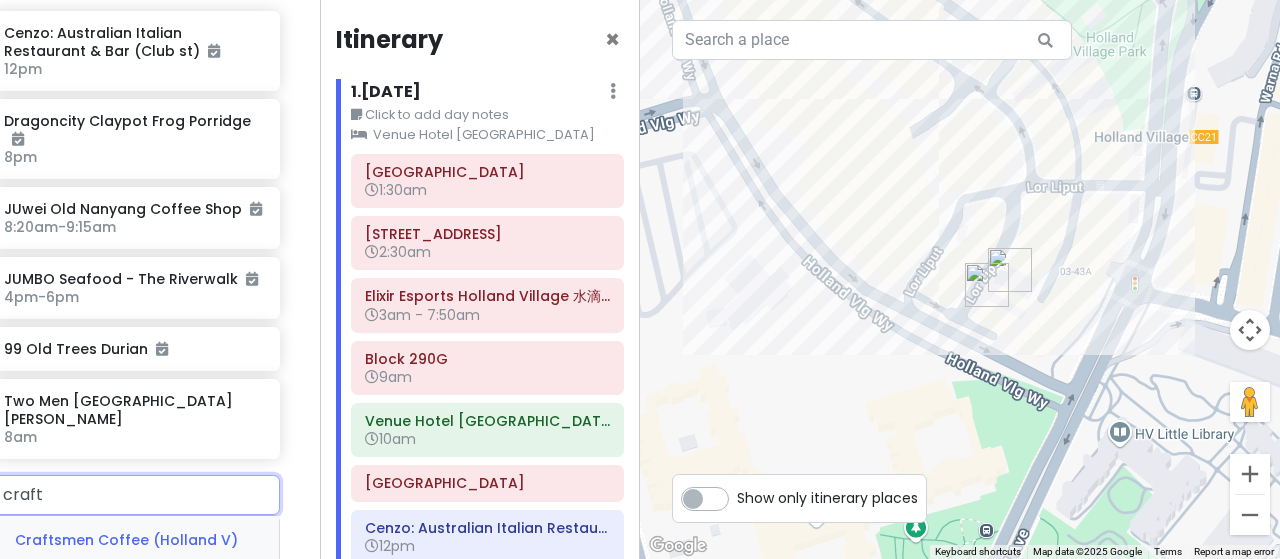 type on "crafts" 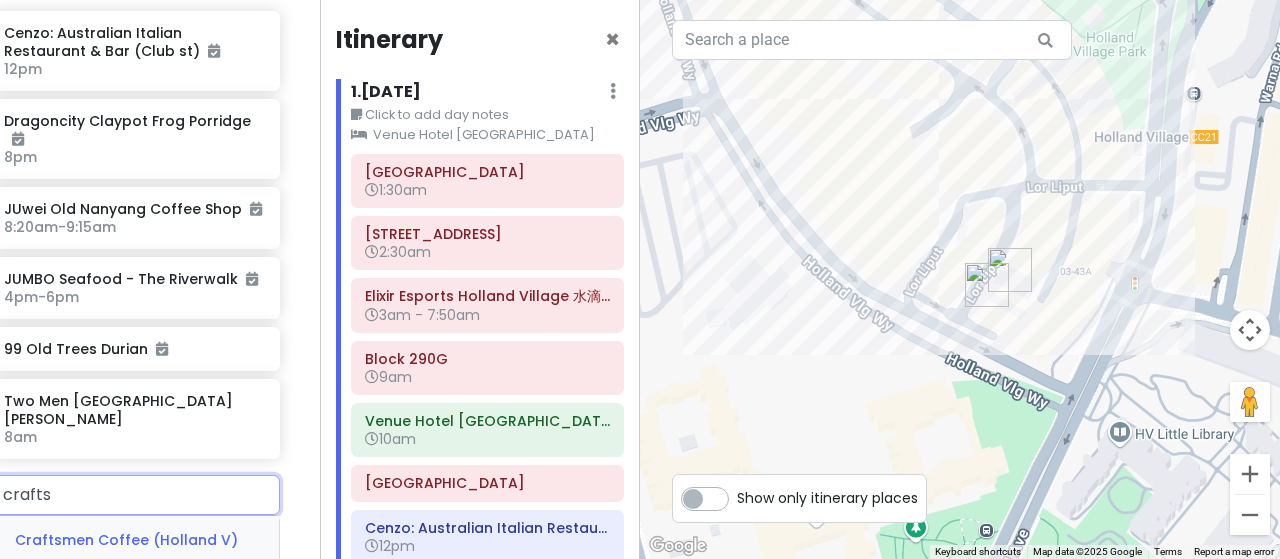 click on "Craftsmen Coffee (Holland V)   Holland Avenue, Singapore" at bounding box center (135, 565) 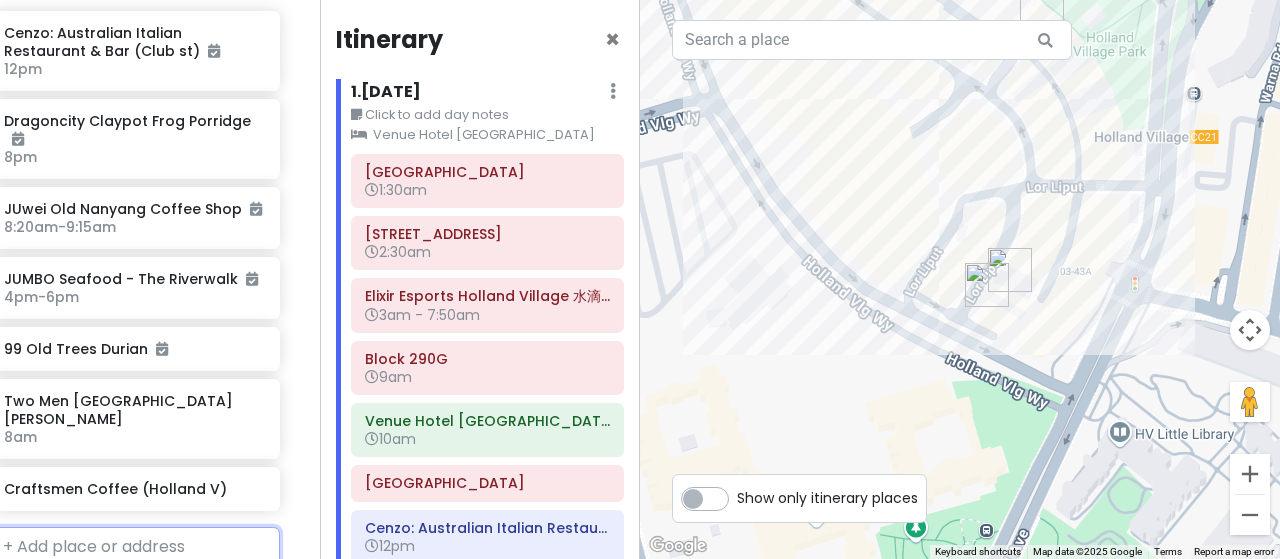 scroll, scrollTop: 1518, scrollLeft: 28, axis: both 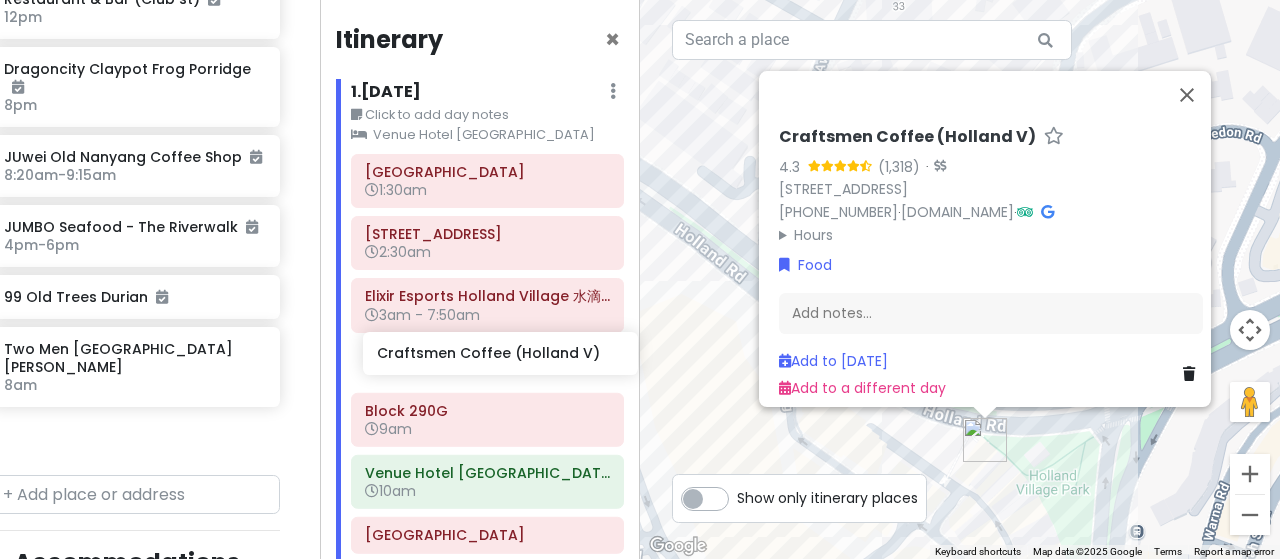 drag, startPoint x: 122, startPoint y: 390, endPoint x: 499, endPoint y: 363, distance: 377.9656 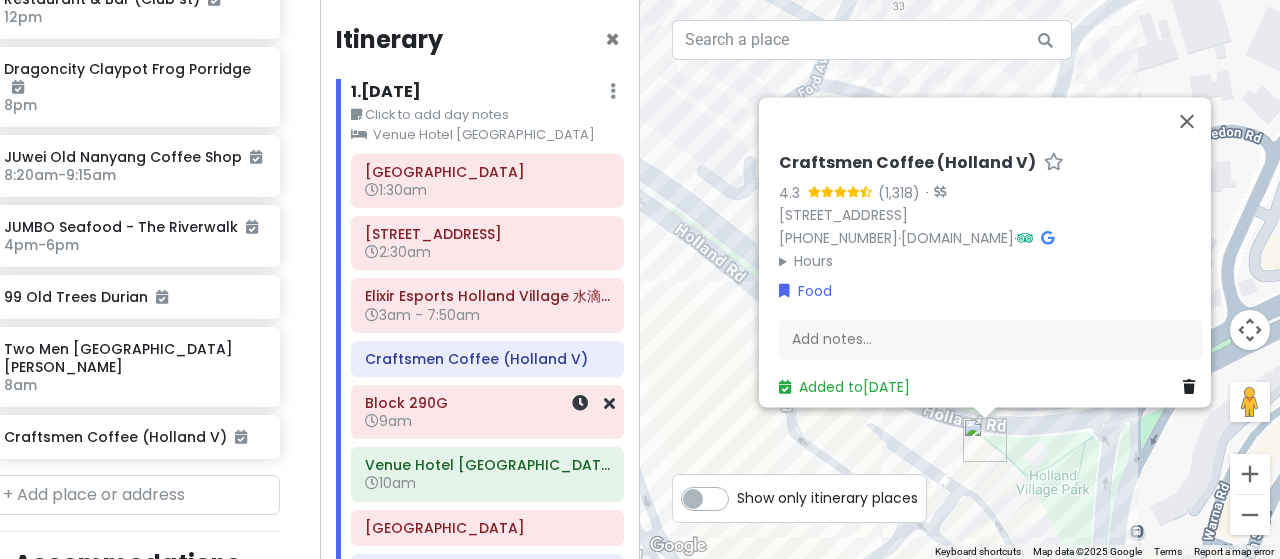 scroll, scrollTop: 1466, scrollLeft: 28, axis: both 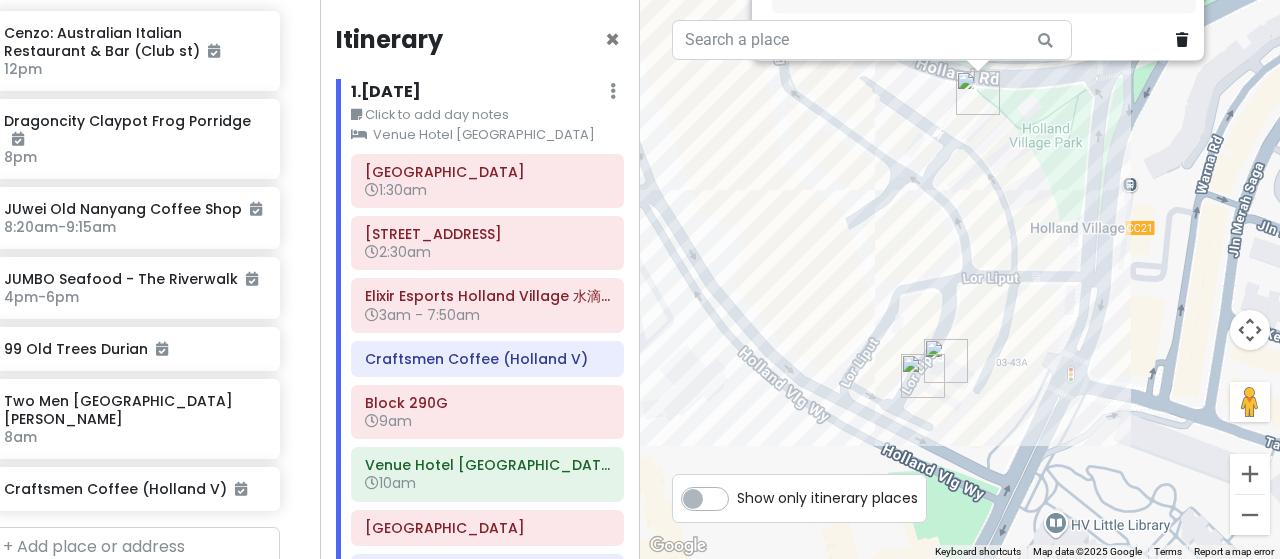 drag, startPoint x: 1054, startPoint y: 460, endPoint x: 1047, endPoint y: 107, distance: 353.0694 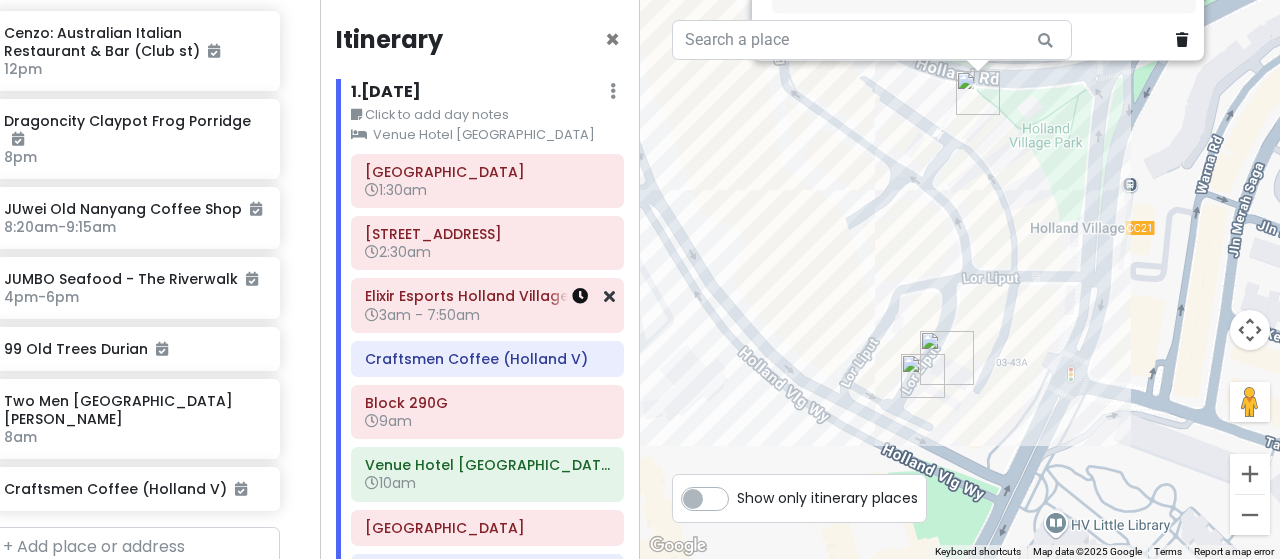 click at bounding box center (580, 296) 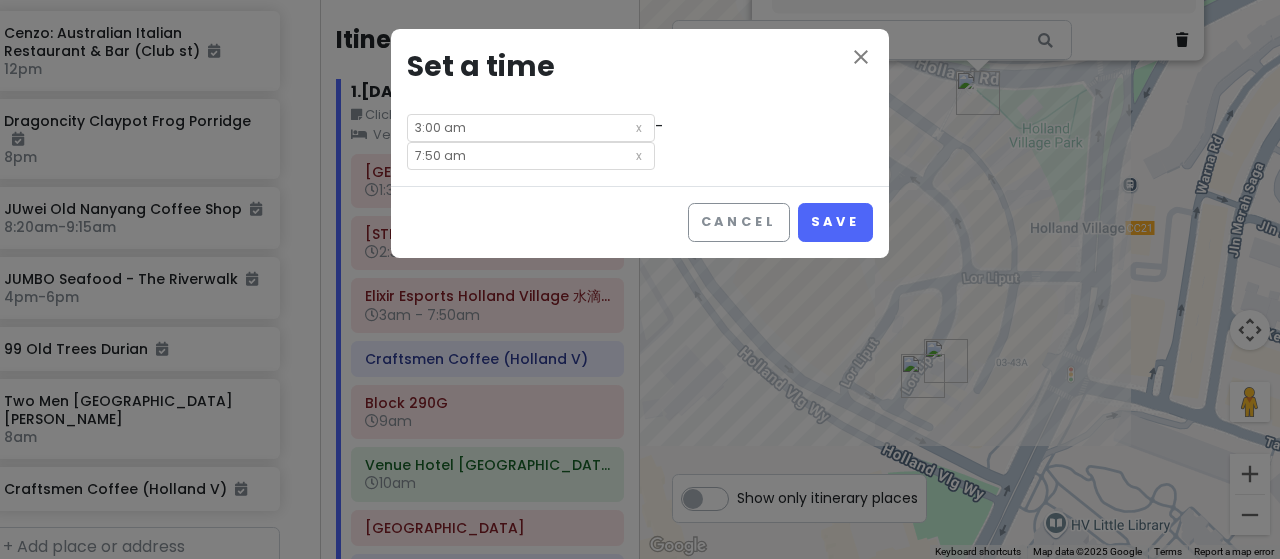 click on "7:50 am" at bounding box center (531, 156) 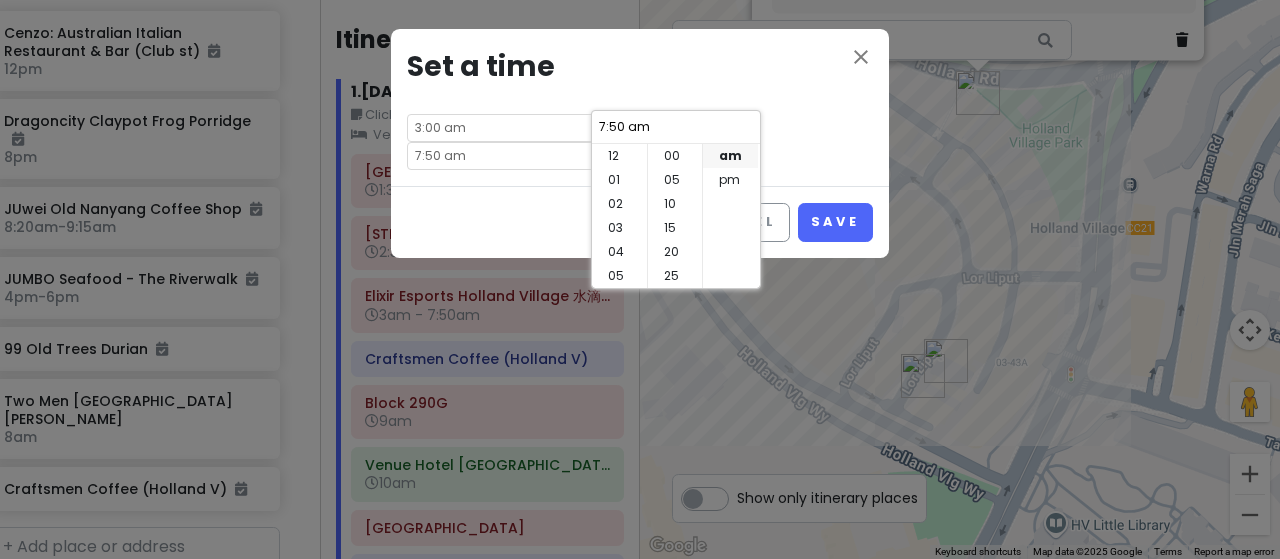 scroll, scrollTop: 144, scrollLeft: 0, axis: vertical 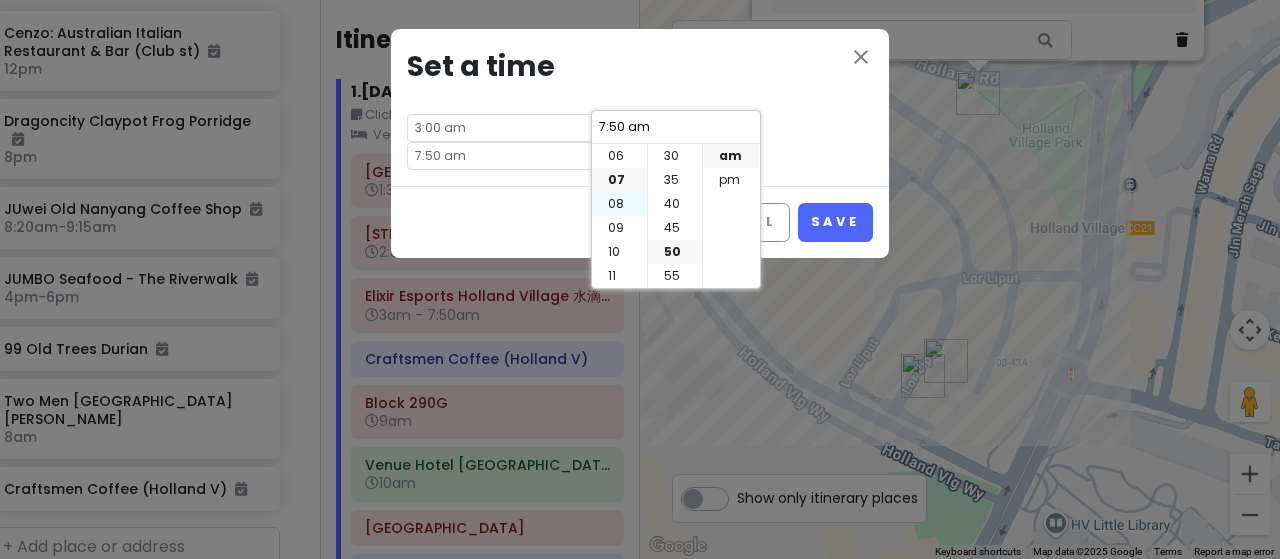 click on "08" at bounding box center [619, 204] 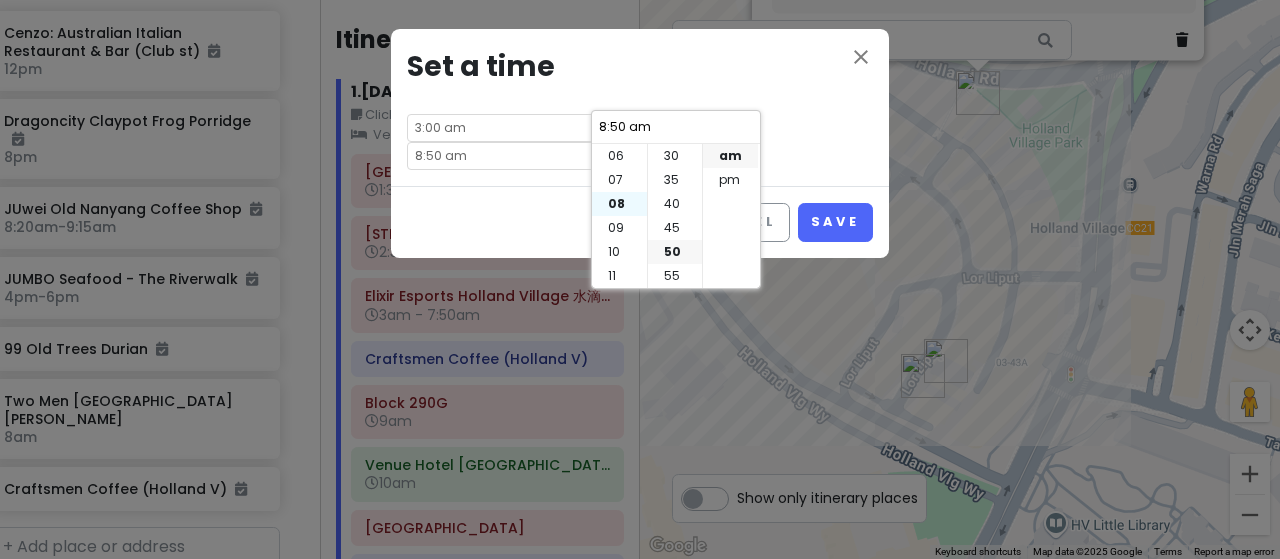 type on "8:50 am" 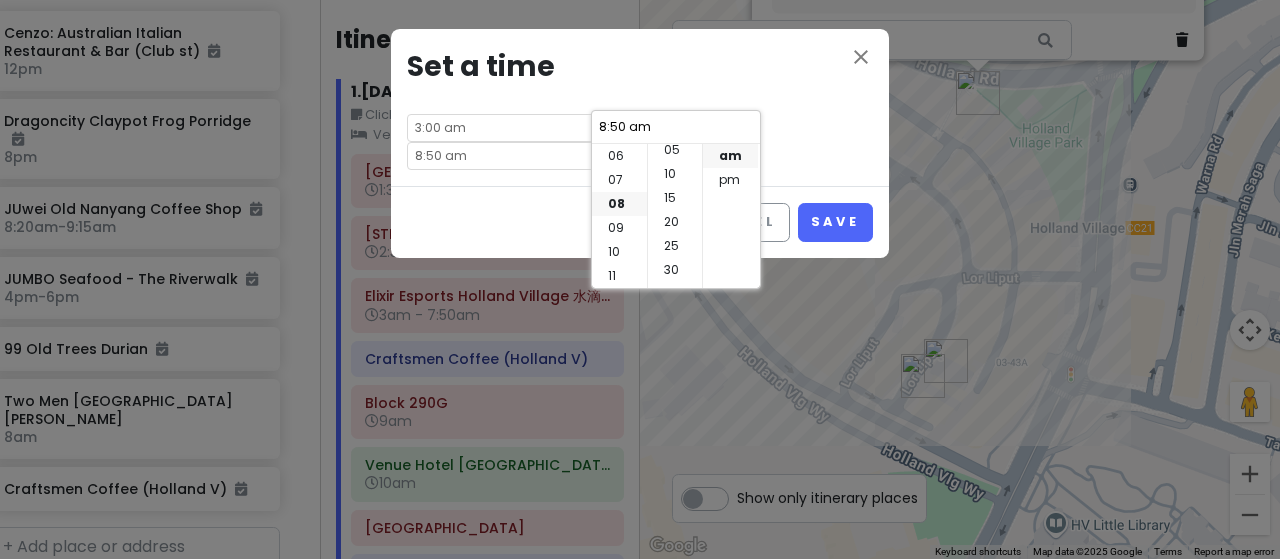 scroll, scrollTop: 0, scrollLeft: 0, axis: both 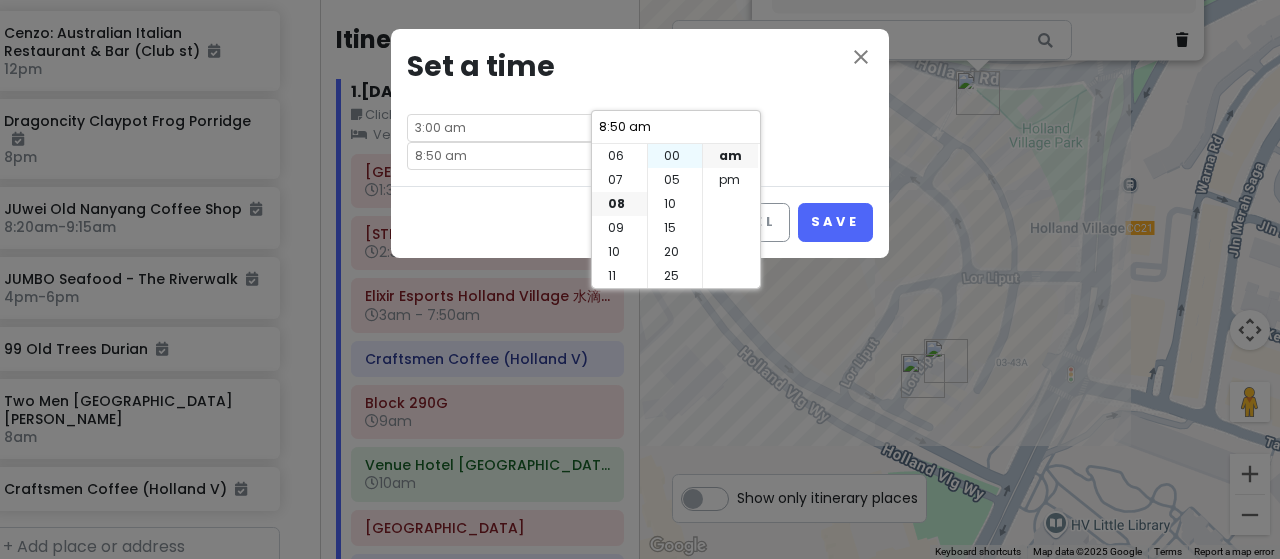 click on "00" at bounding box center (675, 156) 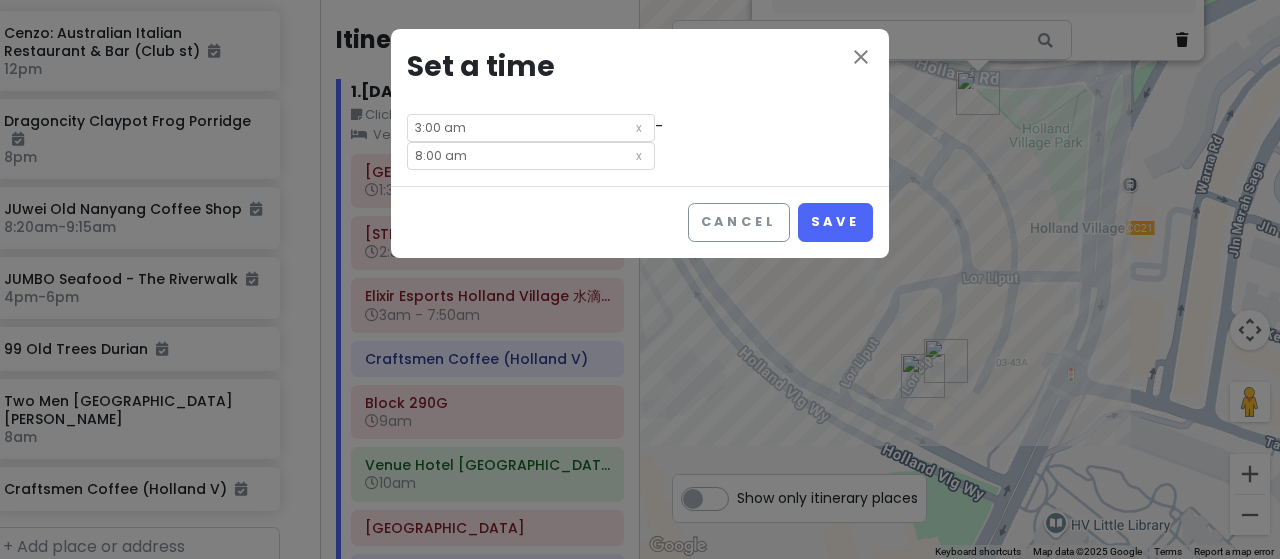 click on "close Set a time 3:00 am  -  8:00 am" at bounding box center (640, 107) 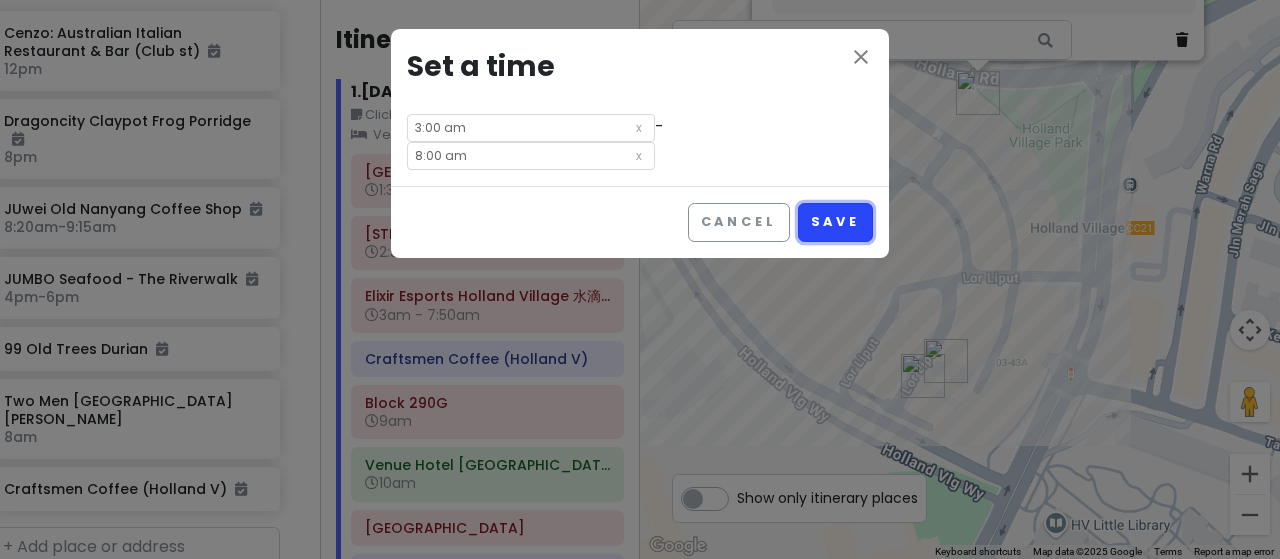 click on "Save" at bounding box center [835, 222] 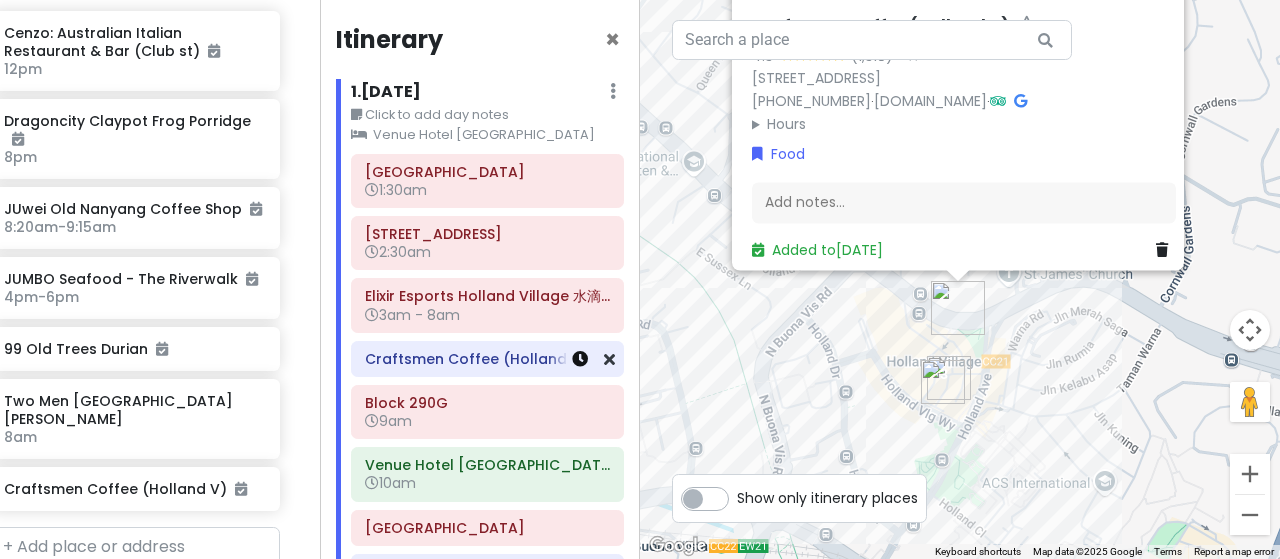 click at bounding box center [580, 359] 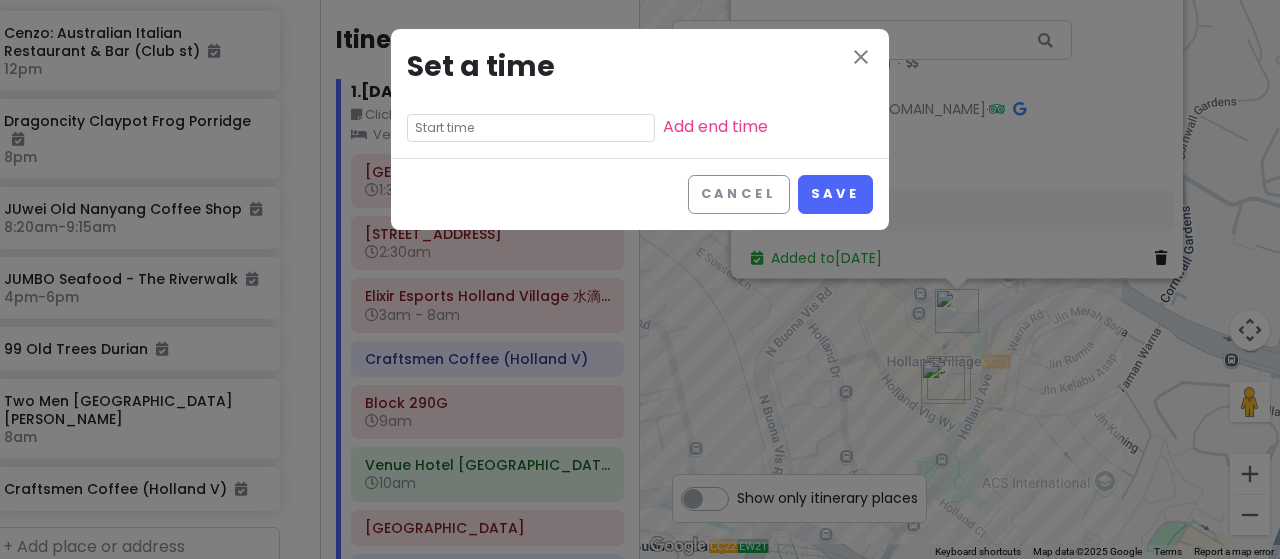 click at bounding box center [531, 128] 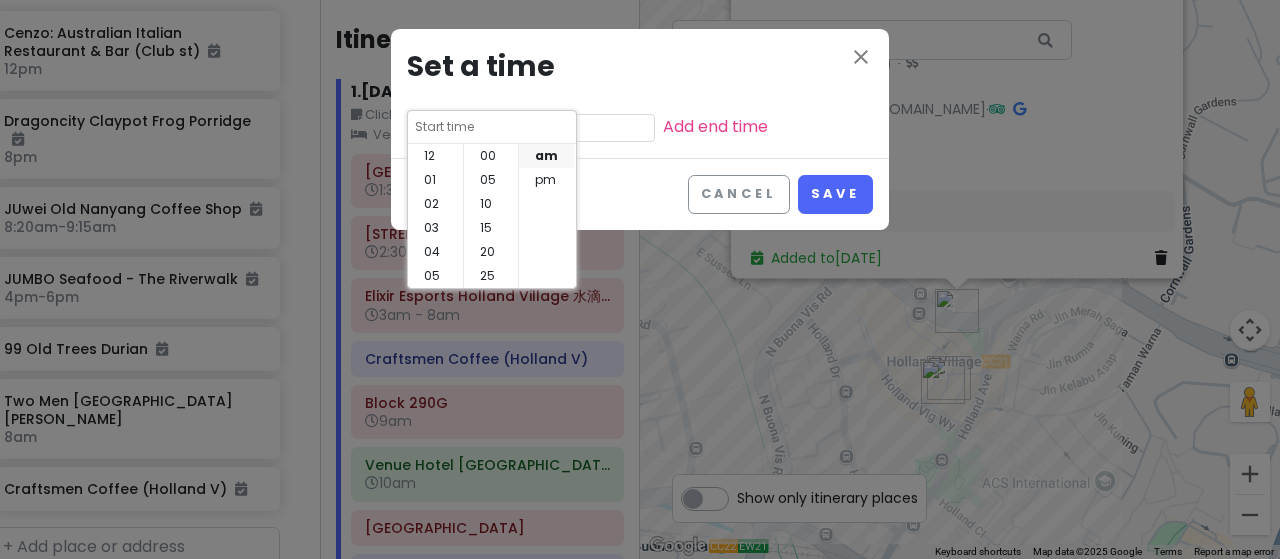 scroll, scrollTop: 144, scrollLeft: 0, axis: vertical 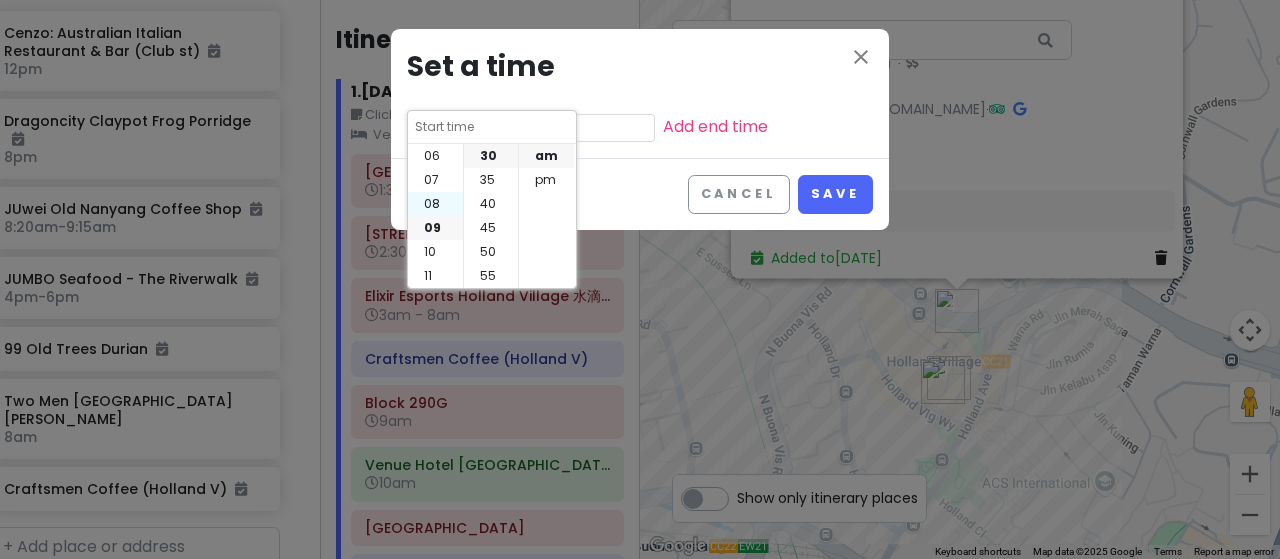 click on "08" at bounding box center [435, 204] 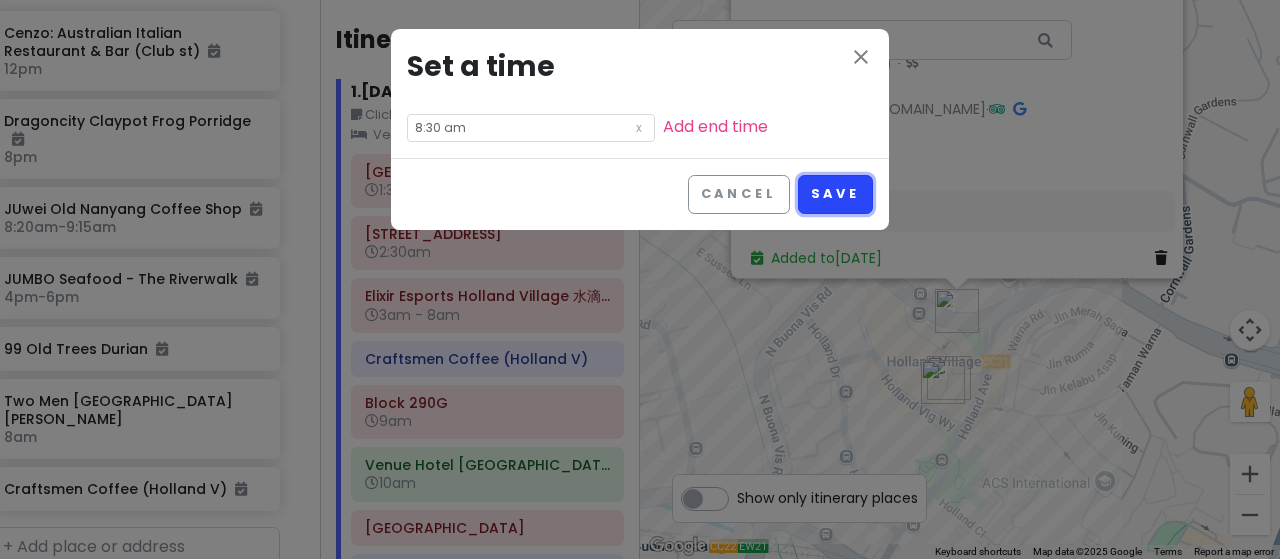 drag, startPoint x: 866, startPoint y: 184, endPoint x: 855, endPoint y: 195, distance: 15.556349 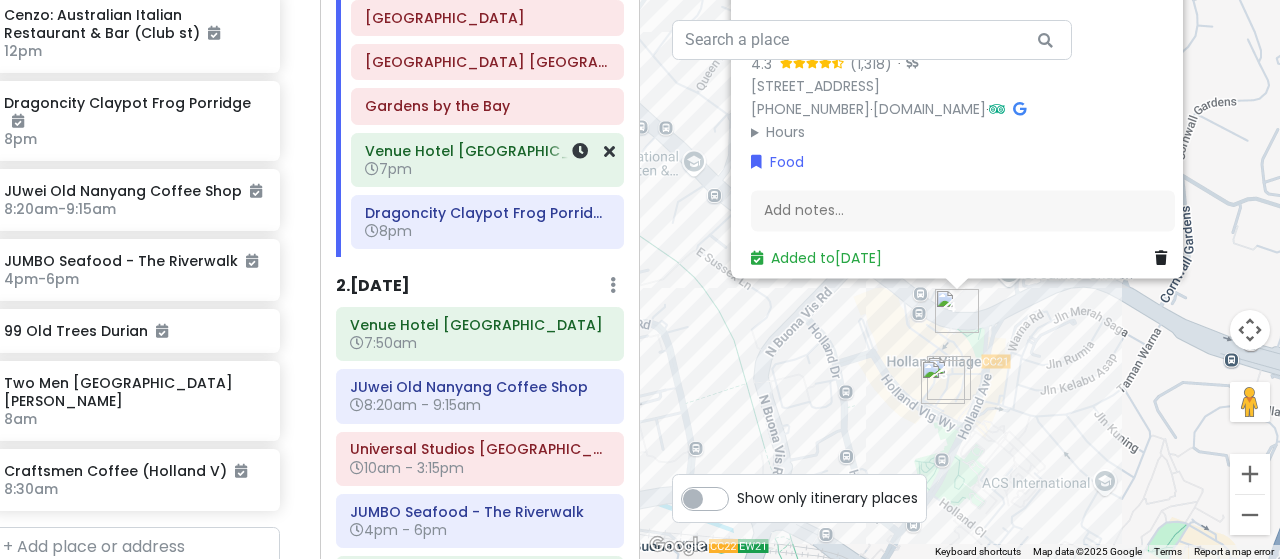 scroll, scrollTop: 1026, scrollLeft: 0, axis: vertical 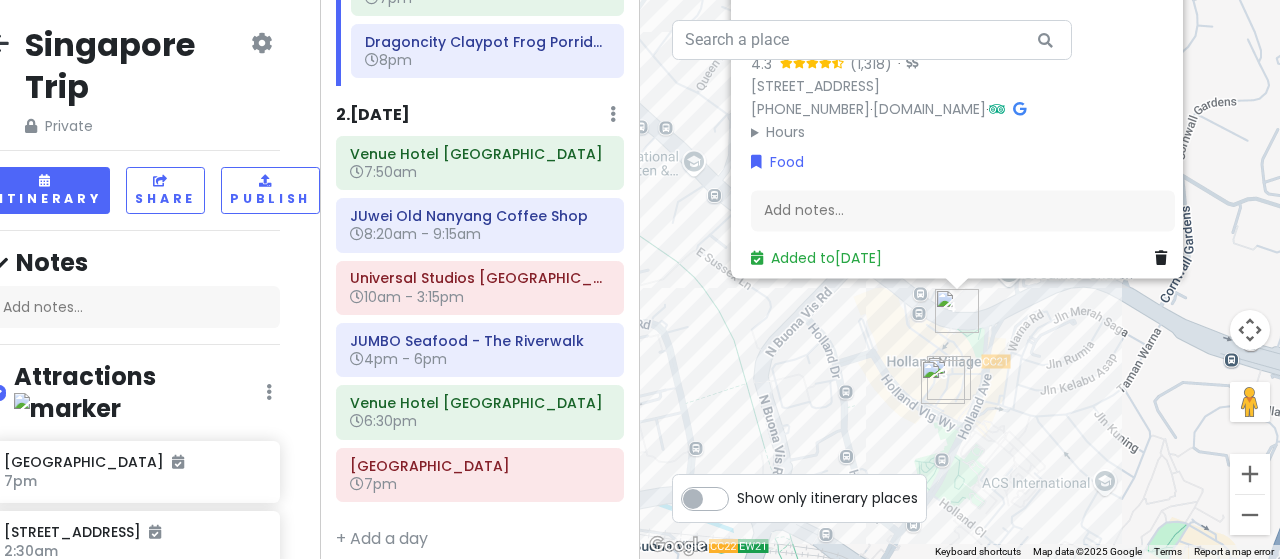 click at bounding box center (-1, 43) 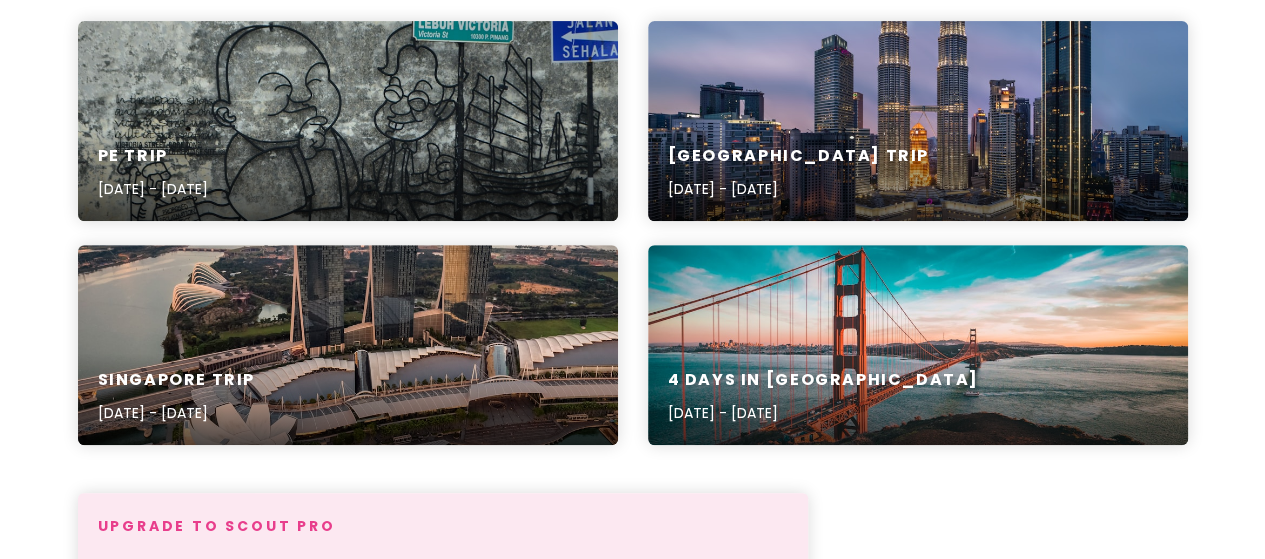 scroll, scrollTop: 300, scrollLeft: 0, axis: vertical 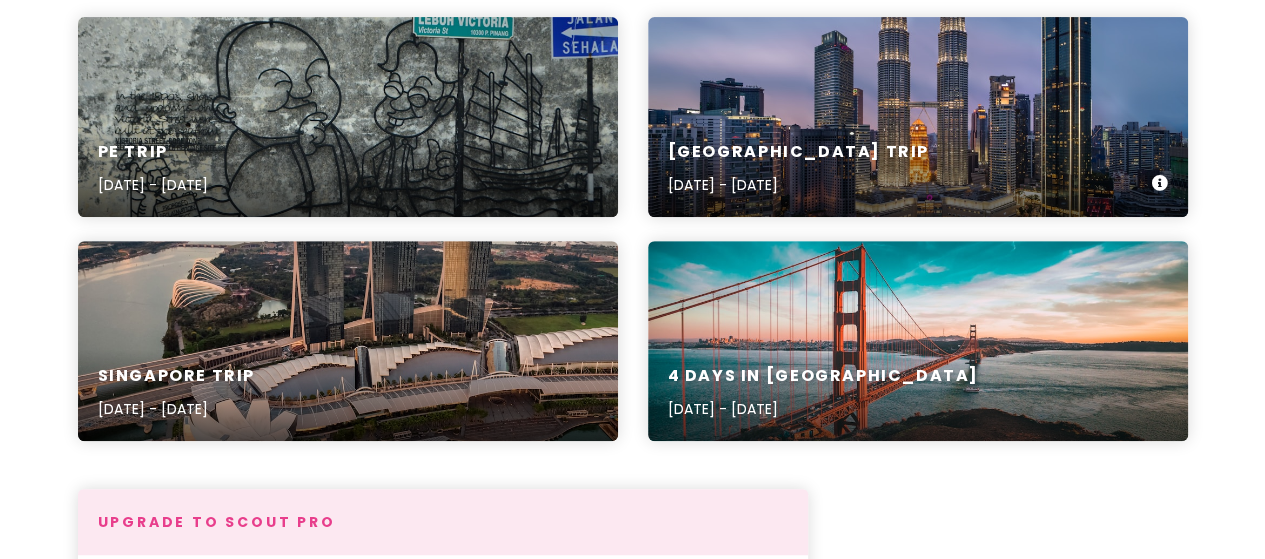 click on "Kuala Lumpur Trip Aug 11, 2025 - Aug 14, 2025" at bounding box center [918, 117] 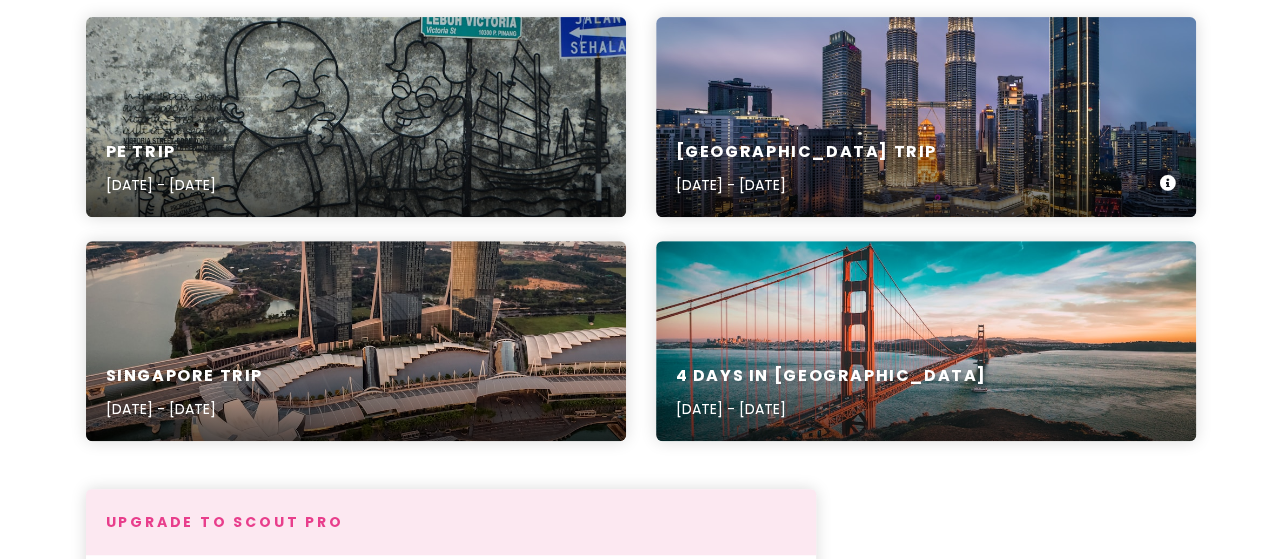scroll, scrollTop: 0, scrollLeft: 0, axis: both 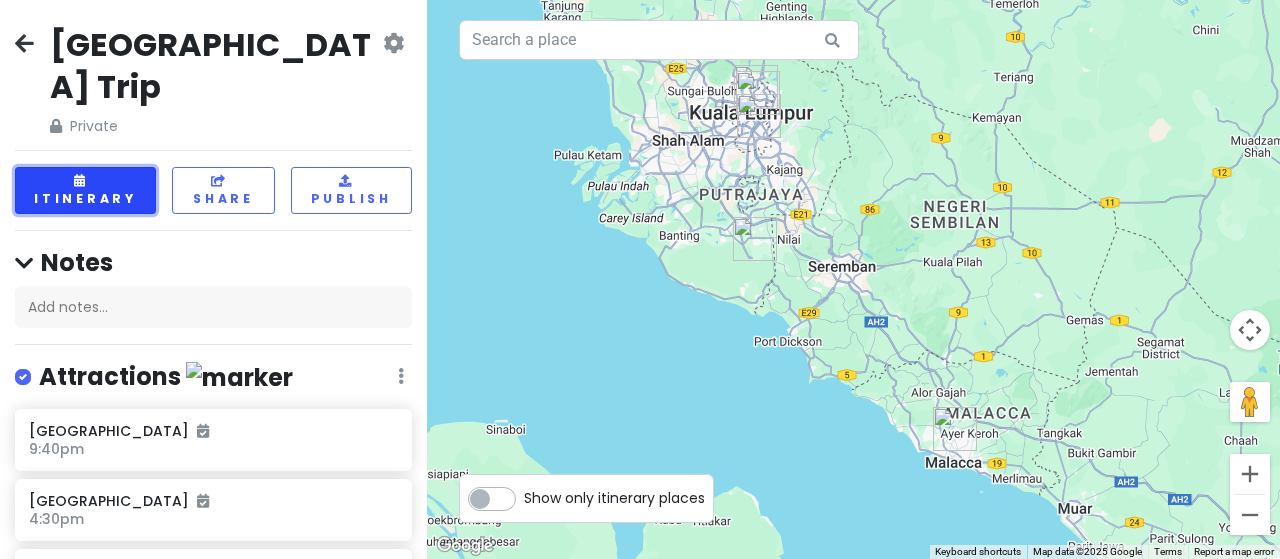 click on "Itinerary" at bounding box center (85, 190) 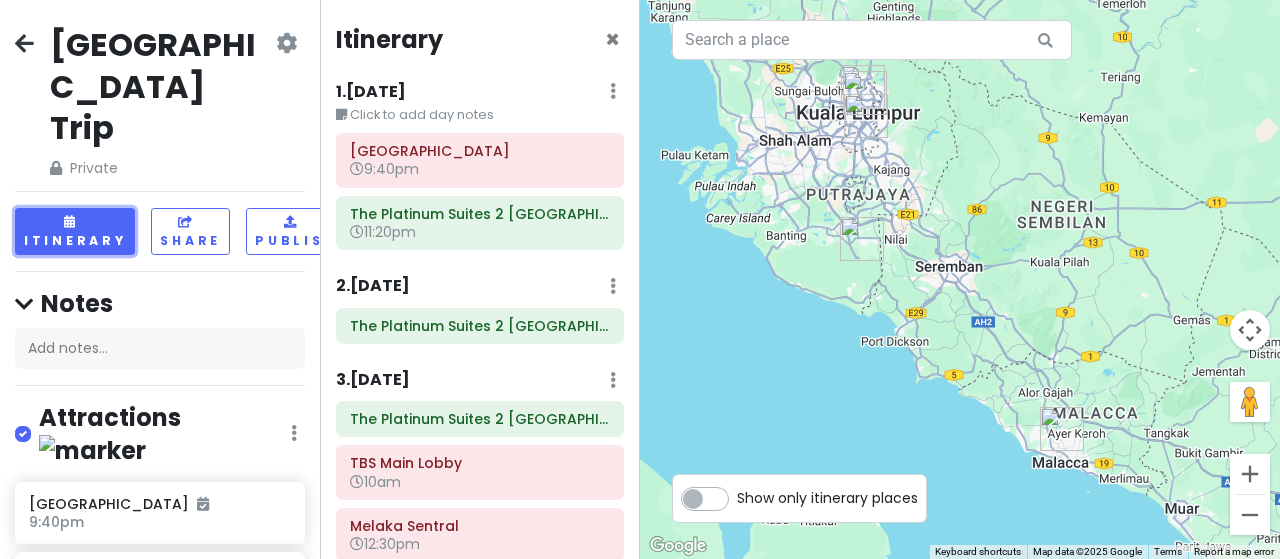 scroll, scrollTop: 412, scrollLeft: 0, axis: vertical 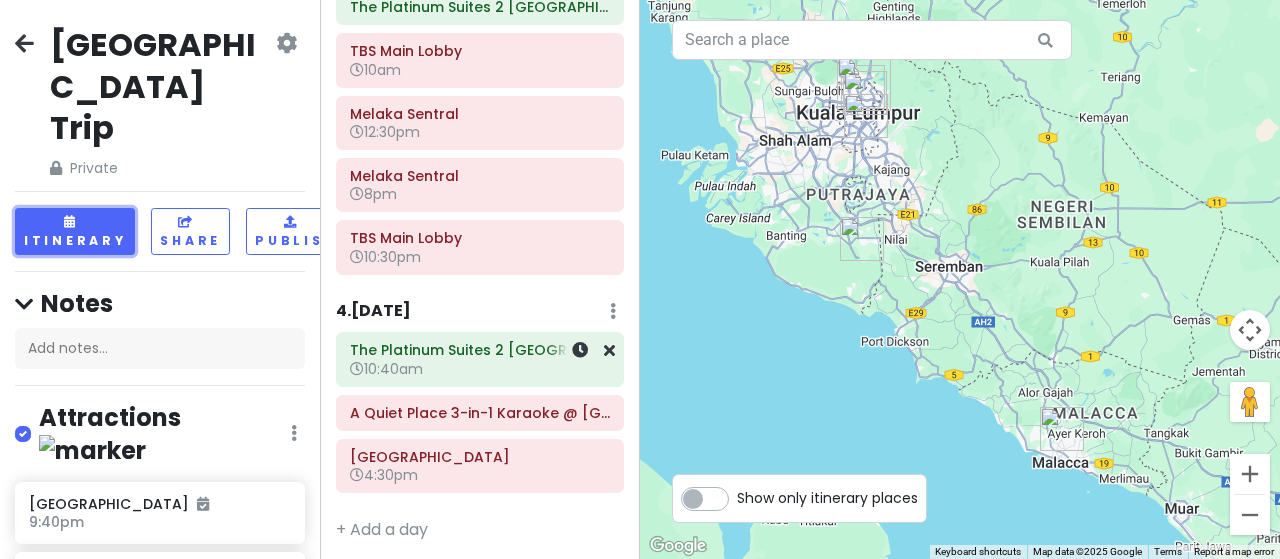 click on "The Platinum Suites 2 [GEOGRAPHIC_DATA] by LUMA" at bounding box center (480, 350) 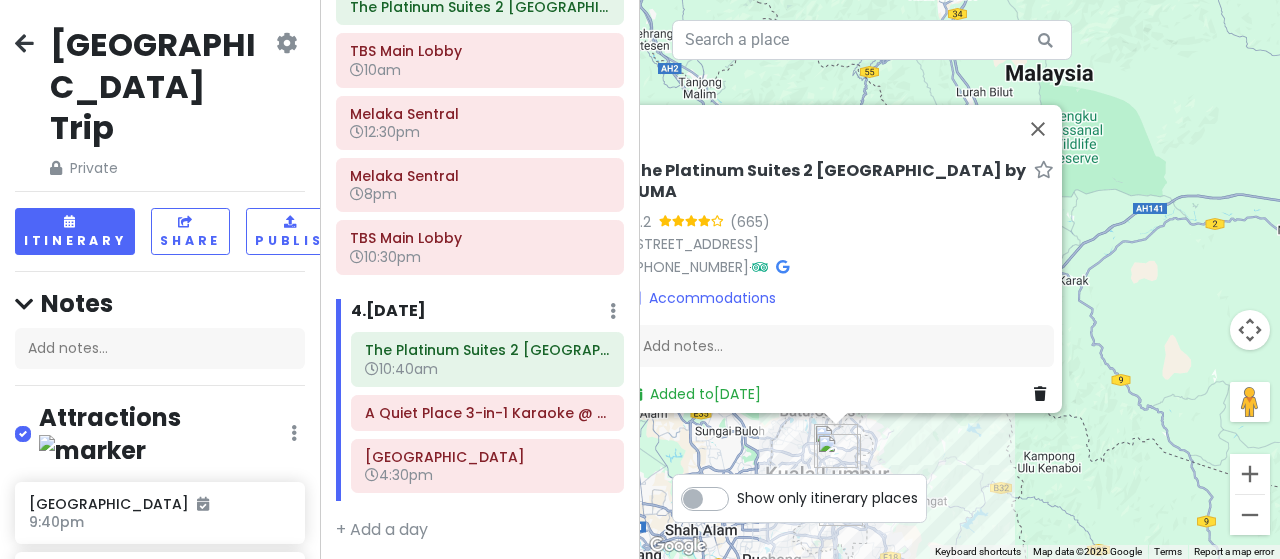 drag, startPoint x: 792, startPoint y: 428, endPoint x: 849, endPoint y: 304, distance: 136.47343 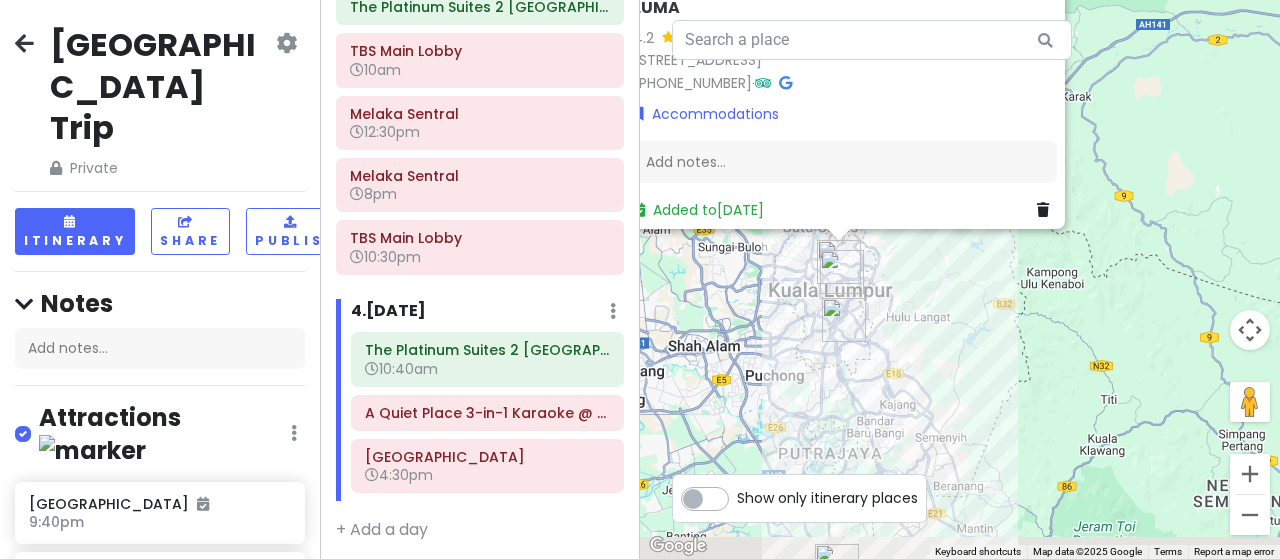 drag, startPoint x: 1044, startPoint y: 513, endPoint x: 1044, endPoint y: 315, distance: 198 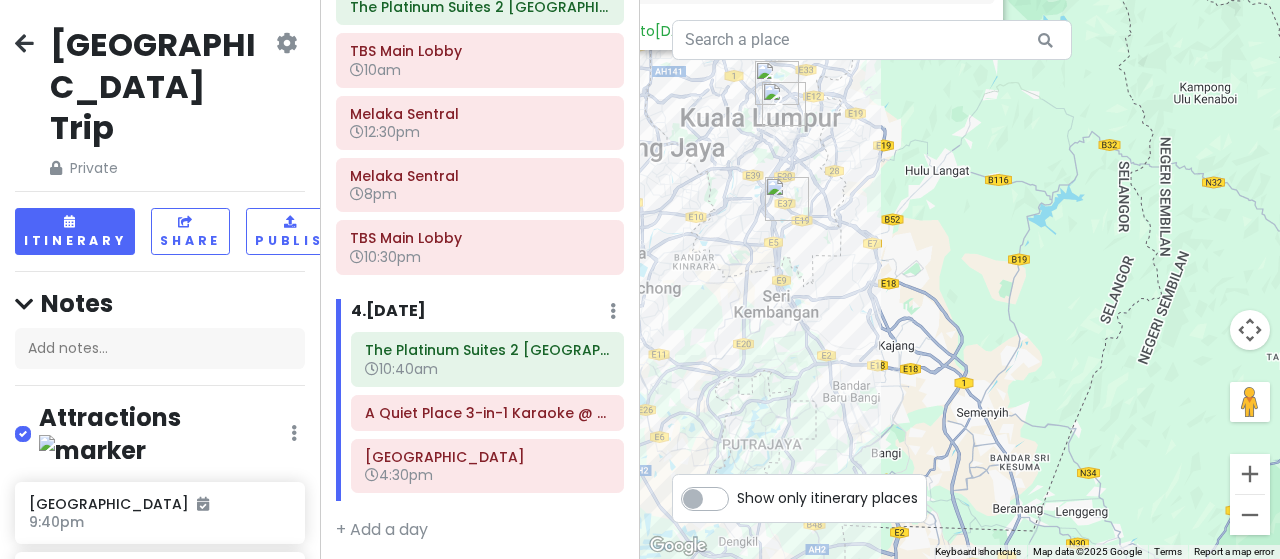 drag, startPoint x: 742, startPoint y: 405, endPoint x: 877, endPoint y: 296, distance: 173.5108 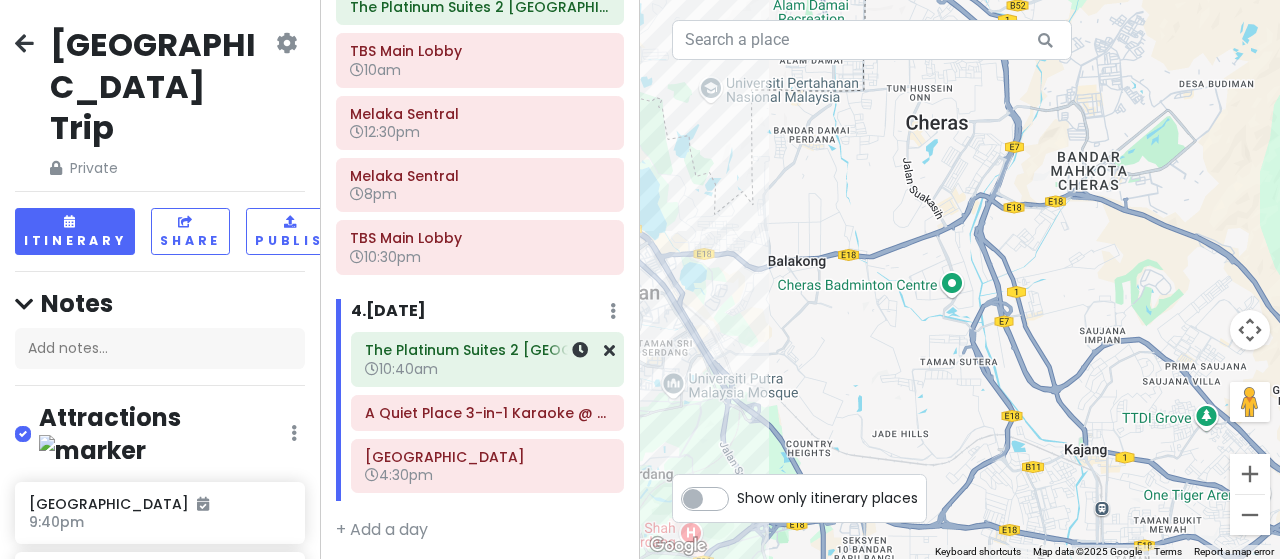 click on "The Platinum Suites 2 [GEOGRAPHIC_DATA] by LUMA" at bounding box center [487, 350] 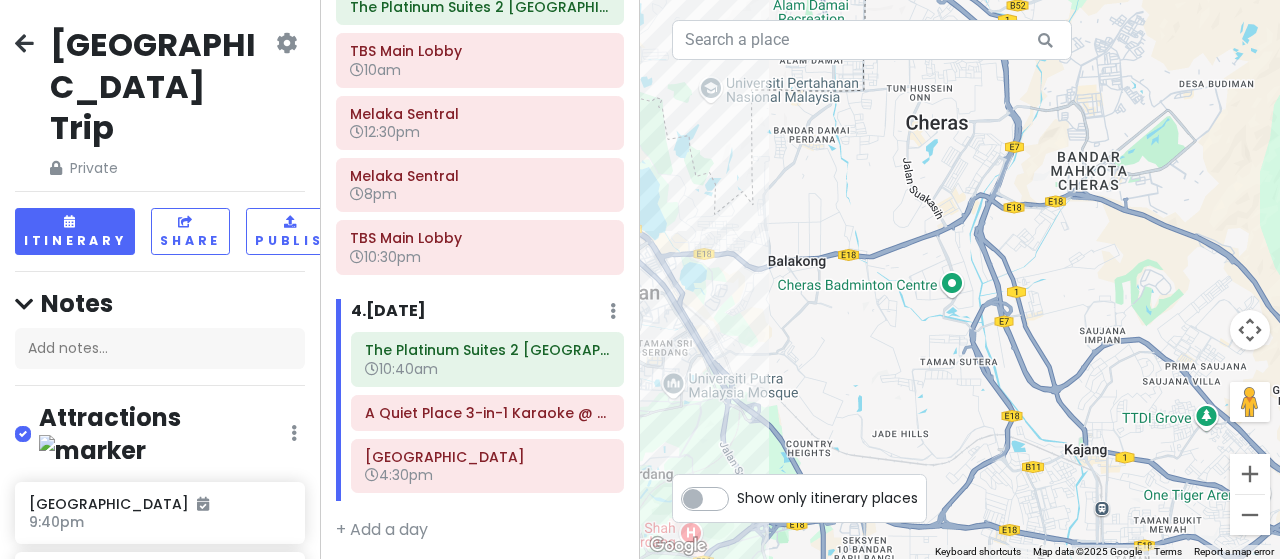 drag, startPoint x: 929, startPoint y: 303, endPoint x: 1279, endPoint y: 333, distance: 351.28336 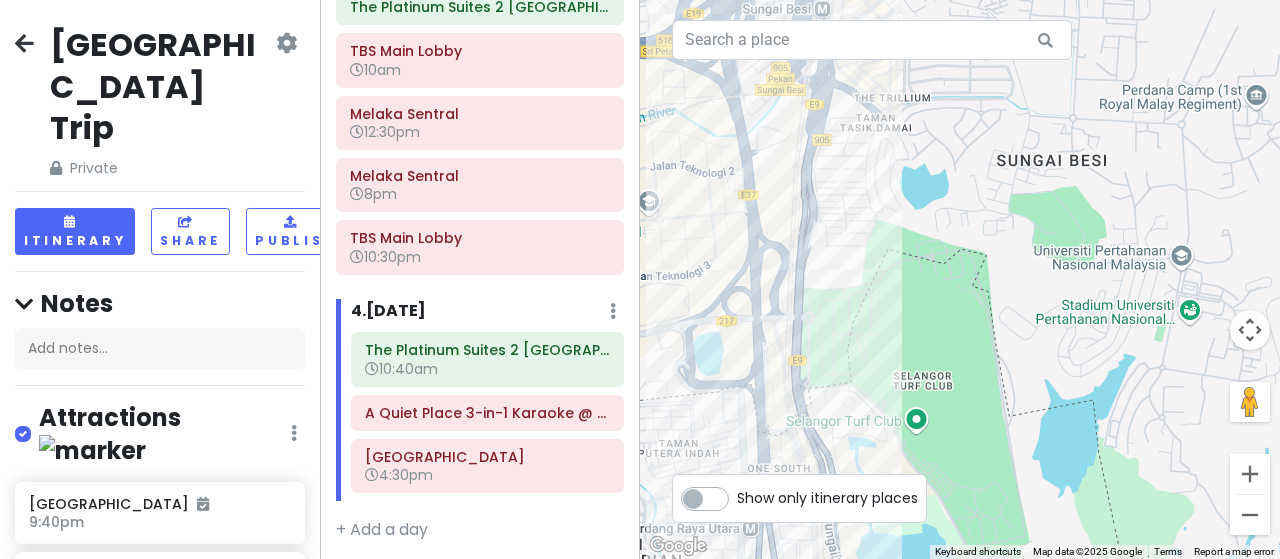 drag, startPoint x: 884, startPoint y: 81, endPoint x: 998, endPoint y: 65, distance: 115.11733 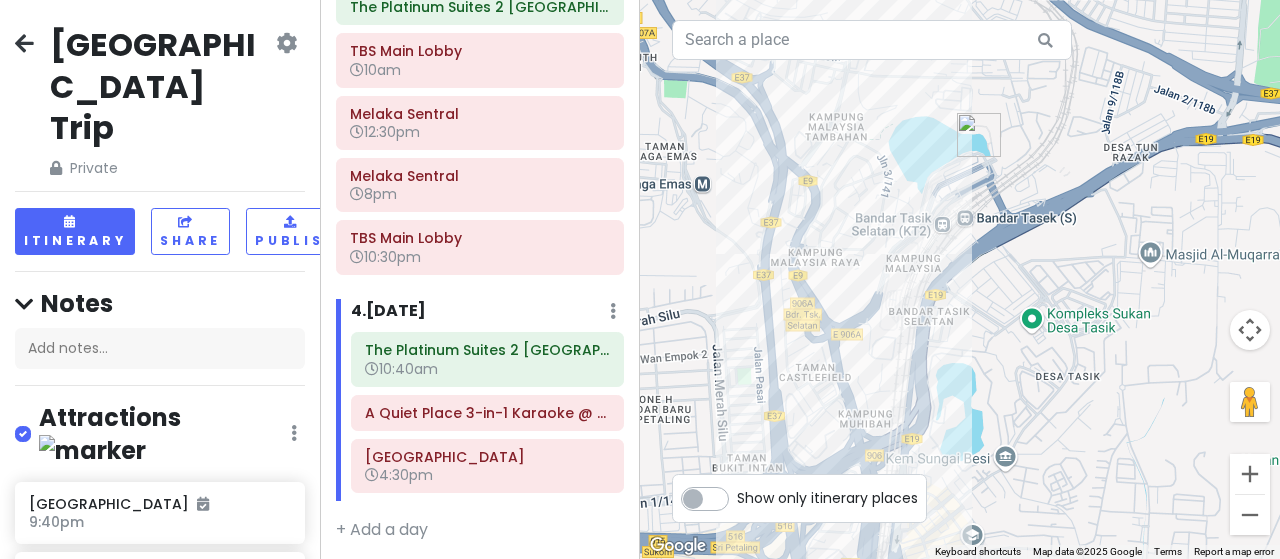 drag, startPoint x: 1017, startPoint y: 385, endPoint x: 1026, endPoint y: 291, distance: 94.42987 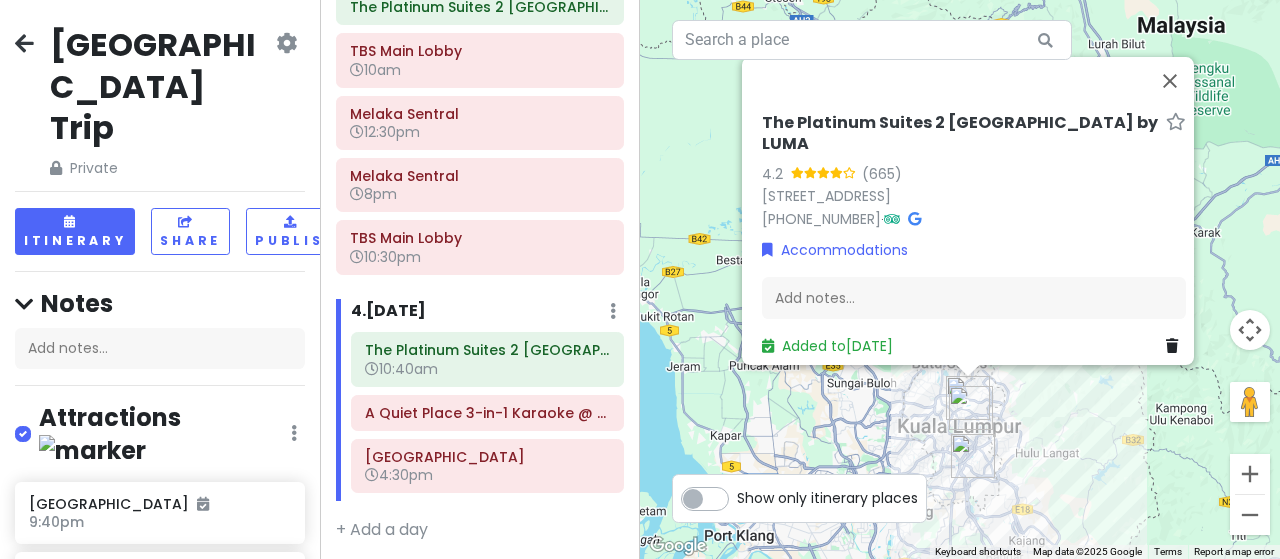 drag, startPoint x: 1049, startPoint y: 191, endPoint x: 1014, endPoint y: 440, distance: 251.44781 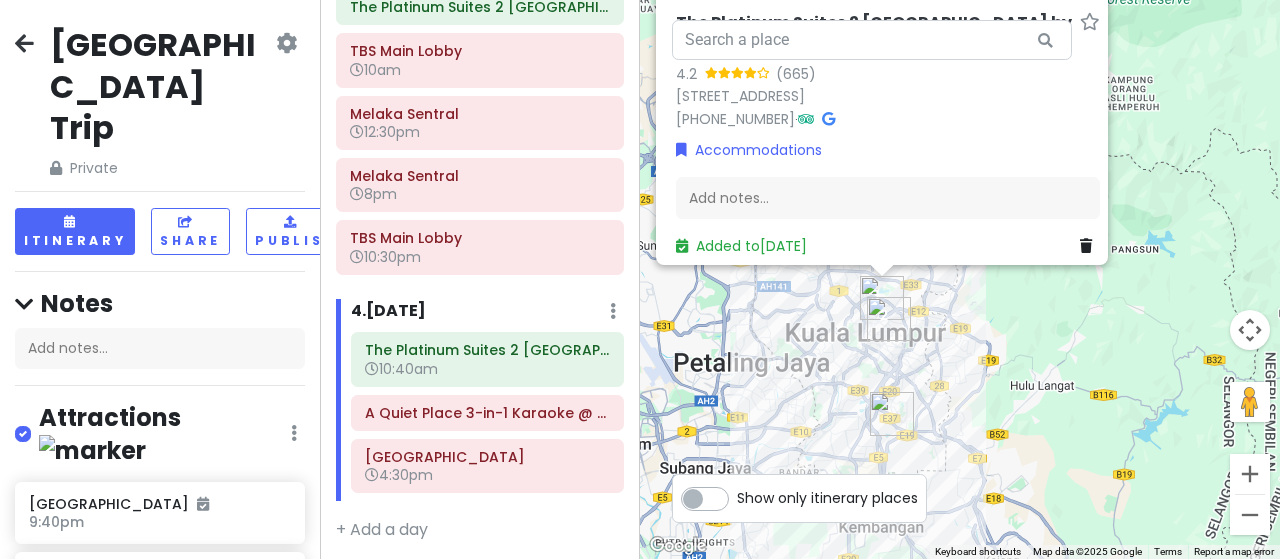 drag, startPoint x: 989, startPoint y: 488, endPoint x: 1010, endPoint y: 297, distance: 192.15099 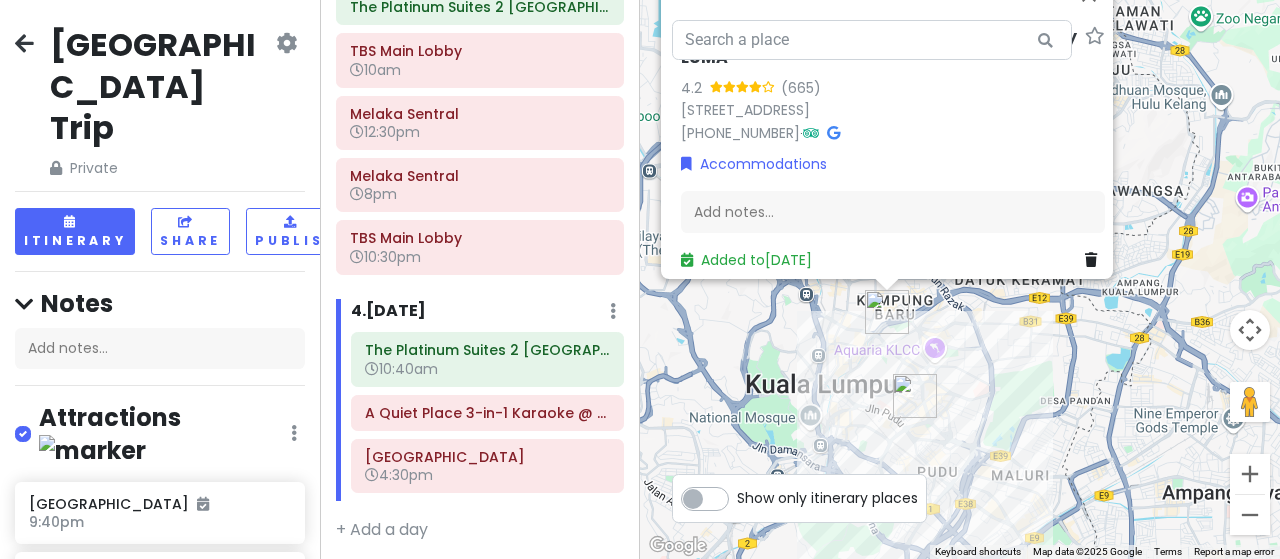 drag, startPoint x: 835, startPoint y: 334, endPoint x: 1204, endPoint y: 335, distance: 369.00134 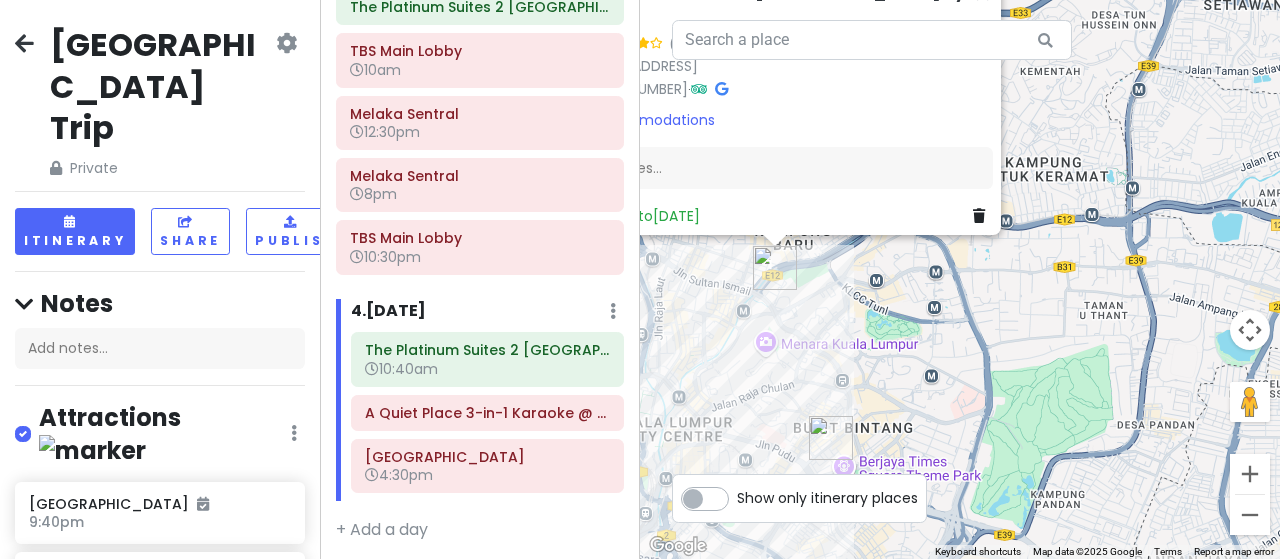 drag, startPoint x: 864, startPoint y: 370, endPoint x: 1081, endPoint y: 286, distance: 232.69078 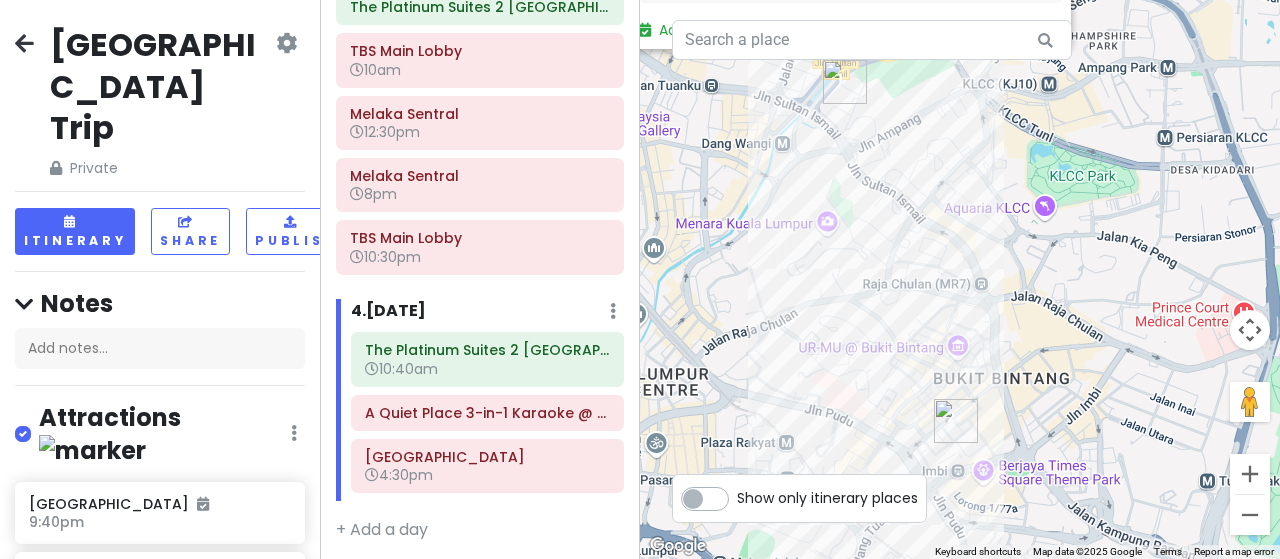drag, startPoint x: 894, startPoint y: 327, endPoint x: 1109, endPoint y: 231, distance: 235.45912 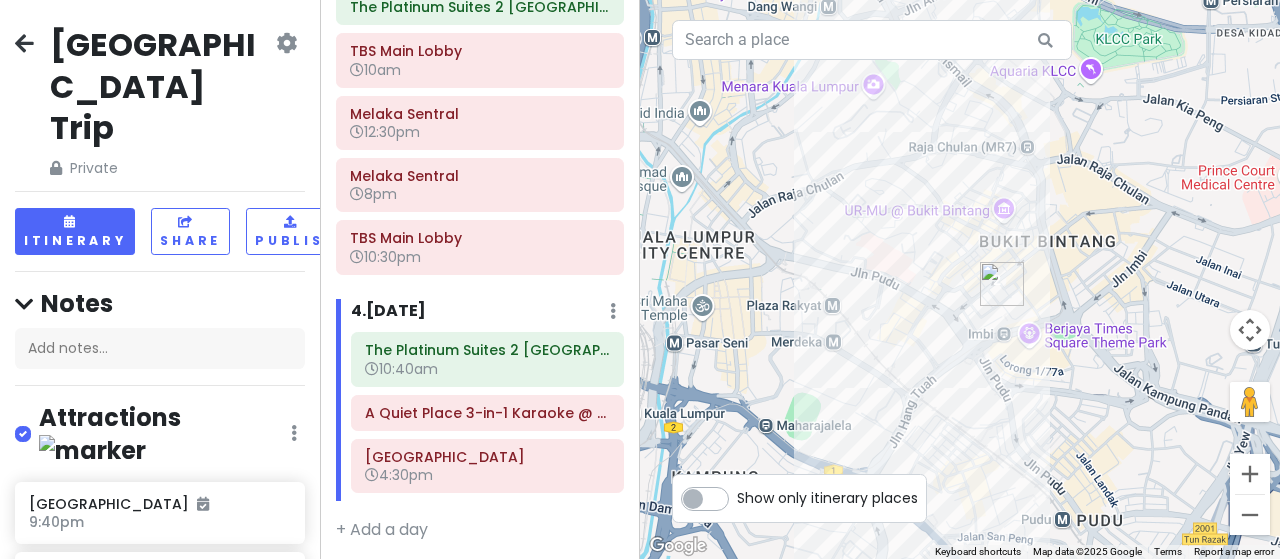 drag, startPoint x: 994, startPoint y: 362, endPoint x: 1042, endPoint y: 226, distance: 144.22205 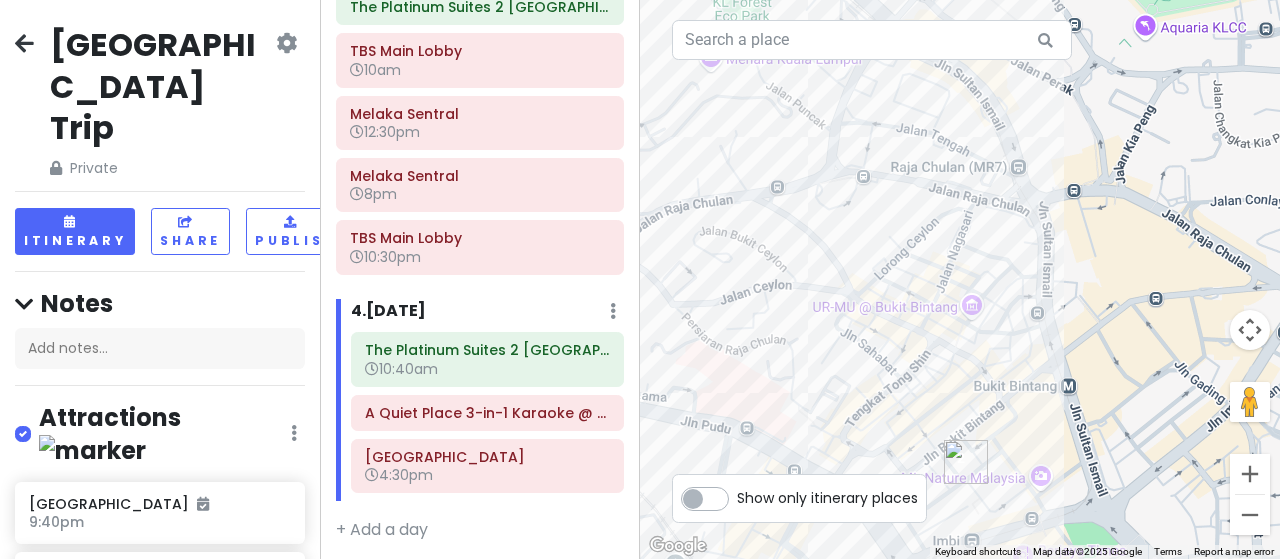 drag, startPoint x: 1040, startPoint y: 192, endPoint x: 1045, endPoint y: 299, distance: 107.11676 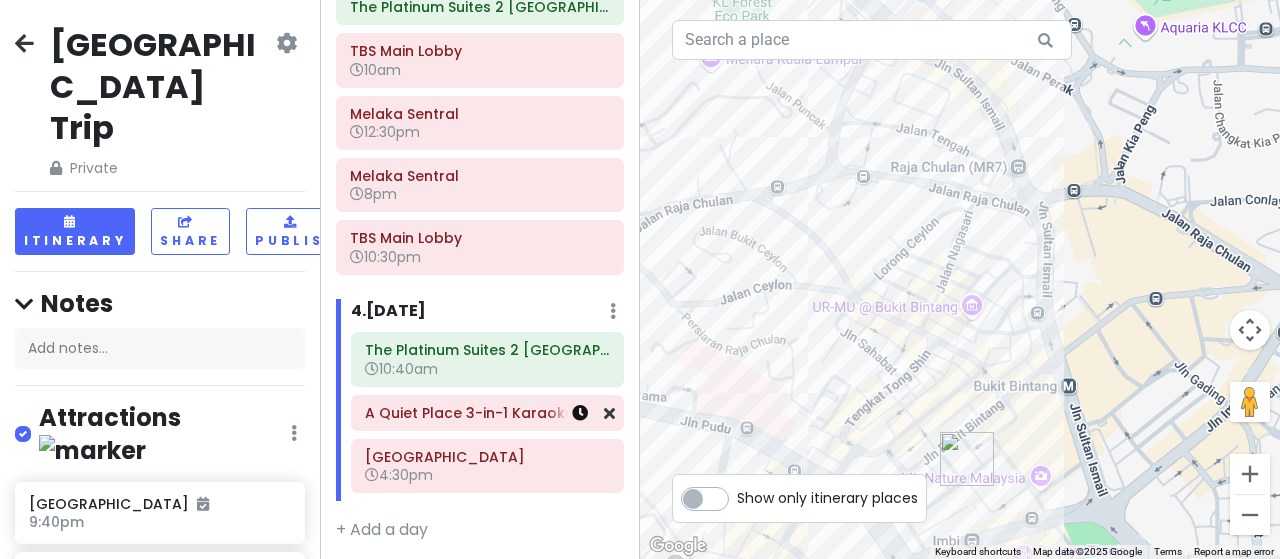 click at bounding box center [580, 413] 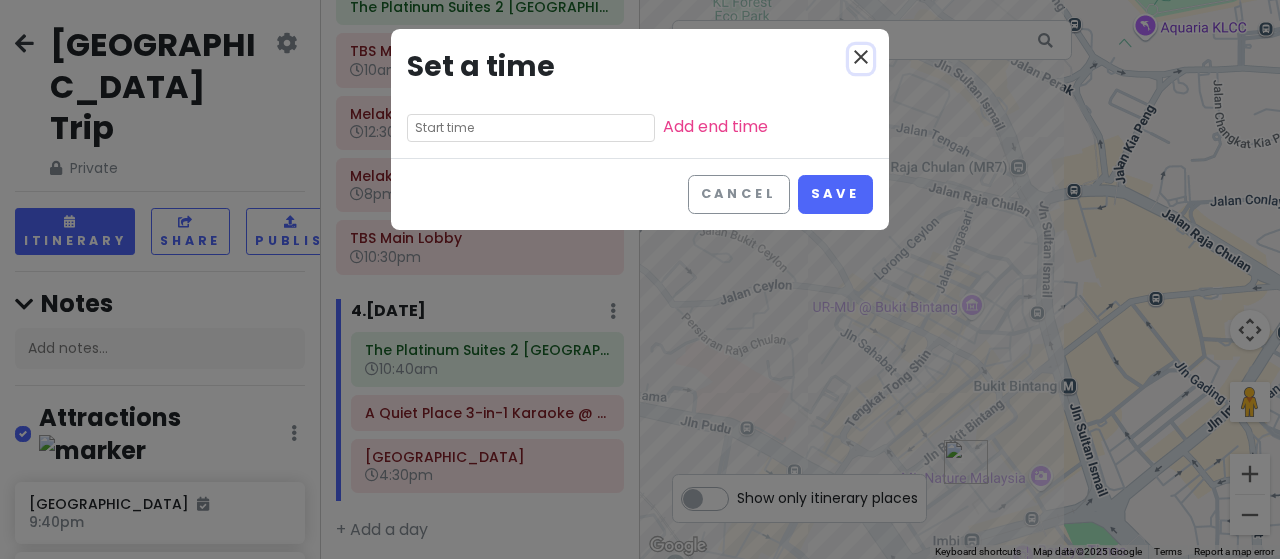 click on "close" at bounding box center (861, 57) 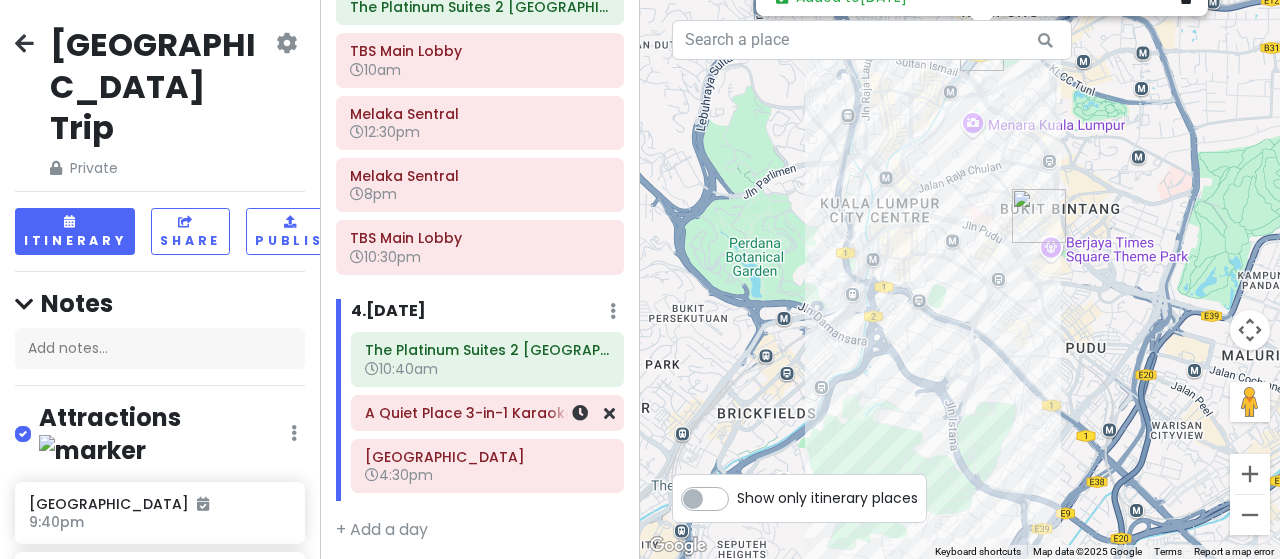 click on "A Quiet Place 3-in-1 Karaoke @ Bukit Bintang (Loud Speaker 2.0, Mini Studio, GeTai)" at bounding box center (487, 413) 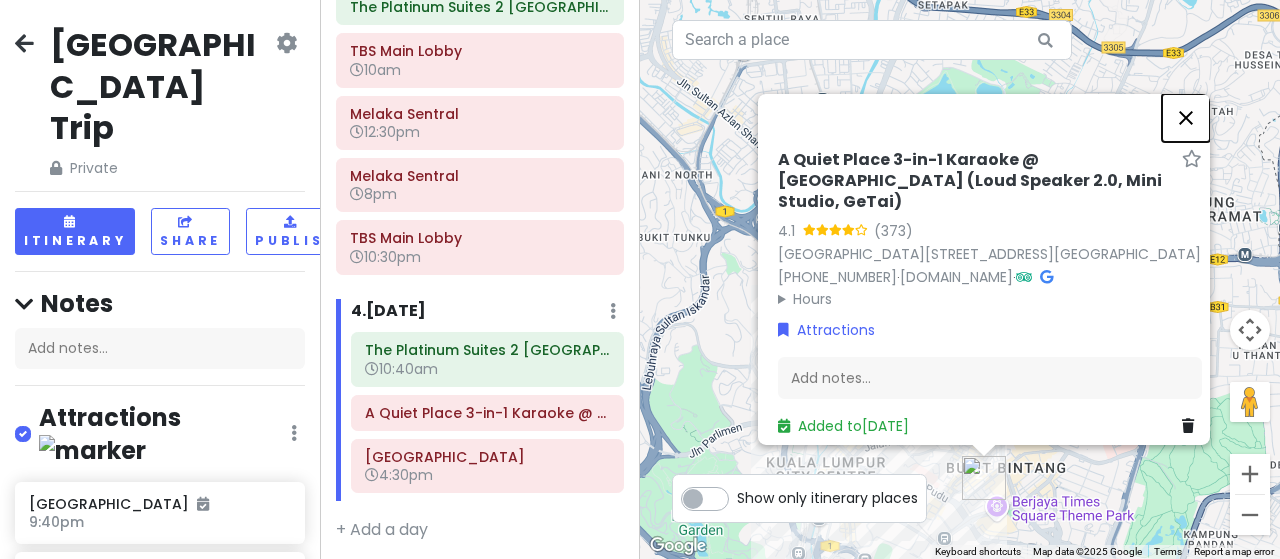 click at bounding box center [1186, 117] 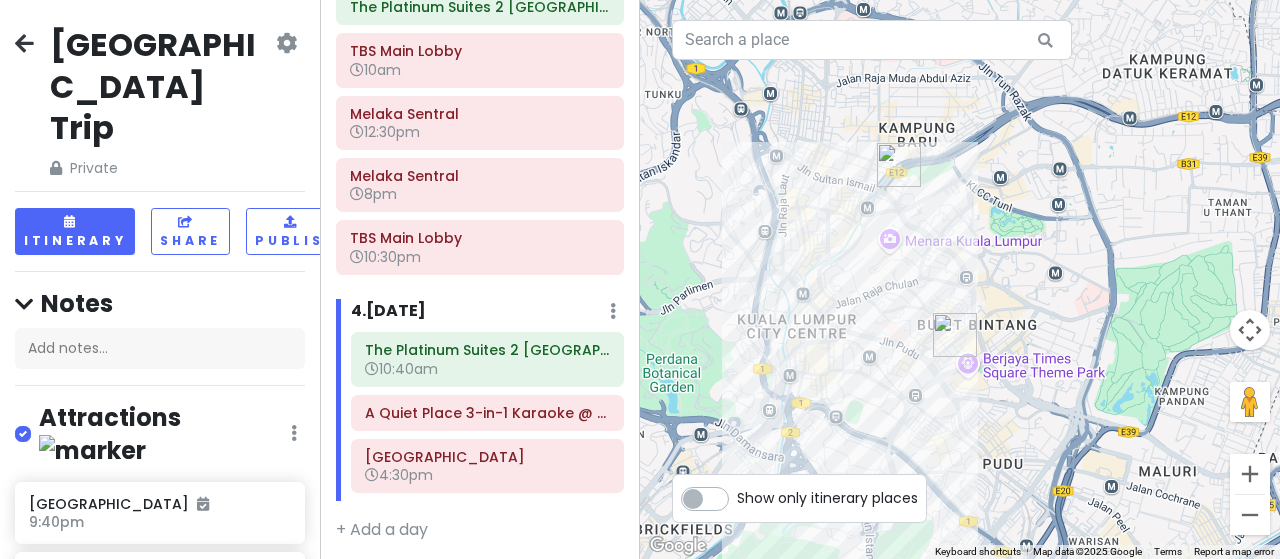 drag, startPoint x: 1041, startPoint y: 349, endPoint x: 990, endPoint y: 153, distance: 202.52654 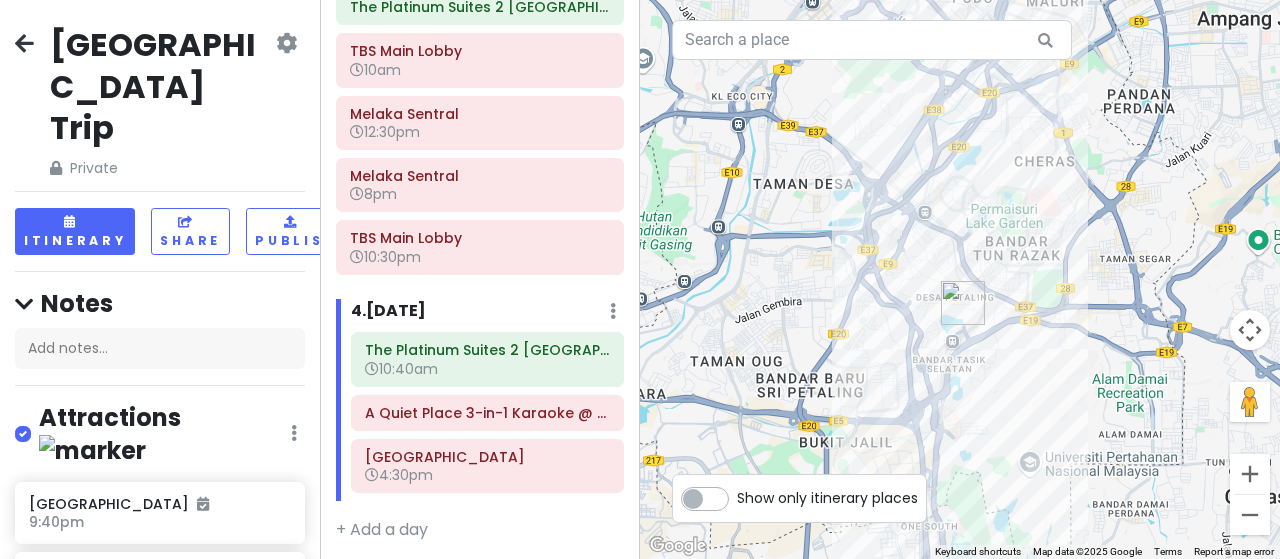 drag, startPoint x: 1045, startPoint y: 317, endPoint x: 1045, endPoint y: 41, distance: 276 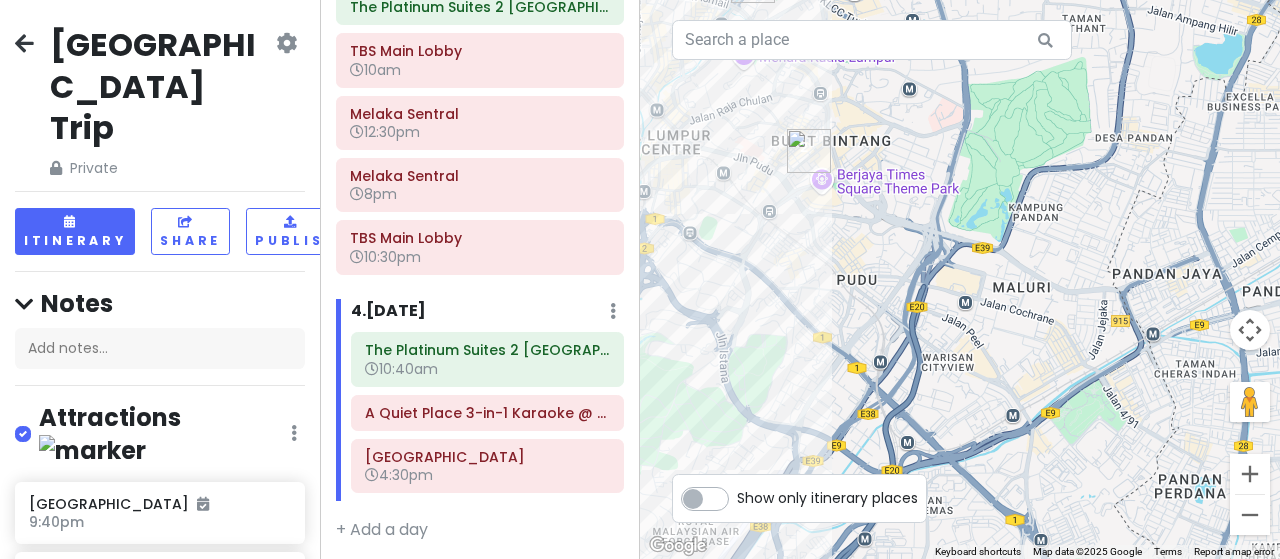 drag, startPoint x: 1056, startPoint y: 250, endPoint x: 1090, endPoint y: 598, distance: 349.65698 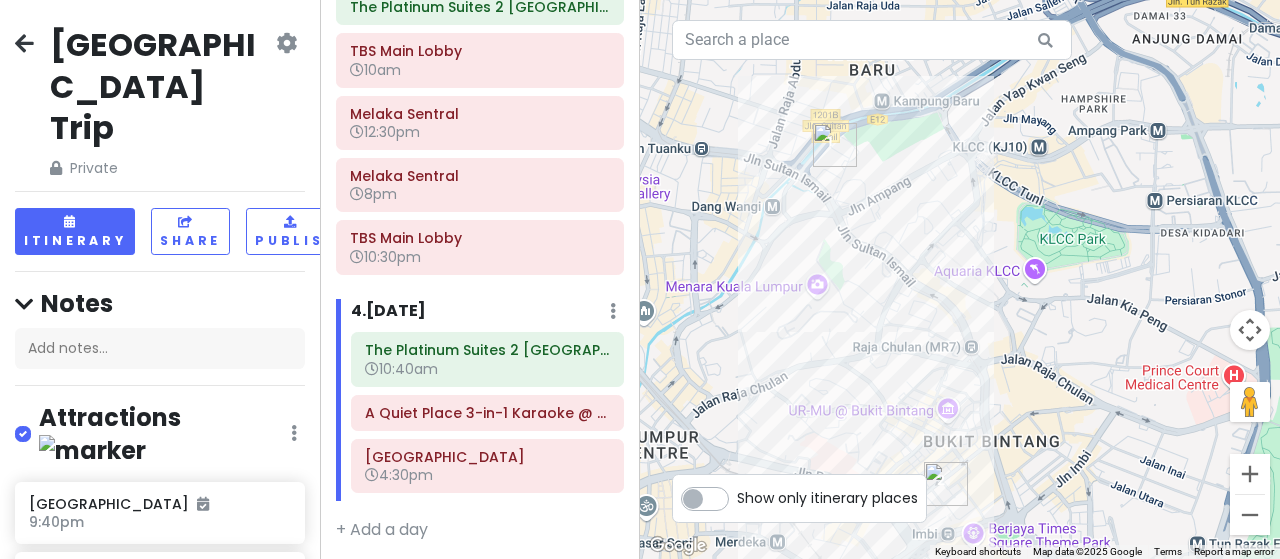 drag, startPoint x: 877, startPoint y: 158, endPoint x: 1056, endPoint y: 585, distance: 463.00107 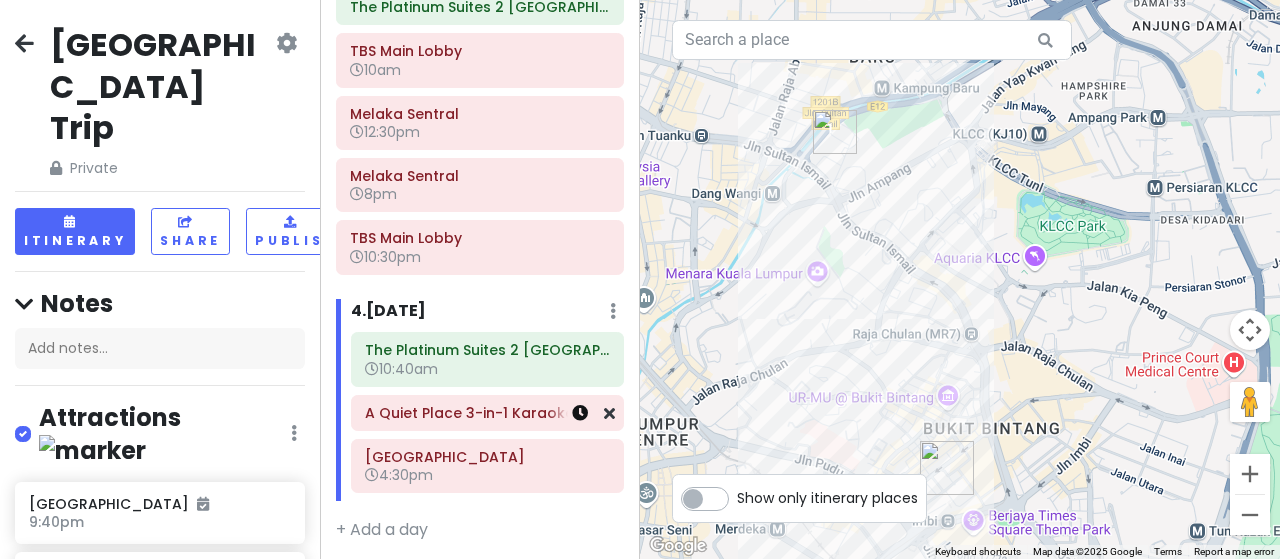 click at bounding box center [580, 413] 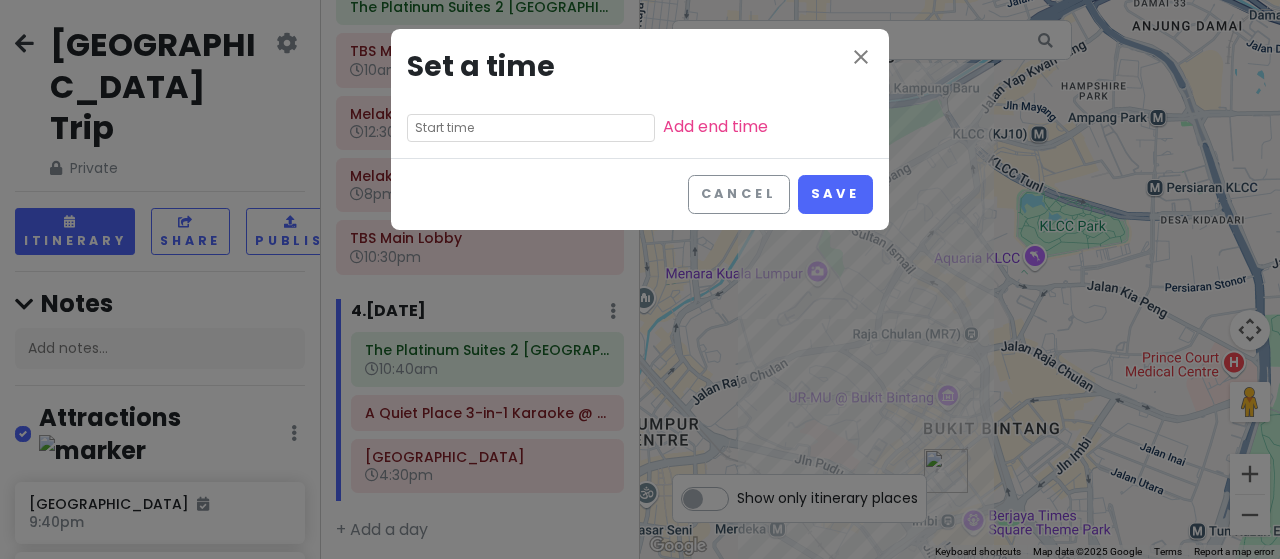 click at bounding box center (531, 128) 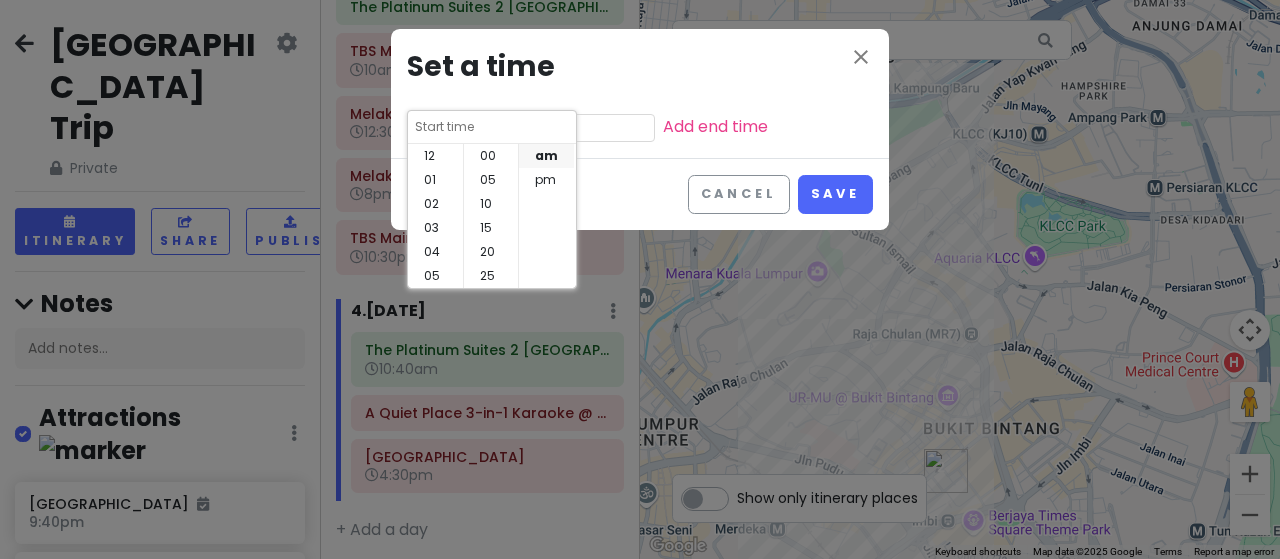 scroll, scrollTop: 144, scrollLeft: 0, axis: vertical 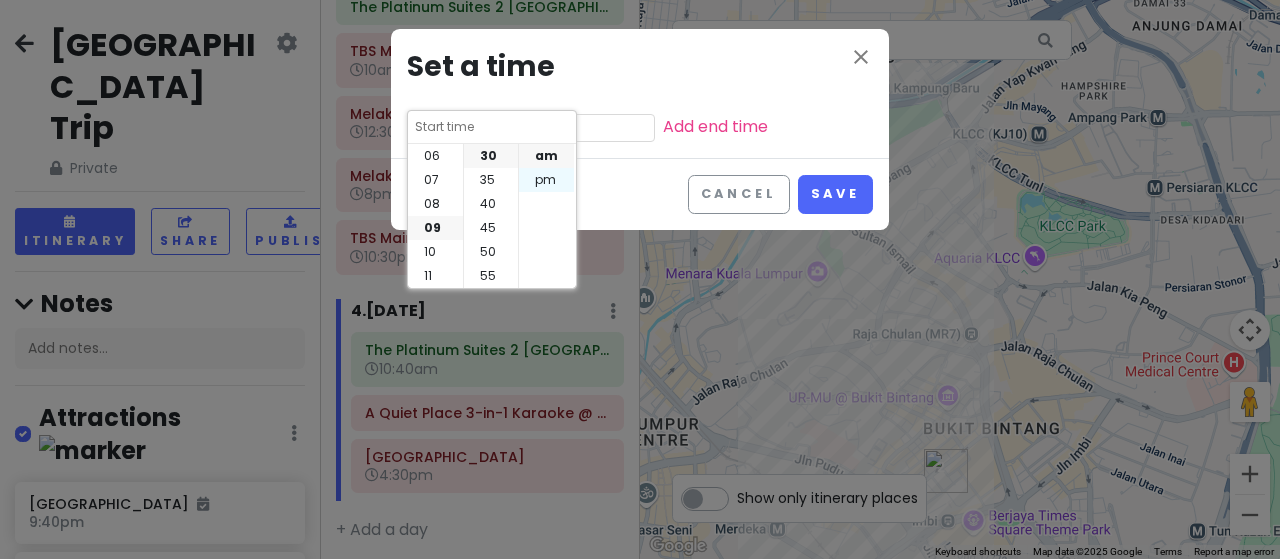 click on "pm" at bounding box center [546, 180] 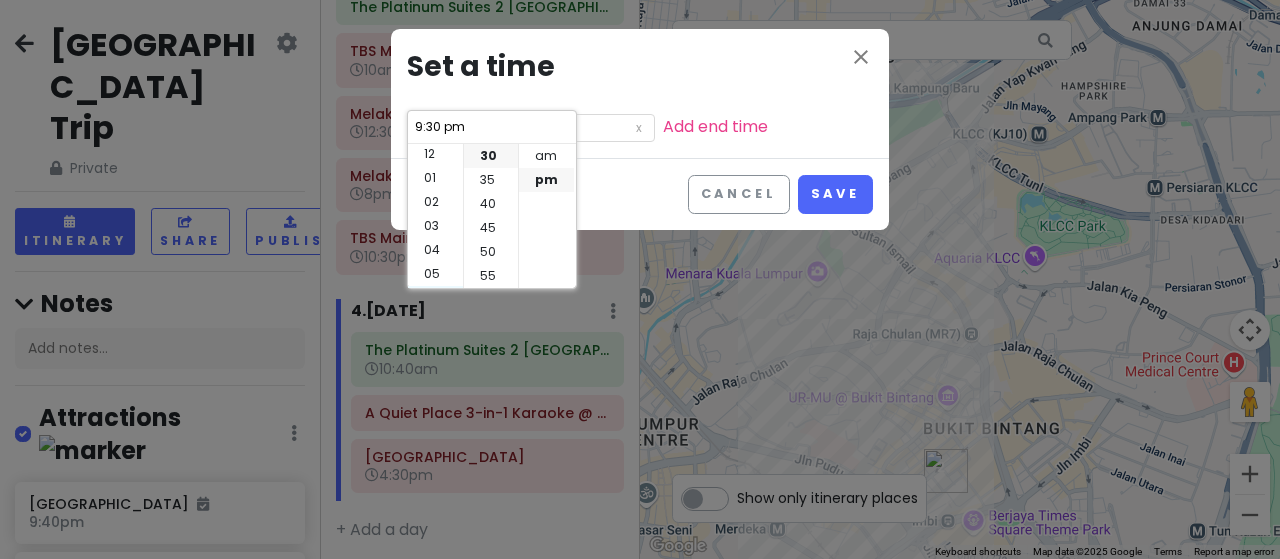 scroll, scrollTop: 0, scrollLeft: 0, axis: both 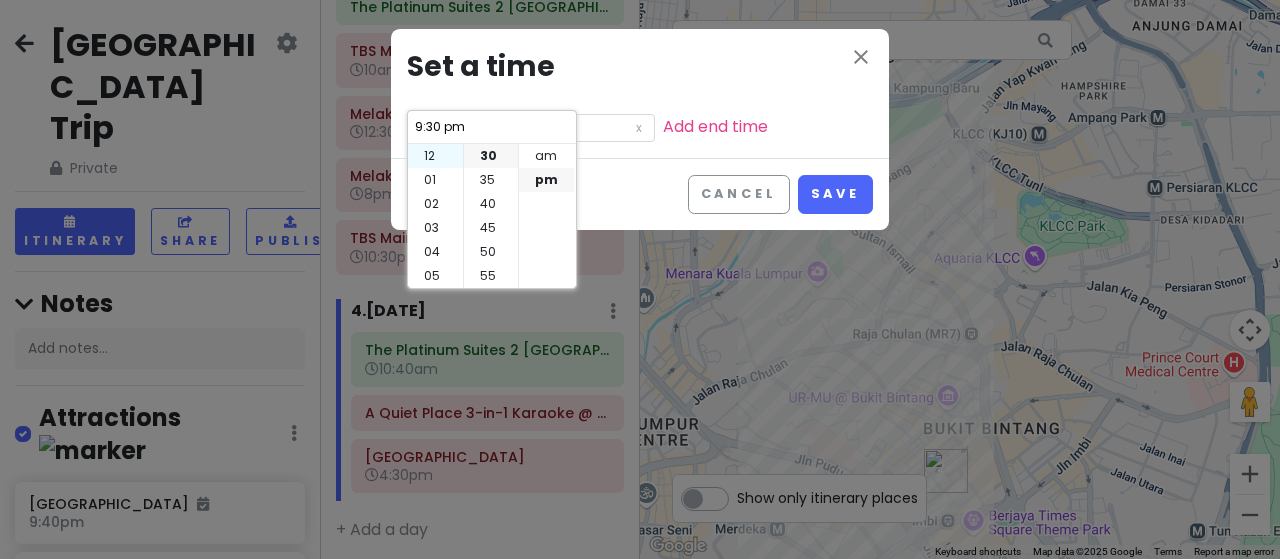 click on "12" at bounding box center (435, 156) 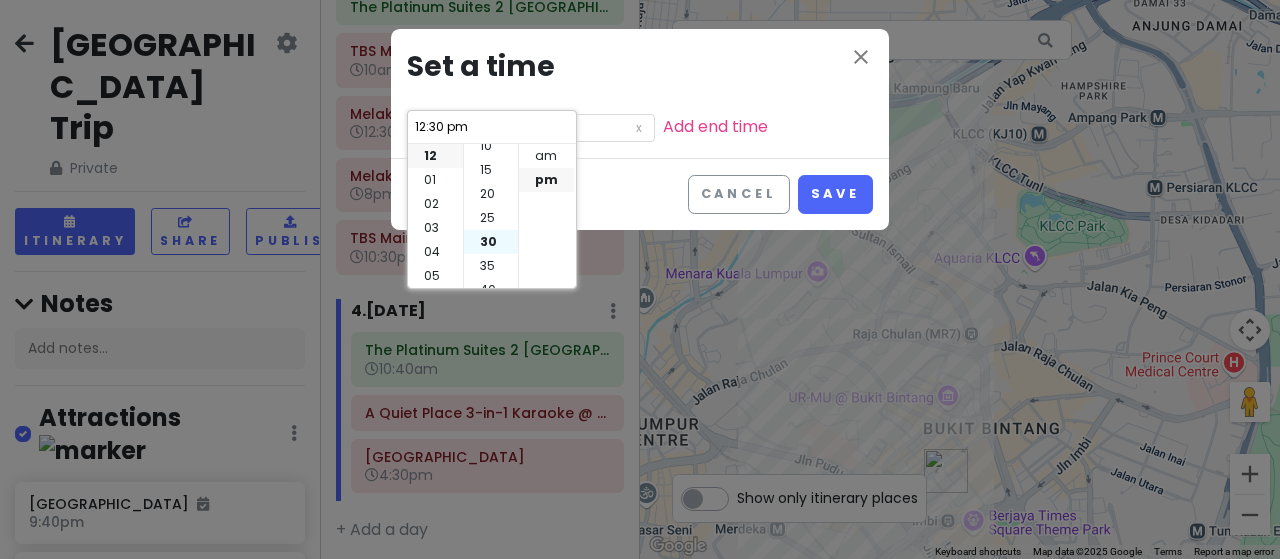 scroll, scrollTop: 0, scrollLeft: 0, axis: both 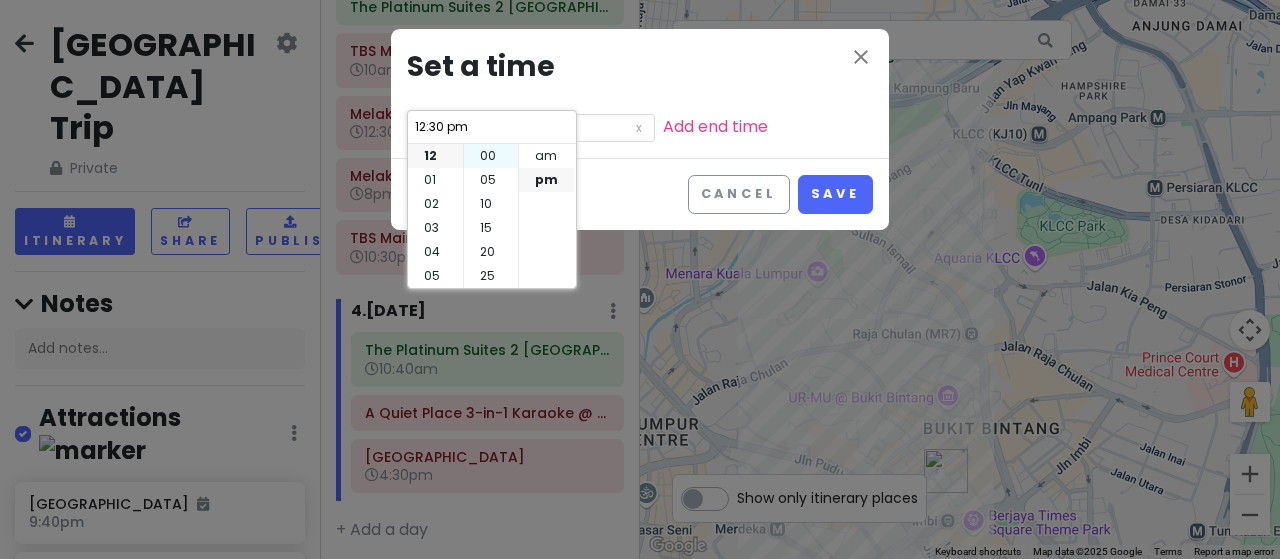 click on "00" at bounding box center (491, 156) 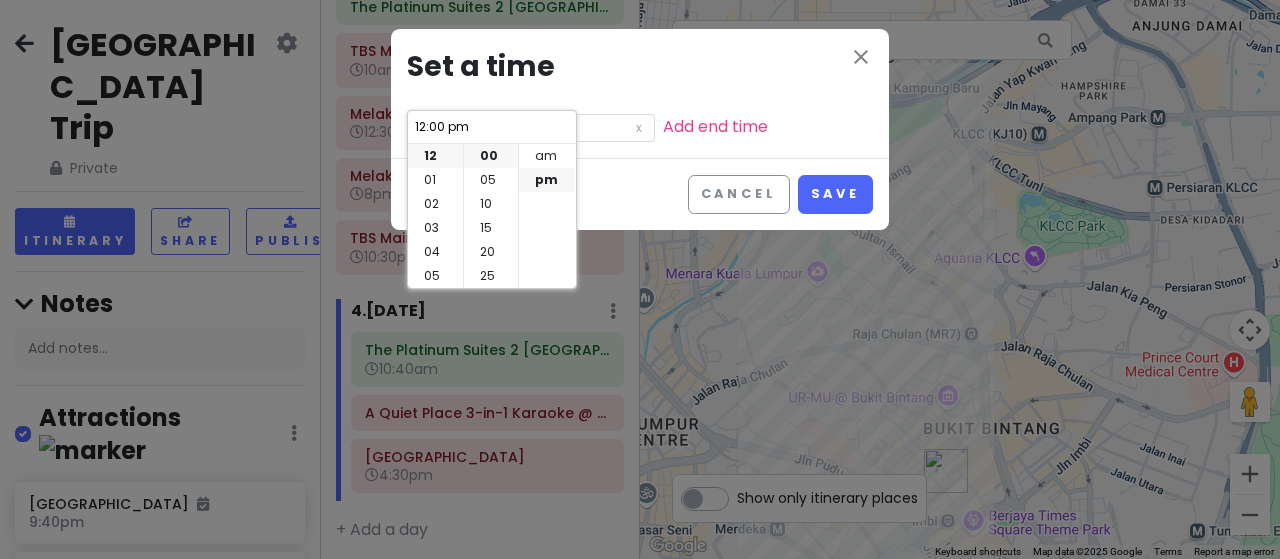 click on "close Set a time 12:00 pm Add end time" at bounding box center (640, 93) 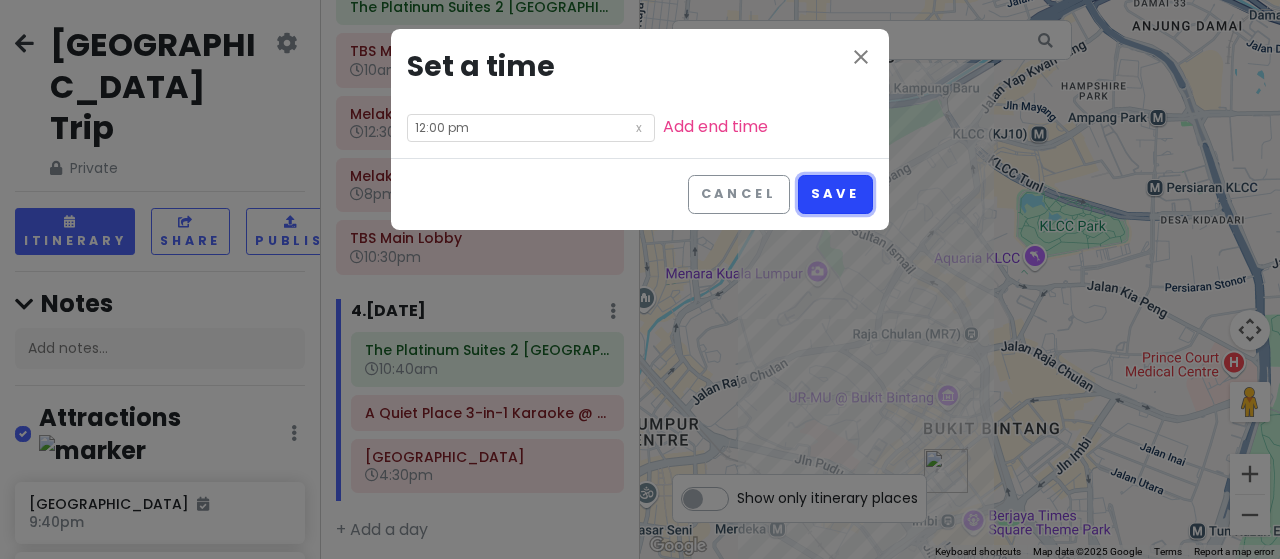 click on "Save" at bounding box center [835, 194] 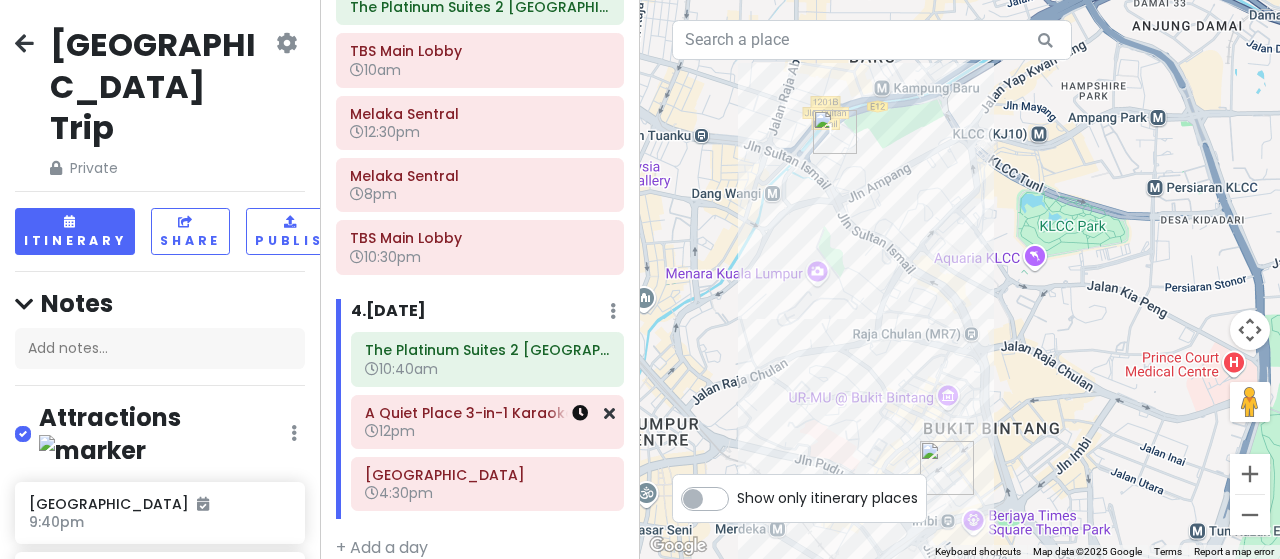 click at bounding box center (580, 413) 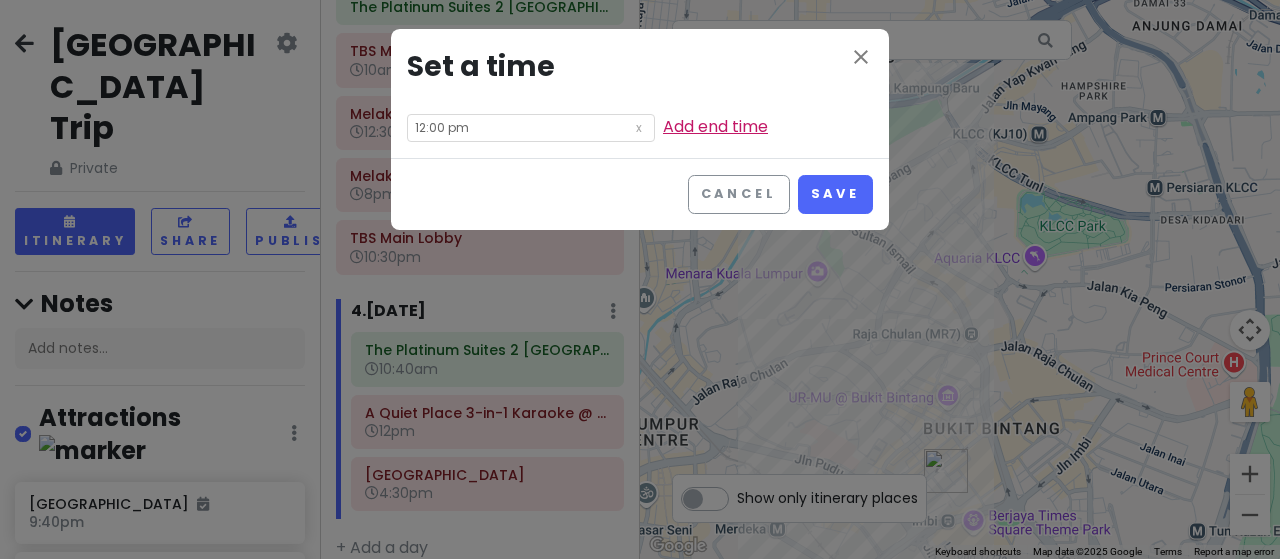 click on "Add end time" at bounding box center [715, 126] 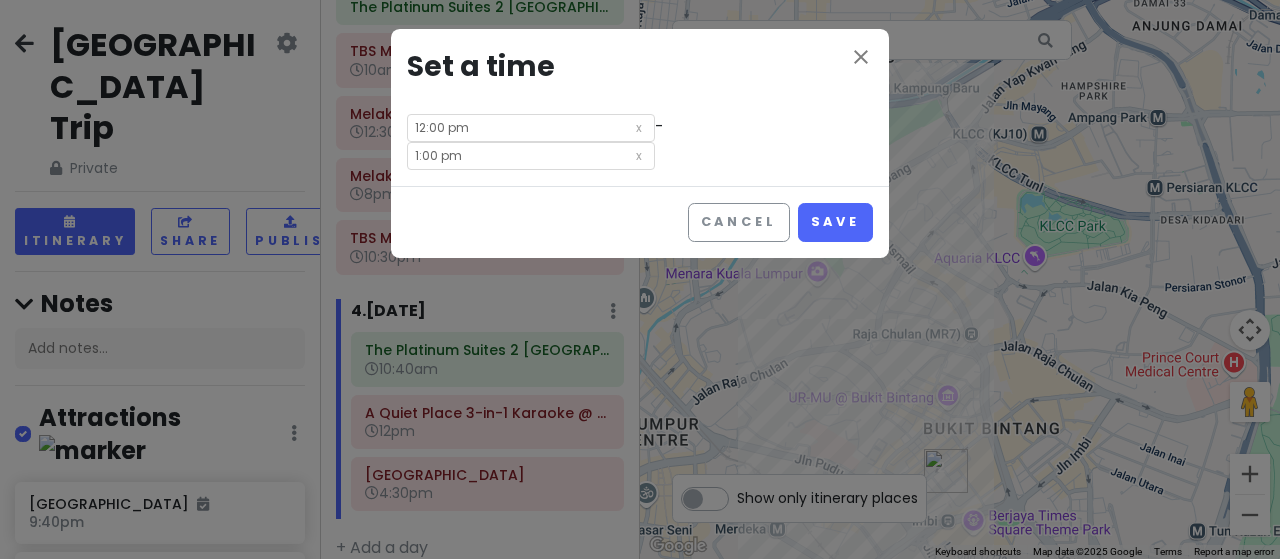 click on "1:00 pm" at bounding box center (531, 156) 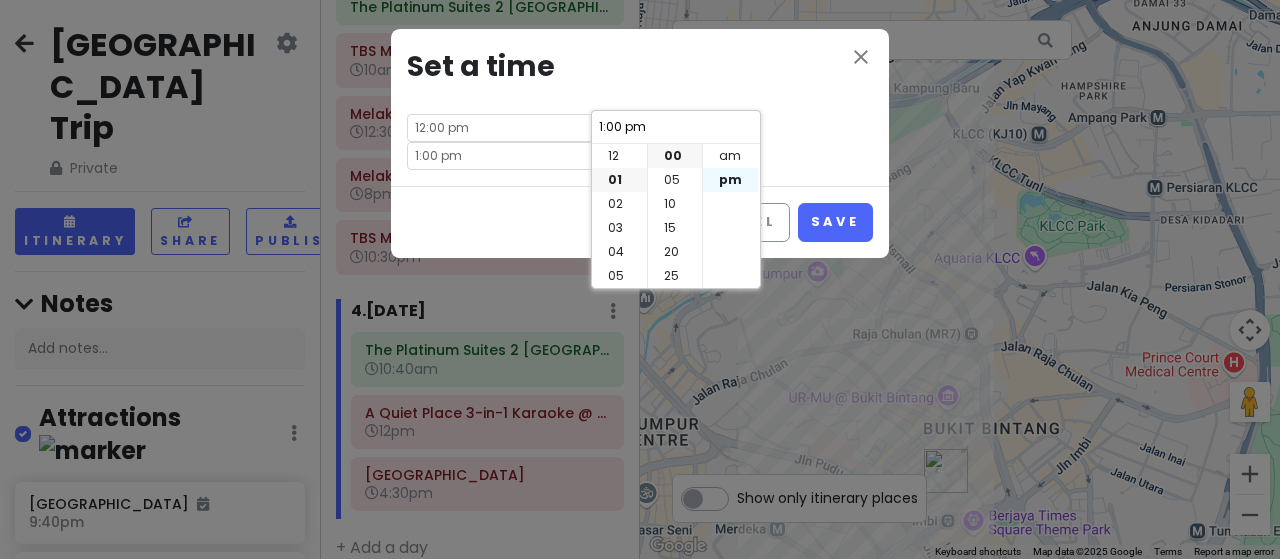 scroll, scrollTop: 24, scrollLeft: 0, axis: vertical 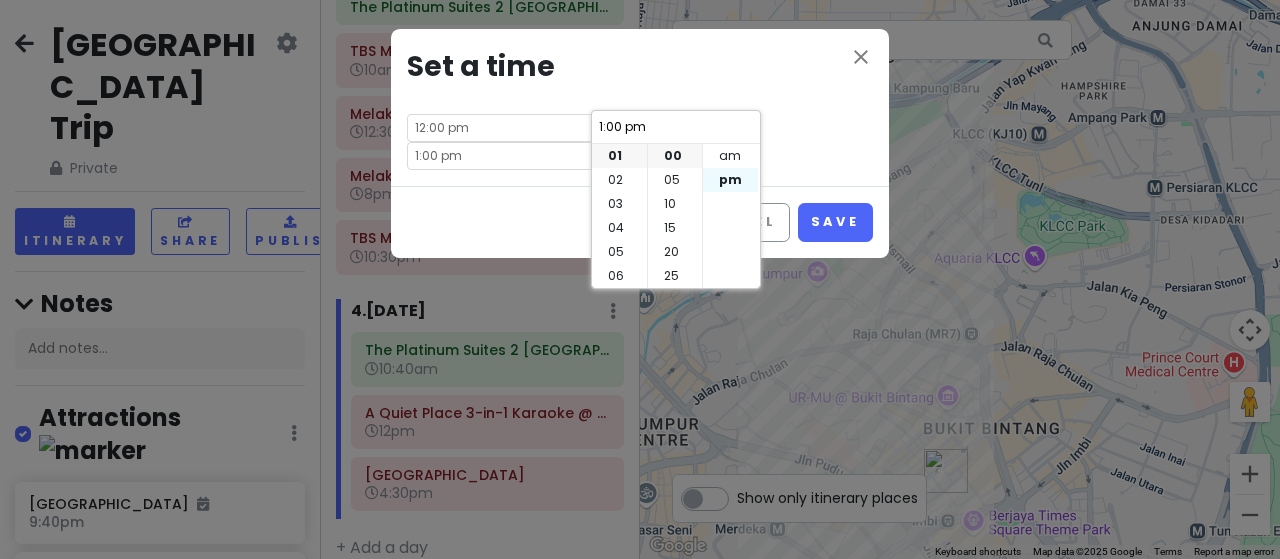 click on "pm" at bounding box center [730, 180] 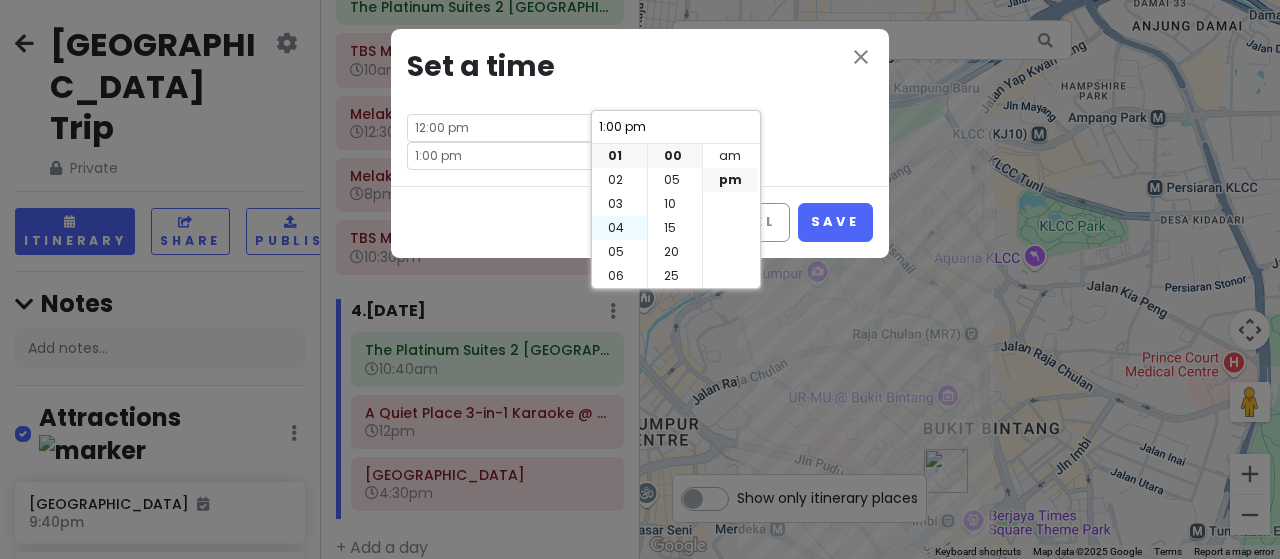 click on "04" at bounding box center (619, 228) 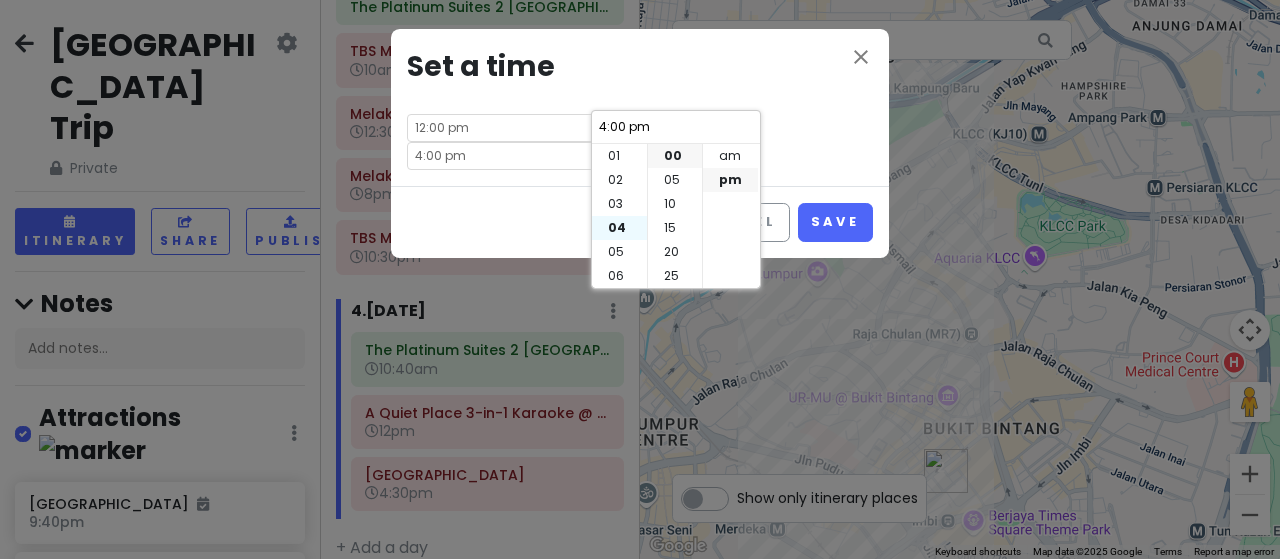 scroll, scrollTop: 96, scrollLeft: 0, axis: vertical 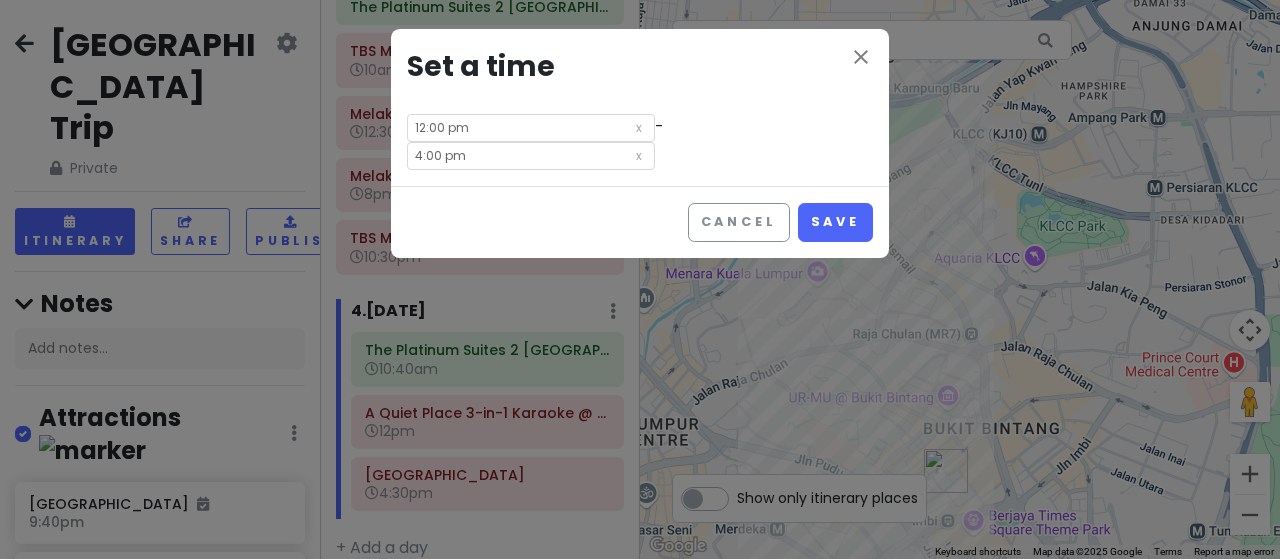 click on "close Set a time 12:00 pm  -  4:00 pm" at bounding box center [640, 107] 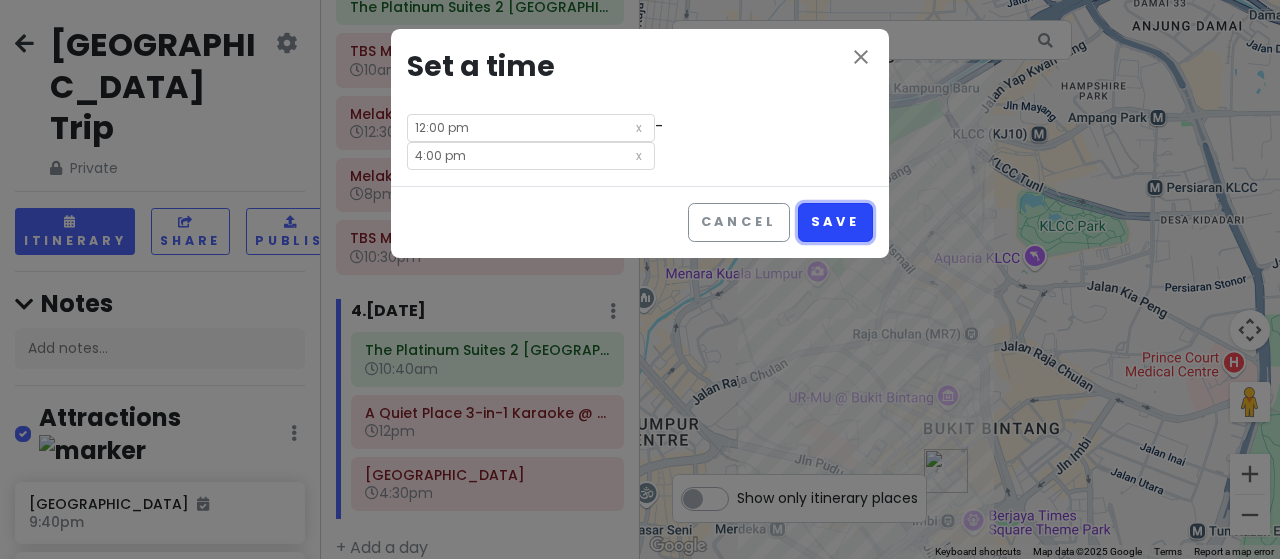 click on "Save" at bounding box center [835, 222] 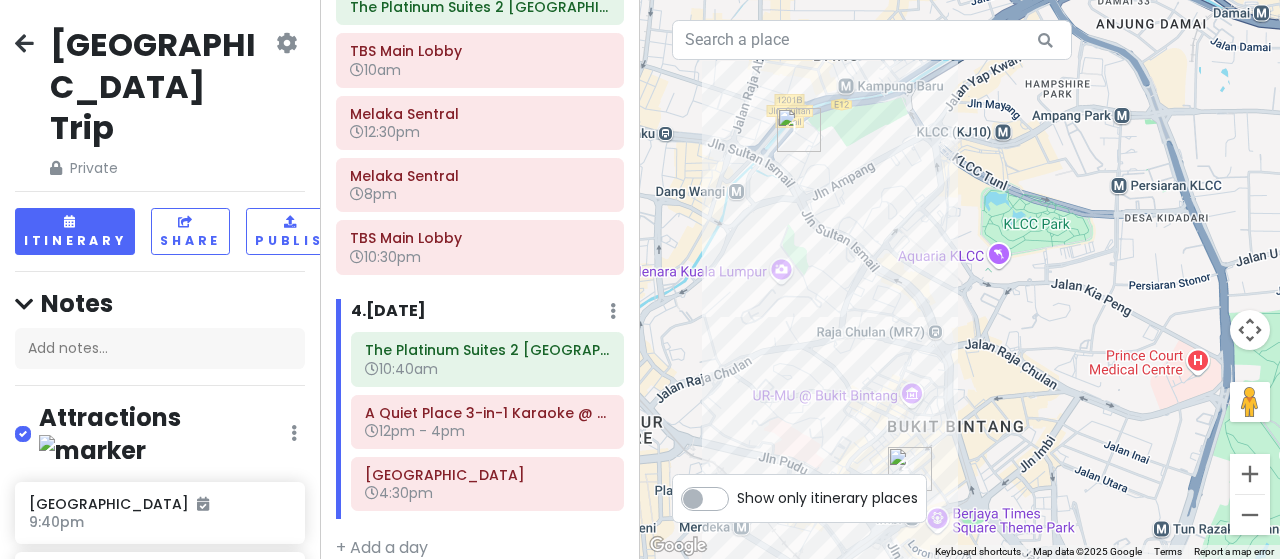 drag, startPoint x: 867, startPoint y: 292, endPoint x: 773, endPoint y: 279, distance: 94.89468 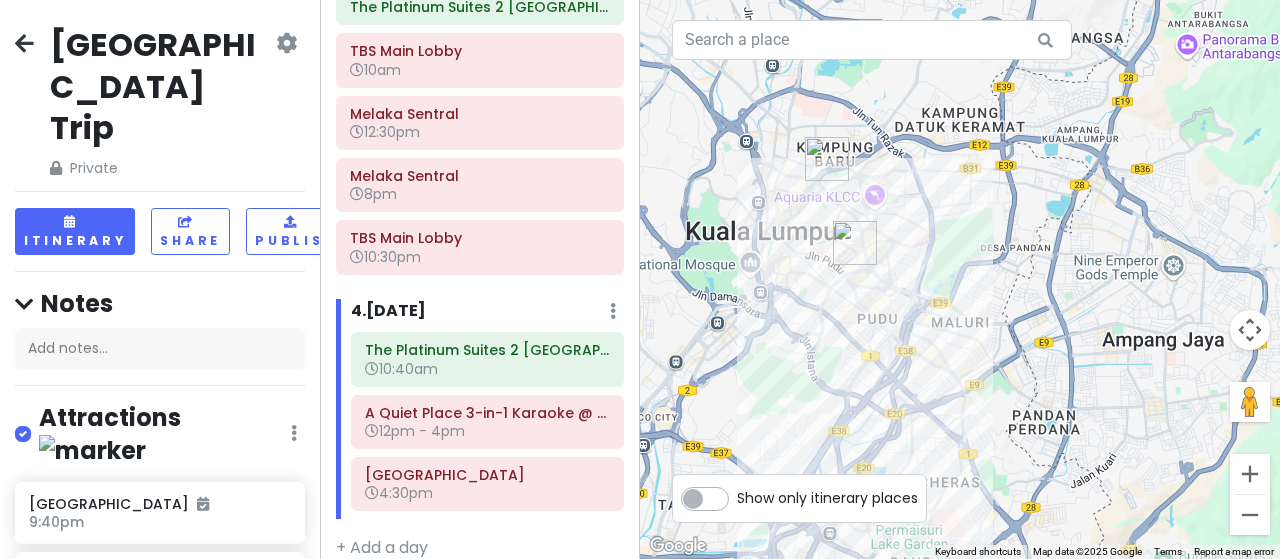 drag, startPoint x: 887, startPoint y: 357, endPoint x: 880, endPoint y: 209, distance: 148.16545 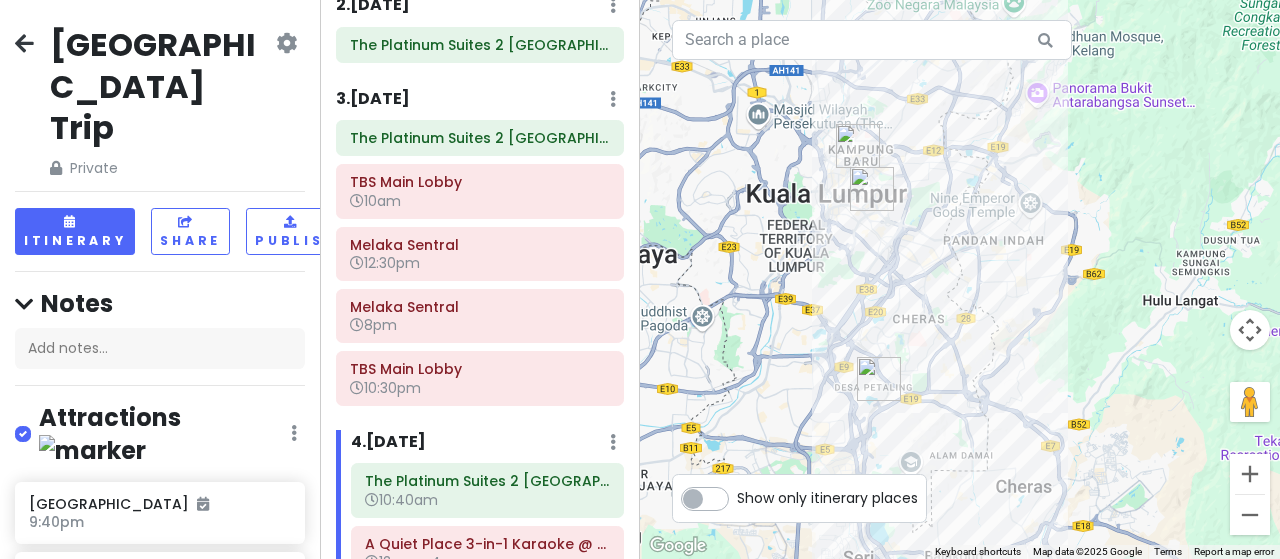 scroll, scrollTop: 312, scrollLeft: 0, axis: vertical 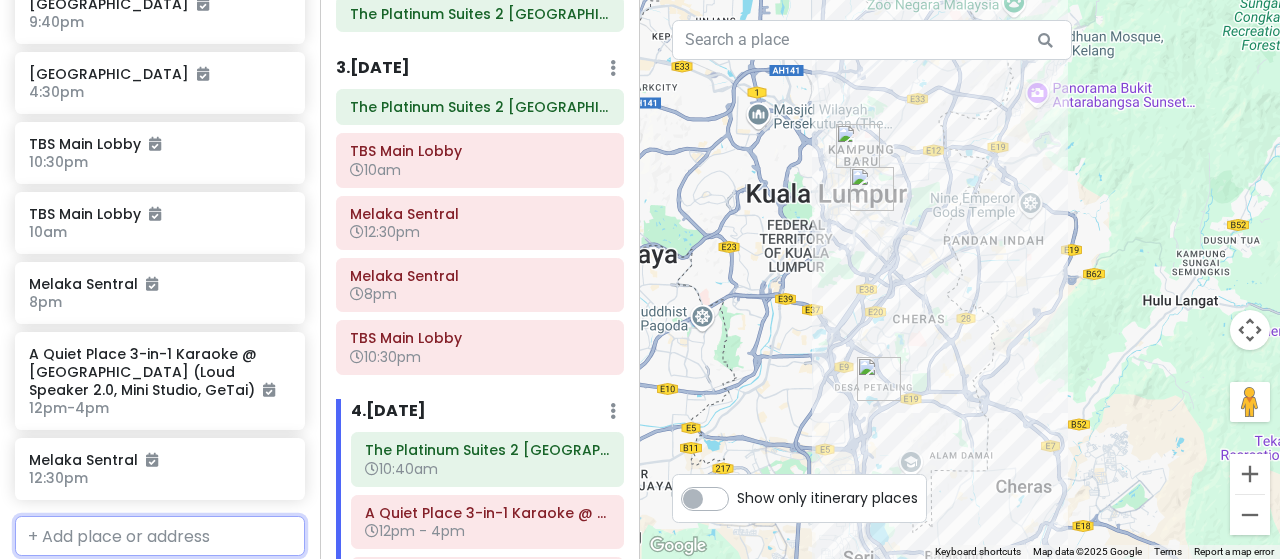 click at bounding box center (160, 536) 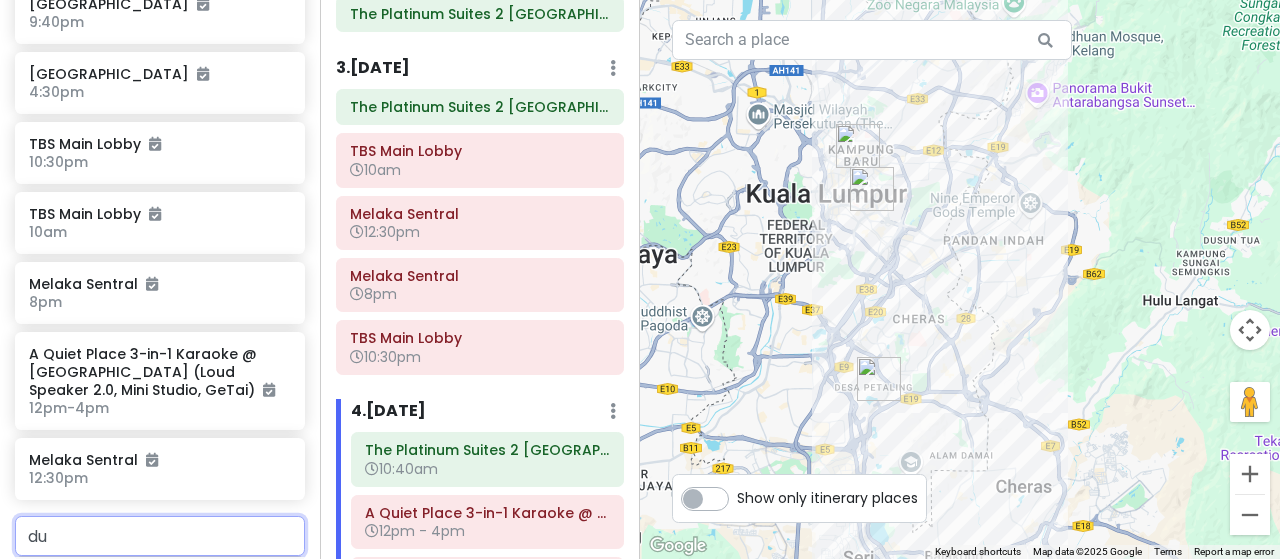 type on "d" 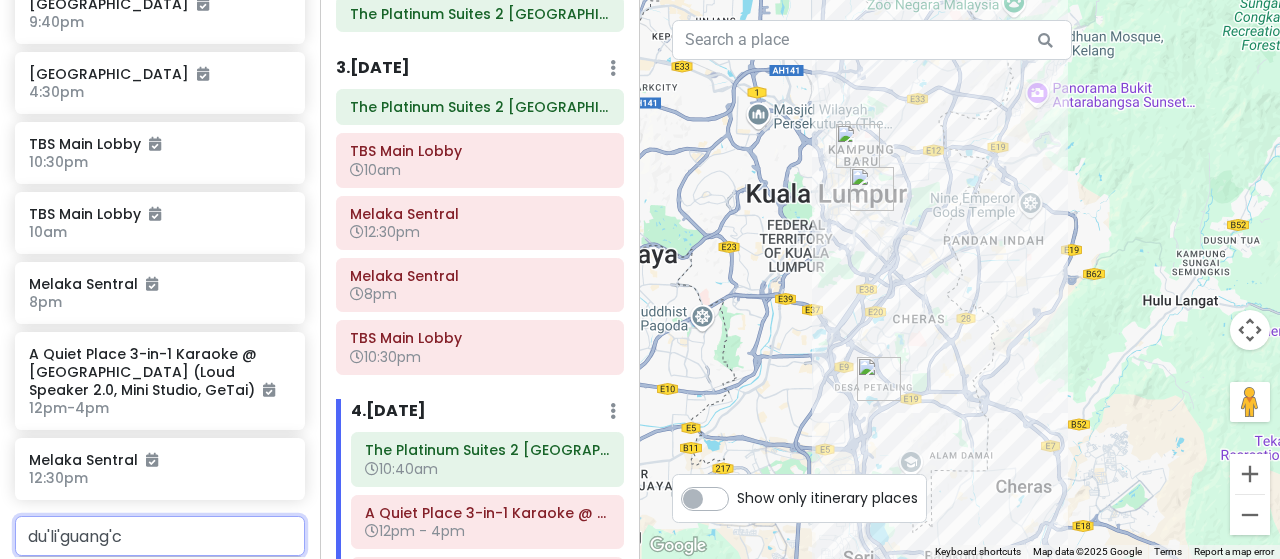 type on "独立广场" 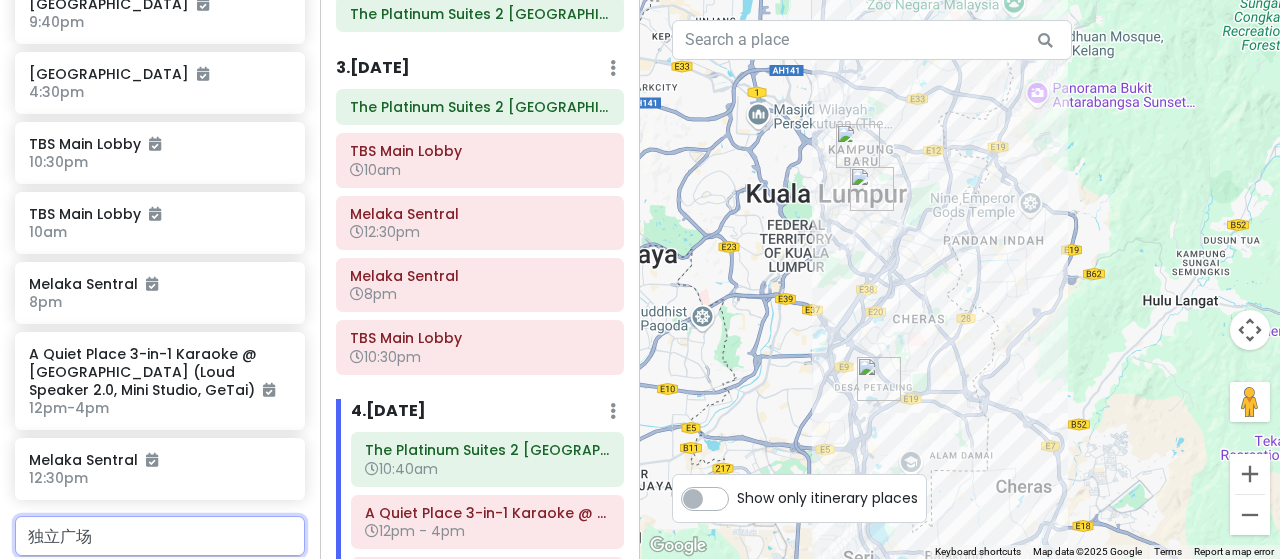 scroll, scrollTop: 600, scrollLeft: 0, axis: vertical 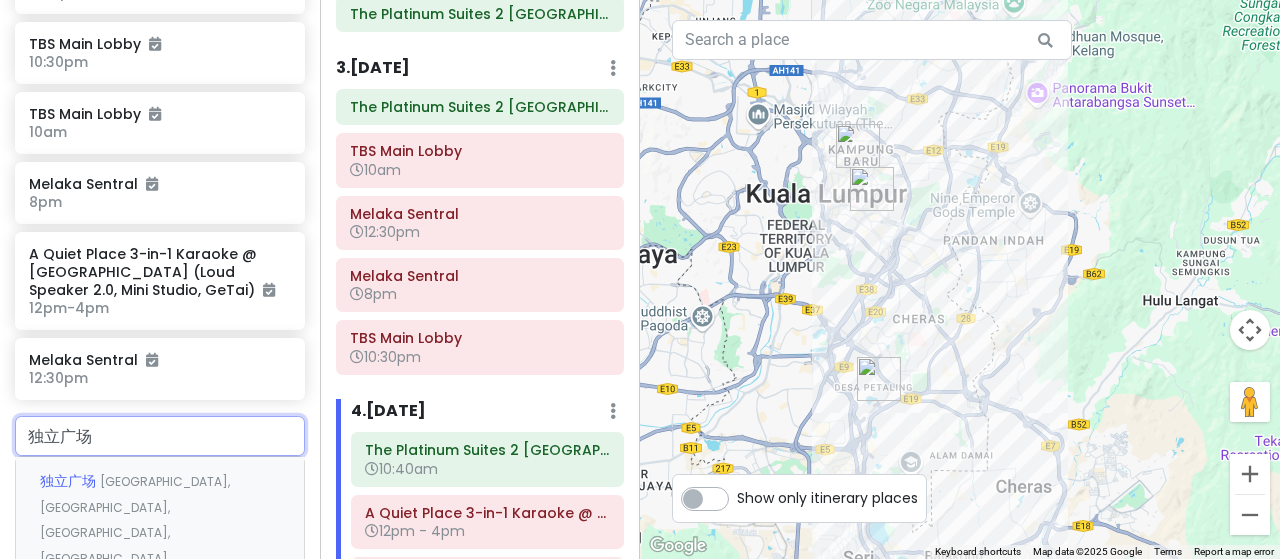 click on "独立广场   Malaysia, Federal Territory of Kuala Lumpur, Kuala Lumpur, Kuala Lumpur City Centre" at bounding box center [160, 519] 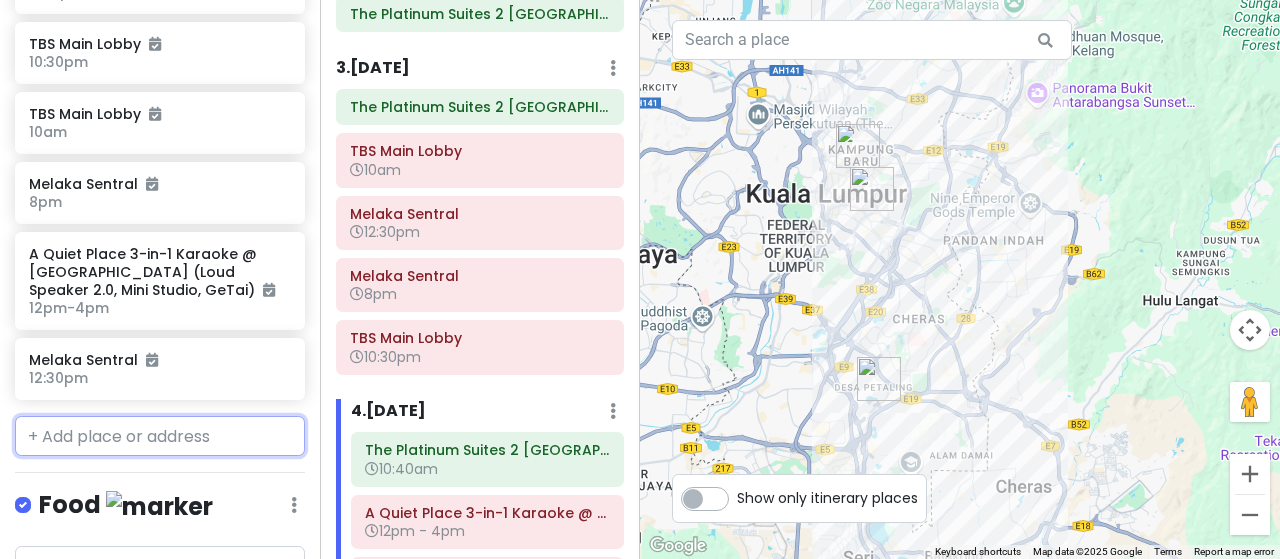 scroll, scrollTop: 652, scrollLeft: 0, axis: vertical 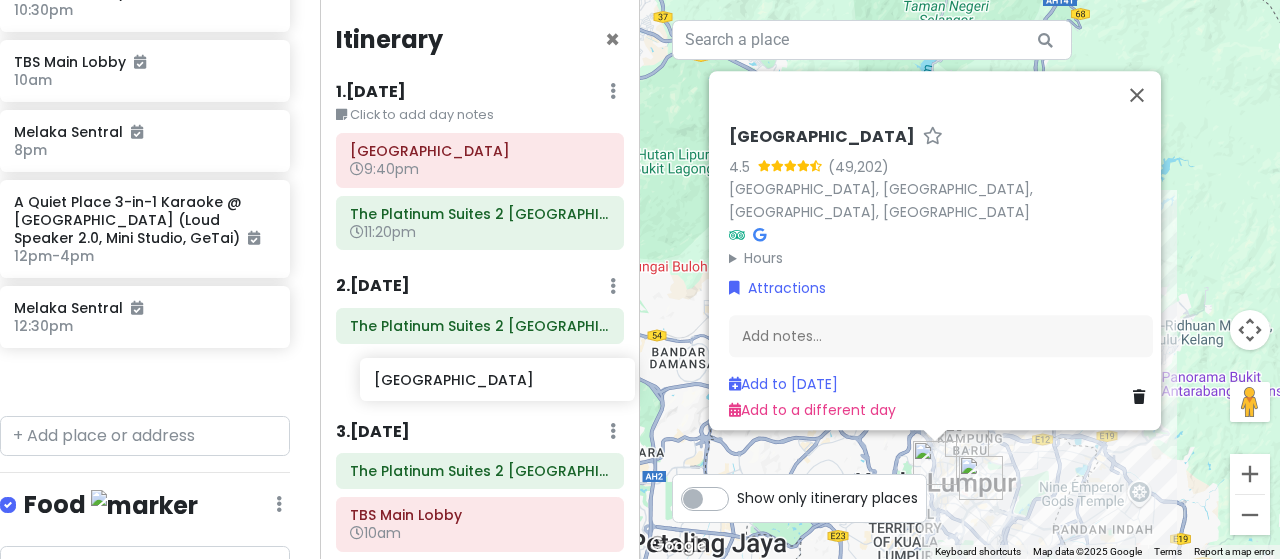 drag, startPoint x: 136, startPoint y: 338, endPoint x: 475, endPoint y: 377, distance: 341.236 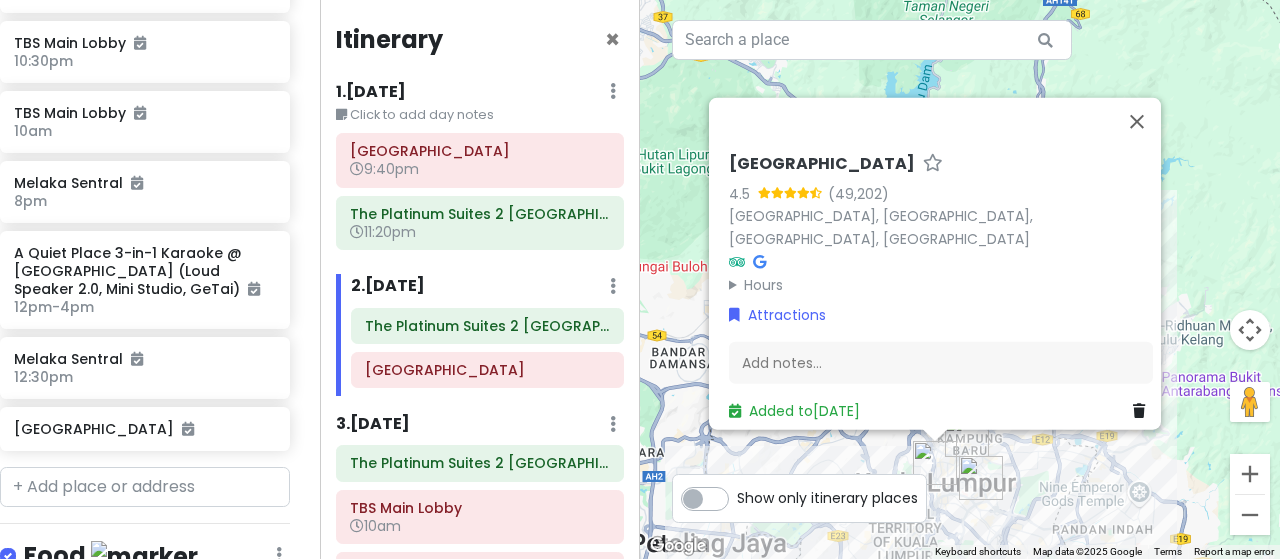 scroll, scrollTop: 600, scrollLeft: 15, axis: both 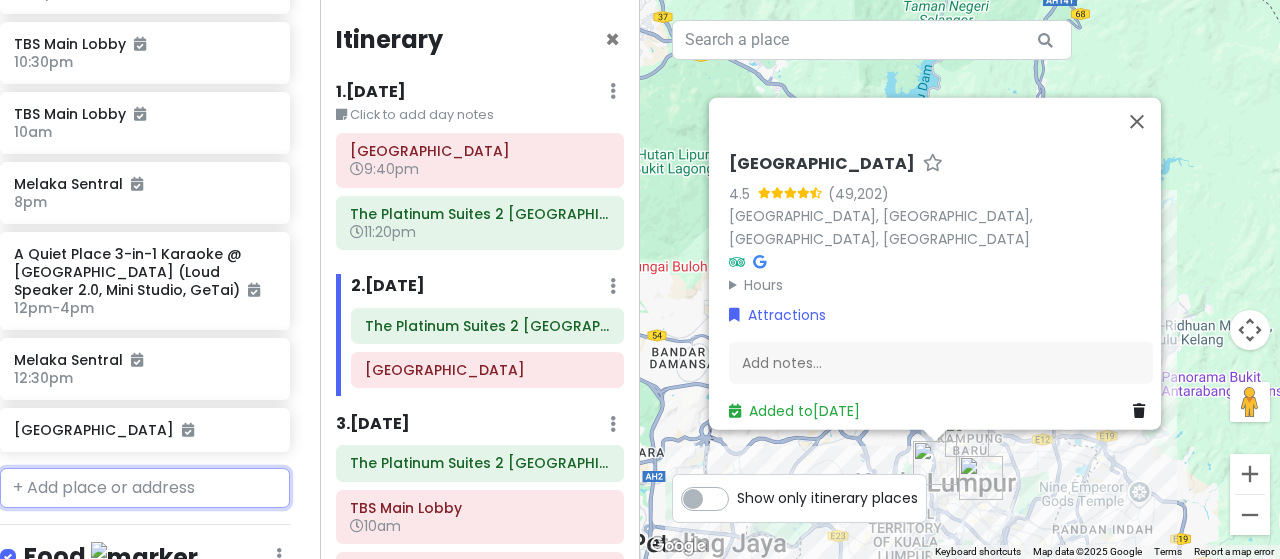 click at bounding box center [145, 488] 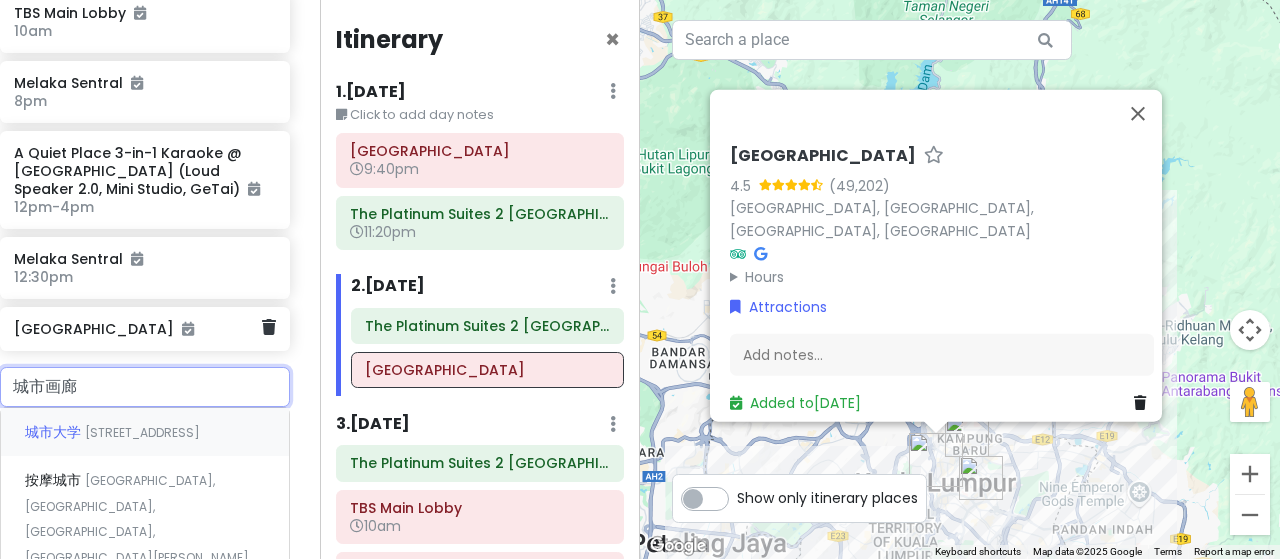 scroll, scrollTop: 800, scrollLeft: 15, axis: both 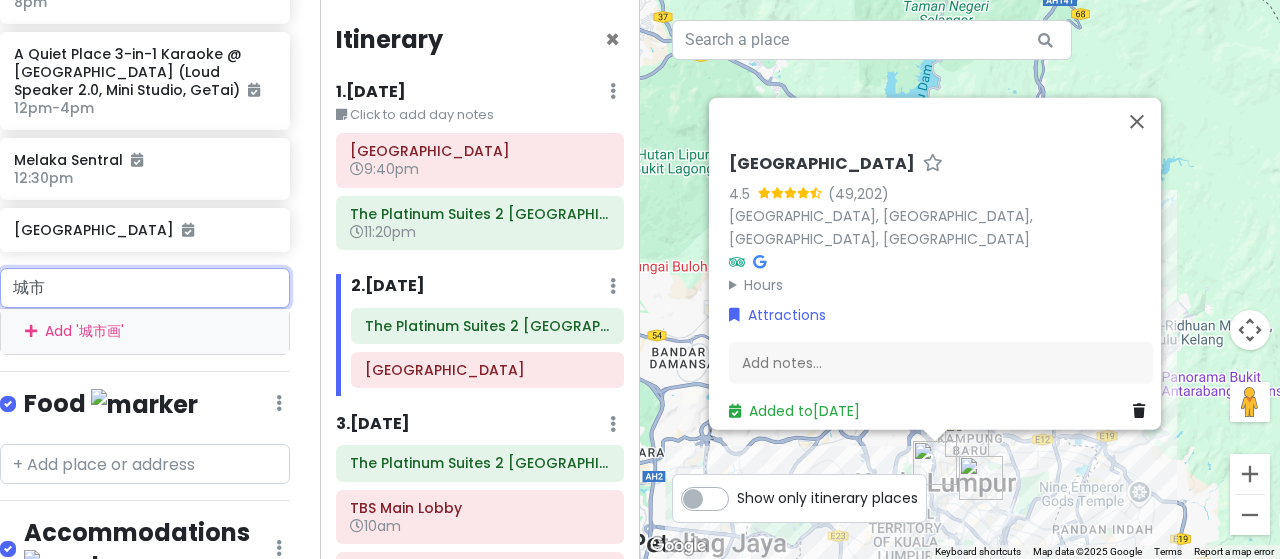 type on "城" 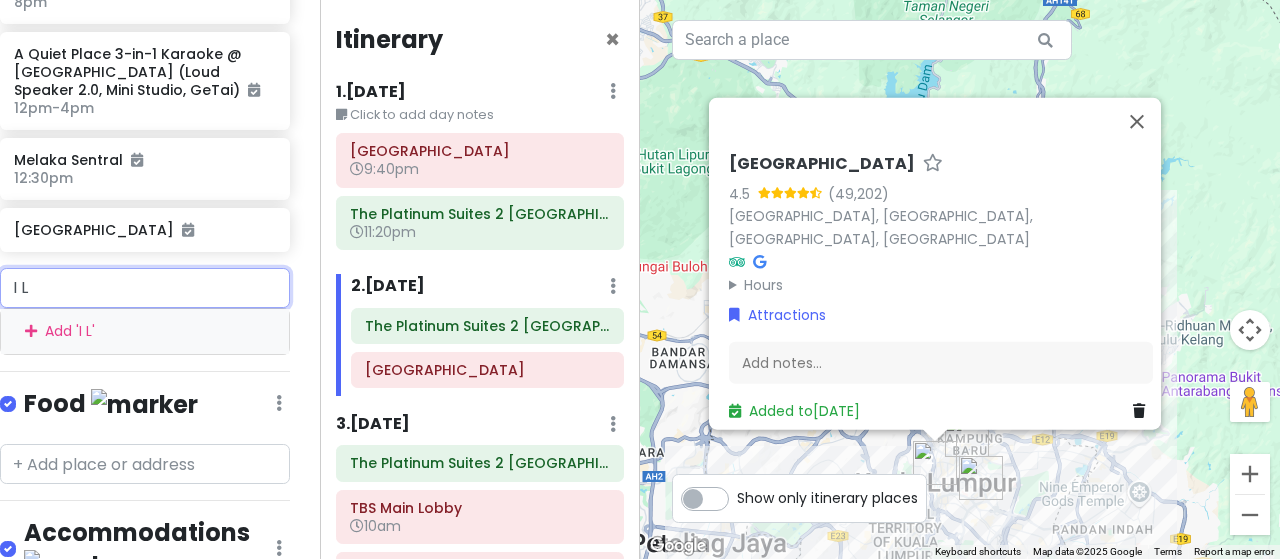 type on "I LO" 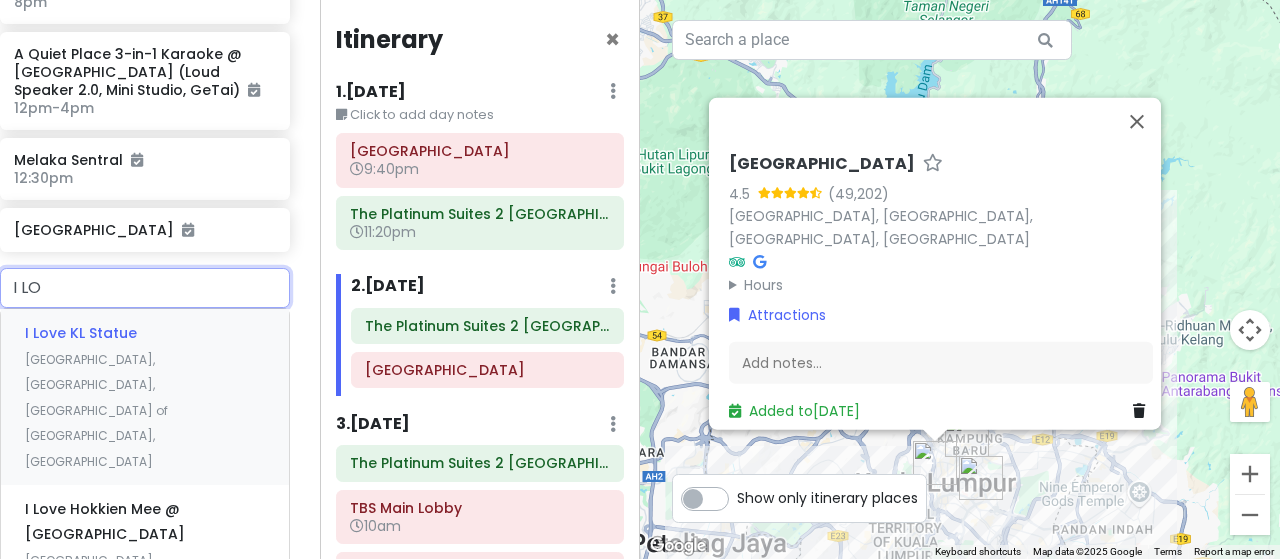click on "Kuala Lumpur City Centre, Kuala Lumpur, Federal Territory of Kuala Lumpur, Malaysia" at bounding box center [96, 410] 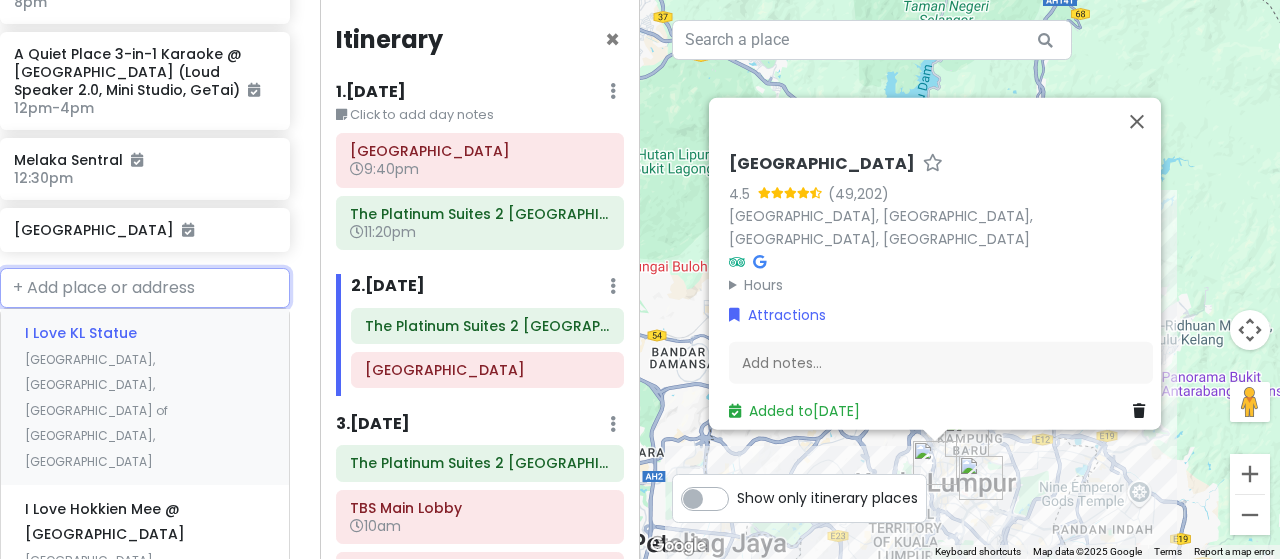 scroll, scrollTop: 852, scrollLeft: 15, axis: both 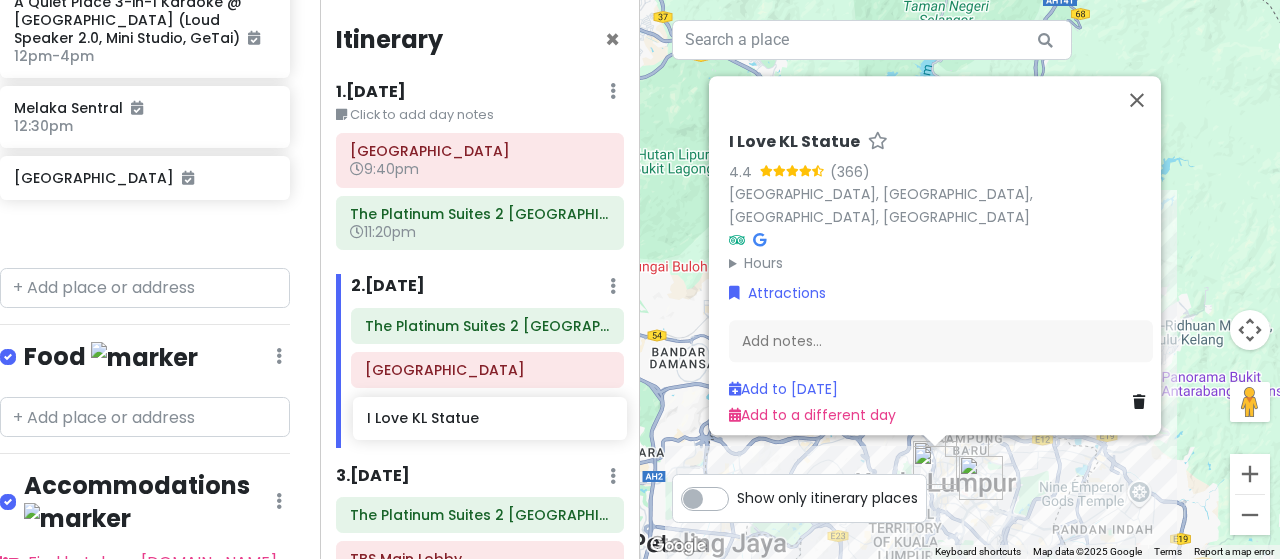 drag, startPoint x: 133, startPoint y: 191, endPoint x: 486, endPoint y: 419, distance: 420.2297 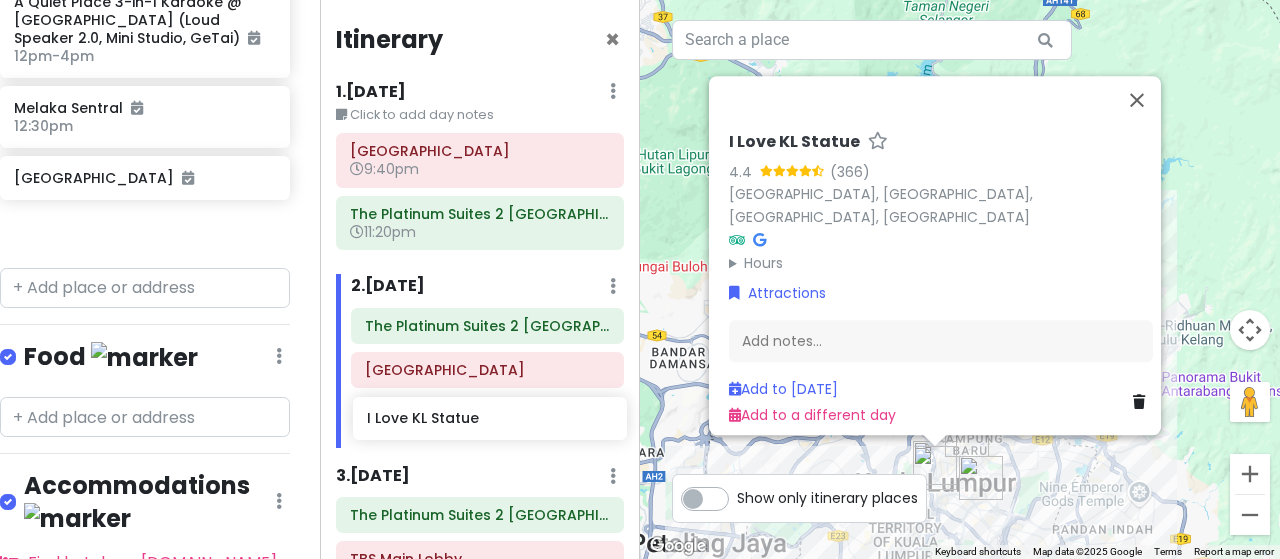 click on "Kuala Lumpur Trip Private Change Dates Make a Copy Delete Trip Go Pro ⚡️ Give Feedback 💡 Support Scout ☕️ Itinerary Share Publish Notes Add notes... Attractions   Edit Reorder Delete List Kuala Lumpur International Airport 9:40pm Kuala Lumpur International Airport 4:30pm TBS Main Lobby 10:30pm TBS Main Lobby 10am Melaka Sentral 8pm A Quiet Place 3-in-1 Karaoke @ Bukit Bintang (Loud Speaker 2.0, Mini Studio, GeTai) 12pm - 4pm Melaka Sentral 12:30pm Merdeka Square I Love KL Statue Food   Edit Reorder Delete List Accommodations   Edit Reorder Delete List Find hotels on Booking.com The Platinum Suites 2 Kuala Lumpur by LUMA 11:20pm The Platinum Suites 2 Kuala Lumpur by LUMA The Platinum Suites 2 Kuala Lumpur by LUMA The Platinum Suites 2 Kuala Lumpur by LUMA 10:40am The Platinum Suites 2 Kuala Lumpur by LUMA + Add a section Itinerary × 1 .  Mon 8/11 Edit Day Notes Delete Day   Click to add day notes Kuala Lumpur International Airport  9:40pm The Platinum Suites 2 Kuala Lumpur by LUMA  11:20pm 2 .  3" at bounding box center (640, 279) 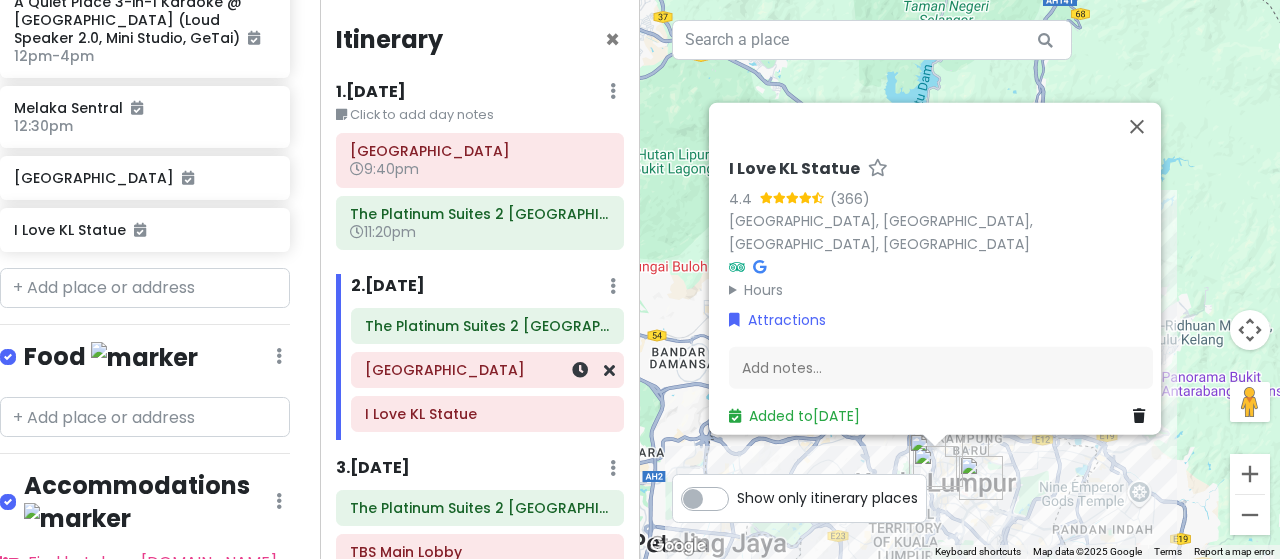 scroll, scrollTop: 800, scrollLeft: 15, axis: both 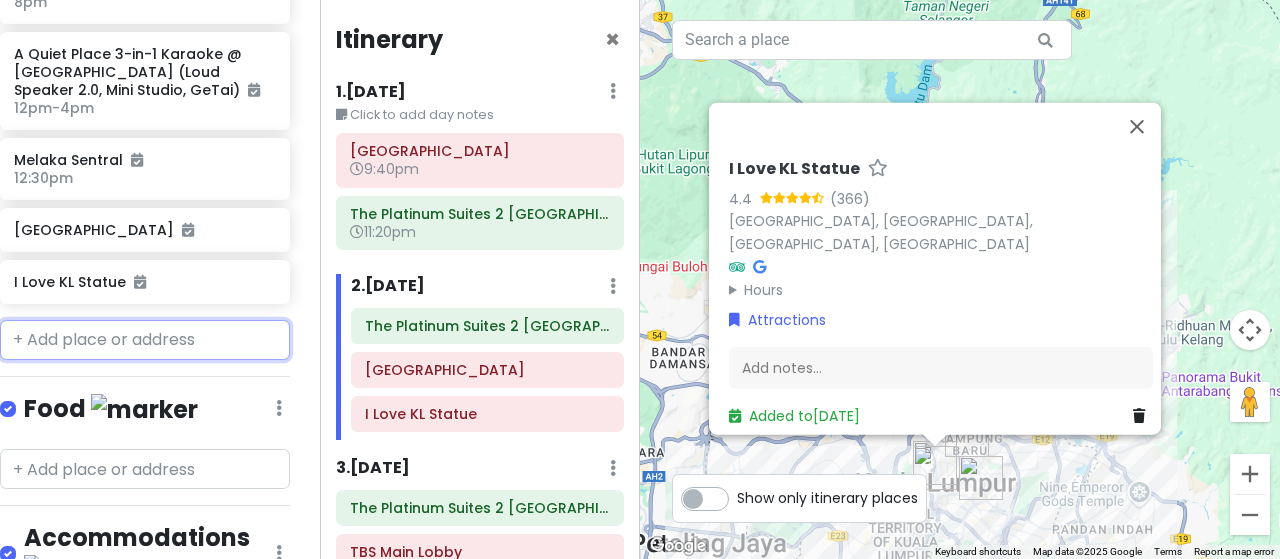 click at bounding box center [145, 340] 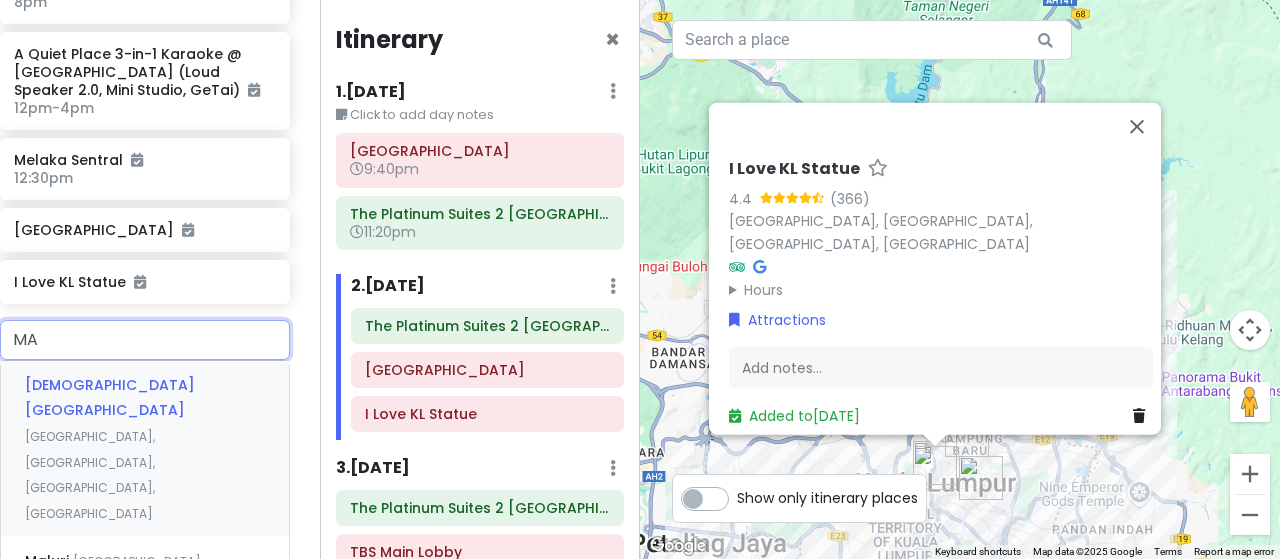 type on "M" 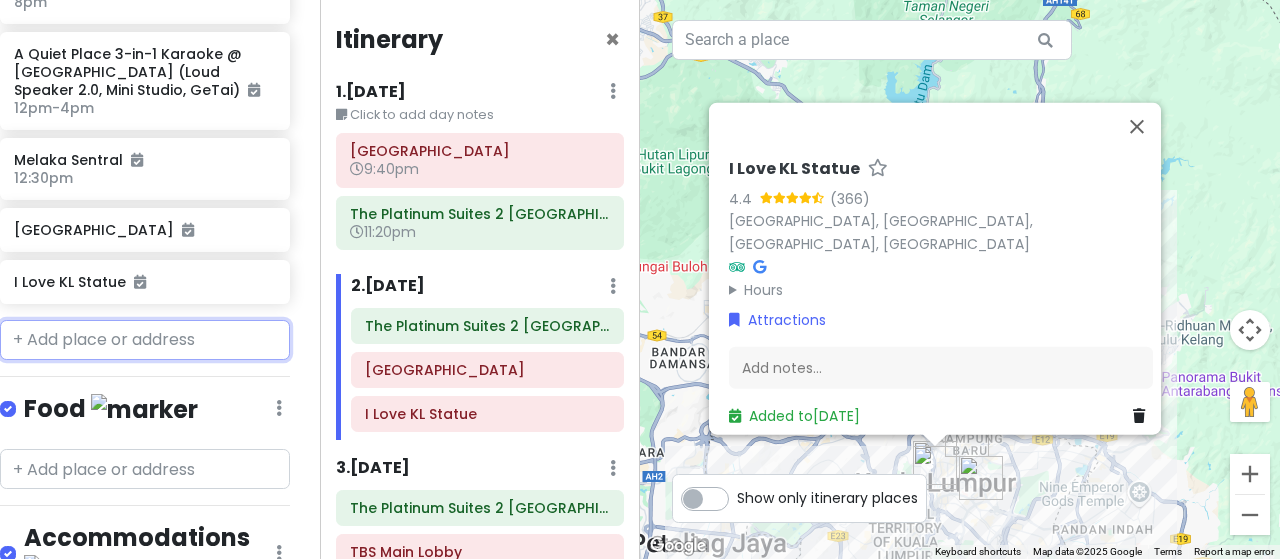 type on "a" 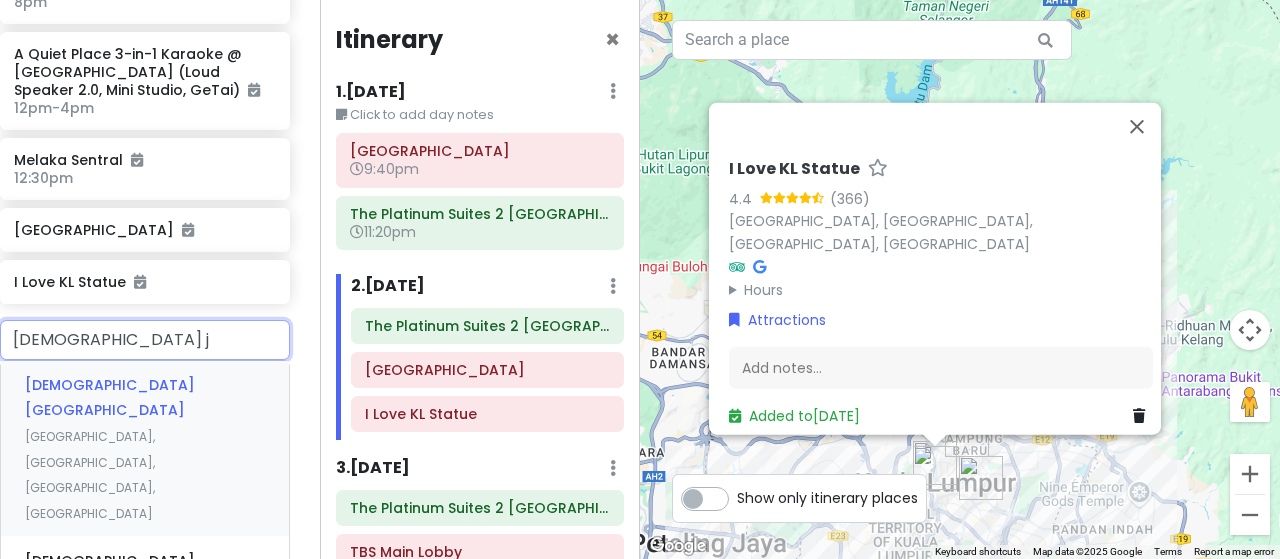 type on "masjid ja" 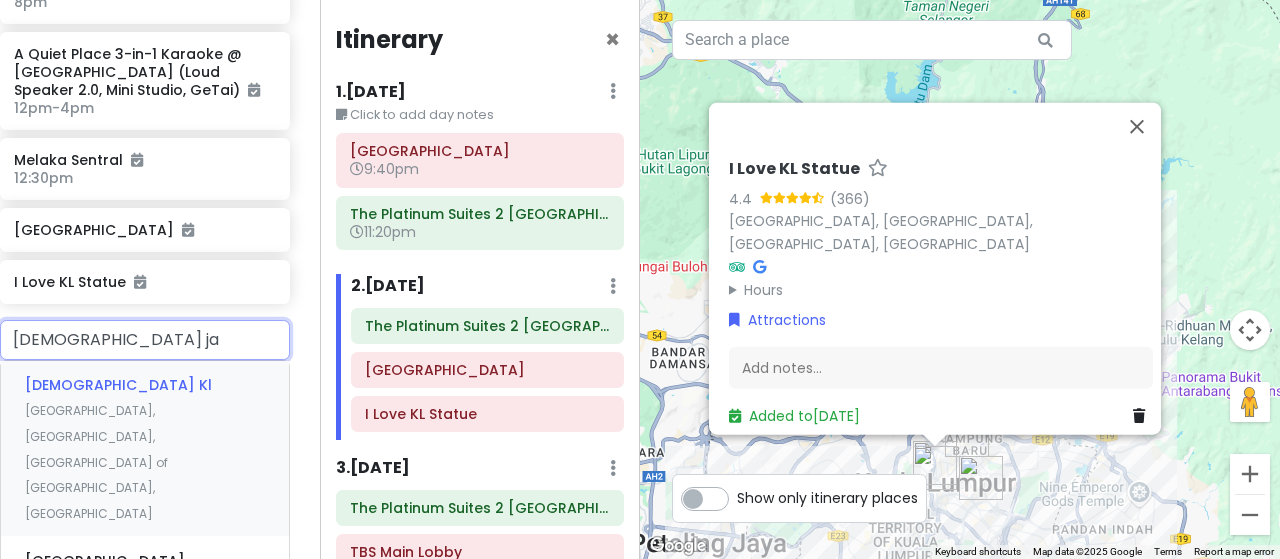 click on "Kuala Lumpur City Centre, Kuala Lumpur, Federal Territory of Kuala Lumpur, Malaysia" at bounding box center [96, 461] 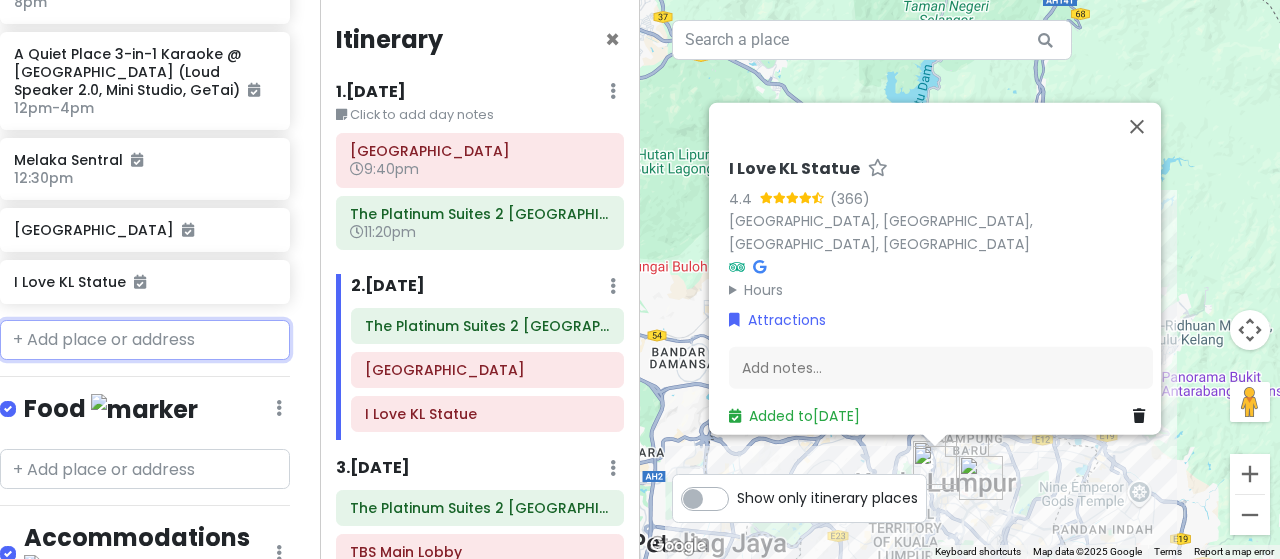 scroll, scrollTop: 852, scrollLeft: 15, axis: both 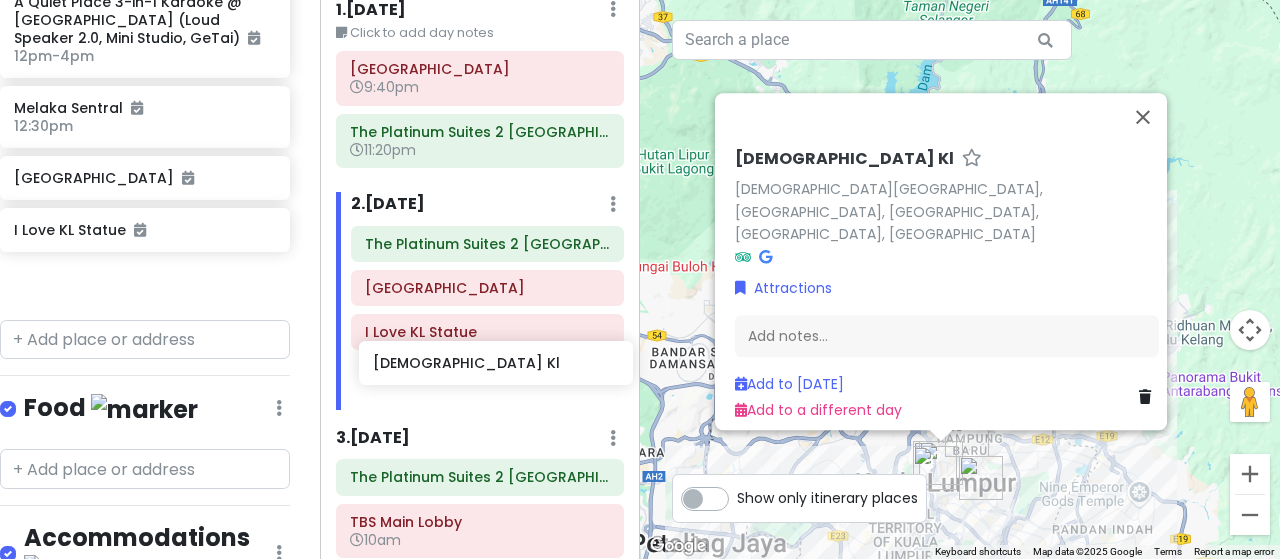drag, startPoint x: 124, startPoint y: 238, endPoint x: 483, endPoint y: 359, distance: 378.843 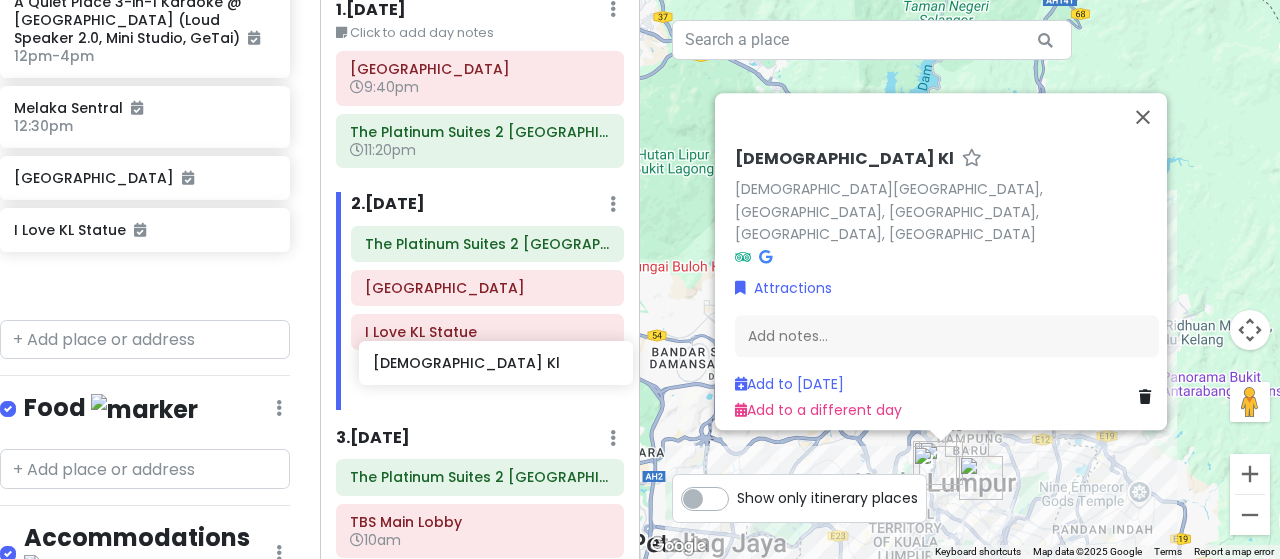click on "Kuala Lumpur Trip Private Change Dates Make a Copy Delete Trip Go Pro ⚡️ Give Feedback 💡 Support Scout ☕️ Itinerary Share Publish Notes Add notes... Attractions   Edit Reorder Delete List Kuala Lumpur International Airport 9:40pm Kuala Lumpur International Airport 4:30pm TBS Main Lobby 10:30pm TBS Main Lobby 10am Melaka Sentral 8pm A Quiet Place 3-in-1 Karaoke @ Bukit Bintang (Loud Speaker 2.0, Mini Studio, GeTai) 12pm - 4pm Melaka Sentral 12:30pm Merdeka Square I Love KL Statue Masjid Jamek Kl Food   Edit Reorder Delete List Accommodations   Edit Reorder Delete List Find hotels on Booking.com The Platinum Suites 2 Kuala Lumpur by LUMA 11:20pm The Platinum Suites 2 Kuala Lumpur by LUMA The Platinum Suites 2 Kuala Lumpur by LUMA The Platinum Suites 2 Kuala Lumpur by LUMA 10:40am The Platinum Suites 2 Kuala Lumpur by LUMA + Add a section Itinerary × 1 .  Mon 8/11 Edit Day Notes Delete Day   Click to add day notes Kuala Lumpur International Airport  9:40pm The Platinum Suites 2 Kuala Lumpur by LUMA" at bounding box center [640, 279] 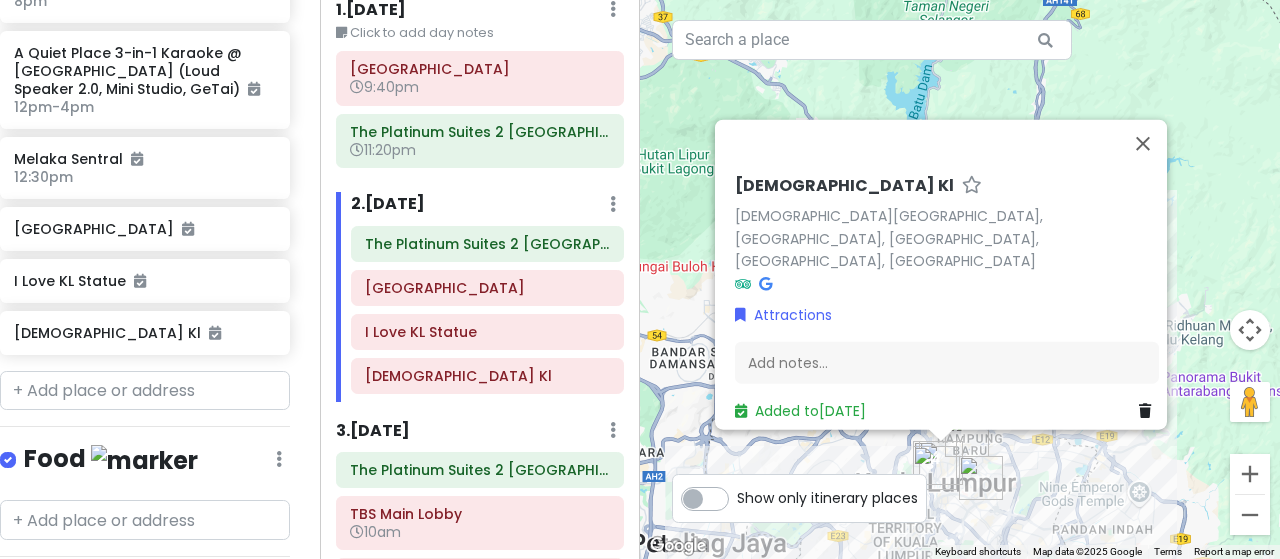 scroll, scrollTop: 800, scrollLeft: 15, axis: both 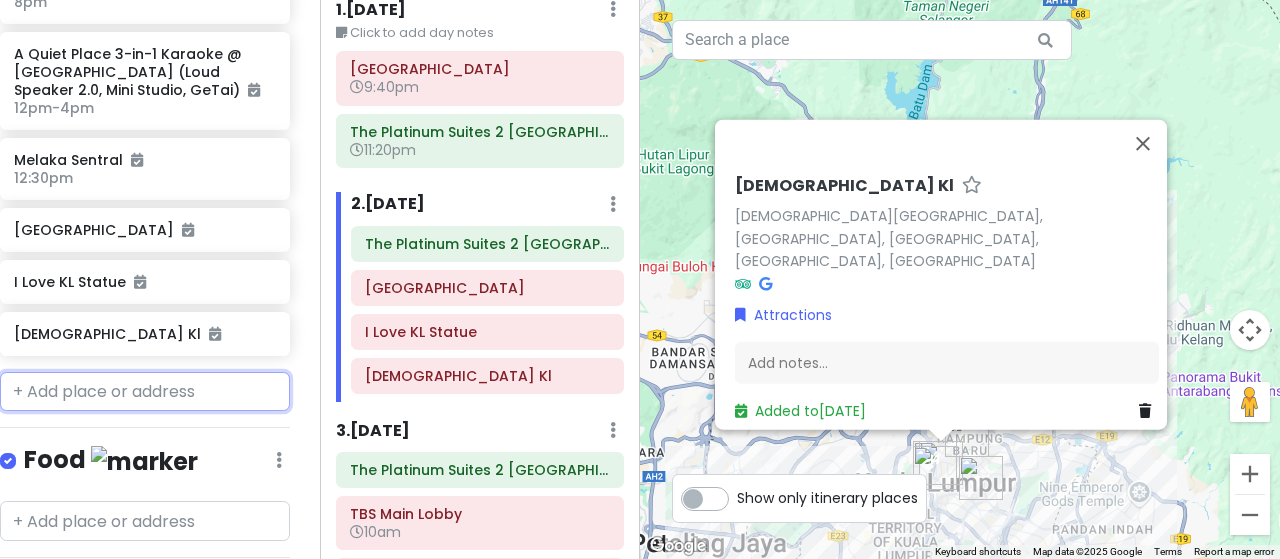 click at bounding box center [145, 392] 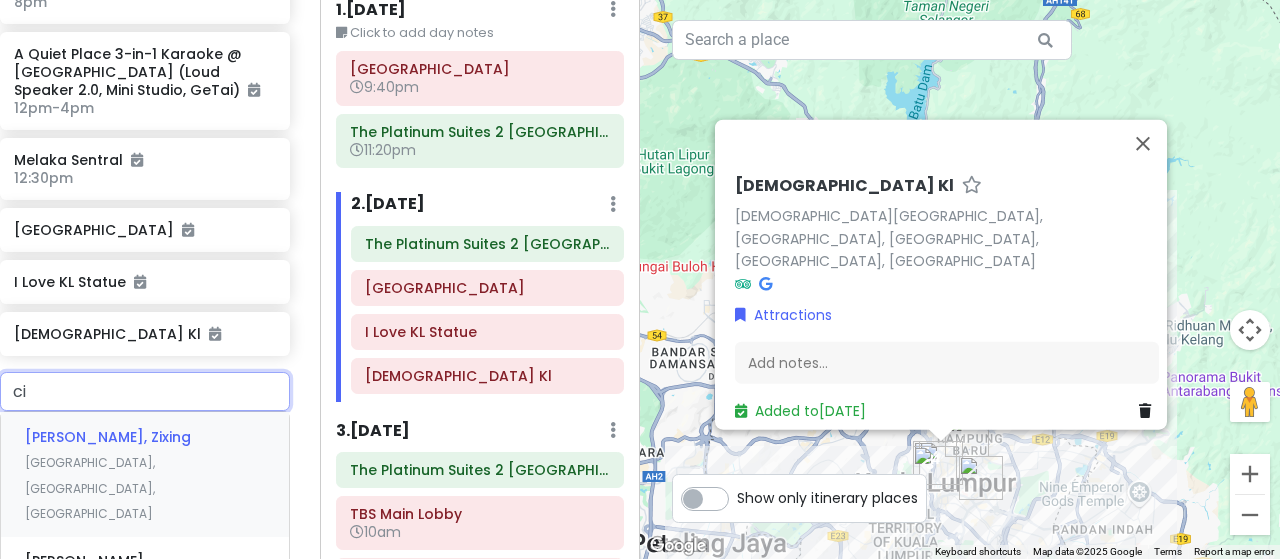 type on "c" 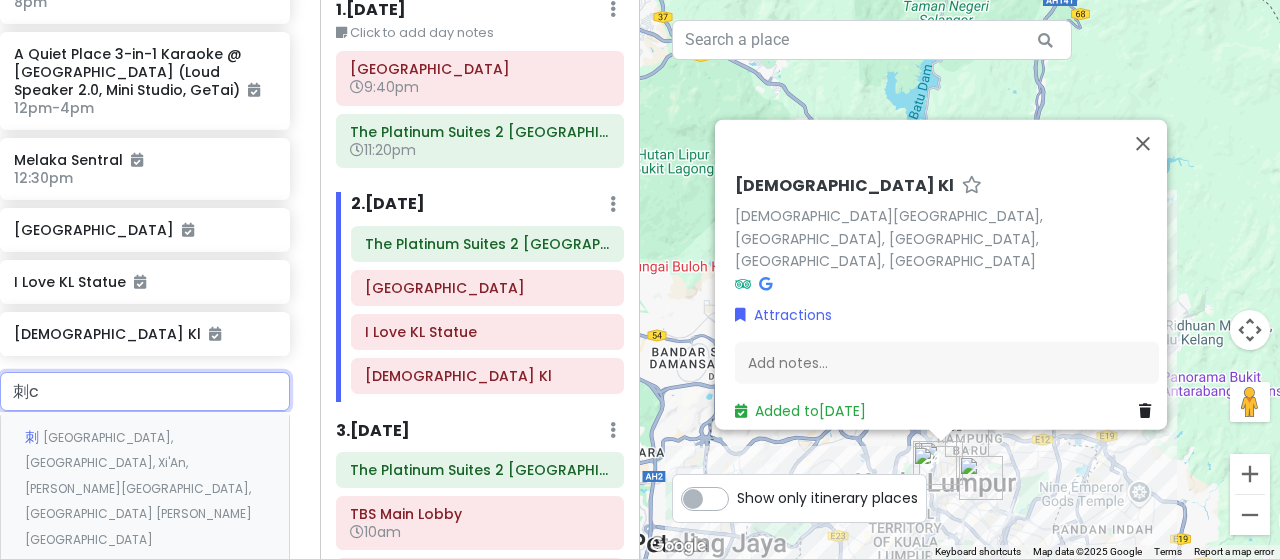 type on "刺" 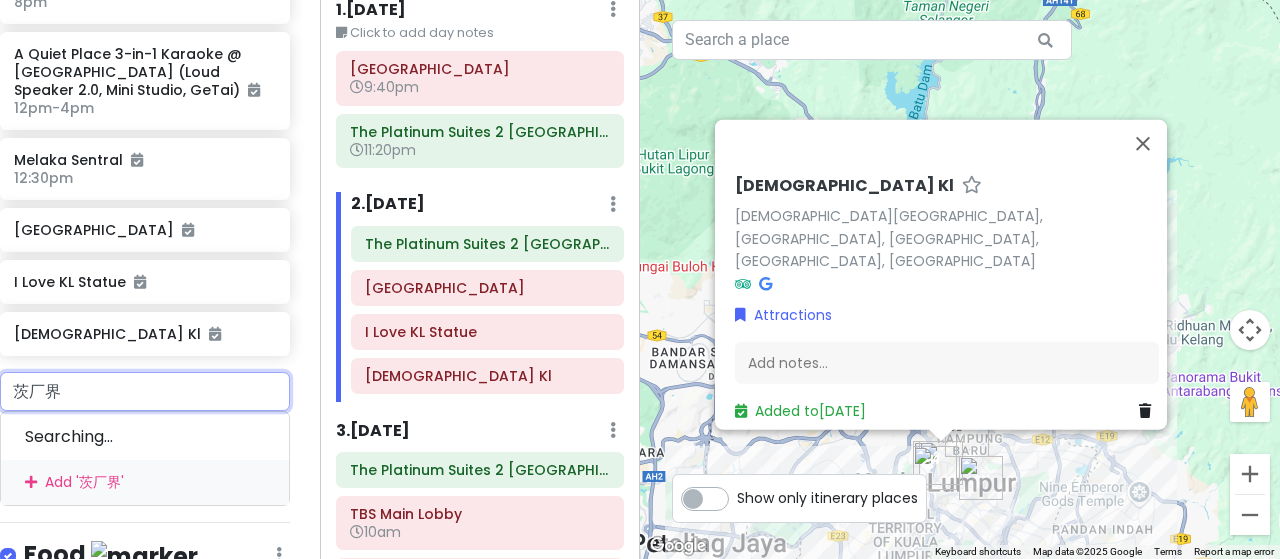 type on "茨厂" 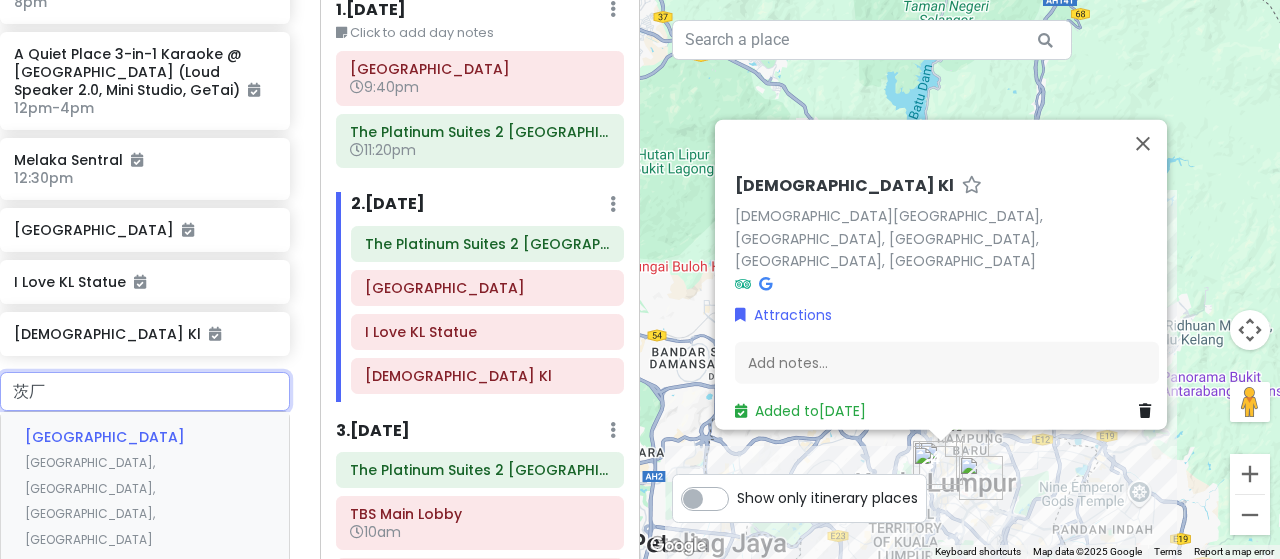 click on "Malaysia, Federal Territory of Kuala Lumpur, Kuala Lumpur, Kuala Lumpur City Centre" at bounding box center [90, 501] 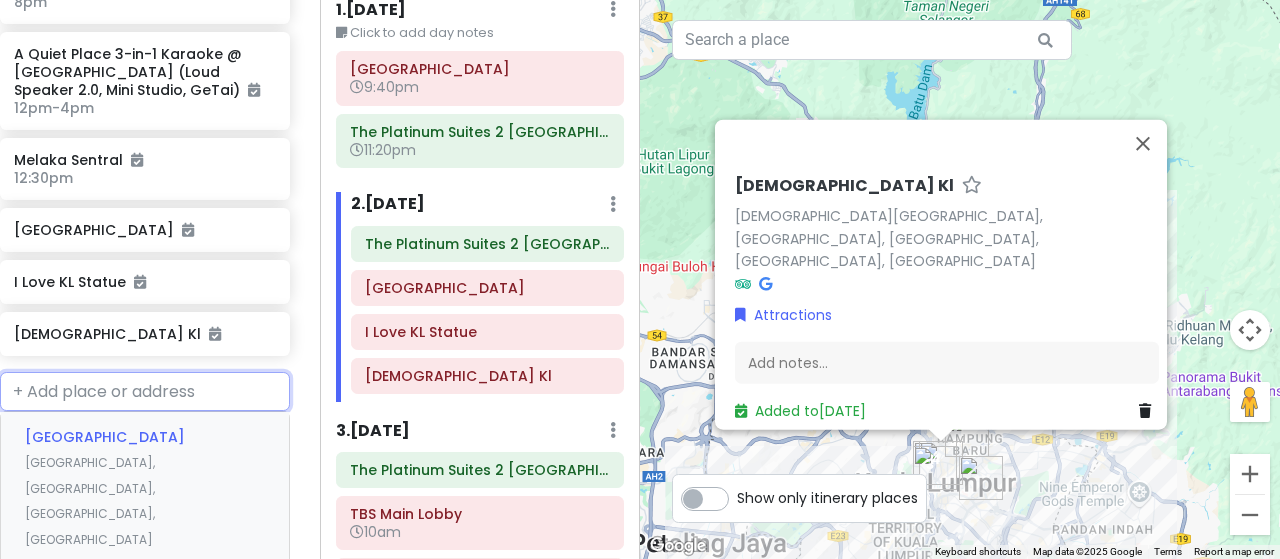 scroll, scrollTop: 852, scrollLeft: 15, axis: both 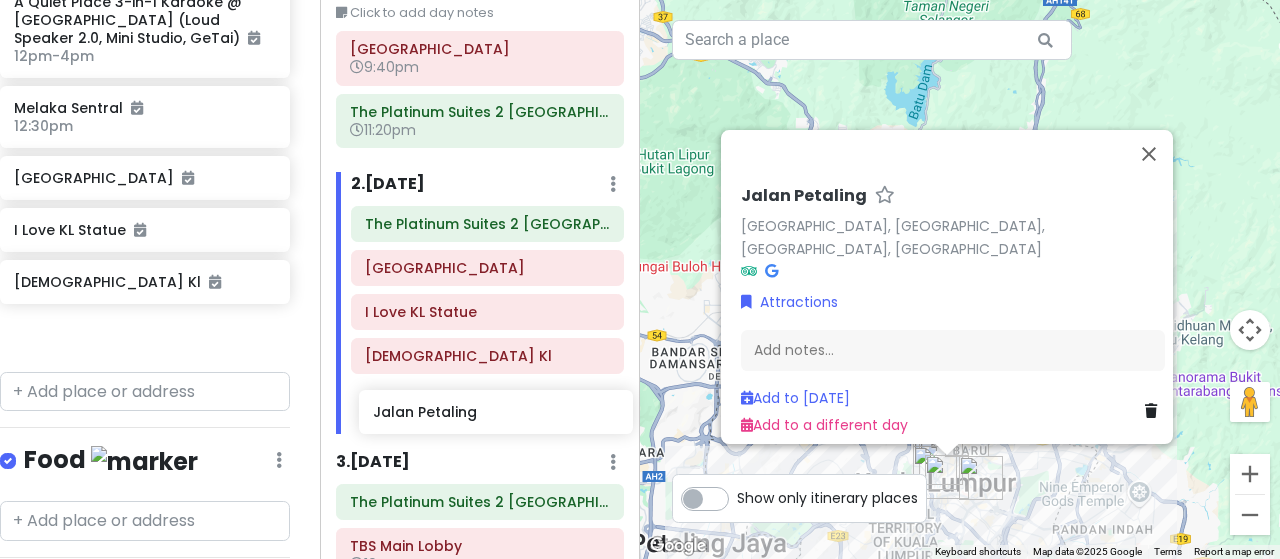 drag, startPoint x: 118, startPoint y: 296, endPoint x: 474, endPoint y: 401, distance: 371.16168 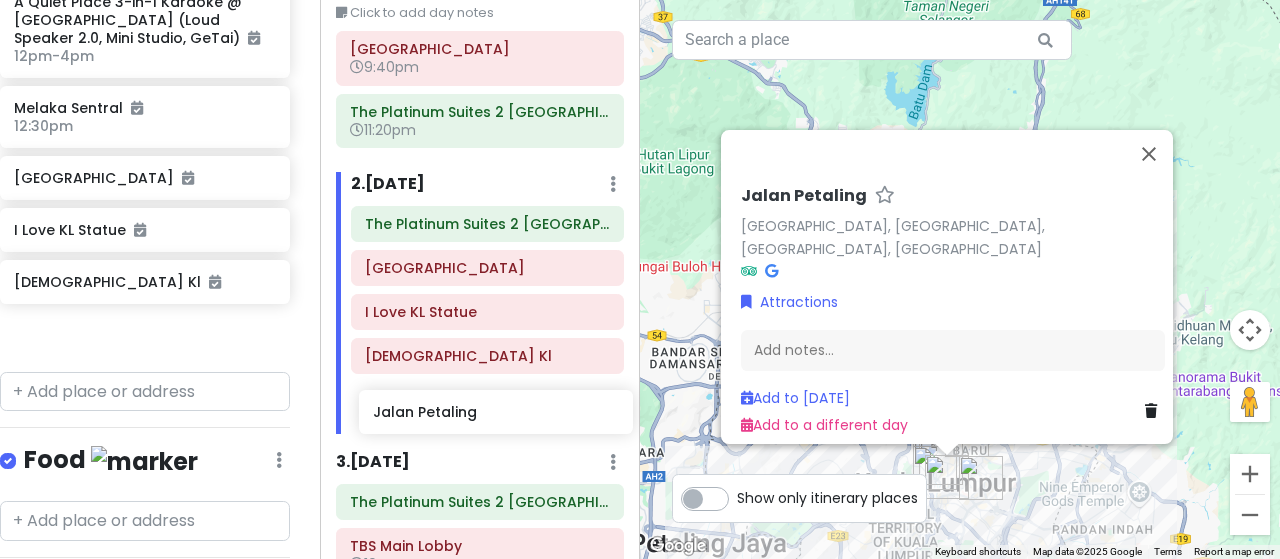 click on "Kuala Lumpur Trip Private Change Dates Make a Copy Delete Trip Go Pro ⚡️ Give Feedback 💡 Support Scout ☕️ Itinerary Share Publish Notes Add notes... Attractions   Edit Reorder Delete List Kuala Lumpur International Airport 9:40pm Kuala Lumpur International Airport 4:30pm TBS Main Lobby 10:30pm TBS Main Lobby 10am Melaka Sentral 8pm A Quiet Place 3-in-1 Karaoke @ Bukit Bintang (Loud Speaker 2.0, Mini Studio, GeTai) 12pm - 4pm Melaka Sentral 12:30pm Merdeka Square I Love KL Statue Masjid Jamek Kl Jalan Petaling Food   Edit Reorder Delete List Accommodations   Edit Reorder Delete List Find hotels on Booking.com The Platinum Suites 2 Kuala Lumpur by LUMA 11:20pm The Platinum Suites 2 Kuala Lumpur by LUMA The Platinum Suites 2 Kuala Lumpur by LUMA The Platinum Suites 2 Kuala Lumpur by LUMA 10:40am The Platinum Suites 2 Kuala Lumpur by LUMA + Add a section Itinerary × 1 .  Mon 8/11 Edit Day Notes Delete Day   Click to add day notes Kuala Lumpur International Airport  9:40pm  11:20pm 2 .  Tue 8/12 3 ." at bounding box center [640, 279] 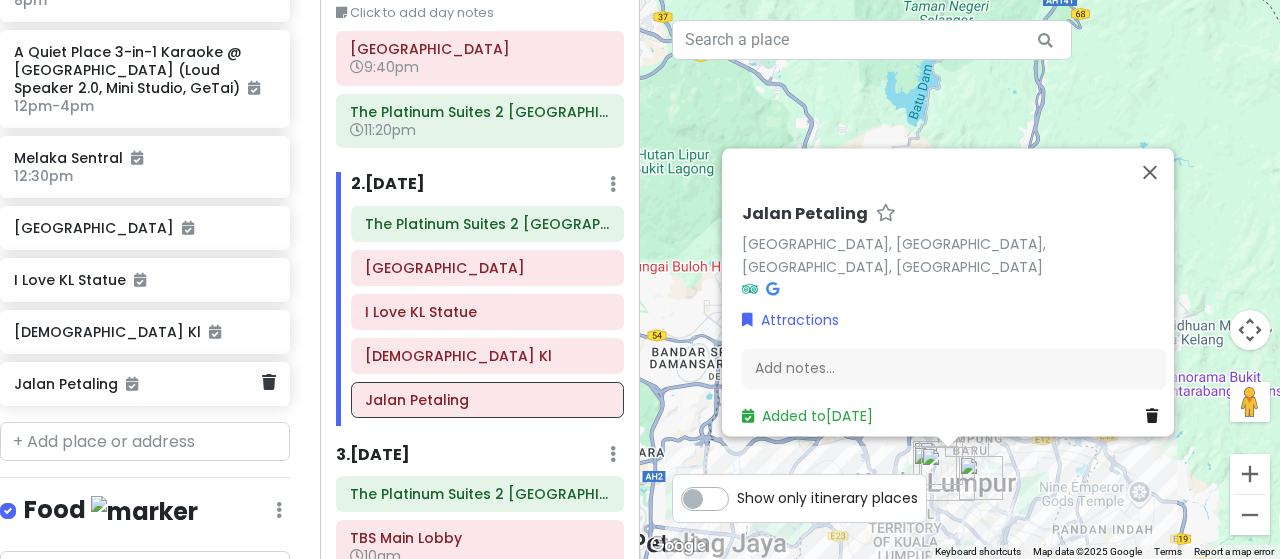 scroll, scrollTop: 800, scrollLeft: 15, axis: both 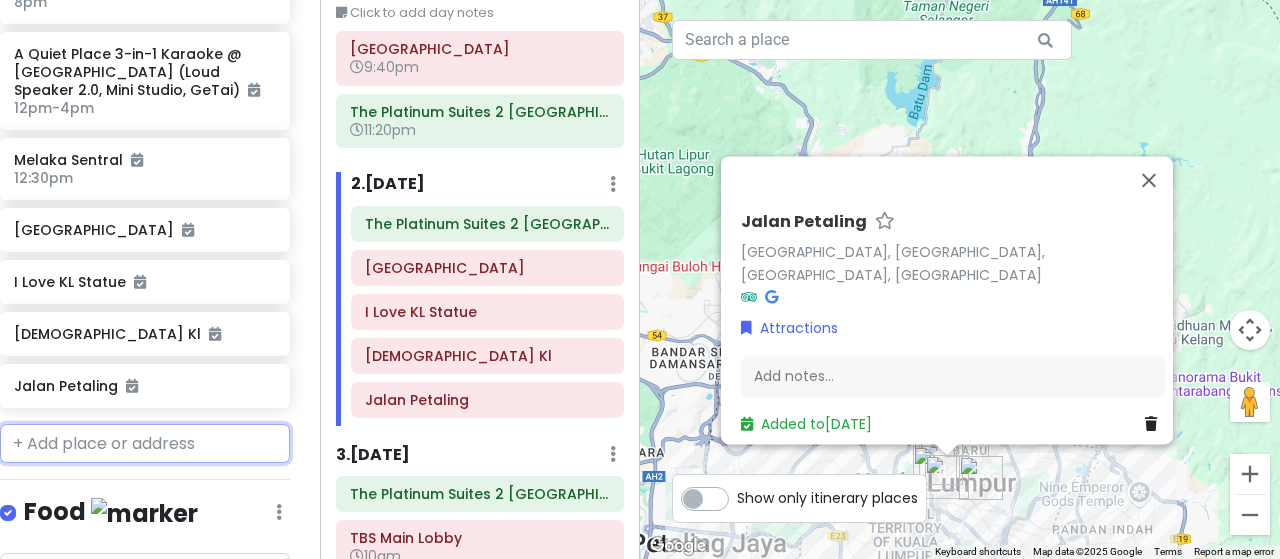 click at bounding box center [145, 444] 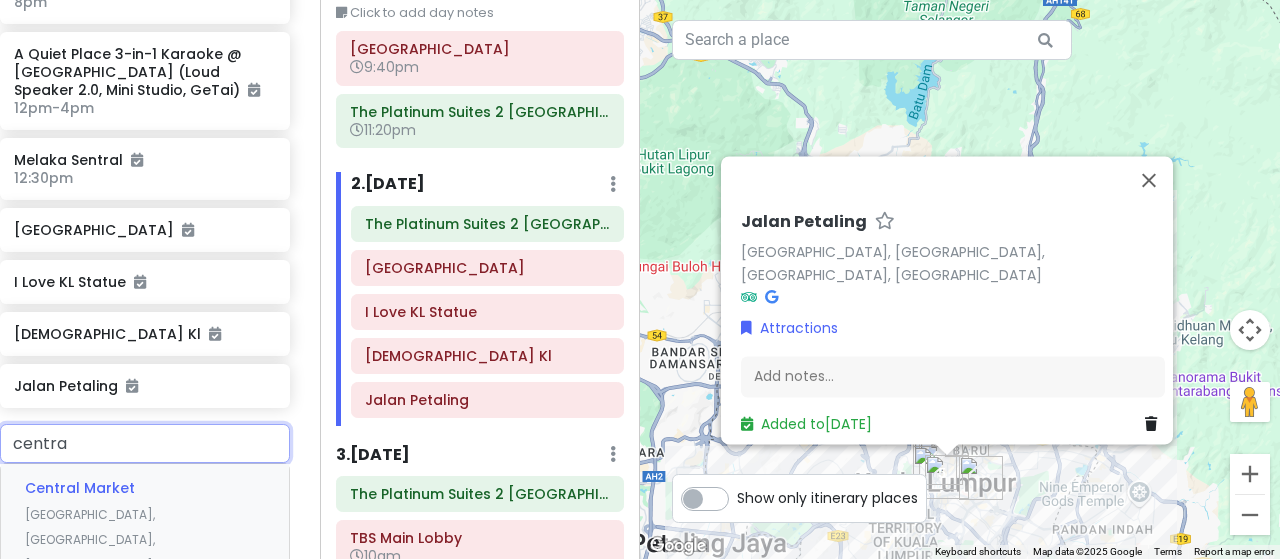 type on "central" 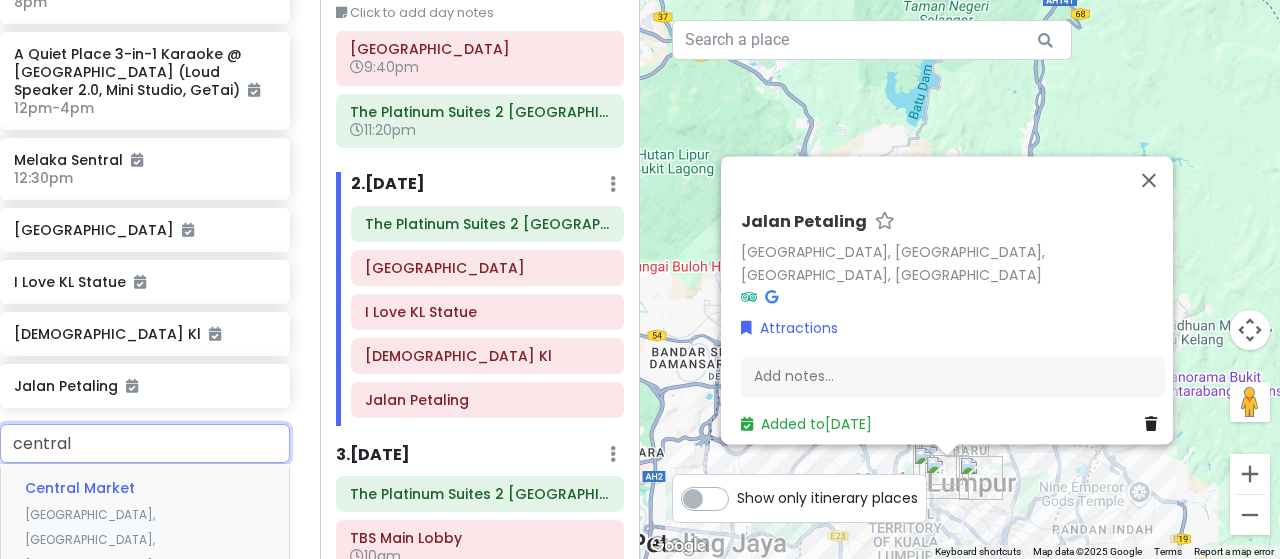 click on "Central Market   Kuala Lumpur City Centre, Kuala Lumpur, Federal Territory of Kuala Lumpur, Malaysia" at bounding box center (145, 552) 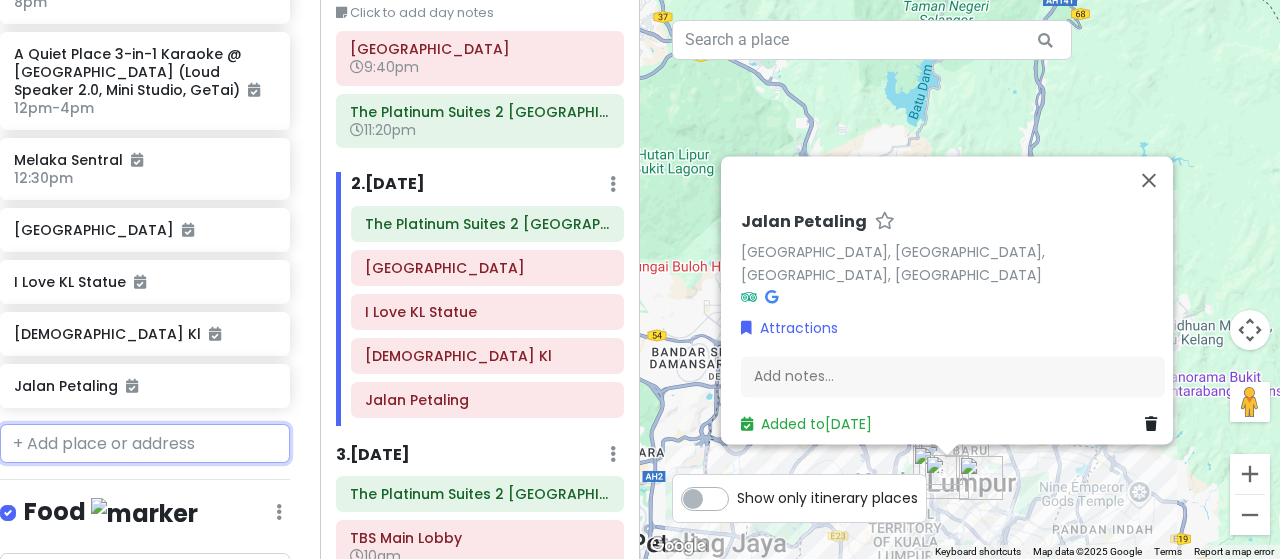 scroll, scrollTop: 852, scrollLeft: 15, axis: both 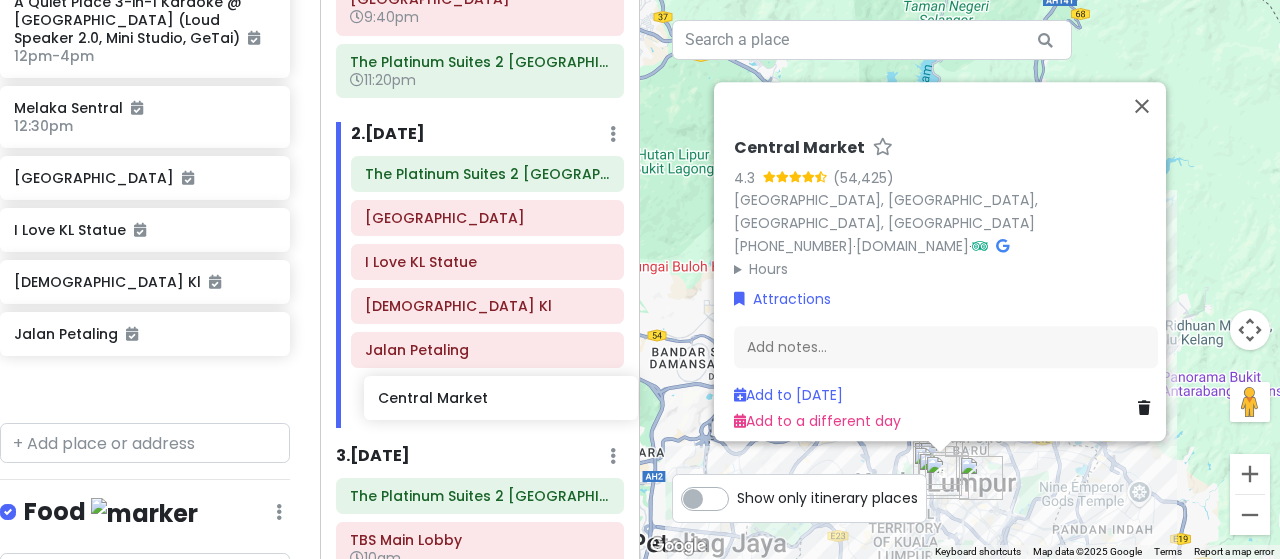 drag, startPoint x: 120, startPoint y: 341, endPoint x: 484, endPoint y: 393, distance: 367.69553 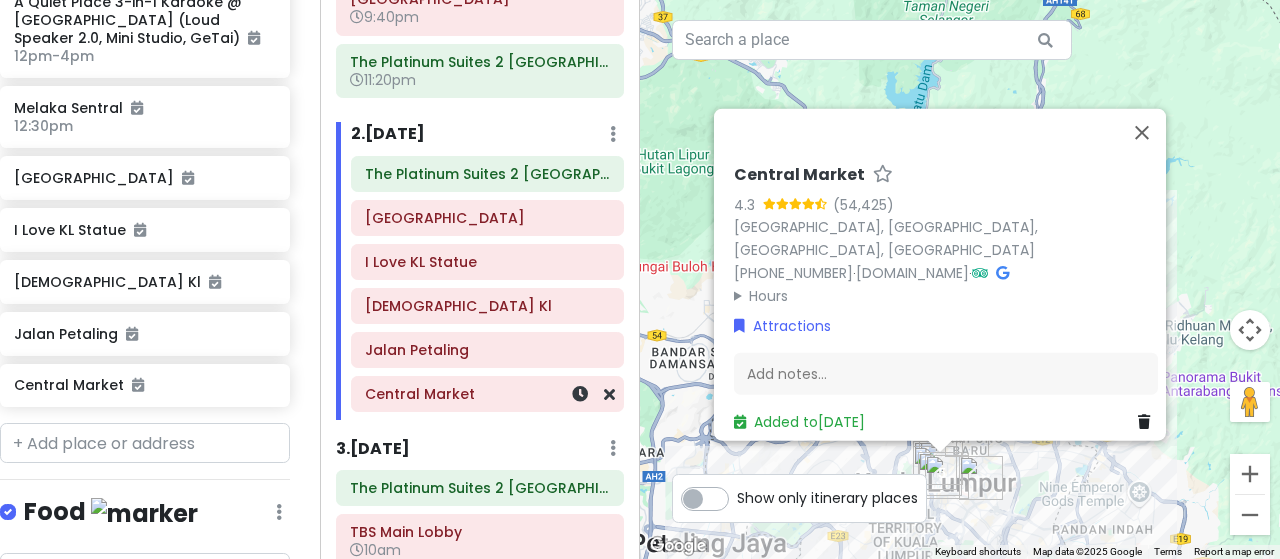 scroll, scrollTop: 800, scrollLeft: 15, axis: both 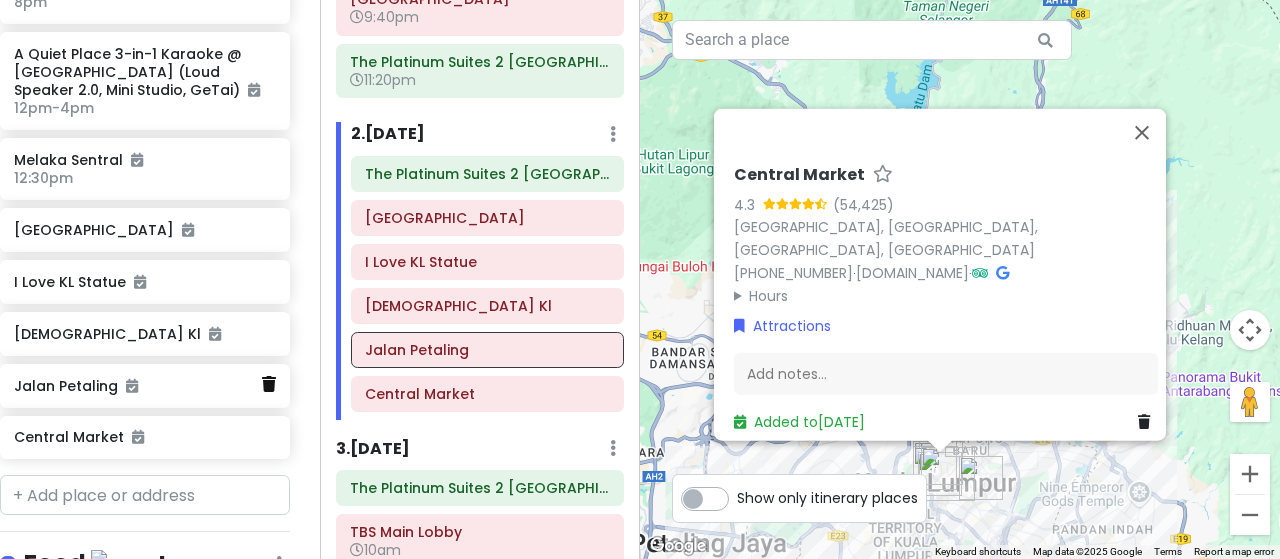 click at bounding box center [269, 384] 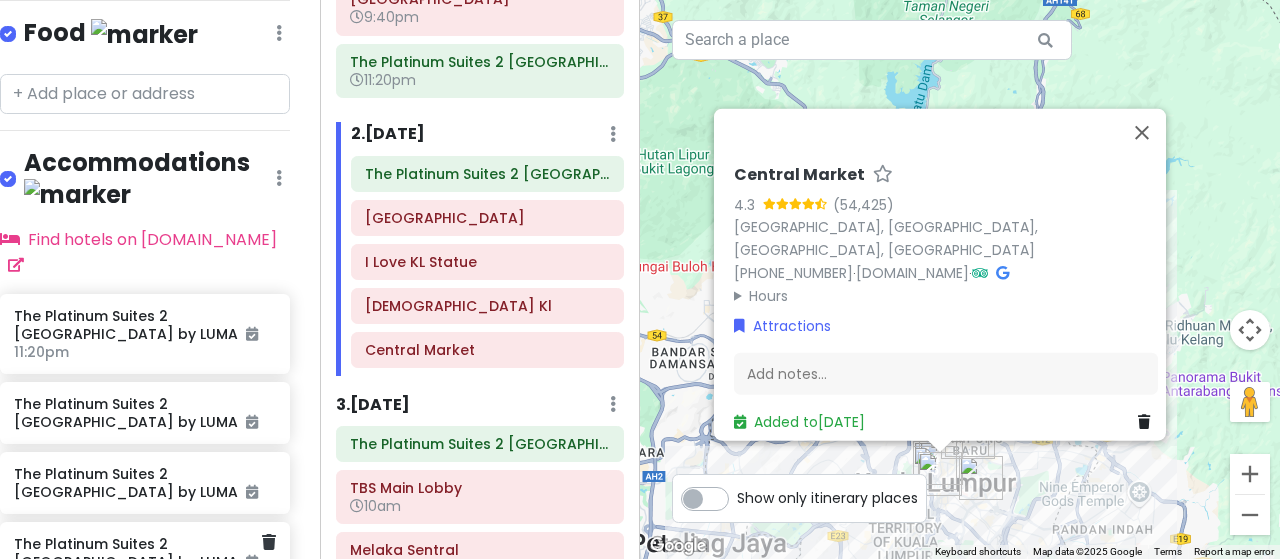 scroll, scrollTop: 1067, scrollLeft: 15, axis: both 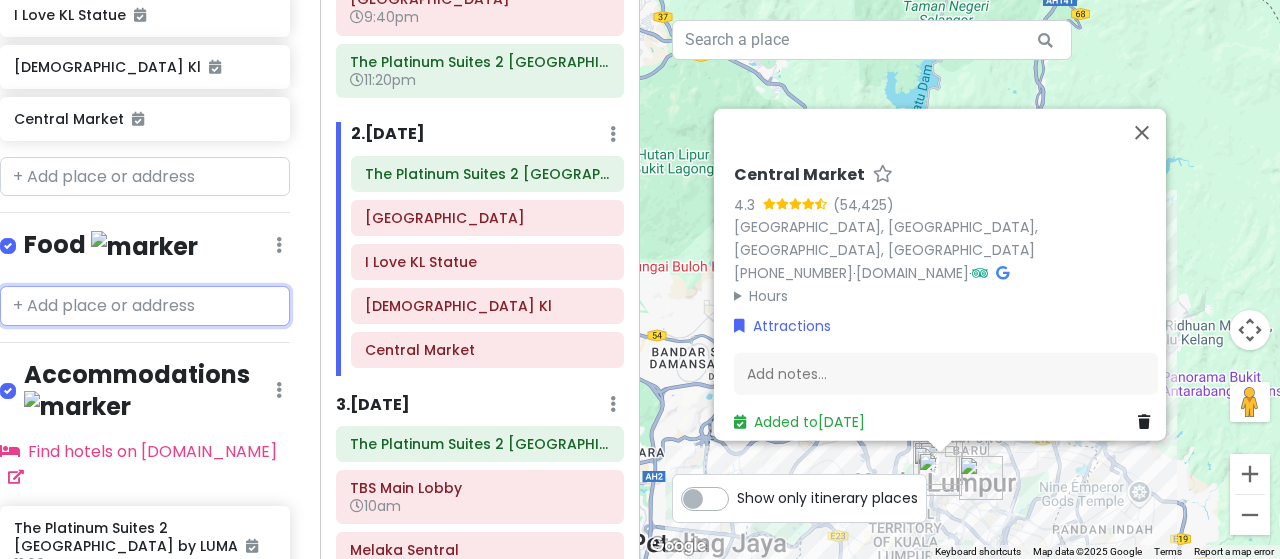 click at bounding box center (145, 306) 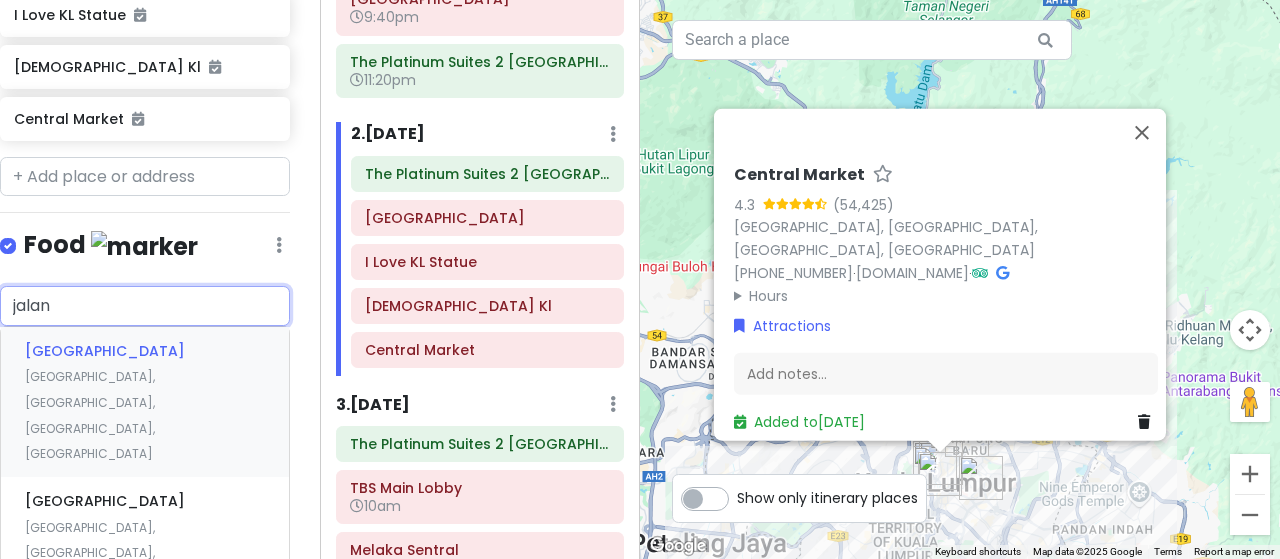 type on "jalan p" 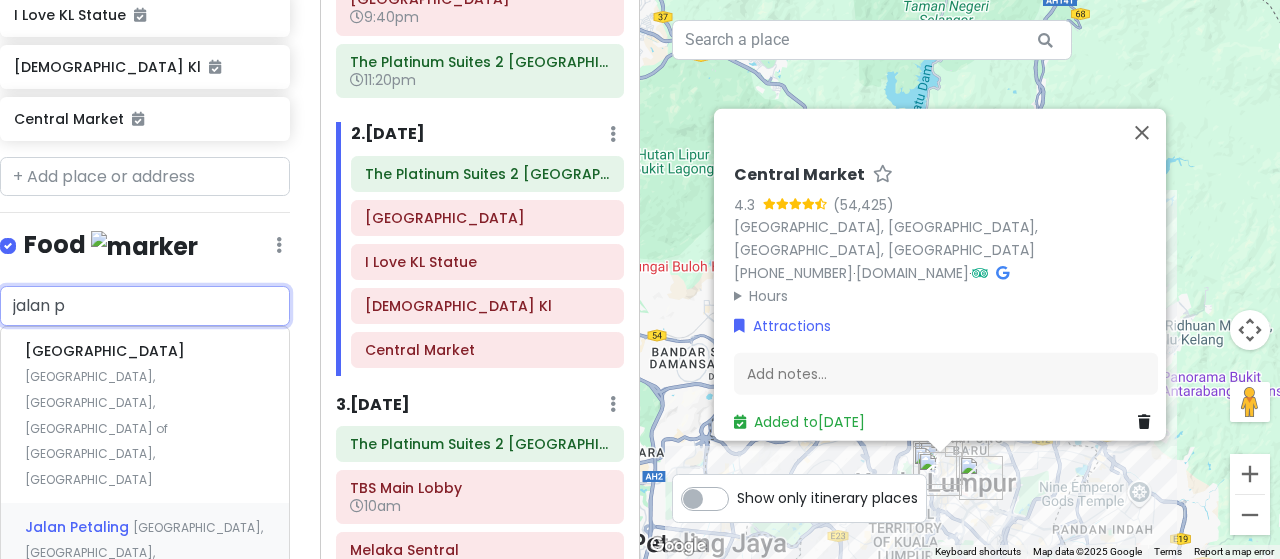 click on "Kuala Lumpur City Centre, Kuala Lumpur, Federal Territory of Kuala Lumpur, Malaysia" at bounding box center [96, 427] 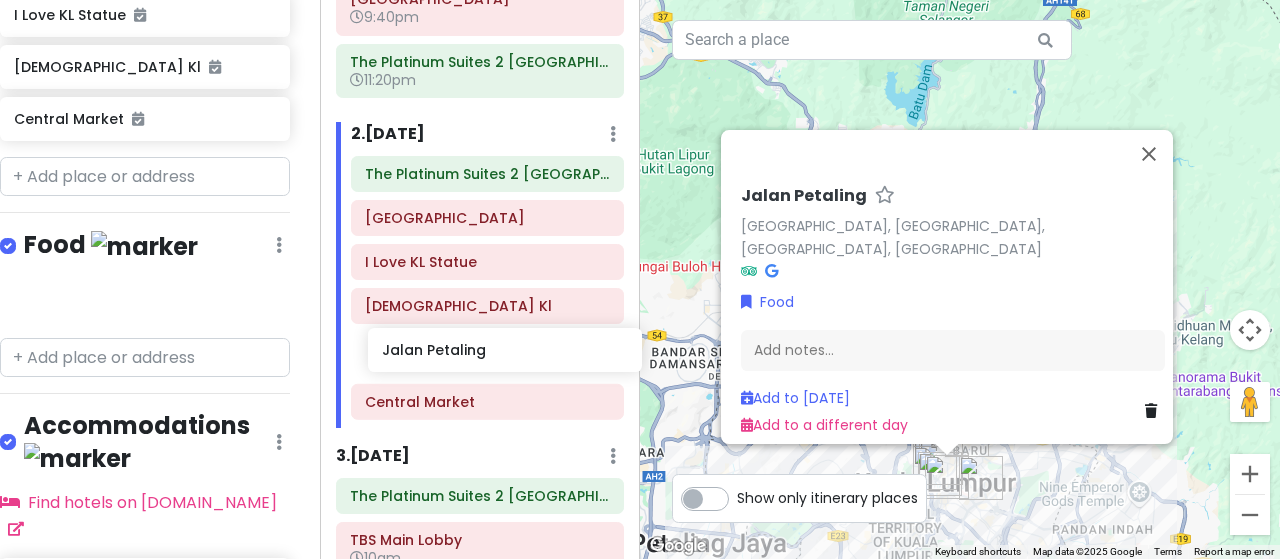 drag, startPoint x: 122, startPoint y: 259, endPoint x: 490, endPoint y: 351, distance: 379.3257 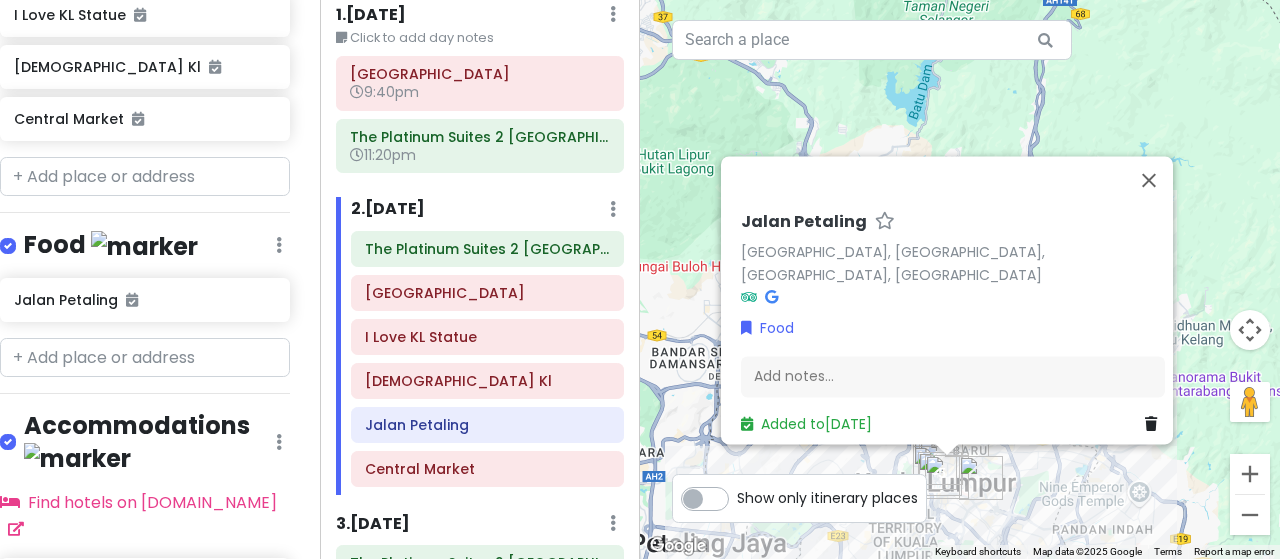 scroll, scrollTop: 52, scrollLeft: 0, axis: vertical 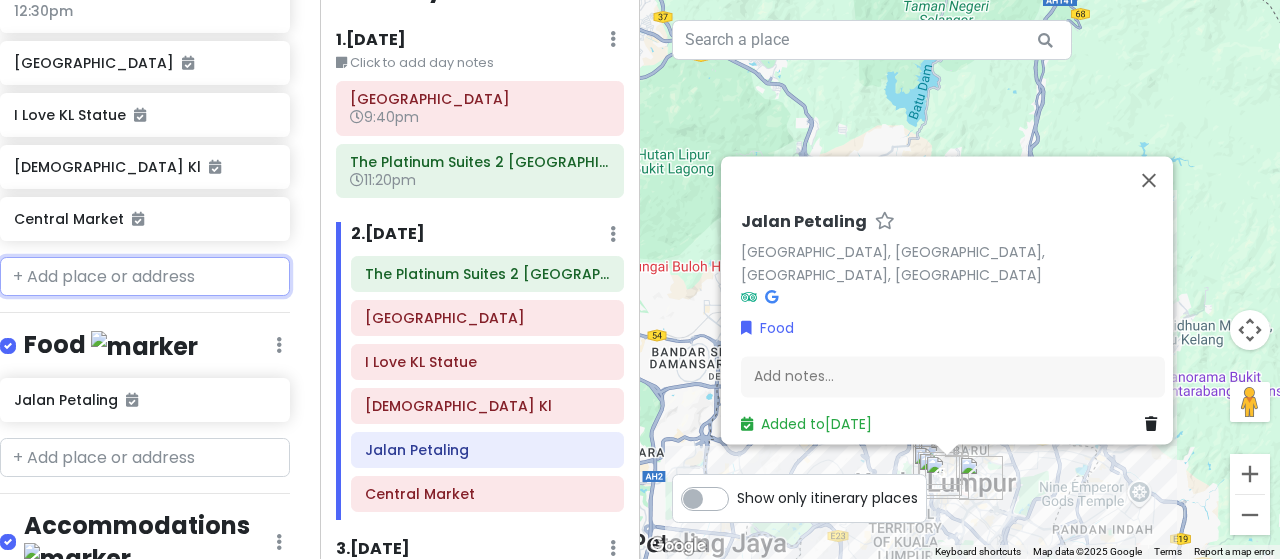 click at bounding box center [145, 277] 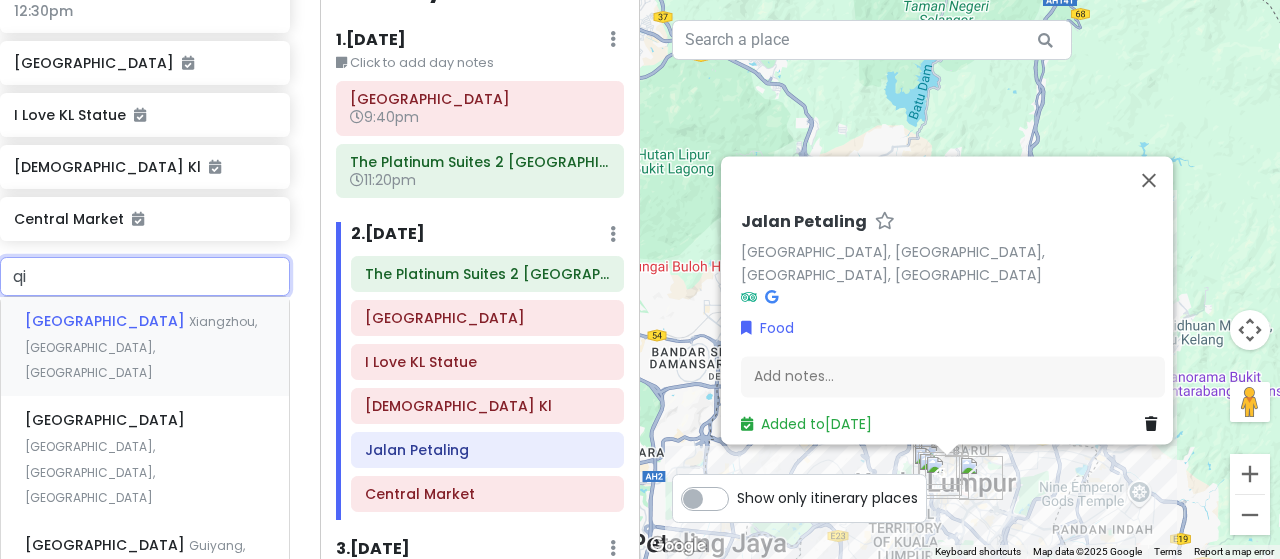 type on "q" 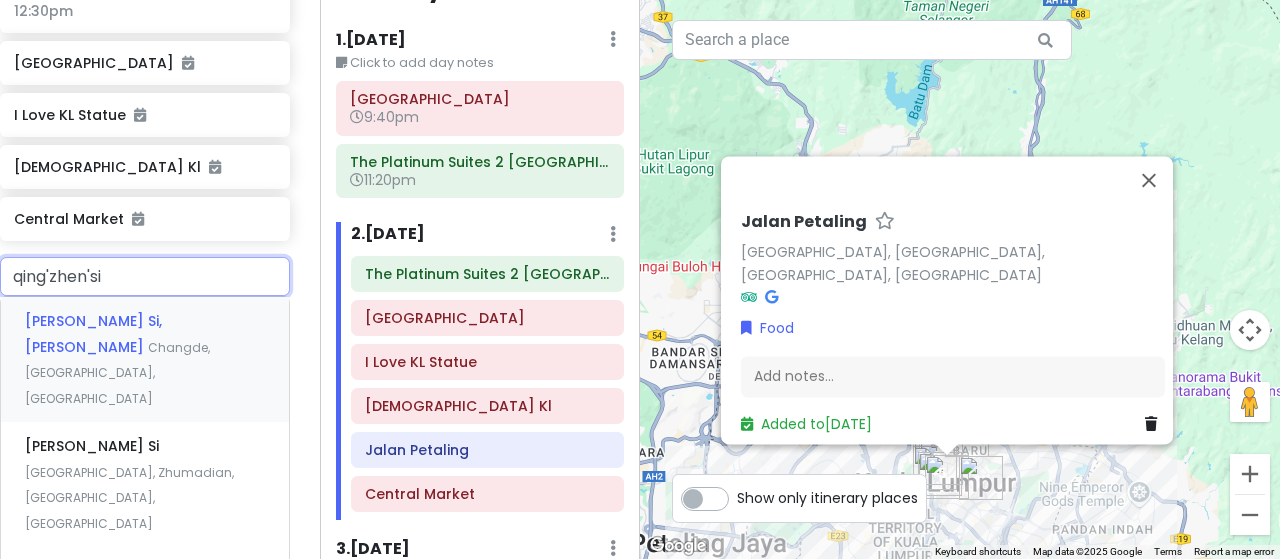 type on "清真寺" 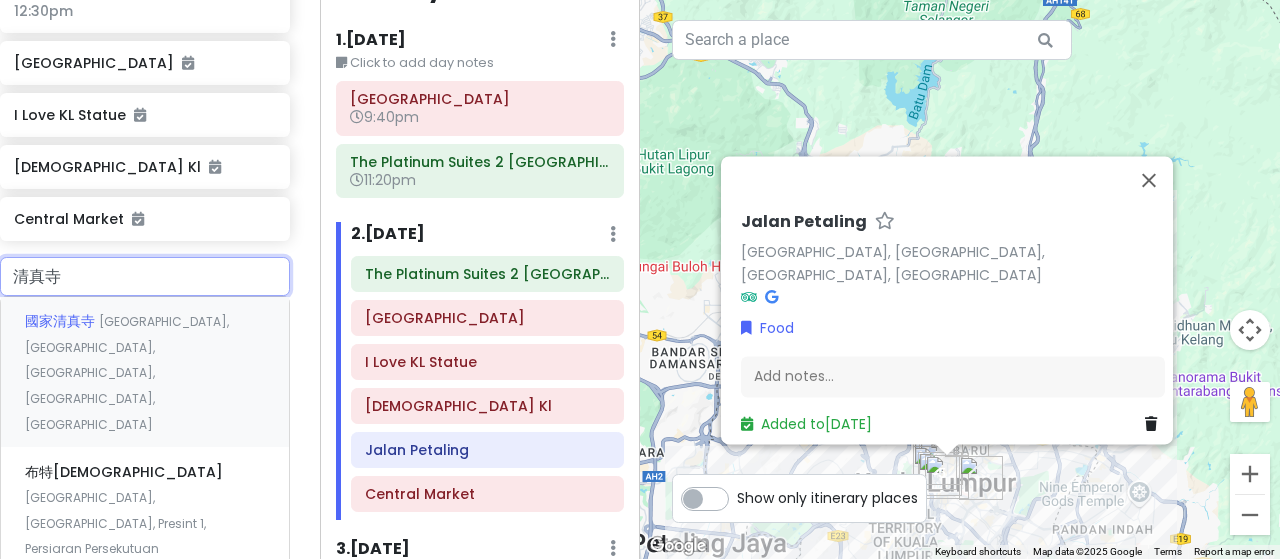 click on "國家清真寺   Malaysia, Federal Territory of Kuala Lumpur, Kuala Lumpur, Perdana Botanical Gardens, Jalan Perdana" at bounding box center (145, 372) 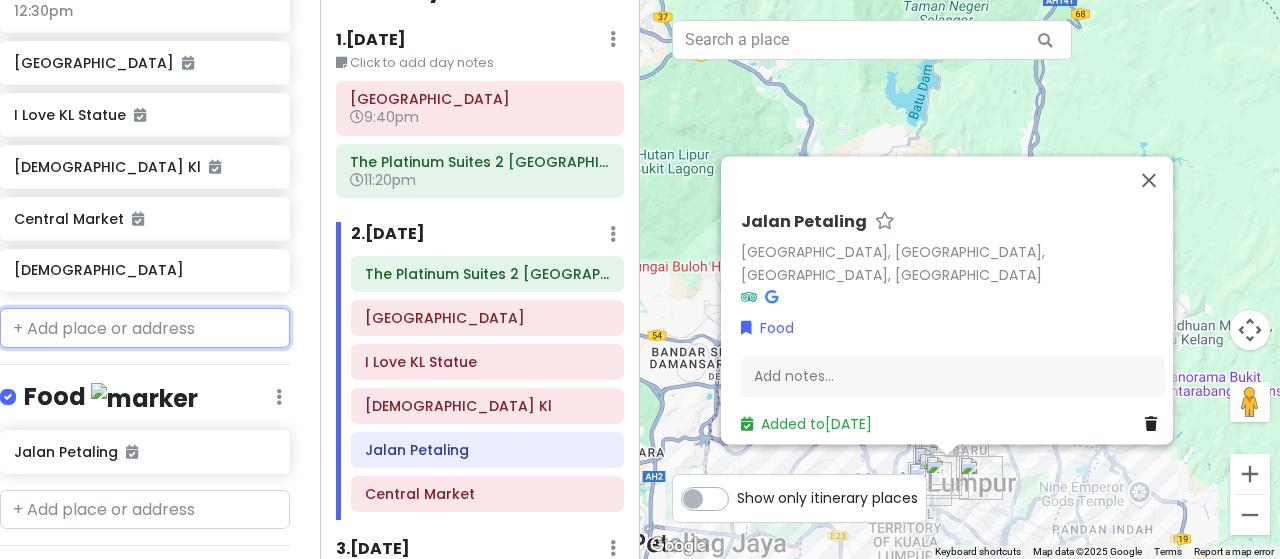 scroll, scrollTop: 1019, scrollLeft: 15, axis: both 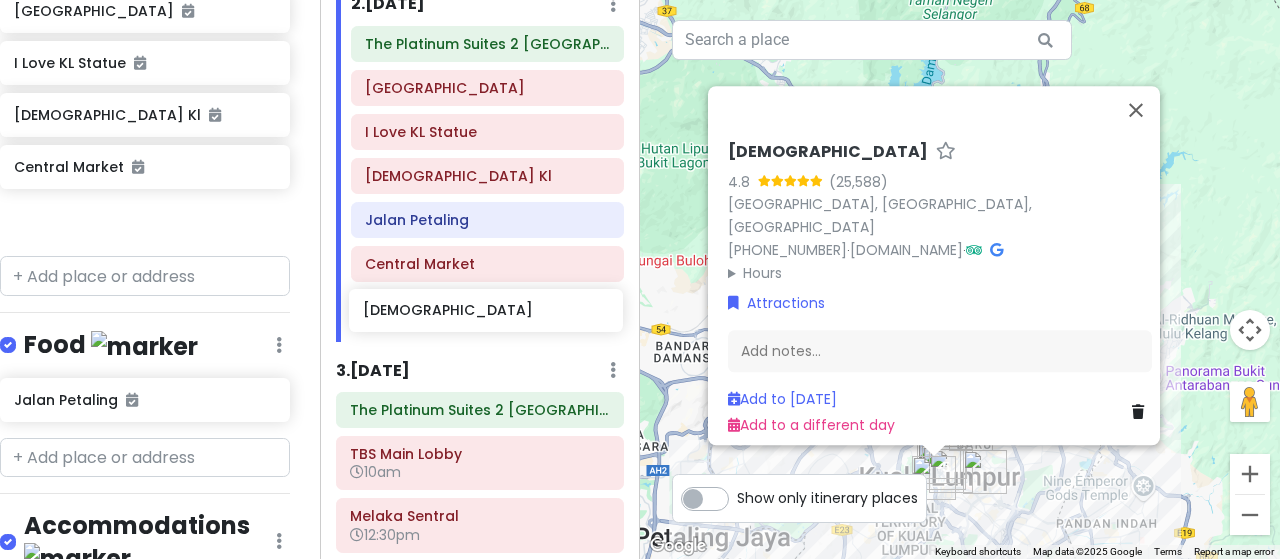 drag, startPoint x: 127, startPoint y: 177, endPoint x: 476, endPoint y: 309, distance: 373.12866 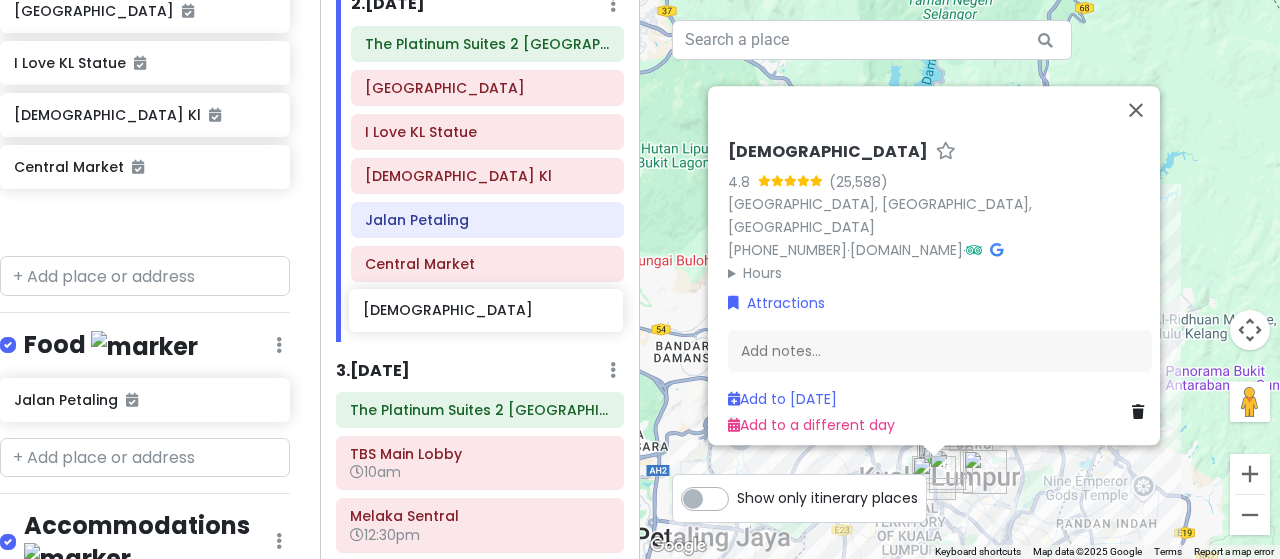 click on "Kuala Lumpur Trip Private Change Dates Make a Copy Delete Trip Go Pro ⚡️ Give Feedback 💡 Support Scout ☕️ Itinerary Share Publish Notes Add notes... Attractions   Edit Reorder Delete List Kuala Lumpur International Airport 9:40pm Kuala Lumpur International Airport 4:30pm TBS Main Lobby 10:30pm TBS Main Lobby 10am Melaka Sentral 8pm A Quiet Place 3-in-1 Karaoke @ Bukit Bintang (Loud Speaker 2.0, Mini Studio, GeTai) 12pm - 4pm Melaka Sentral 12:30pm Merdeka Square I Love KL Statue Masjid Jamek Kl Central Market National Mosque Food   Edit Reorder Delete List Jalan Petaling Accommodations   Edit Reorder Delete List Find hotels on Booking.com The Platinum Suites 2 Kuala Lumpur by LUMA 11:20pm The Platinum Suites 2 Kuala Lumpur by LUMA The Platinum Suites 2 Kuala Lumpur by LUMA The Platinum Suites 2 Kuala Lumpur by LUMA 10:40am The Platinum Suites 2 Kuala Lumpur by LUMA + Add a section Itinerary × 1 .  Mon 8/11 Edit Day Notes Delete Day   Click to add day notes Kuala Lumpur International Airport 2 ." at bounding box center [640, 279] 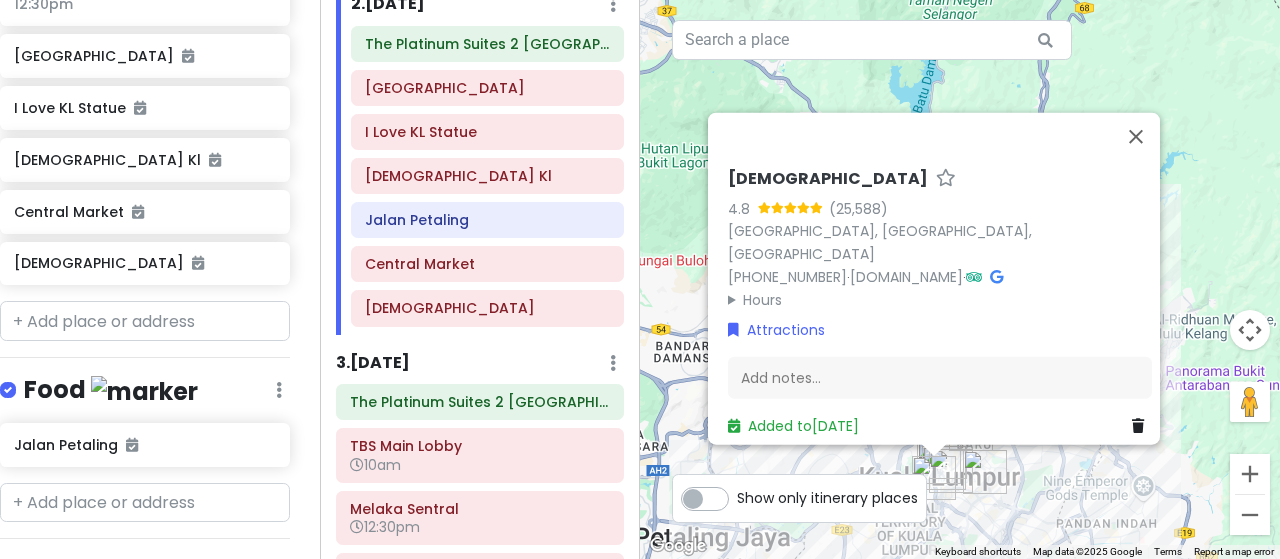 scroll, scrollTop: 968, scrollLeft: 15, axis: both 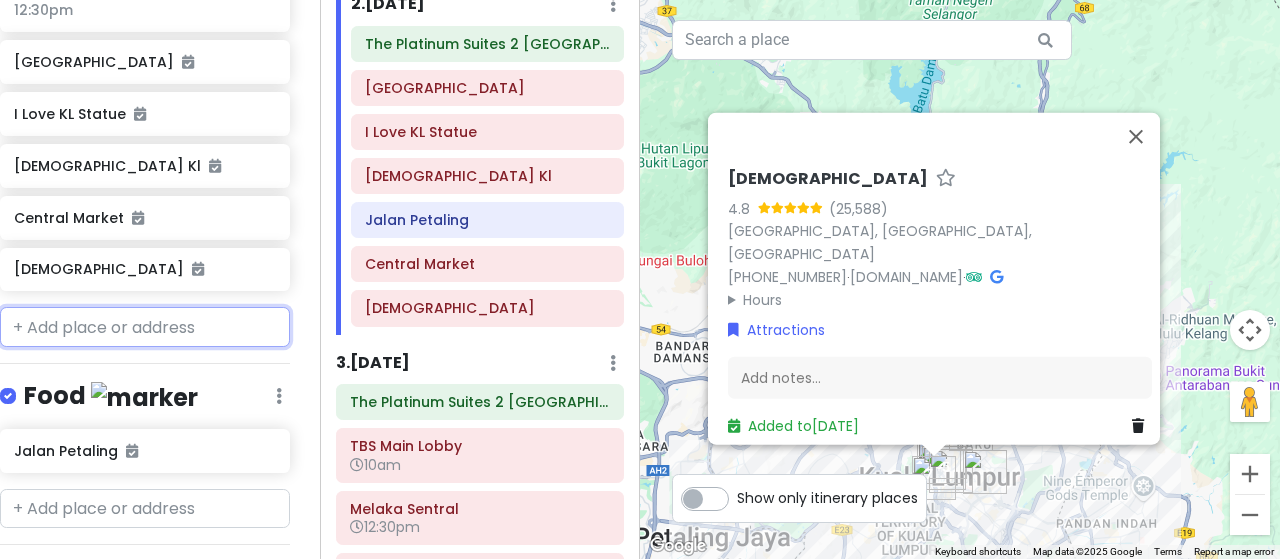 click at bounding box center [145, 327] 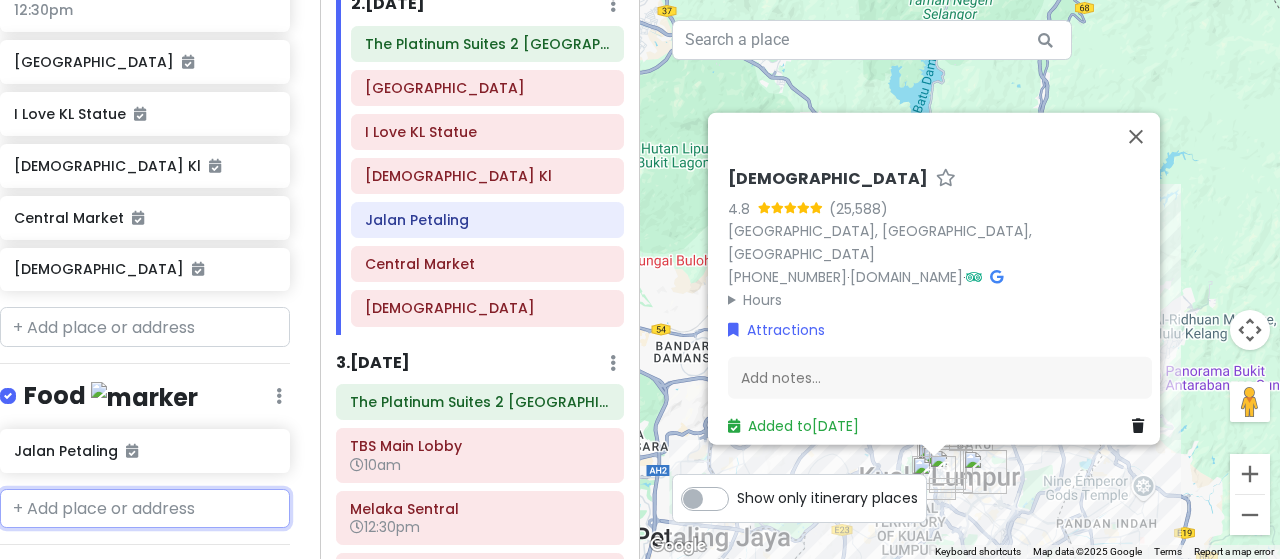 click at bounding box center [145, 509] 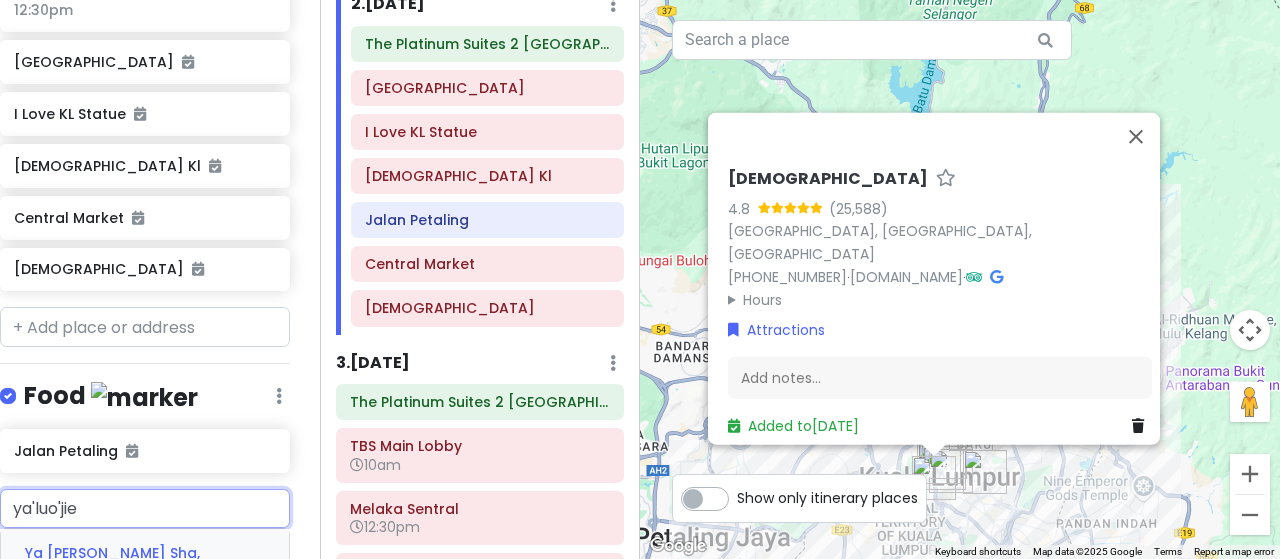 type on "亚罗街" 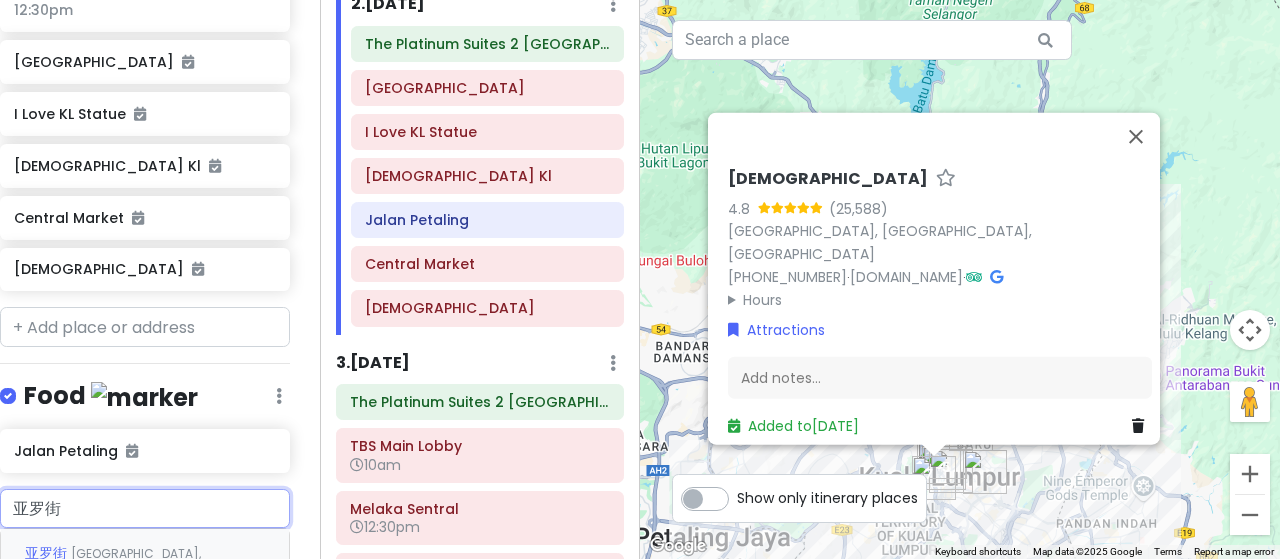 scroll, scrollTop: 1068, scrollLeft: 15, axis: both 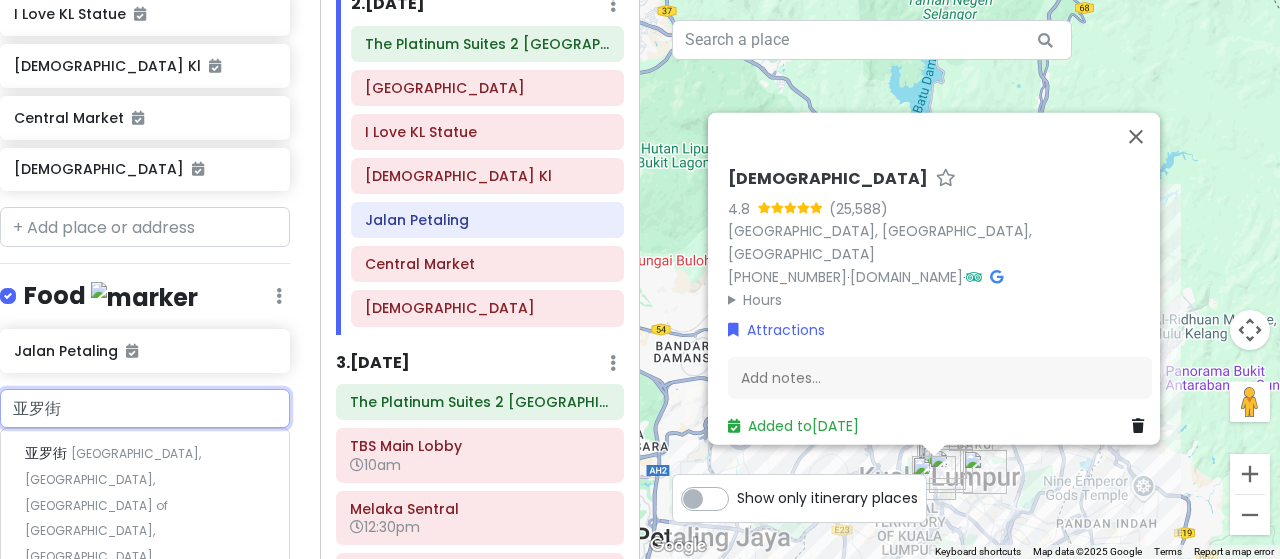 click on "亚罗街夜市" at bounding box center [48, 453] 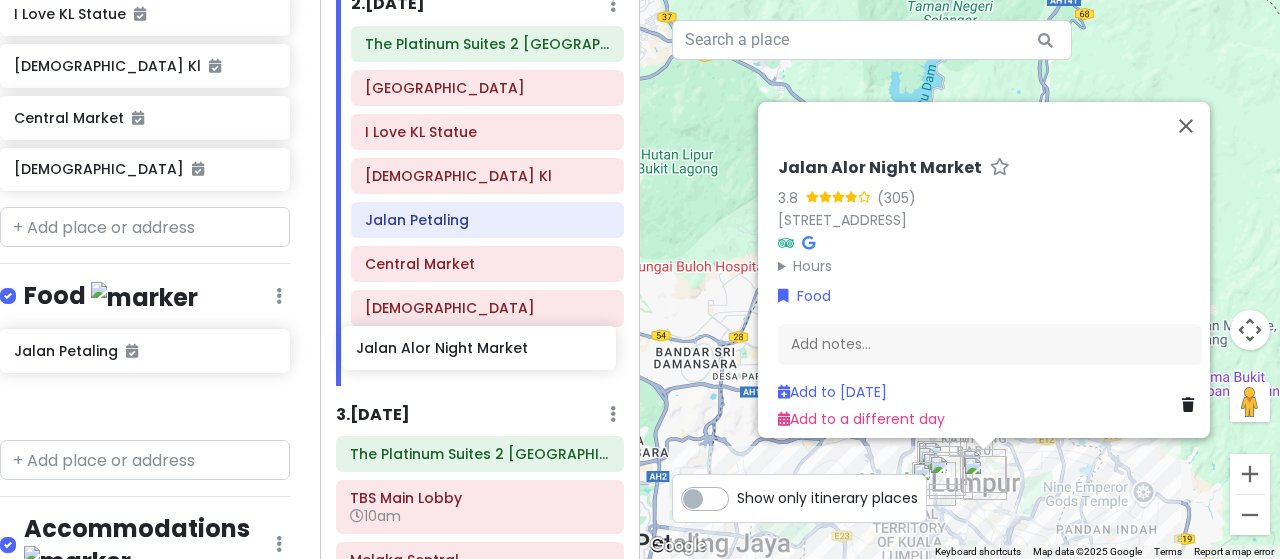 drag, startPoint x: 144, startPoint y: 375, endPoint x: 486, endPoint y: 364, distance: 342.17685 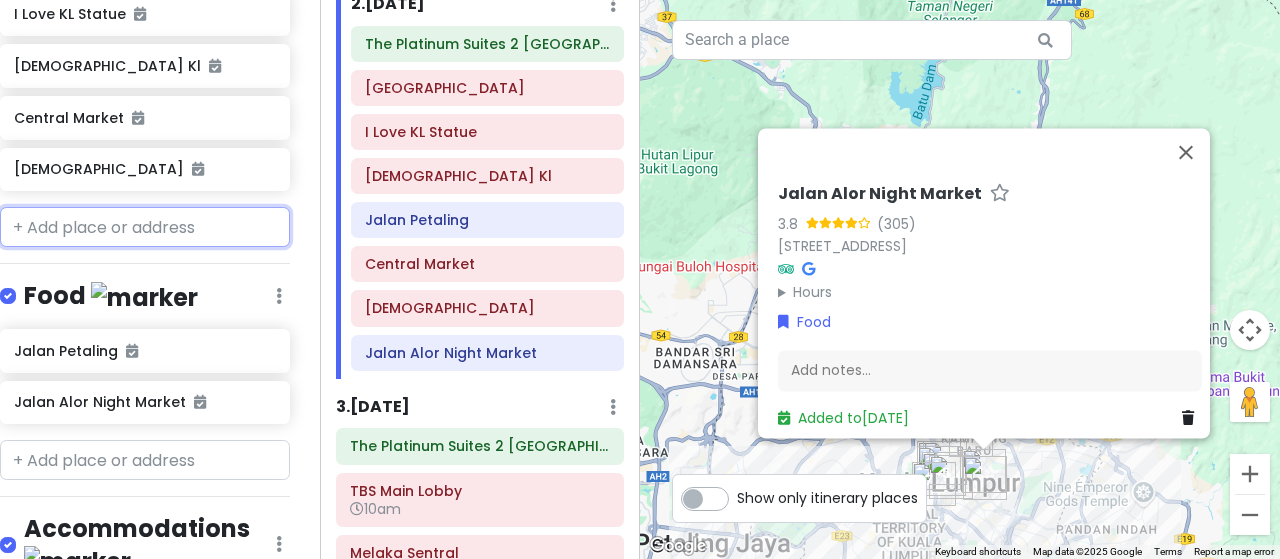 click at bounding box center [145, 227] 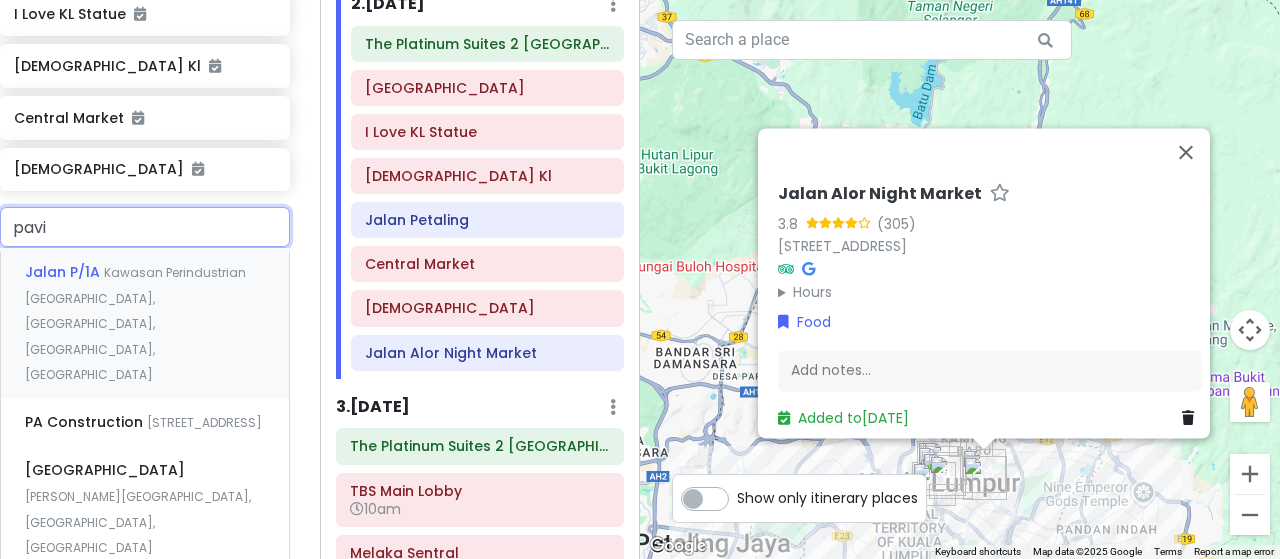 type on "pavil" 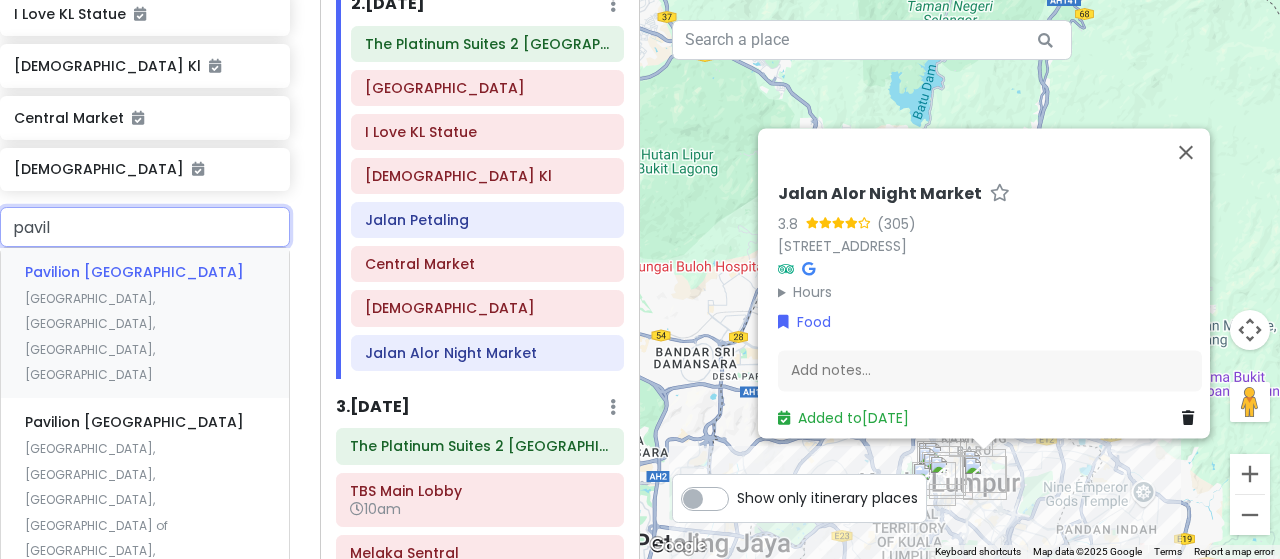 click on "Pavilion Kuala Lumpur" at bounding box center (134, 272) 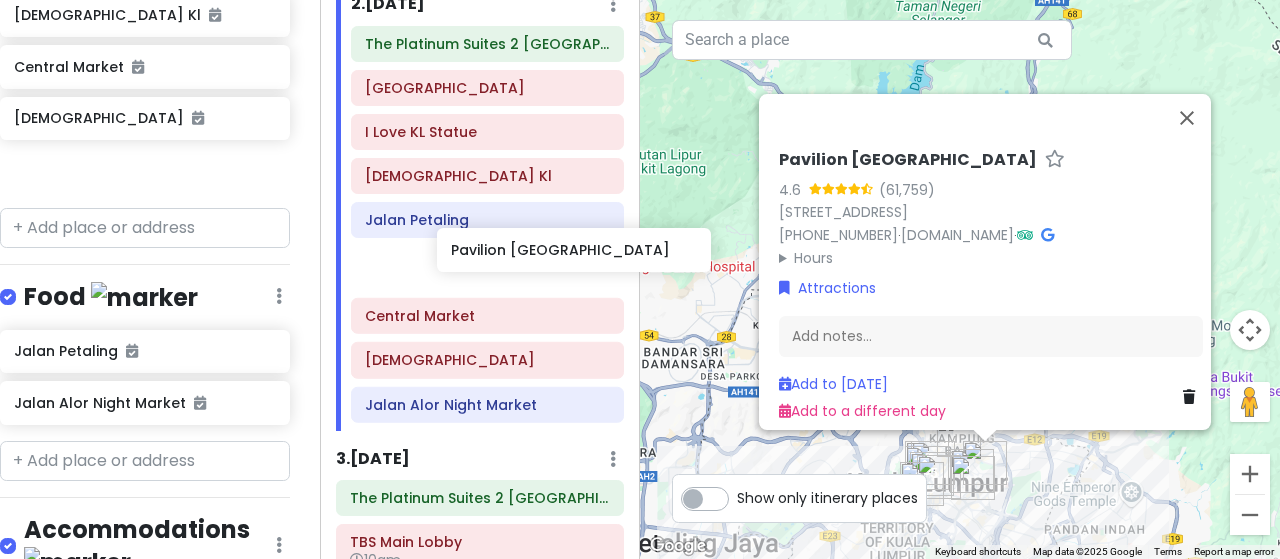 scroll, scrollTop: 1118, scrollLeft: 15, axis: both 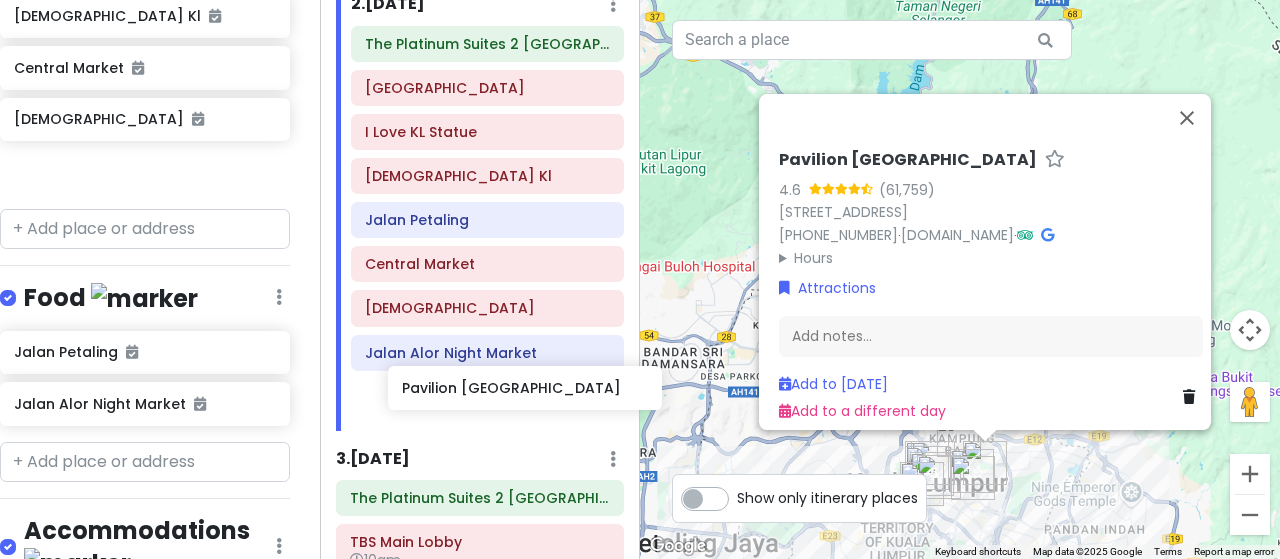 drag, startPoint x: 130, startPoint y: 141, endPoint x: 518, endPoint y: 399, distance: 465.9485 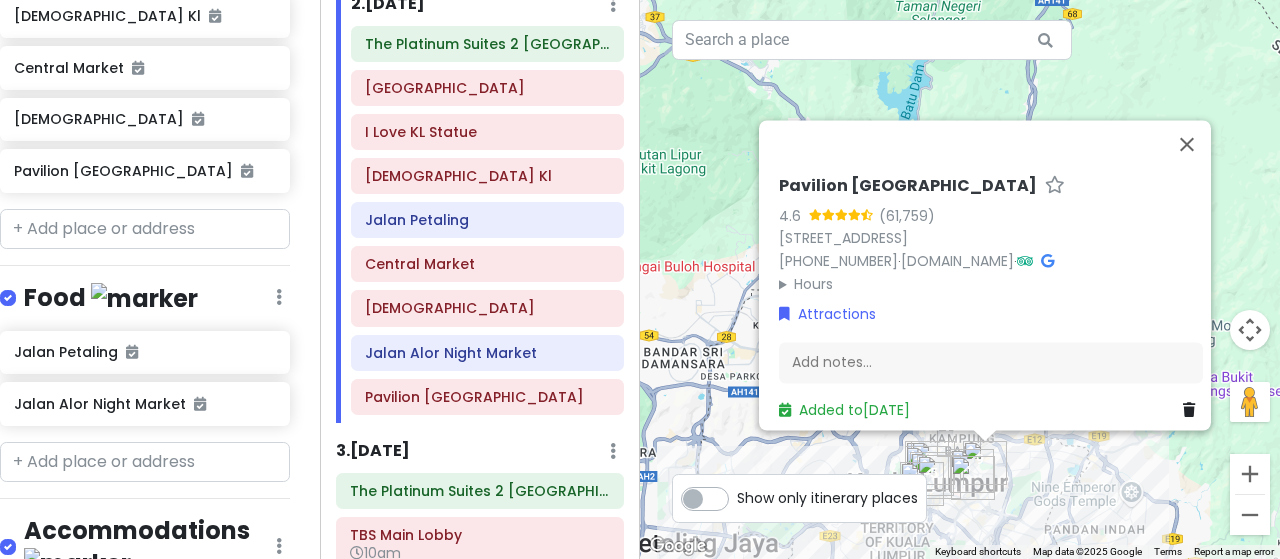 scroll, scrollTop: 1066, scrollLeft: 15, axis: both 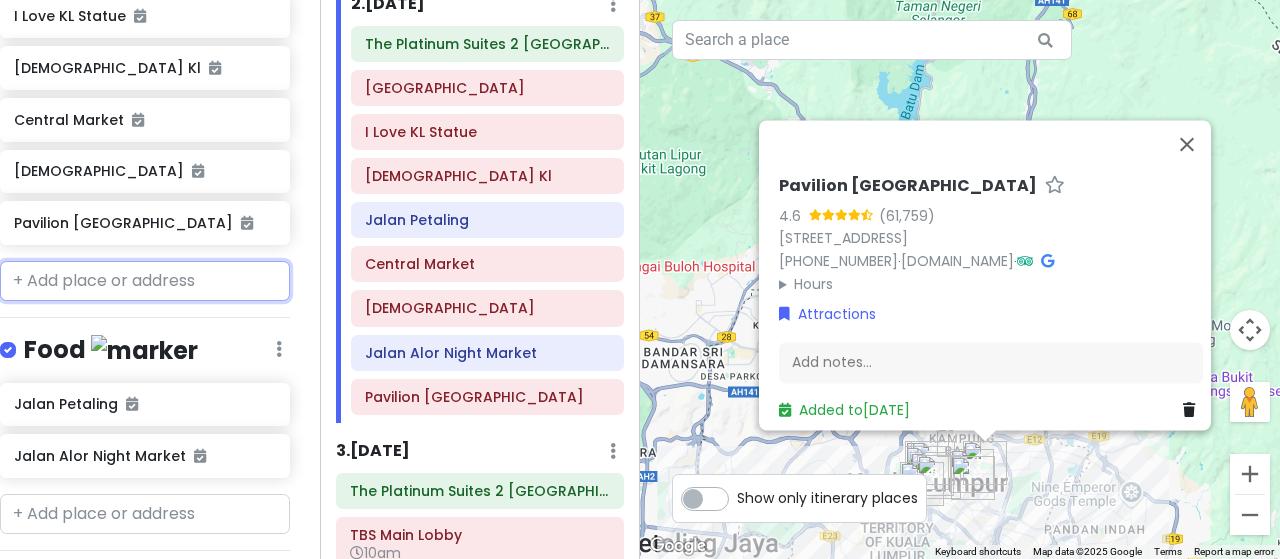 click at bounding box center [145, 281] 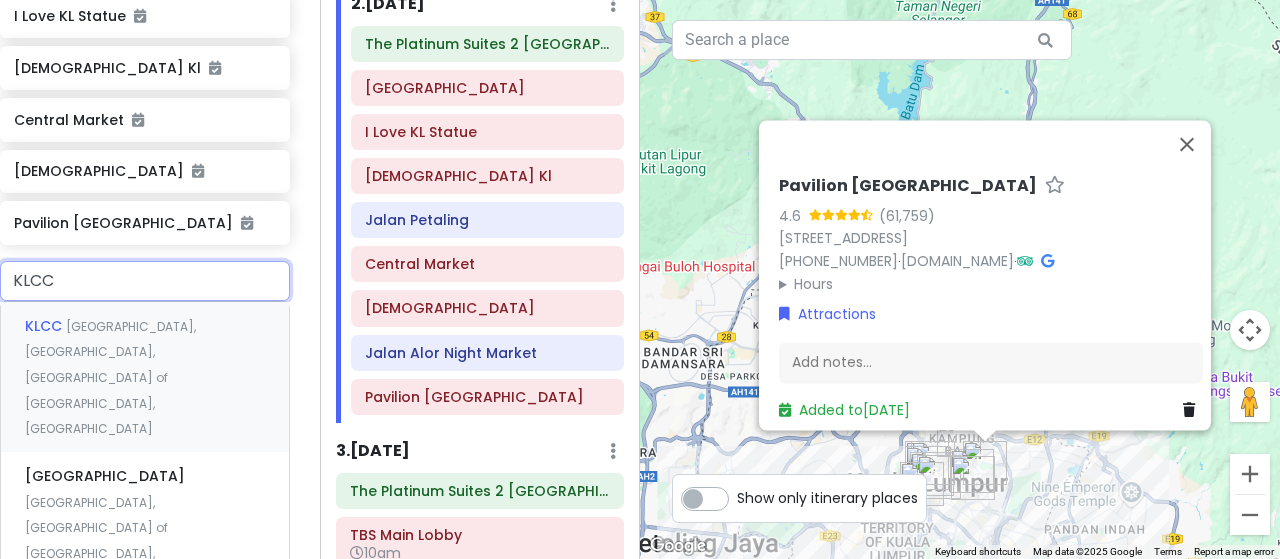 type on "KLCCC" 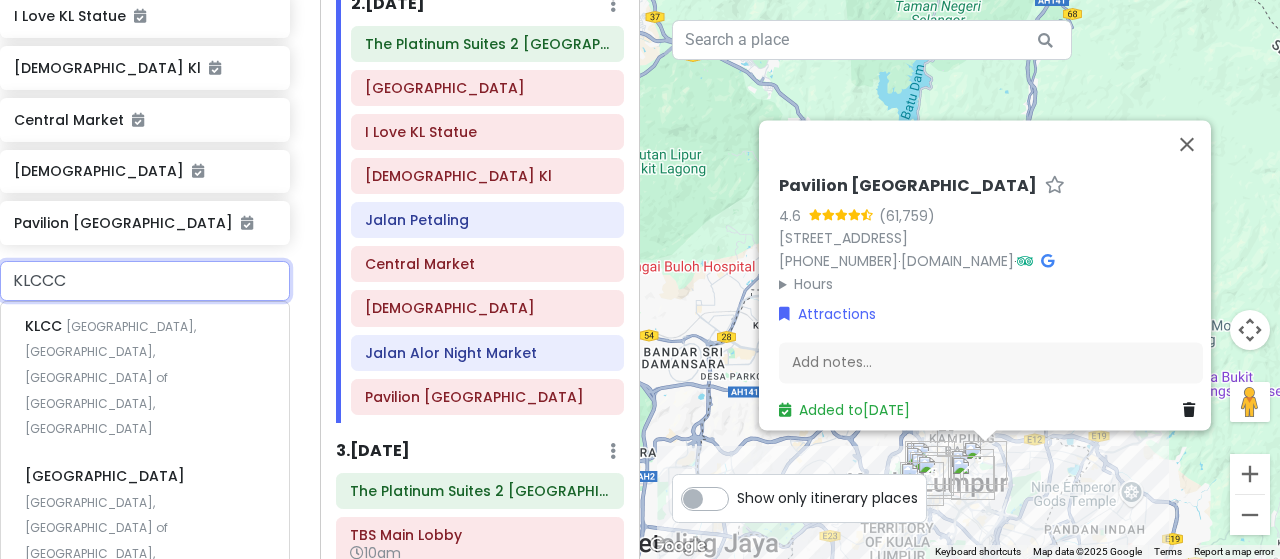 click on "Kuala Lumpur City Centre, Kuala Lumpur, Federal Territory of Kuala Lumpur, Malaysia" at bounding box center (110, 377) 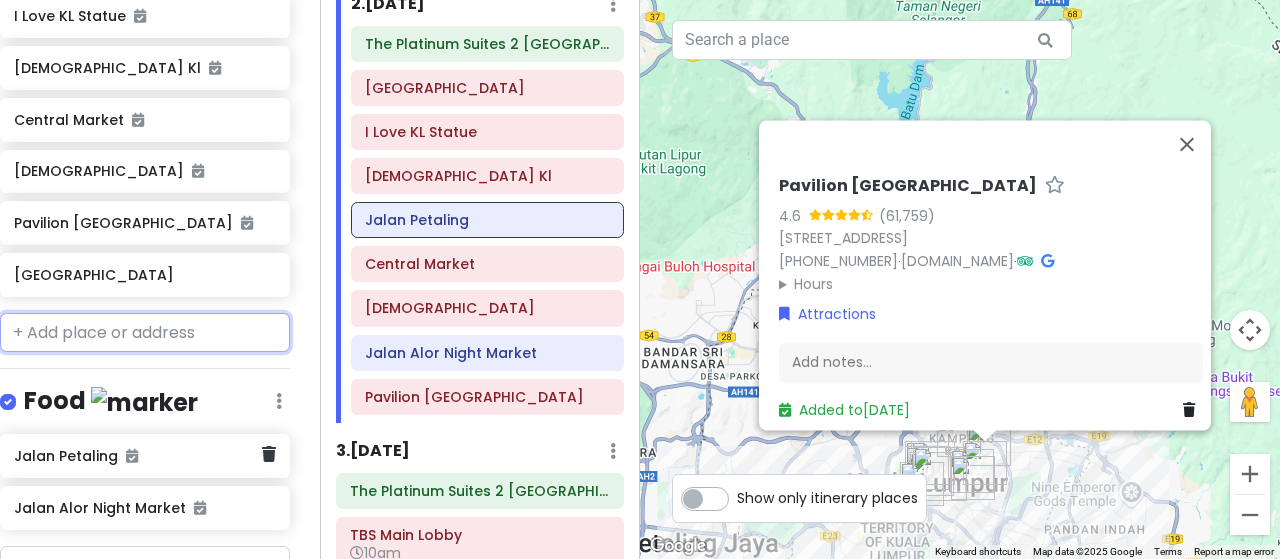 scroll, scrollTop: 1118, scrollLeft: 15, axis: both 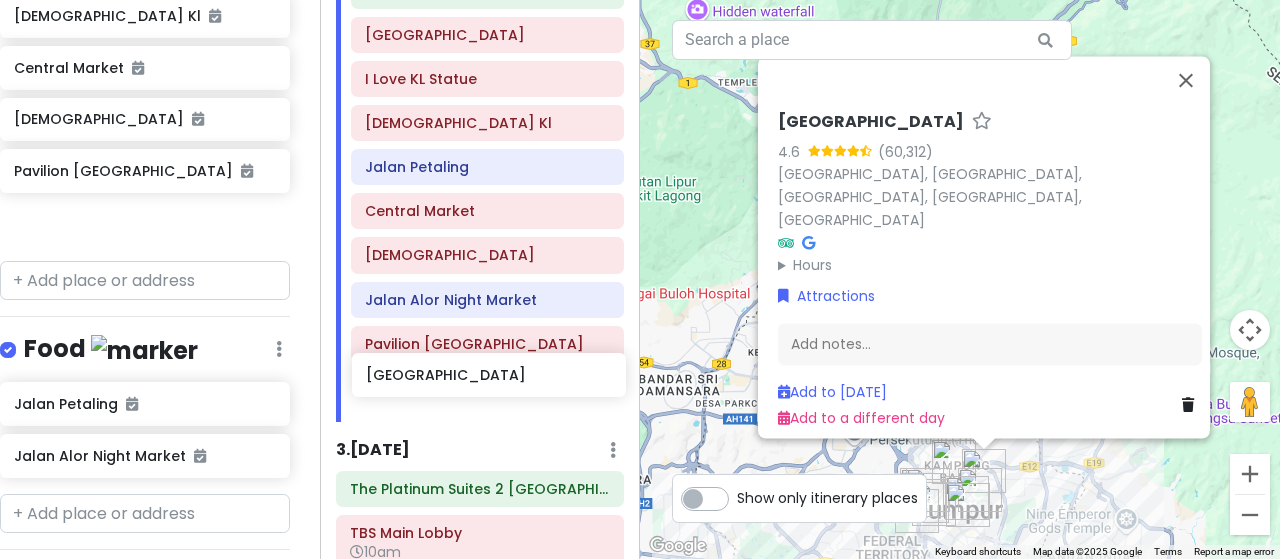 drag, startPoint x: 132, startPoint y: 187, endPoint x: 484, endPoint y: 379, distance: 400.95886 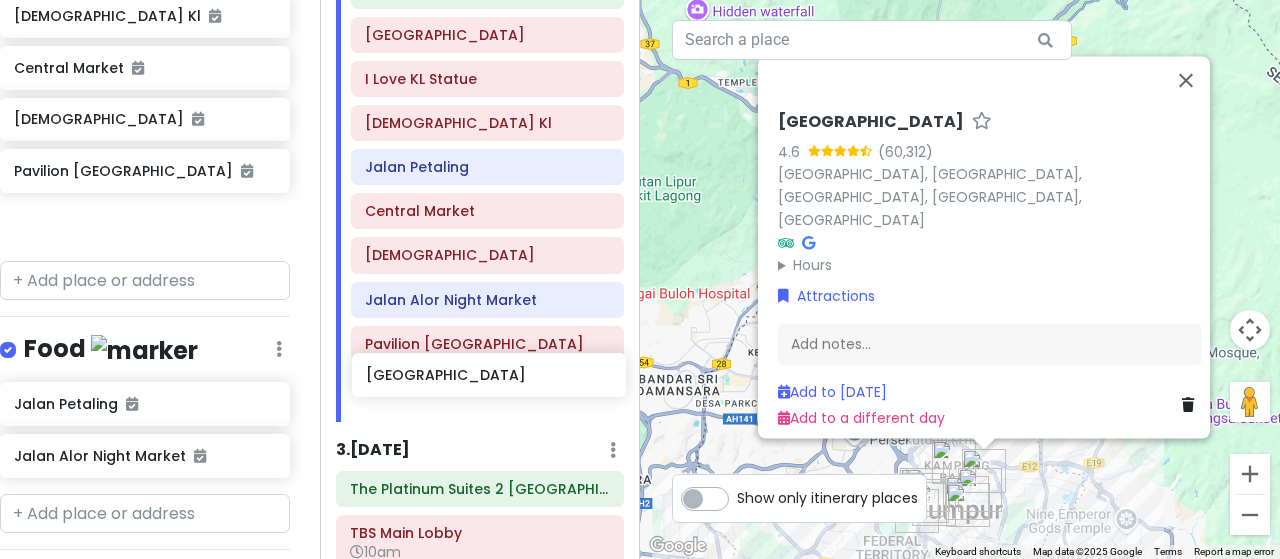 click on "Kuala Lumpur Trip Private Change Dates Make a Copy Delete Trip Go Pro ⚡️ Give Feedback 💡 Support Scout ☕️ Itinerary Share Publish Notes Add notes... Attractions   Edit Reorder Delete List Kuala Lumpur International Airport 9:40pm Kuala Lumpur International Airport 4:30pm TBS Main Lobby 10:30pm TBS Main Lobby 10am Melaka Sentral 8pm A Quiet Place 3-in-1 Karaoke @ Bukit Bintang (Loud Speaker 2.0, Mini Studio, GeTai) 12pm - 4pm Melaka Sentral 12:30pm Merdeka Square I Love KL Statue Masjid Jamek Kl Central Market National Mosque Pavilion Kuala Lumpur KLCC Park Food   Edit Reorder Delete List Jalan Petaling Jalan Alor Night Market Accommodations   Edit Reorder Delete List Find hotels on Booking.com The Platinum Suites 2 Kuala Lumpur by LUMA 11:20pm The Platinum Suites 2 Kuala Lumpur by LUMA The Platinum Suites 2 Kuala Lumpur by LUMA The Platinum Suites 2 Kuala Lumpur by LUMA 10:40am The Platinum Suites 2 Kuala Lumpur by LUMA + Add a section Itinerary × 1 .  Mon 8/11 Edit Day Notes Delete Day    9:40pm" at bounding box center [640, 279] 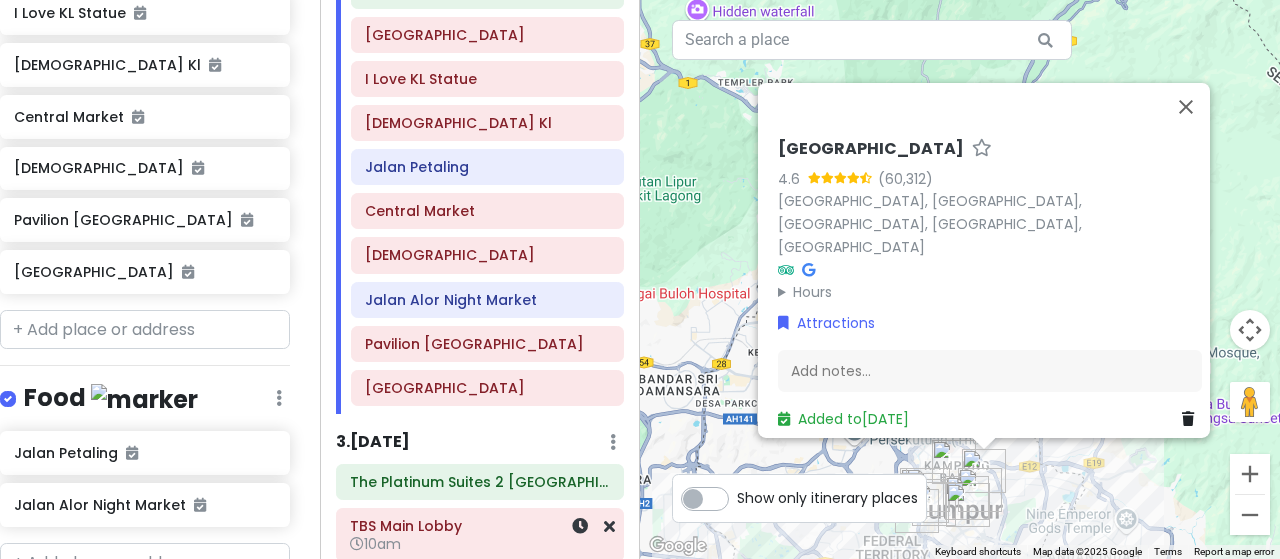 scroll, scrollTop: 1066, scrollLeft: 15, axis: both 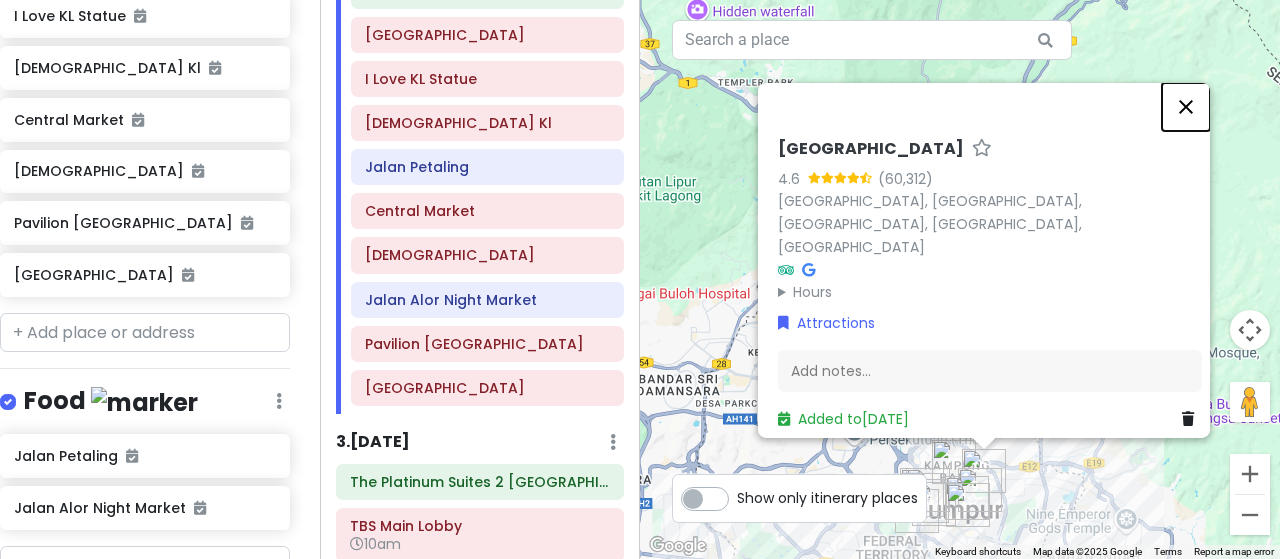 click at bounding box center (1186, 106) 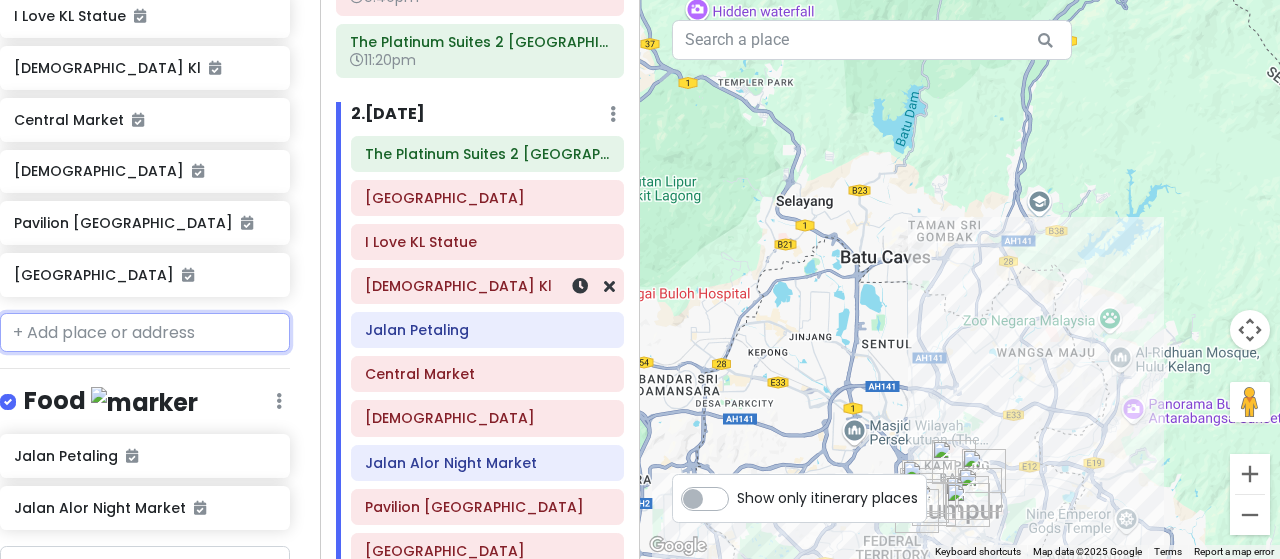 scroll, scrollTop: 35, scrollLeft: 0, axis: vertical 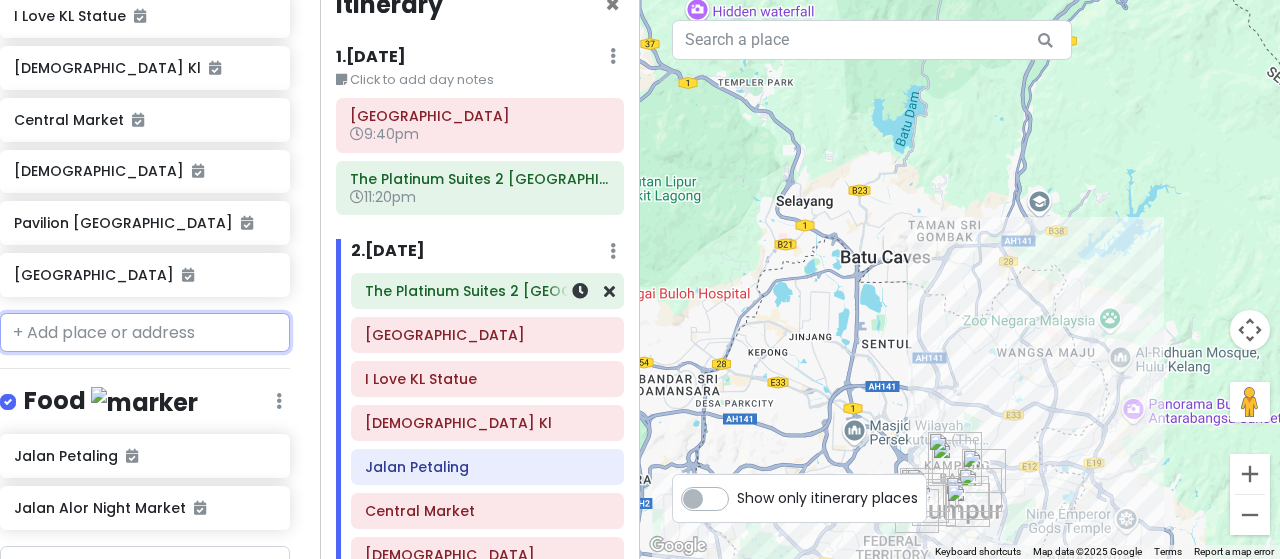 click on "The Platinum Suites 2 [GEOGRAPHIC_DATA] by LUMA" at bounding box center (487, 291) 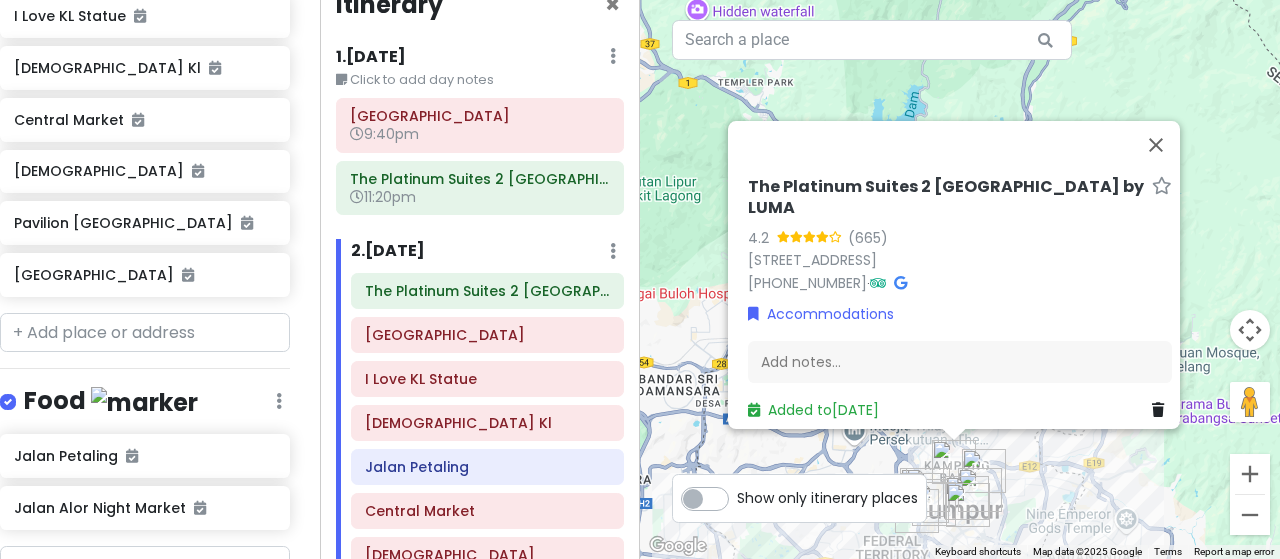 click on "Show only itinerary places" at bounding box center [827, 494] 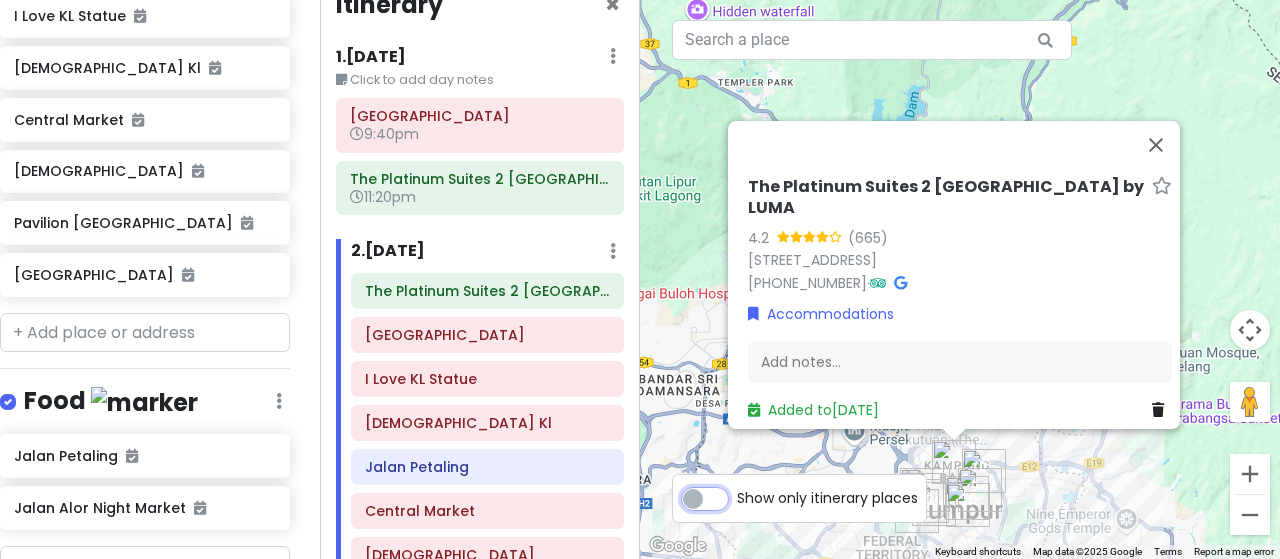 click on "Show only itinerary places" at bounding box center [743, 488] 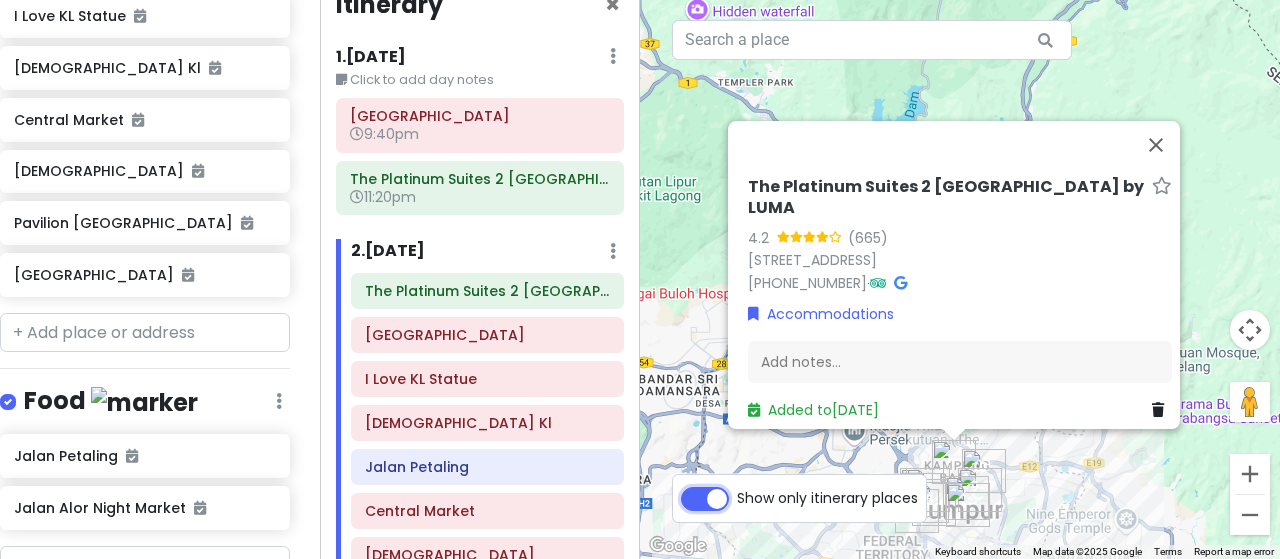 checkbox on "true" 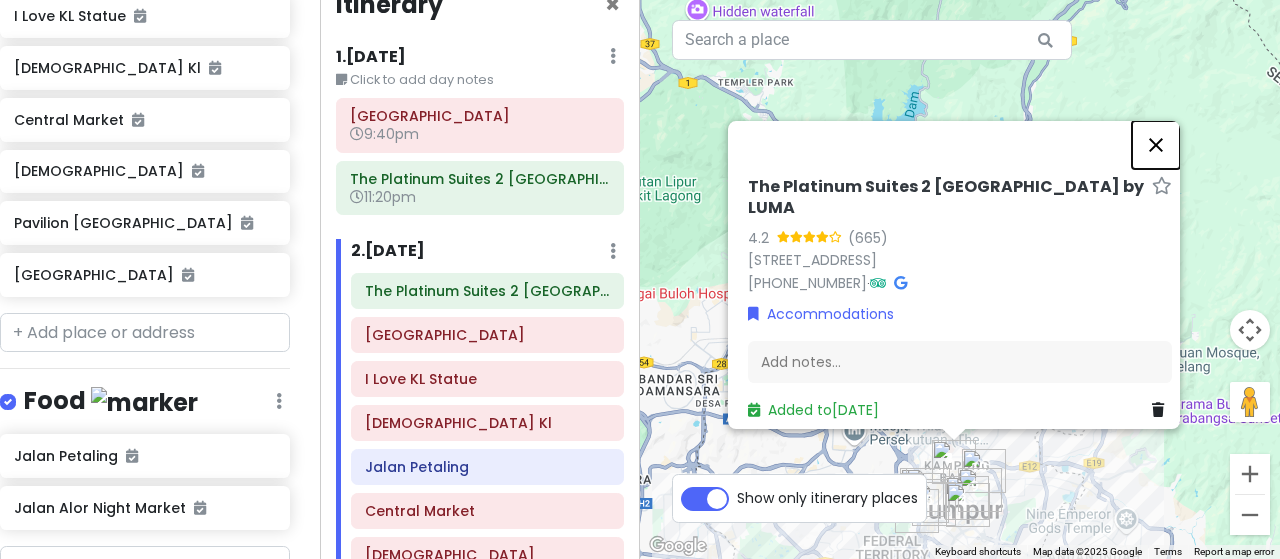 click at bounding box center [1156, 145] 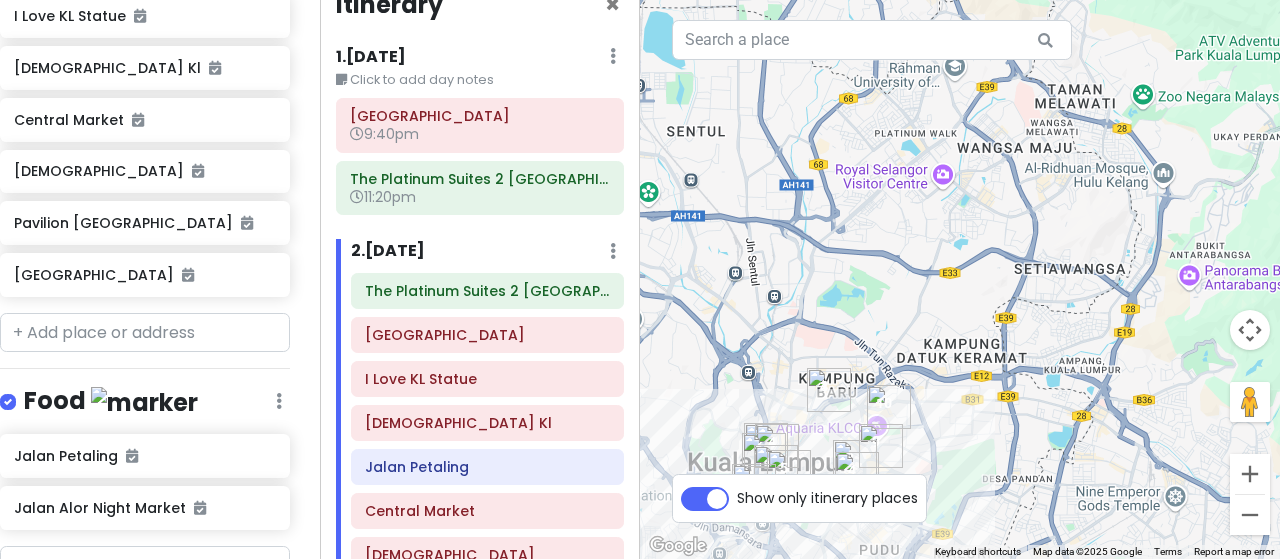 drag, startPoint x: 995, startPoint y: 365, endPoint x: 962, endPoint y: 80, distance: 286.90417 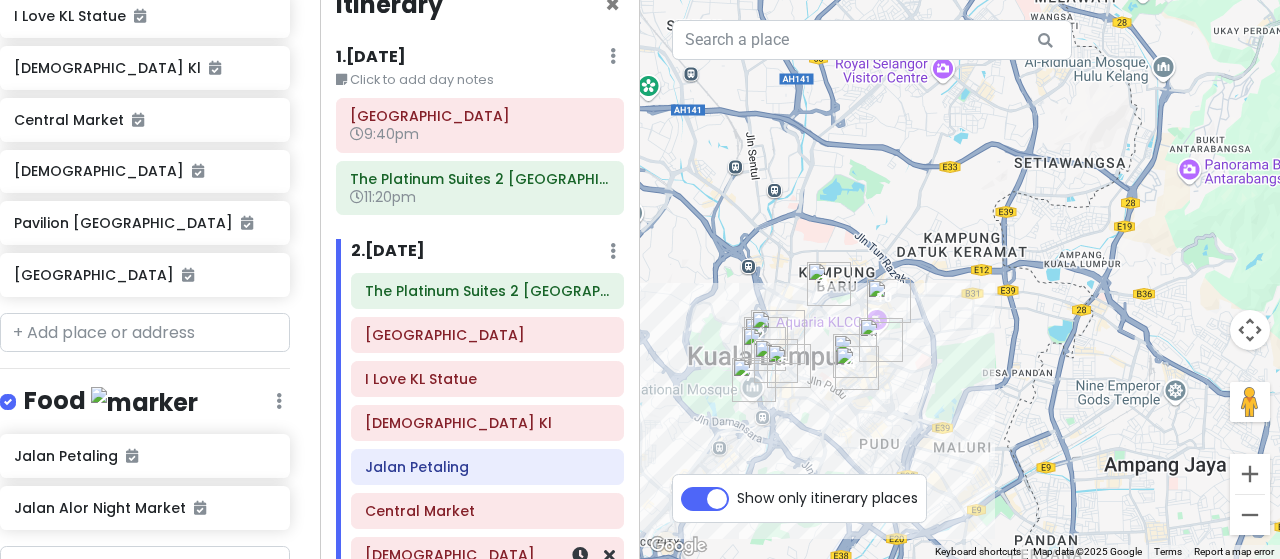 scroll, scrollTop: 435, scrollLeft: 0, axis: vertical 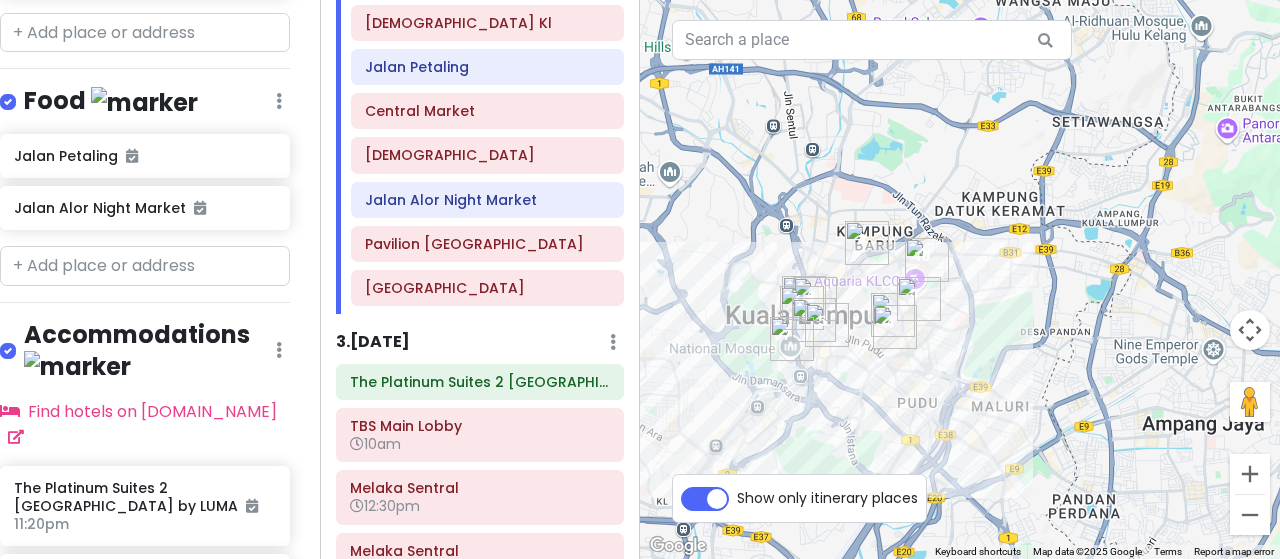 drag, startPoint x: 870, startPoint y: 229, endPoint x: 929, endPoint y: 171, distance: 82.73451 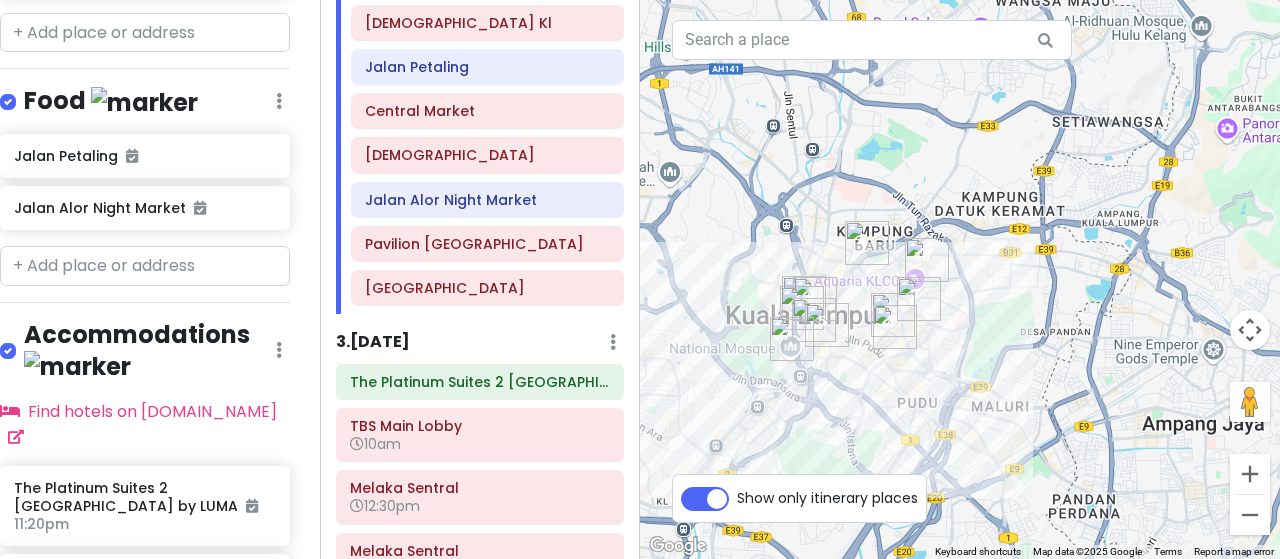 click at bounding box center [960, 279] 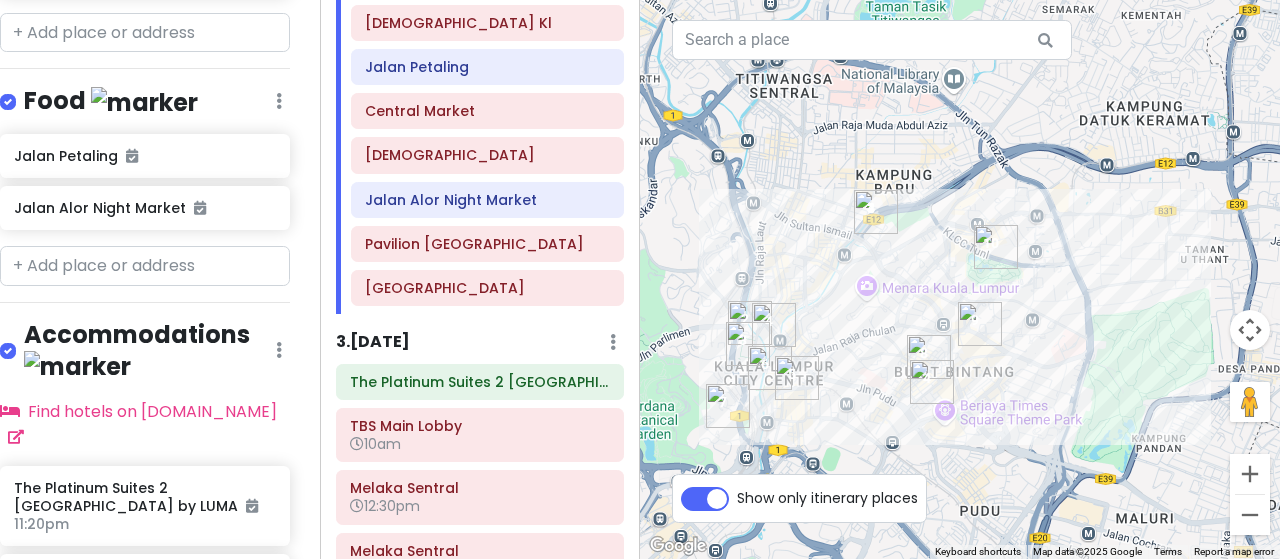 drag, startPoint x: 950, startPoint y: 262, endPoint x: 980, endPoint y: 161, distance: 105.36128 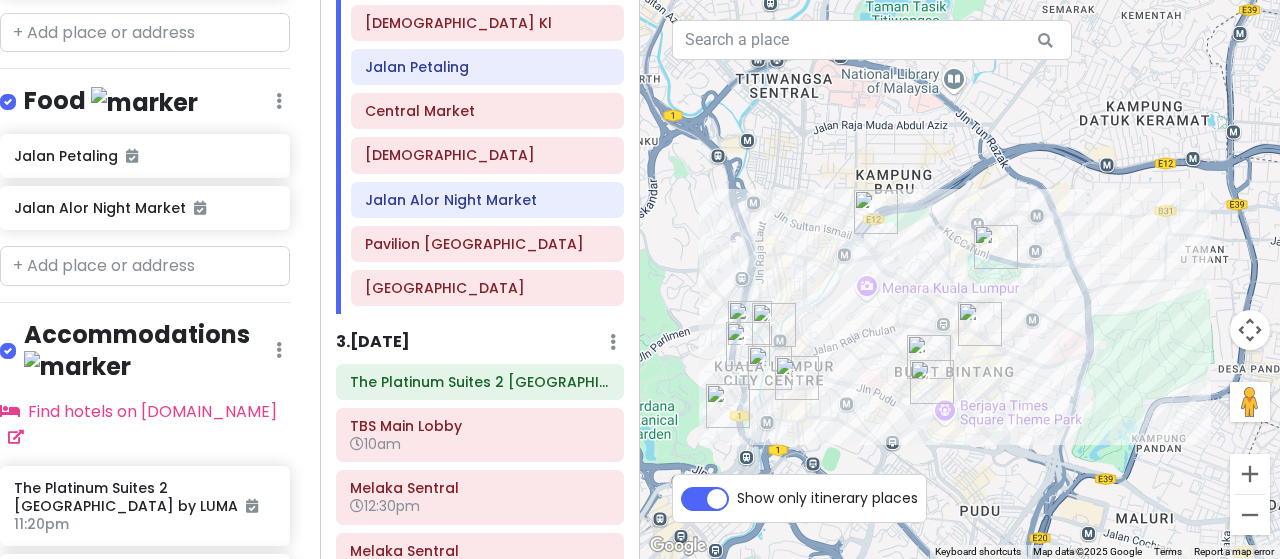 click at bounding box center [960, 279] 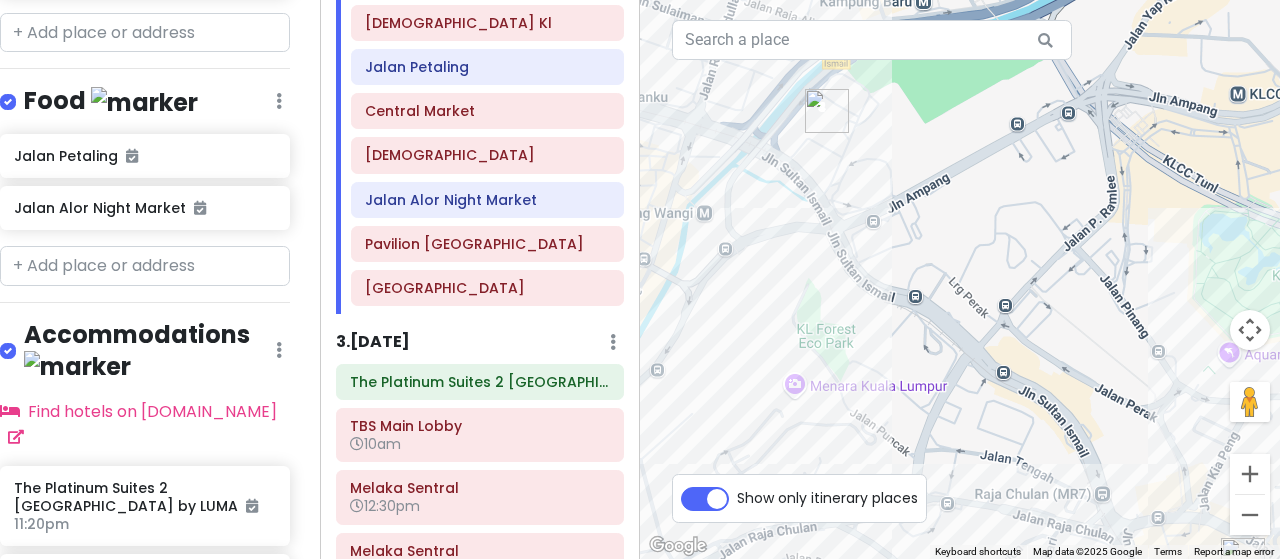 drag, startPoint x: 808, startPoint y: 314, endPoint x: 946, endPoint y: 119, distance: 238.89119 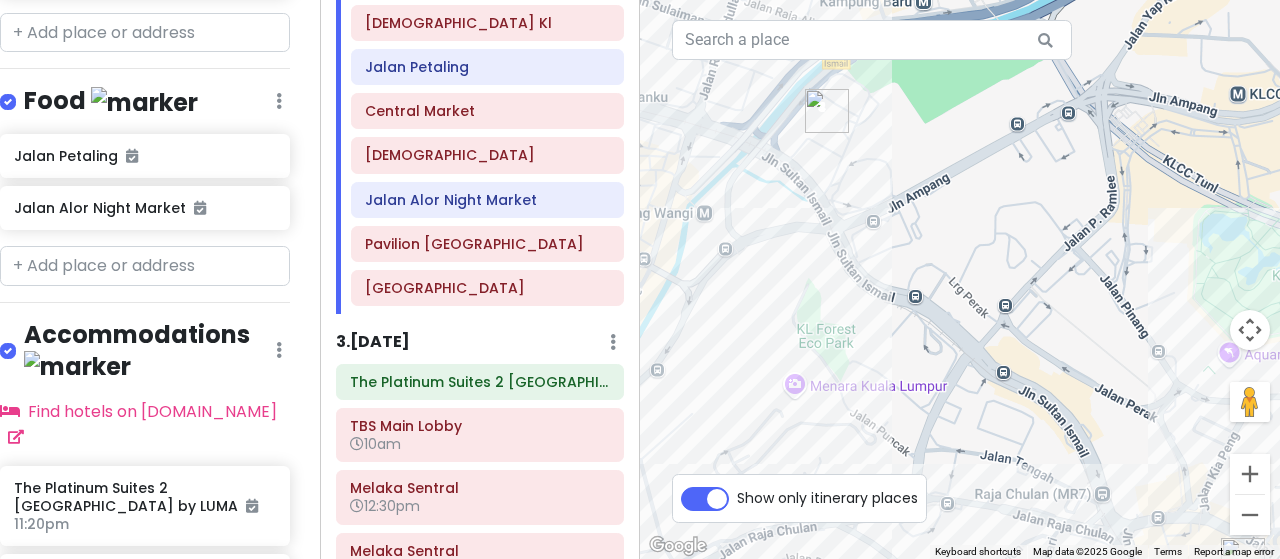 click at bounding box center (960, 279) 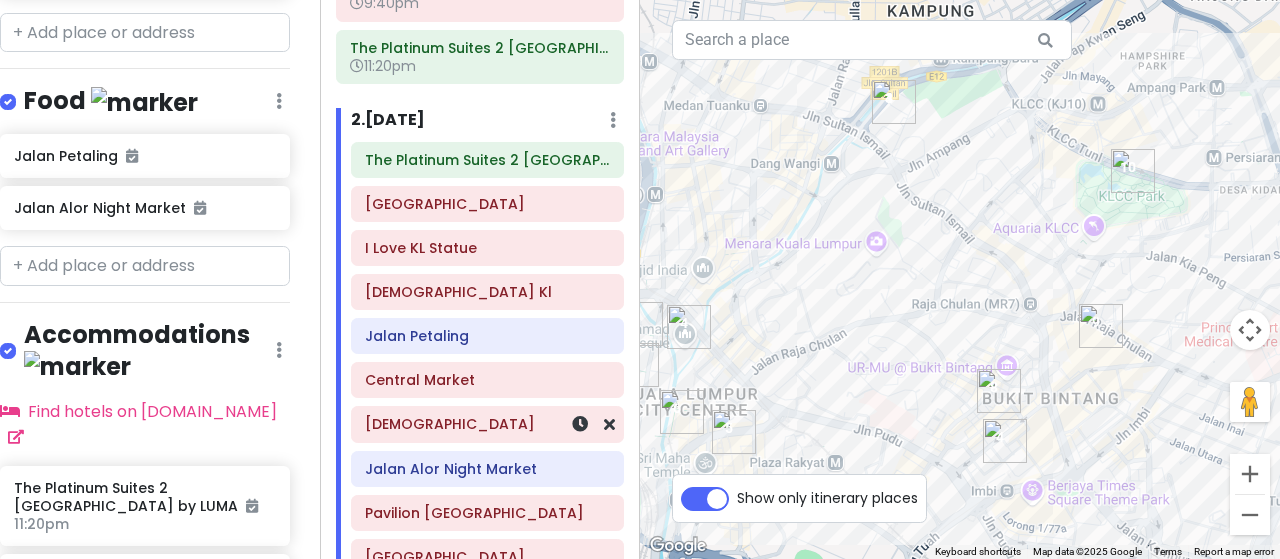 scroll, scrollTop: 135, scrollLeft: 0, axis: vertical 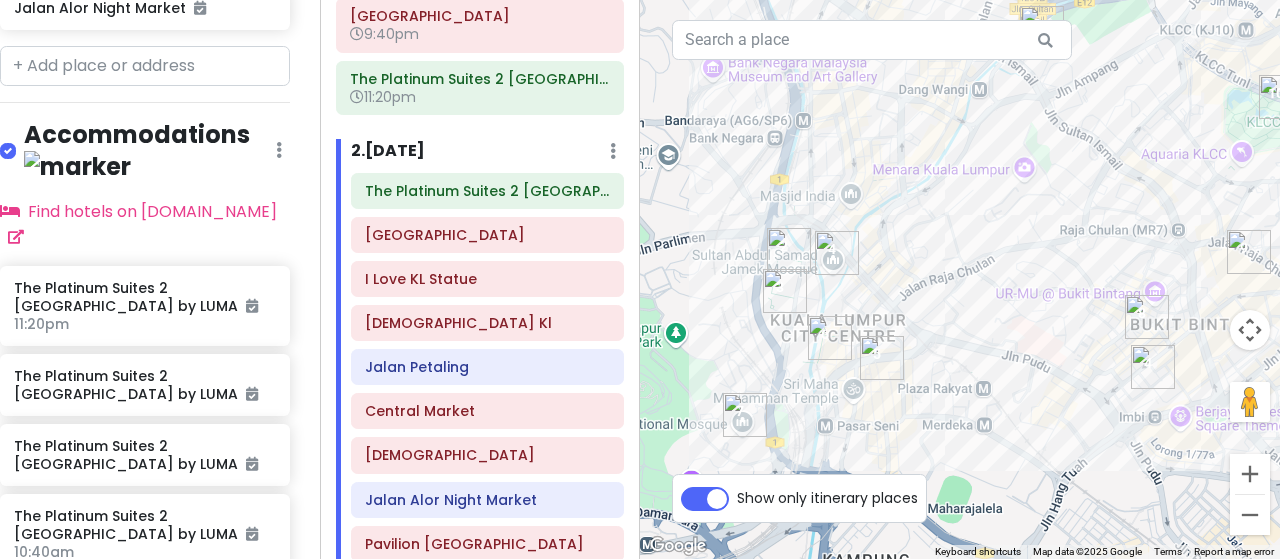 drag, startPoint x: 783, startPoint y: 301, endPoint x: 936, endPoint y: 227, distance: 169.95587 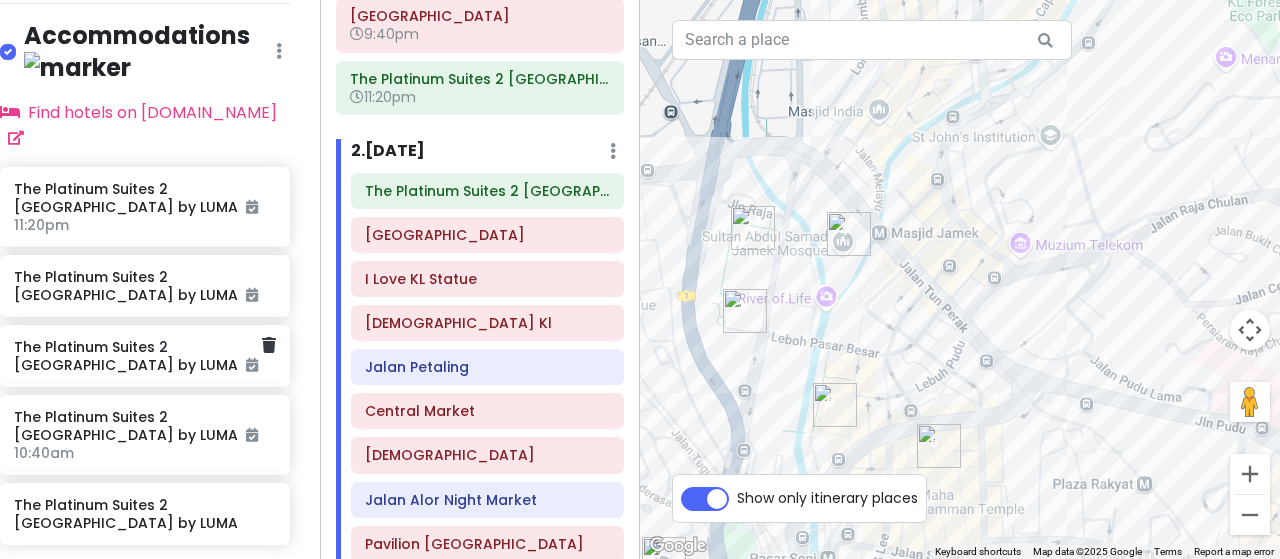 scroll, scrollTop: 1726, scrollLeft: 15, axis: both 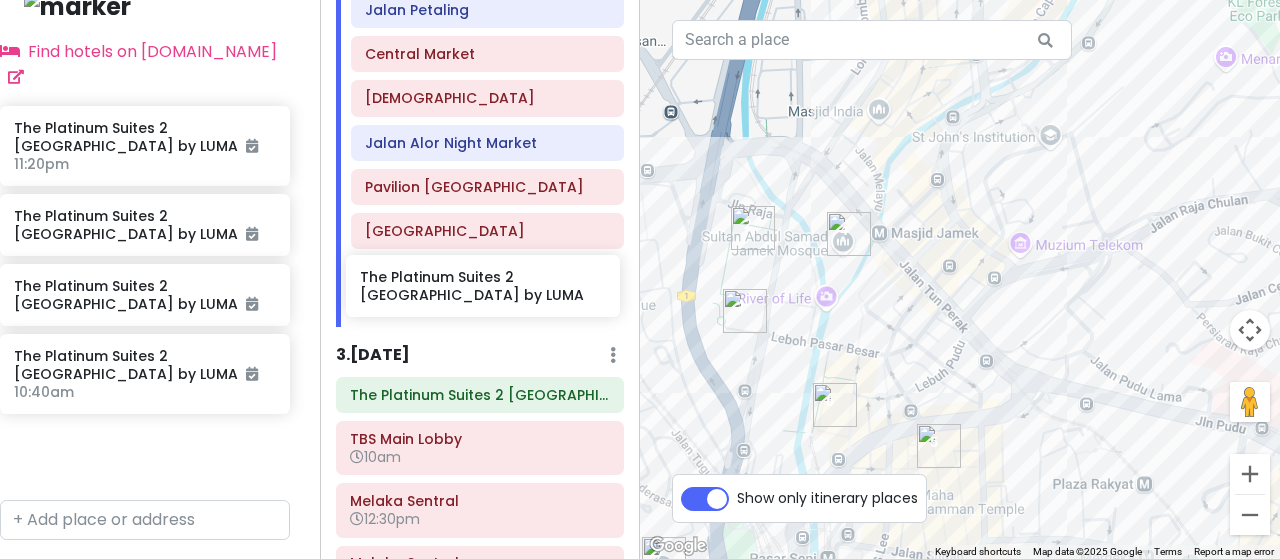 drag, startPoint x: 162, startPoint y: 391, endPoint x: 508, endPoint y: 293, distance: 359.6109 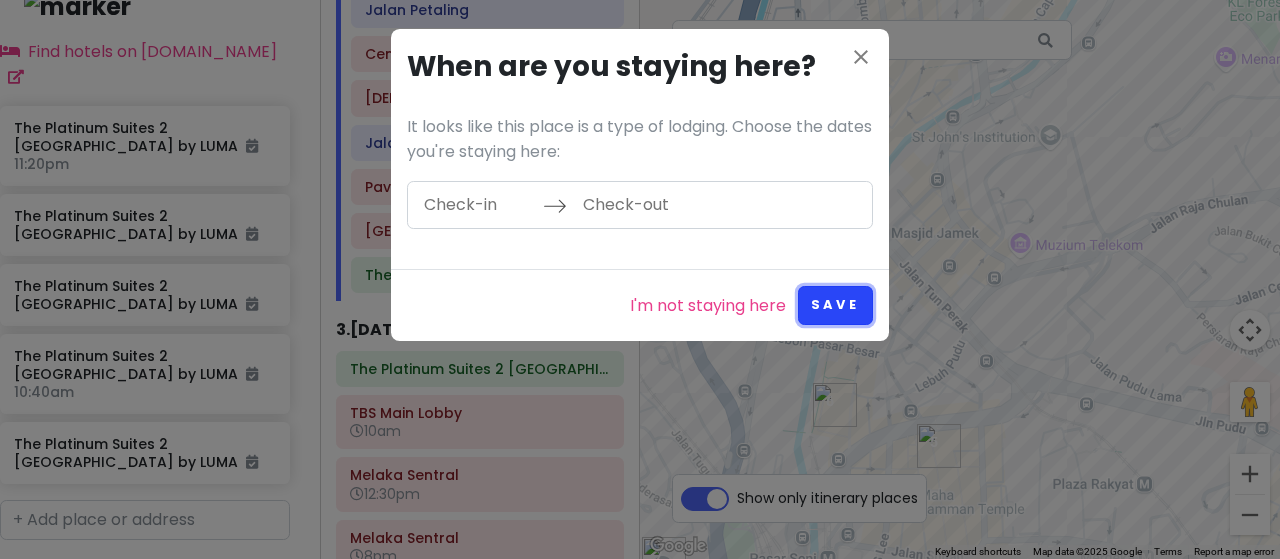 click on "Save" at bounding box center (835, 305) 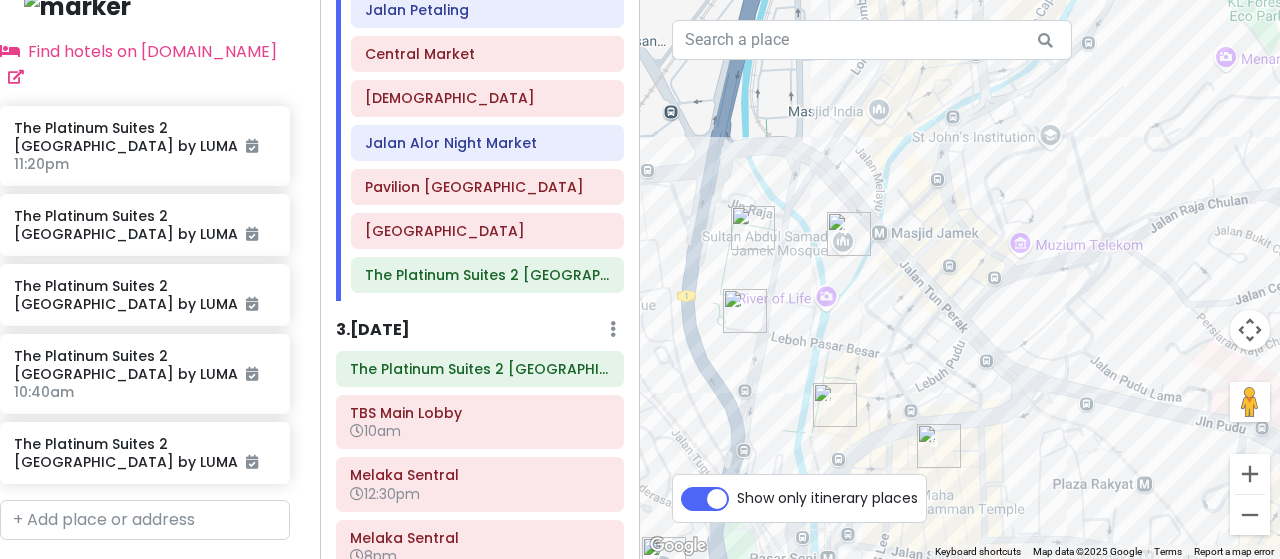 drag, startPoint x: 1172, startPoint y: 279, endPoint x: 775, endPoint y: 415, distance: 419.64865 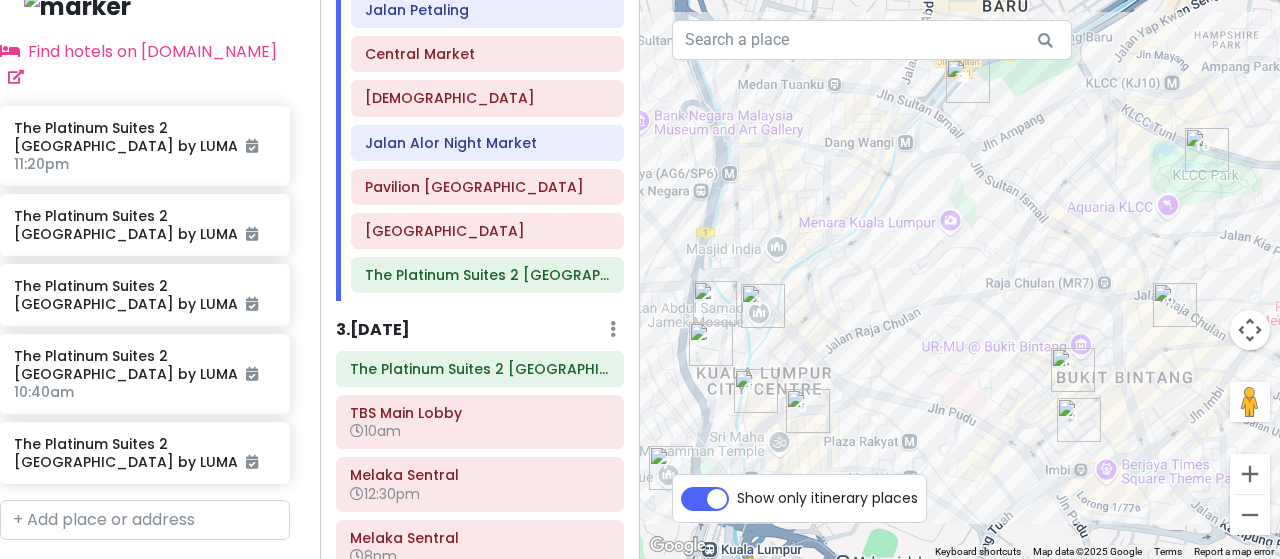 drag, startPoint x: 830, startPoint y: 221, endPoint x: 952, endPoint y: 184, distance: 127.48725 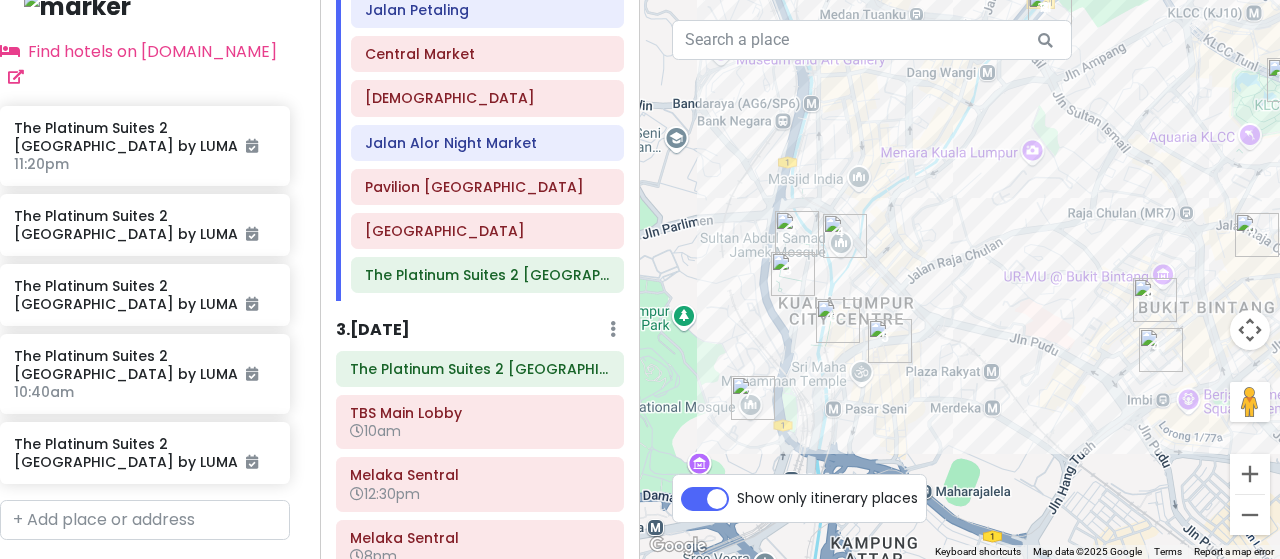 click at bounding box center (960, 279) 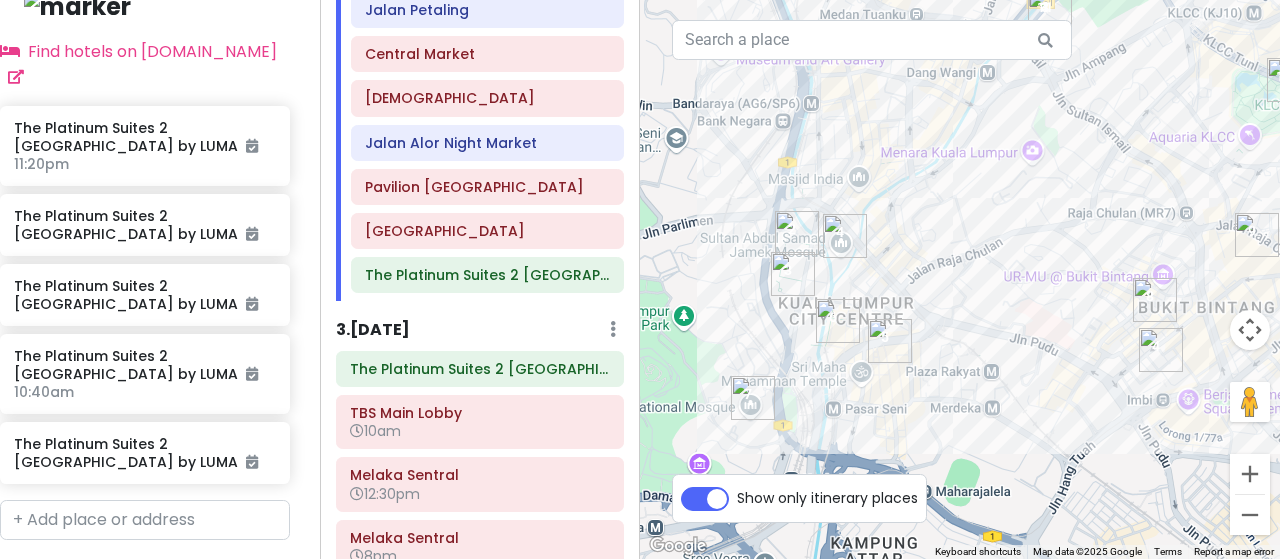 click at bounding box center (1161, 350) 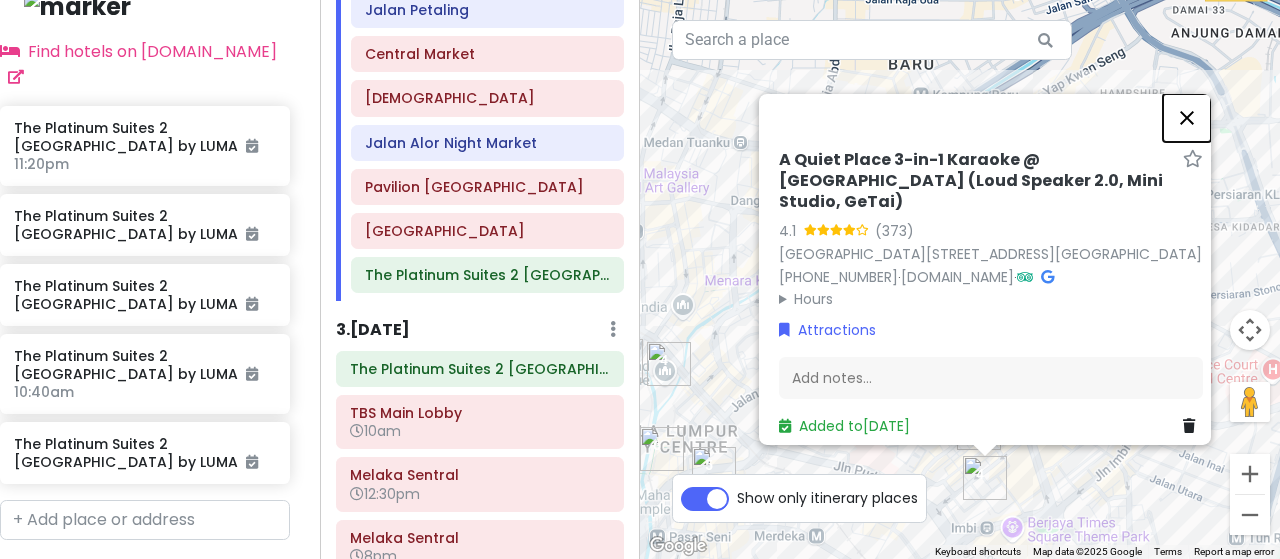 click at bounding box center (1187, 117) 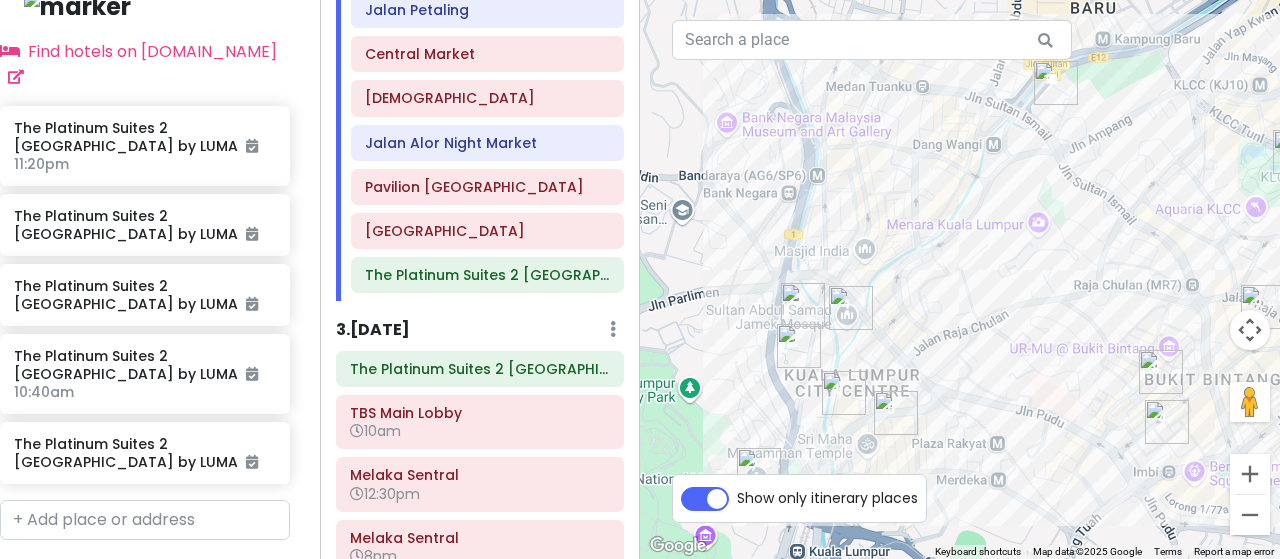 drag, startPoint x: 868, startPoint y: 319, endPoint x: 1044, endPoint y: 266, distance: 183.80696 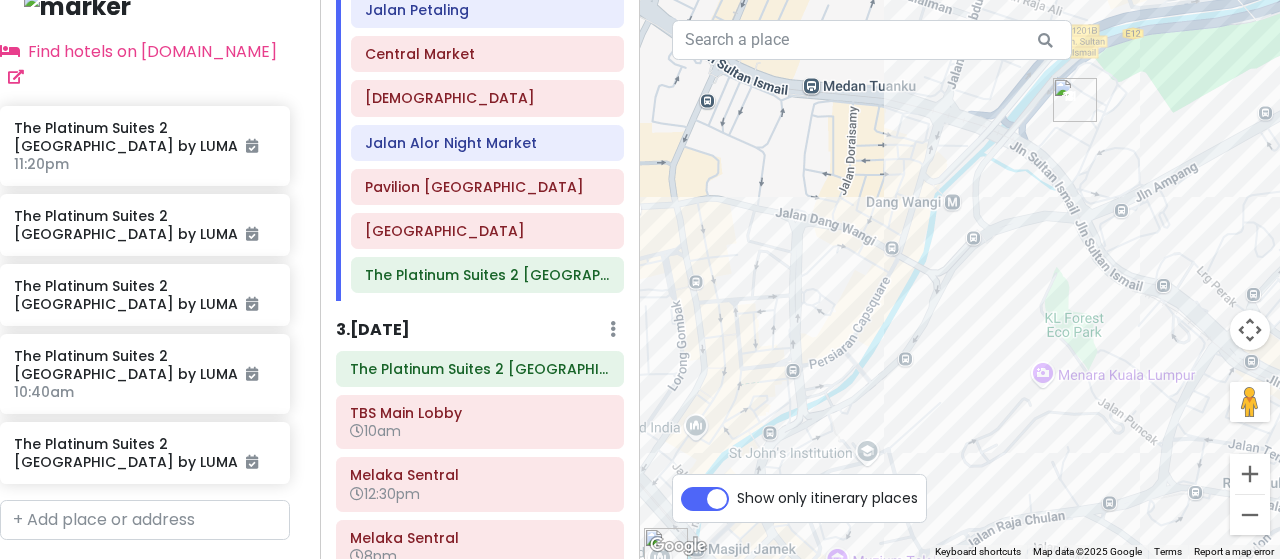 drag, startPoint x: 973, startPoint y: 235, endPoint x: 982, endPoint y: 419, distance: 184.21997 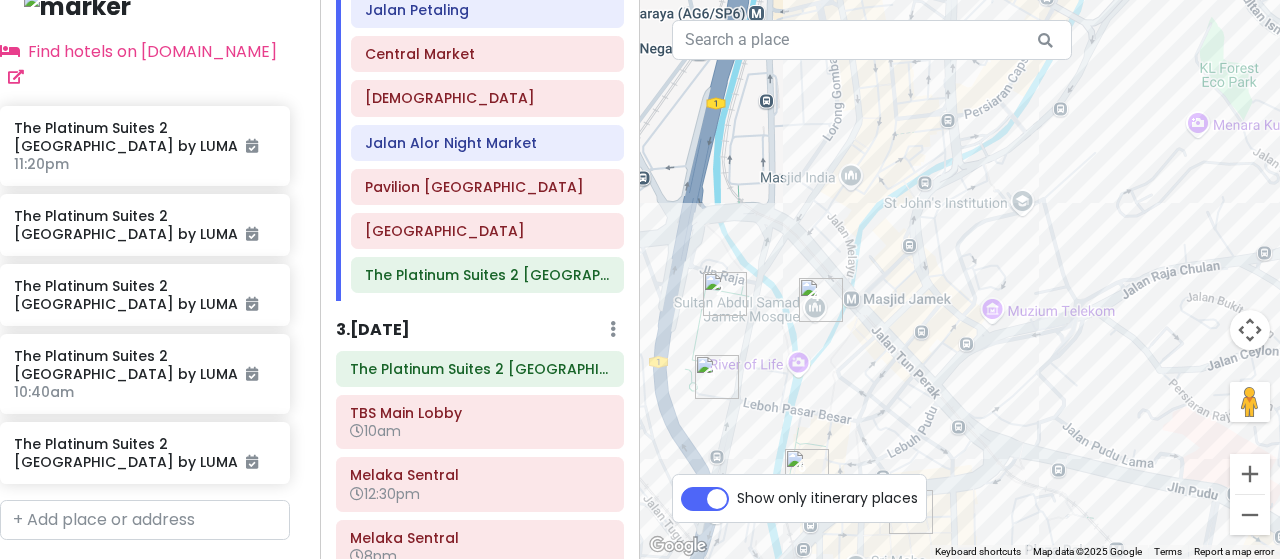 drag, startPoint x: 863, startPoint y: 367, endPoint x: 1029, endPoint y: 105, distance: 310.16125 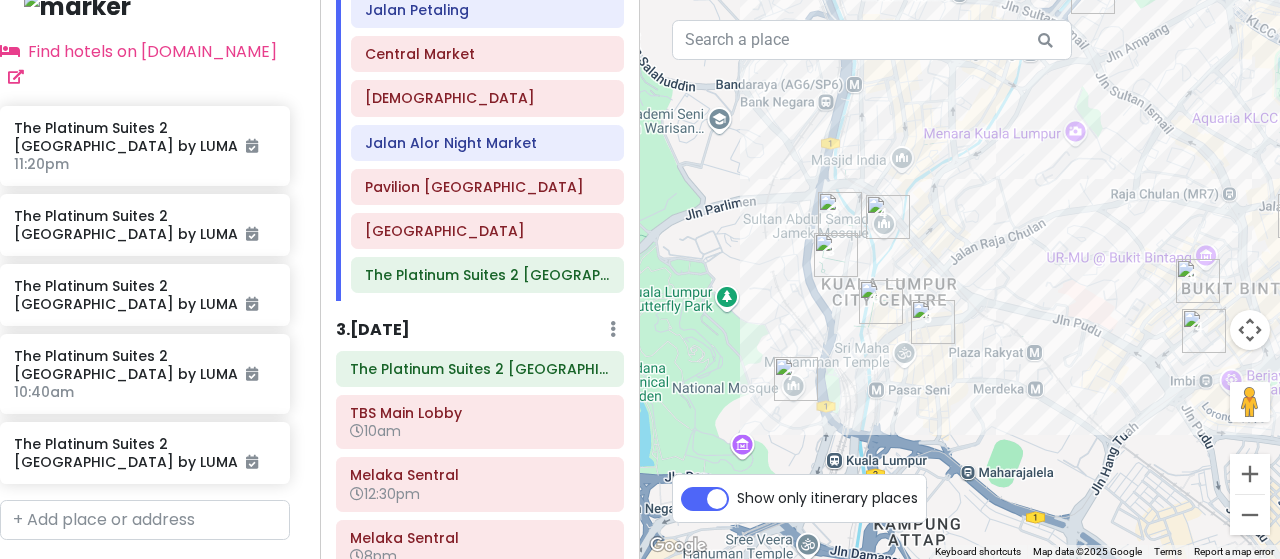 drag, startPoint x: 1064, startPoint y: 184, endPoint x: 1026, endPoint y: 198, distance: 40.496914 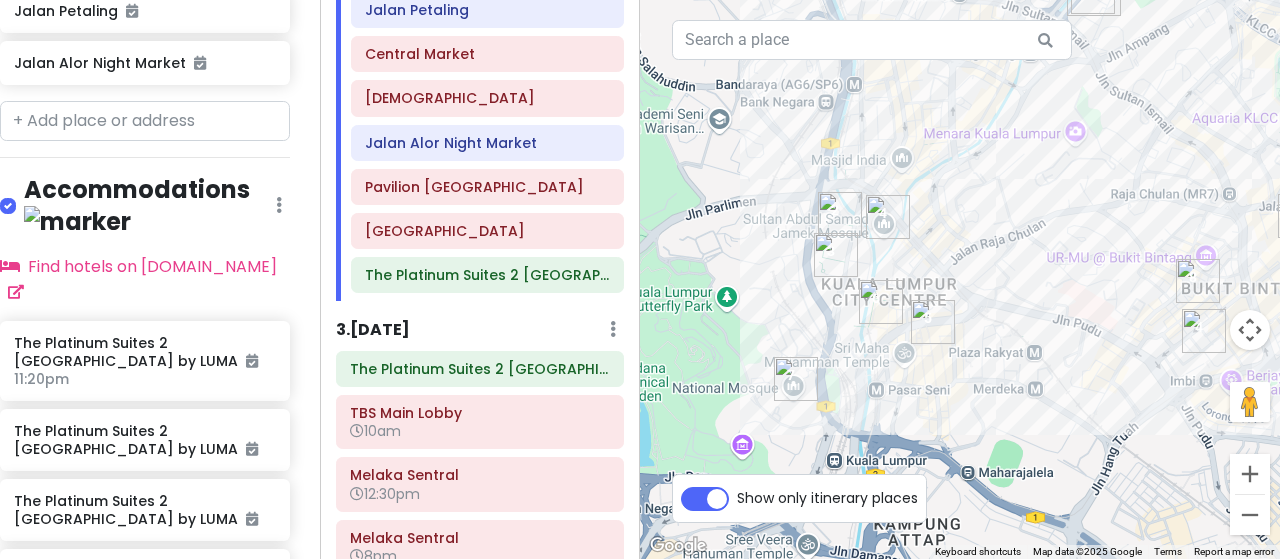 scroll, scrollTop: 1326, scrollLeft: 15, axis: both 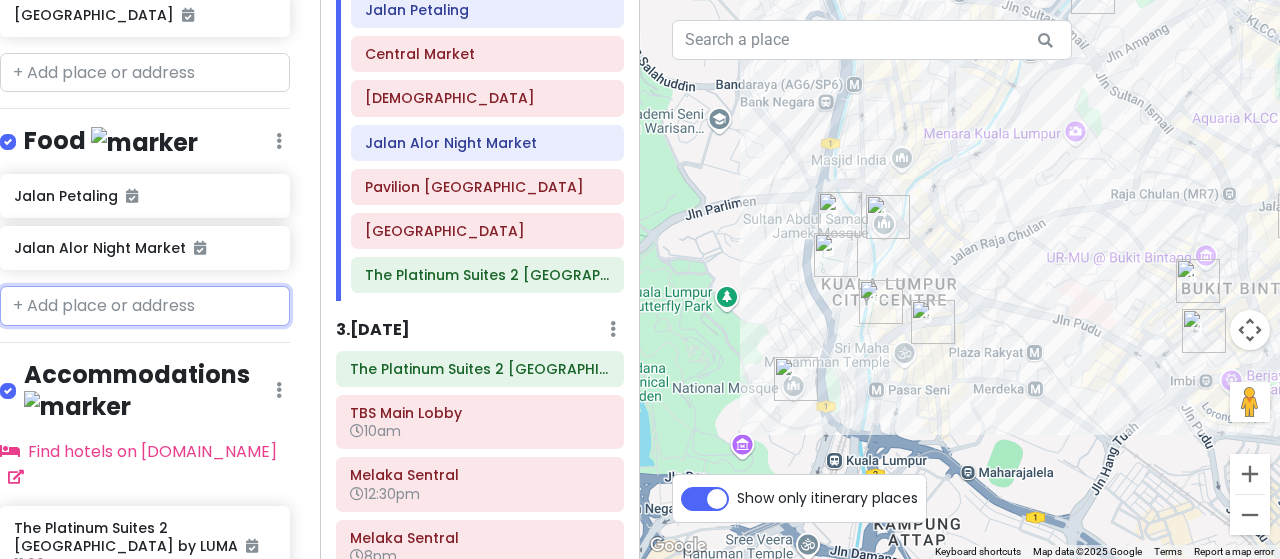 click at bounding box center [145, 306] 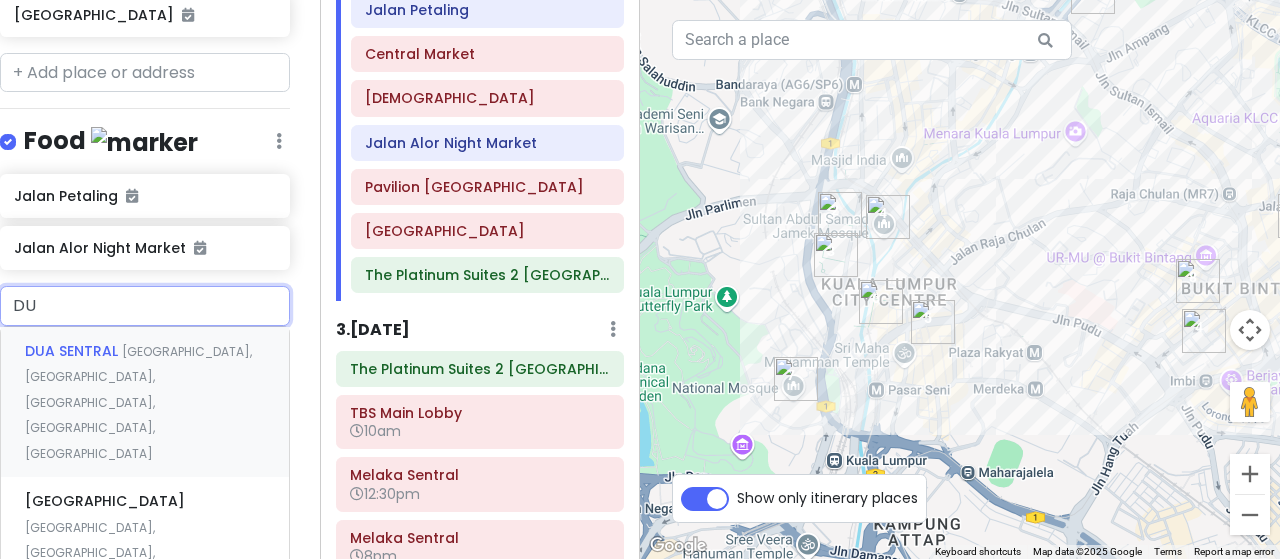 type on "D" 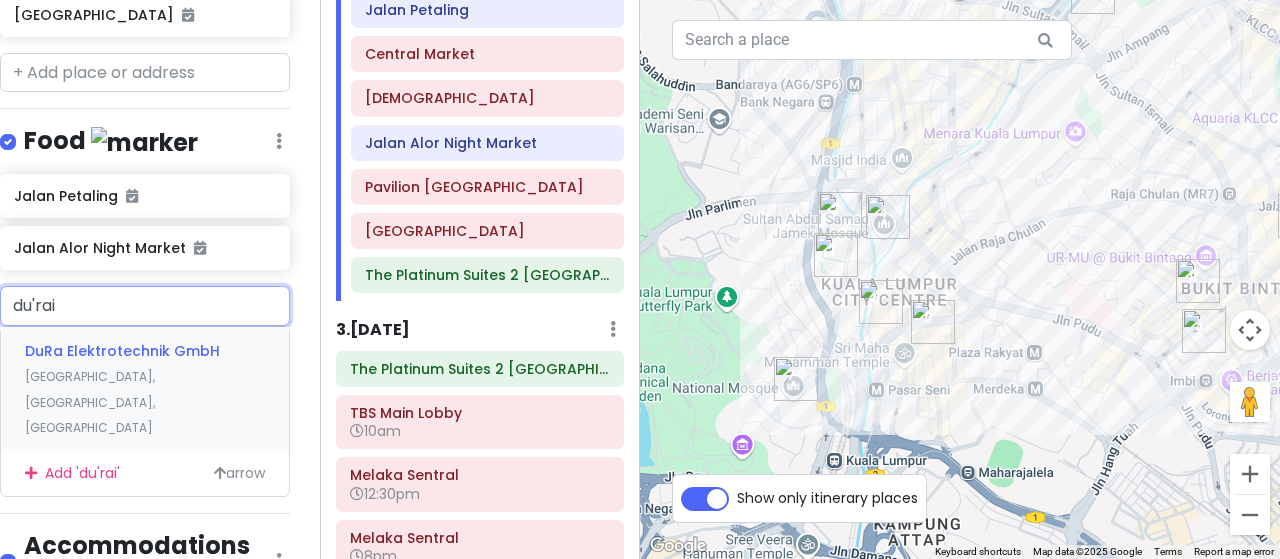 type on "durai" 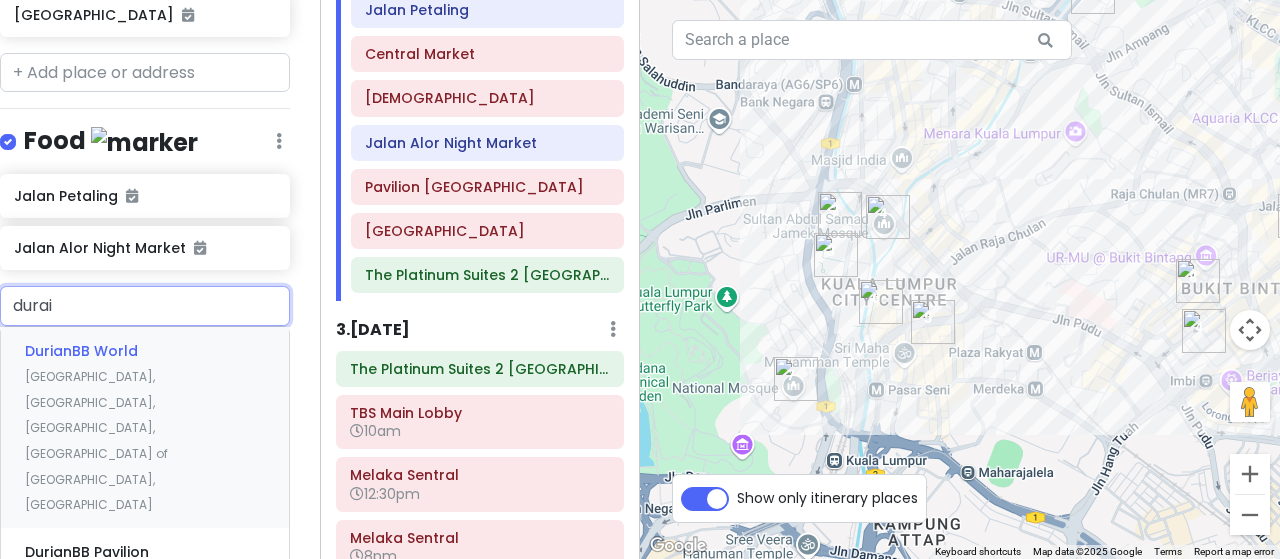 click on "Jalan Sultan, Kuala Lumpur City Centre, Kuala Lumpur, Federal Territory of Kuala Lumpur, Malaysia" at bounding box center (96, 440) 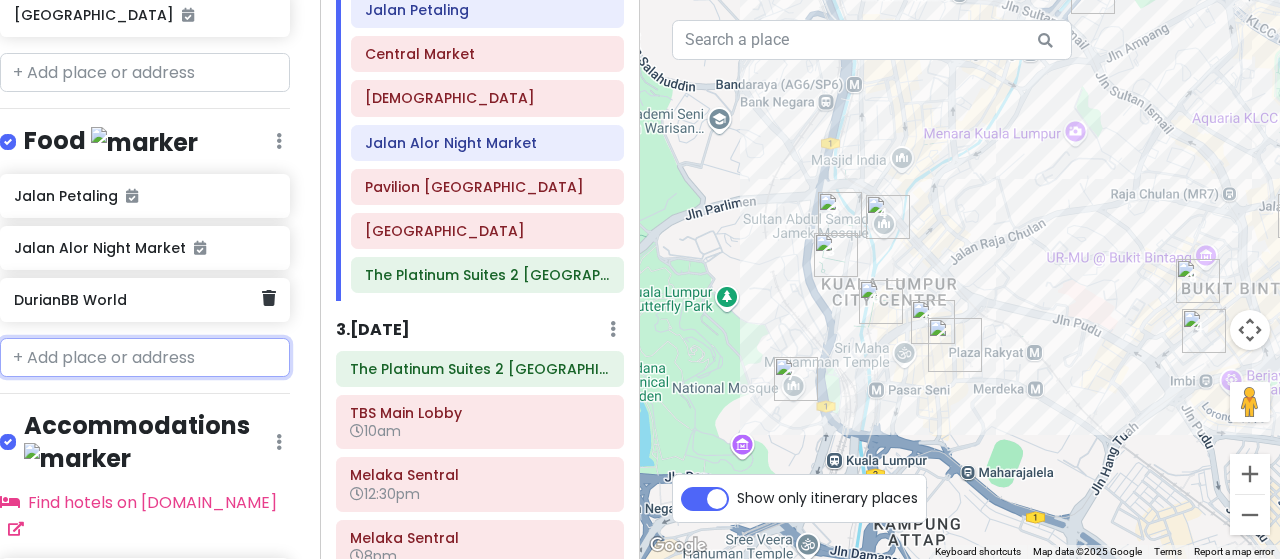 click on "DurianBB World" at bounding box center [137, 300] 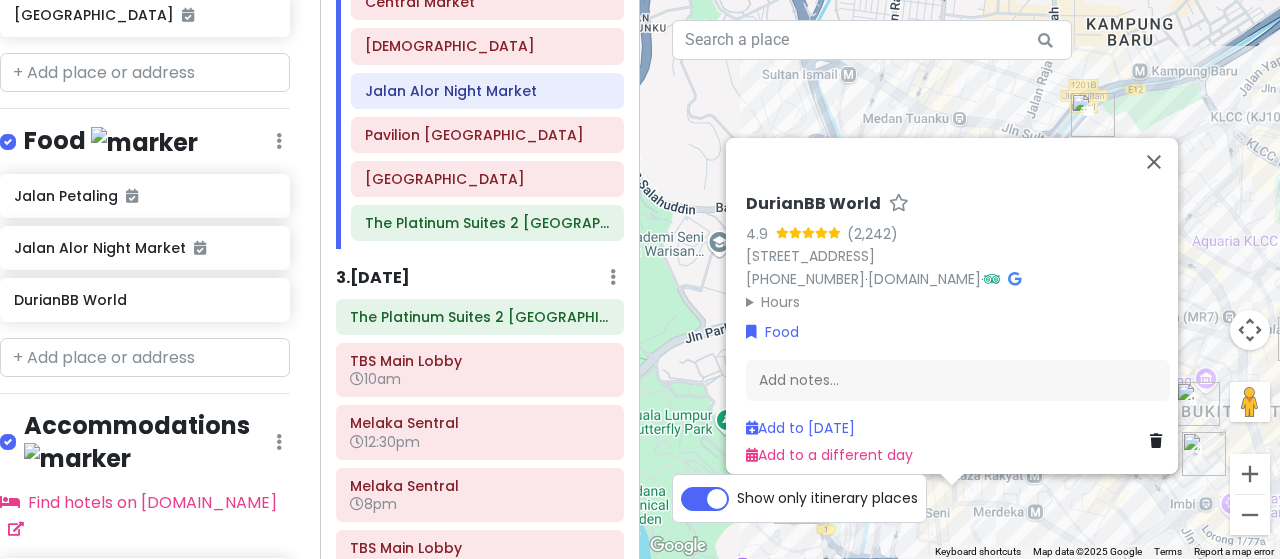 scroll, scrollTop: 292, scrollLeft: 0, axis: vertical 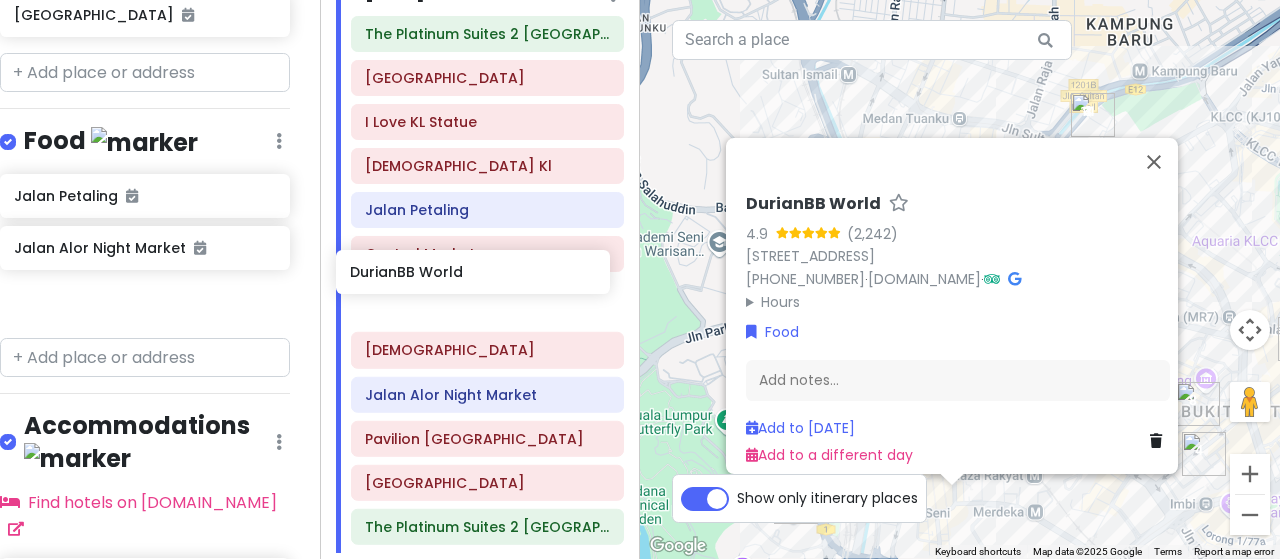 drag, startPoint x: 143, startPoint y: 274, endPoint x: 479, endPoint y: 288, distance: 336.29153 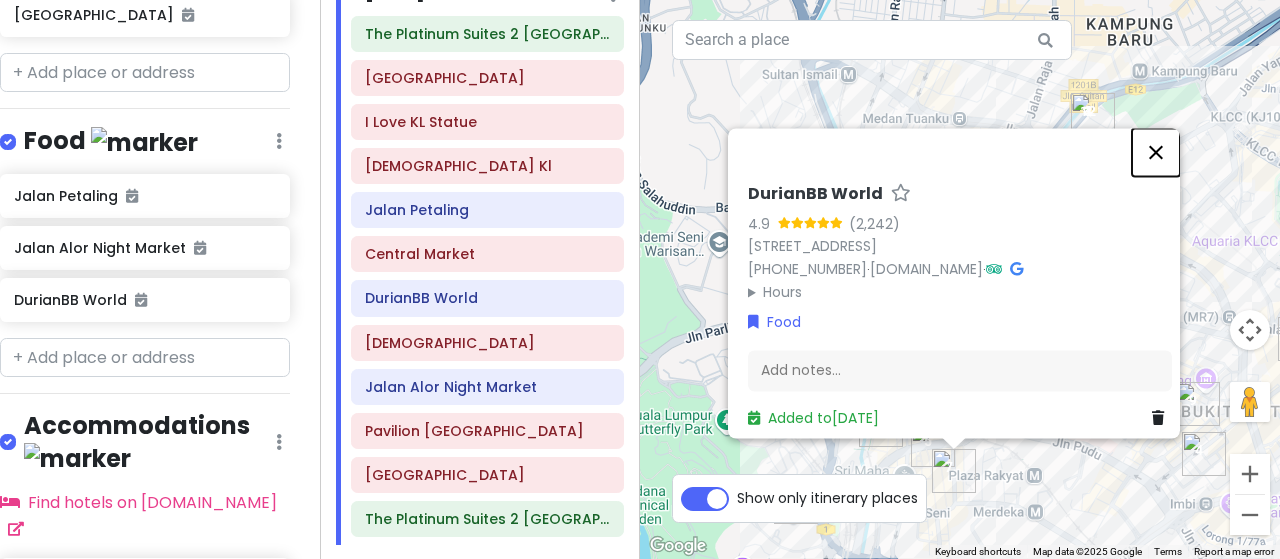 click at bounding box center (1156, 152) 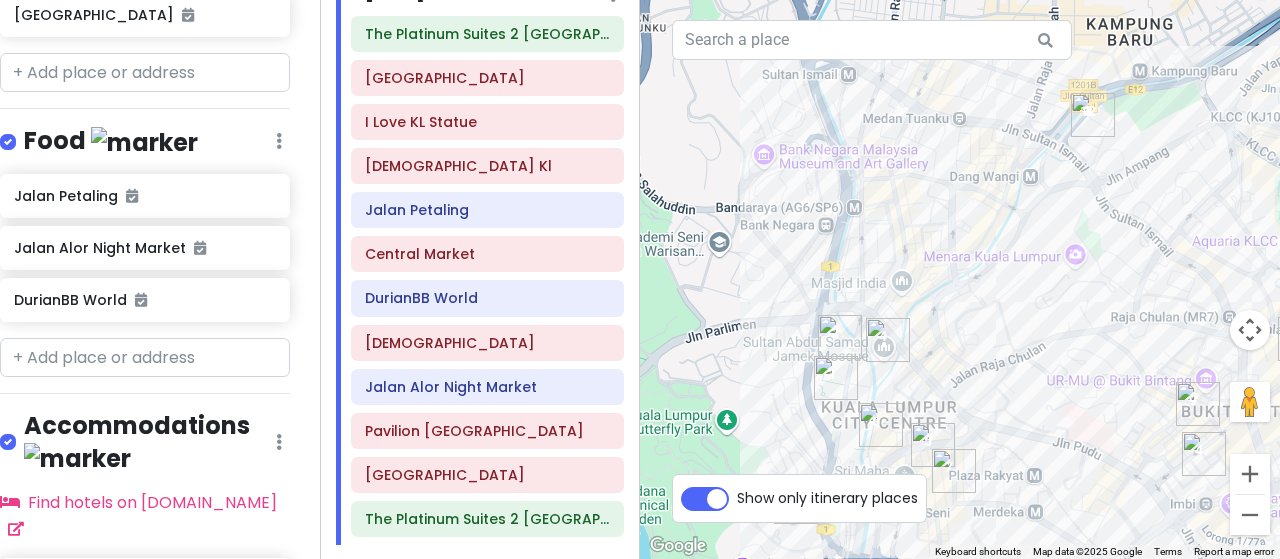 click at bounding box center (960, 279) 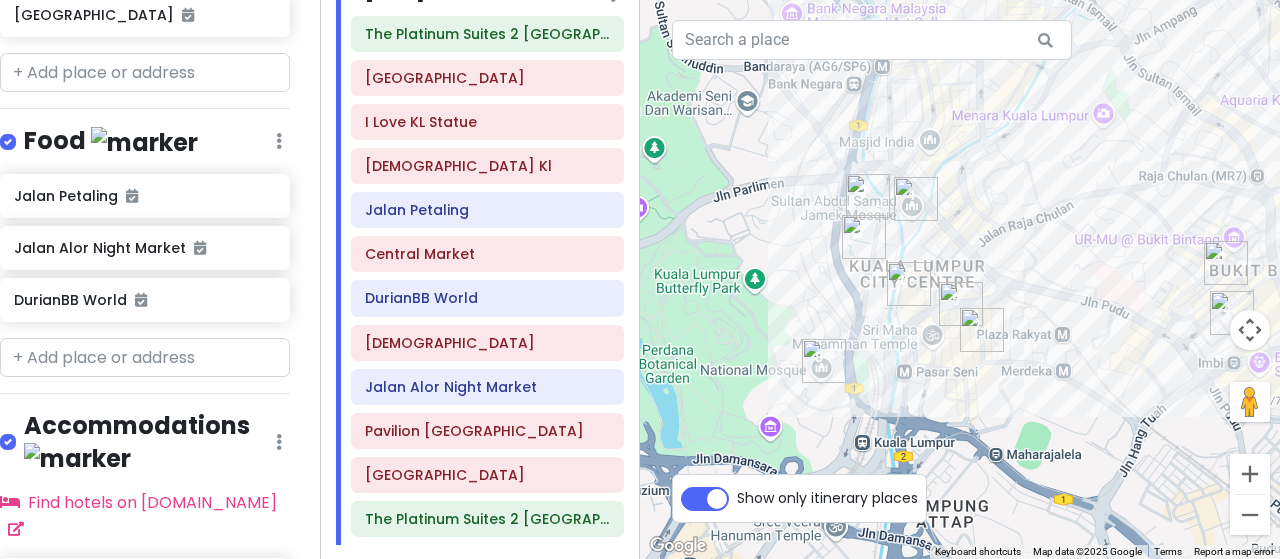 drag, startPoint x: 1030, startPoint y: 367, endPoint x: 1036, endPoint y: 220, distance: 147.12239 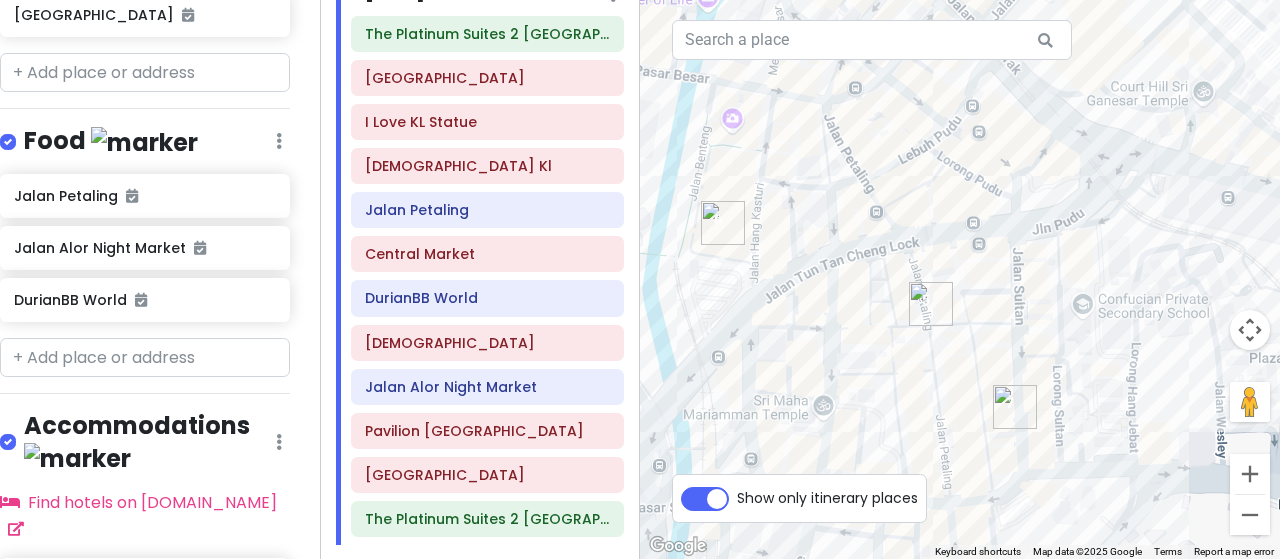 drag, startPoint x: 947, startPoint y: 320, endPoint x: 1048, endPoint y: 157, distance: 191.75505 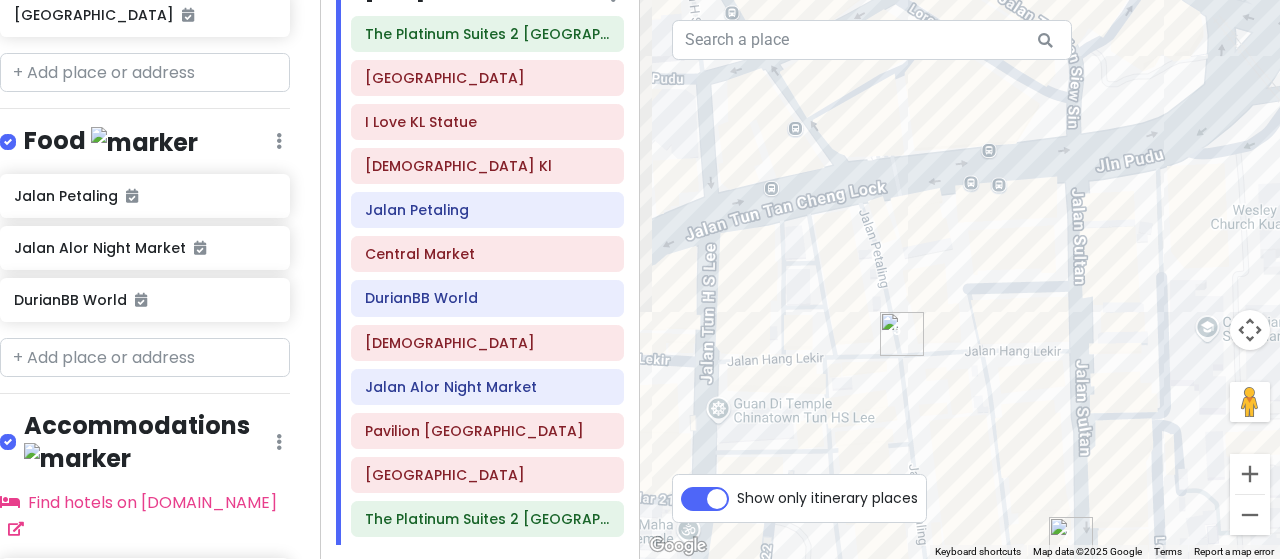 drag, startPoint x: 970, startPoint y: 291, endPoint x: 982, endPoint y: 243, distance: 49.47727 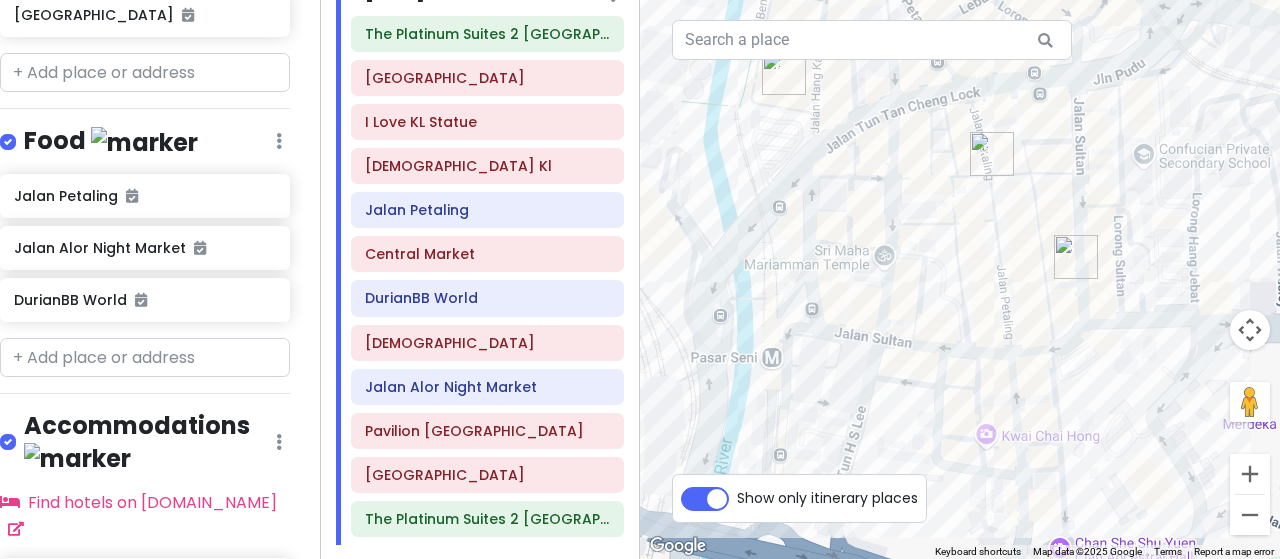 drag, startPoint x: 1008, startPoint y: 275, endPoint x: 1058, endPoint y: 157, distance: 128.15616 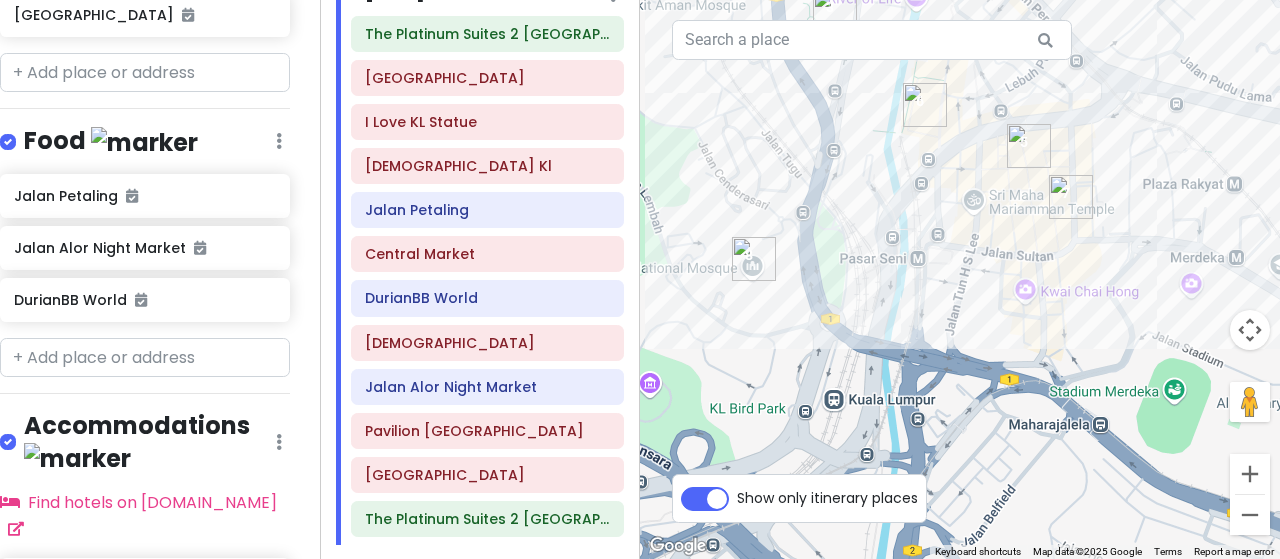 click at bounding box center (754, 259) 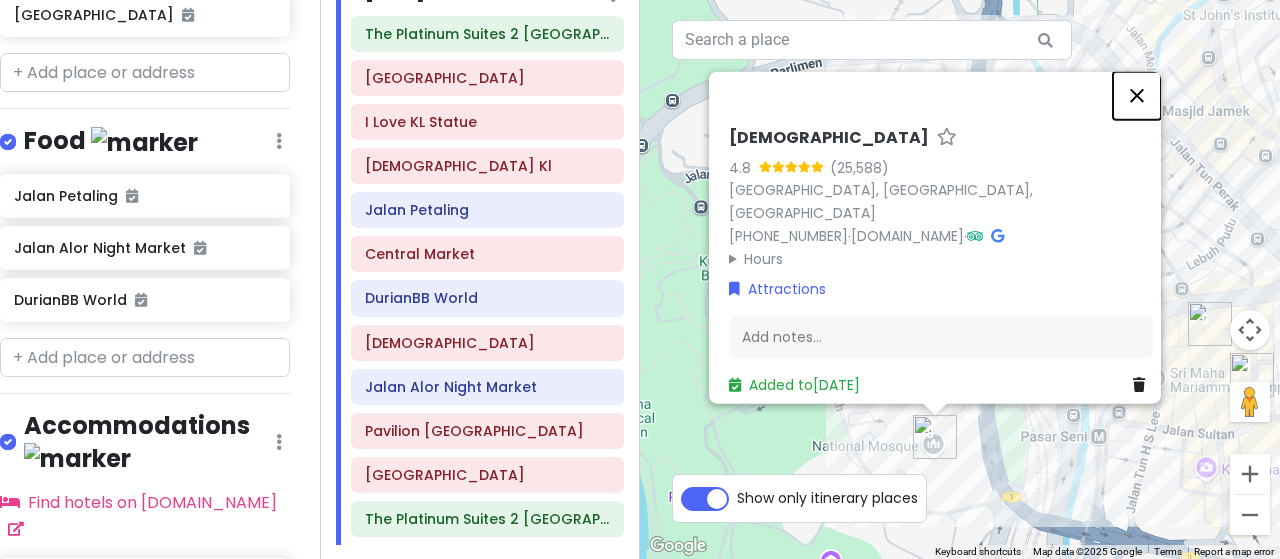 click at bounding box center (1137, 95) 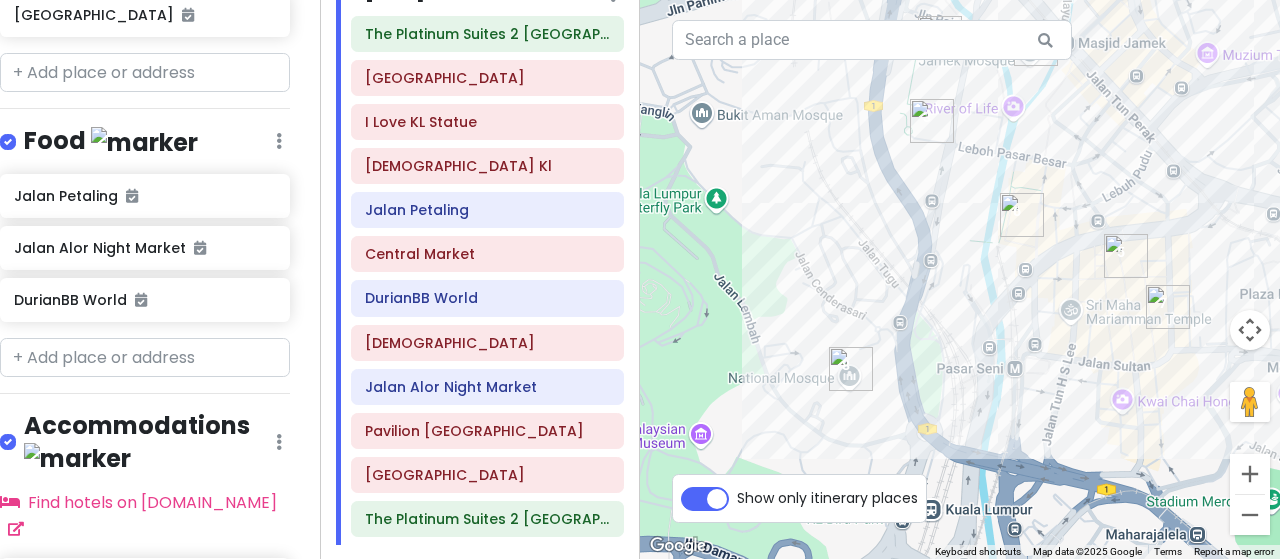 drag, startPoint x: 1124, startPoint y: 302, endPoint x: 1028, endPoint y: 231, distance: 119.40268 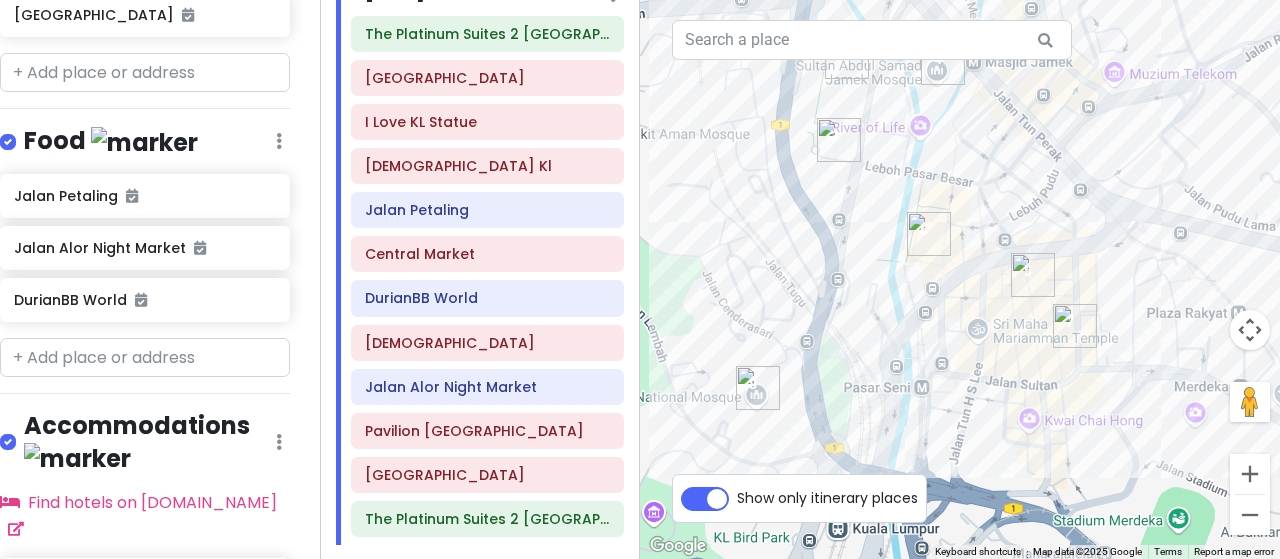 drag, startPoint x: 1048, startPoint y: 232, endPoint x: 955, endPoint y: 251, distance: 94.92102 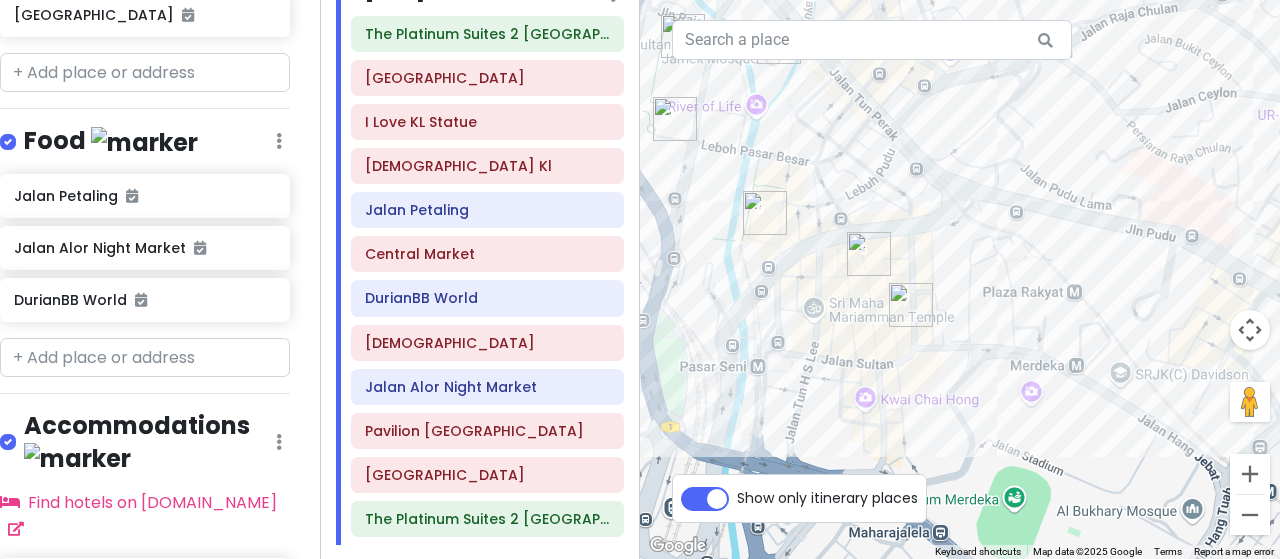 drag, startPoint x: 1097, startPoint y: 343, endPoint x: 928, endPoint y: 322, distance: 170.29973 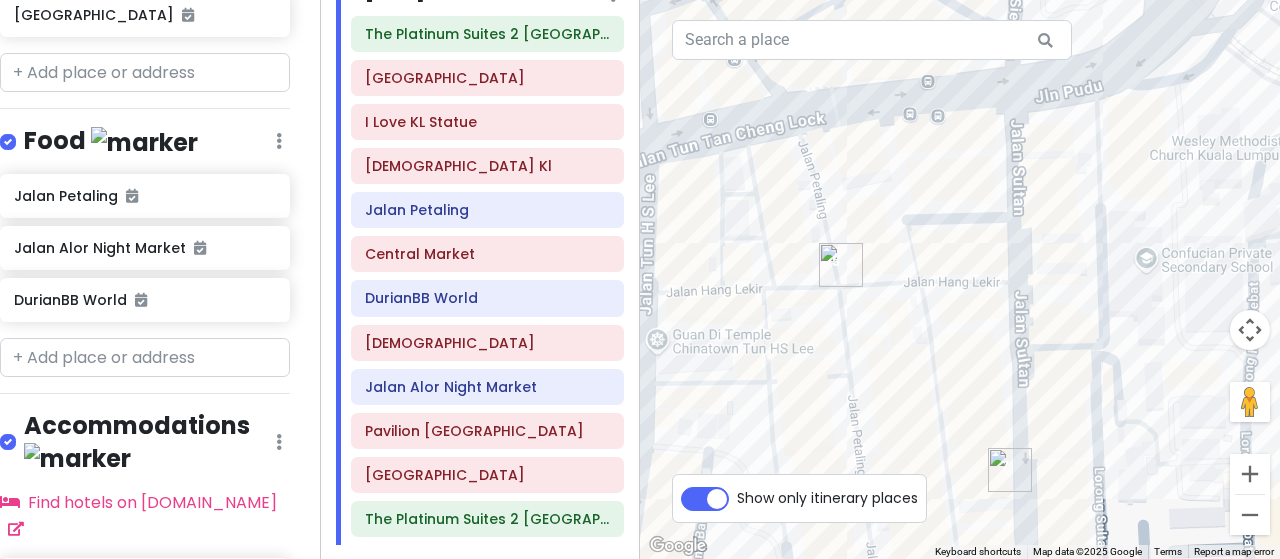drag, startPoint x: 930, startPoint y: 277, endPoint x: 1044, endPoint y: -36, distance: 333.1141 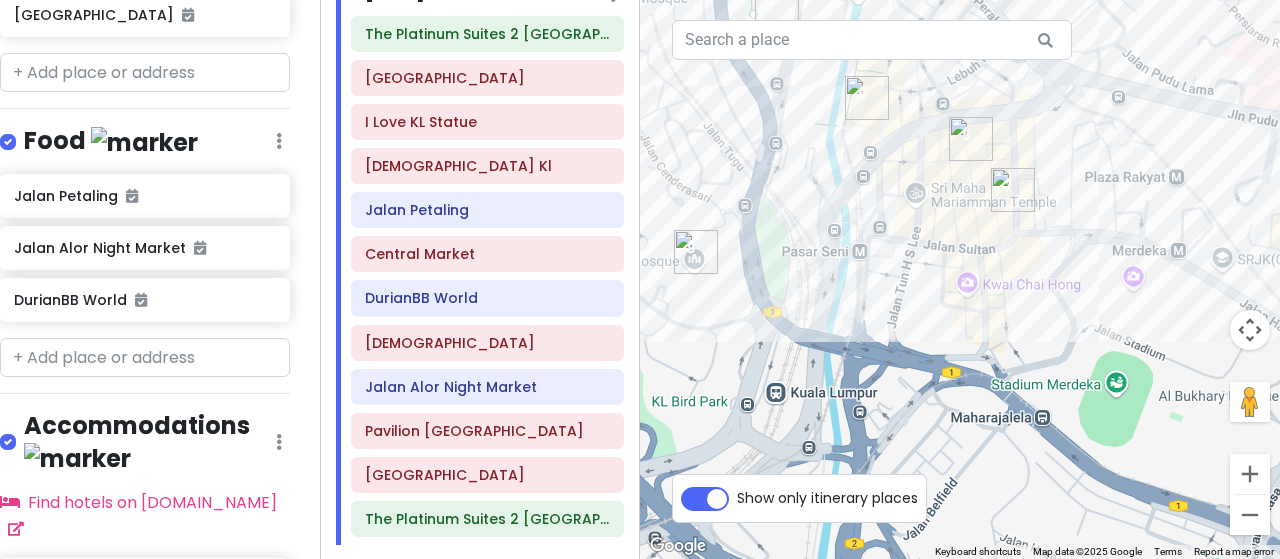 click at bounding box center (971, 139) 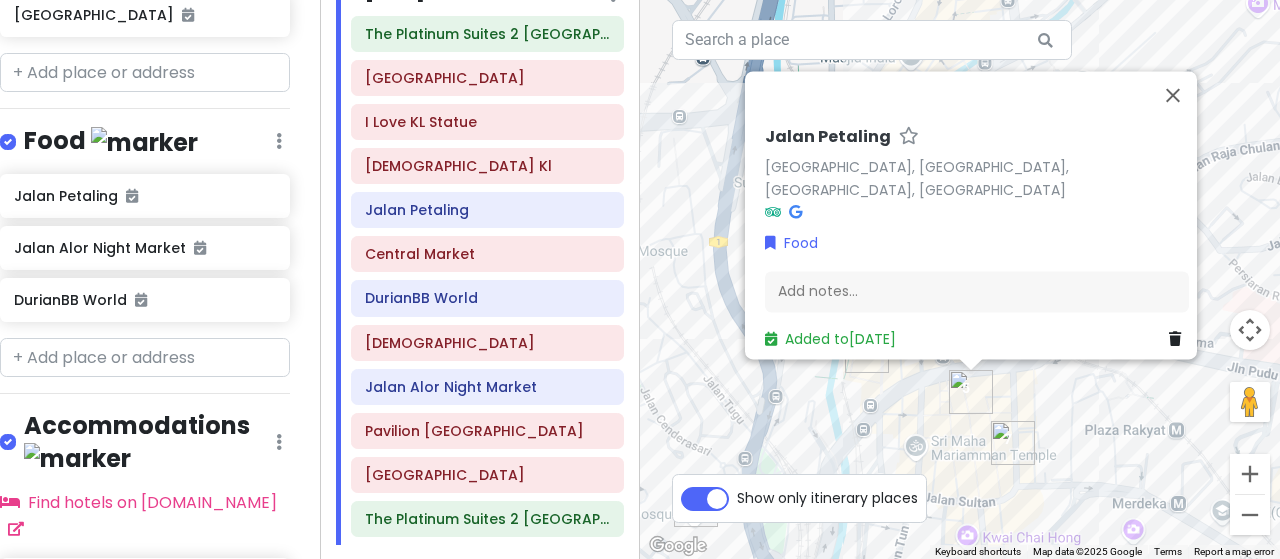 click on "Jalan Petaling Jalan Petaling, City Centre, Kuala Lumpur, Wilayah Persekutuan Kuala Lumpur, Malaysia Food Add notes... Added to  Tue 8/12" at bounding box center (960, 279) 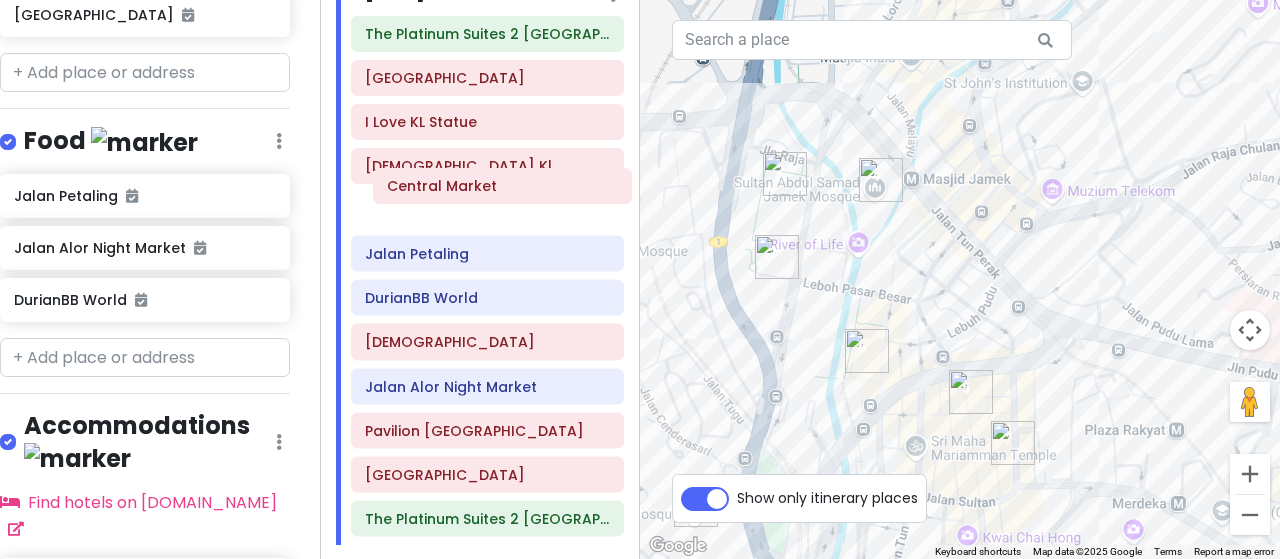 drag, startPoint x: 429, startPoint y: 252, endPoint x: 452, endPoint y: 189, distance: 67.06713 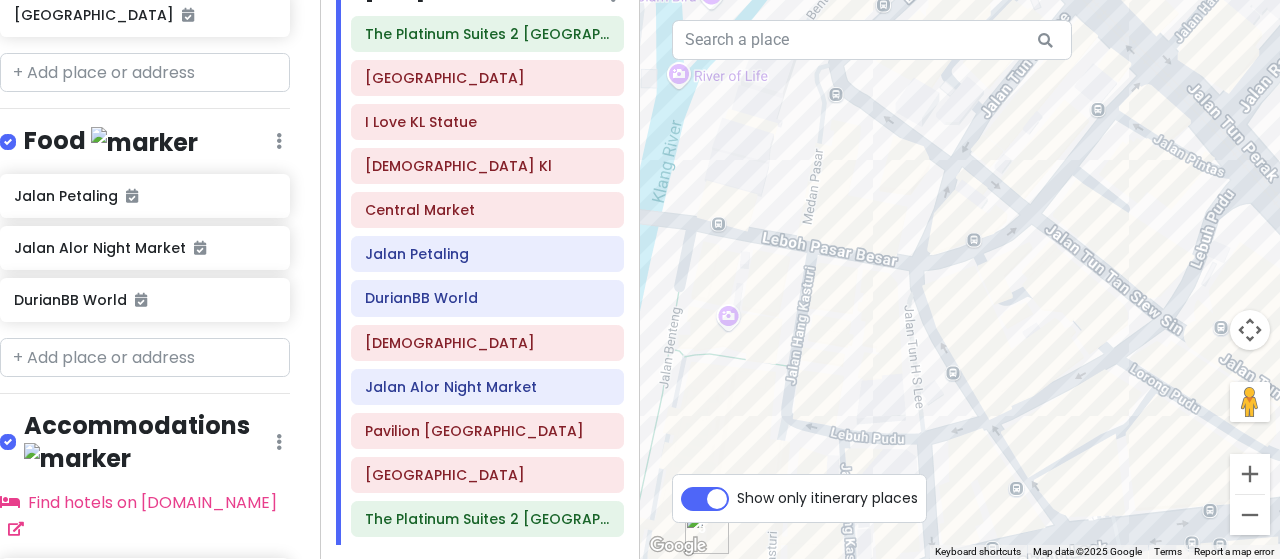 drag, startPoint x: 924, startPoint y: 282, endPoint x: 1004, endPoint y: 157, distance: 148.40822 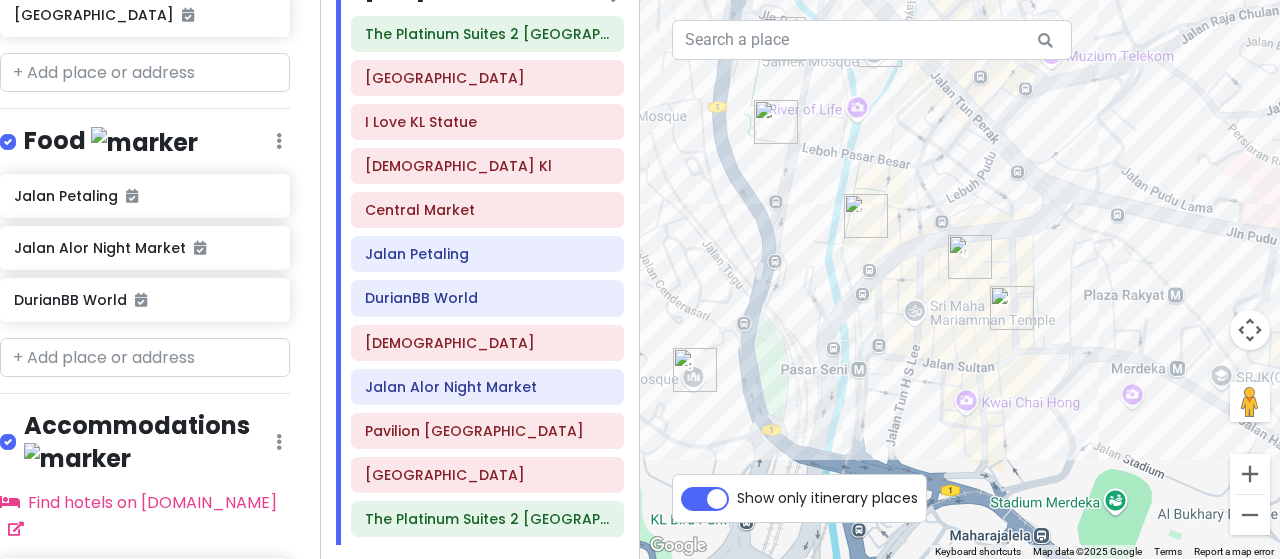 drag, startPoint x: 1094, startPoint y: 205, endPoint x: 1005, endPoint y: 197, distance: 89.358826 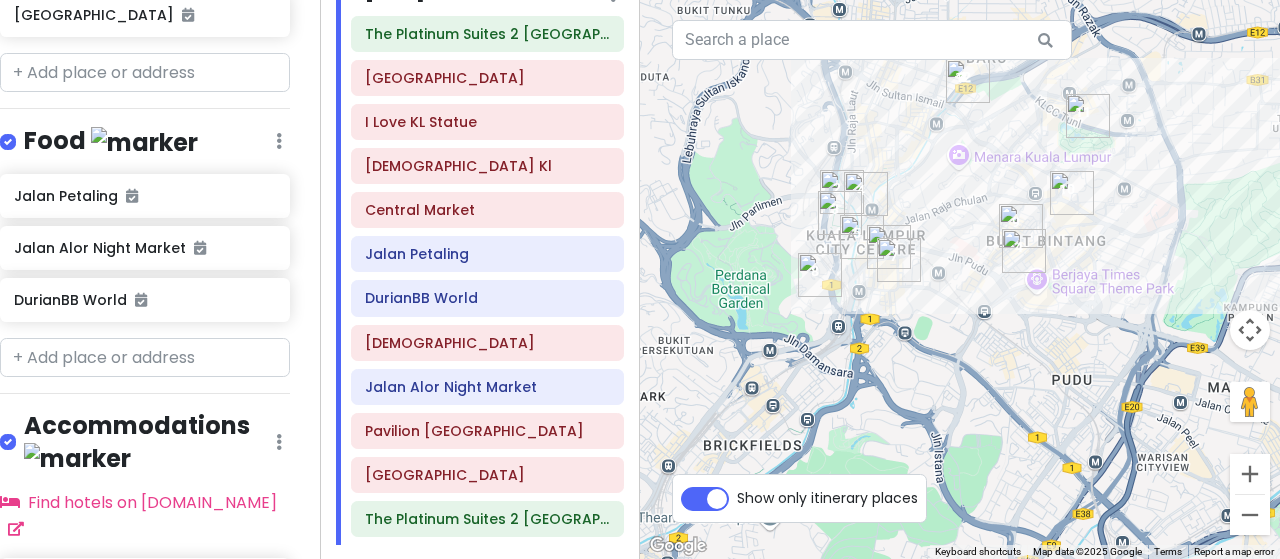 drag, startPoint x: 1130, startPoint y: 227, endPoint x: 1054, endPoint y: 280, distance: 92.65527 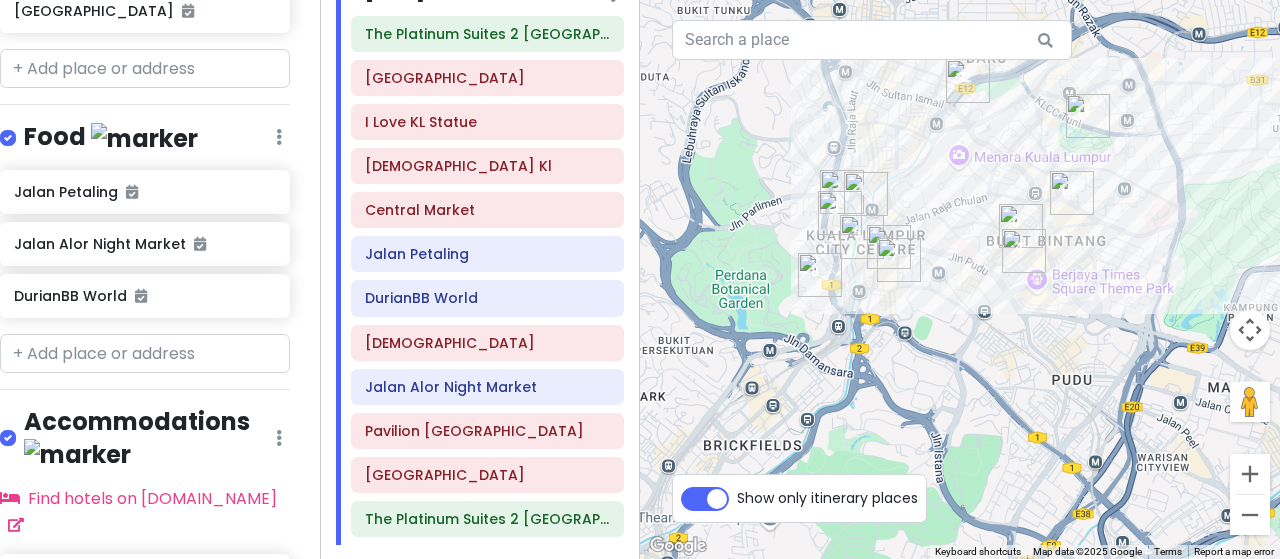 scroll, scrollTop: 1326, scrollLeft: 15, axis: both 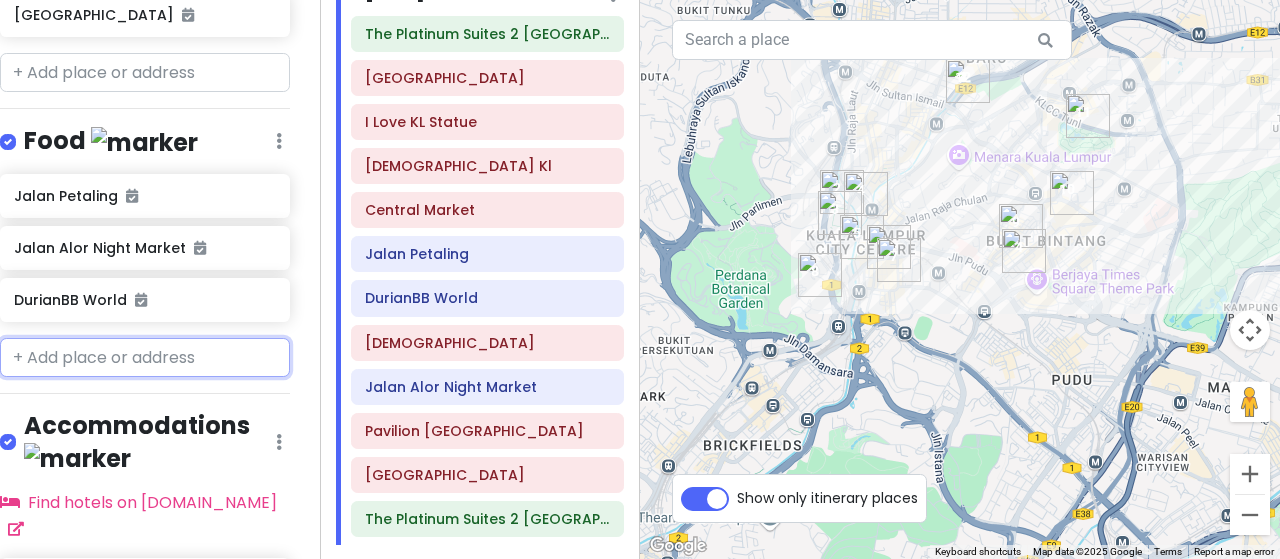 click at bounding box center [145, 358] 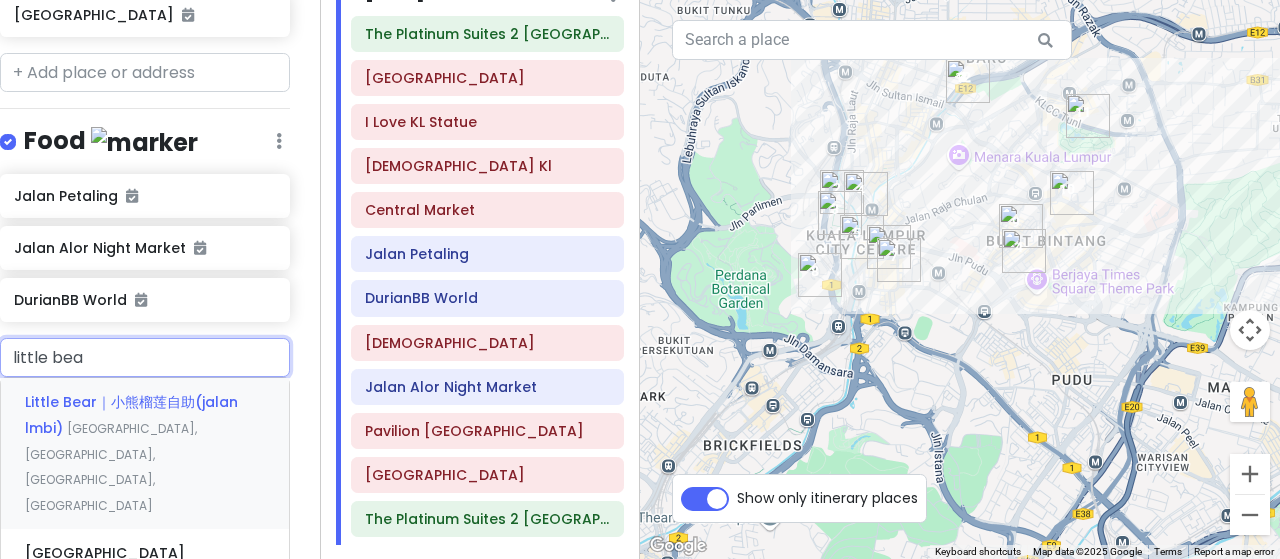 type on "little bear" 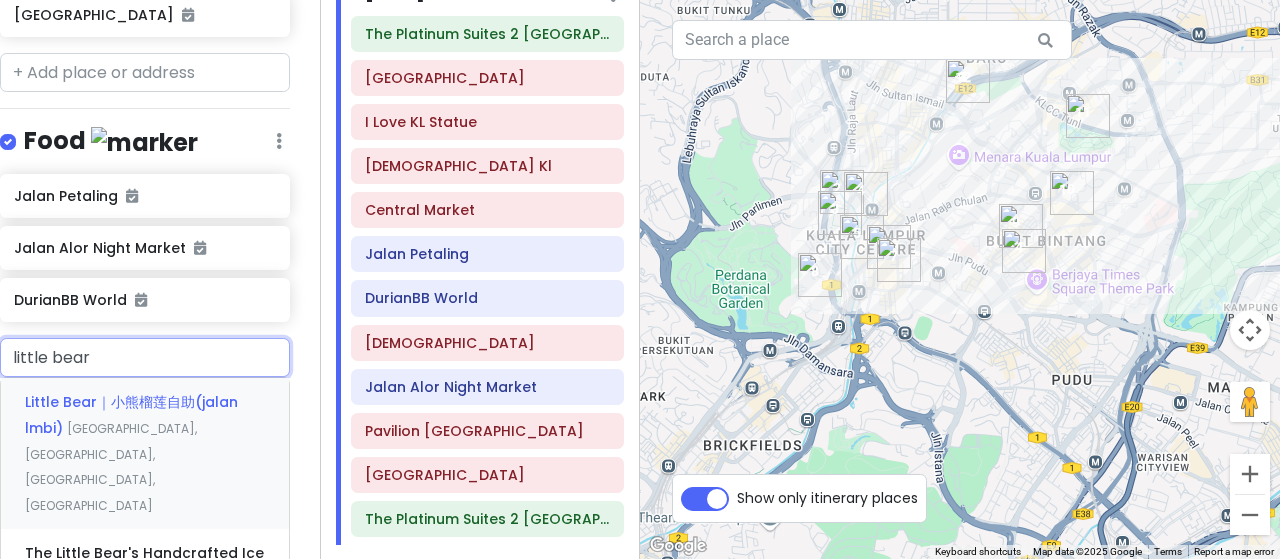 click on "Little Bear｜小熊榴莲自助(jalan lmbi)" at bounding box center [131, 415] 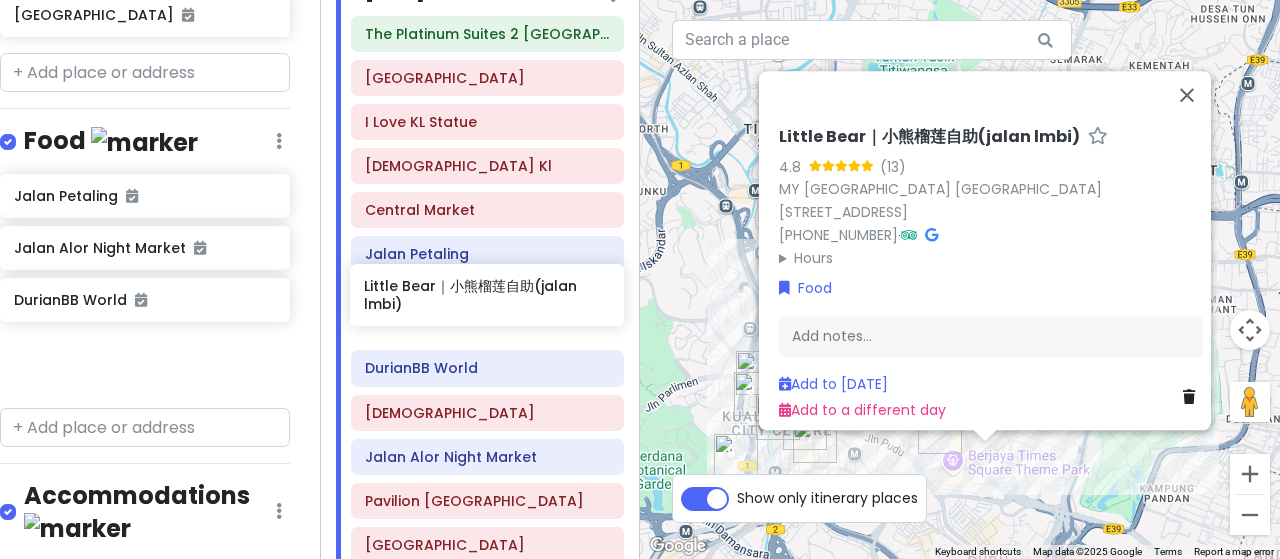drag, startPoint x: 192, startPoint y: 322, endPoint x: 542, endPoint y: 298, distance: 350.8219 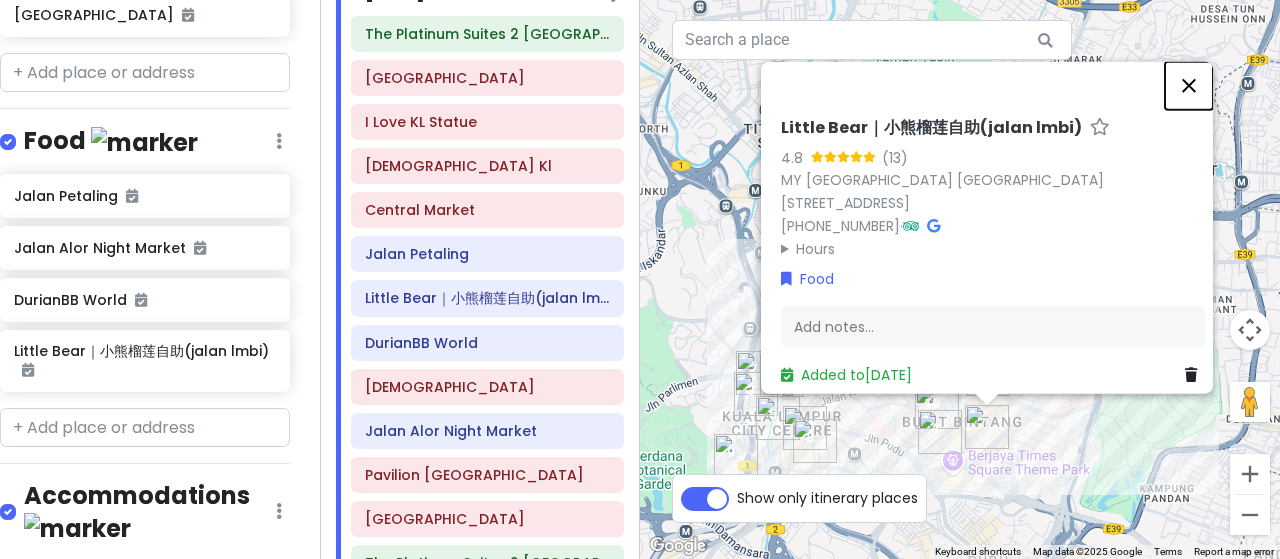 click at bounding box center (1189, 85) 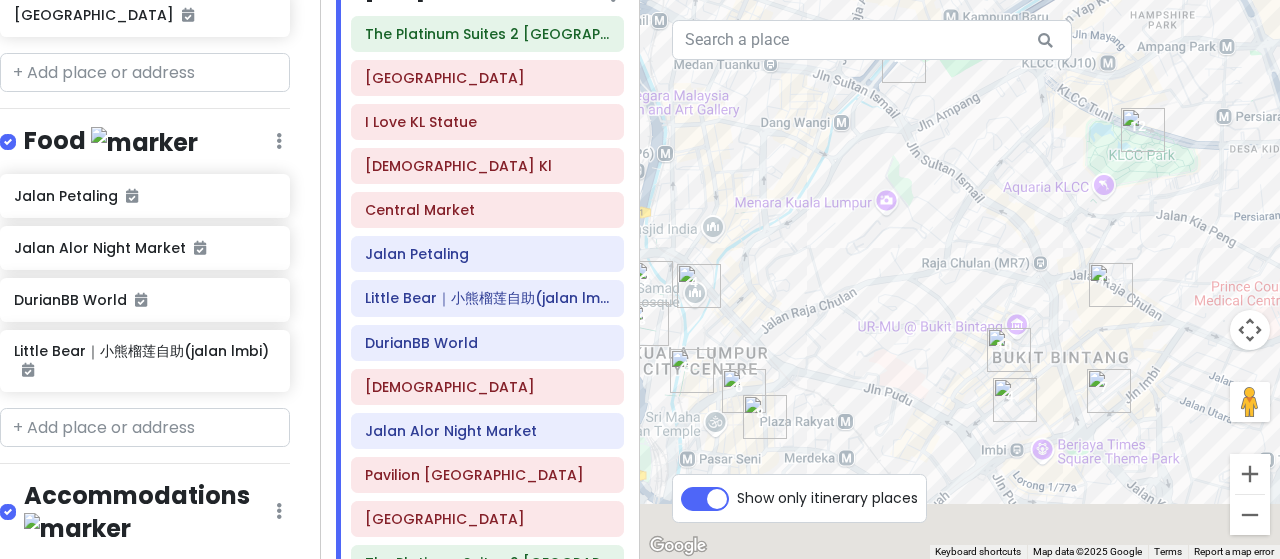 drag, startPoint x: 814, startPoint y: 423, endPoint x: 912, endPoint y: 138, distance: 301.3785 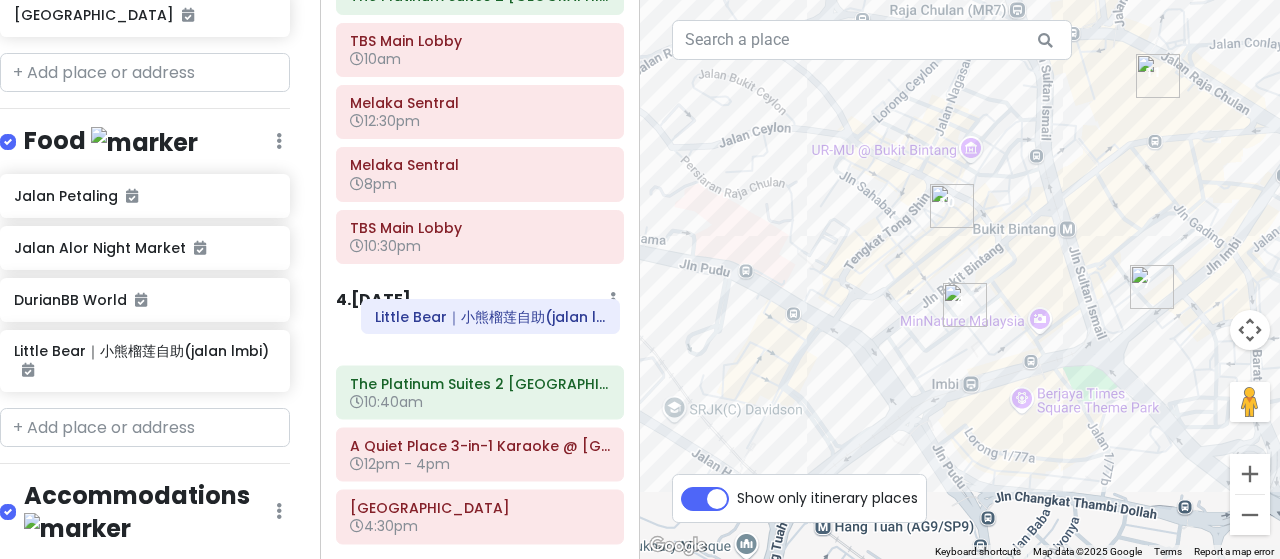 scroll, scrollTop: 992, scrollLeft: 0, axis: vertical 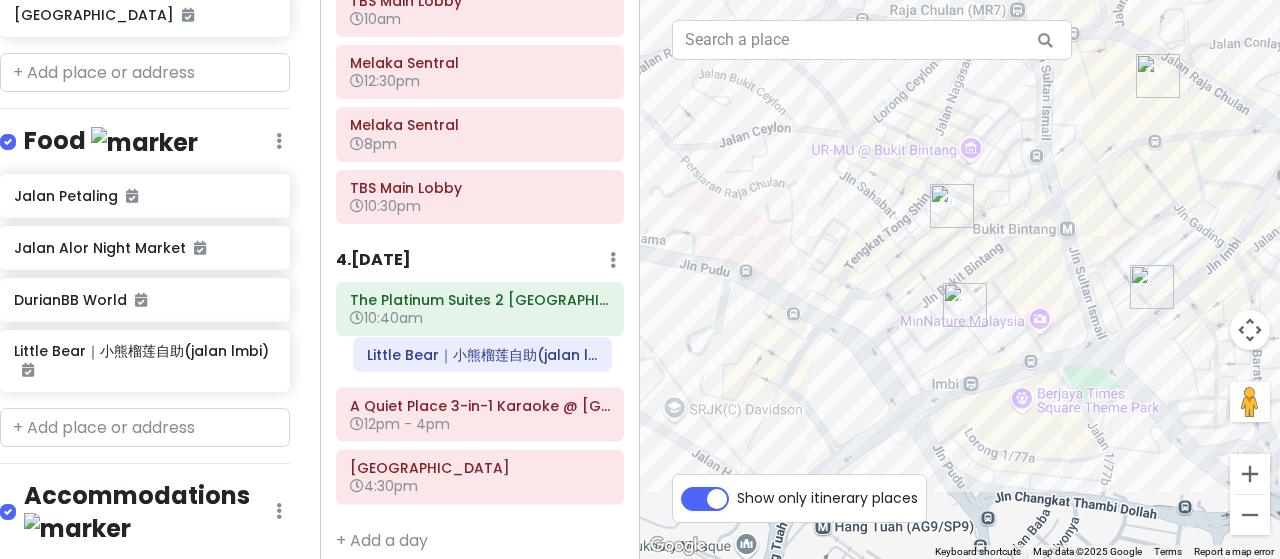 drag, startPoint x: 465, startPoint y: 299, endPoint x: 457, endPoint y: 361, distance: 62.514 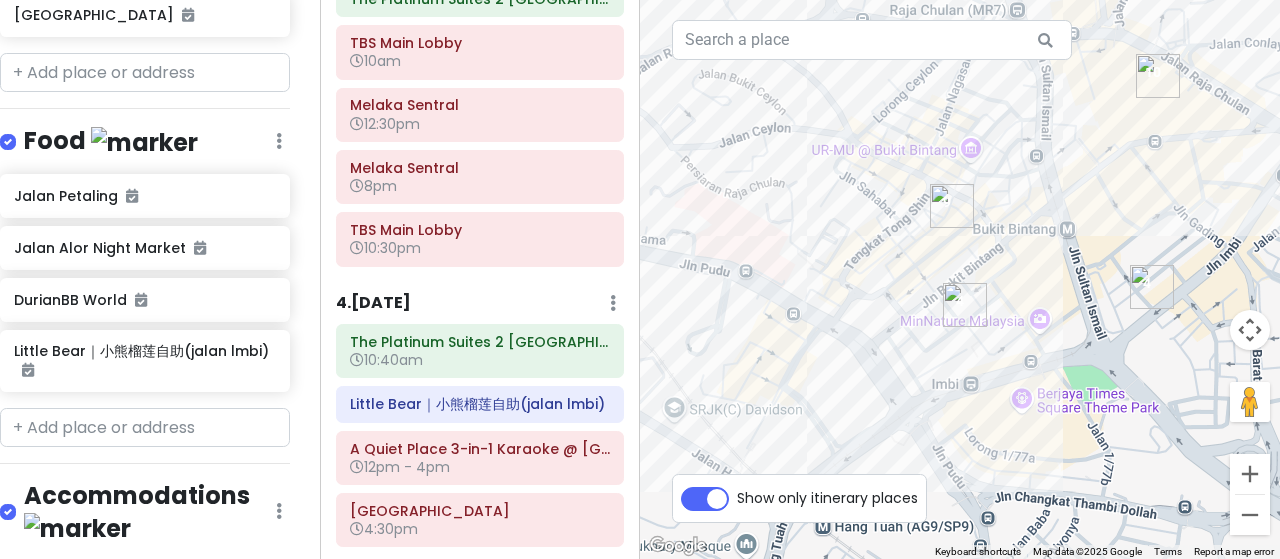 scroll, scrollTop: 905, scrollLeft: 0, axis: vertical 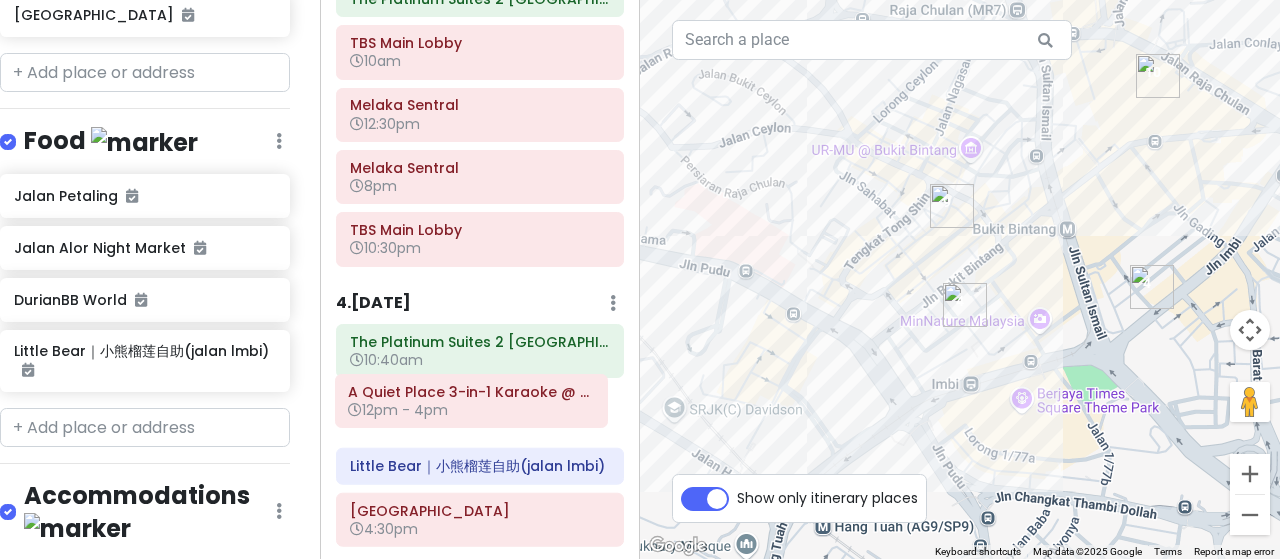 drag, startPoint x: 473, startPoint y: 443, endPoint x: 472, endPoint y: 399, distance: 44.011364 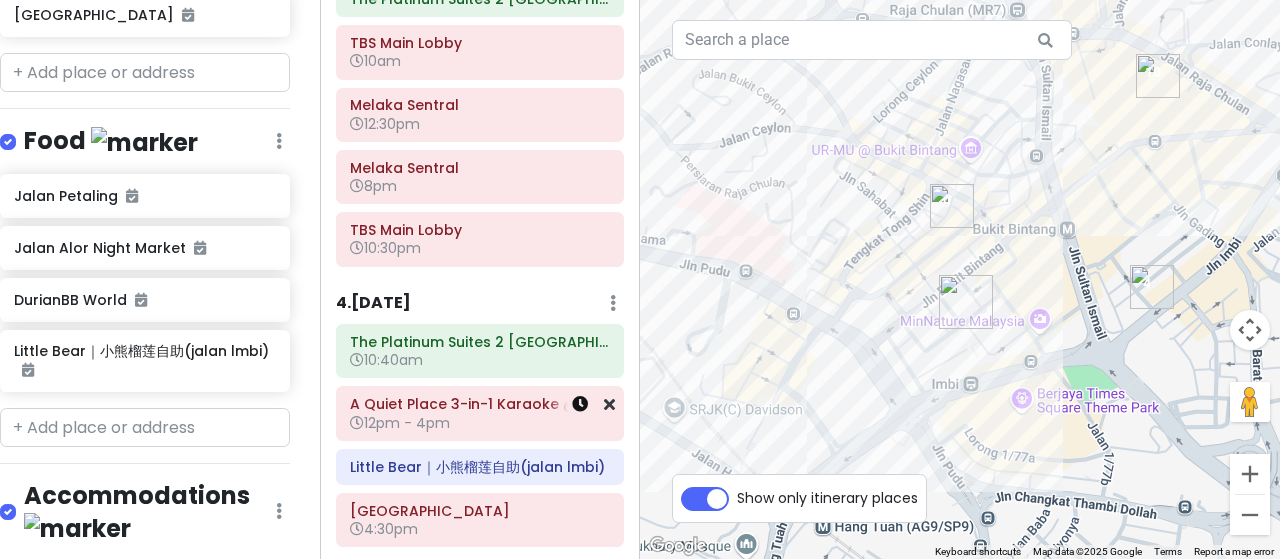 click at bounding box center [580, 404] 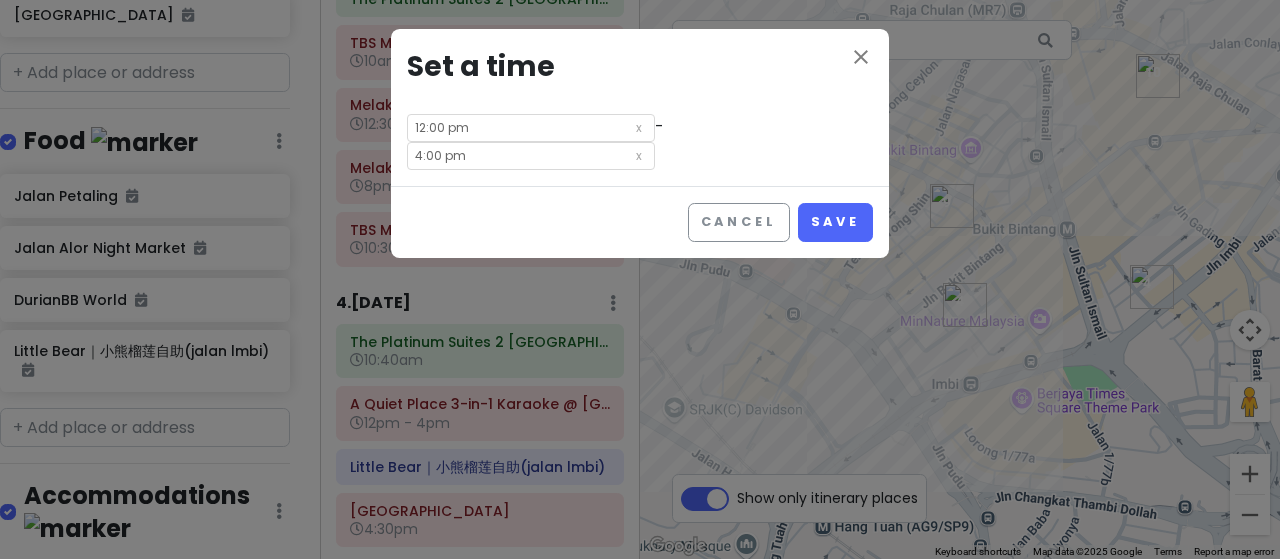 click on "4:00 pm" at bounding box center (531, 156) 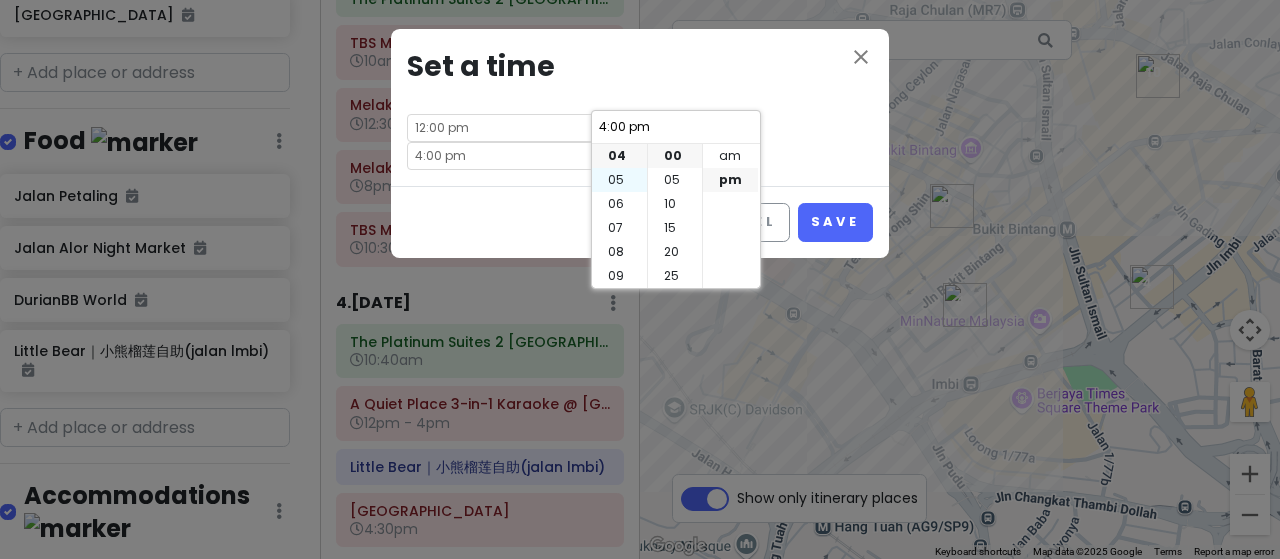 scroll, scrollTop: 0, scrollLeft: 0, axis: both 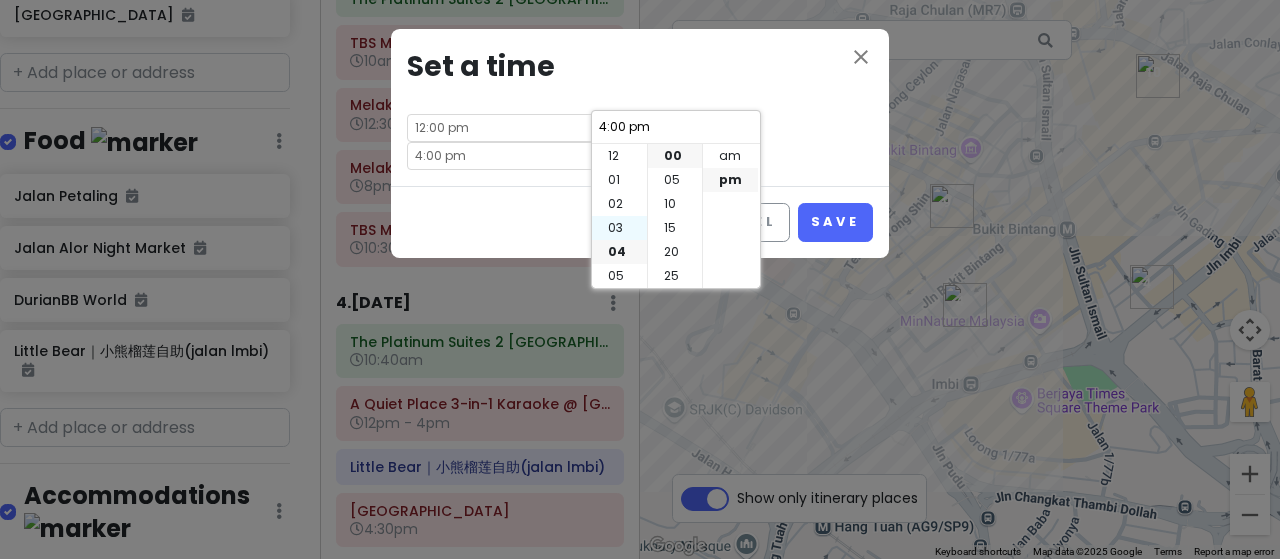click on "03" at bounding box center (619, 228) 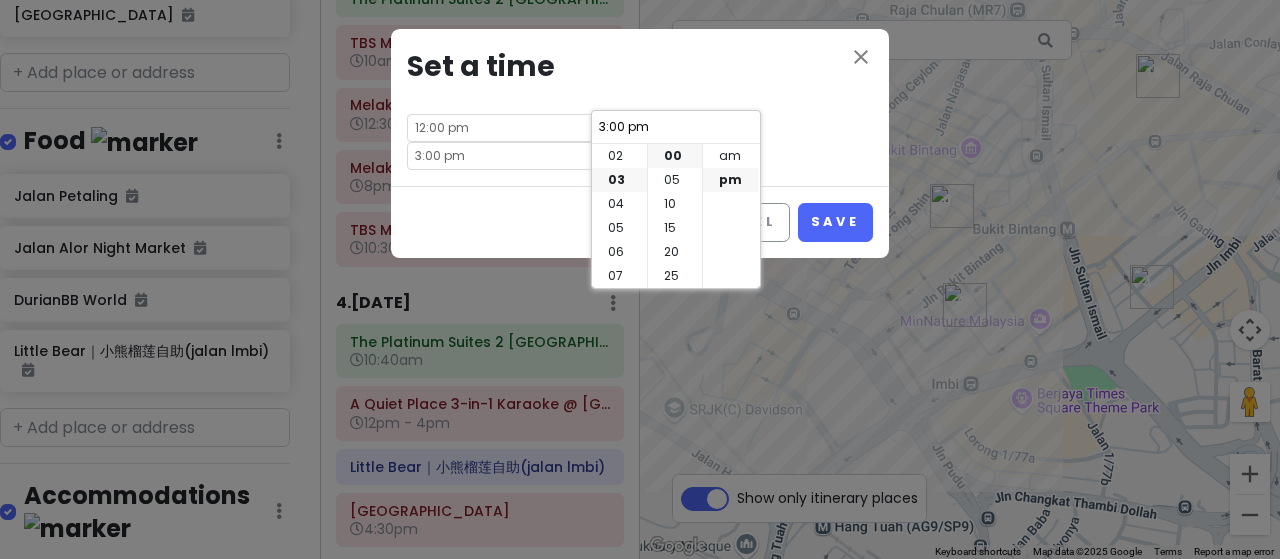 scroll, scrollTop: 72, scrollLeft: 0, axis: vertical 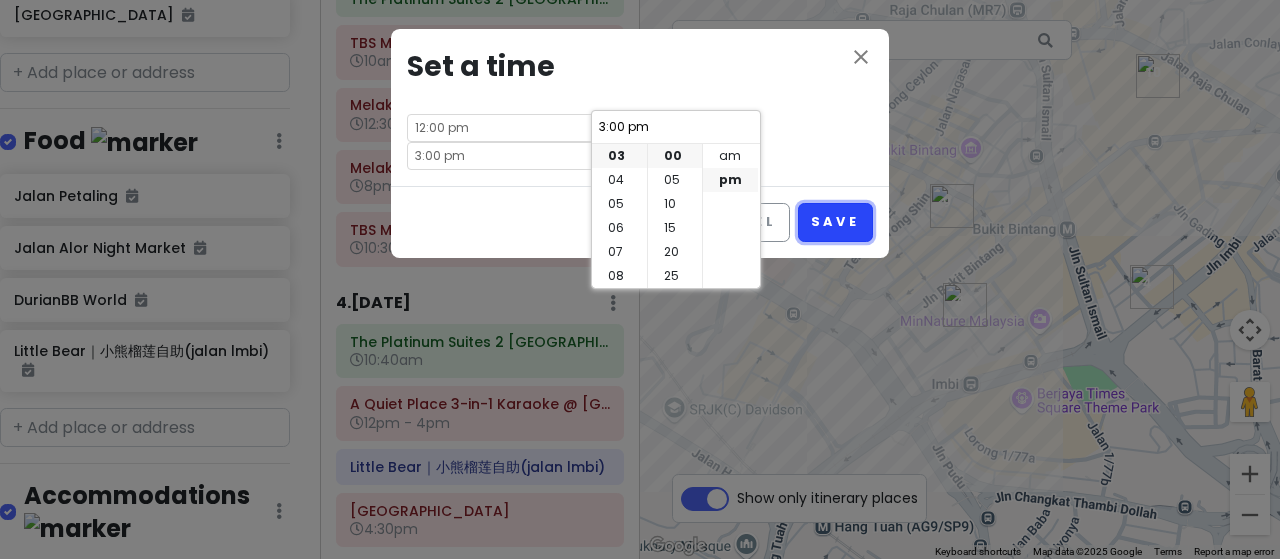 click on "Save" at bounding box center [835, 222] 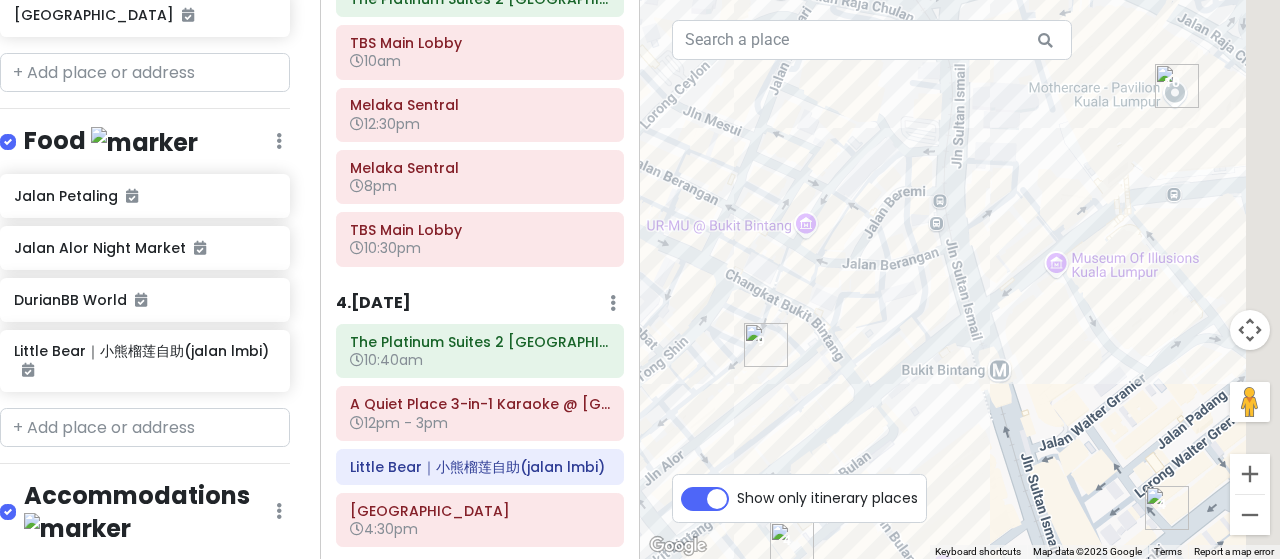 drag, startPoint x: 1127, startPoint y: 200, endPoint x: 917, endPoint y: 326, distance: 244.89998 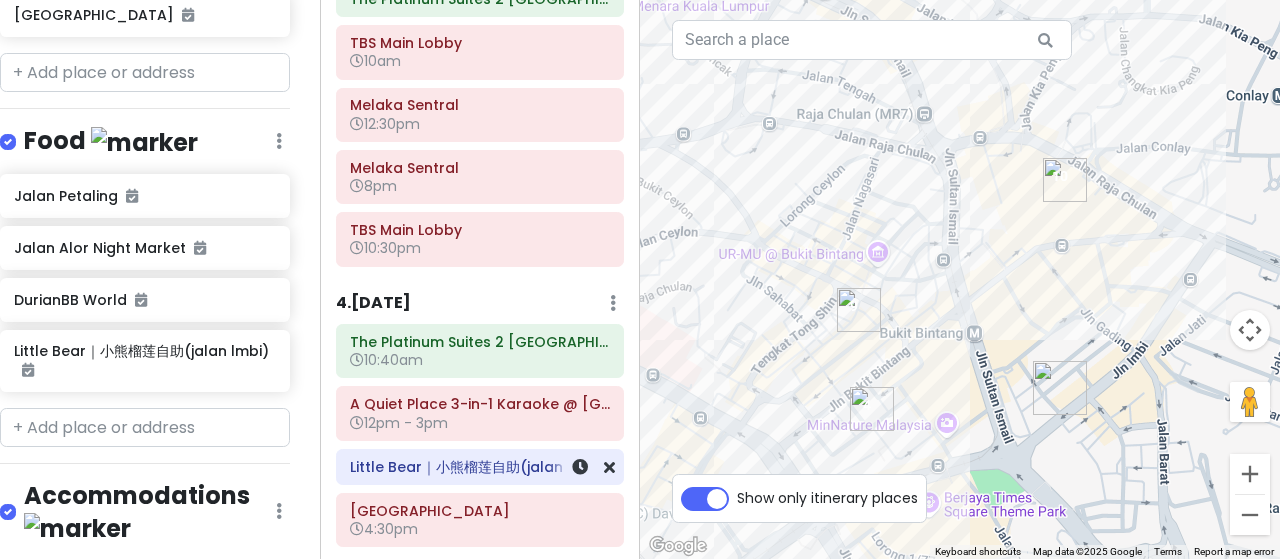 scroll, scrollTop: 952, scrollLeft: 0, axis: vertical 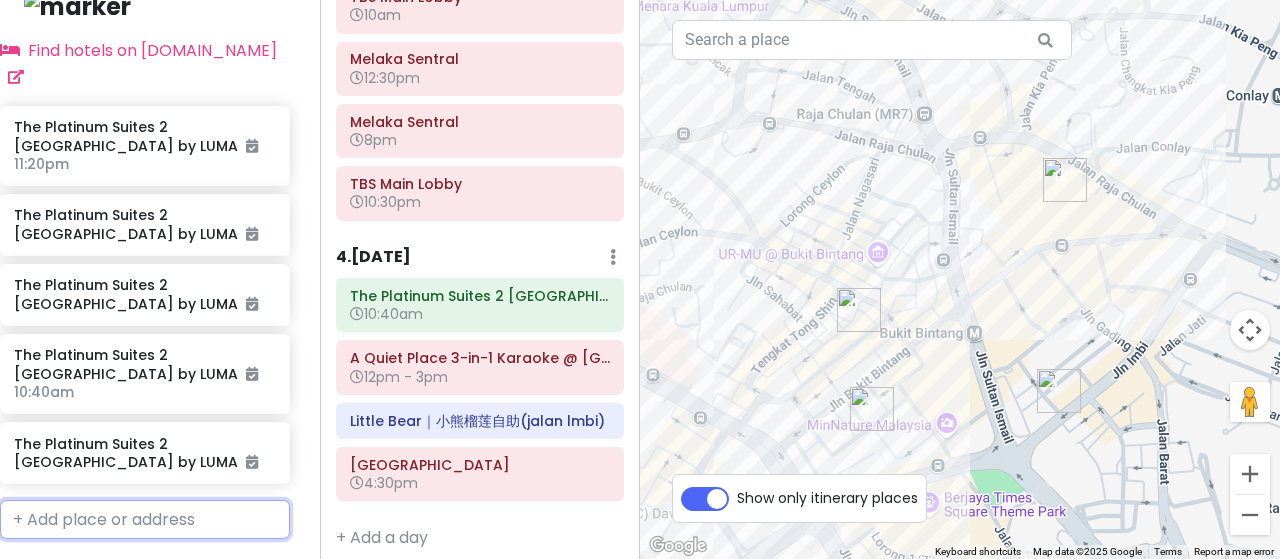 click at bounding box center [145, 520] 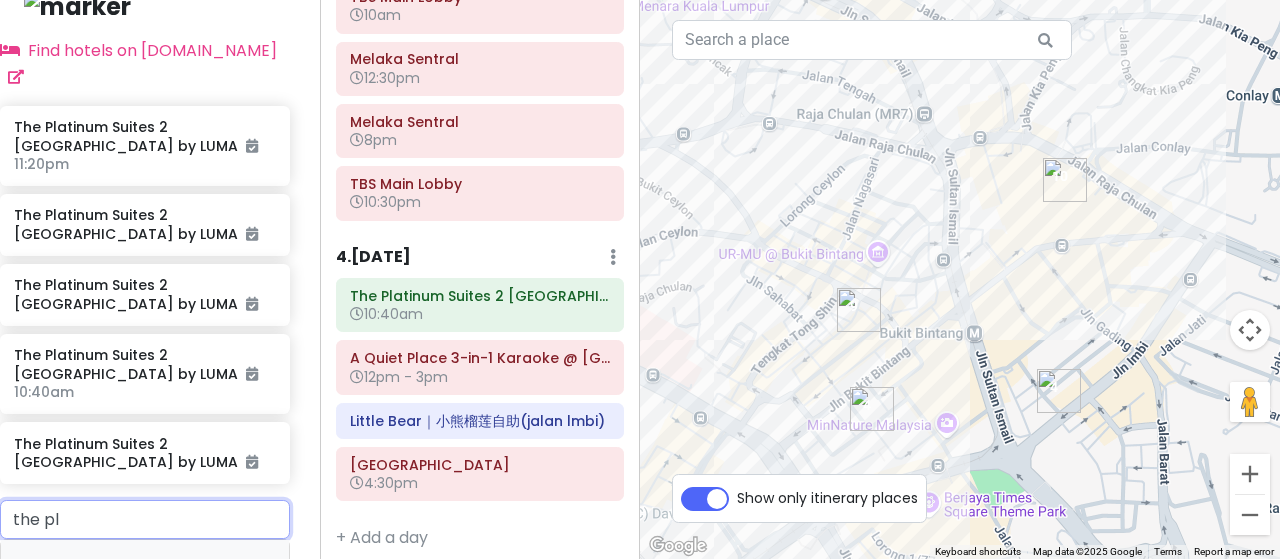 type on "the pla" 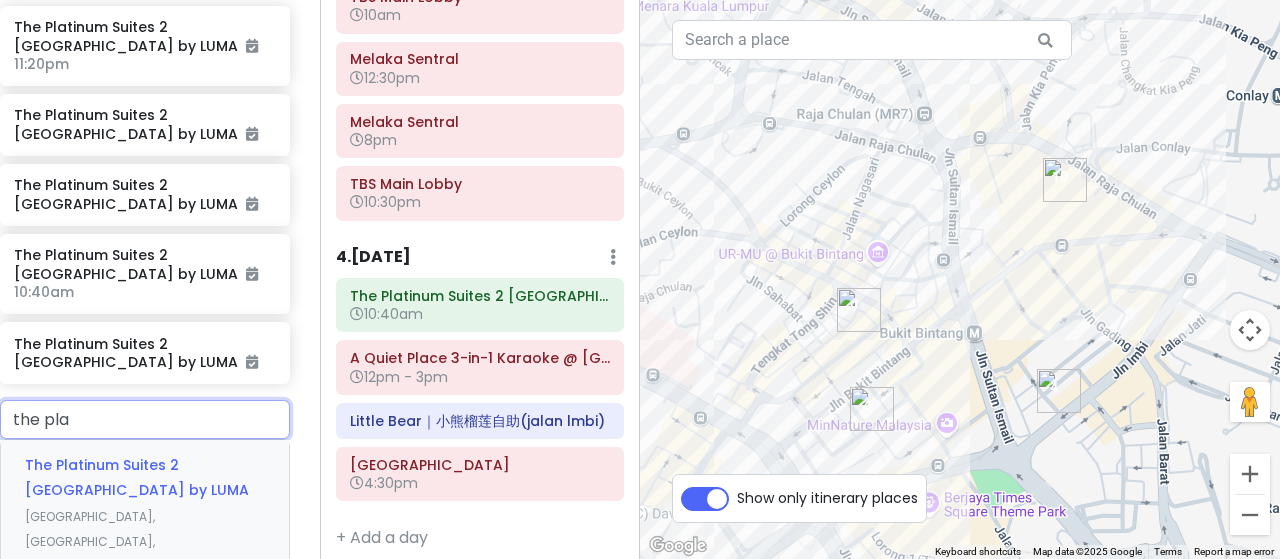click on "The Platinum Suites 2 Kuala Lumpur by LUMA   Jalan Sultan Ismail, Kuala Lumpur, Federal Territory of Kuala Lumpur, Malaysia Already added" at bounding box center [145, 553] 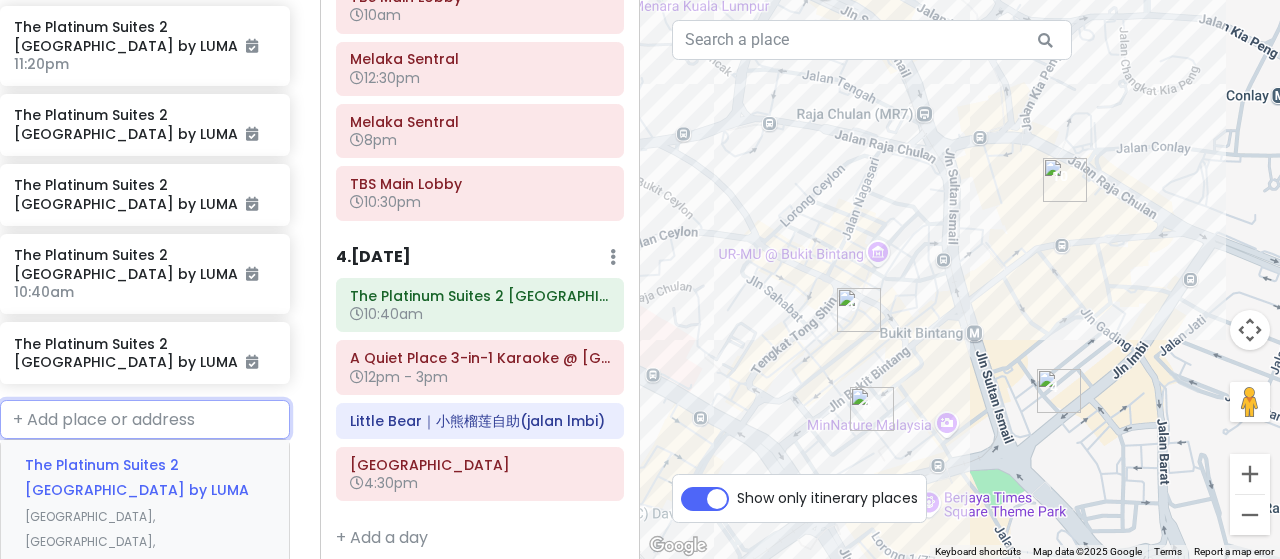 scroll, scrollTop: 1918, scrollLeft: 15, axis: both 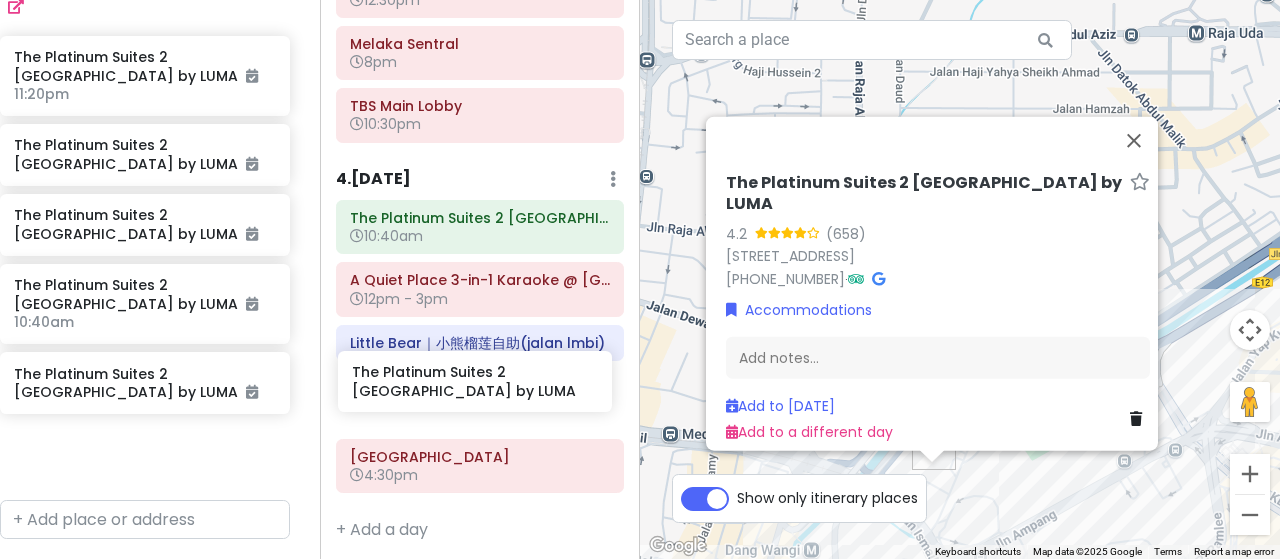 drag, startPoint x: 136, startPoint y: 394, endPoint x: 474, endPoint y: 392, distance: 338.00592 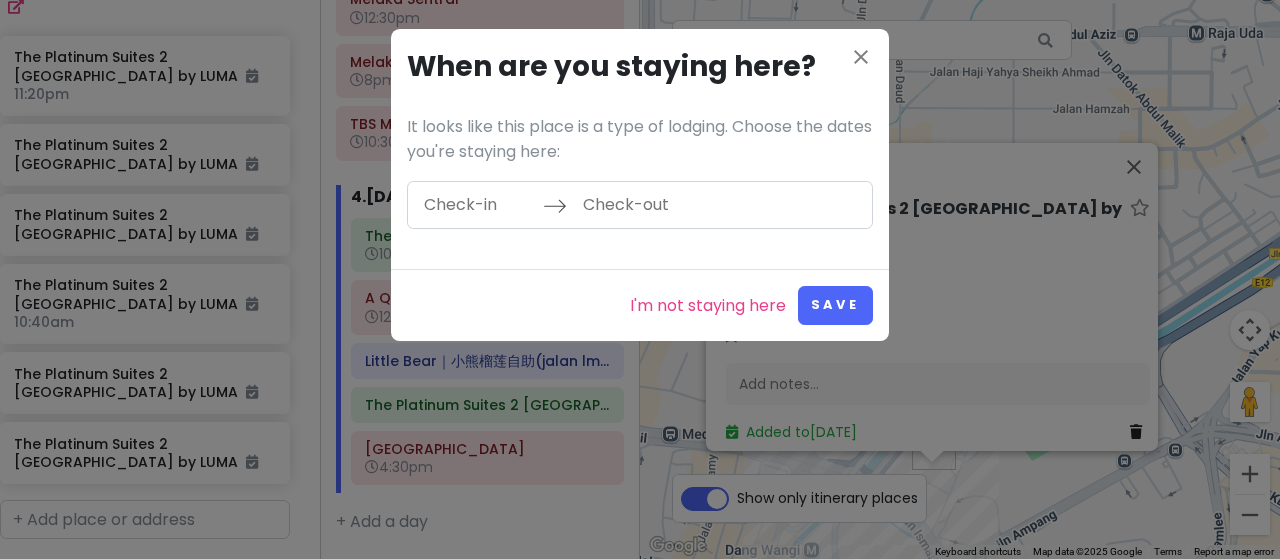 scroll, scrollTop: 996, scrollLeft: 0, axis: vertical 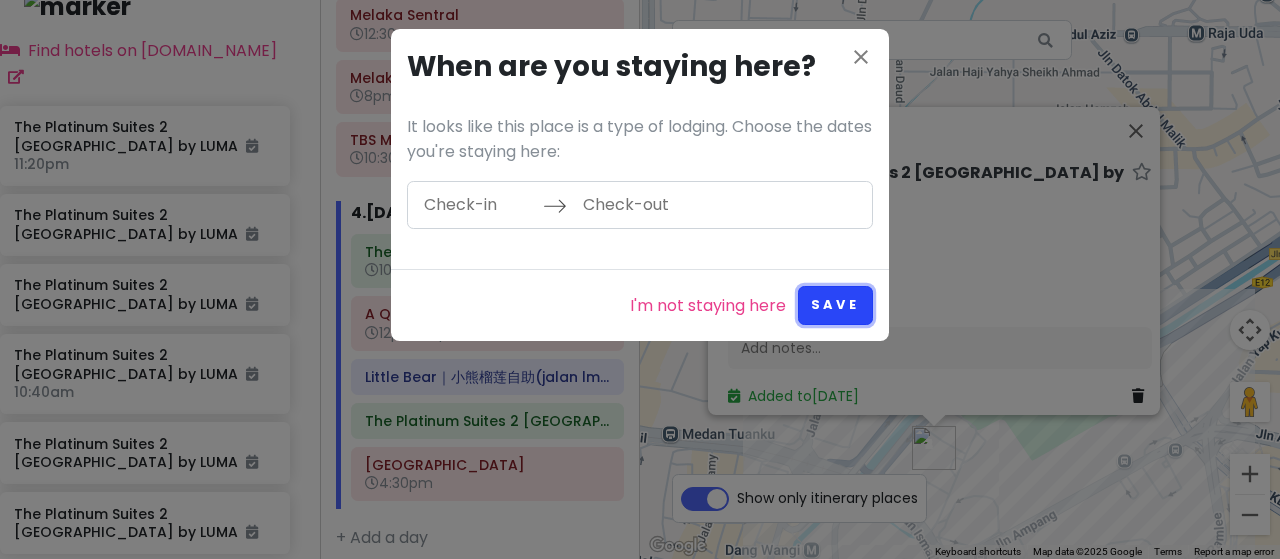 click on "Save" at bounding box center (835, 305) 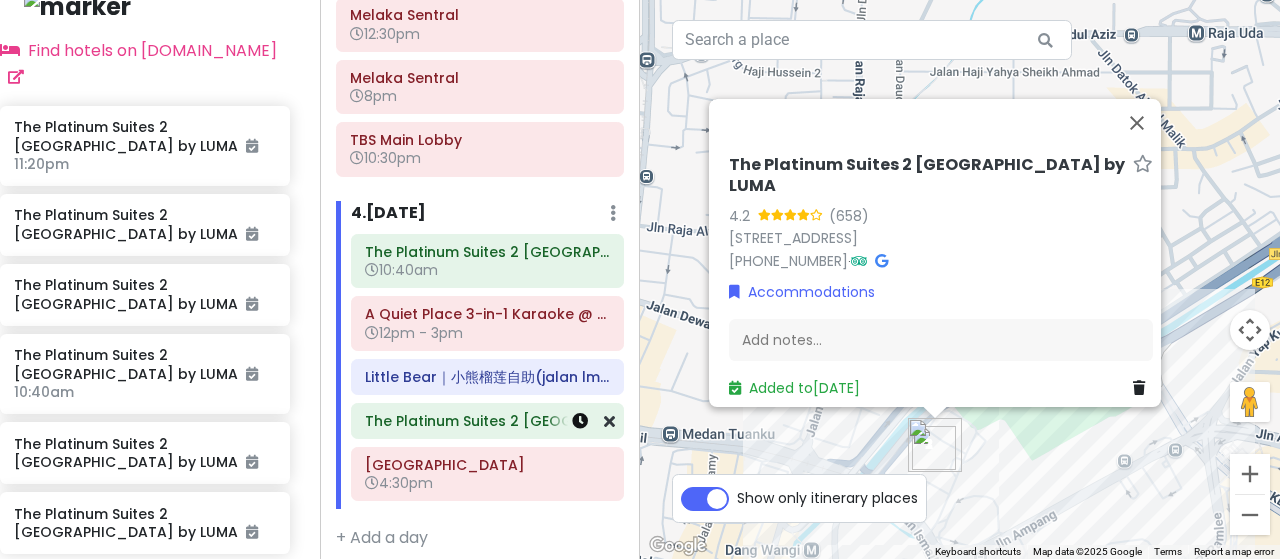 click at bounding box center (580, 421) 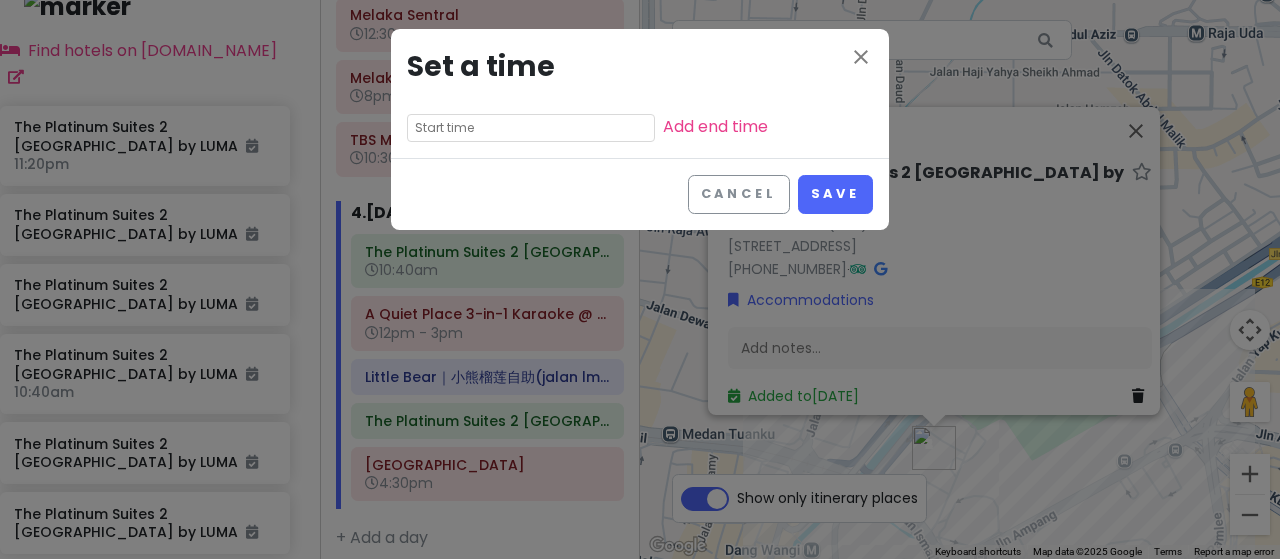 click at bounding box center (531, 128) 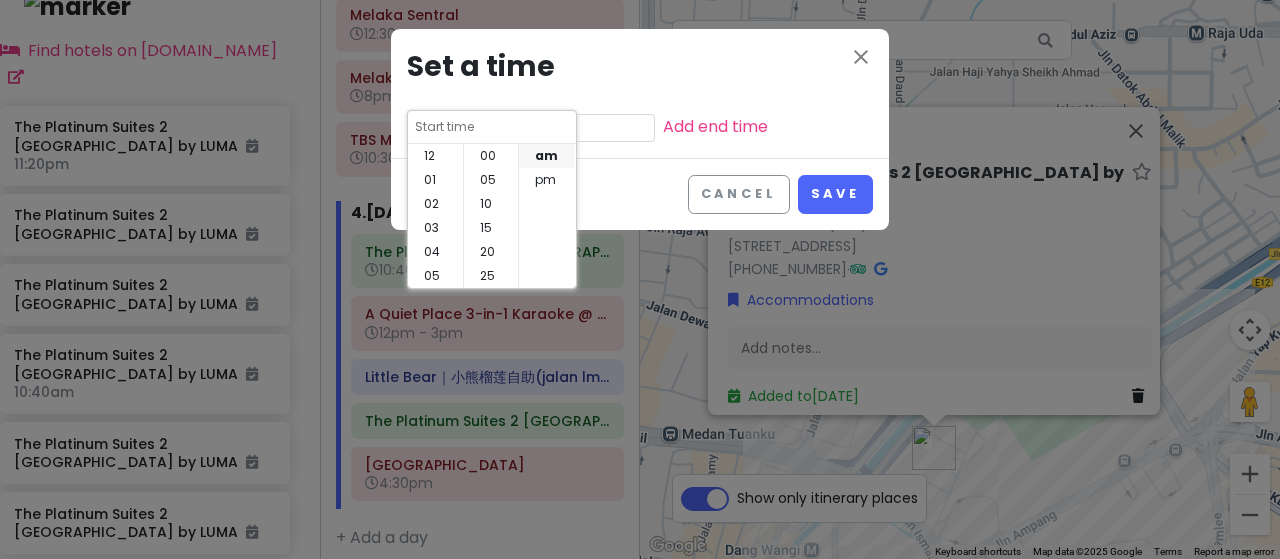 scroll, scrollTop: 144, scrollLeft: 0, axis: vertical 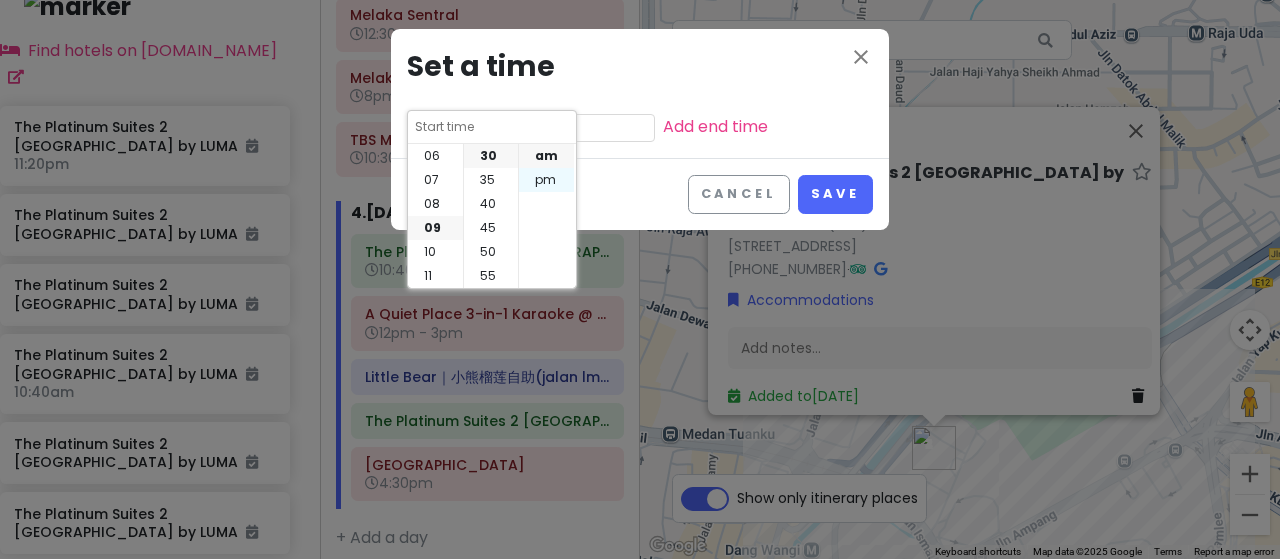 click on "pm" at bounding box center (546, 180) 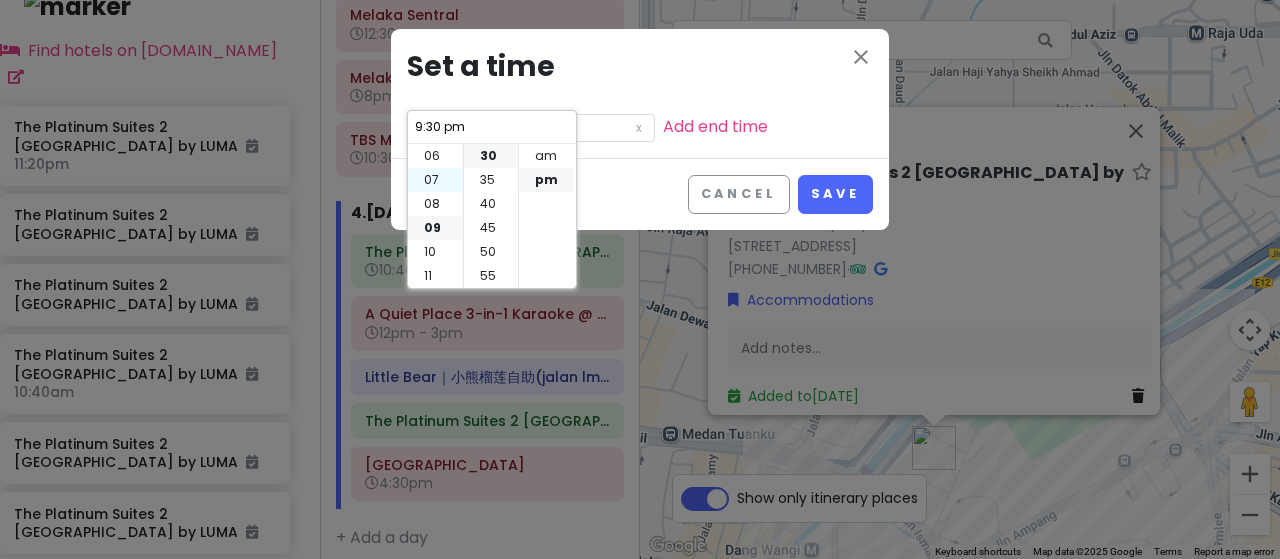 scroll, scrollTop: 0, scrollLeft: 0, axis: both 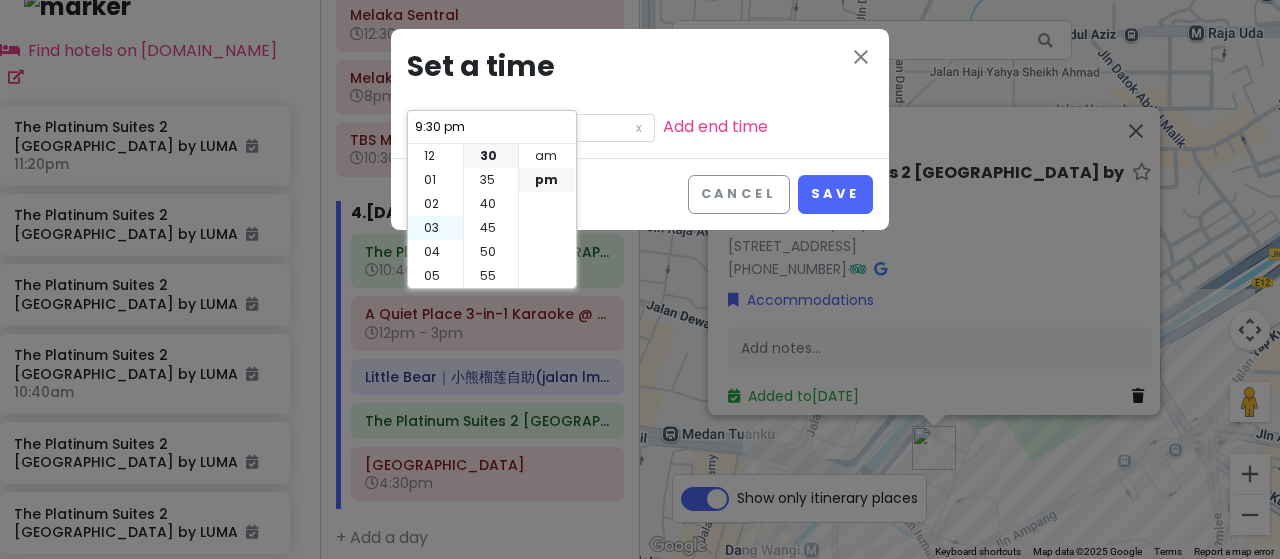 click on "03" at bounding box center (435, 228) 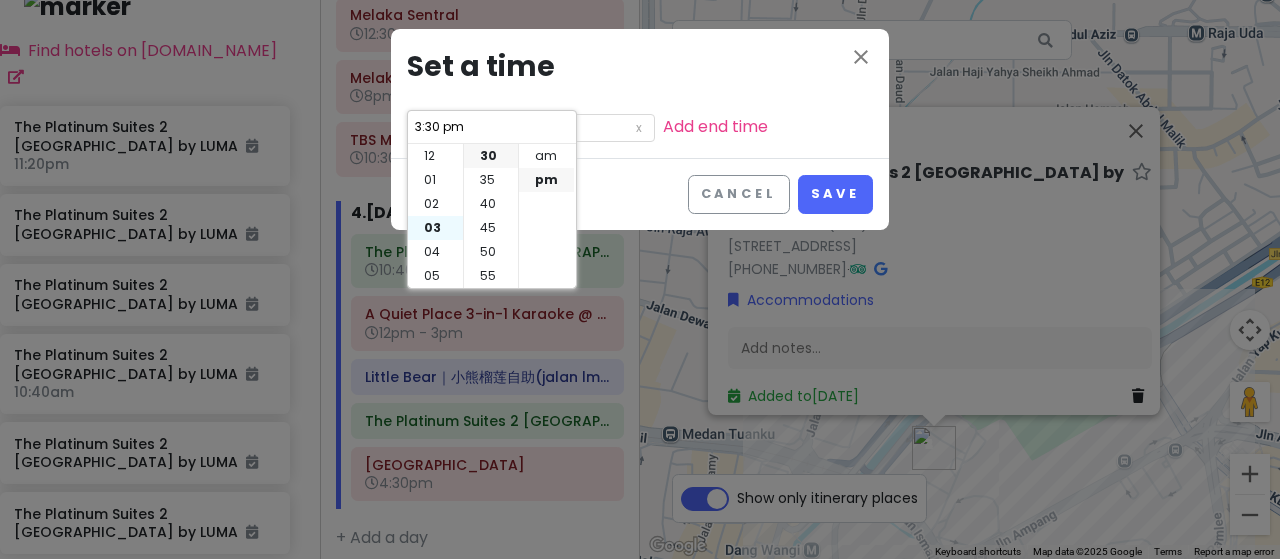 scroll, scrollTop: 72, scrollLeft: 0, axis: vertical 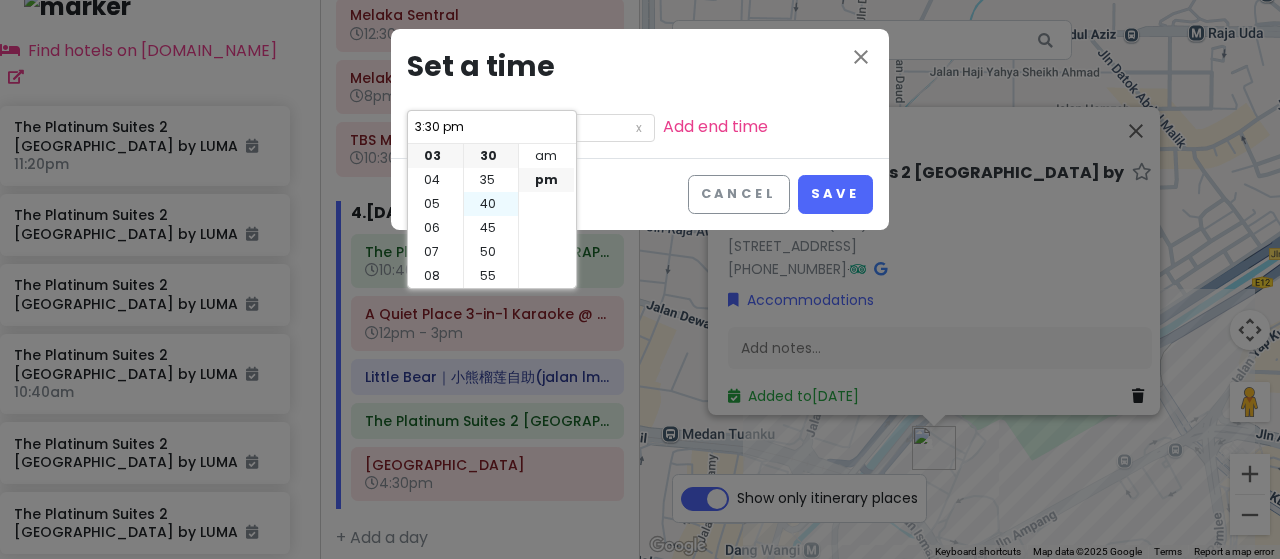 click on "40" at bounding box center (491, 204) 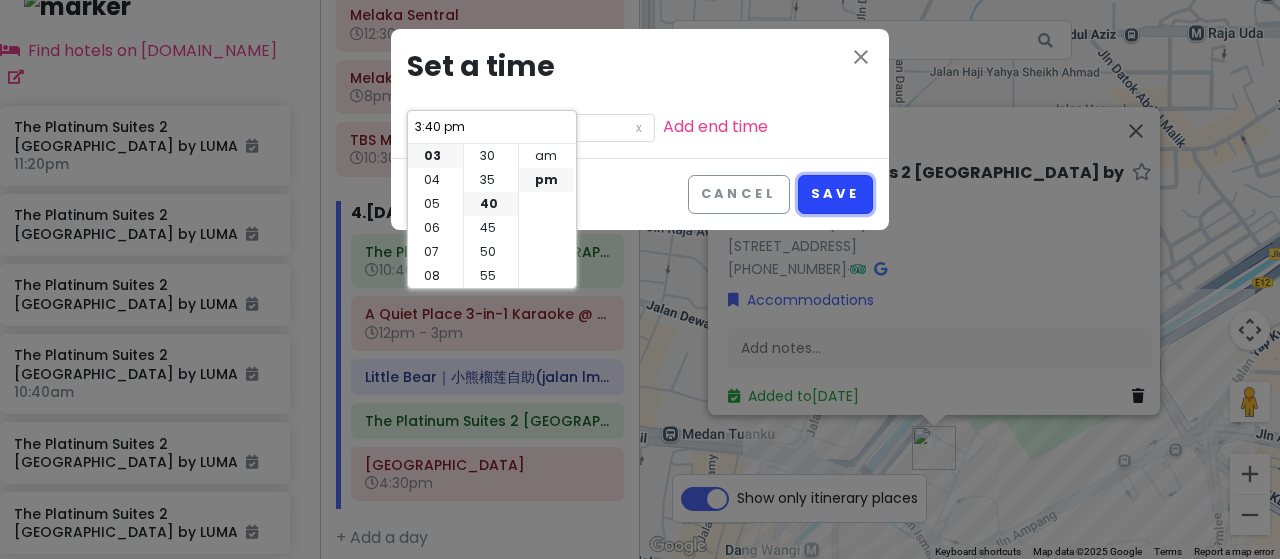 click on "Save" at bounding box center (835, 194) 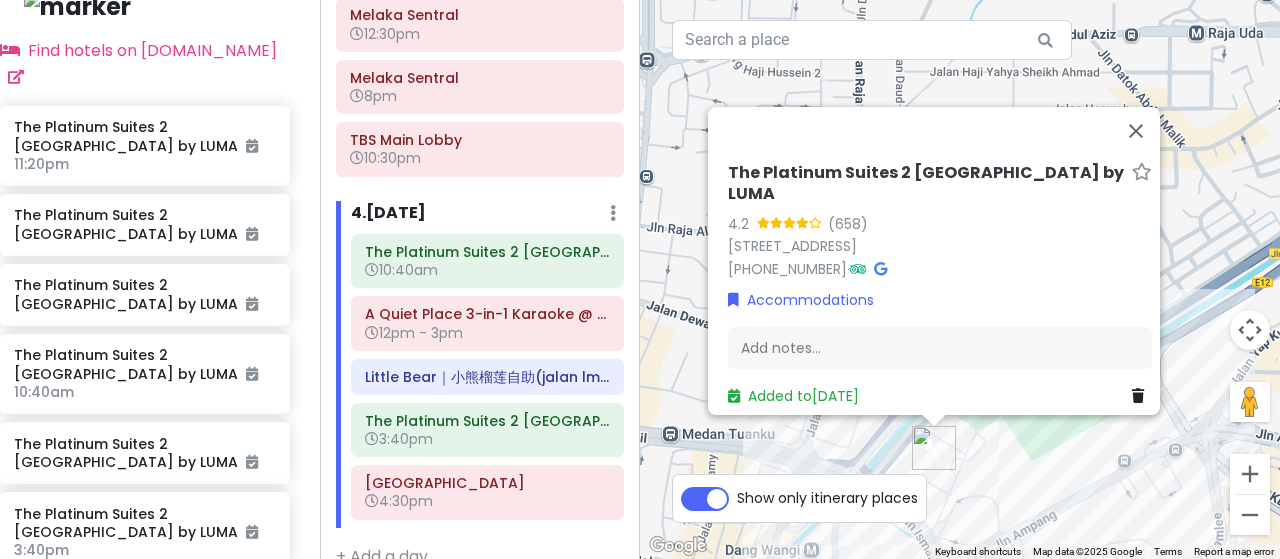 scroll, scrollTop: 1866, scrollLeft: 15, axis: both 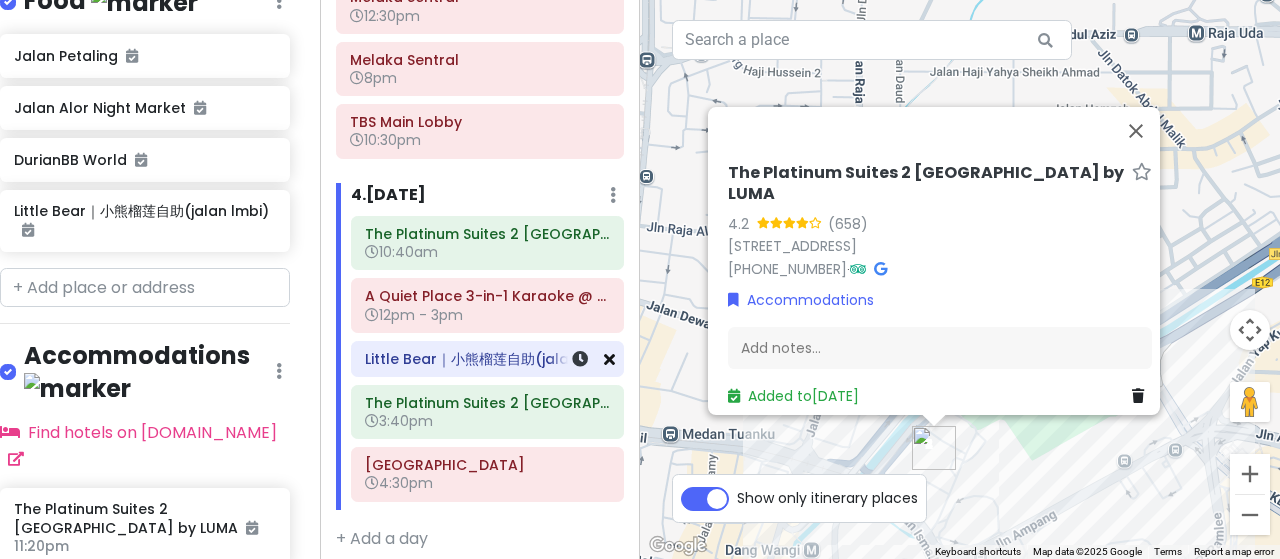 click at bounding box center [609, 359] 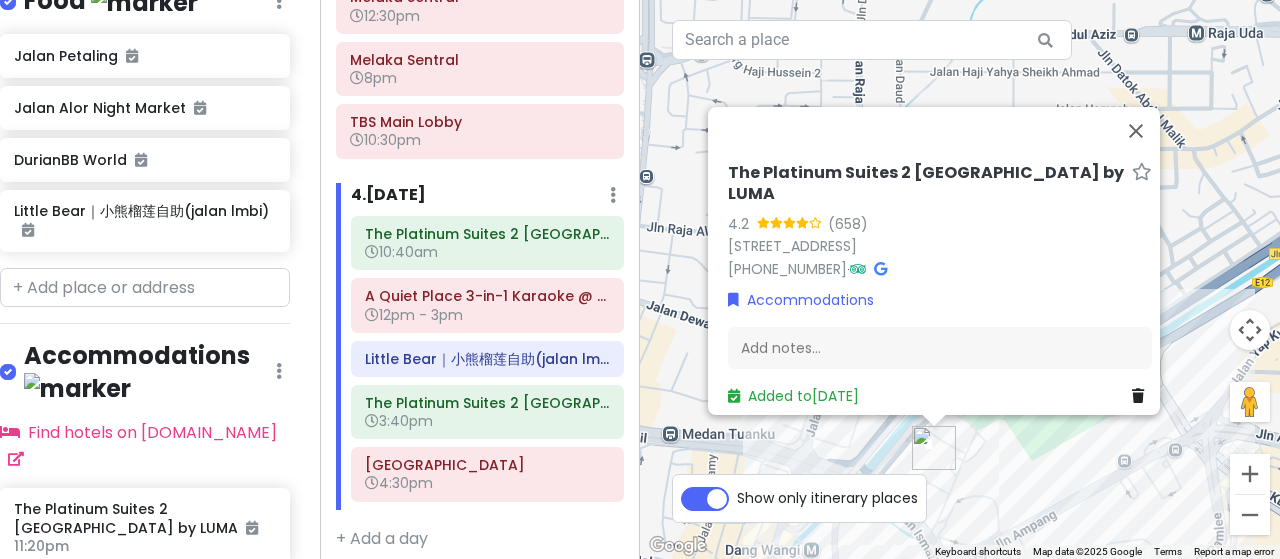 scroll, scrollTop: 971, scrollLeft: 0, axis: vertical 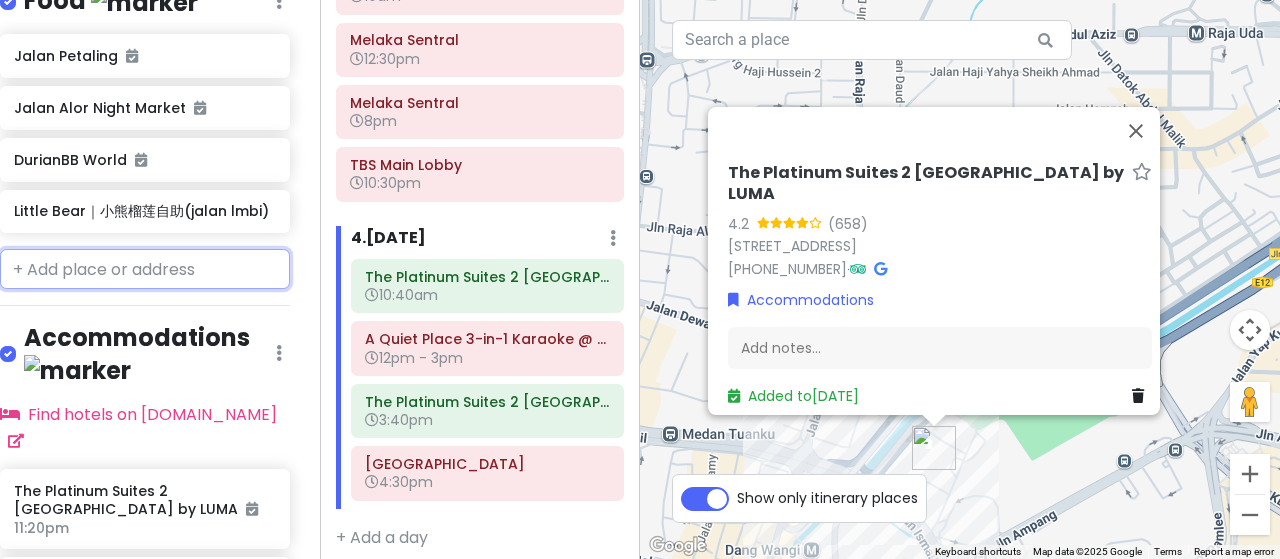 click at bounding box center (145, 269) 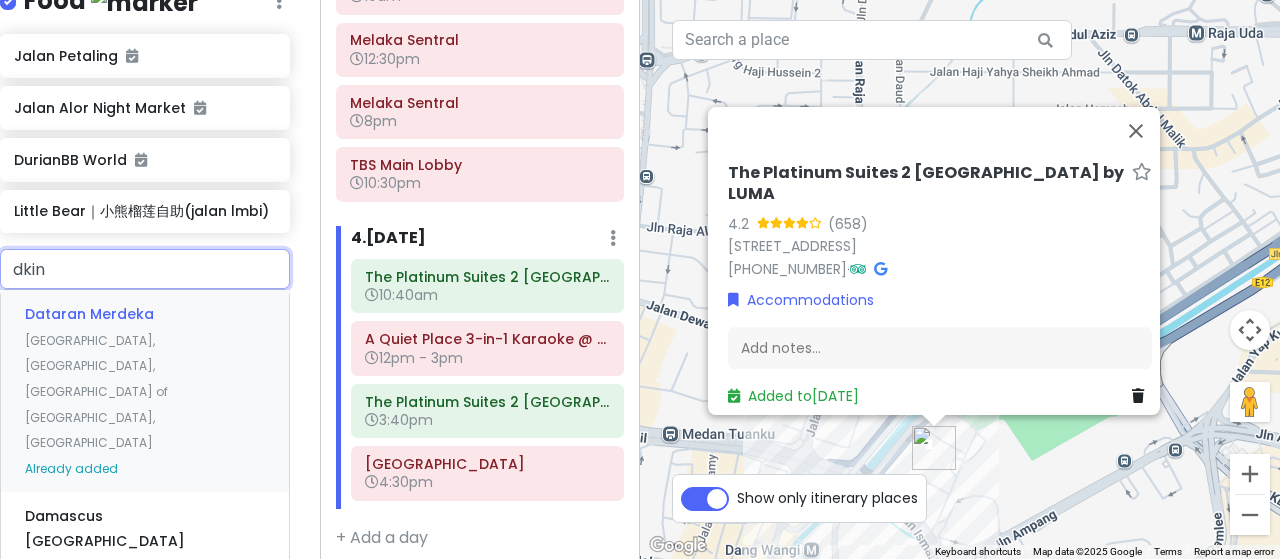 type on "dking" 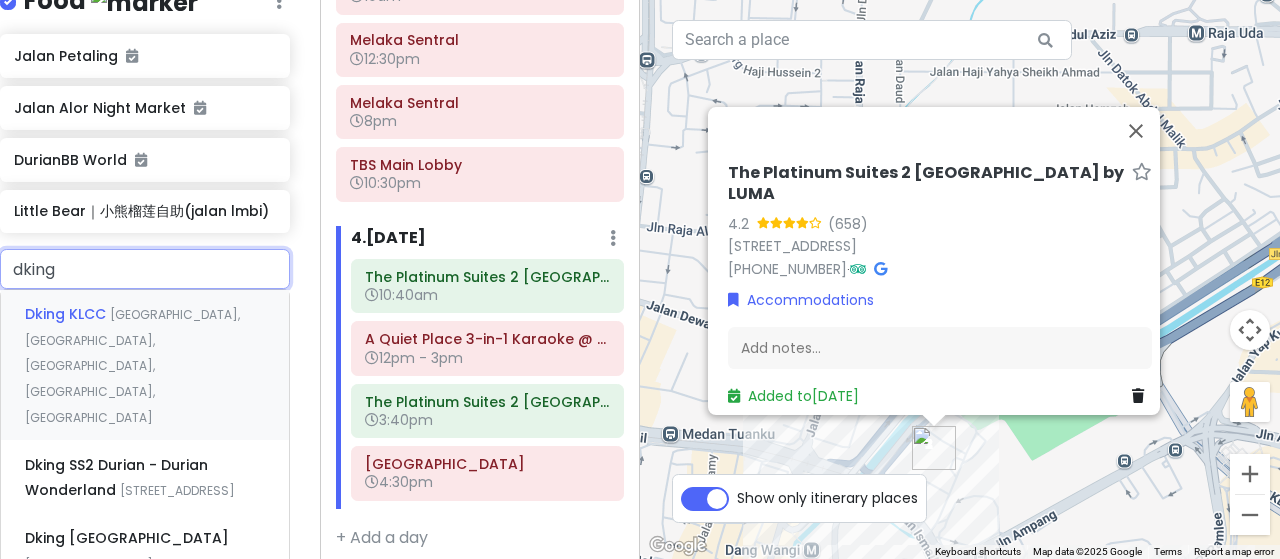 click on "Jalan Ampang, Kampung Baru, Kuala Lumpur, Federal Territory of Kuala Lumpur, Malaysia" at bounding box center (132, 365) 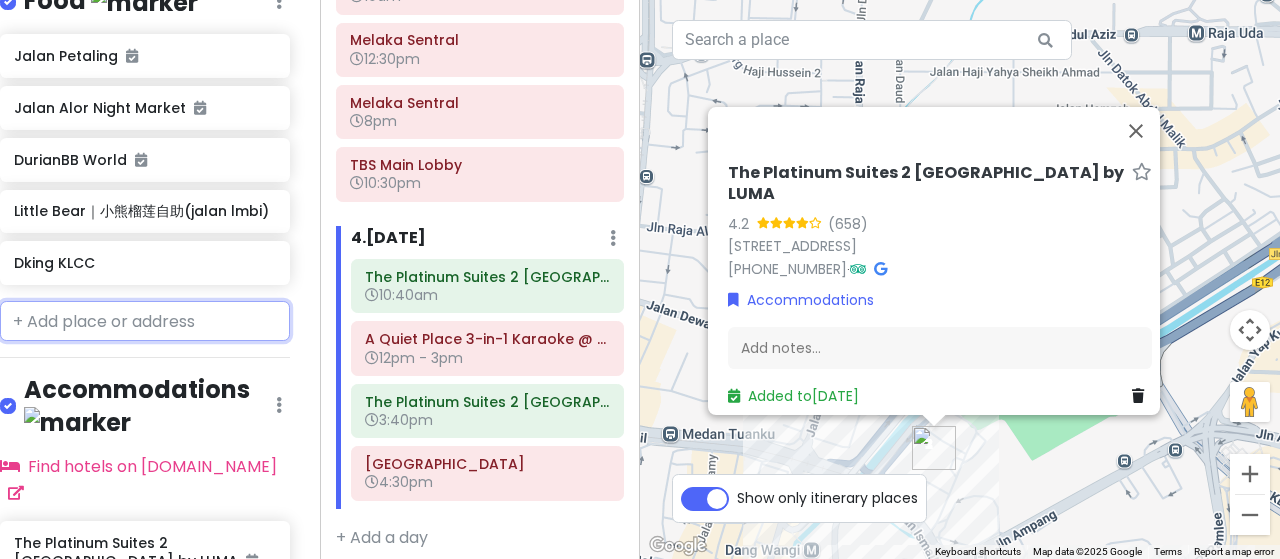 scroll, scrollTop: 1518, scrollLeft: 15, axis: both 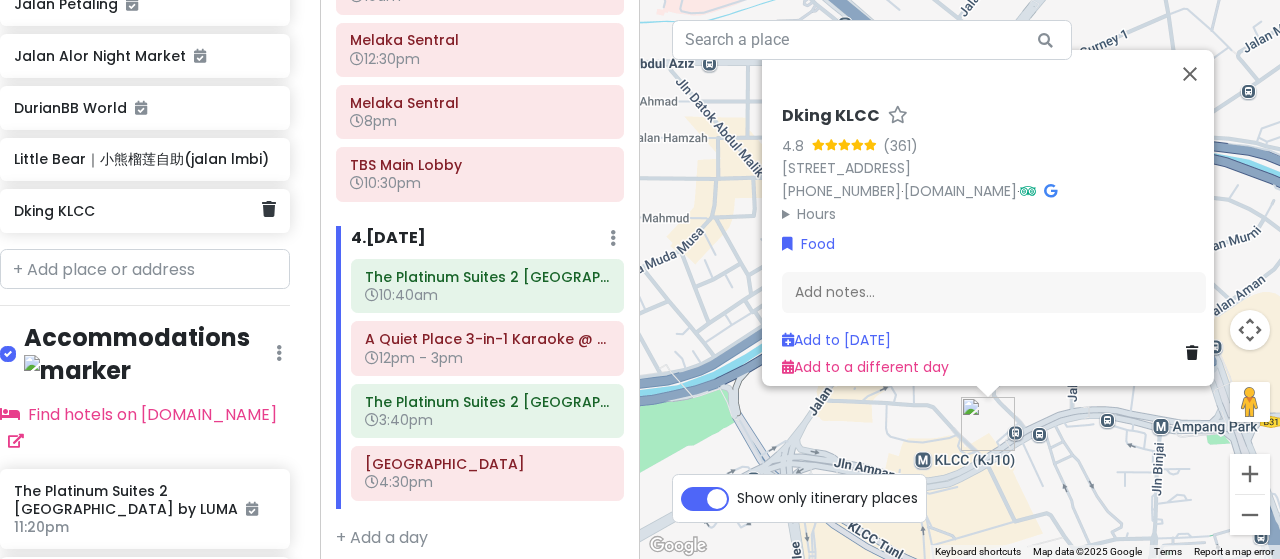 click on "Dking KLCC" at bounding box center [137, 211] 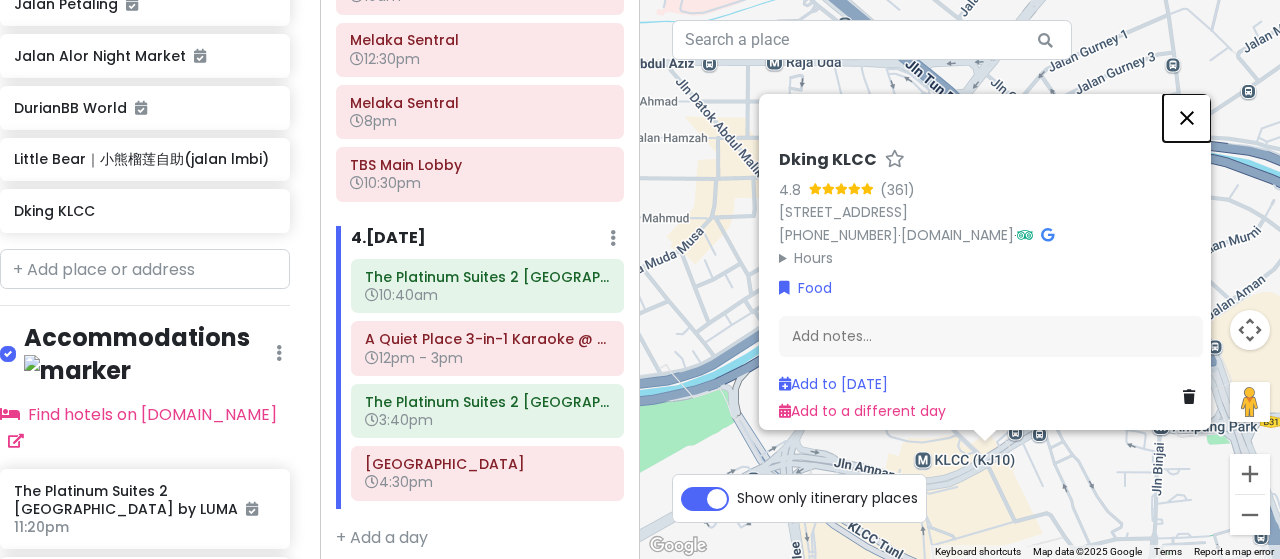 click at bounding box center (1187, 118) 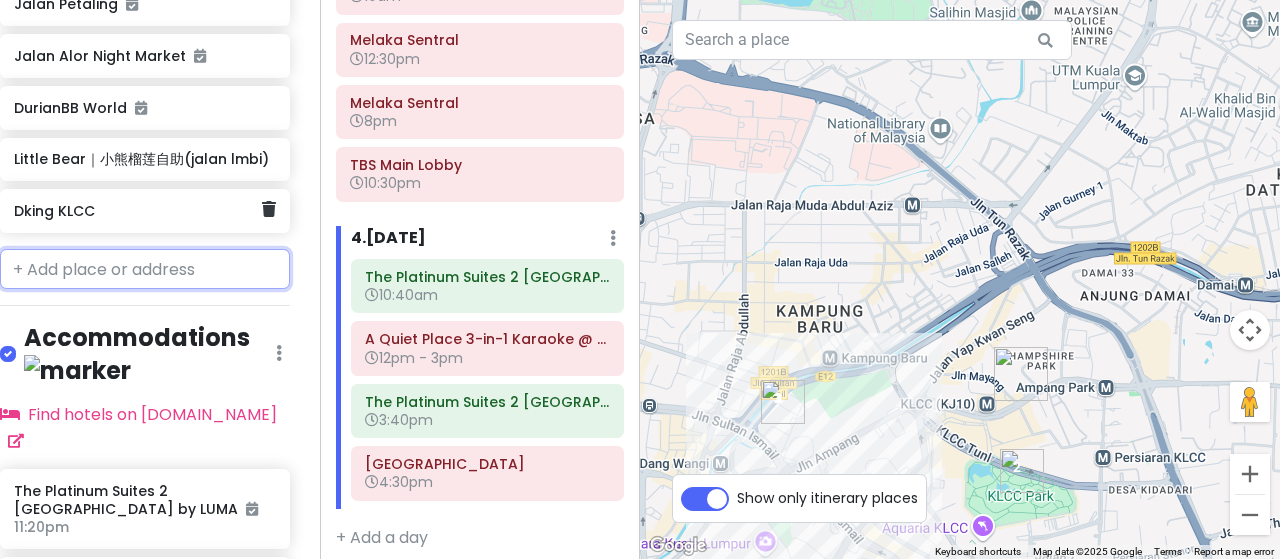 click on "Dking KLCC" at bounding box center (137, 211) 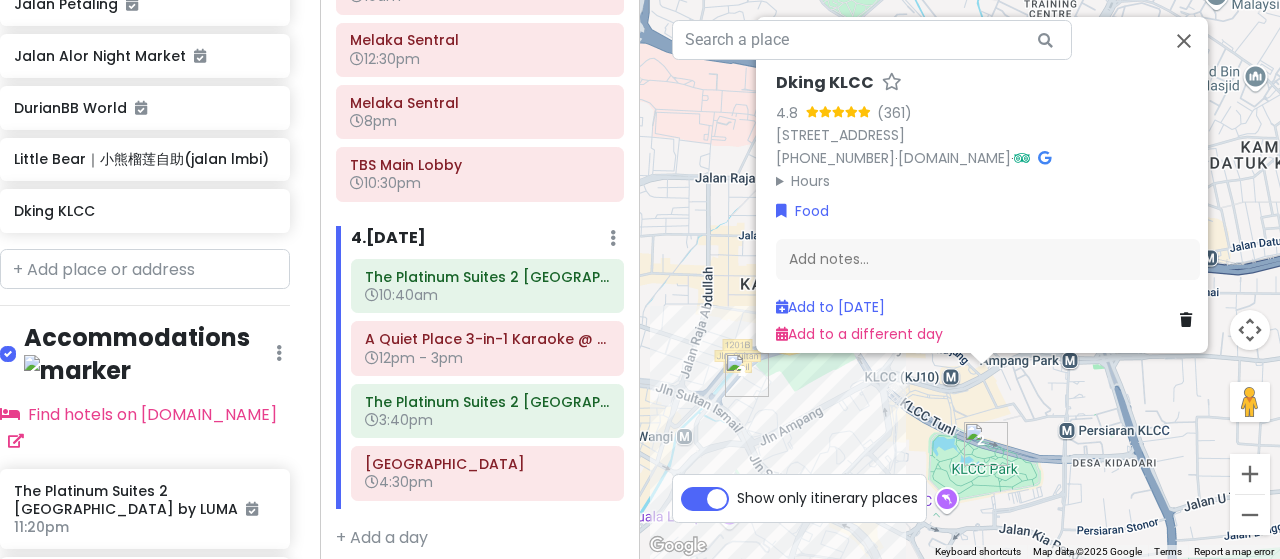 drag, startPoint x: 719, startPoint y: 275, endPoint x: 714, endPoint y: 113, distance: 162.07715 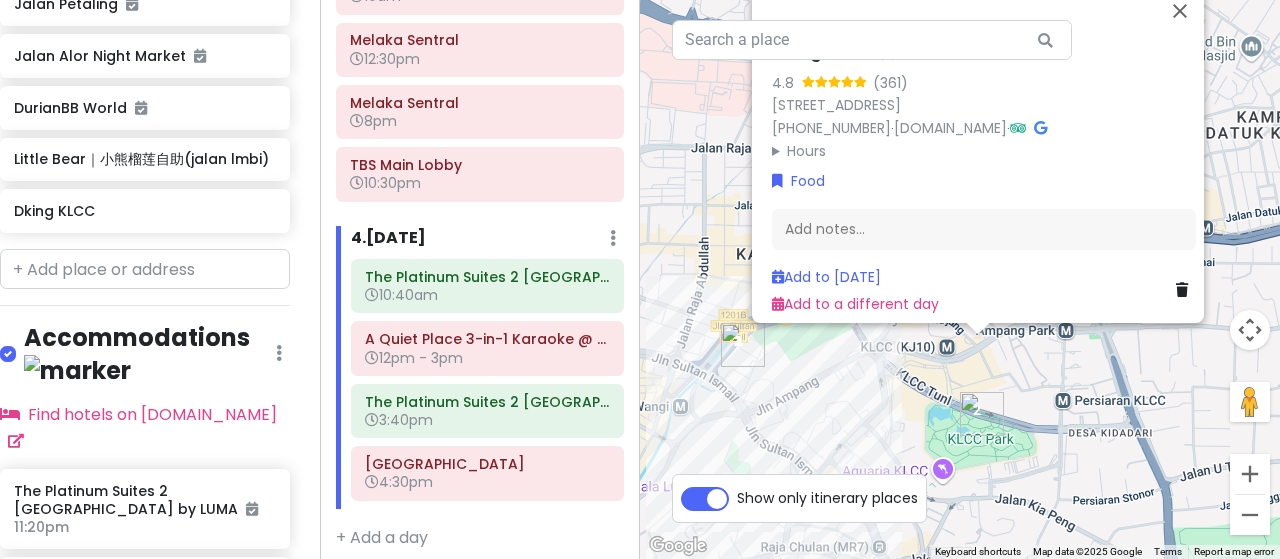 click on "Dking KLCC 4.8        (361) 160, Jln Ampang, Kampung Baru, 50450 Kuala Lumpur, Wilayah Persekutuan Kuala Lumpur, Malaysia +60 12-813 1316   ·   dking.com.my   ·   Hours Monday  12:00 – 10:30 PM Tuesday  12:00 – 10:30 PM Wednesday  12:00 – 10:30 PM Thursday  12:00 – 10:30 PM Friday  12:00 – 10:30 PM Saturday  12:00 – 10:30 PM Sunday  12:00 – 10:30 PM Food Add notes...  Add to   Thu 8/14  Add to a different day" at bounding box center [960, 279] 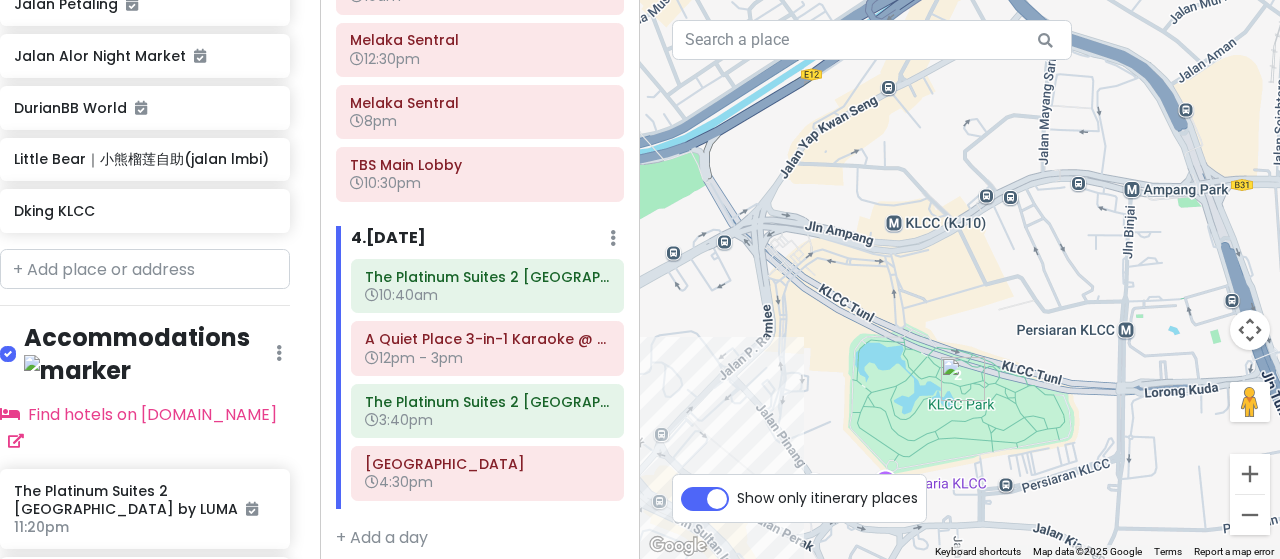 drag, startPoint x: 1026, startPoint y: 373, endPoint x: 1044, endPoint y: 217, distance: 157.03503 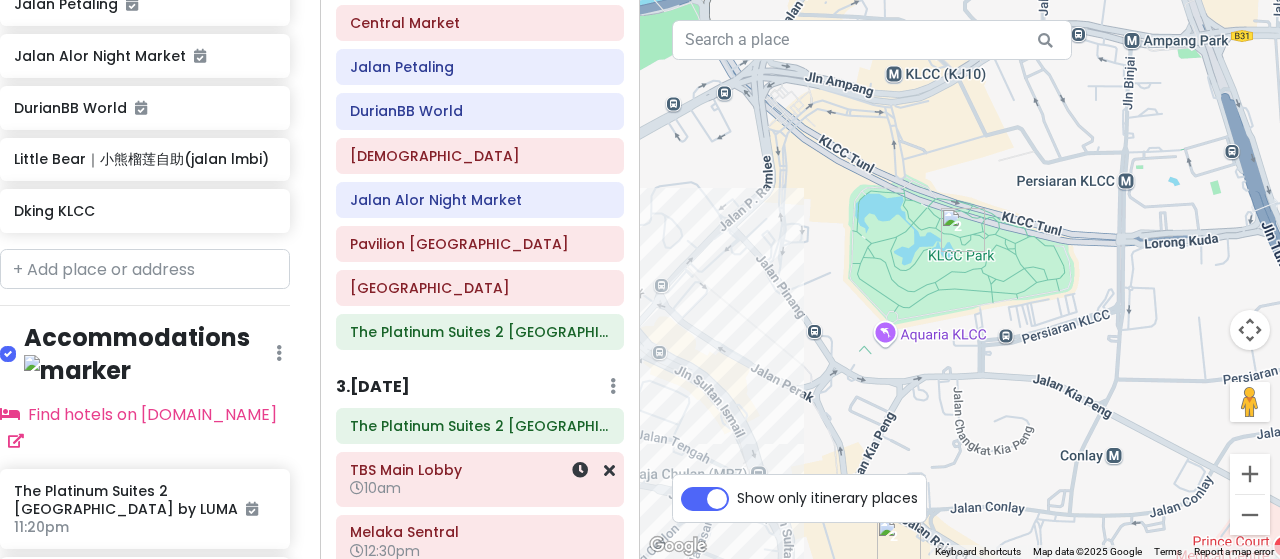 scroll, scrollTop: 471, scrollLeft: 0, axis: vertical 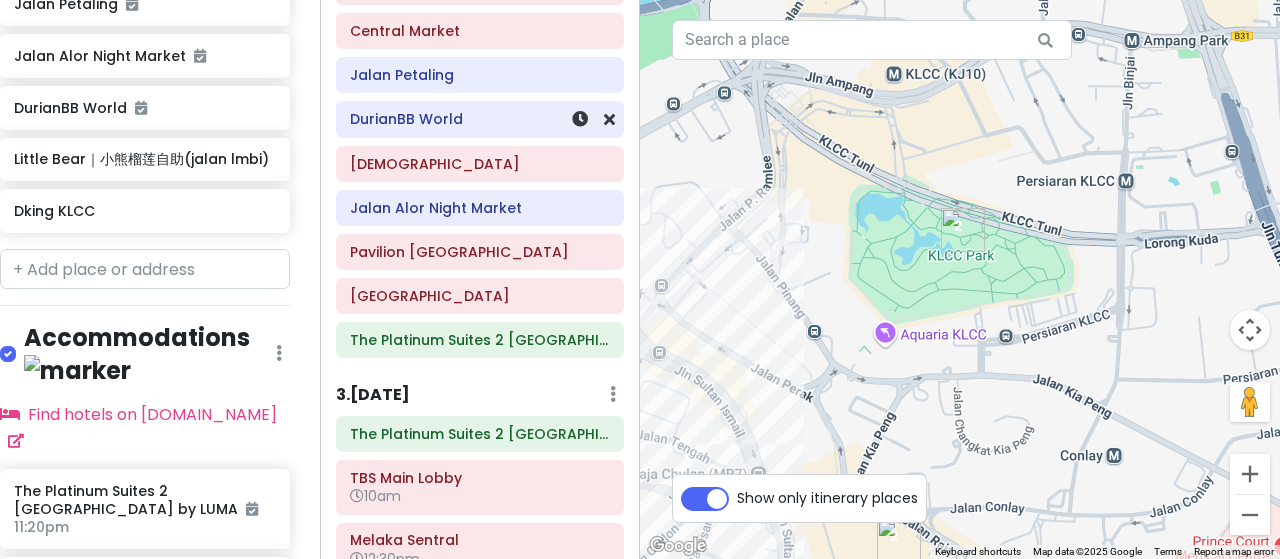 click on "DurianBB World" at bounding box center [480, 119] 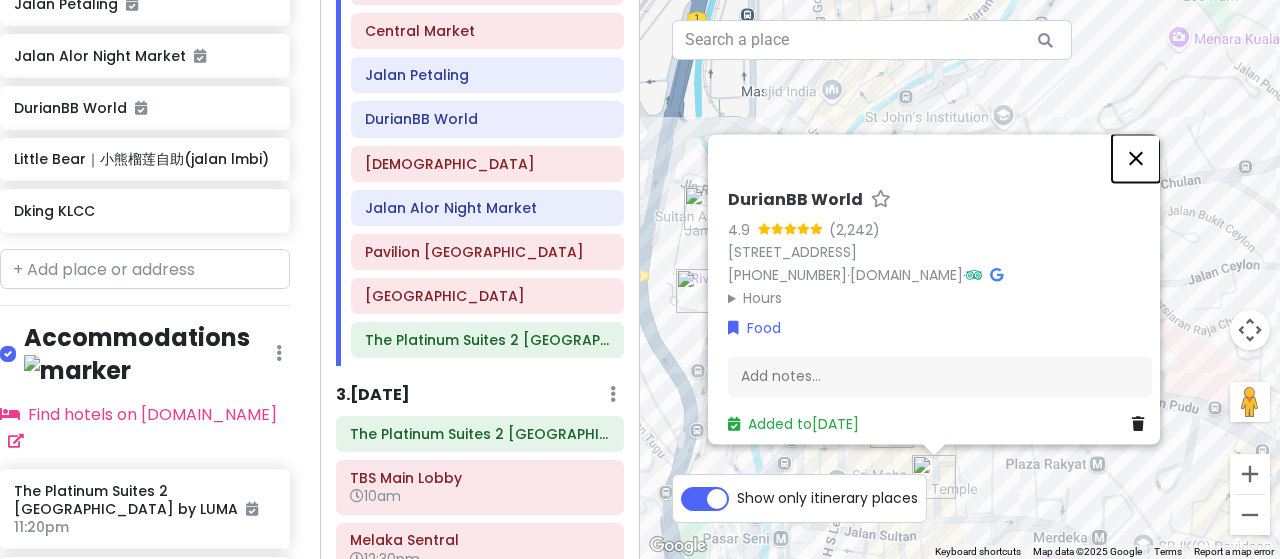 click at bounding box center [1136, 158] 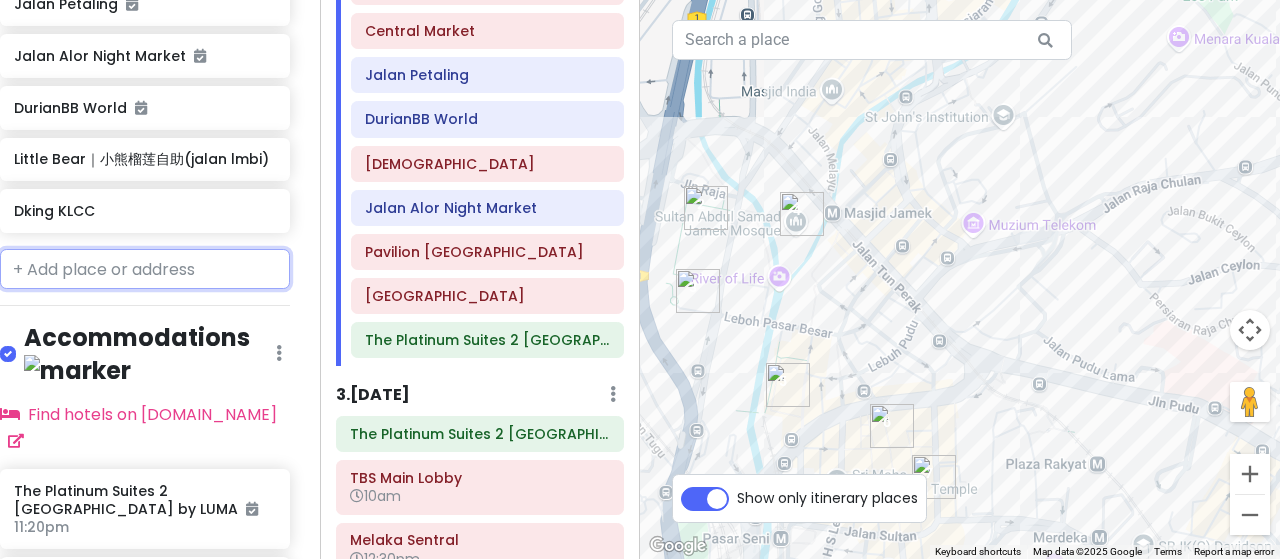 click at bounding box center [145, 269] 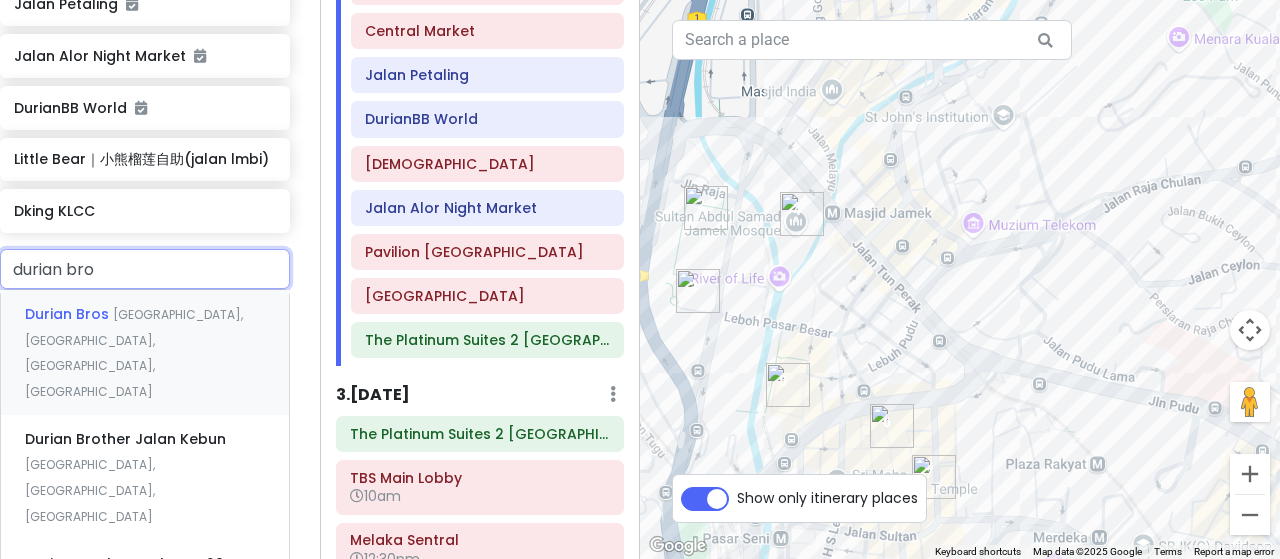 type on "durian bros" 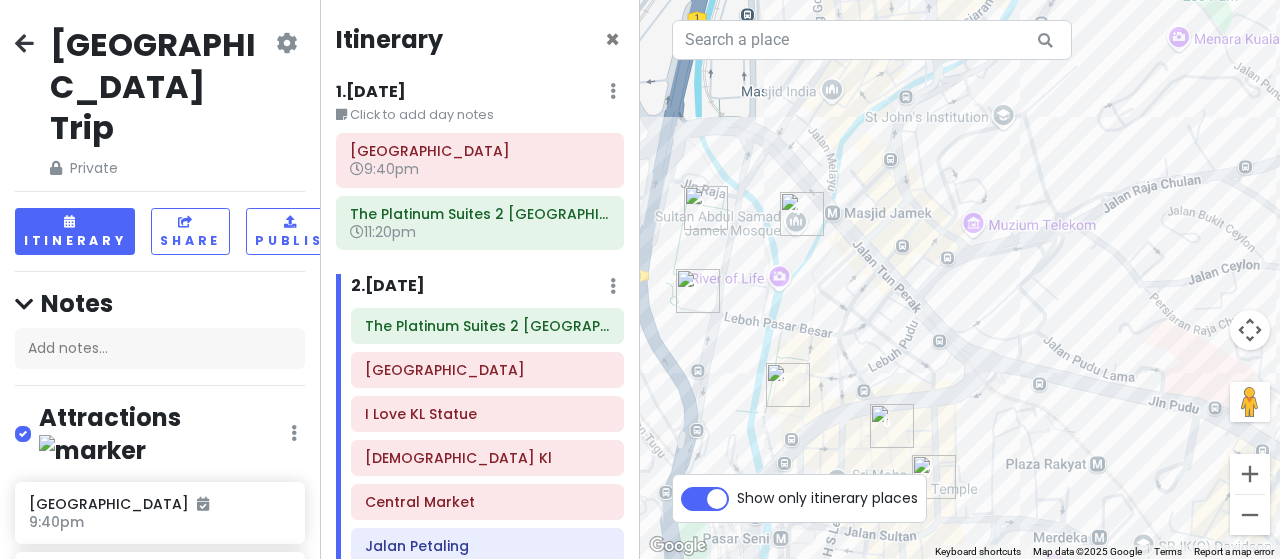 scroll, scrollTop: 0, scrollLeft: 0, axis: both 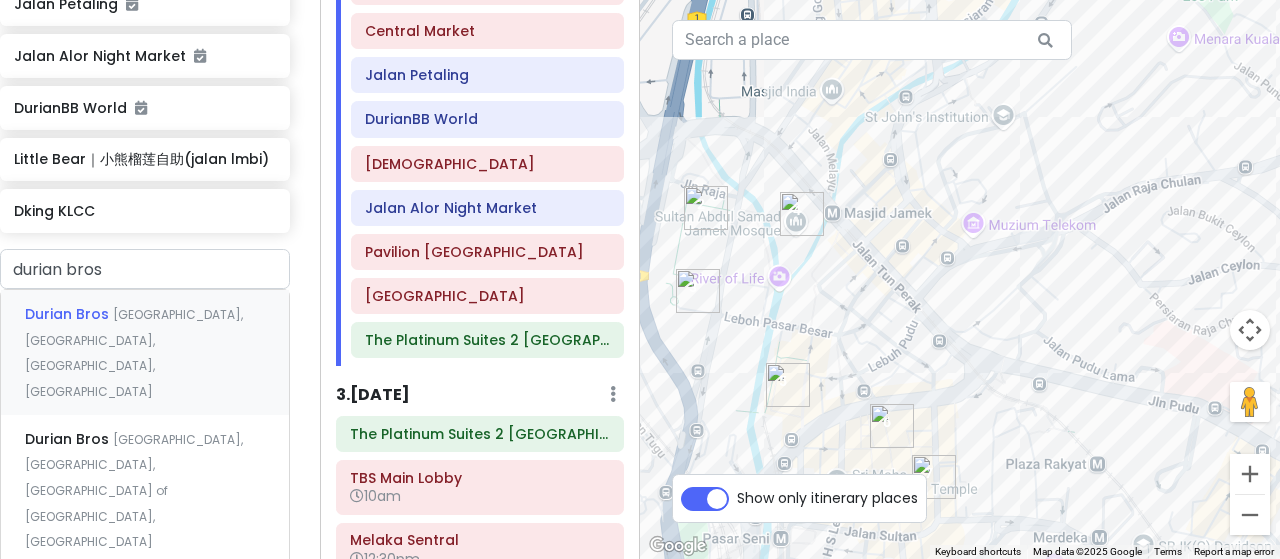 click on "Durian Bros   Jalan Bukit Bintang, Bukit Bintang, Kuala Lumpur, Federal Territory of Kuala Lumpur, Malaysia" at bounding box center (145, 352) 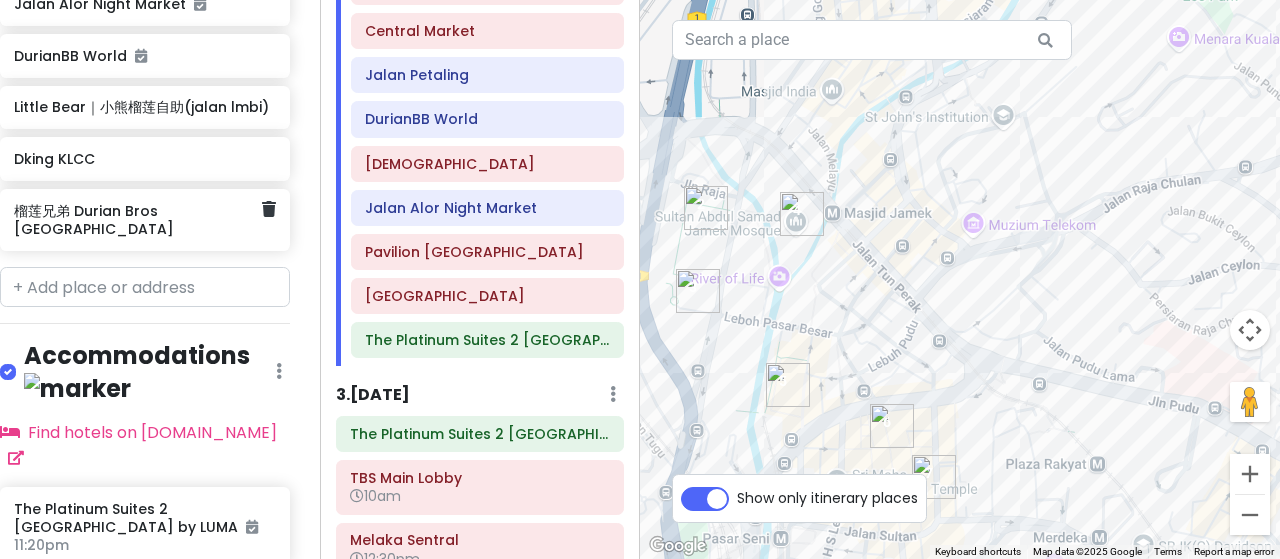 scroll, scrollTop: 1588, scrollLeft: 15, axis: both 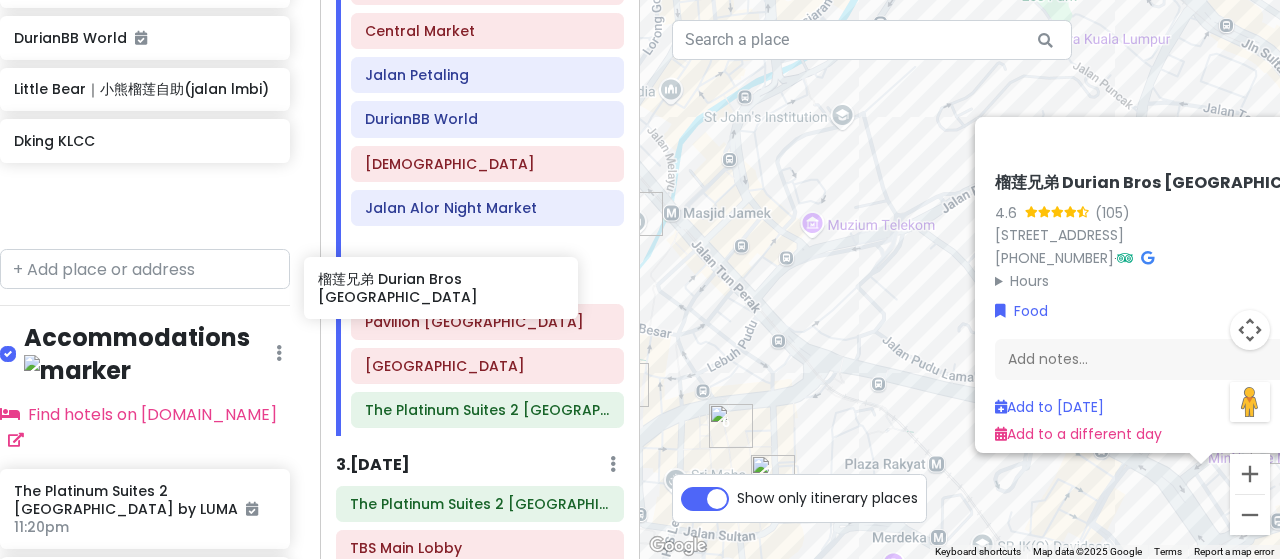 drag, startPoint x: 185, startPoint y: 182, endPoint x: 489, endPoint y: 291, distance: 322.95047 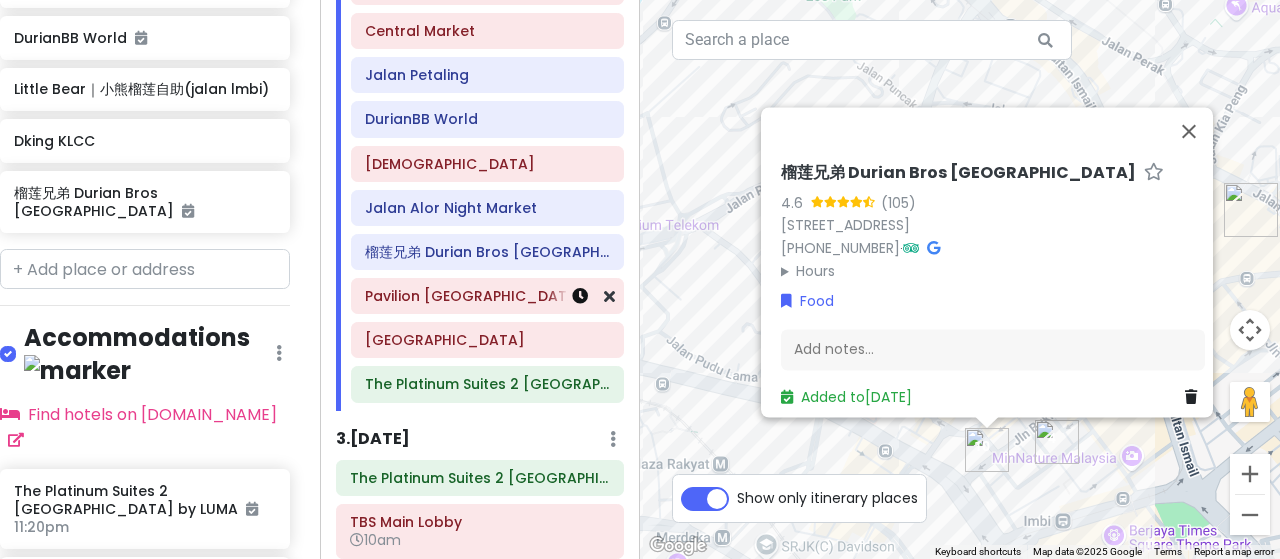 scroll, scrollTop: 1536, scrollLeft: 15, axis: both 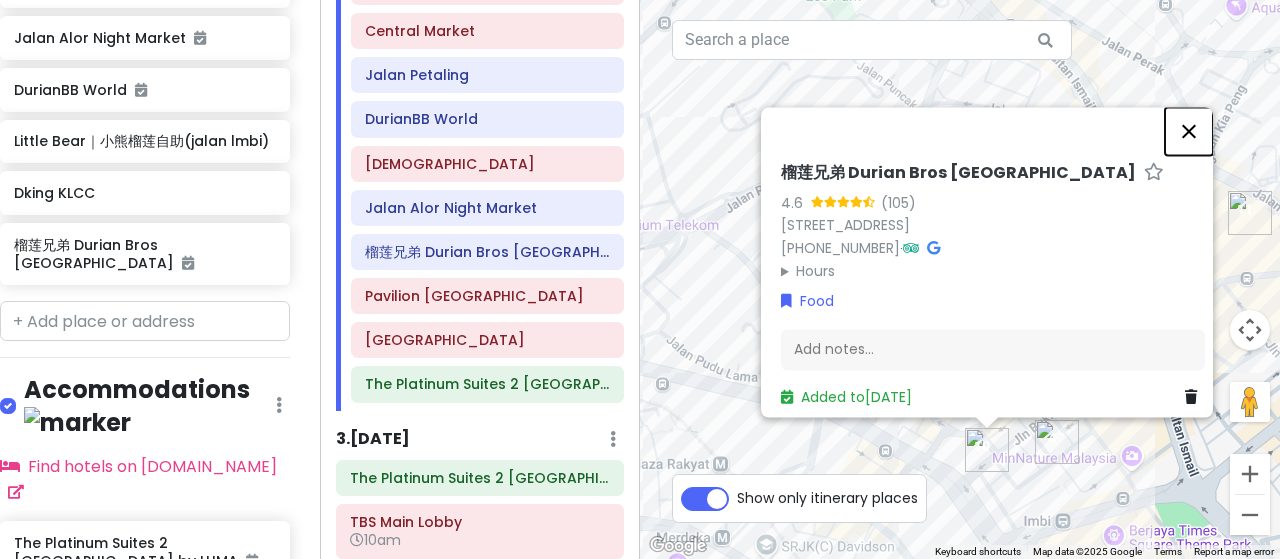 click at bounding box center (1189, 131) 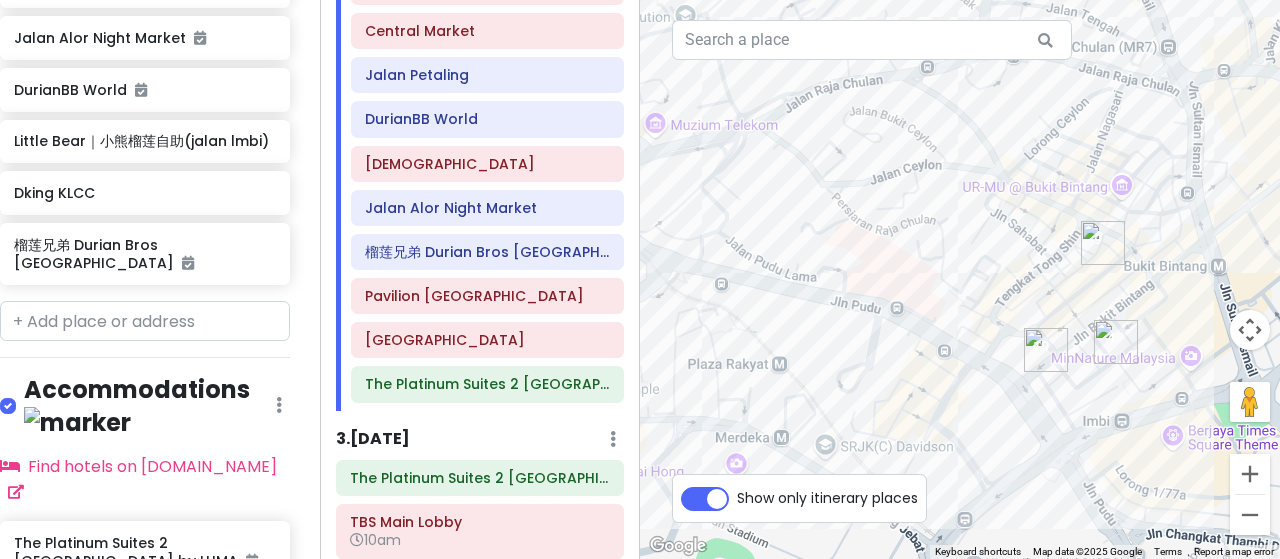 drag, startPoint x: 997, startPoint y: 251, endPoint x: 1069, endPoint y: 123, distance: 146.86047 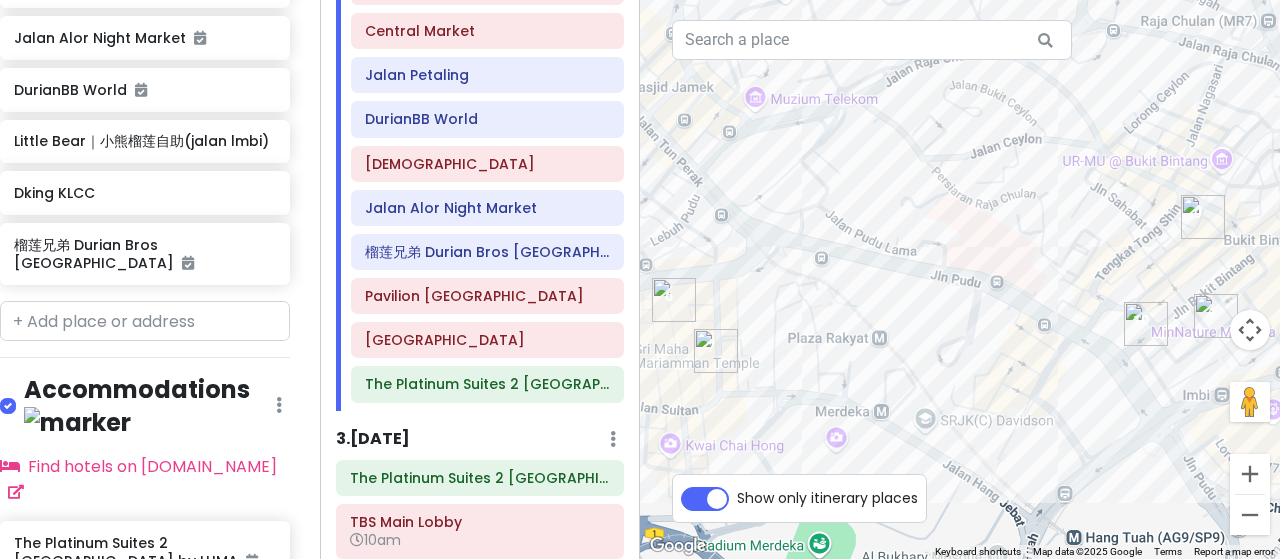 drag, startPoint x: 1125, startPoint y: 174, endPoint x: 1221, endPoint y: 148, distance: 99.458534 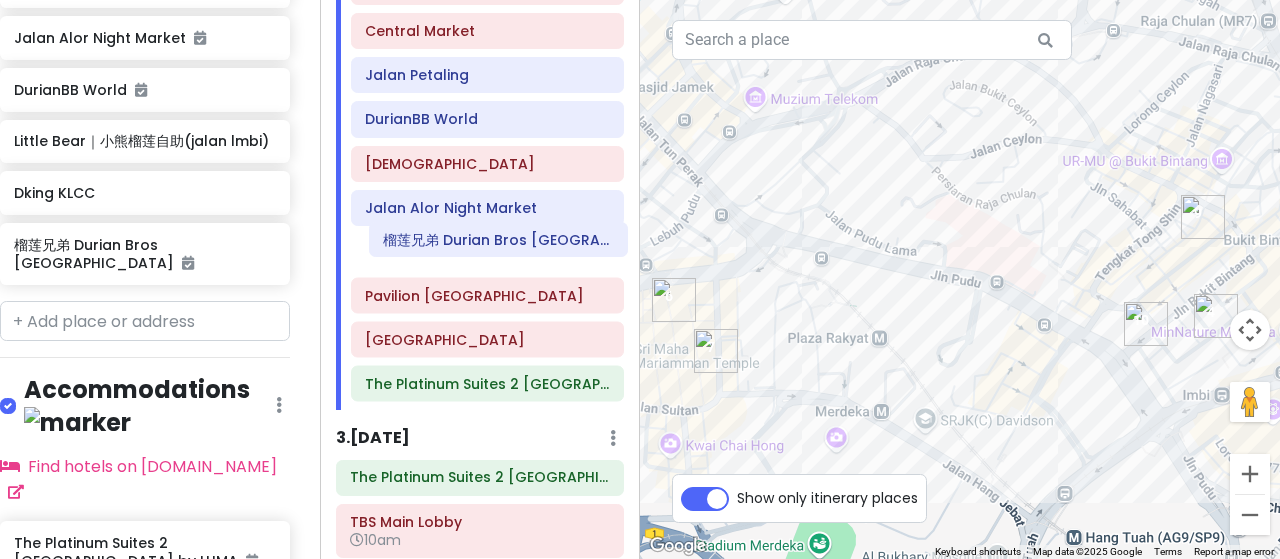 drag, startPoint x: 519, startPoint y: 251, endPoint x: 538, endPoint y: 246, distance: 19.646883 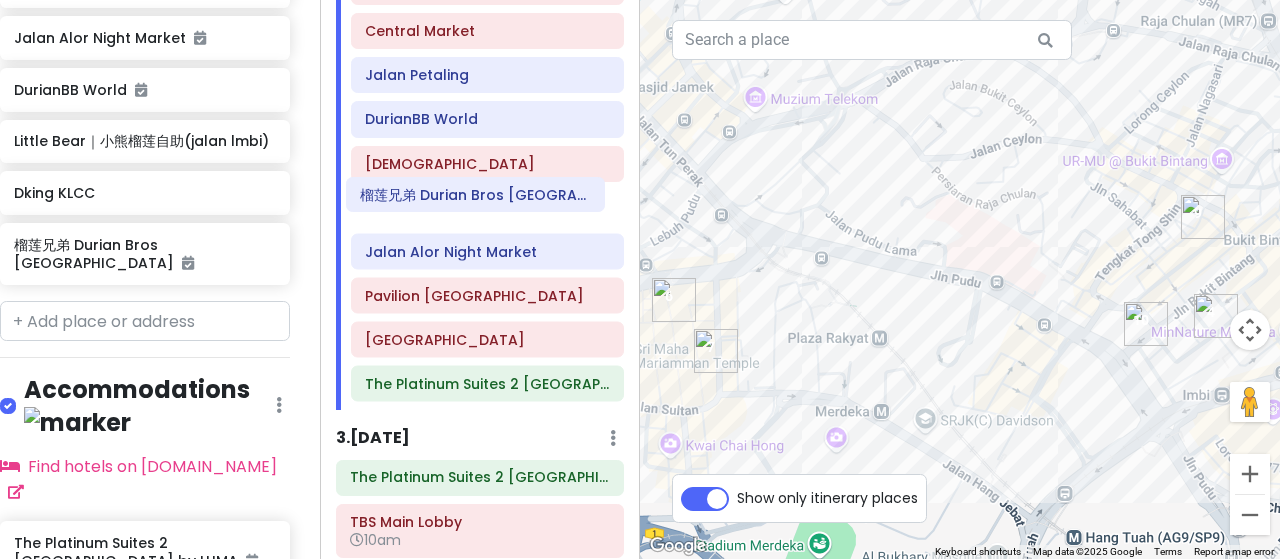 drag, startPoint x: 512, startPoint y: 251, endPoint x: 508, endPoint y: 201, distance: 50.159744 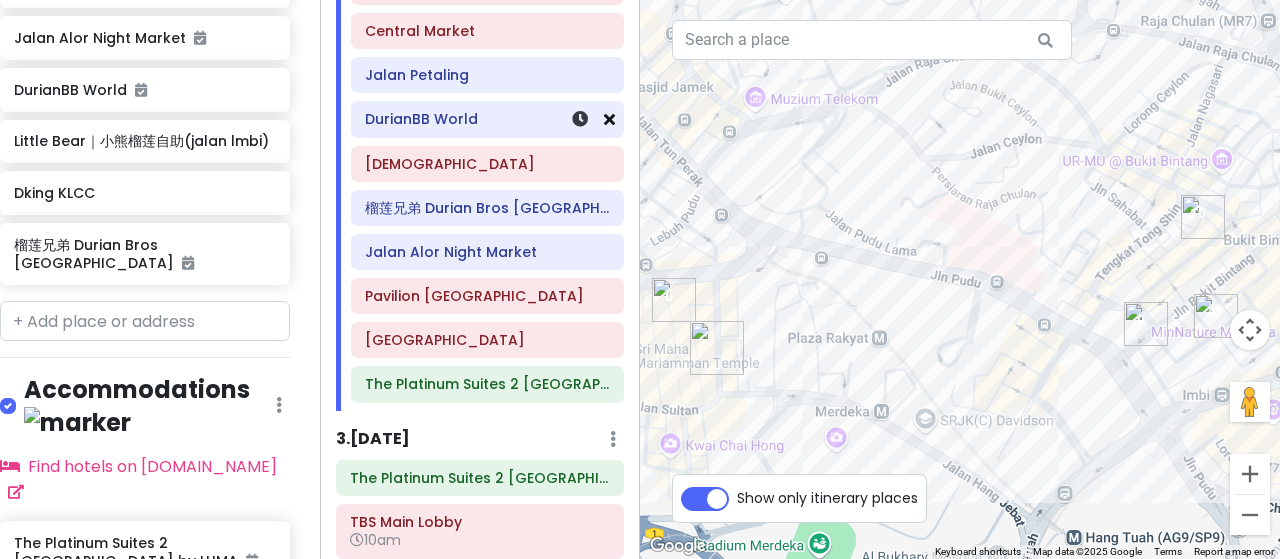 click at bounding box center (609, 119) 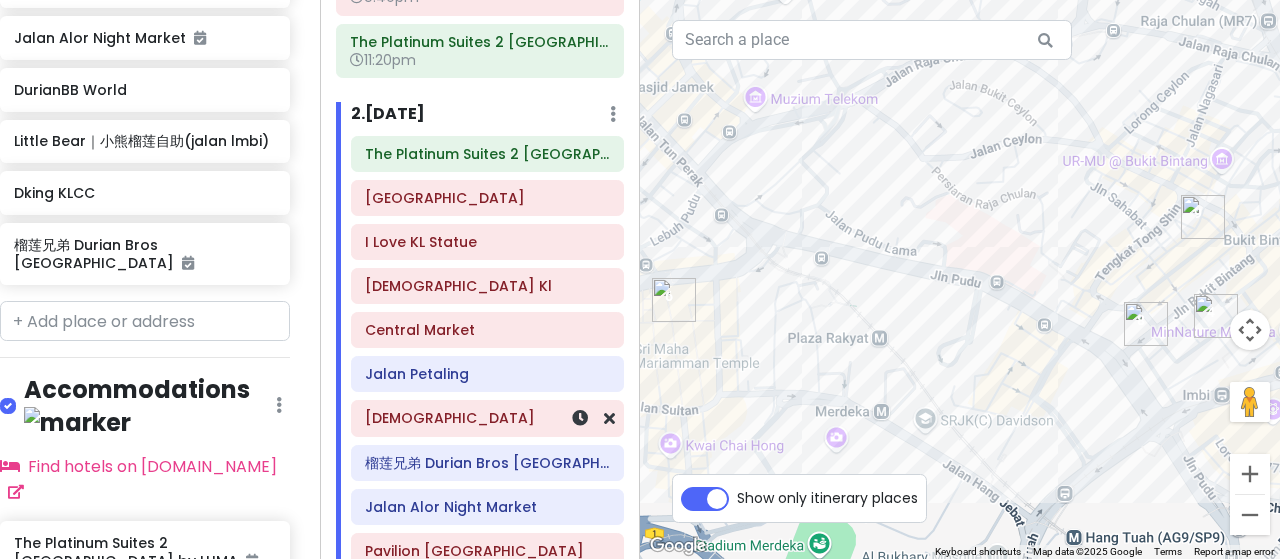 scroll, scrollTop: 171, scrollLeft: 0, axis: vertical 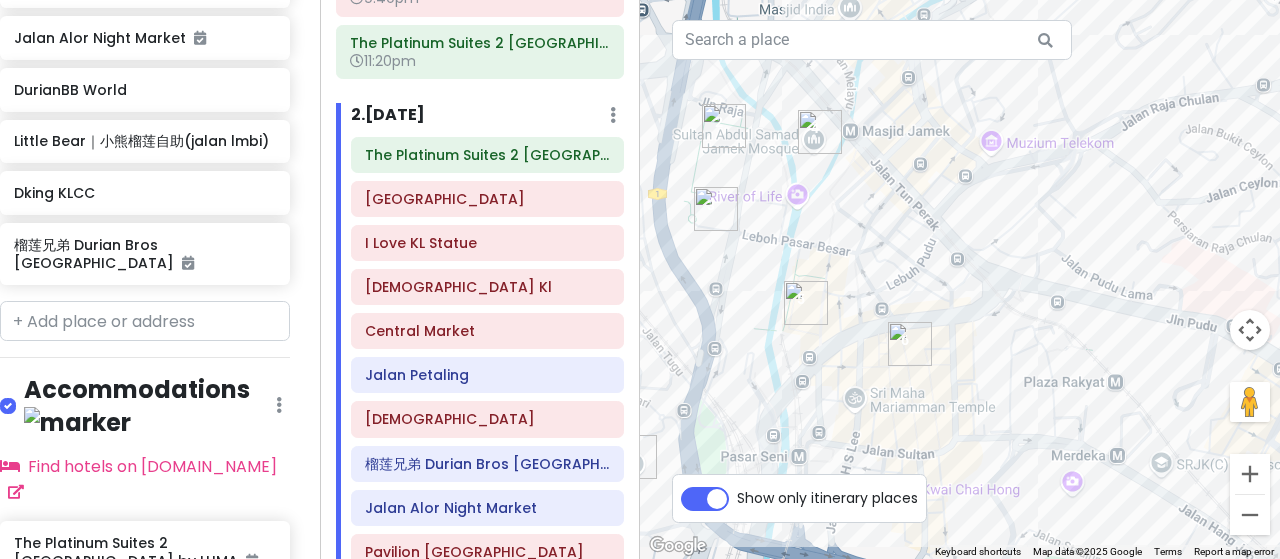 drag, startPoint x: 983, startPoint y: 285, endPoint x: 1174, endPoint y: 311, distance: 192.7615 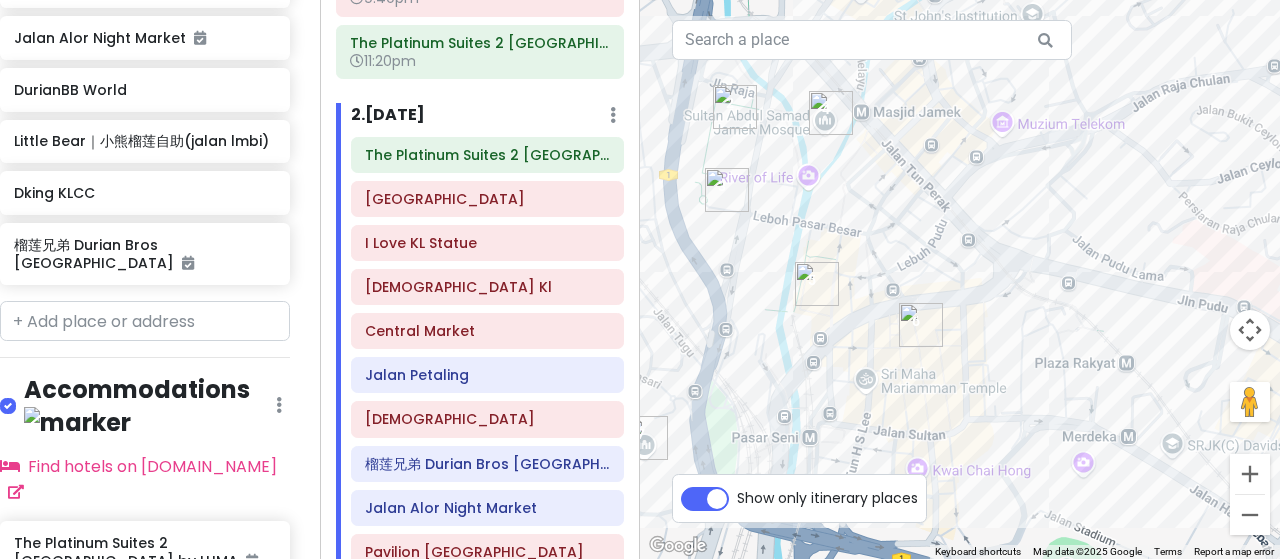 drag, startPoint x: 967, startPoint y: 321, endPoint x: 983, endPoint y: 299, distance: 27.202942 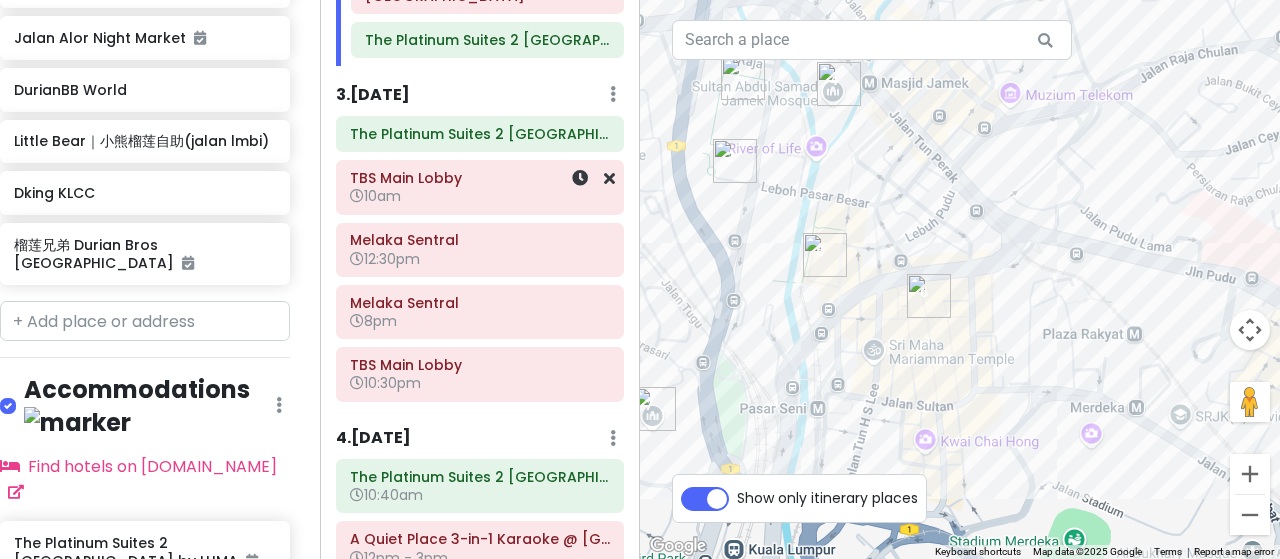 scroll, scrollTop: 571, scrollLeft: 0, axis: vertical 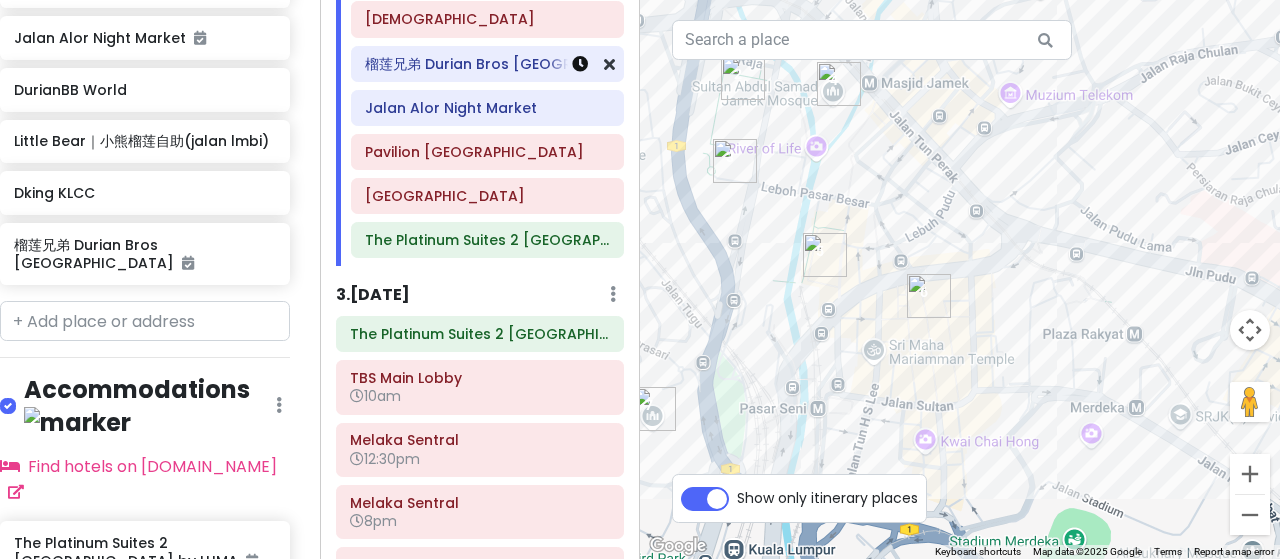 click at bounding box center [580, 64] 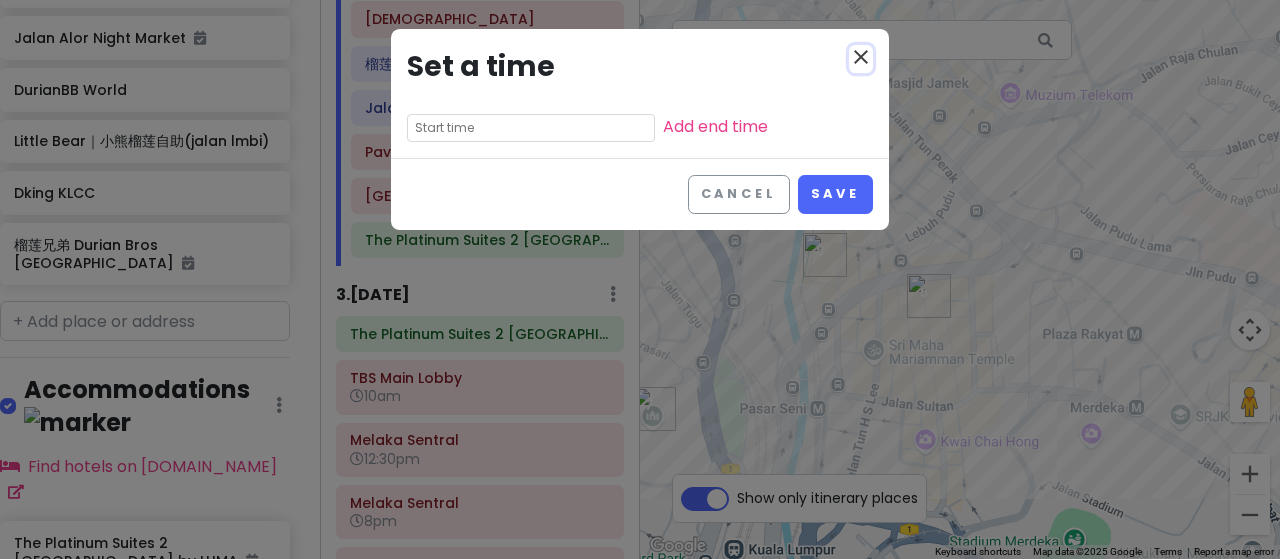 click on "close" at bounding box center [861, 57] 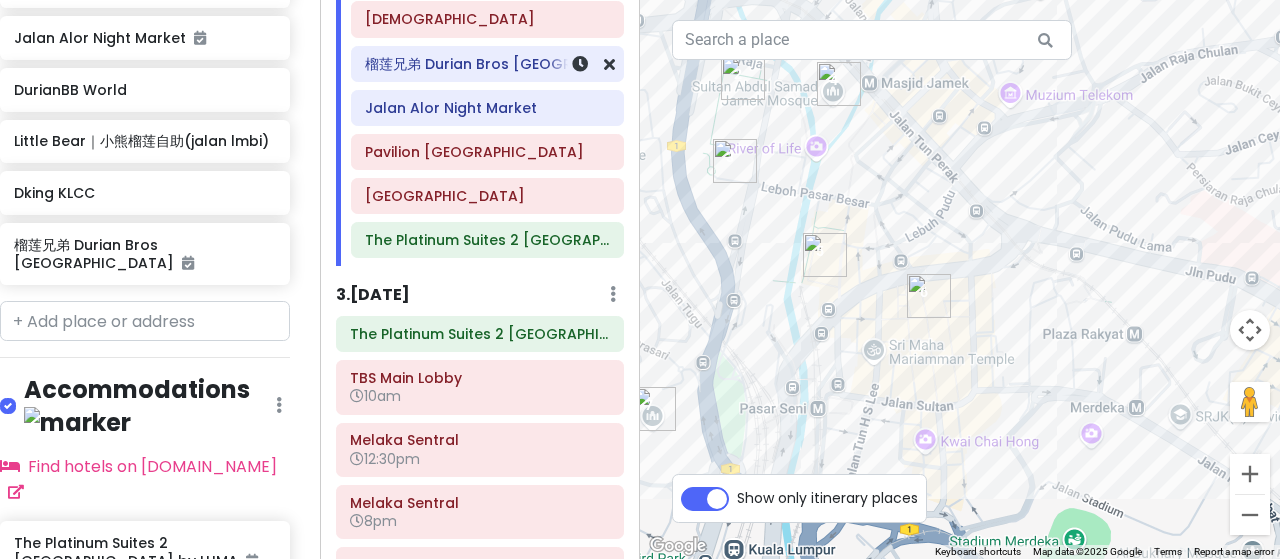 click on "榴莲兄弟 Durian Bros Kuala Lumpur" at bounding box center (487, 64) 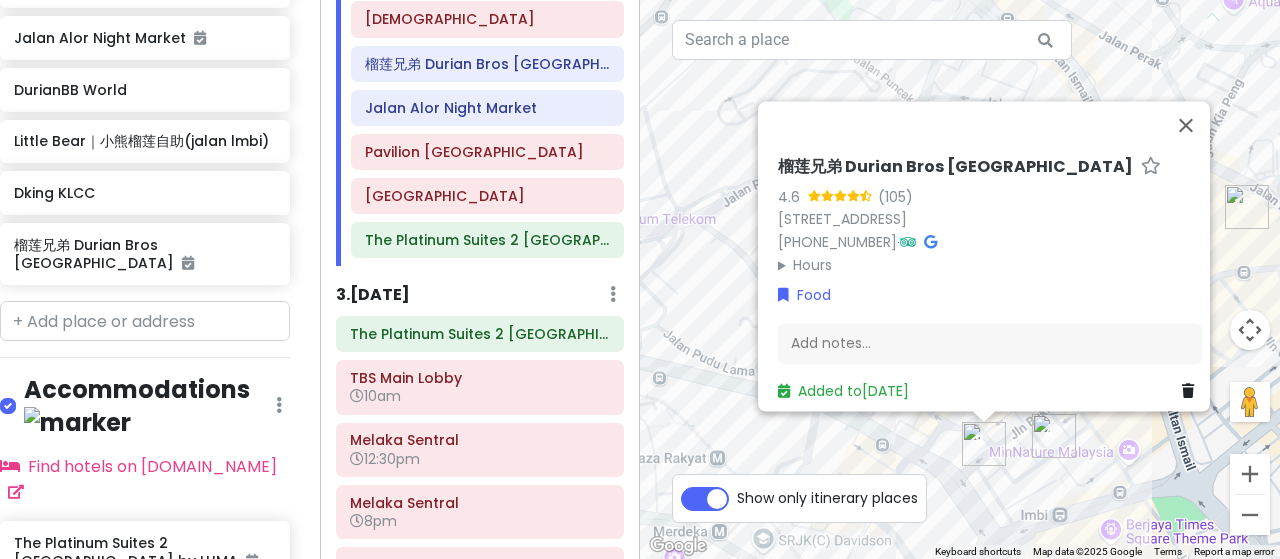 click on "榴莲兄弟 Durian Bros Kuala Lumpur 4.6        (105) 5, Jln Bukit Bintang, Bukit Bintang, 55100 Kuala Lumpur, Wilayah Persekutuan Kuala Lumpur, Malaysia +60 11-1011 5465   ·   Hours Monday  12:00 – 11:00 PM Tuesday  12:00 – 11:00 PM Wednesday  12:00 – 11:00 PM Thursday  12:00 – 11:00 PM Friday  12:00 – 11:00 PM Saturday  12:00 – 11:00 PM Sunday  12:00 – 11:00 PM Food Add notes... Added to  Tue 8/12" at bounding box center [960, 279] 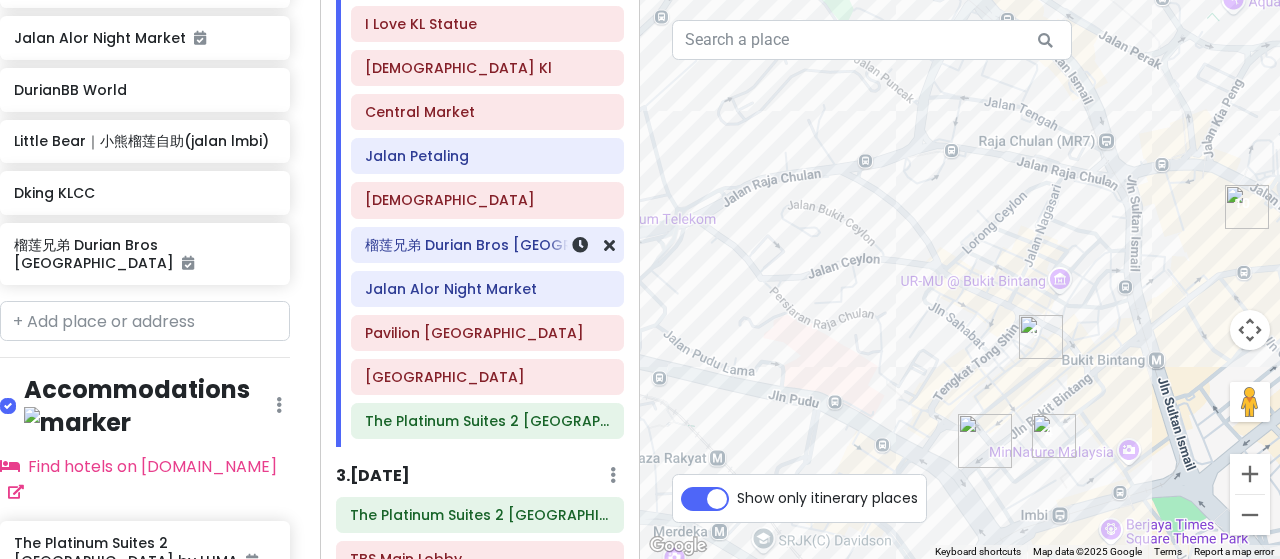 scroll, scrollTop: 371, scrollLeft: 0, axis: vertical 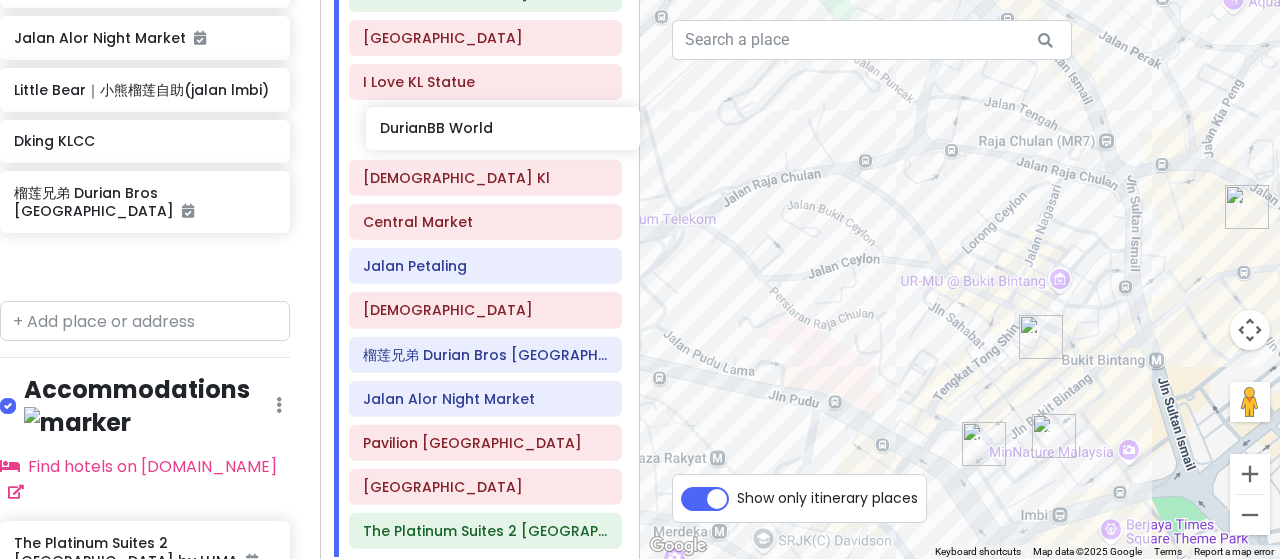 drag, startPoint x: 106, startPoint y: 50, endPoint x: 472, endPoint y: 131, distance: 374.856 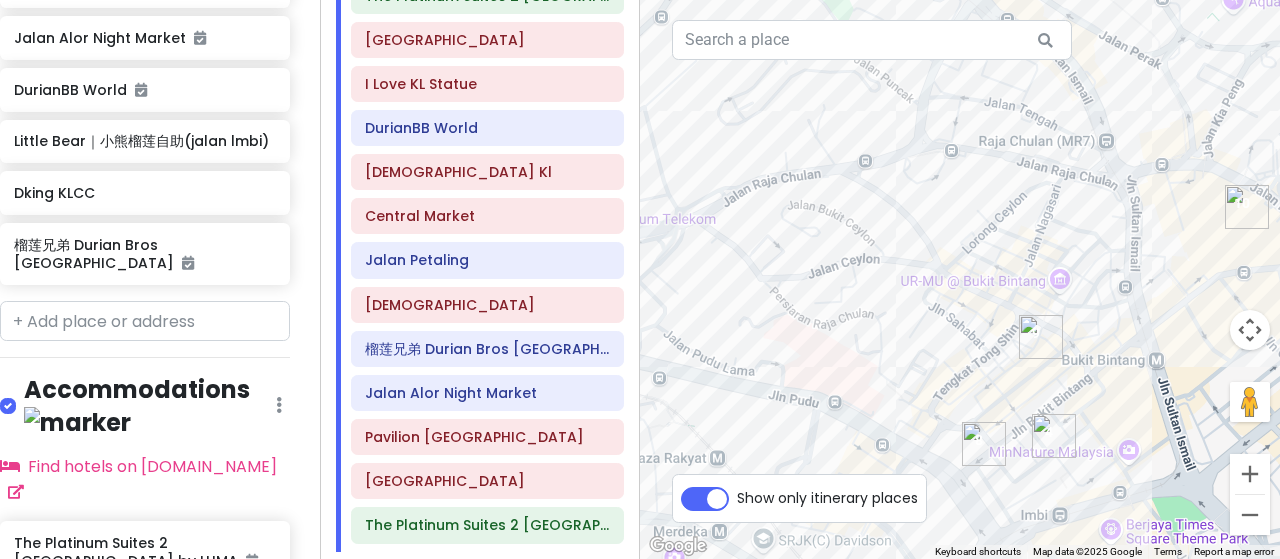 scroll, scrollTop: 330, scrollLeft: 0, axis: vertical 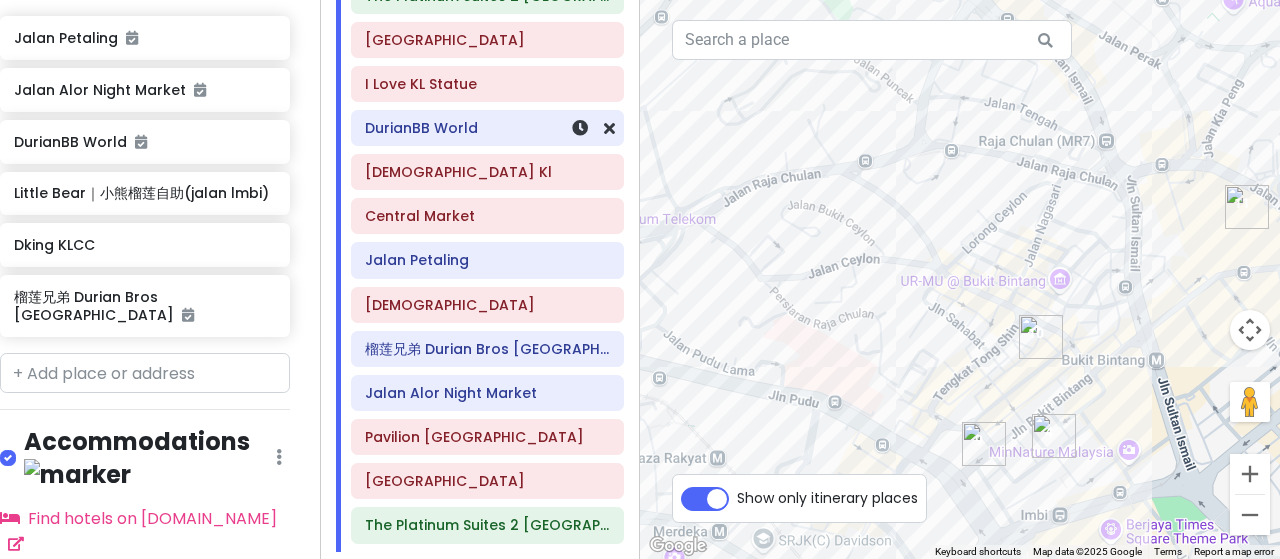 click on "DurianBB World" at bounding box center (487, 128) 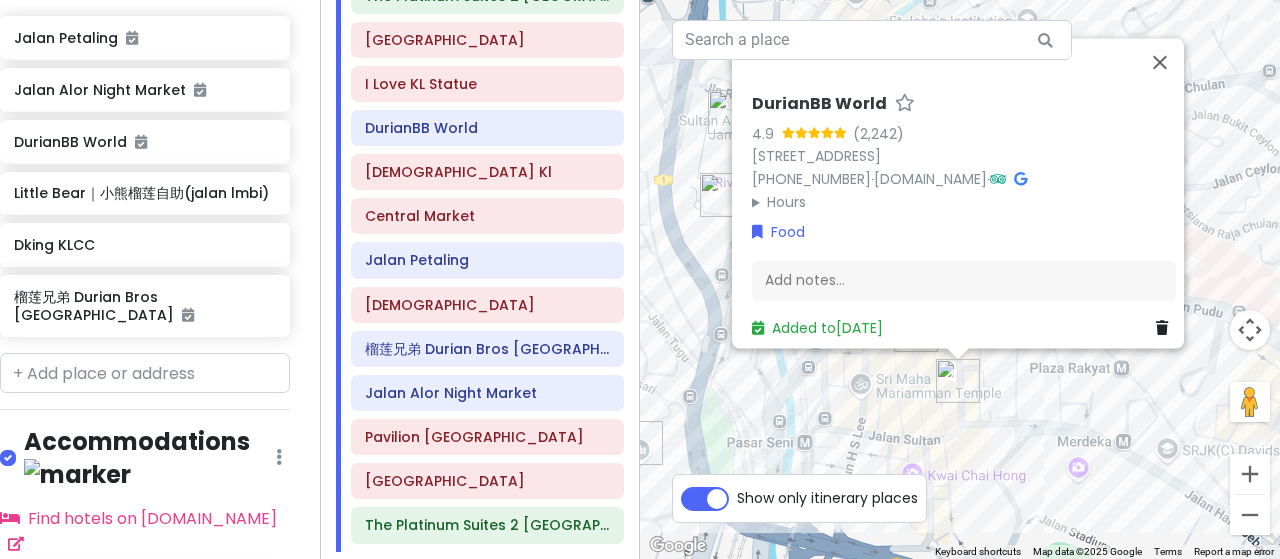 drag, startPoint x: 1025, startPoint y: 466, endPoint x: 1052, endPoint y: 364, distance: 105.51303 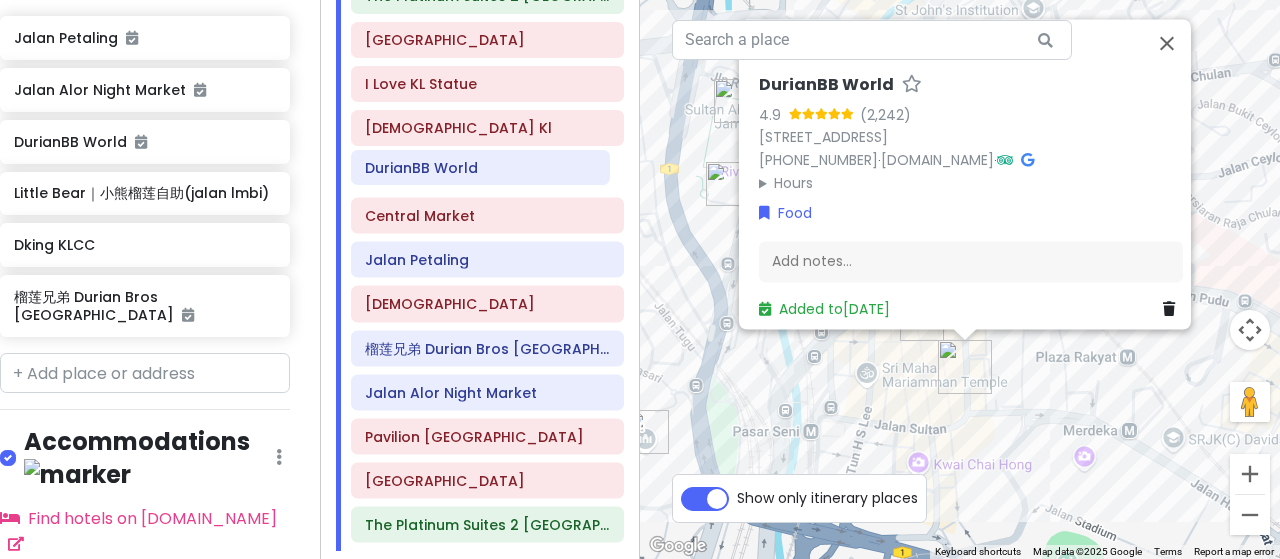 scroll, scrollTop: 329, scrollLeft: 0, axis: vertical 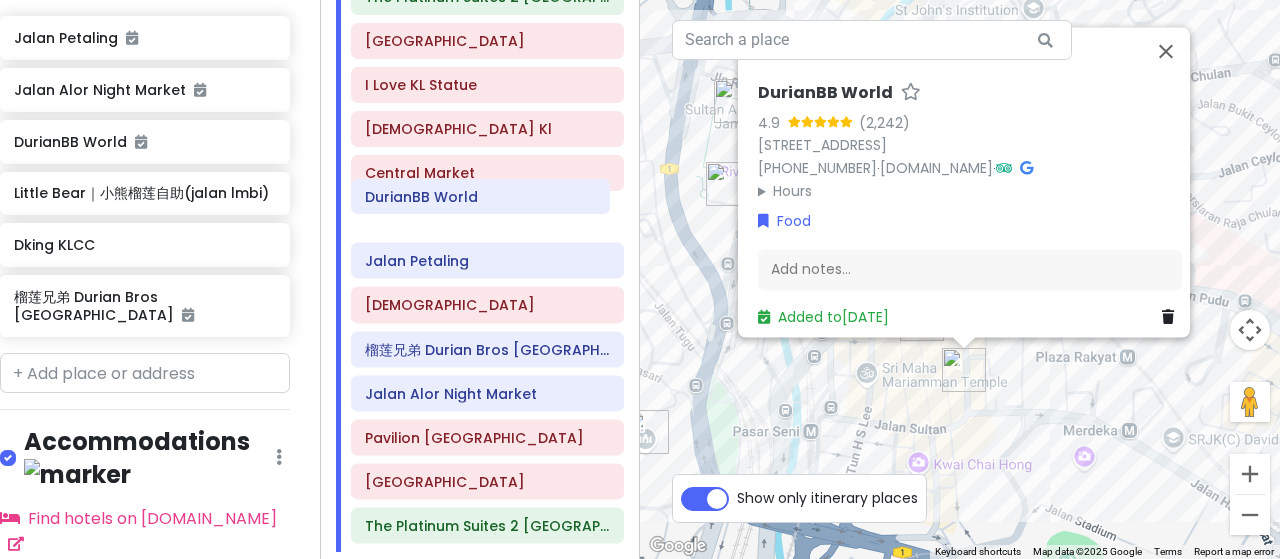 drag, startPoint x: 514, startPoint y: 124, endPoint x: 516, endPoint y: 196, distance: 72.02777 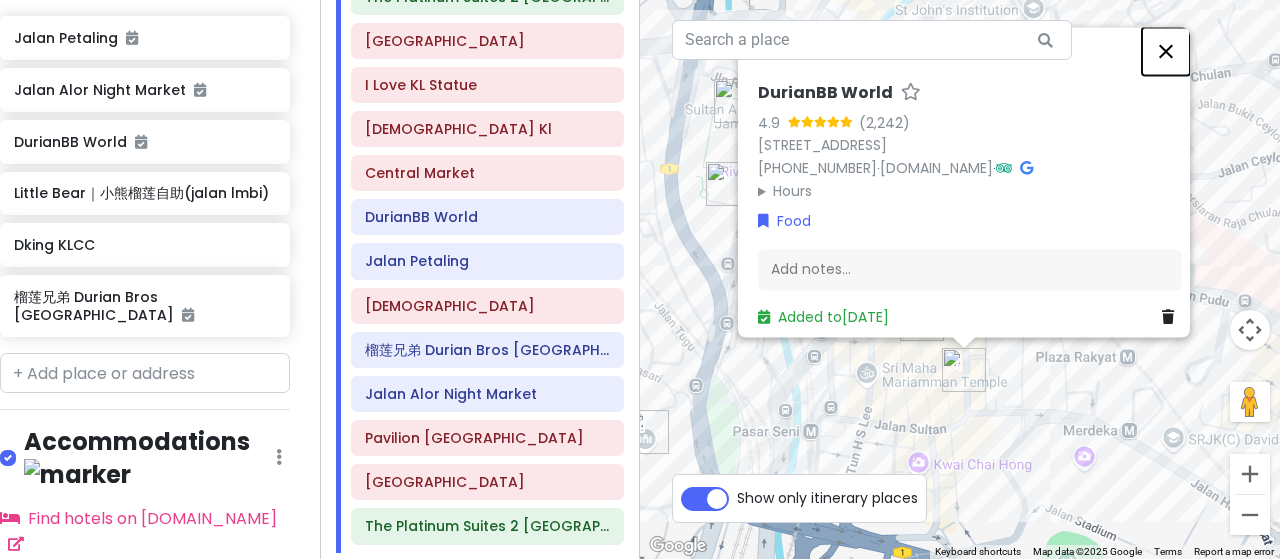 click at bounding box center [1166, 51] 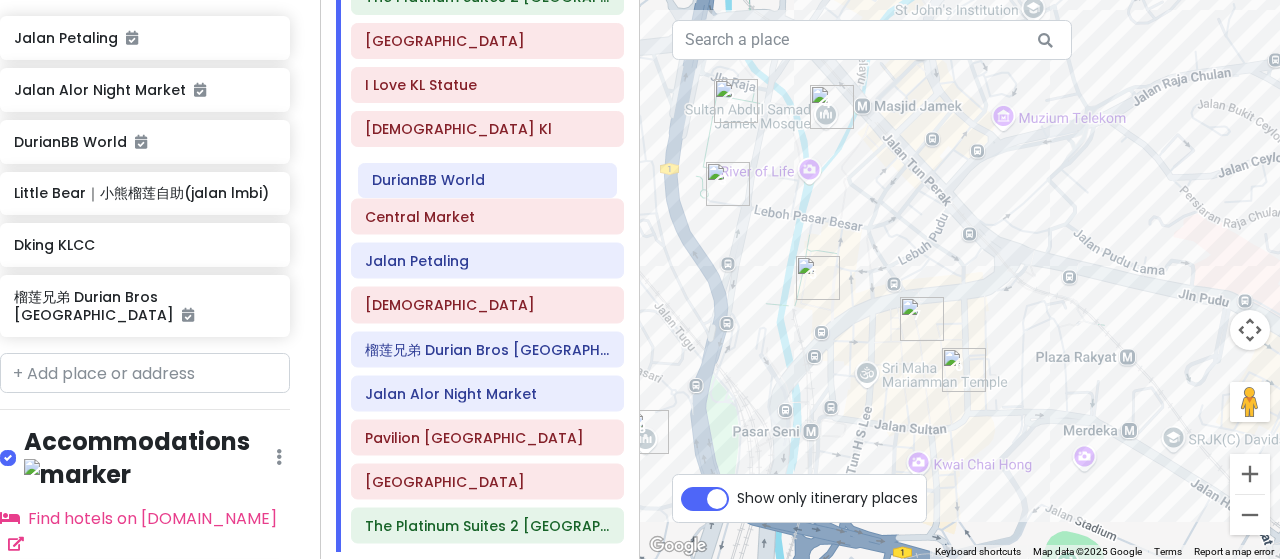 drag, startPoint x: 482, startPoint y: 199, endPoint x: 490, endPoint y: 167, distance: 32.984844 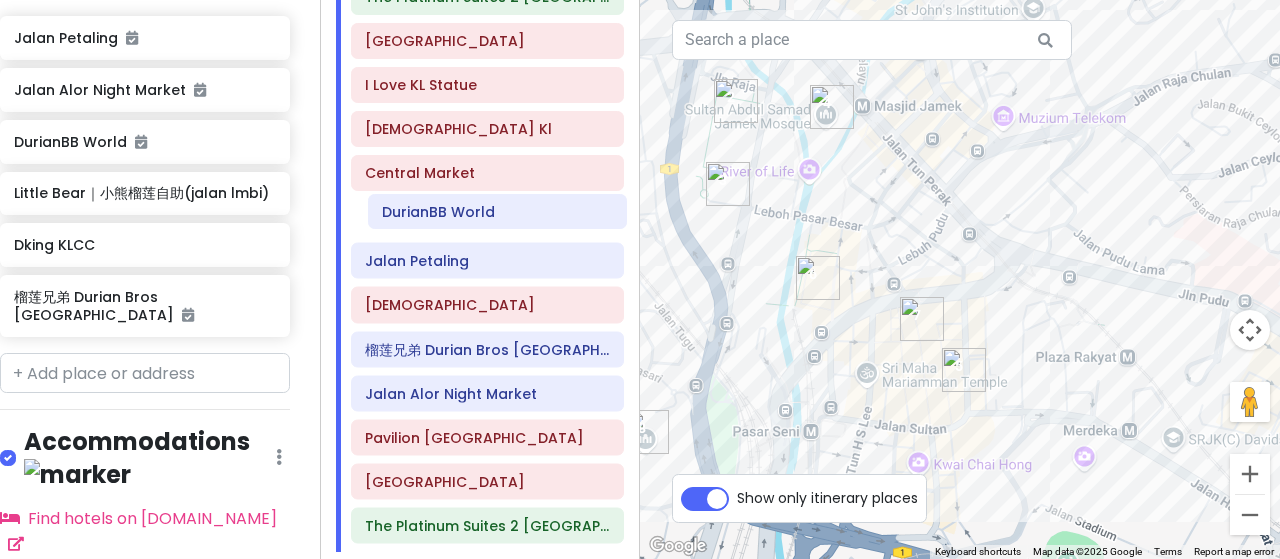 drag, startPoint x: 484, startPoint y: 164, endPoint x: 501, endPoint y: 208, distance: 47.169907 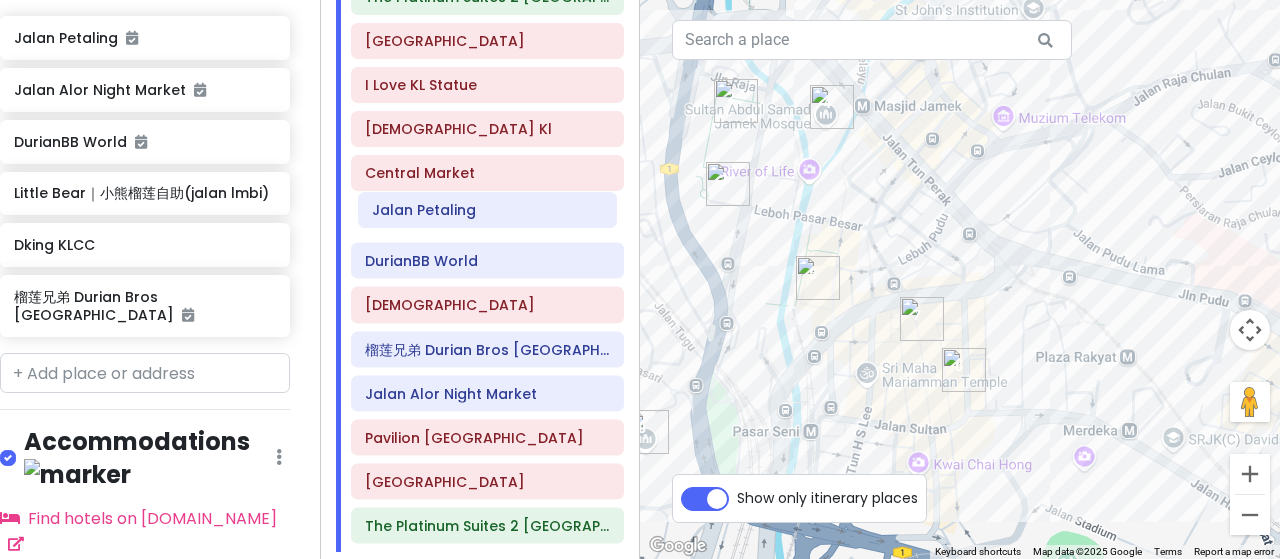 drag, startPoint x: 474, startPoint y: 265, endPoint x: 482, endPoint y: 219, distance: 46.69047 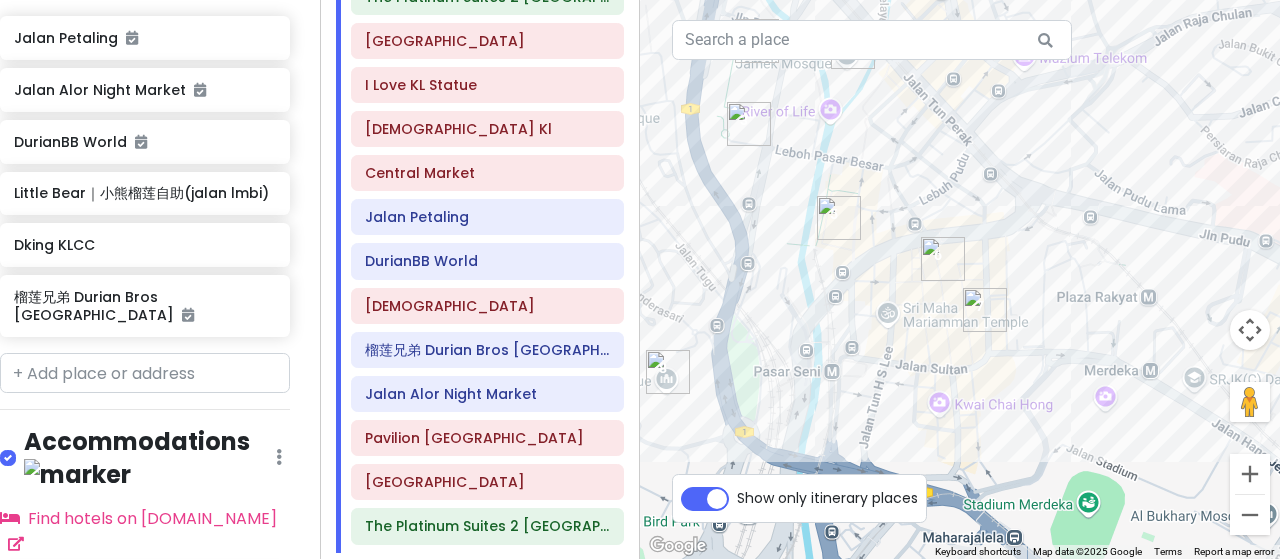 drag, startPoint x: 971, startPoint y: 325, endPoint x: 996, endPoint y: 259, distance: 70.5762 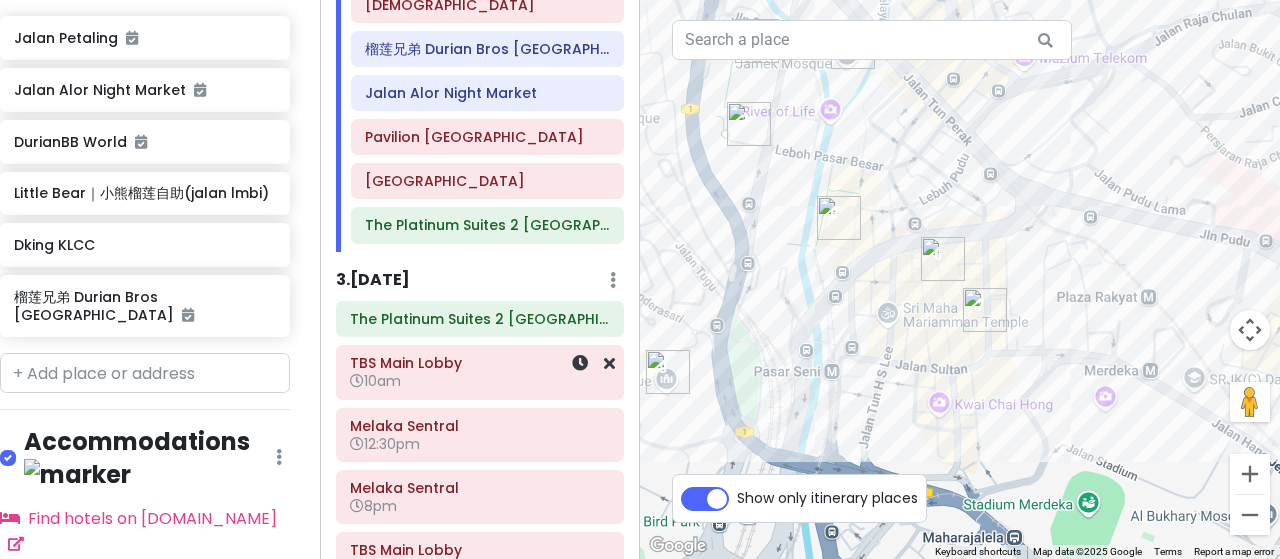 scroll, scrollTop: 629, scrollLeft: 0, axis: vertical 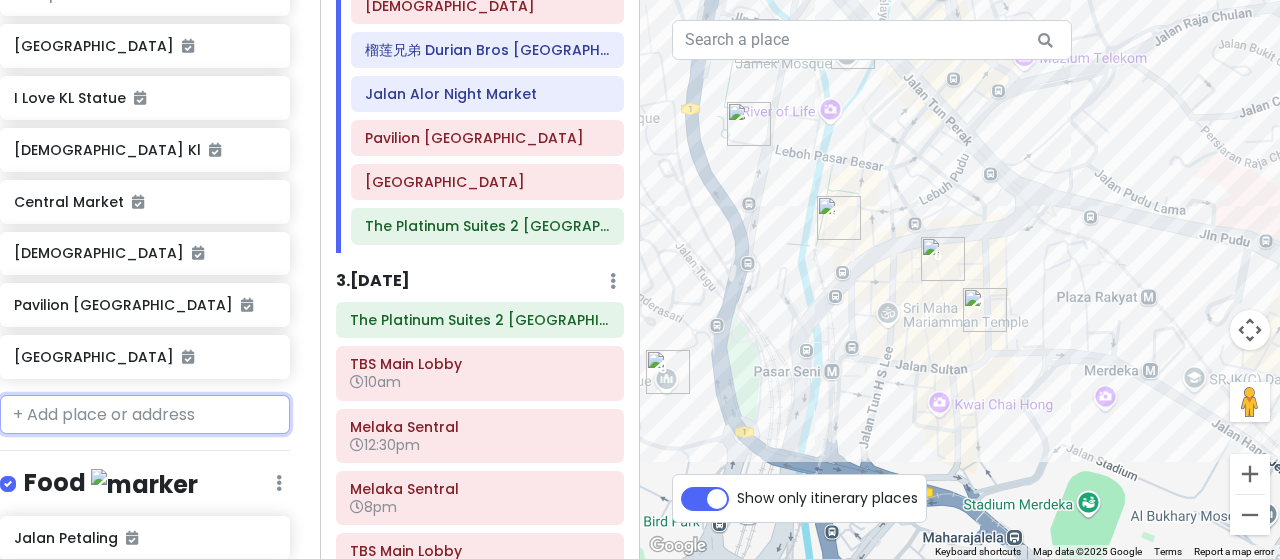 click at bounding box center (145, 415) 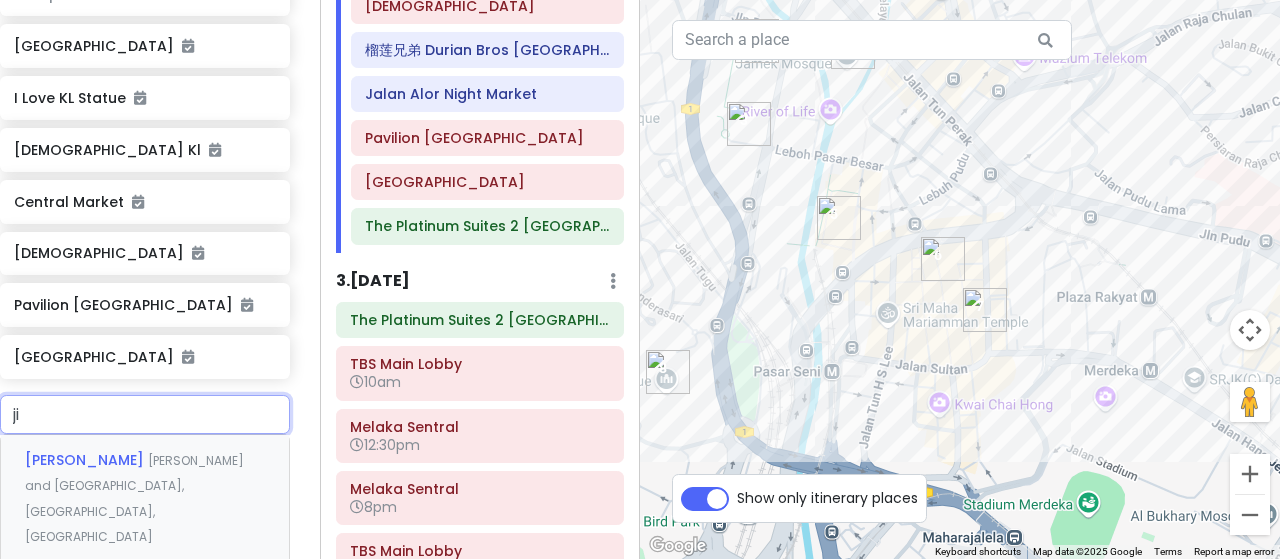 type on "j" 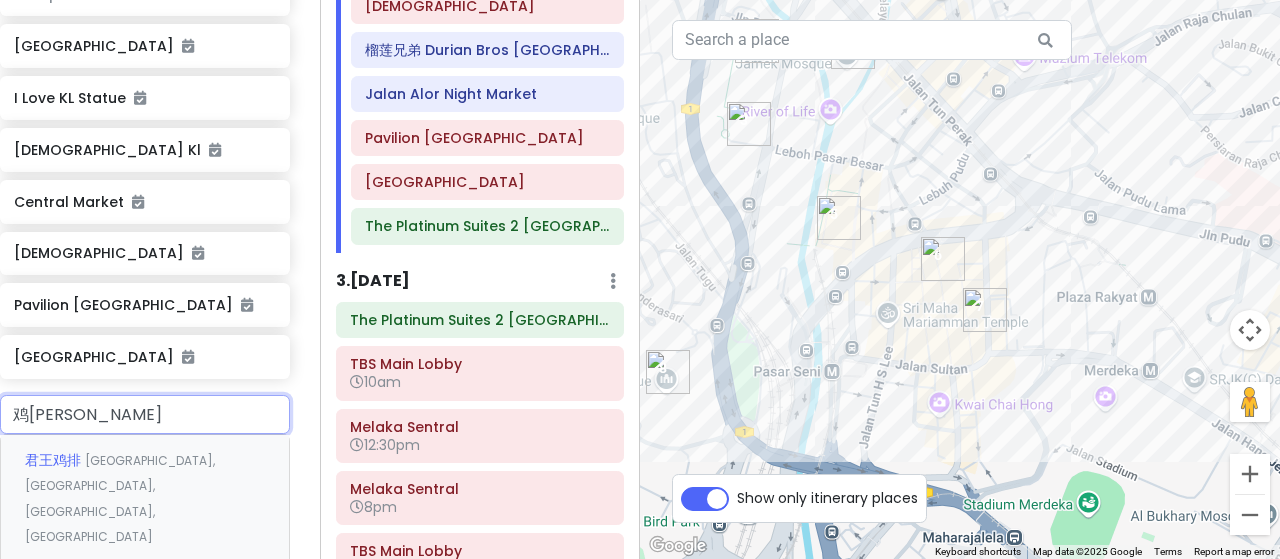 type on "鸡场" 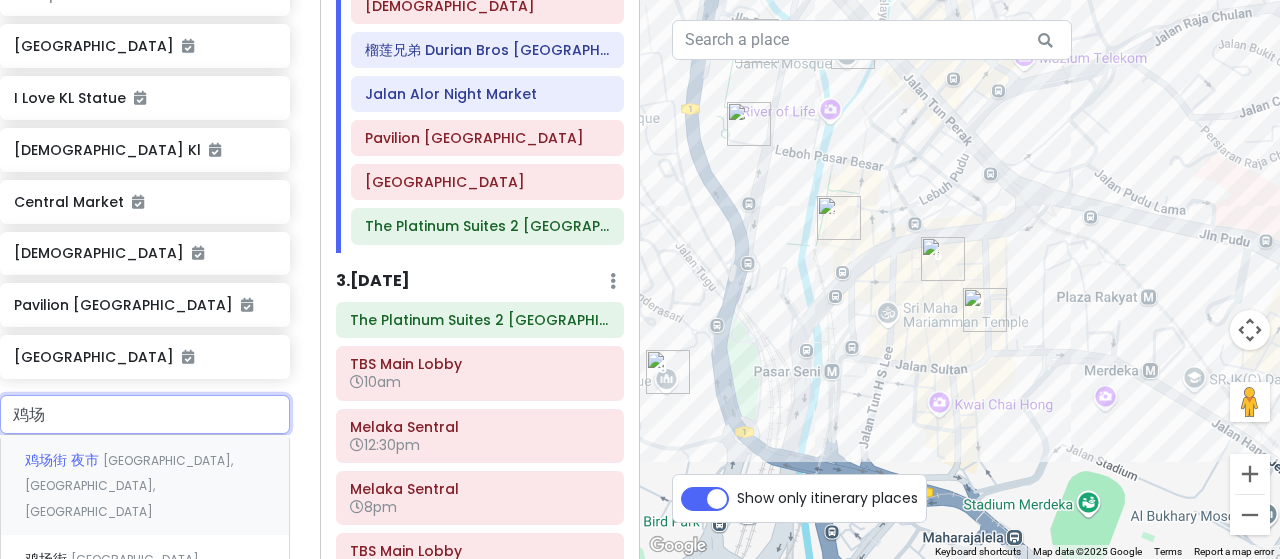 click on "Jalan Hang Jebat, Malacca, Malaysia" at bounding box center (129, 486) 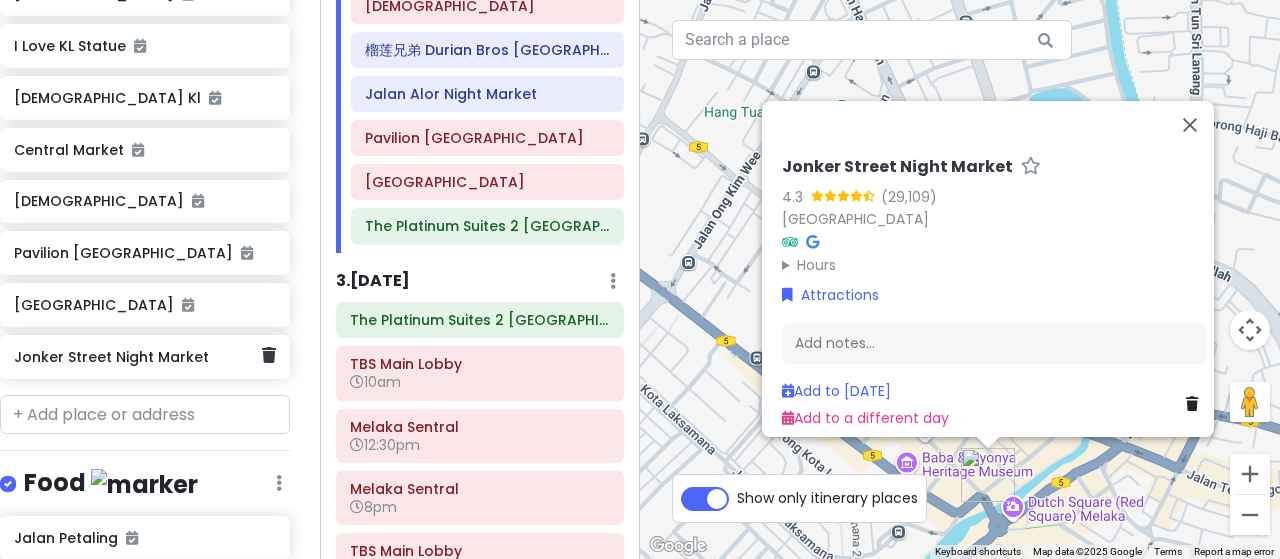 scroll, scrollTop: 936, scrollLeft: 15, axis: both 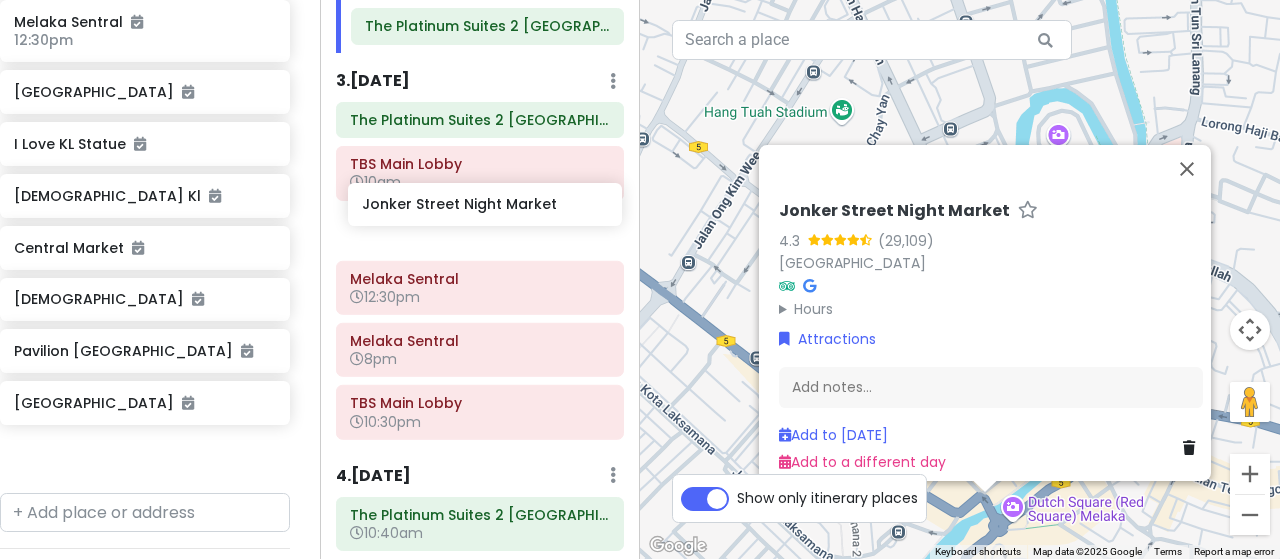 drag, startPoint x: 90, startPoint y: 423, endPoint x: 434, endPoint y: 213, distance: 403.0335 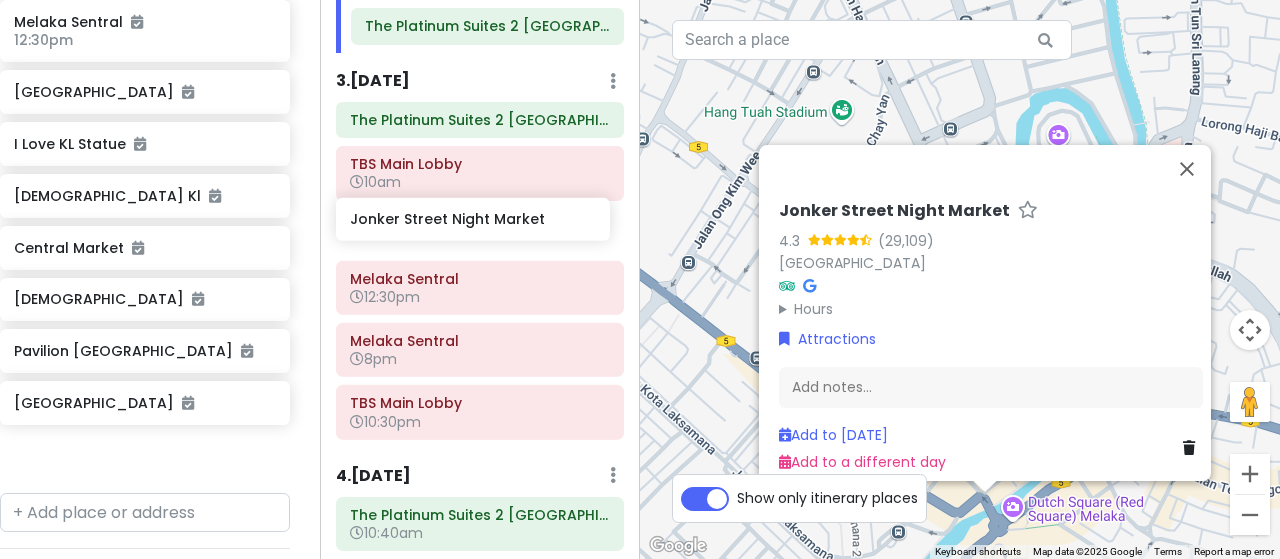 scroll, scrollTop: 886, scrollLeft: 15, axis: both 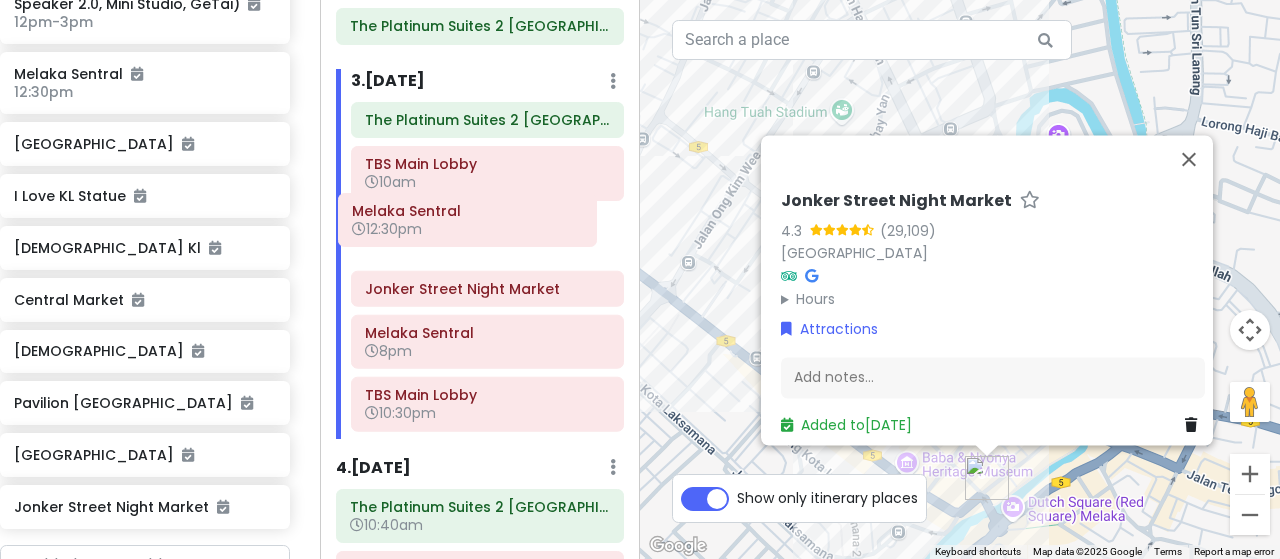 drag, startPoint x: 476, startPoint y: 265, endPoint x: 464, endPoint y: 217, distance: 49.47727 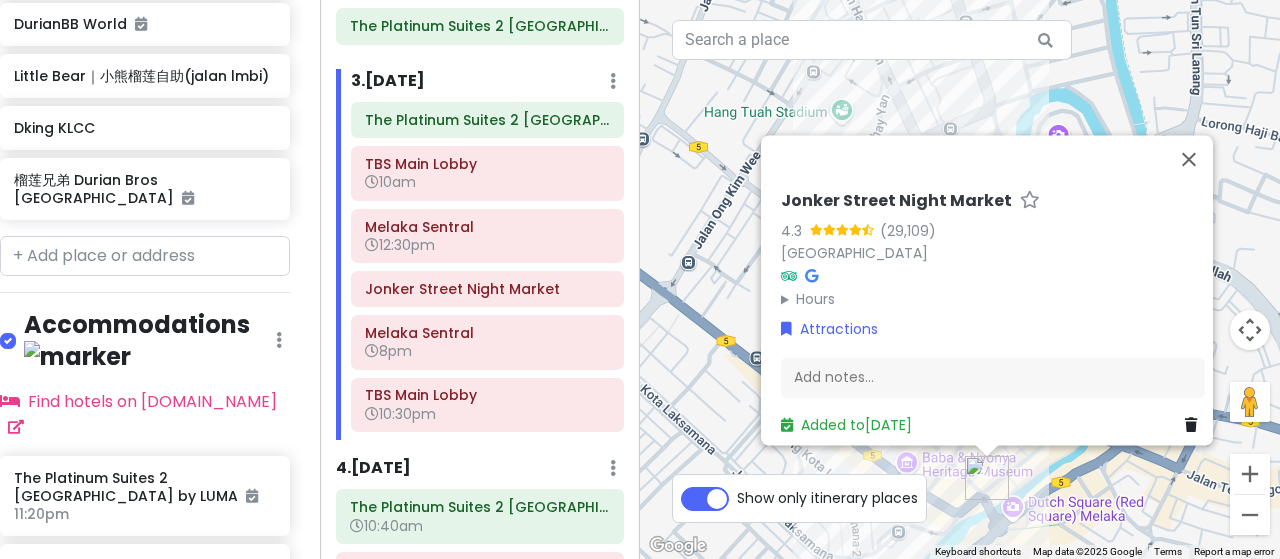 scroll, scrollTop: 1709, scrollLeft: 15, axis: both 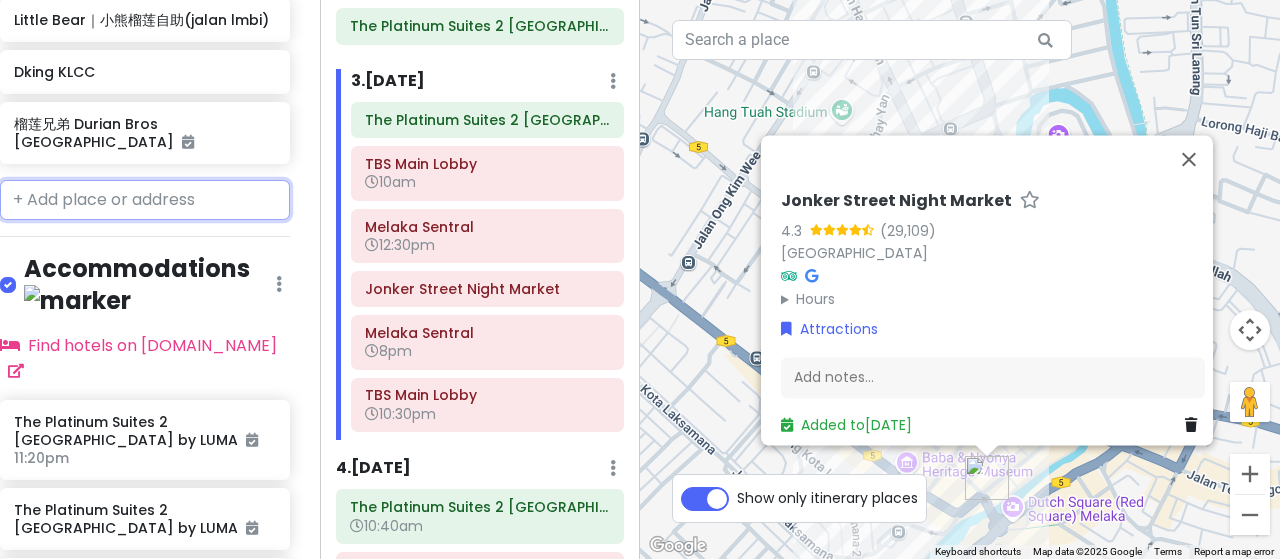 click at bounding box center (145, 200) 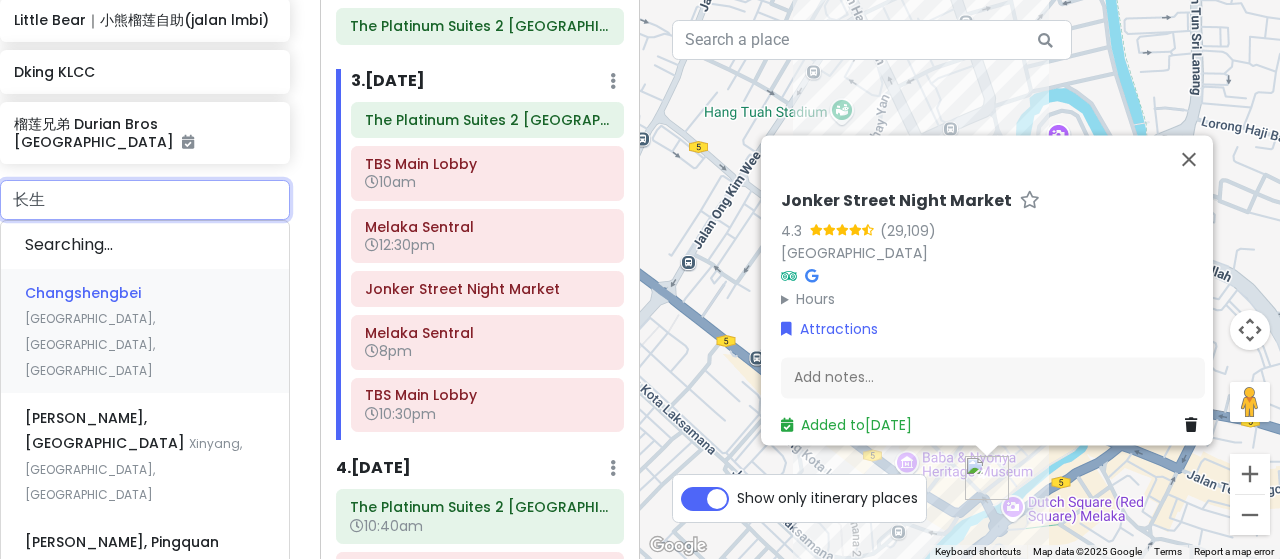 type on "长" 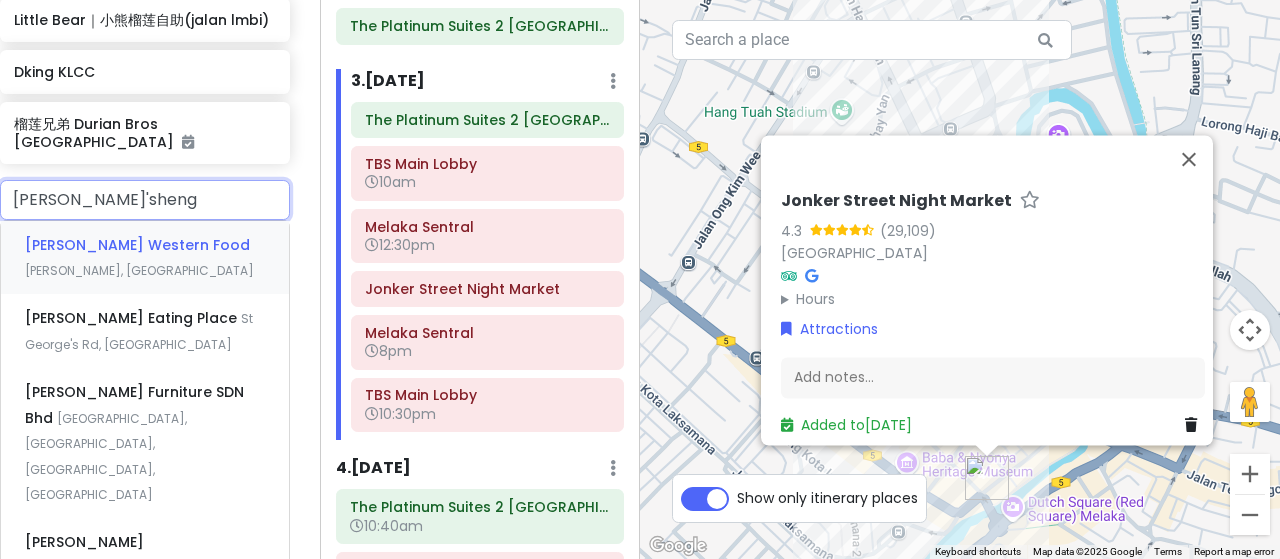 type on "昌盛" 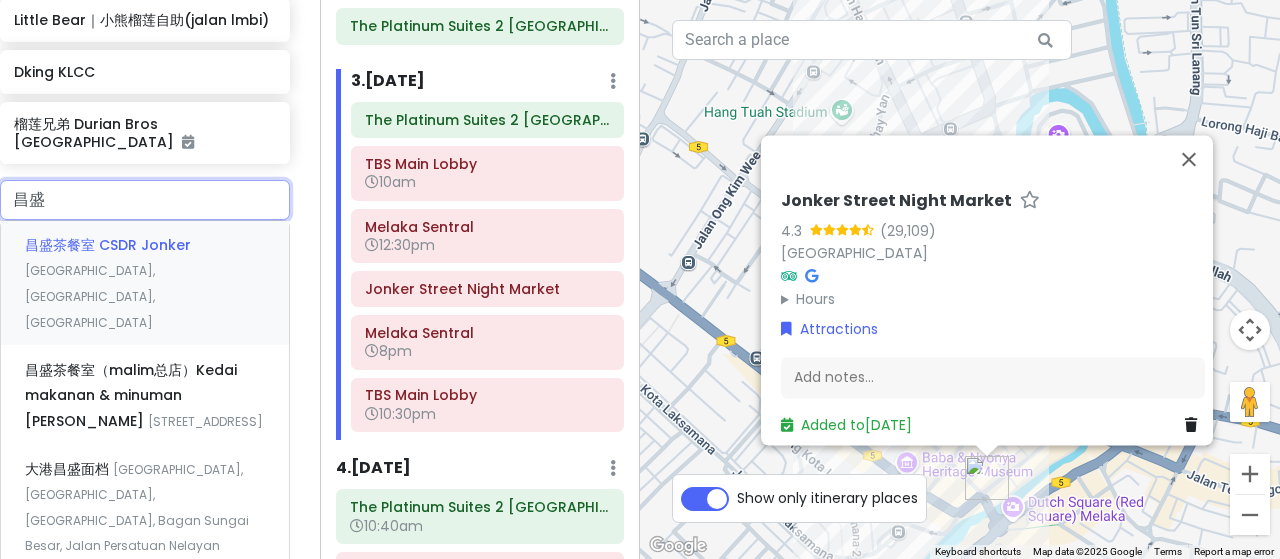click on "昌盛茶餐室 CSDR Jonker" at bounding box center (108, 245) 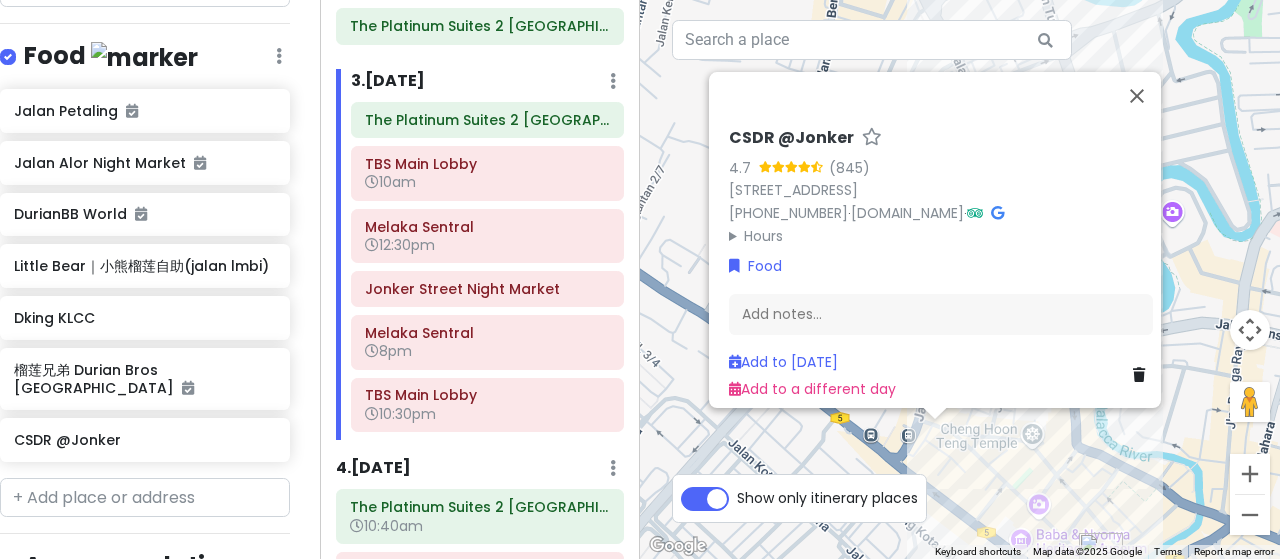scroll, scrollTop: 1461, scrollLeft: 15, axis: both 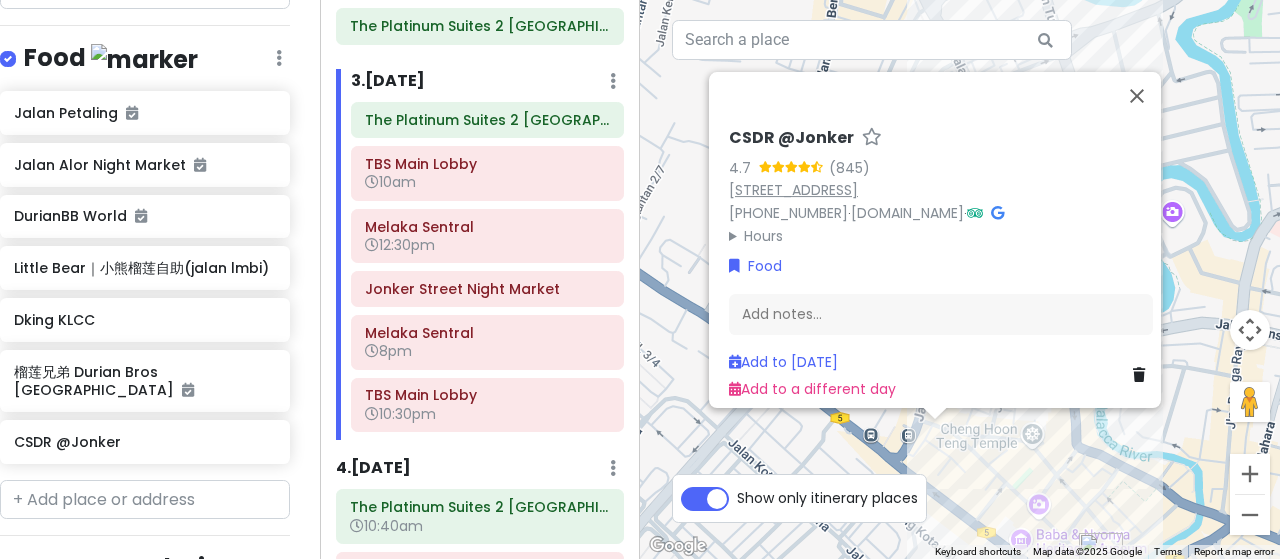 click on "147, Jalan Hang Jebat, 75200 Melaka, Malaysia" at bounding box center [793, 190] 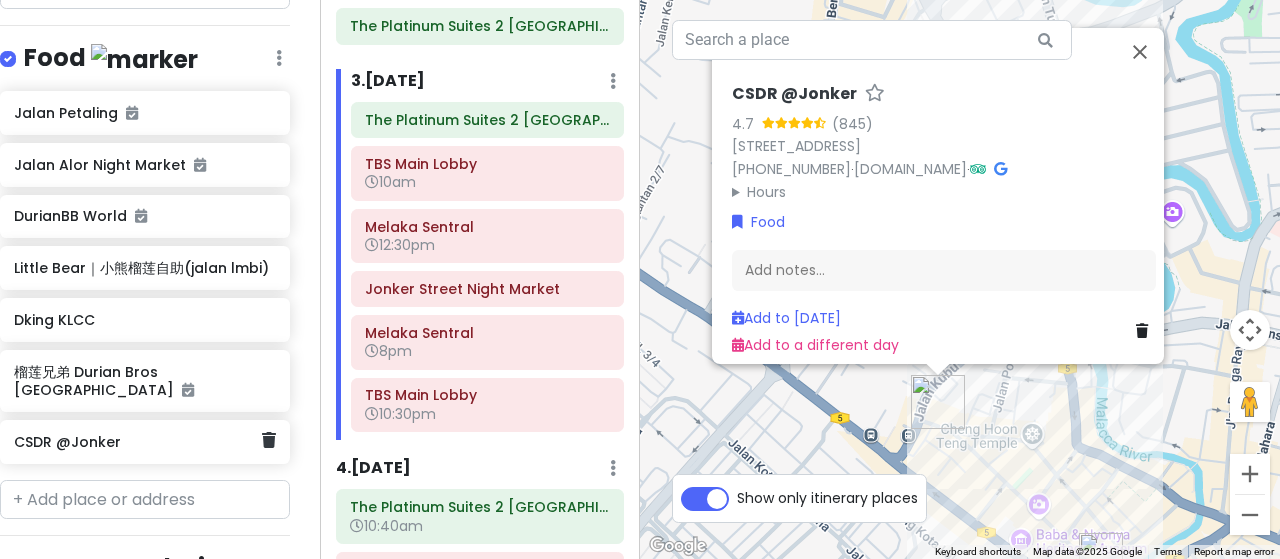 scroll, scrollTop: 1462, scrollLeft: 15, axis: both 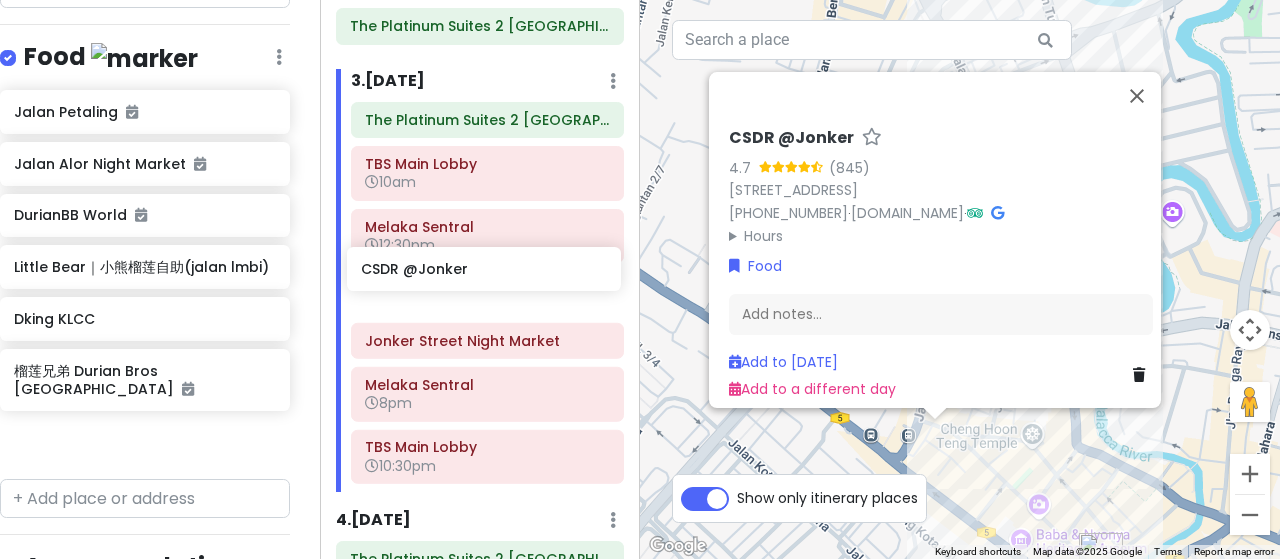 drag, startPoint x: 113, startPoint y: 422, endPoint x: 460, endPoint y: 273, distance: 377.6374 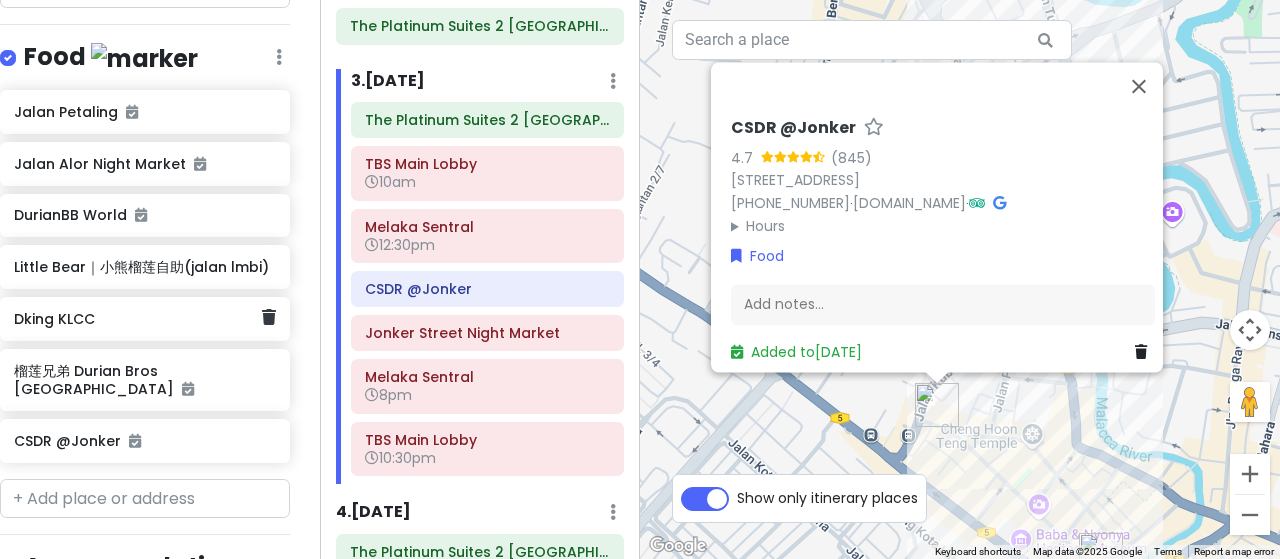 scroll, scrollTop: 1162, scrollLeft: 15, axis: both 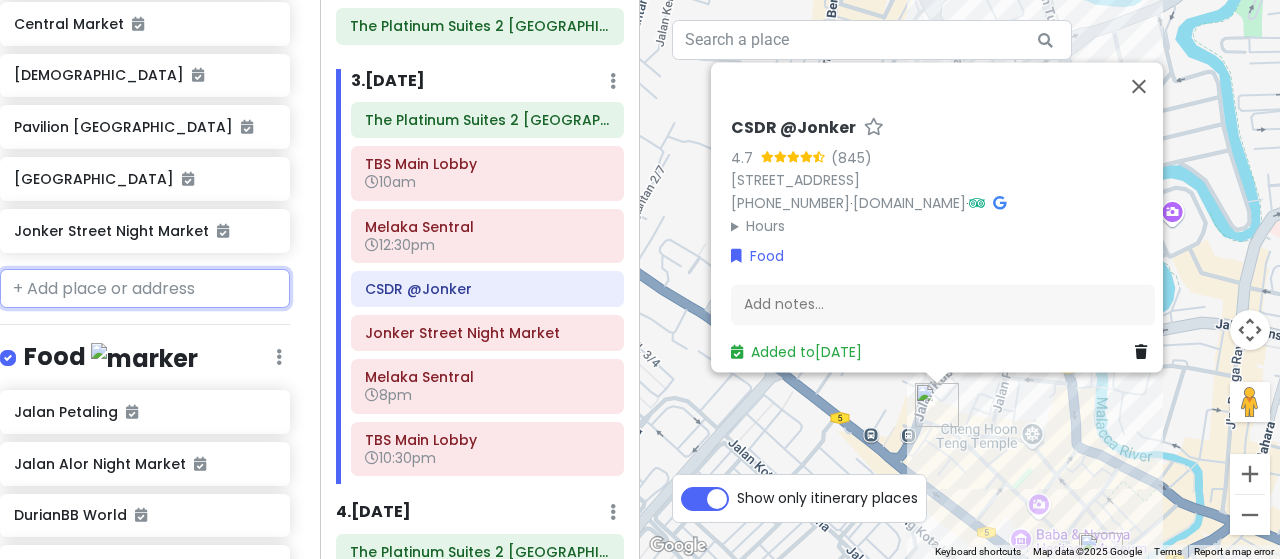 click at bounding box center (145, 289) 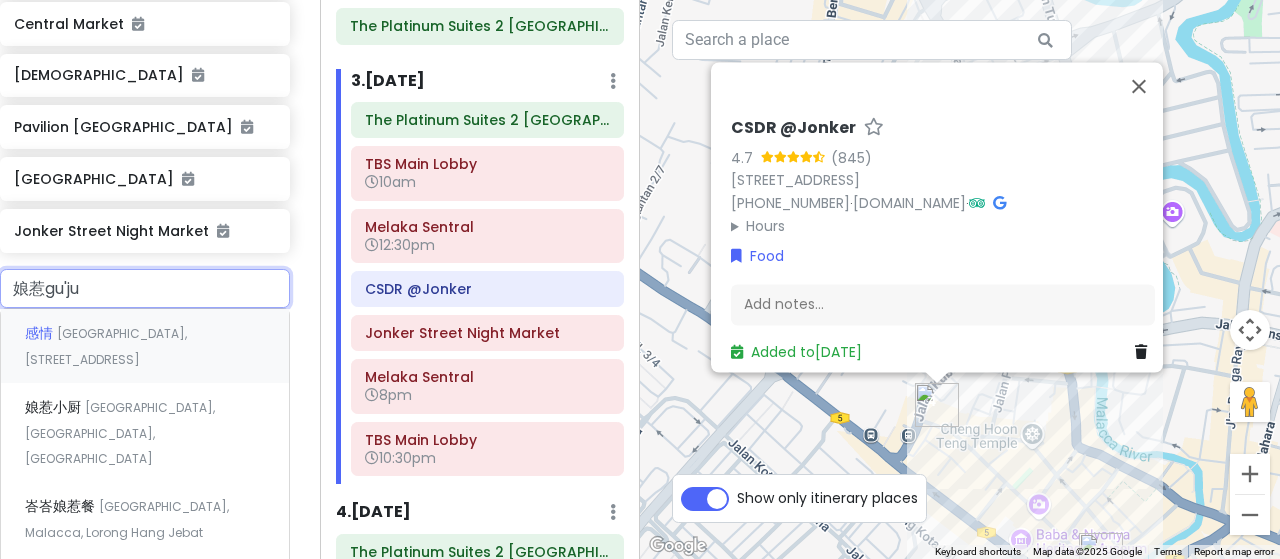 type on "娘惹故居" 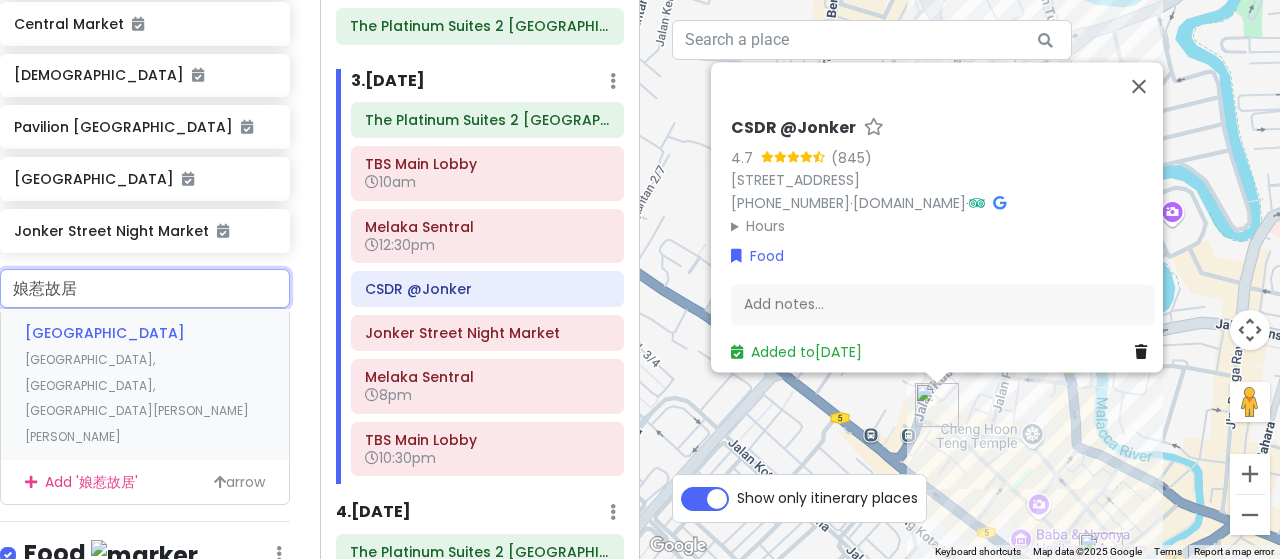 click on "Malaysia, Malacca, Jalan Tun Tan Cheng Lock" at bounding box center [137, 398] 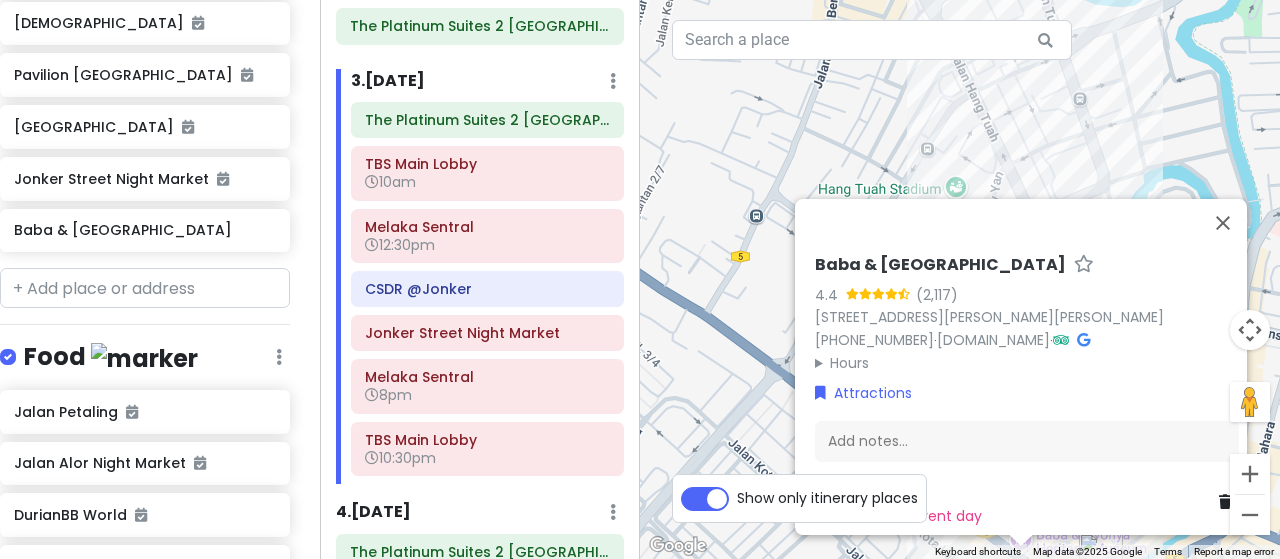 scroll, scrollTop: 1232, scrollLeft: 15, axis: both 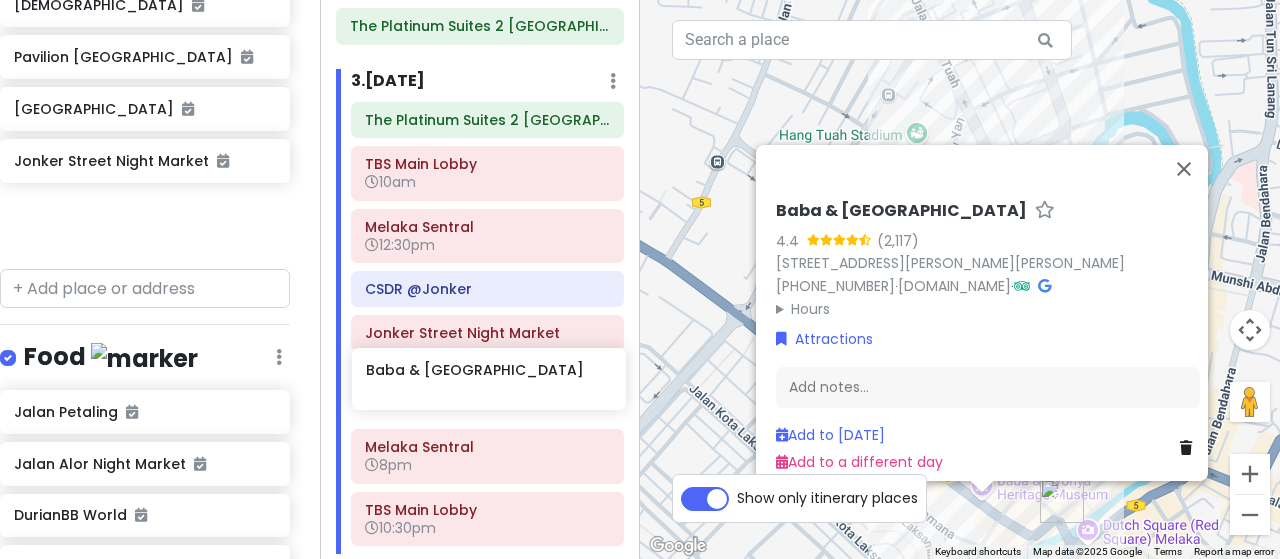 drag, startPoint x: 138, startPoint y: 181, endPoint x: 487, endPoint y: 379, distance: 401.25427 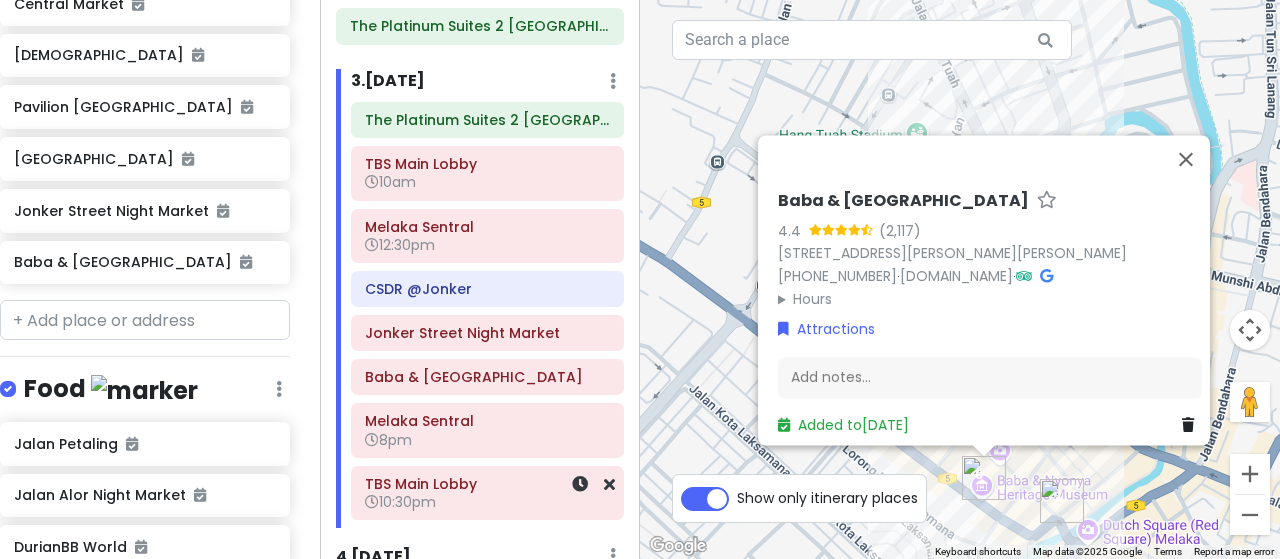 scroll, scrollTop: 1181, scrollLeft: 15, axis: both 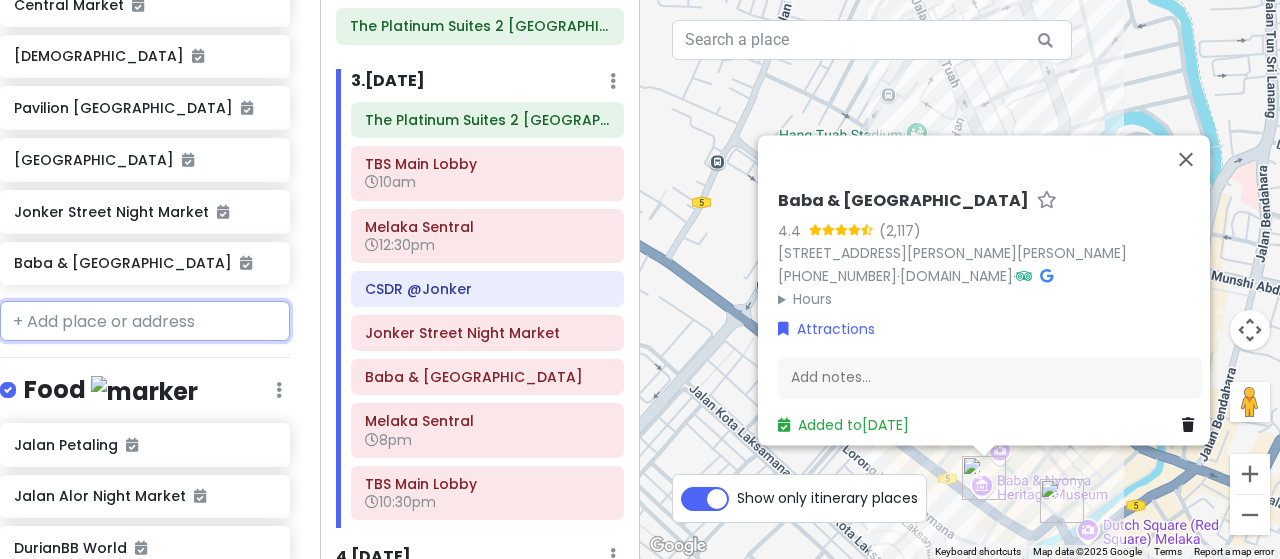 click at bounding box center (145, 321) 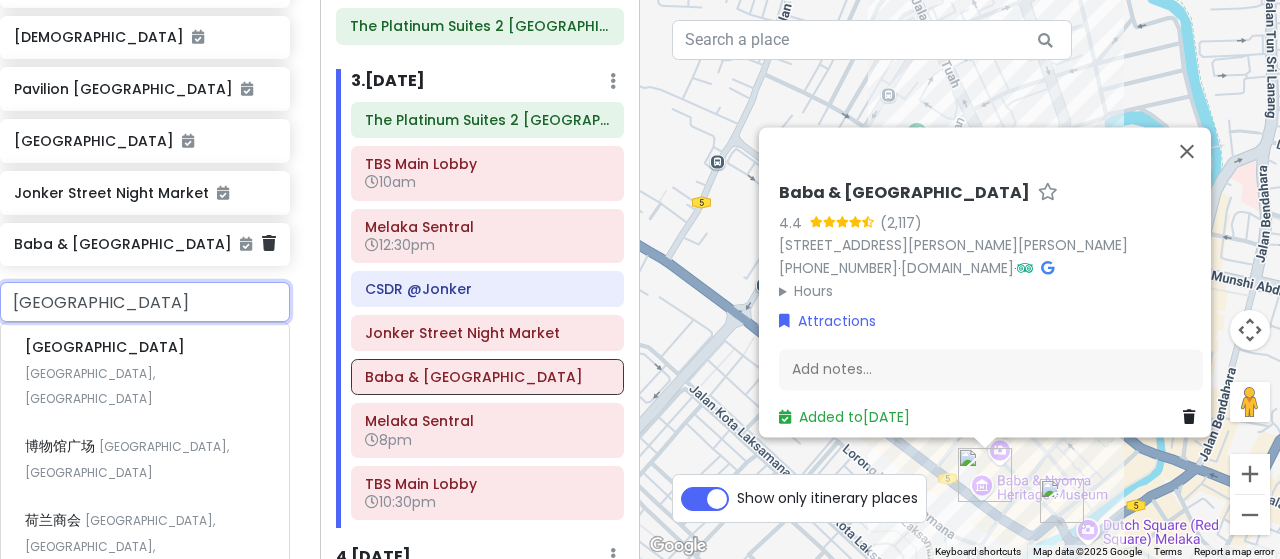 scroll, scrollTop: 1181, scrollLeft: 15, axis: both 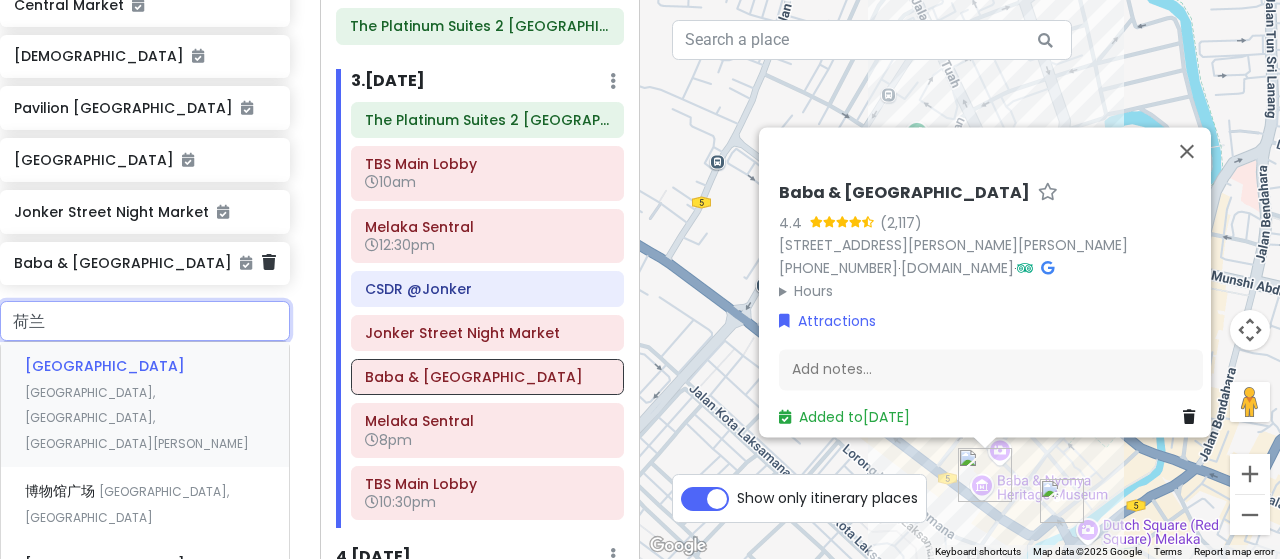 type on "荷" 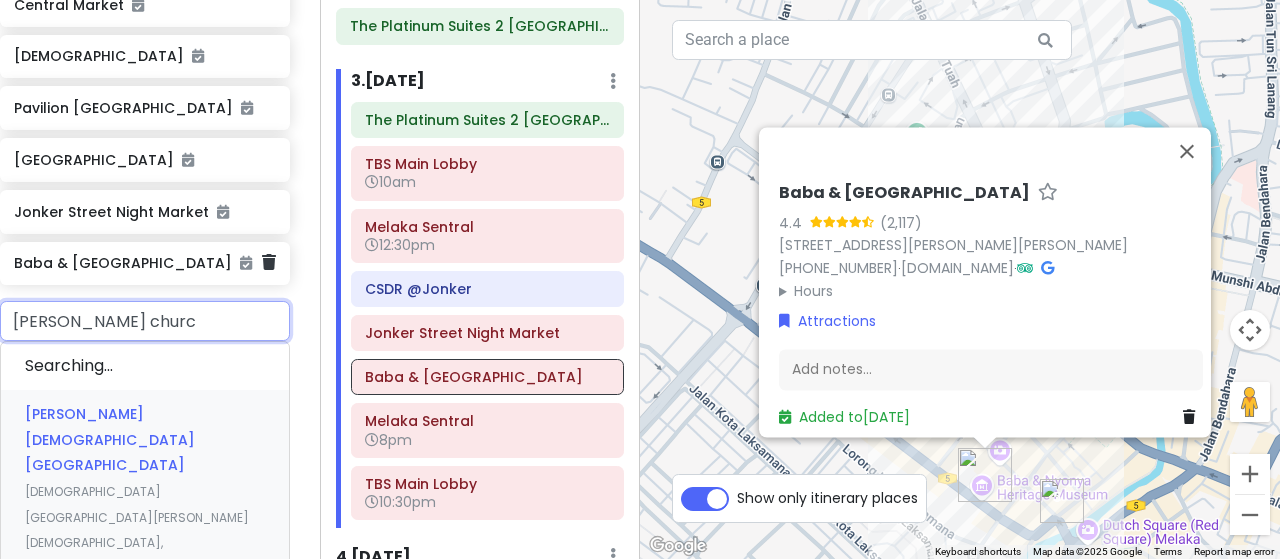 type on "christ church" 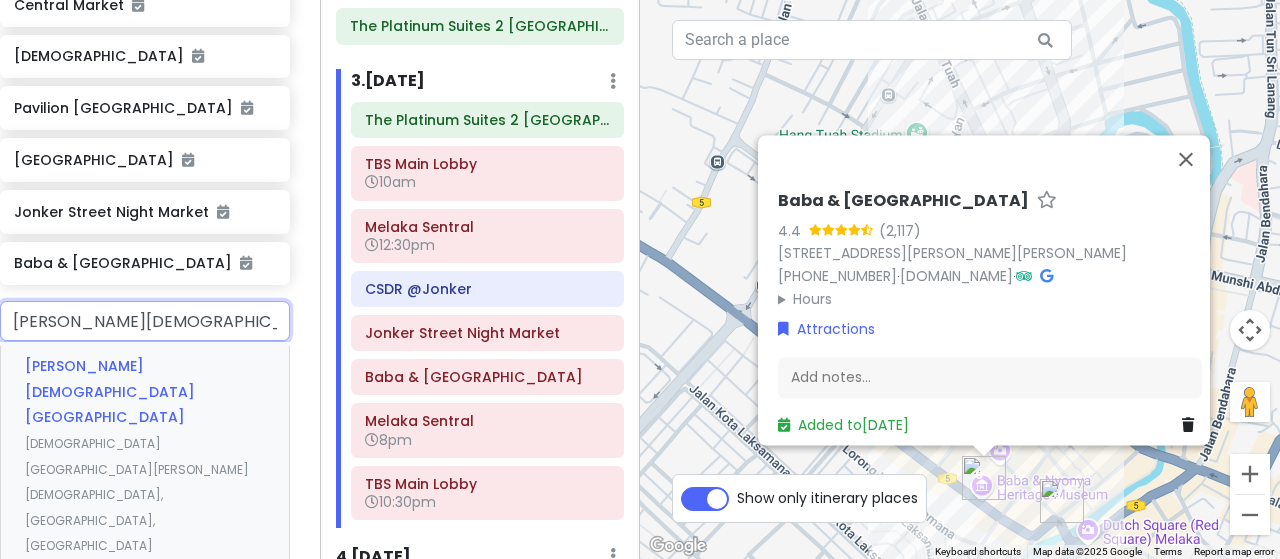 click on "Christ Church Melaka" at bounding box center [110, 391] 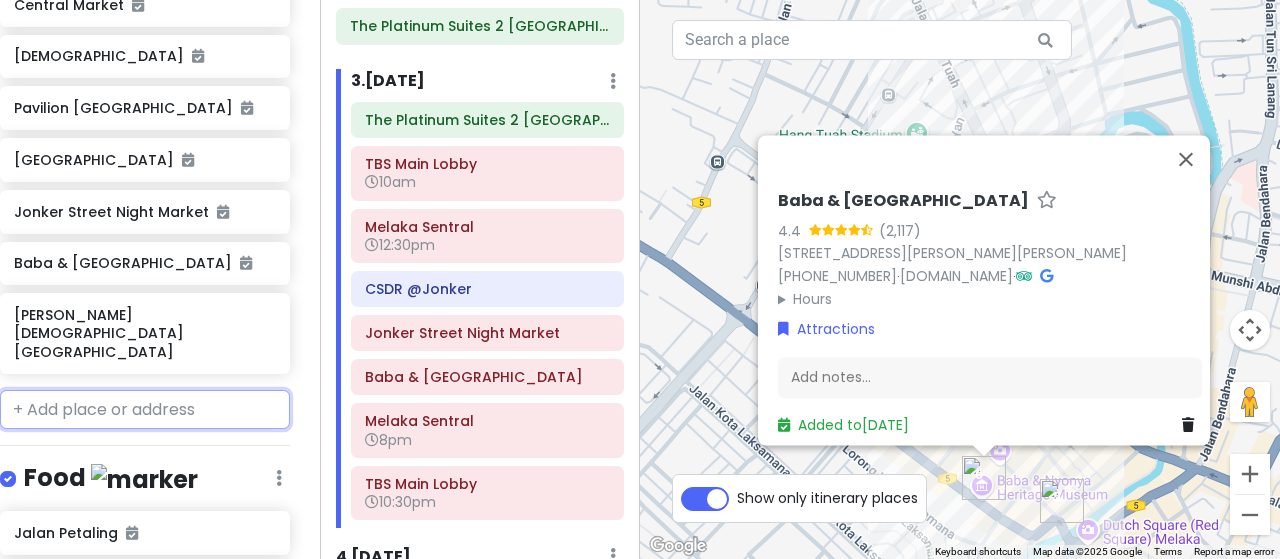 scroll, scrollTop: 1232, scrollLeft: 15, axis: both 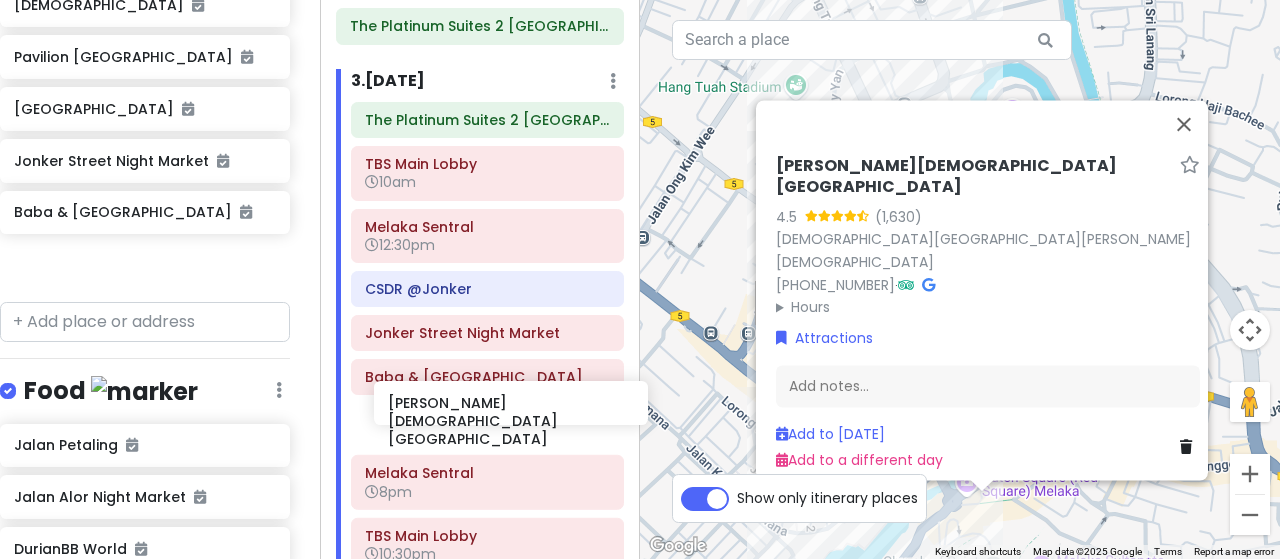 drag, startPoint x: 148, startPoint y: 241, endPoint x: 519, endPoint y: 403, distance: 404.82712 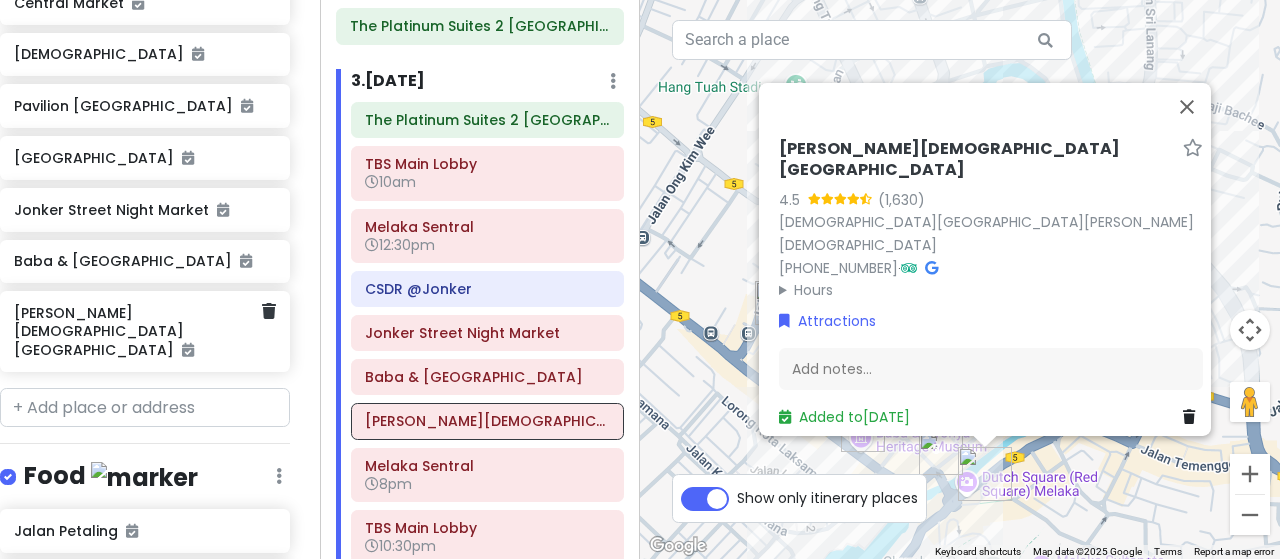 scroll, scrollTop: 1180, scrollLeft: 15, axis: both 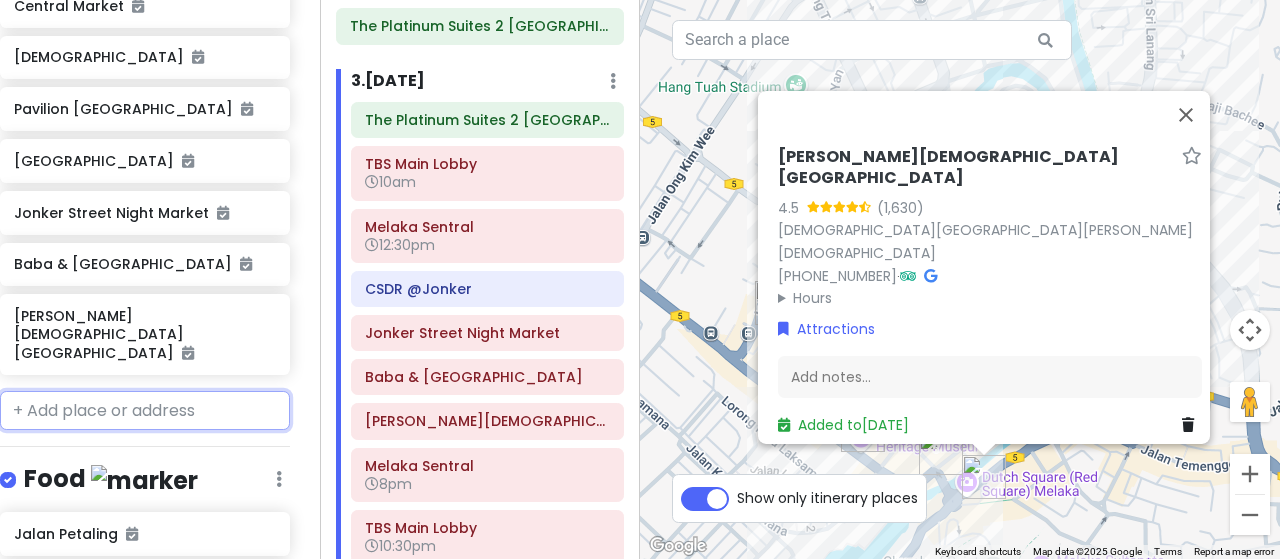 click at bounding box center [145, 411] 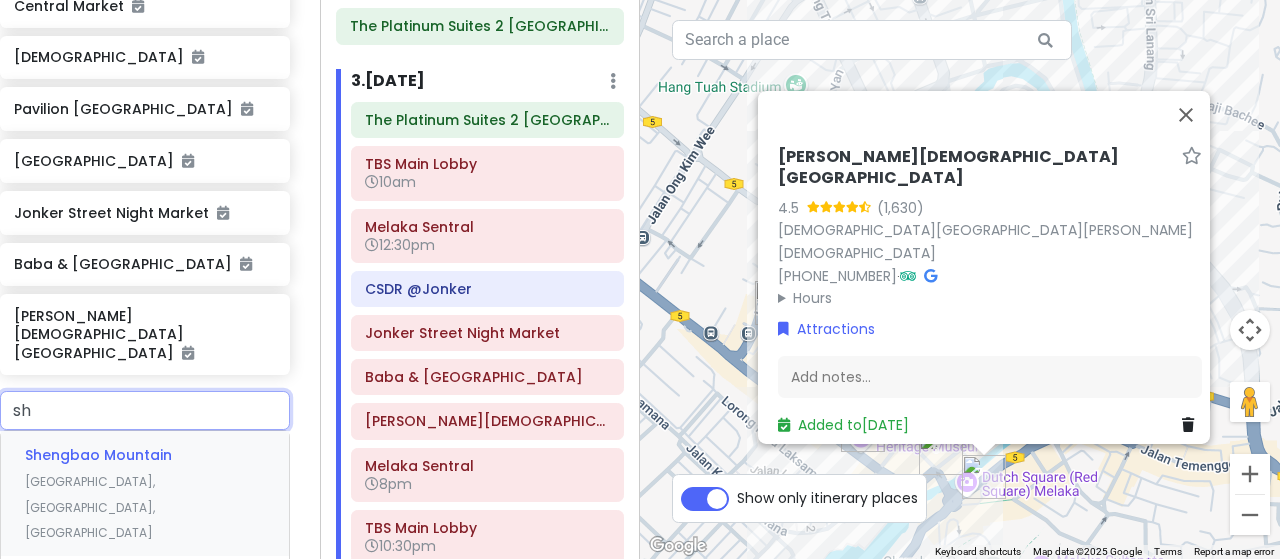 type on "s" 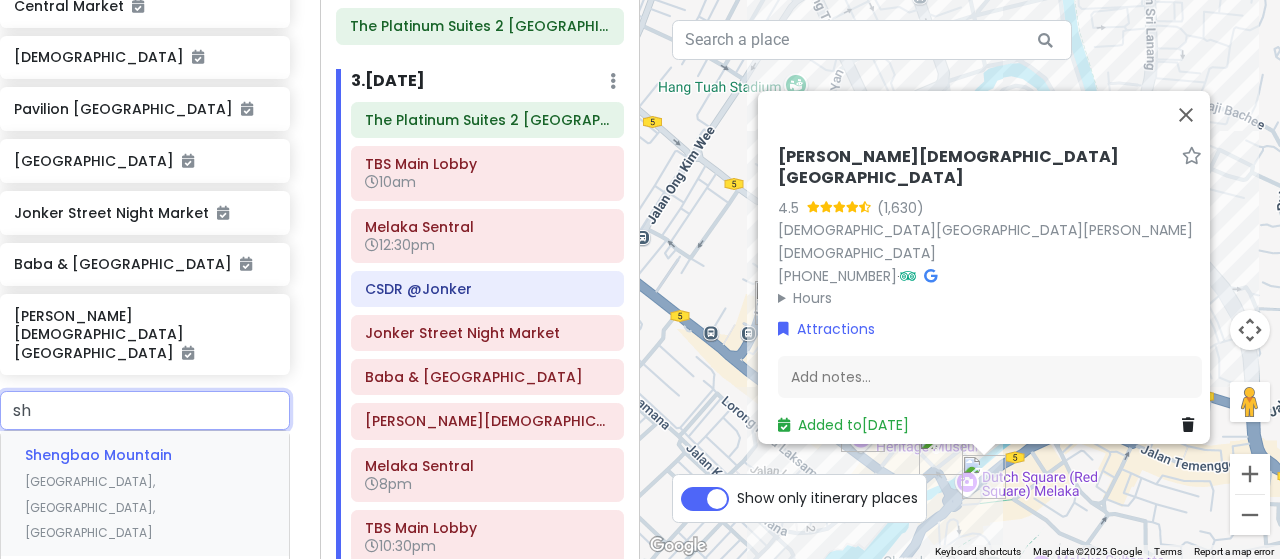 type on "s" 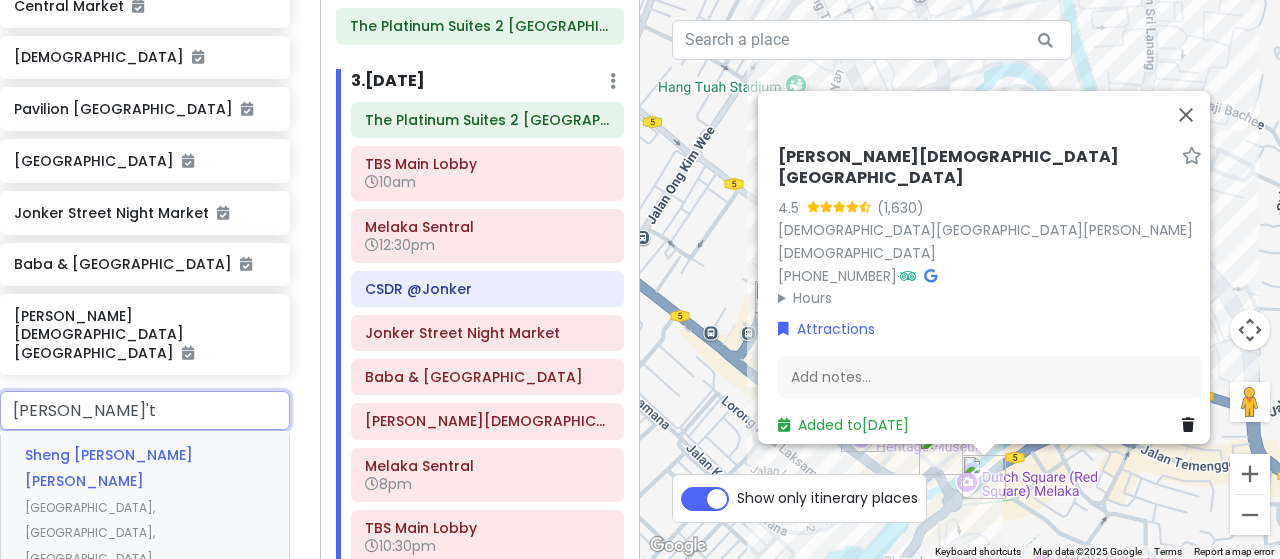 type on "圣保罗教堂" 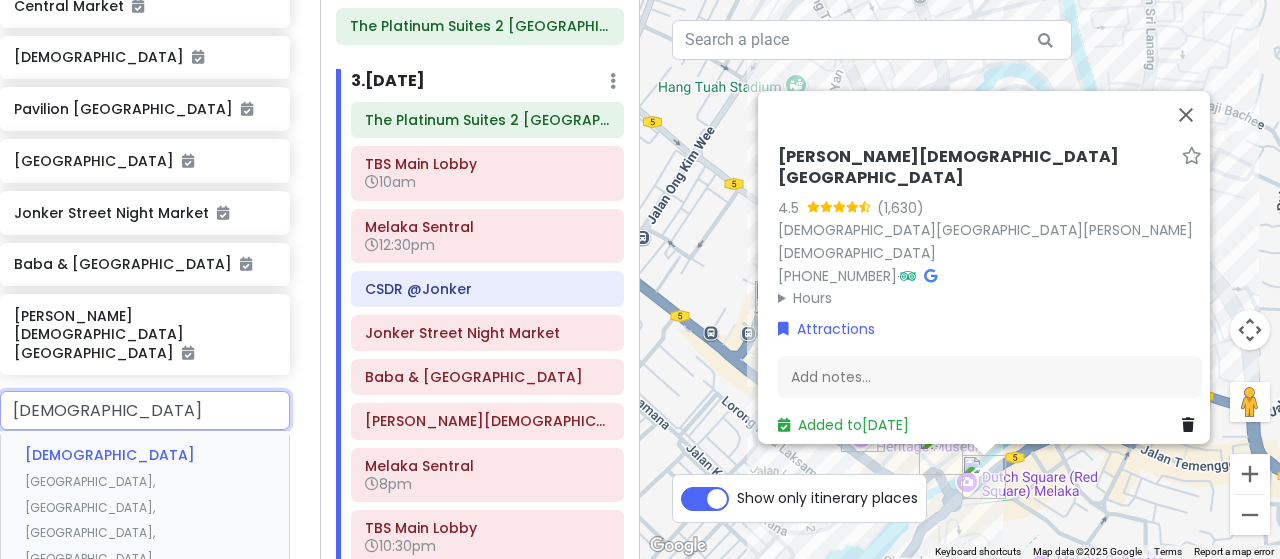 click on "圣保罗堂   Malaysia, Malacca, Banda Hilir, Jalan Kota" at bounding box center [145, 506] 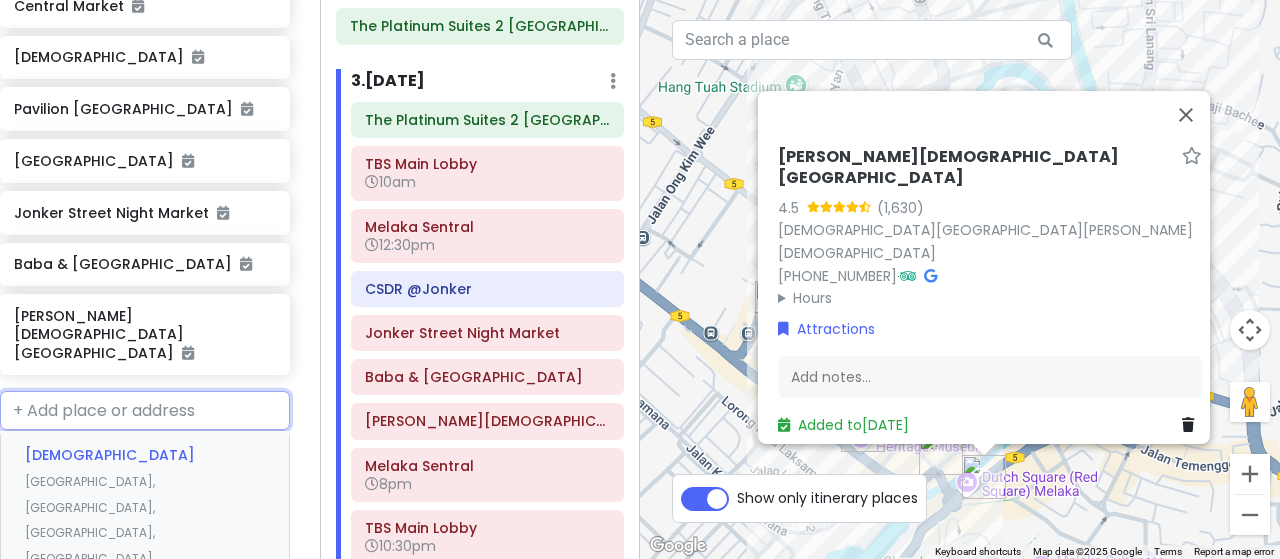 scroll, scrollTop: 1232, scrollLeft: 15, axis: both 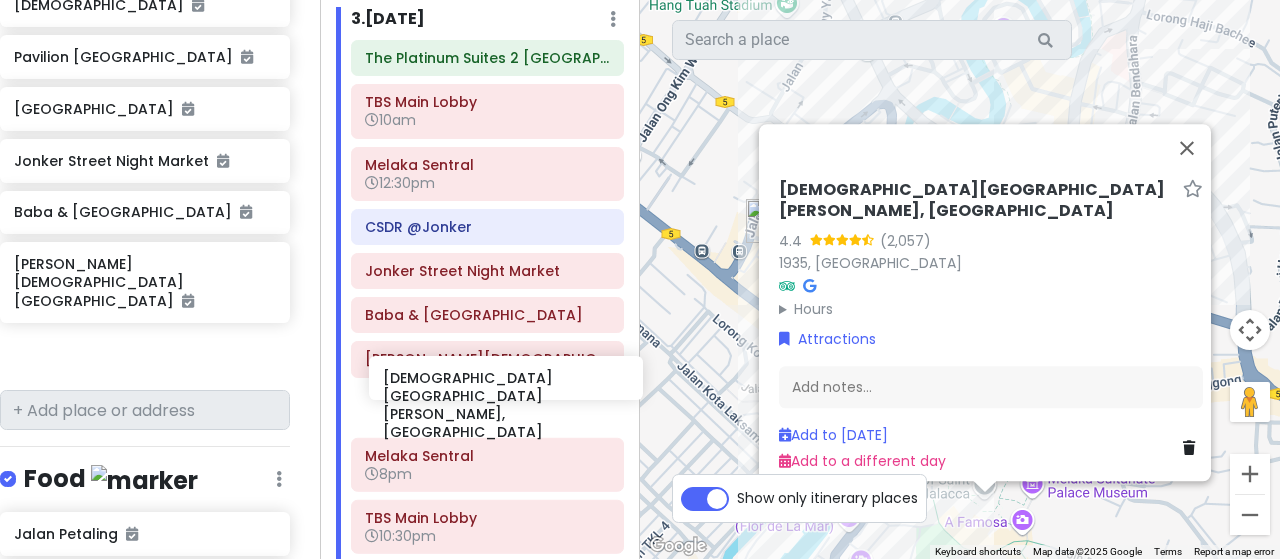 drag, startPoint x: 139, startPoint y: 303, endPoint x: 508, endPoint y: 387, distance: 378.44022 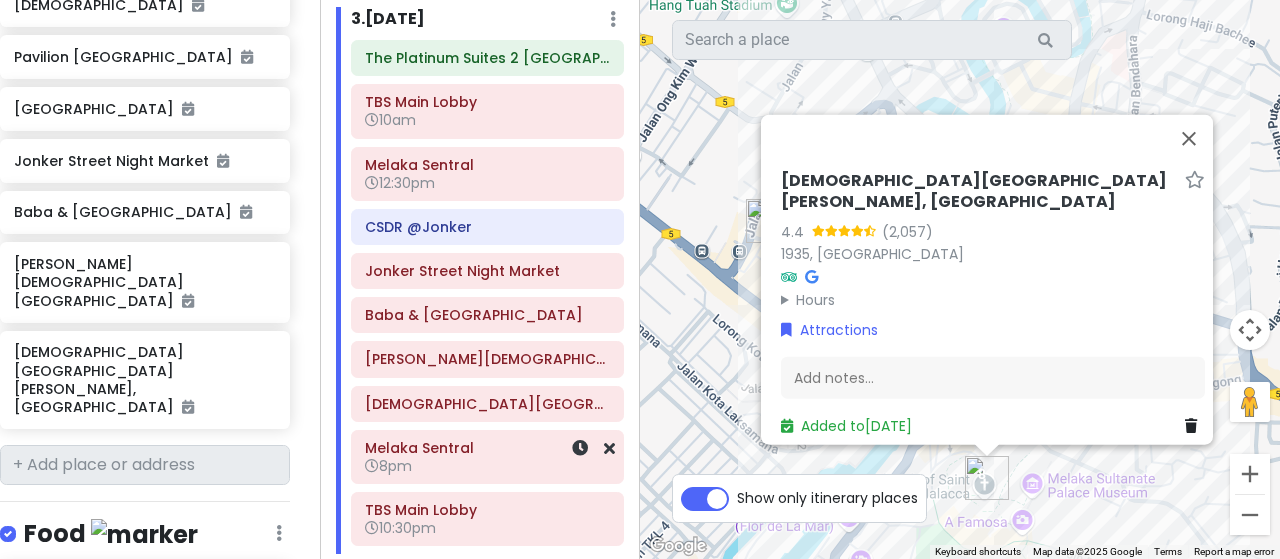 scroll, scrollTop: 1180, scrollLeft: 15, axis: both 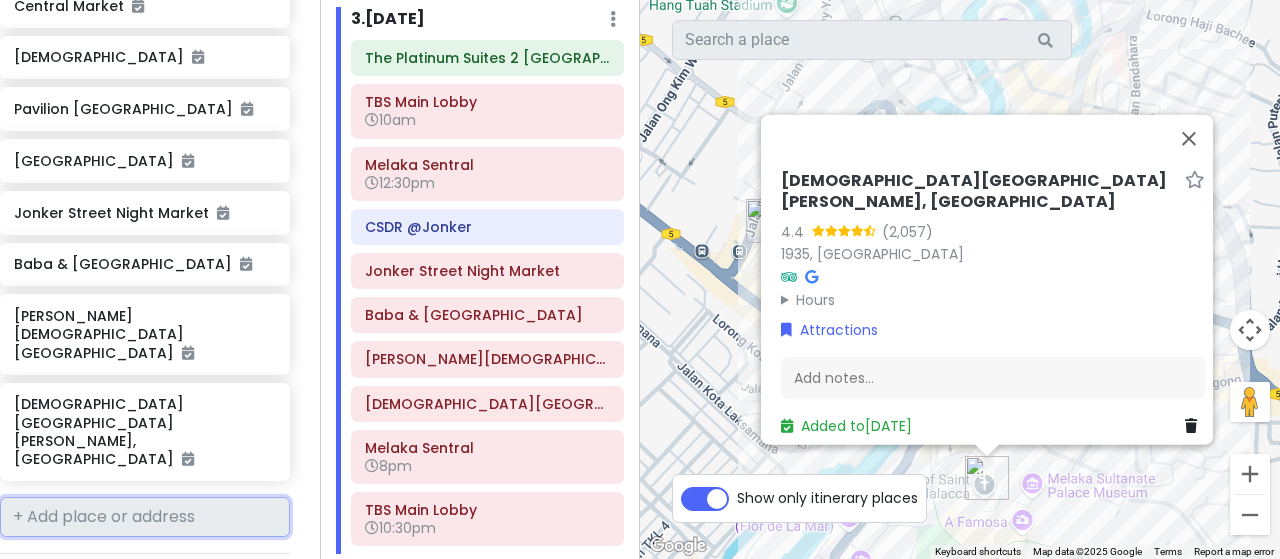 click at bounding box center (145, 517) 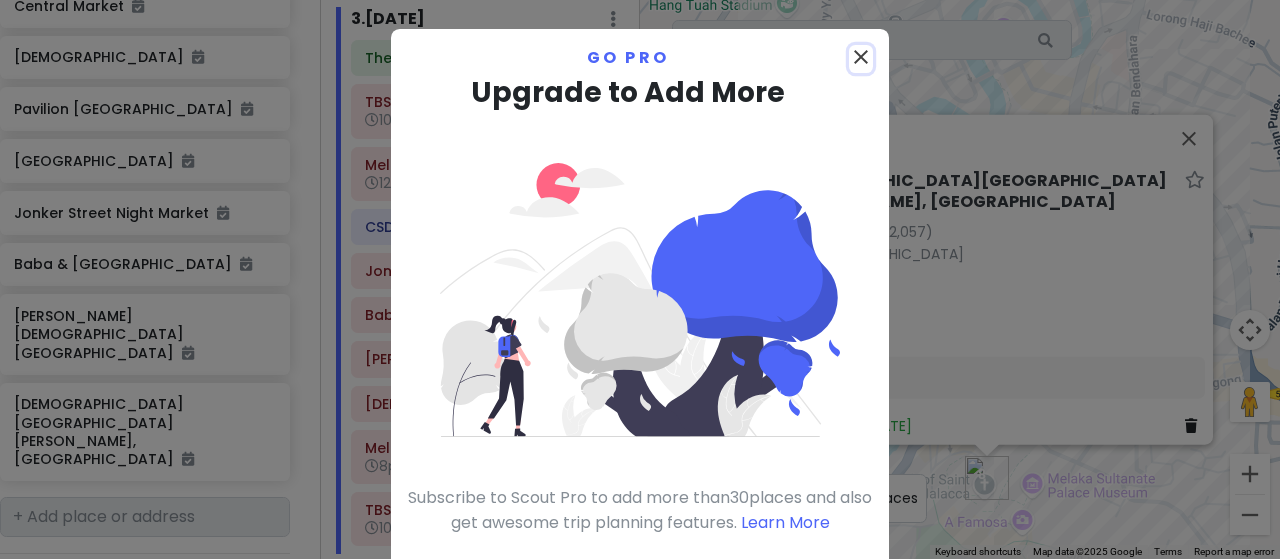 click on "close" at bounding box center (861, 57) 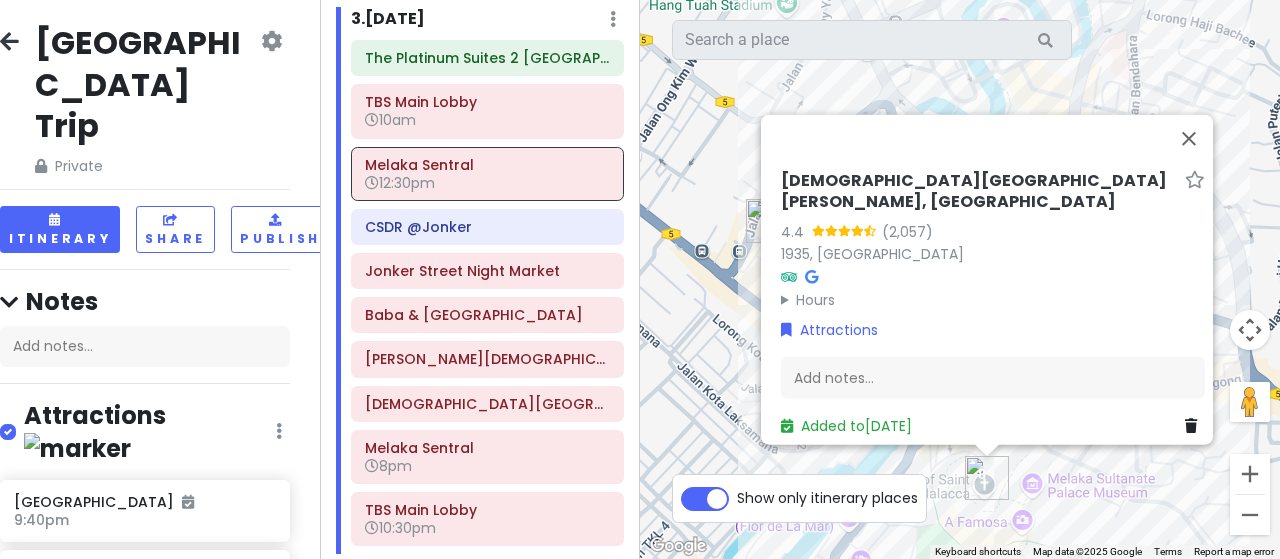 scroll, scrollTop: 0, scrollLeft: 15, axis: horizontal 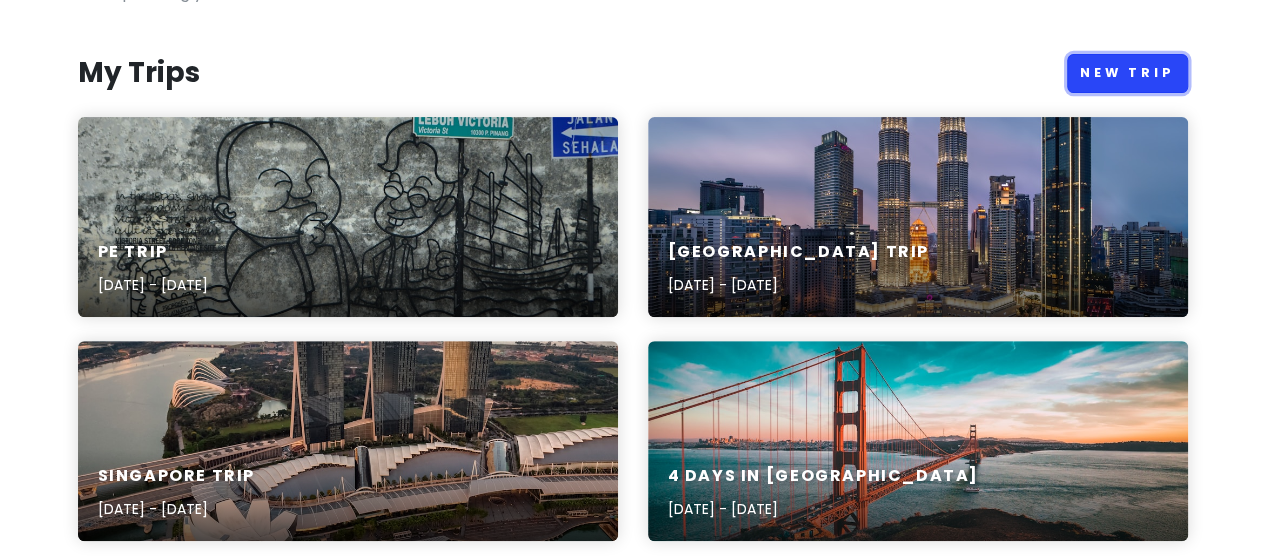 click on "New Trip" at bounding box center (1127, 73) 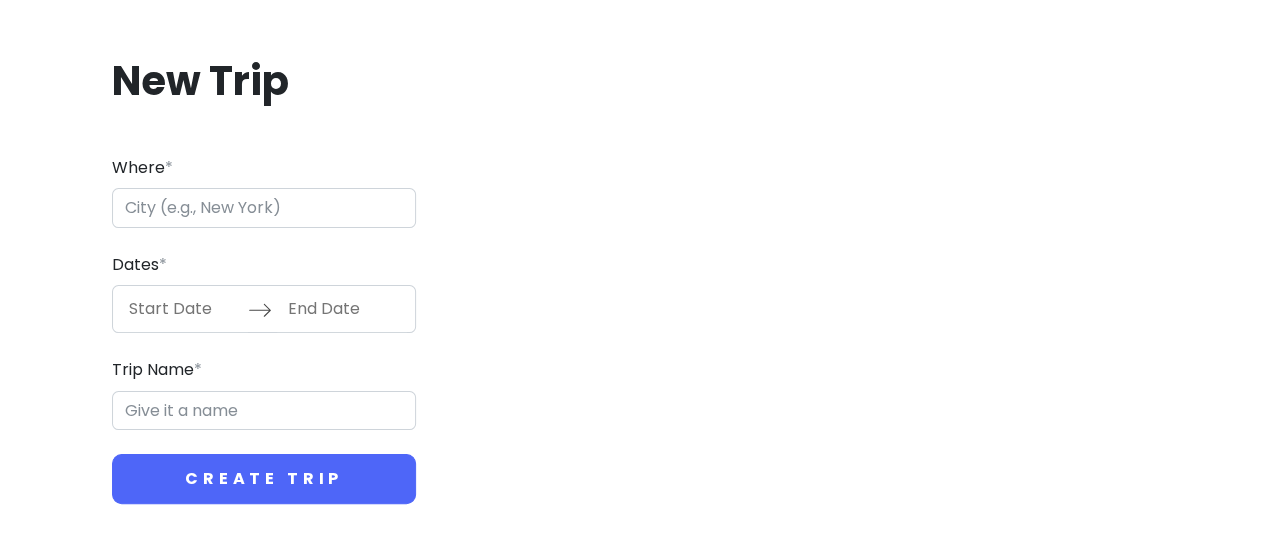 scroll, scrollTop: 0, scrollLeft: 0, axis: both 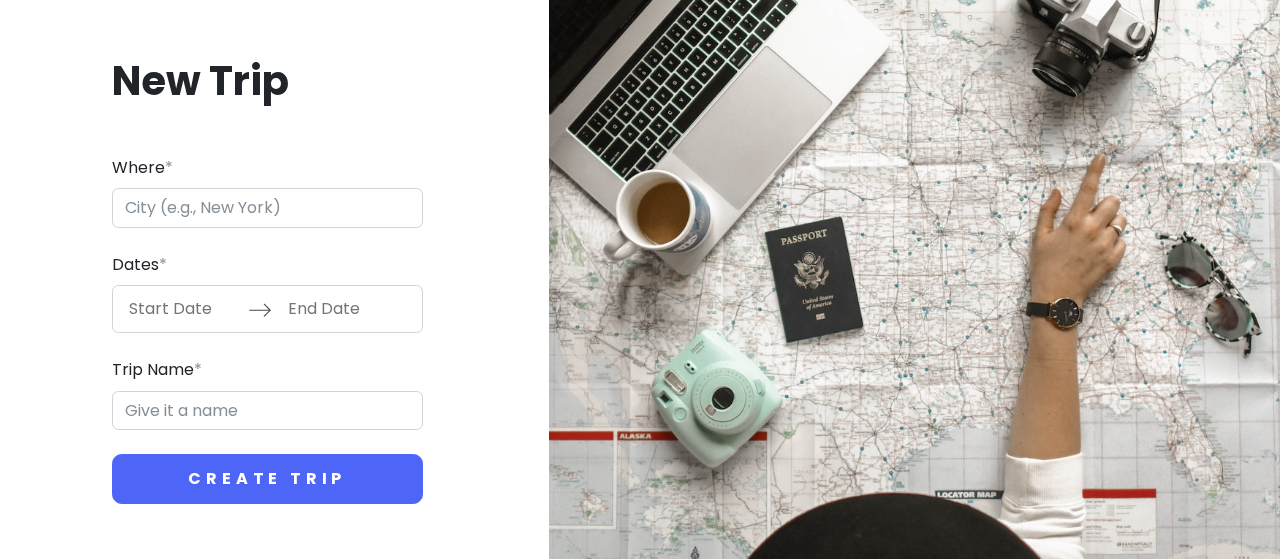 click on "Where  *" at bounding box center (267, 208) 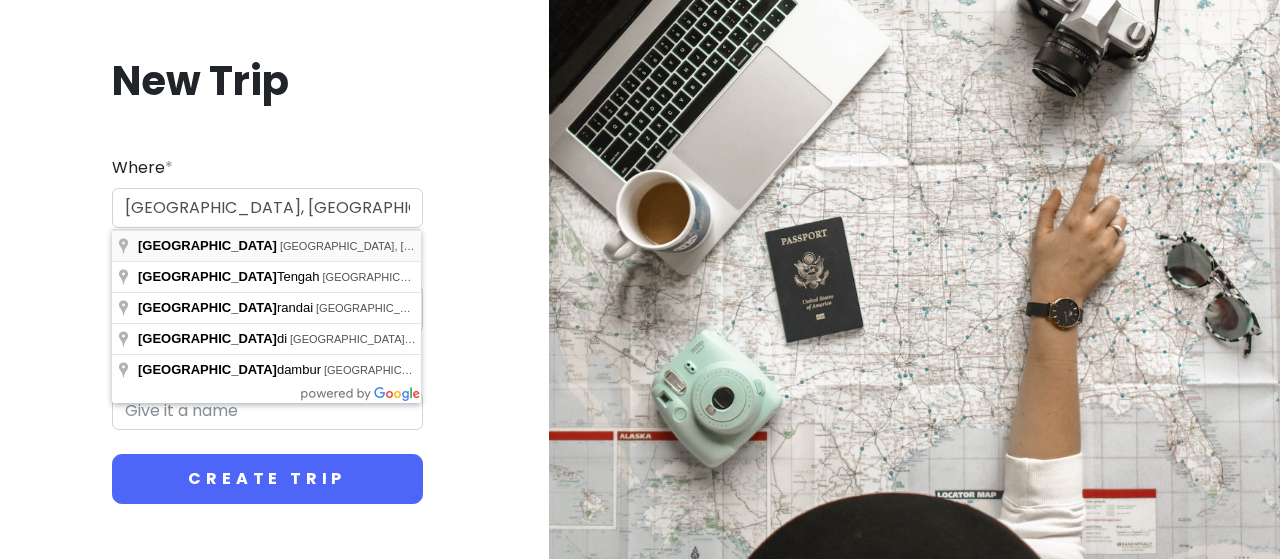 type on "Malacca, Malaysia" 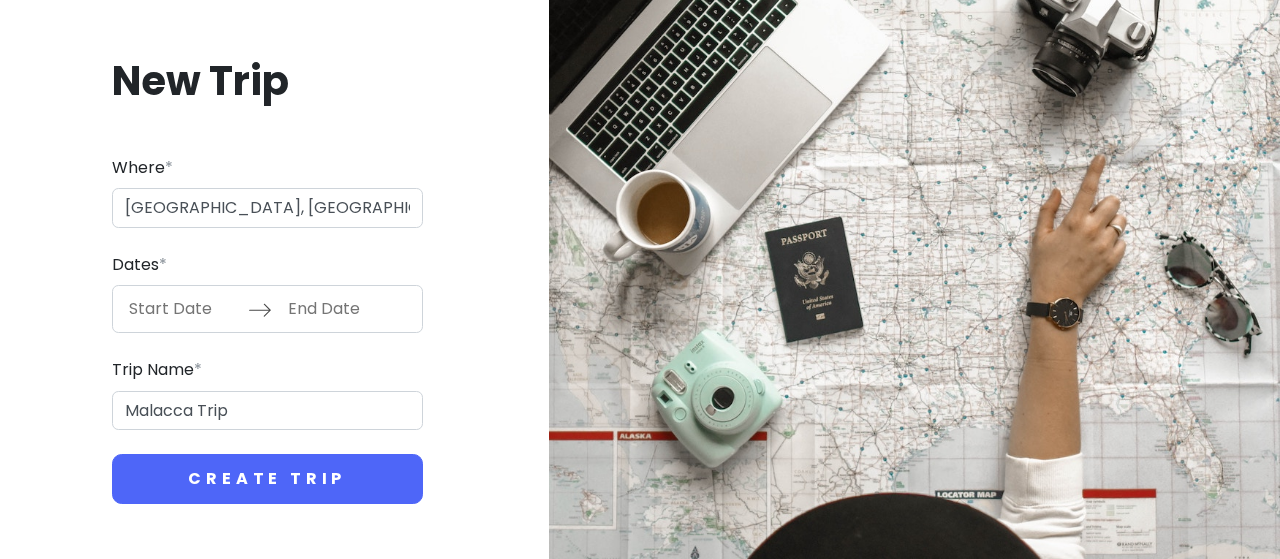 click at bounding box center [183, 309] 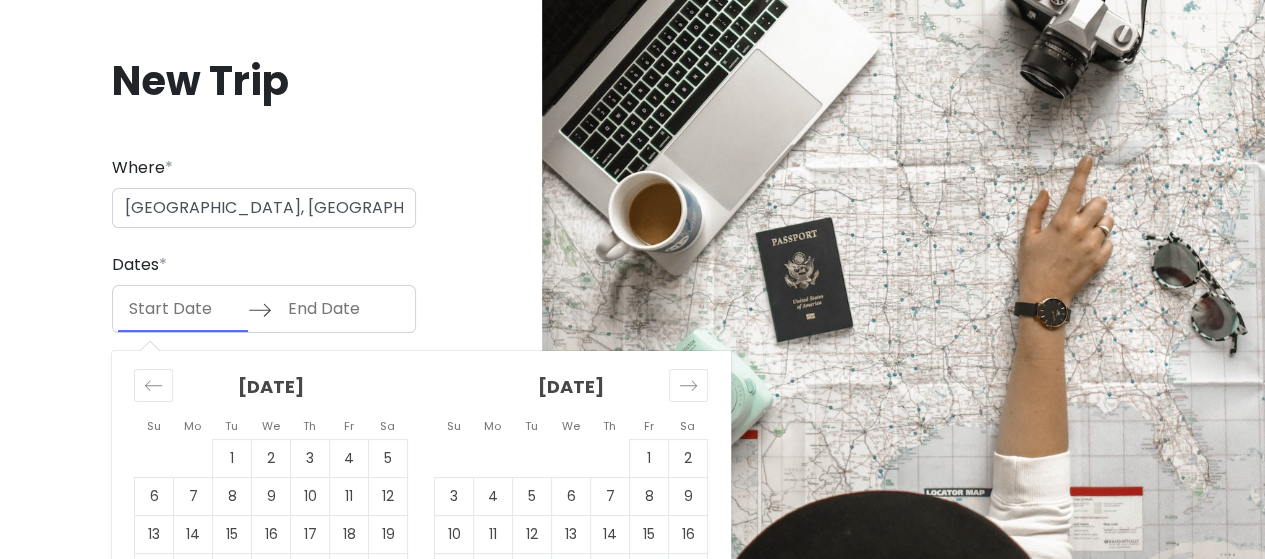 scroll, scrollTop: 100, scrollLeft: 0, axis: vertical 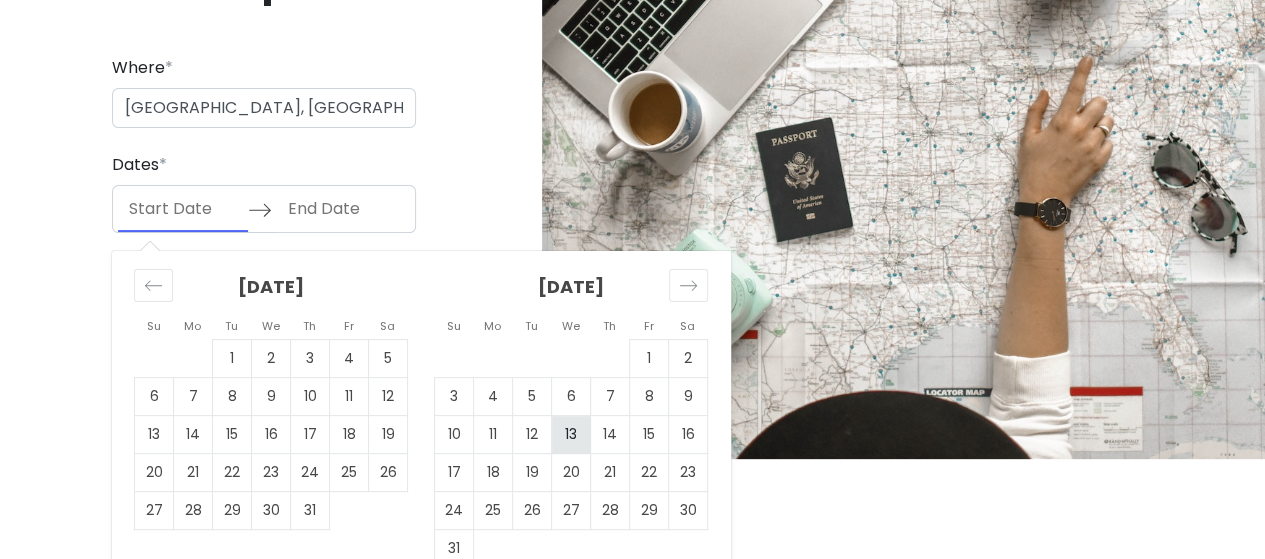 click on "13" at bounding box center (571, 435) 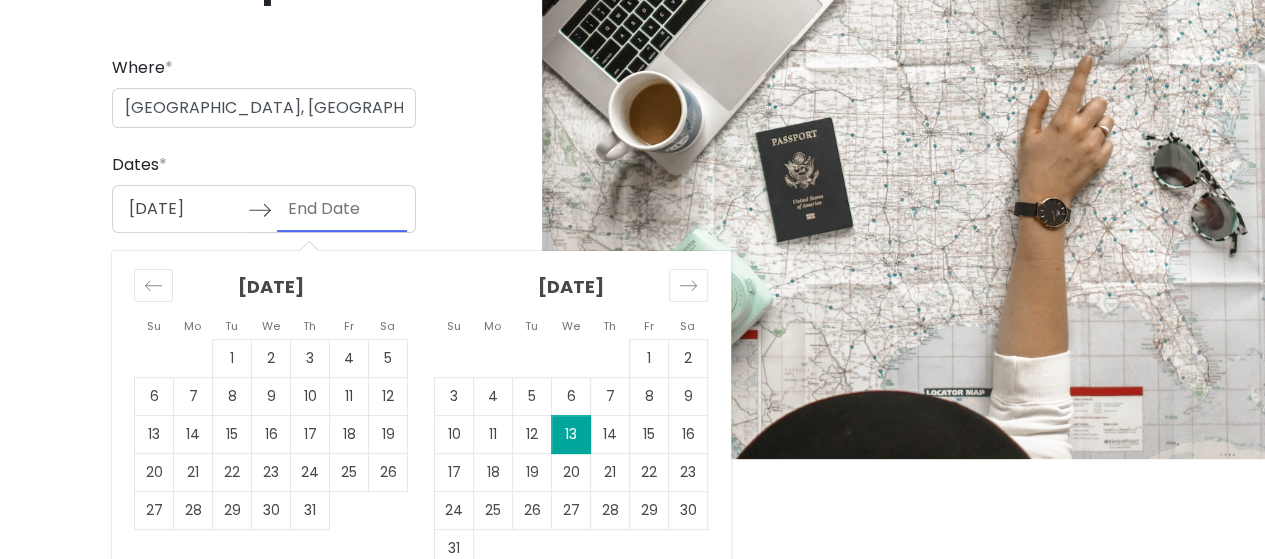 click on "13" at bounding box center (571, 435) 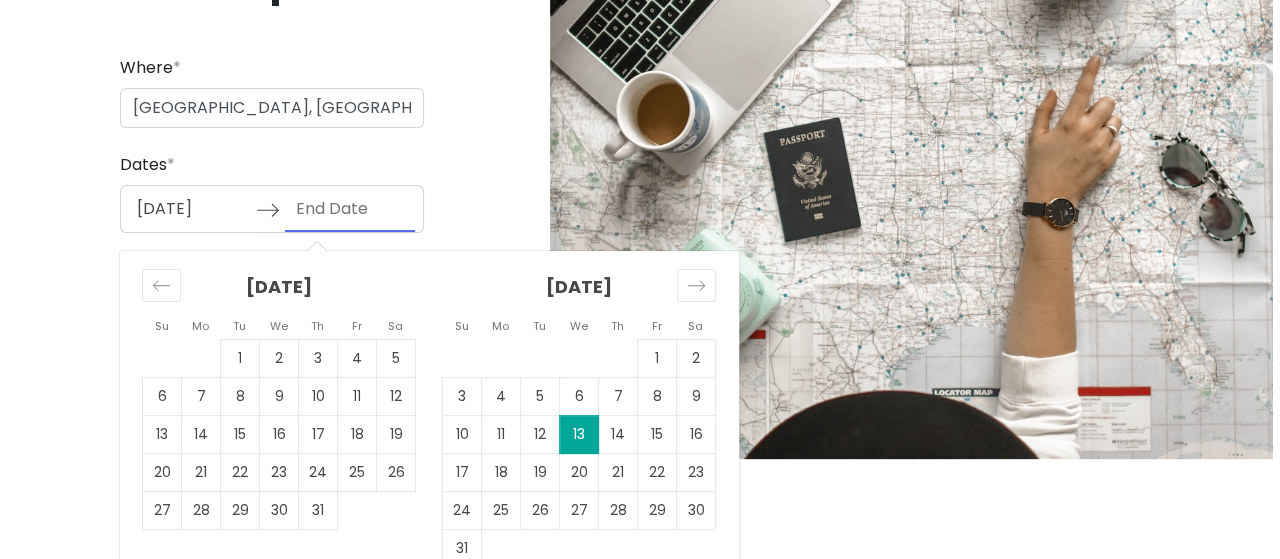 scroll, scrollTop: 0, scrollLeft: 0, axis: both 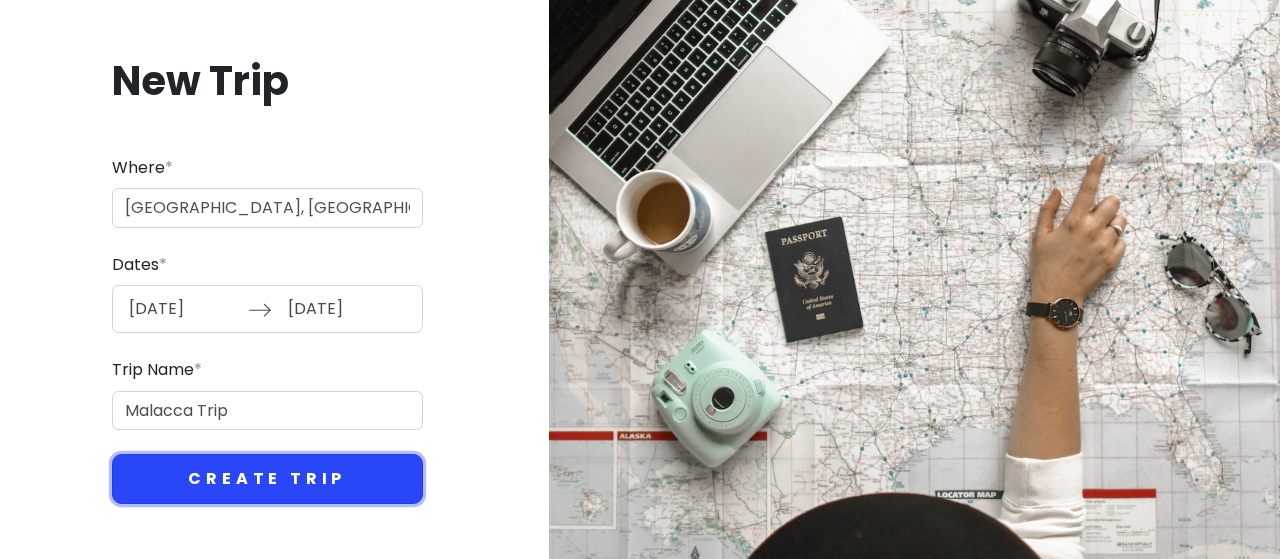 click on "Create Trip" at bounding box center (267, 479) 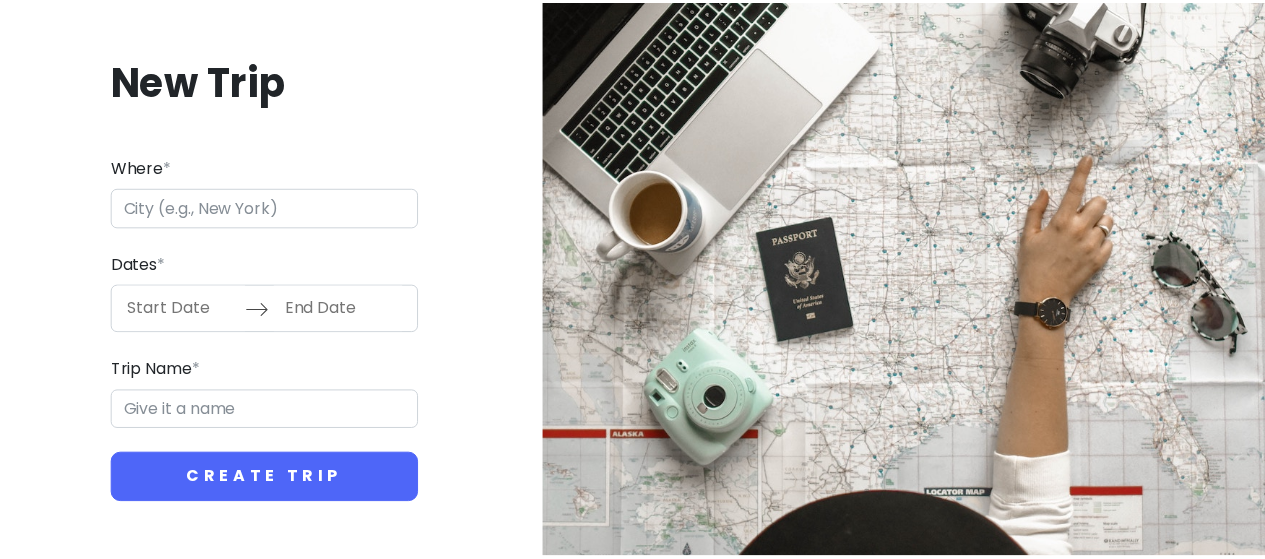 scroll, scrollTop: 200, scrollLeft: 0, axis: vertical 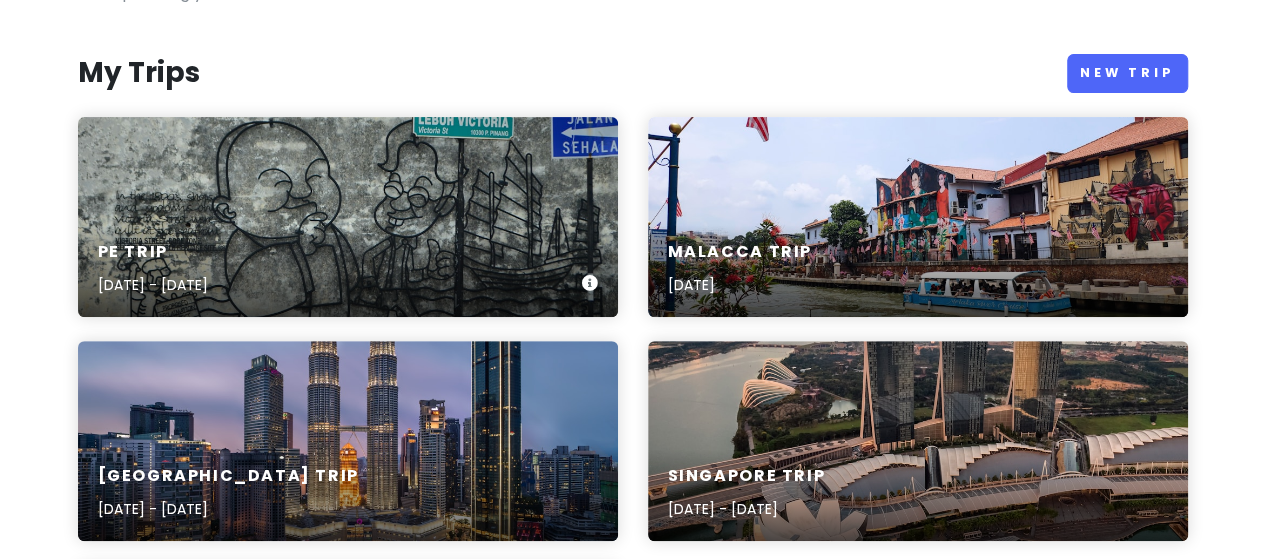 click on "PE Trip Aug 14, 2025 - Aug 16, 2025" at bounding box center (348, 217) 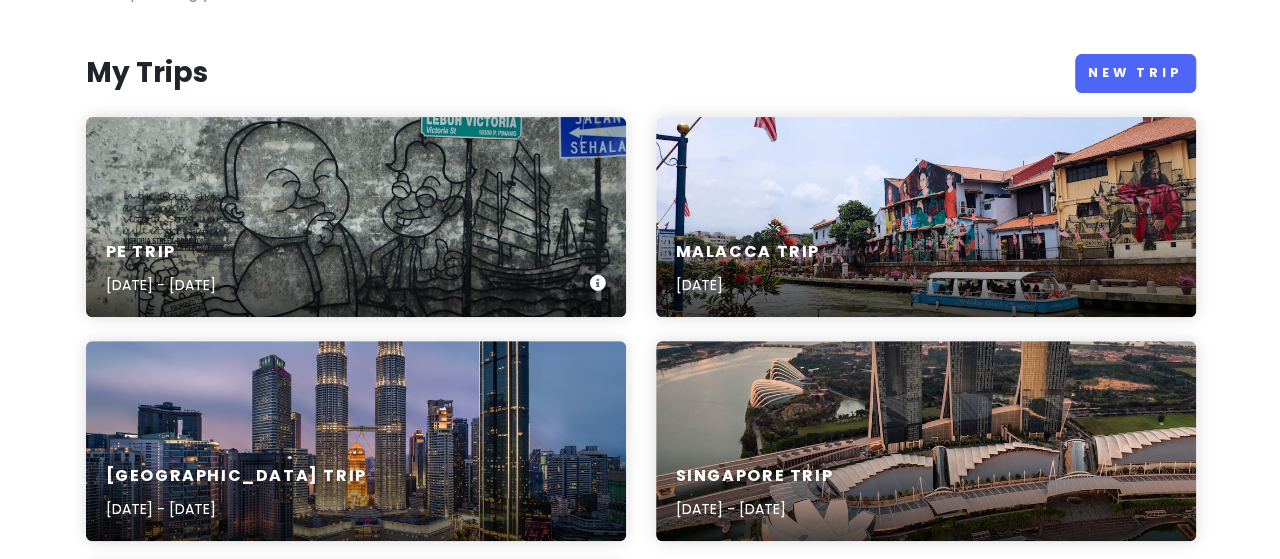 scroll, scrollTop: 0, scrollLeft: 0, axis: both 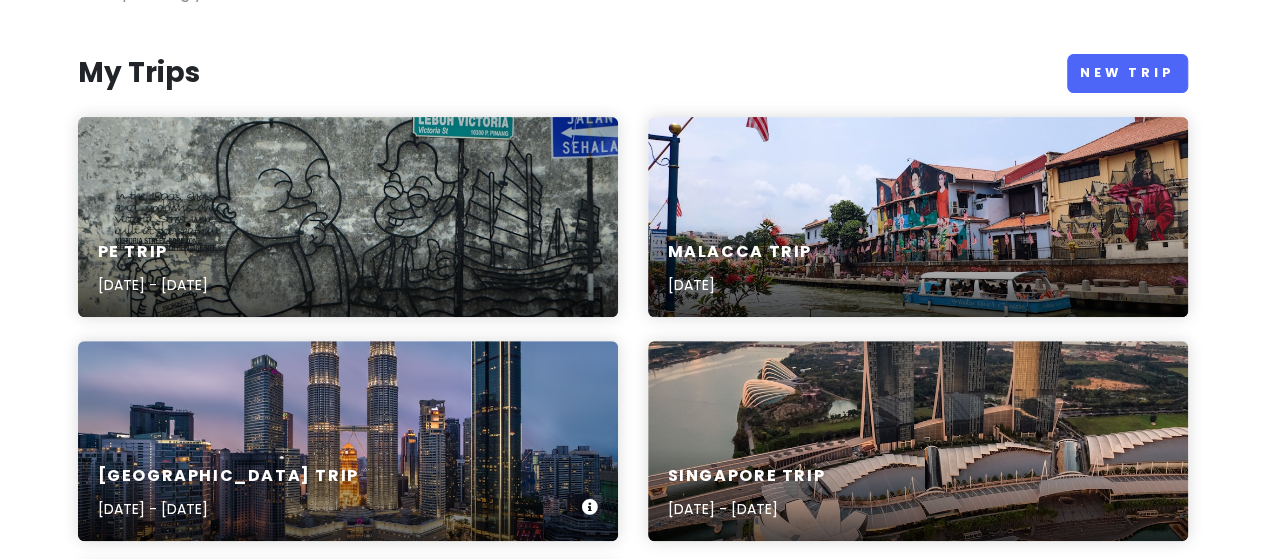 click on "[GEOGRAPHIC_DATA] Trip [DATE] - [DATE]" at bounding box center (348, 441) 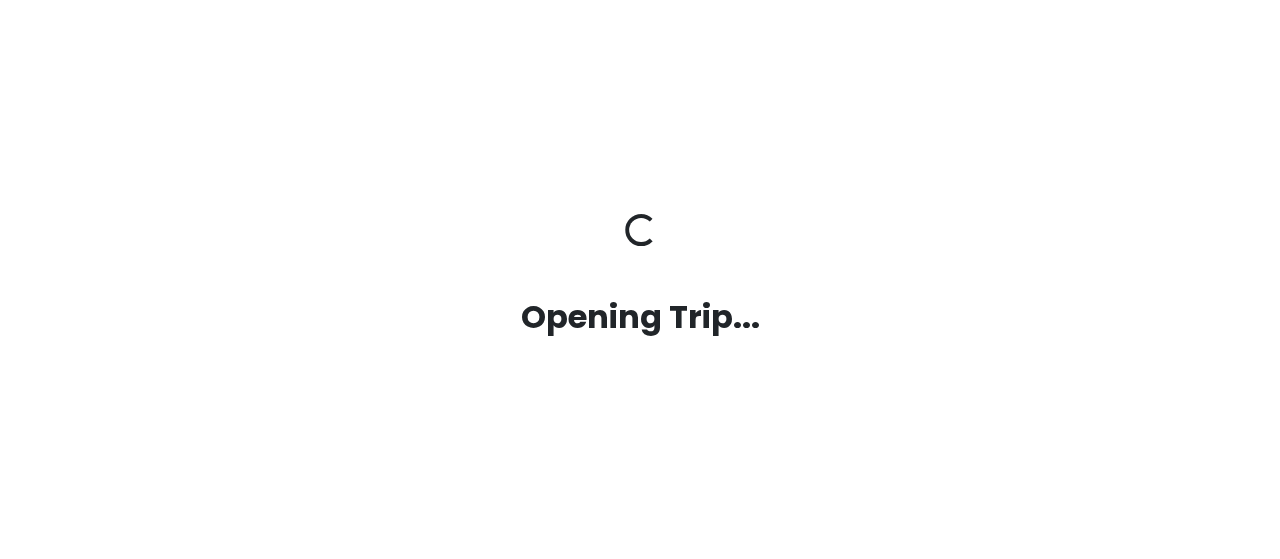 scroll, scrollTop: 0, scrollLeft: 0, axis: both 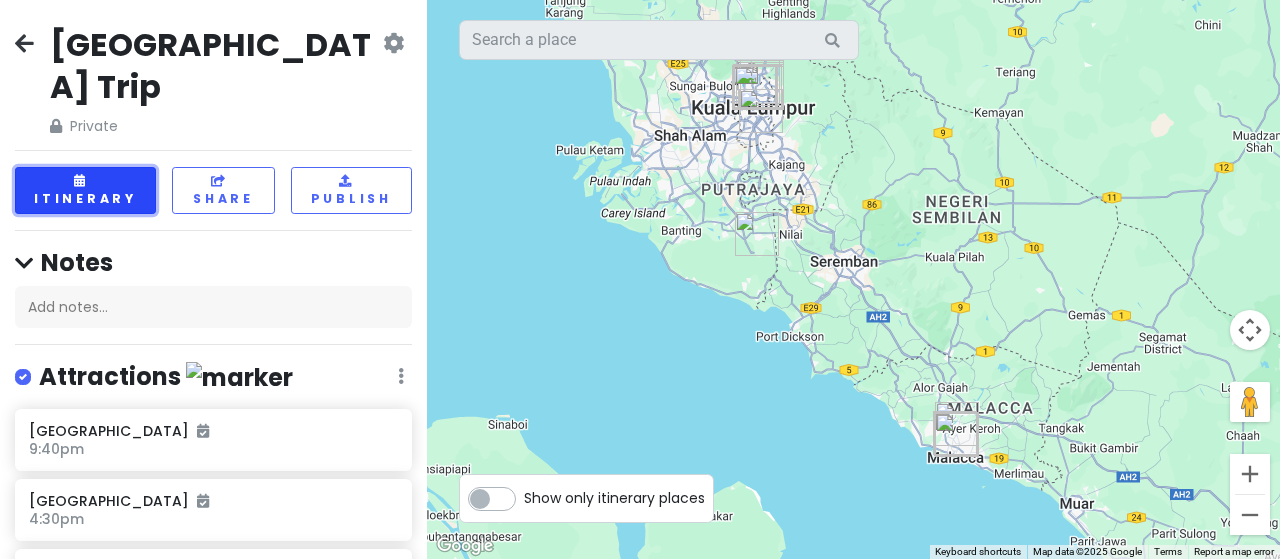 click on "Itinerary" at bounding box center [85, 190] 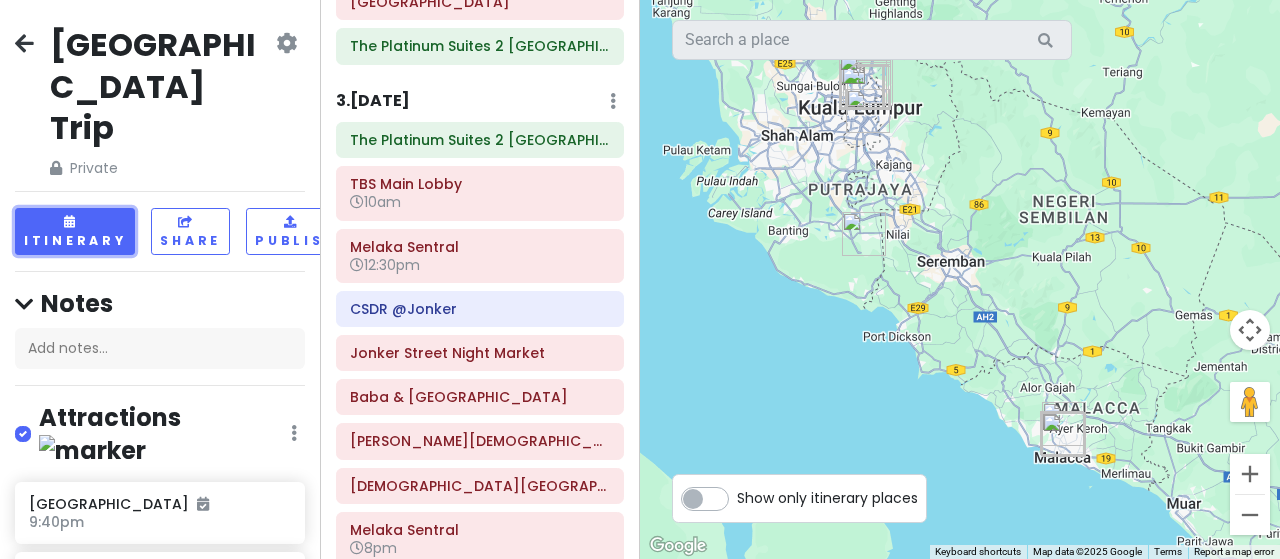 scroll, scrollTop: 900, scrollLeft: 0, axis: vertical 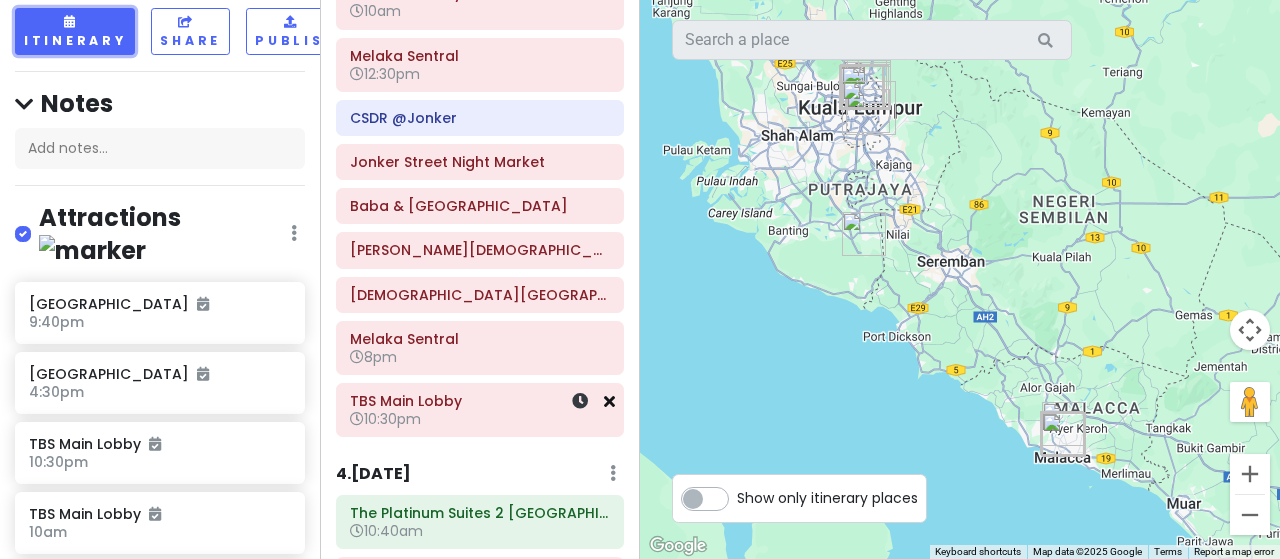 click at bounding box center [609, 401] 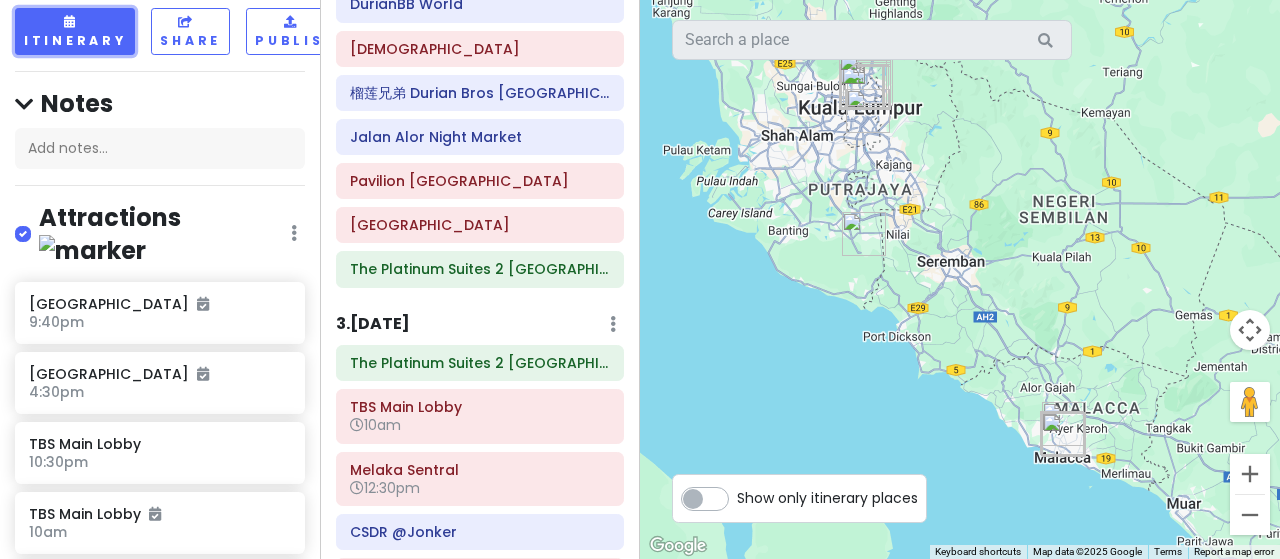 scroll, scrollTop: 700, scrollLeft: 0, axis: vertical 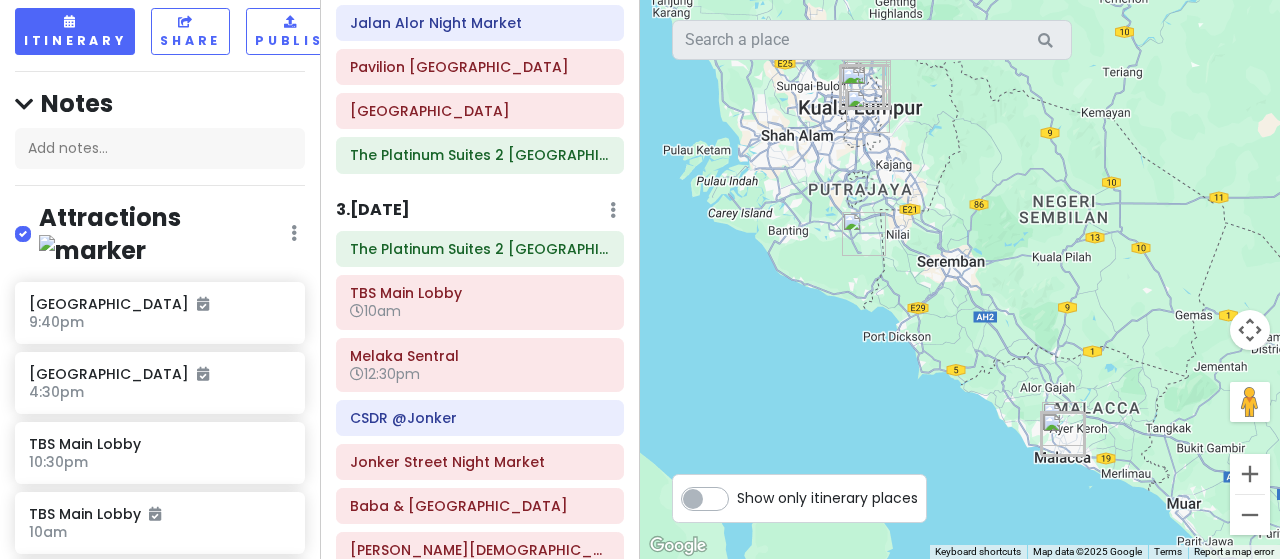 click at bounding box center [613, -609] 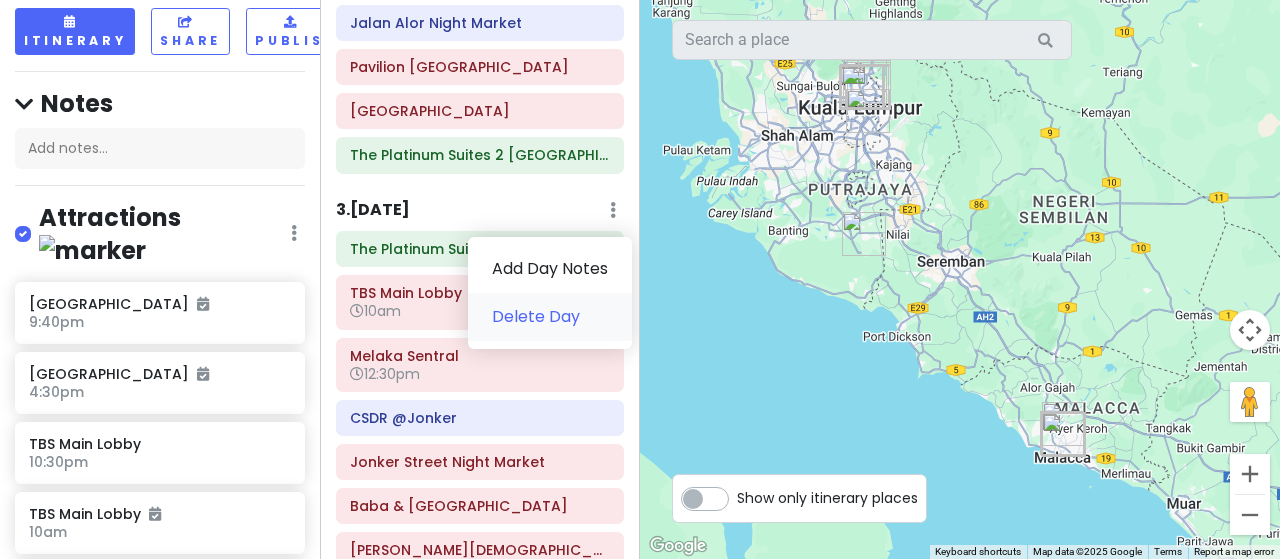 click on "Delete Day" 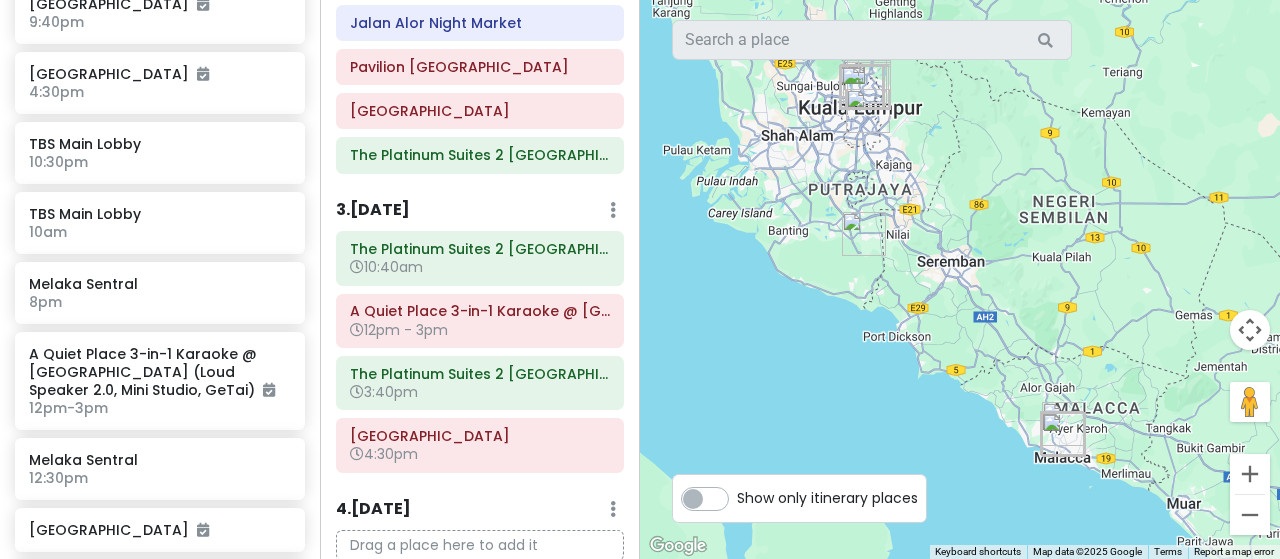 scroll, scrollTop: 700, scrollLeft: 0, axis: vertical 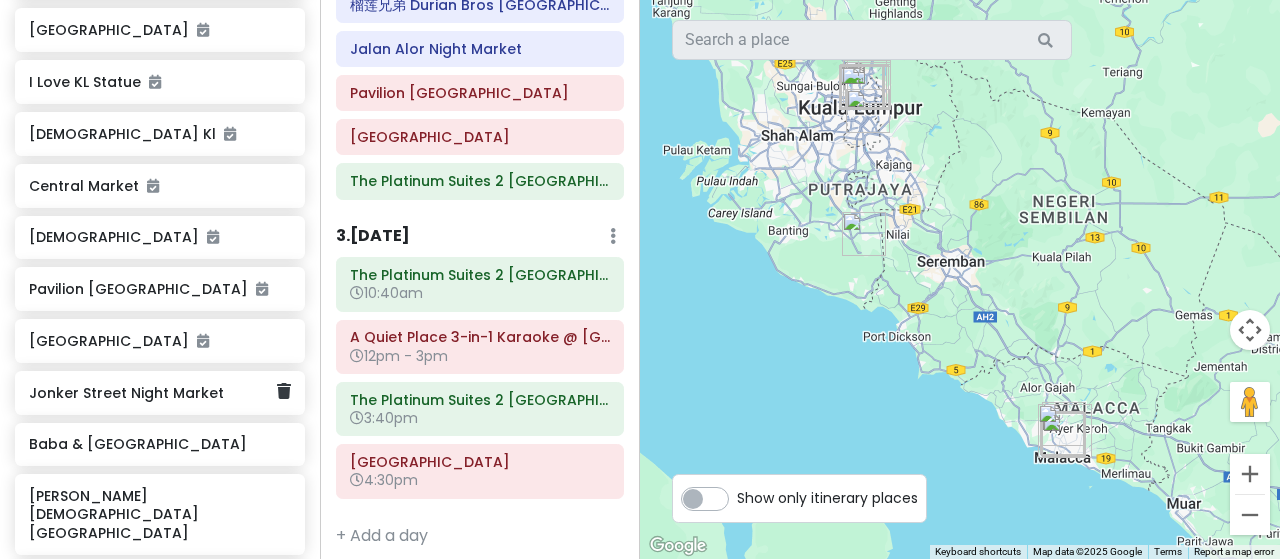 click on "Jonker Street Night Market" at bounding box center [160, 393] 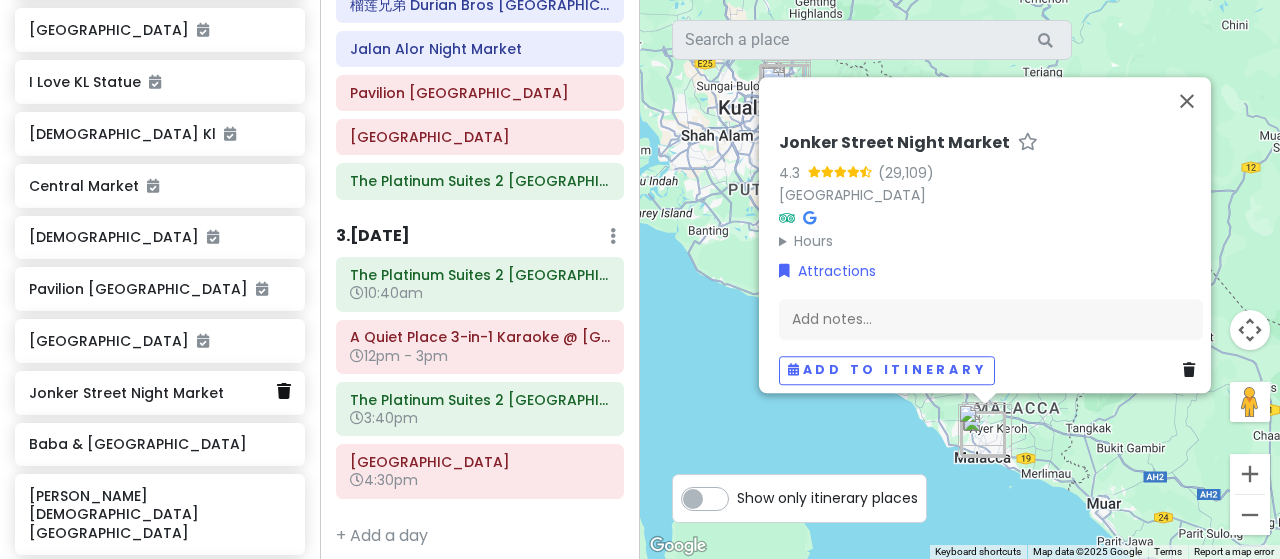 click at bounding box center (284, 391) 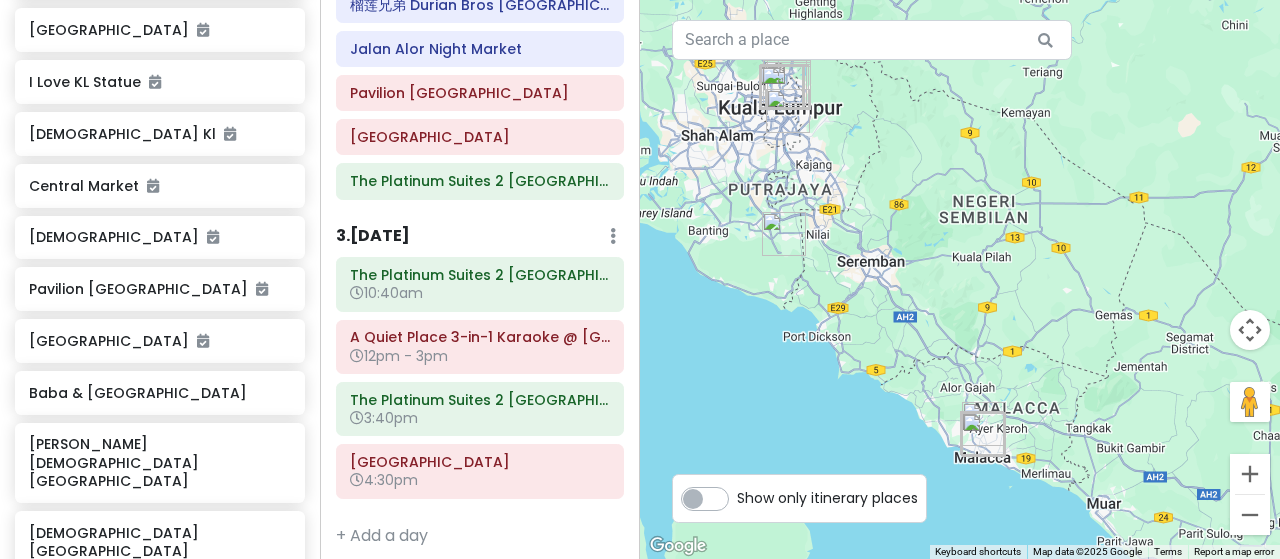 click on "Baba & Nyonya Heritage Museum" at bounding box center (160, 393) 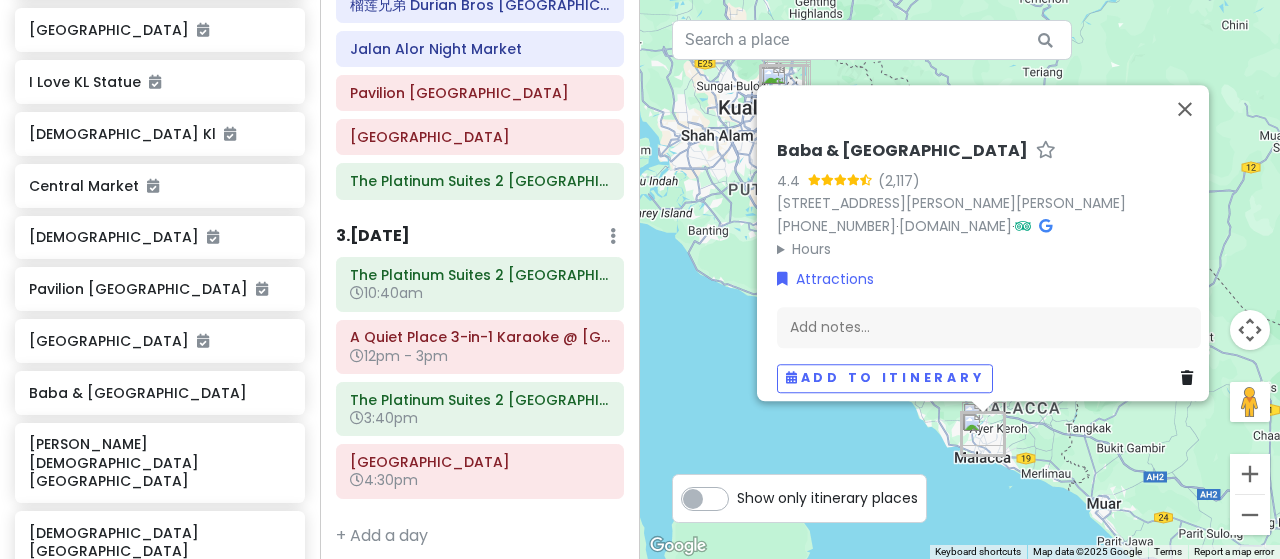 click on "Baba & Nyonya Heritage Museum" at bounding box center (159, 393) 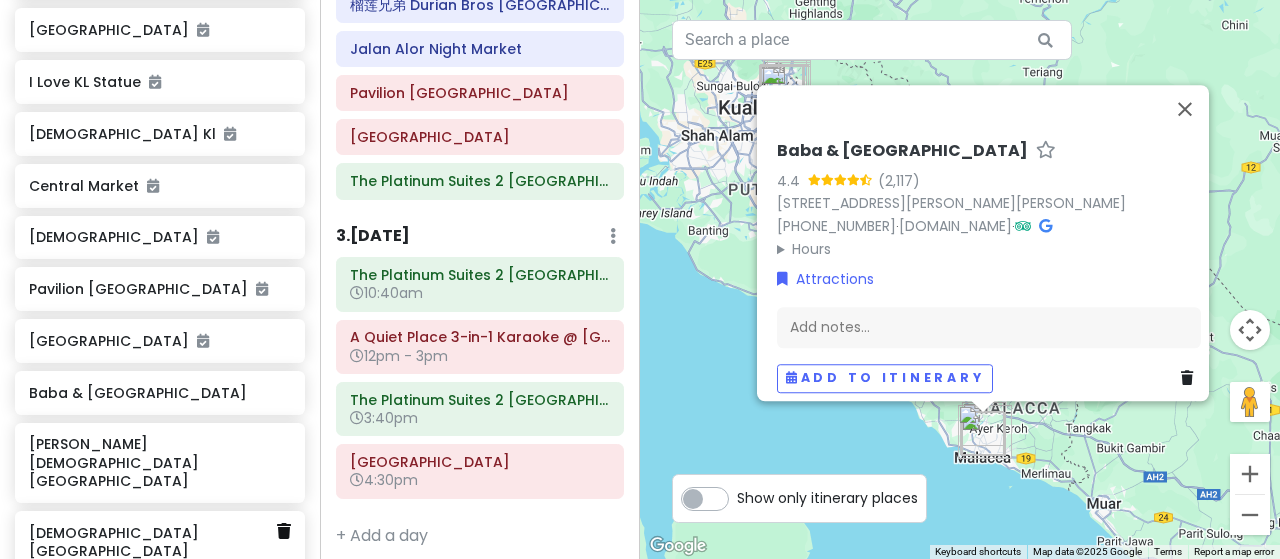click at bounding box center (284, 531) 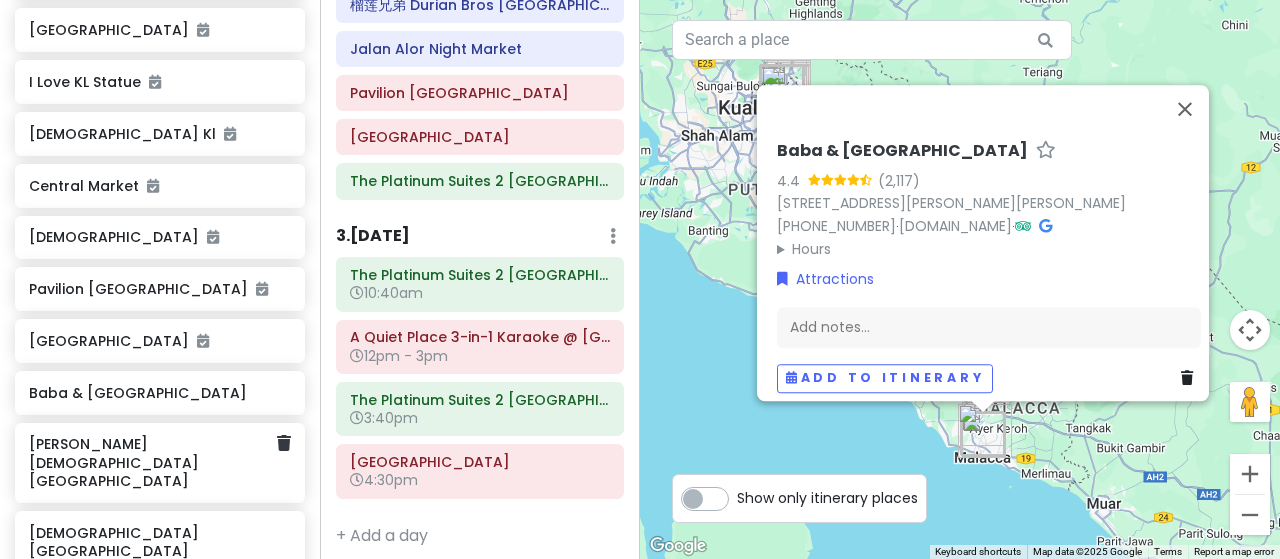 scroll, scrollTop: 966, scrollLeft: 0, axis: vertical 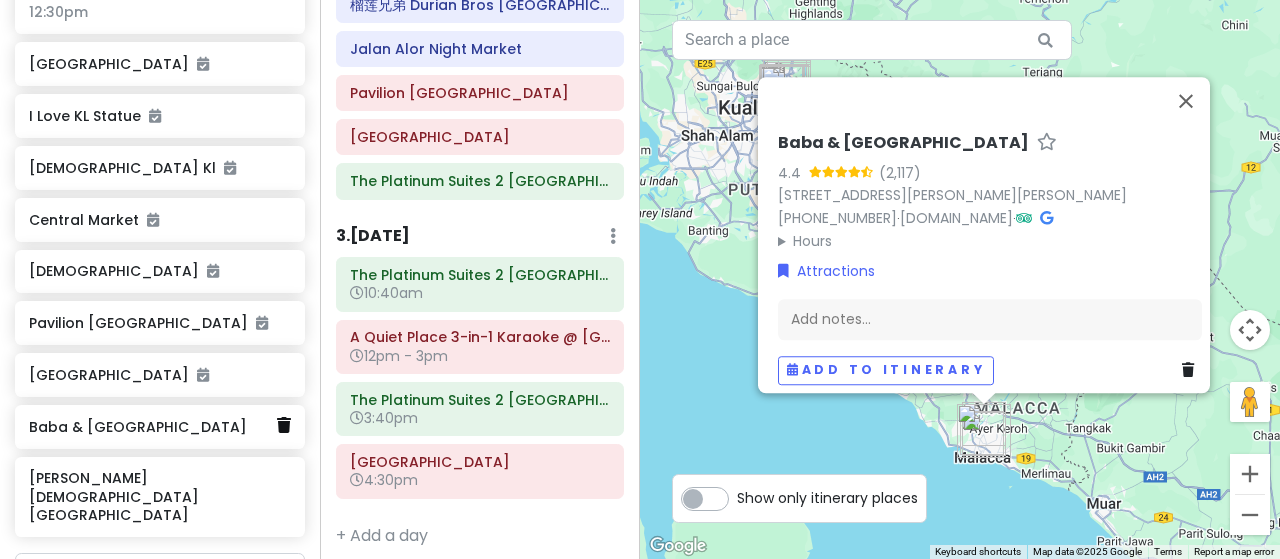click 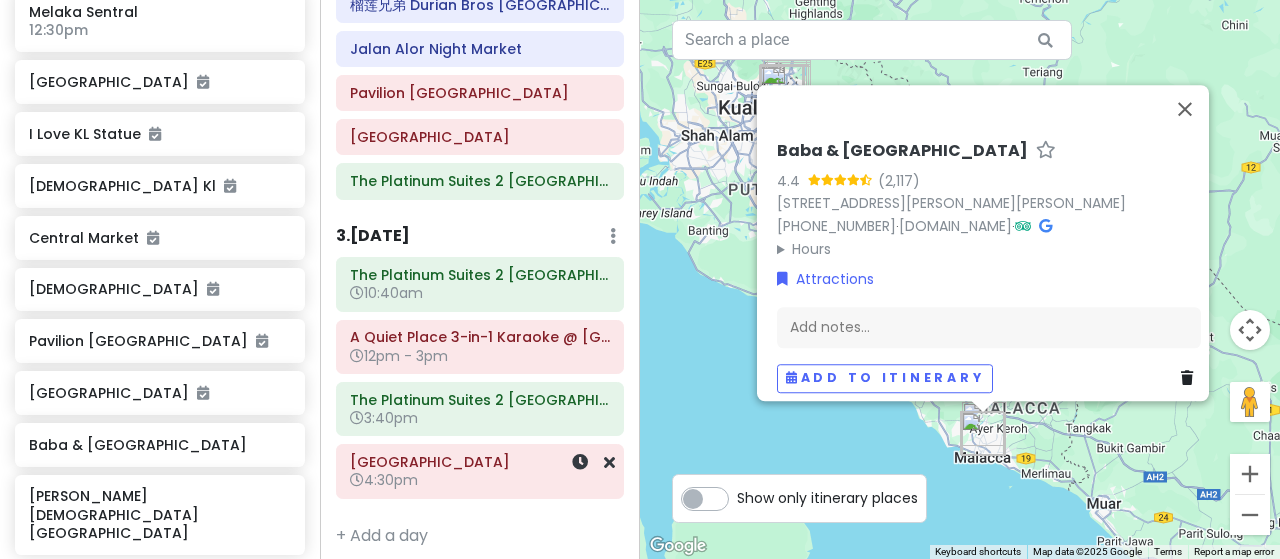 scroll, scrollTop: 896, scrollLeft: 0, axis: vertical 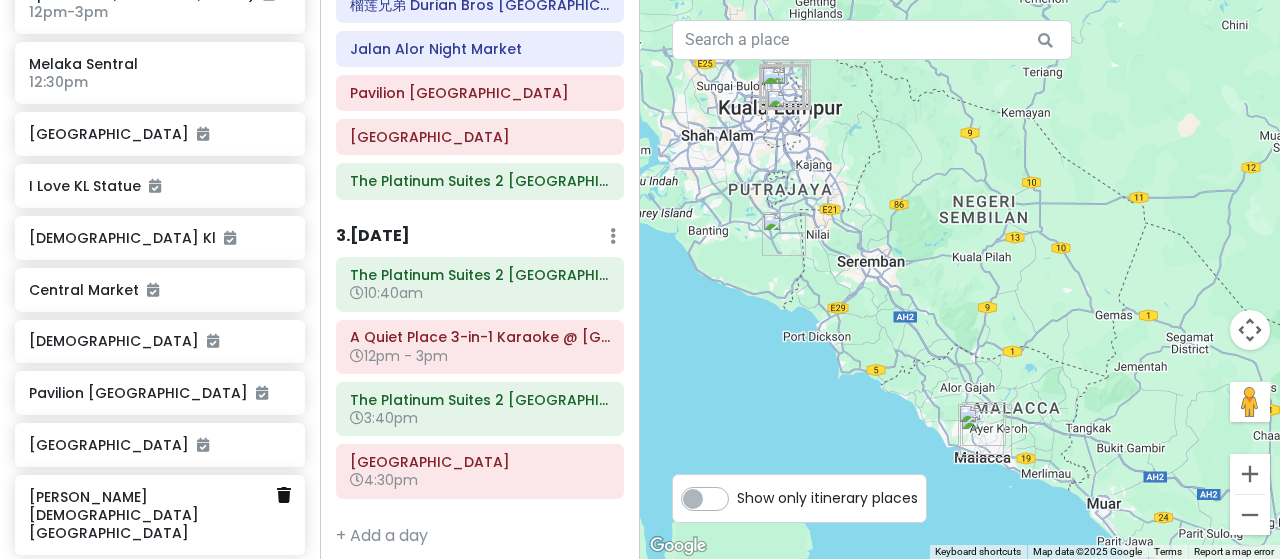 click 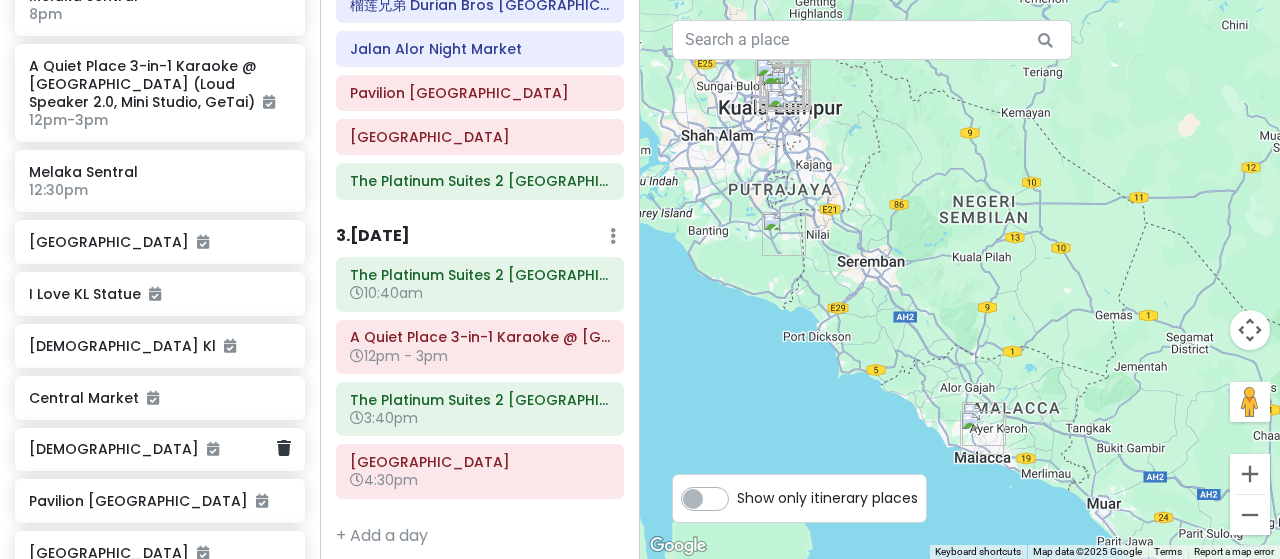 scroll, scrollTop: 744, scrollLeft: 0, axis: vertical 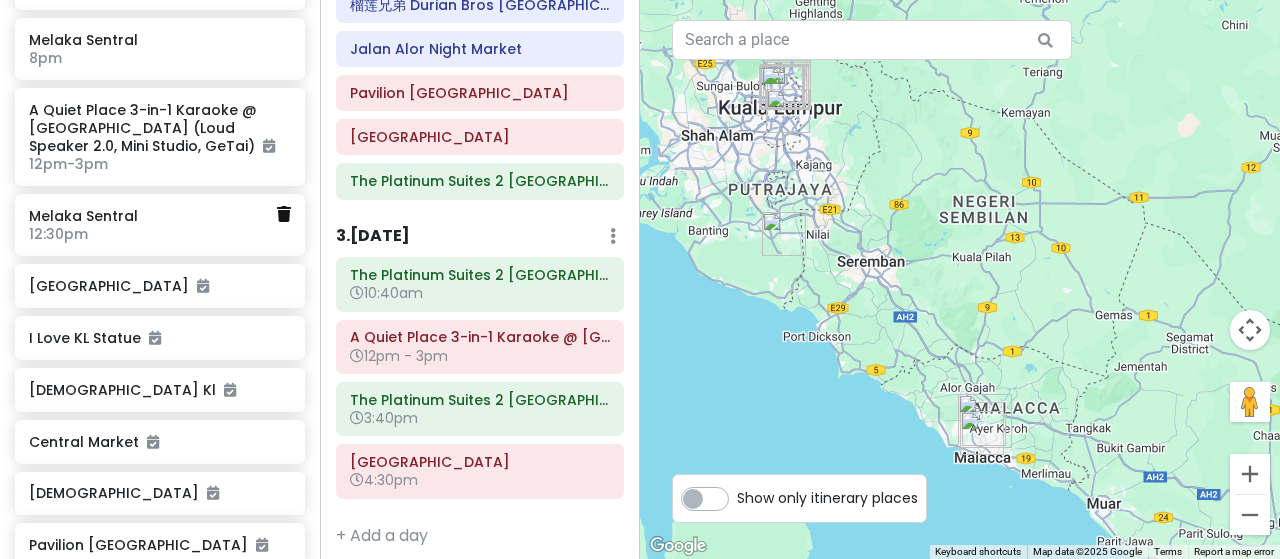 click at bounding box center [284, 214] 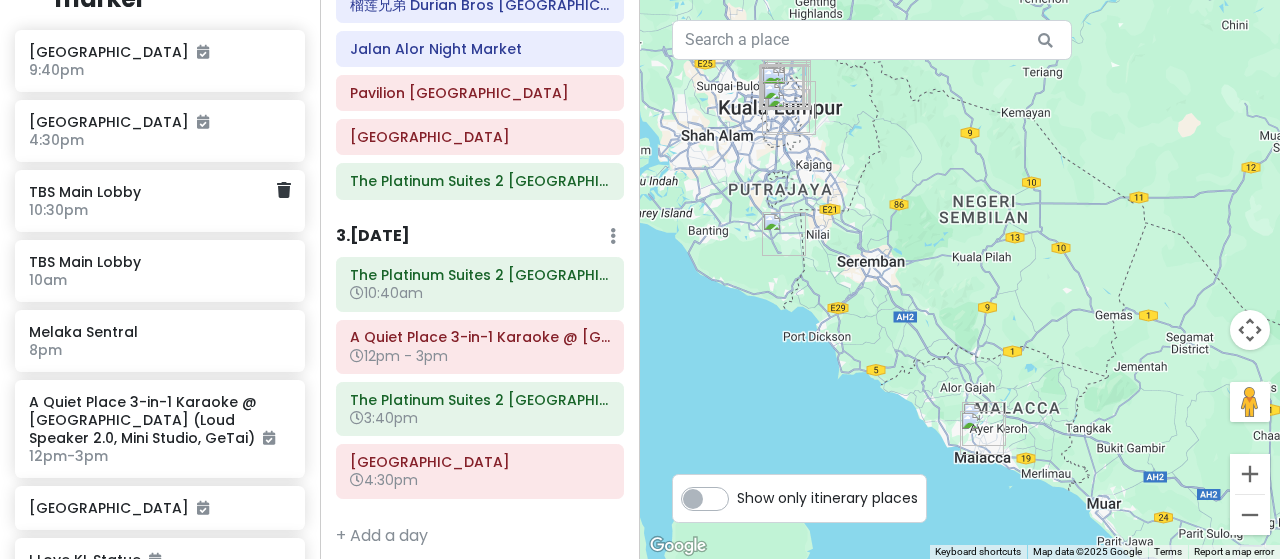 scroll, scrollTop: 444, scrollLeft: 0, axis: vertical 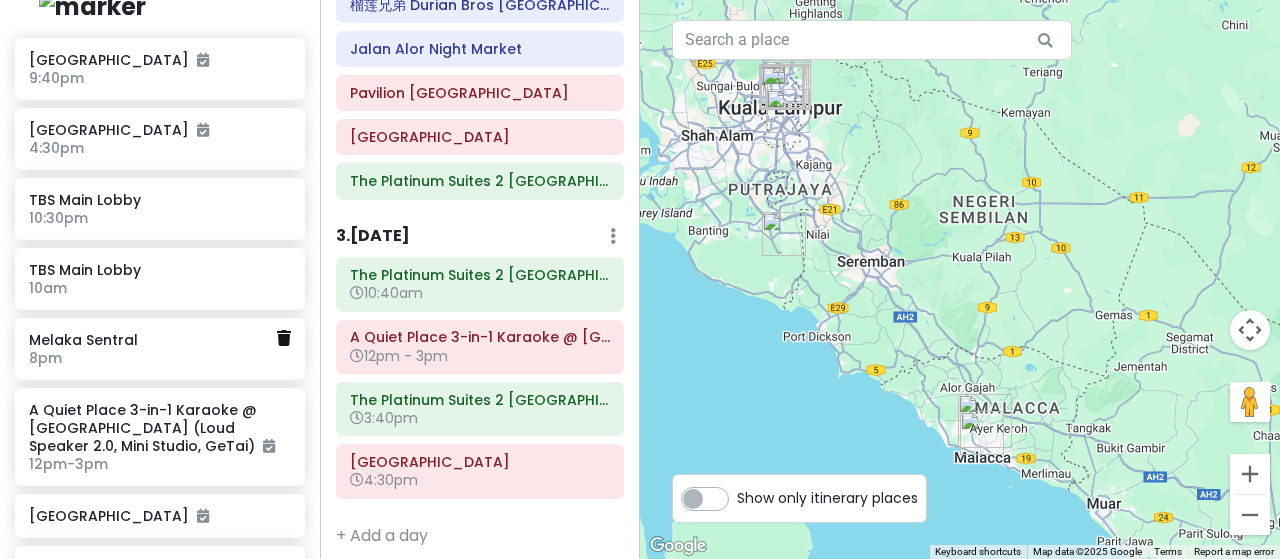 click at bounding box center [284, 338] 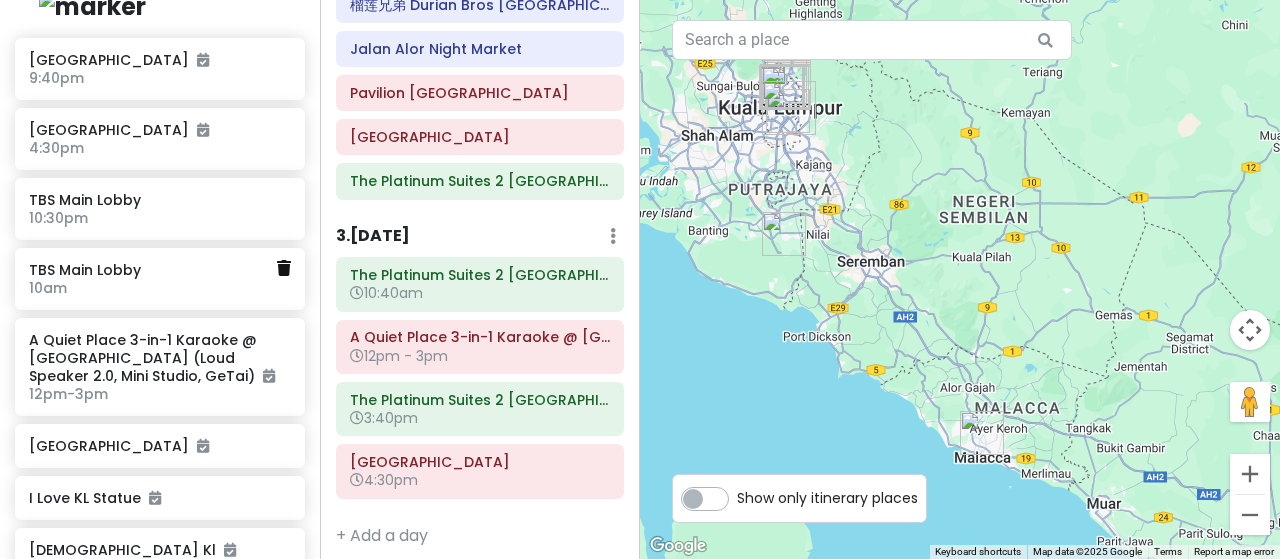 click at bounding box center (284, 268) 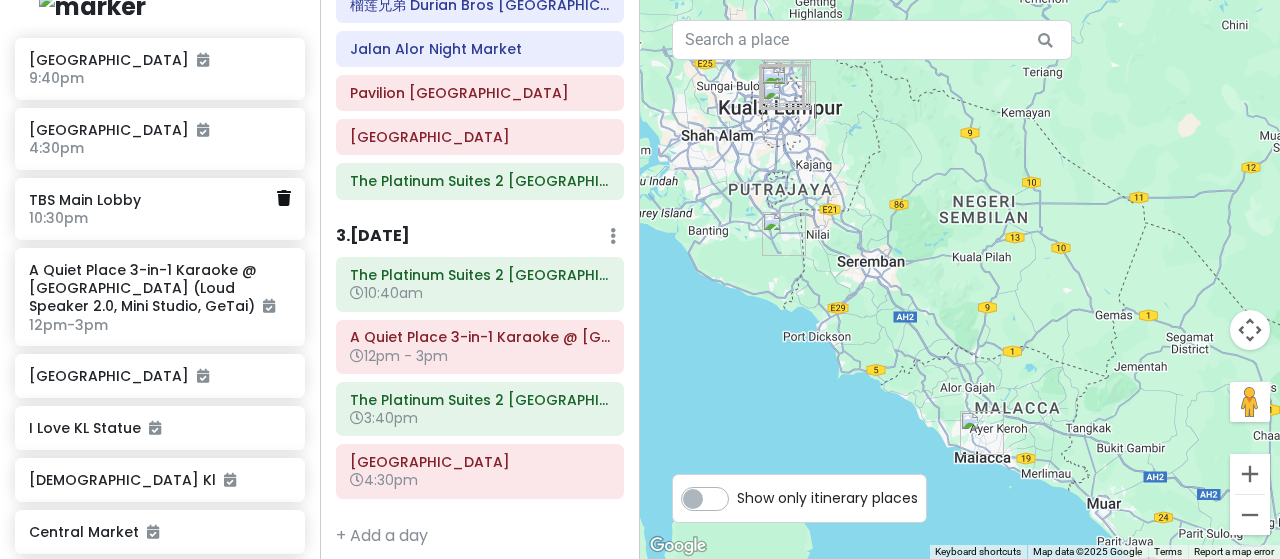 click 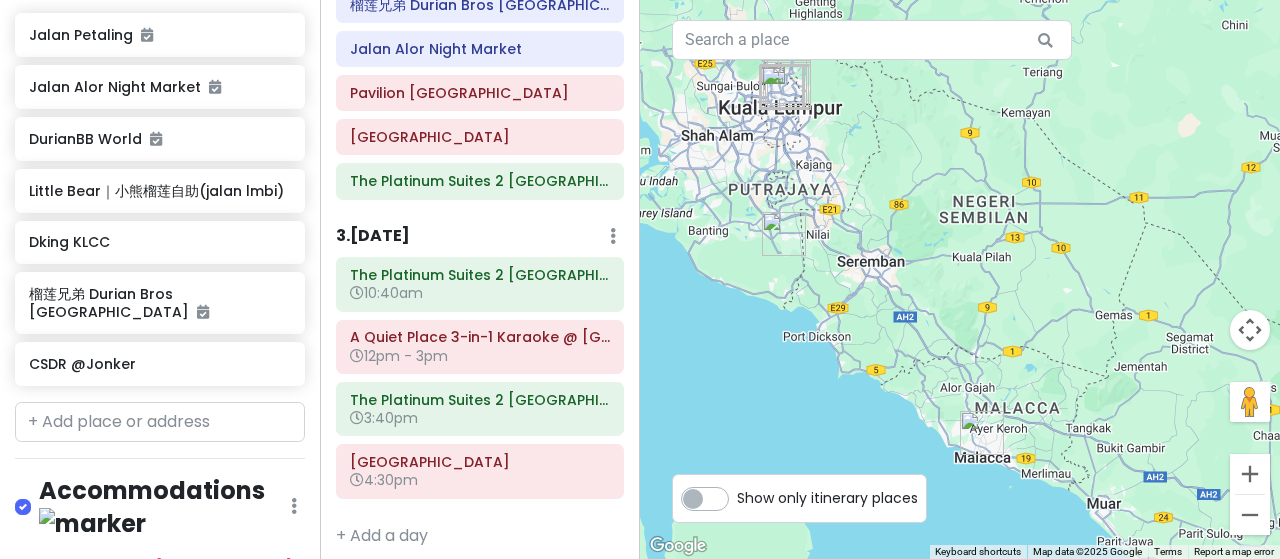 scroll, scrollTop: 1244, scrollLeft: 0, axis: vertical 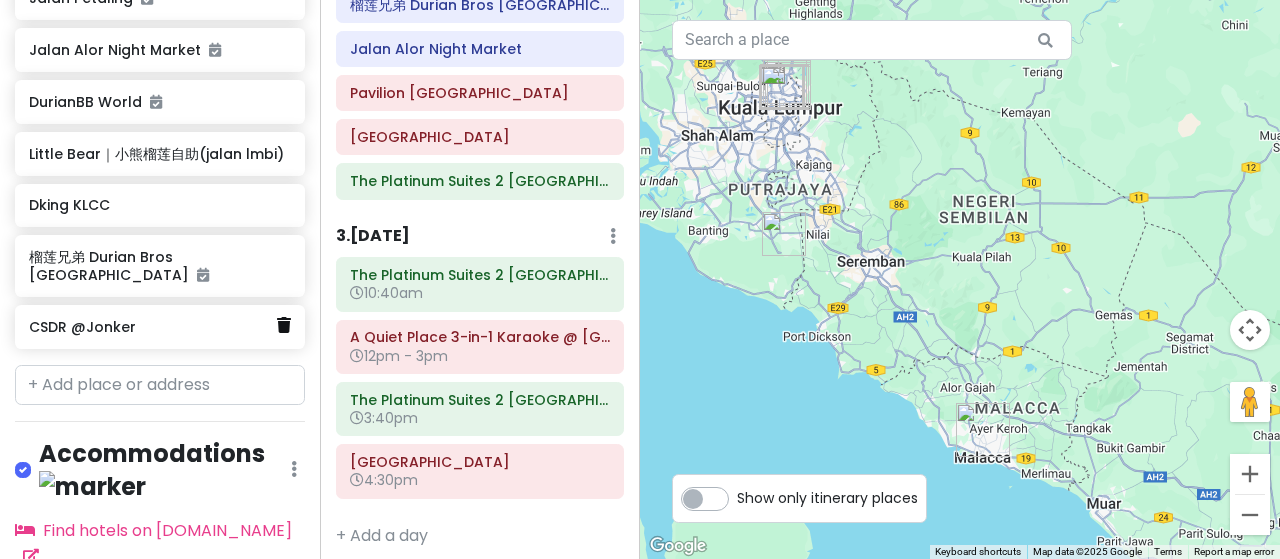 click at bounding box center (284, 325) 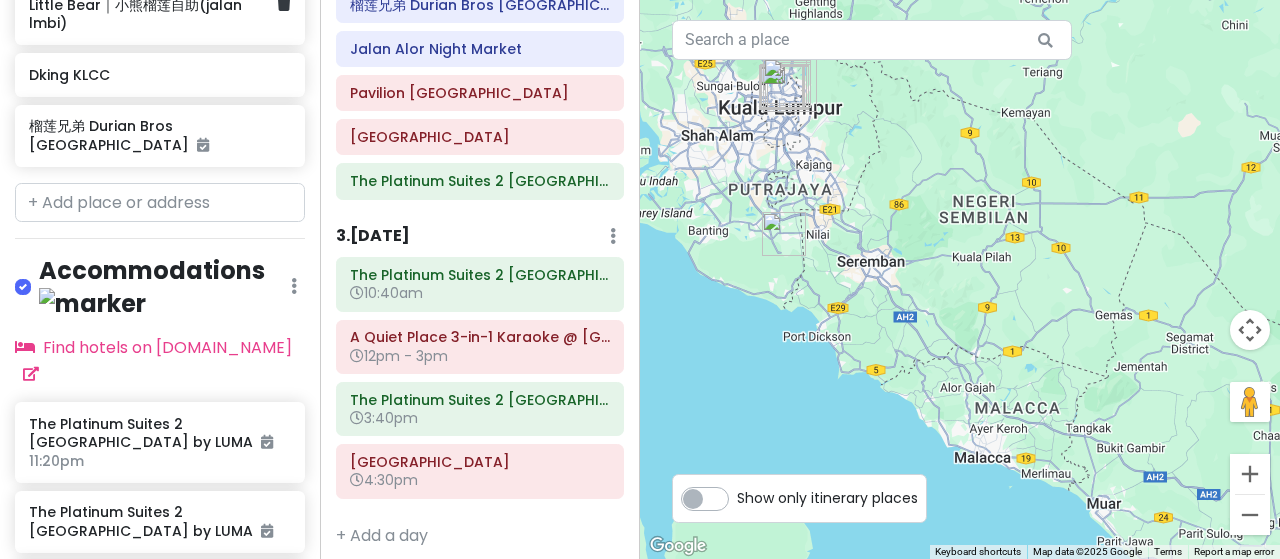 scroll, scrollTop: 1778, scrollLeft: 0, axis: vertical 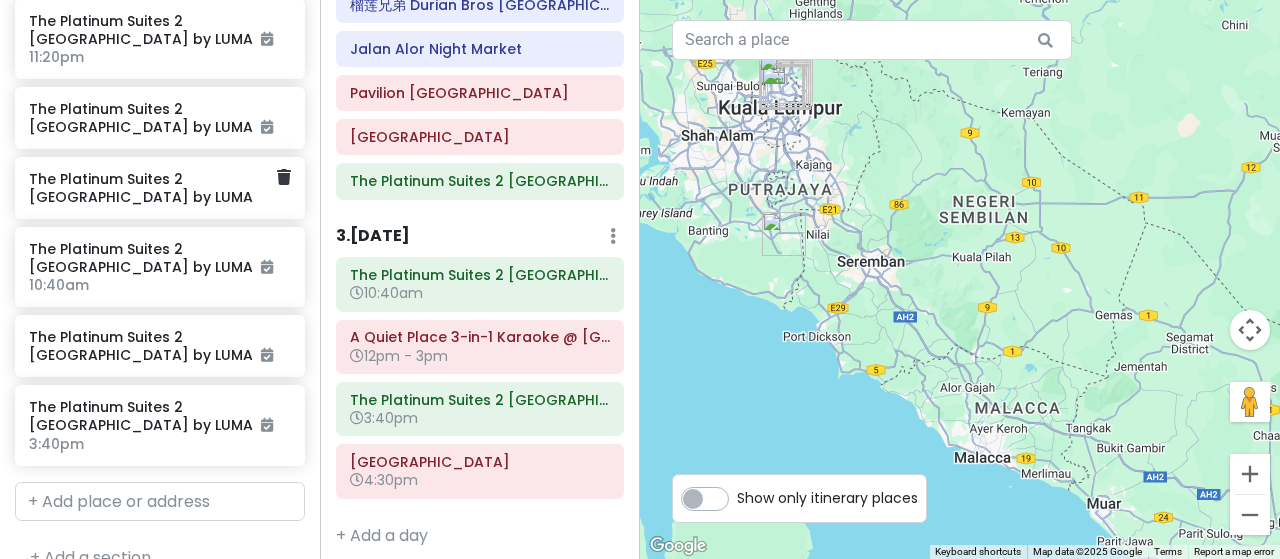 click on "The Platinum Suites 2 [GEOGRAPHIC_DATA] by LUMA" at bounding box center (160, 188) 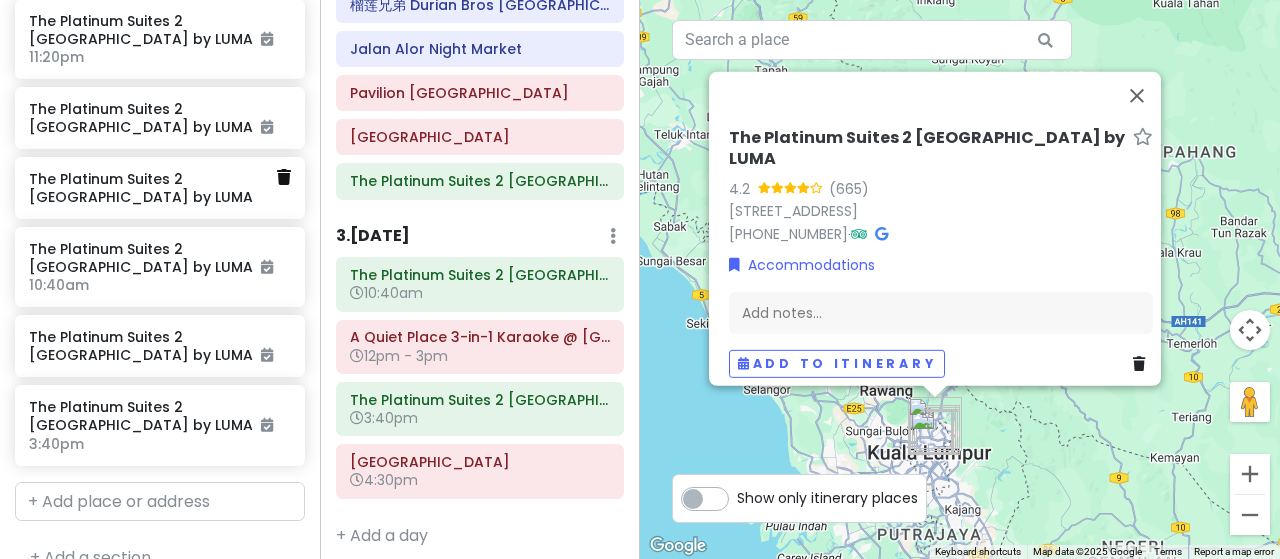 click at bounding box center [284, 177] 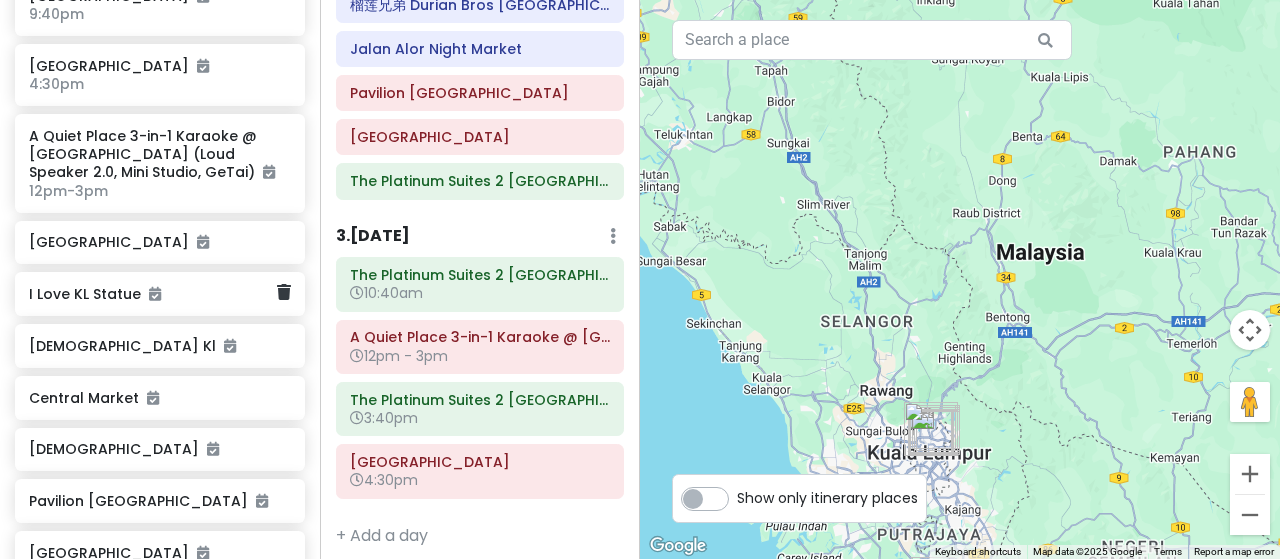 scroll, scrollTop: 0, scrollLeft: 0, axis: both 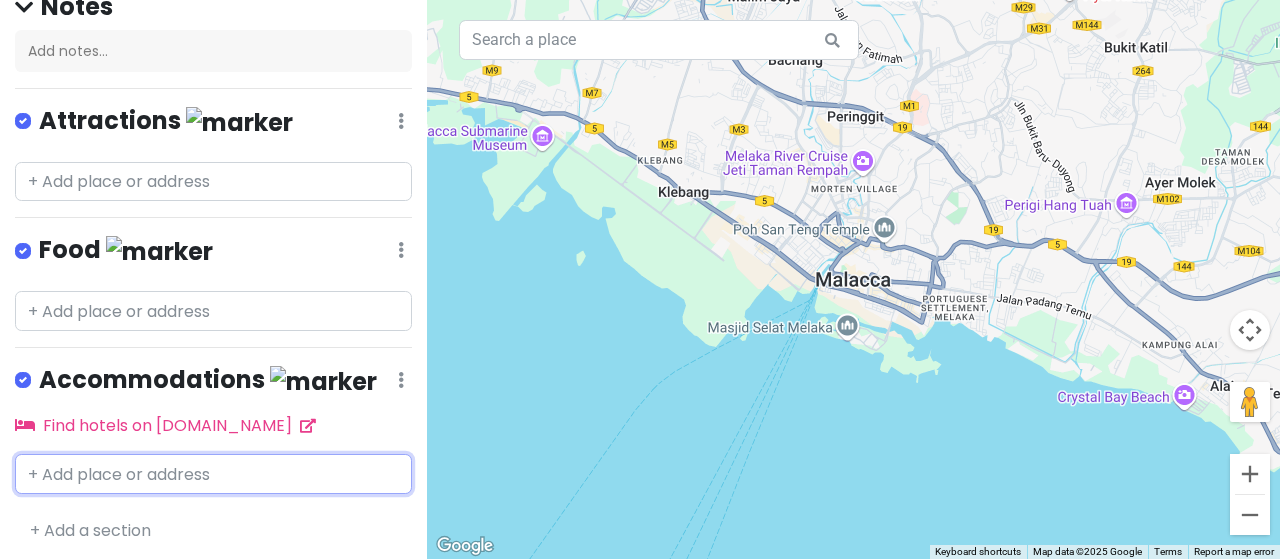 click at bounding box center [213, 474] 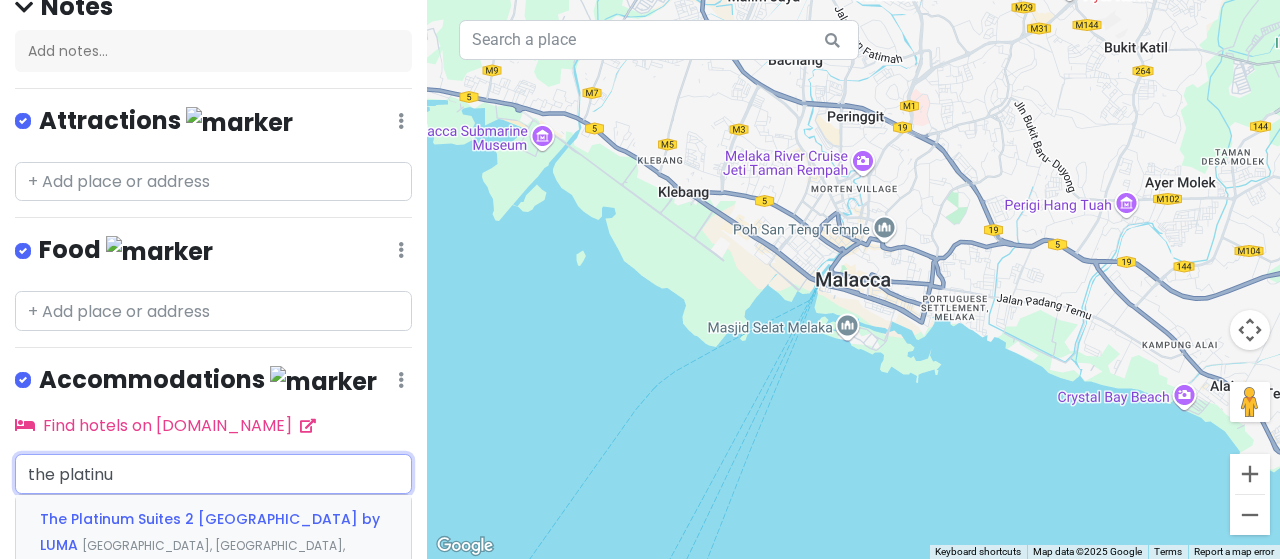 type on "the platinum" 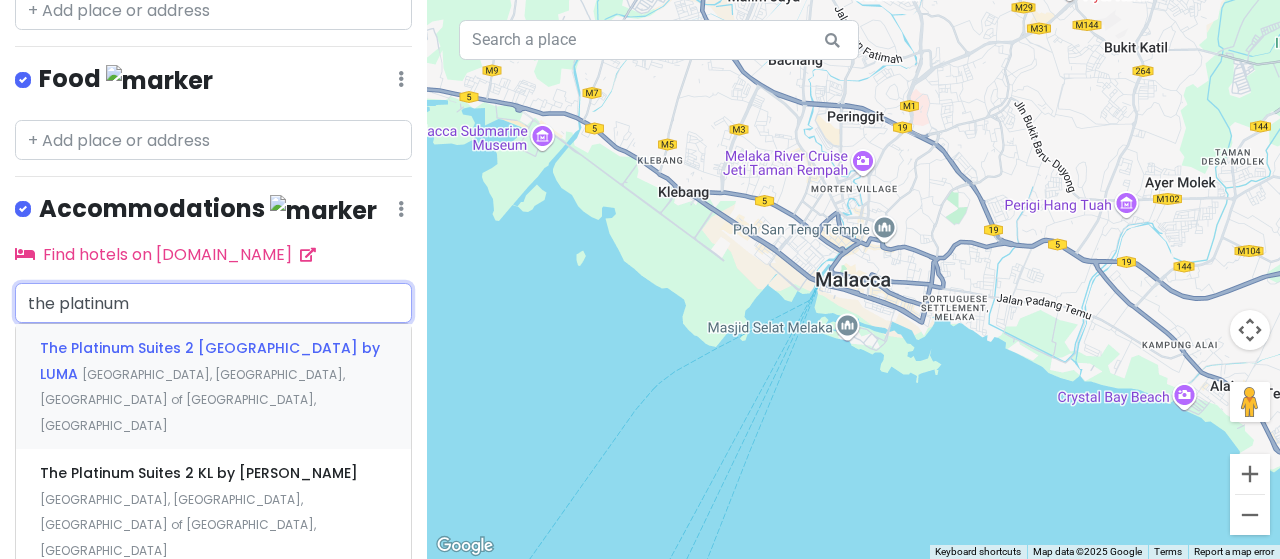 scroll, scrollTop: 414, scrollLeft: 0, axis: vertical 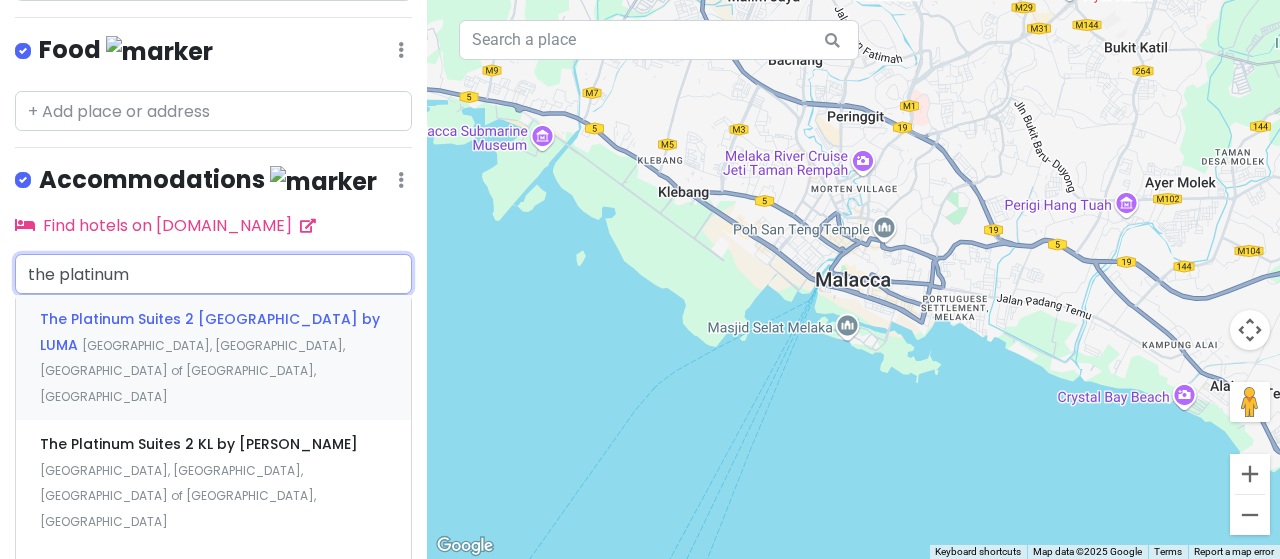 click on "Jalan Sultan Ismail, Kuala Lumpur, Federal Territory of Kuala Lumpur, Malaysia" at bounding box center (192, 371) 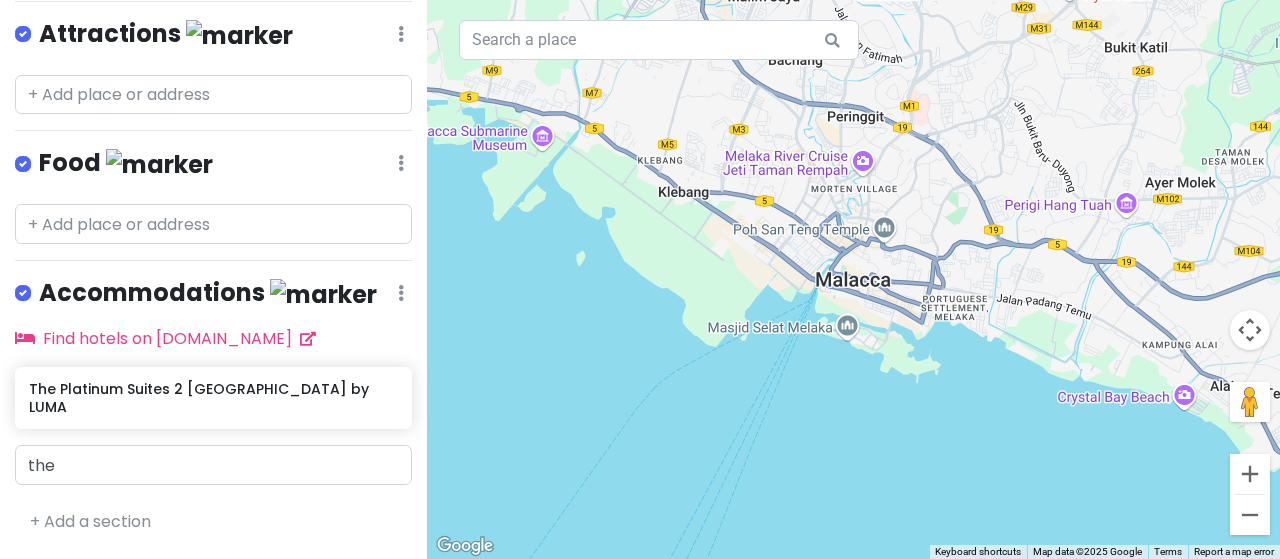 scroll, scrollTop: 274, scrollLeft: 0, axis: vertical 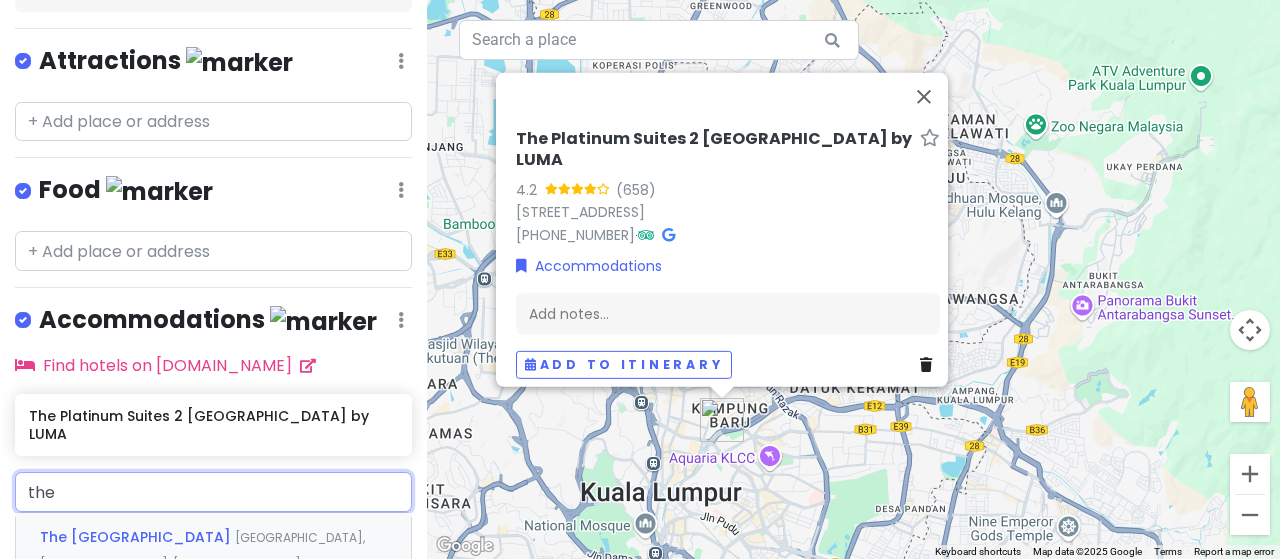 click on "the" at bounding box center [213, 492] 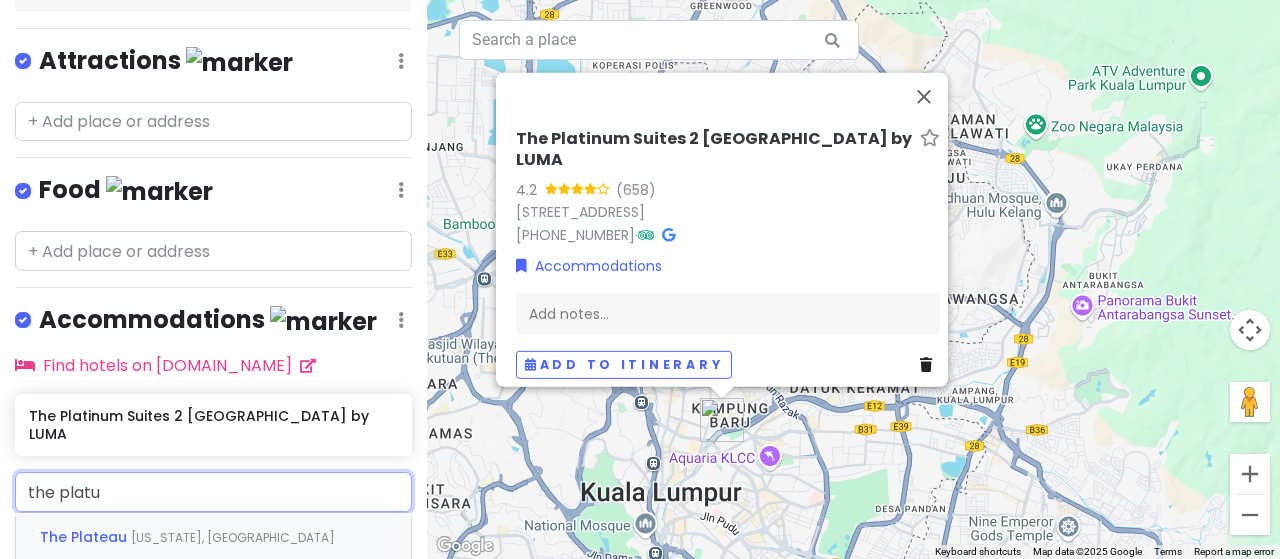type on "the plat" 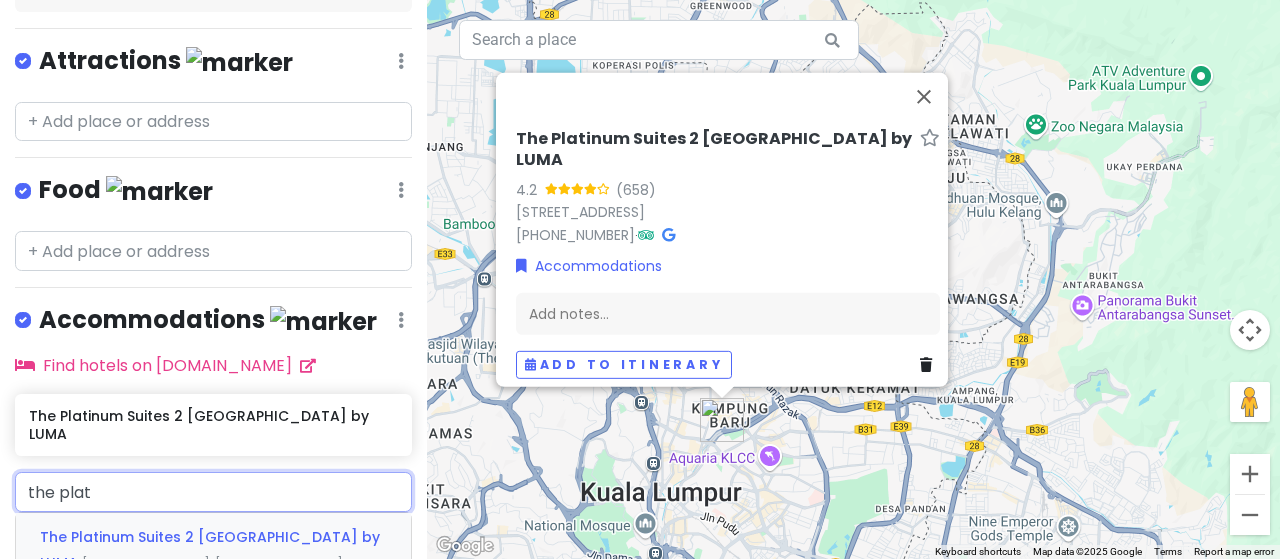 click on "The Platinum Suites 2 [GEOGRAPHIC_DATA] by LUMA" at bounding box center (210, 550) 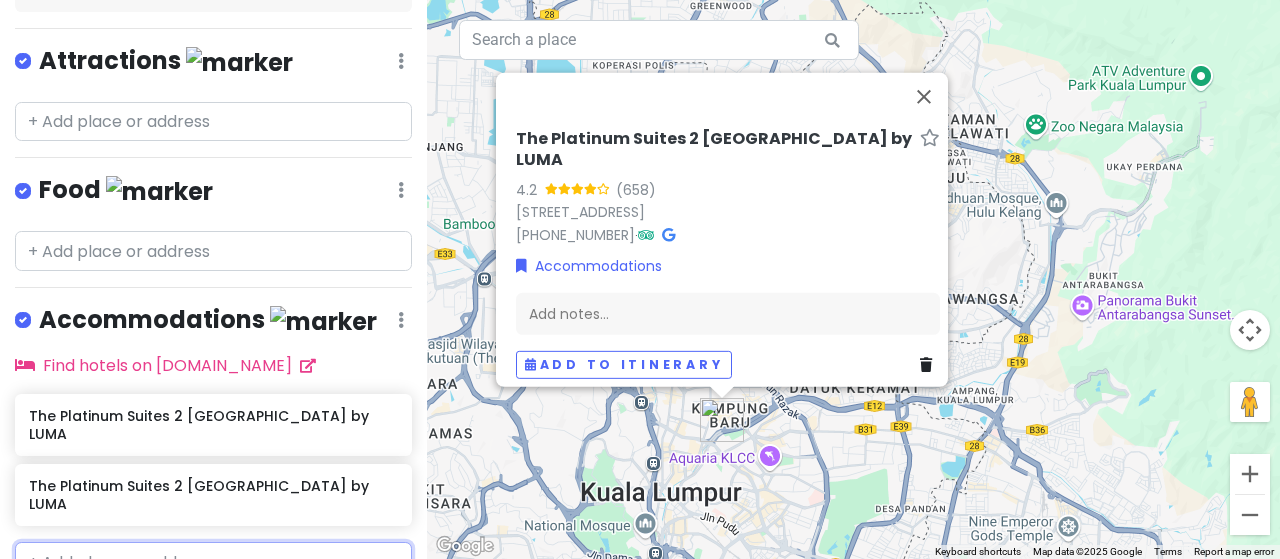 type 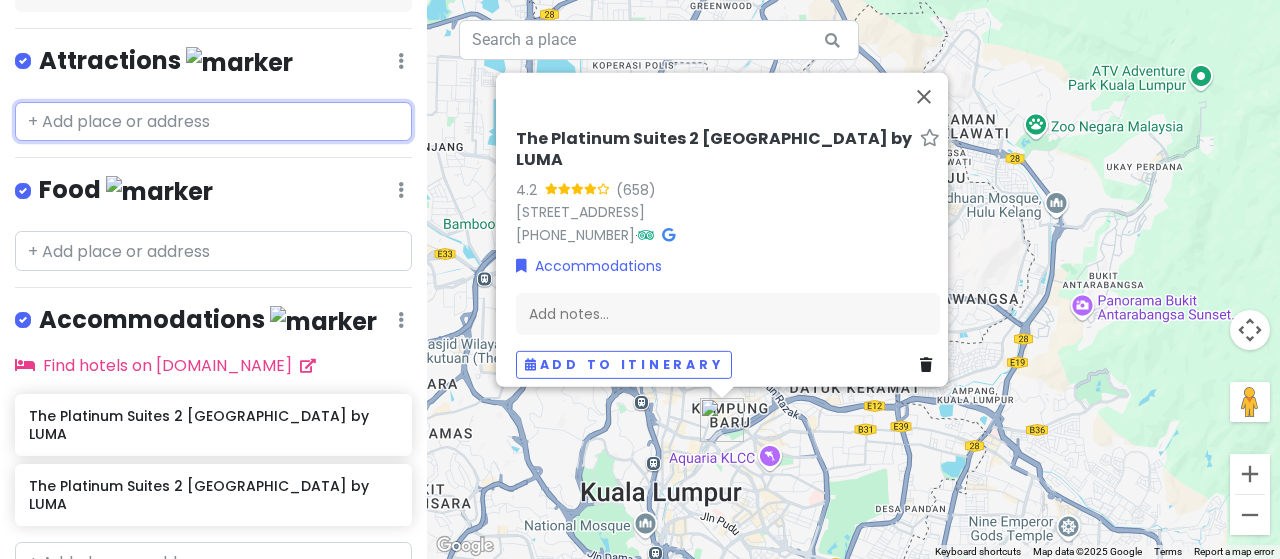 click at bounding box center (213, 122) 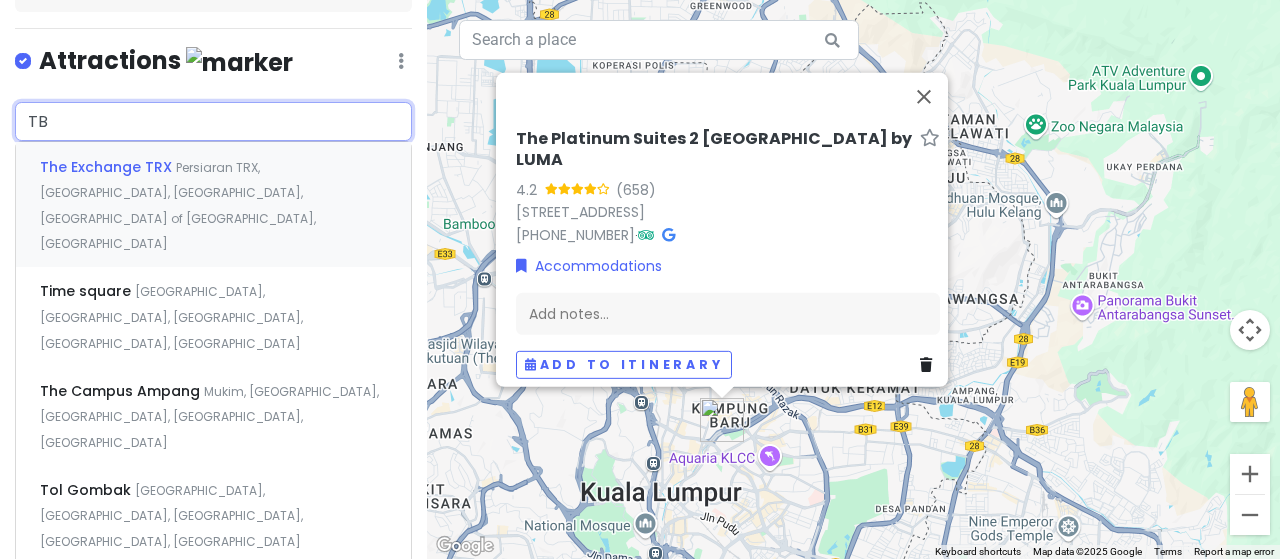 type on "TBS" 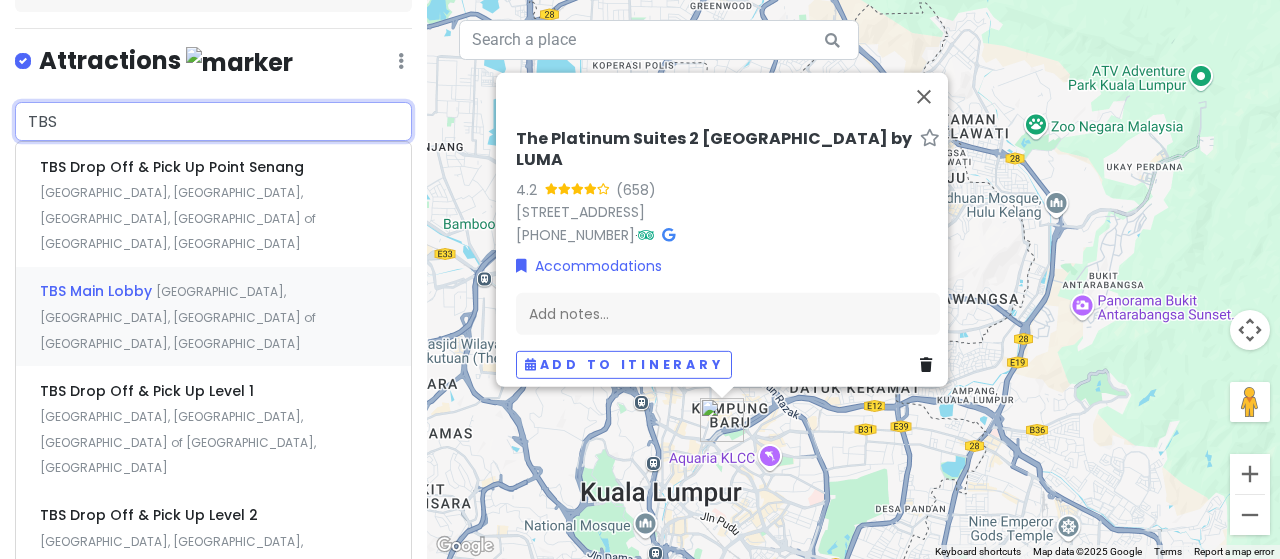 click on "TBS Main Lobby   Bandar Tasek Selatan, Kuala Lumpur, Federal Territory of Kuala Lumpur, Malaysia" at bounding box center [213, 316] 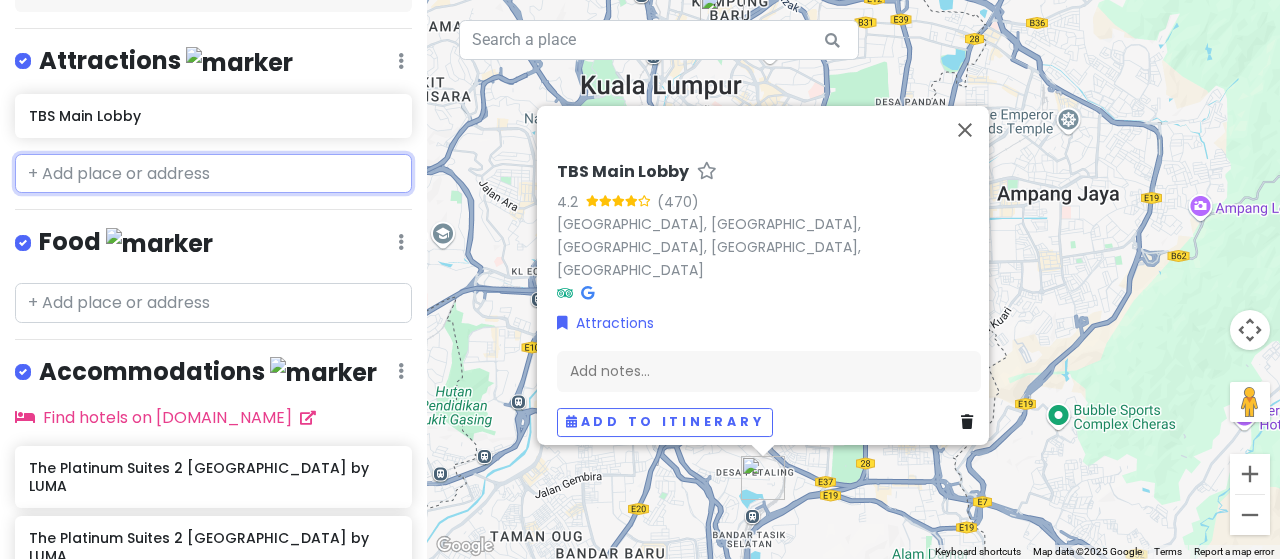 click at bounding box center (213, 174) 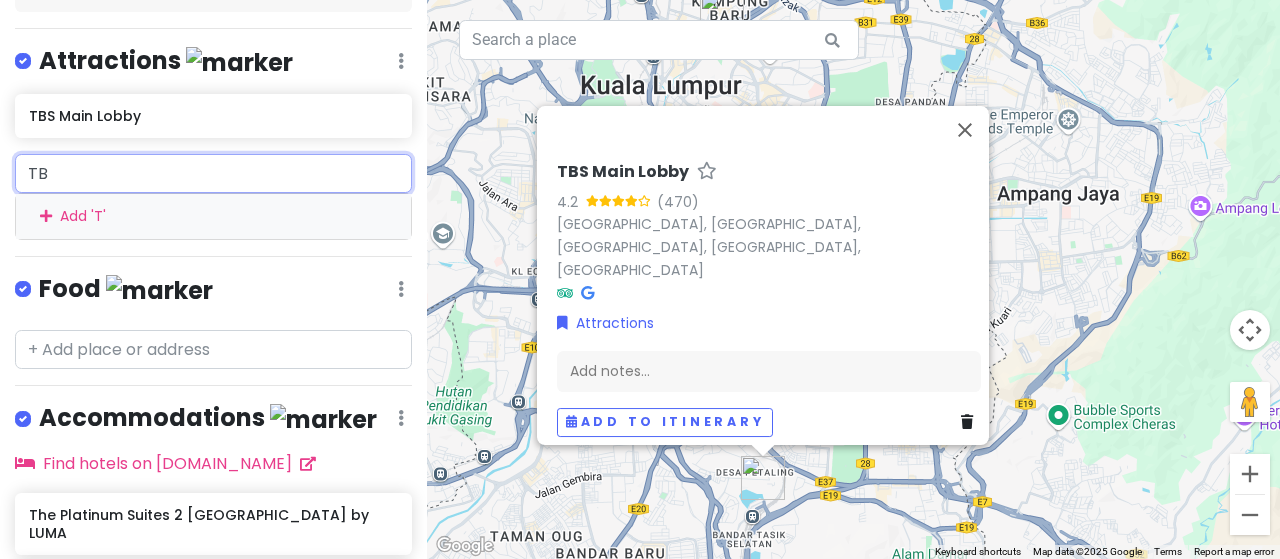 type on "TBS" 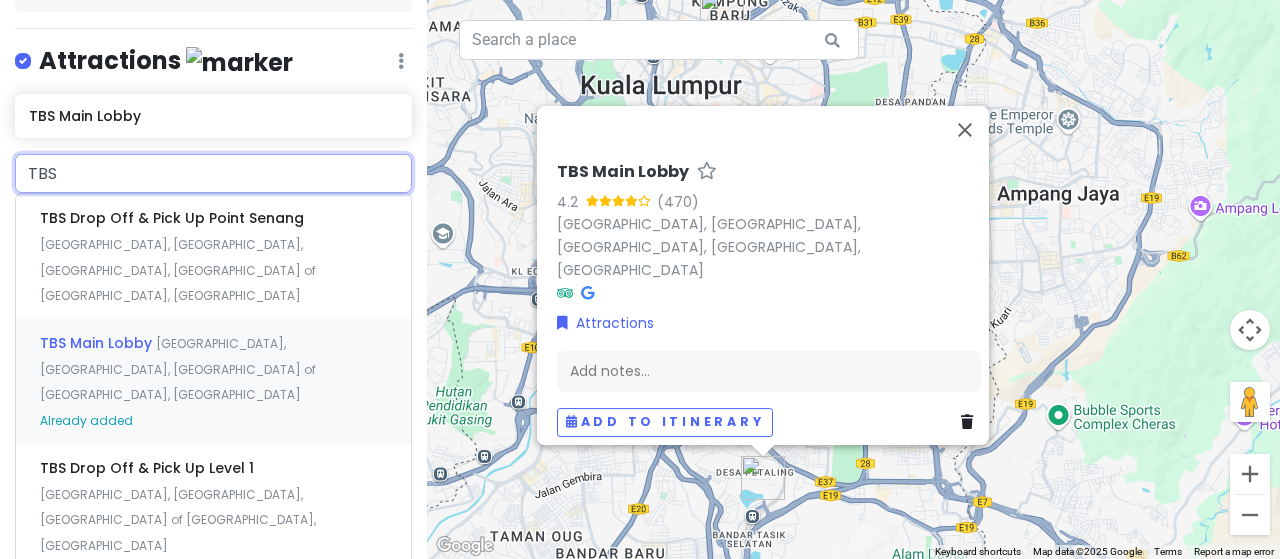click on "Bandar Tasek Selatan, Kuala Lumpur, Federal Territory of Kuala Lumpur, Malaysia" at bounding box center (178, 270) 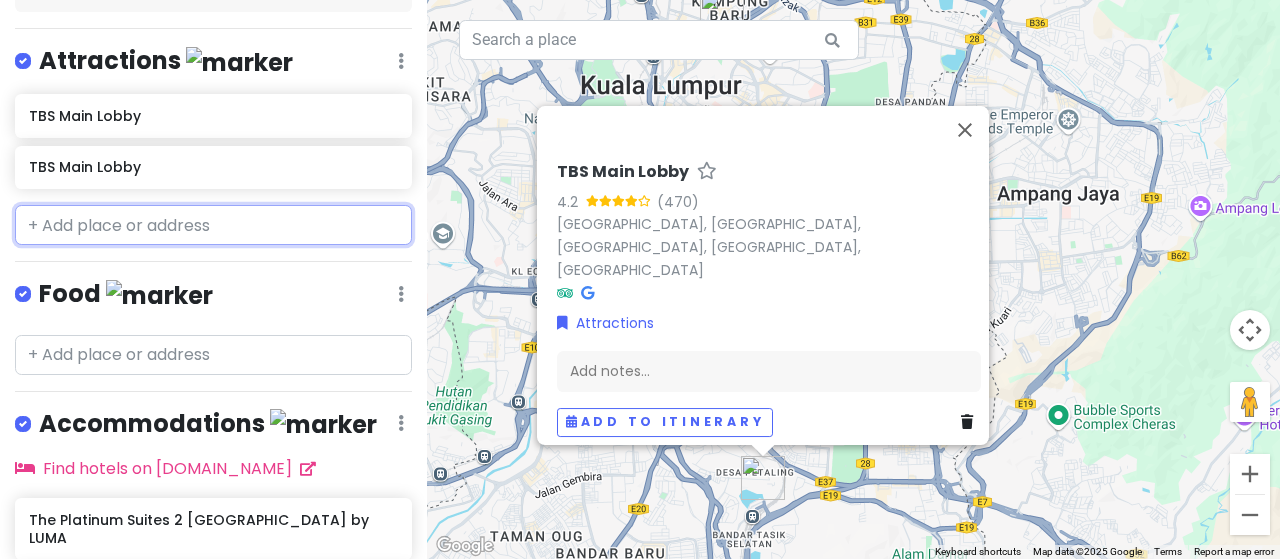 click at bounding box center (213, 225) 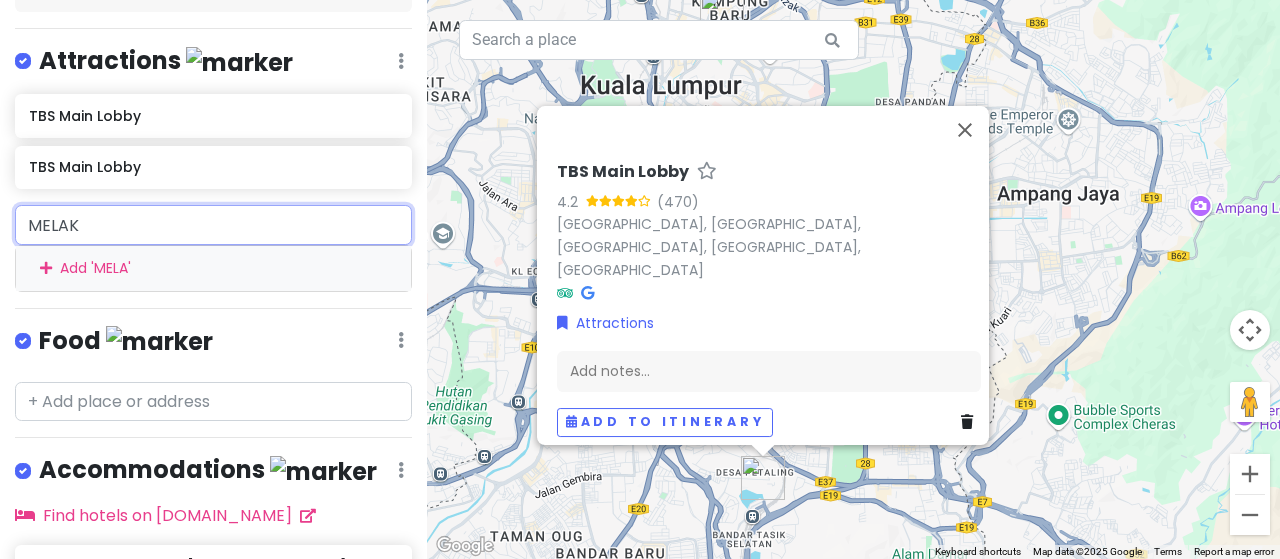 type on "MELAKA" 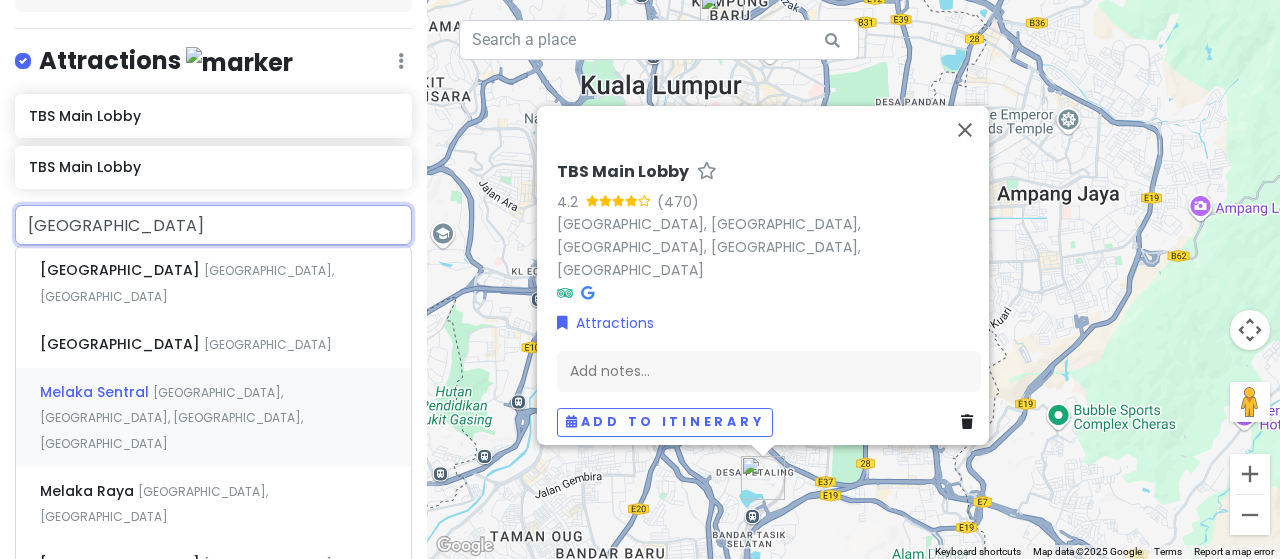 click on "Melaka Sentral" at bounding box center (122, 270) 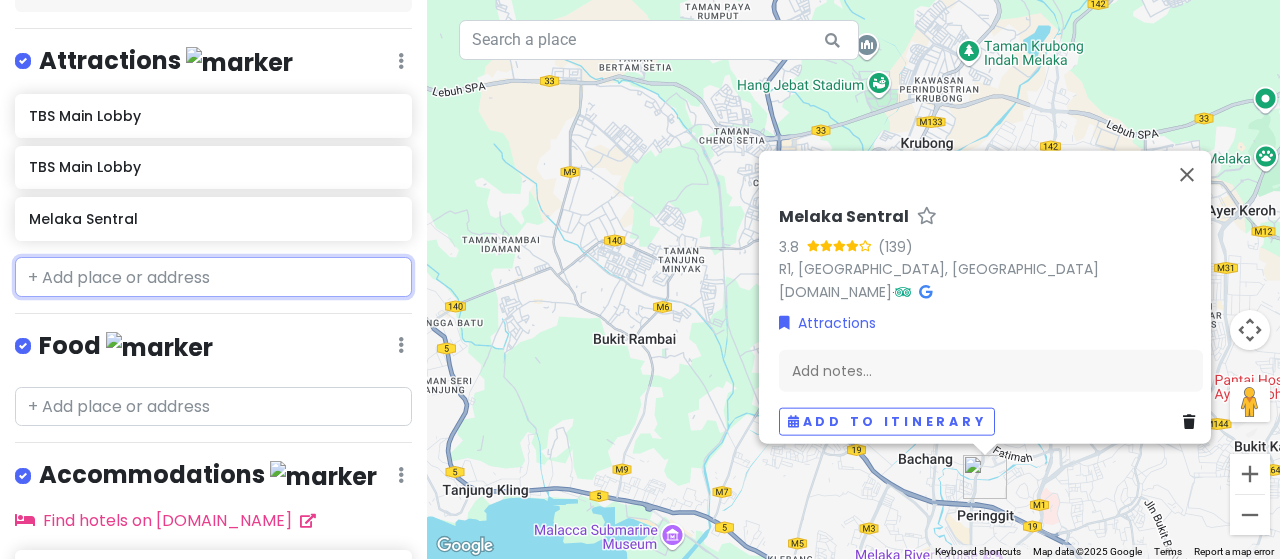 click at bounding box center (213, 277) 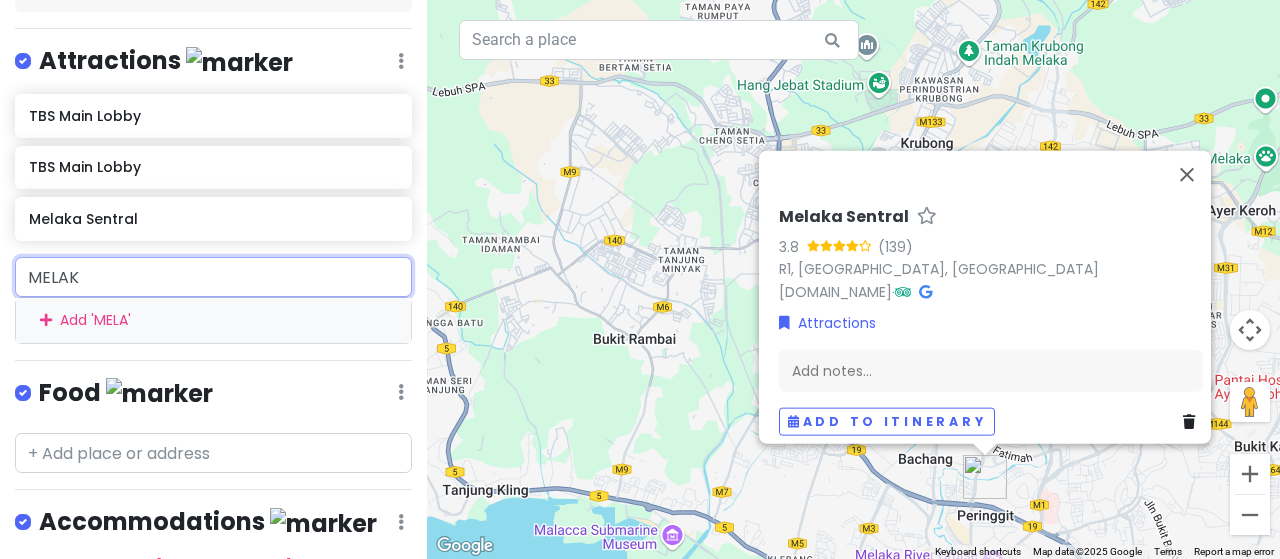 type on "MELAKA" 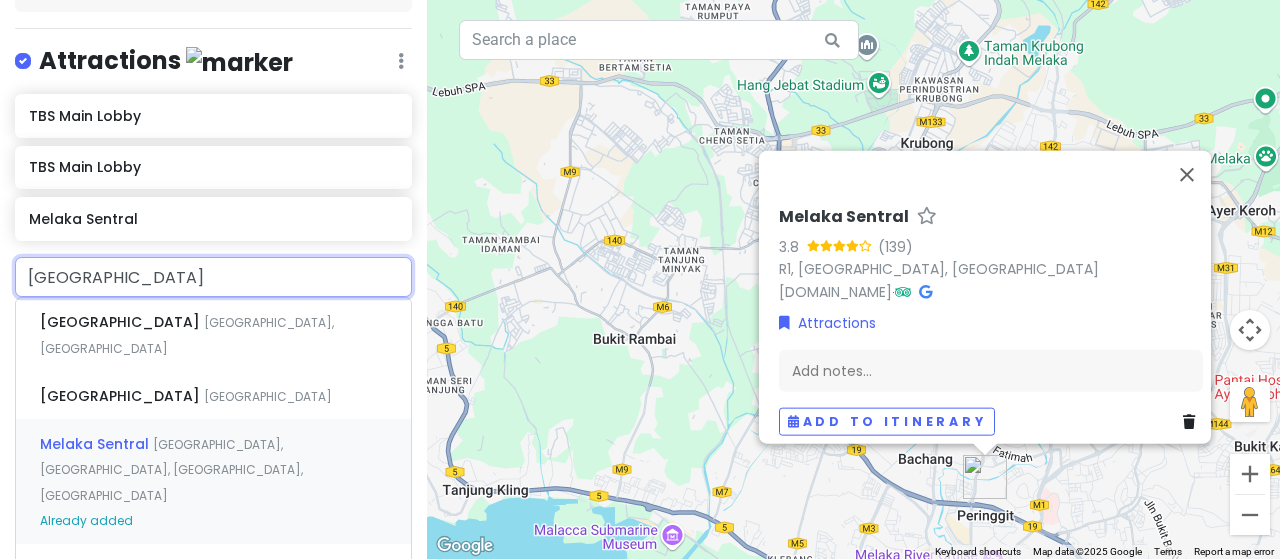 click on "Melaka Sentral   Jalan Tun Razak, Plaza Melaka Sentral, Malacca, Malaysia Already added" at bounding box center (213, 481) 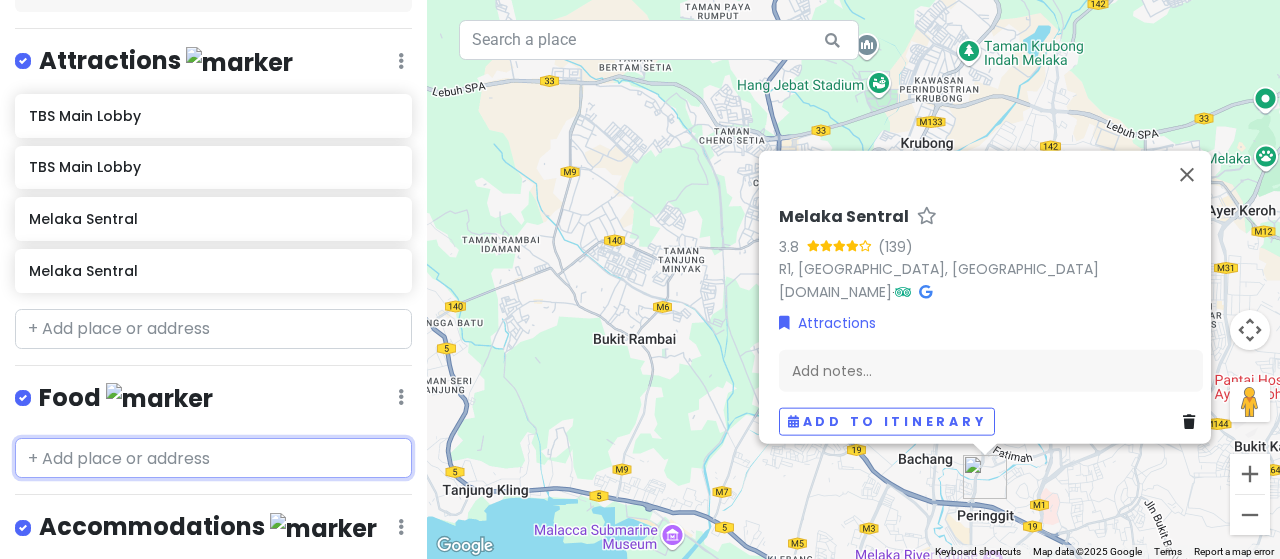 click at bounding box center (213, 458) 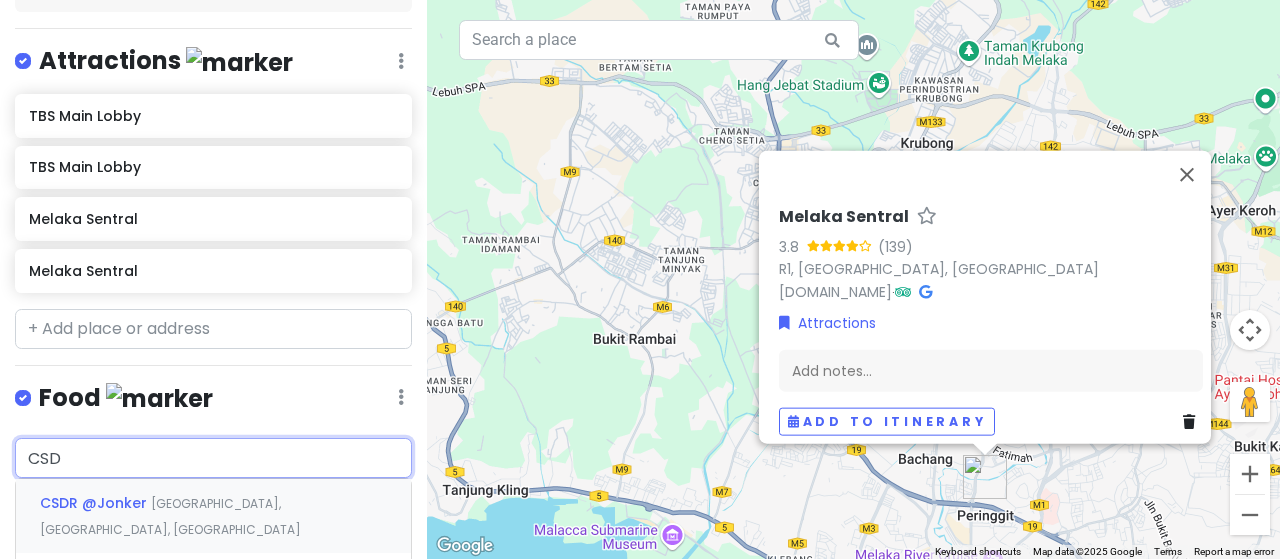 type on "CSDR" 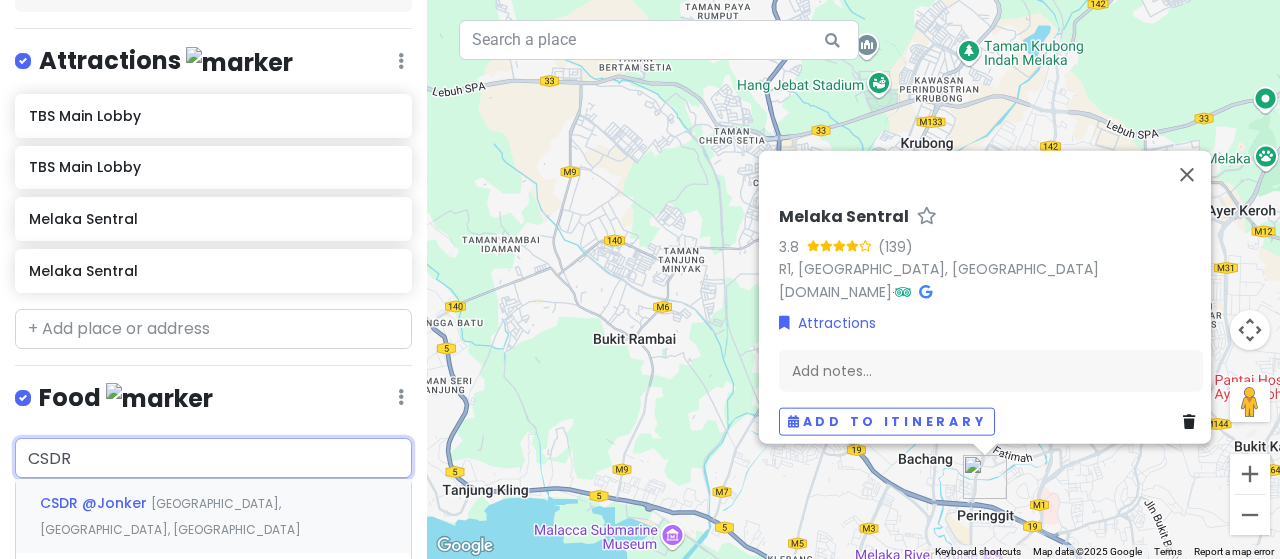 click on "Jalan Hang Jebat, Malacca, Malaysia" at bounding box center [170, 516] 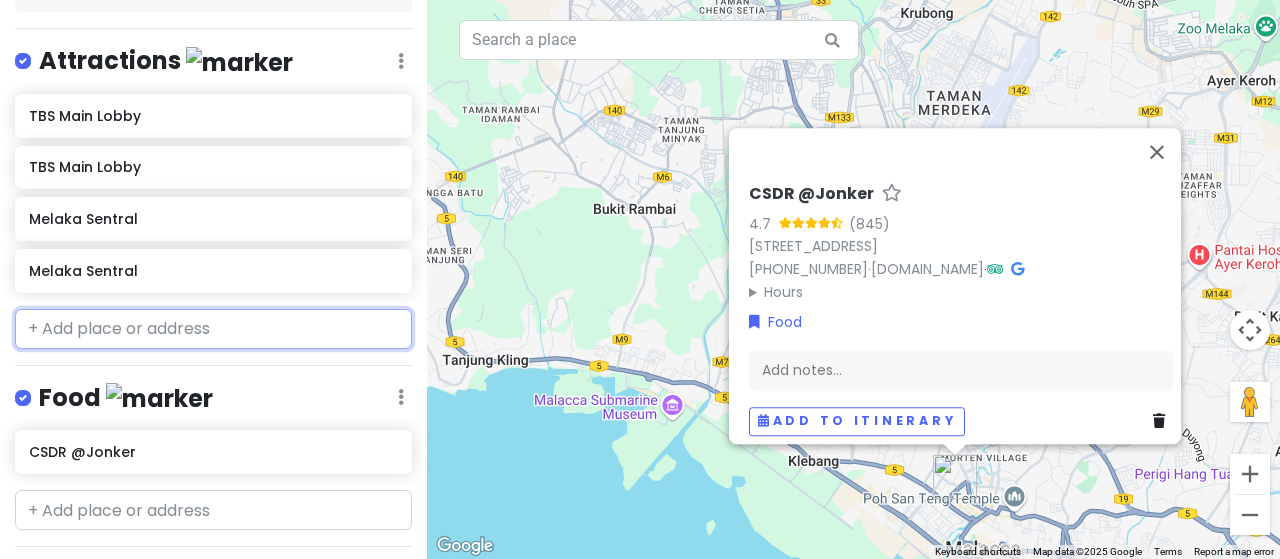 click at bounding box center (213, 329) 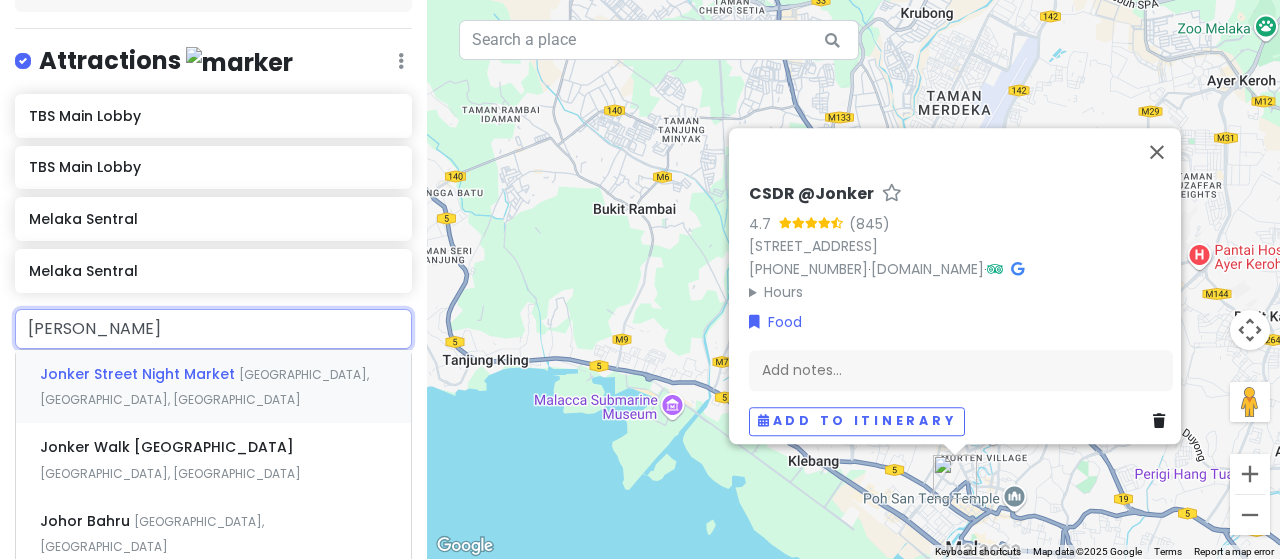 type on "JONKER" 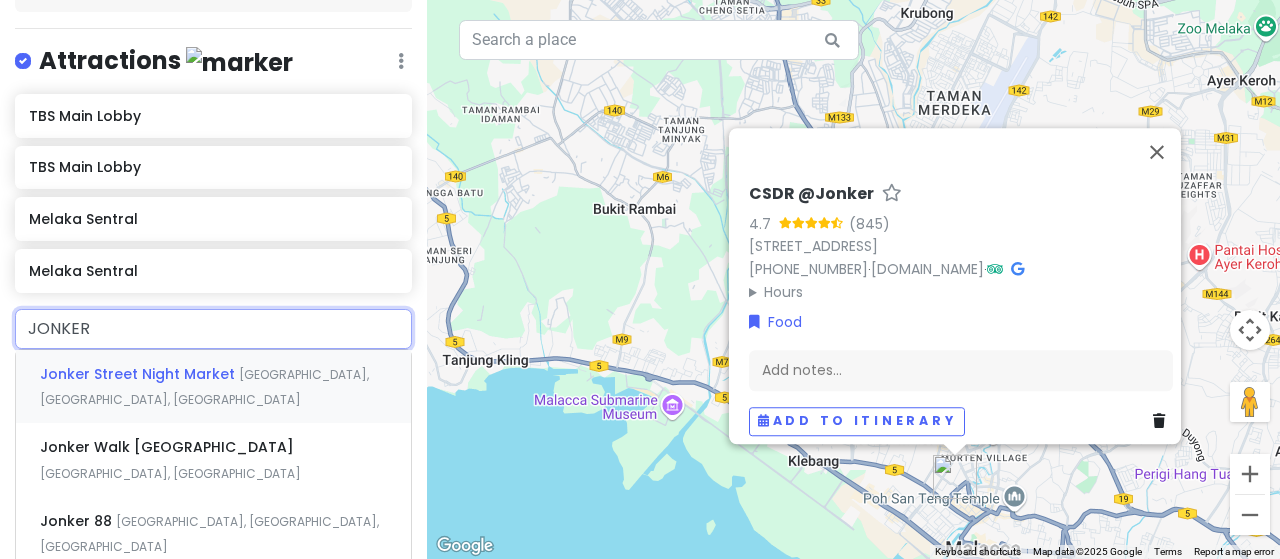 click on "Jonker Street Night Market" at bounding box center (139, 374) 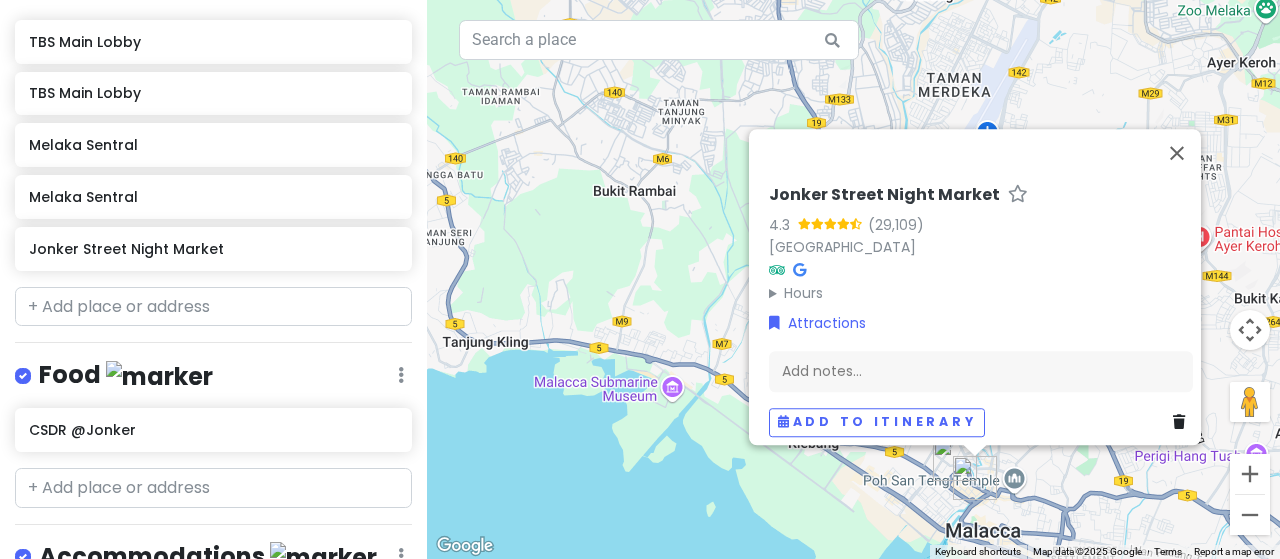scroll, scrollTop: 374, scrollLeft: 0, axis: vertical 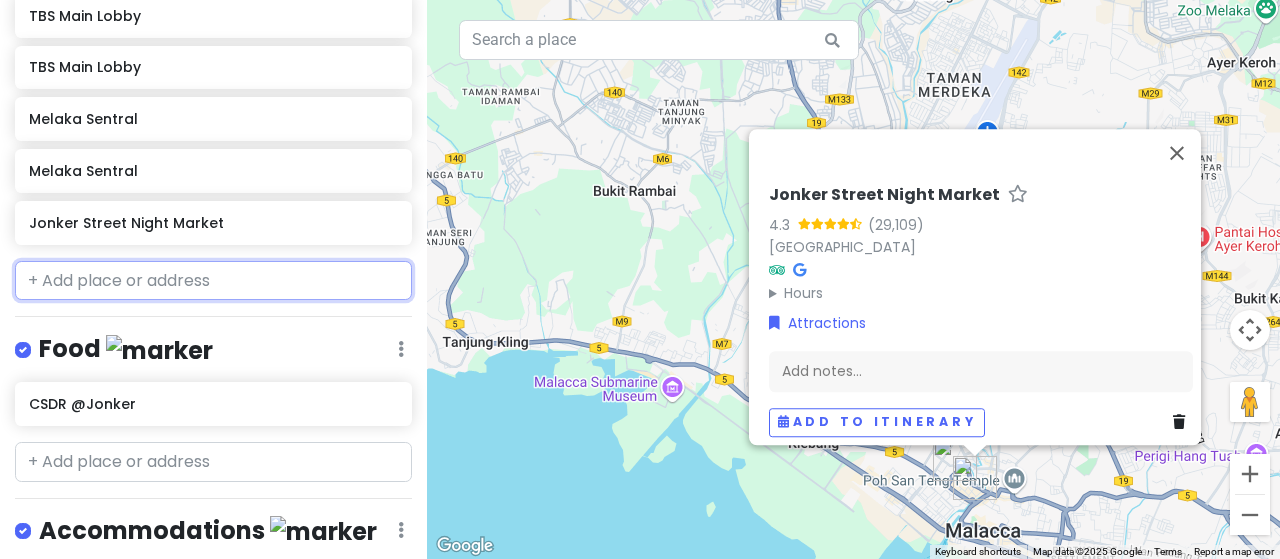 click at bounding box center [213, 281] 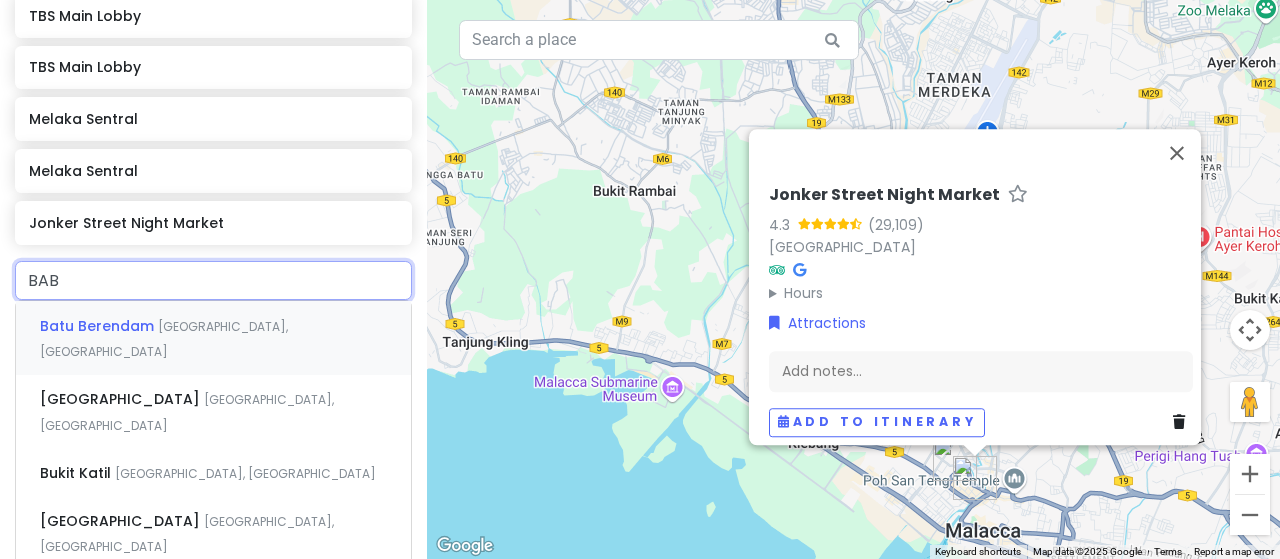 type on "BABA" 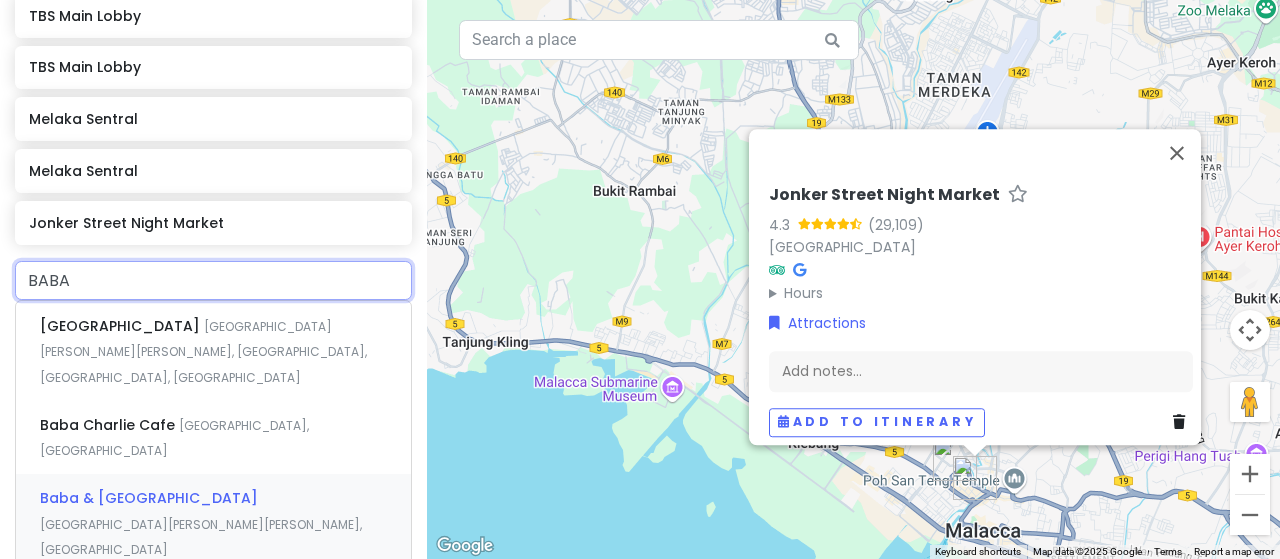 click on "Baba & Nyonya Heritage Museum   Jalan Tun Tan Cheng Lock, Malacca, Malaysia" at bounding box center (213, 523) 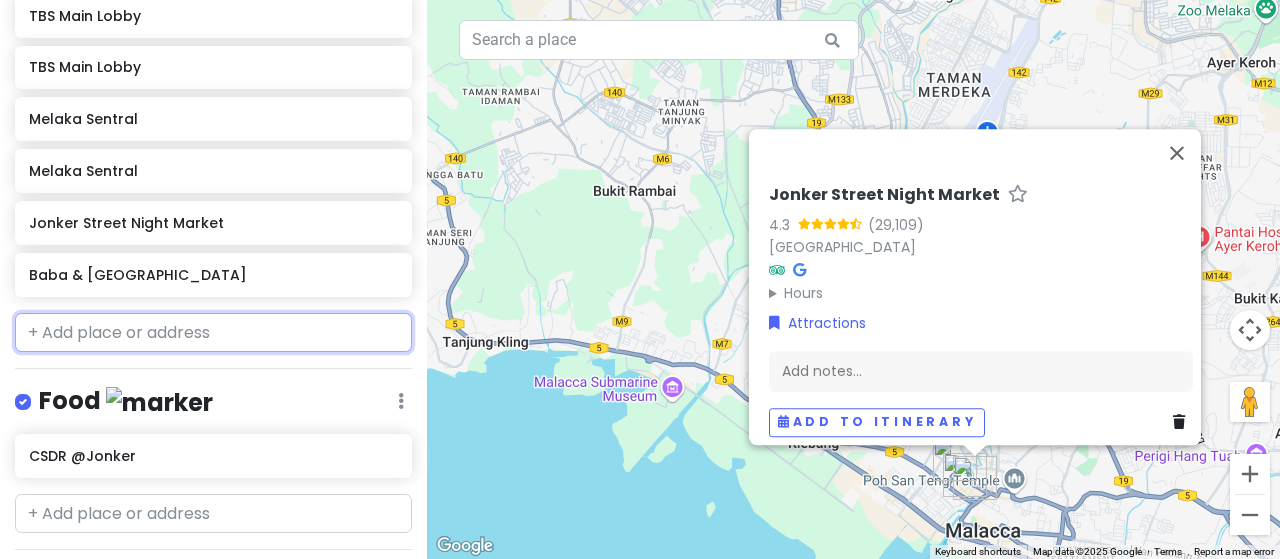 scroll, scrollTop: 426, scrollLeft: 0, axis: vertical 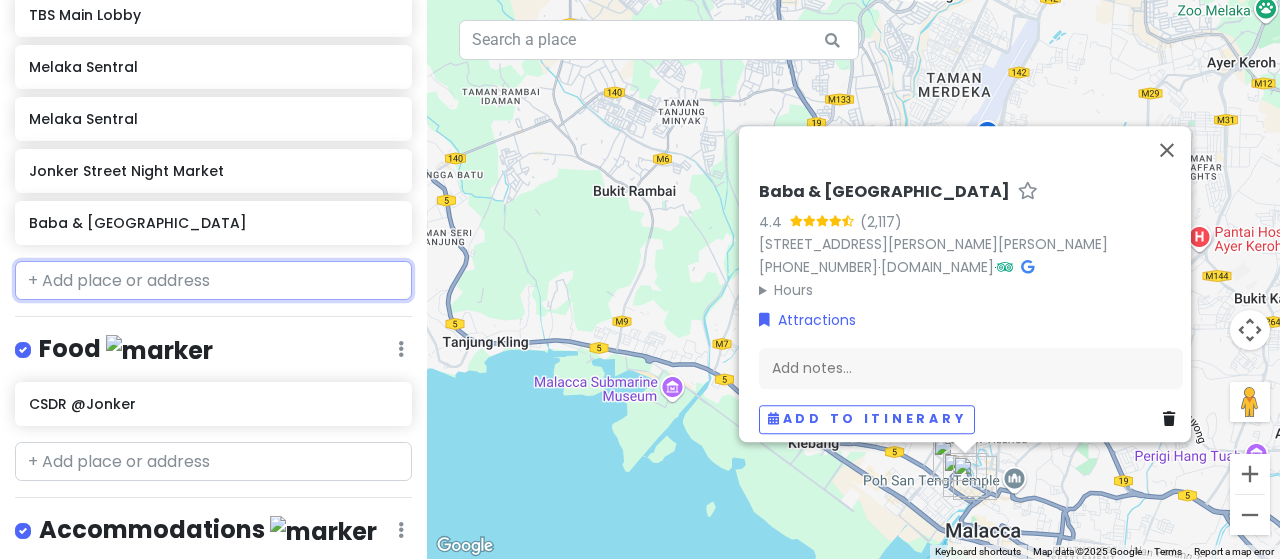 click at bounding box center [213, 281] 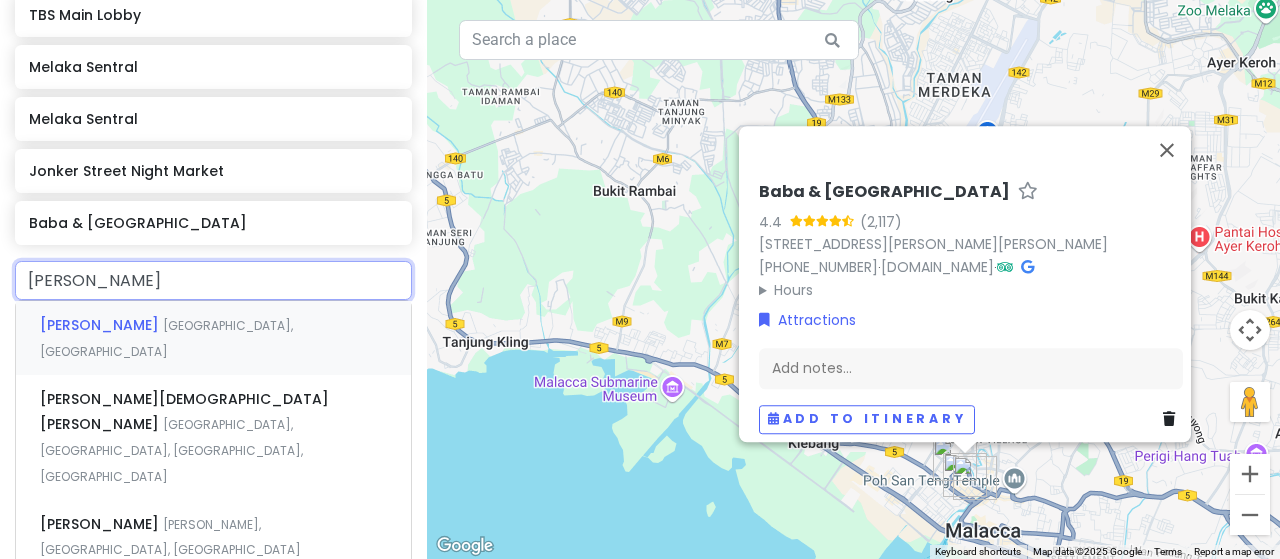 type on "CHRIST" 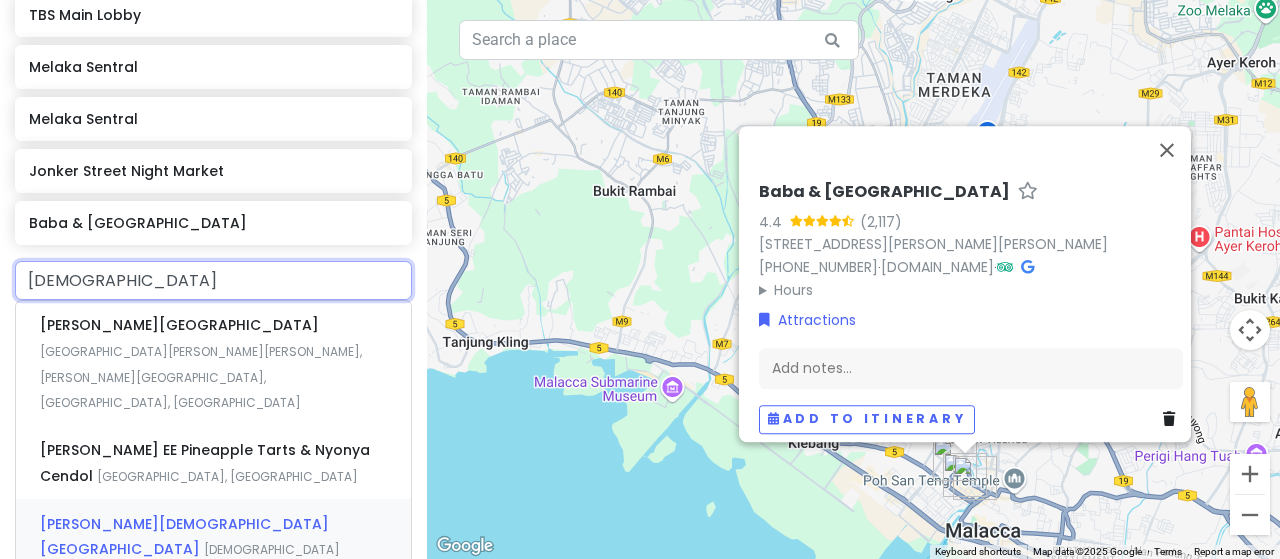 click on "Christ Church Melaka   Gereja Christ, Jalan Gereja, Banda Hilir, Malacca, Malaysia" at bounding box center [213, 574] 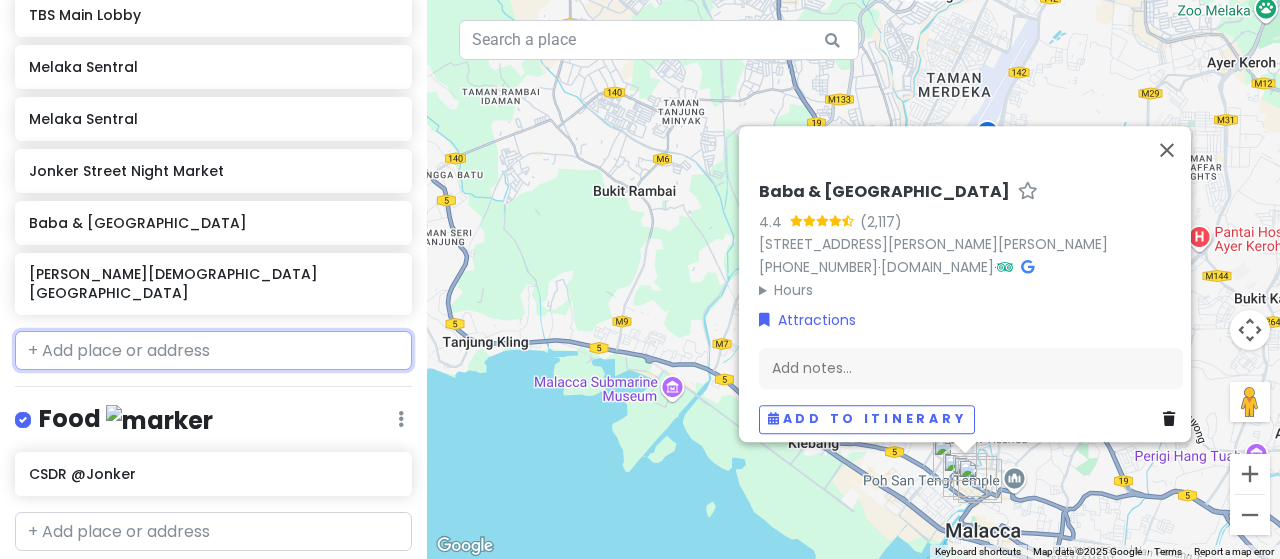 scroll, scrollTop: 478, scrollLeft: 0, axis: vertical 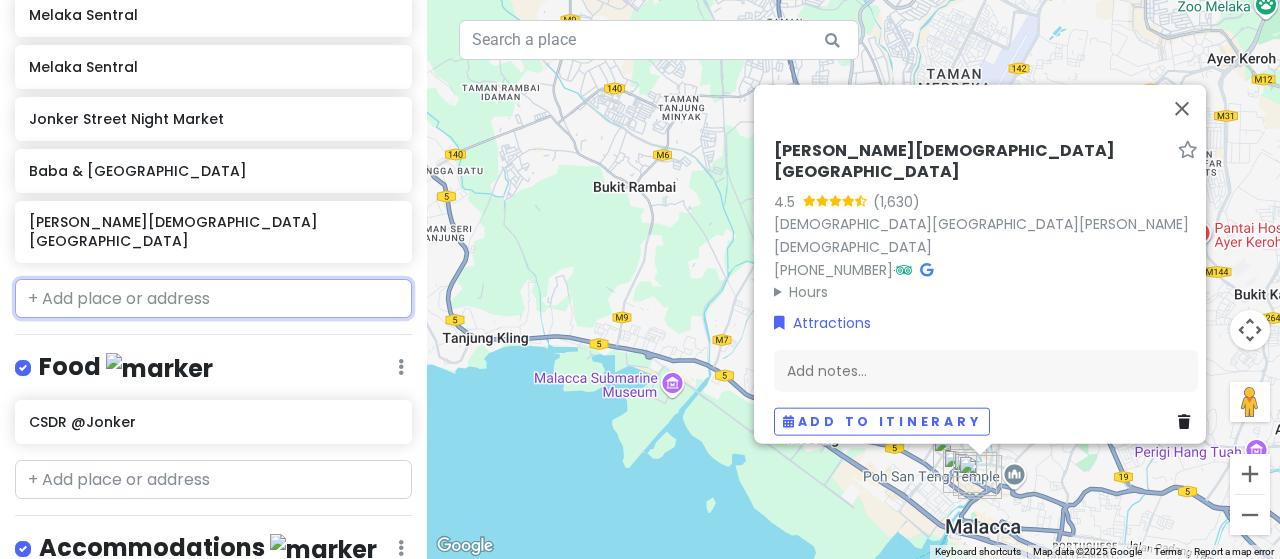 click at bounding box center [213, 299] 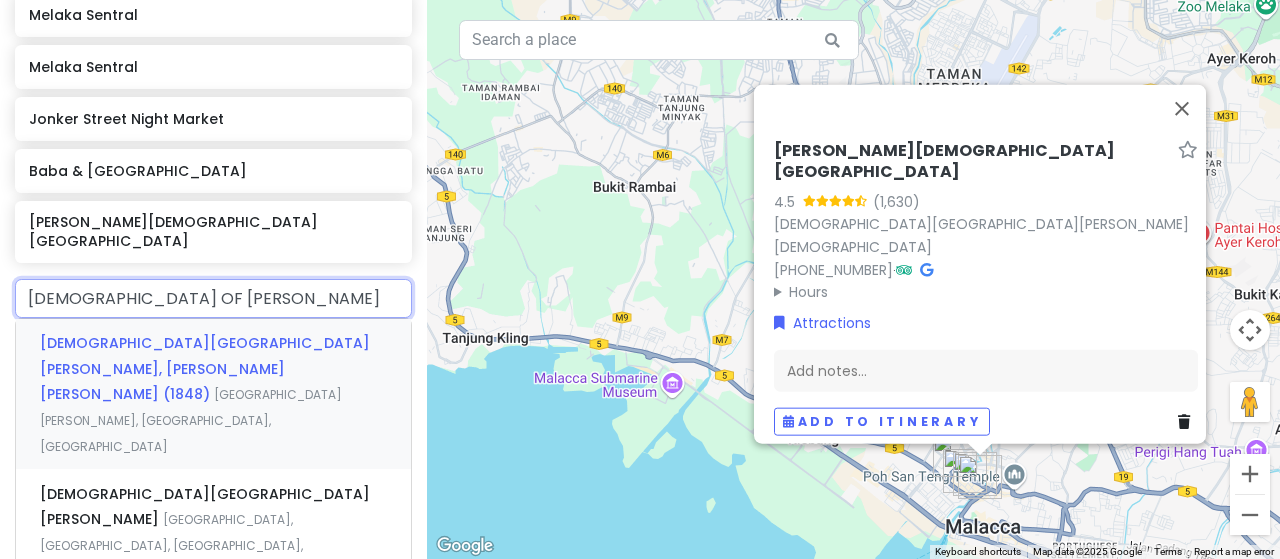 type on "CHURCH OF SAINT" 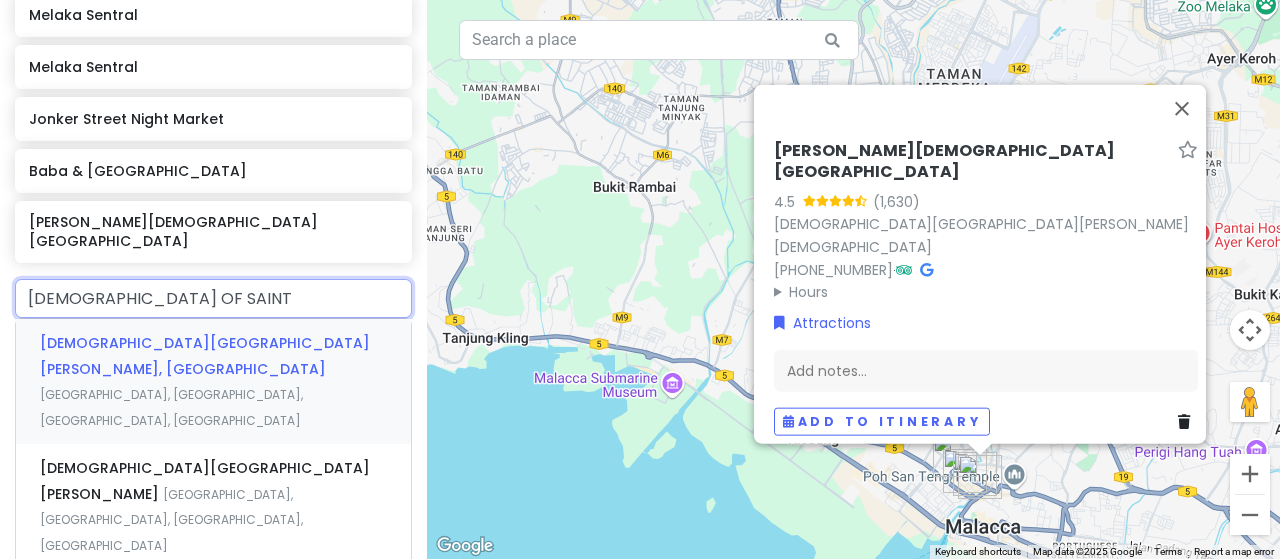 click on "Church of Saint Paul, Malacca" at bounding box center (205, 356) 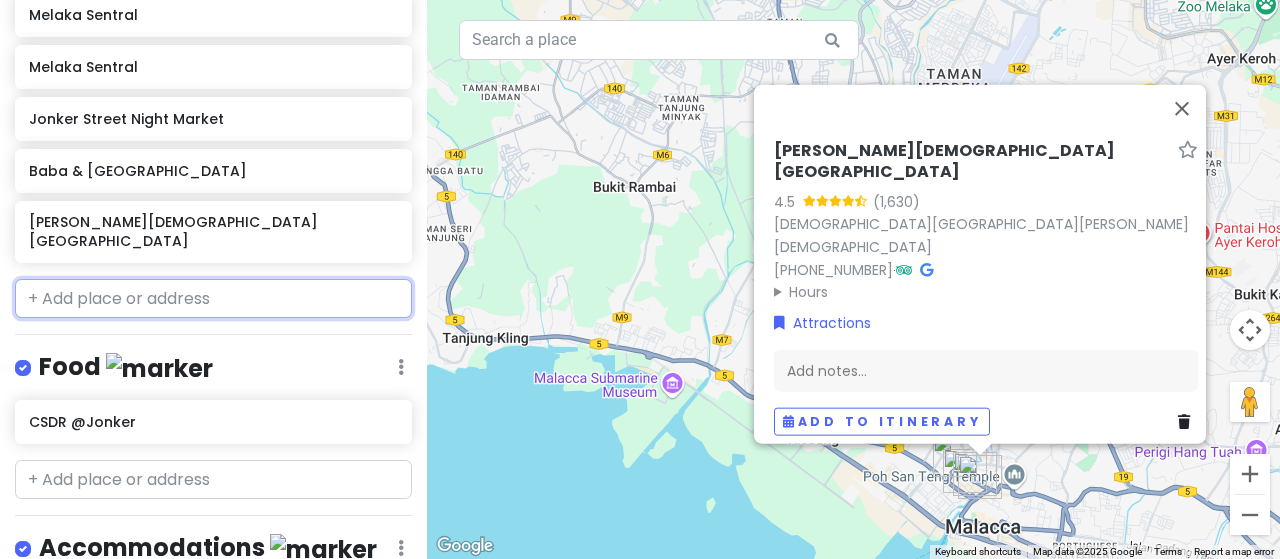 scroll, scrollTop: 530, scrollLeft: 0, axis: vertical 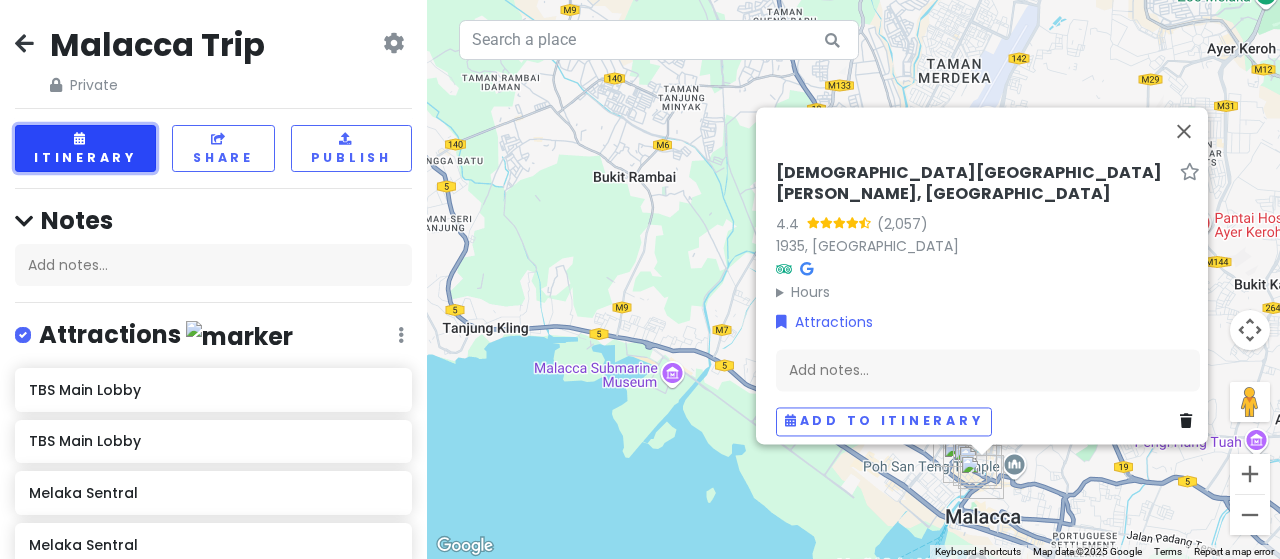 click on "Itinerary" at bounding box center [85, 148] 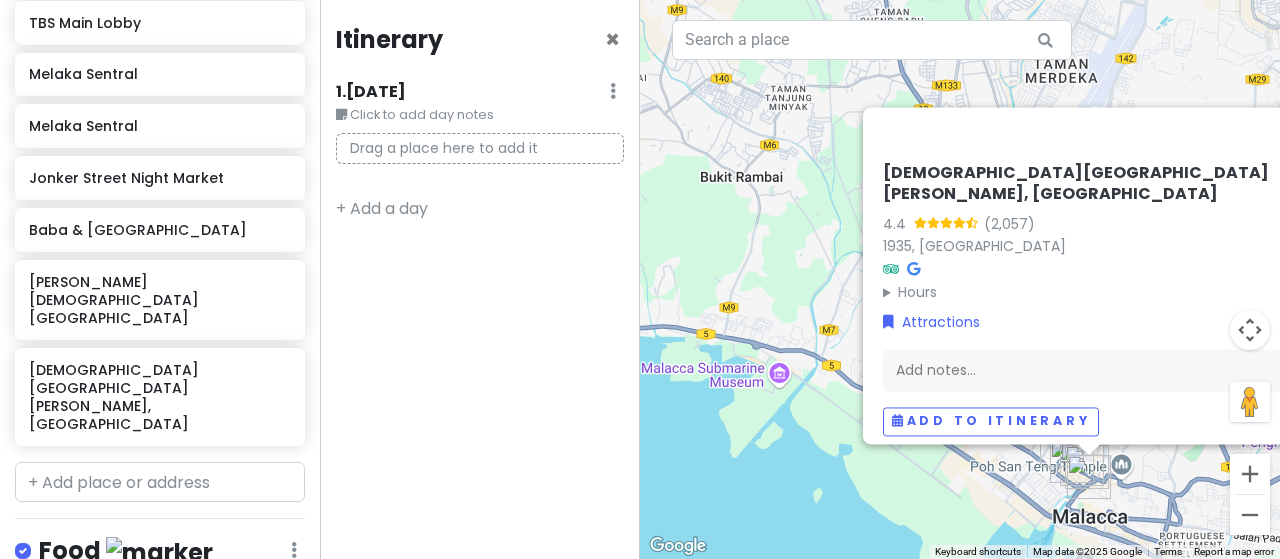 scroll, scrollTop: 800, scrollLeft: 0, axis: vertical 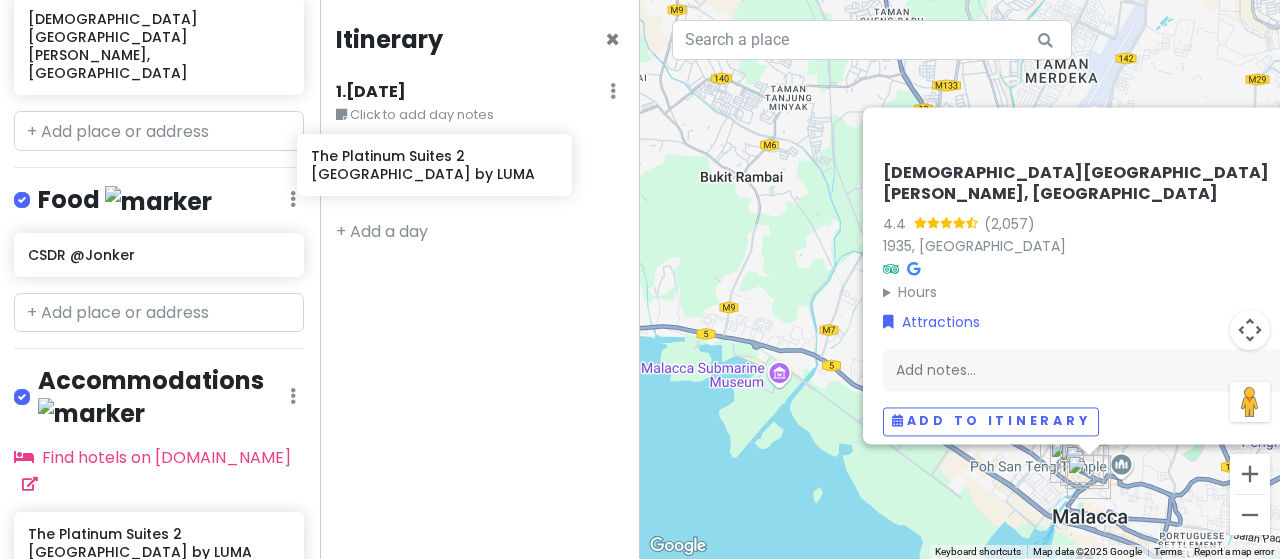 drag, startPoint x: 154, startPoint y: 425, endPoint x: 438, endPoint y: 157, distance: 390.48688 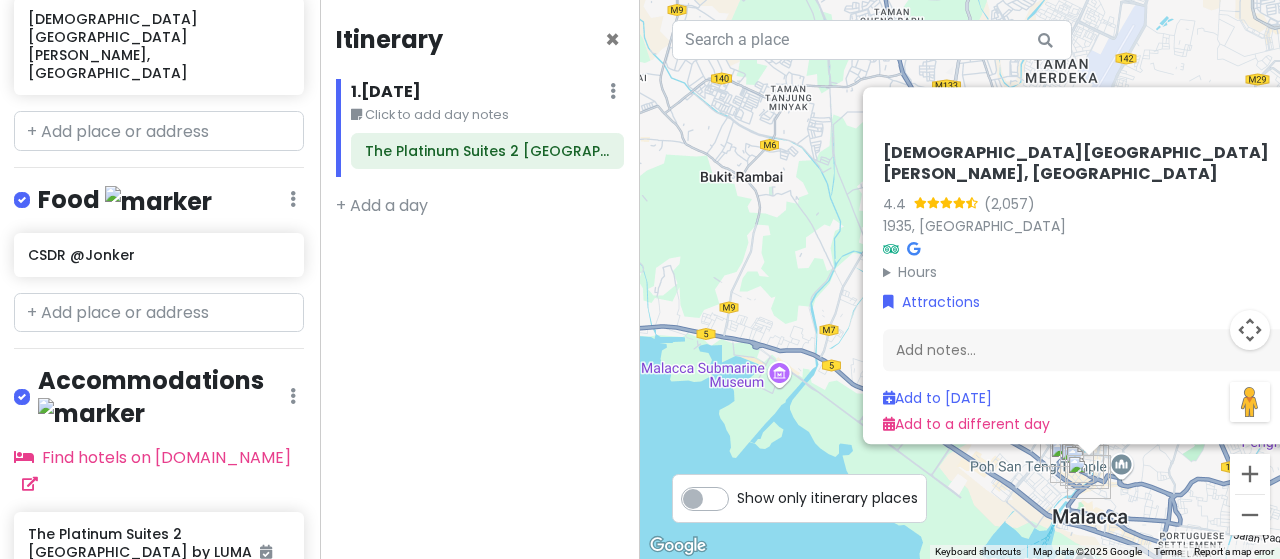 scroll, scrollTop: 802, scrollLeft: 1, axis: both 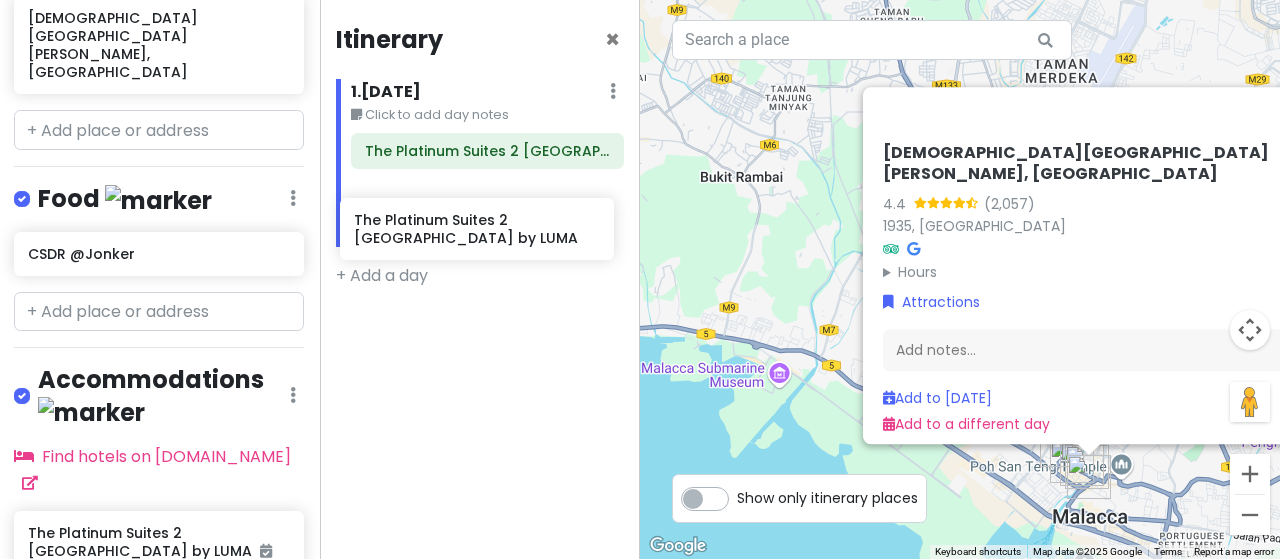 drag, startPoint x: 126, startPoint y: 510, endPoint x: 452, endPoint y: 240, distance: 423.29187 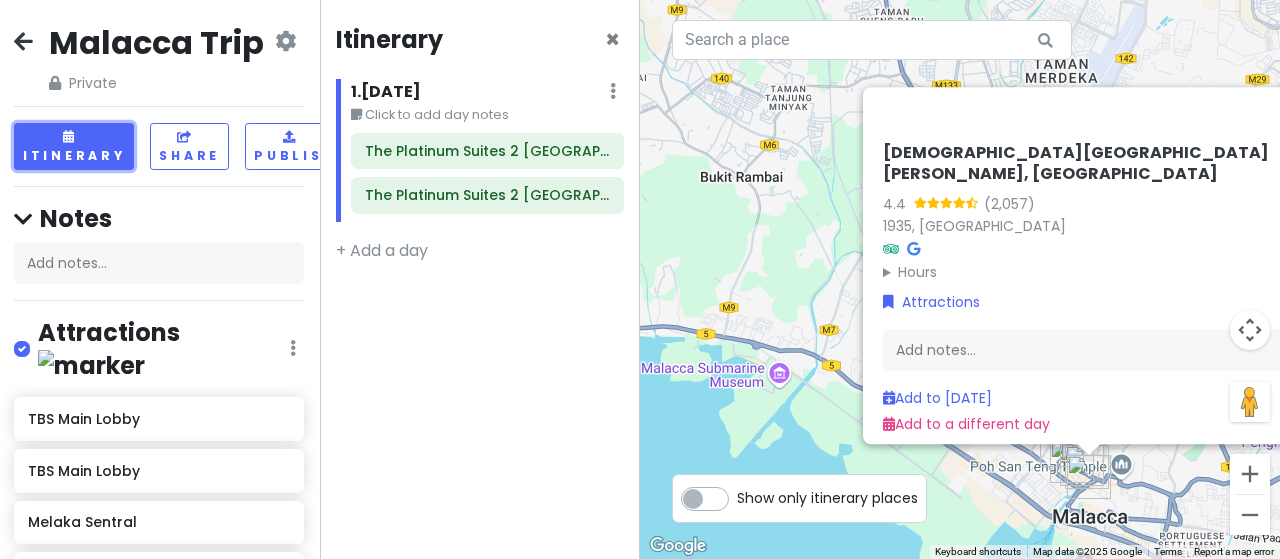 scroll, scrollTop: 102, scrollLeft: 1, axis: both 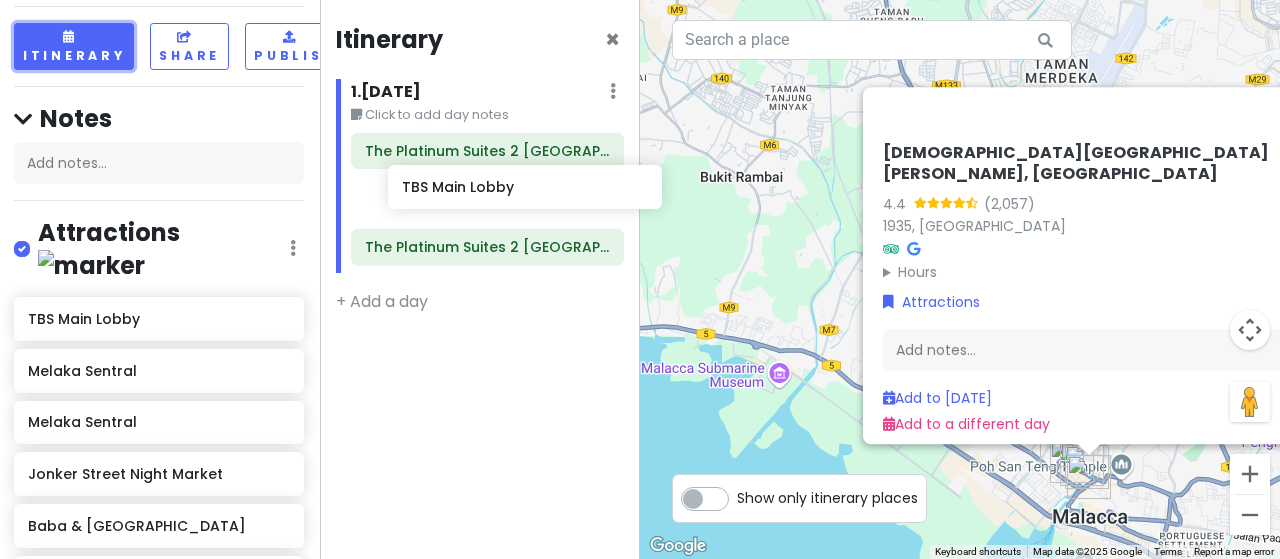 drag, startPoint x: 110, startPoint y: 327, endPoint x: 476, endPoint y: 189, distance: 391.15213 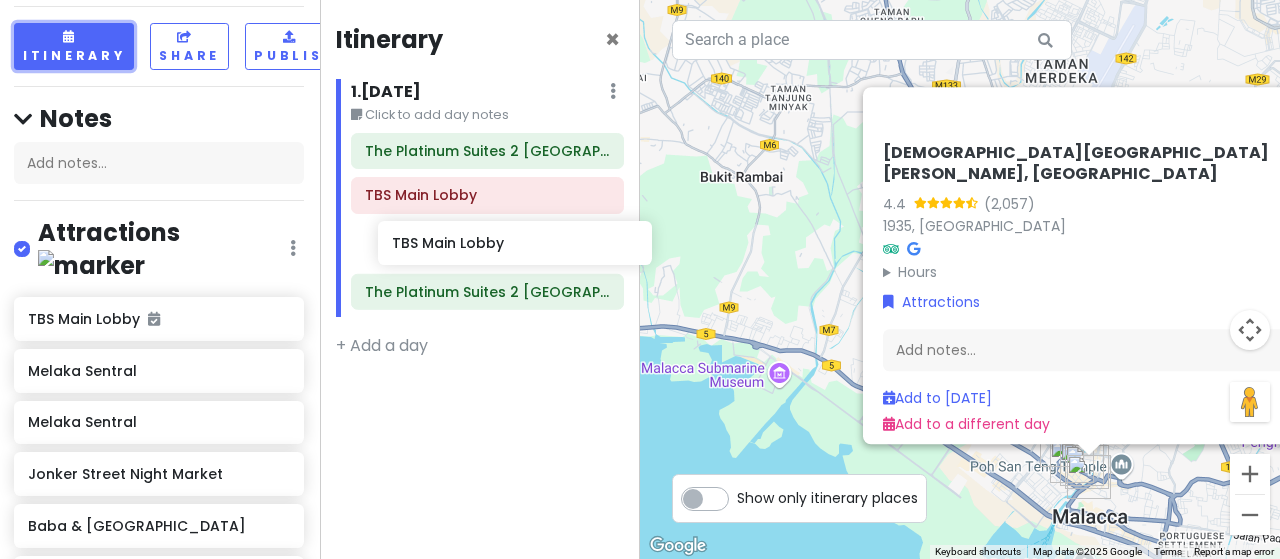 drag, startPoint x: 124, startPoint y: 377, endPoint x: 406, endPoint y: 309, distance: 290.08273 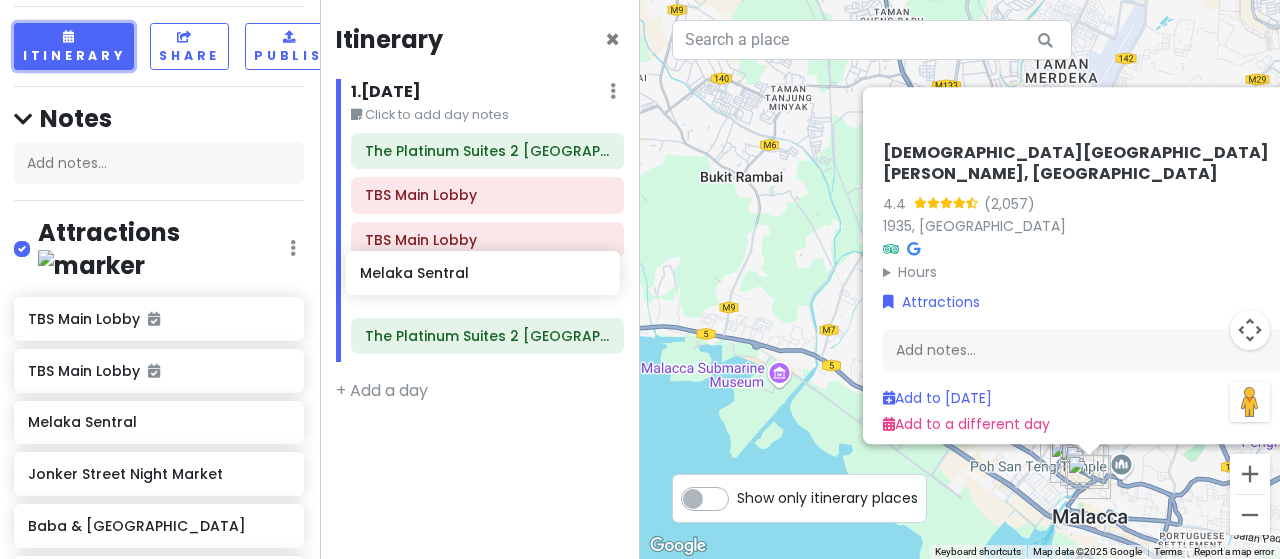 scroll, scrollTop: 104, scrollLeft: 1, axis: both 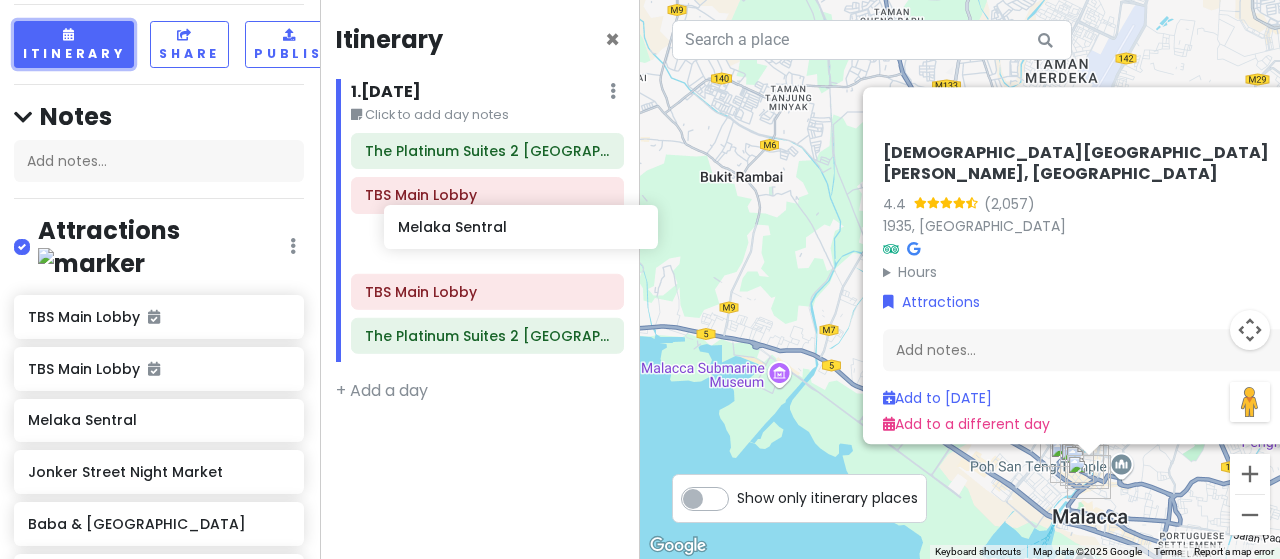 drag, startPoint x: 88, startPoint y: 438, endPoint x: 428, endPoint y: 262, distance: 382.85245 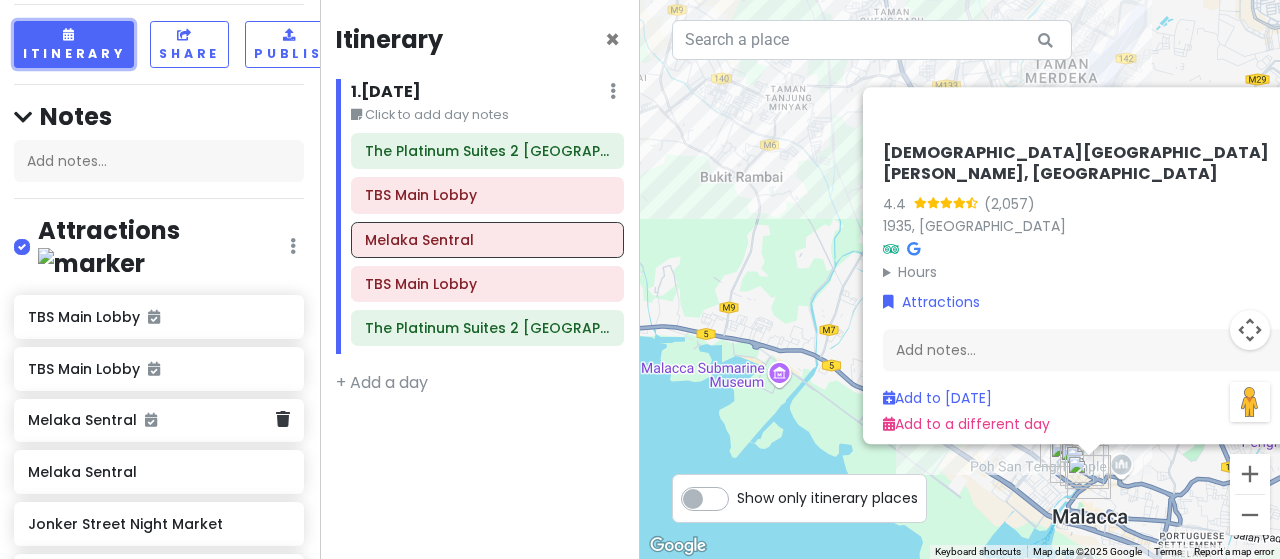scroll, scrollTop: 105, scrollLeft: 4, axis: both 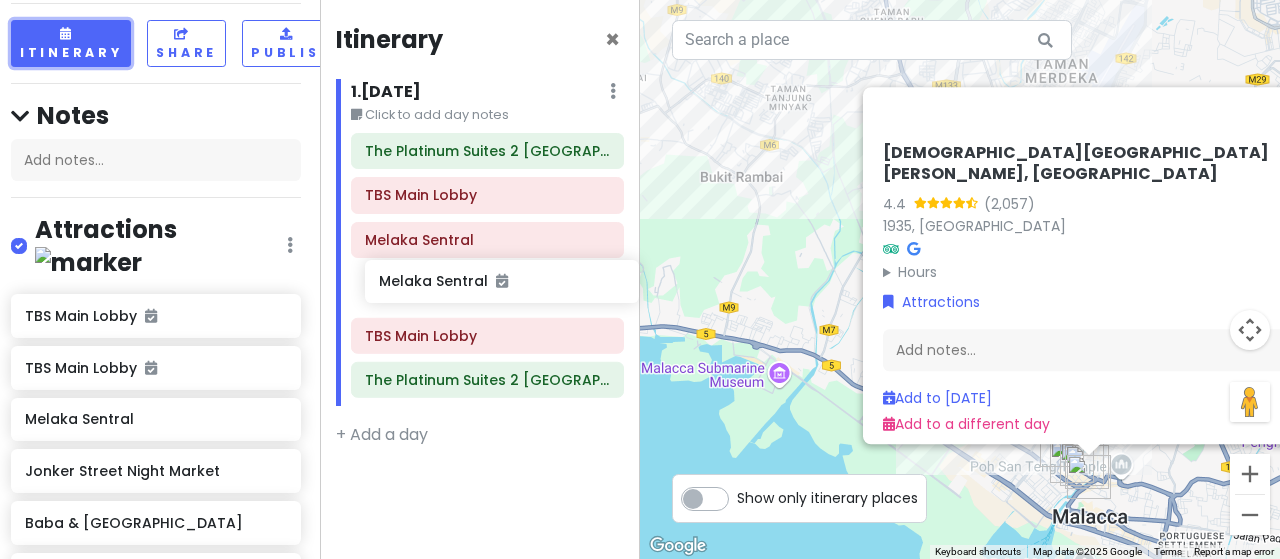 drag, startPoint x: 115, startPoint y: 433, endPoint x: 466, endPoint y: 287, distance: 380.15393 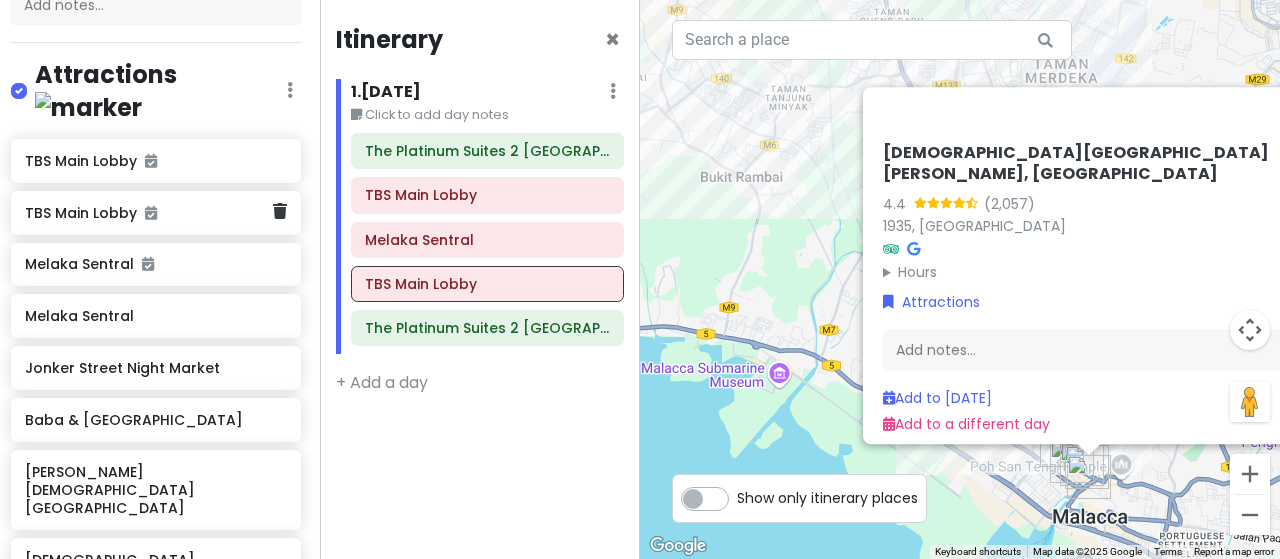 scroll, scrollTop: 305, scrollLeft: 4, axis: both 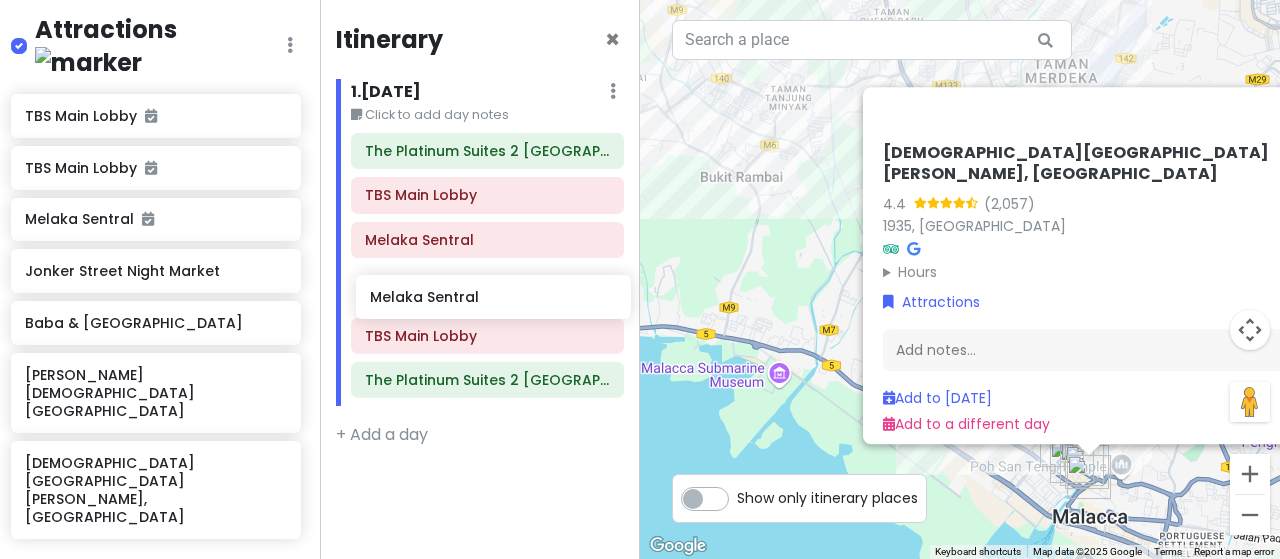 drag, startPoint x: 116, startPoint y: 292, endPoint x: 461, endPoint y: 311, distance: 345.5228 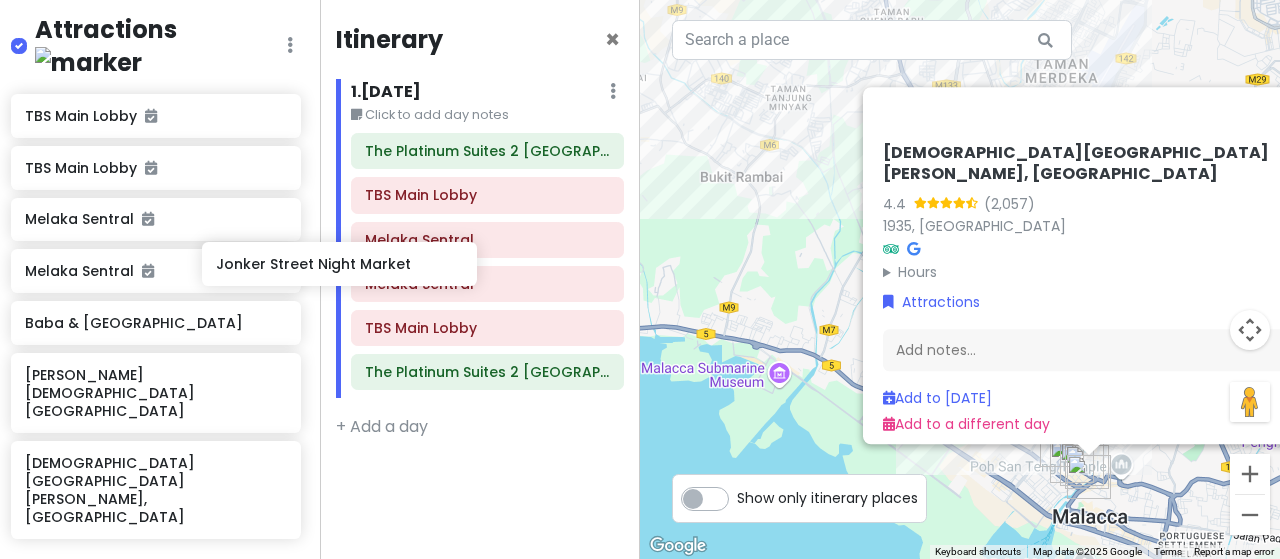 scroll, scrollTop: 305, scrollLeft: 10, axis: both 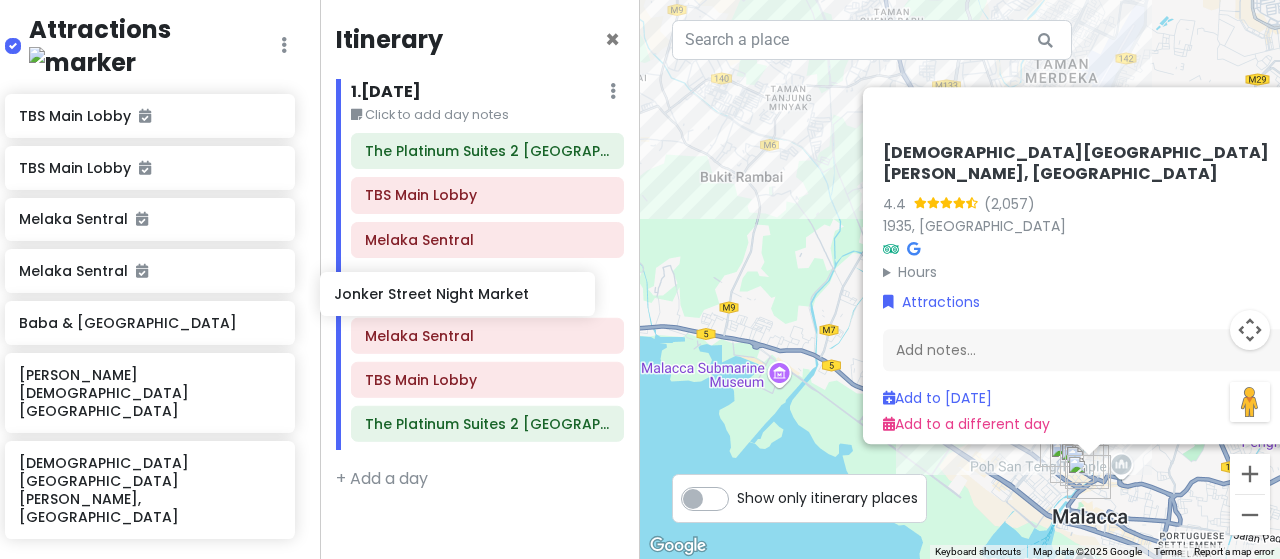 drag, startPoint x: 187, startPoint y: 341, endPoint x: 496, endPoint y: 305, distance: 311.09003 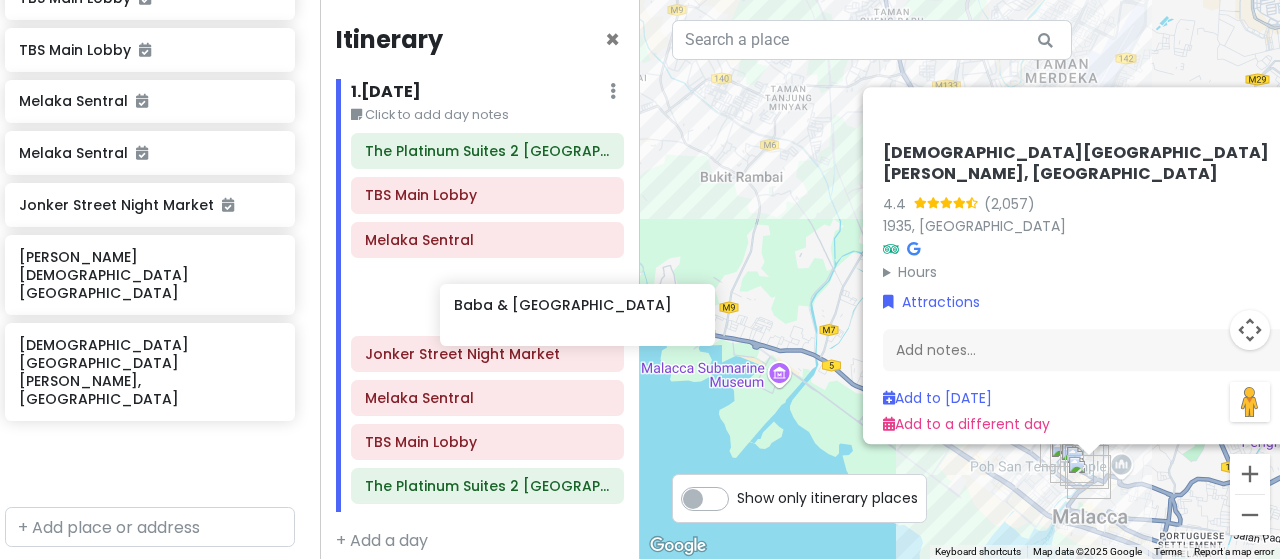scroll, scrollTop: 423, scrollLeft: 28, axis: both 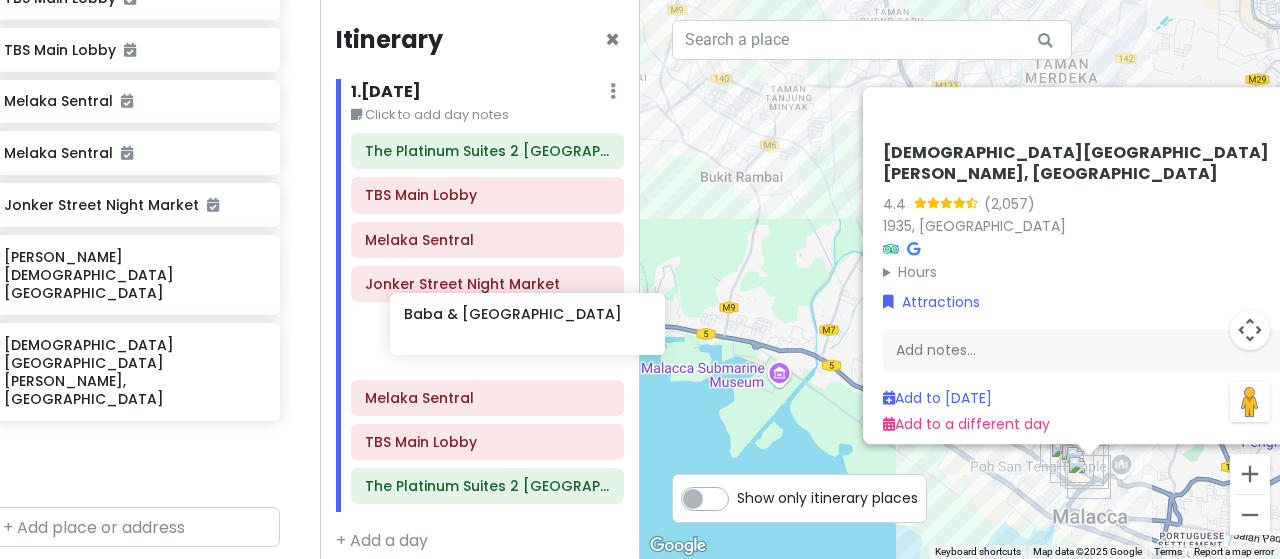 drag, startPoint x: 157, startPoint y: 284, endPoint x: 484, endPoint y: 349, distance: 333.39767 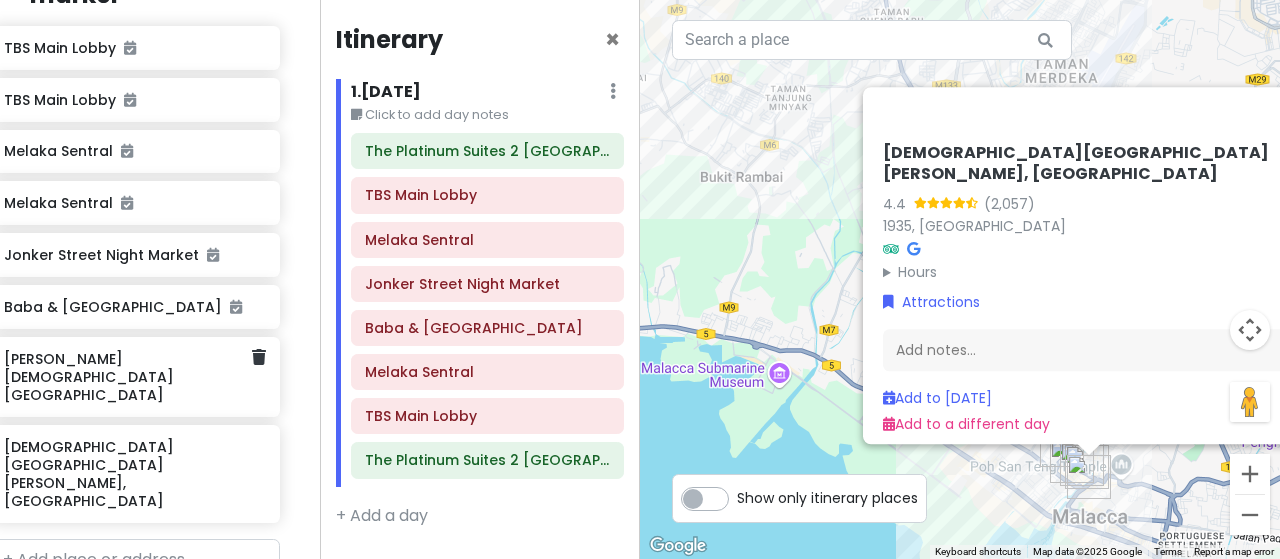 scroll, scrollTop: 371, scrollLeft: 28, axis: both 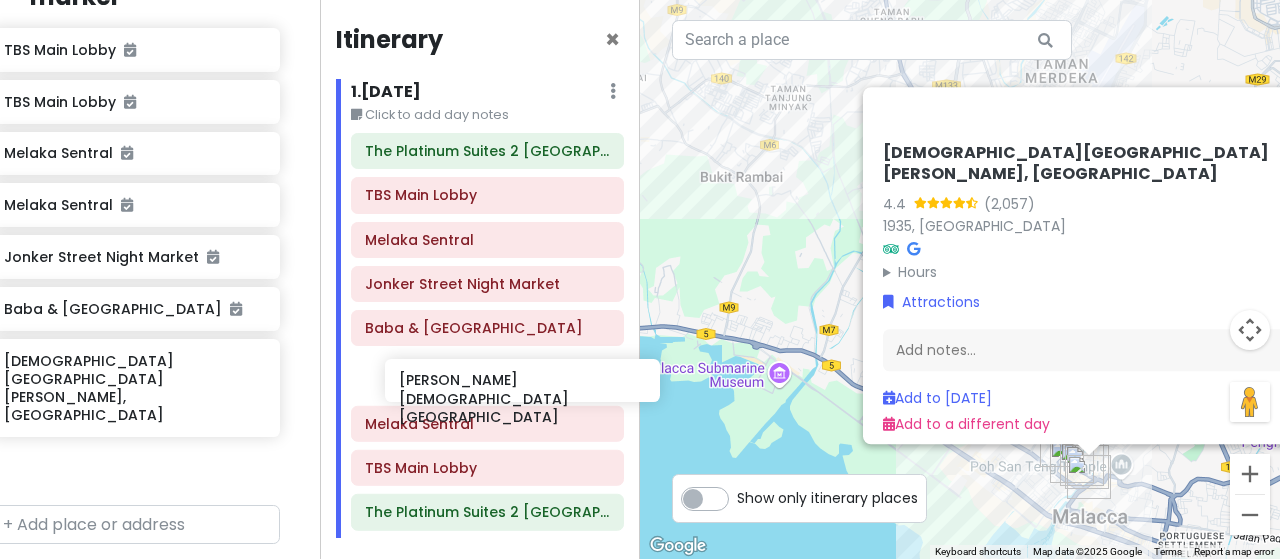 drag, startPoint x: 100, startPoint y: 380, endPoint x: 498, endPoint y: 375, distance: 398.0314 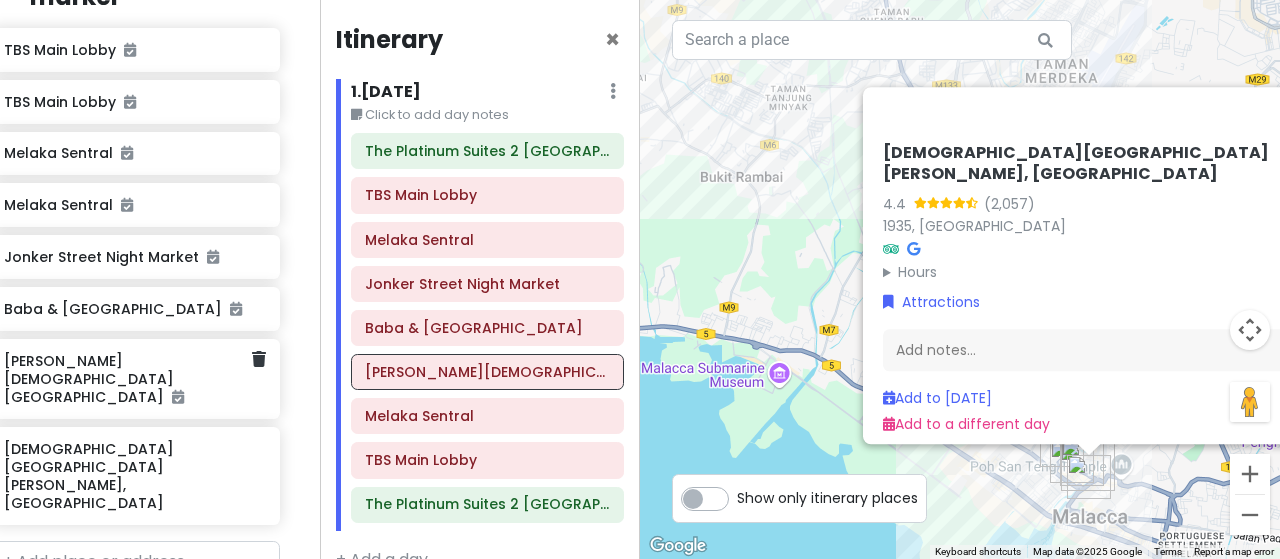 scroll, scrollTop: 471, scrollLeft: 28, axis: both 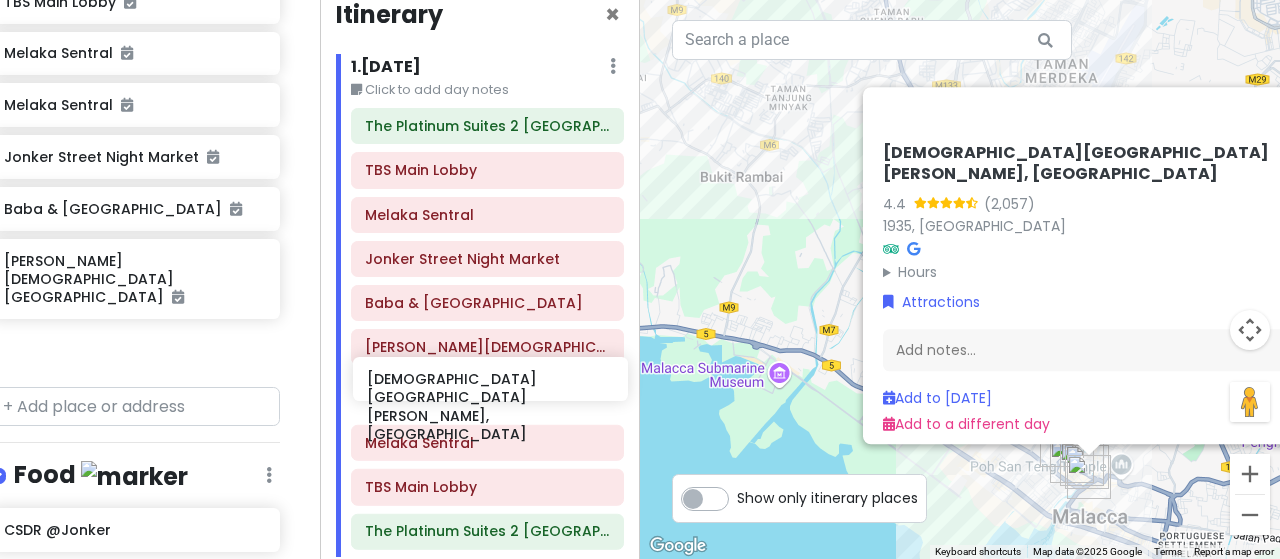 drag, startPoint x: 144, startPoint y: 345, endPoint x: 510, endPoint y: 387, distance: 368.40195 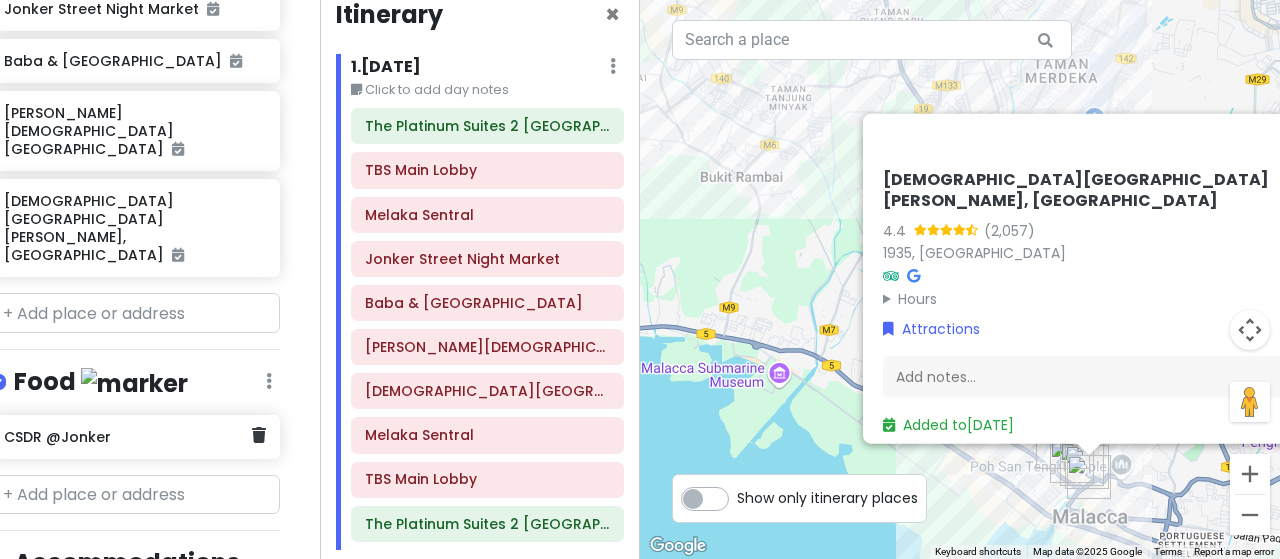 scroll, scrollTop: 719, scrollLeft: 28, axis: both 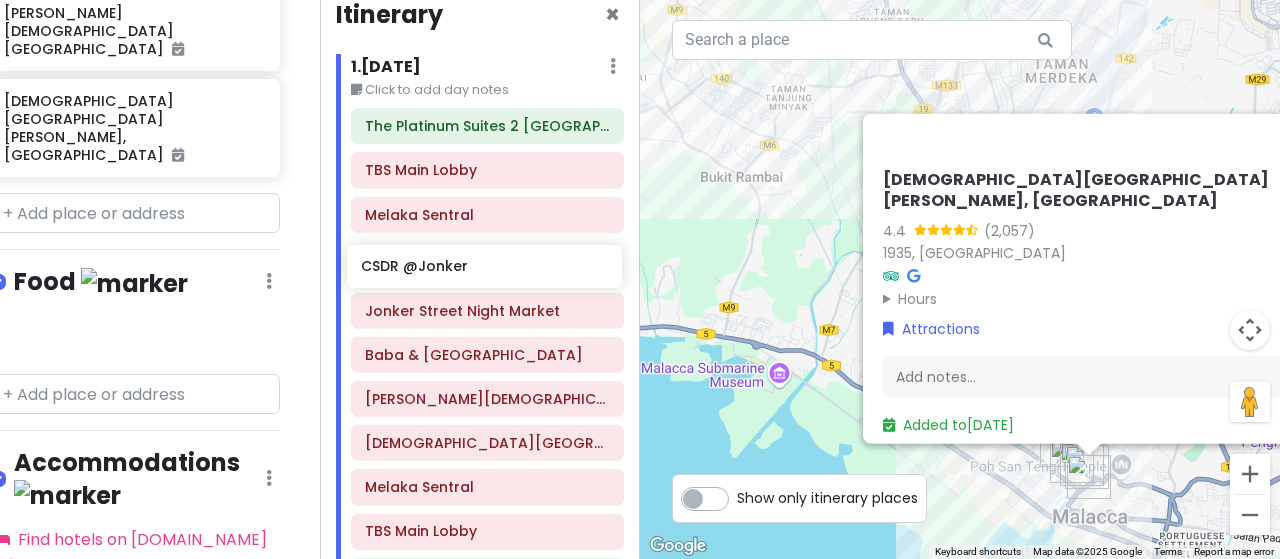 drag, startPoint x: 110, startPoint y: 270, endPoint x: 470, endPoint y: 268, distance: 360.00555 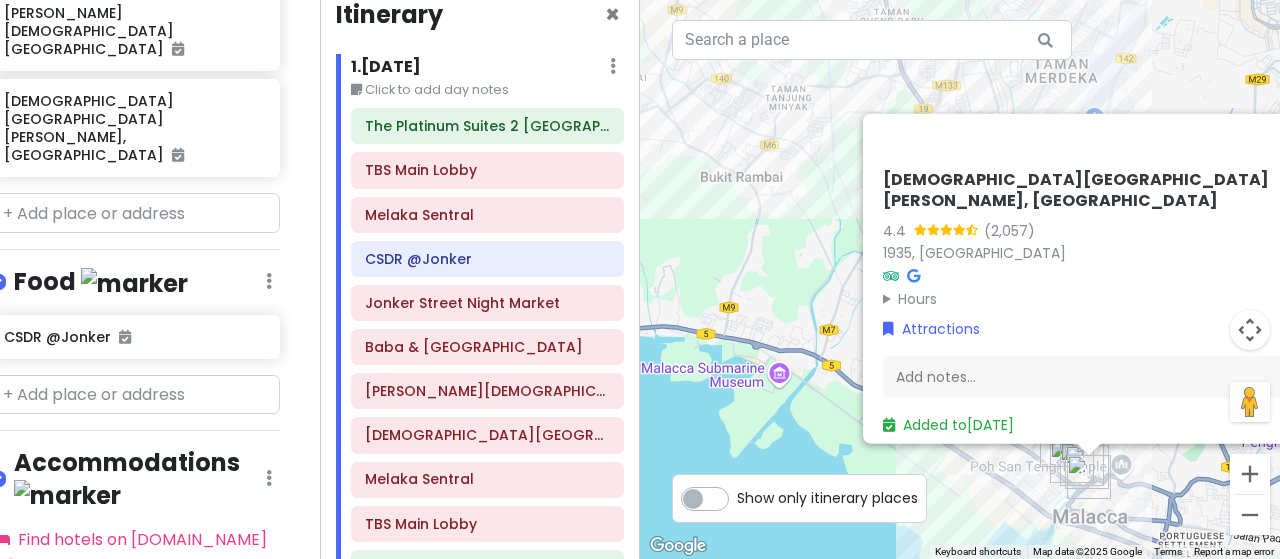 scroll, scrollTop: 919, scrollLeft: 28, axis: both 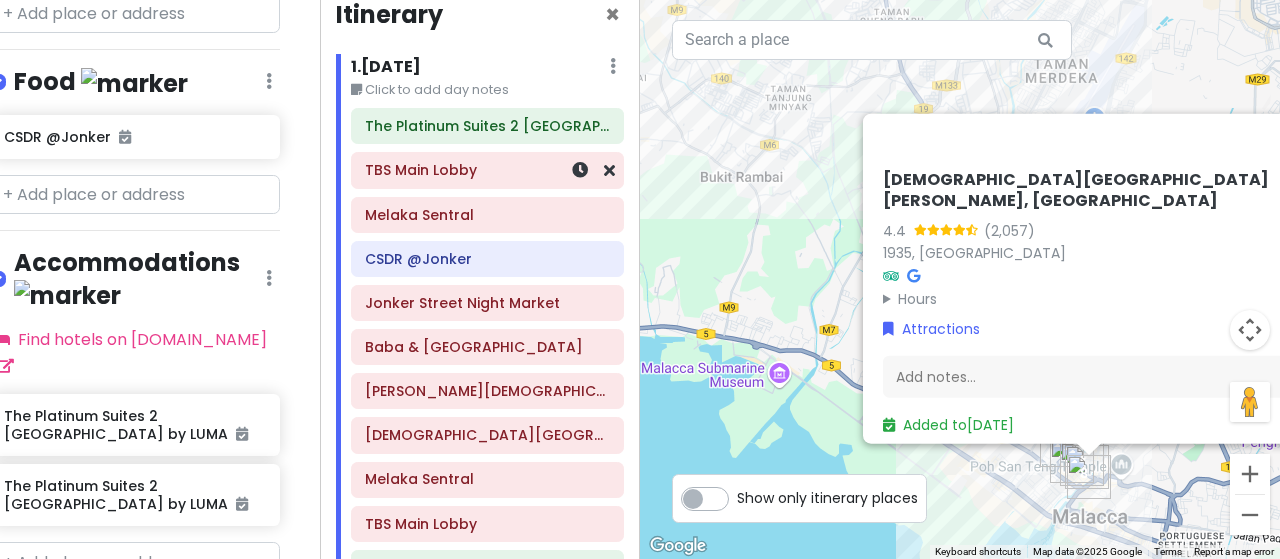 click at bounding box center (580, 170) 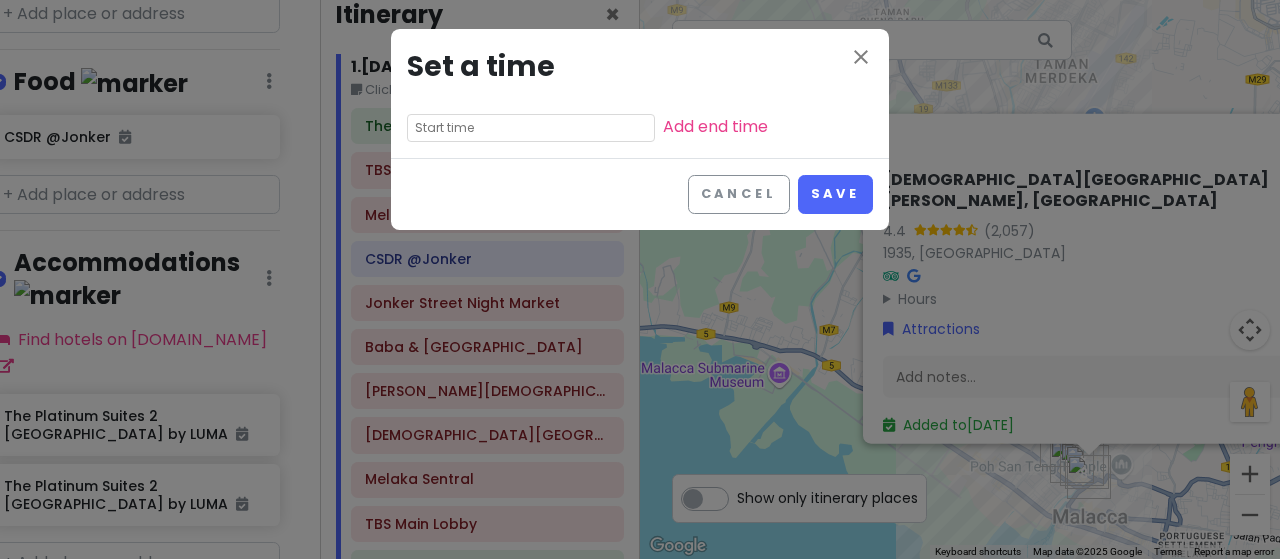 click at bounding box center (531, 128) 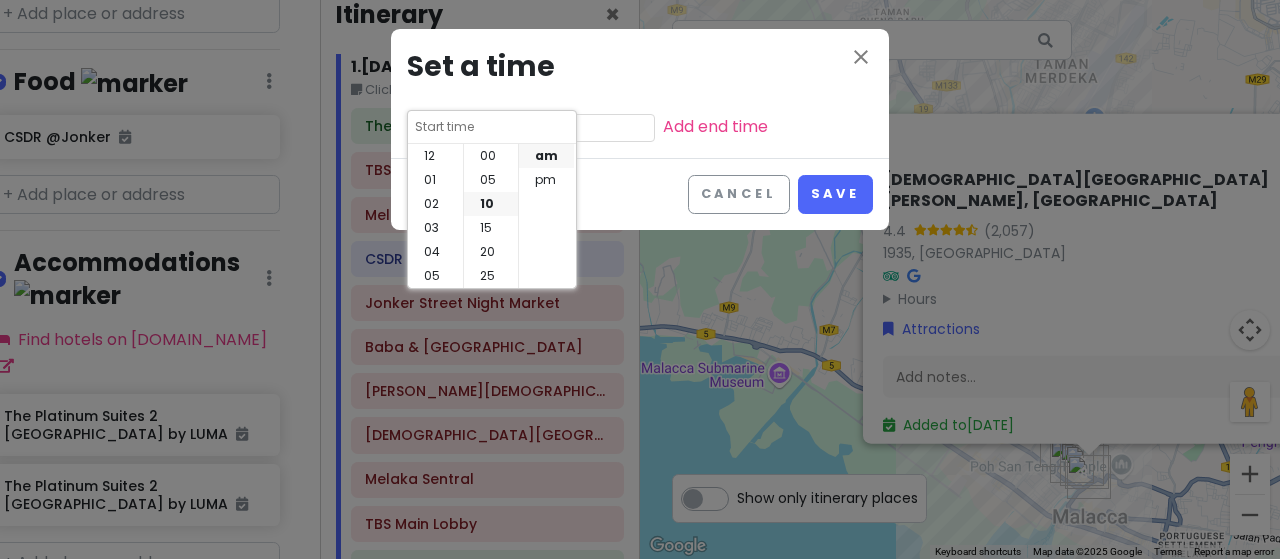 scroll, scrollTop: 144, scrollLeft: 0, axis: vertical 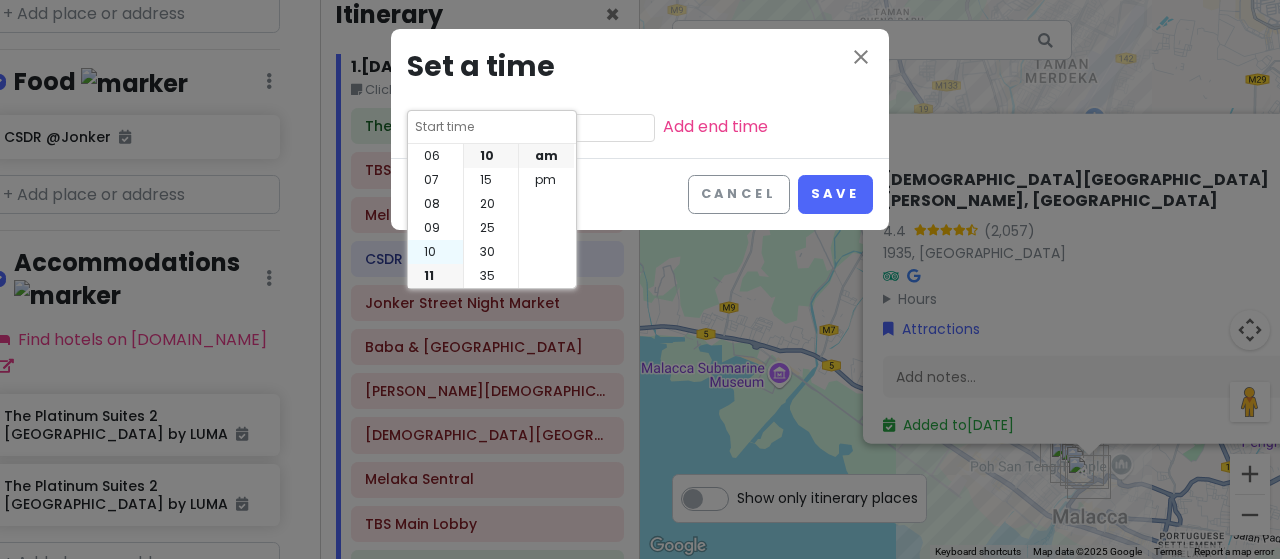 click on "10" at bounding box center (435, 252) 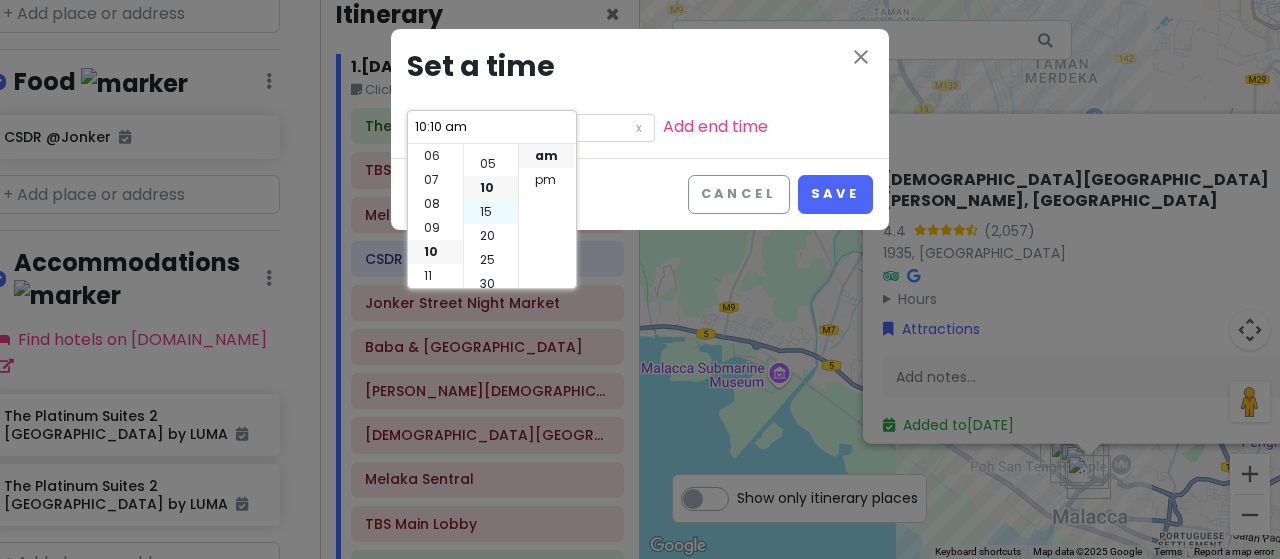 scroll, scrollTop: 0, scrollLeft: 0, axis: both 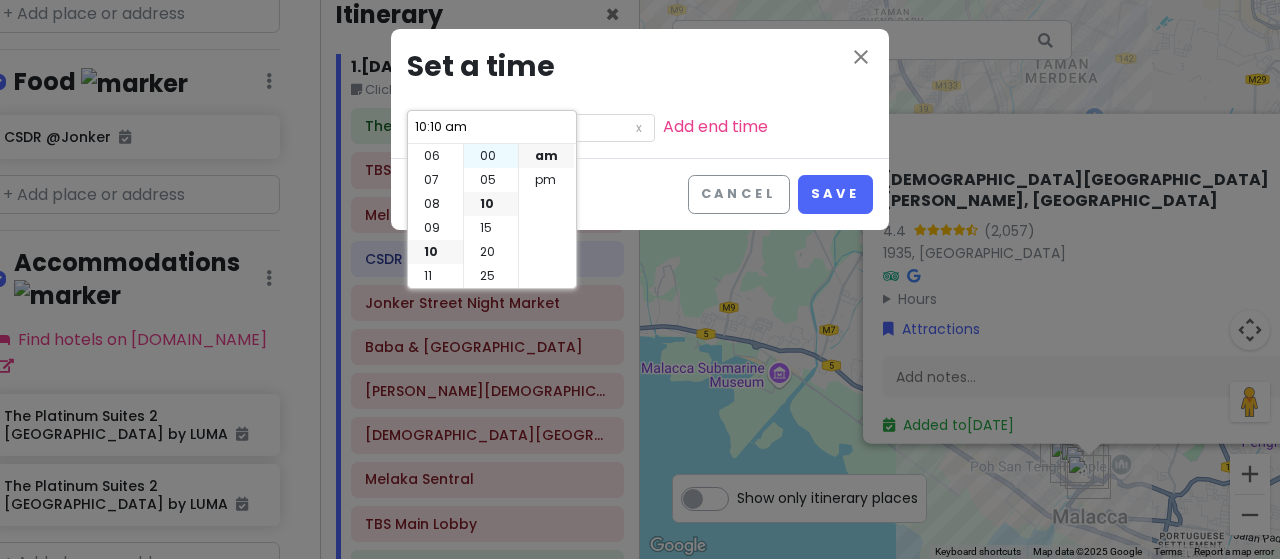 click on "00" at bounding box center (491, 156) 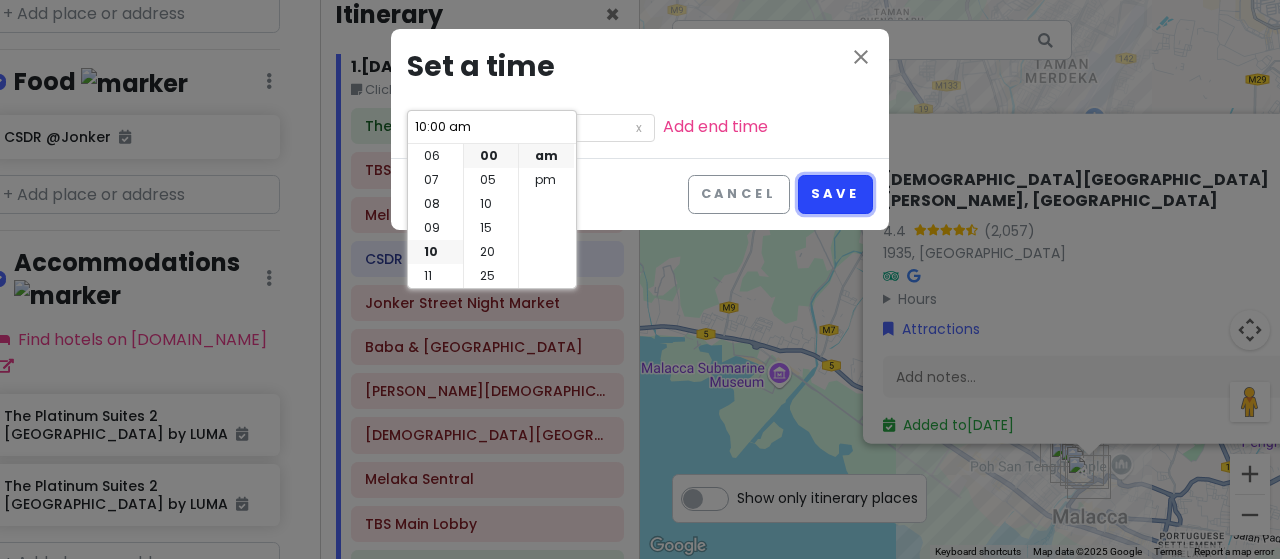 click on "Save" at bounding box center [835, 194] 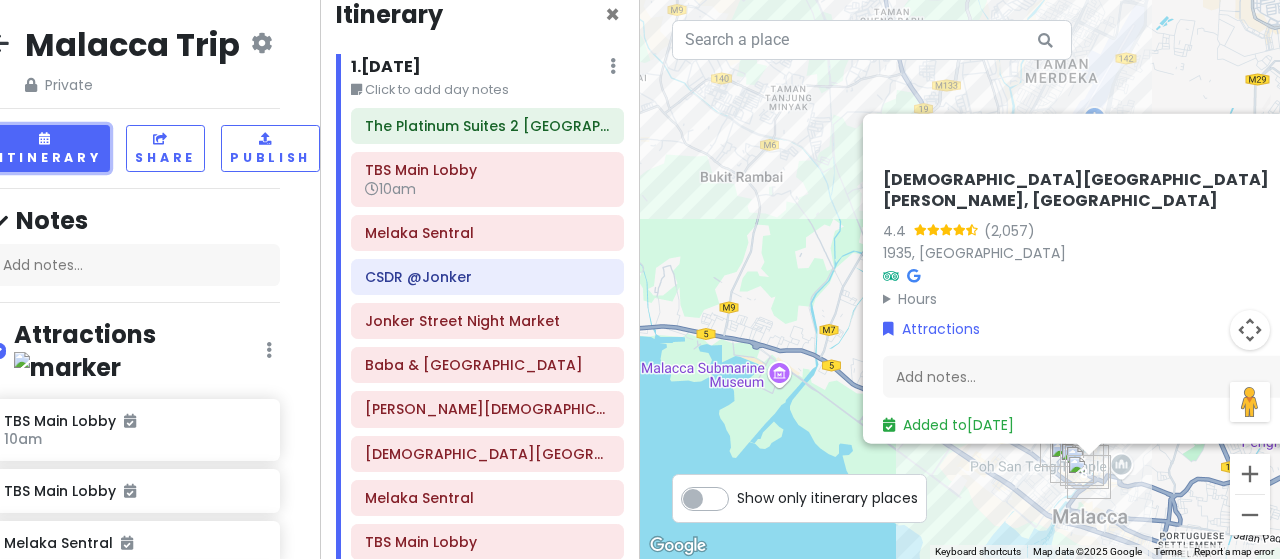scroll, scrollTop: 0, scrollLeft: 28, axis: horizontal 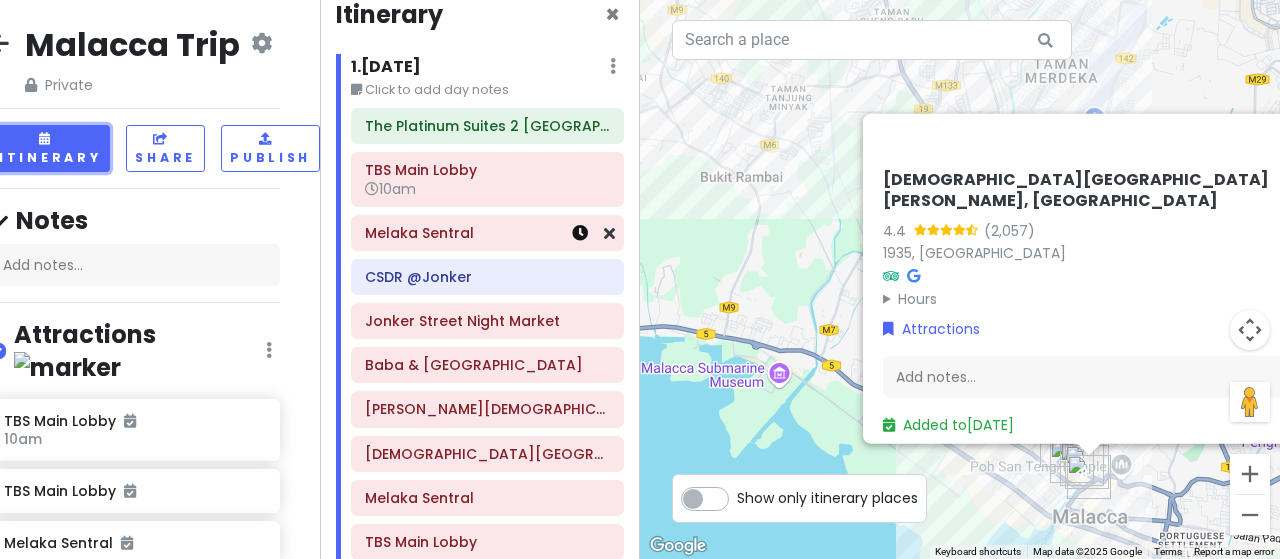 click at bounding box center [580, 233] 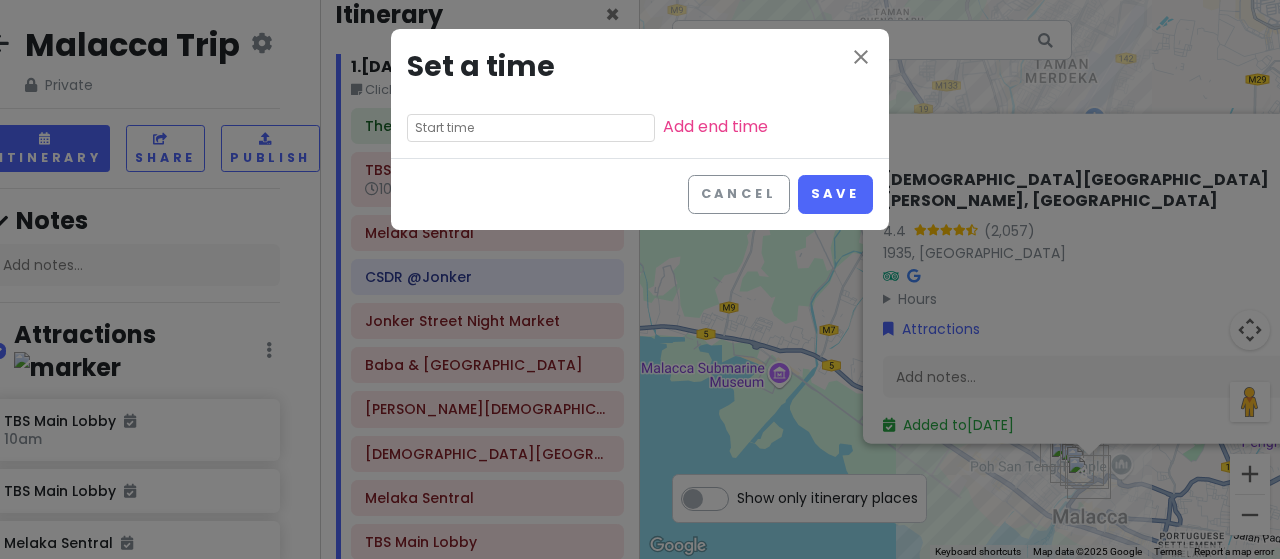 click at bounding box center (531, 128) 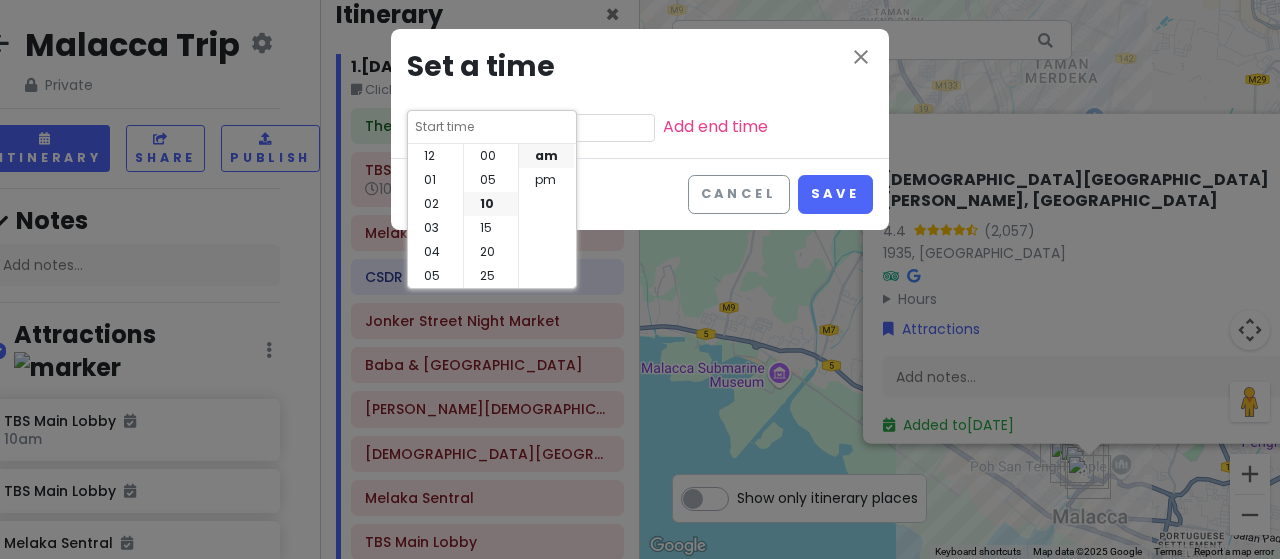 scroll, scrollTop: 144, scrollLeft: 0, axis: vertical 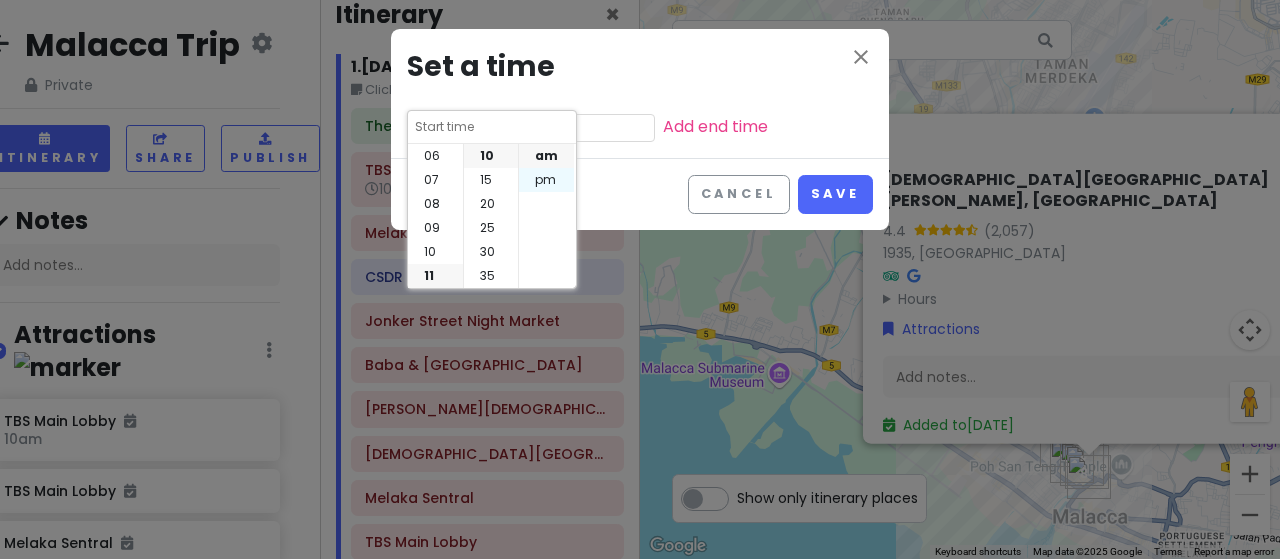click on "pm" at bounding box center (546, 180) 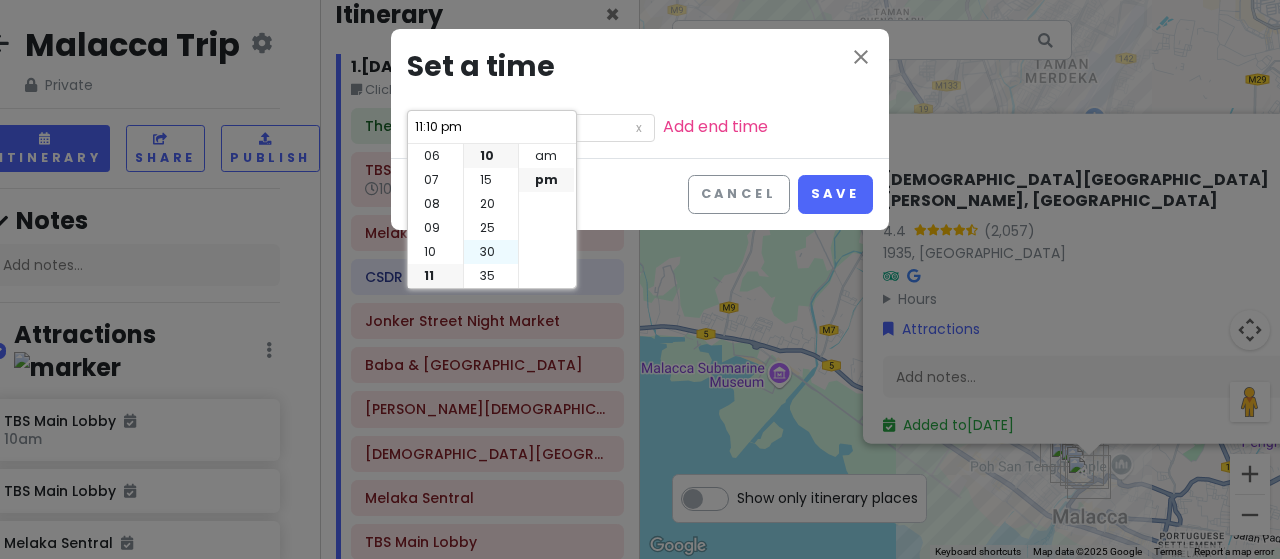 click on "30" at bounding box center (491, 252) 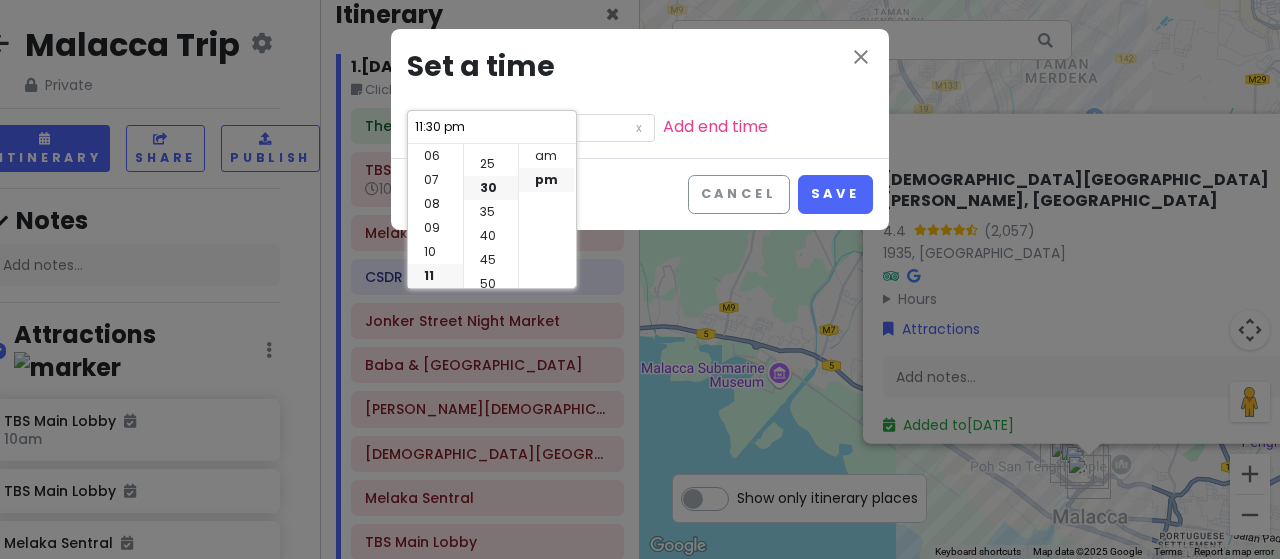 scroll, scrollTop: 144, scrollLeft: 0, axis: vertical 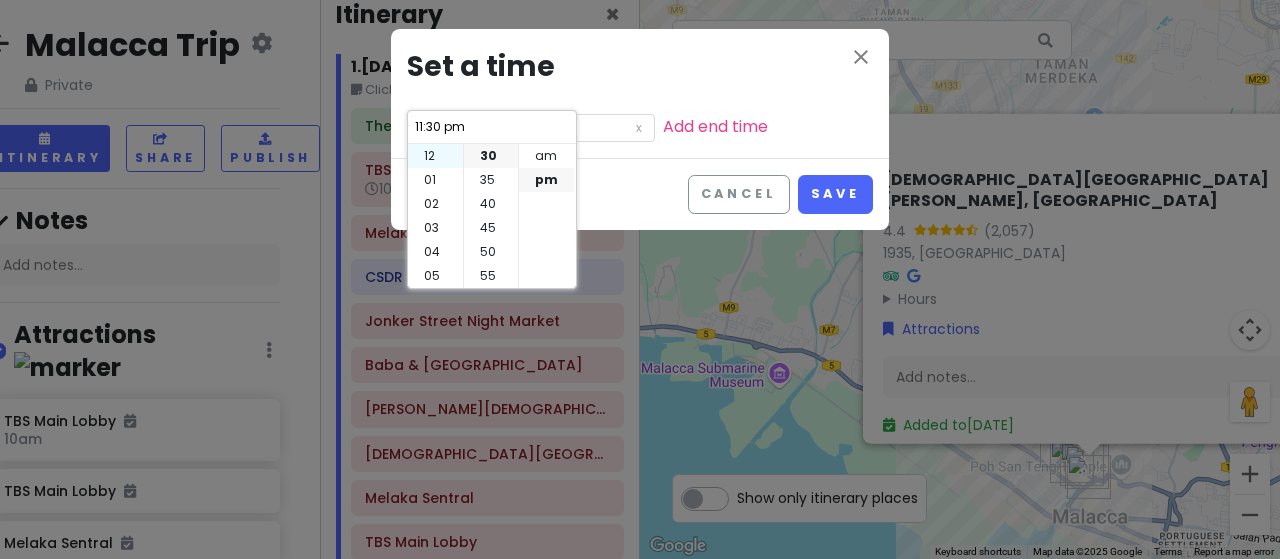 click on "12" at bounding box center [435, 156] 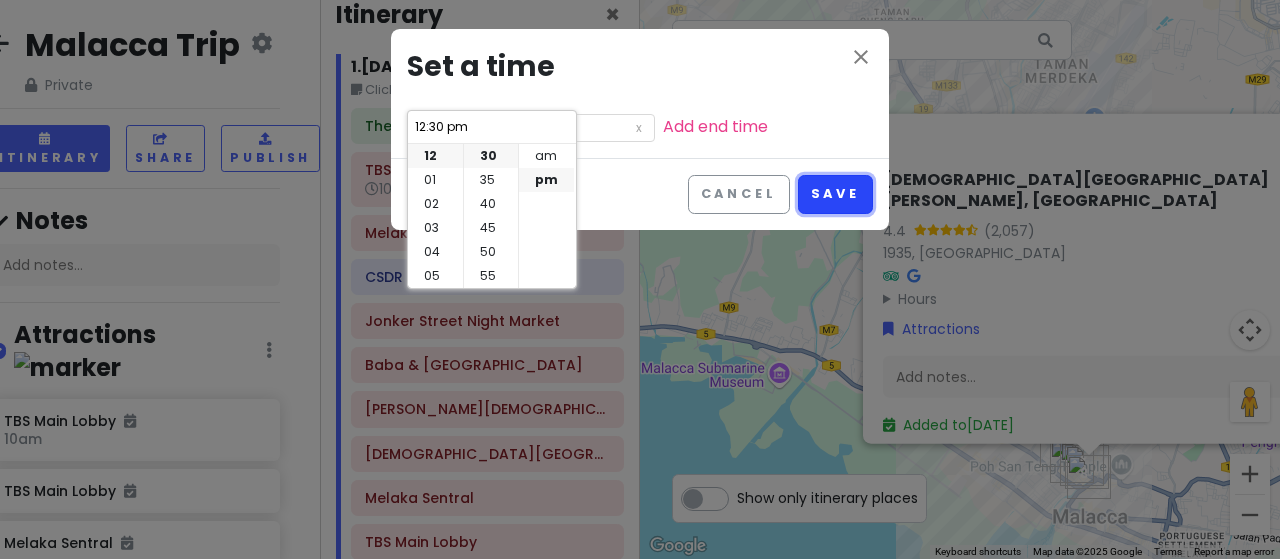 click on "Save" at bounding box center (835, 194) 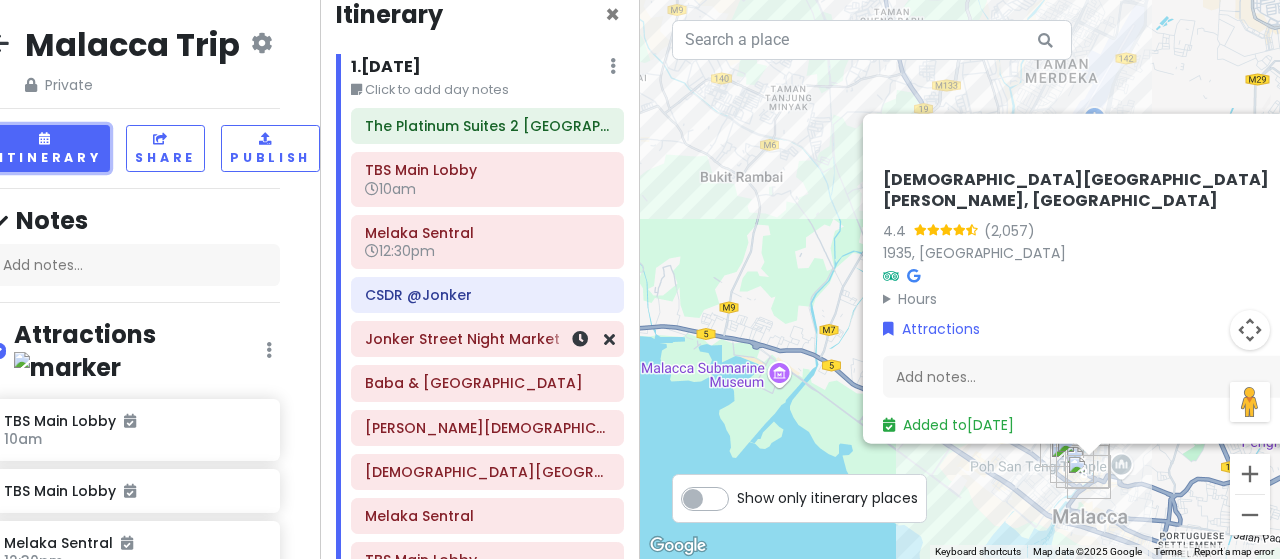 scroll, scrollTop: 154, scrollLeft: 0, axis: vertical 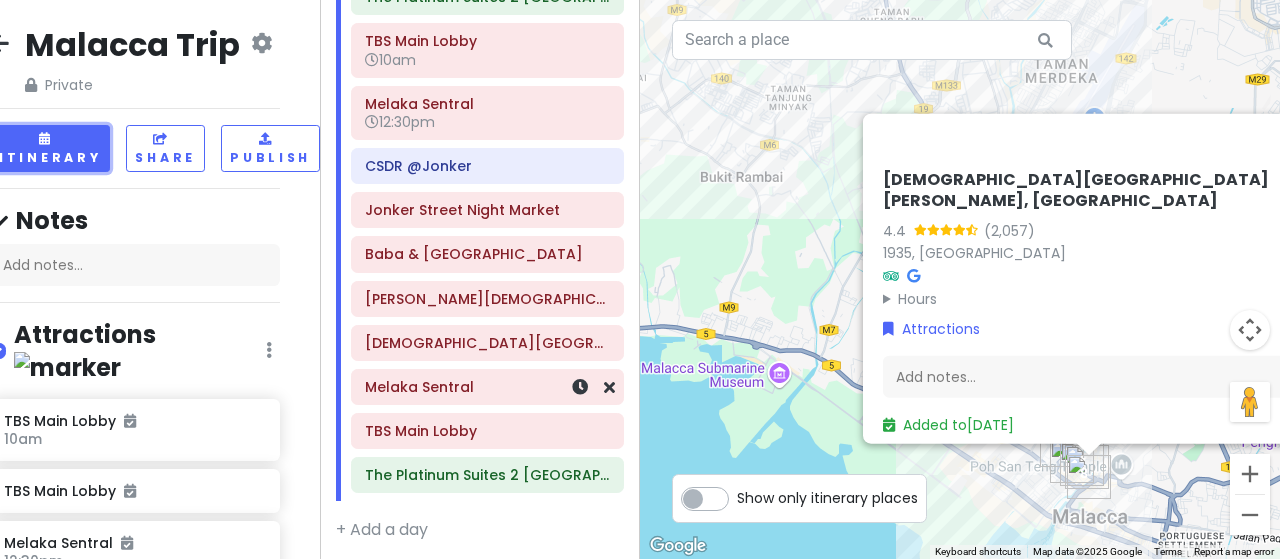 click at bounding box center (580, 387) 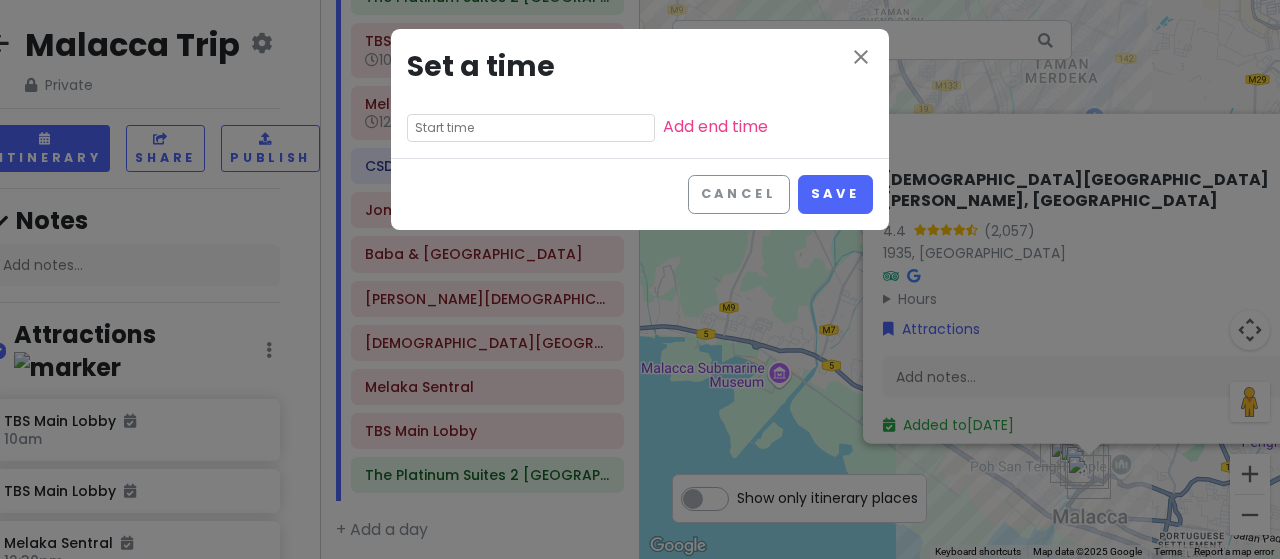 click at bounding box center [531, 128] 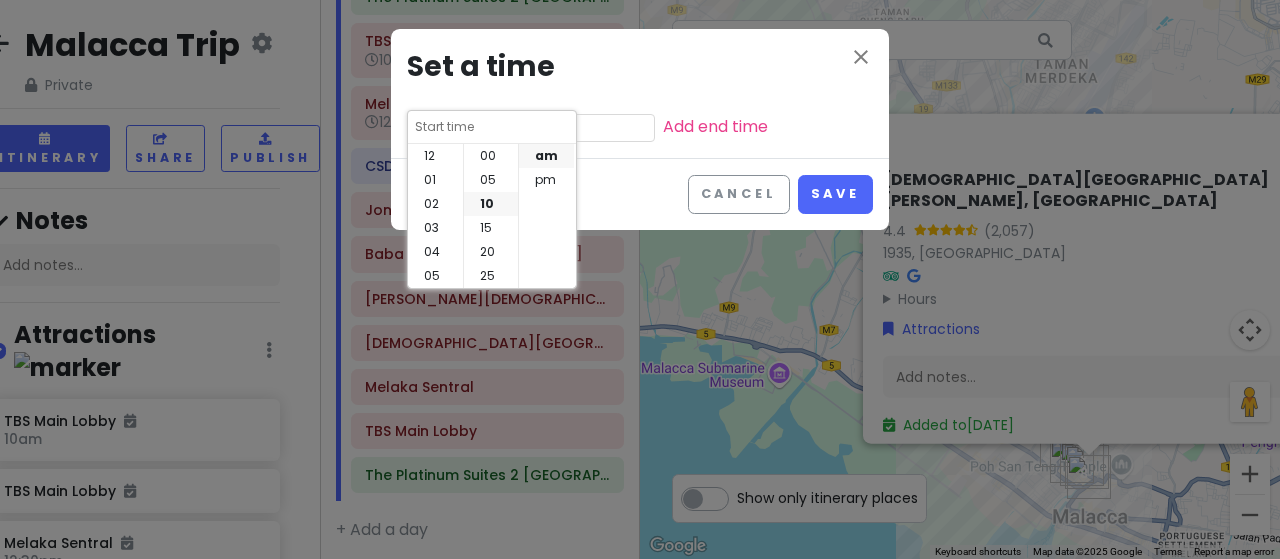 scroll, scrollTop: 144, scrollLeft: 0, axis: vertical 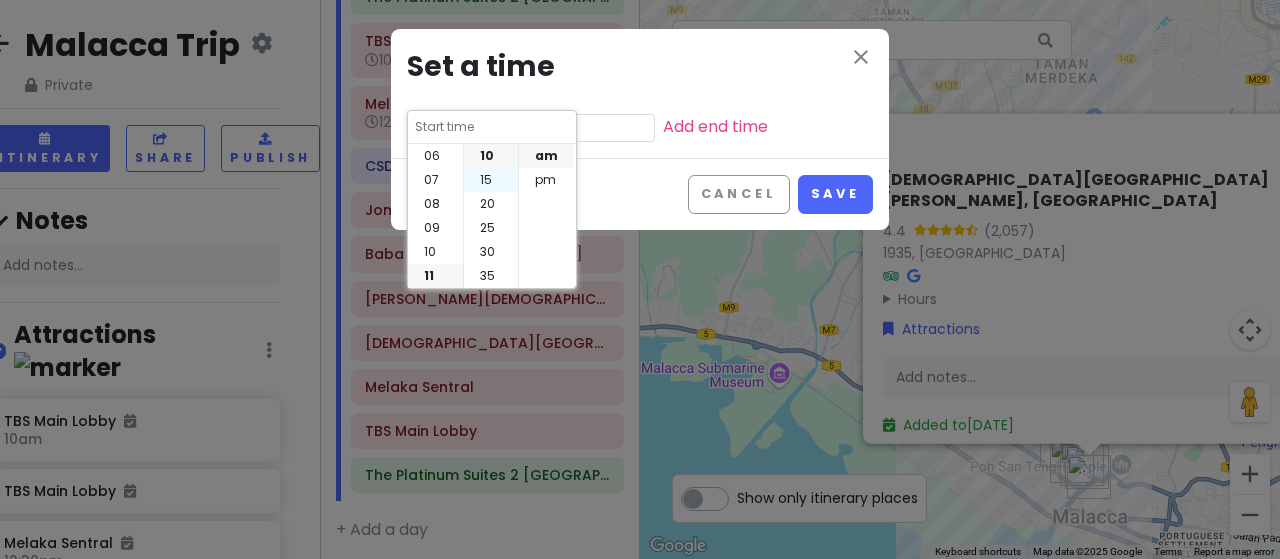 drag, startPoint x: 438, startPoint y: 197, endPoint x: 484, endPoint y: 174, distance: 51.42956 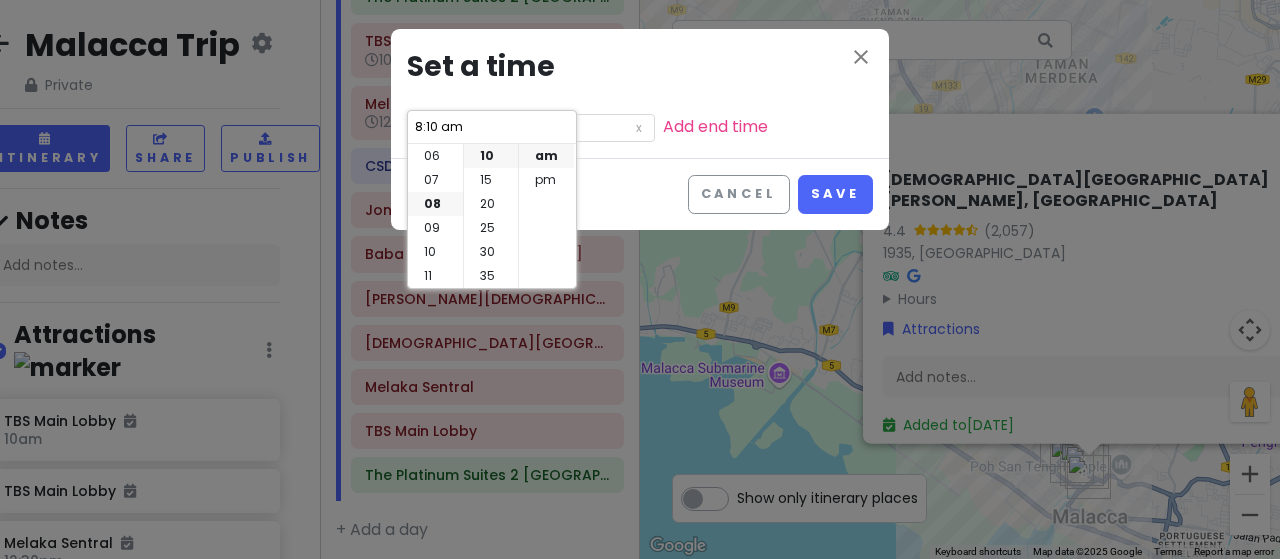 scroll, scrollTop: 0, scrollLeft: 0, axis: both 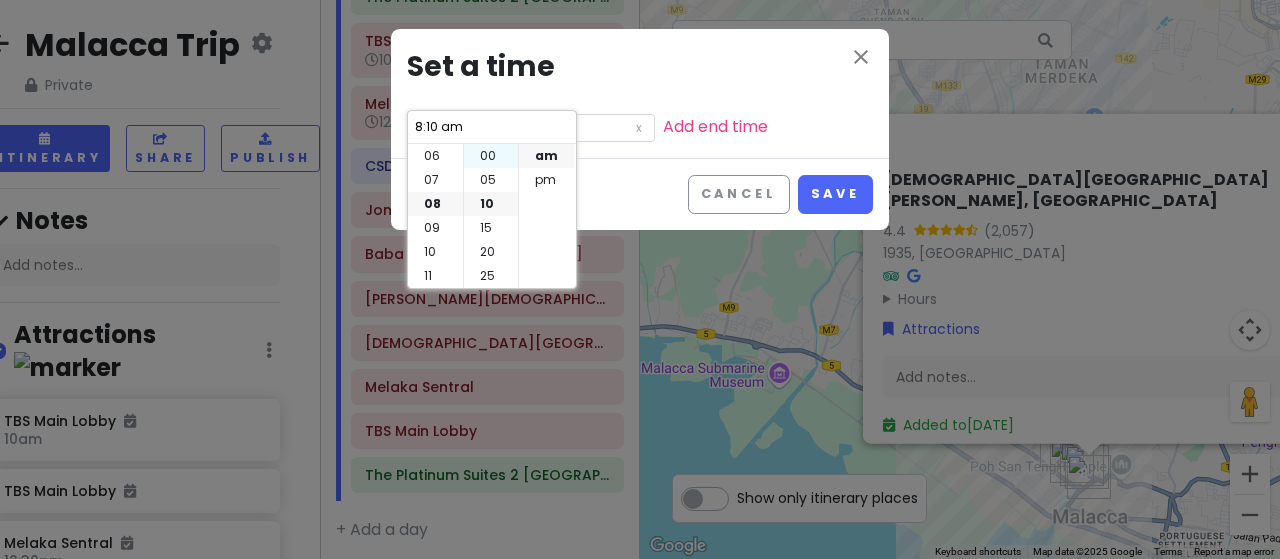 click on "00" at bounding box center (491, 156) 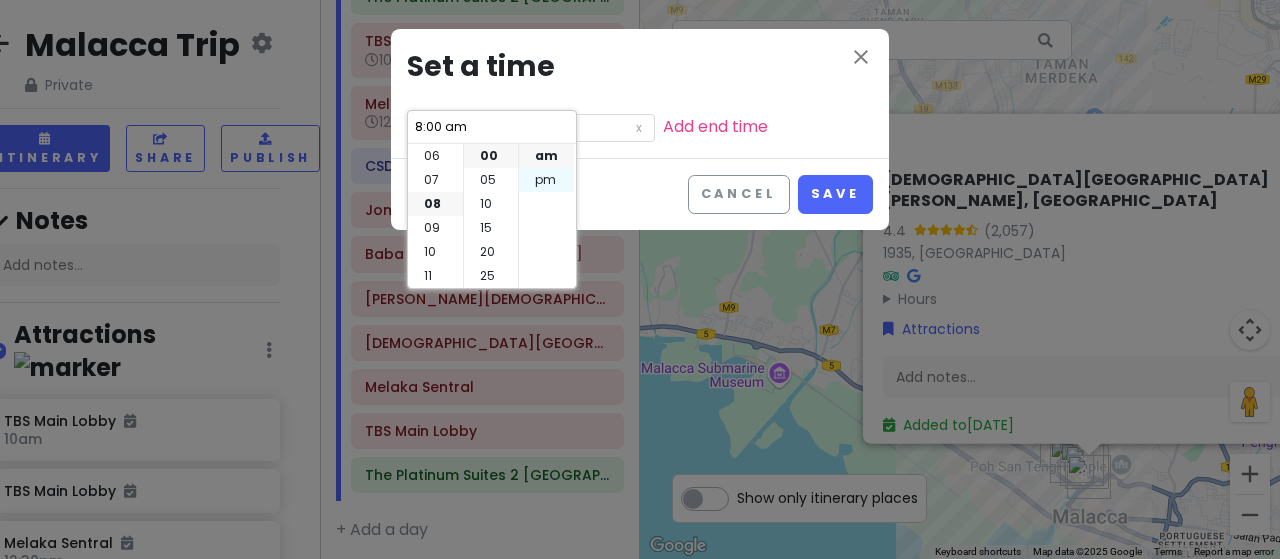 click on "pm" at bounding box center (546, 180) 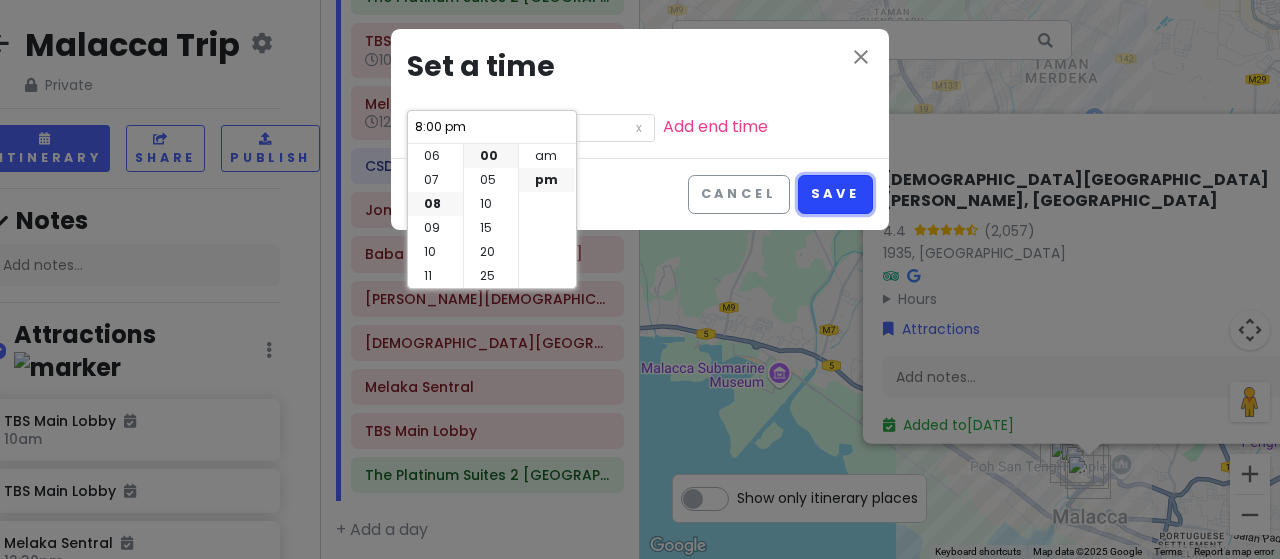 click on "Save" at bounding box center (835, 194) 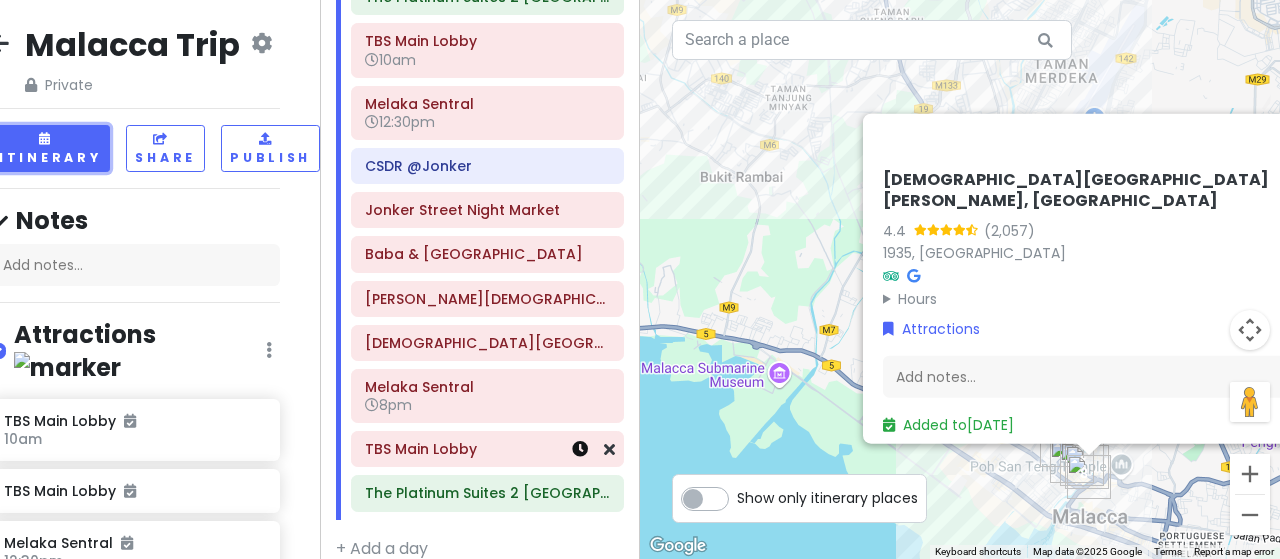 click at bounding box center [580, 449] 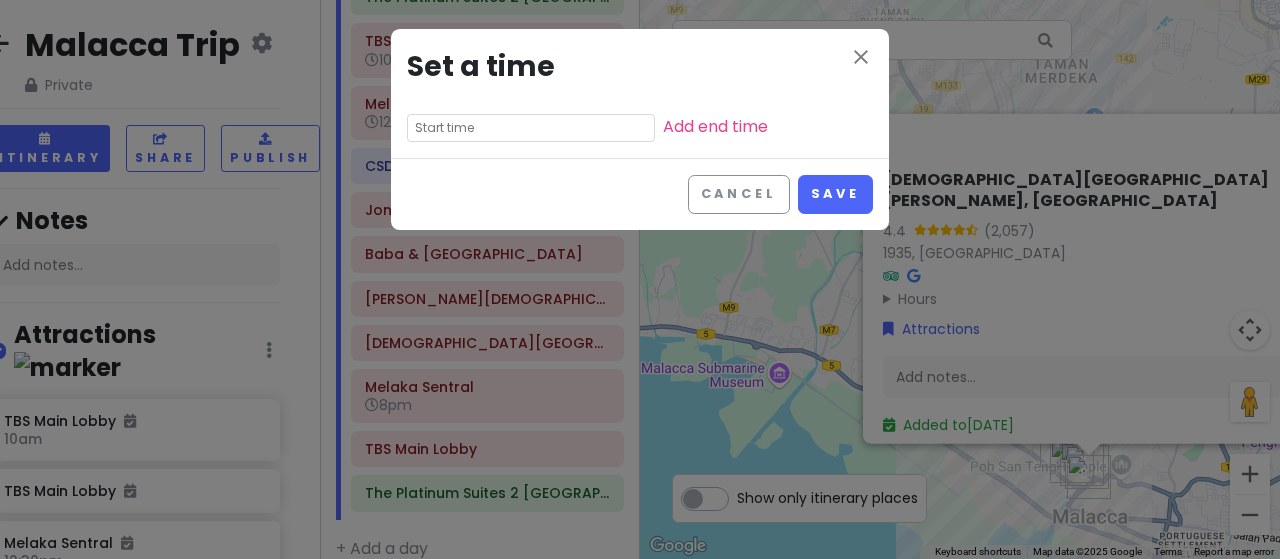 click on "close Set a time Add end time" at bounding box center (640, 93) 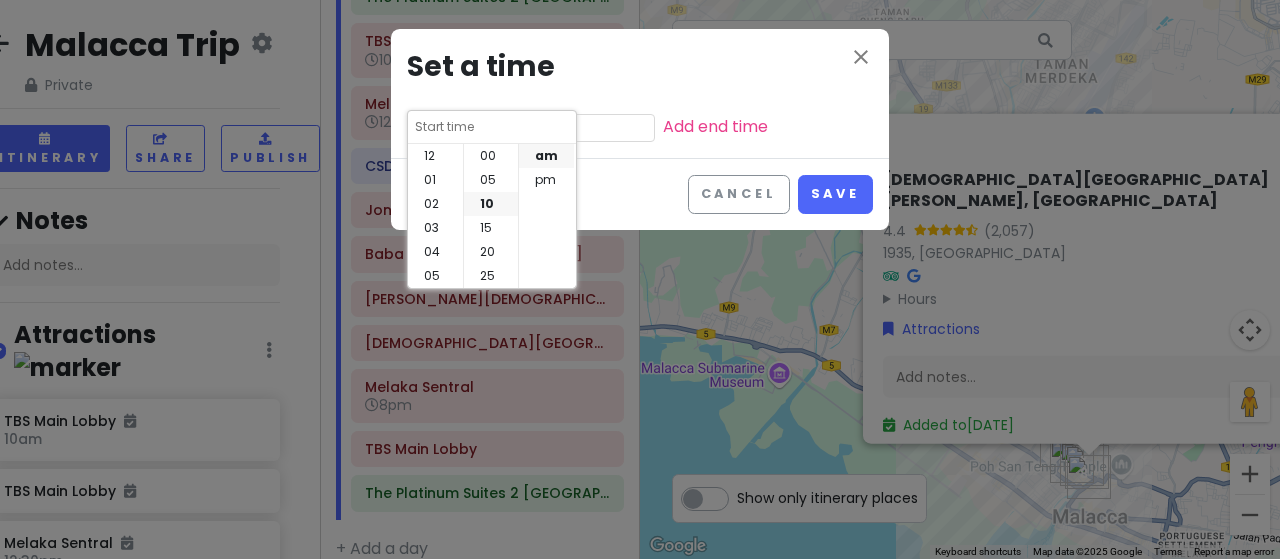scroll, scrollTop: 144, scrollLeft: 0, axis: vertical 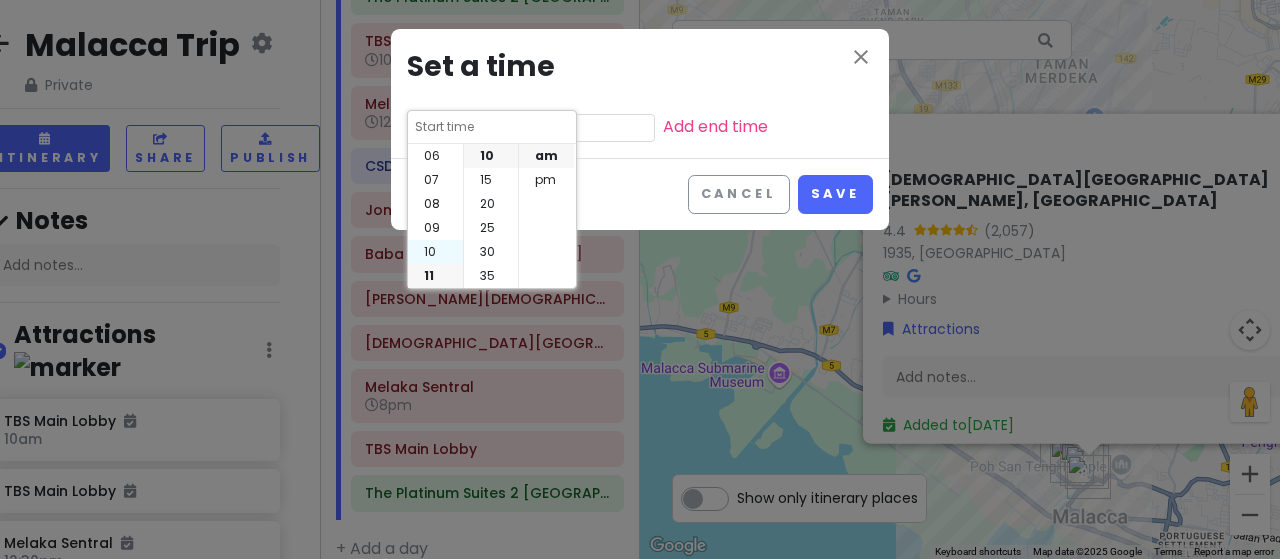 click on "10" at bounding box center (435, 252) 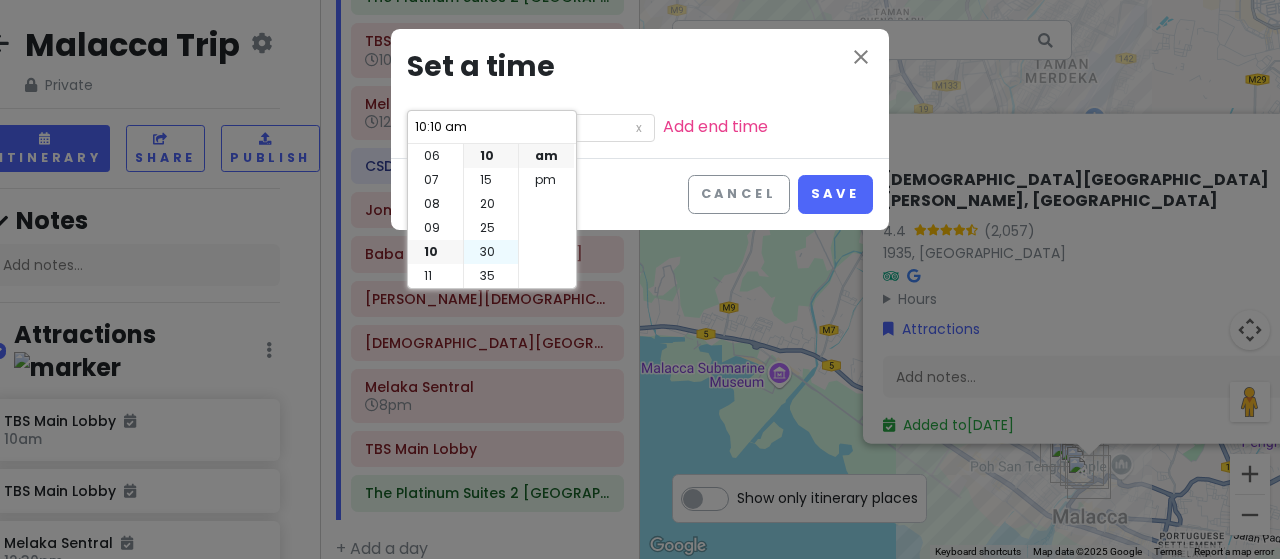 click on "30" at bounding box center [491, 252] 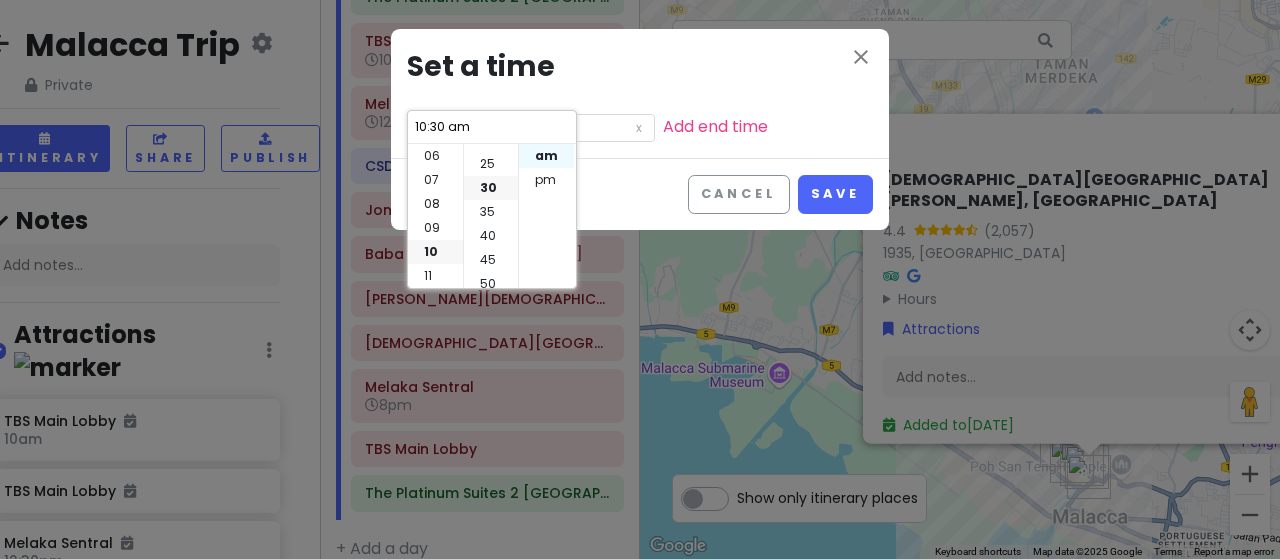scroll, scrollTop: 144, scrollLeft: 0, axis: vertical 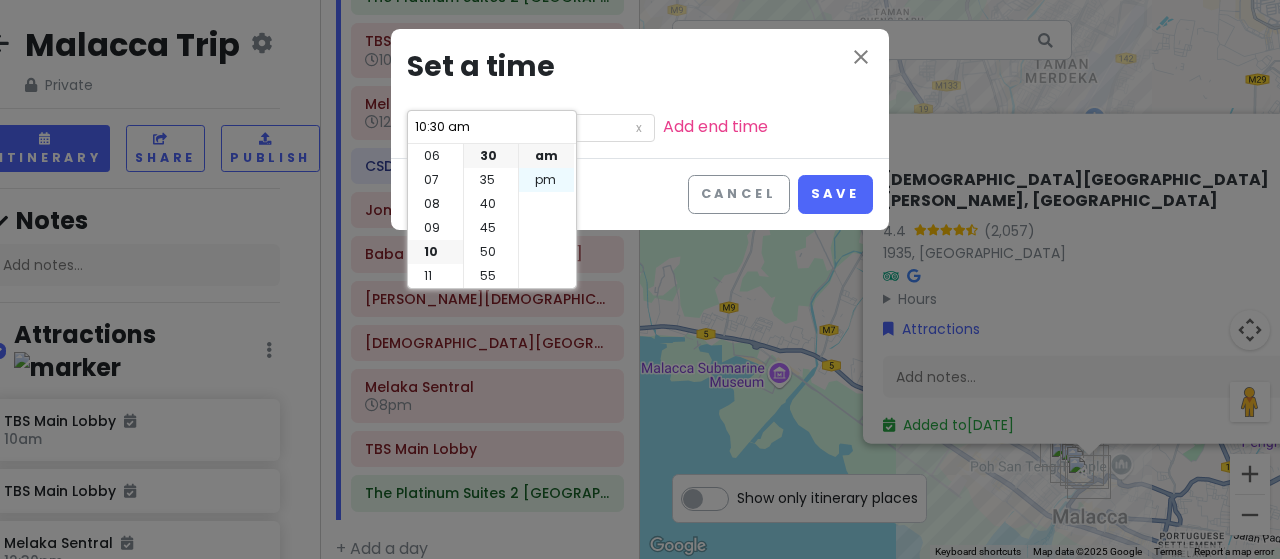 click on "pm" at bounding box center (546, 180) 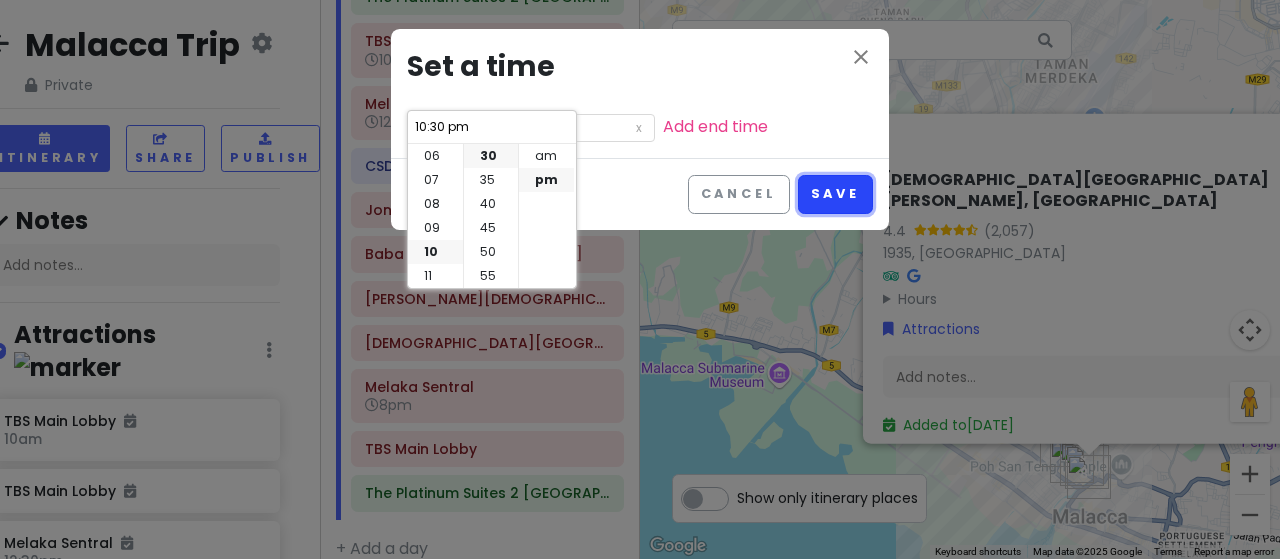 click on "Save" at bounding box center (835, 194) 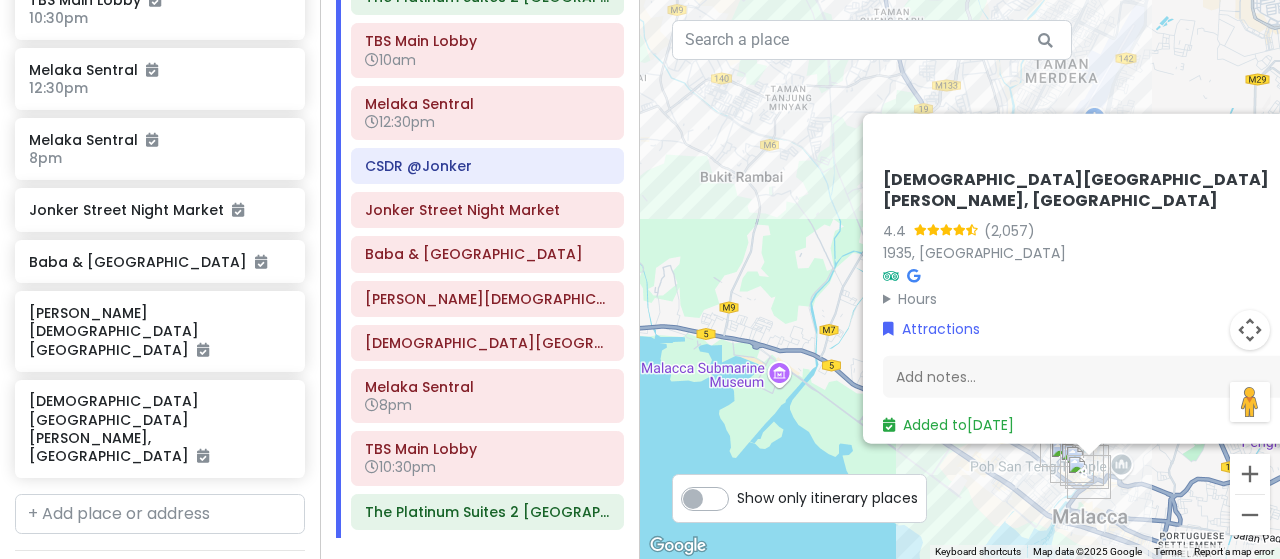 scroll, scrollTop: 500, scrollLeft: 0, axis: vertical 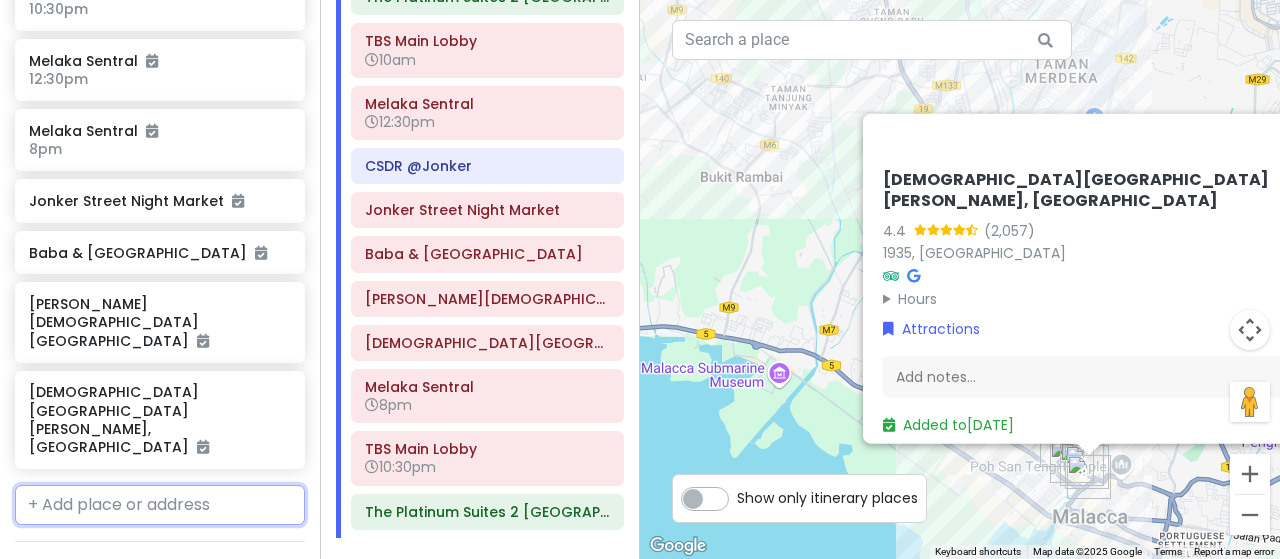 click at bounding box center (160, 505) 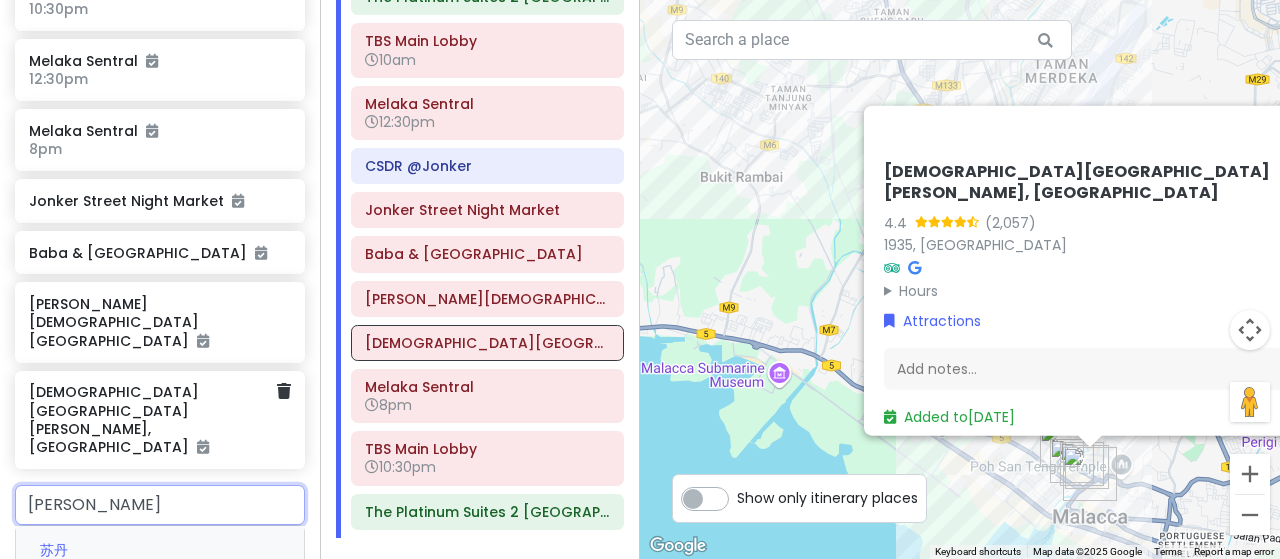 type on "苏丹" 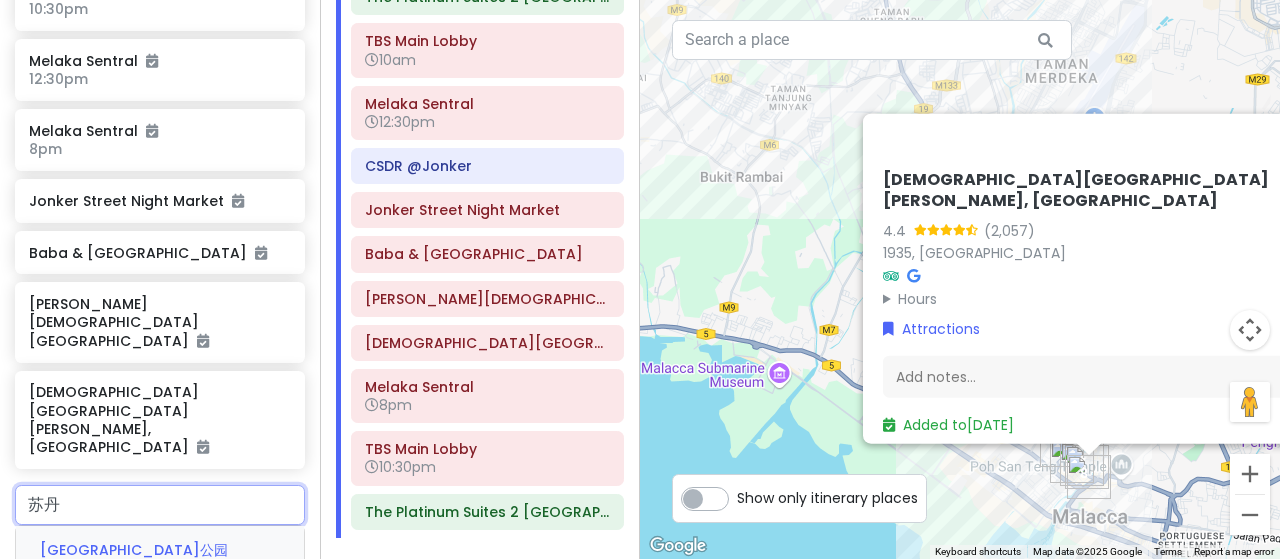 scroll, scrollTop: 600, scrollLeft: 0, axis: vertical 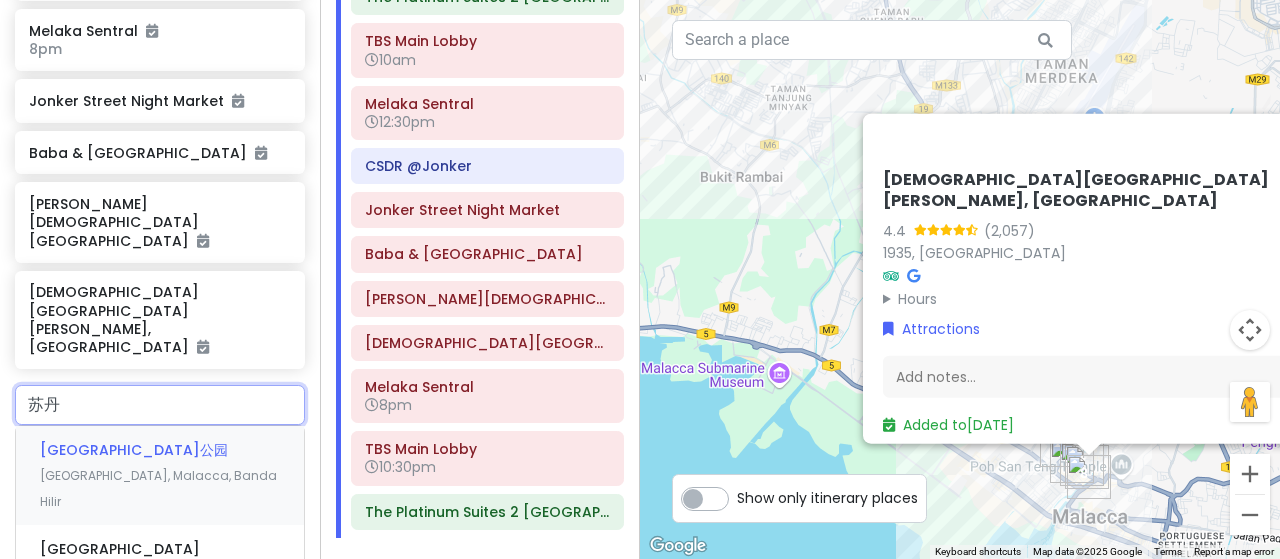 click on "马六甲苏丹王朝宫廷公园   Malaysia, Malacca, Banda Hilir" at bounding box center [160, 475] 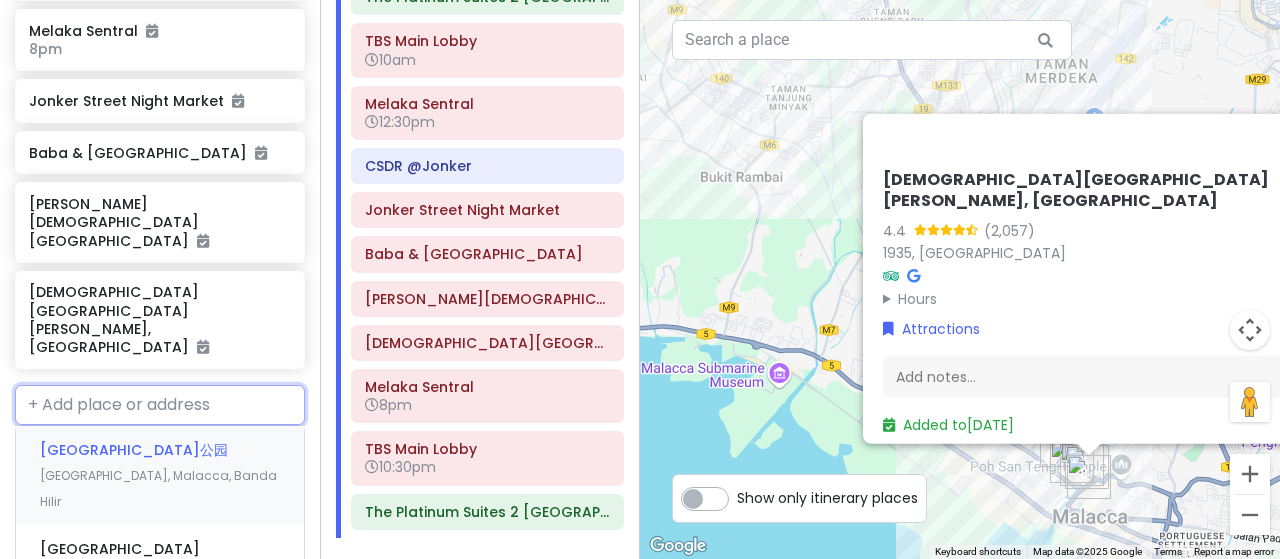 scroll, scrollTop: 670, scrollLeft: 0, axis: vertical 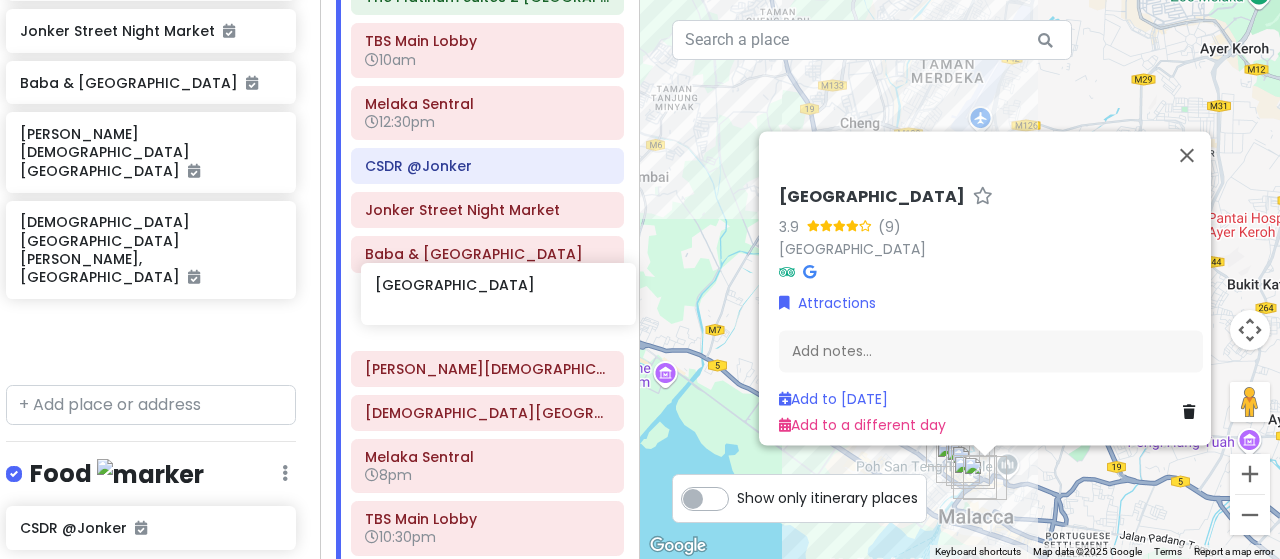 drag, startPoint x: 160, startPoint y: 284, endPoint x: 506, endPoint y: 306, distance: 346.69873 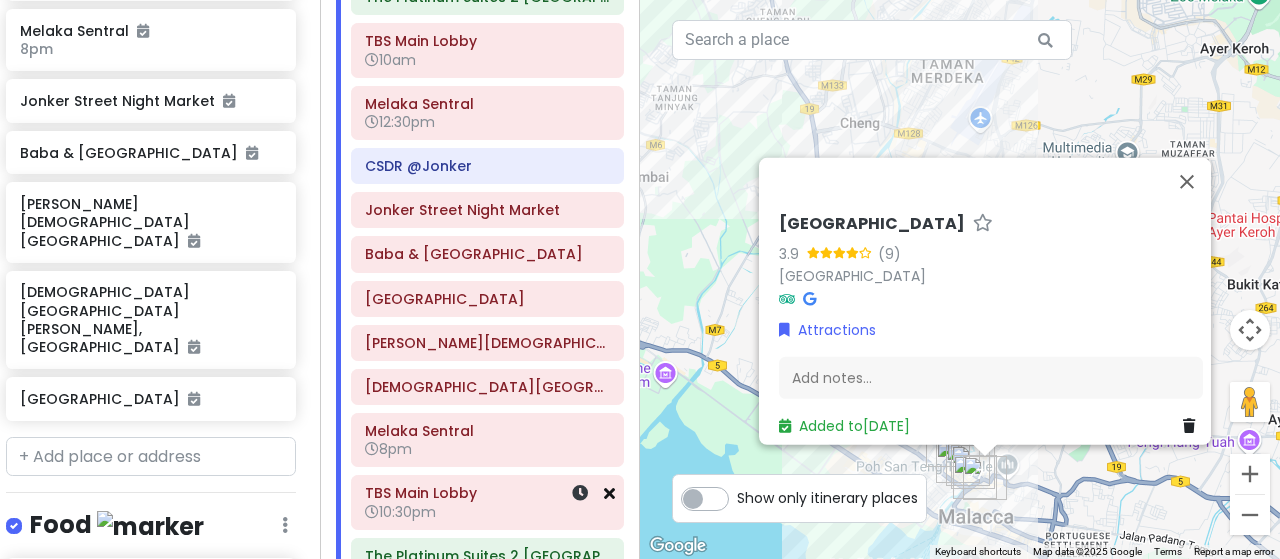 scroll, scrollTop: 600, scrollLeft: 9, axis: both 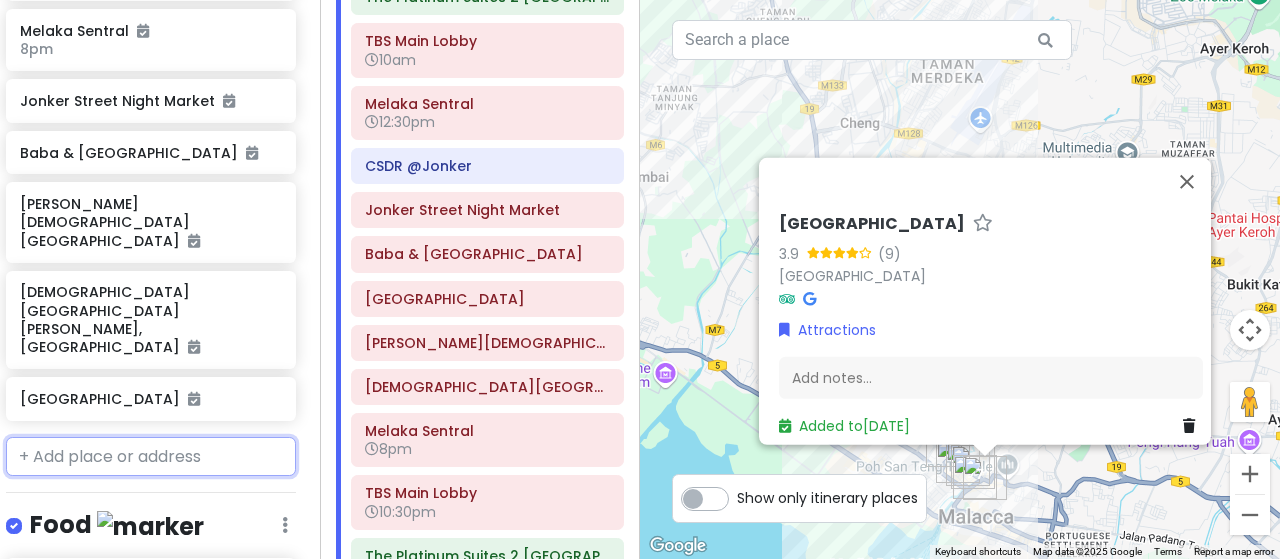 click at bounding box center (151, 457) 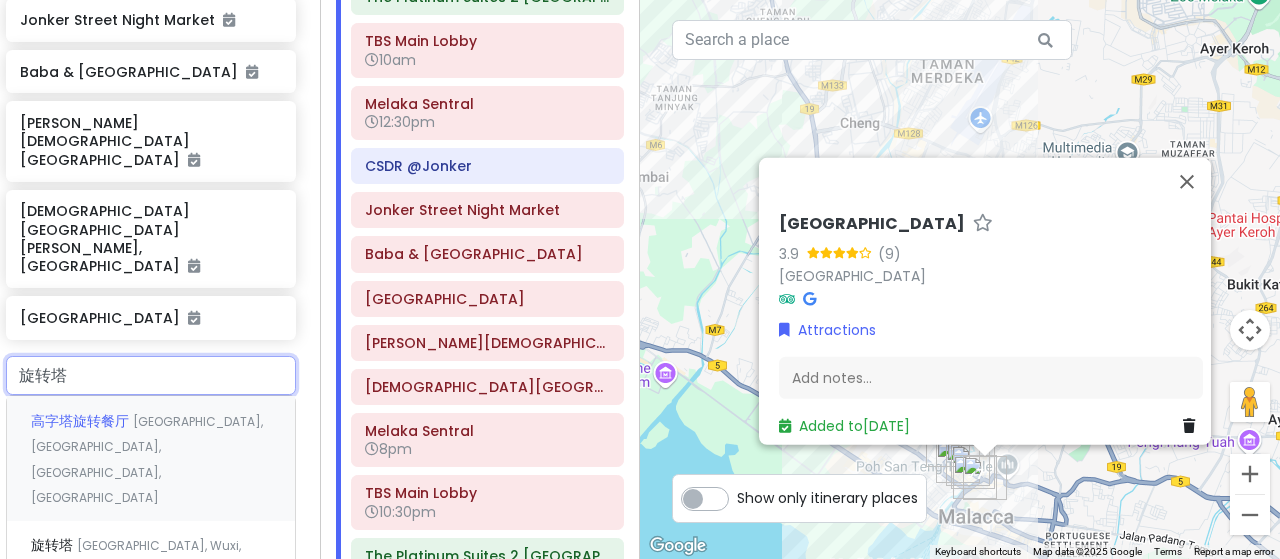 scroll, scrollTop: 700, scrollLeft: 9, axis: both 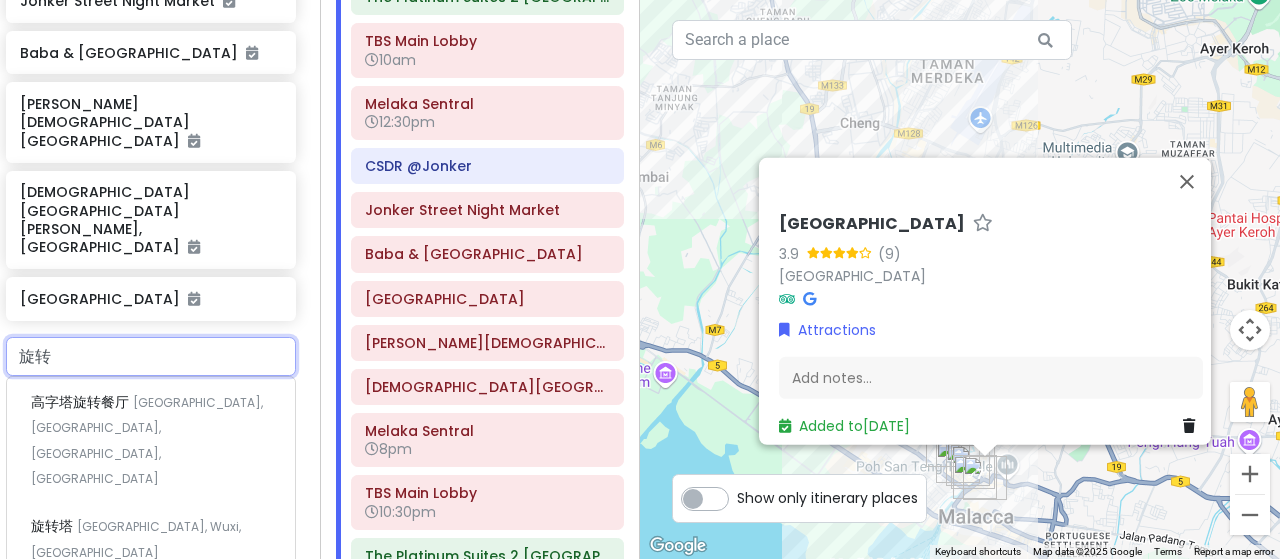 type on "旋" 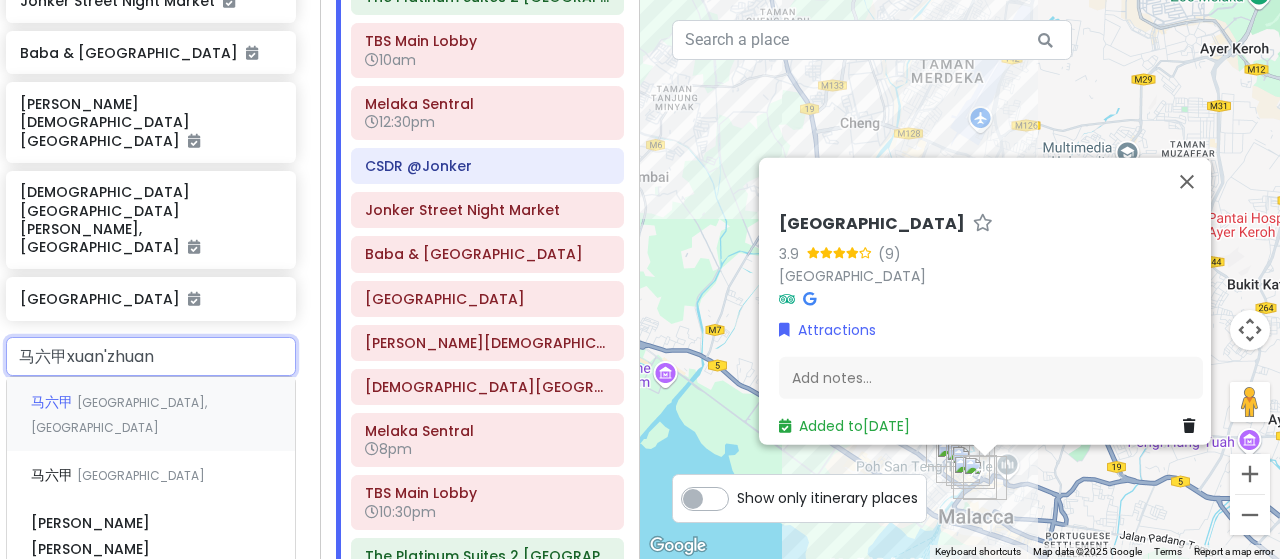 type on "马六甲旋转" 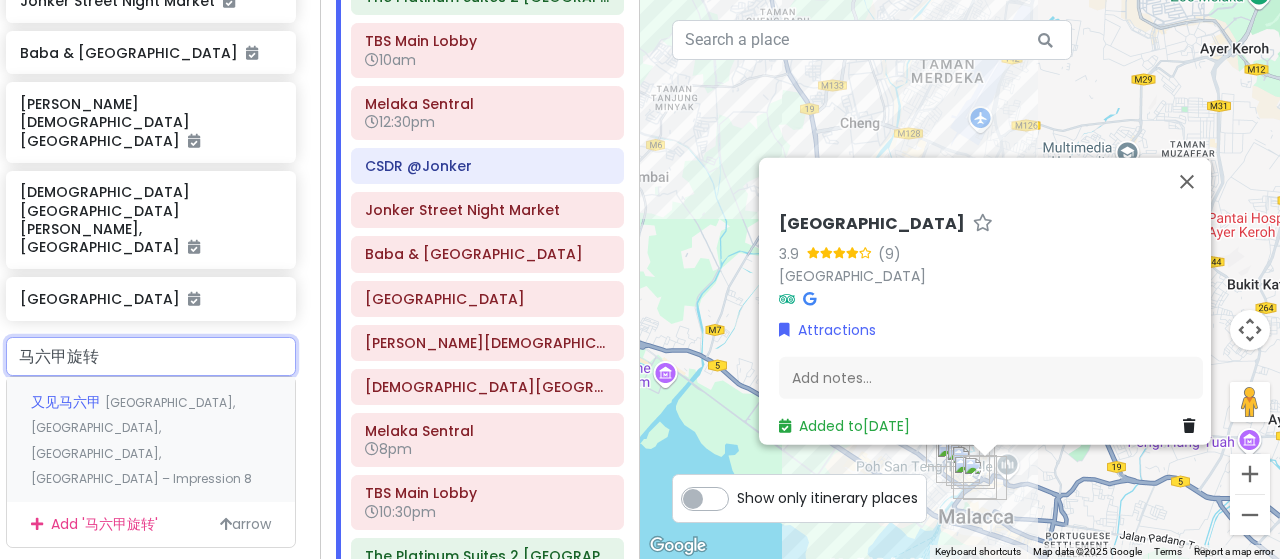 click on "Malaysia, Malacca, Kota Syahbandar, Jalan KSB – Impression 8" at bounding box center (141, 441) 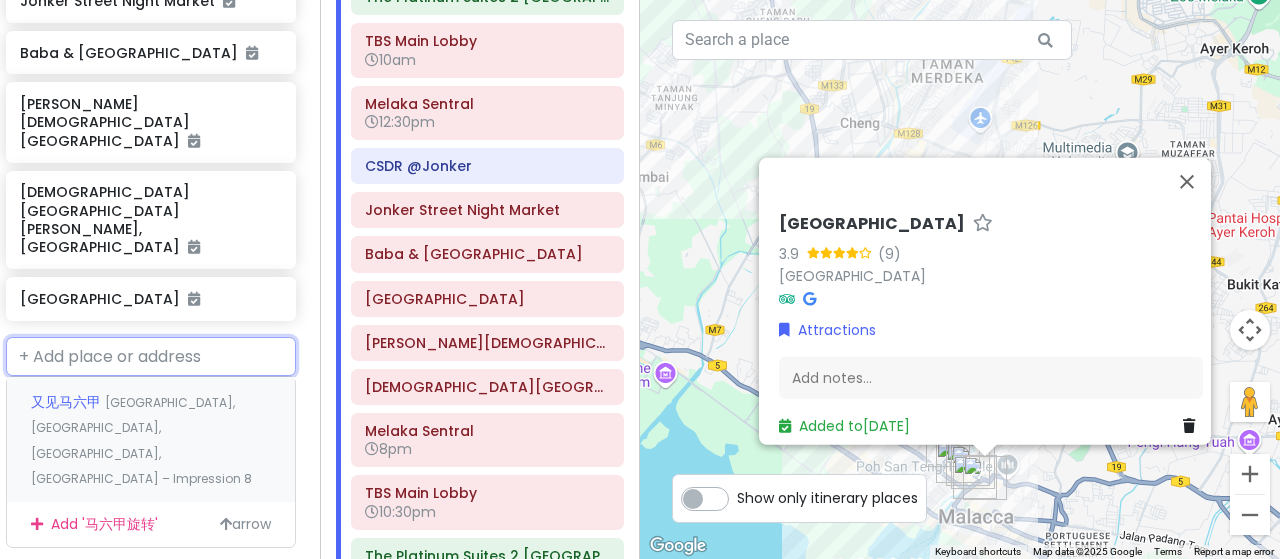 scroll, scrollTop: 752, scrollLeft: 9, axis: both 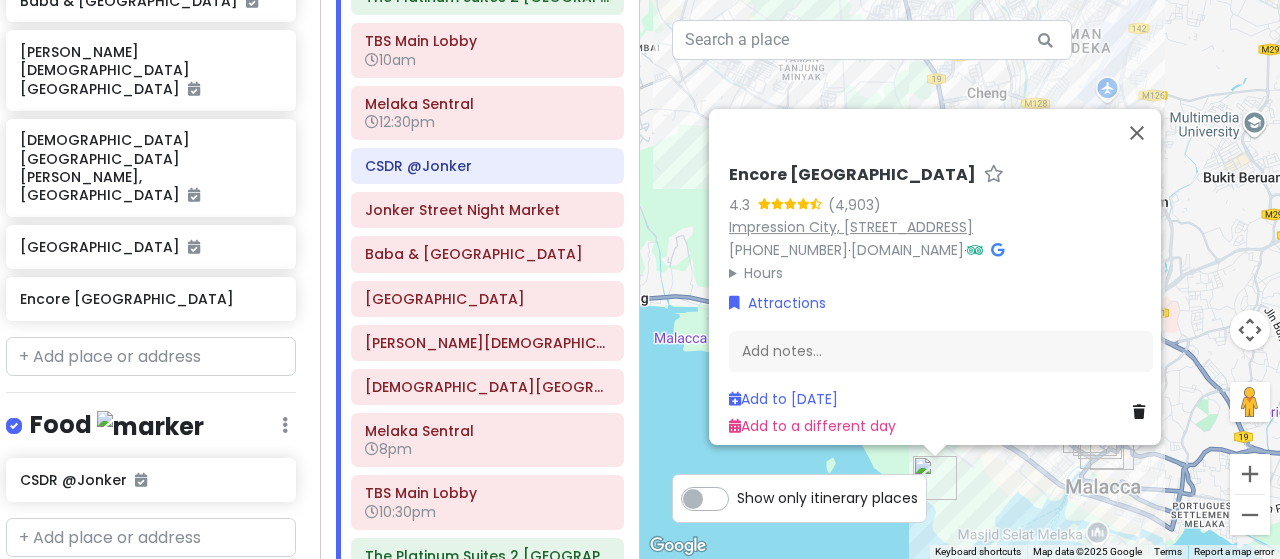 click on "Impression City, No. 3, Jalan KSB – Impression 8, Kota Syahbandar, 75200 Melaka, Malaysia" at bounding box center [851, 227] 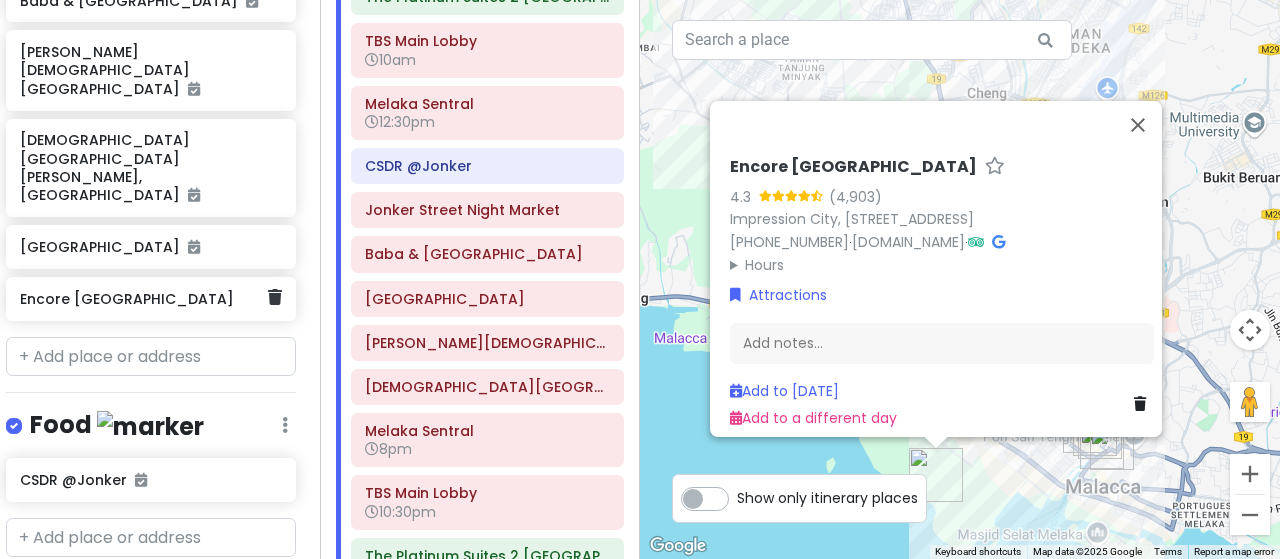 click at bounding box center (275, 297) 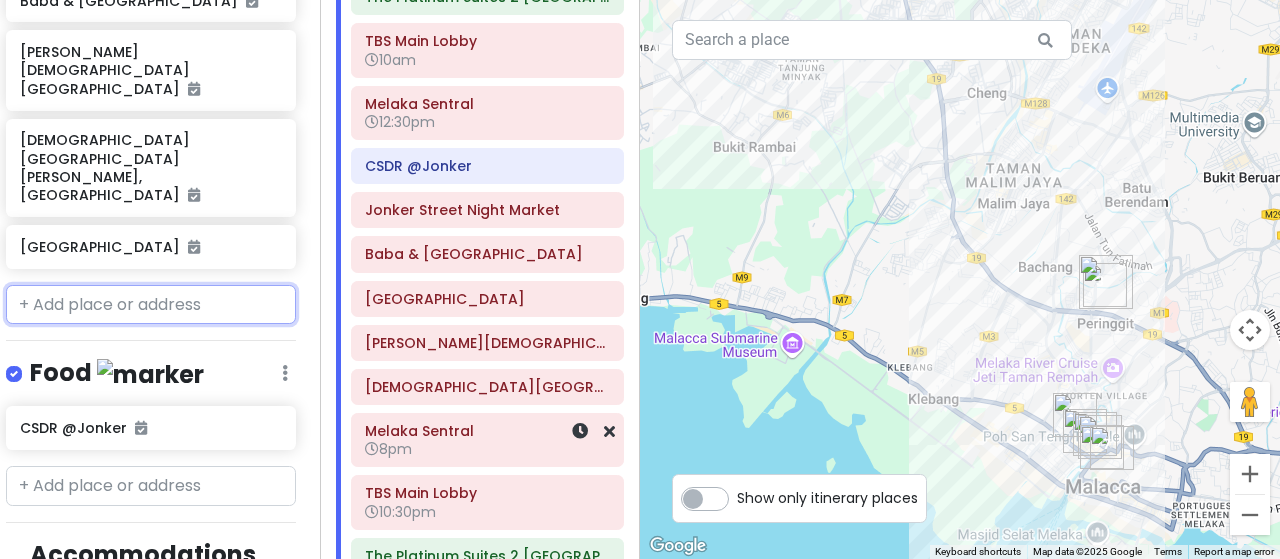 scroll, scrollTop: 700, scrollLeft: 9, axis: both 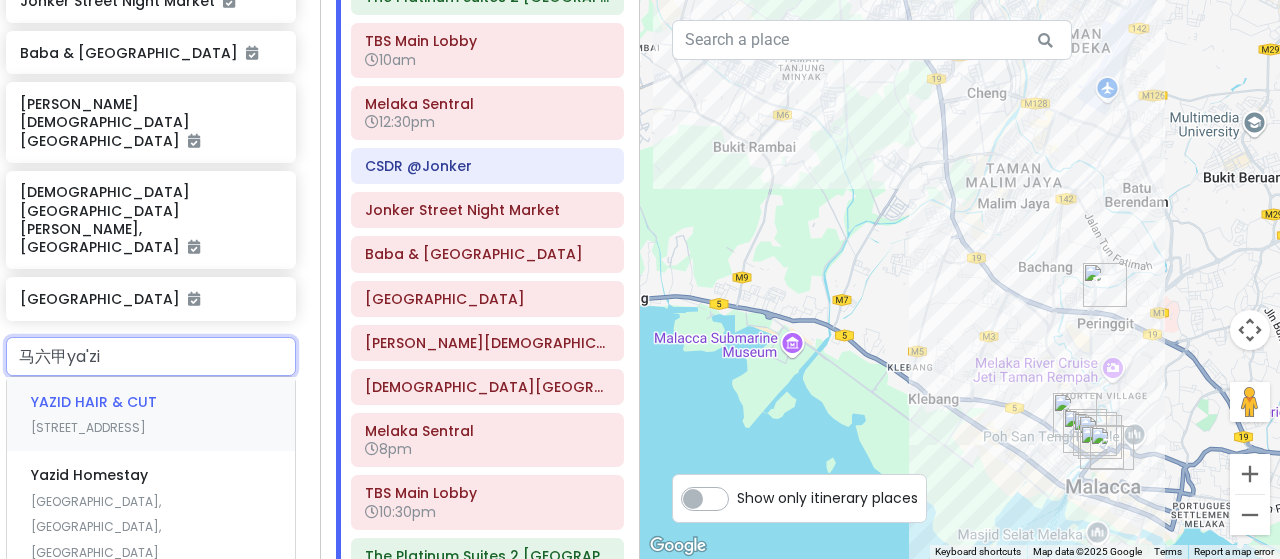type on "马六甲鸭子" 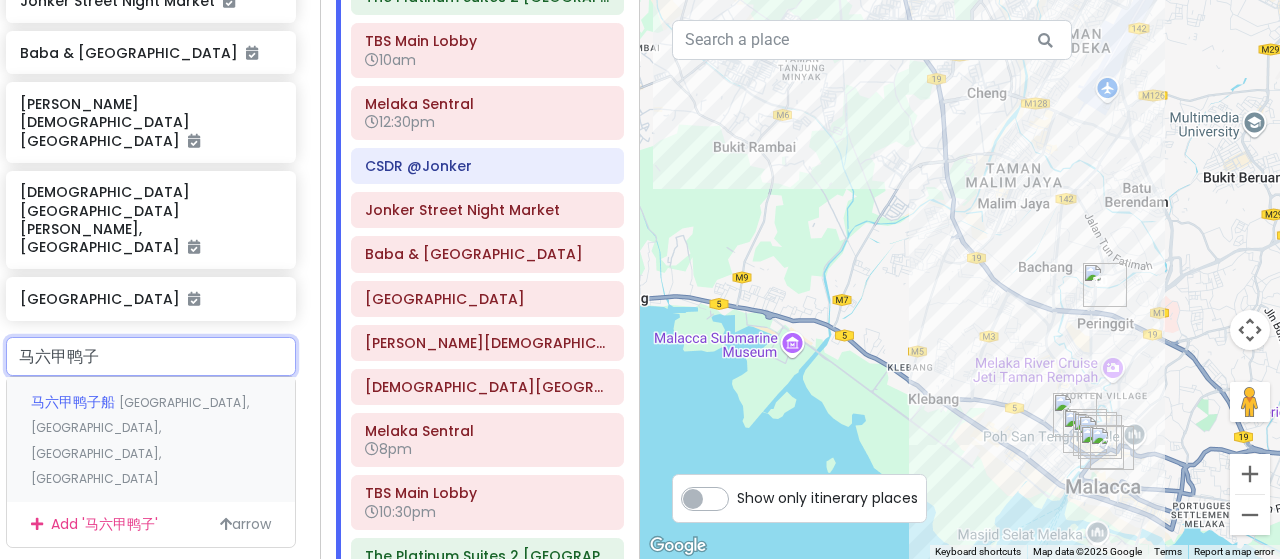 click on "Malaysia, Malacca, Banda Hilir, Jalan Merdeka" at bounding box center (140, 441) 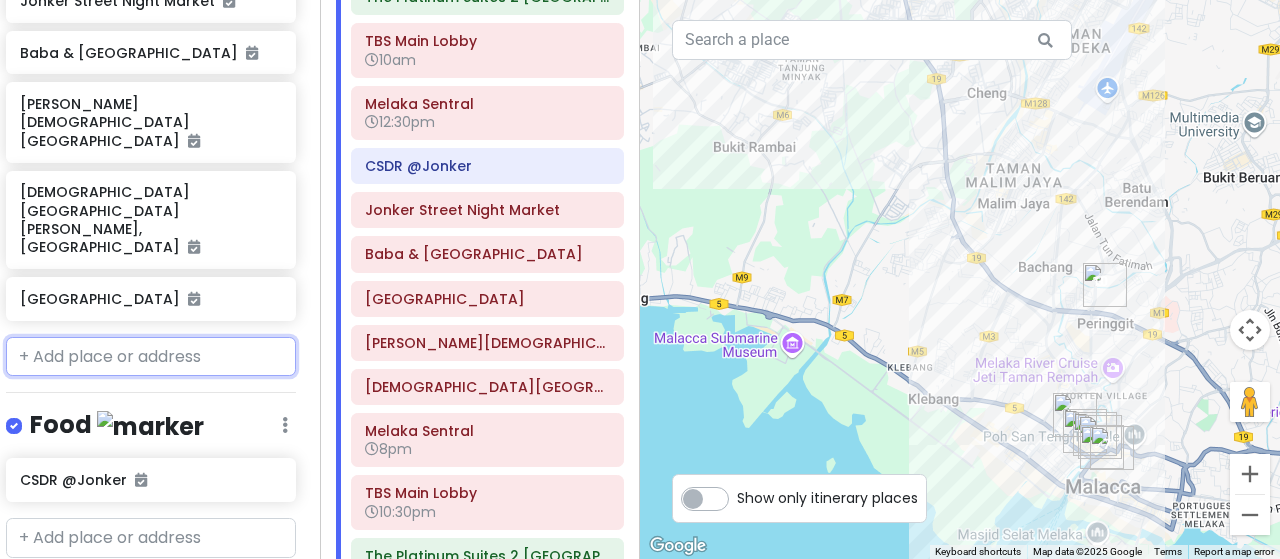 scroll, scrollTop: 752, scrollLeft: 9, axis: both 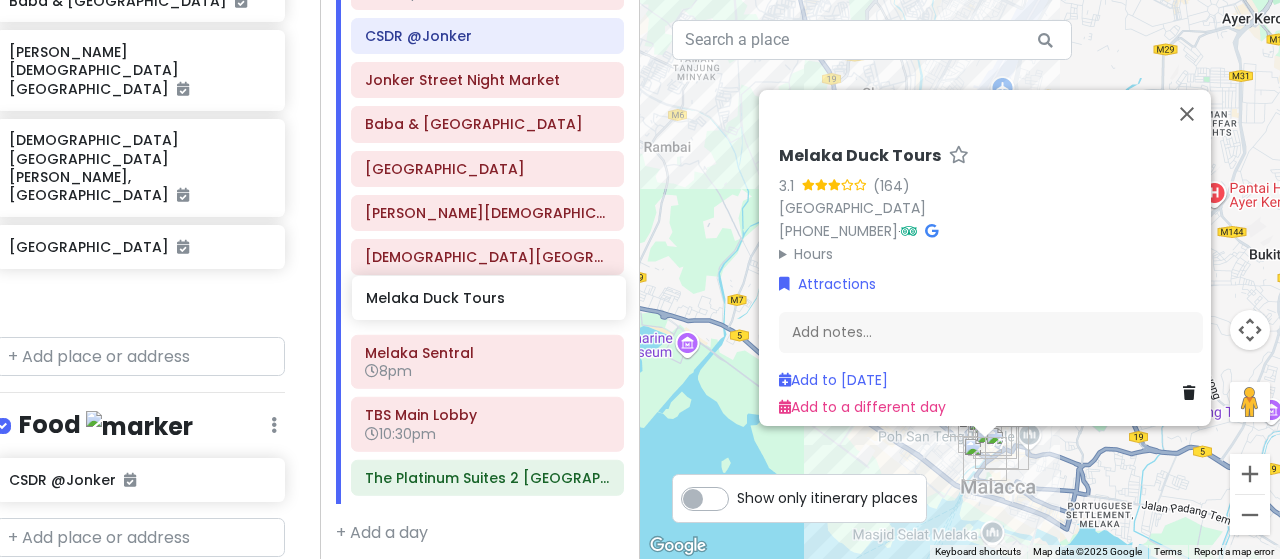 drag, startPoint x: 140, startPoint y: 255, endPoint x: 486, endPoint y: 302, distance: 349.1776 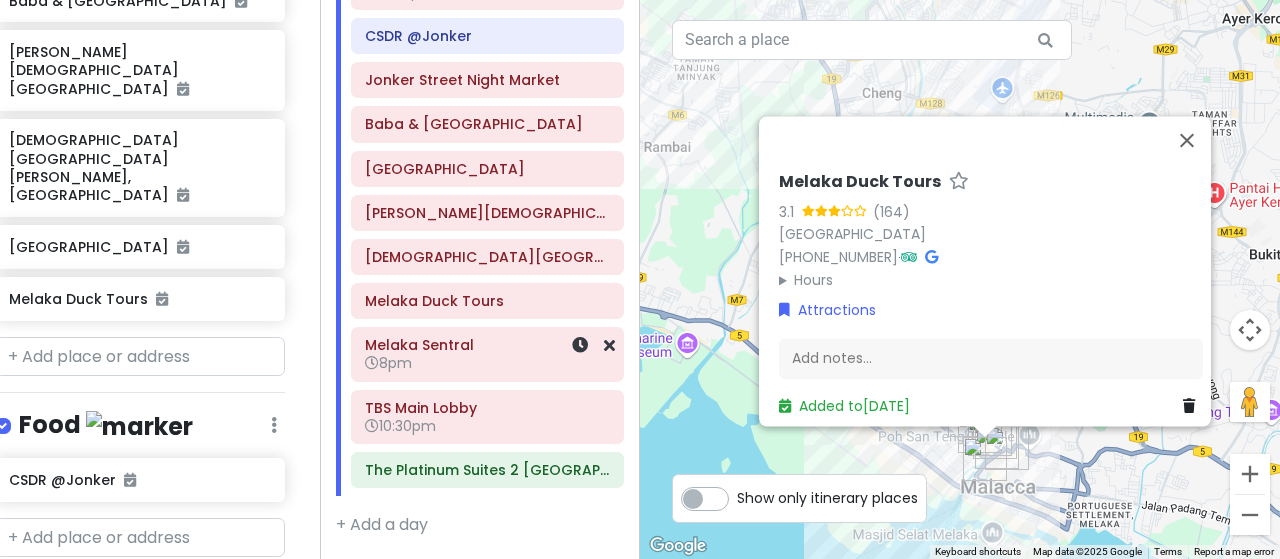 scroll, scrollTop: 278, scrollLeft: 0, axis: vertical 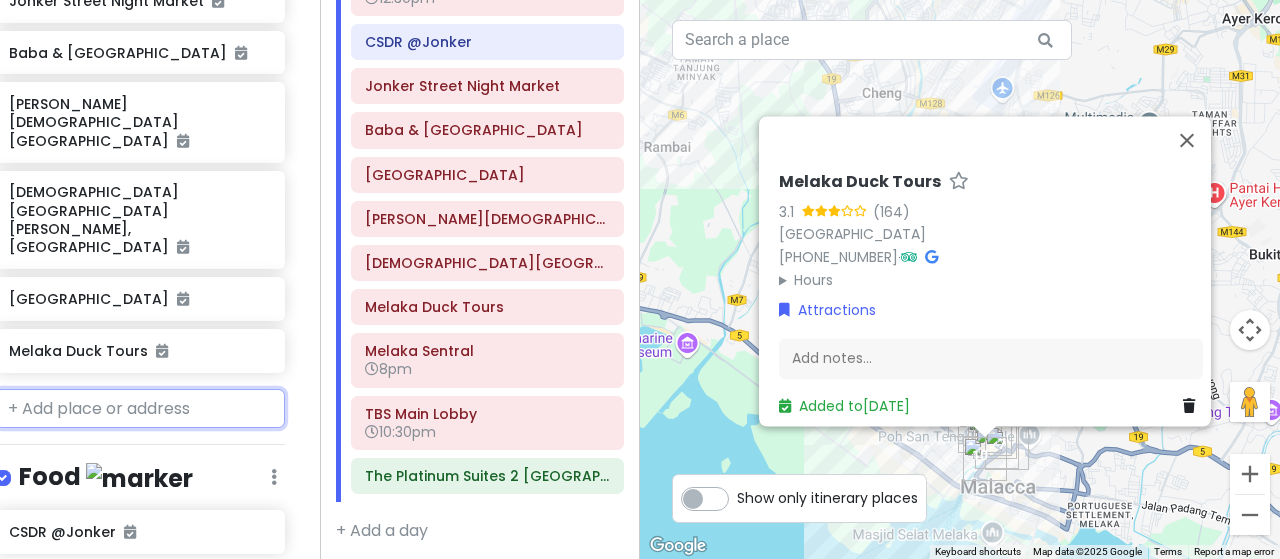click at bounding box center [140, 409] 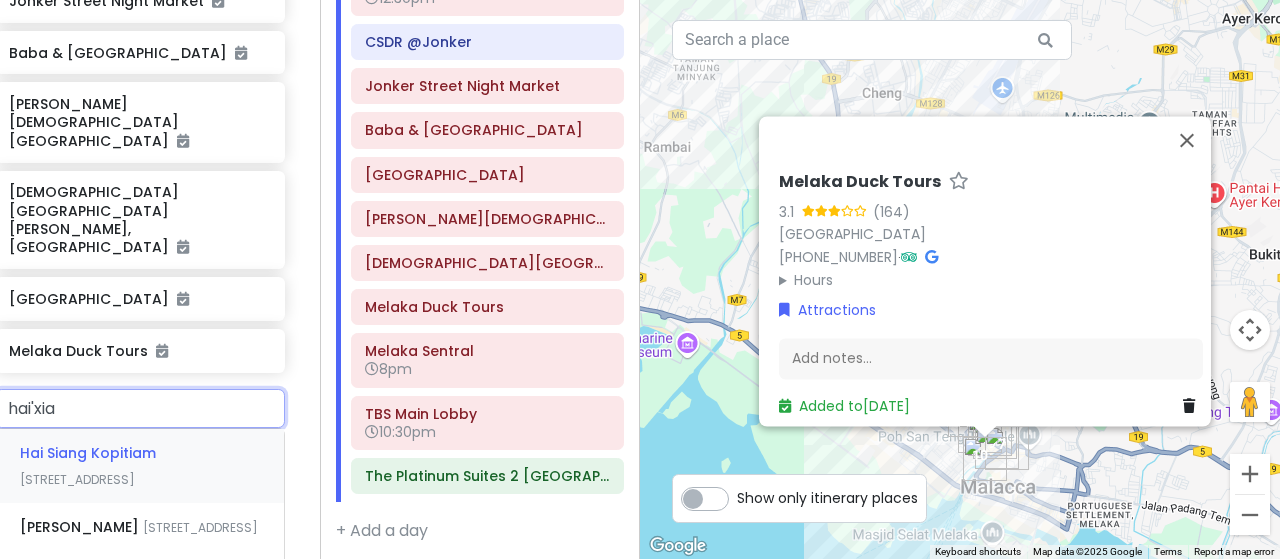type on "海峡" 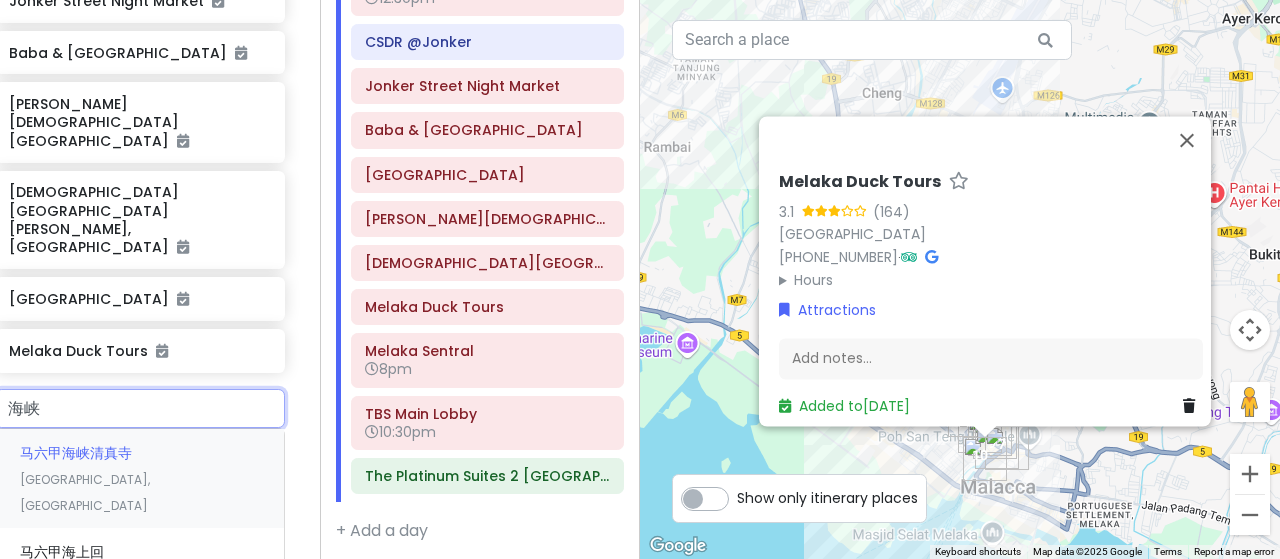 click on "马六甲海峡清真寺   Malaysia, Malacca" at bounding box center (140, 478) 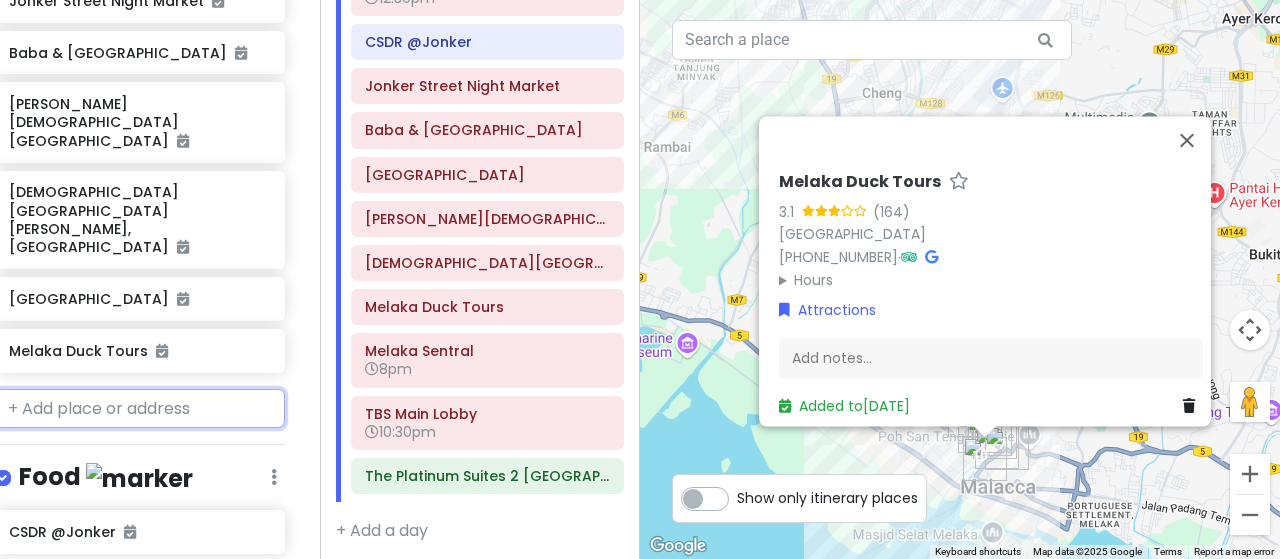 scroll, scrollTop: 752, scrollLeft: 20, axis: both 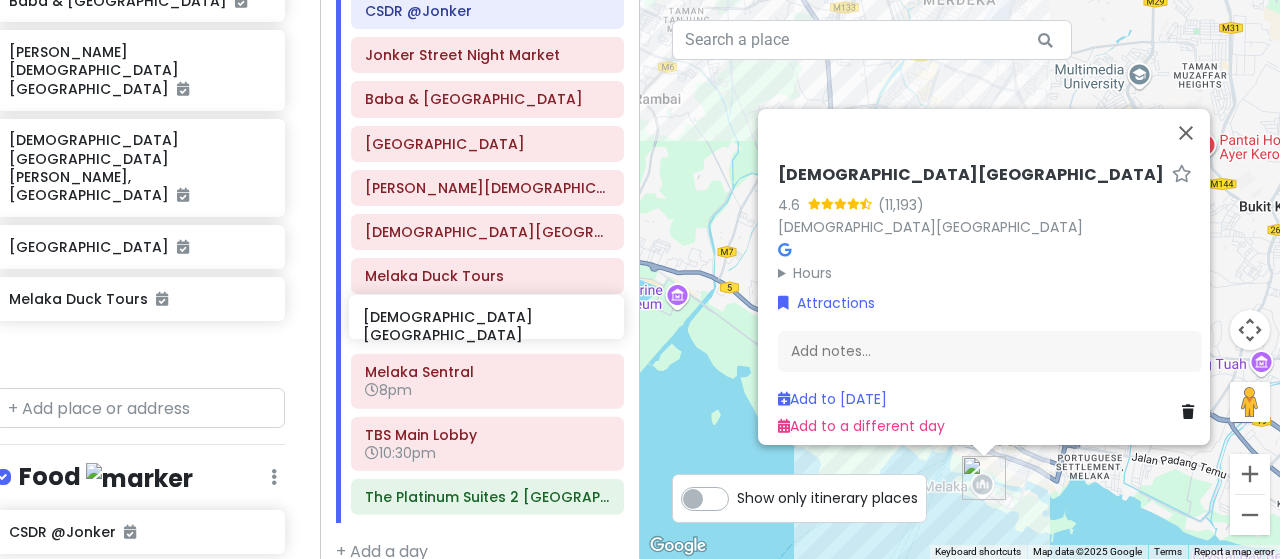 drag, startPoint x: 159, startPoint y: 319, endPoint x: 513, endPoint y: 333, distance: 354.27673 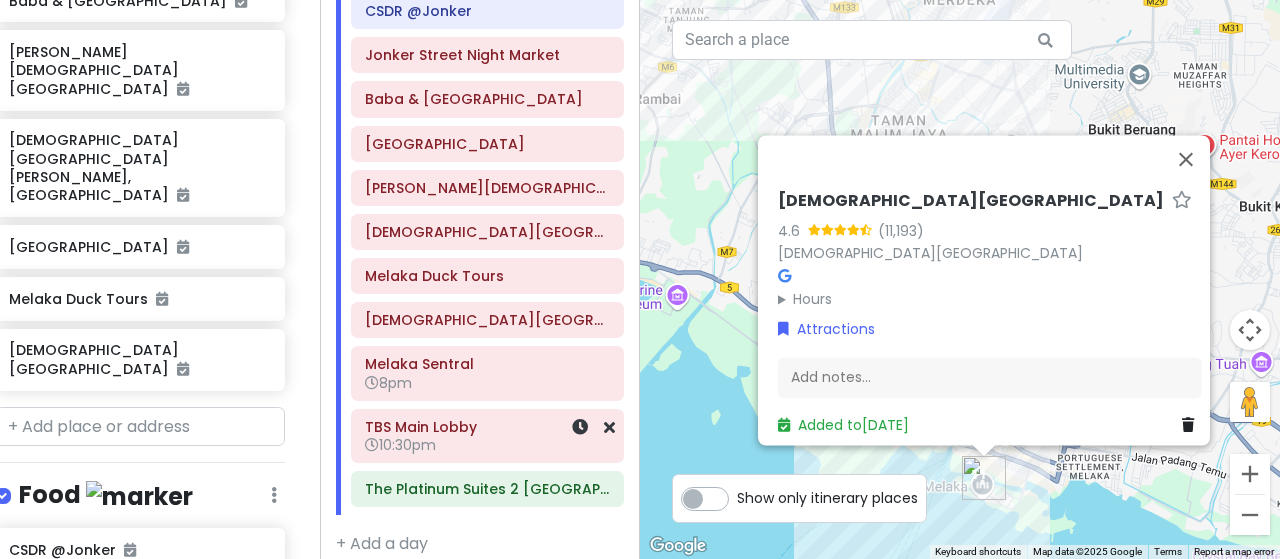 scroll, scrollTop: 309, scrollLeft: 0, axis: vertical 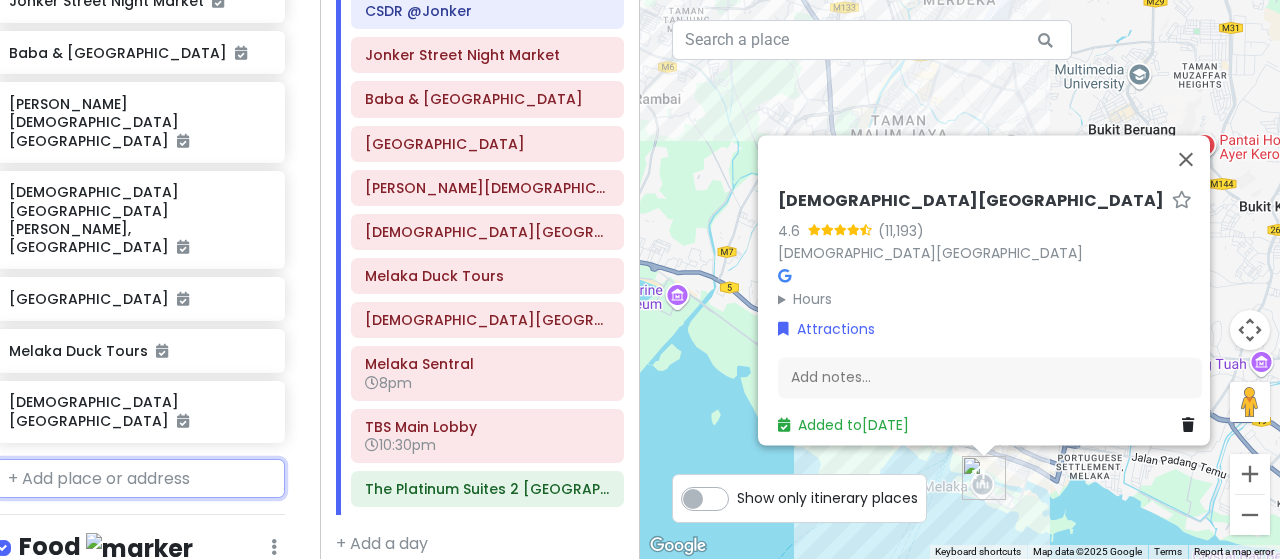 click at bounding box center [140, 479] 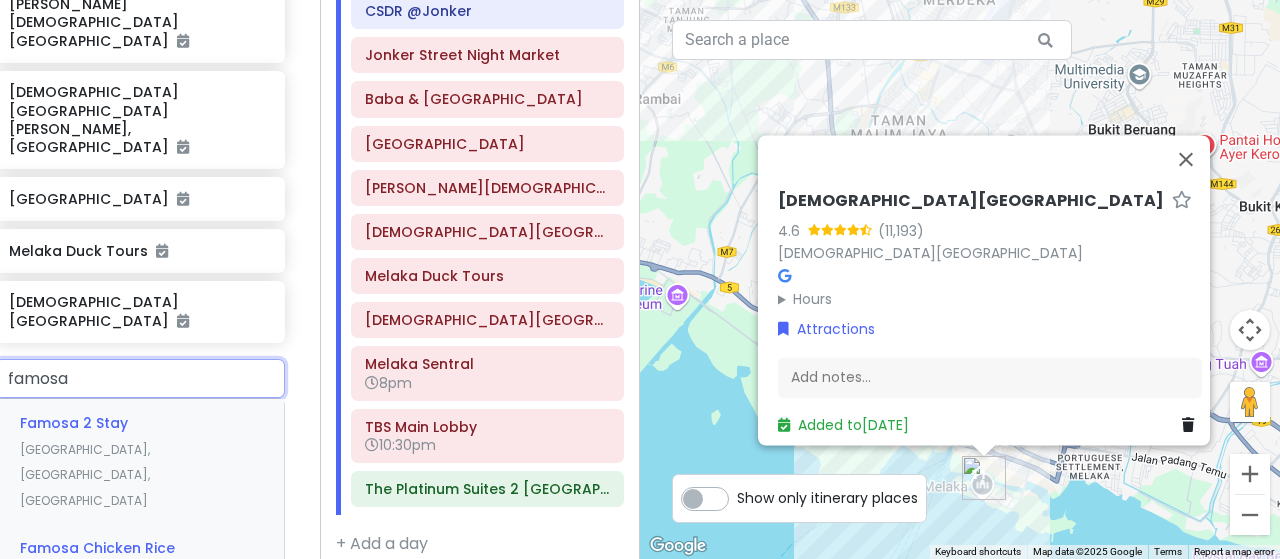 scroll, scrollTop: 900, scrollLeft: 20, axis: both 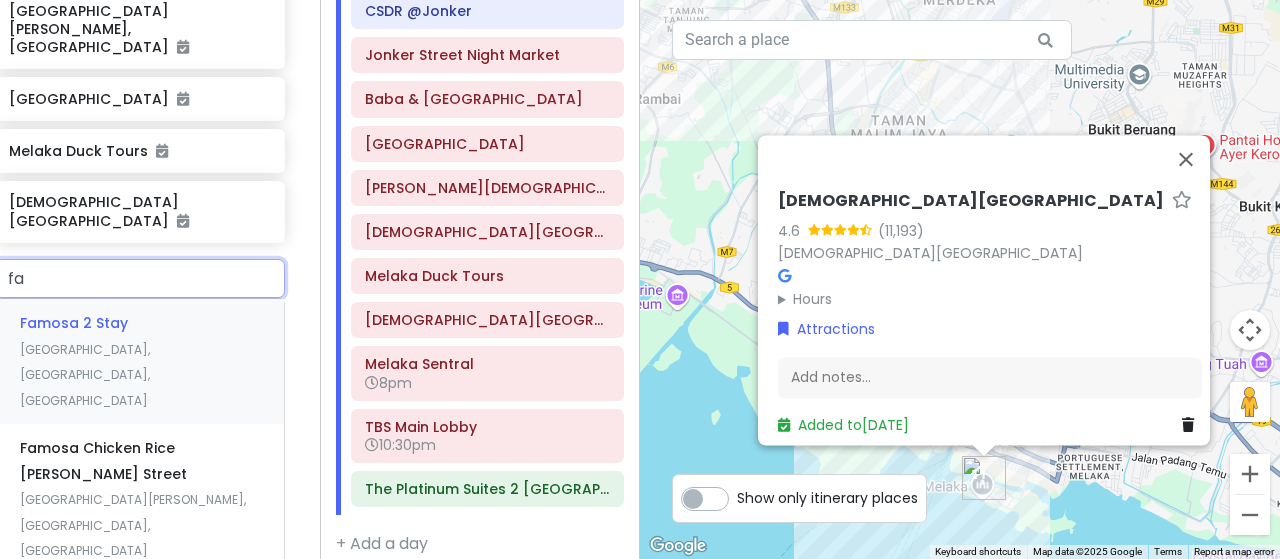 type on "f" 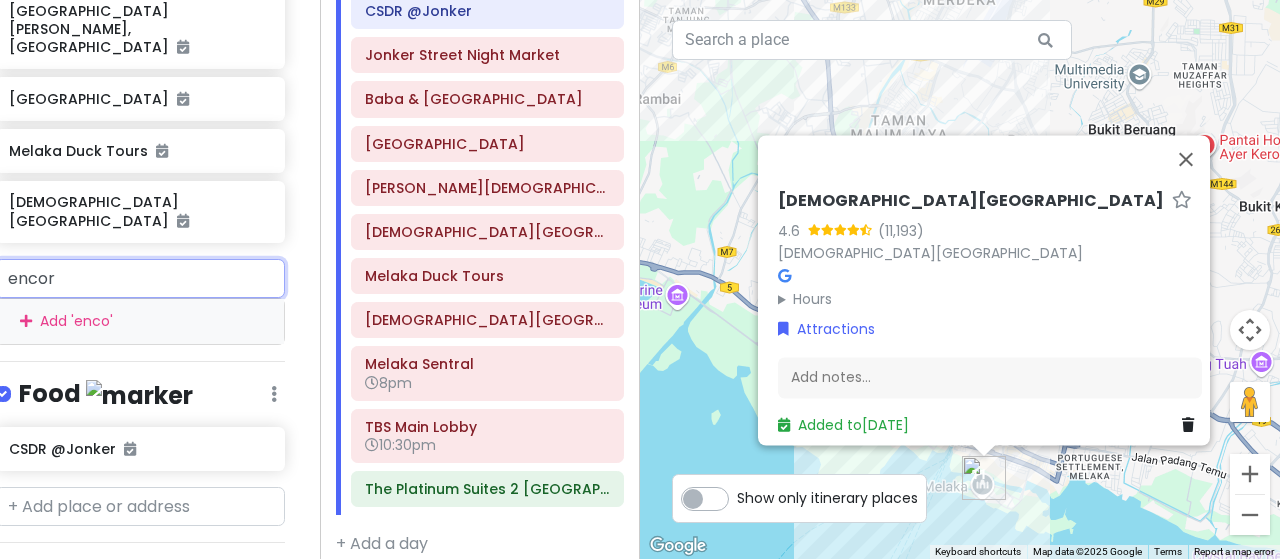 type on "encore" 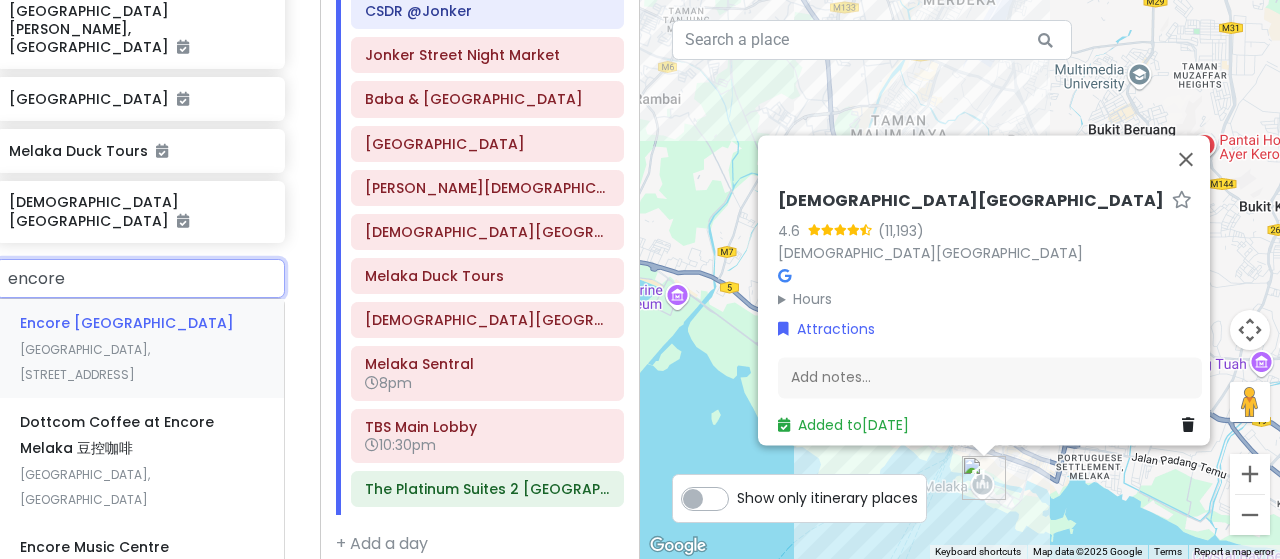 click on "Encore Melaka   Impression City, Jalan KSB – Impression 8, Kota Syahbandar, Malacca, Malaysia" at bounding box center [140, 348] 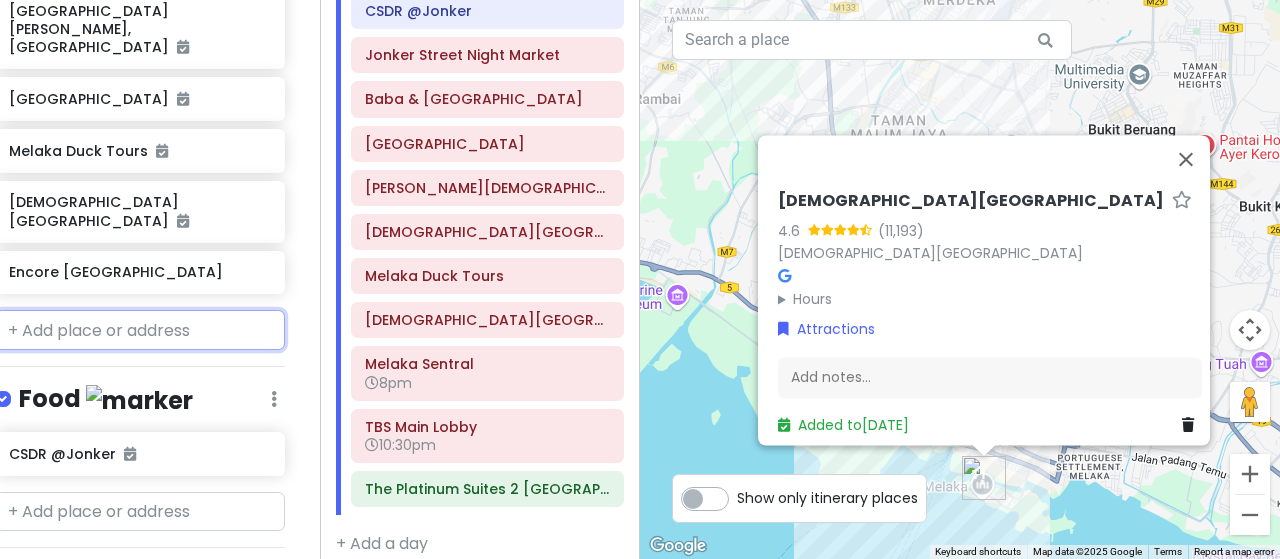 scroll, scrollTop: 952, scrollLeft: 20, axis: both 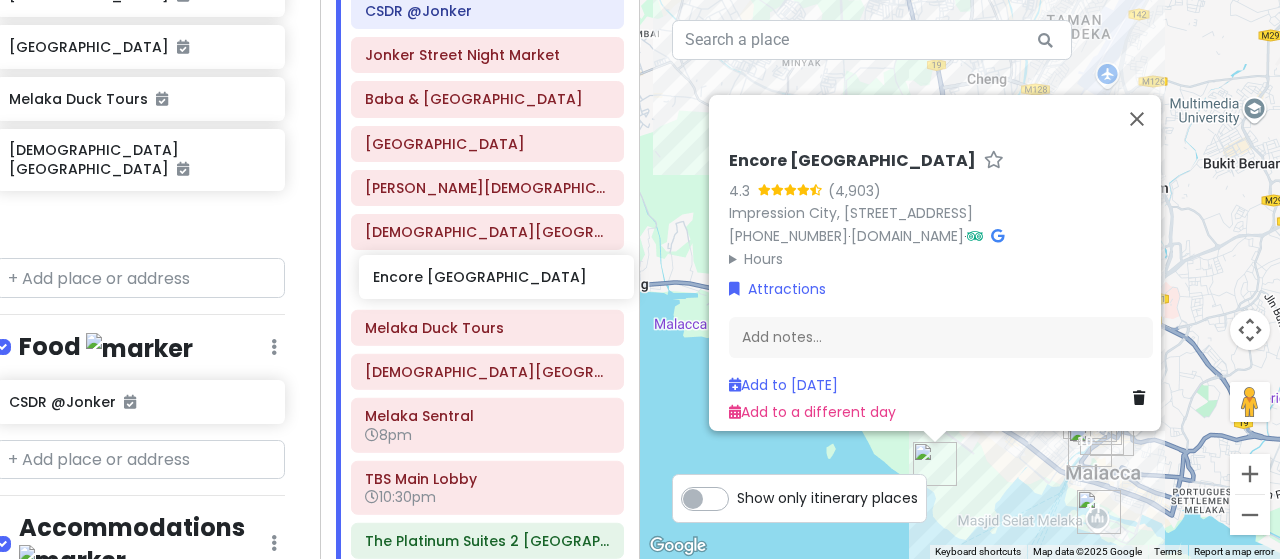 drag, startPoint x: 150, startPoint y: 149, endPoint x: 514, endPoint y: 271, distance: 383.90103 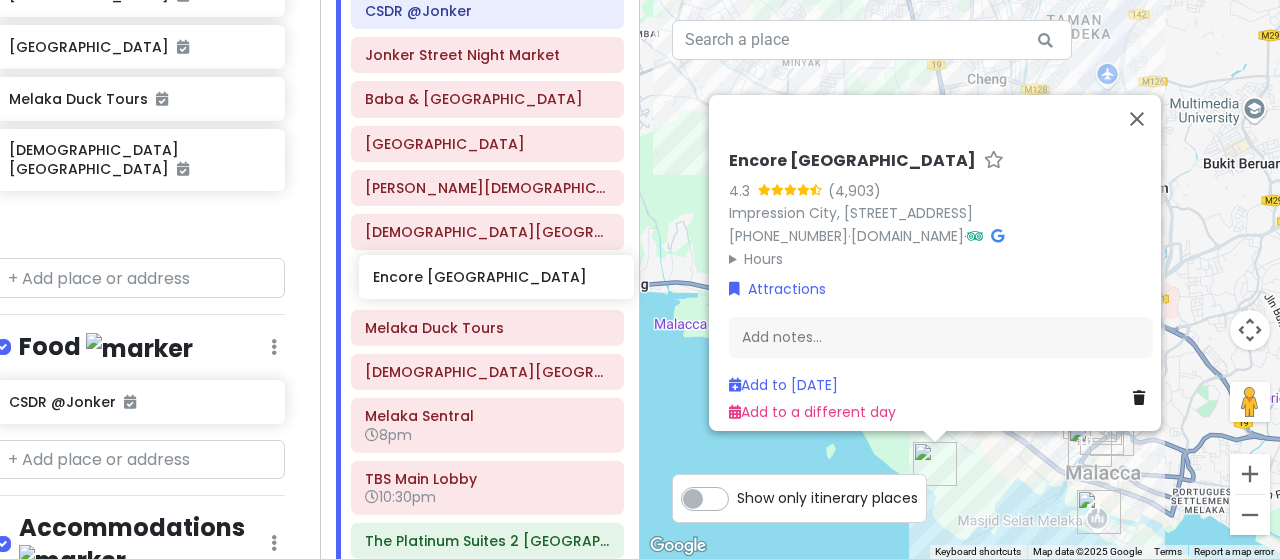 click on "Malacca Trip Private Change Dates Make a Copy Delete Trip Go Pro ⚡️ Give Feedback 💡 Support Scout ☕️ Itinerary Share Publish Notes Add notes... Attractions   Edit Reorder Delete List TBS Main Lobby 10am TBS Main Lobby 10:30pm Melaka Sentral 12:30pm Melaka Sentral 8pm Jonker Street Night Market Baba & Nyonya Heritage Museum Christ Church Melaka Church of Saint Paul, Malacca Taman Larangan Kesultanan Melaka Melaka Duck Tours Masjid Selat Melaka Encore Melaka Food   Edit Reorder Delete List CSDR @Jonker Accommodations   Edit Reorder Delete List Find hotels on Booking.com The Platinum Suites 2 Kuala Lumpur by LUMA The Platinum Suites 2 Kuala Lumpur by LUMA + Add a section Itinerary × 1 .  Wed 8/13 Edit Day Notes Delete Day   Click to add day notes The Platinum Suites 2 Kuala Lumpur by LUMA TBS Main Lobby  10am Melaka Sentral  12:30pm CSDR @Jonker Jonker Street Night Market Baba & Nyonya Heritage Museum Taman Larangan Kesultanan Melaka Christ Church Melaka Church of Saint Paul, Malacca Melaka Sentral" at bounding box center (640, 279) 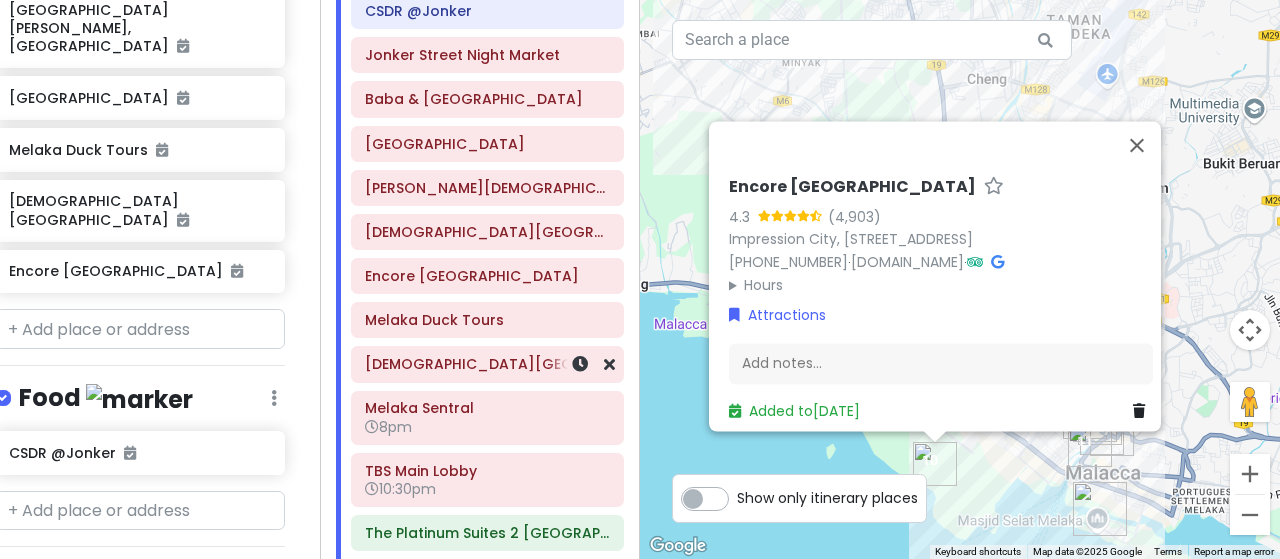 scroll, scrollTop: 900, scrollLeft: 20, axis: both 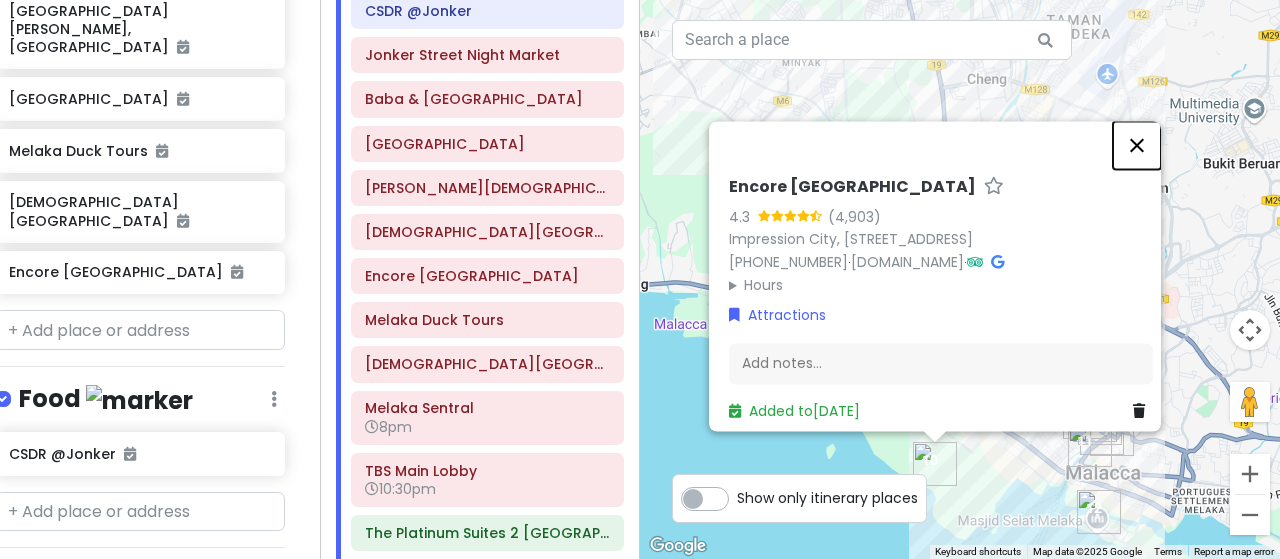 click at bounding box center [1137, 145] 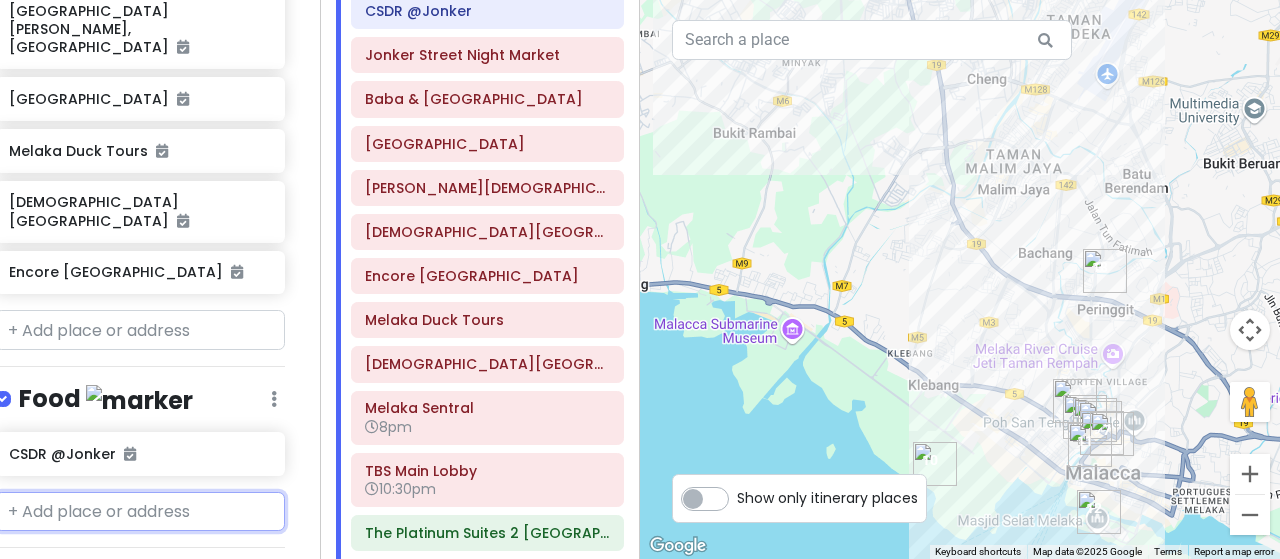 click at bounding box center [140, 512] 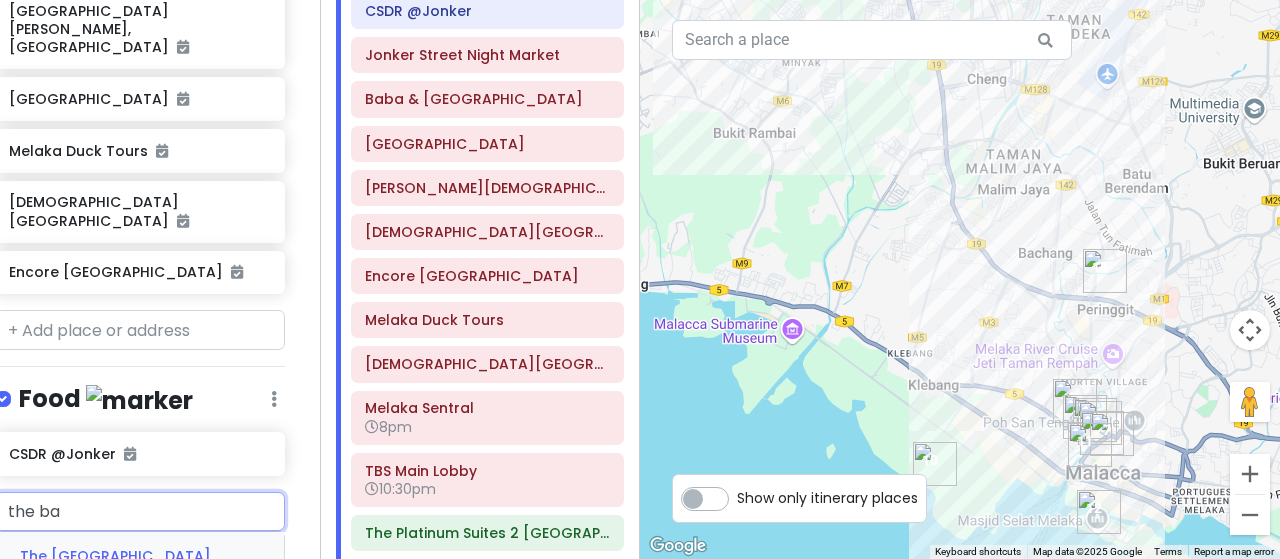 type on "the bab" 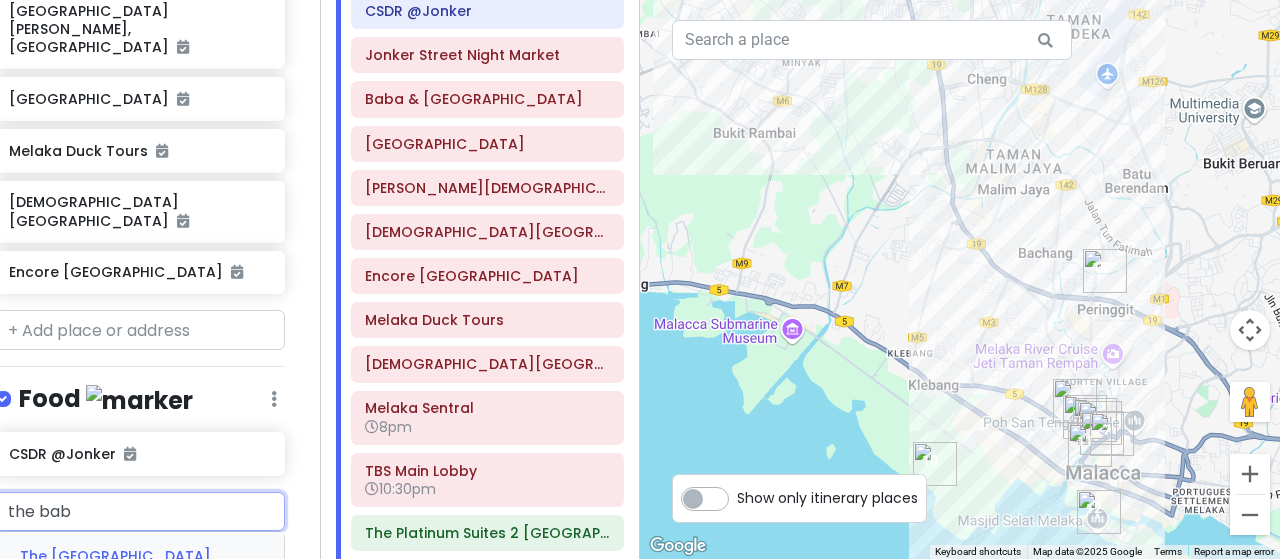 click on "The Baboon House   Jalan Tun Tan Cheng Lock, Taman Kota Laksamana, Malacca, Malaysia" at bounding box center [140, 607] 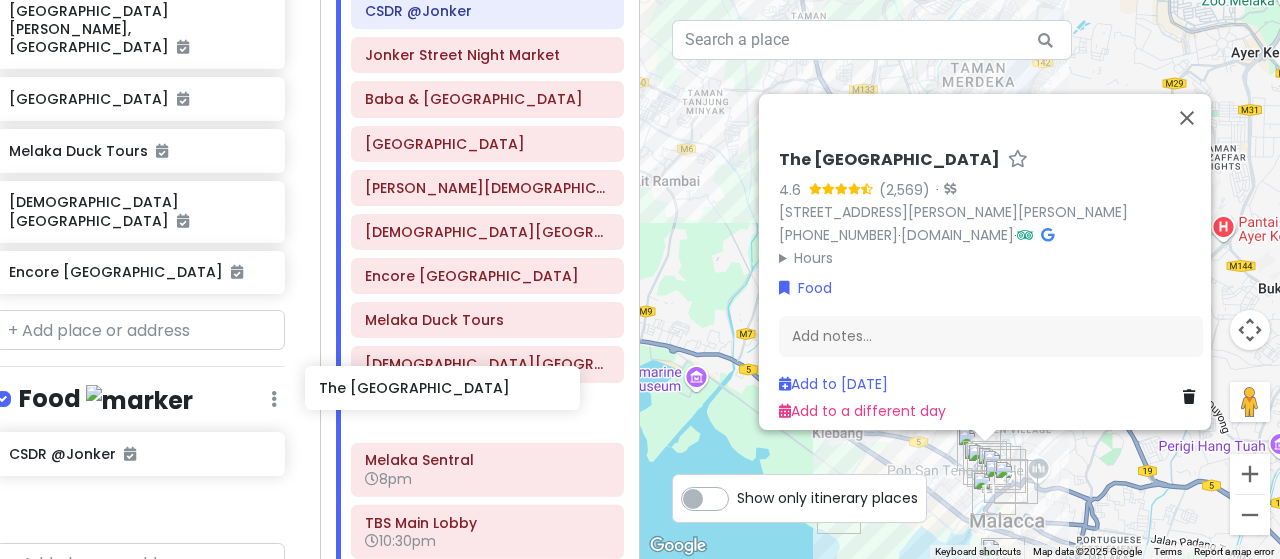 scroll, scrollTop: 901, scrollLeft: 20, axis: both 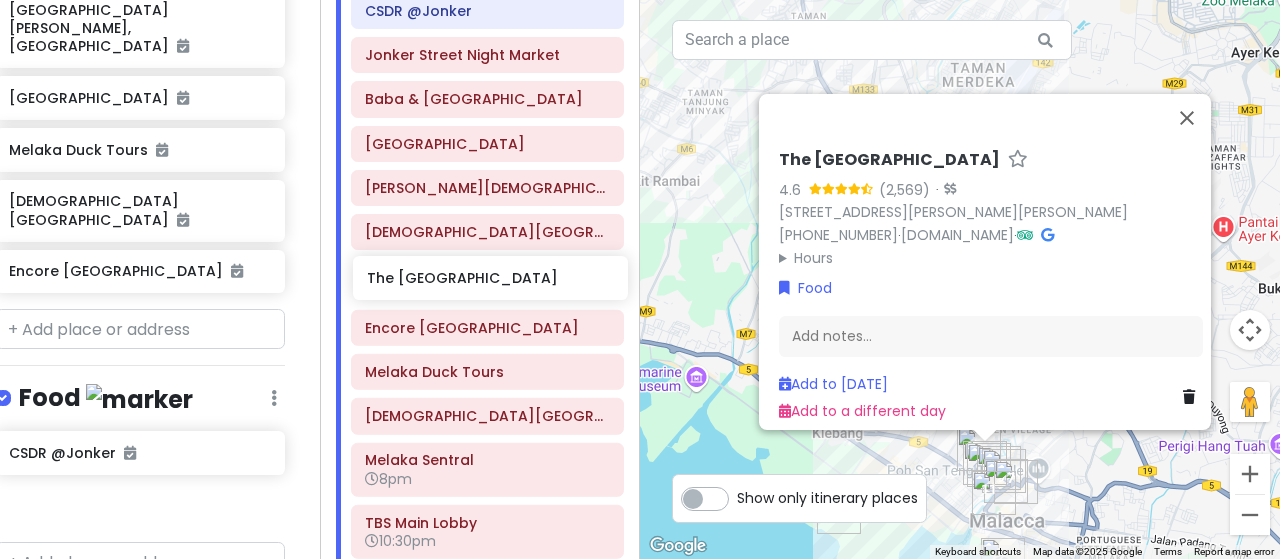 drag, startPoint x: 148, startPoint y: 445, endPoint x: 506, endPoint y: 285, distance: 392.12753 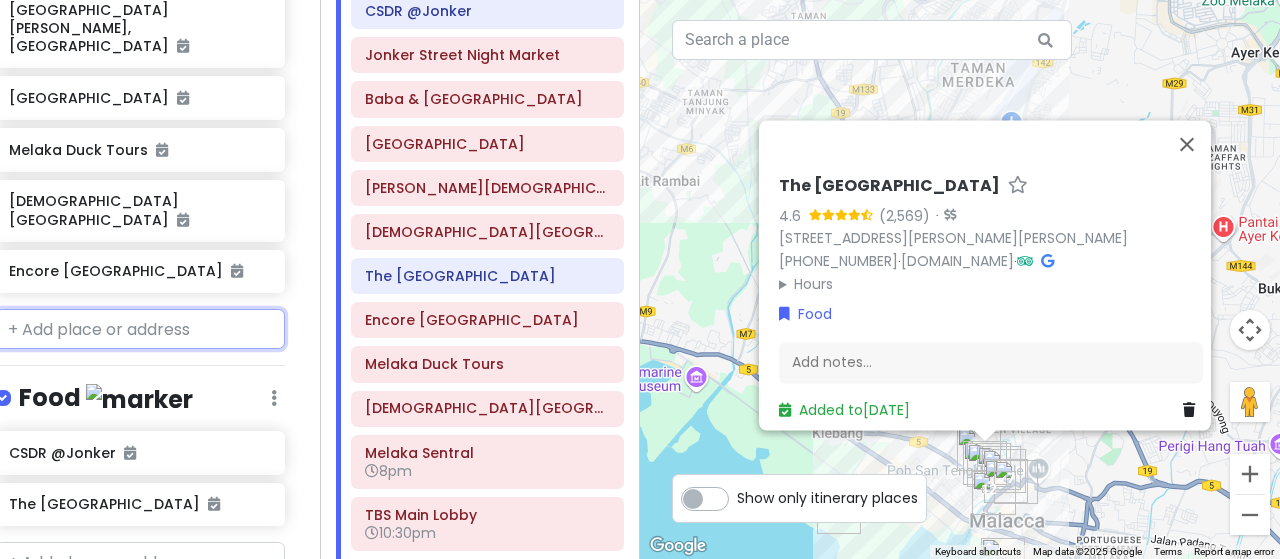 click at bounding box center (140, 329) 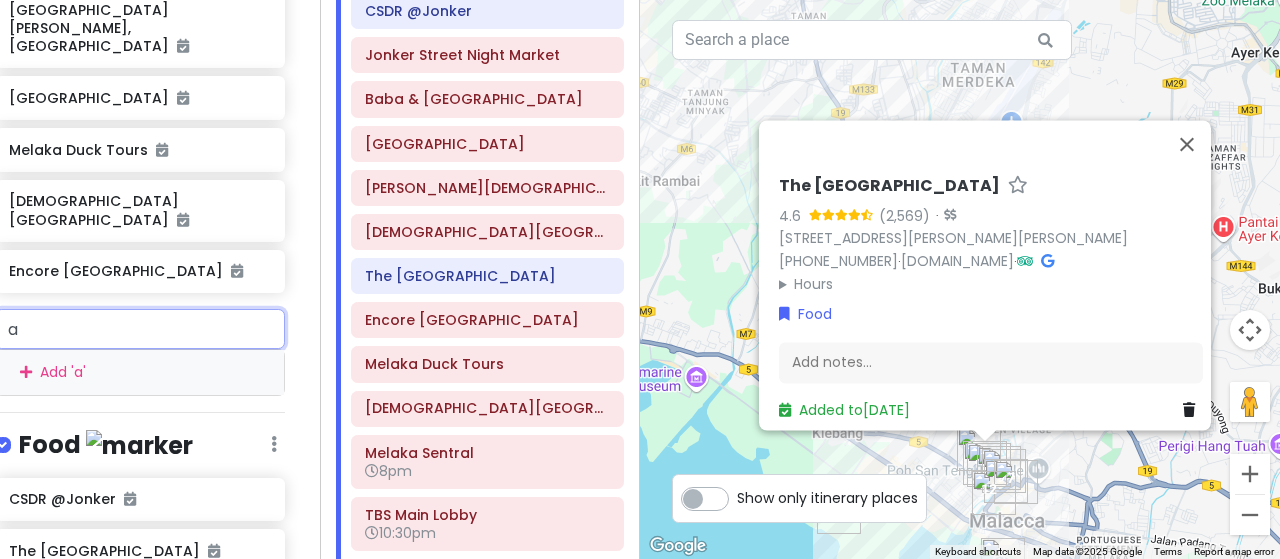 type on "a" 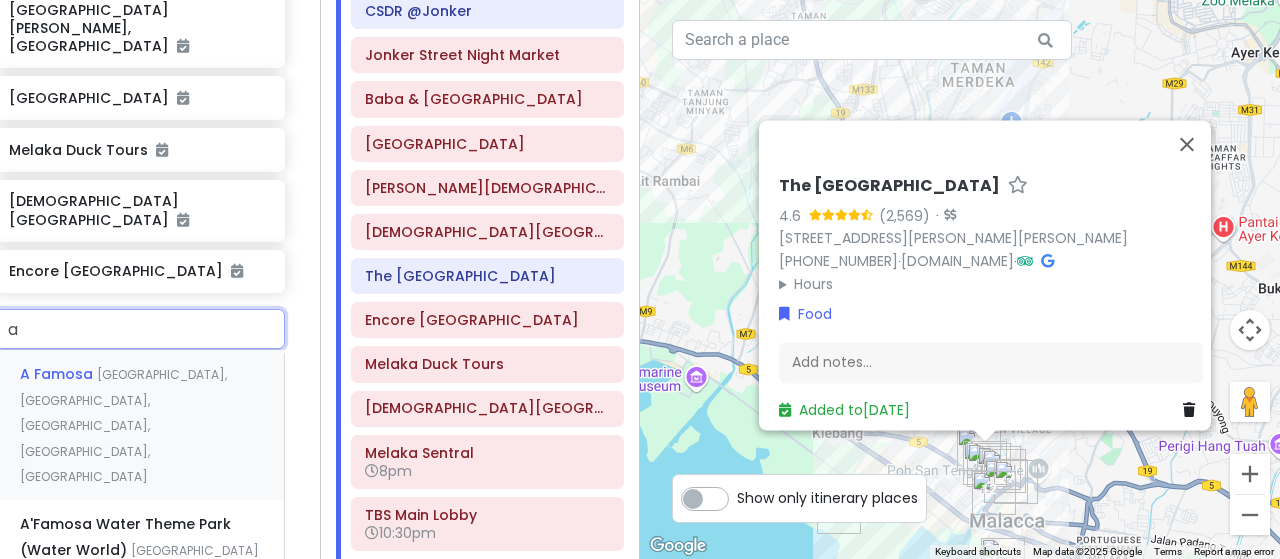 drag, startPoint x: 106, startPoint y: 327, endPoint x: 151, endPoint y: 329, distance: 45.044422 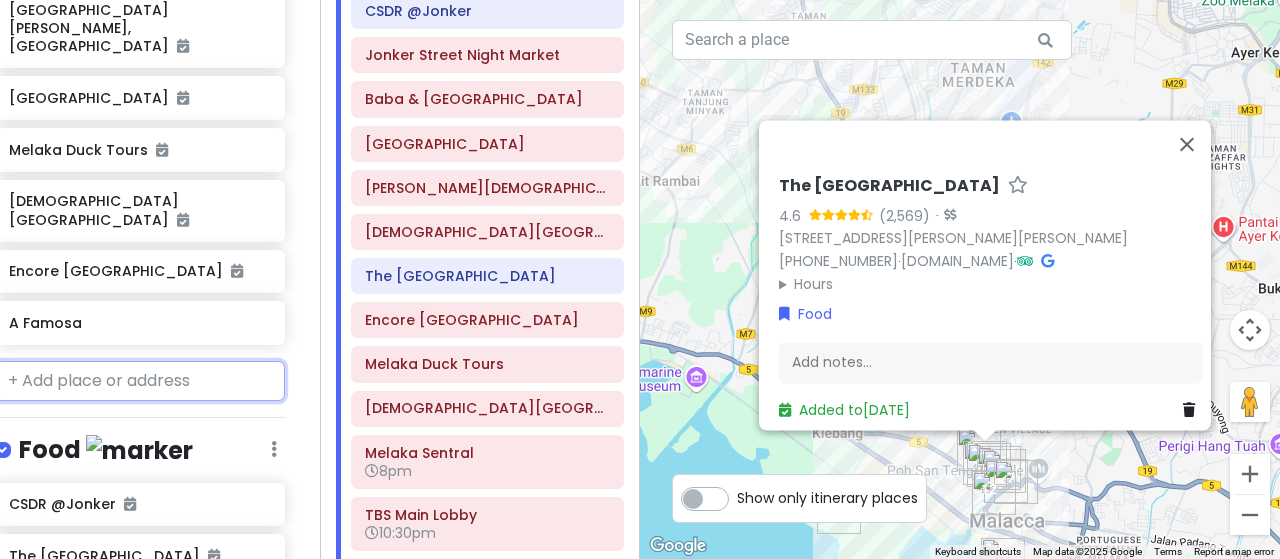 scroll, scrollTop: 953, scrollLeft: 20, axis: both 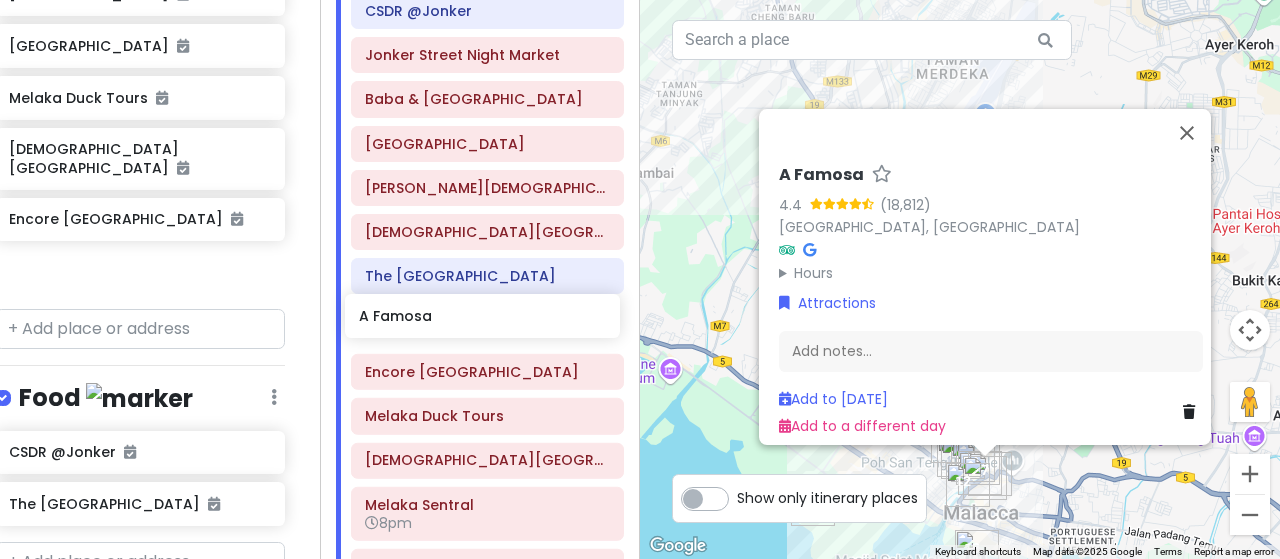 drag, startPoint x: 172, startPoint y: 211, endPoint x: 522, endPoint y: 322, distance: 367.17978 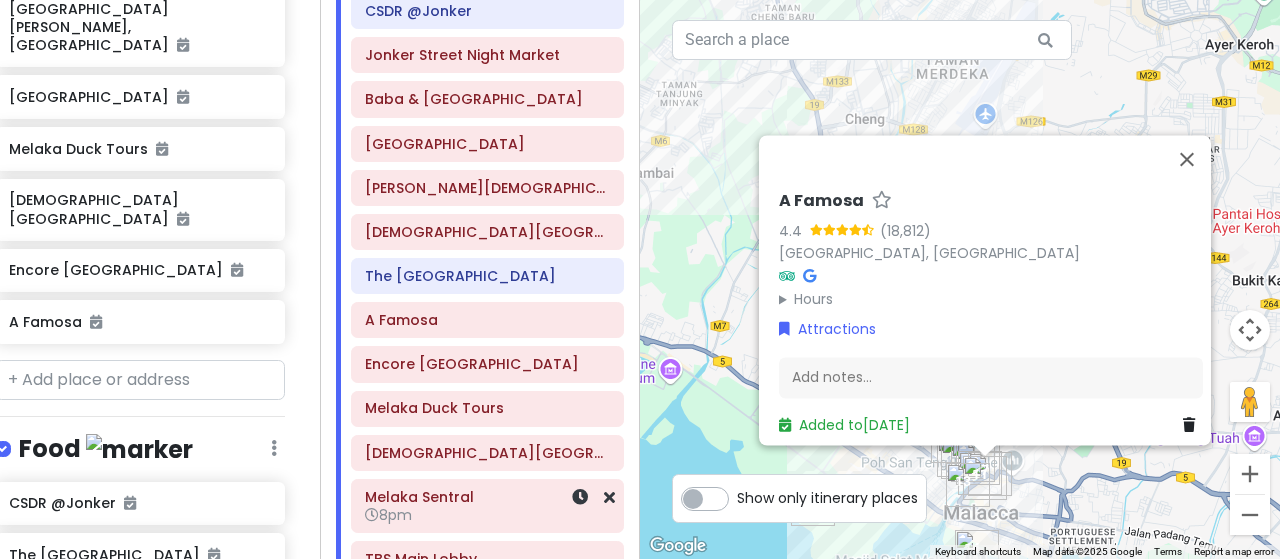 scroll, scrollTop: 901, scrollLeft: 20, axis: both 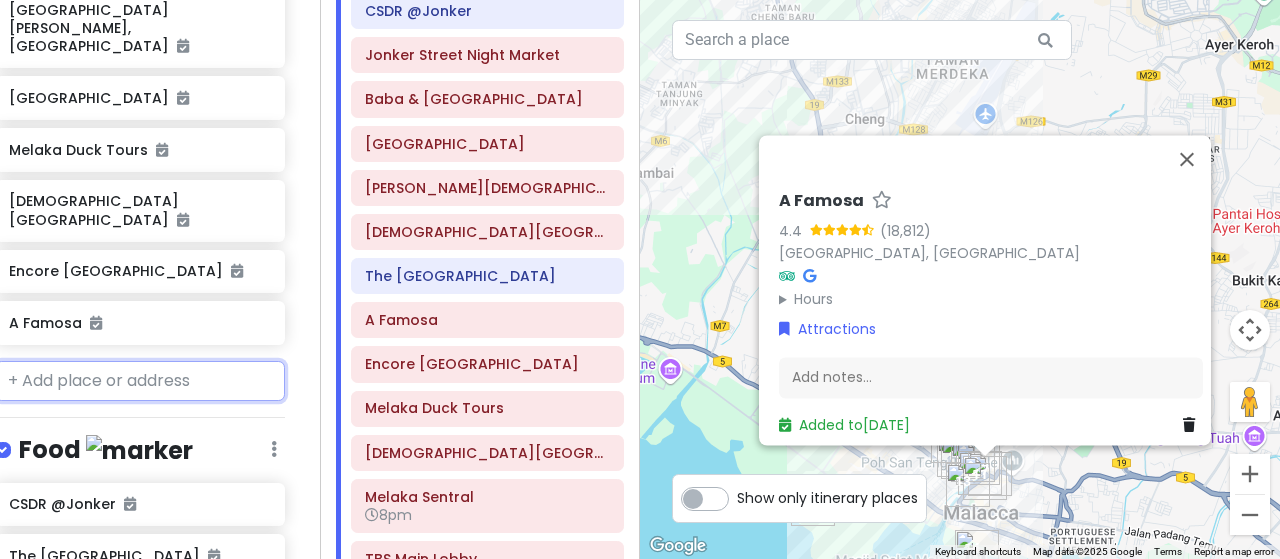 click at bounding box center [140, 381] 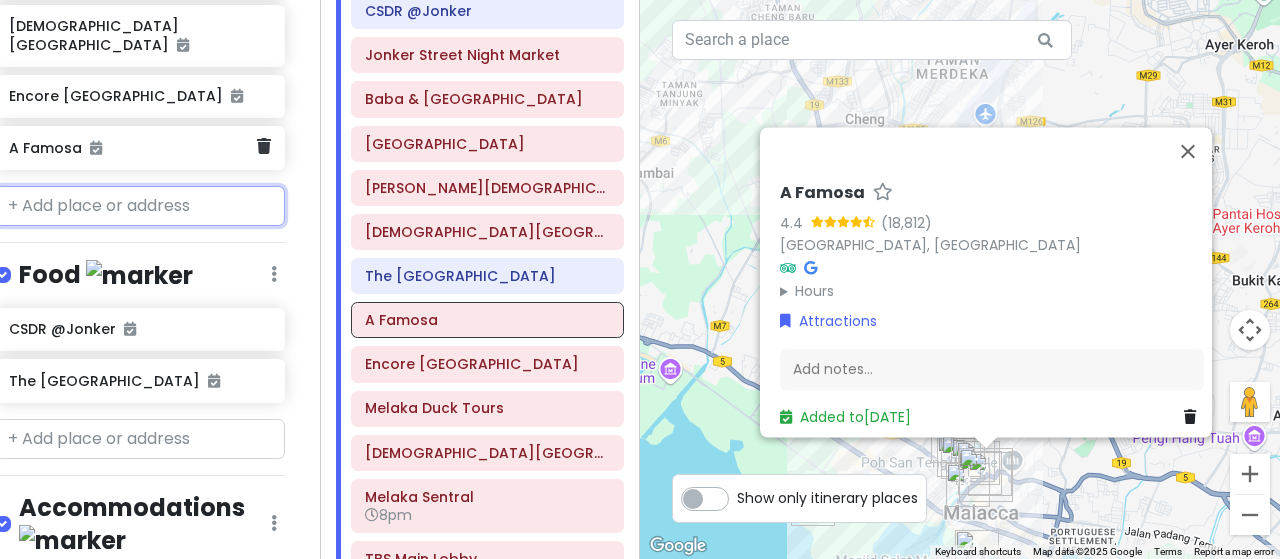 scroll, scrollTop: 1101, scrollLeft: 20, axis: both 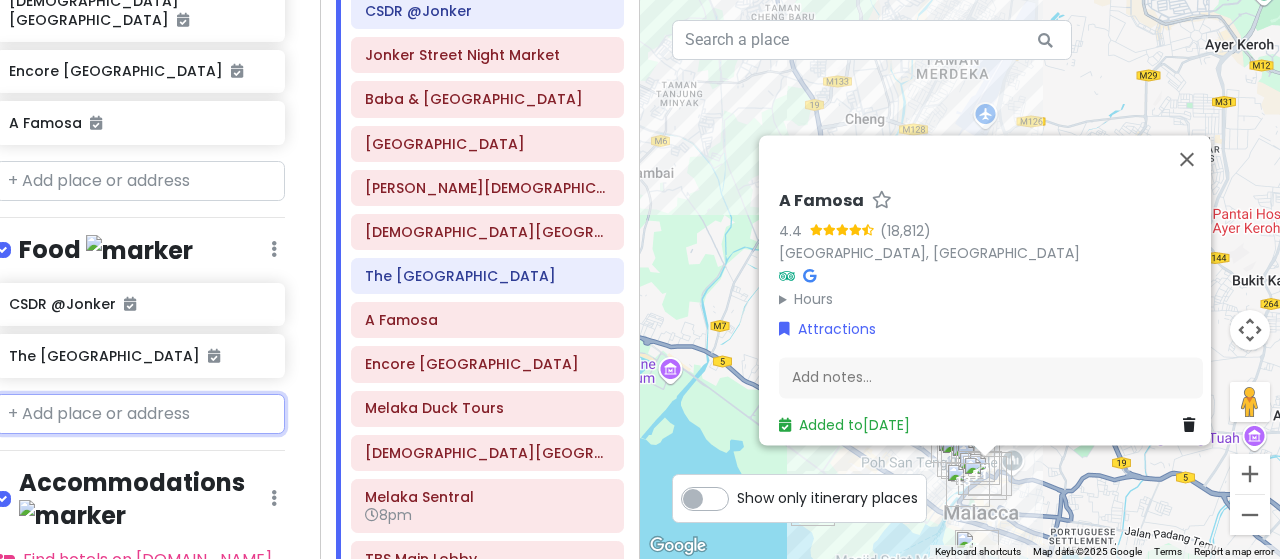 click at bounding box center [140, 414] 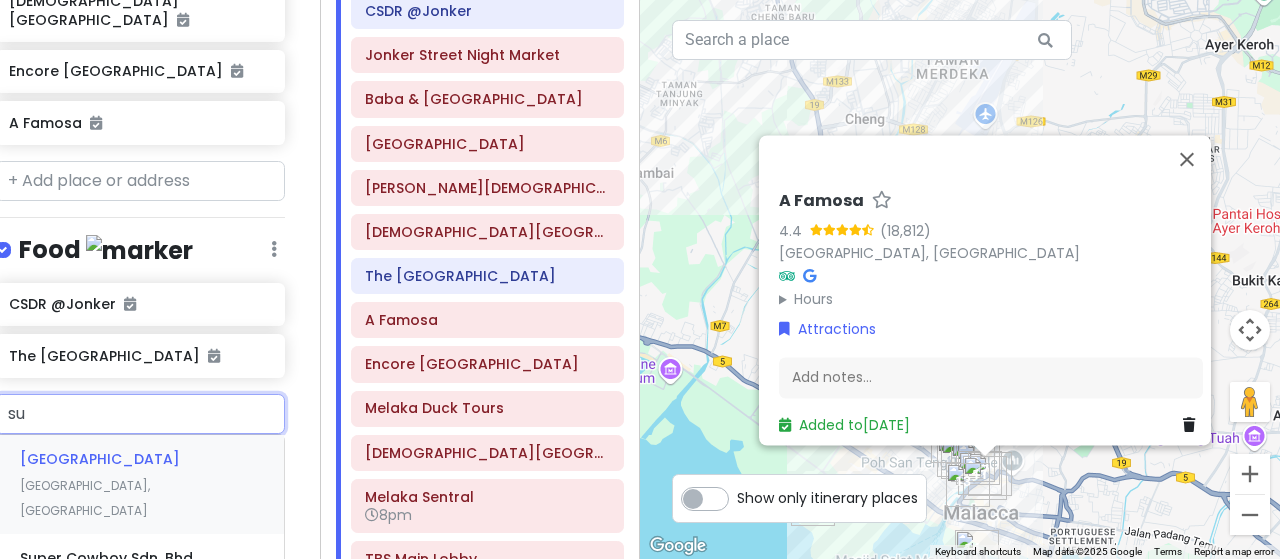 type on "sua" 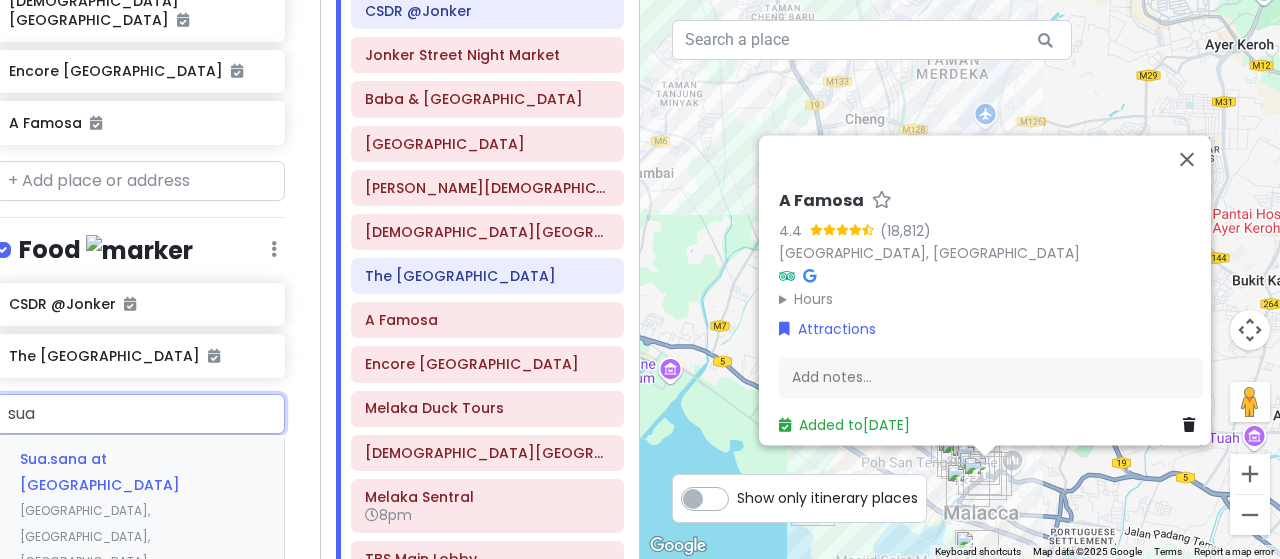 click on "Sua.sana at Bunga Raya" at bounding box center (100, 472) 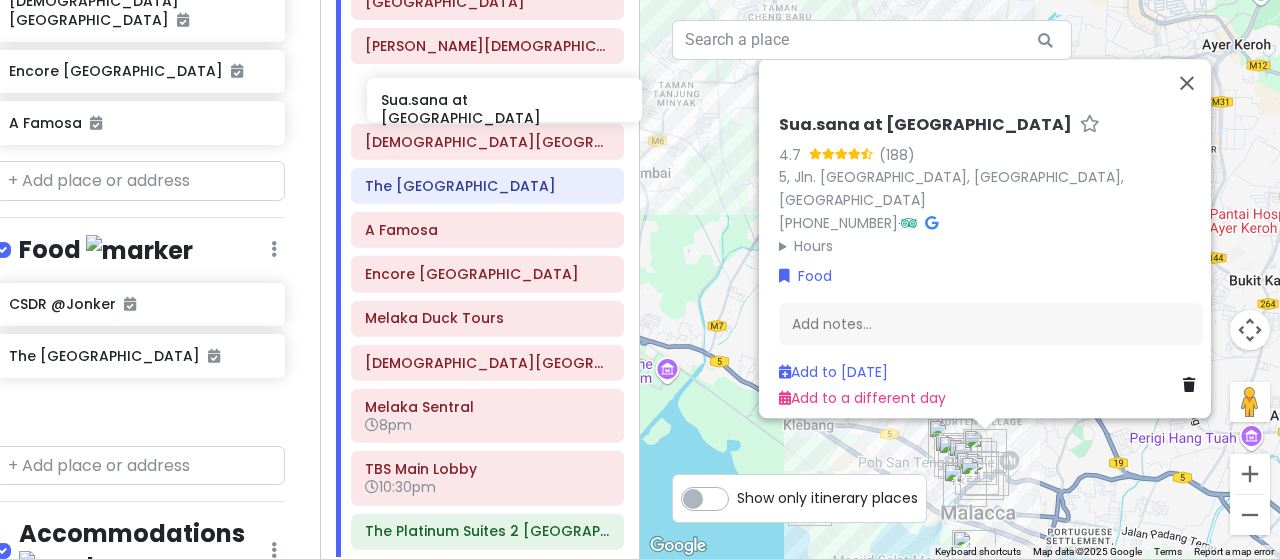 scroll, scrollTop: 420, scrollLeft: 0, axis: vertical 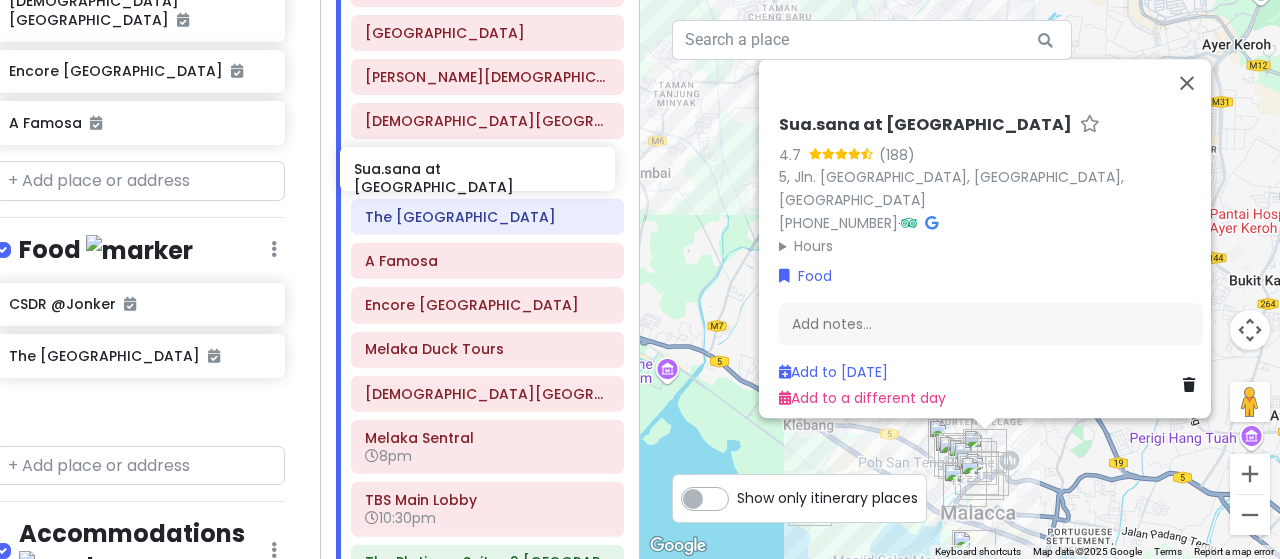 drag, startPoint x: 96, startPoint y: 355, endPoint x: 441, endPoint y: 184, distance: 385.05325 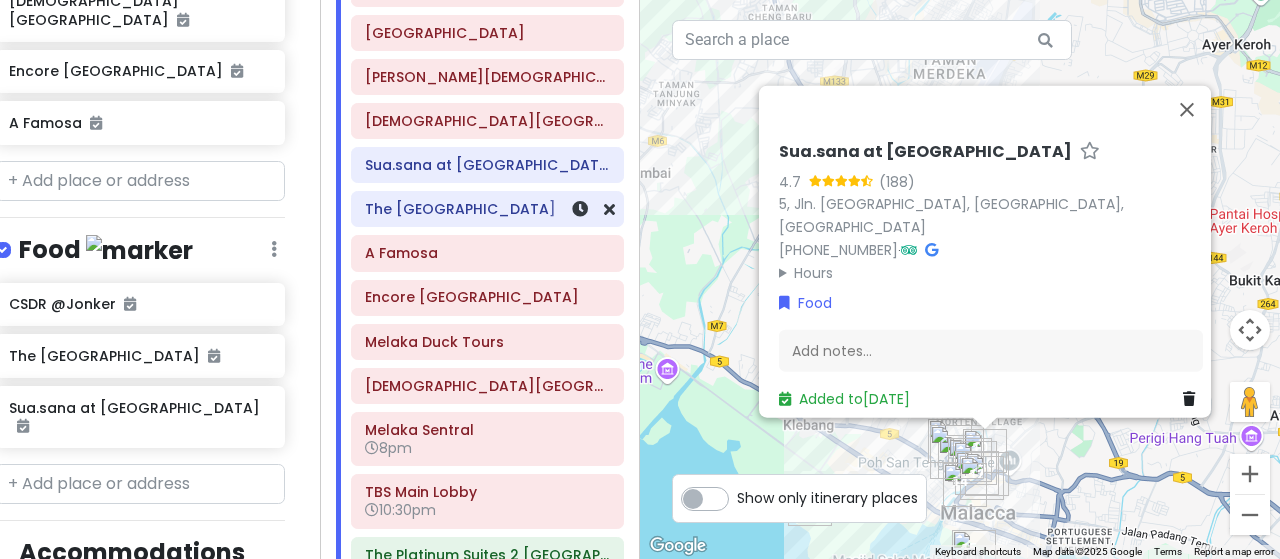 click on "The Baboon House" at bounding box center (487, 209) 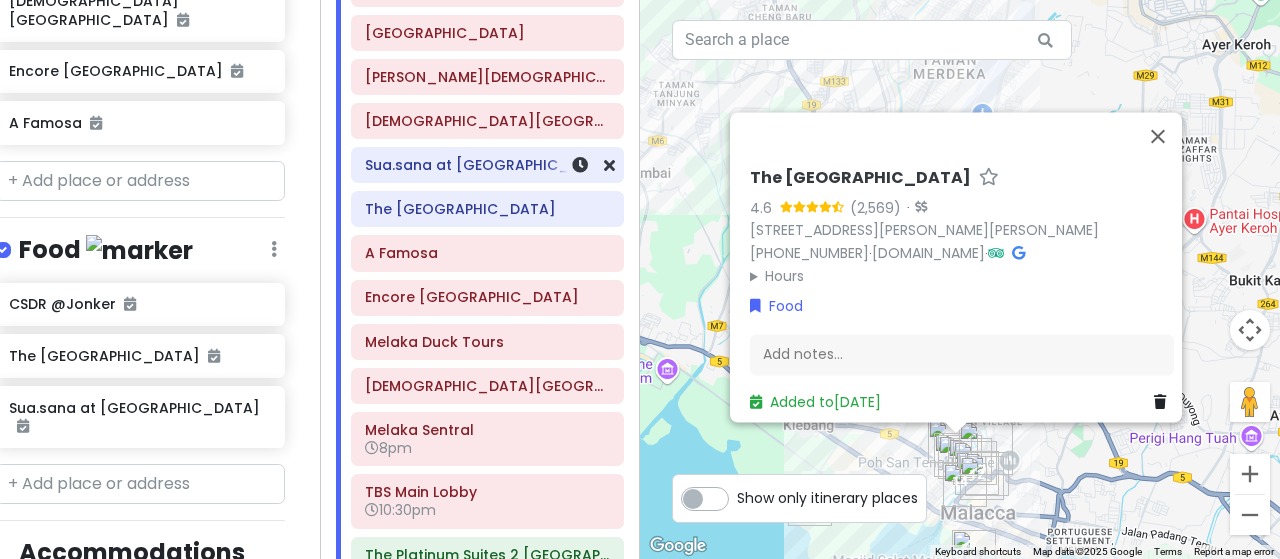 click on "Sua.sana at Bunga Raya" at bounding box center (487, 165) 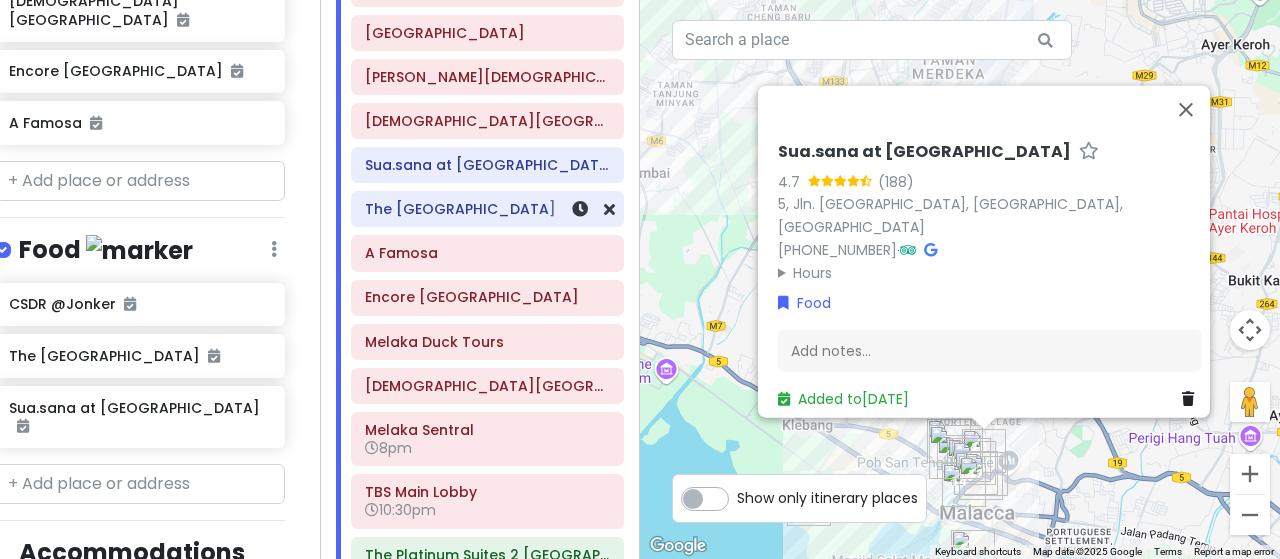 click on "The Baboon House" at bounding box center [487, 209] 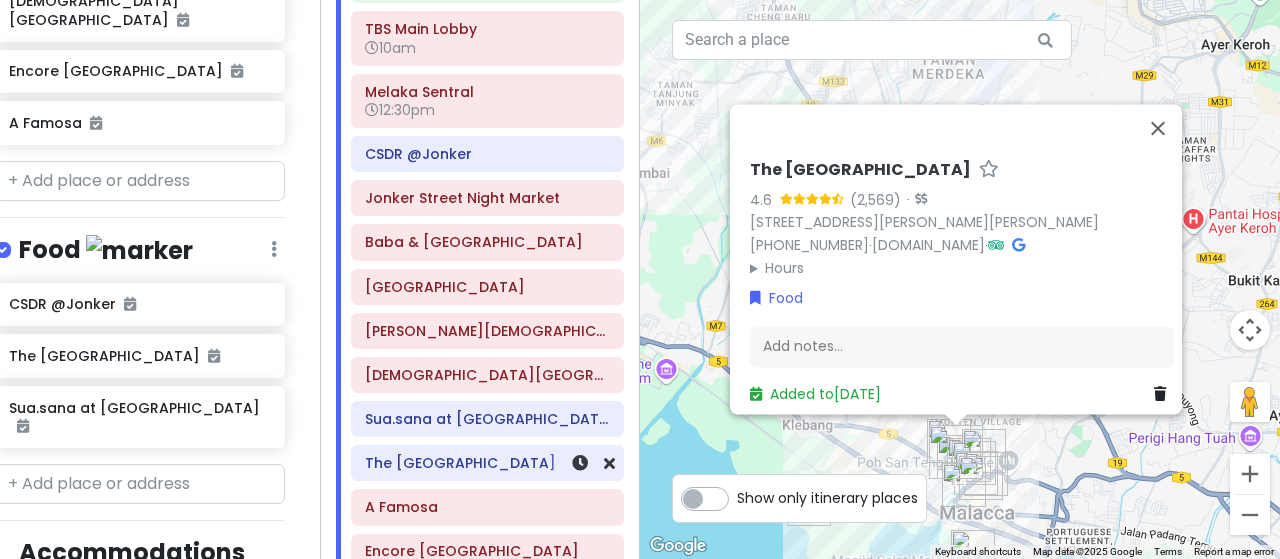 scroll, scrollTop: 120, scrollLeft: 0, axis: vertical 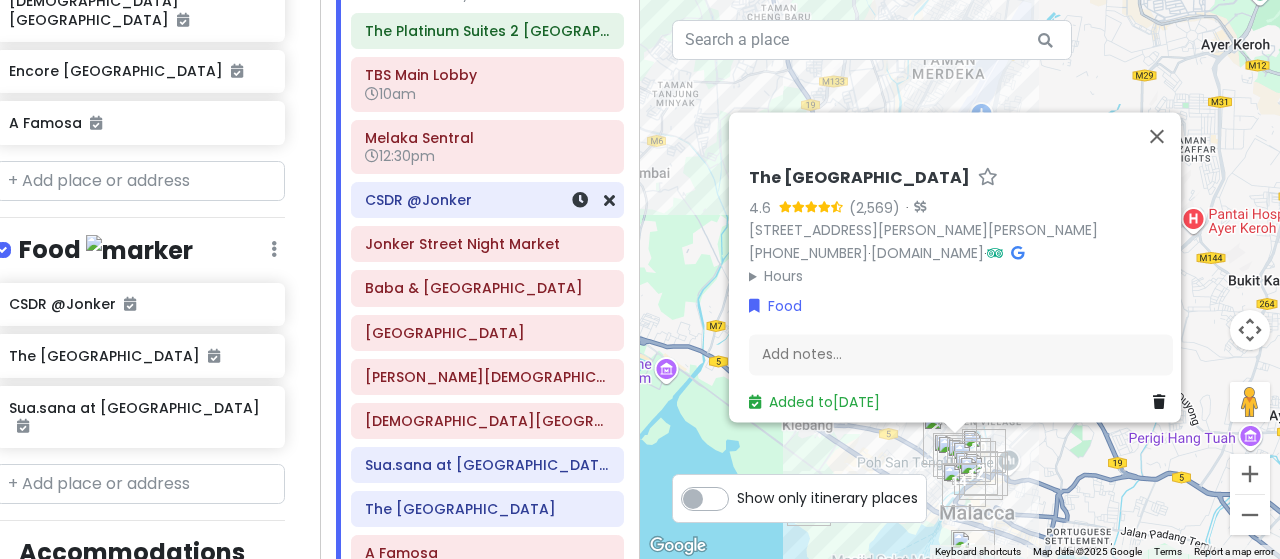 click on "CSDR @Jonker" at bounding box center (487, 200) 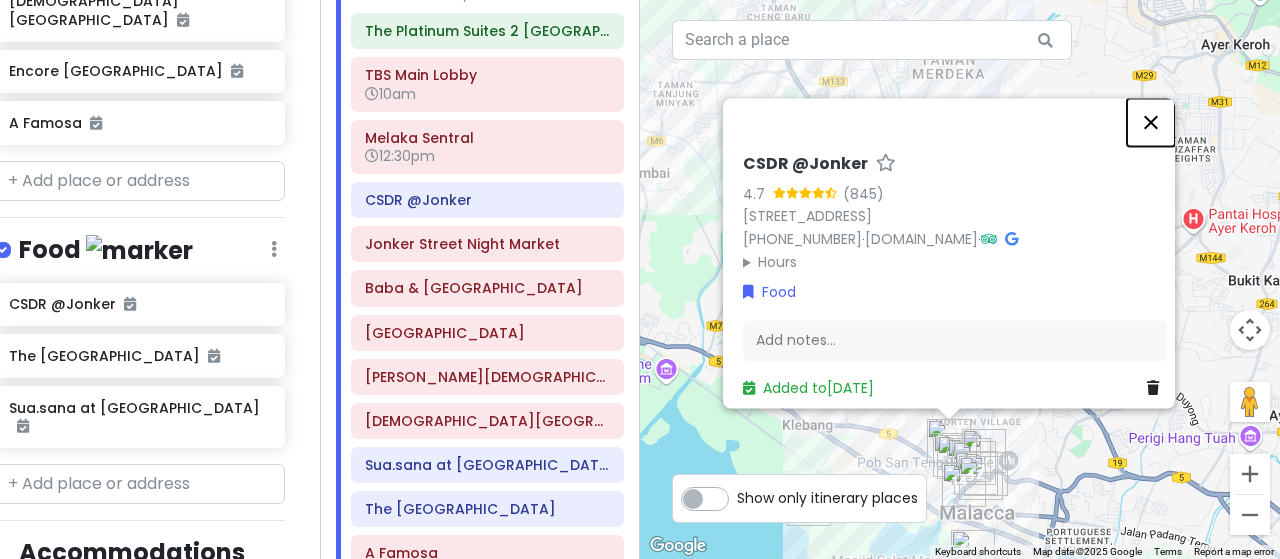 click at bounding box center (1151, 122) 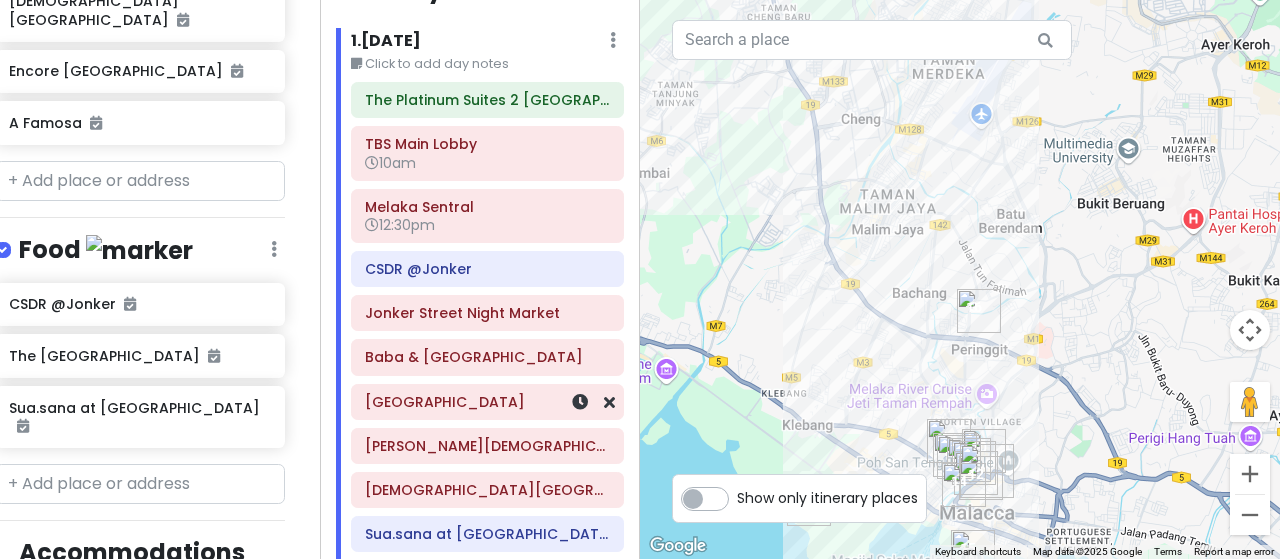 scroll, scrollTop: 0, scrollLeft: 0, axis: both 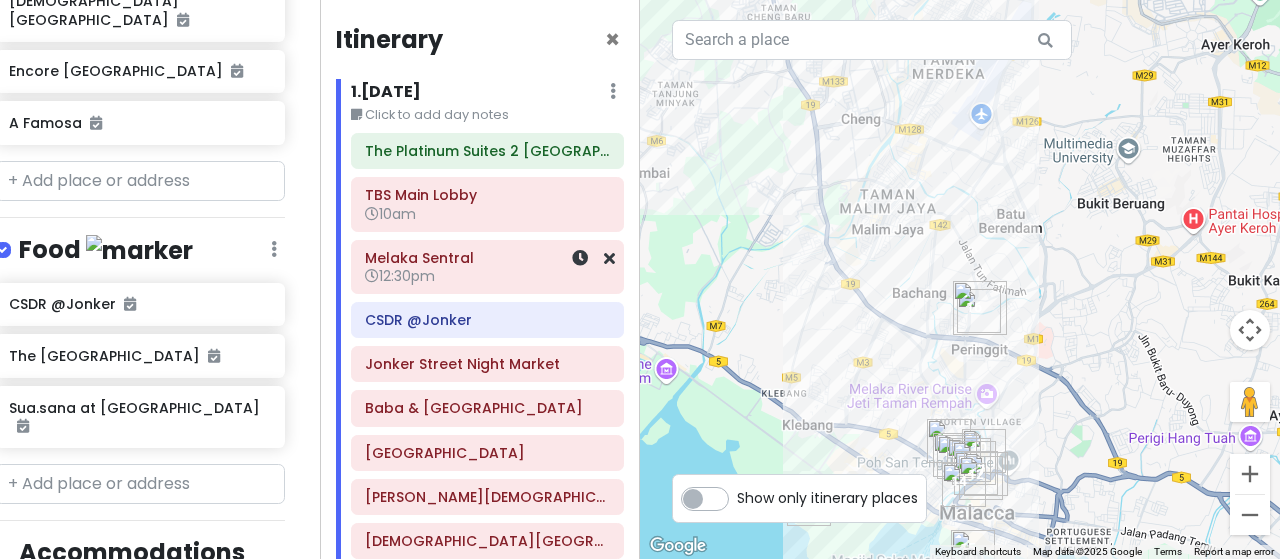 click on "12:30pm" at bounding box center [487, 276] 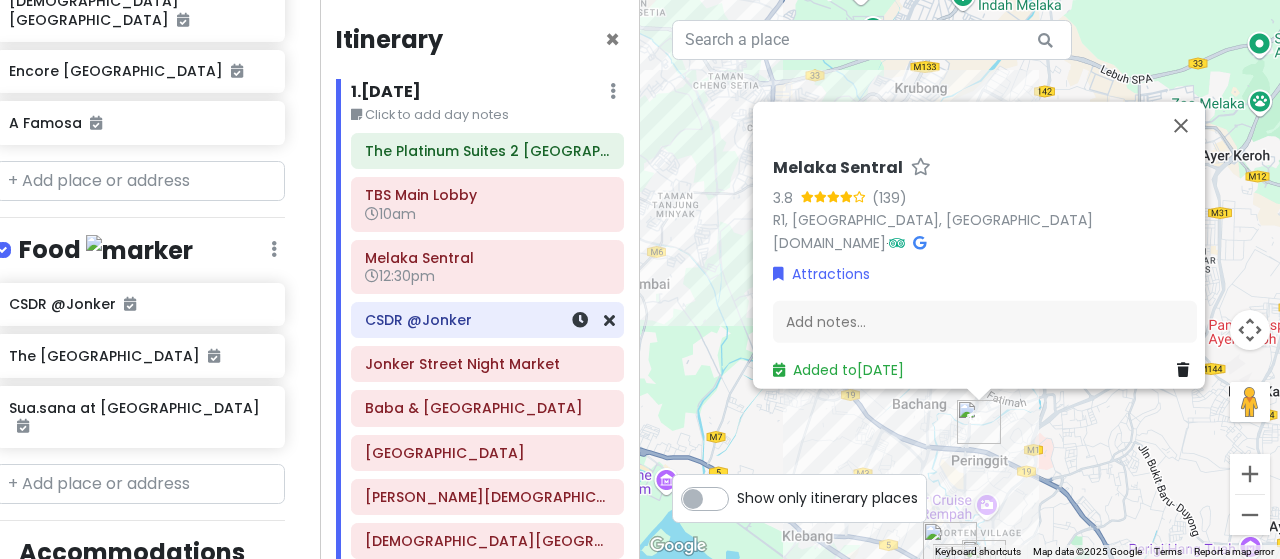 click on "CSDR @Jonker" at bounding box center (487, 320) 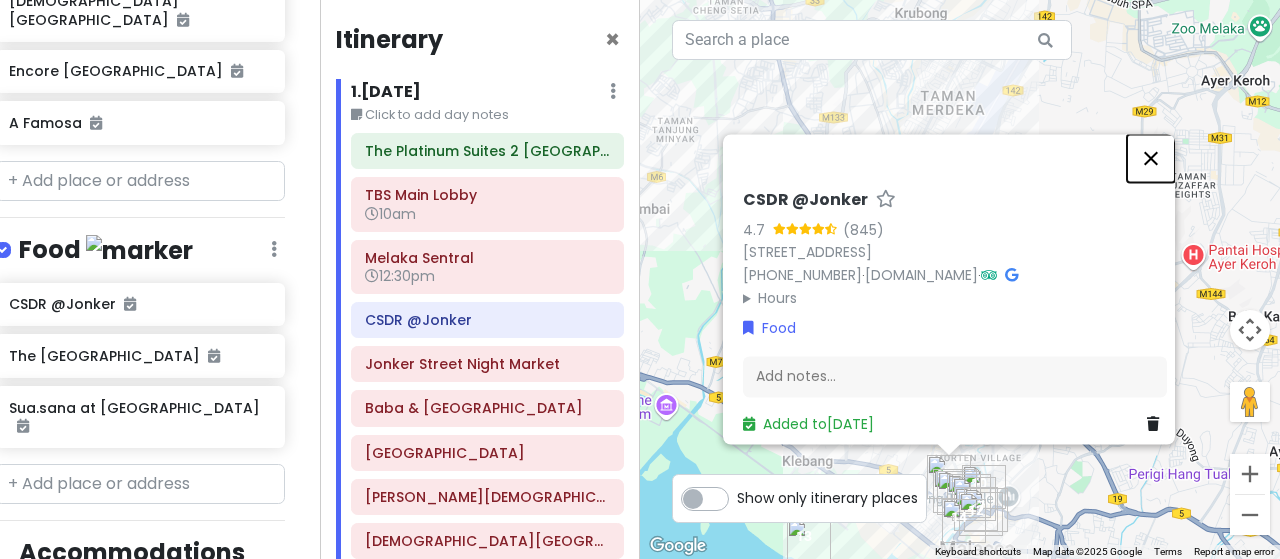 click at bounding box center (1151, 158) 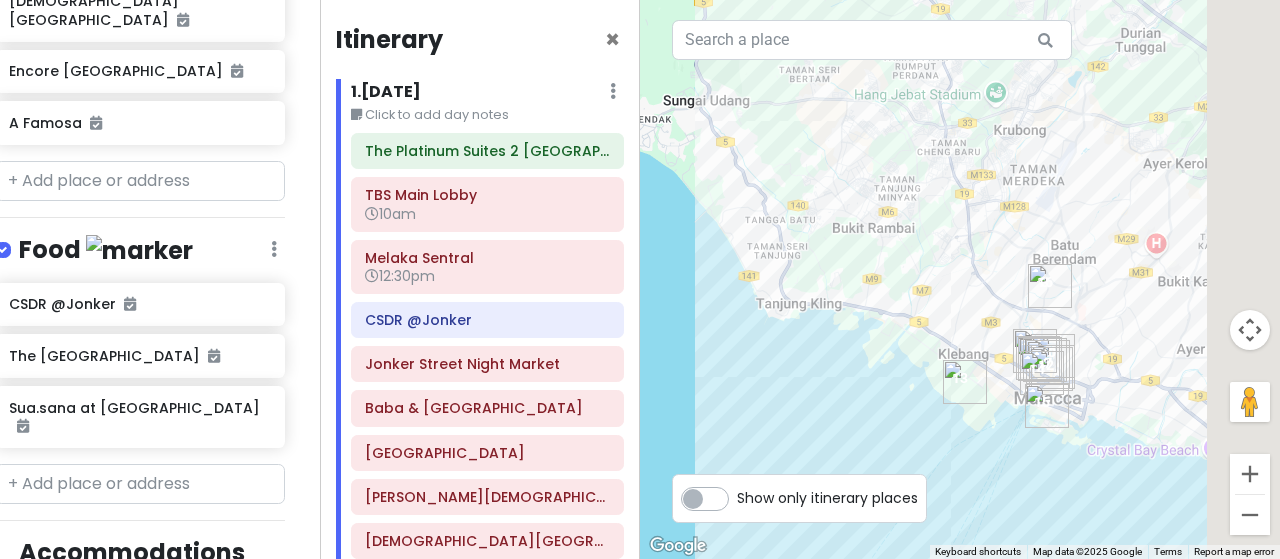 drag, startPoint x: 1063, startPoint y: 295, endPoint x: 722, endPoint y: 41, distance: 425.2023 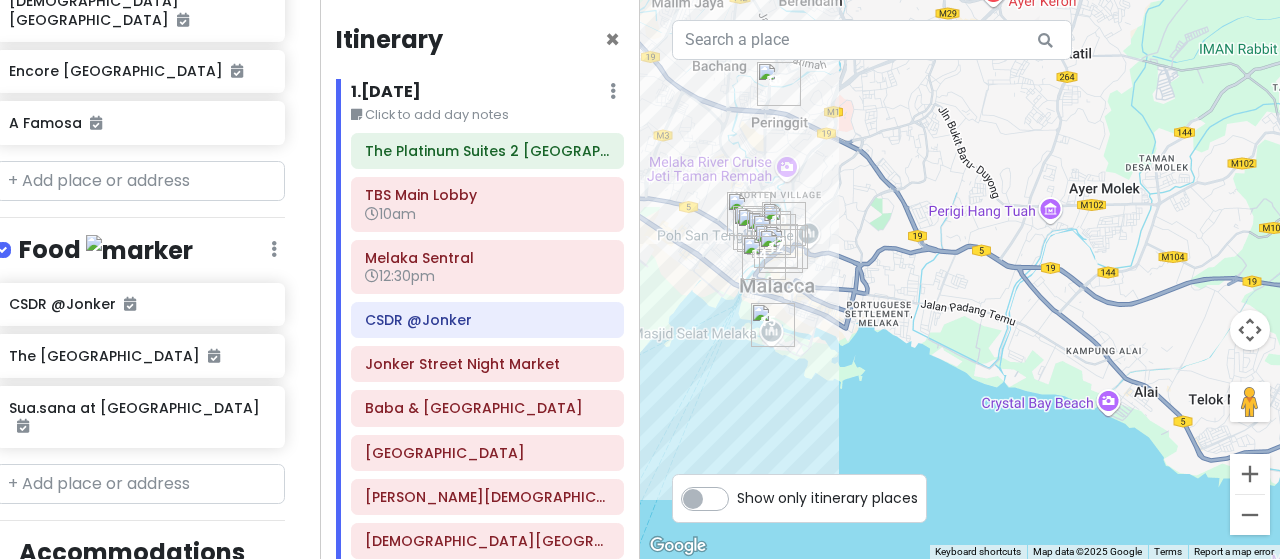 drag, startPoint x: 804, startPoint y: 150, endPoint x: 908, endPoint y: 320, distance: 199.28874 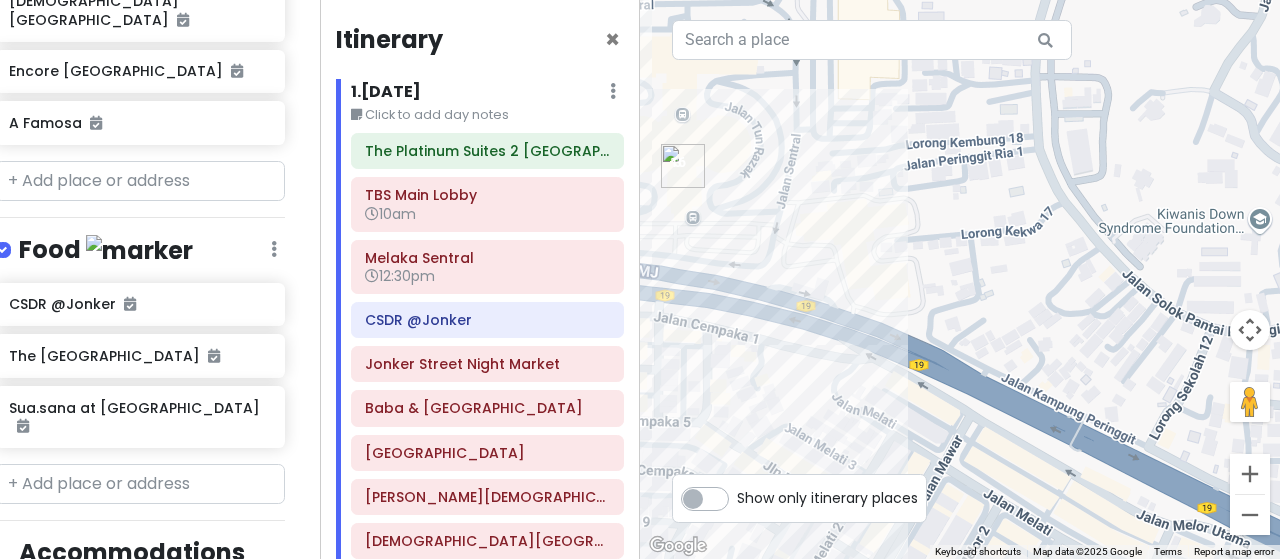 drag, startPoint x: 737, startPoint y: 214, endPoint x: 913, endPoint y: 323, distance: 207.01932 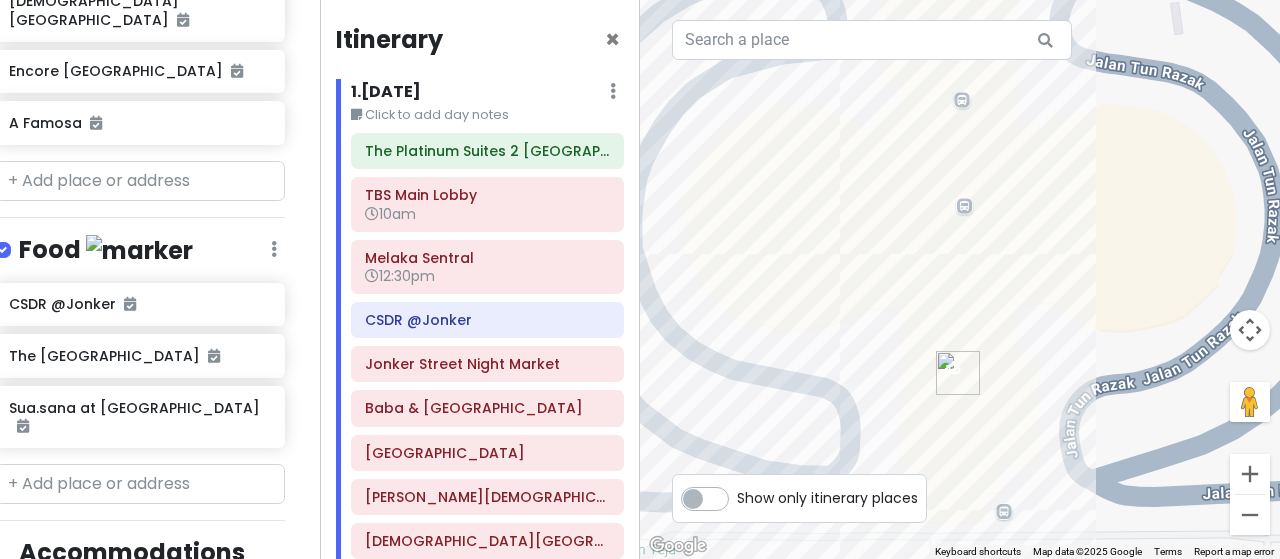 click at bounding box center (958, 373) 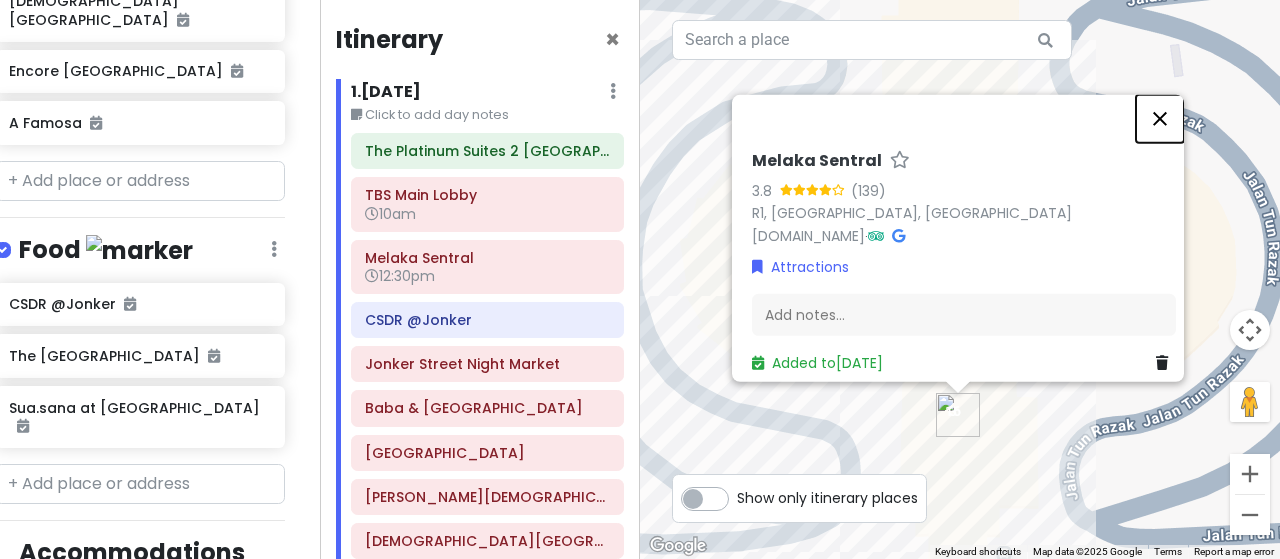 click at bounding box center (1160, 118) 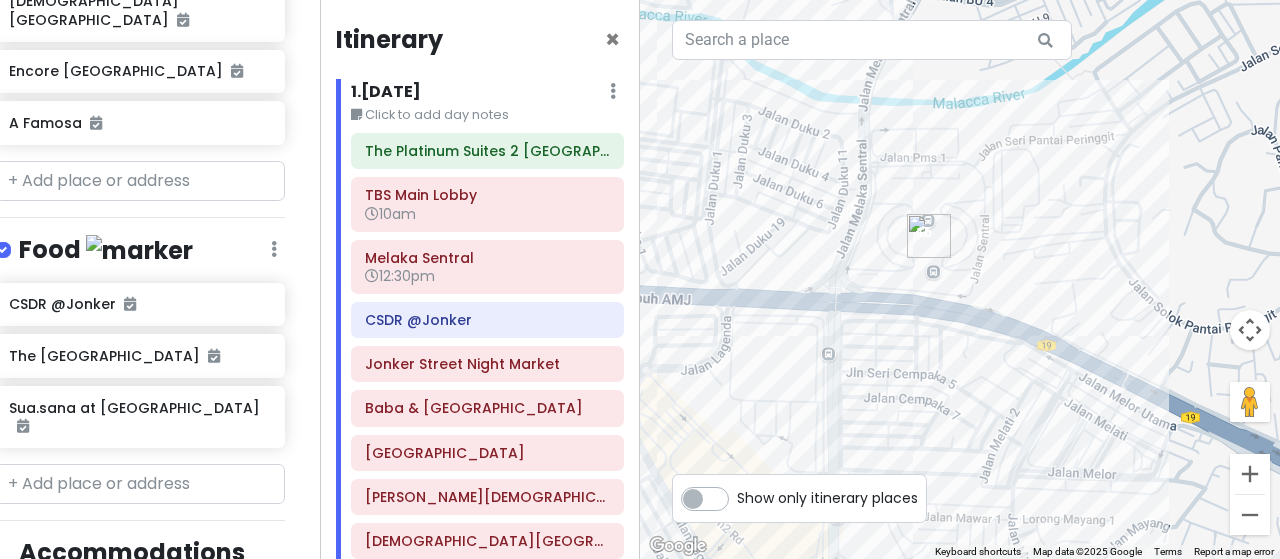 drag, startPoint x: 995, startPoint y: 419, endPoint x: 652, endPoint y: 309, distance: 360.20688 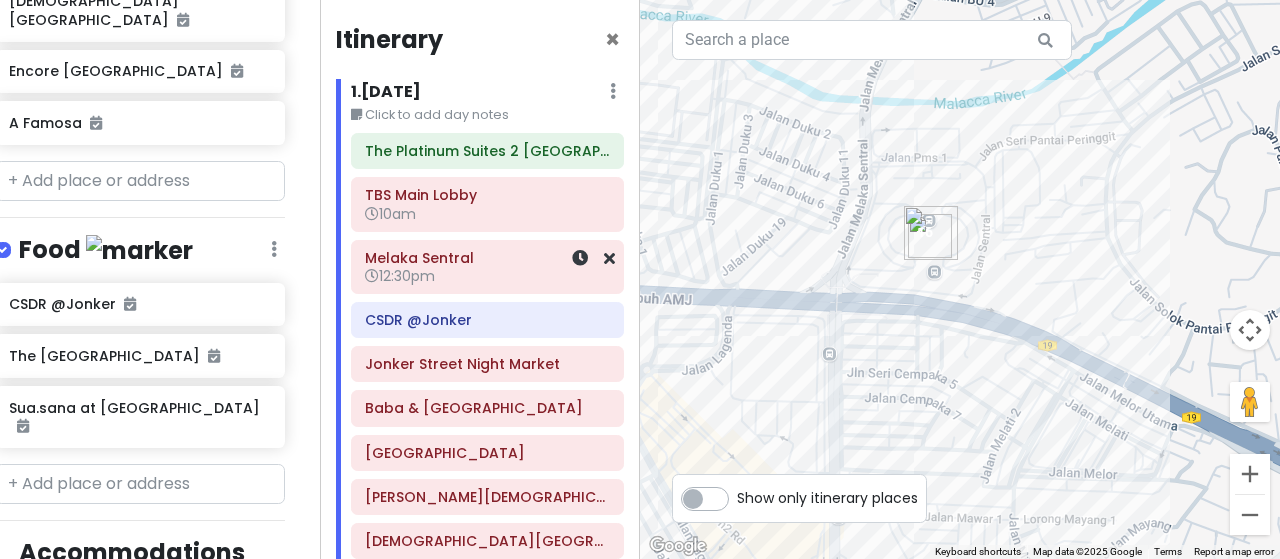 click on "12:30pm" at bounding box center [487, 276] 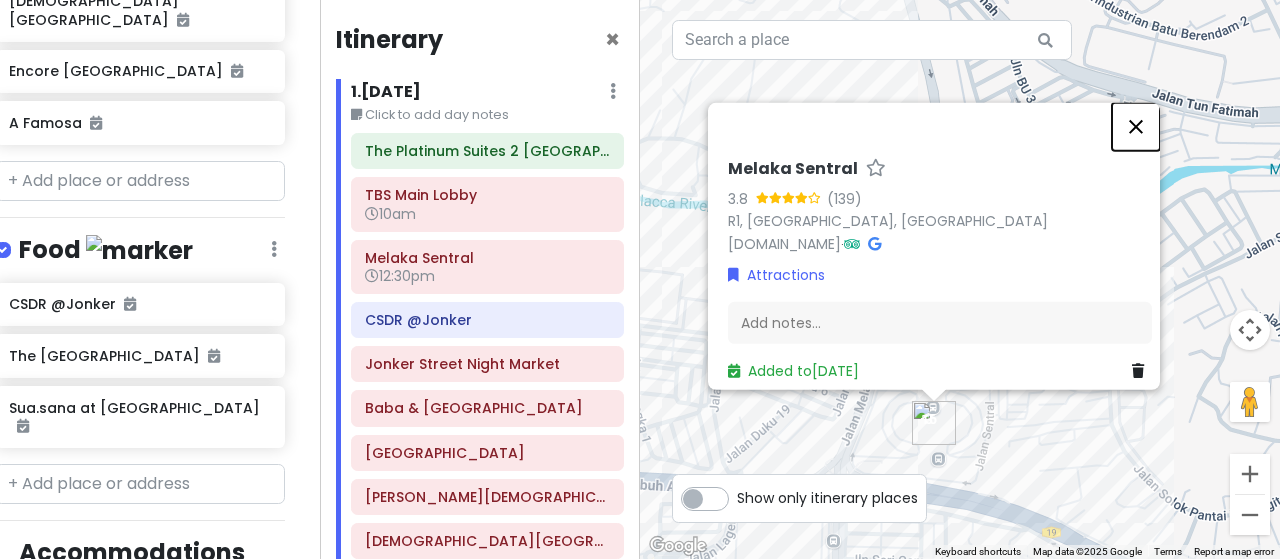 click at bounding box center [1136, 126] 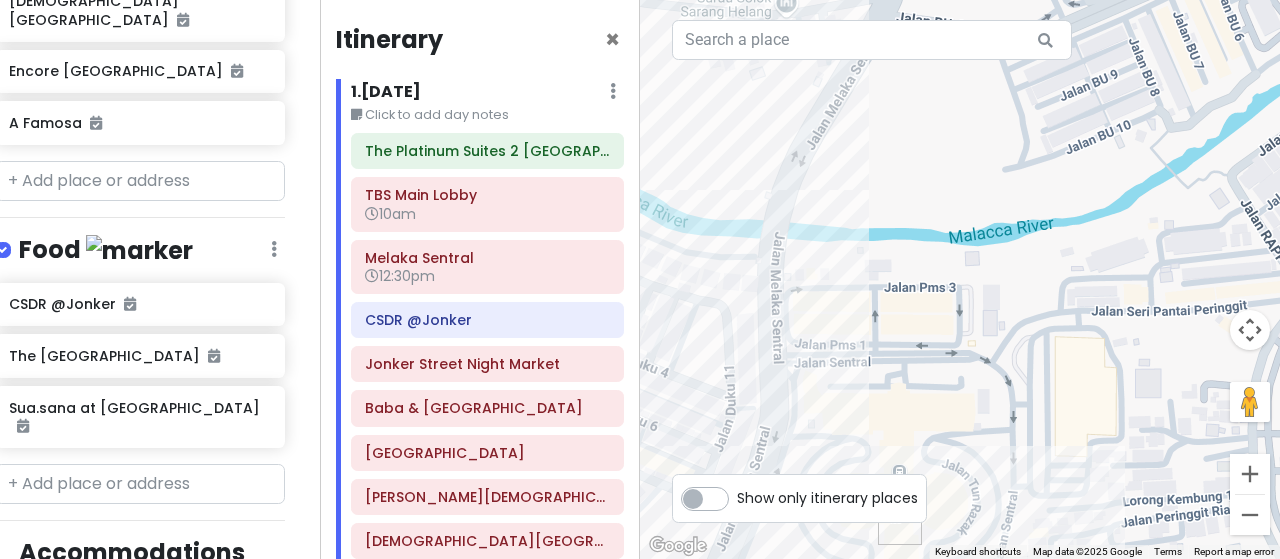 drag, startPoint x: 925, startPoint y: 457, endPoint x: 918, endPoint y: 156, distance: 301.0814 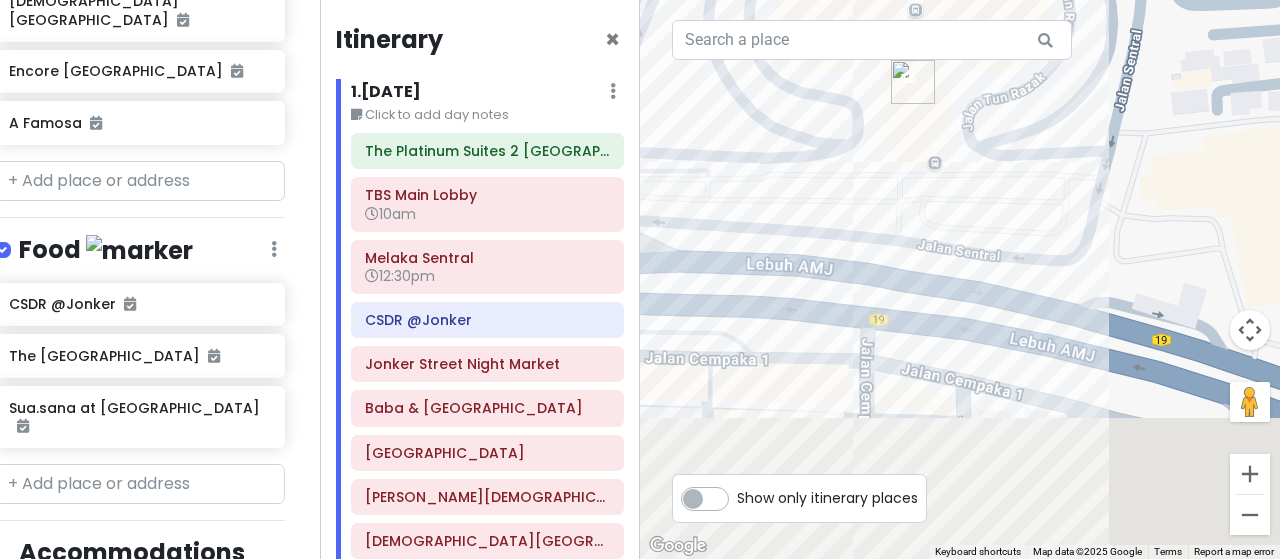 drag, startPoint x: 957, startPoint y: 117, endPoint x: 1002, endPoint y: -6, distance: 130.97328 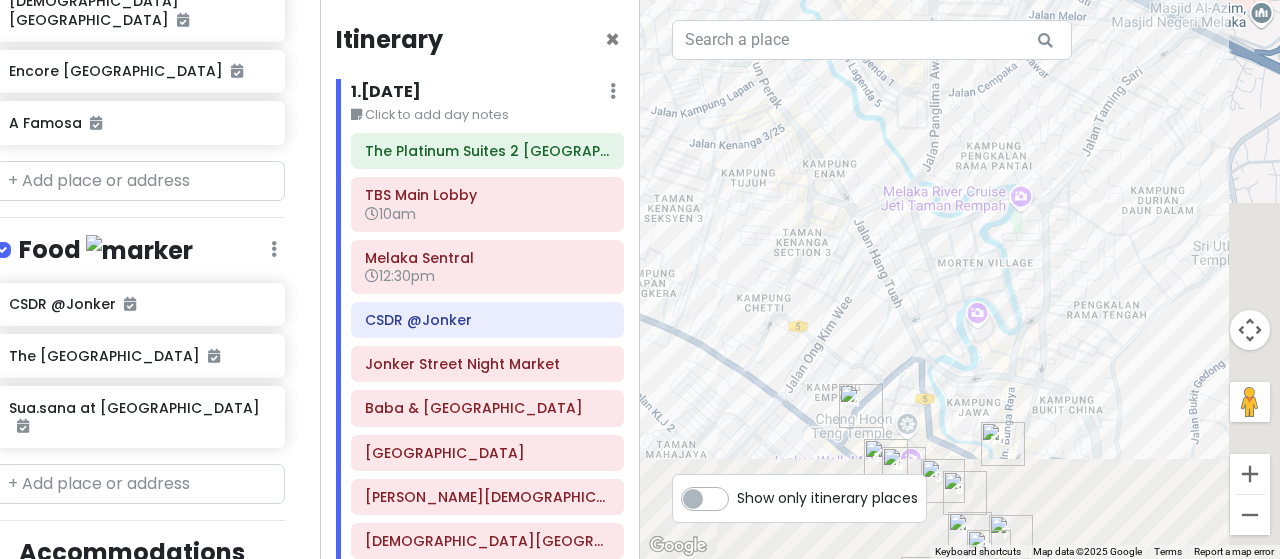 drag, startPoint x: 1093, startPoint y: 447, endPoint x: 957, endPoint y: 78, distance: 393.26456 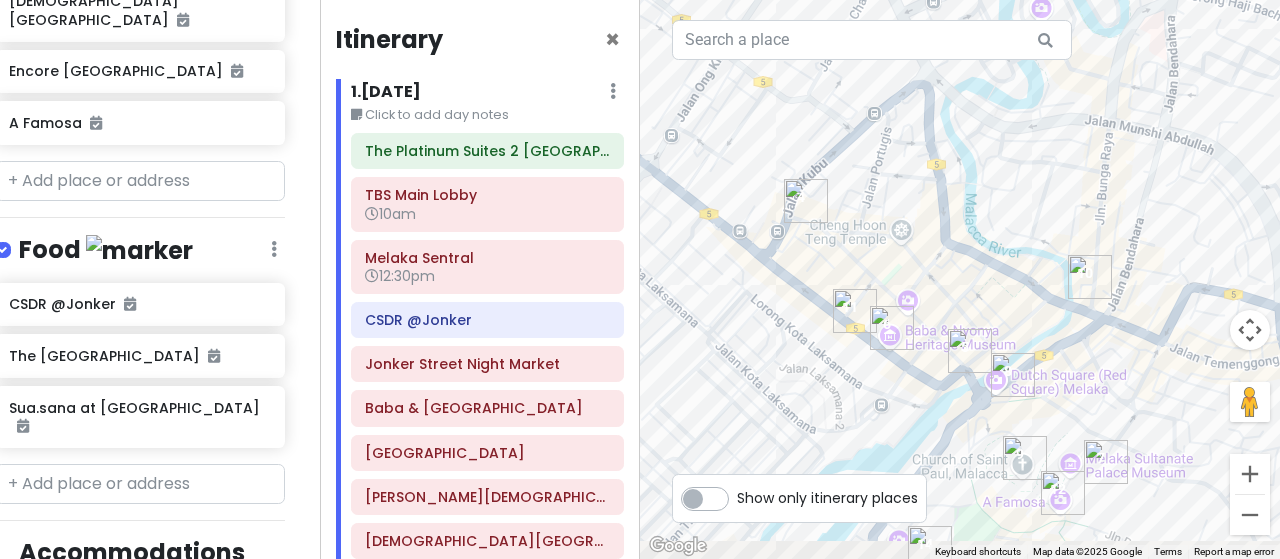 drag, startPoint x: 881, startPoint y: 423, endPoint x: 902, endPoint y: 165, distance: 258.85324 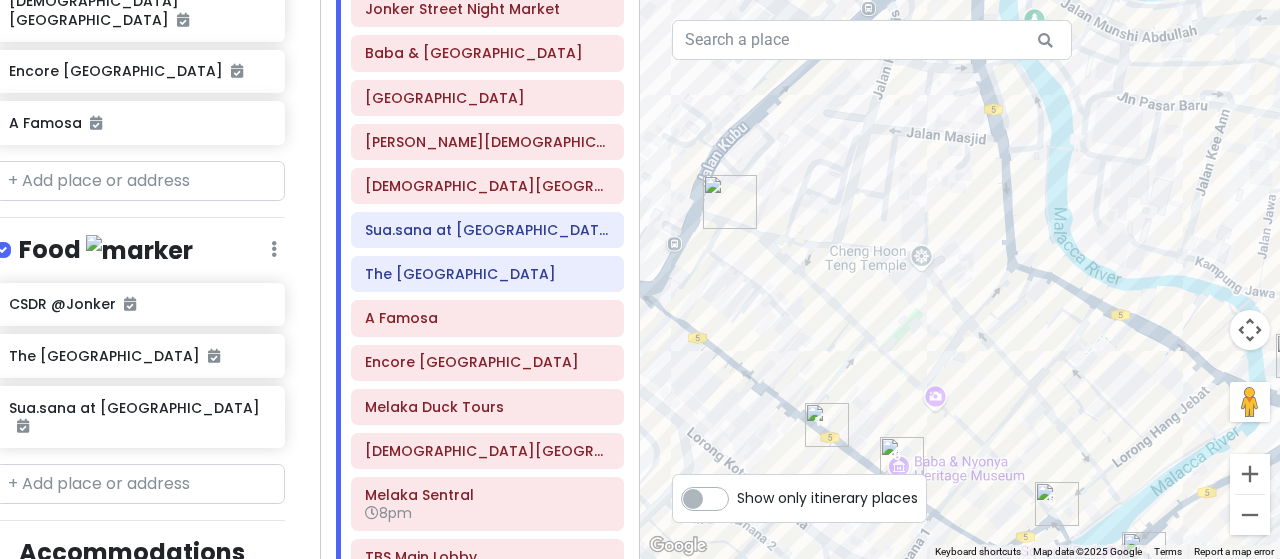 scroll, scrollTop: 400, scrollLeft: 0, axis: vertical 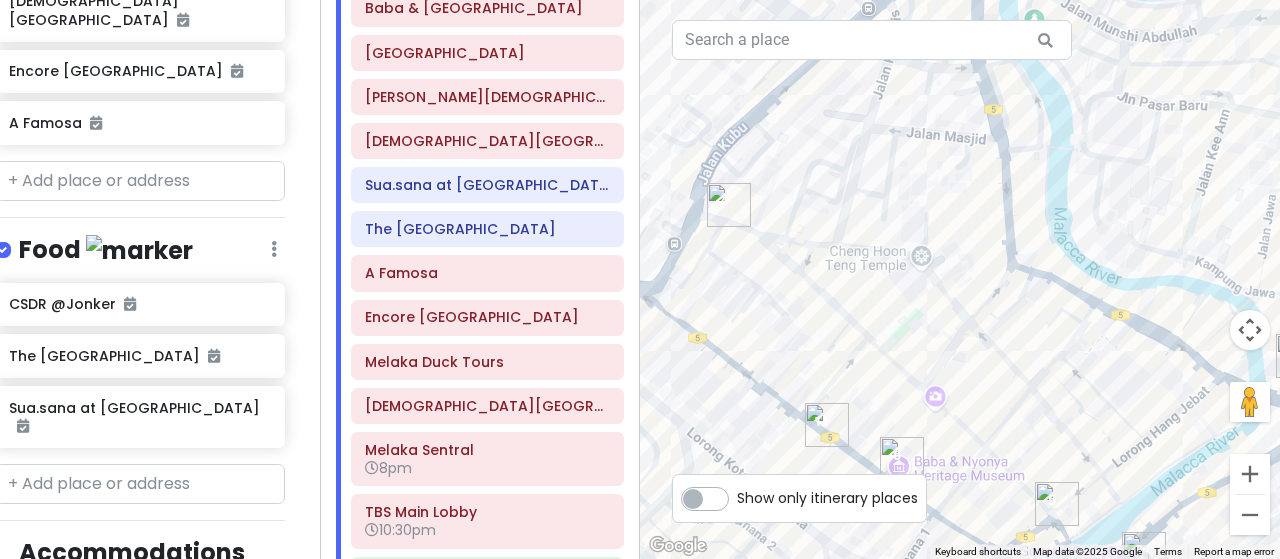click at bounding box center [729, 205] 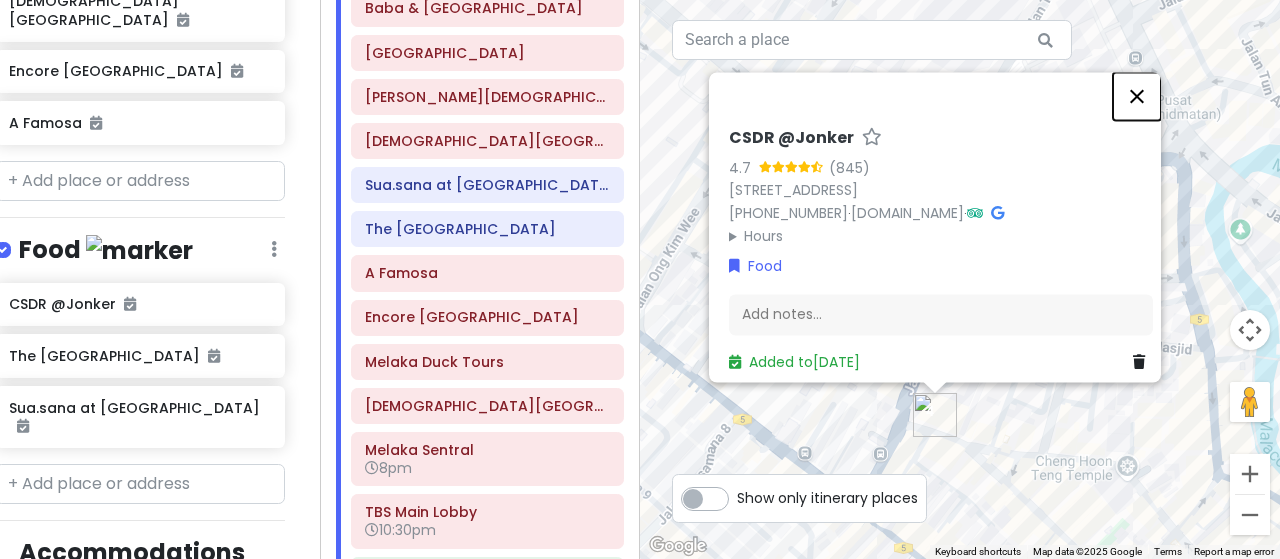 click at bounding box center [1137, 96] 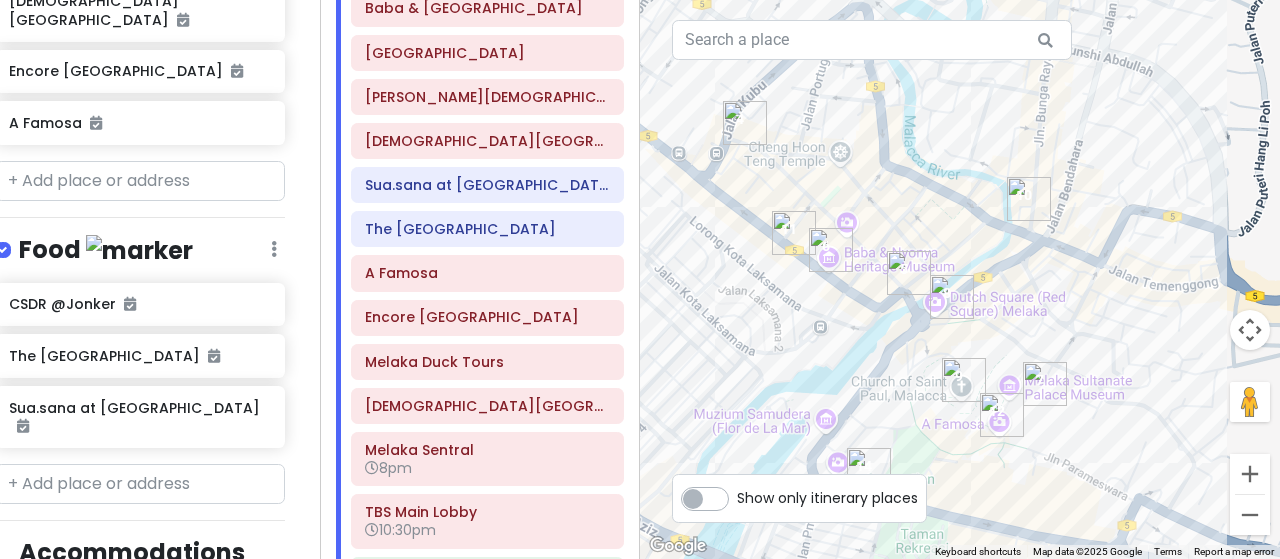 drag, startPoint x: 1018, startPoint y: 309, endPoint x: 832, endPoint y: 115, distance: 268.7601 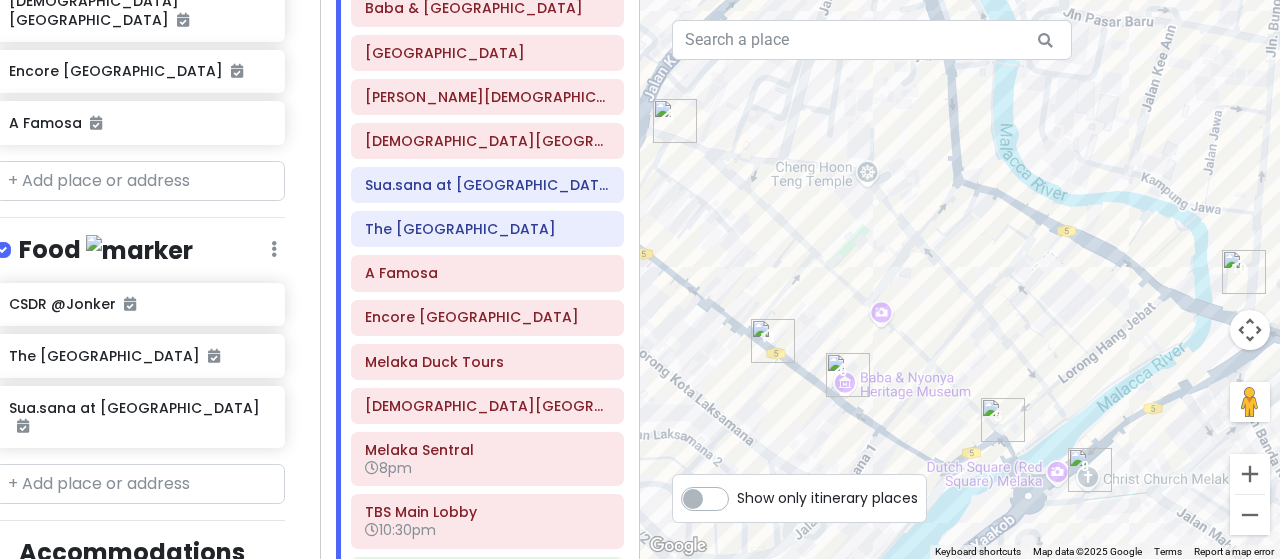 click at bounding box center (773, 341) 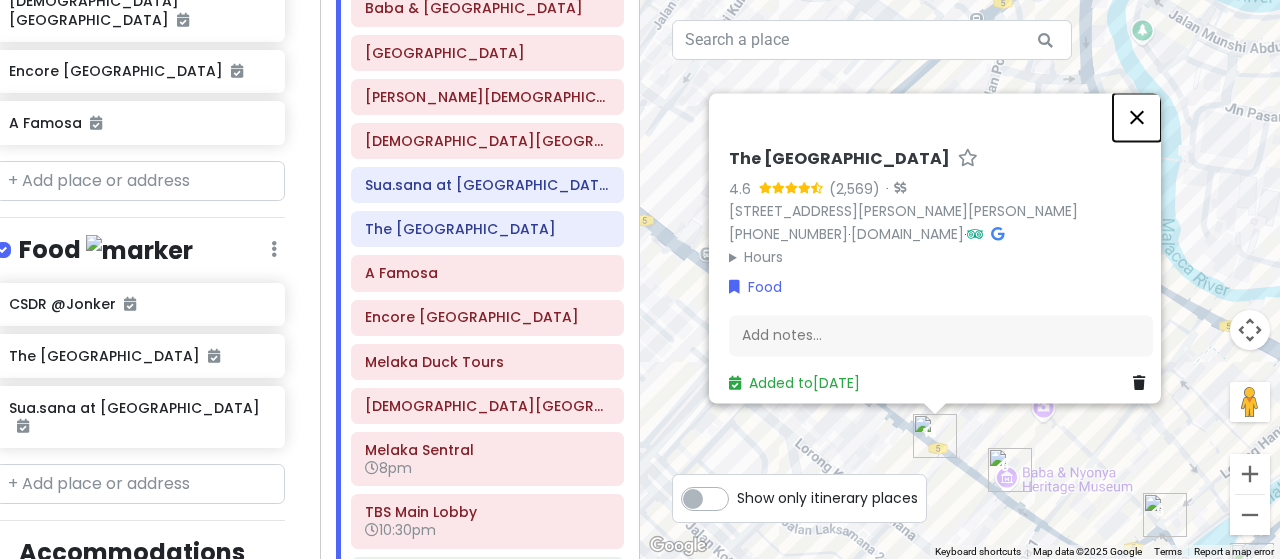 click at bounding box center (1137, 117) 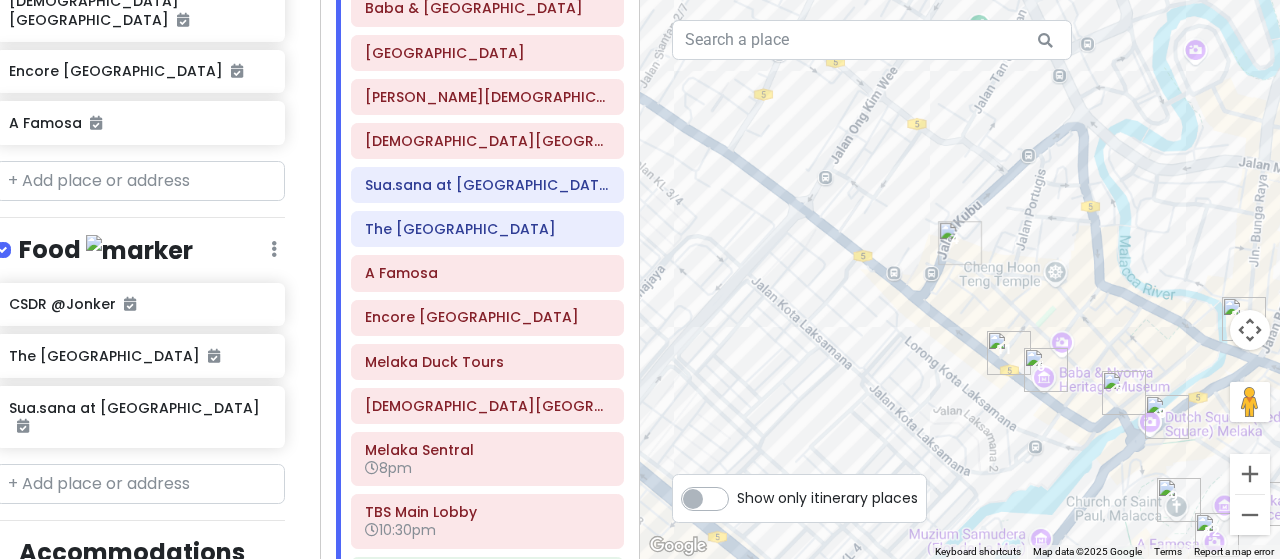 drag, startPoint x: 1106, startPoint y: 307, endPoint x: 1035, endPoint y: 213, distance: 117.80068 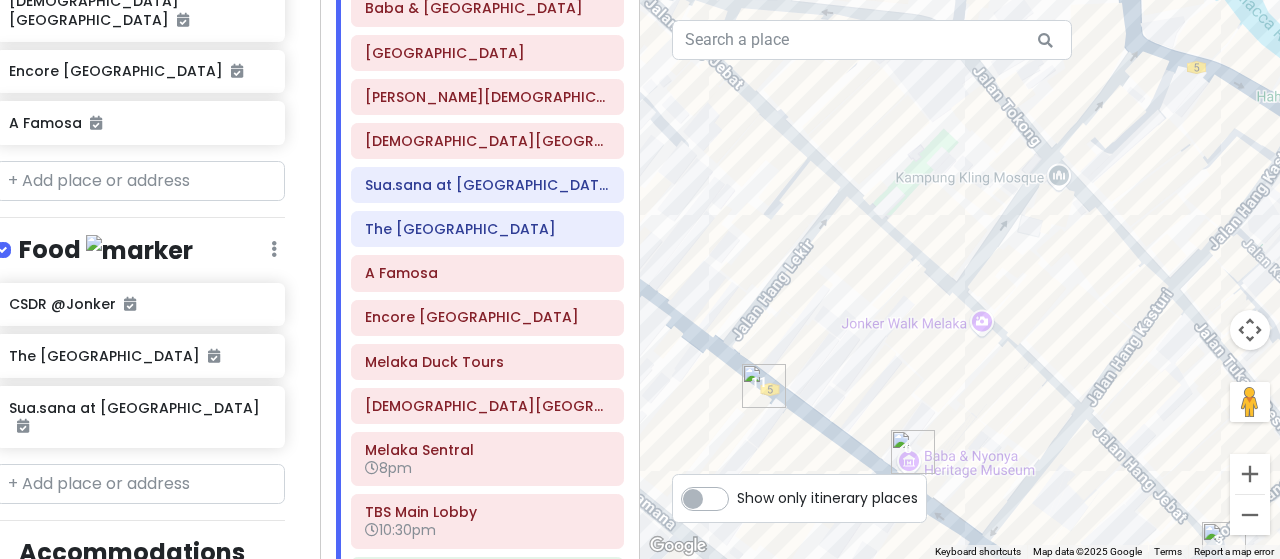 drag, startPoint x: 983, startPoint y: 317, endPoint x: 1016, endPoint y: 231, distance: 92.11406 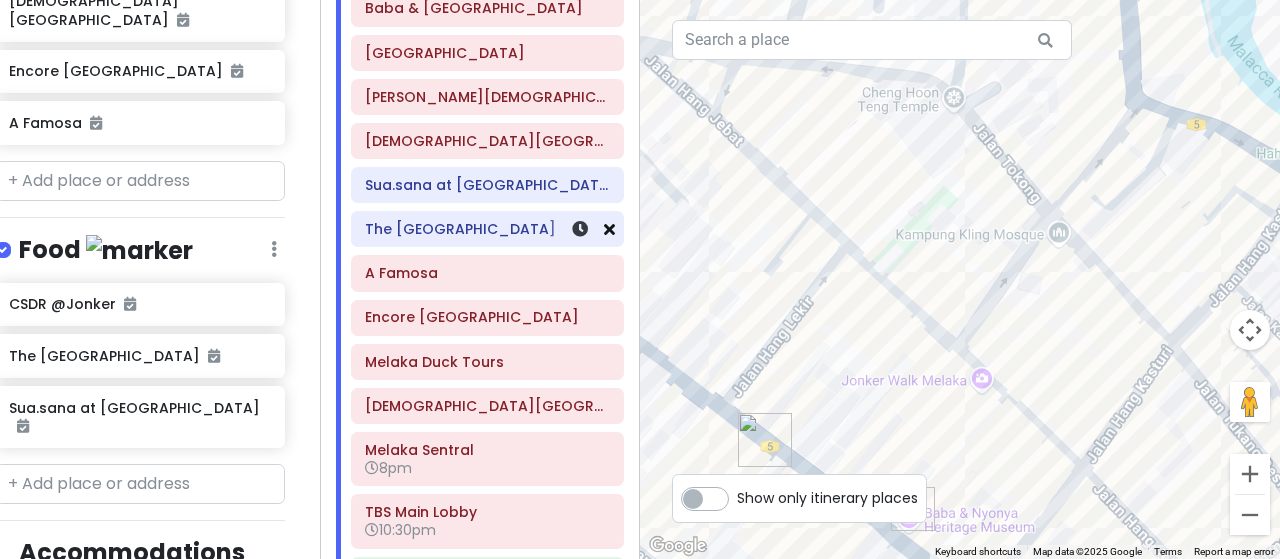 click at bounding box center (609, 229) 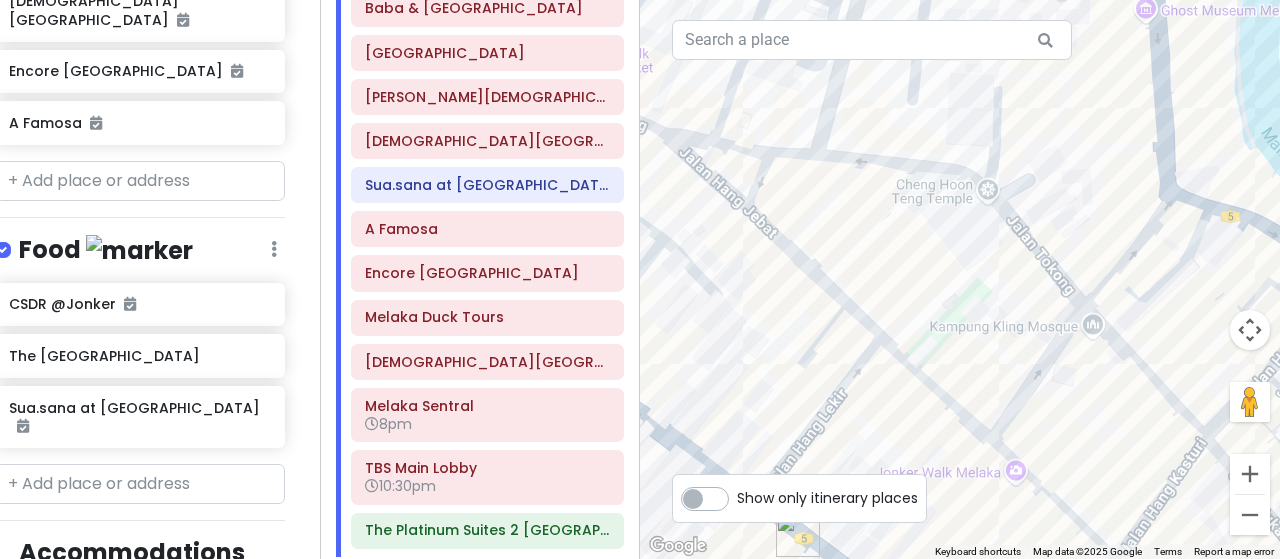 drag, startPoint x: 818, startPoint y: 194, endPoint x: 856, endPoint y: 288, distance: 101.390335 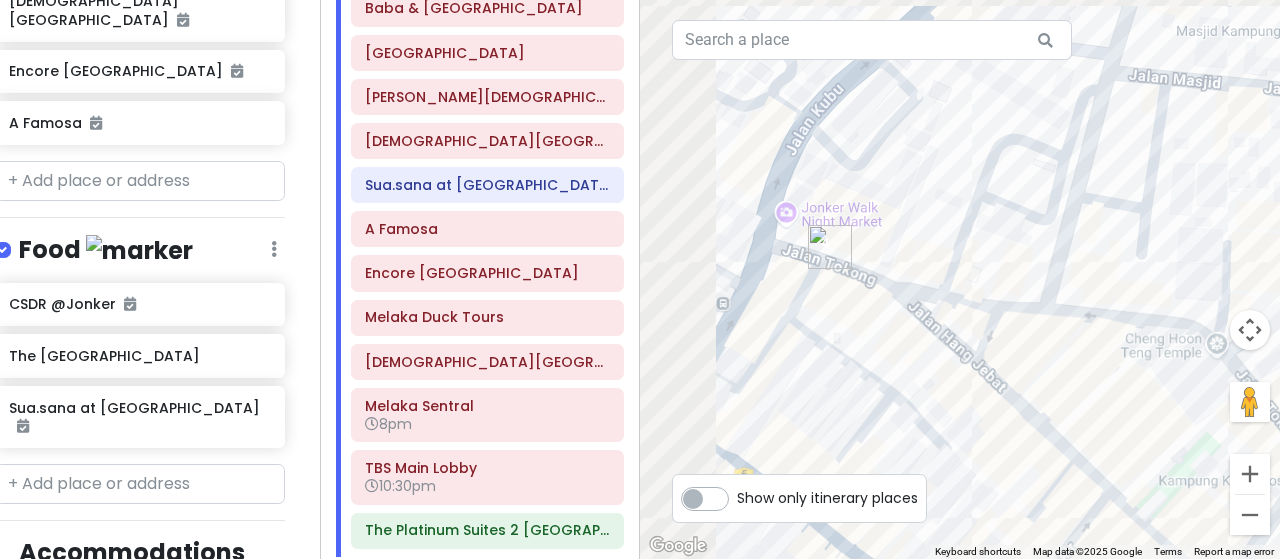 drag, startPoint x: 797, startPoint y: 221, endPoint x: 1056, endPoint y: 393, distance: 310.90994 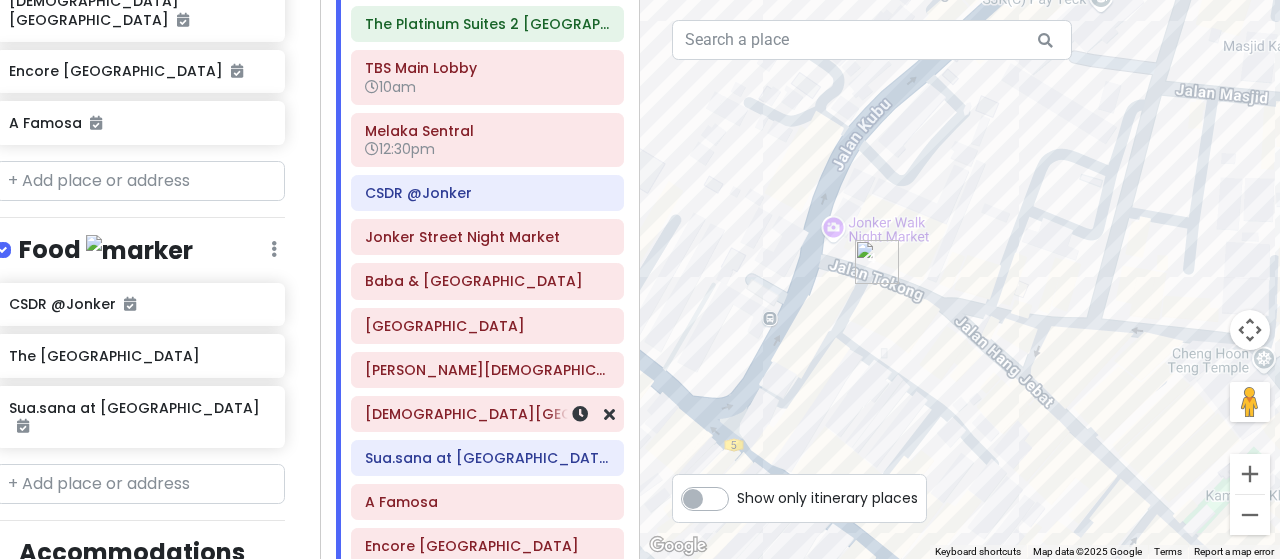 scroll, scrollTop: 100, scrollLeft: 0, axis: vertical 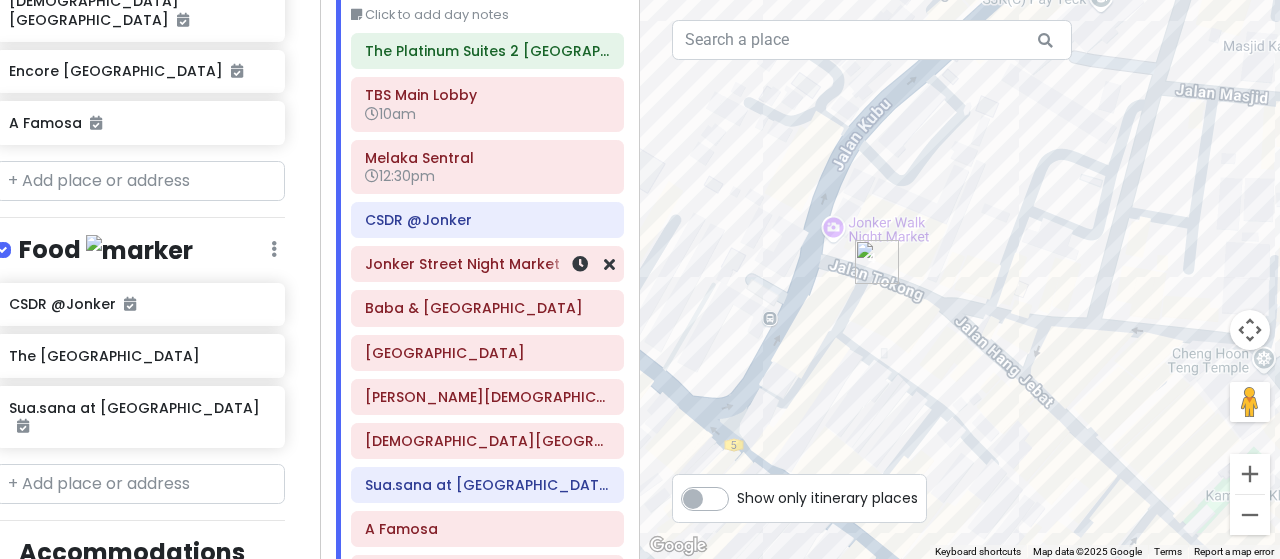 click on "Jonker Street Night Market" at bounding box center [487, 264] 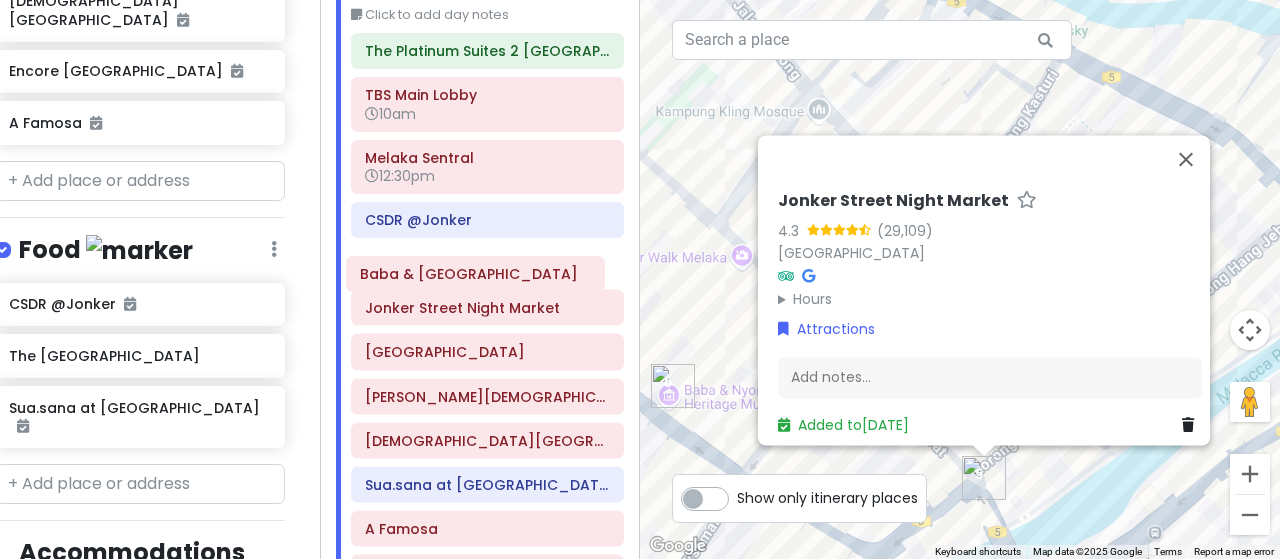 drag, startPoint x: 437, startPoint y: 309, endPoint x: 433, endPoint y: 278, distance: 31.257 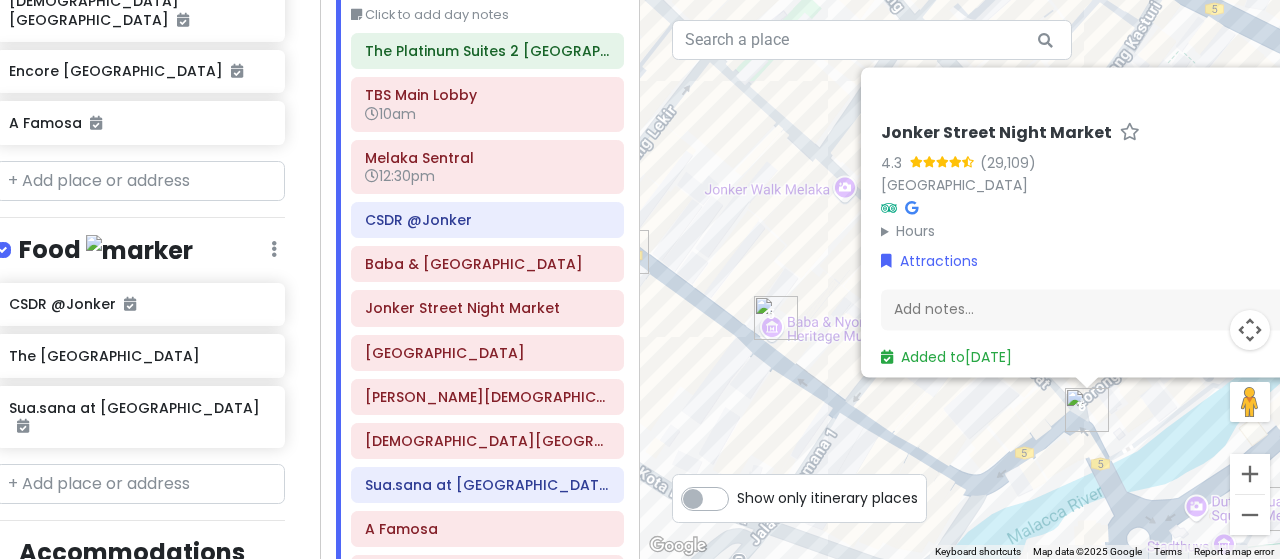 drag, startPoint x: 684, startPoint y: 233, endPoint x: 790, endPoint y: 165, distance: 125.93649 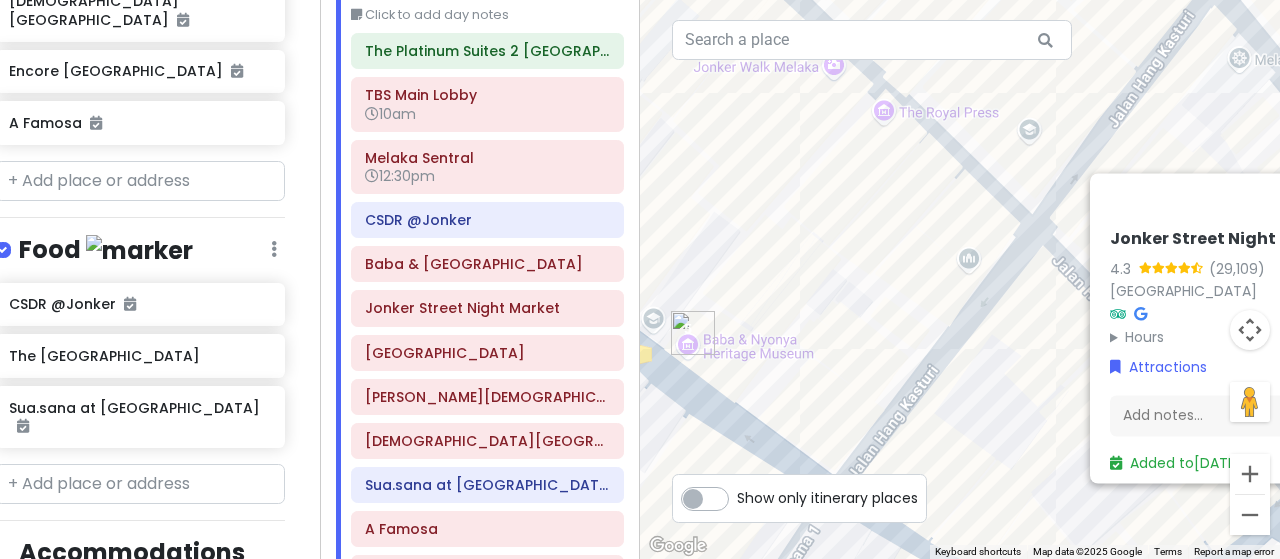 drag, startPoint x: 968, startPoint y: 274, endPoint x: 836, endPoint y: 149, distance: 181.79384 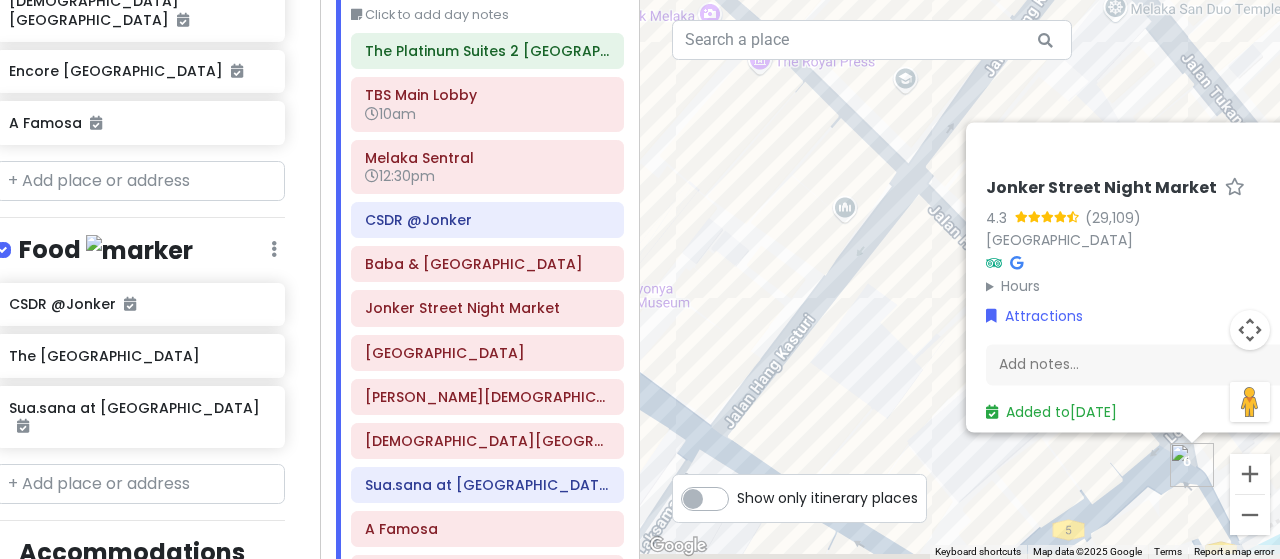 drag, startPoint x: 922, startPoint y: 215, endPoint x: 739, endPoint y: 165, distance: 189.70767 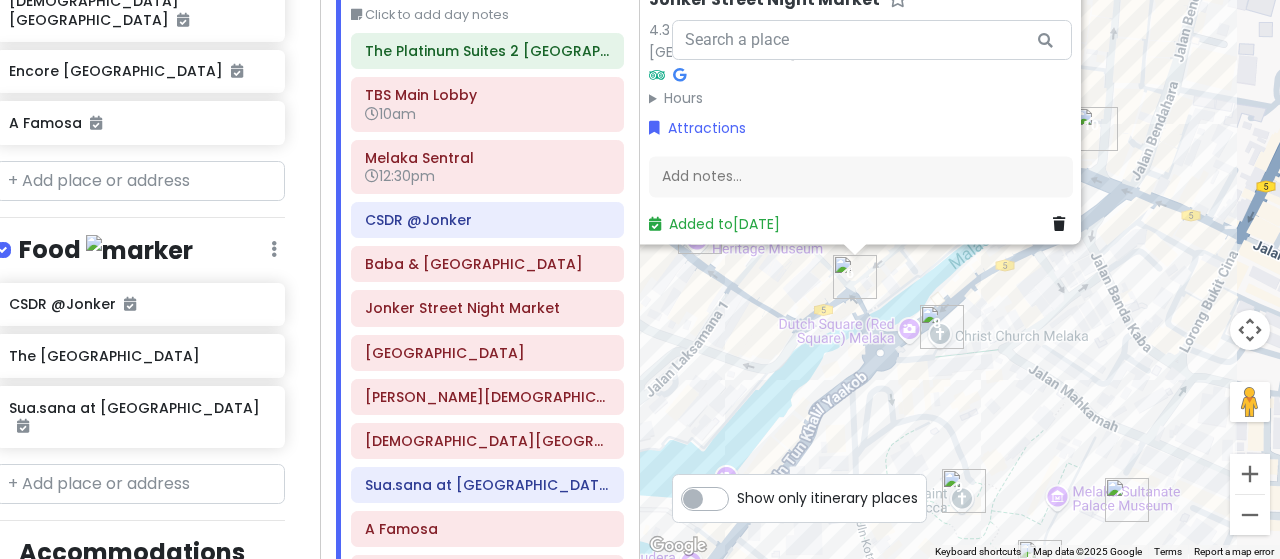 drag, startPoint x: 1120, startPoint y: 420, endPoint x: 925, endPoint y: 301, distance: 228.44255 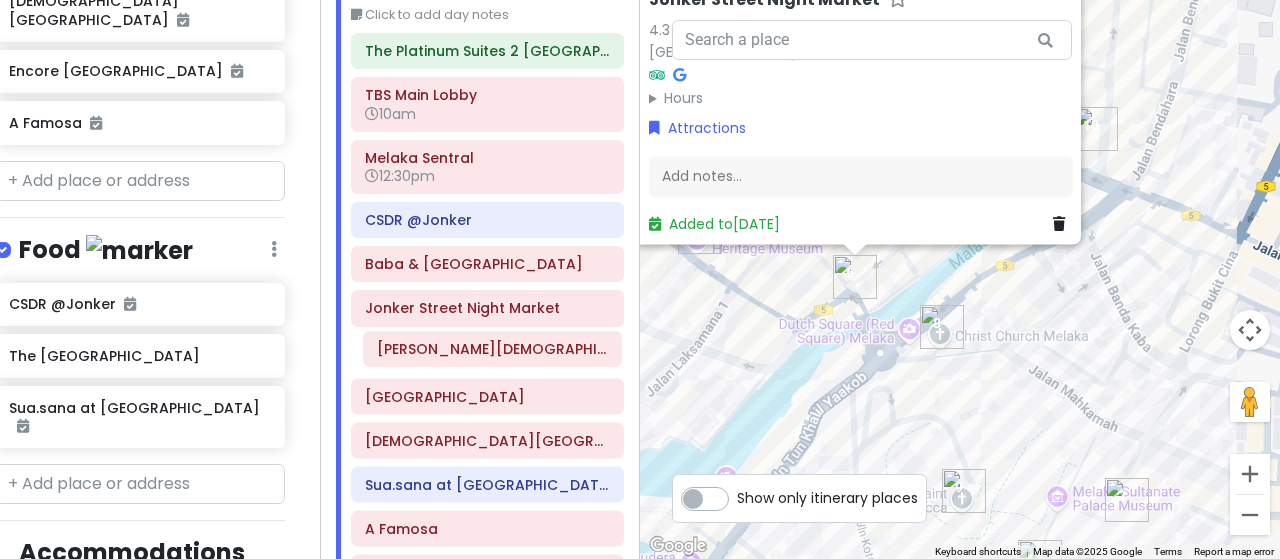 drag, startPoint x: 463, startPoint y: 383, endPoint x: 476, endPoint y: 340, distance: 44.922153 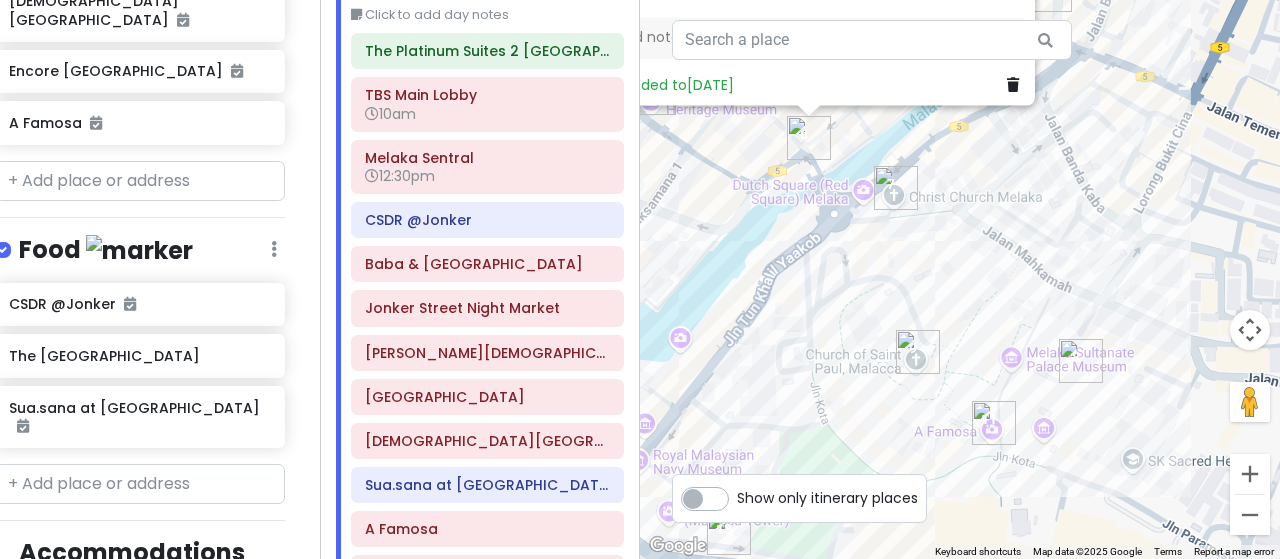 drag, startPoint x: 1018, startPoint y: 451, endPoint x: 986, endPoint y: 315, distance: 139.71399 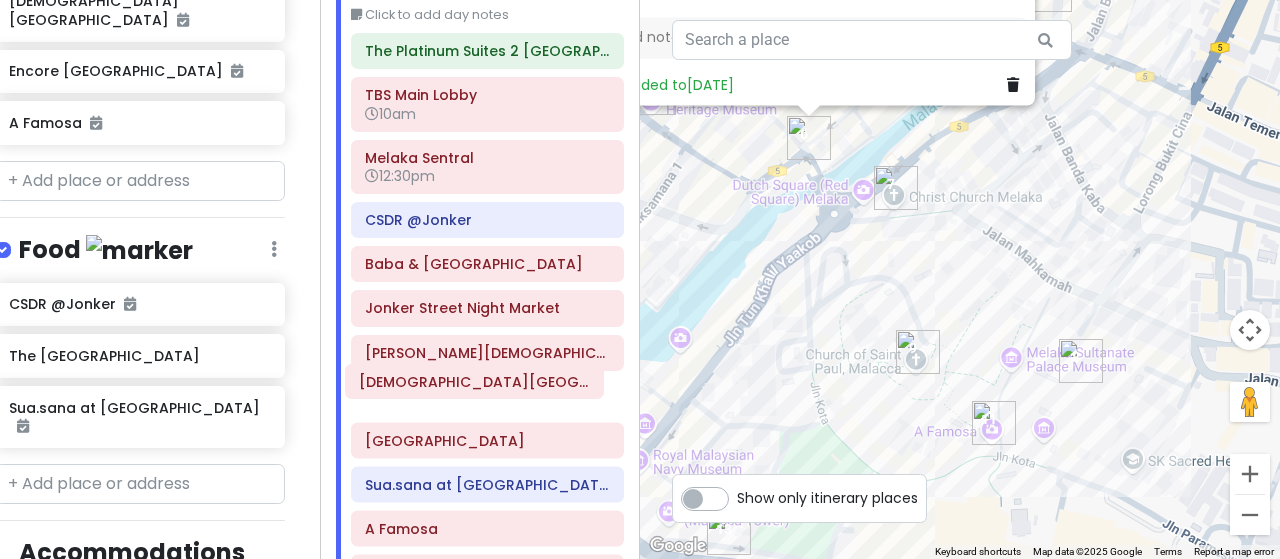 scroll, scrollTop: 101, scrollLeft: 0, axis: vertical 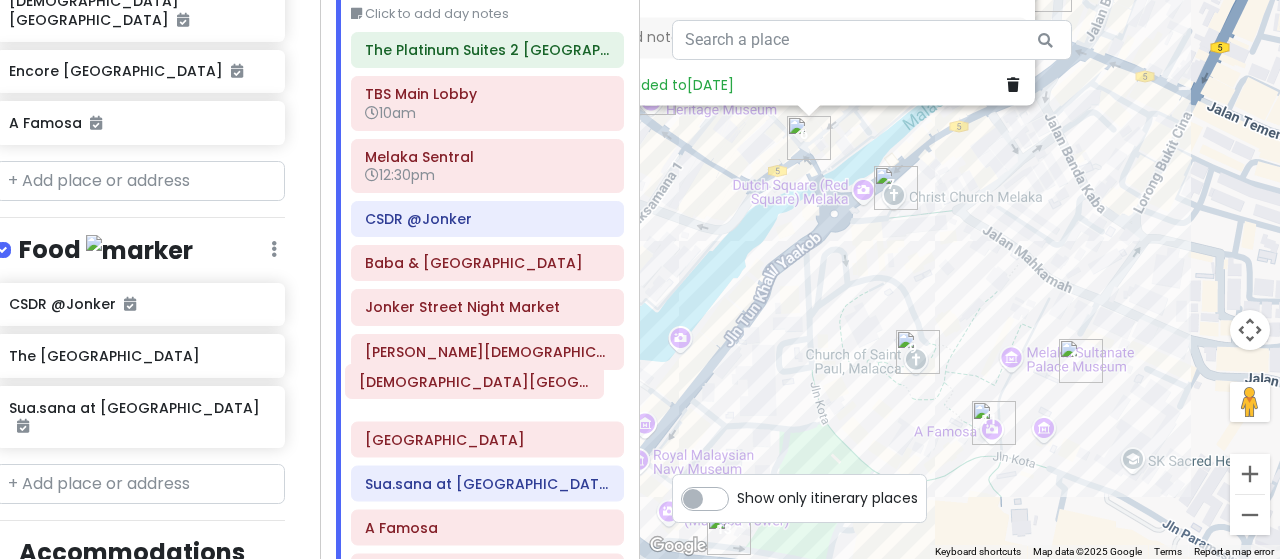 drag, startPoint x: 474, startPoint y: 429, endPoint x: 469, endPoint y: 375, distance: 54.230988 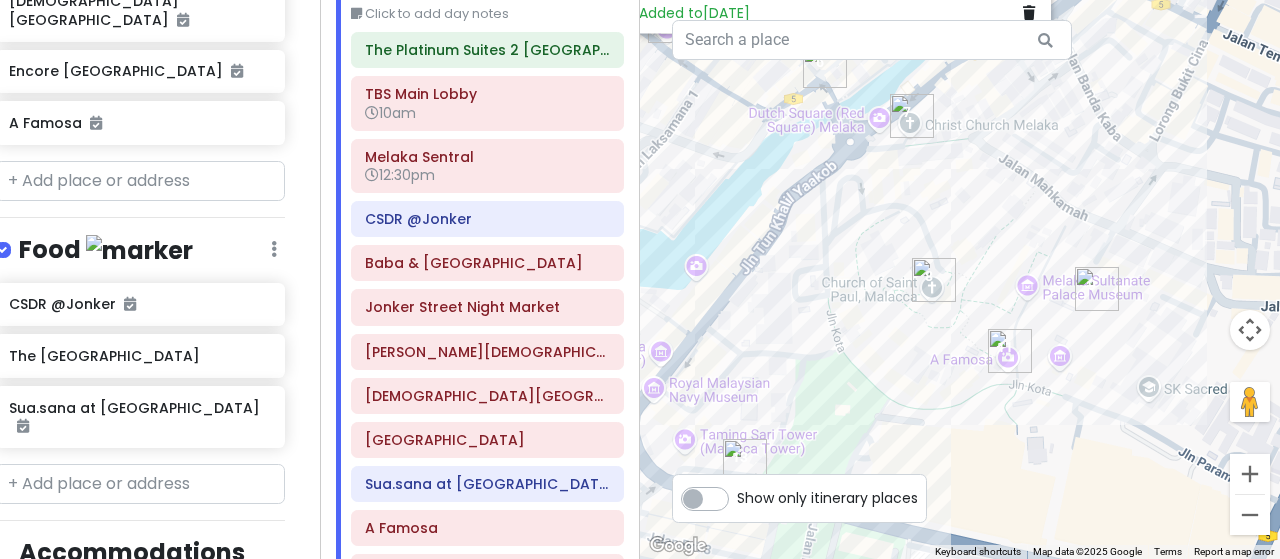 drag, startPoint x: 782, startPoint y: 379, endPoint x: 795, endPoint y: 329, distance: 51.662365 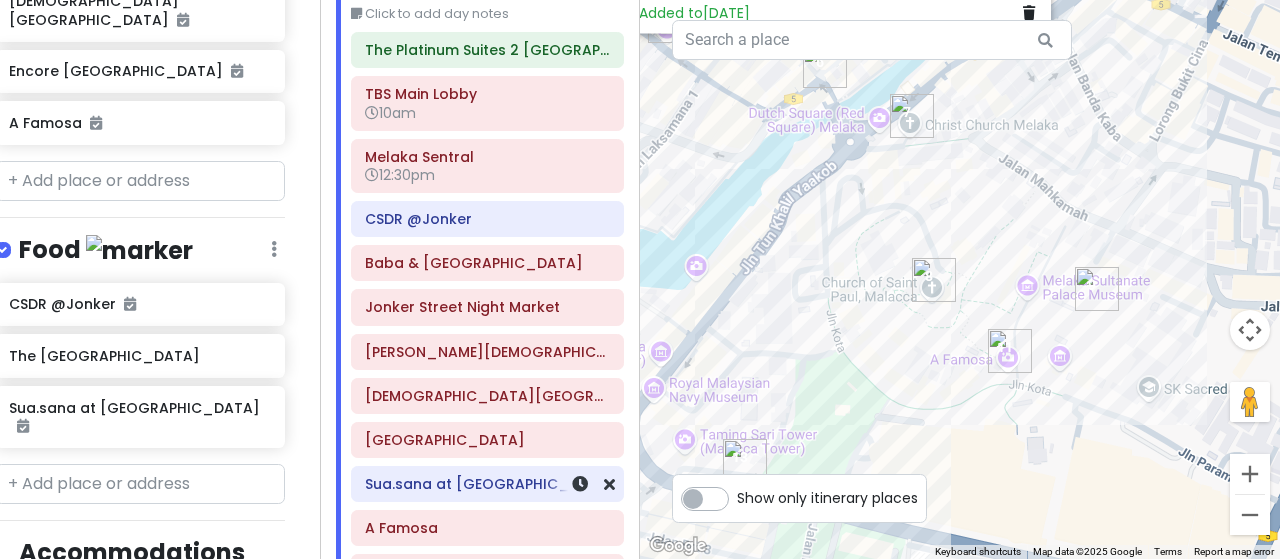click on "Sua.sana at [GEOGRAPHIC_DATA]" at bounding box center (487, 484) 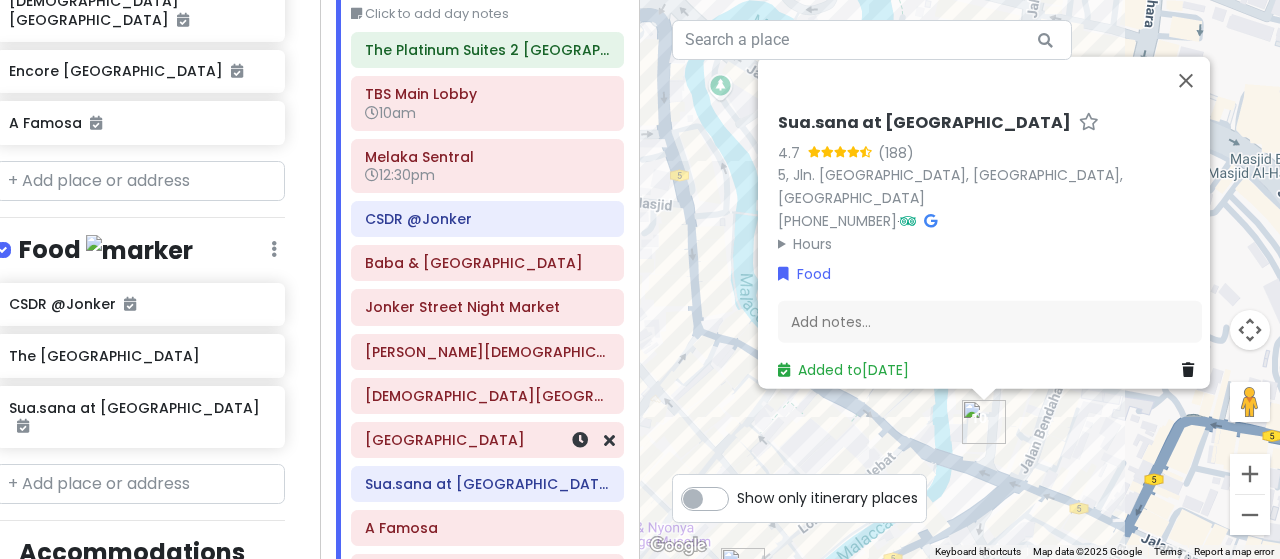 click on "[GEOGRAPHIC_DATA]" at bounding box center [487, 440] 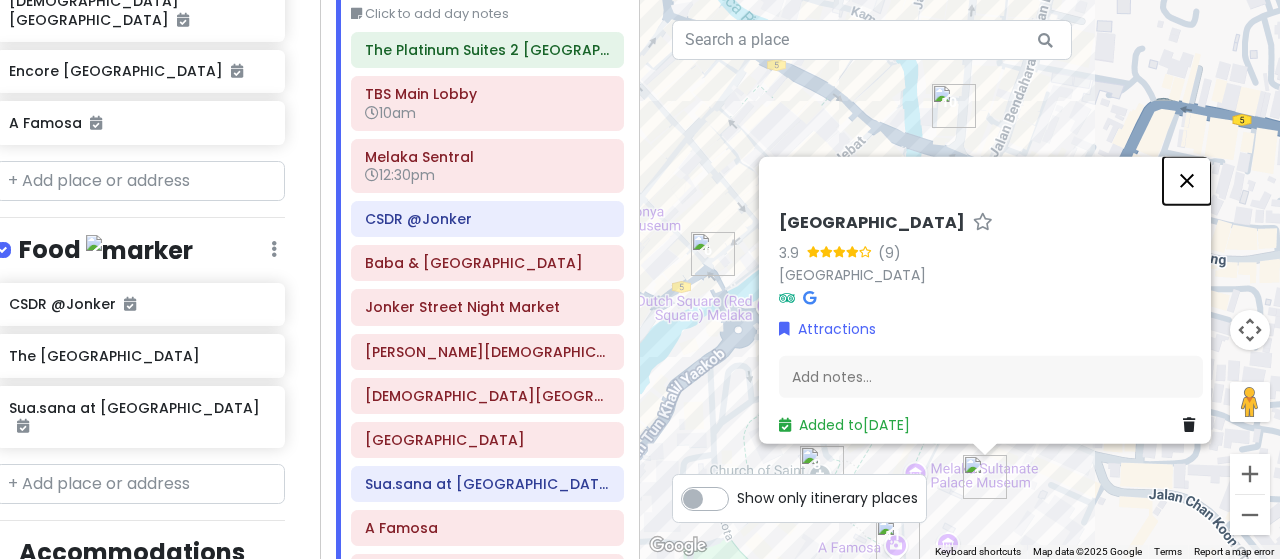 click at bounding box center [1187, 180] 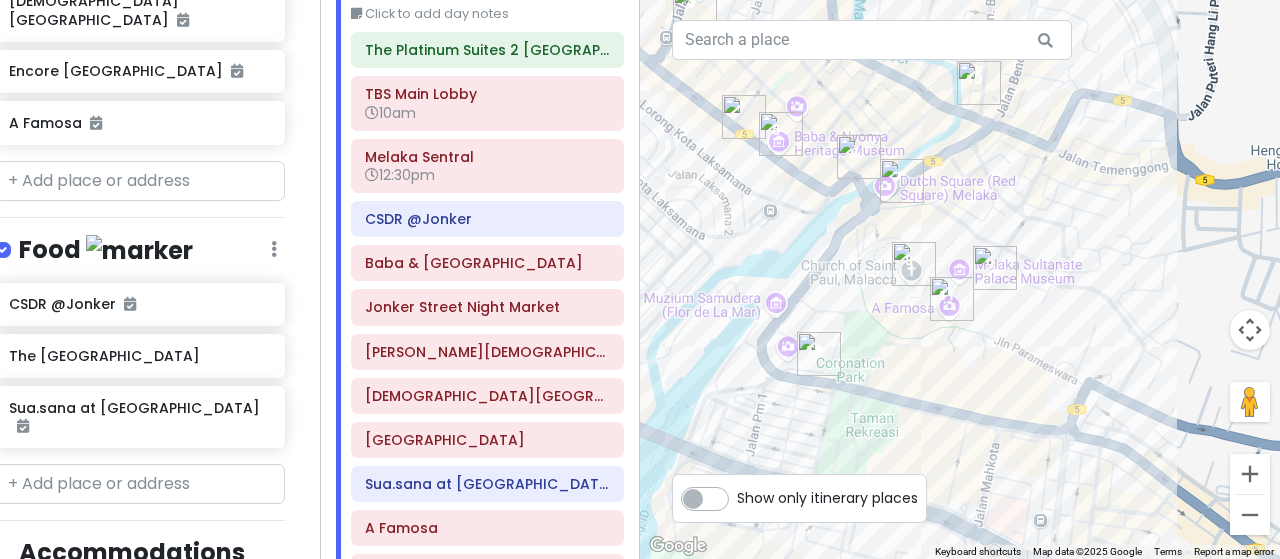 drag, startPoint x: 931, startPoint y: 389, endPoint x: 980, endPoint y: 275, distance: 124.08465 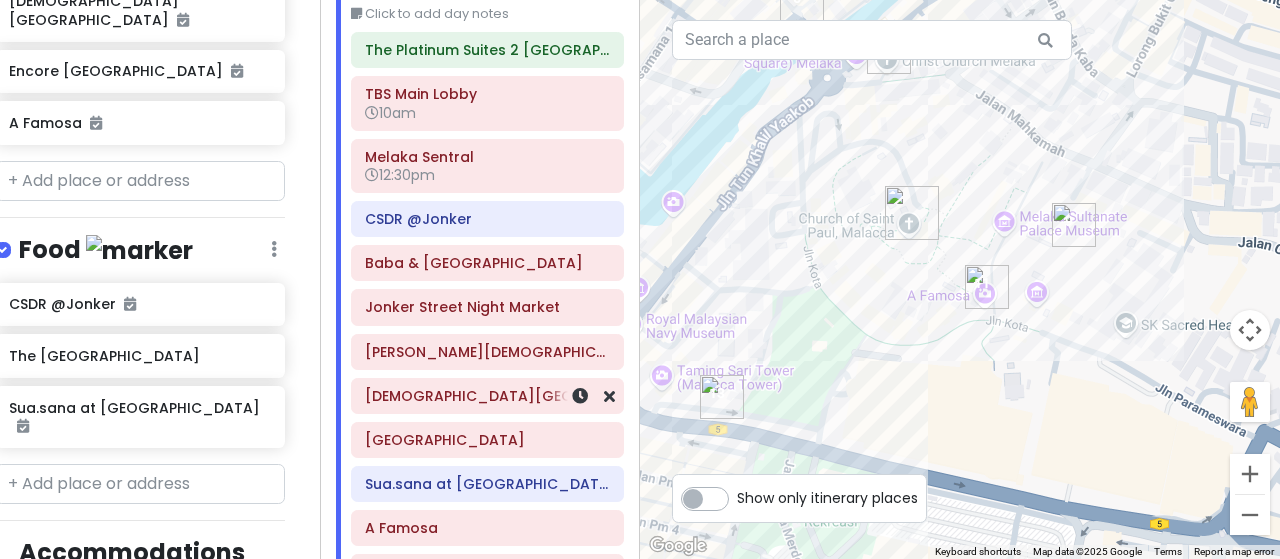 click on "[DEMOGRAPHIC_DATA][GEOGRAPHIC_DATA], [GEOGRAPHIC_DATA]" at bounding box center [487, 396] 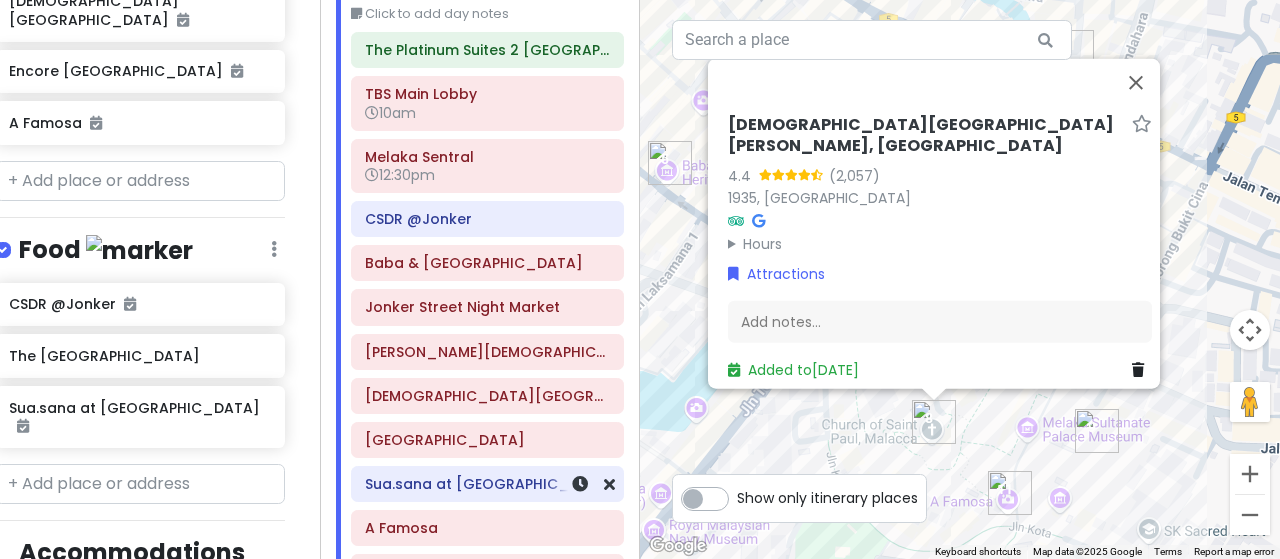 click on "Sua.sana at [GEOGRAPHIC_DATA]" at bounding box center (487, 484) 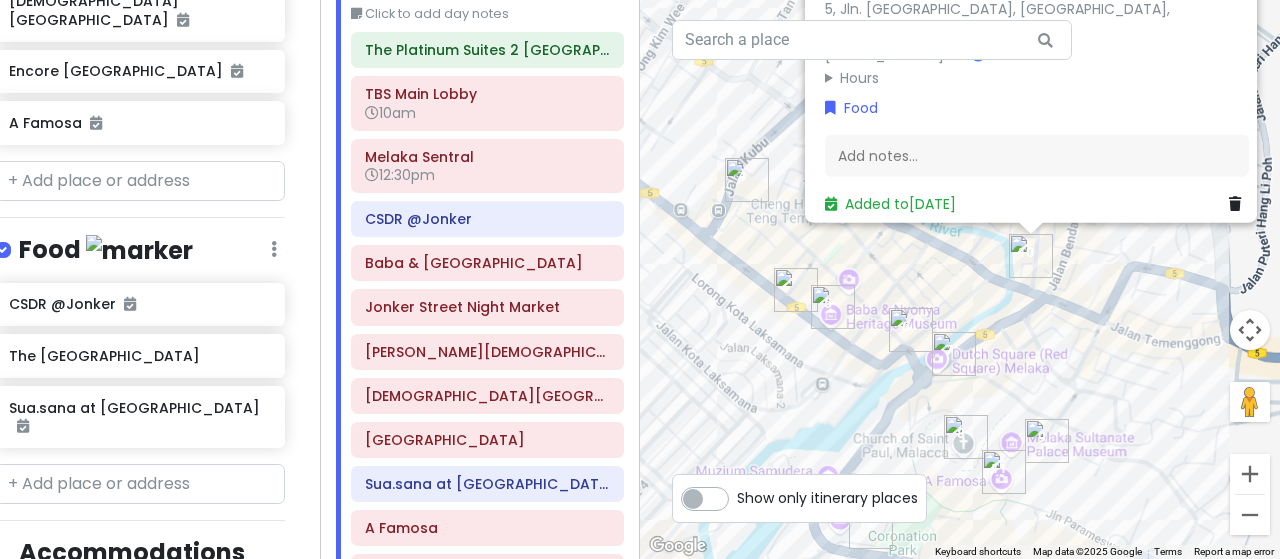 drag, startPoint x: 1089, startPoint y: 457, endPoint x: 1096, endPoint y: 291, distance: 166.14752 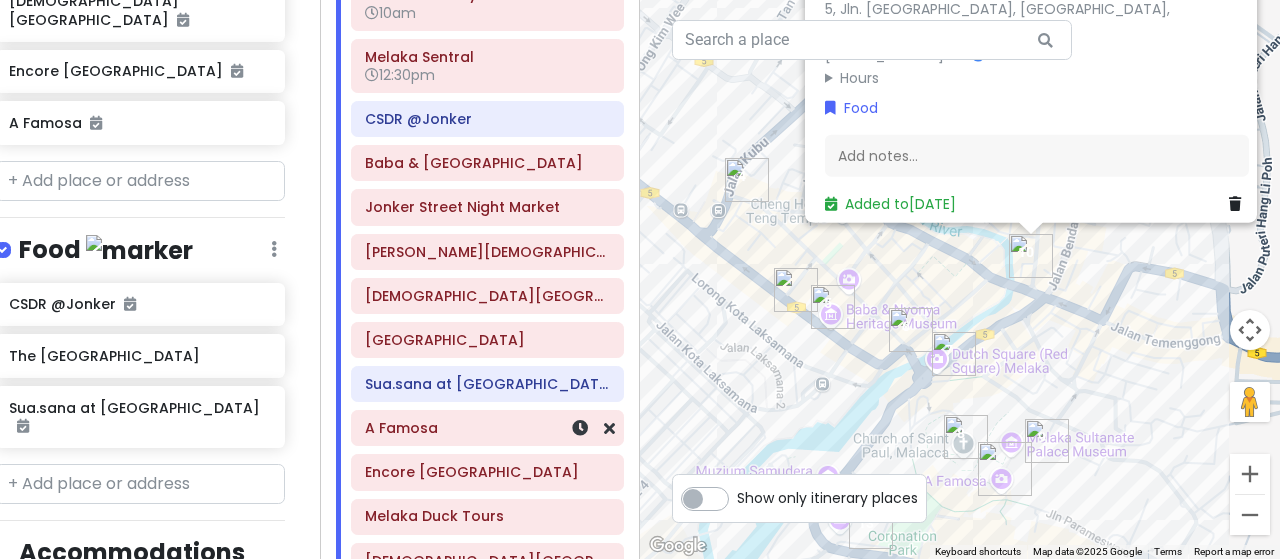 scroll, scrollTop: 202, scrollLeft: 0, axis: vertical 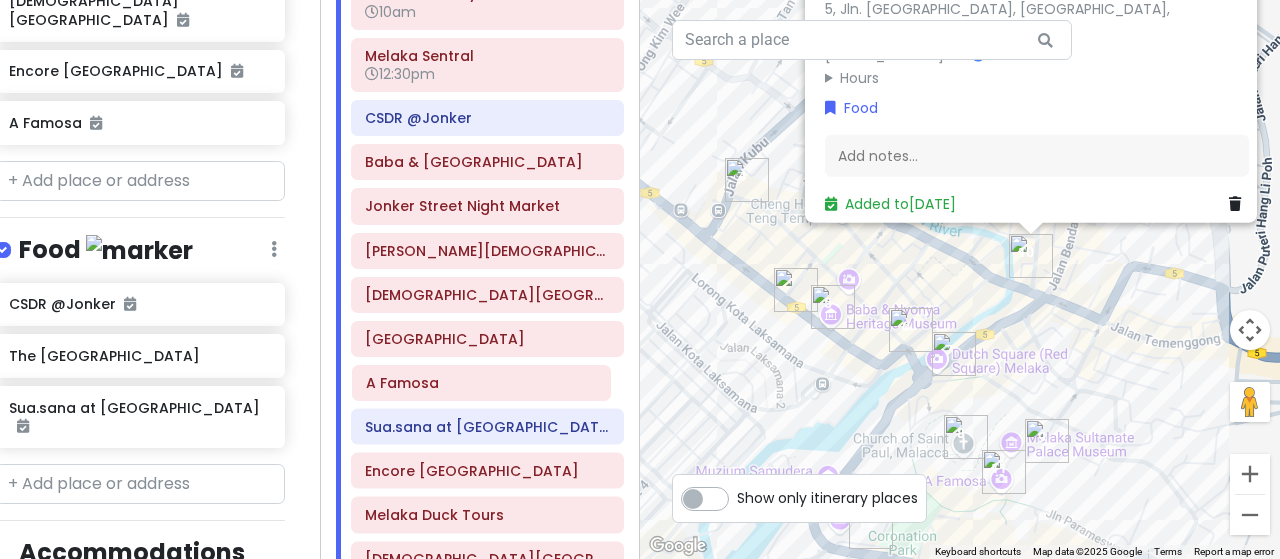 drag, startPoint x: 456, startPoint y: 425, endPoint x: 458, endPoint y: 387, distance: 38.052597 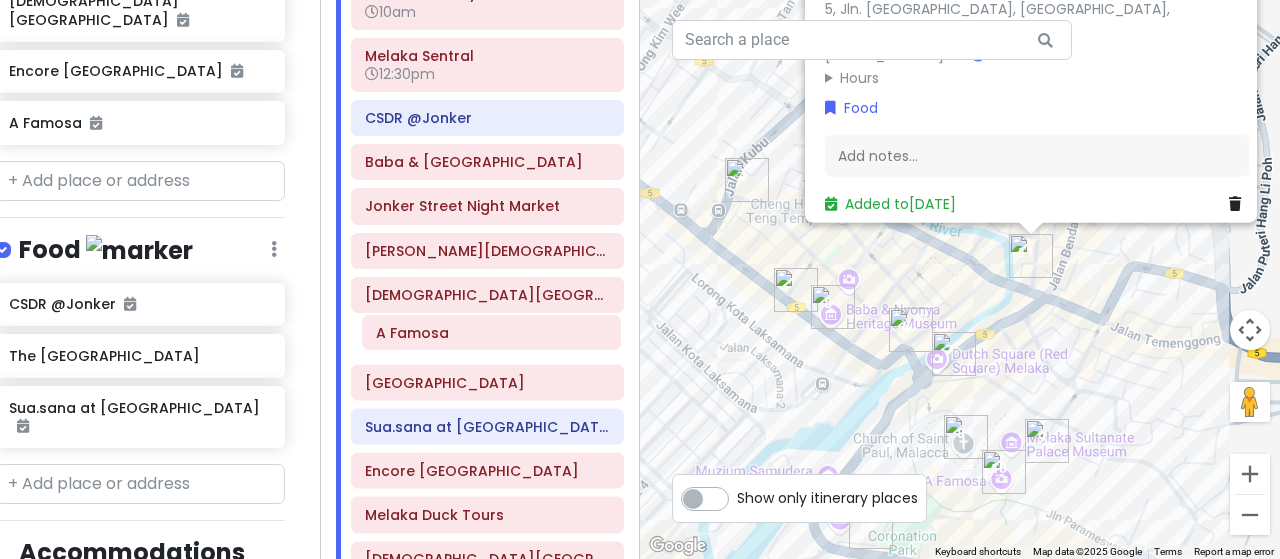drag, startPoint x: 477, startPoint y: 371, endPoint x: 489, endPoint y: 327, distance: 45.607018 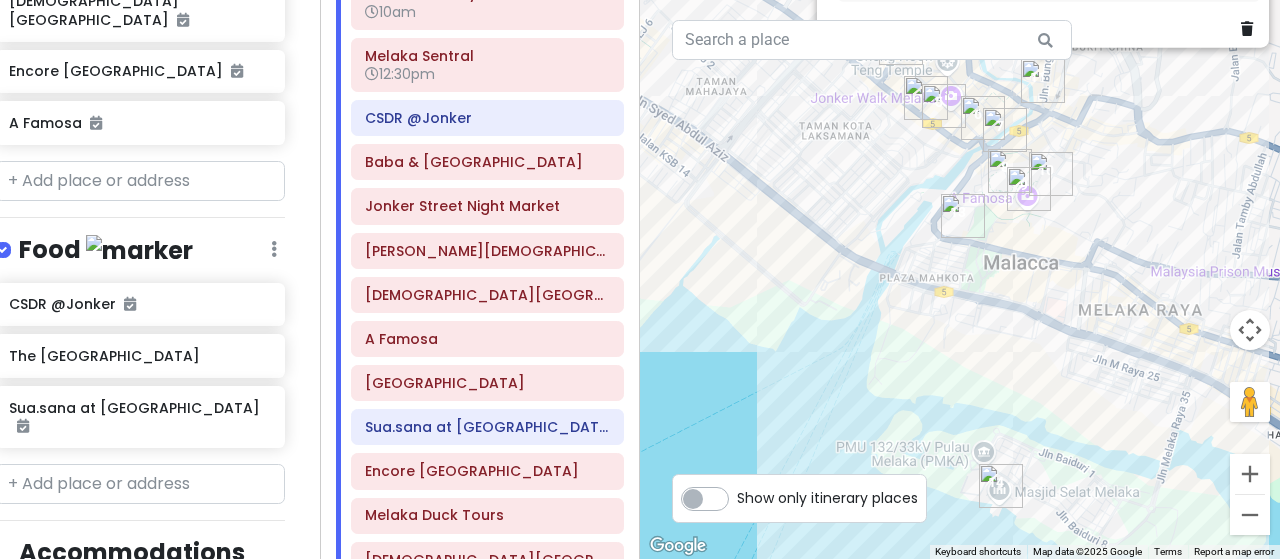 drag, startPoint x: 1101, startPoint y: 477, endPoint x: 1083, endPoint y: 223, distance: 254.637 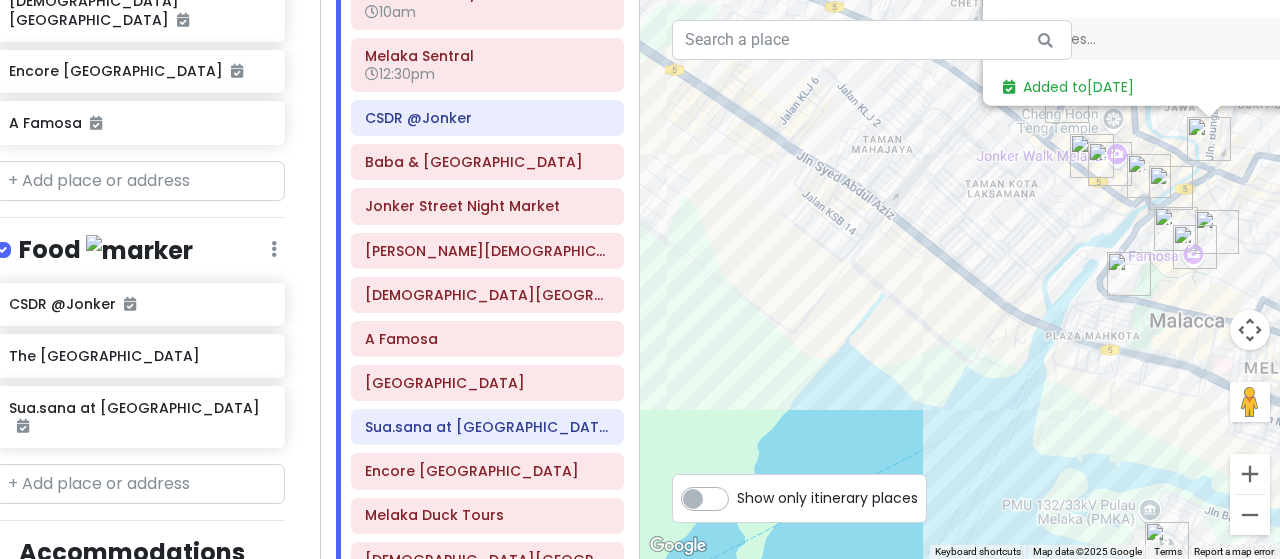 drag, startPoint x: 896, startPoint y: 264, endPoint x: 1093, endPoint y: 335, distance: 209.40392 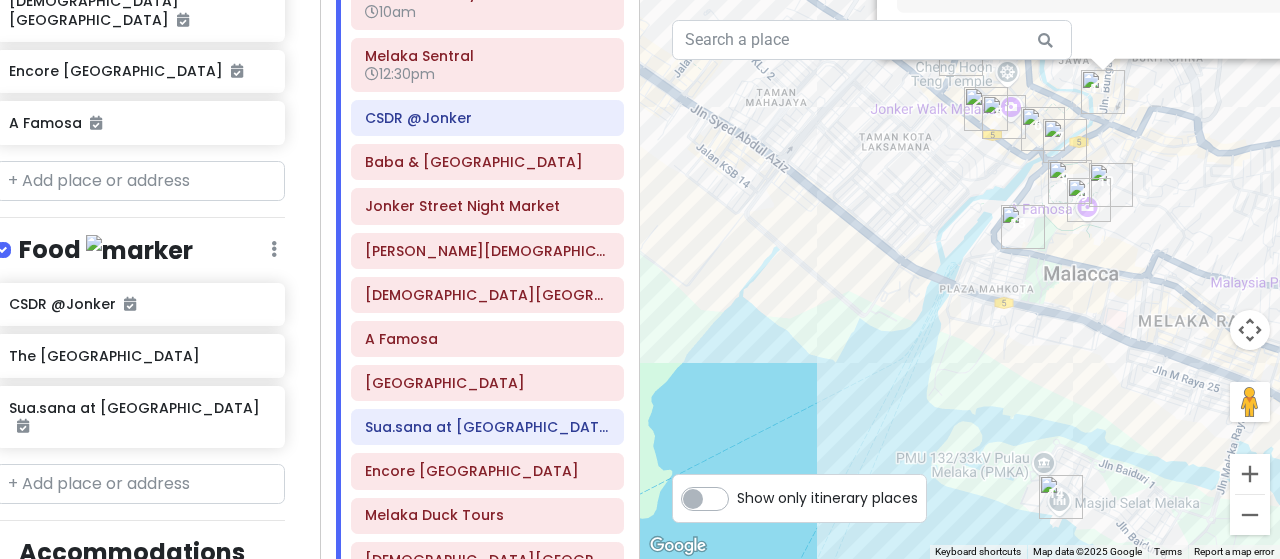 drag, startPoint x: 1080, startPoint y: 362, endPoint x: 874, endPoint y: 296, distance: 216.31459 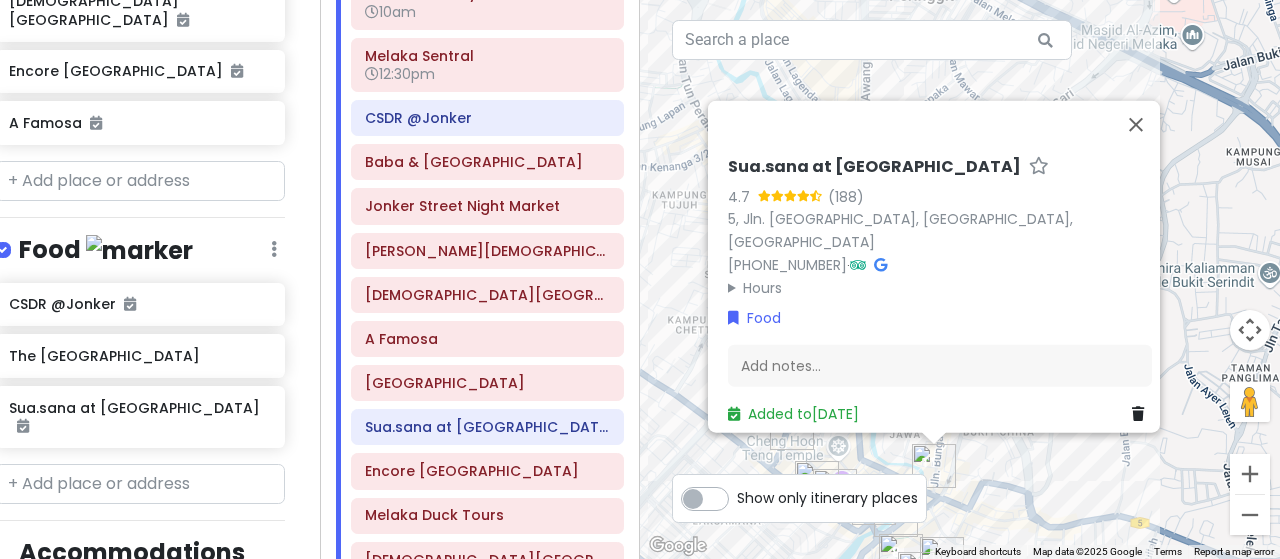 drag, startPoint x: 1159, startPoint y: 159, endPoint x: 1045, endPoint y: 515, distance: 373.80743 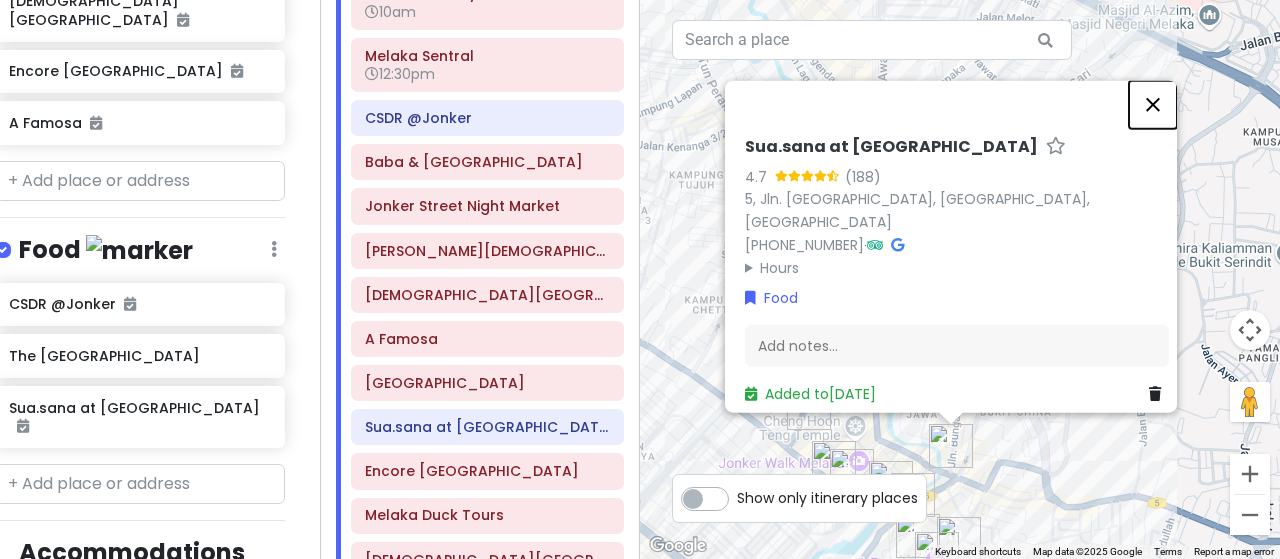 click at bounding box center (1153, 104) 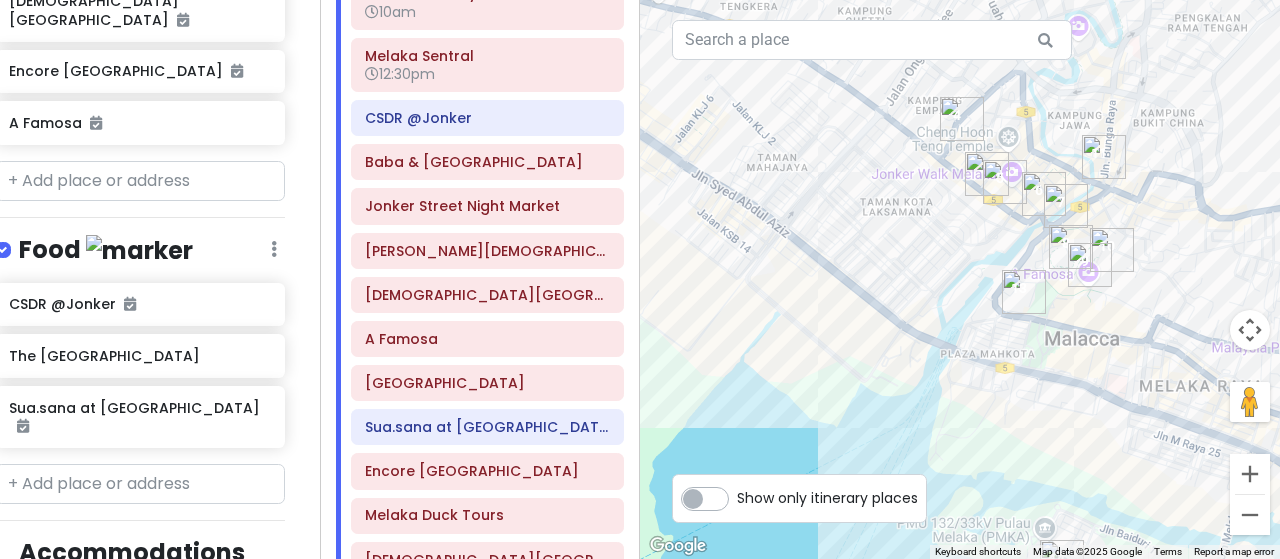 drag, startPoint x: 1127, startPoint y: 423, endPoint x: 1227, endPoint y: 103, distance: 335.26108 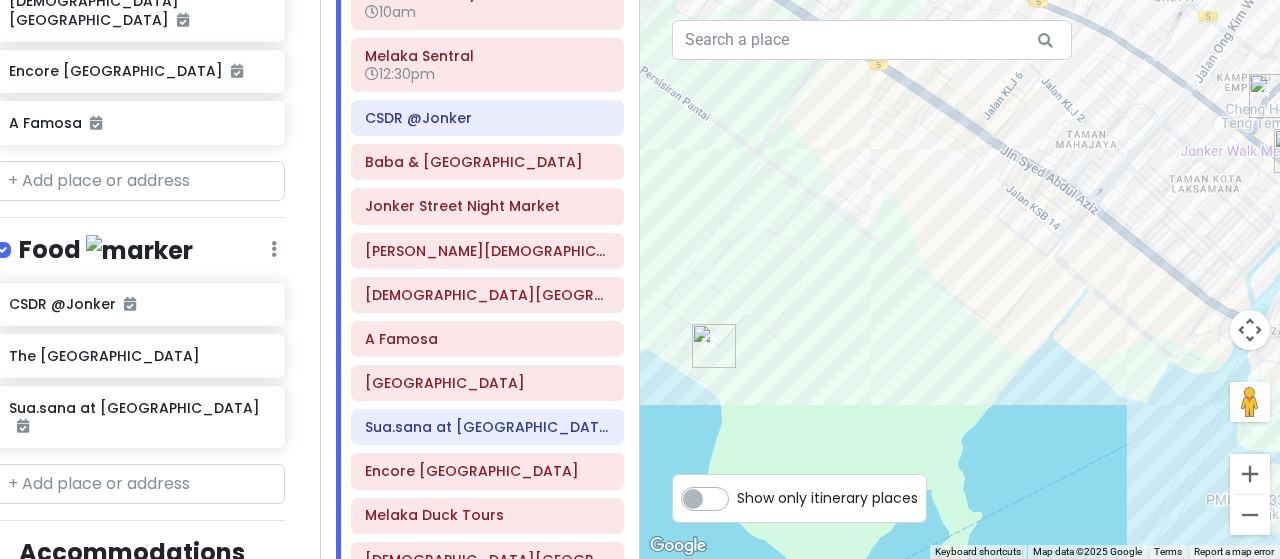 drag, startPoint x: 819, startPoint y: 194, endPoint x: 1138, endPoint y: 218, distance: 319.90155 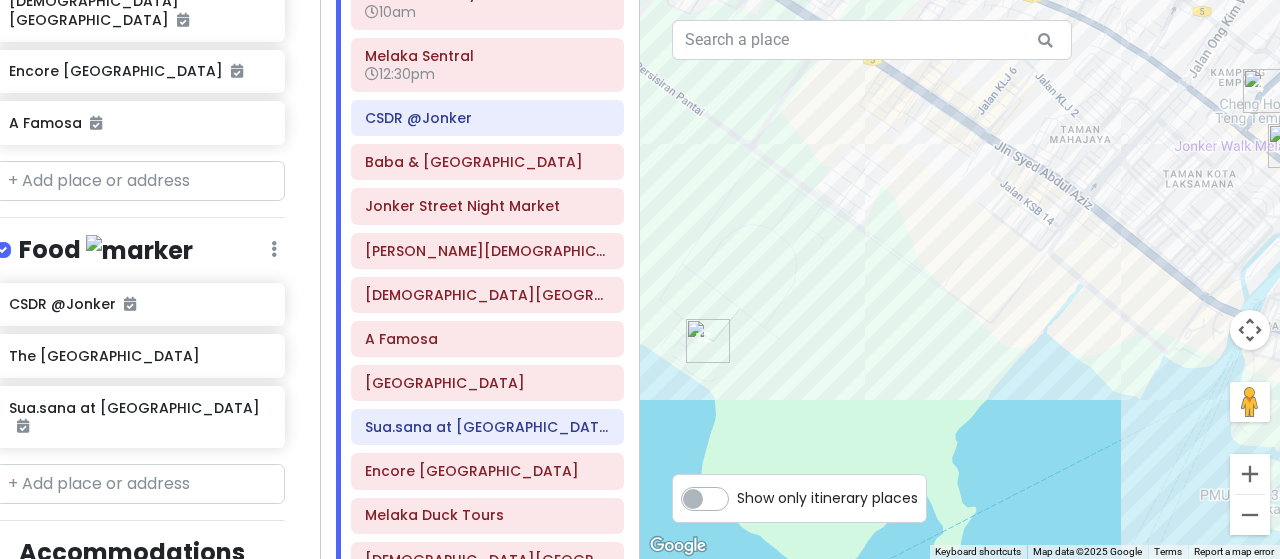 drag, startPoint x: 898, startPoint y: 362, endPoint x: 807, endPoint y: 361, distance: 91.00549 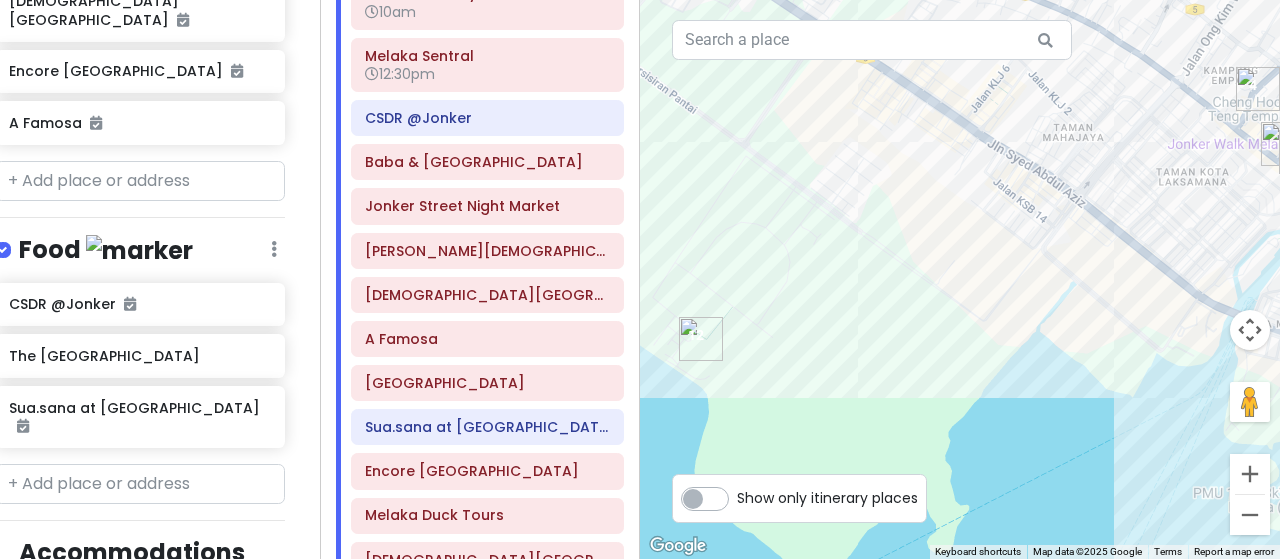 click at bounding box center (701, 339) 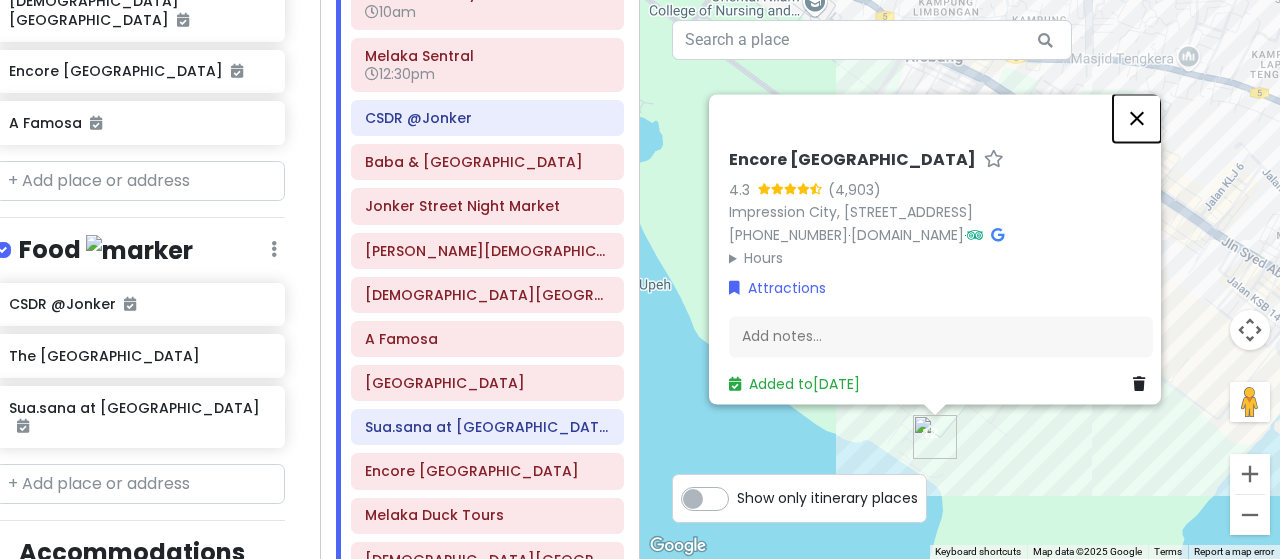 click at bounding box center (1137, 118) 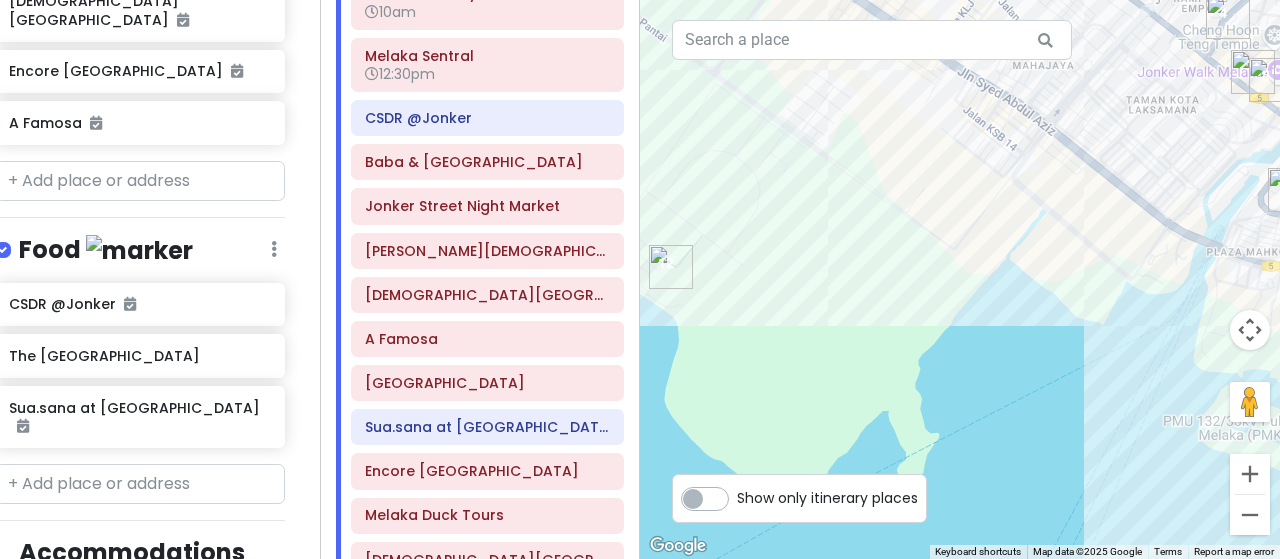 drag, startPoint x: 1108, startPoint y: 360, endPoint x: 874, endPoint y: 221, distance: 272.1709 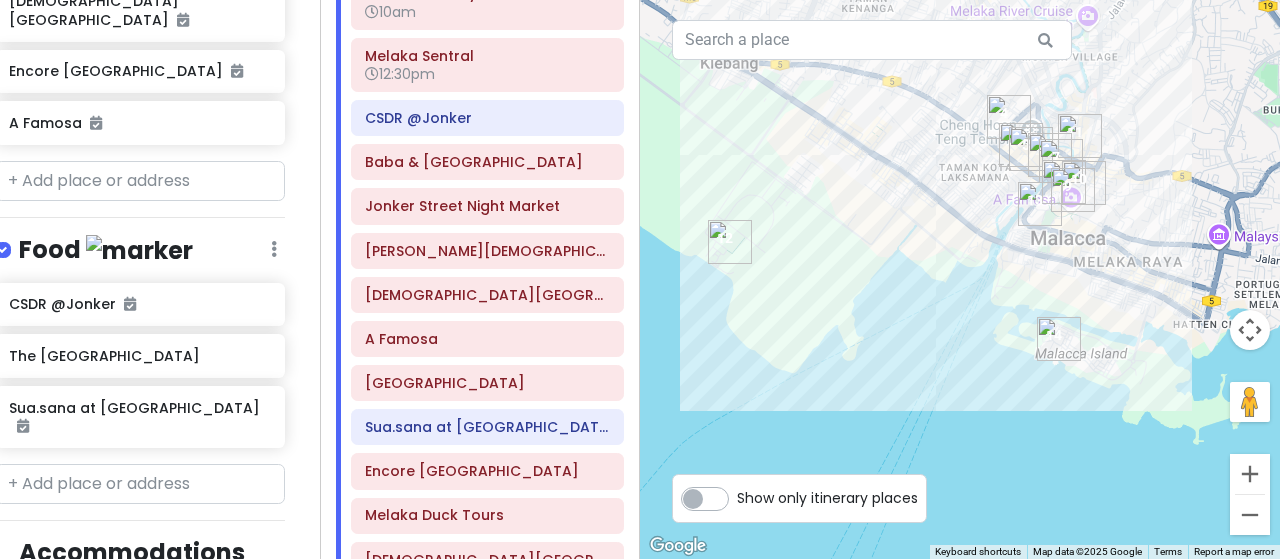drag, startPoint x: 1053, startPoint y: 285, endPoint x: 986, endPoint y: 296, distance: 67.89698 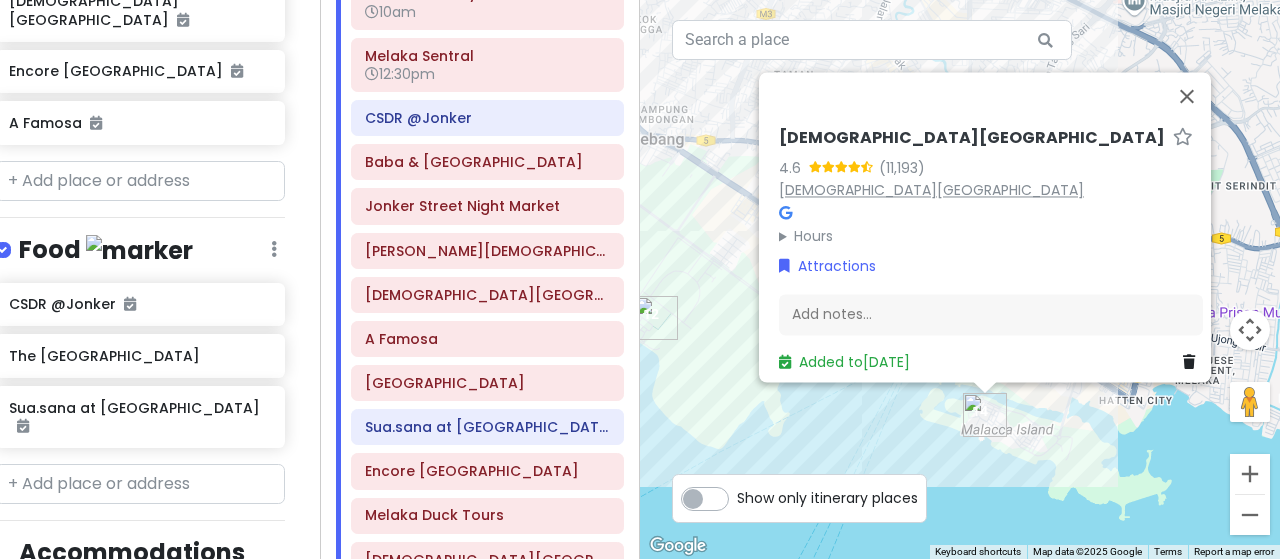 click on "[DEMOGRAPHIC_DATA][GEOGRAPHIC_DATA]" at bounding box center (931, 190) 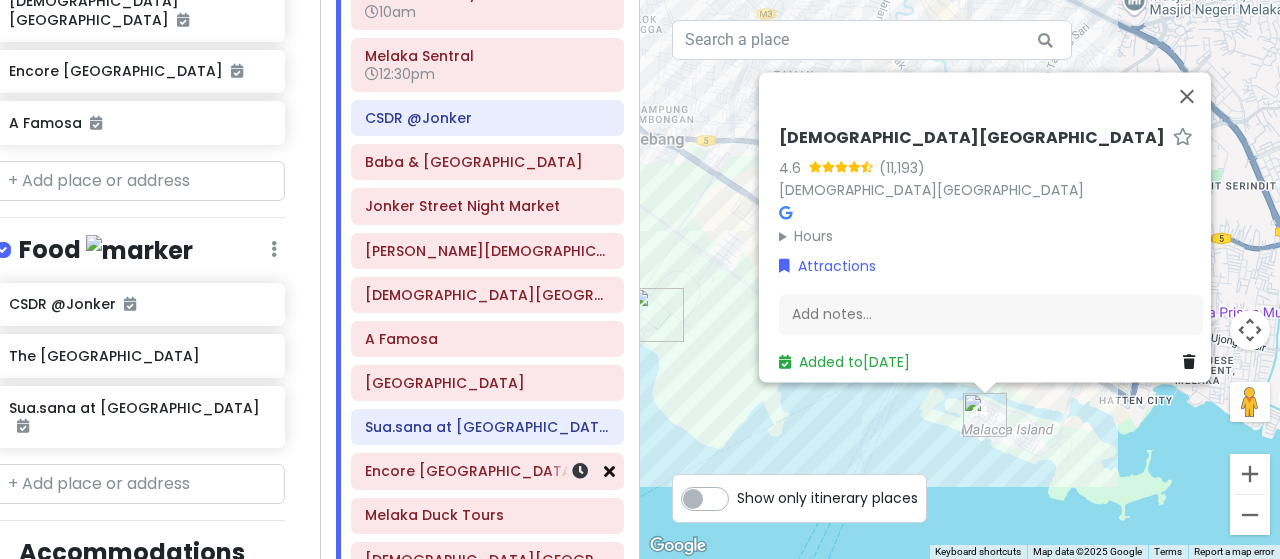 click at bounding box center [609, 471] 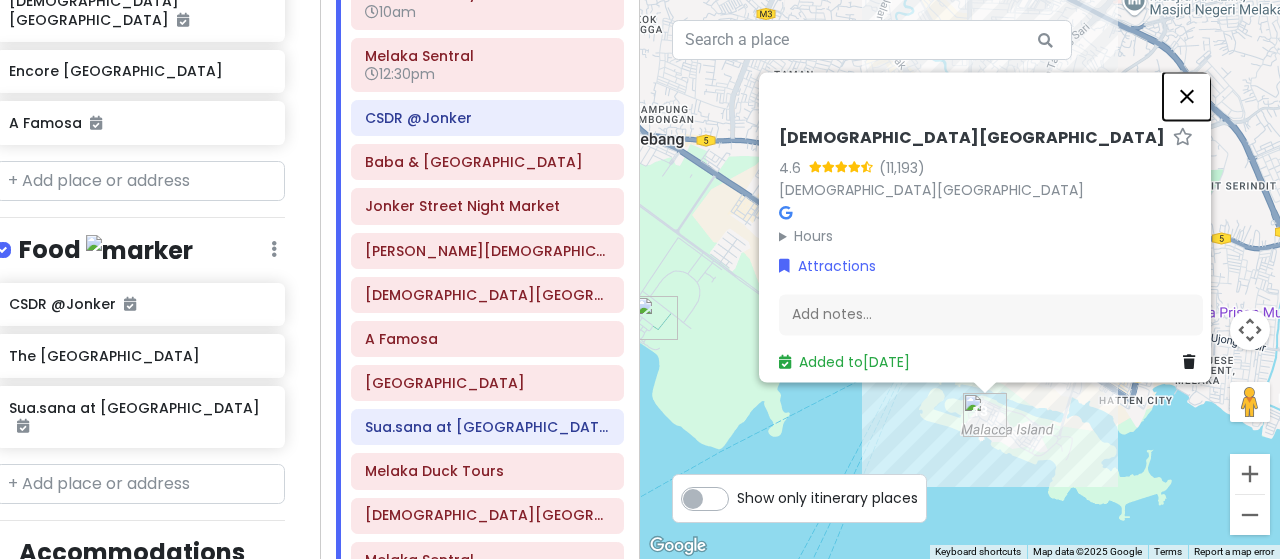 click at bounding box center [1187, 96] 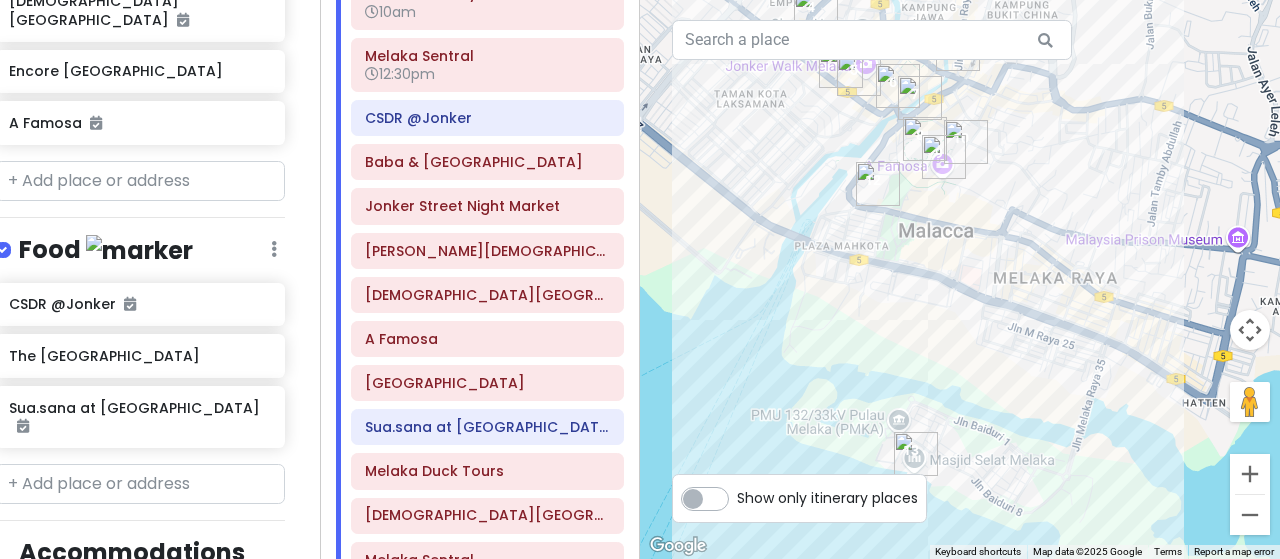 drag, startPoint x: 921, startPoint y: 321, endPoint x: 1042, endPoint y: 130, distance: 226.10175 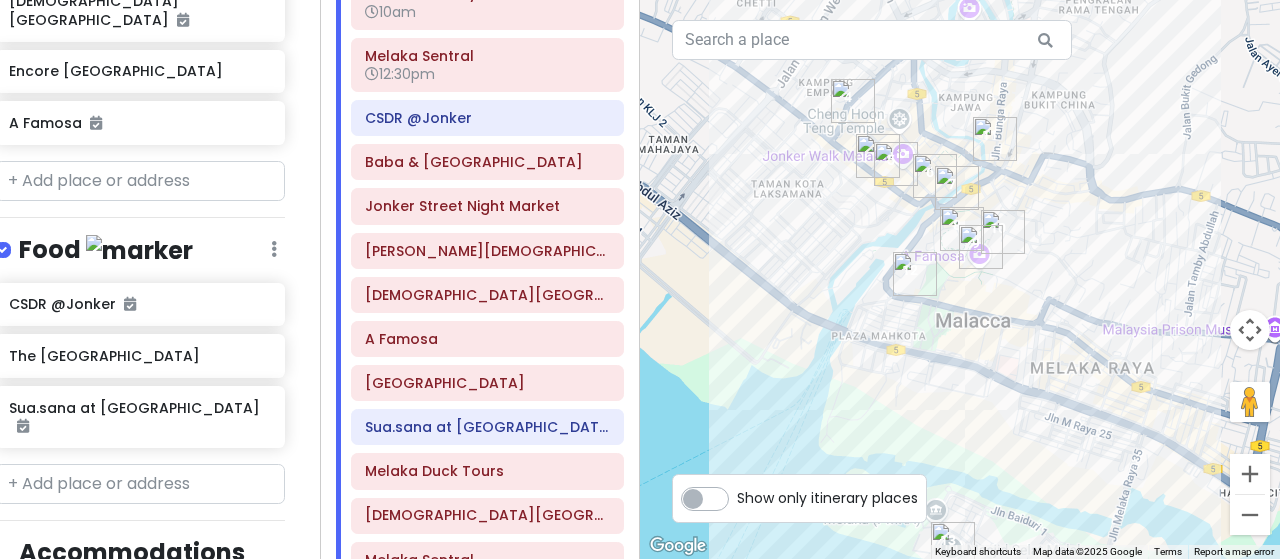drag, startPoint x: 978, startPoint y: 137, endPoint x: 976, endPoint y: 293, distance: 156.01282 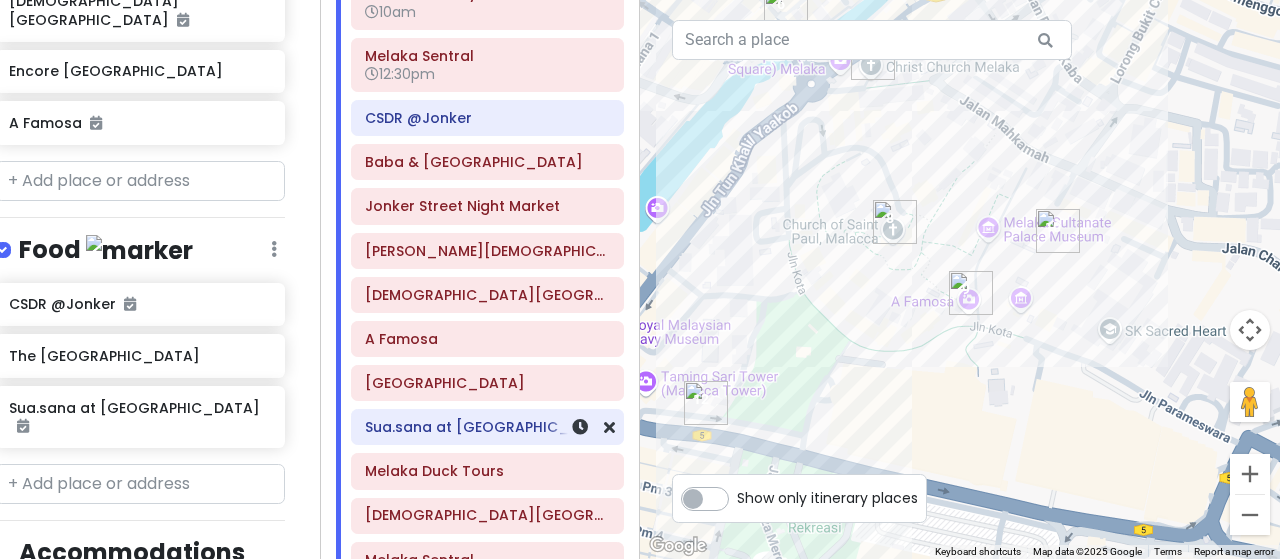click on "Sua.sana at [GEOGRAPHIC_DATA]" at bounding box center (487, 427) 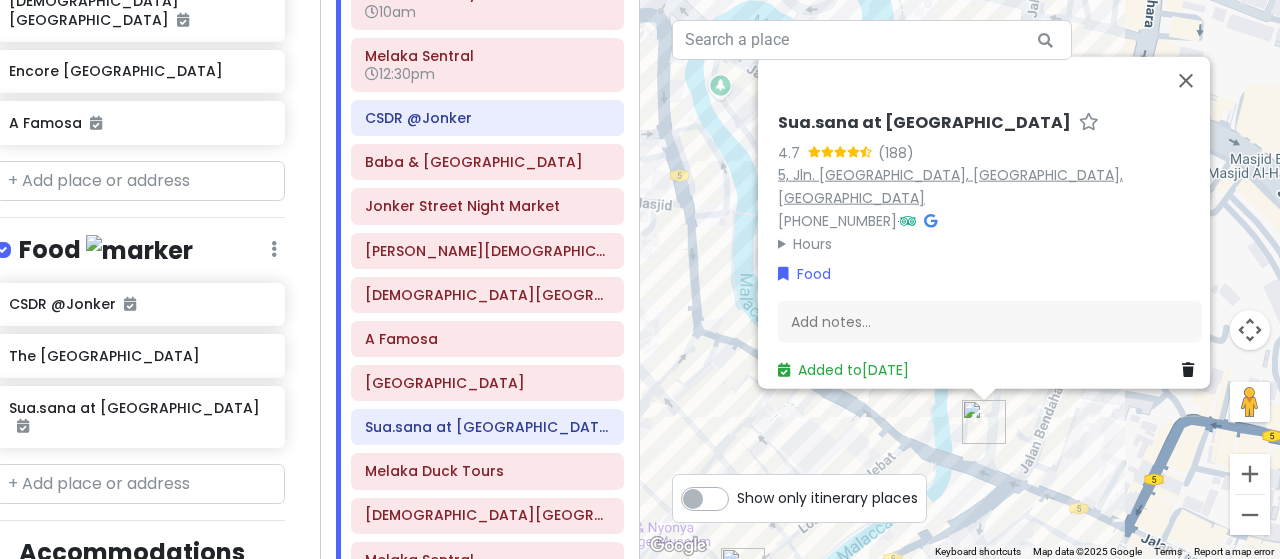 click on "5, Jln. Bunga Raya, Kampung Jawa, 75100 Melaka, Malaysia" at bounding box center (950, 185) 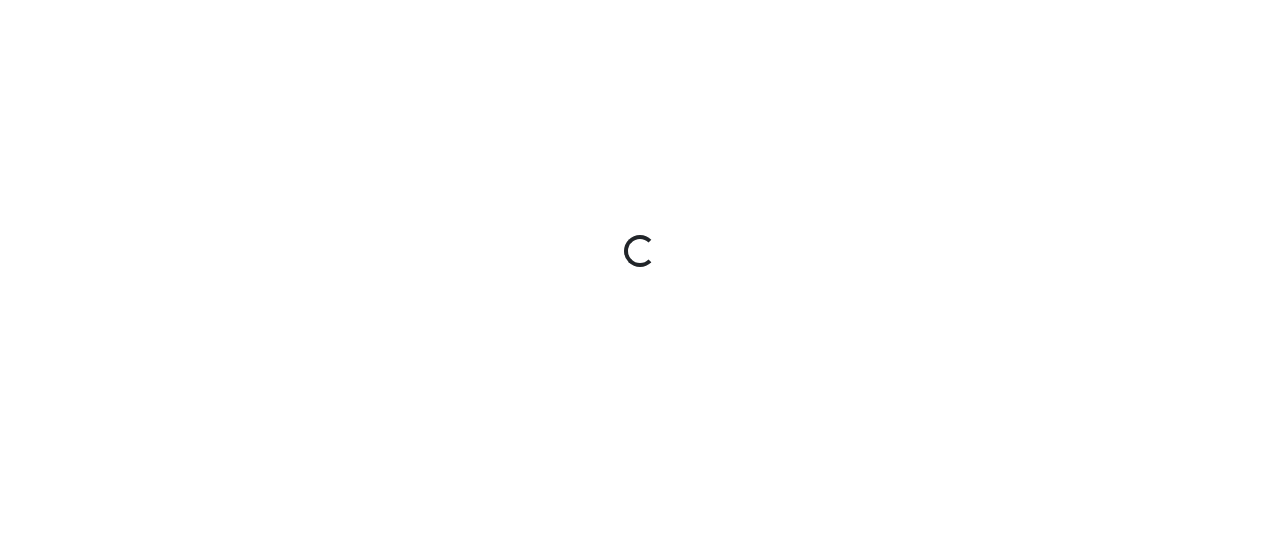 scroll, scrollTop: 0, scrollLeft: 0, axis: both 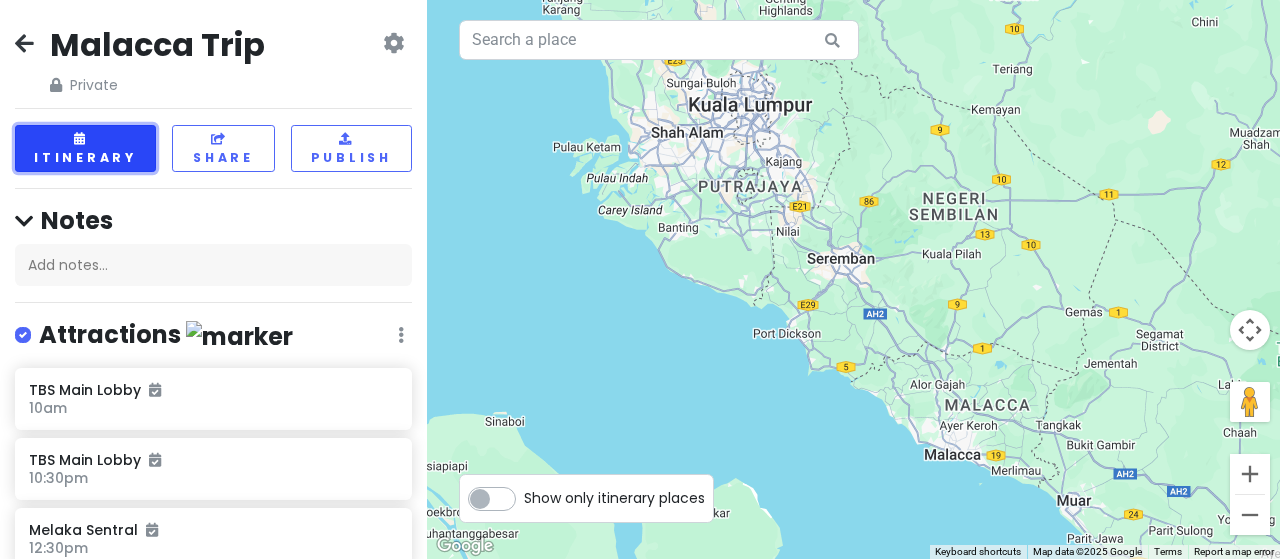click on "Itinerary" at bounding box center [85, 148] 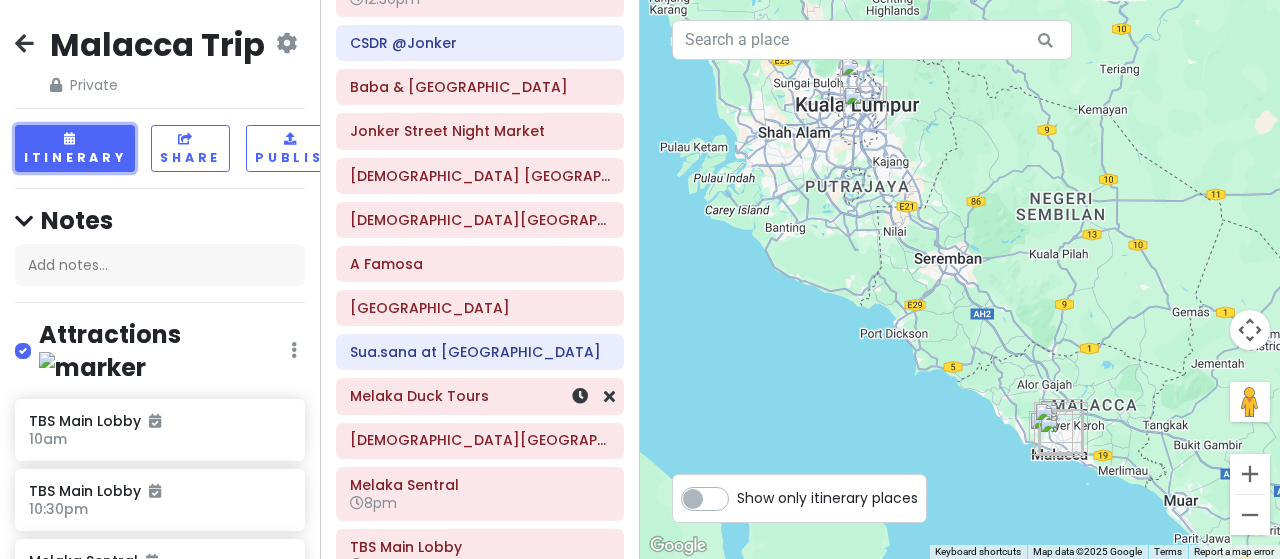 scroll, scrollTop: 408, scrollLeft: 0, axis: vertical 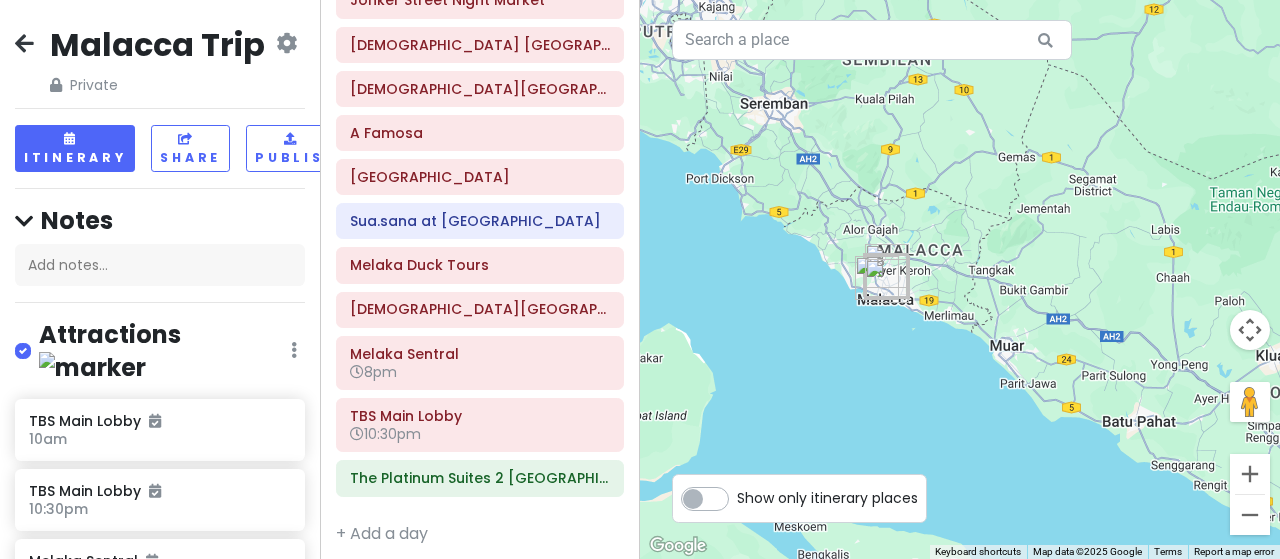 drag, startPoint x: 1076, startPoint y: 381, endPoint x: 902, endPoint y: 217, distance: 239.10667 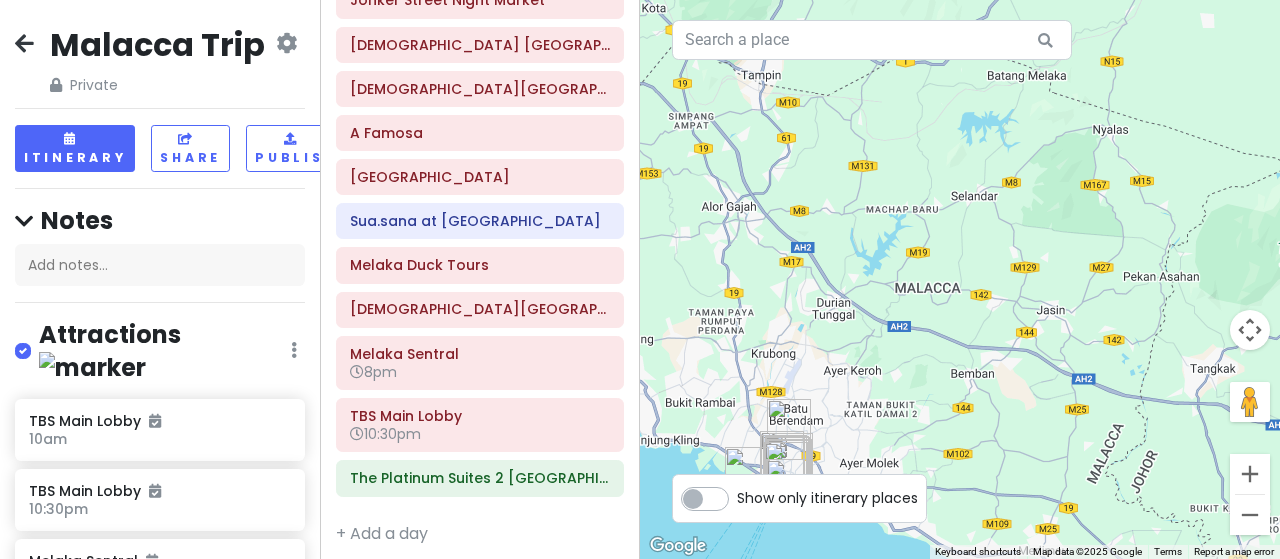 drag, startPoint x: 890, startPoint y: 363, endPoint x: 943, endPoint y: 126, distance: 242.85387 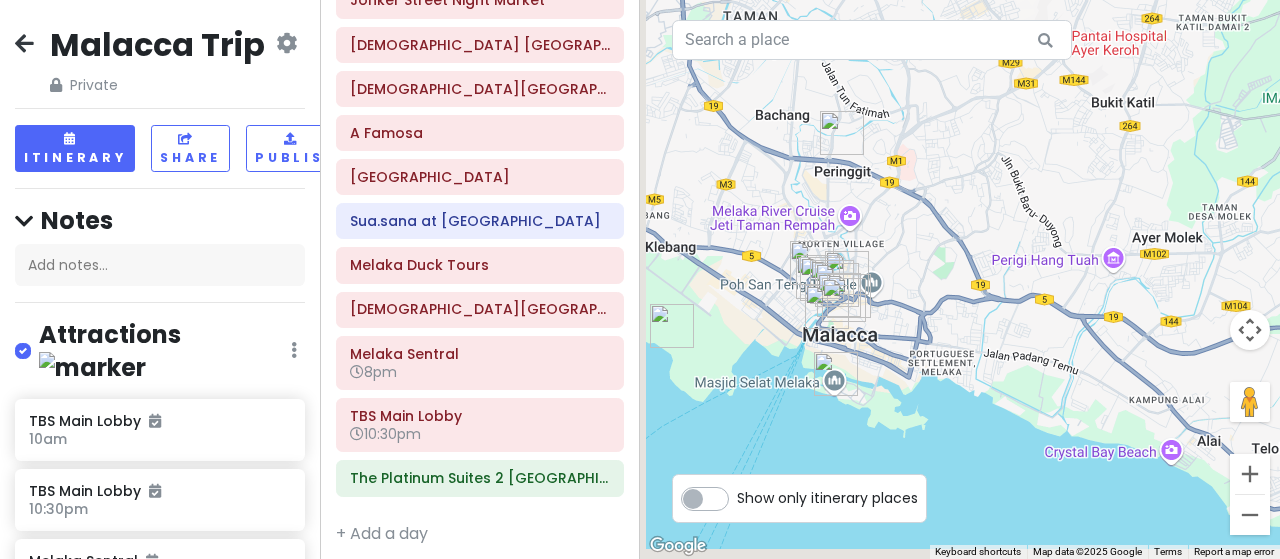 drag, startPoint x: 781, startPoint y: 336, endPoint x: 1036, endPoint y: 95, distance: 350.86465 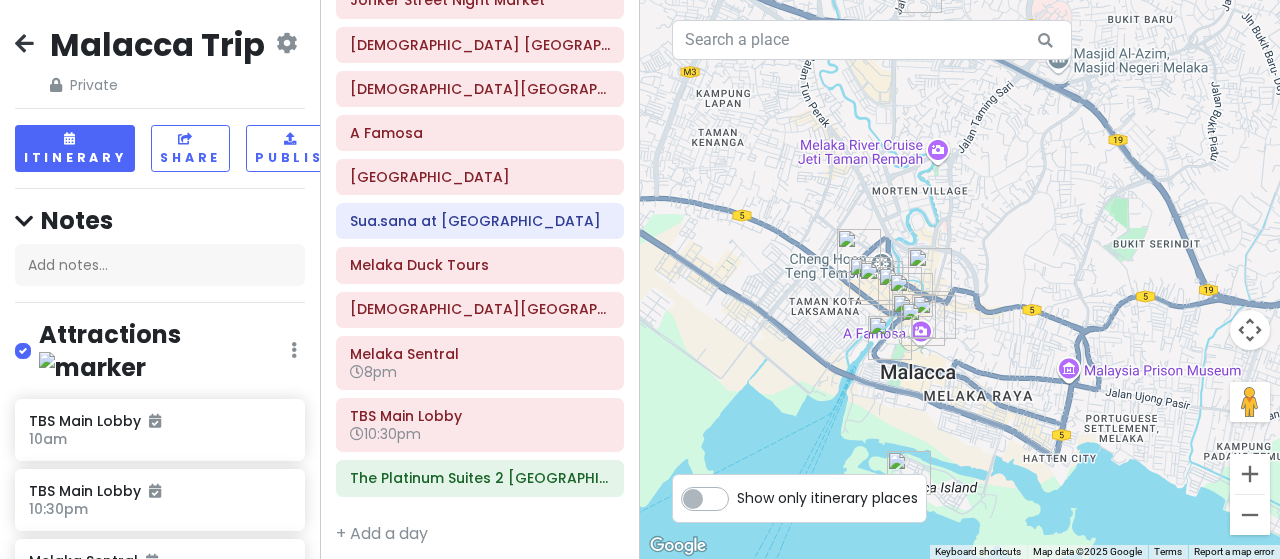 drag, startPoint x: 1002, startPoint y: 293, endPoint x: 1058, endPoint y: 175, distance: 130.61394 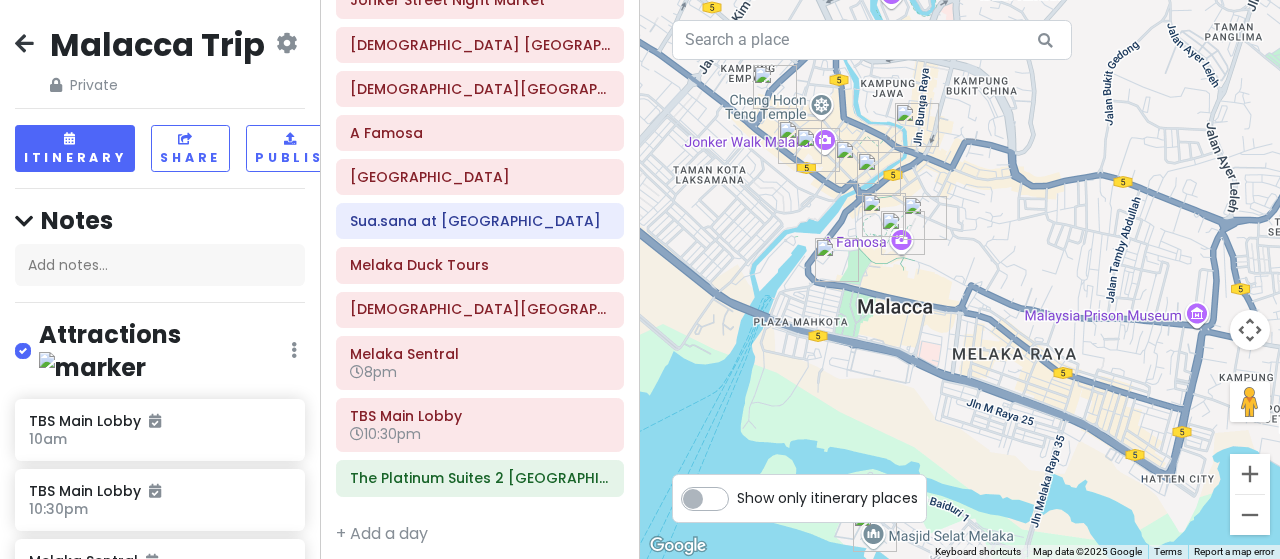 click on "Show only itinerary places" at bounding box center [827, 494] 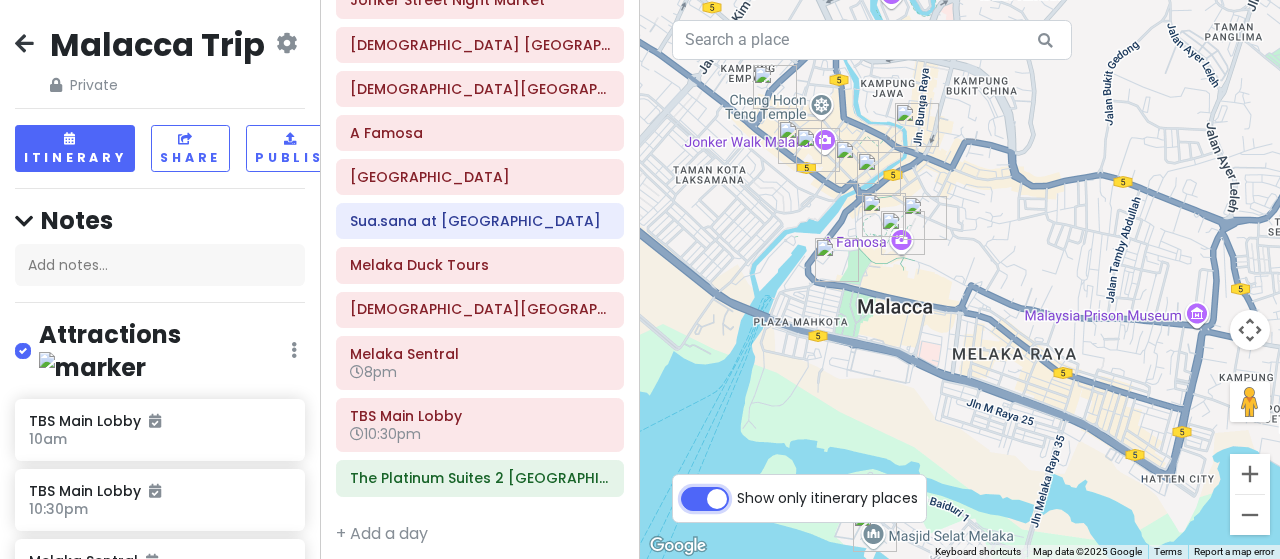 checkbox on "true" 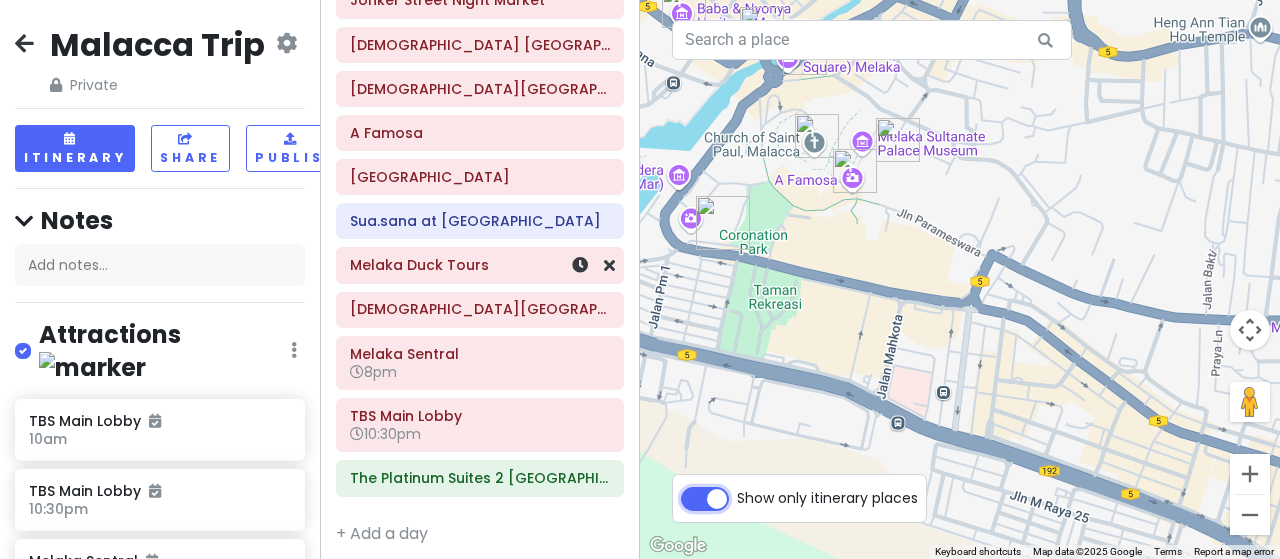 click on "Melaka Duck Tours" at bounding box center (480, 265) 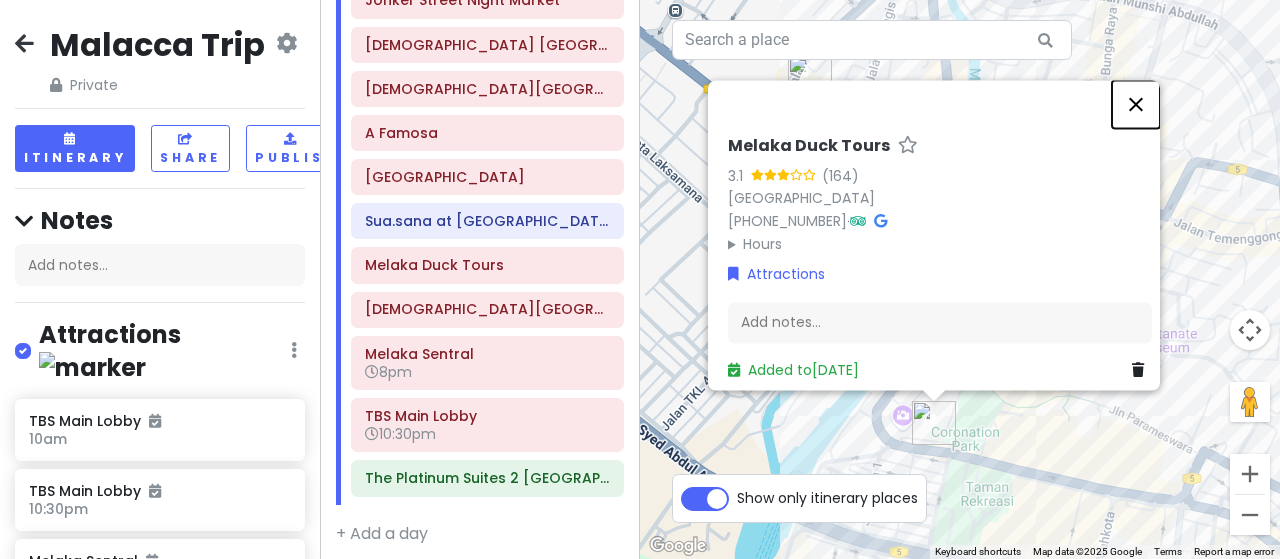 click at bounding box center (1136, 104) 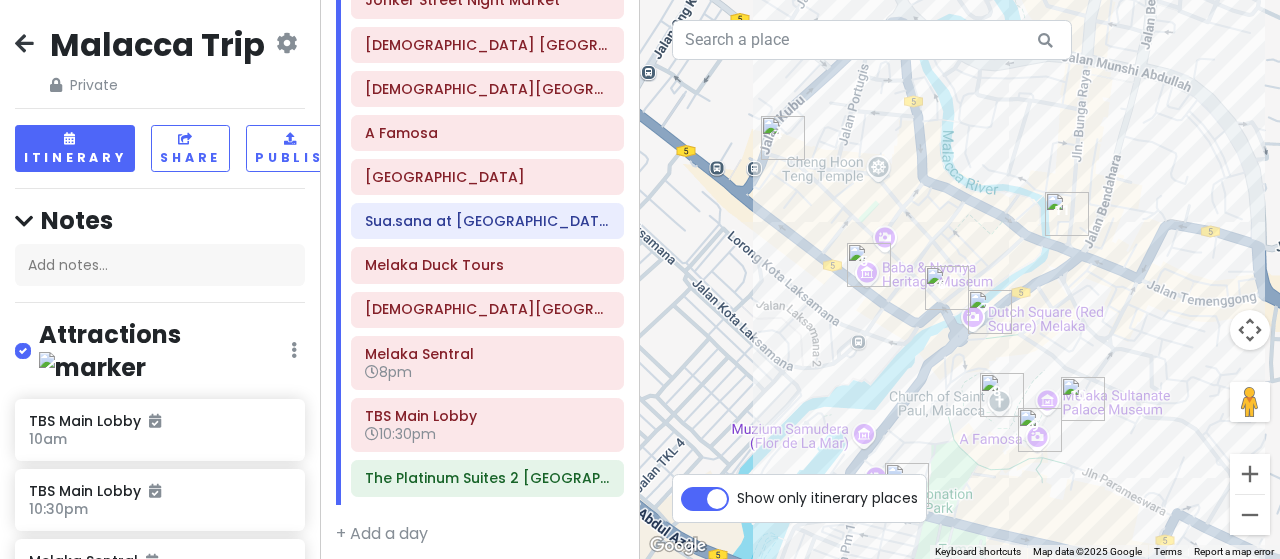 drag, startPoint x: 1064, startPoint y: 273, endPoint x: 1048, endPoint y: 330, distance: 59.20304 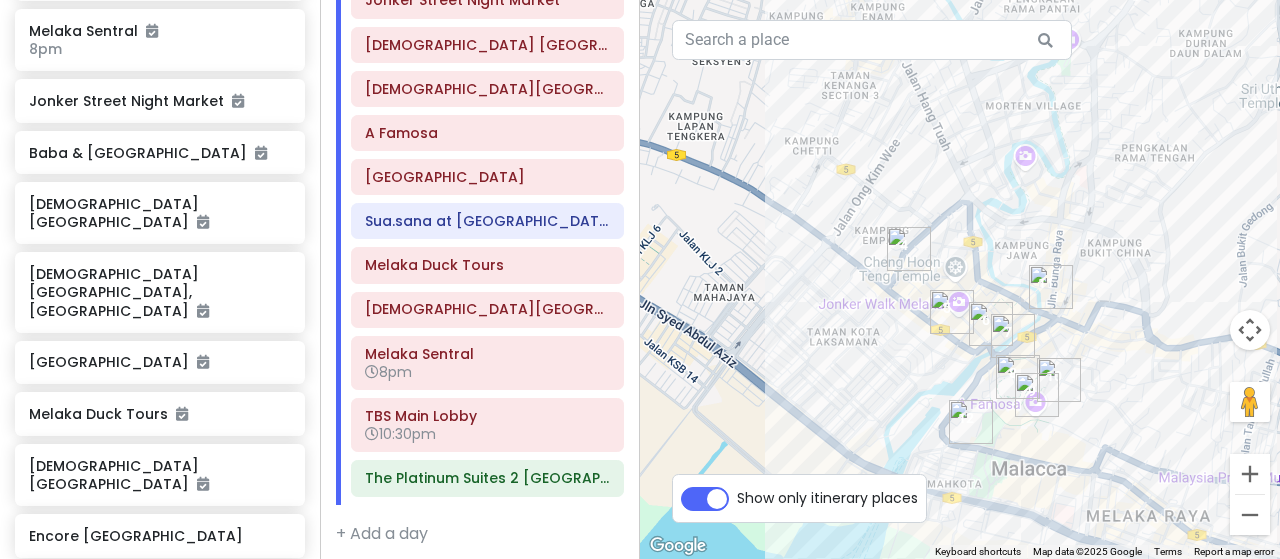 scroll, scrollTop: 1300, scrollLeft: 0, axis: vertical 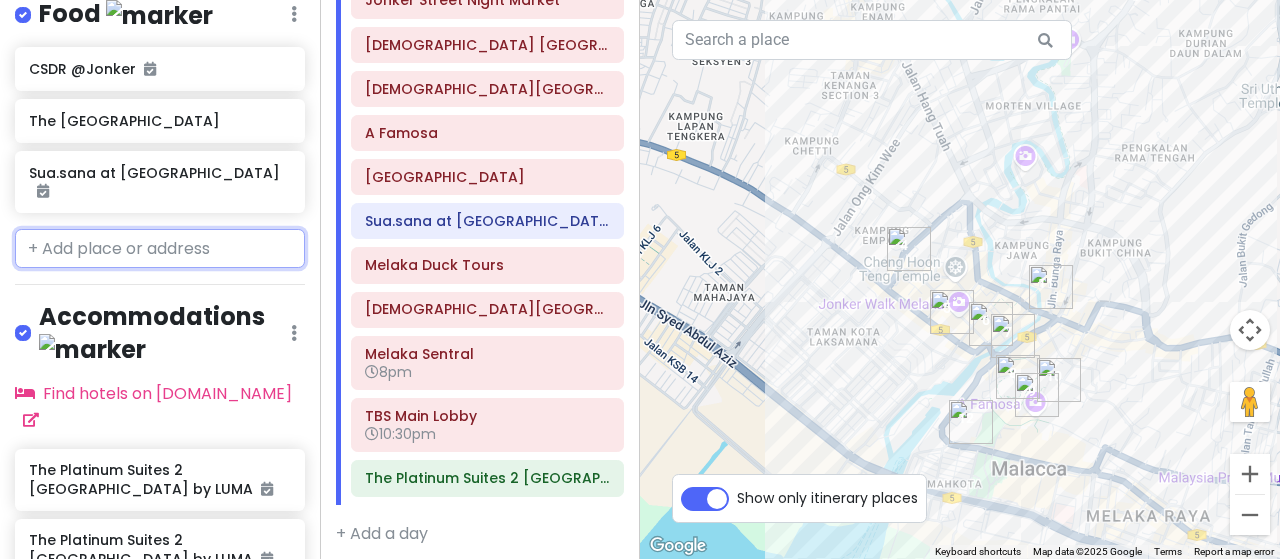 click at bounding box center (160, 249) 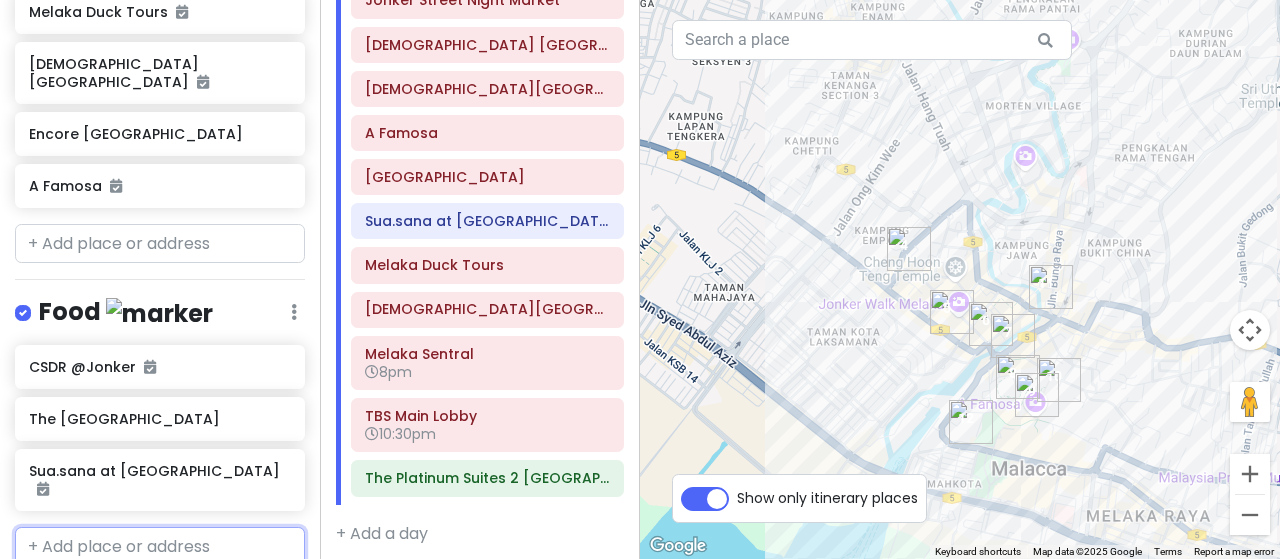 scroll, scrollTop: 1000, scrollLeft: 0, axis: vertical 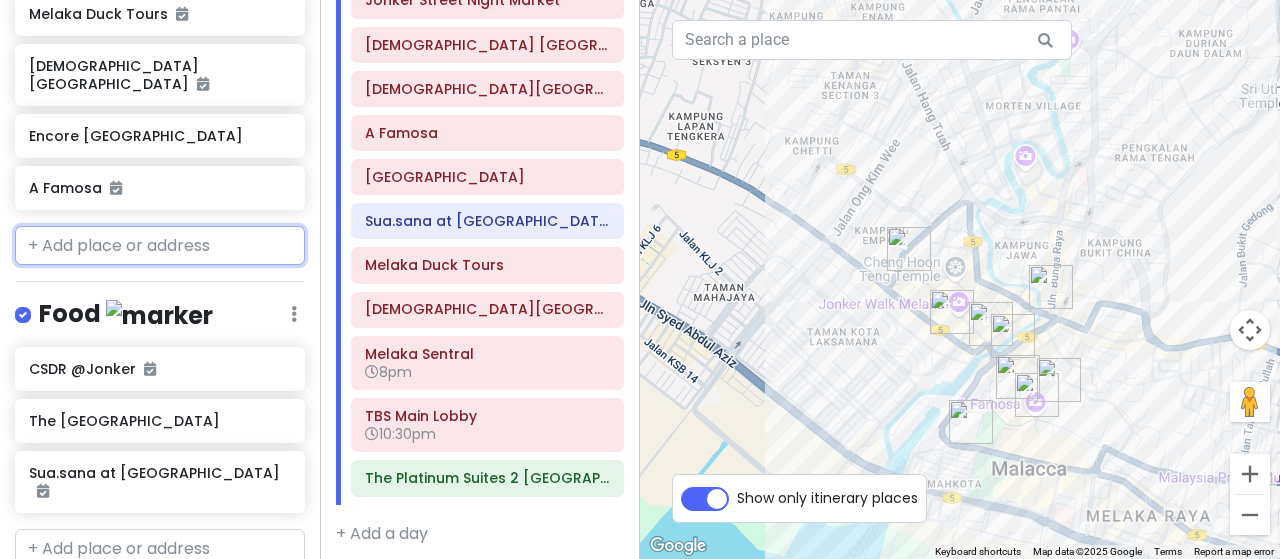 click at bounding box center (160, 246) 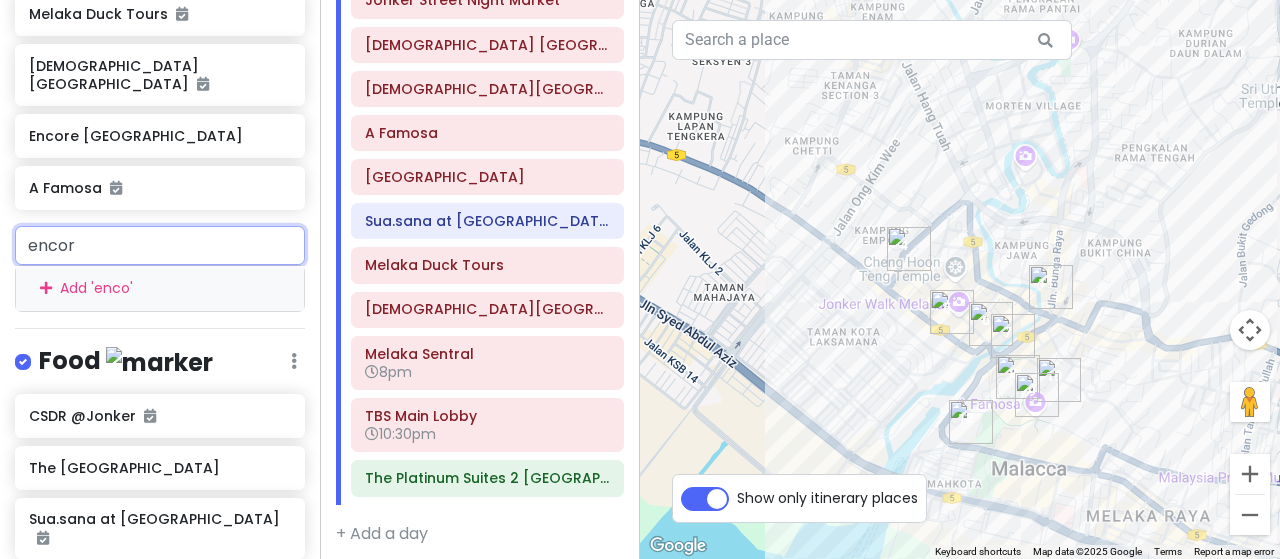 type on "encore" 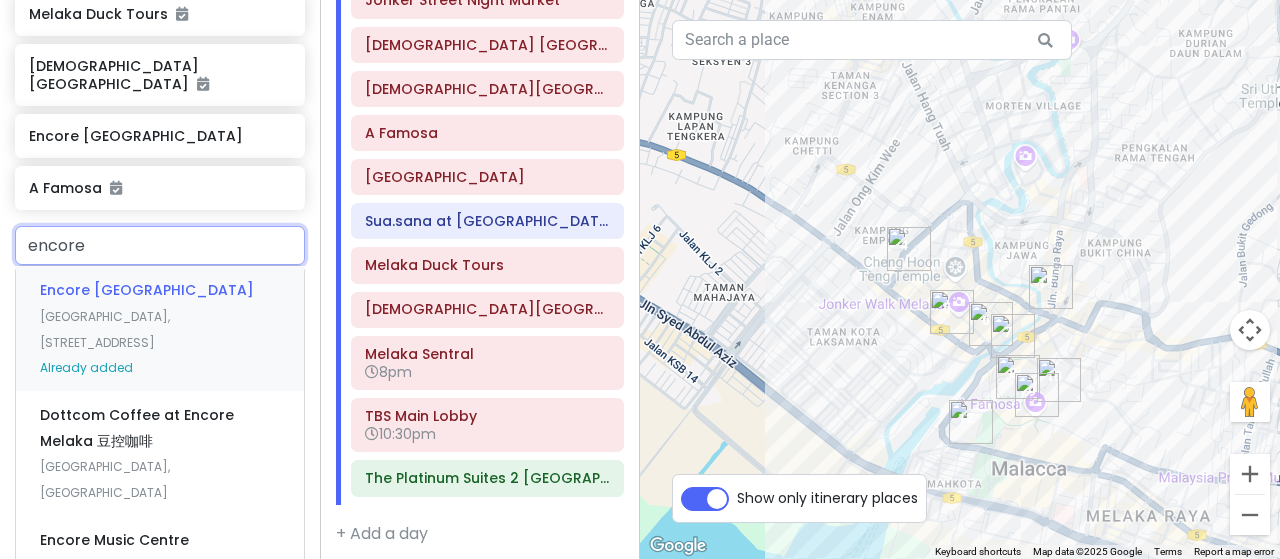 click on "Encore Melaka   [GEOGRAPHIC_DATA], [STREET_ADDRESS] Already added" at bounding box center [160, 328] 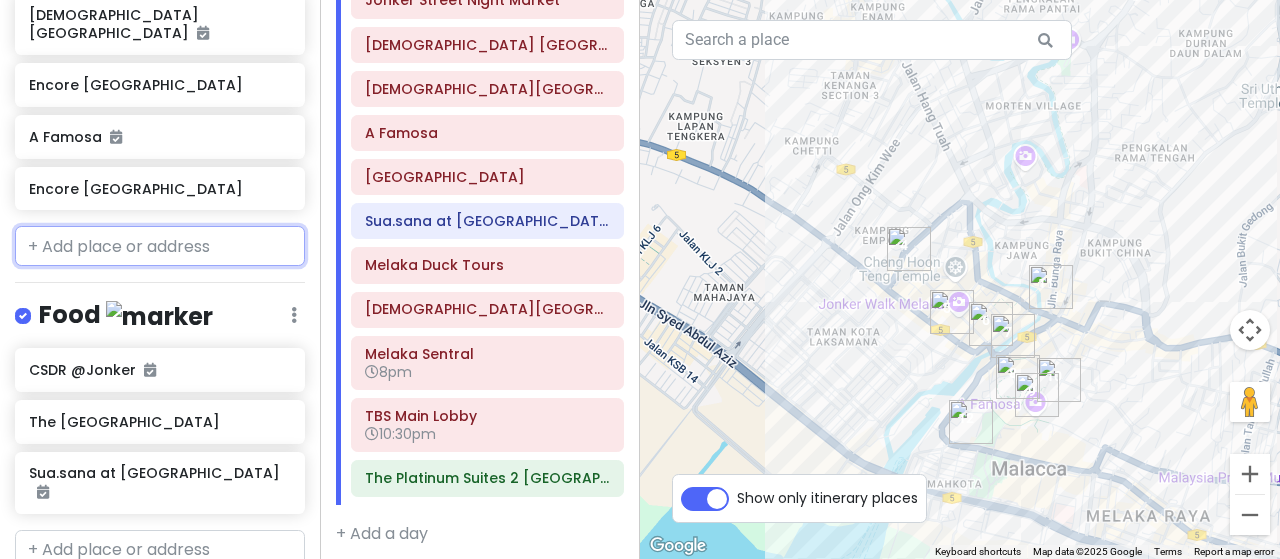 scroll, scrollTop: 851, scrollLeft: 0, axis: vertical 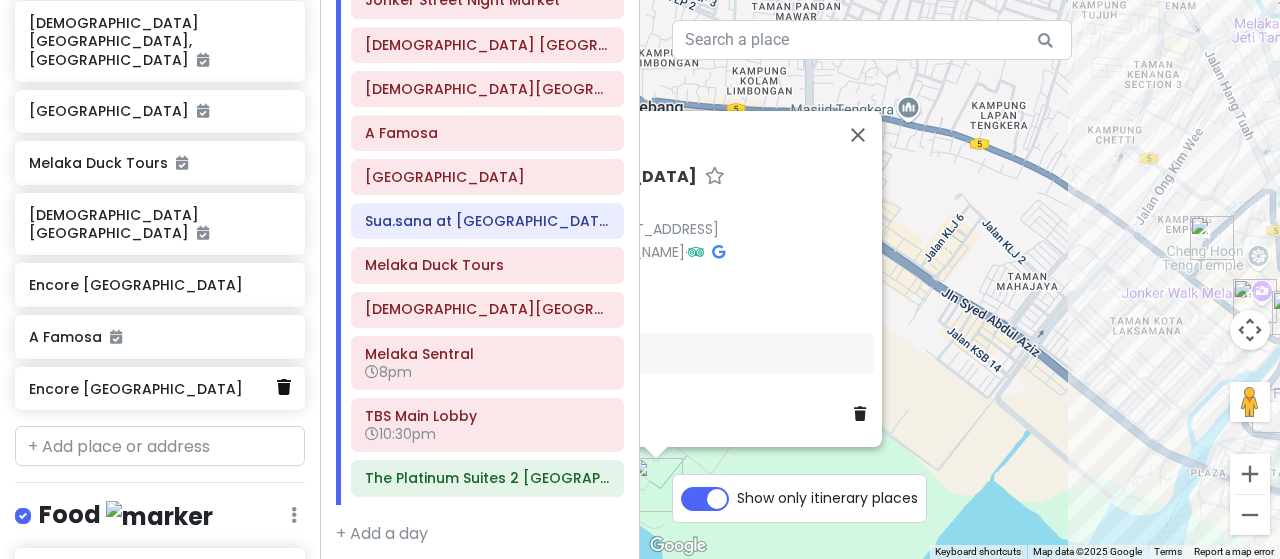 click 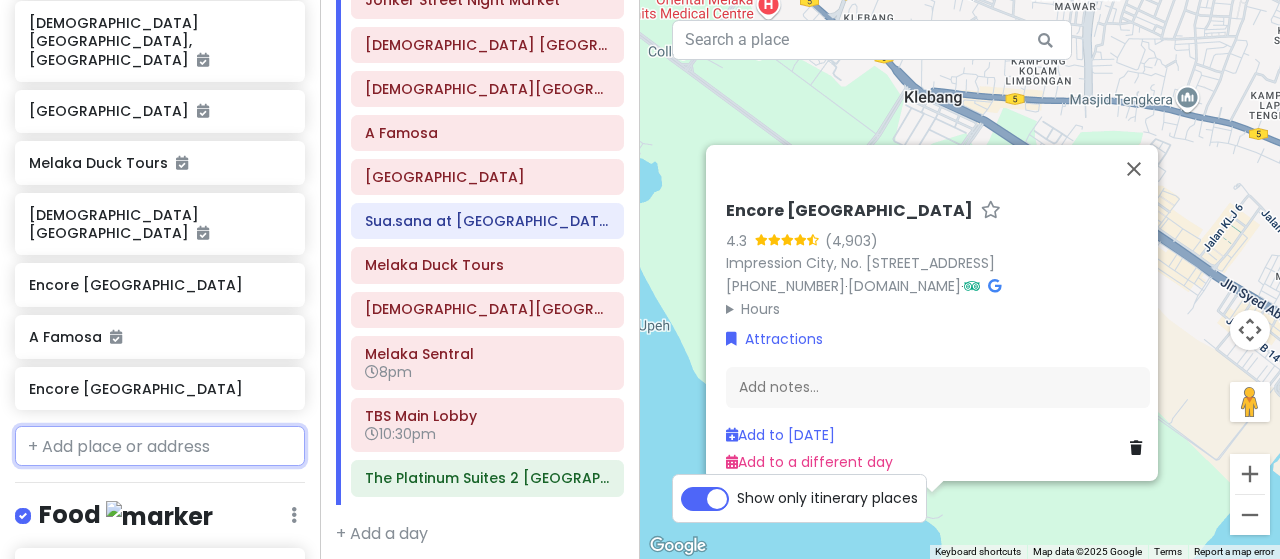 scroll, scrollTop: 800, scrollLeft: 0, axis: vertical 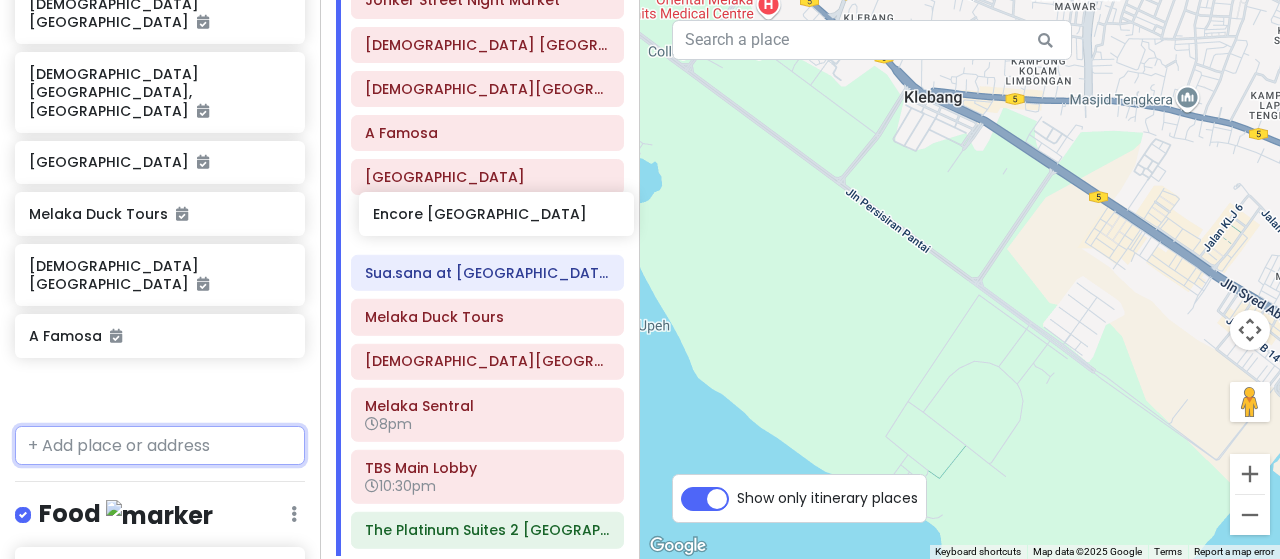 drag, startPoint x: 172, startPoint y: 309, endPoint x: 516, endPoint y: 216, distance: 356.34955 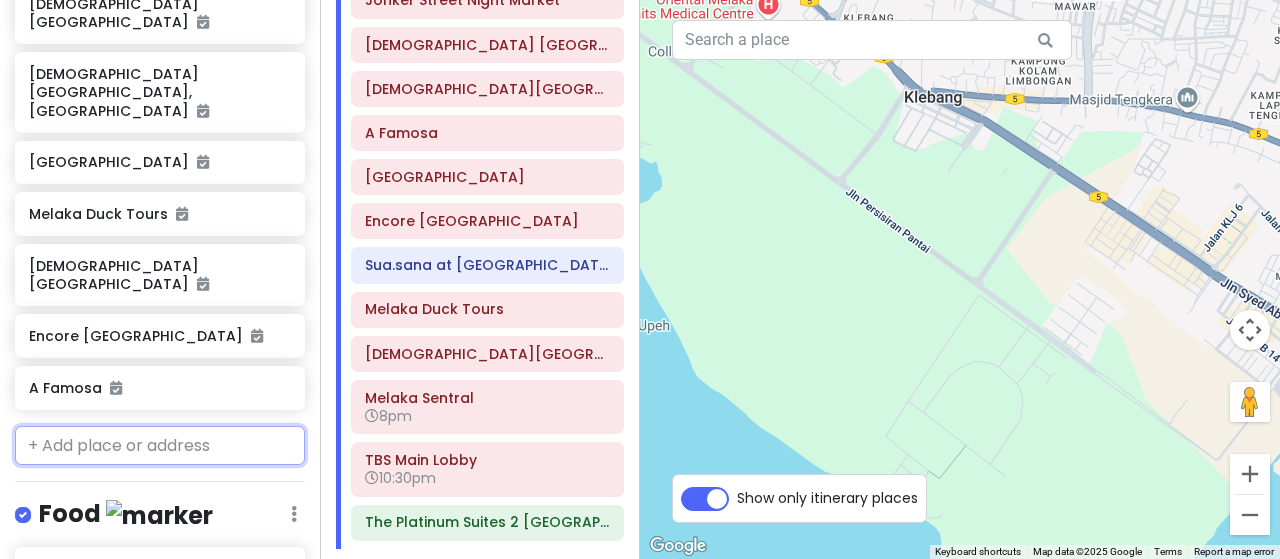 scroll, scrollTop: 748, scrollLeft: 0, axis: vertical 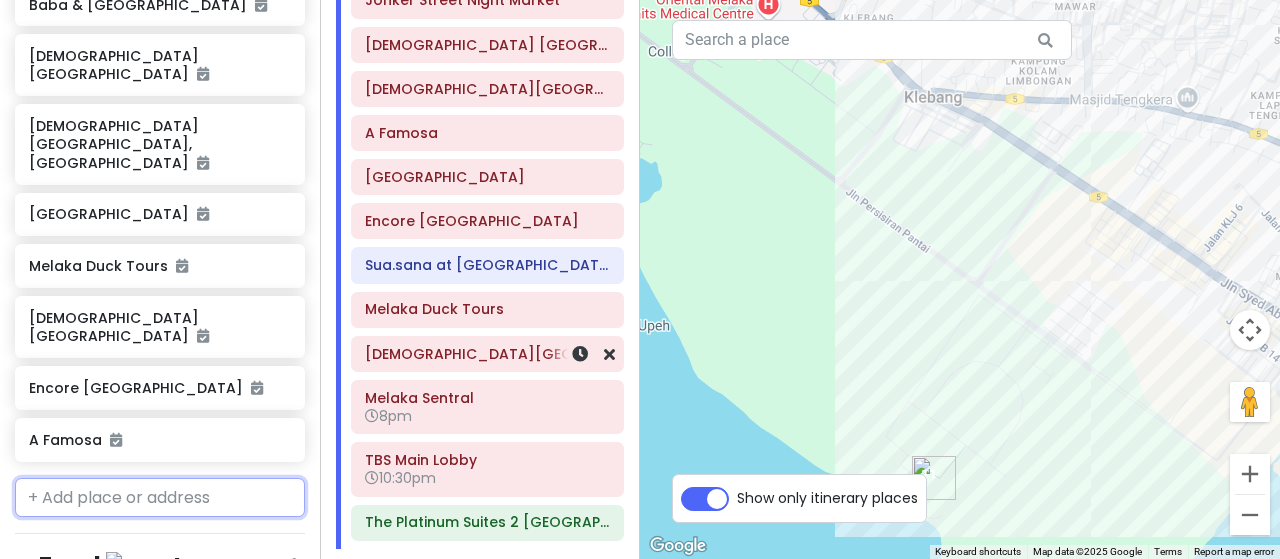 click on "[DEMOGRAPHIC_DATA][GEOGRAPHIC_DATA]" at bounding box center [487, 354] 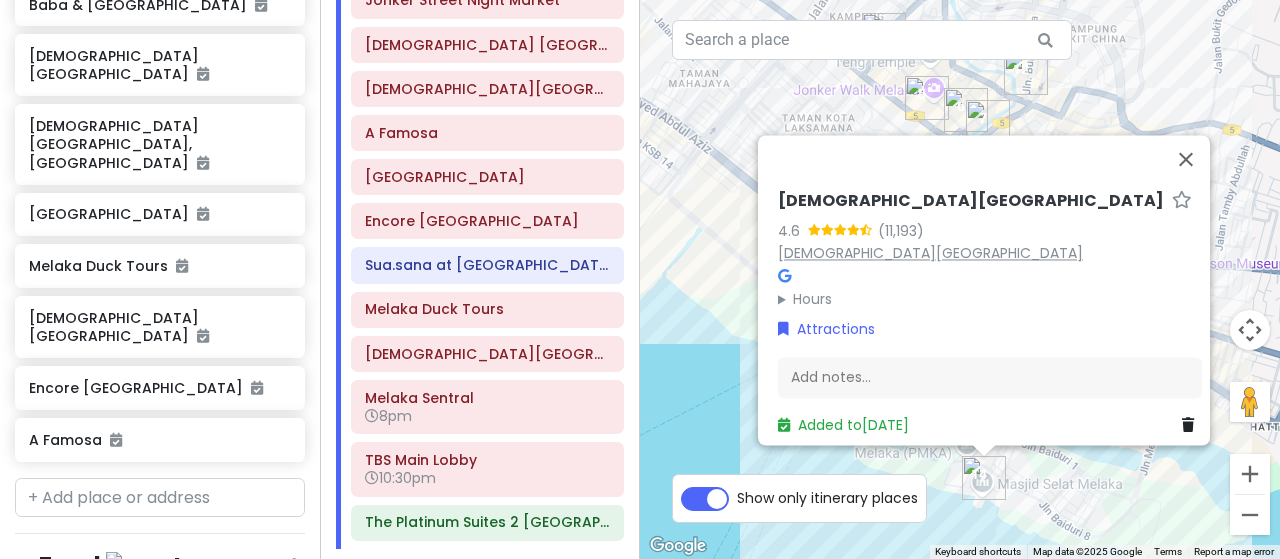 click on "[DEMOGRAPHIC_DATA][GEOGRAPHIC_DATA]" at bounding box center (930, 253) 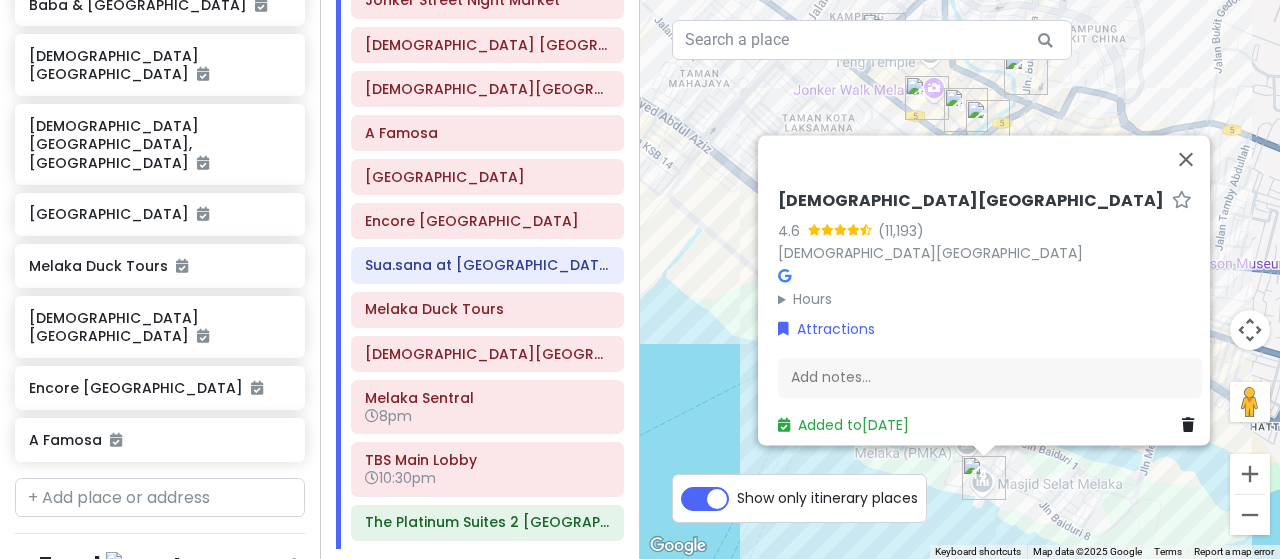 scroll, scrollTop: 1148, scrollLeft: 0, axis: vertical 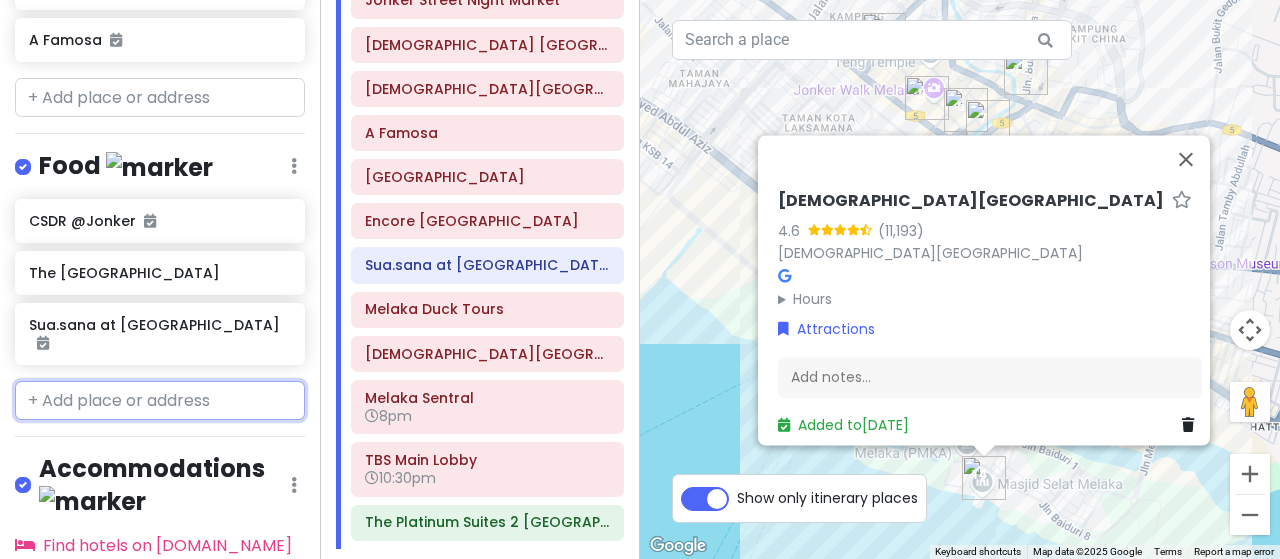 click at bounding box center [160, 401] 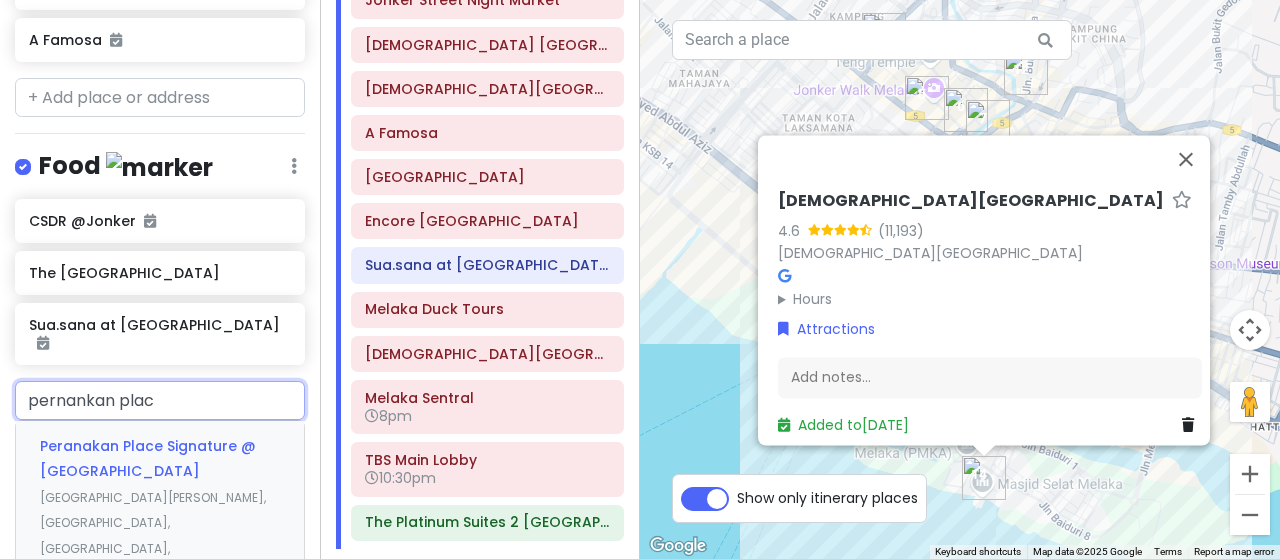 type on "pernankan place" 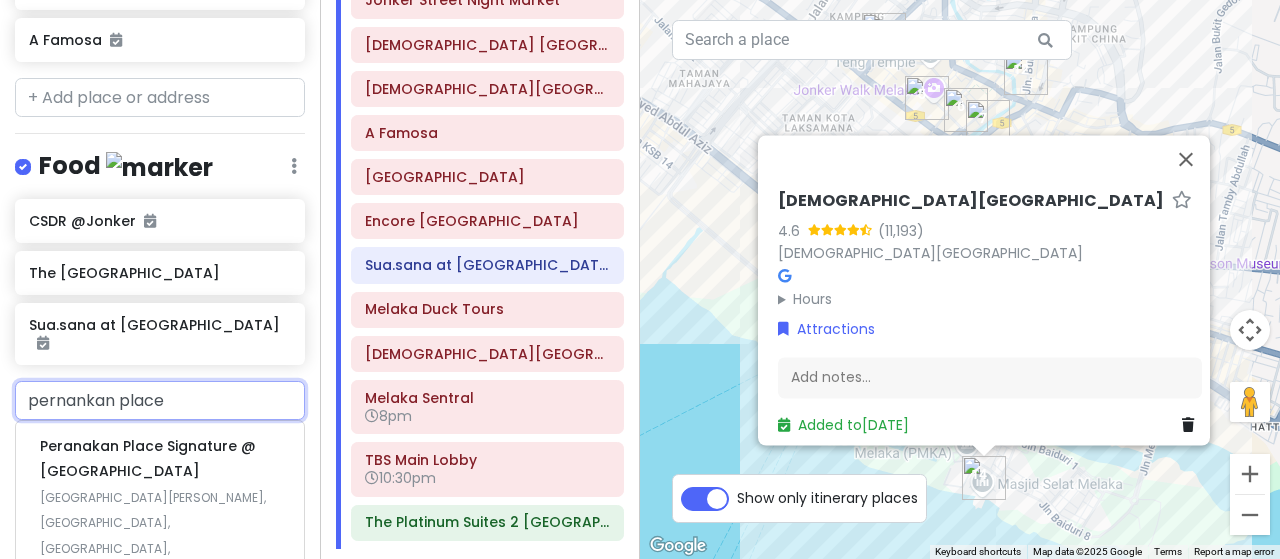 scroll, scrollTop: 1248, scrollLeft: 0, axis: vertical 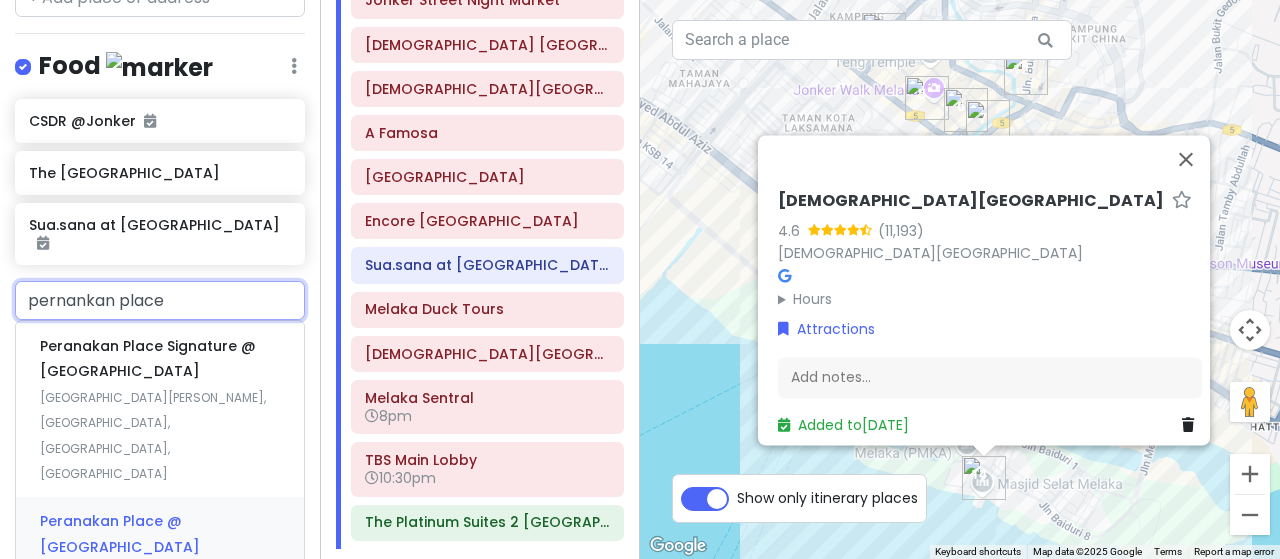 click on "Peranakan Place @ [GEOGRAPHIC_DATA]" at bounding box center (148, 359) 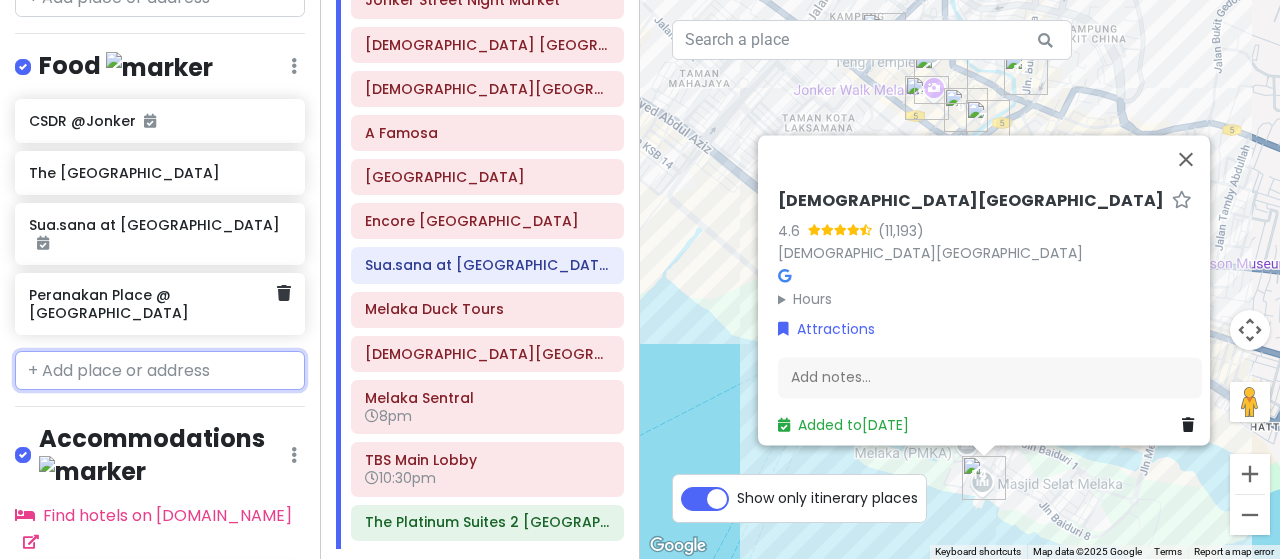 click on "Peranakan Place @ [GEOGRAPHIC_DATA]" at bounding box center [152, 304] 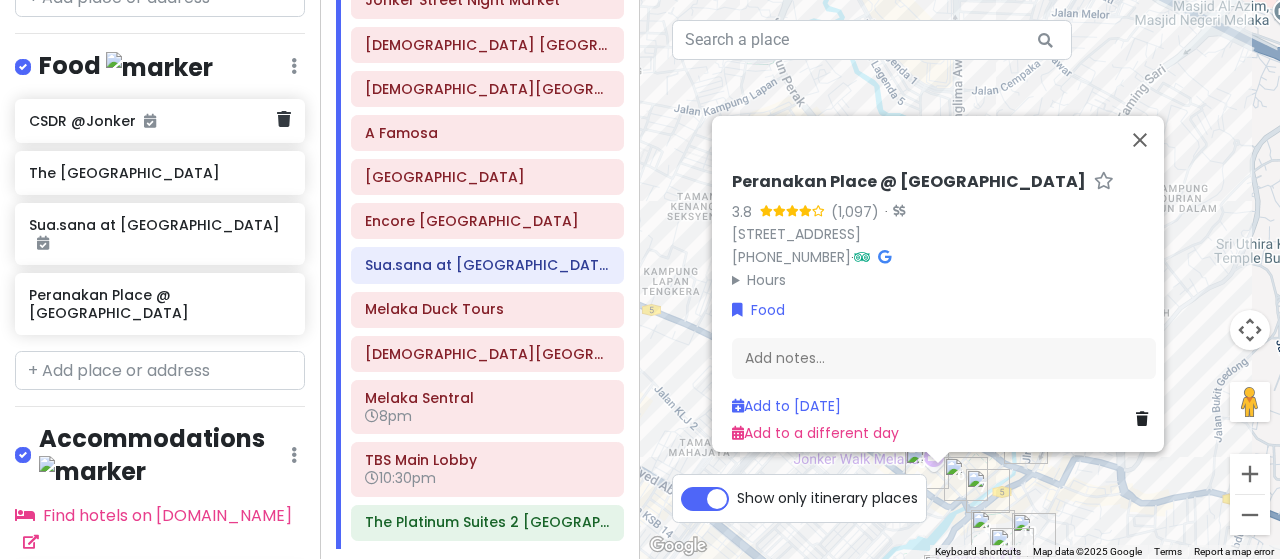 click on "CSDR @Jonker" at bounding box center [160, 121] 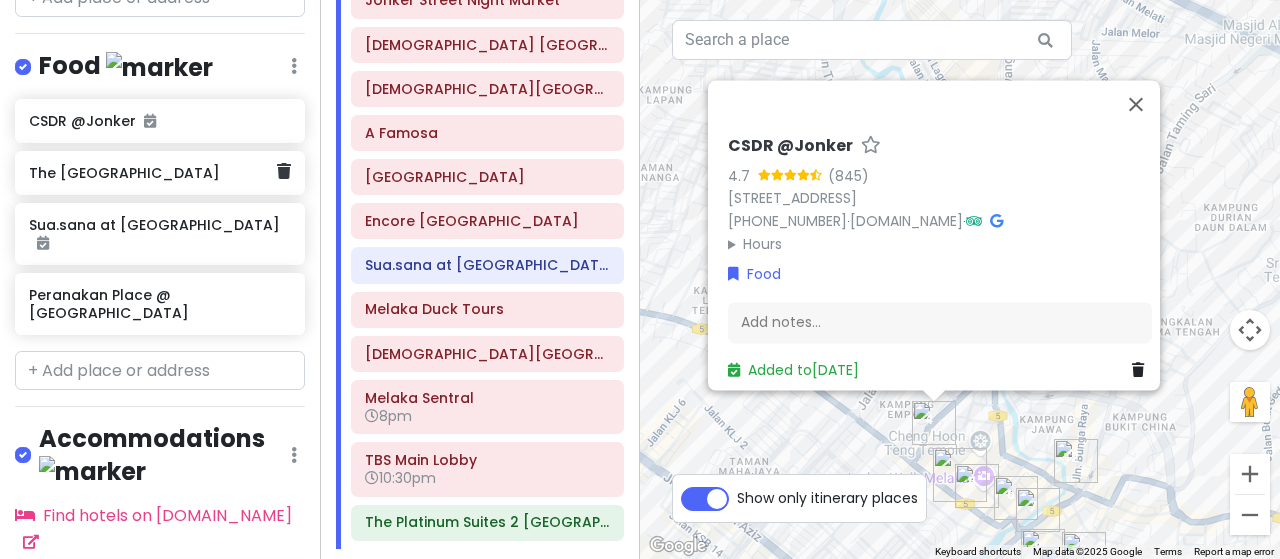 click on "The [GEOGRAPHIC_DATA]" at bounding box center [160, 173] 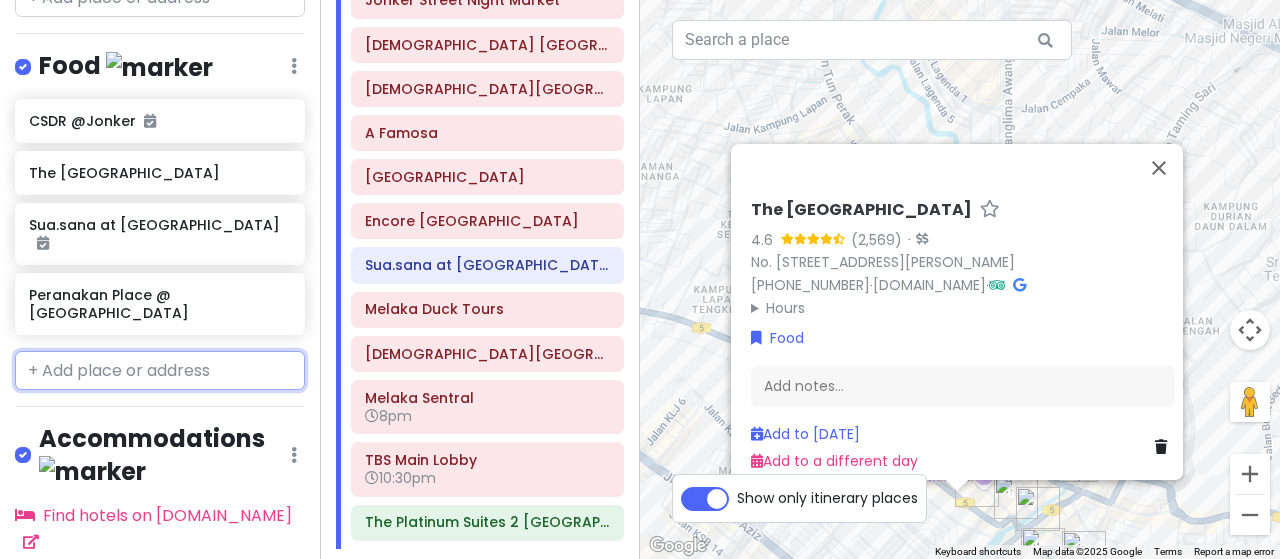 click at bounding box center [160, 371] 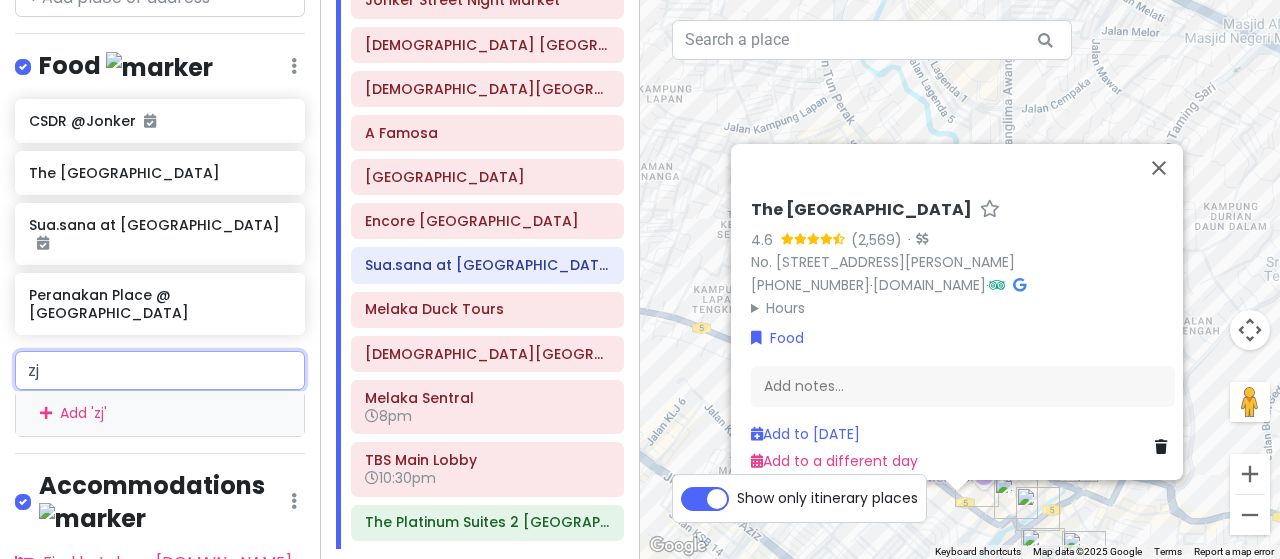 type on "zjy" 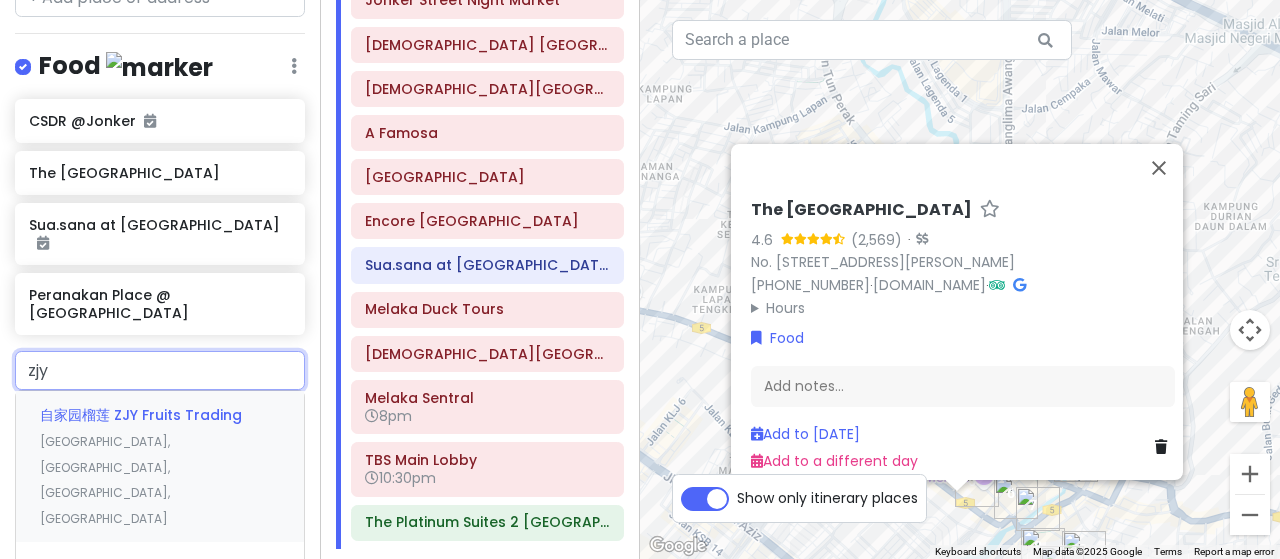 click on "[GEOGRAPHIC_DATA], [GEOGRAPHIC_DATA], [GEOGRAPHIC_DATA], [GEOGRAPHIC_DATA]" at bounding box center (105, 480) 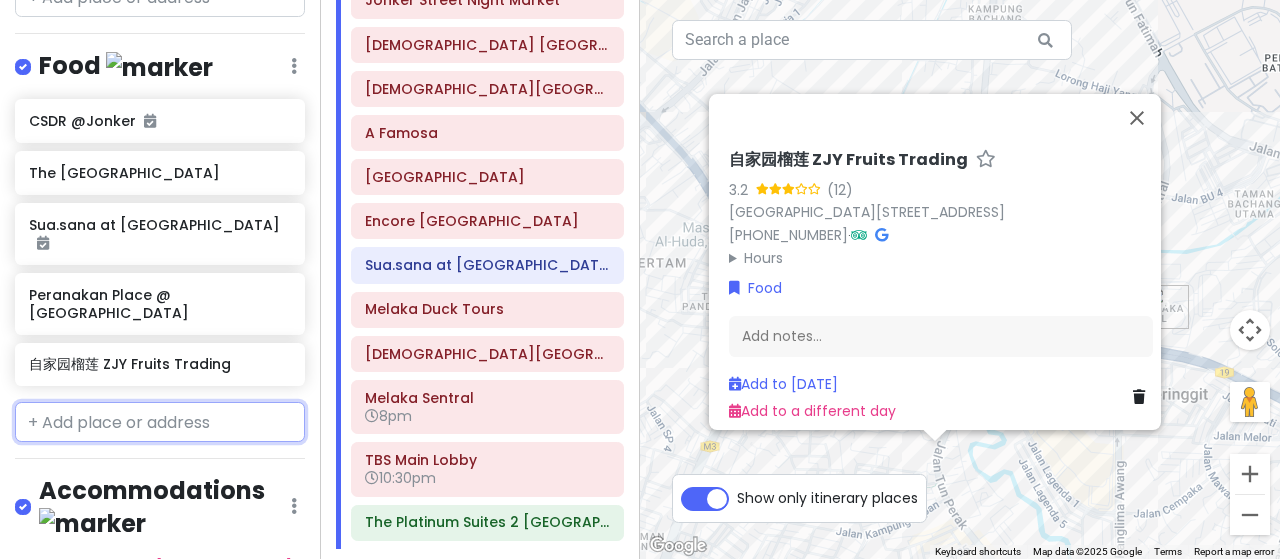 click at bounding box center (160, 422) 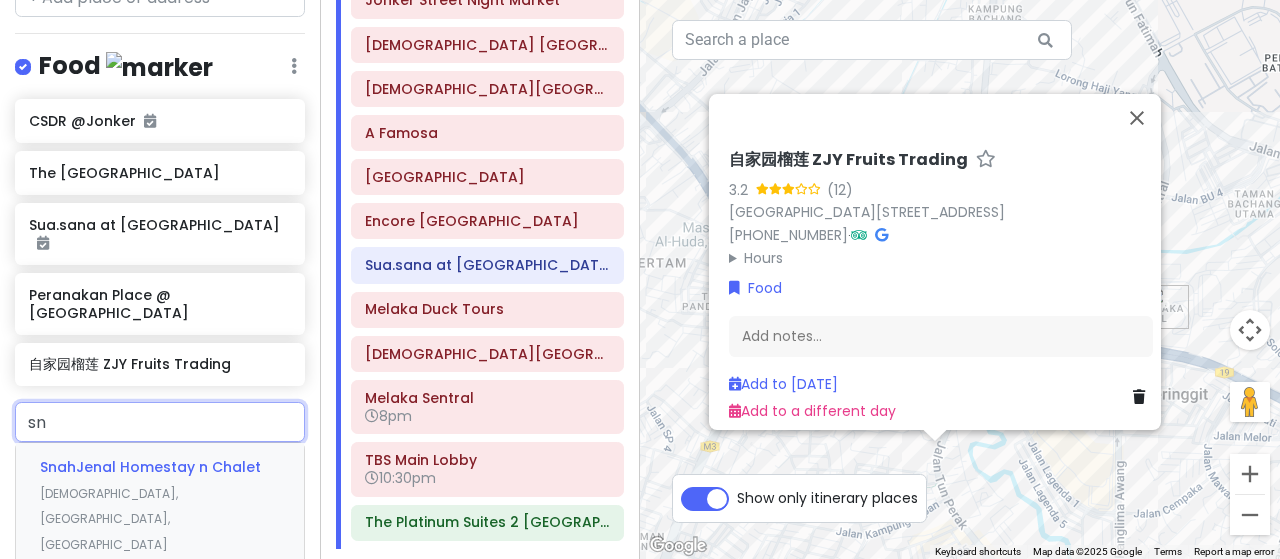 type on "s" 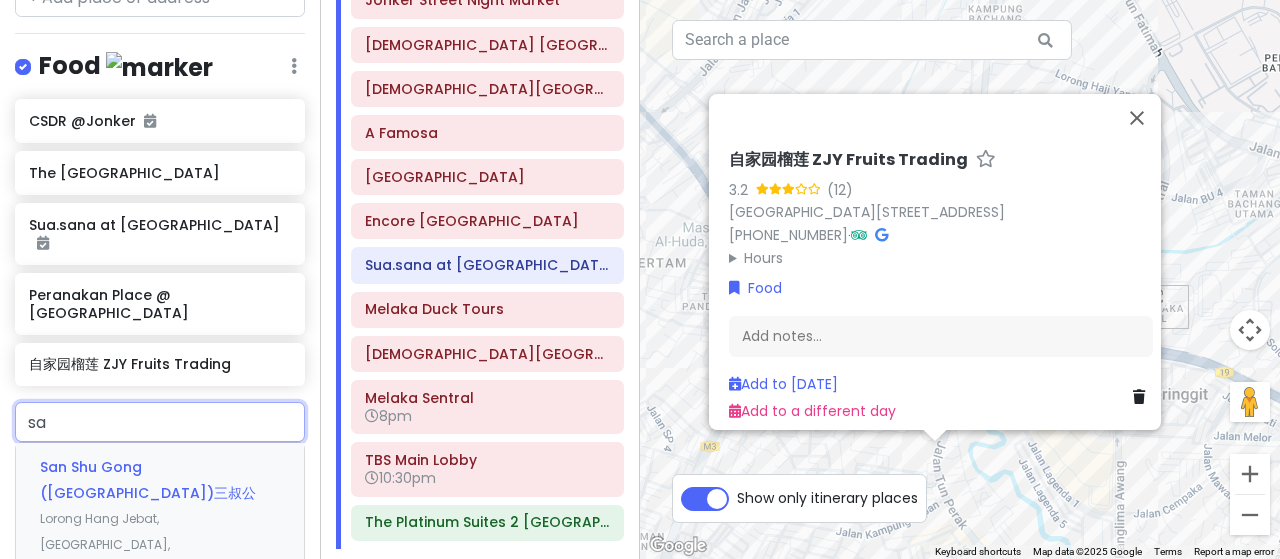 type on "s" 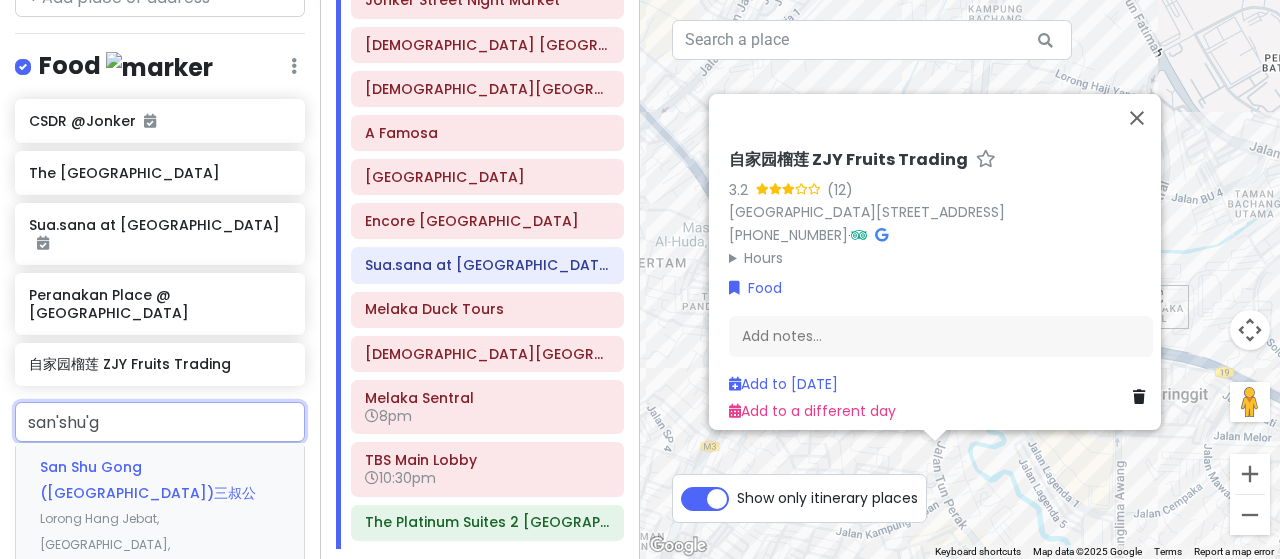 type on "三叔公" 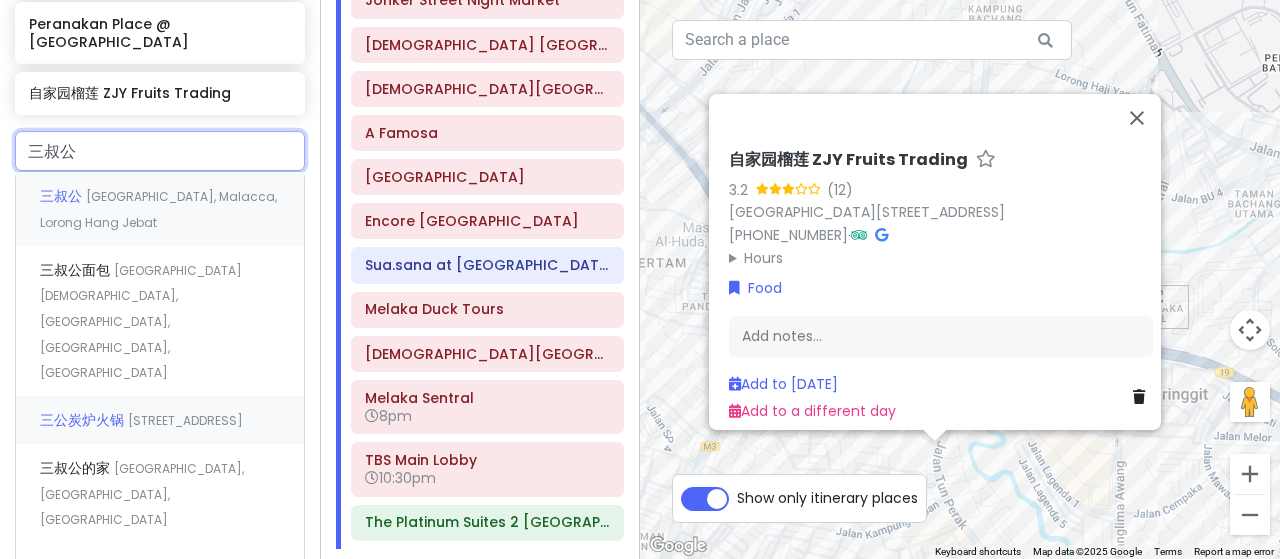 scroll, scrollTop: 1548, scrollLeft: 0, axis: vertical 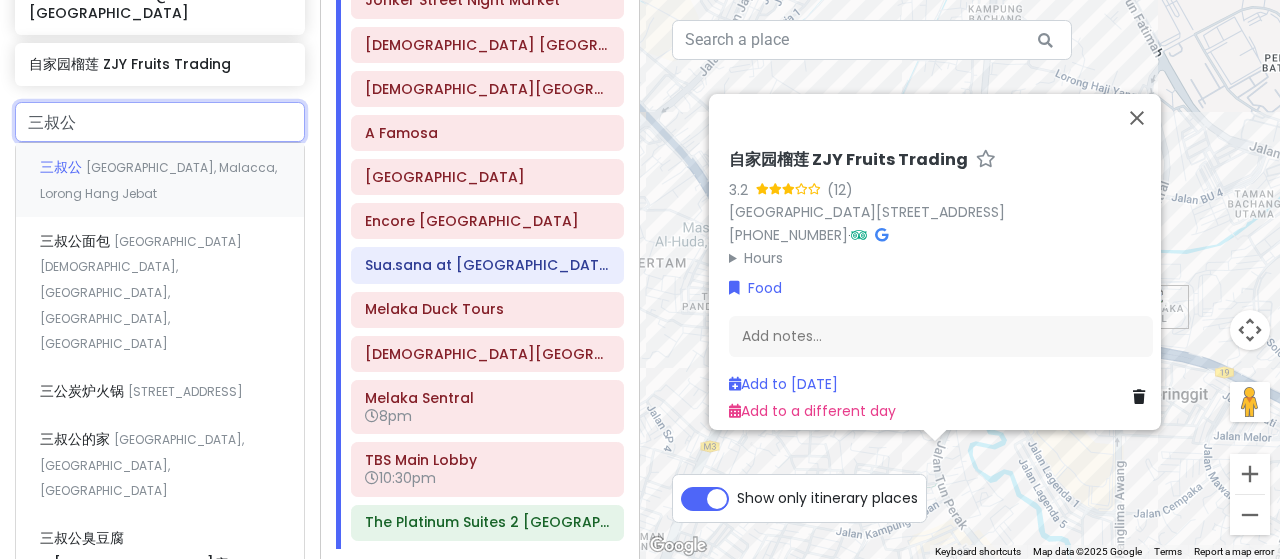 click on "三叔公   [GEOGRAPHIC_DATA], [GEOGRAPHIC_DATA], [PERSON_NAME]" at bounding box center (160, 180) 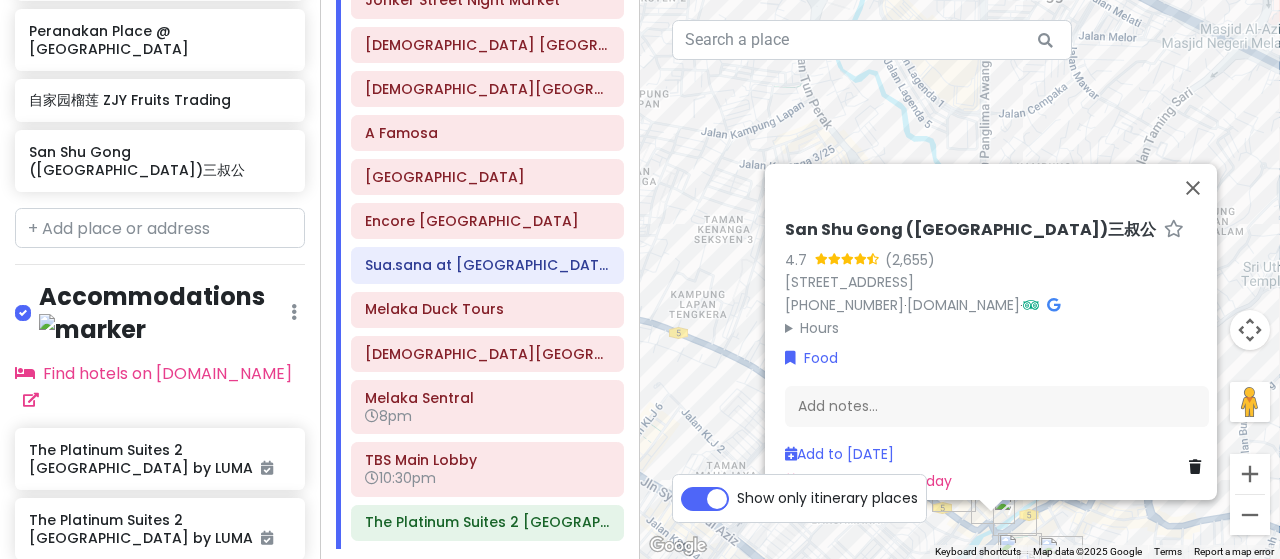 scroll, scrollTop: 1480, scrollLeft: 0, axis: vertical 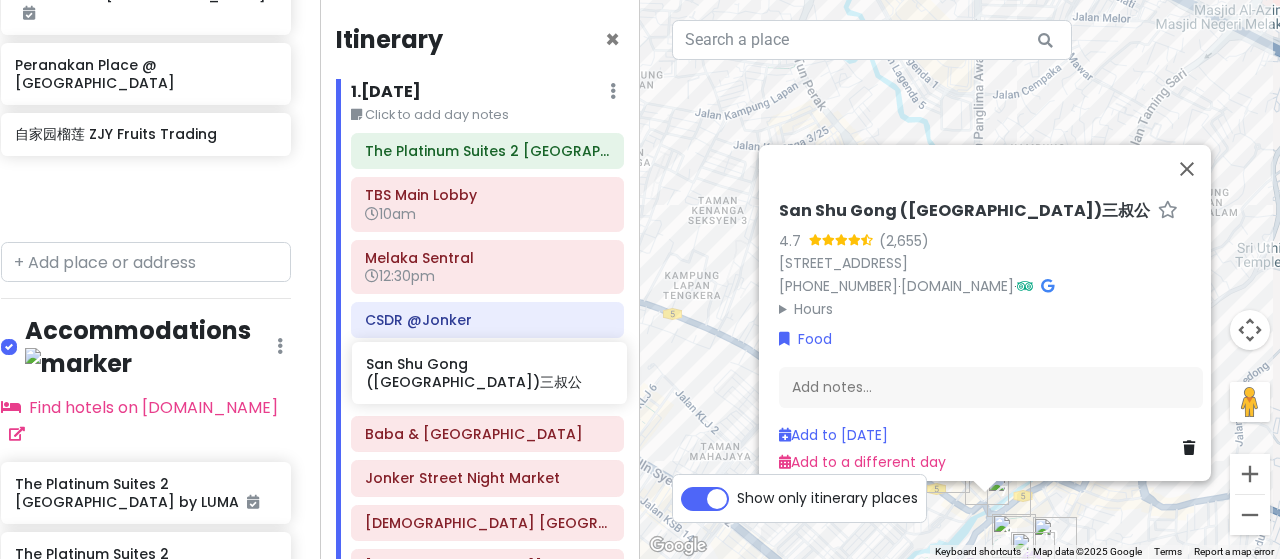 drag, startPoint x: 180, startPoint y: 148, endPoint x: 517, endPoint y: 378, distance: 408.00613 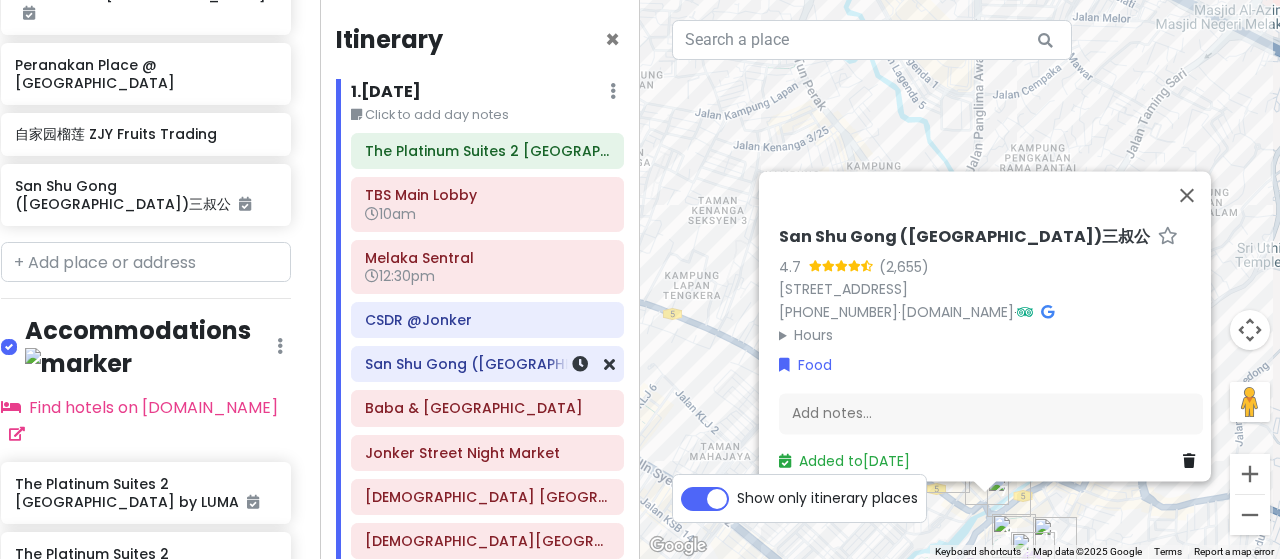 scroll, scrollTop: 1408, scrollLeft: 14, axis: both 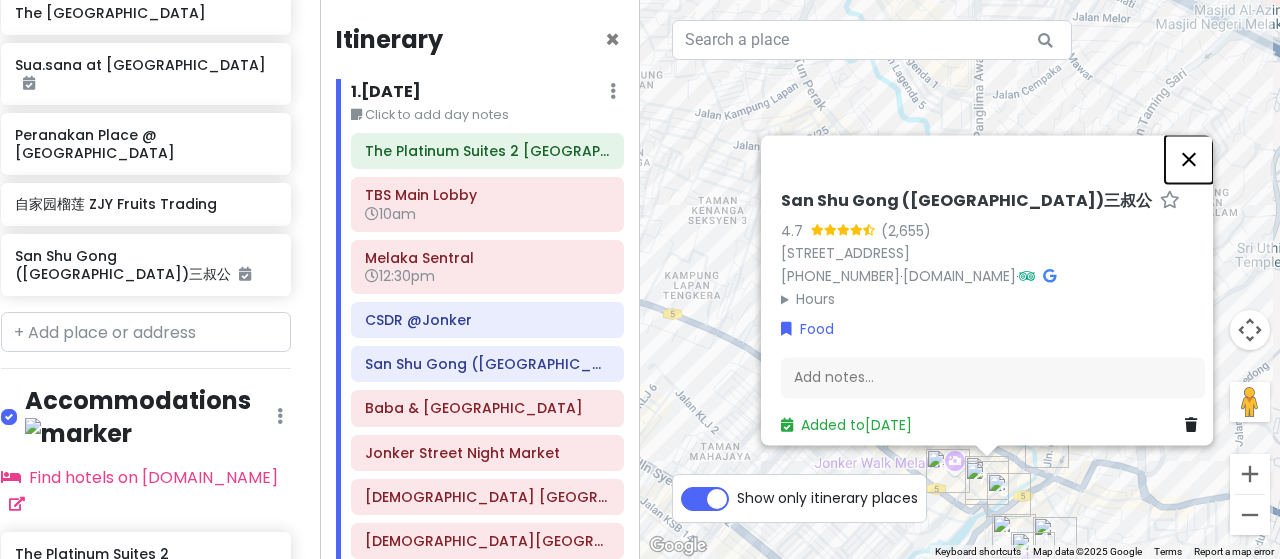 click at bounding box center [1189, 159] 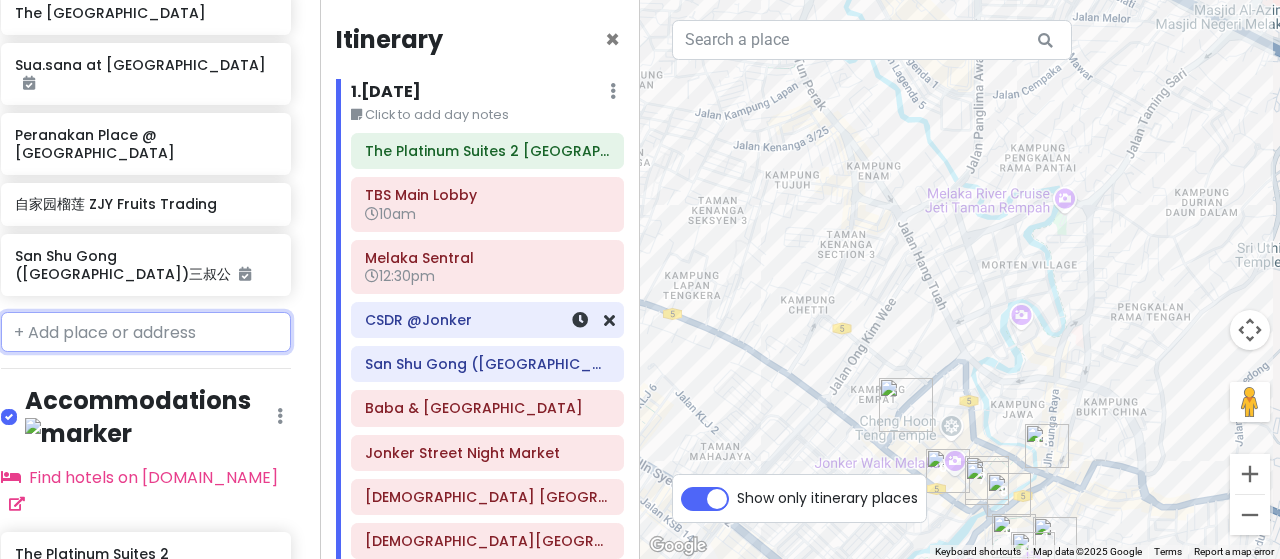 click on "CSDR @Jonker" at bounding box center [487, 320] 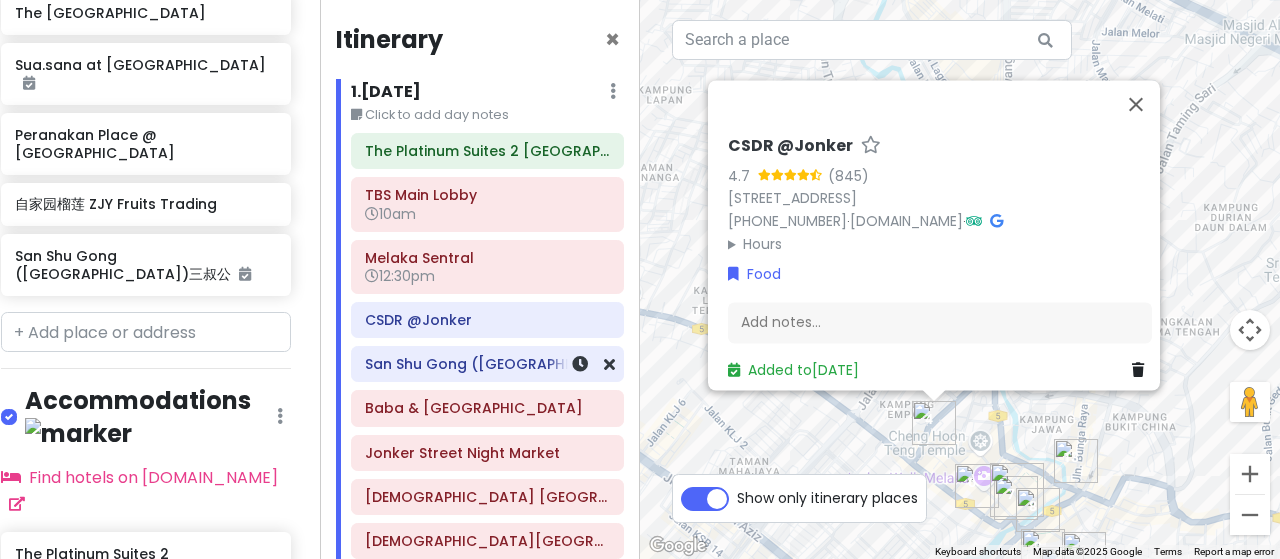 click on "San Shu Gong ([GEOGRAPHIC_DATA])三叔公" at bounding box center (487, 364) 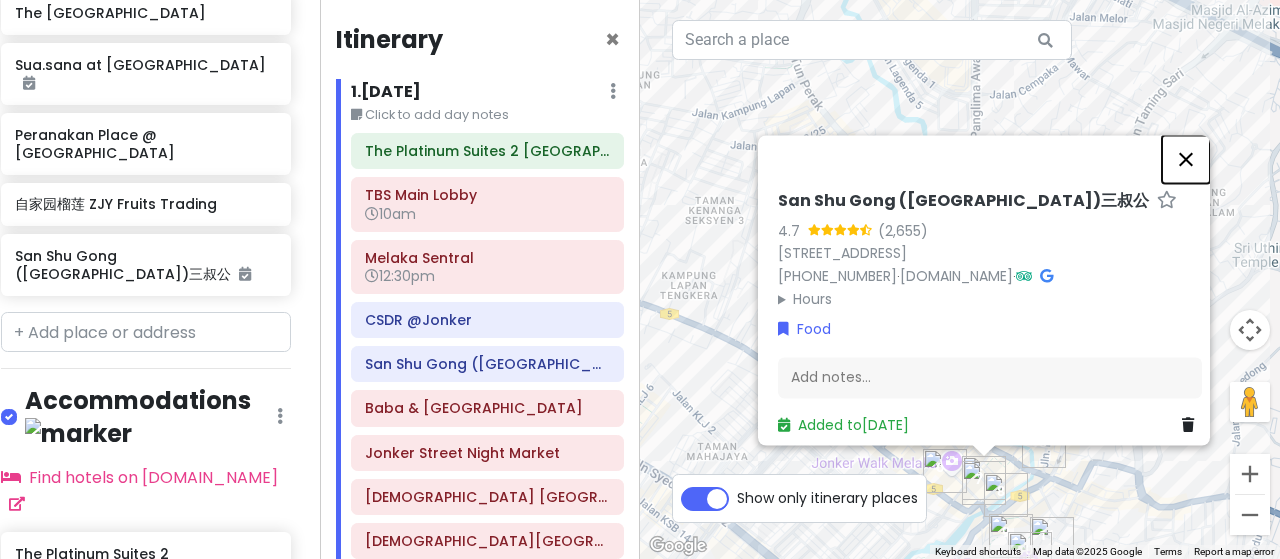 click at bounding box center [1186, 159] 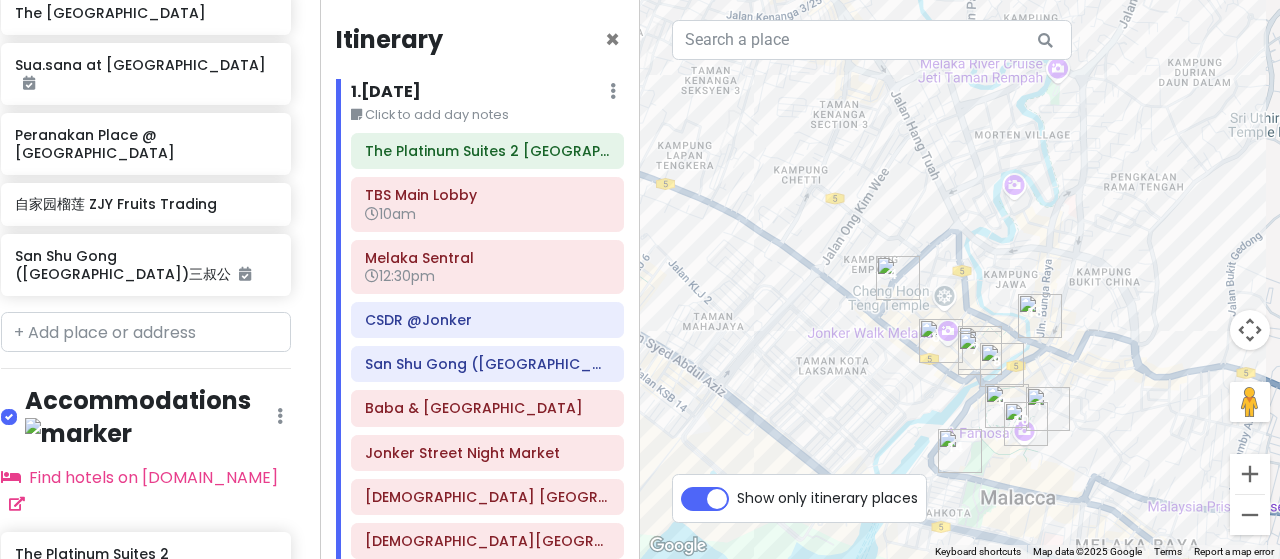 drag, startPoint x: 1016, startPoint y: 289, endPoint x: 1011, endPoint y: 137, distance: 152.08221 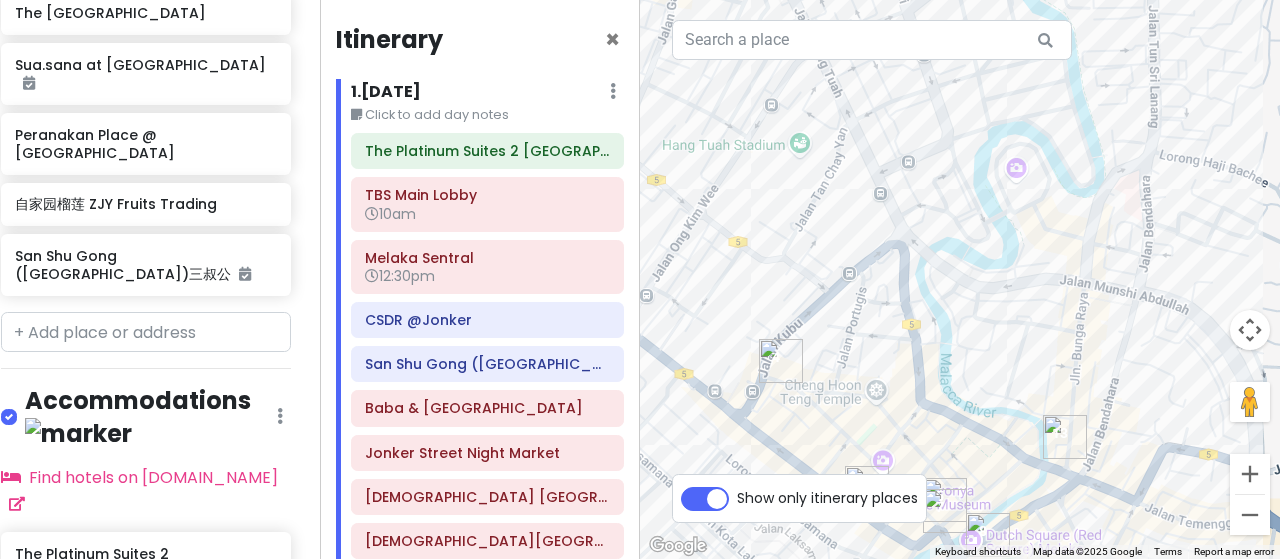 drag, startPoint x: 1015, startPoint y: 249, endPoint x: 1018, endPoint y: 91, distance: 158.02847 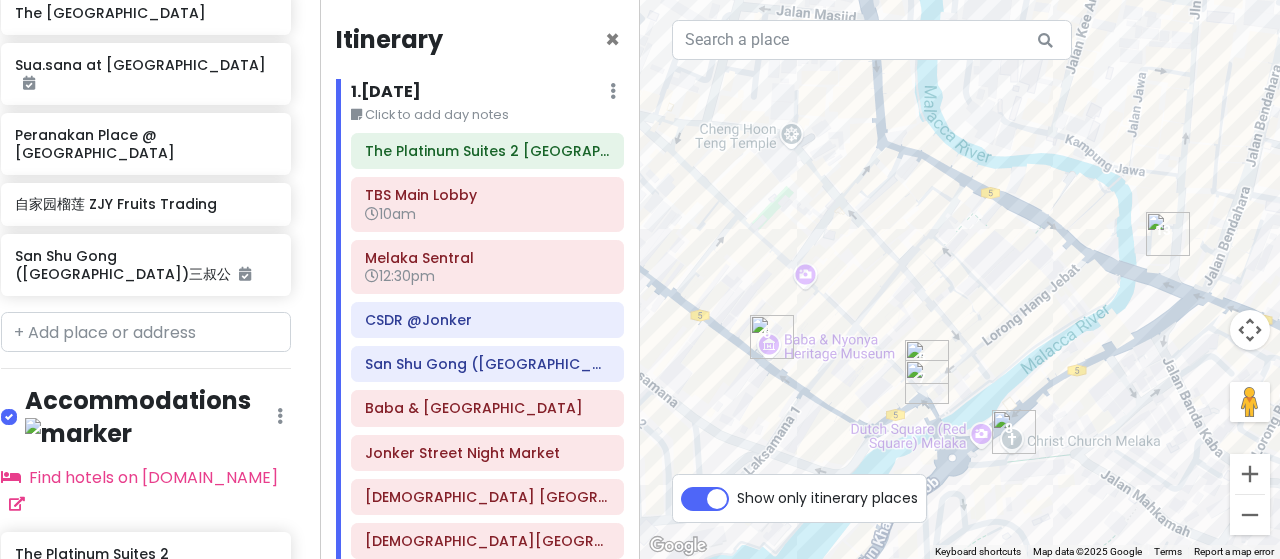 drag, startPoint x: 920, startPoint y: 289, endPoint x: 924, endPoint y: 230, distance: 59.135437 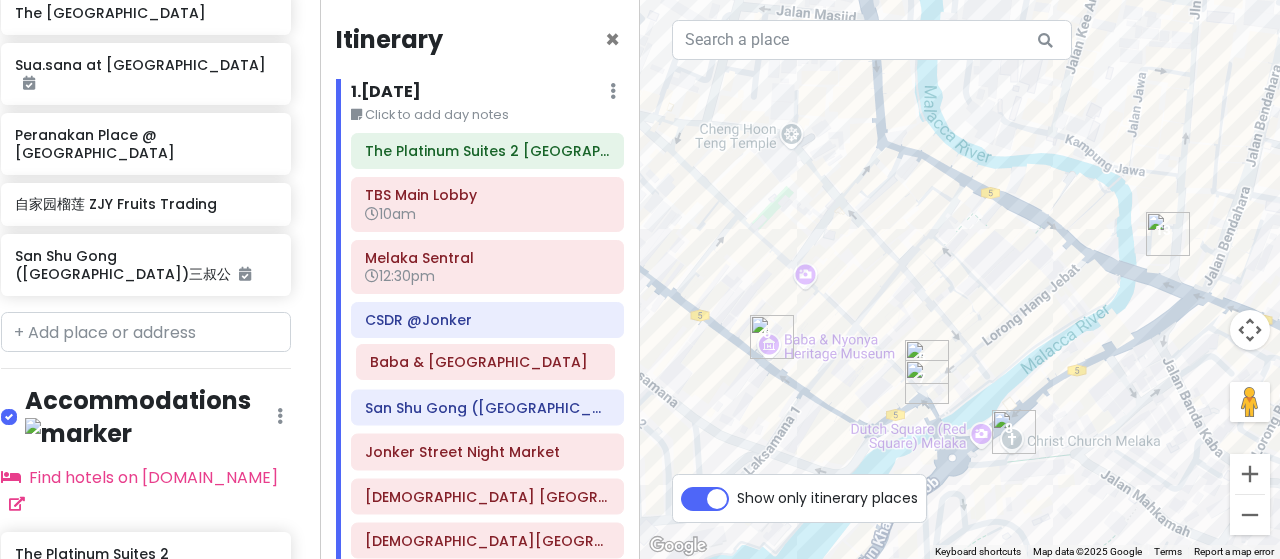 drag, startPoint x: 432, startPoint y: 406, endPoint x: 438, endPoint y: 363, distance: 43.416588 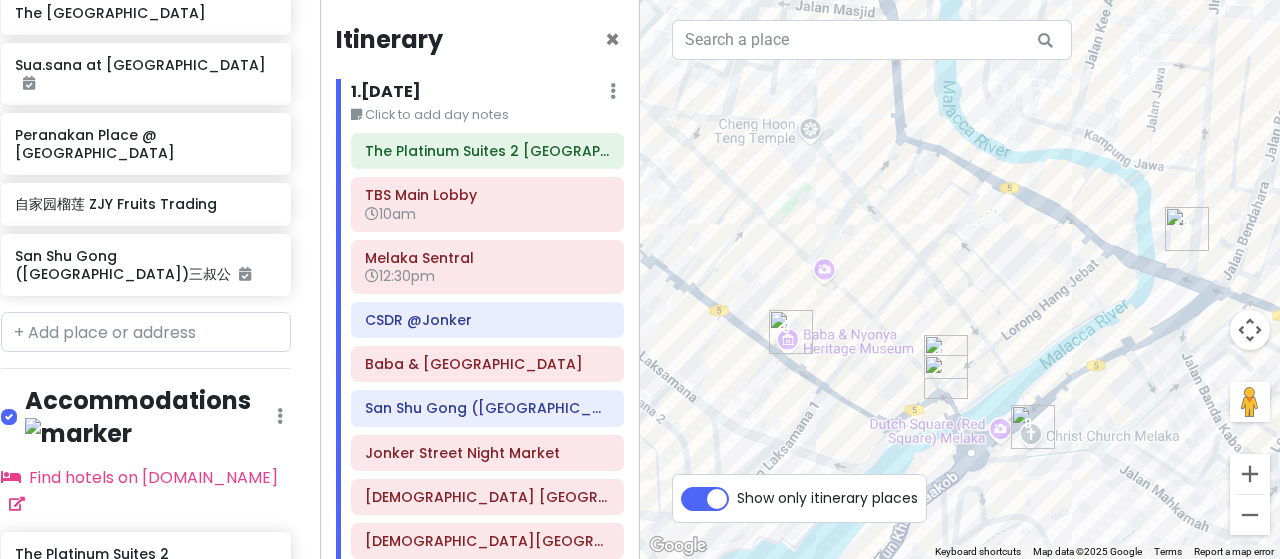 drag, startPoint x: 911, startPoint y: 263, endPoint x: 931, endPoint y: 256, distance: 21.189621 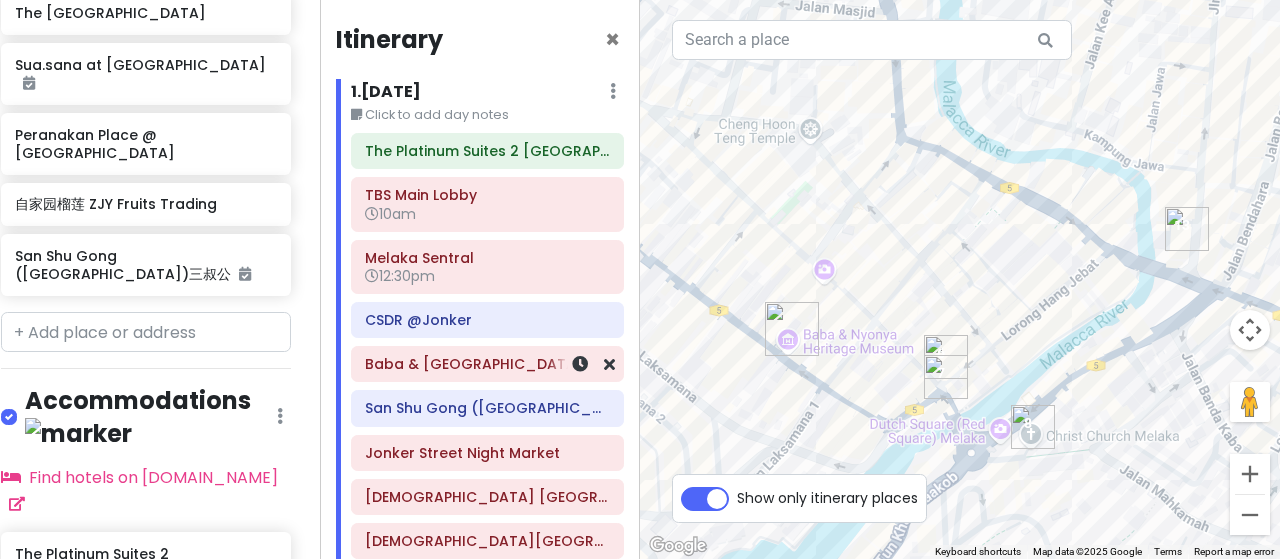 click on "Baba & [GEOGRAPHIC_DATA]" at bounding box center (487, 364) 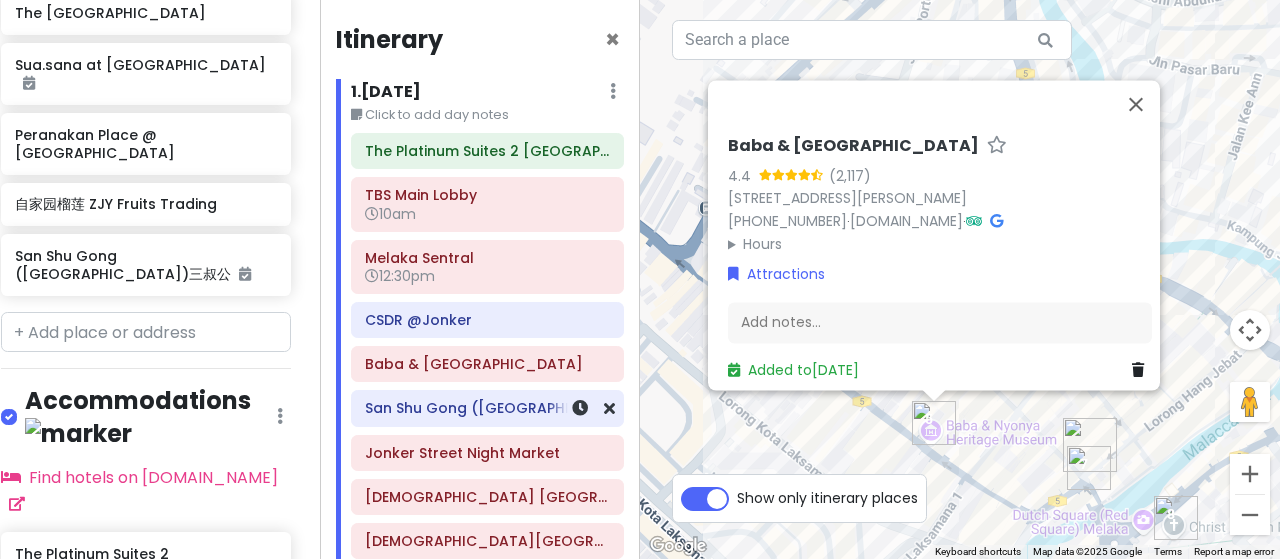 click on "San Shu Gong ([GEOGRAPHIC_DATA])三叔公" at bounding box center [487, 409] 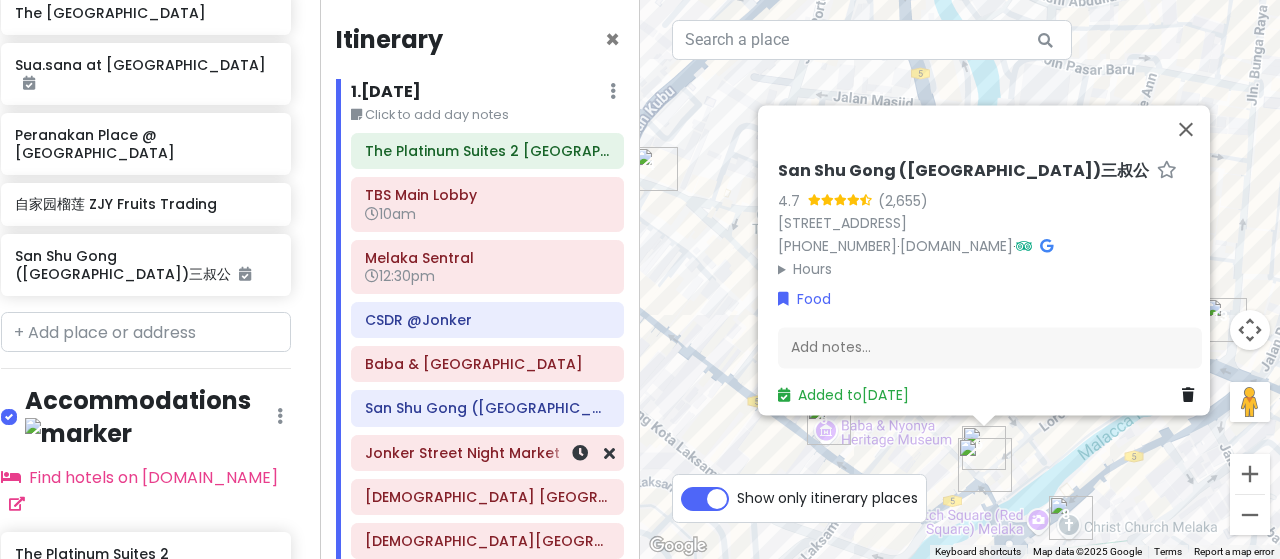 click on "Jonker Street Night Market" at bounding box center [487, 453] 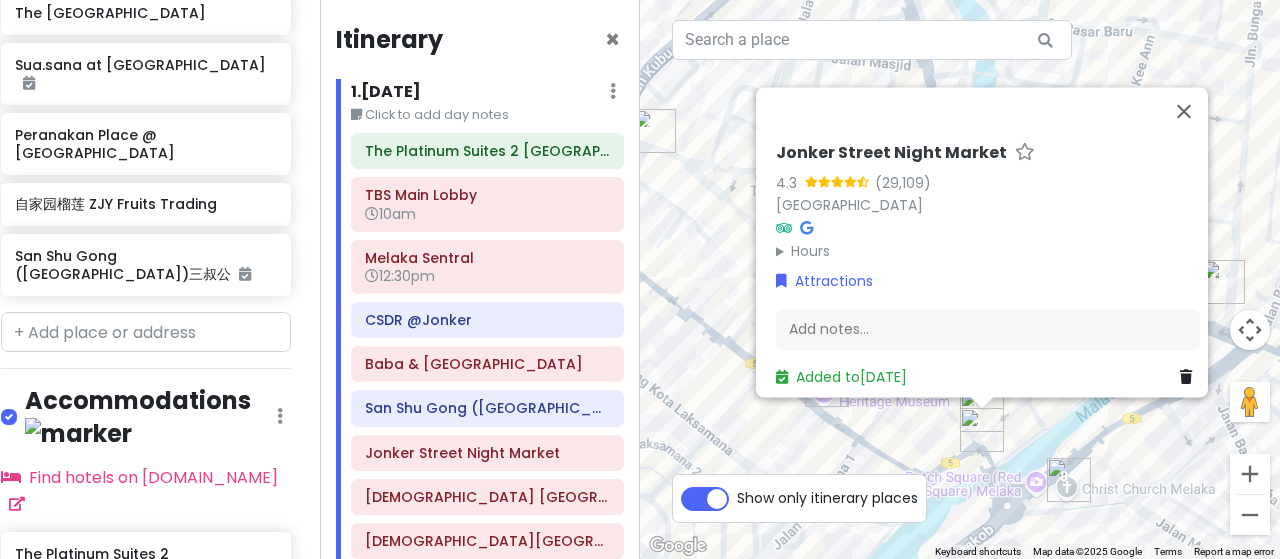 drag, startPoint x: 800, startPoint y: 450, endPoint x: 792, endPoint y: 355, distance: 95.33625 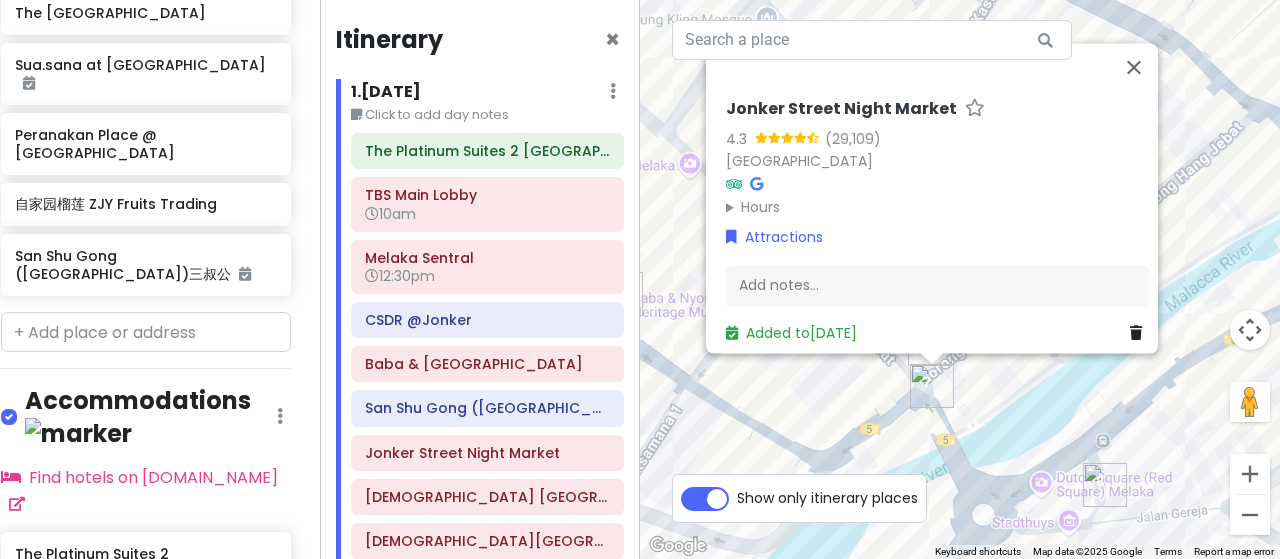 drag, startPoint x: 1006, startPoint y: 420, endPoint x: 1006, endPoint y: 382, distance: 38 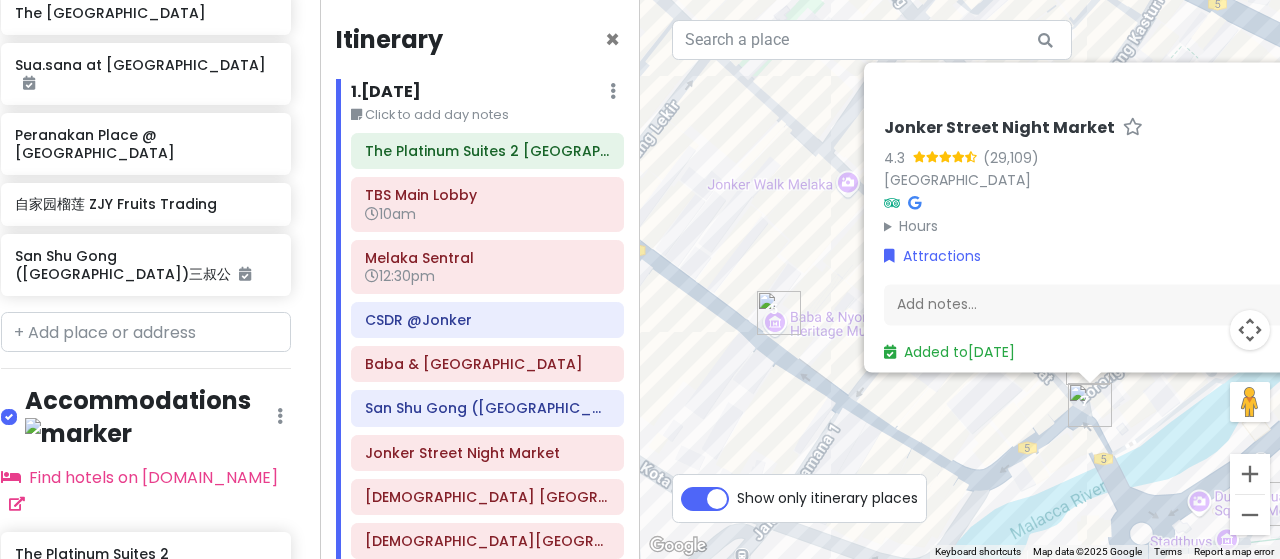 drag, startPoint x: 823, startPoint y: 387, endPoint x: 984, endPoint y: 423, distance: 164.97575 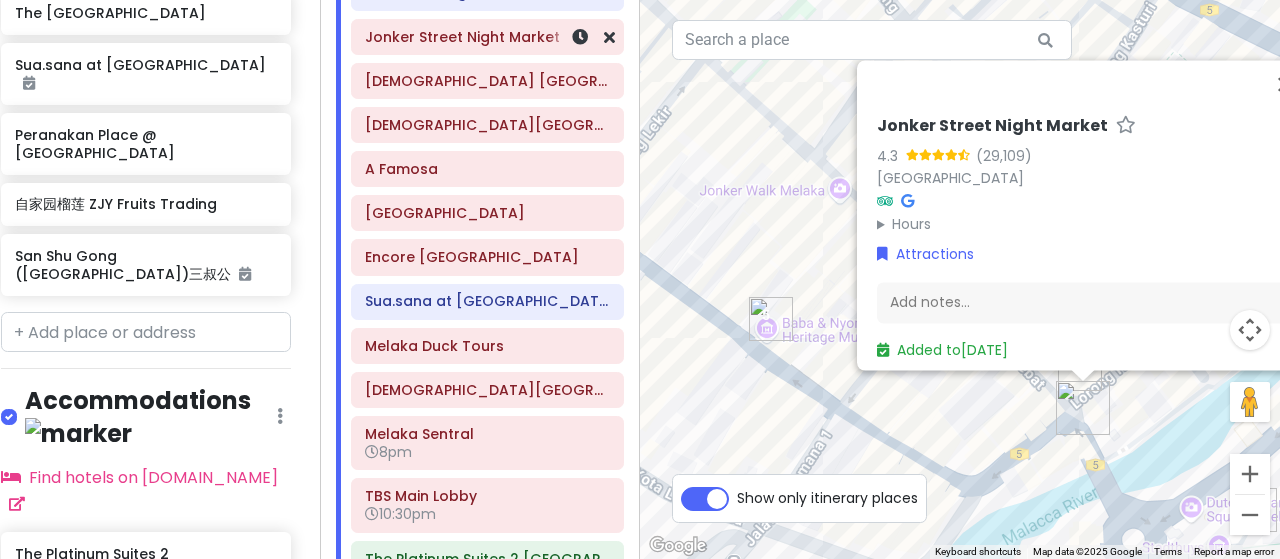 scroll, scrollTop: 495, scrollLeft: 0, axis: vertical 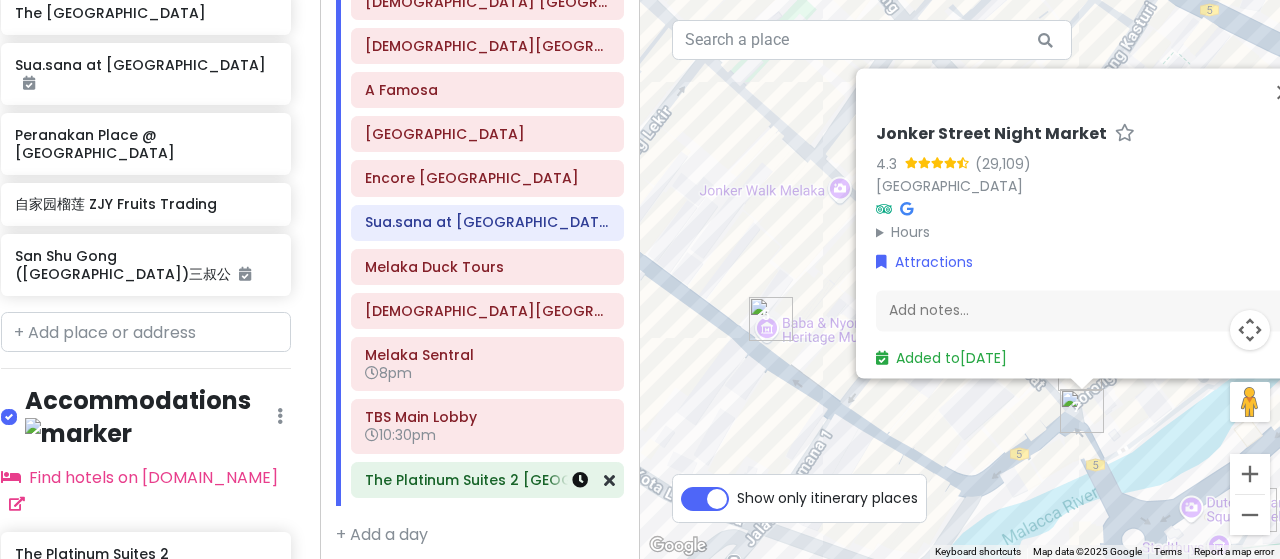 click at bounding box center (580, 480) 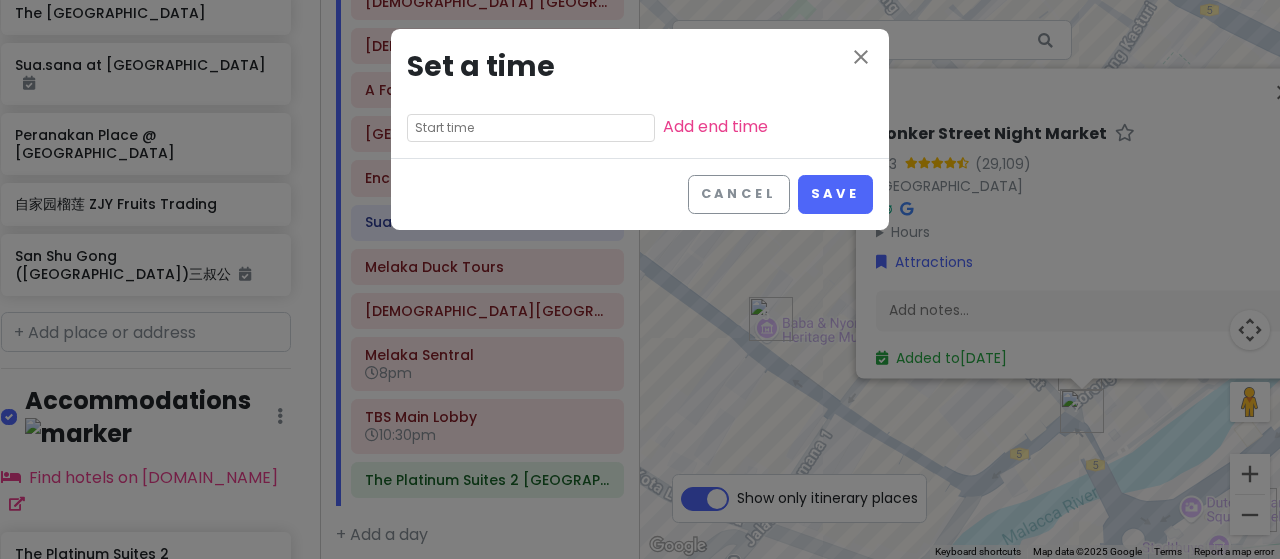 click at bounding box center (531, 128) 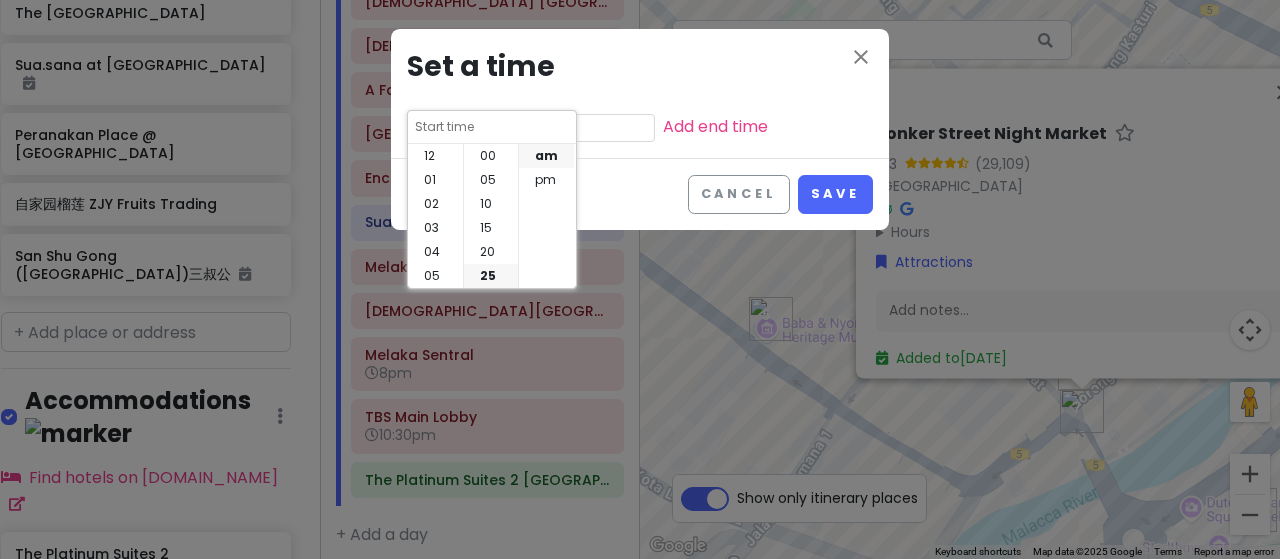scroll, scrollTop: 144, scrollLeft: 0, axis: vertical 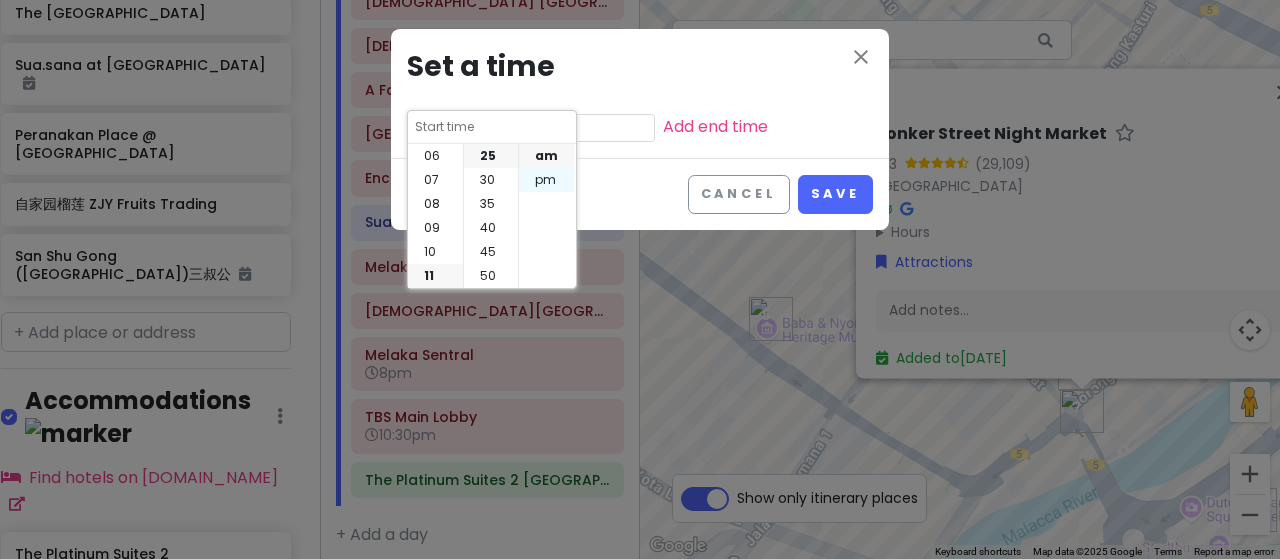 click on "pm" at bounding box center [546, 180] 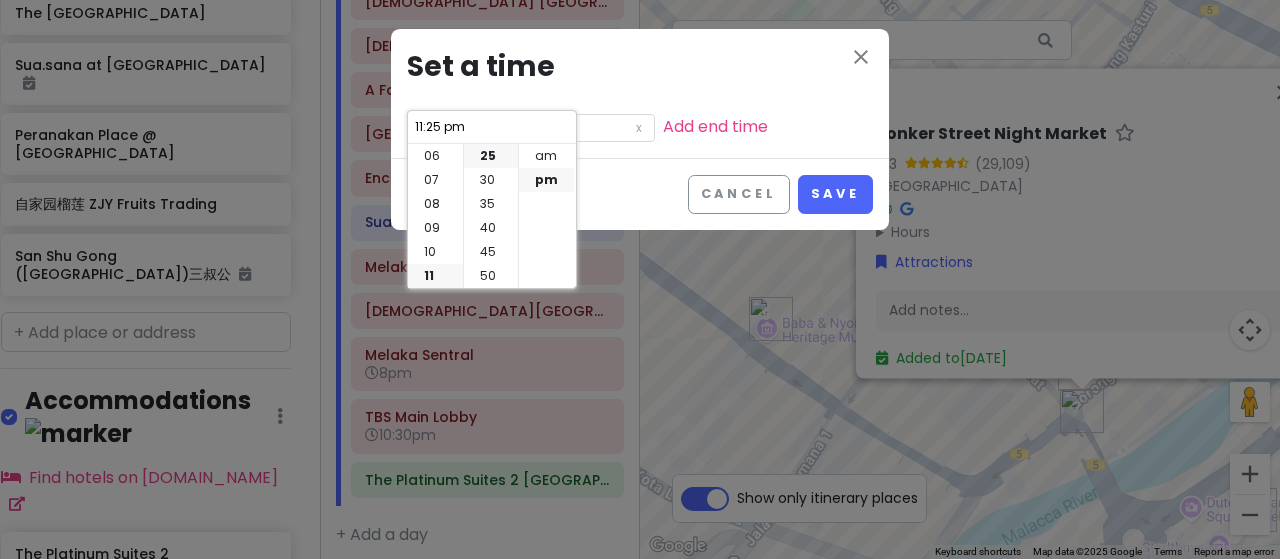 click on "Set a time" at bounding box center [640, 67] 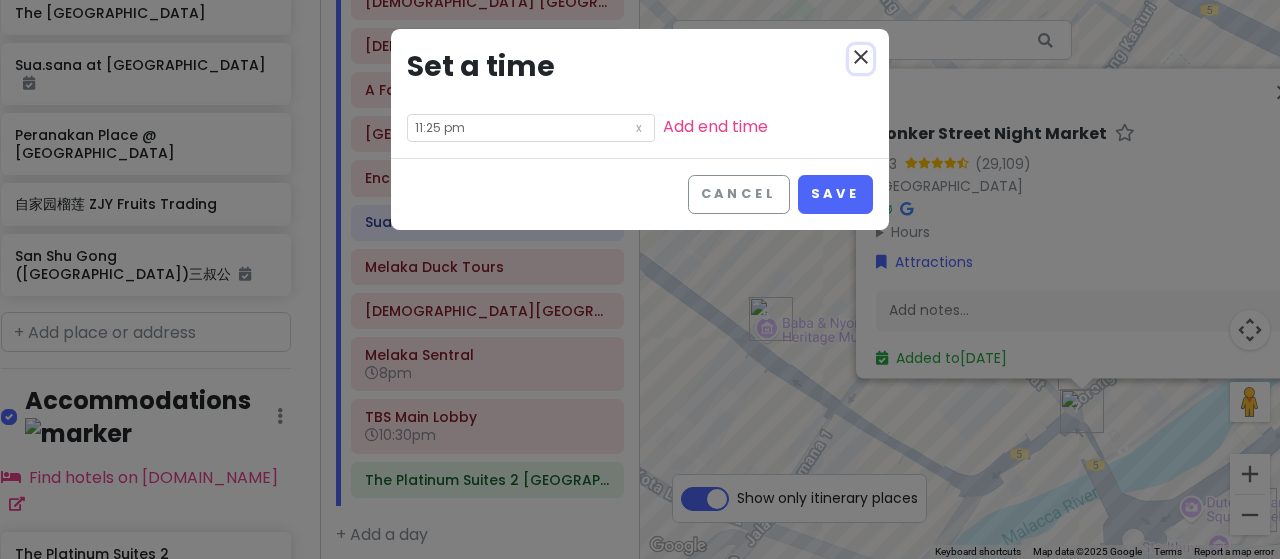 click on "close" at bounding box center (861, 57) 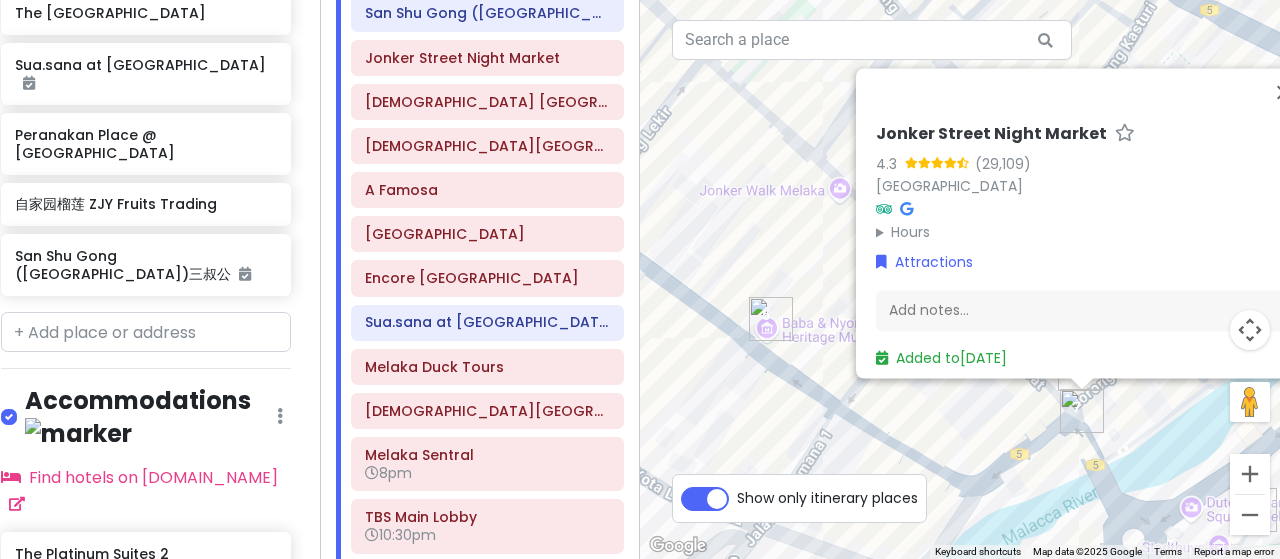 scroll, scrollTop: 0, scrollLeft: 0, axis: both 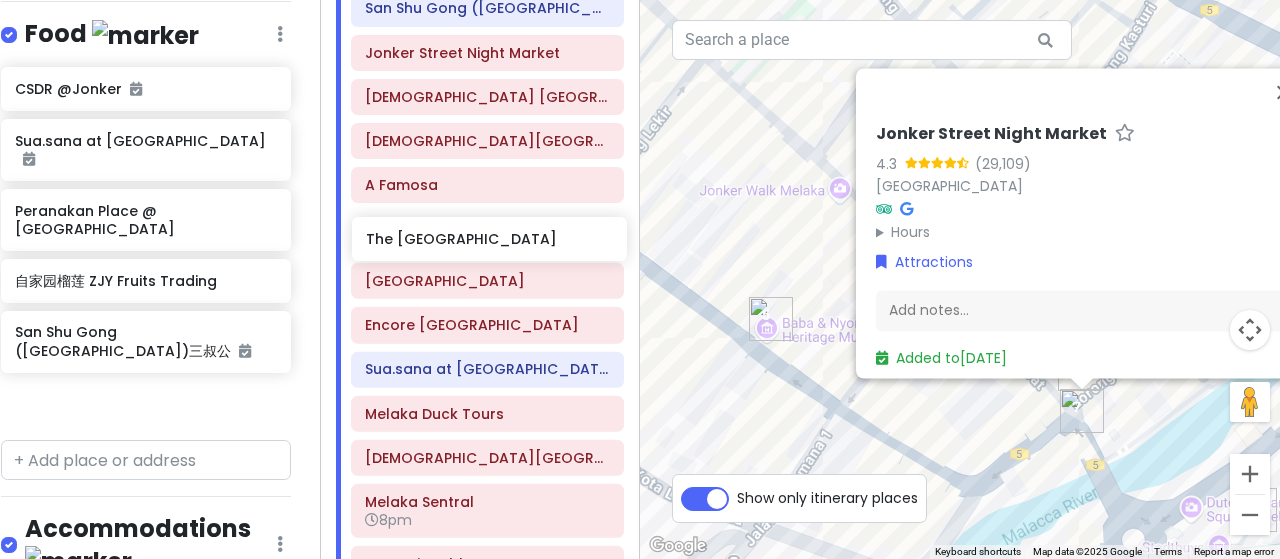 drag, startPoint x: 130, startPoint y: 117, endPoint x: 481, endPoint y: 247, distance: 374.3007 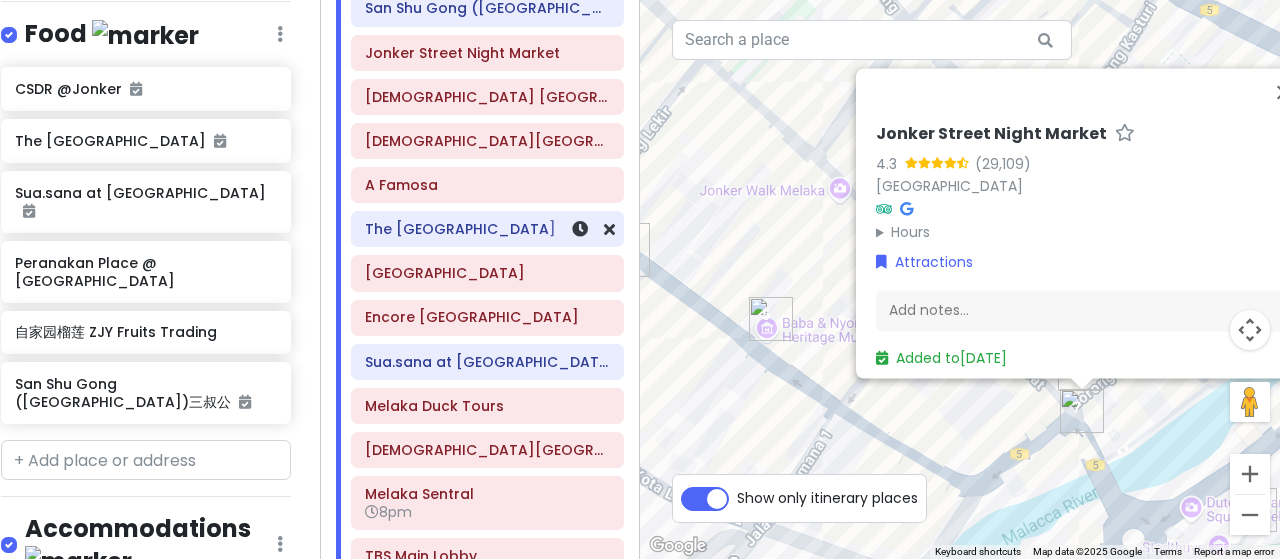 click on "The [GEOGRAPHIC_DATA]" at bounding box center (487, 229) 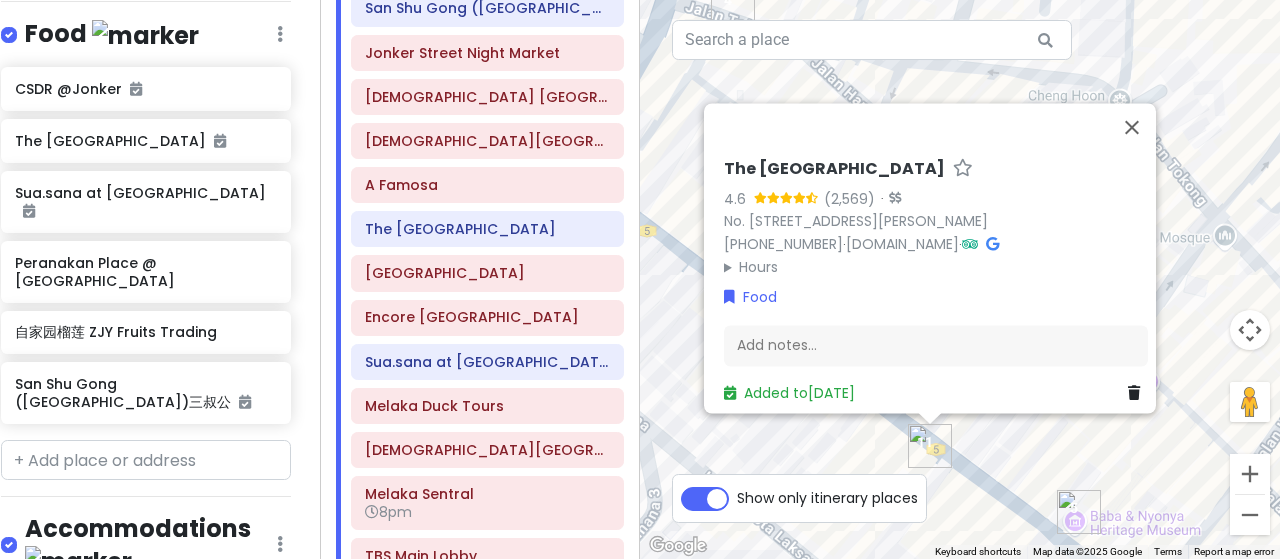 drag, startPoint x: 1068, startPoint y: 464, endPoint x: 1016, endPoint y: 529, distance: 83.240616 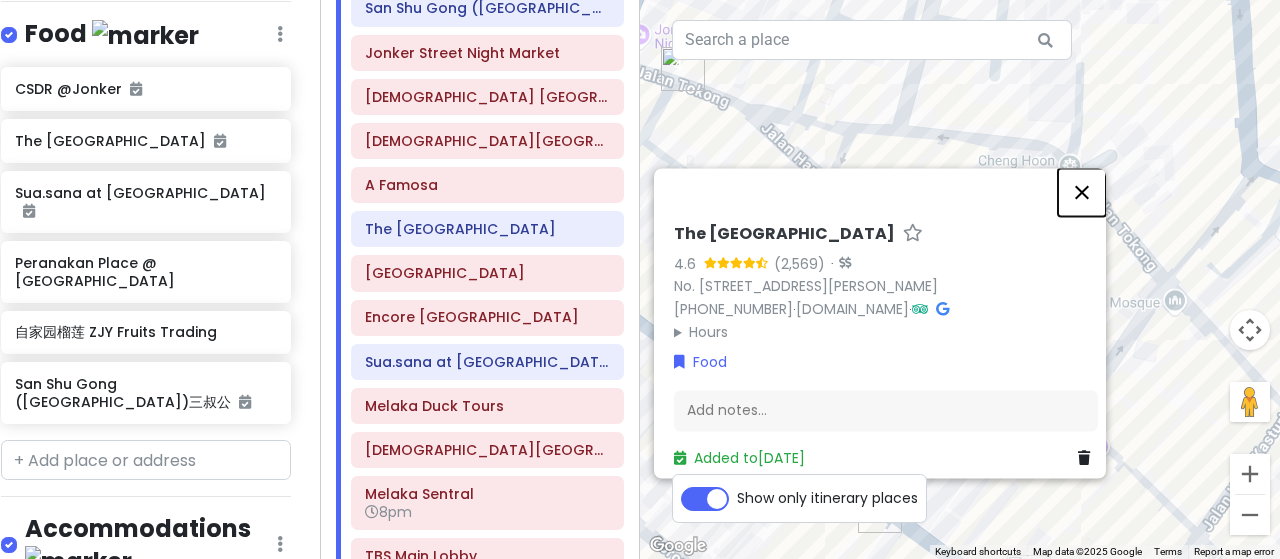 click at bounding box center [1082, 192] 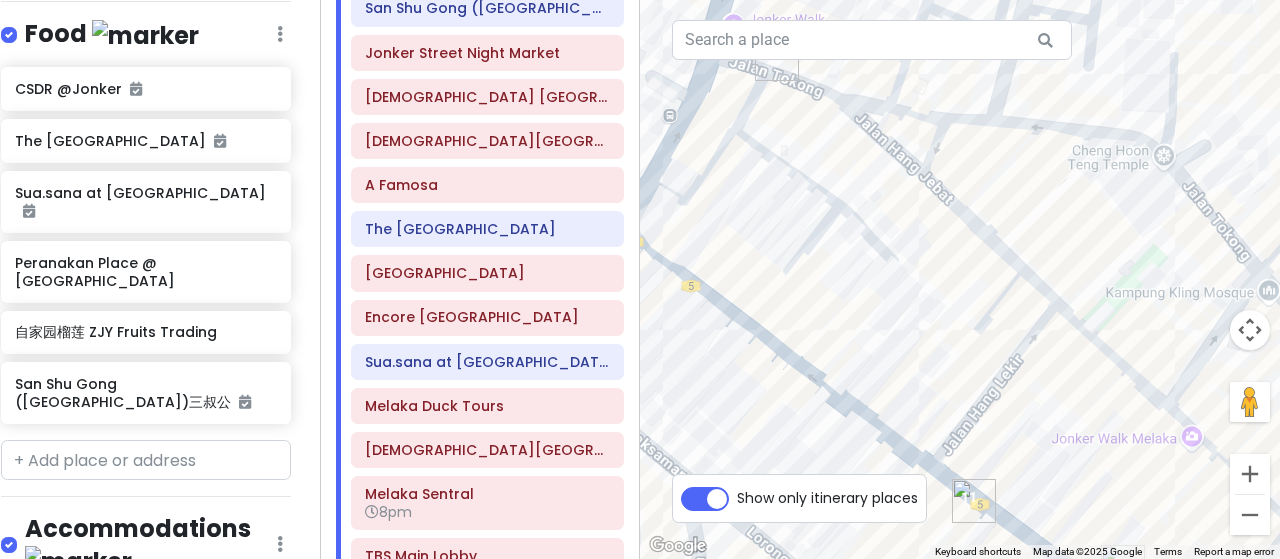 drag, startPoint x: 915, startPoint y: 417, endPoint x: 1008, endPoint y: 403, distance: 94.04786 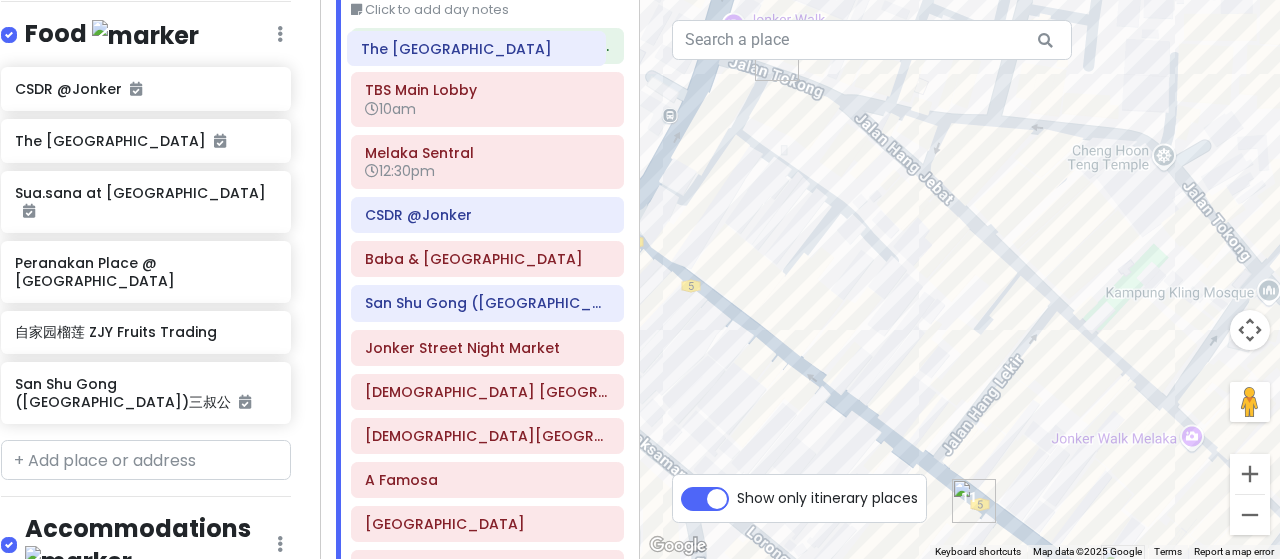 scroll, scrollTop: 0, scrollLeft: 0, axis: both 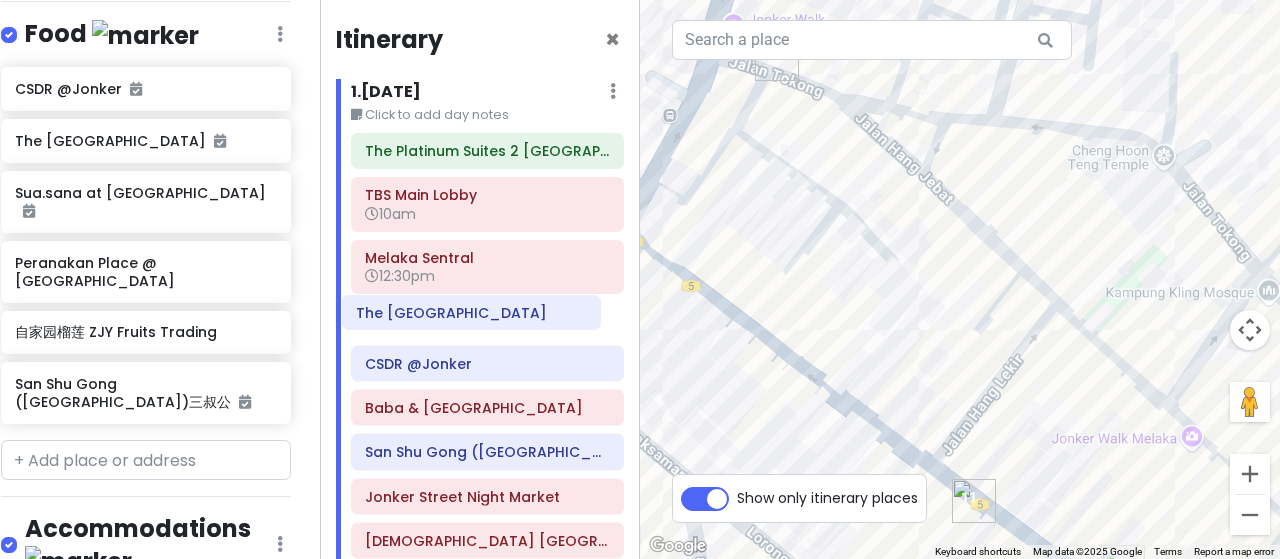 drag, startPoint x: 485, startPoint y: 225, endPoint x: 477, endPoint y: 315, distance: 90.35486 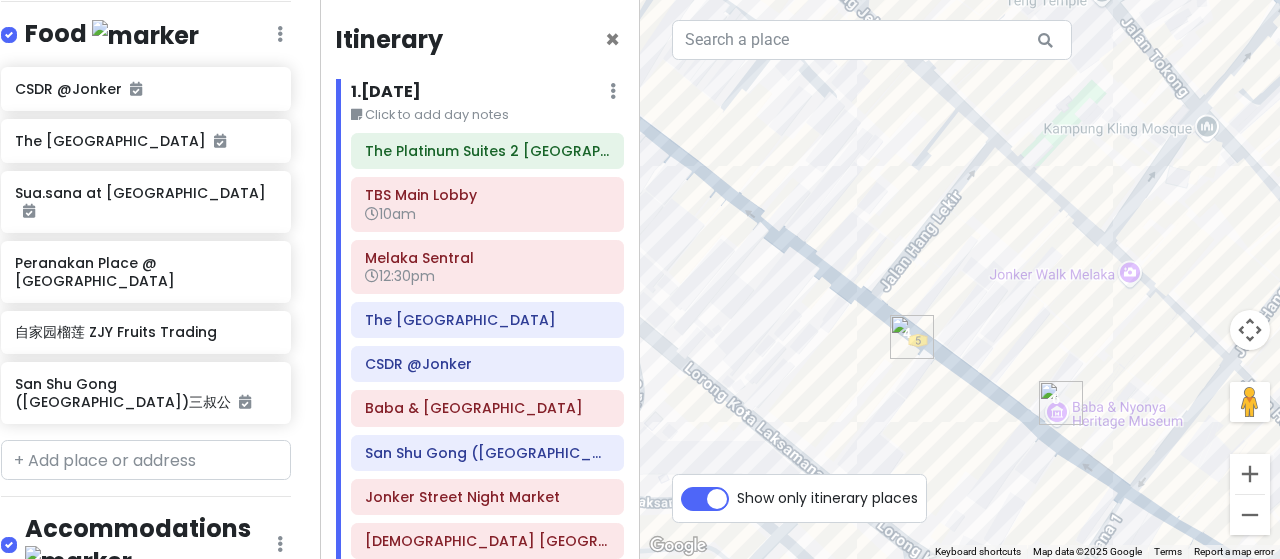 drag, startPoint x: 1049, startPoint y: 403, endPoint x: 986, endPoint y: 239, distance: 175.68437 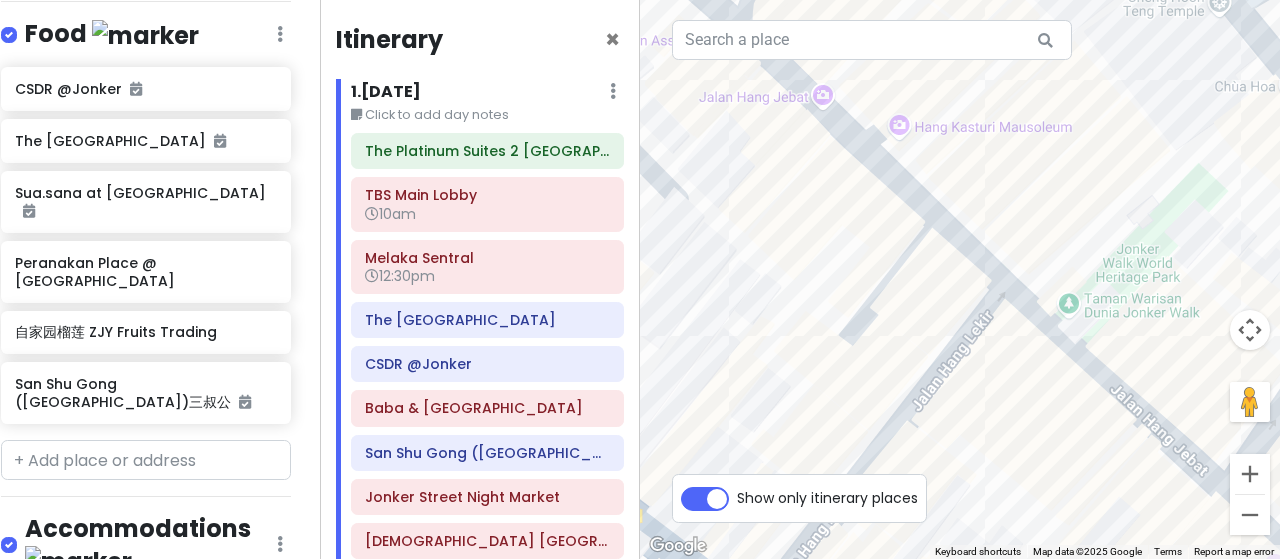 drag, startPoint x: 1045, startPoint y: 210, endPoint x: 1091, endPoint y: 527, distance: 320.32016 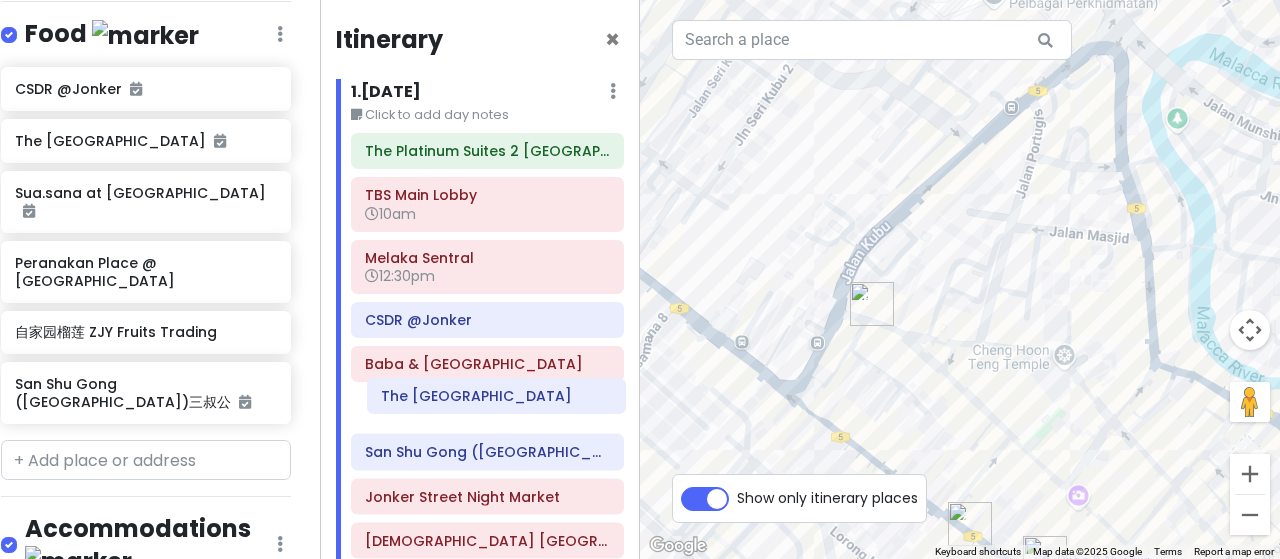 drag, startPoint x: 506, startPoint y: 323, endPoint x: 523, endPoint y: 401, distance: 79.83107 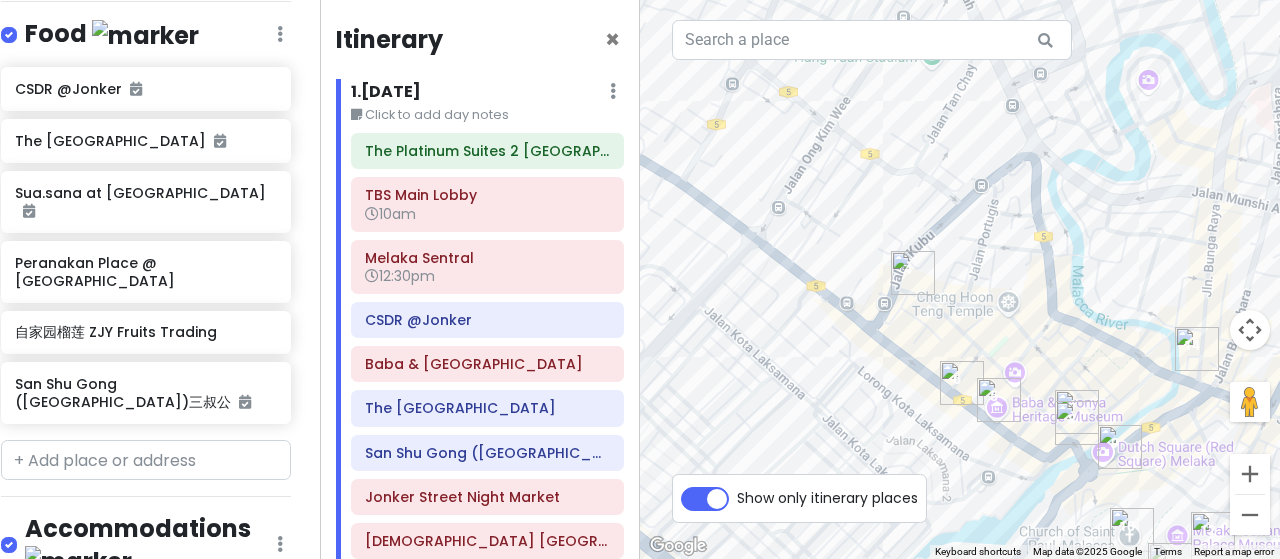 drag, startPoint x: 999, startPoint y: 375, endPoint x: 936, endPoint y: 234, distance: 154.43445 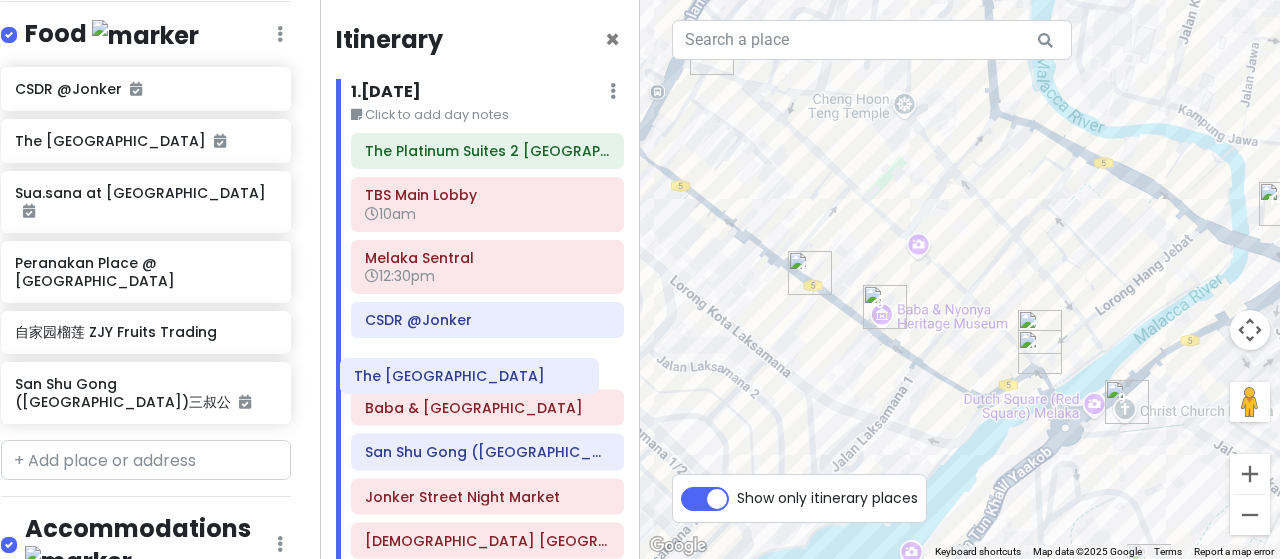 drag, startPoint x: 500, startPoint y: 410, endPoint x: 489, endPoint y: 381, distance: 31.016125 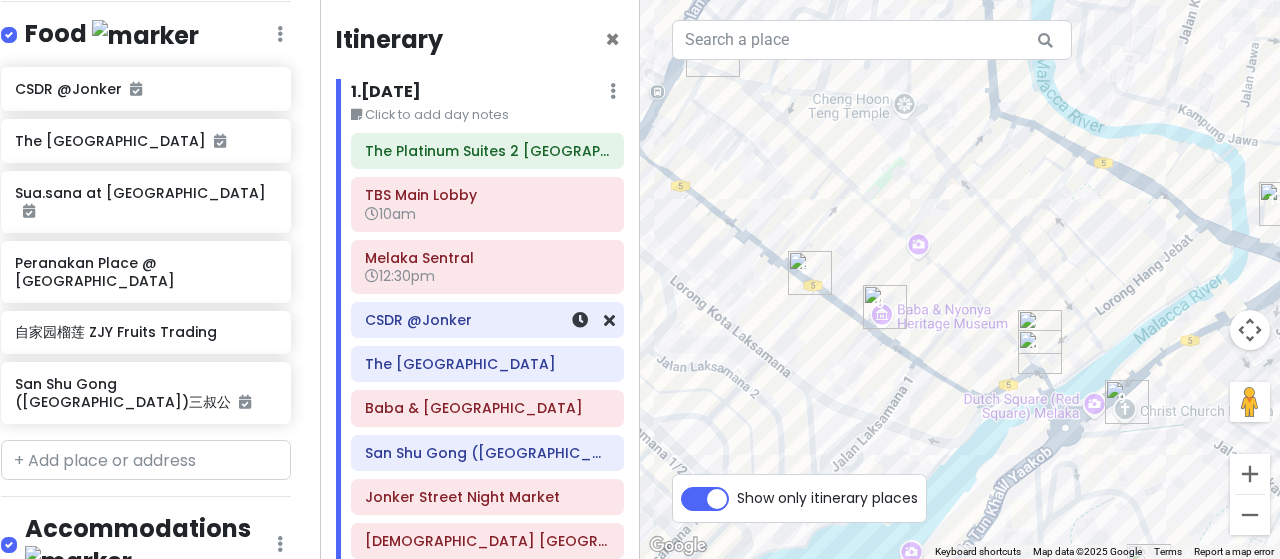 click on "CSDR @Jonker" at bounding box center [487, 320] 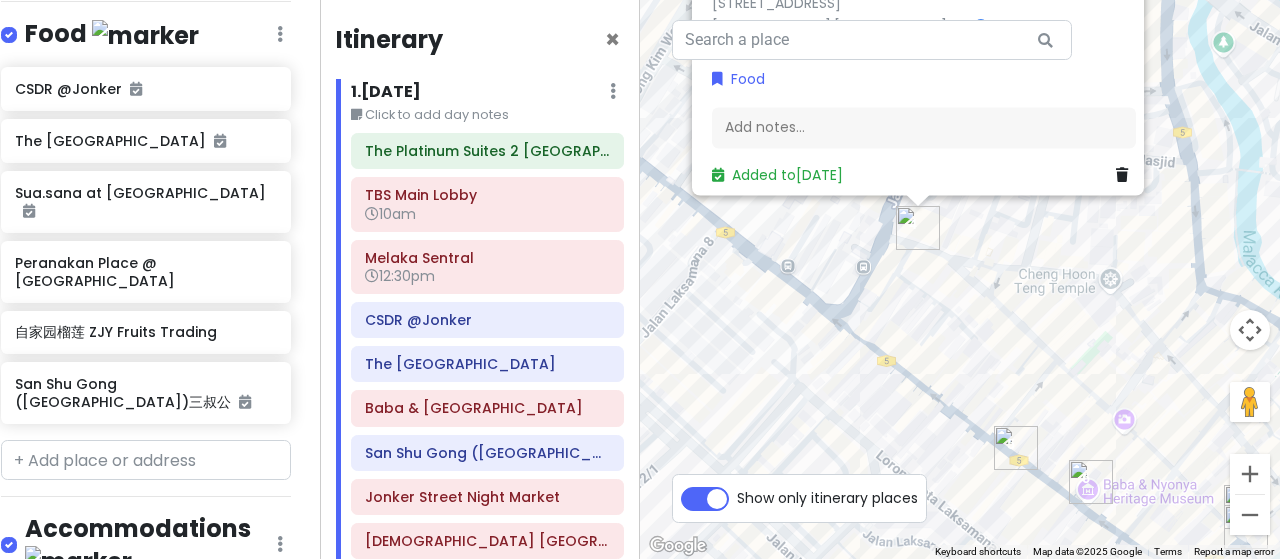 drag, startPoint x: 736, startPoint y: 424, endPoint x: 718, endPoint y: 225, distance: 199.81241 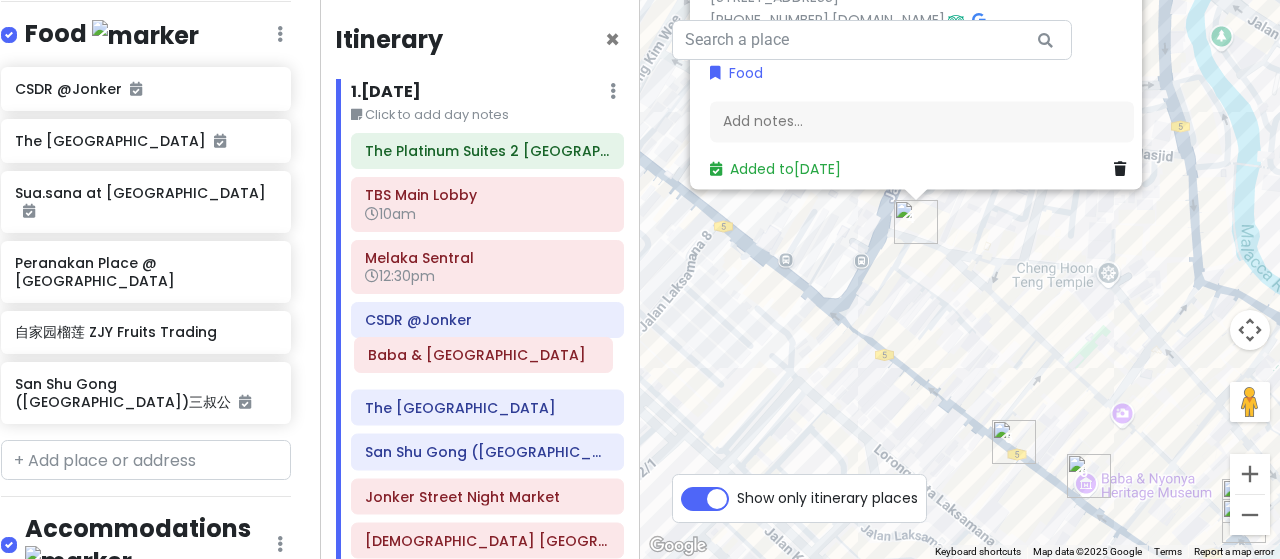 drag, startPoint x: 480, startPoint y: 415, endPoint x: 484, endPoint y: 365, distance: 50.159744 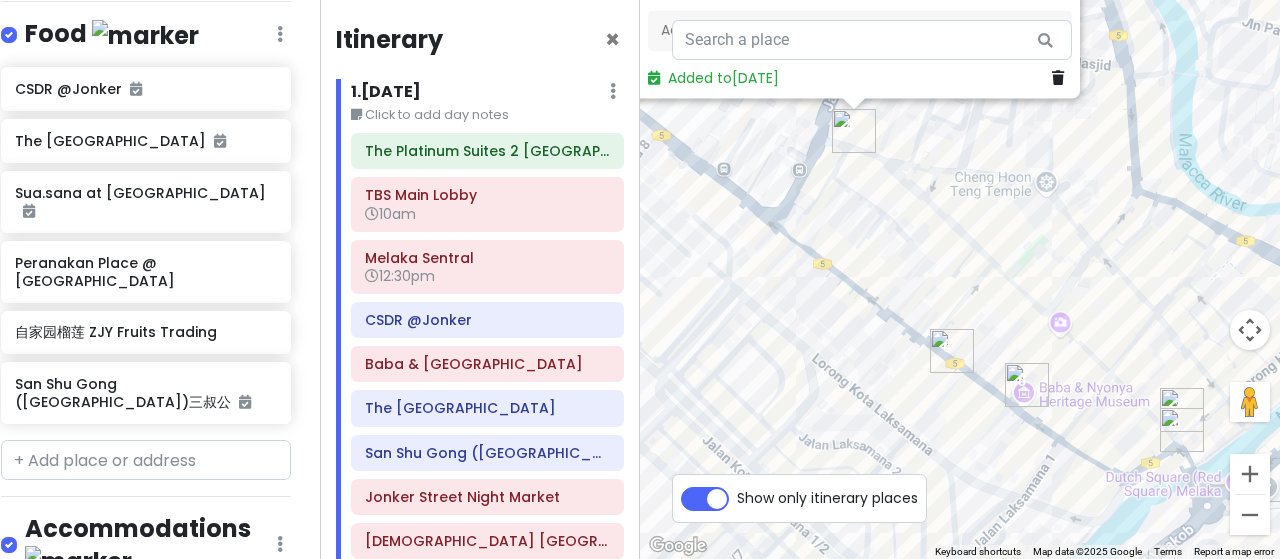 drag, startPoint x: 1012, startPoint y: 397, endPoint x: 932, endPoint y: 294, distance: 130.41856 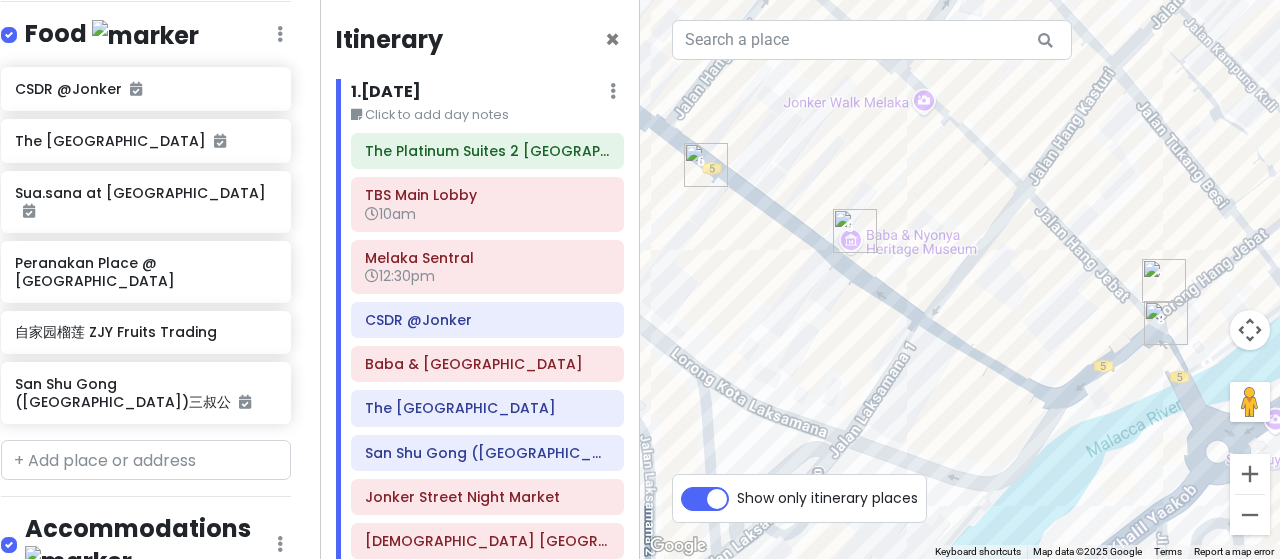 drag, startPoint x: 1148, startPoint y: 364, endPoint x: 942, endPoint y: 115, distance: 323.16714 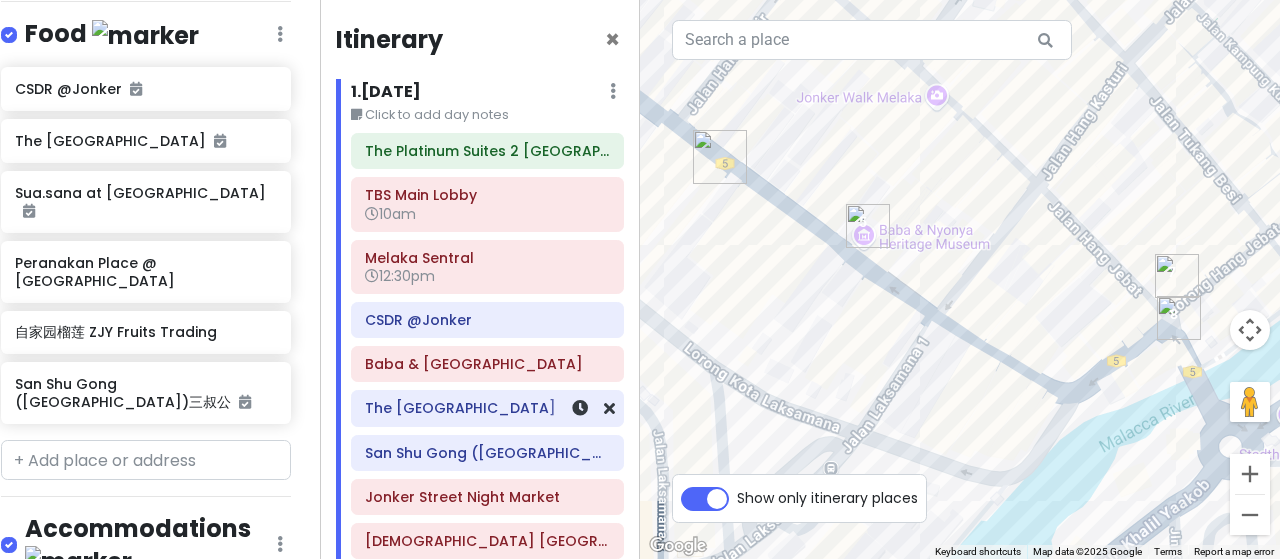 drag, startPoint x: 501, startPoint y: 397, endPoint x: 496, endPoint y: 411, distance: 14.866069 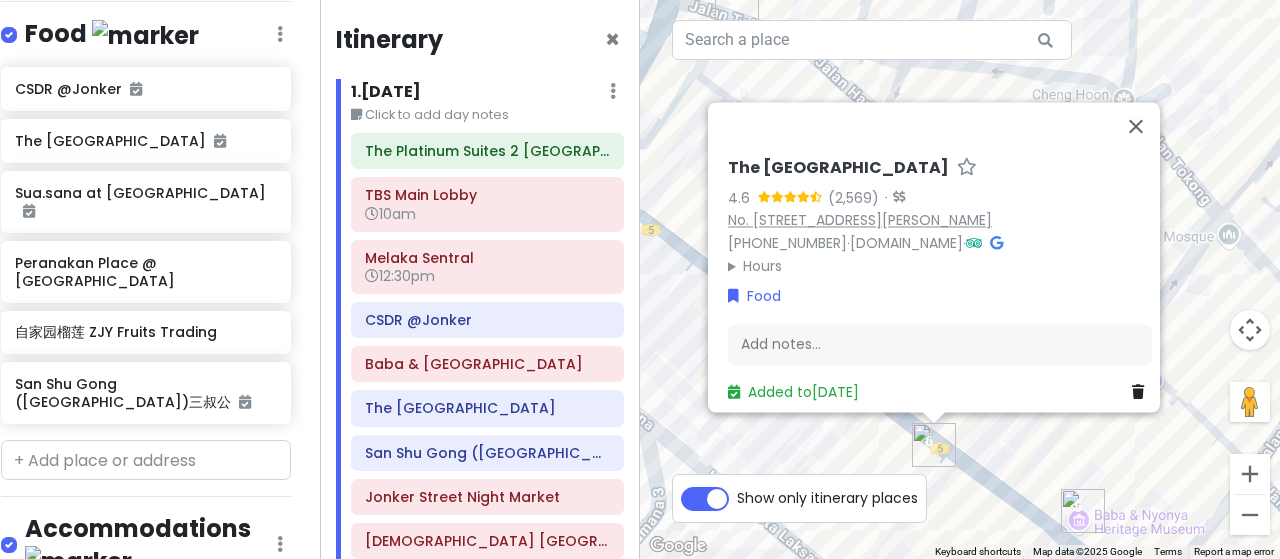 click on "No. [STREET_ADDRESS][PERSON_NAME]" at bounding box center [860, 220] 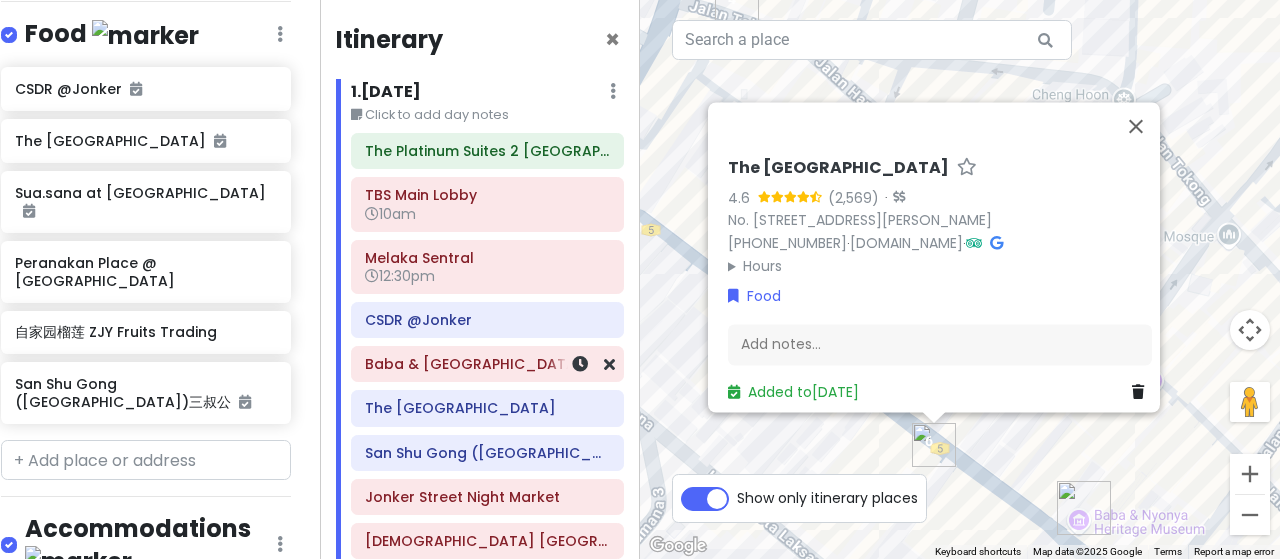 click on "Baba & [GEOGRAPHIC_DATA]" at bounding box center (487, 364) 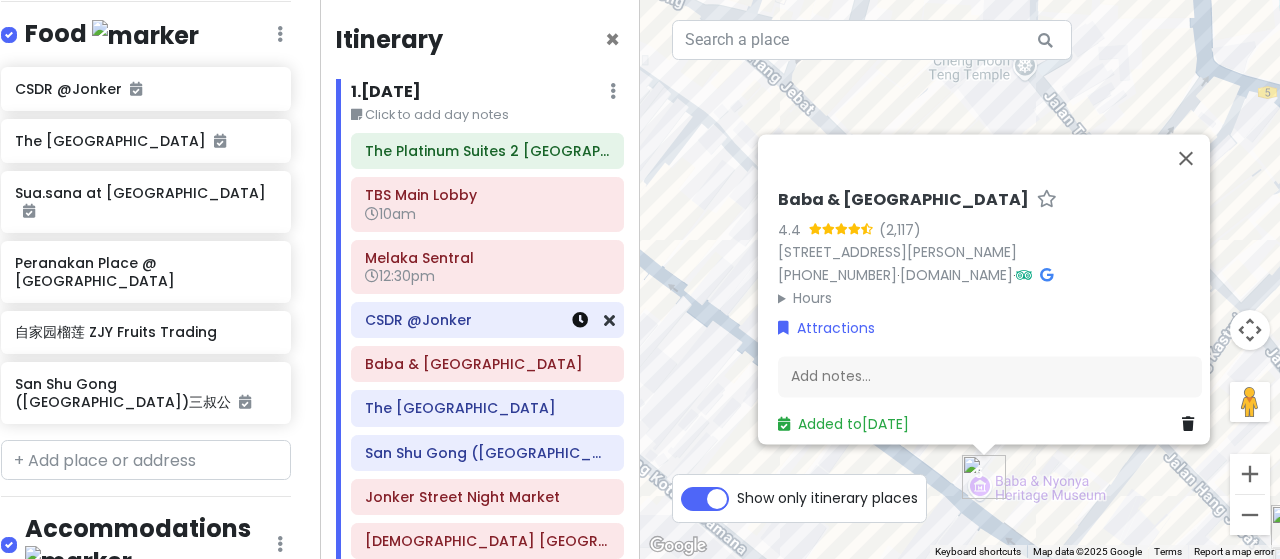 click at bounding box center [580, 320] 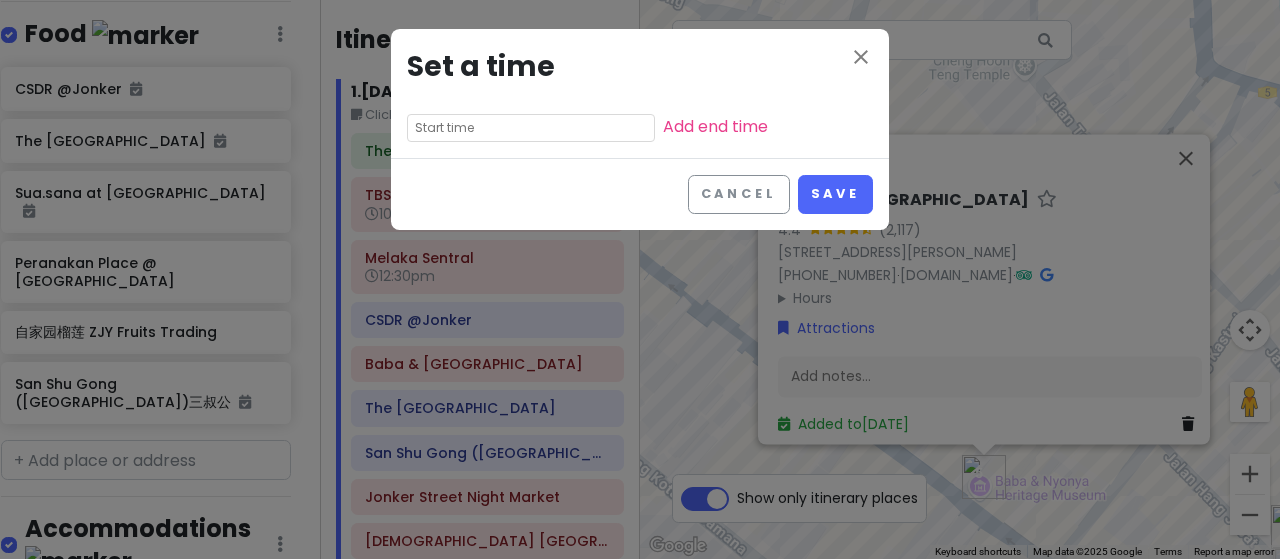 click on "close Set a time Add end time" at bounding box center (640, 93) 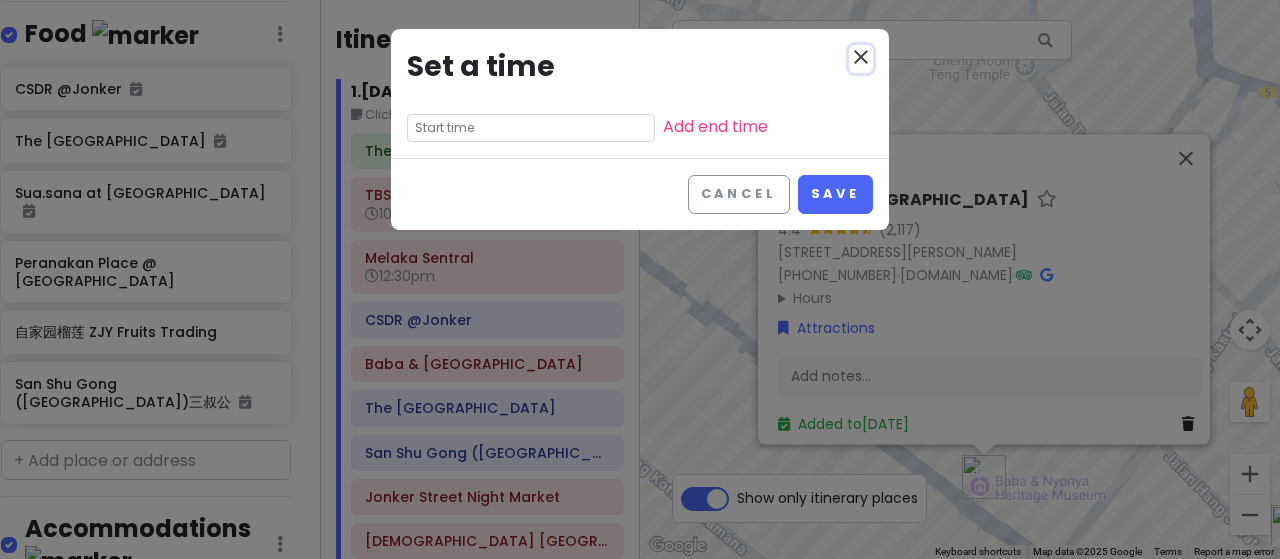 click on "close" at bounding box center (861, 57) 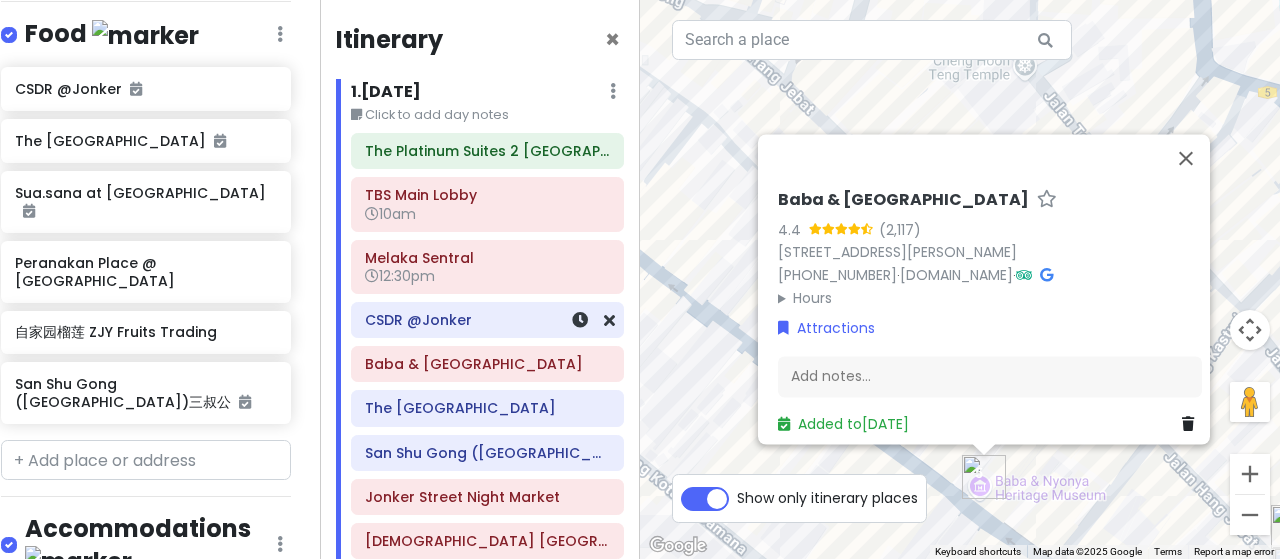 click on "CSDR @Jonker" at bounding box center (487, 320) 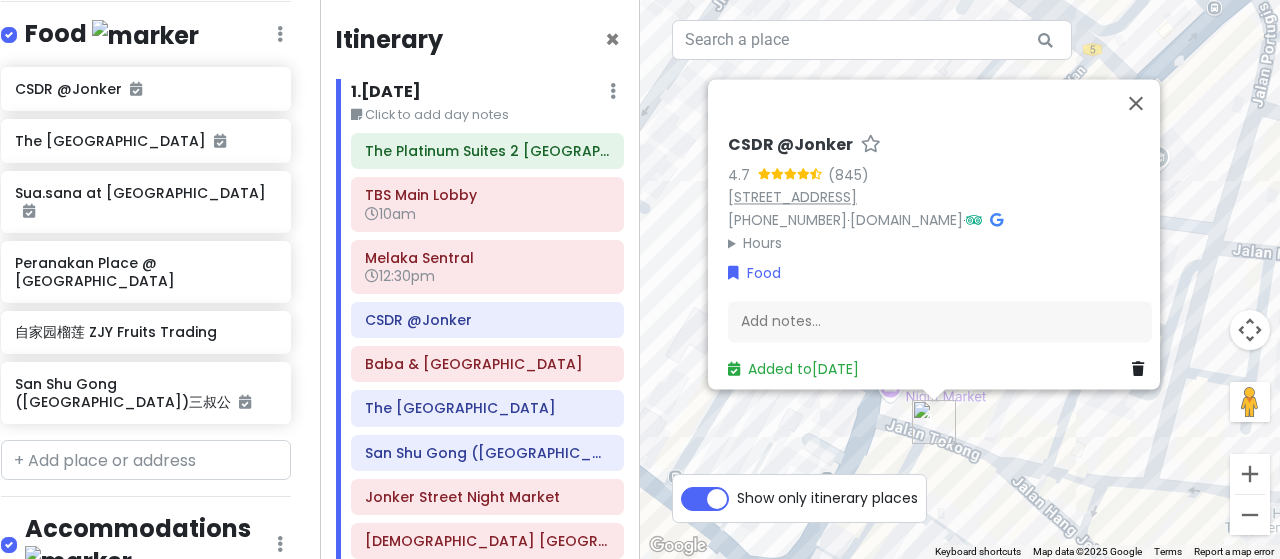 click on "[STREET_ADDRESS]" at bounding box center (792, 197) 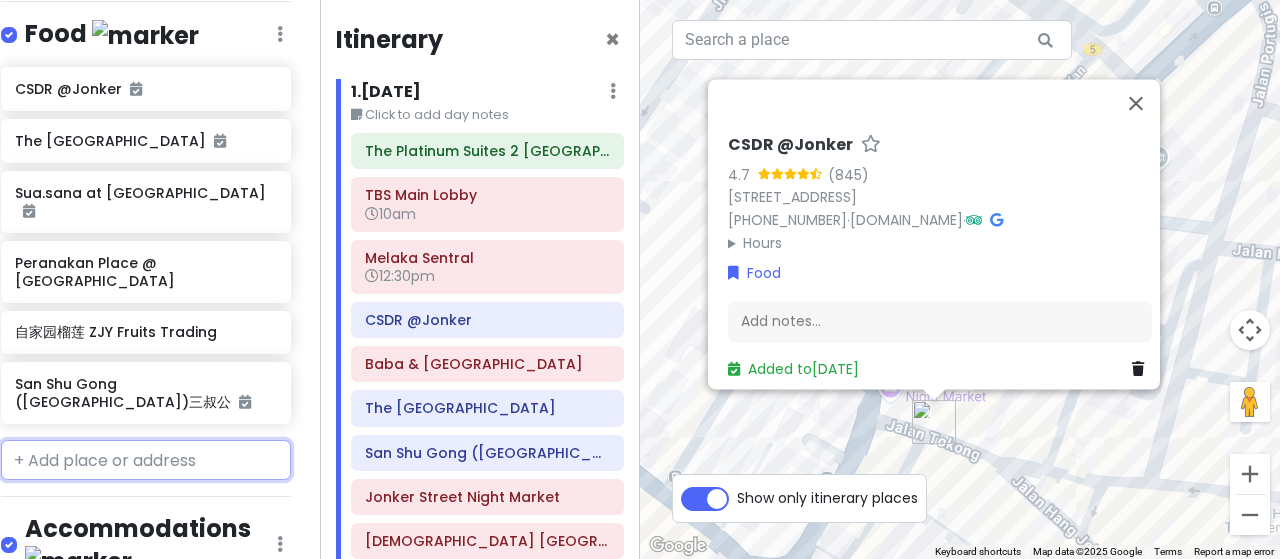 click at bounding box center [146, 460] 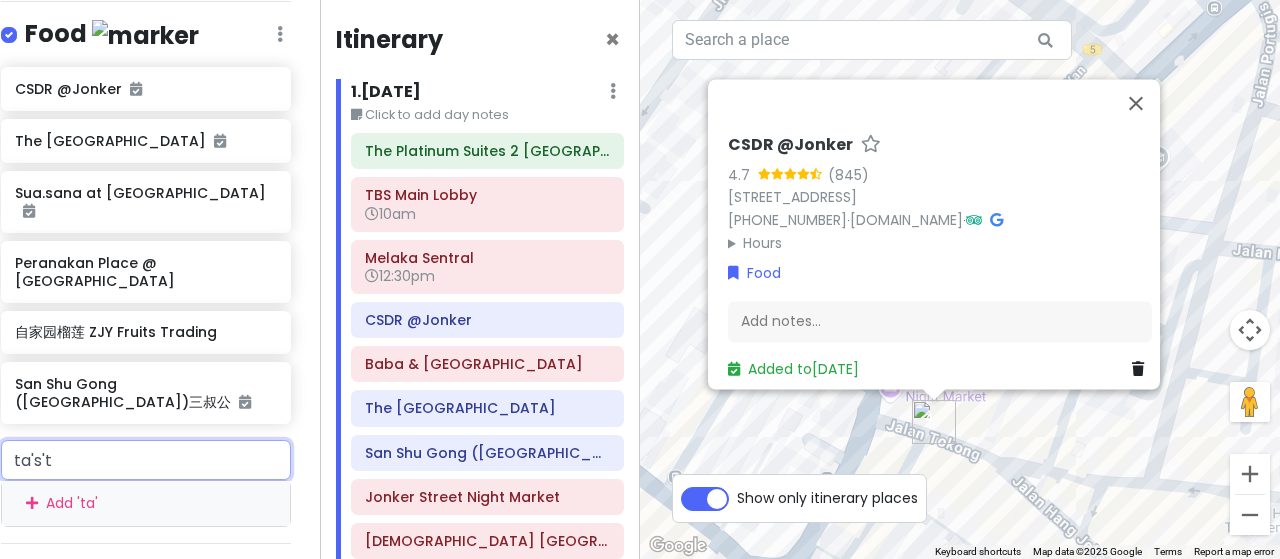 type on "taste" 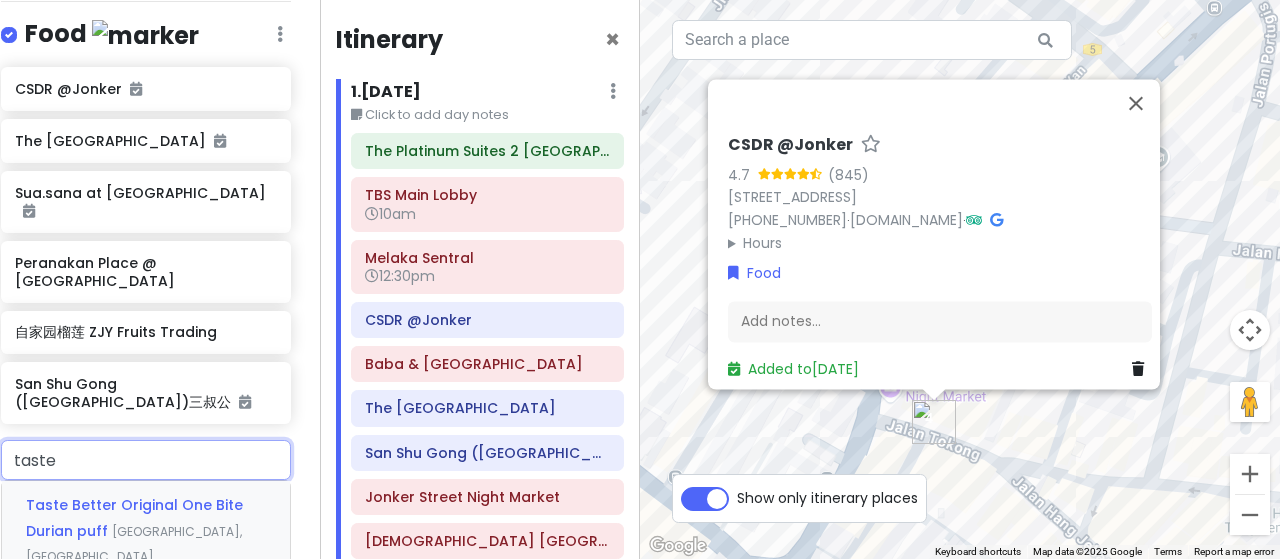 click on "Taste Better Original One Bite Durian puff" at bounding box center (134, 518) 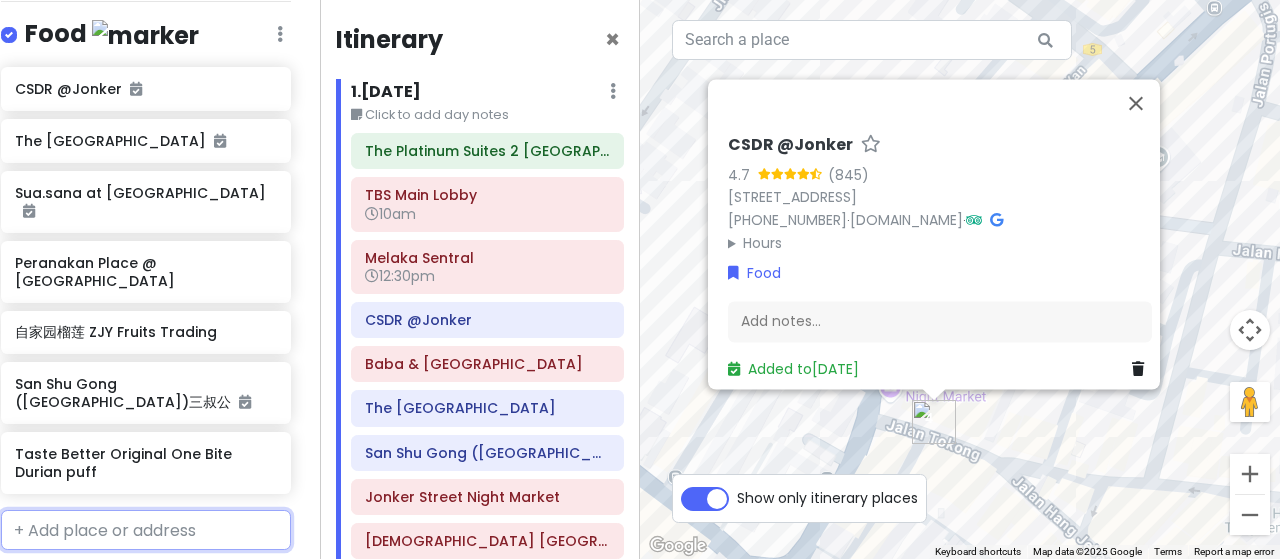 click at bounding box center [146, 530] 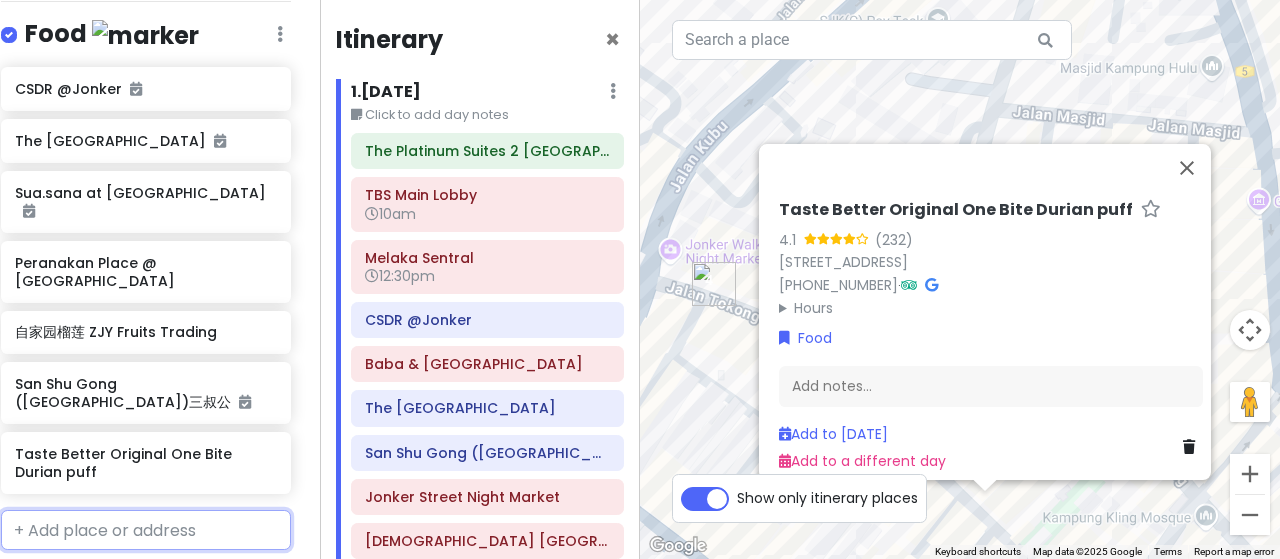 click at bounding box center [146, 530] 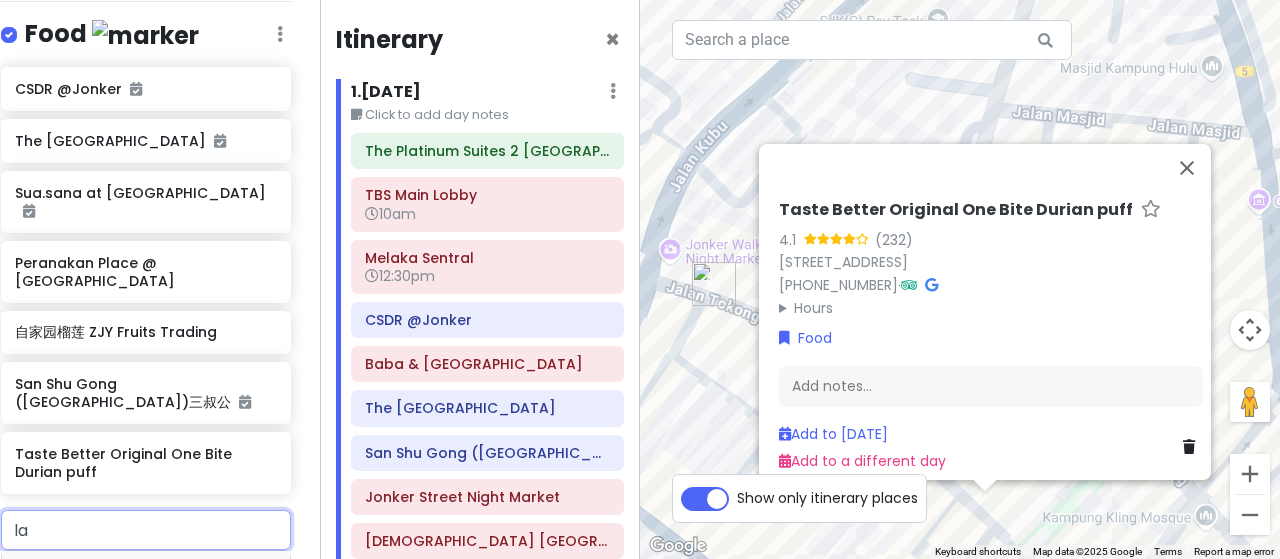 type on "l" 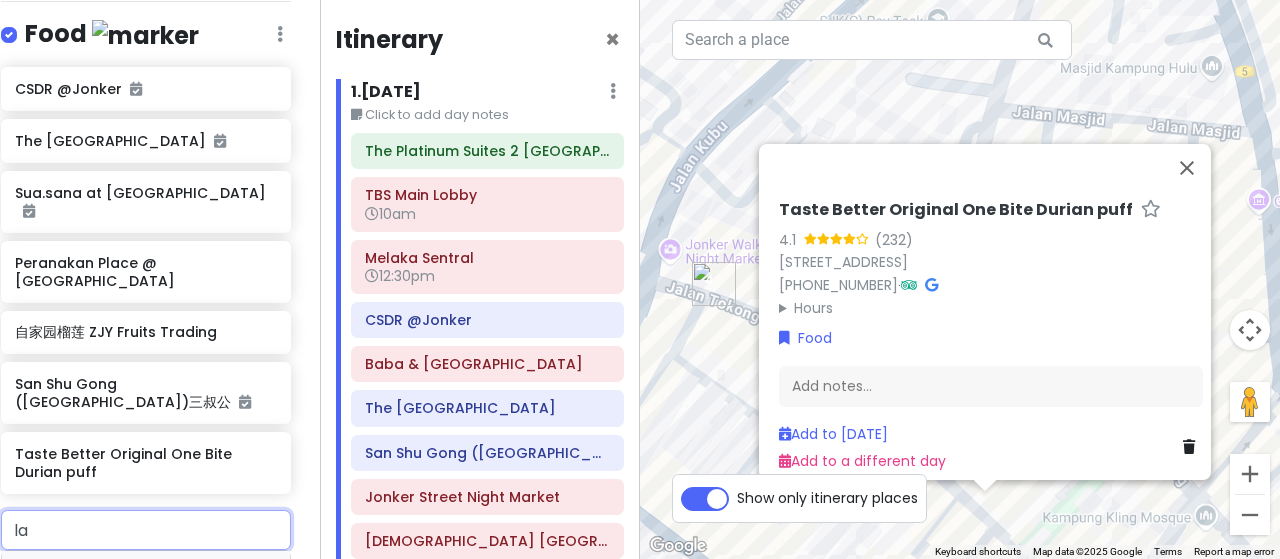 type on "l" 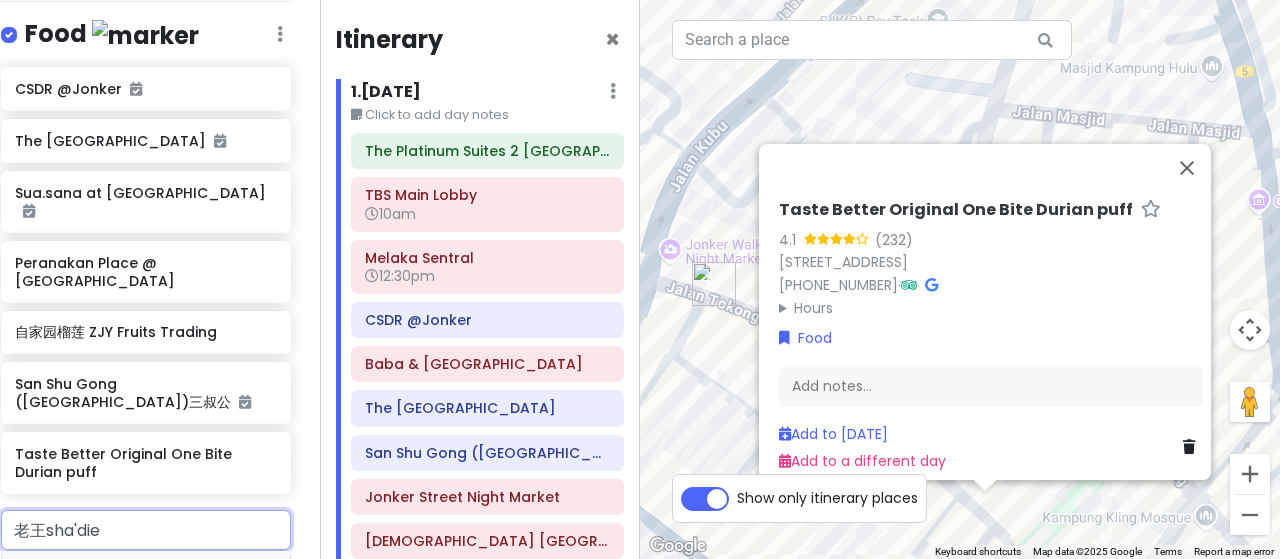 type on "老王沙爹" 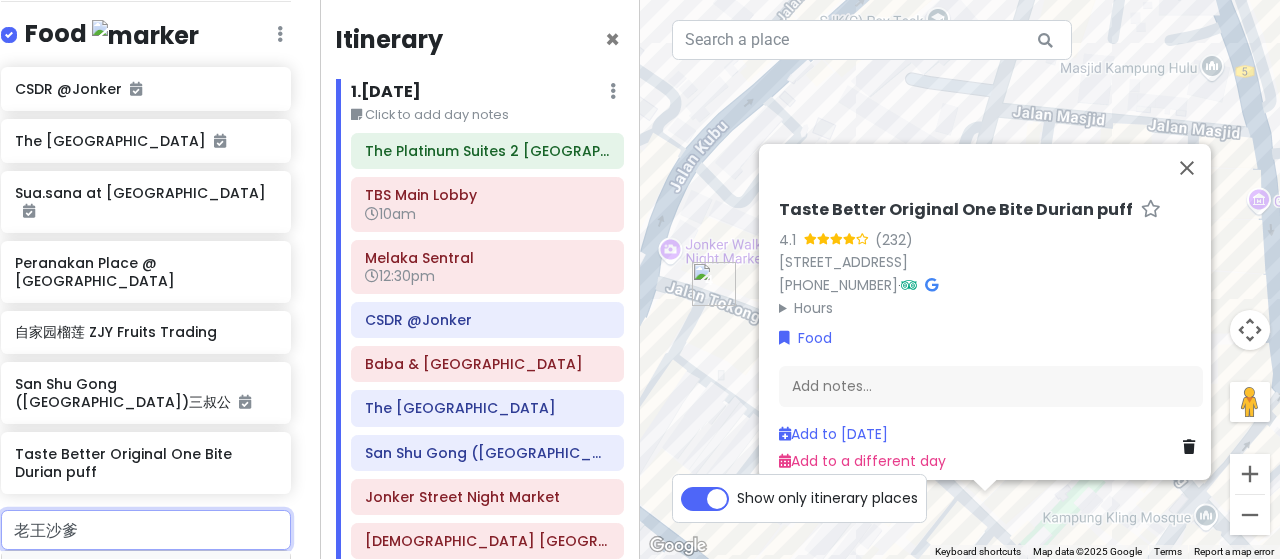 click on "[GEOGRAPHIC_DATA], [GEOGRAPHIC_DATA], [GEOGRAPHIC_DATA]" at bounding box center [121, 601] 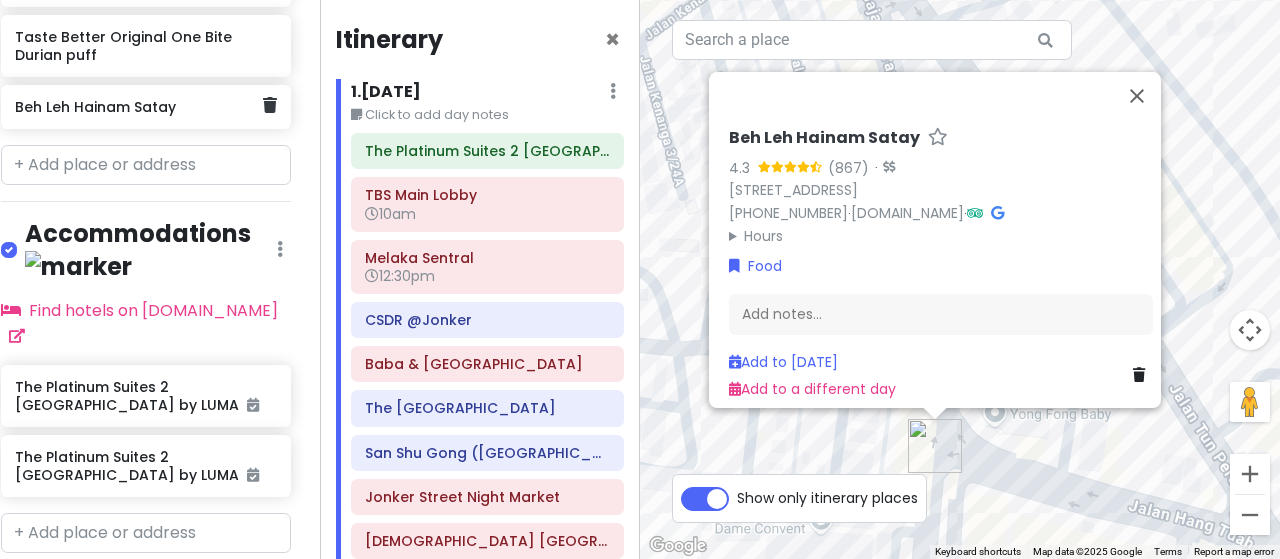 scroll, scrollTop: 1702, scrollLeft: 14, axis: both 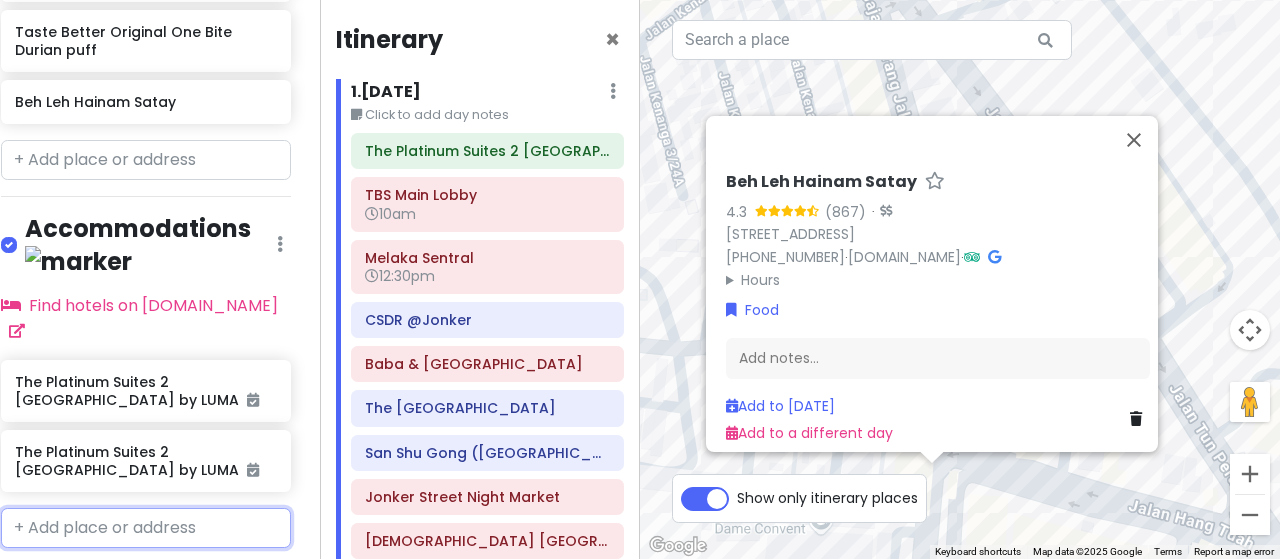 click at bounding box center [146, 528] 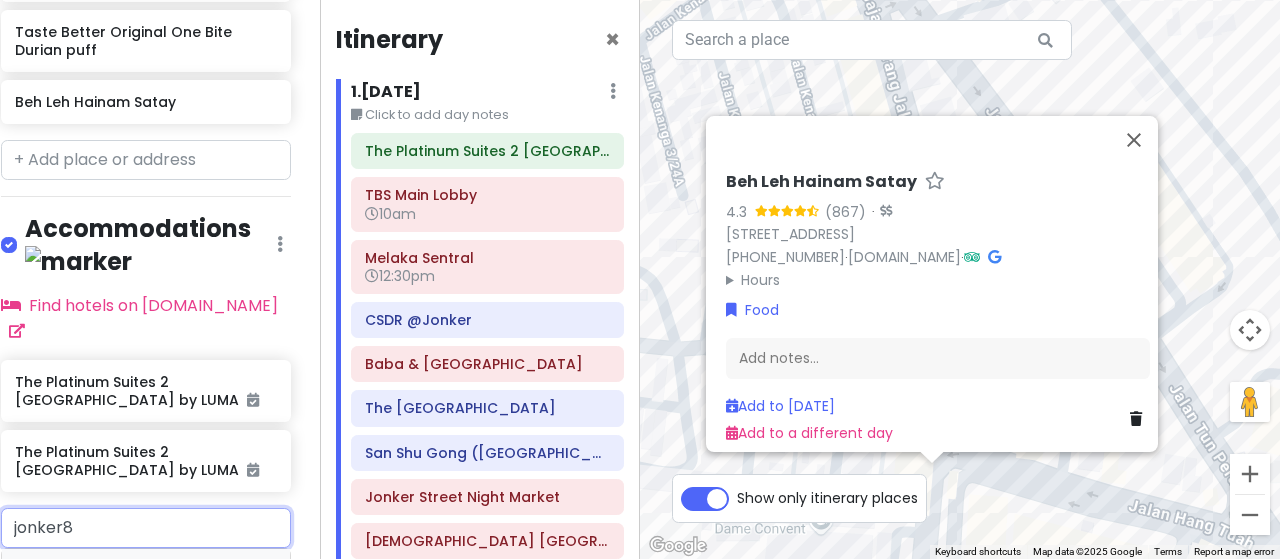 type on "jonker88" 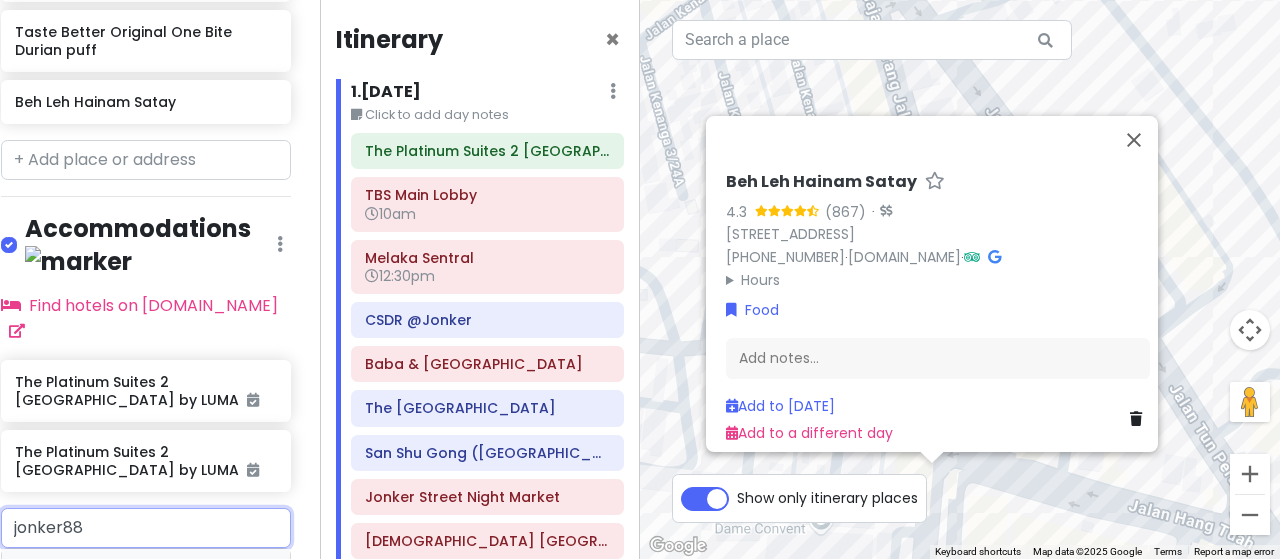 click on "[GEOGRAPHIC_DATA], [GEOGRAPHIC_DATA], [GEOGRAPHIC_DATA]" at bounding box center [129, 599] 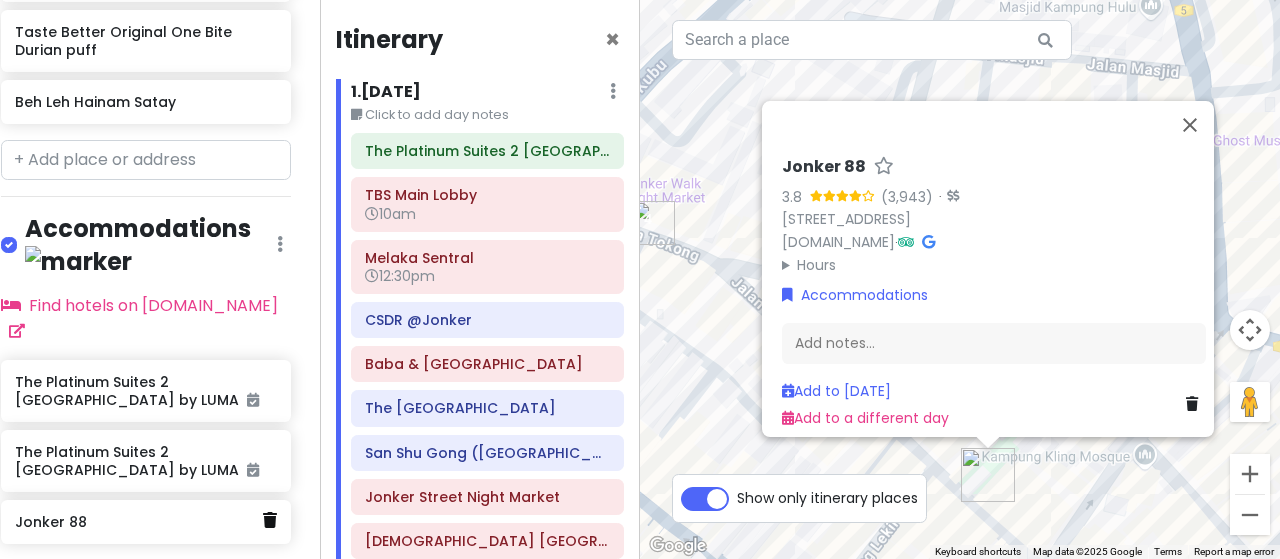 click at bounding box center (270, 520) 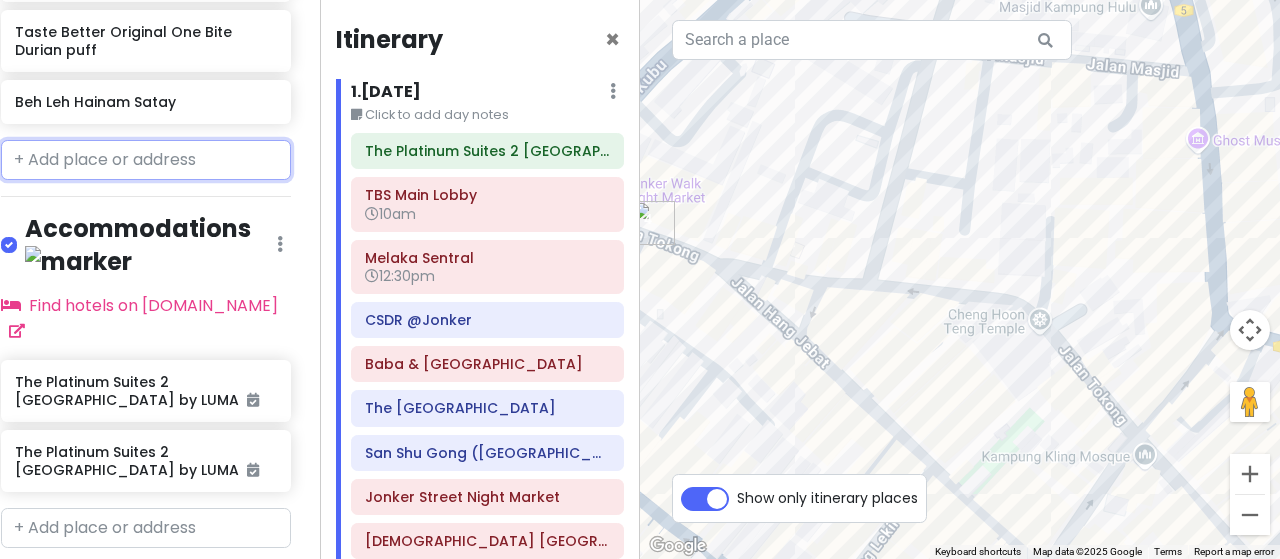 click at bounding box center [146, 160] 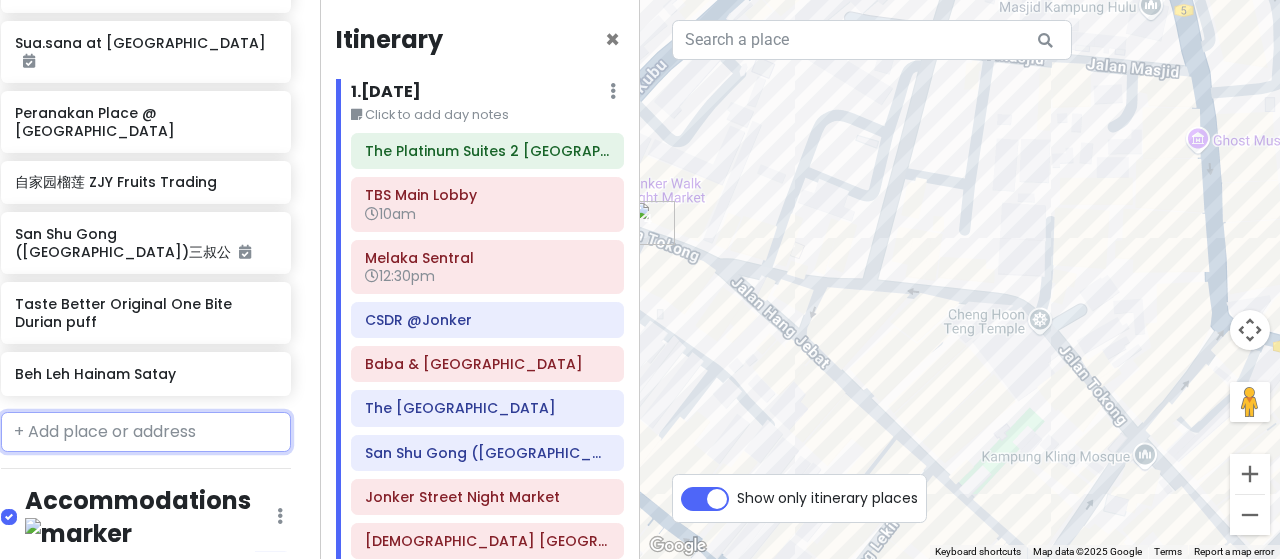 scroll, scrollTop: 1402, scrollLeft: 14, axis: both 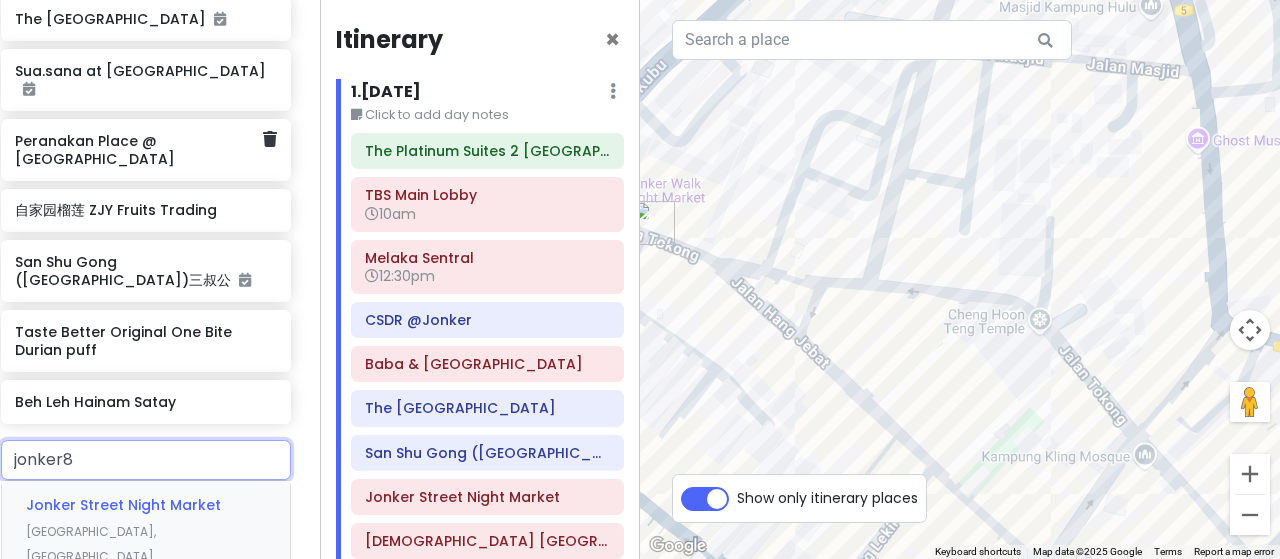 type on "jonker88" 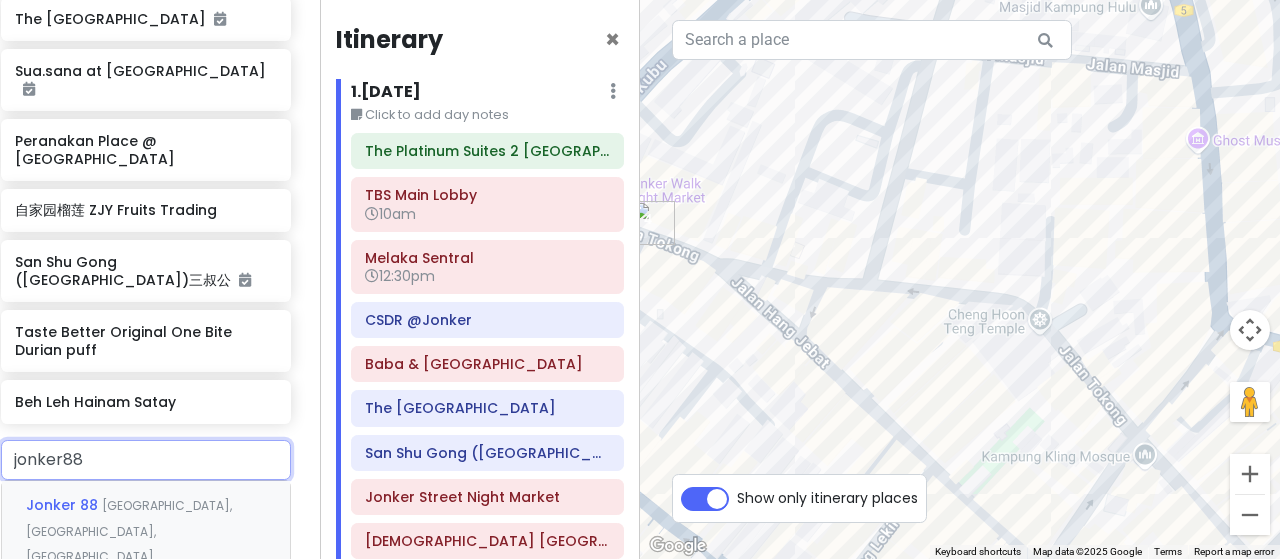 click on "Jonker [STREET_ADDRESS]" at bounding box center (146, 530) 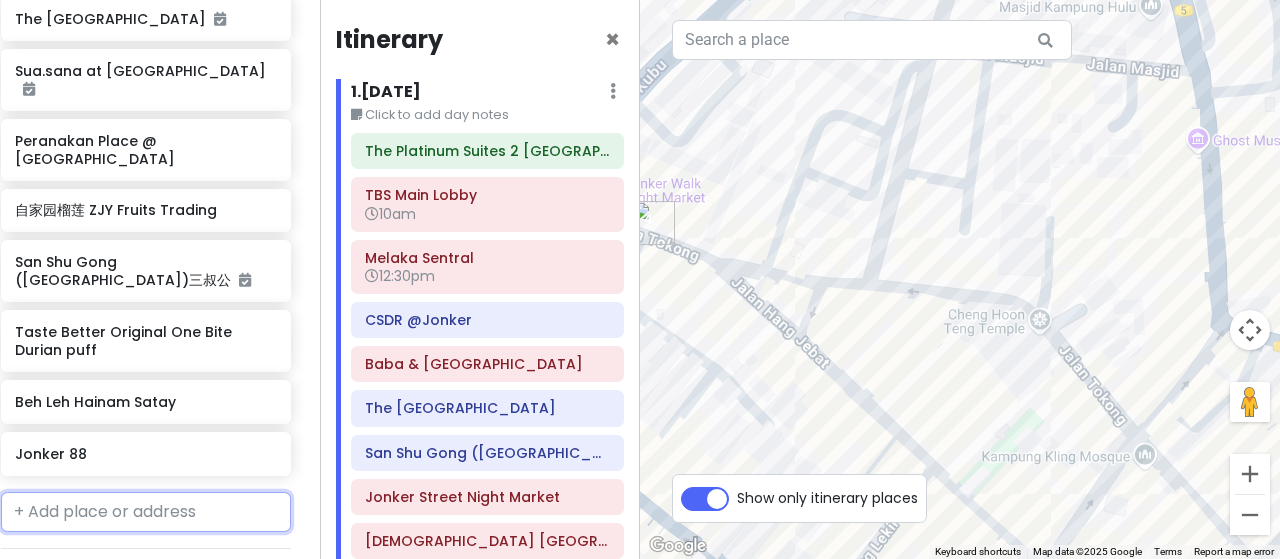 scroll, scrollTop: 1454, scrollLeft: 14, axis: both 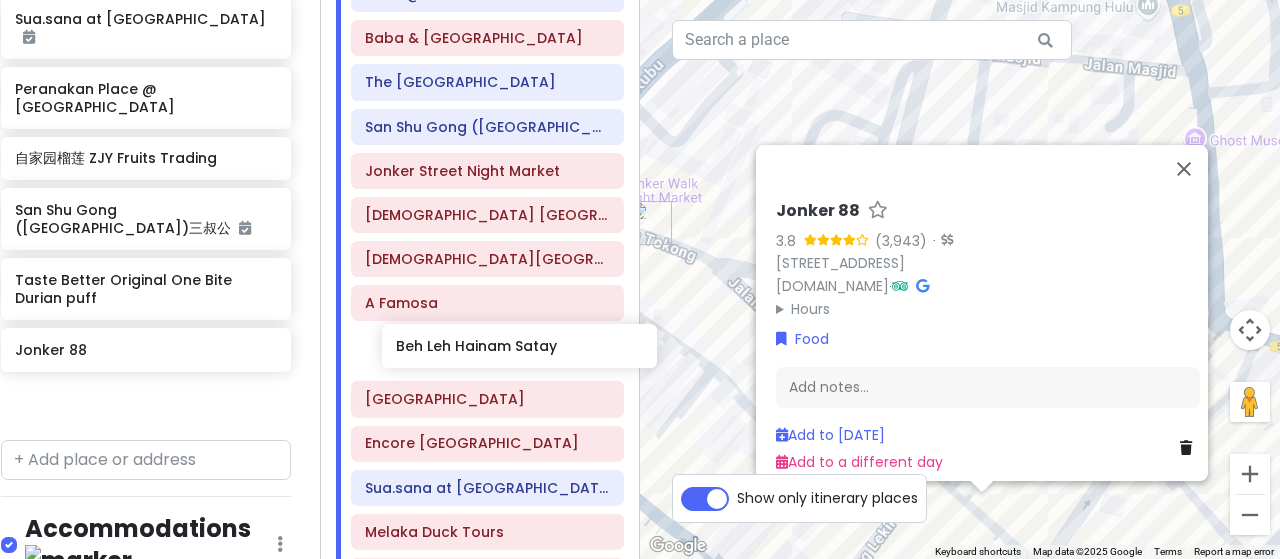 drag, startPoint x: 140, startPoint y: 315, endPoint x: 521, endPoint y: 360, distance: 383.6483 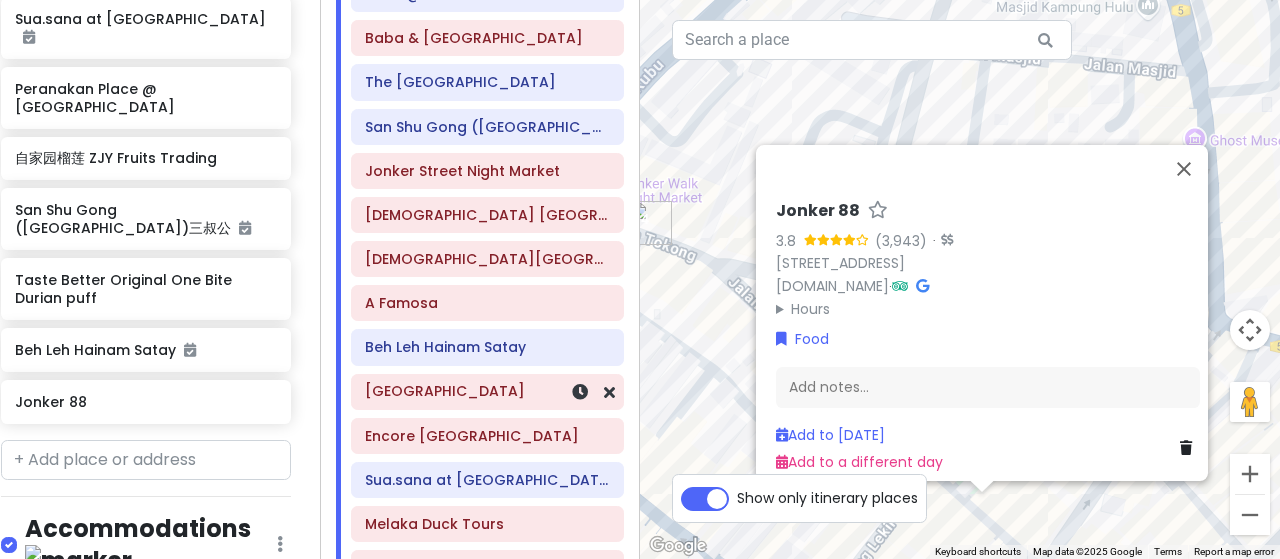 scroll, scrollTop: 1402, scrollLeft: 14, axis: both 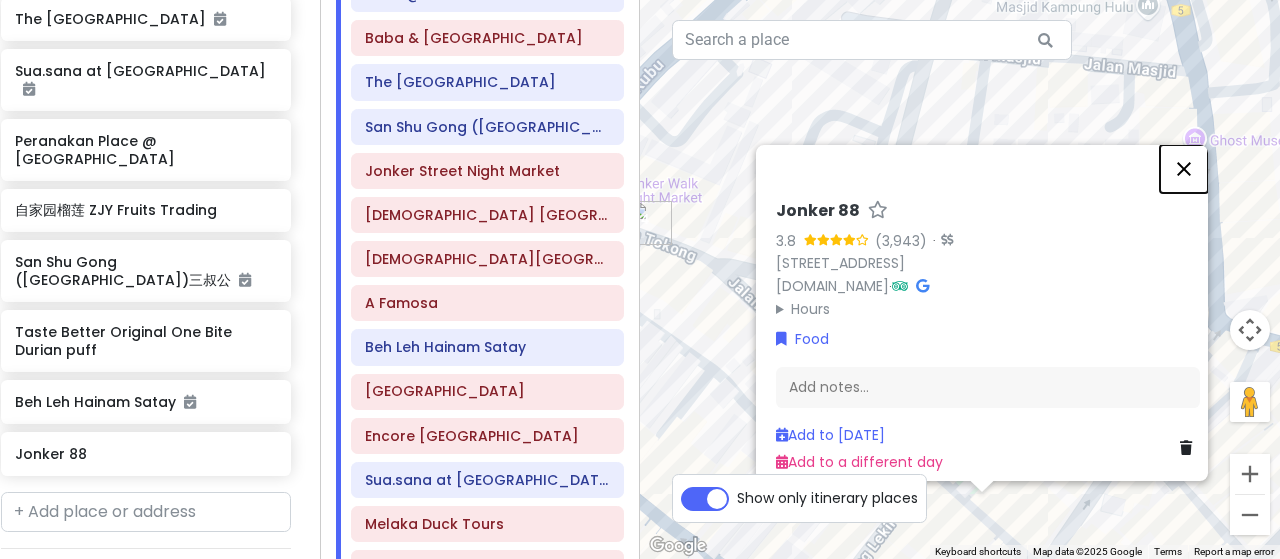 click at bounding box center (1184, 169) 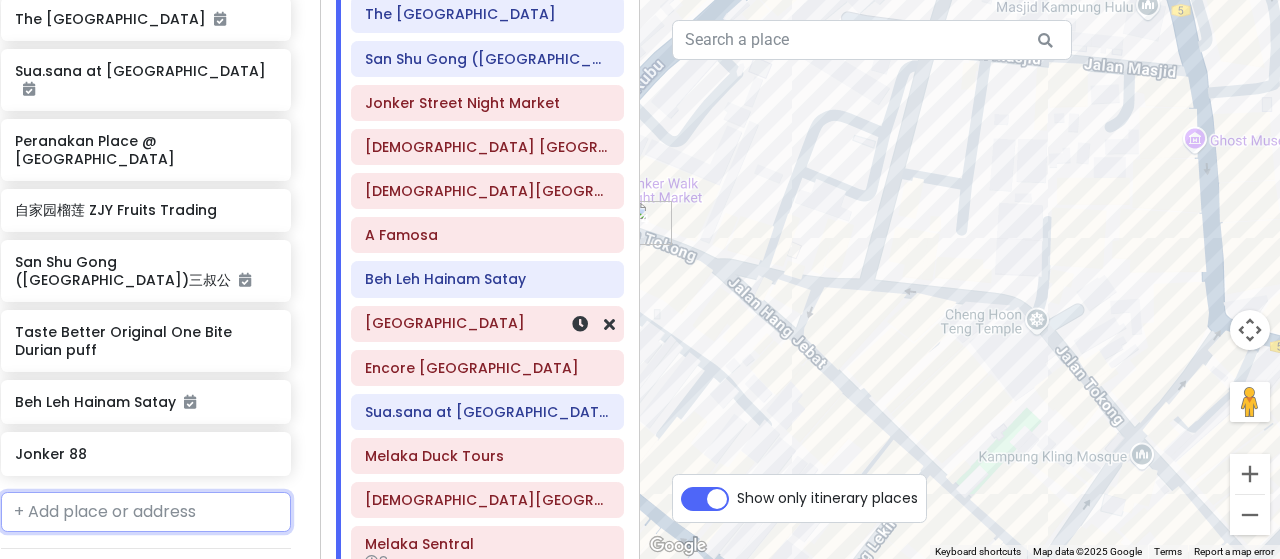 scroll, scrollTop: 426, scrollLeft: 0, axis: vertical 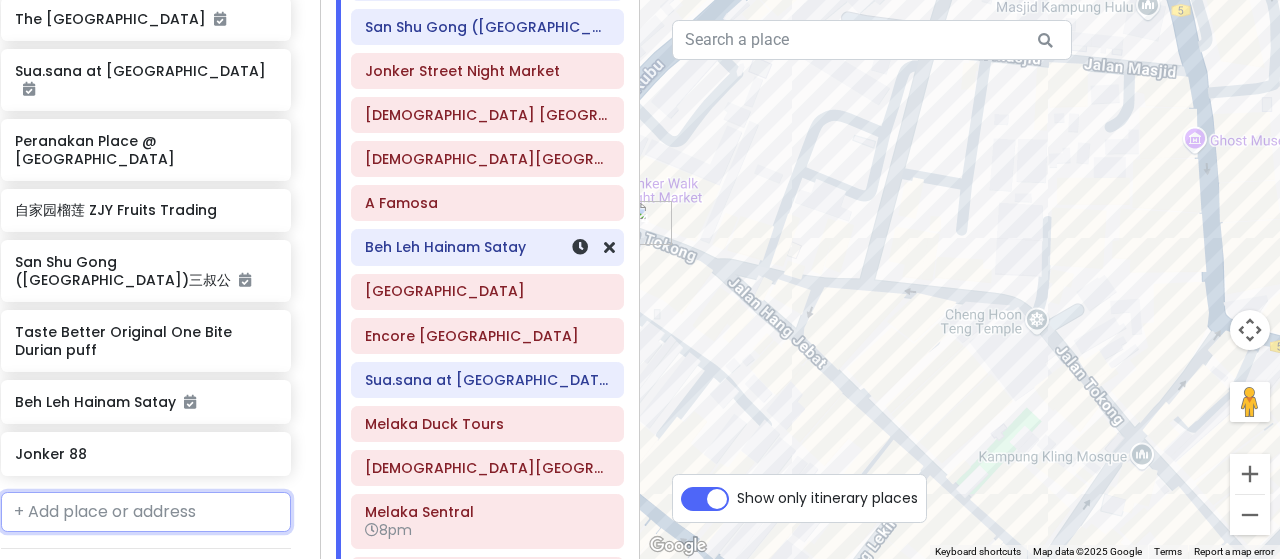 click on "Beh Leh Hainam Satay" at bounding box center [487, 247] 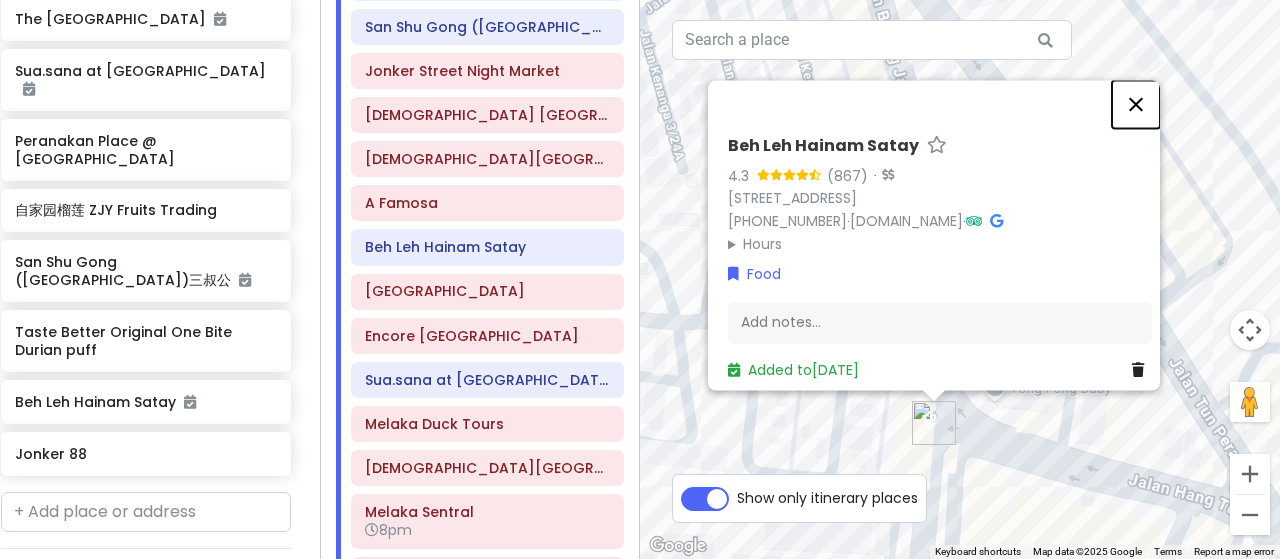 click at bounding box center (1136, 104) 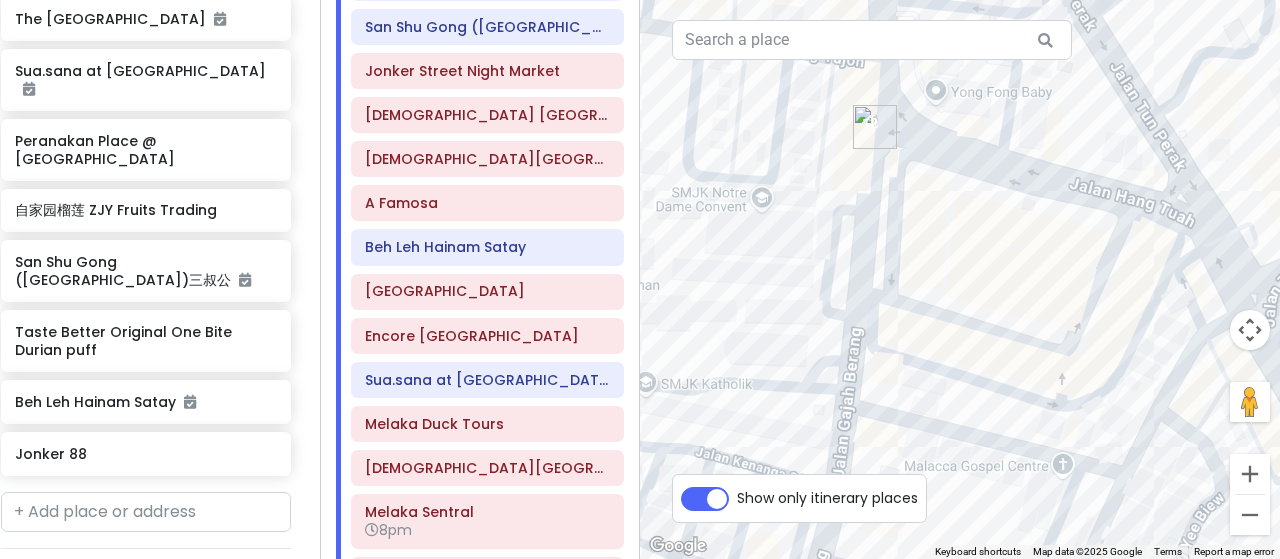 drag, startPoint x: 988, startPoint y: 418, endPoint x: 929, endPoint y: 122, distance: 301.82278 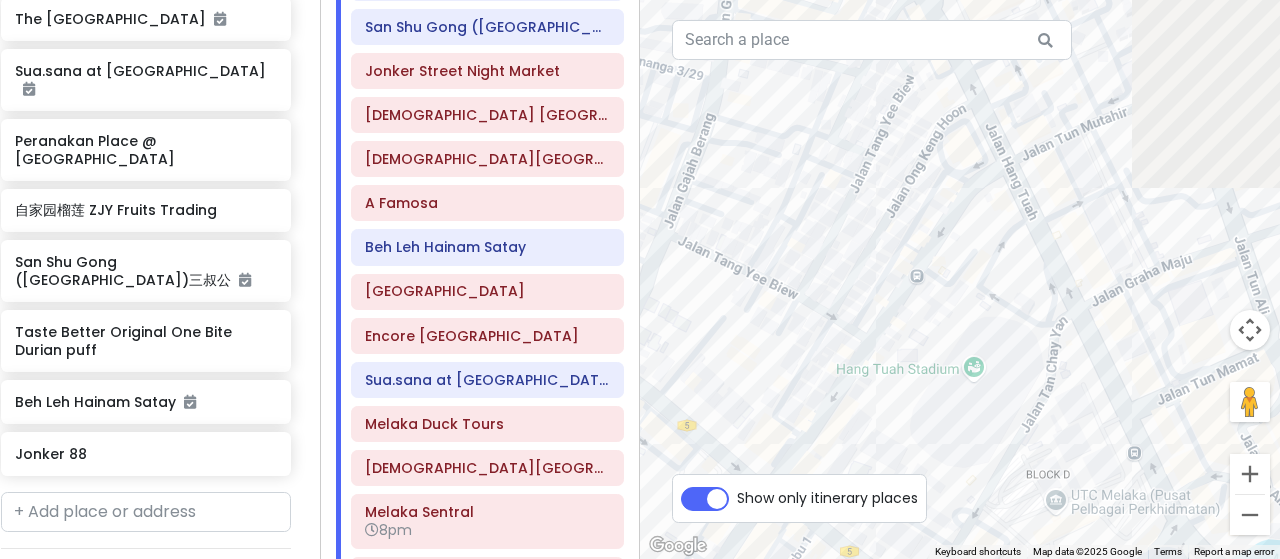 drag, startPoint x: 1119, startPoint y: 403, endPoint x: 944, endPoint y: 138, distance: 317.56888 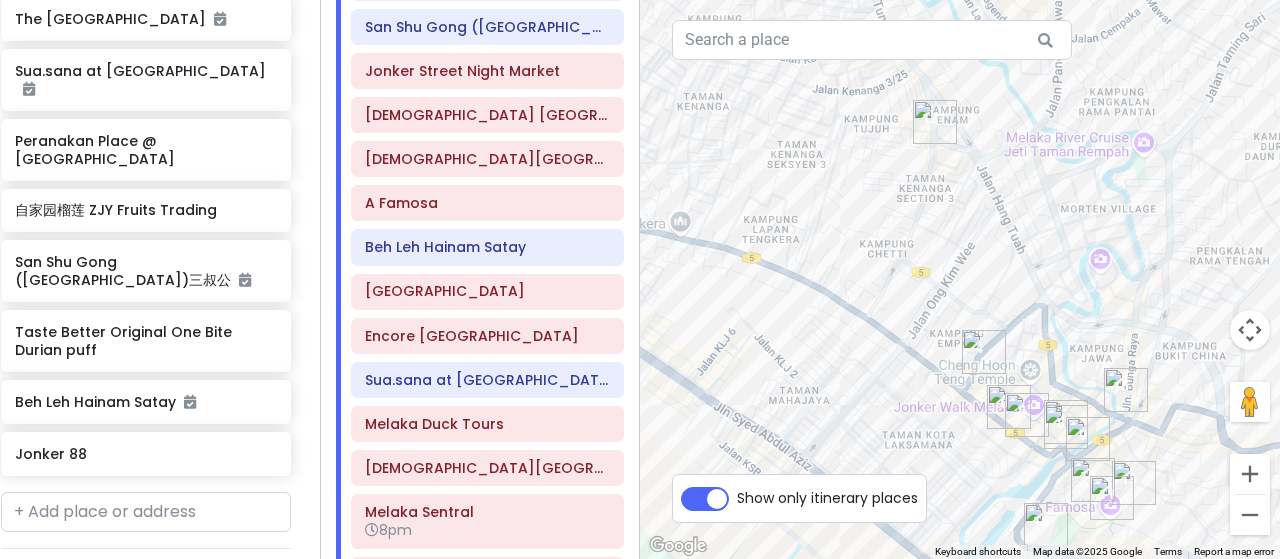 drag, startPoint x: 985, startPoint y: 225, endPoint x: 1037, endPoint y: 287, distance: 80.919716 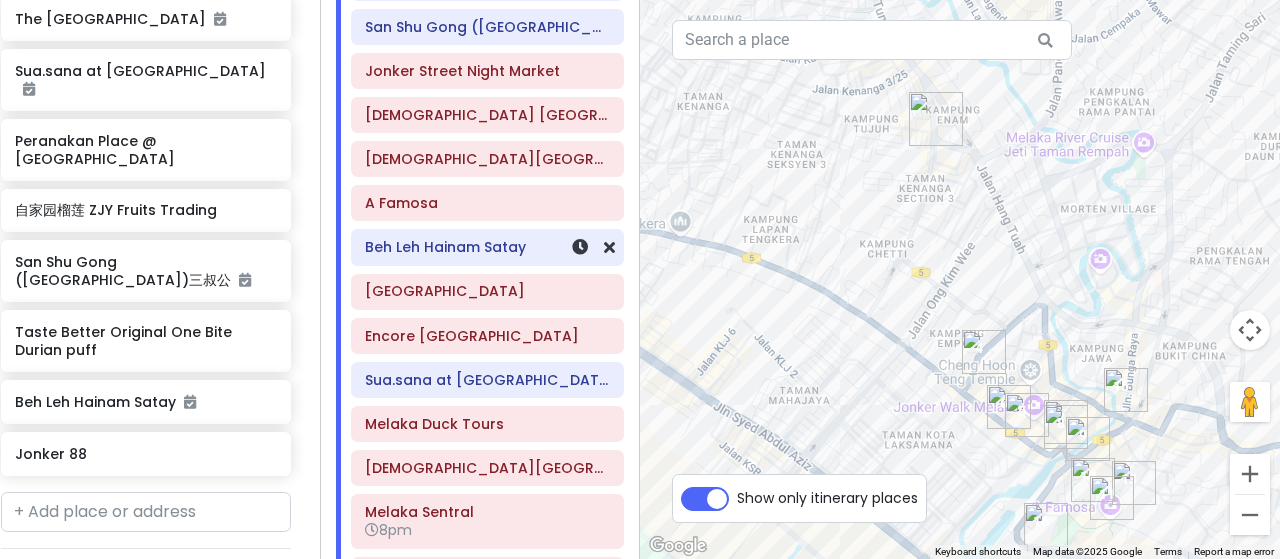 click on "Beh Leh Hainam Satay" at bounding box center [487, 247] 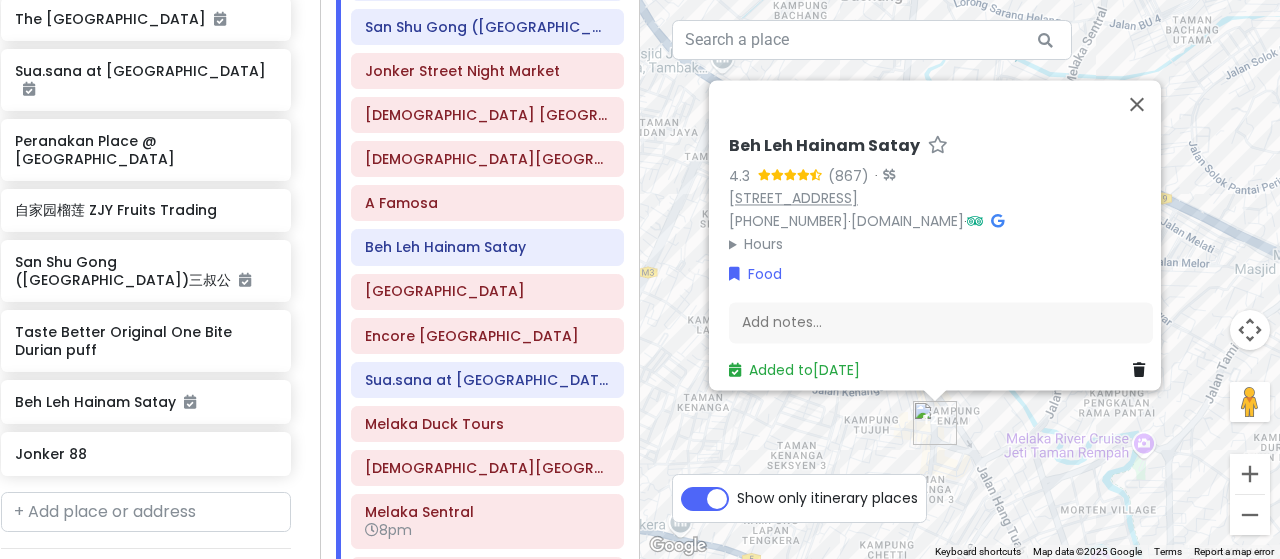 click on "[STREET_ADDRESS]" at bounding box center (793, 198) 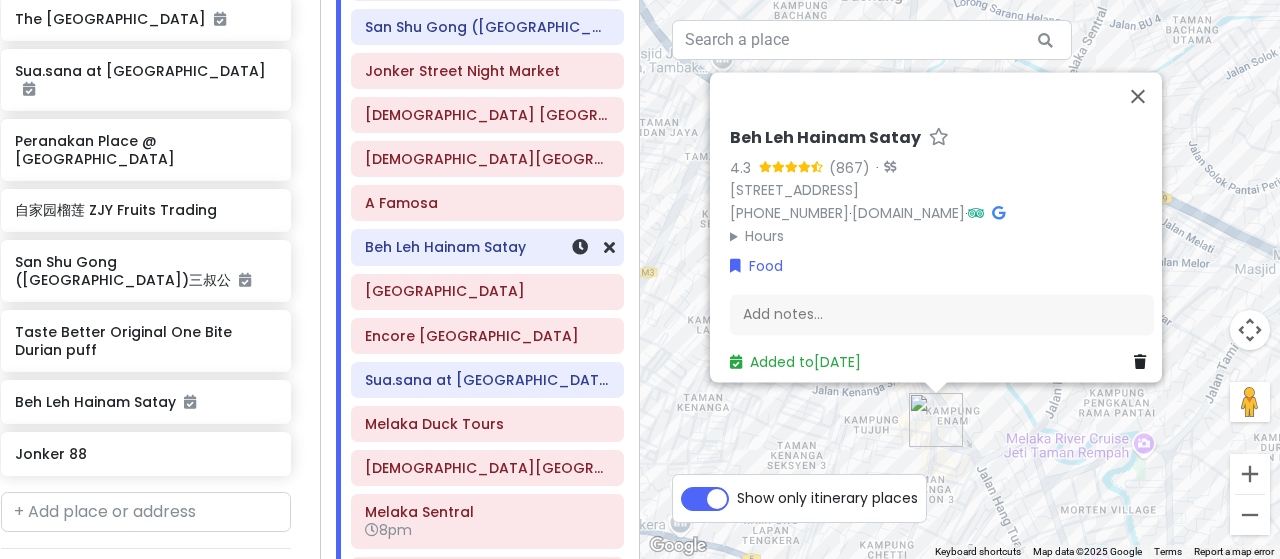 click on "Beh Leh Hainam Satay" at bounding box center (487, 247) 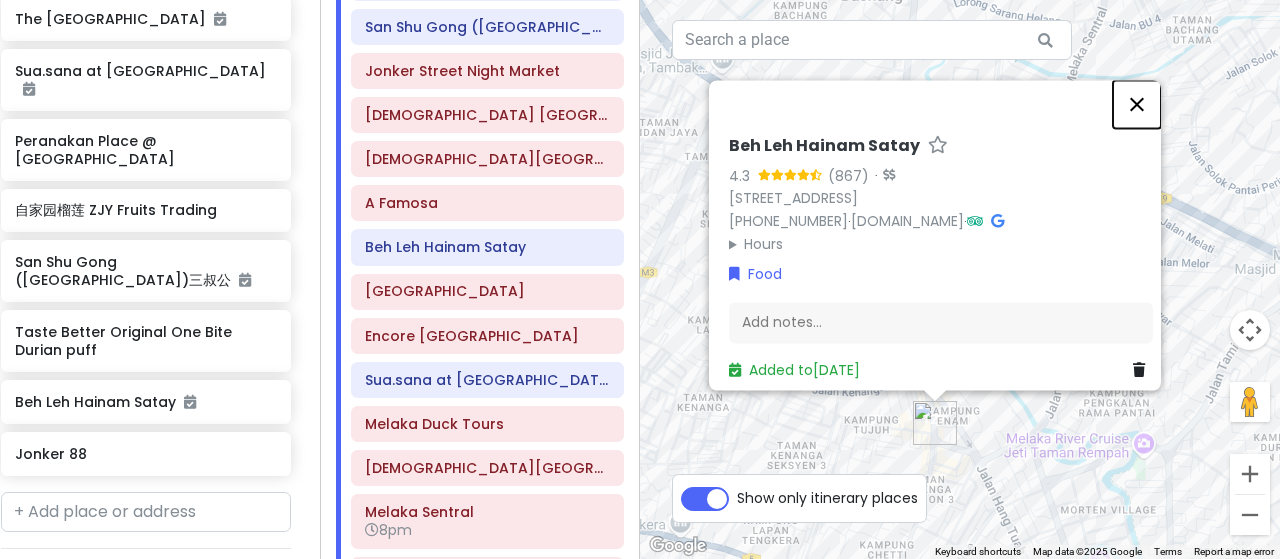 click at bounding box center (1137, 104) 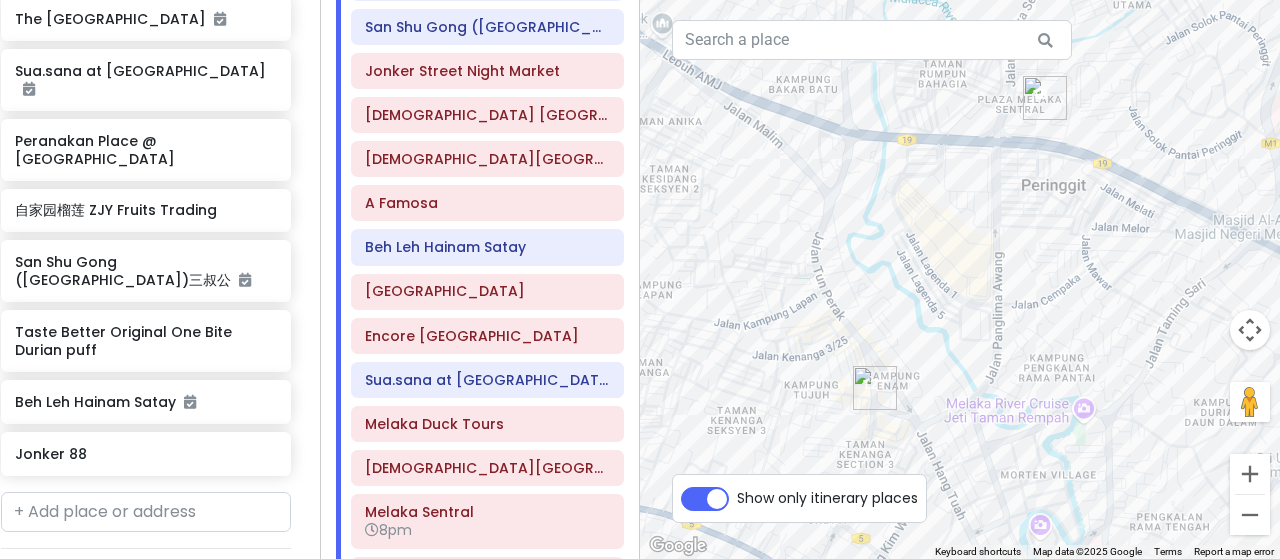drag, startPoint x: 1131, startPoint y: 441, endPoint x: 1068, endPoint y: 405, distance: 72.56032 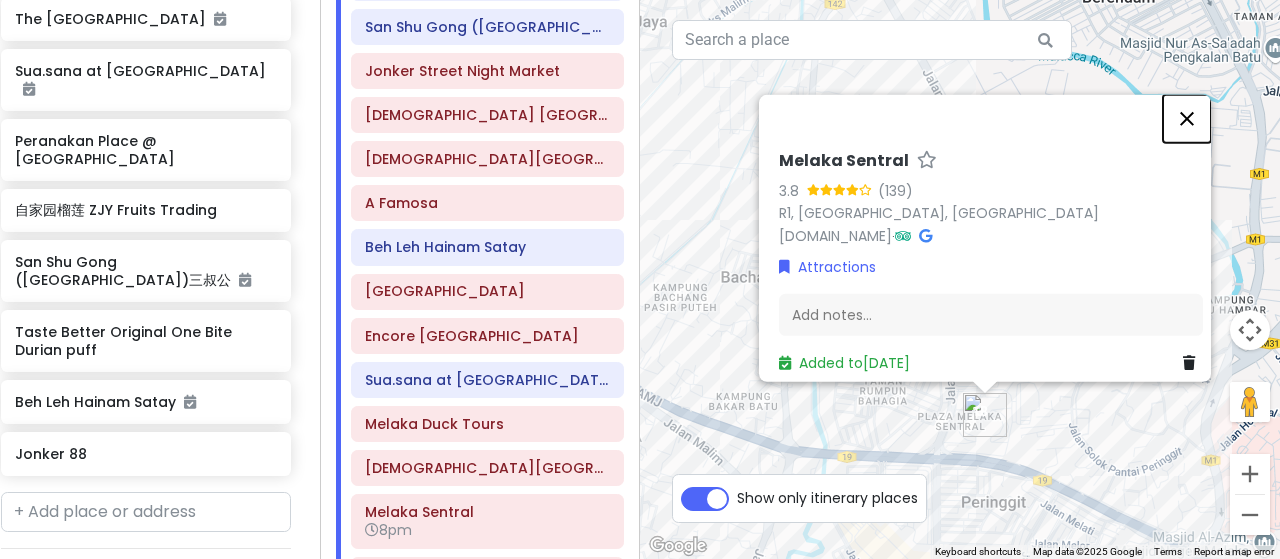 click at bounding box center [1187, 118] 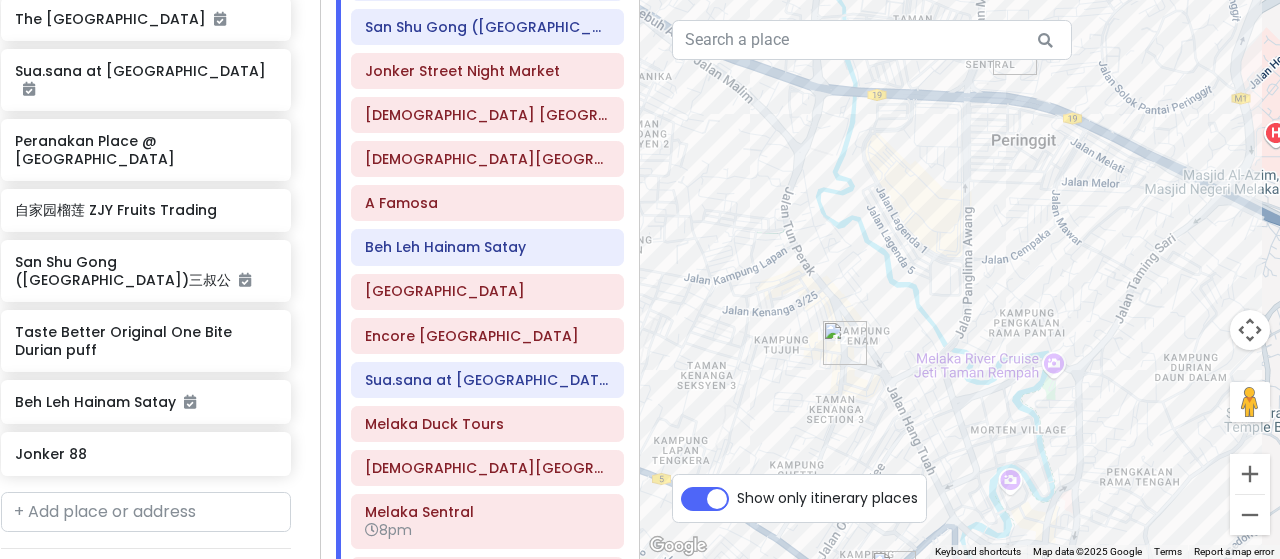 drag, startPoint x: 1130, startPoint y: 330, endPoint x: 1168, endPoint y: -24, distance: 356.0337 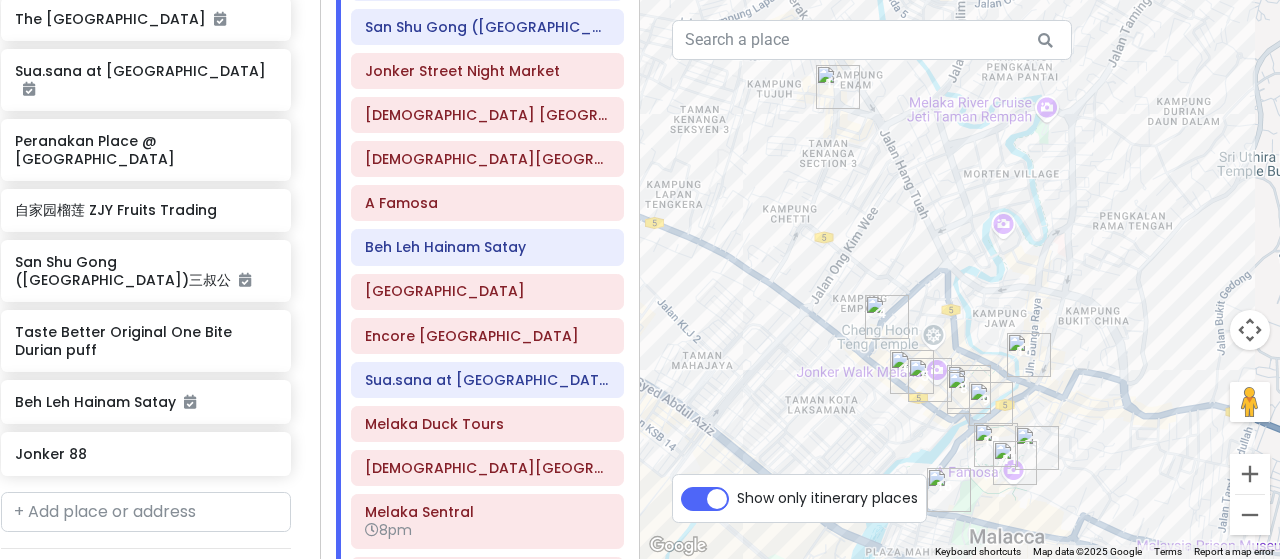 drag, startPoint x: 1142, startPoint y: 57, endPoint x: 1108, endPoint y: 63, distance: 34.525352 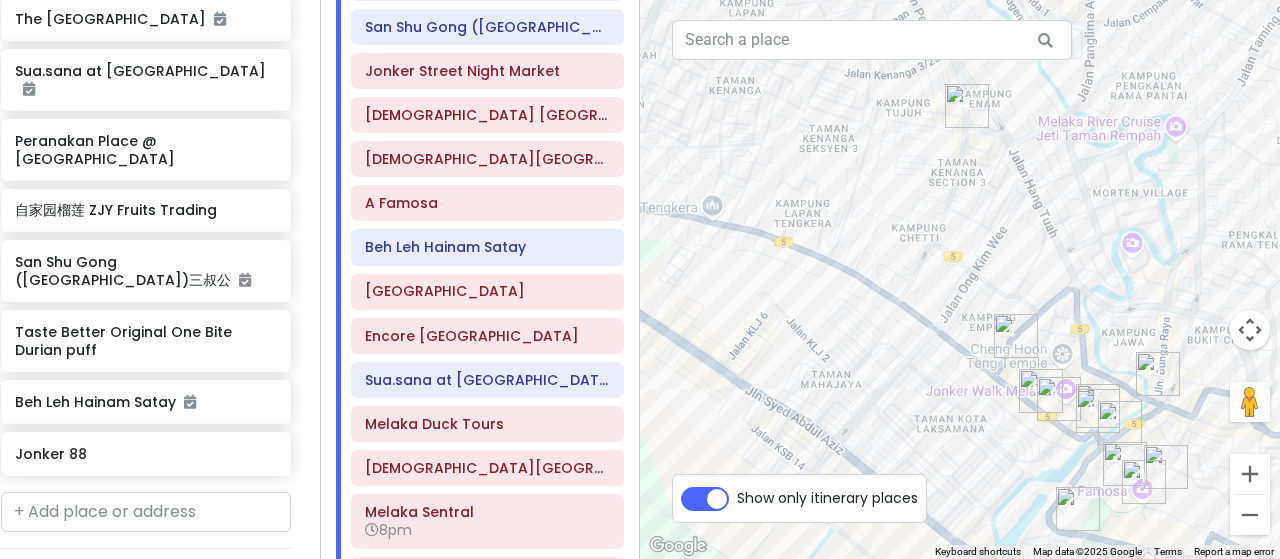 drag, startPoint x: 1108, startPoint y: 63, endPoint x: 1237, endPoint y: 90, distance: 131.7953 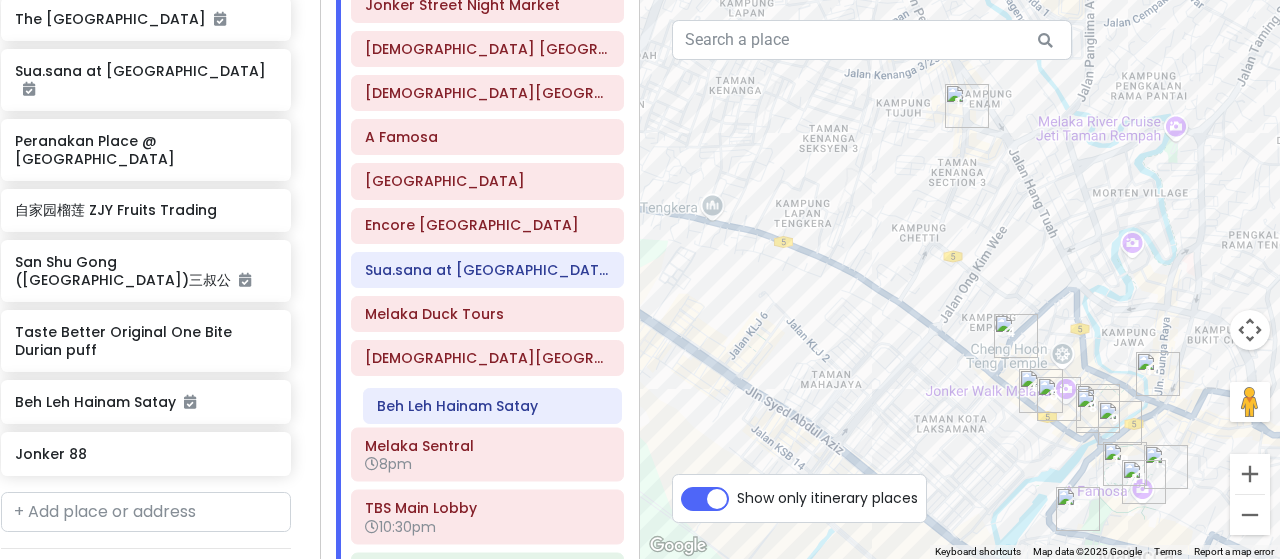scroll, scrollTop: 496, scrollLeft: 0, axis: vertical 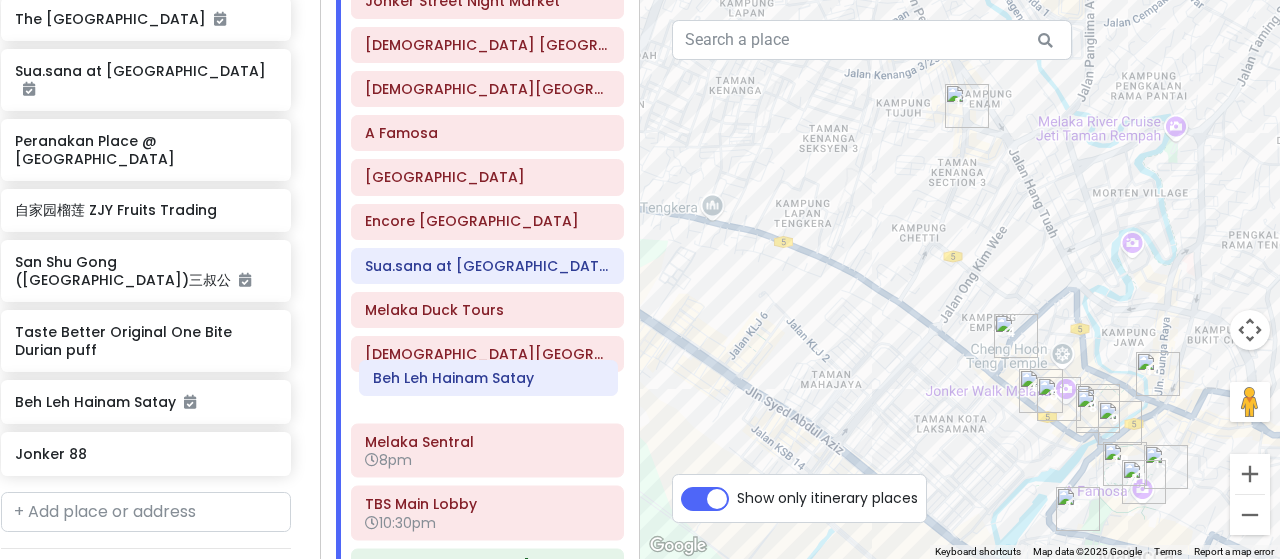 drag, startPoint x: 498, startPoint y: 243, endPoint x: 504, endPoint y: 381, distance: 138.13037 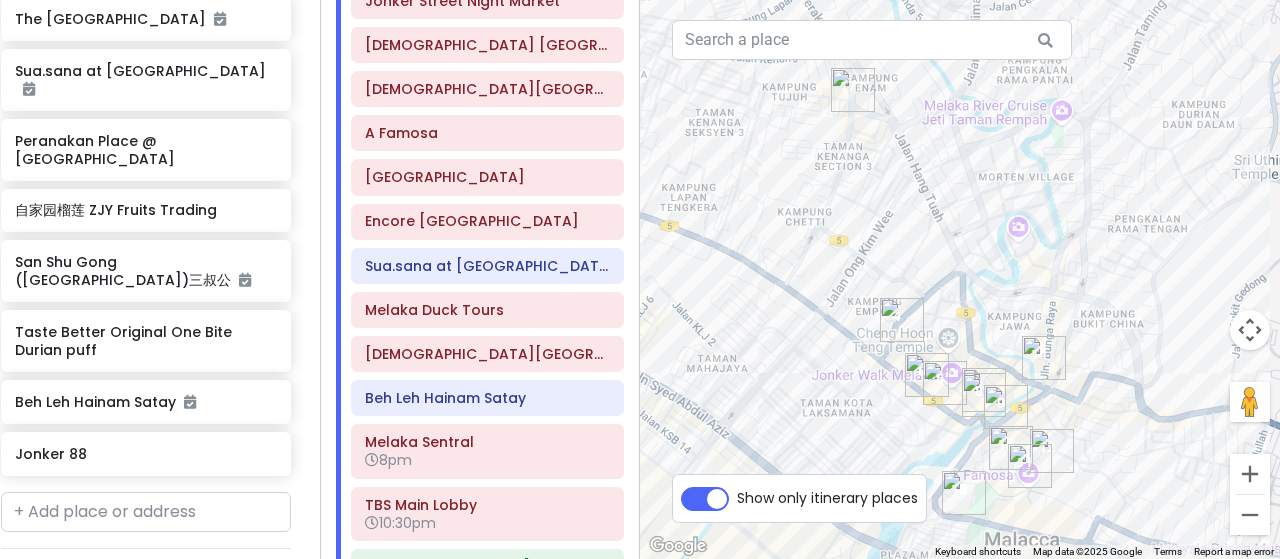 drag, startPoint x: 897, startPoint y: 227, endPoint x: 770, endPoint y: 233, distance: 127.141655 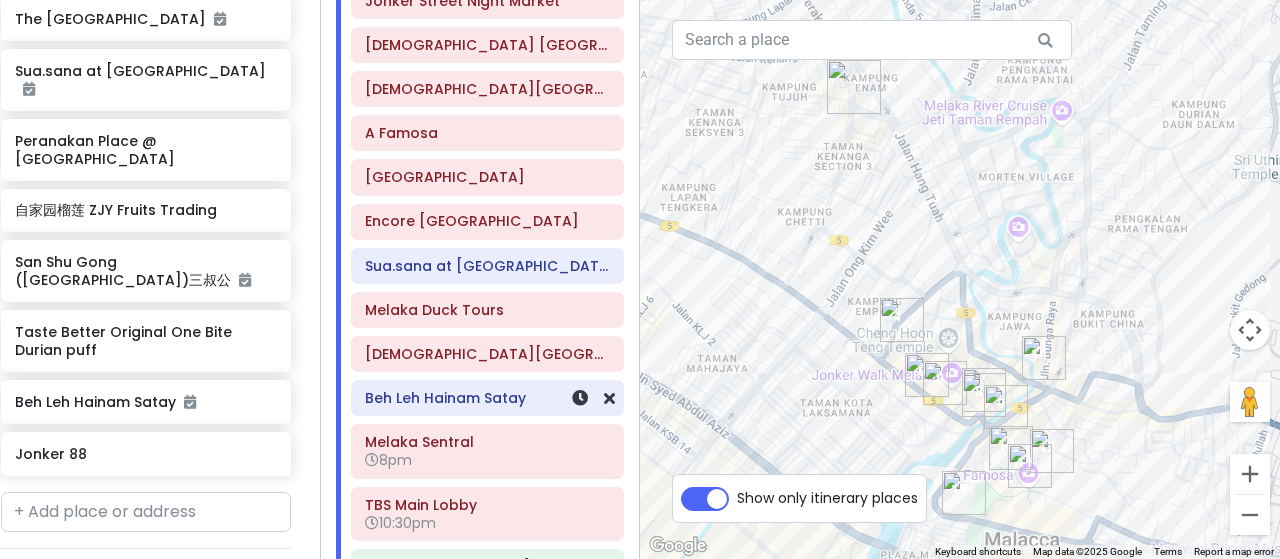 click on "Beh Leh Hainam Satay" at bounding box center [487, 398] 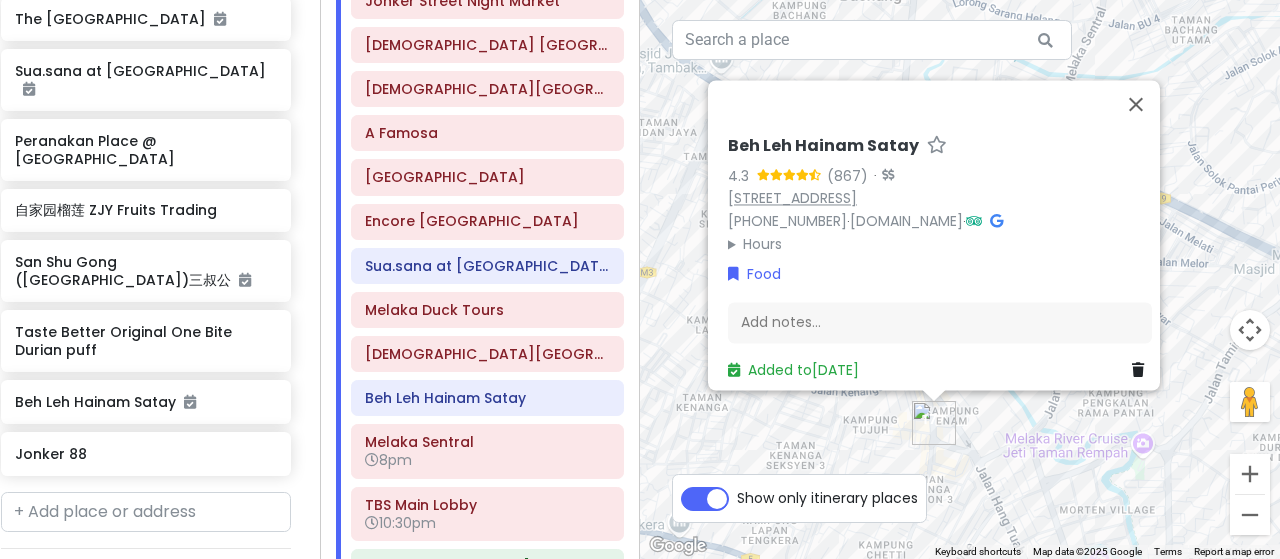 click on "[STREET_ADDRESS]" at bounding box center [792, 198] 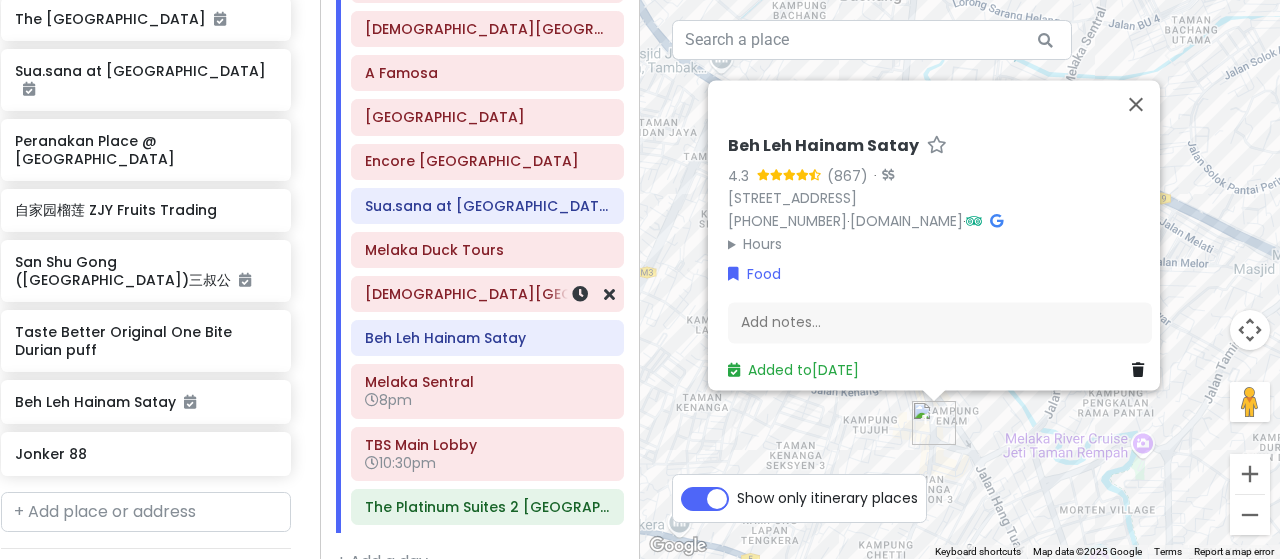 scroll, scrollTop: 582, scrollLeft: 0, axis: vertical 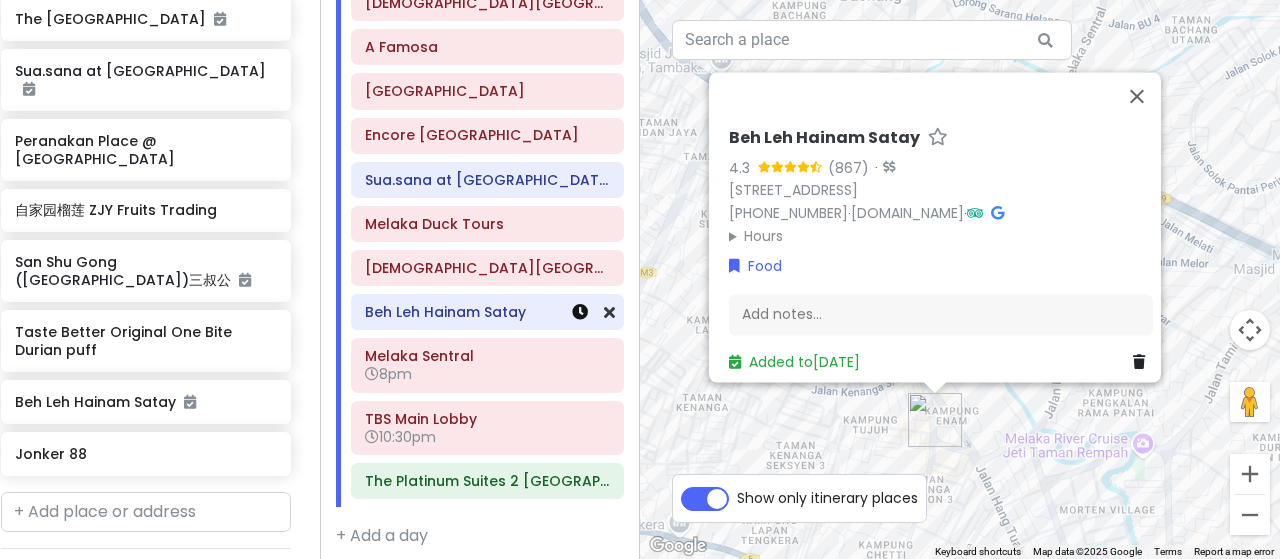 click at bounding box center [580, 312] 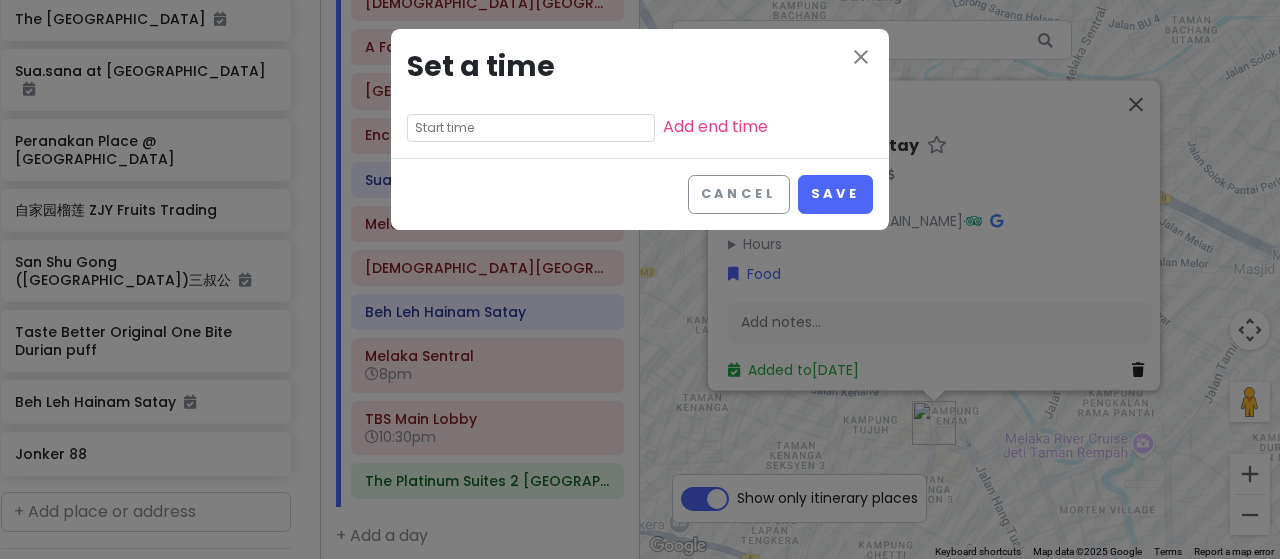 click at bounding box center (531, 128) 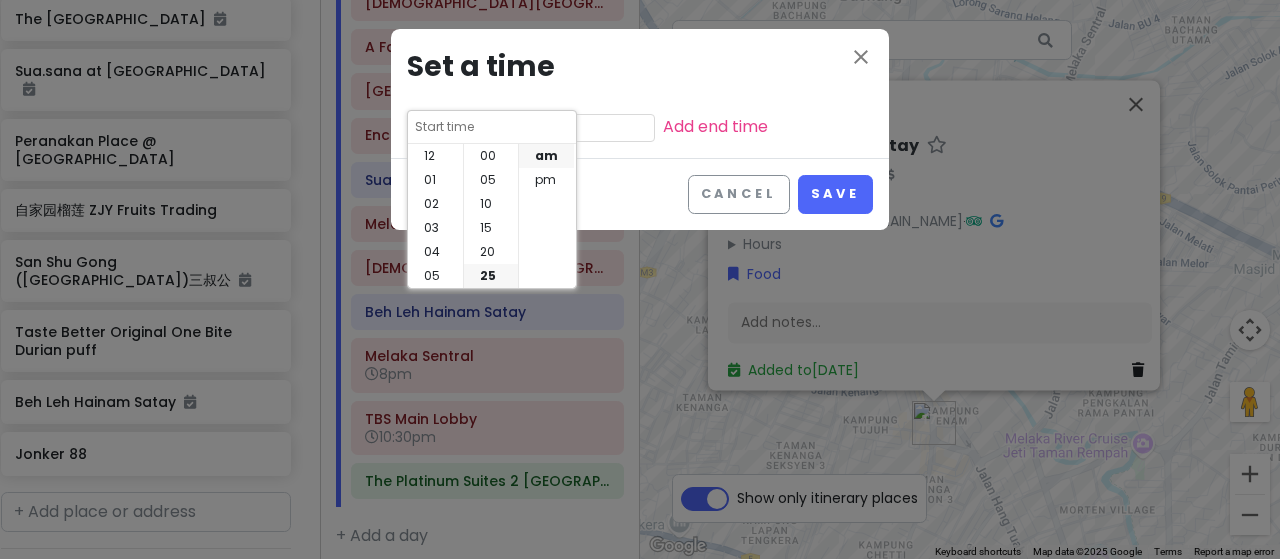 scroll, scrollTop: 144, scrollLeft: 0, axis: vertical 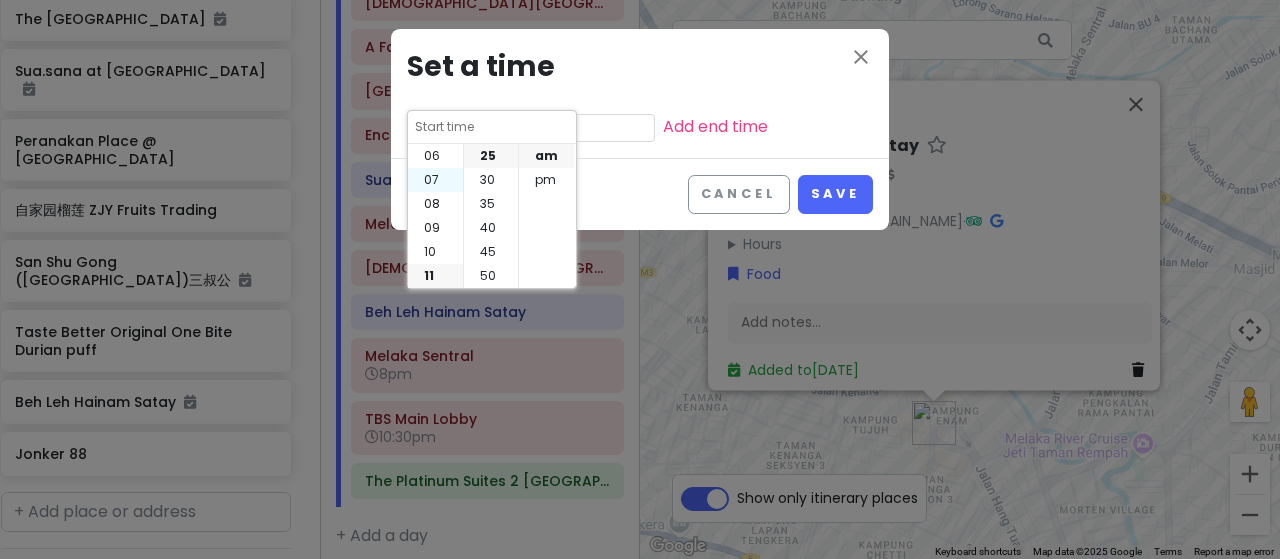click on "07" at bounding box center (435, 180) 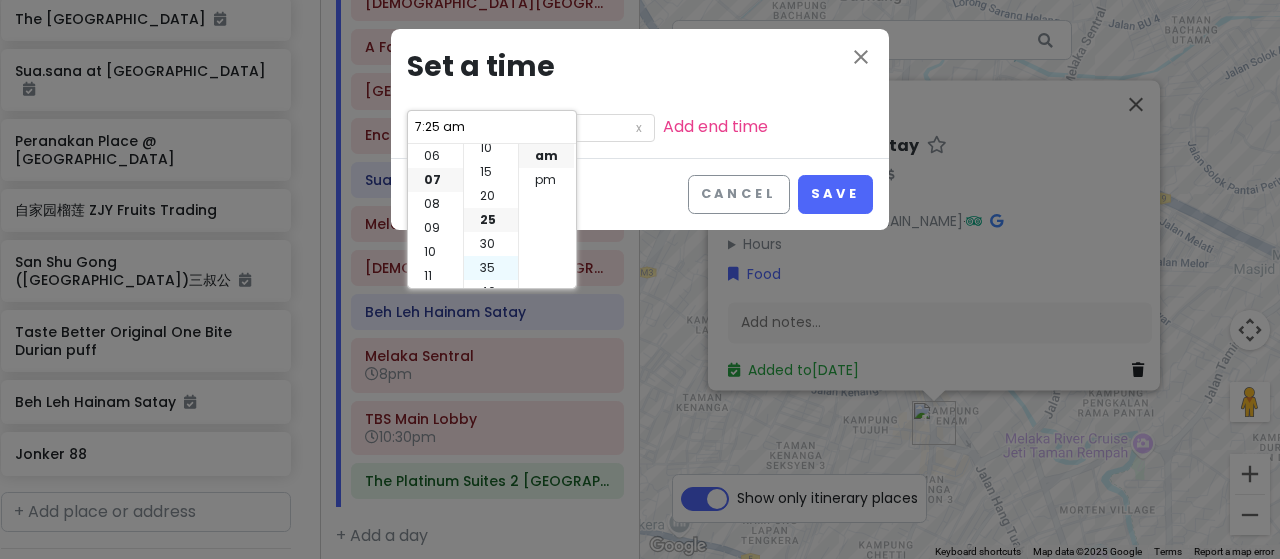 scroll, scrollTop: 0, scrollLeft: 0, axis: both 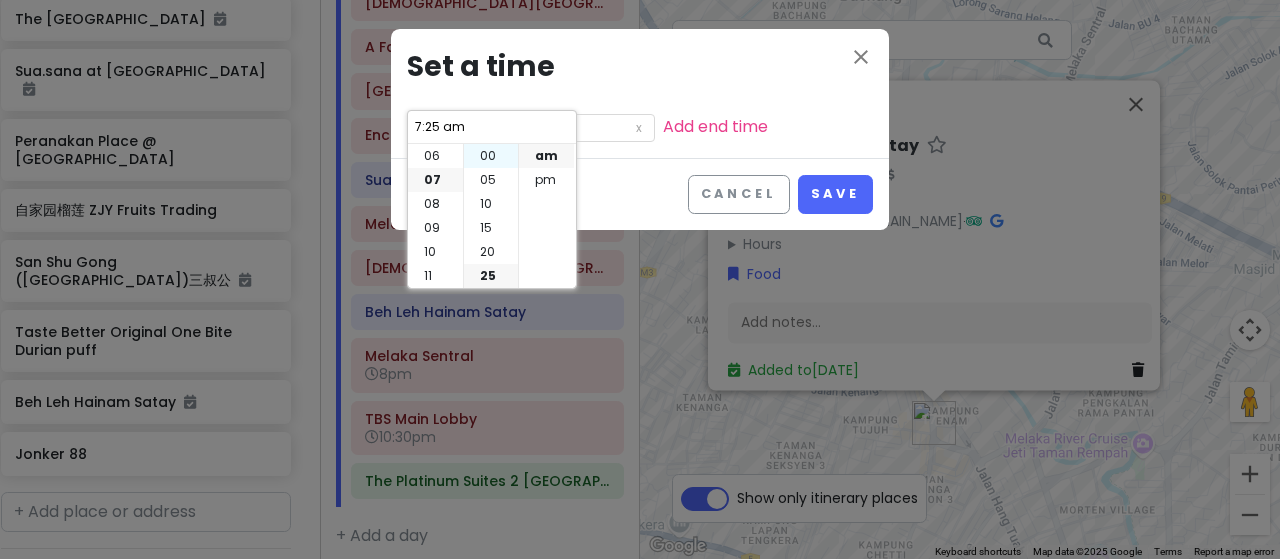 click on "00" at bounding box center [491, 156] 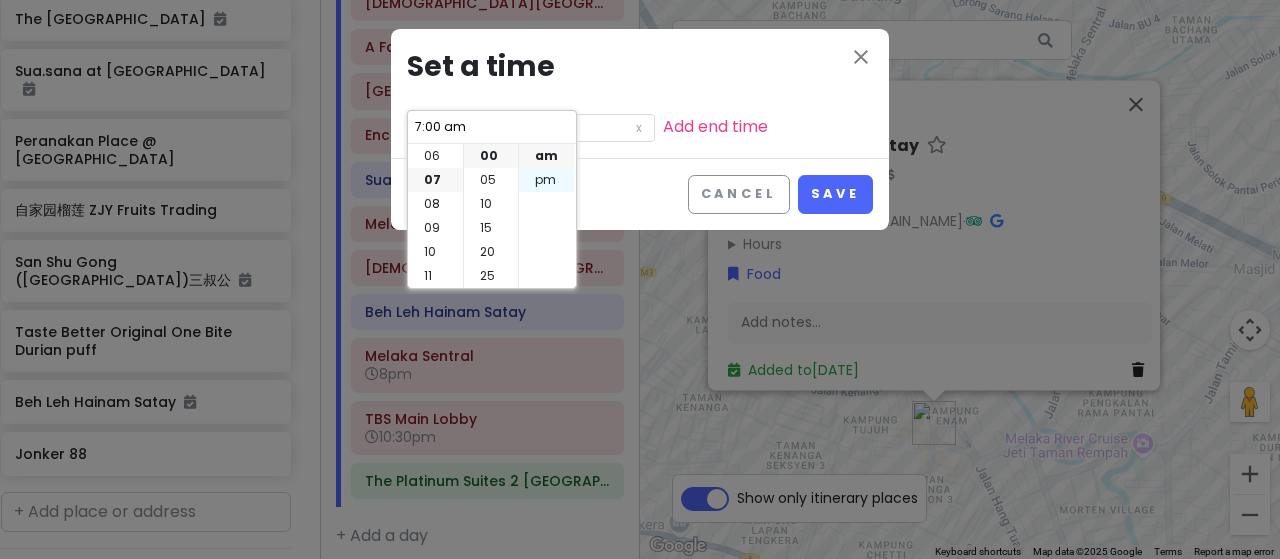 click on "pm" at bounding box center [546, 180] 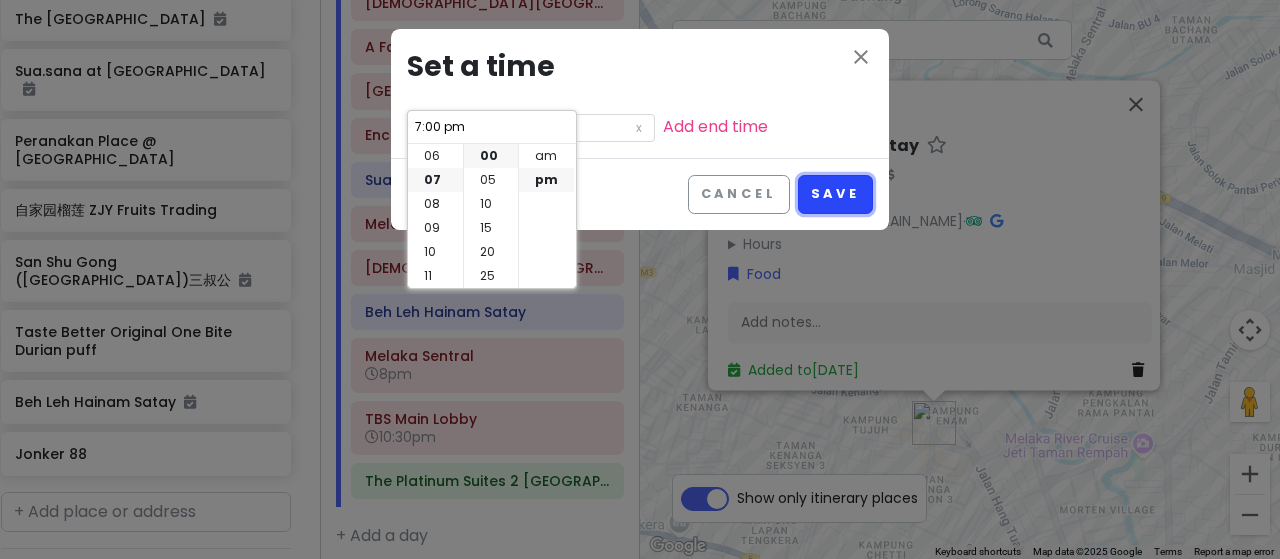 click on "Save" at bounding box center [835, 194] 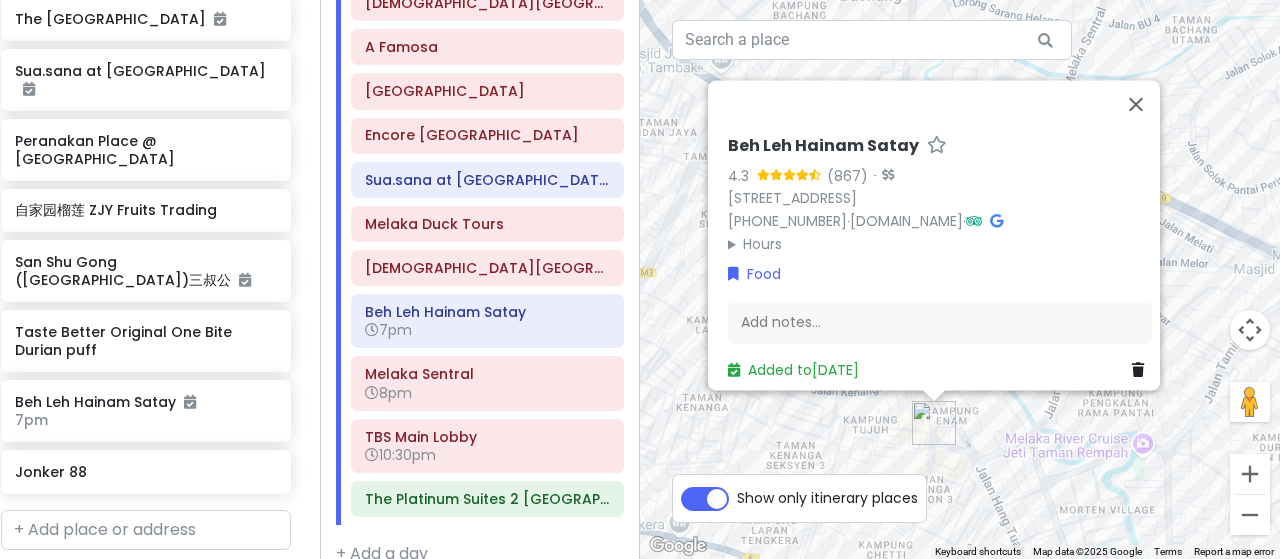 scroll, scrollTop: 1420, scrollLeft: 14, axis: both 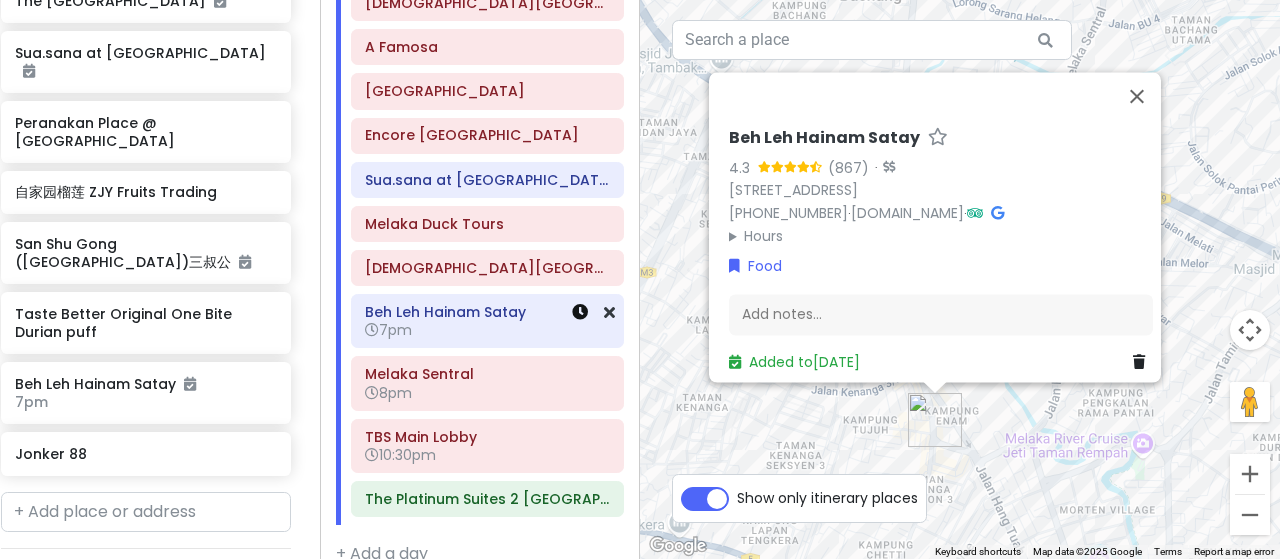 click at bounding box center [580, 312] 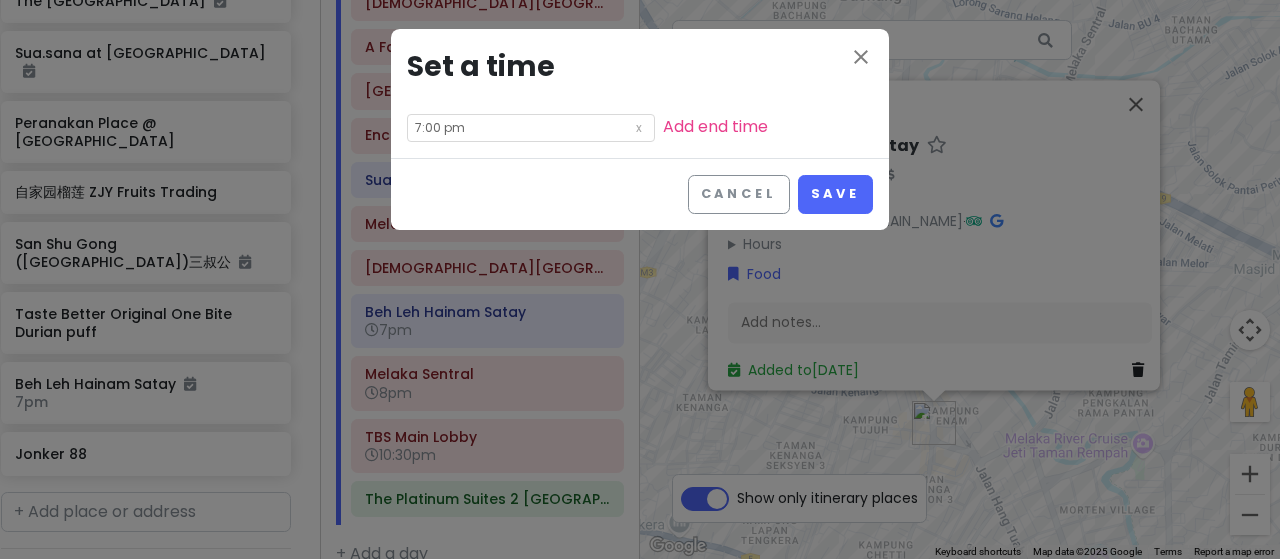 click on "7:00 pm" at bounding box center [531, 128] 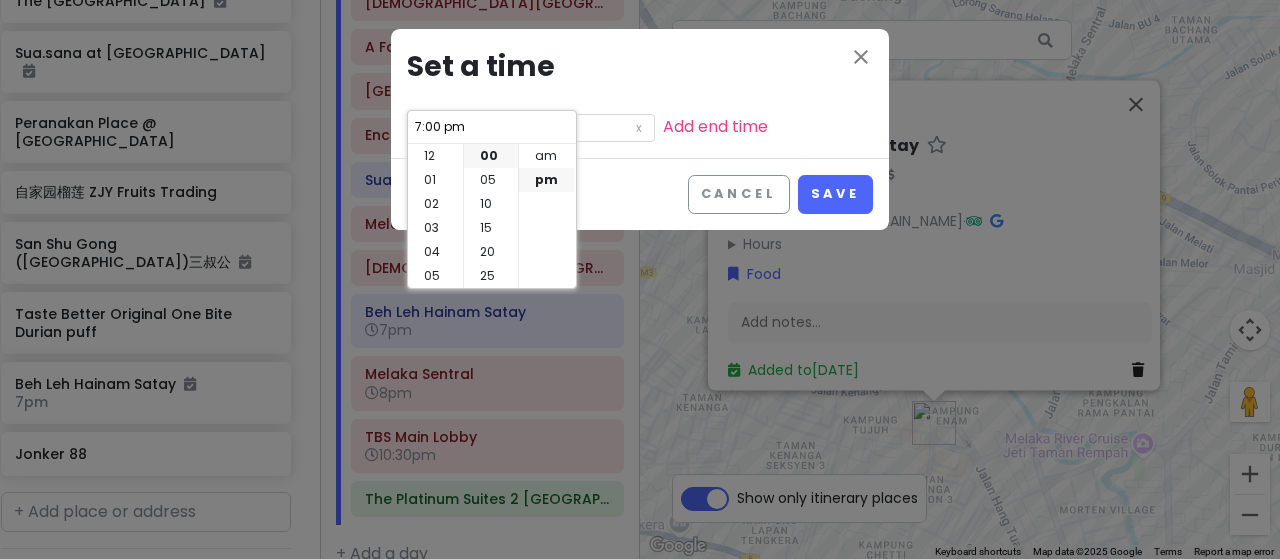 scroll, scrollTop: 144, scrollLeft: 0, axis: vertical 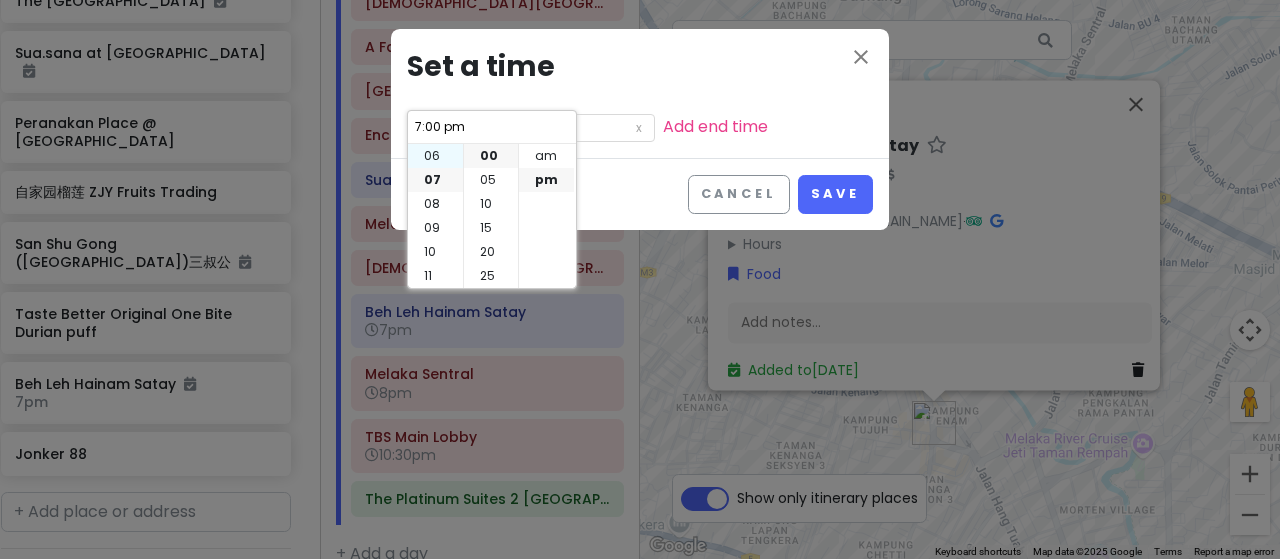 click on "06" at bounding box center (435, 156) 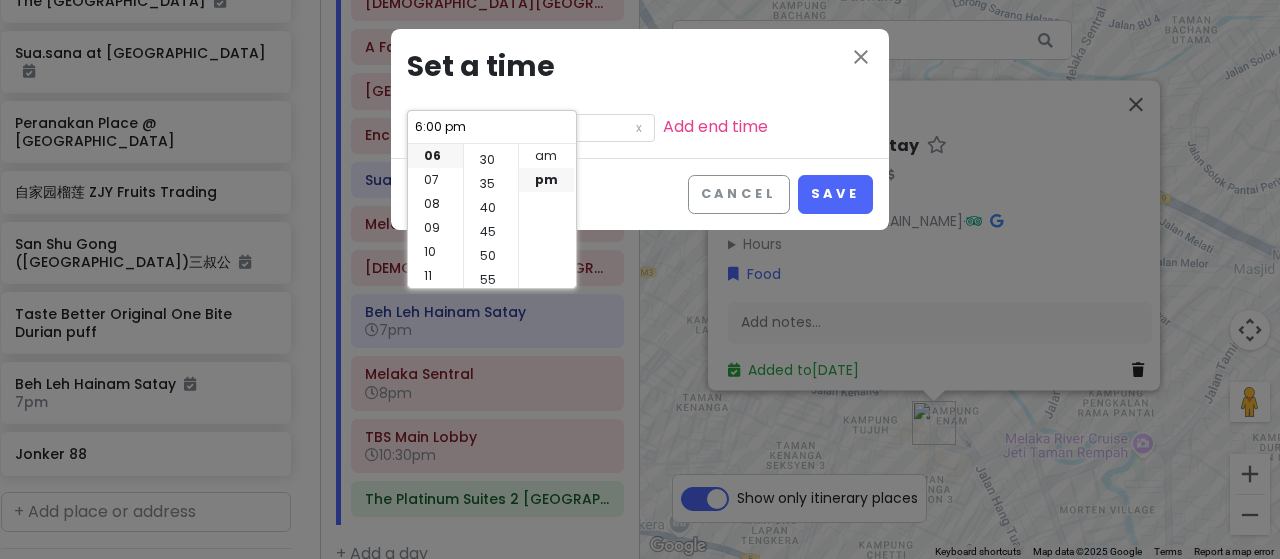 scroll, scrollTop: 144, scrollLeft: 0, axis: vertical 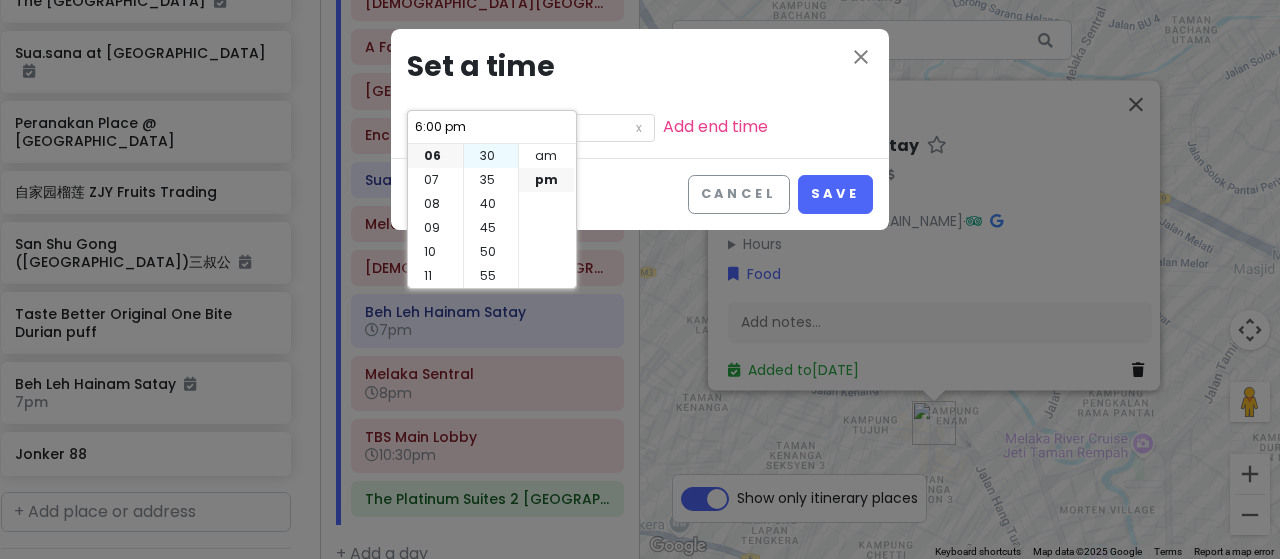 click on "30" at bounding box center (491, 156) 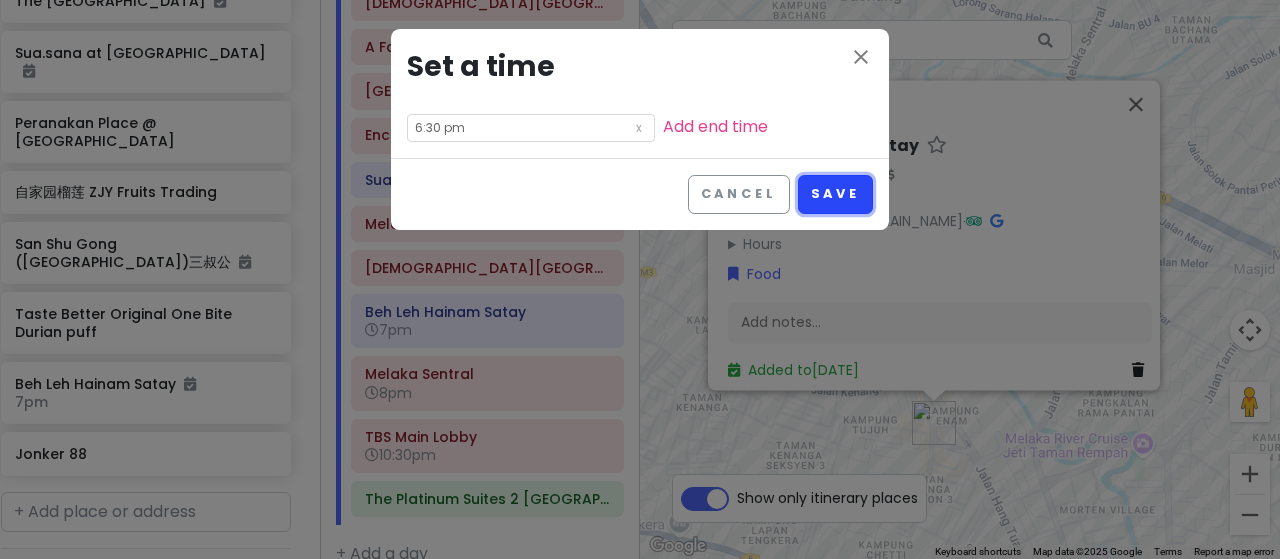 click on "Save" at bounding box center (835, 194) 